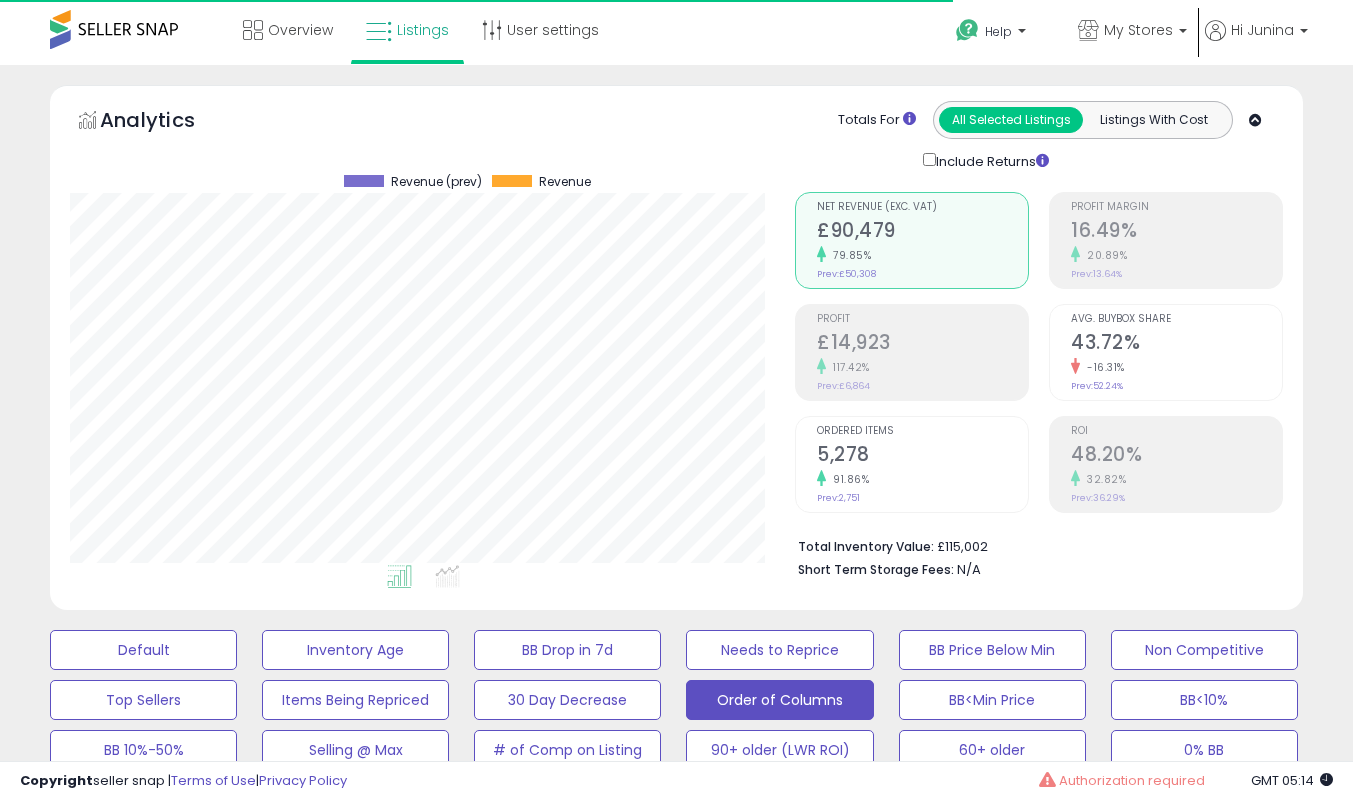 select on "**" 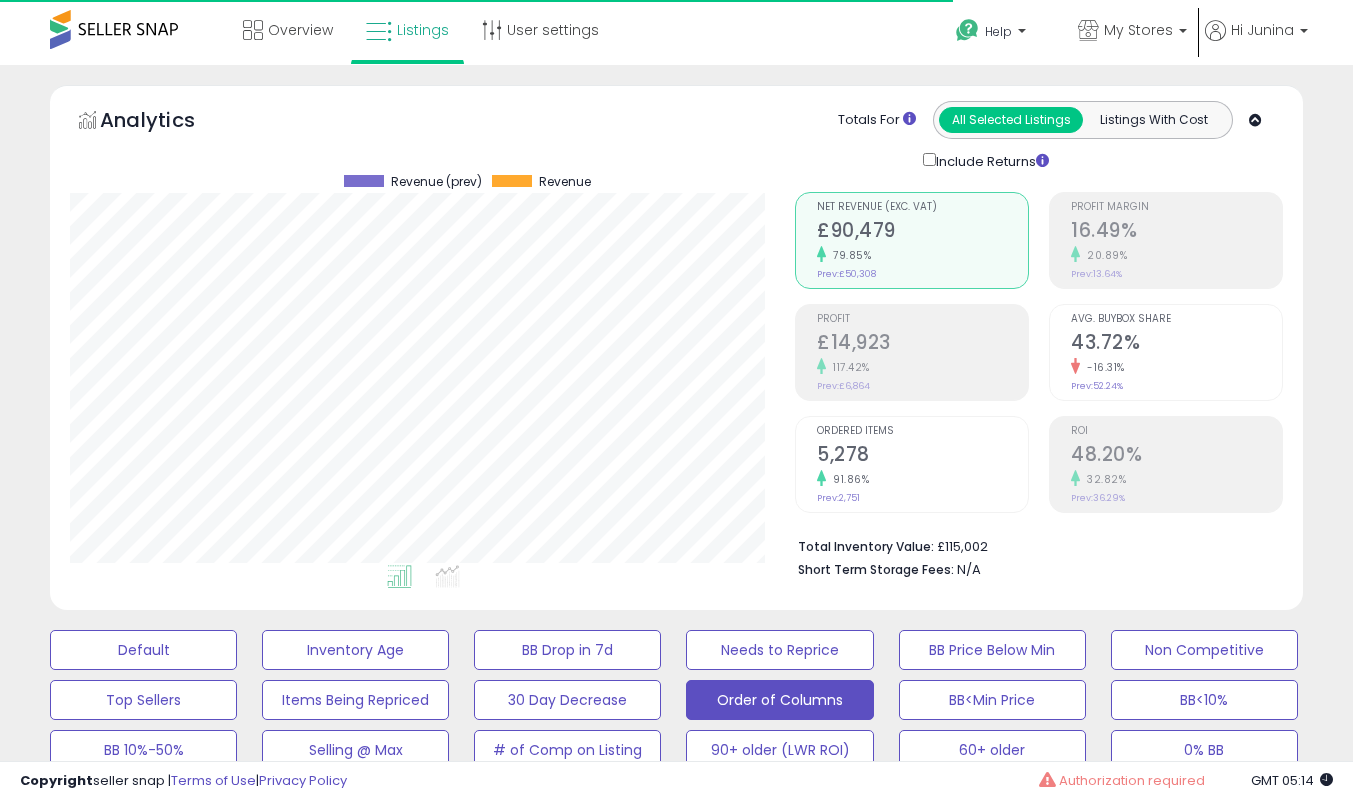 scroll, scrollTop: 0, scrollLeft: 0, axis: both 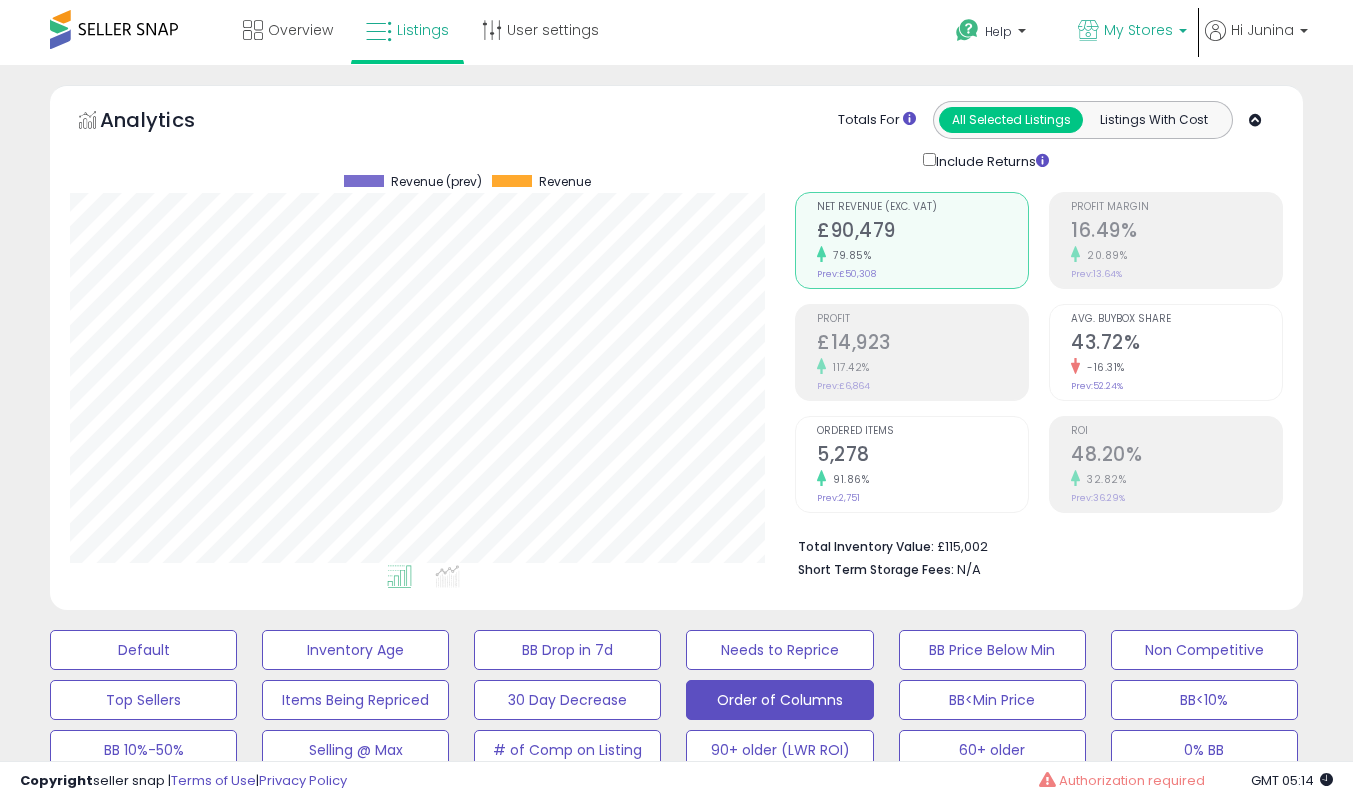 click on "My Stores" at bounding box center [1138, 30] 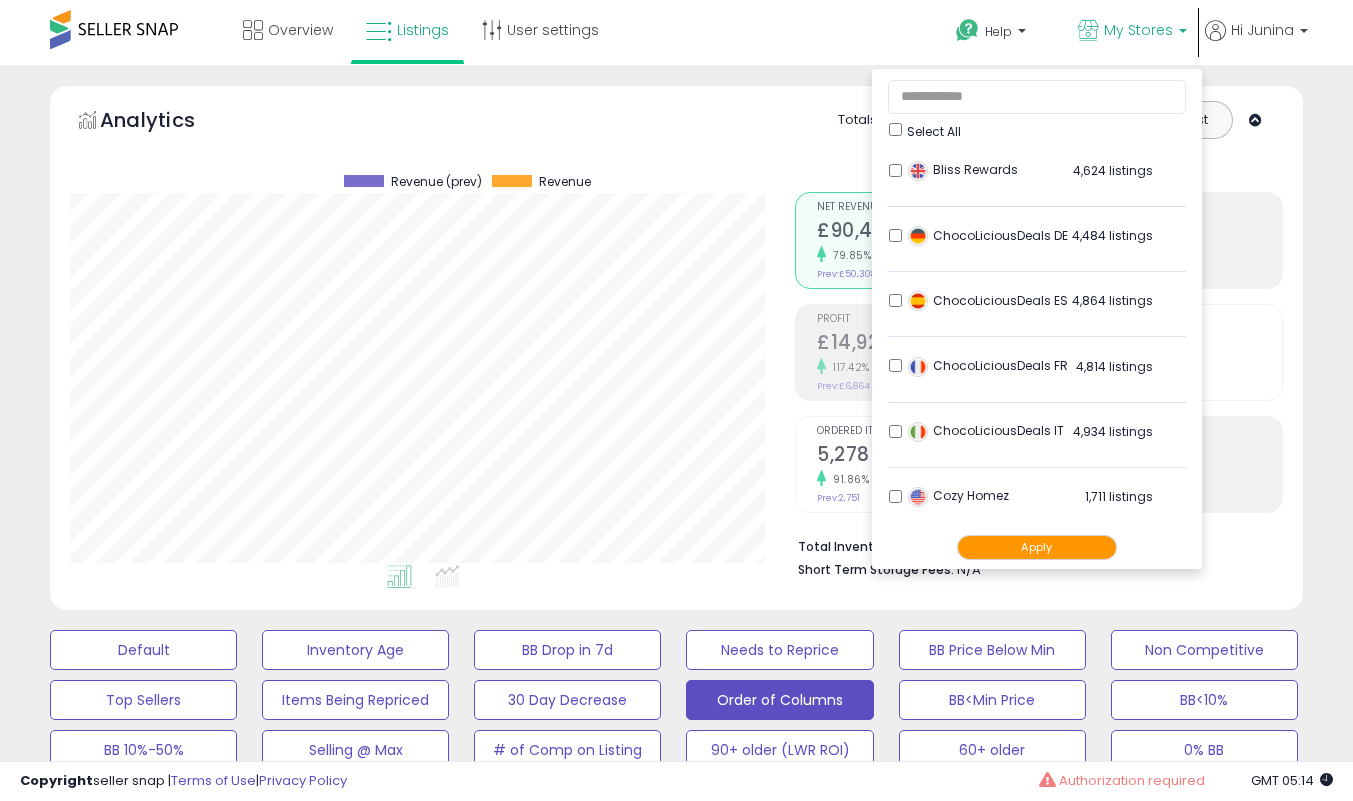 click on "Bliss Rewards
4,624
listings" at bounding box center (1037, 176) 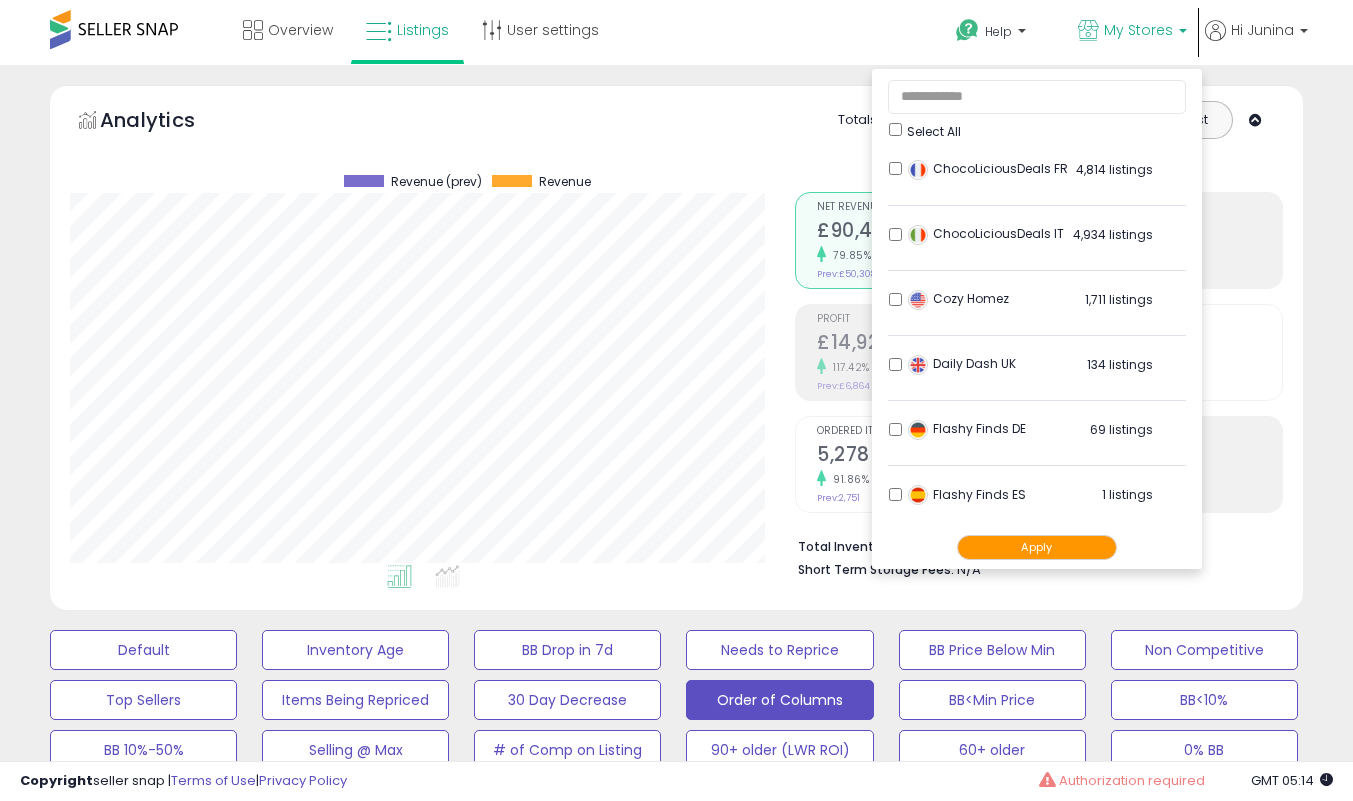 scroll, scrollTop: 200, scrollLeft: 0, axis: vertical 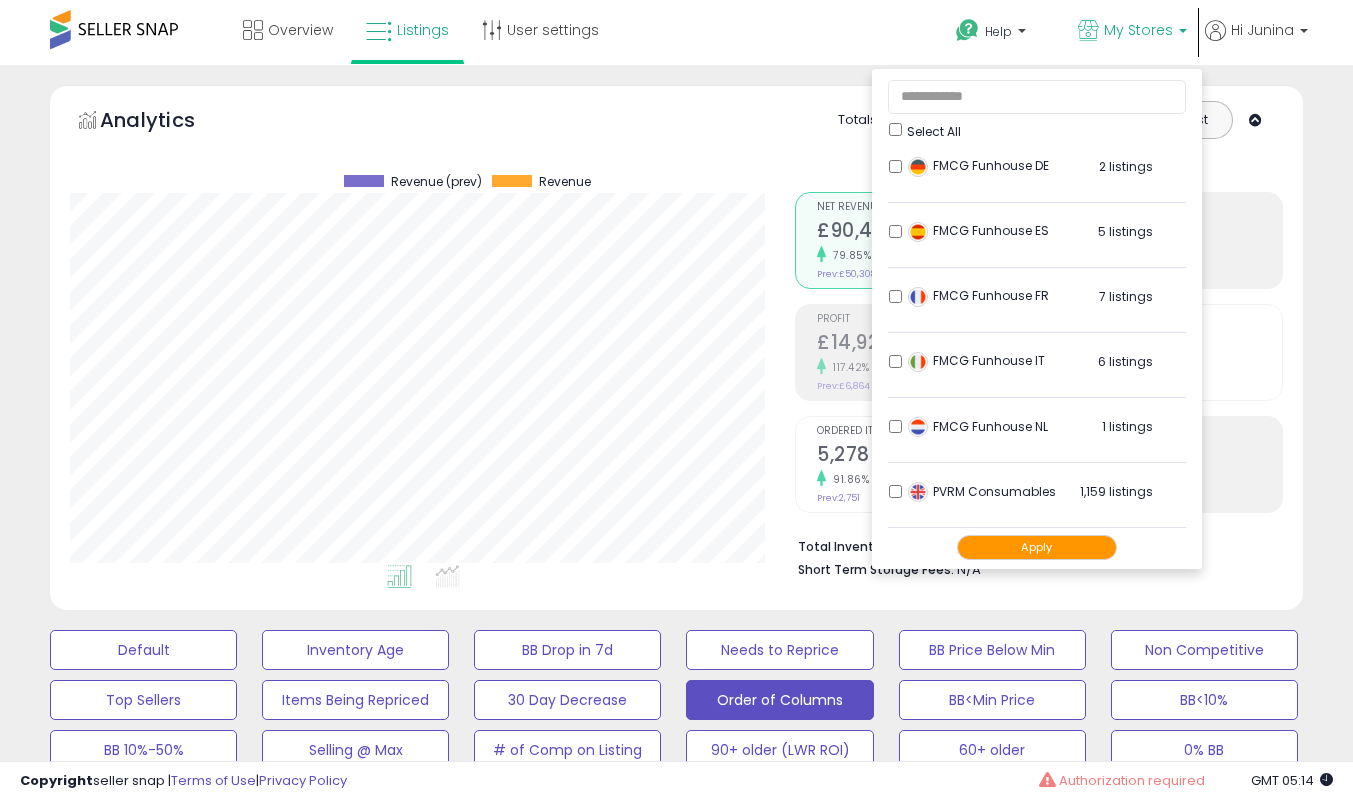 click on "PVRM Consumables
1,159
listings" at bounding box center (1037, 497) 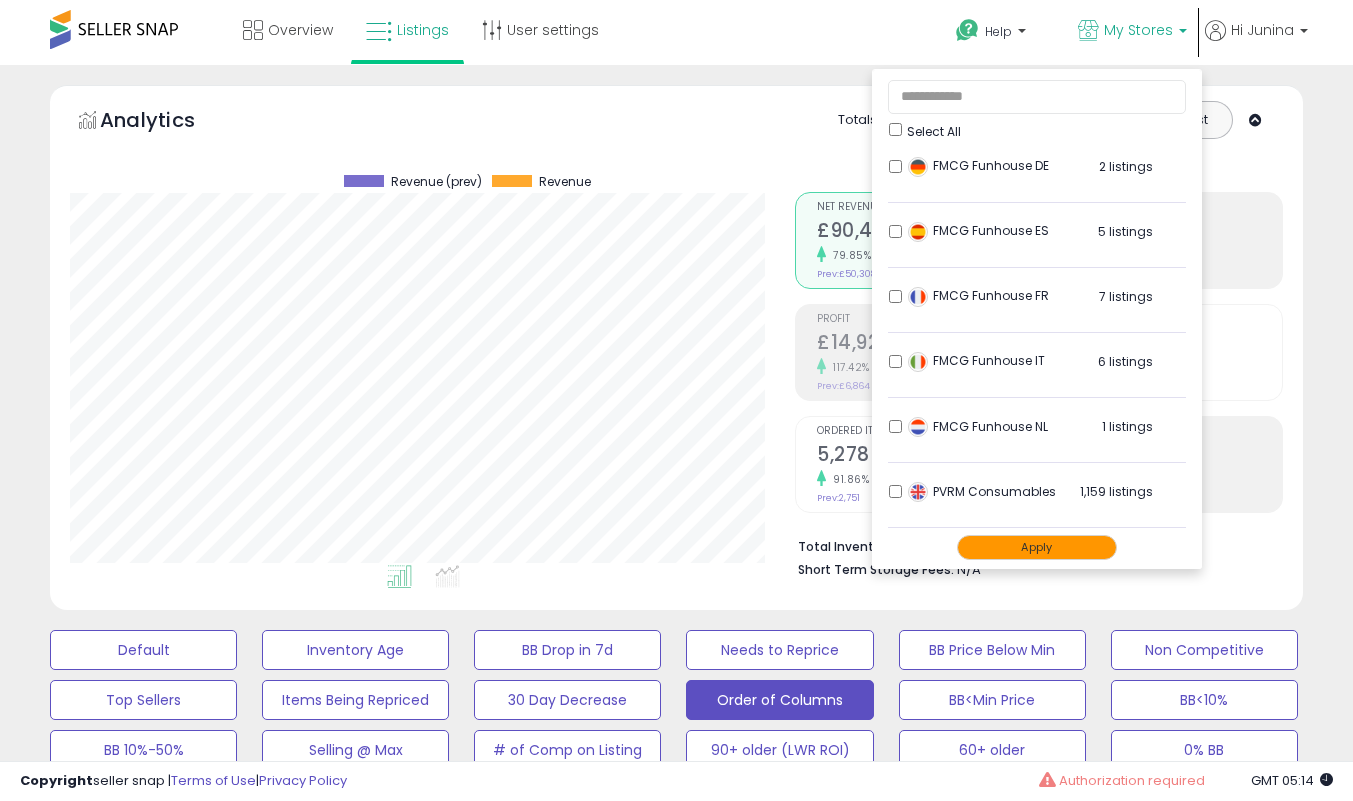 click on "Apply" at bounding box center (1037, 547) 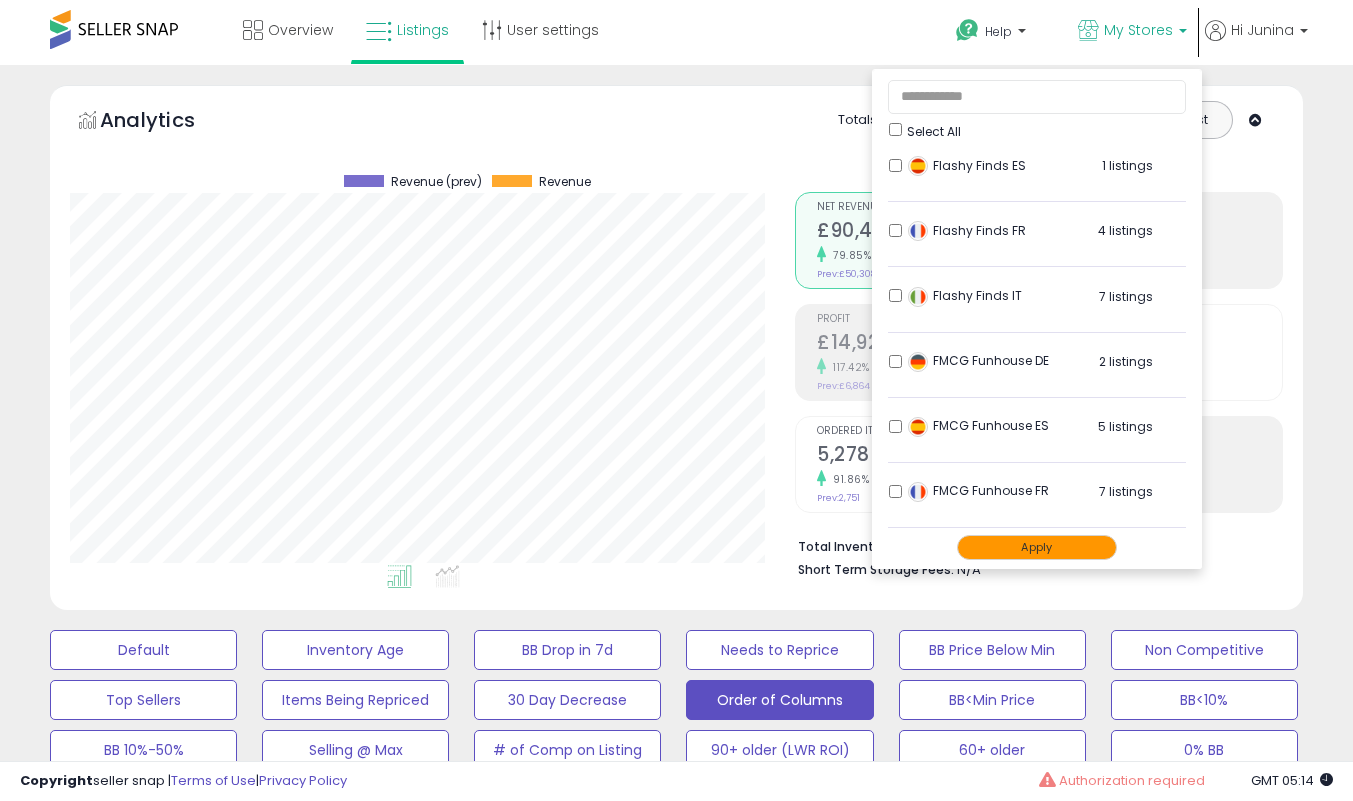 scroll, scrollTop: 330, scrollLeft: 0, axis: vertical 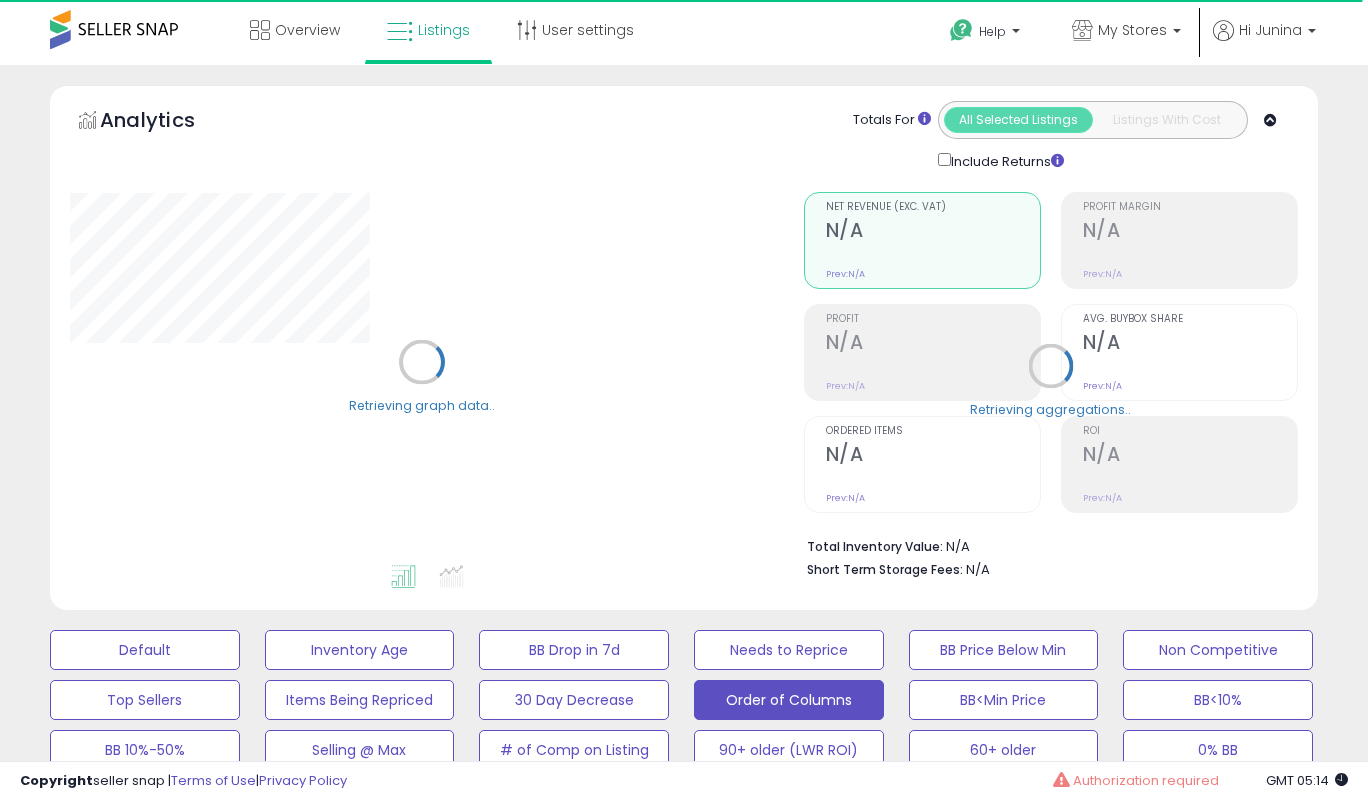 select on "**" 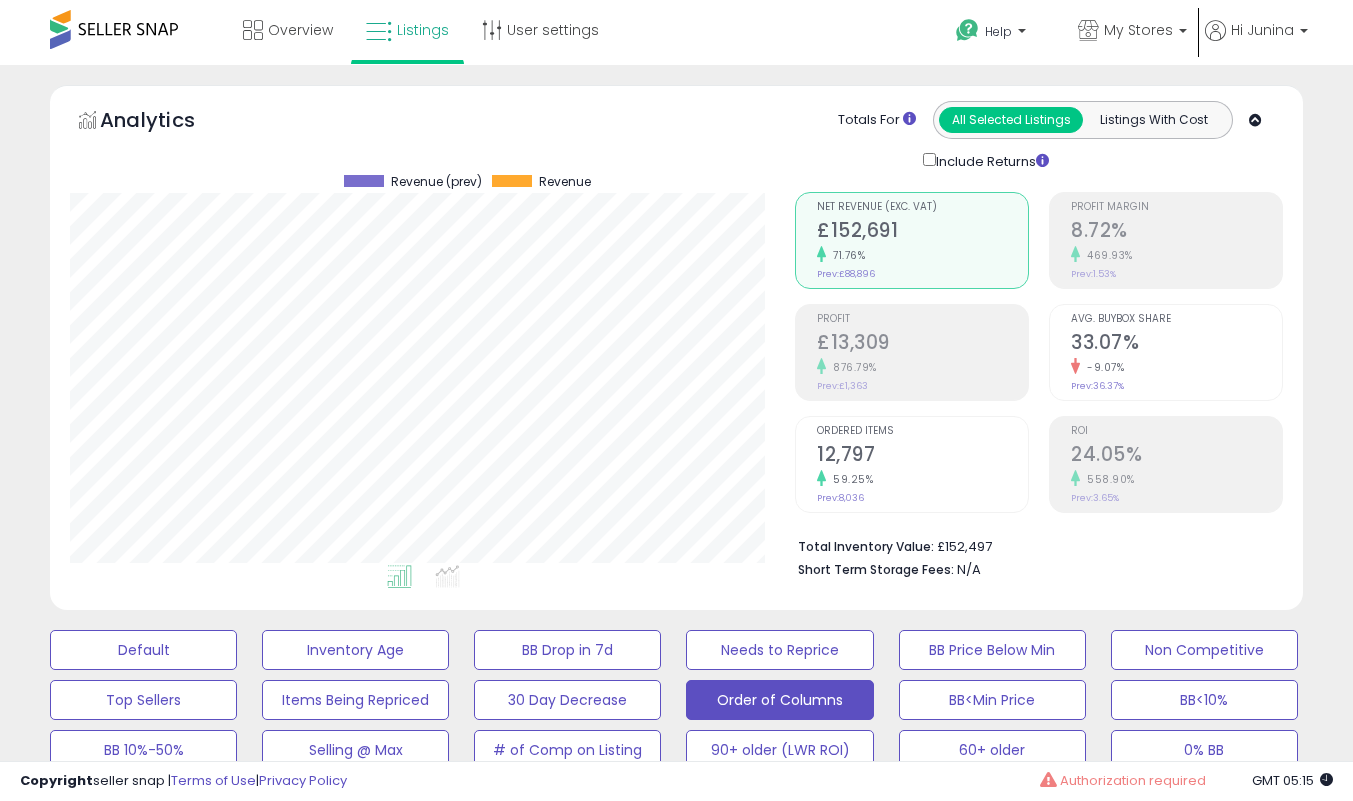 scroll, scrollTop: 999590, scrollLeft: 999275, axis: both 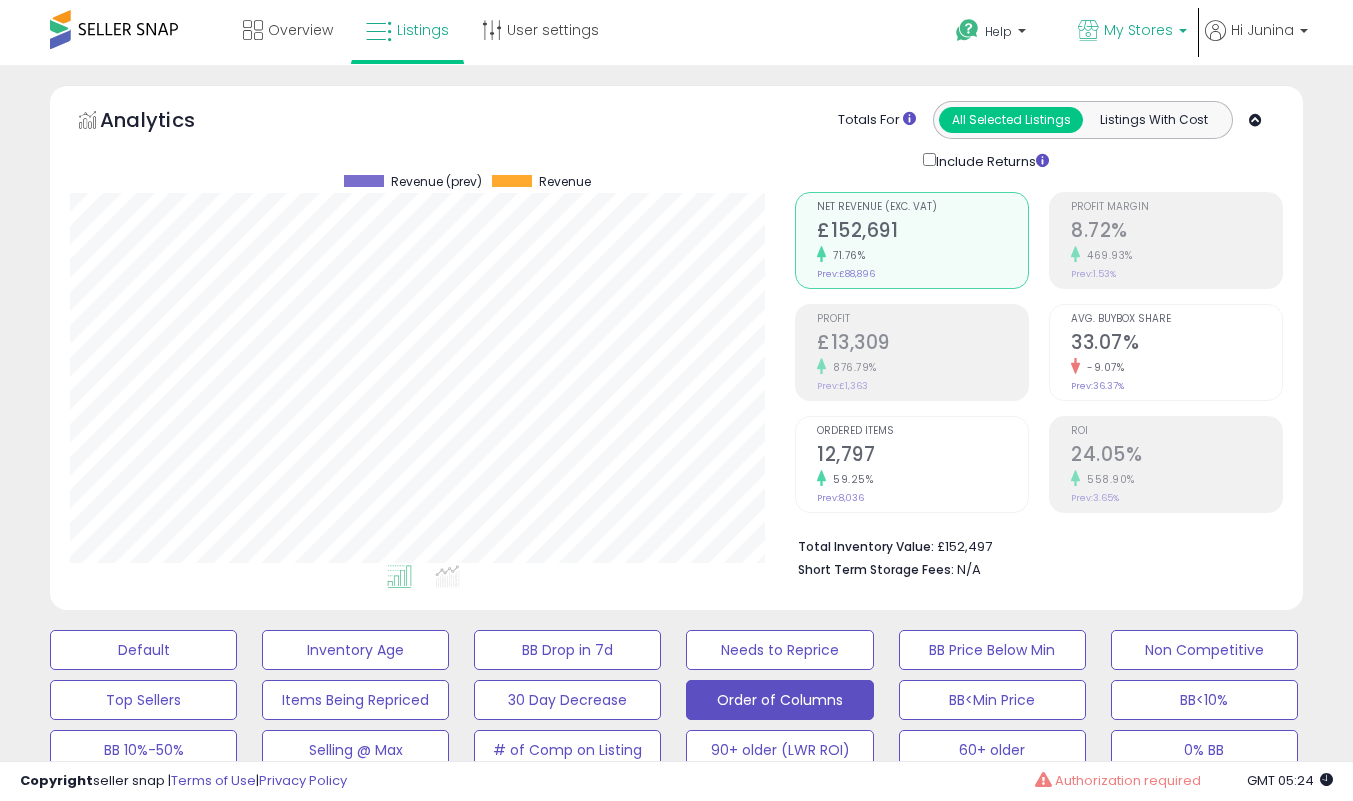 click on "My Stores" at bounding box center (1132, 32) 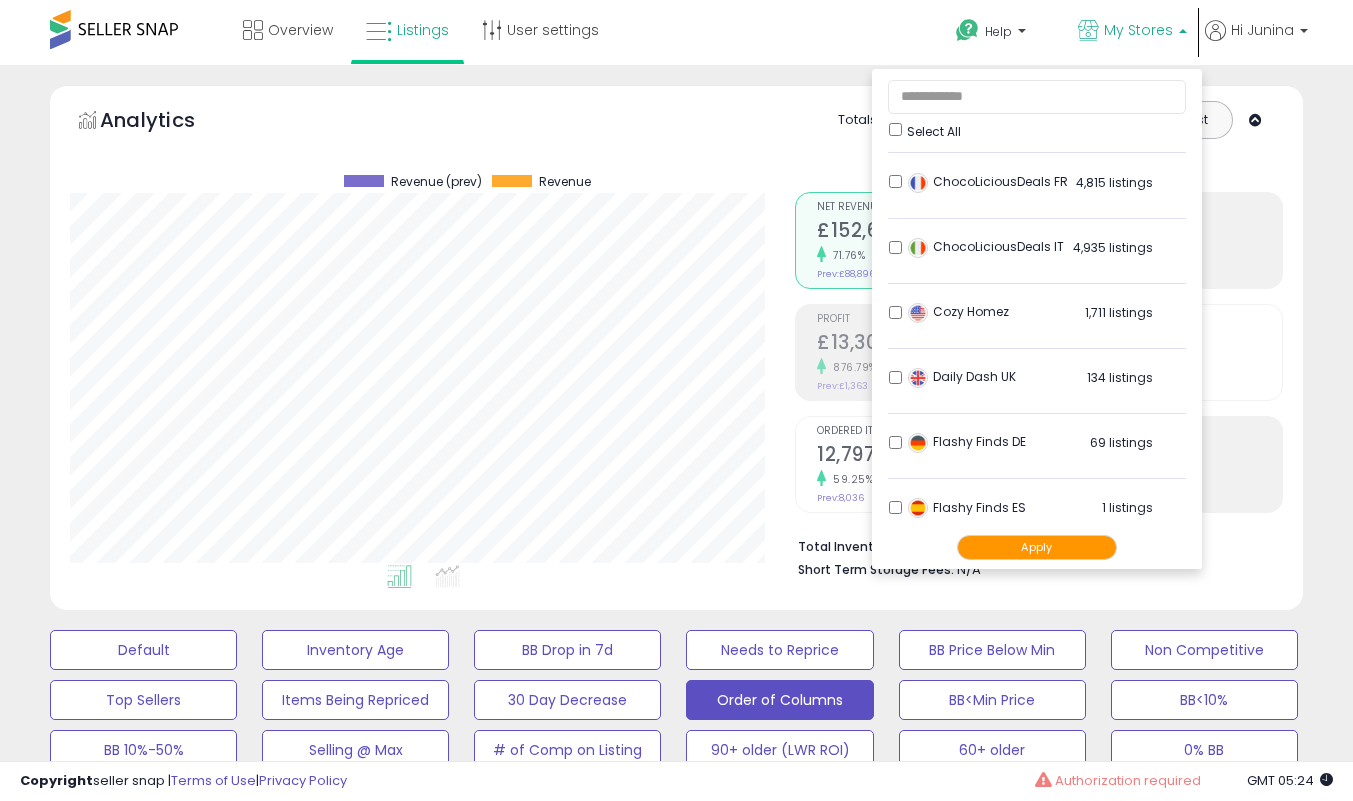 scroll, scrollTop: 182, scrollLeft: 0, axis: vertical 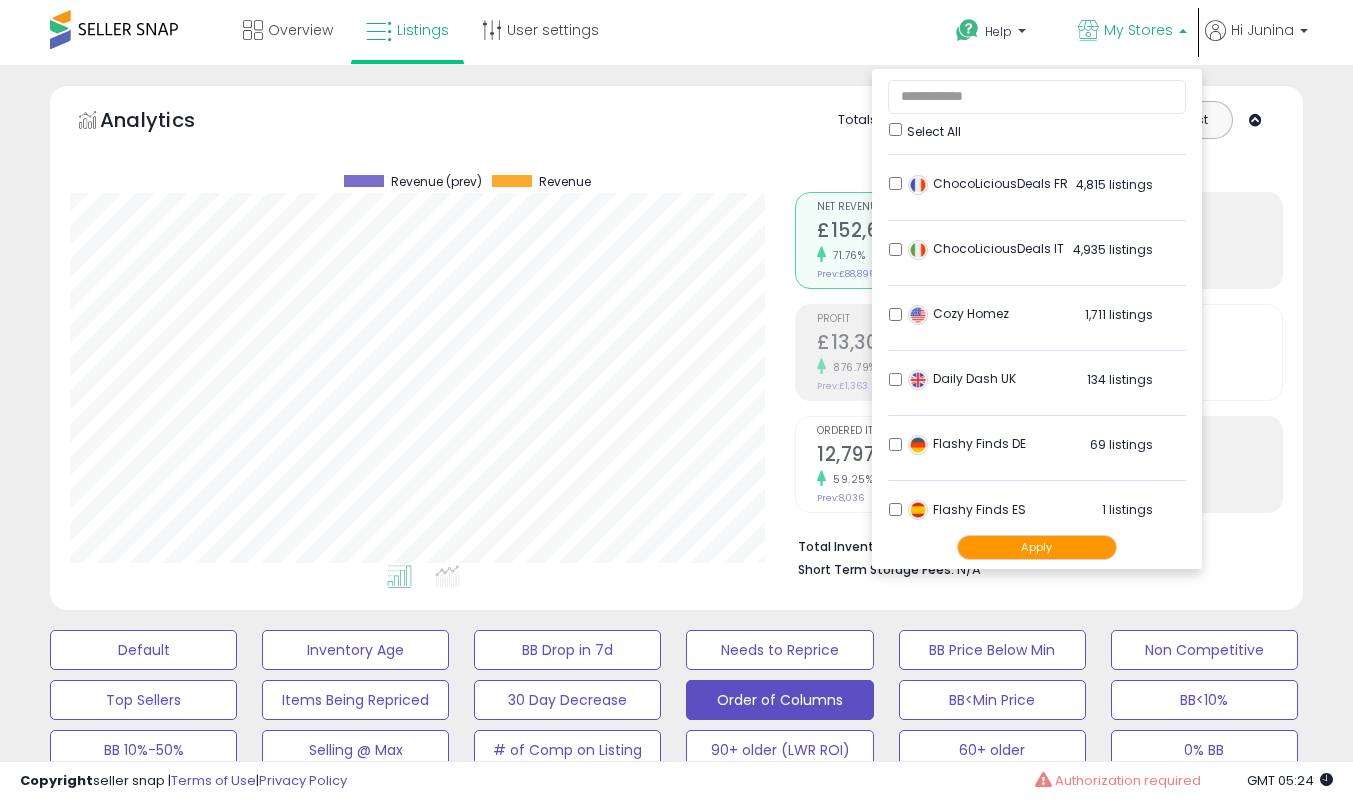 click on "**********" at bounding box center [676, 5472] 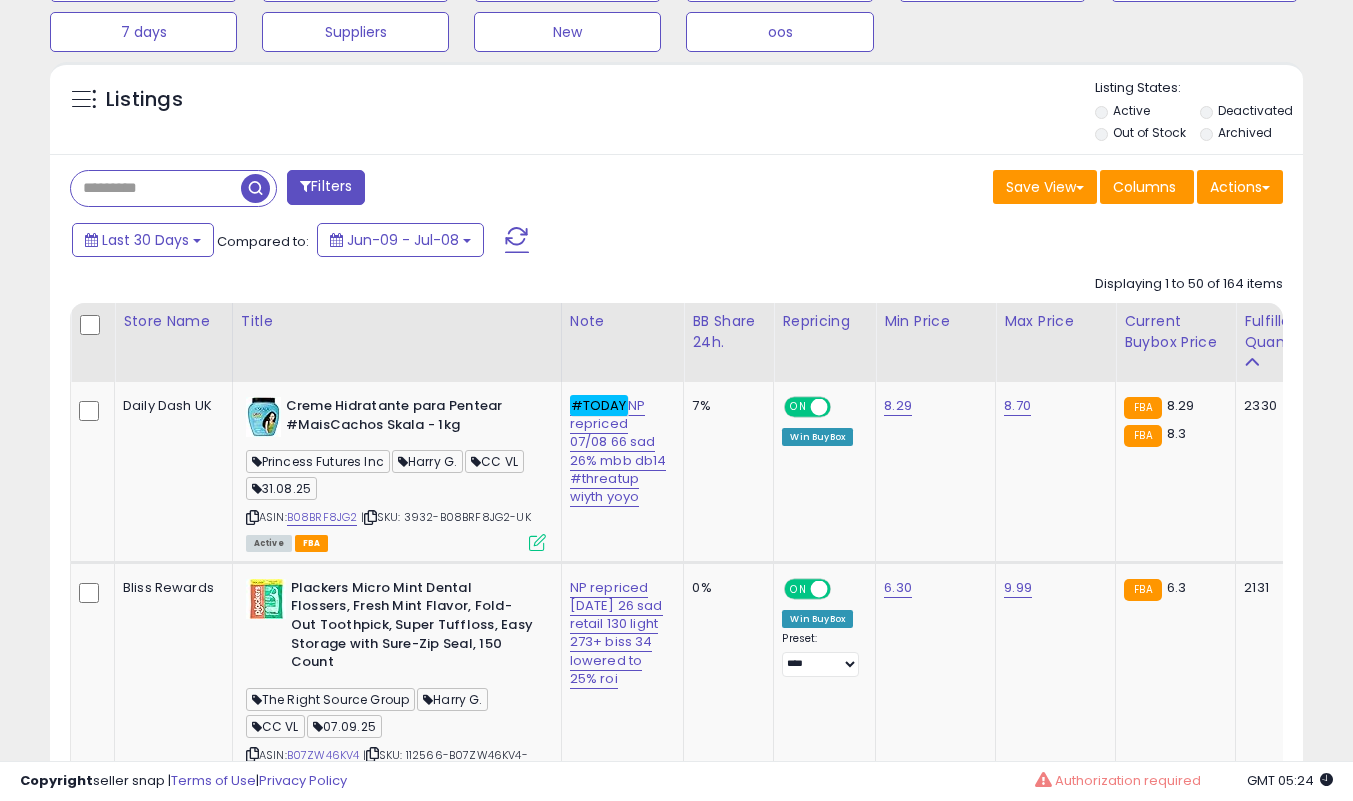 scroll, scrollTop: 767, scrollLeft: 0, axis: vertical 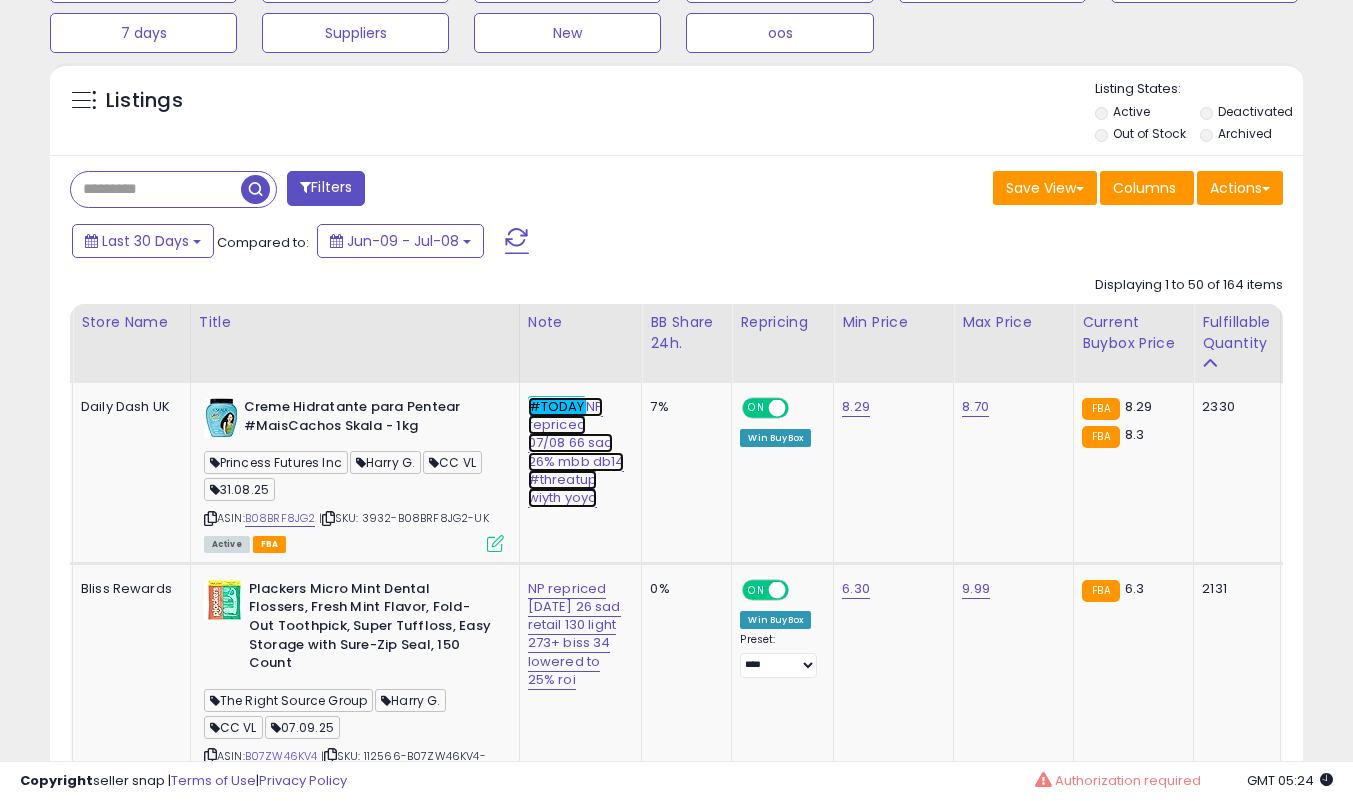 click on "#TODAY  NP repriced [DATE] 66 sad 26% mbb db14 #threatup wiyth yoyo" at bounding box center [576, 452] 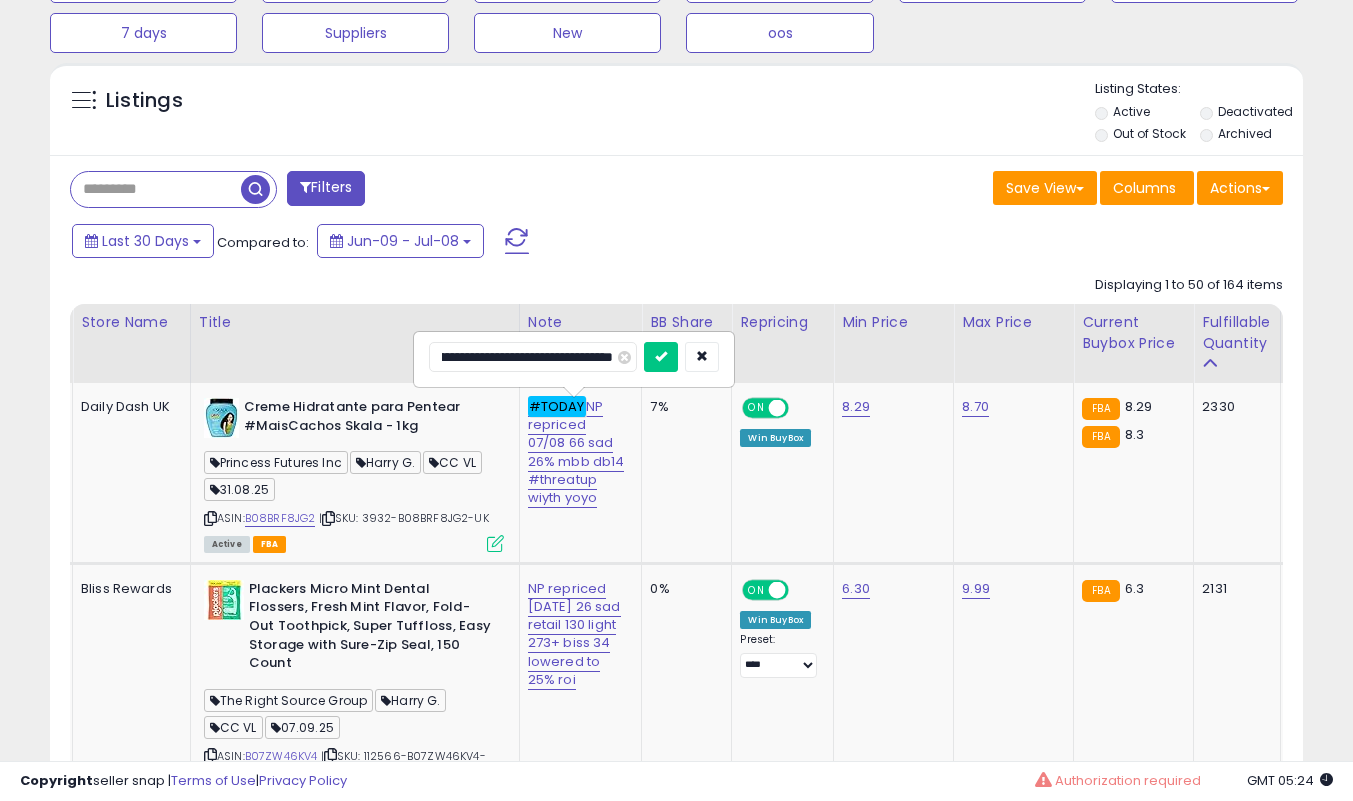 scroll, scrollTop: 0, scrollLeft: 0, axis: both 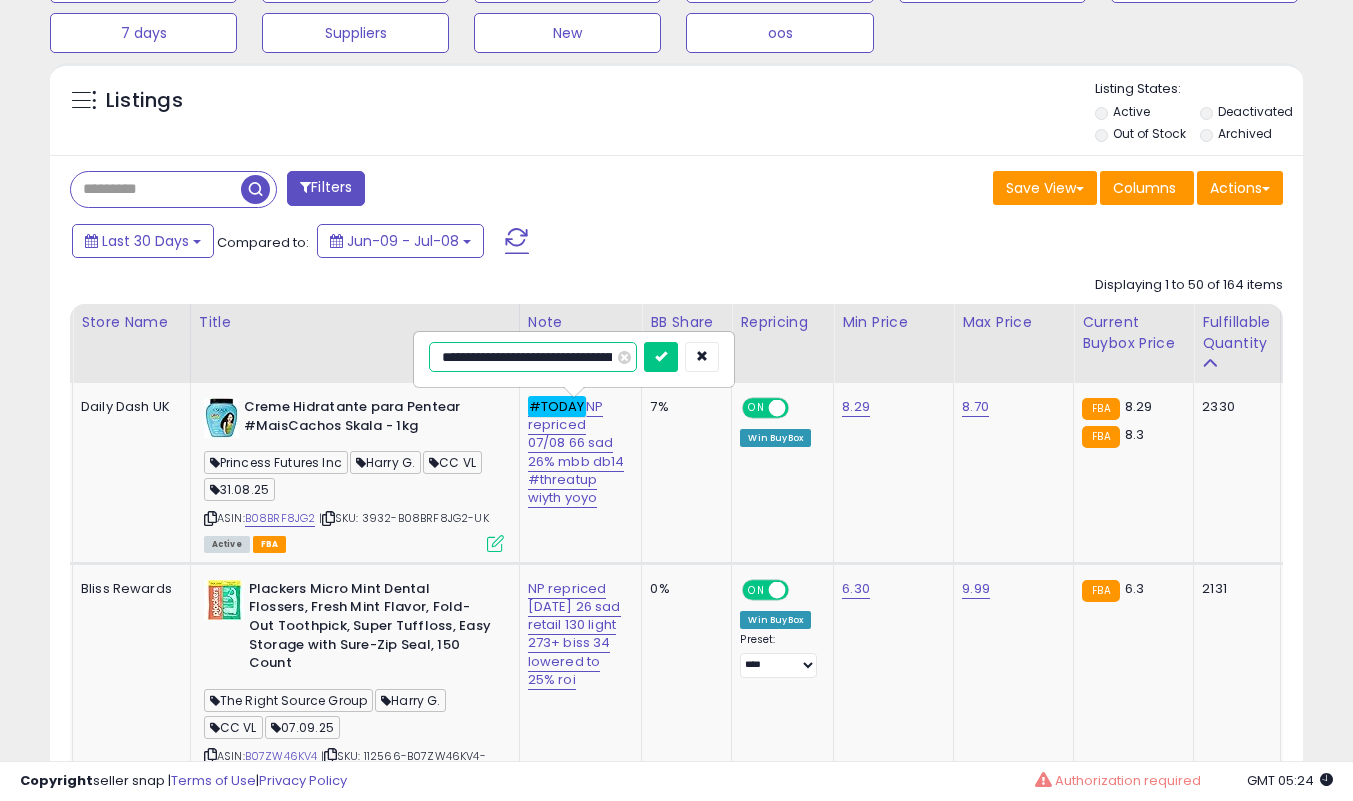 click on "**********" at bounding box center [533, 357] 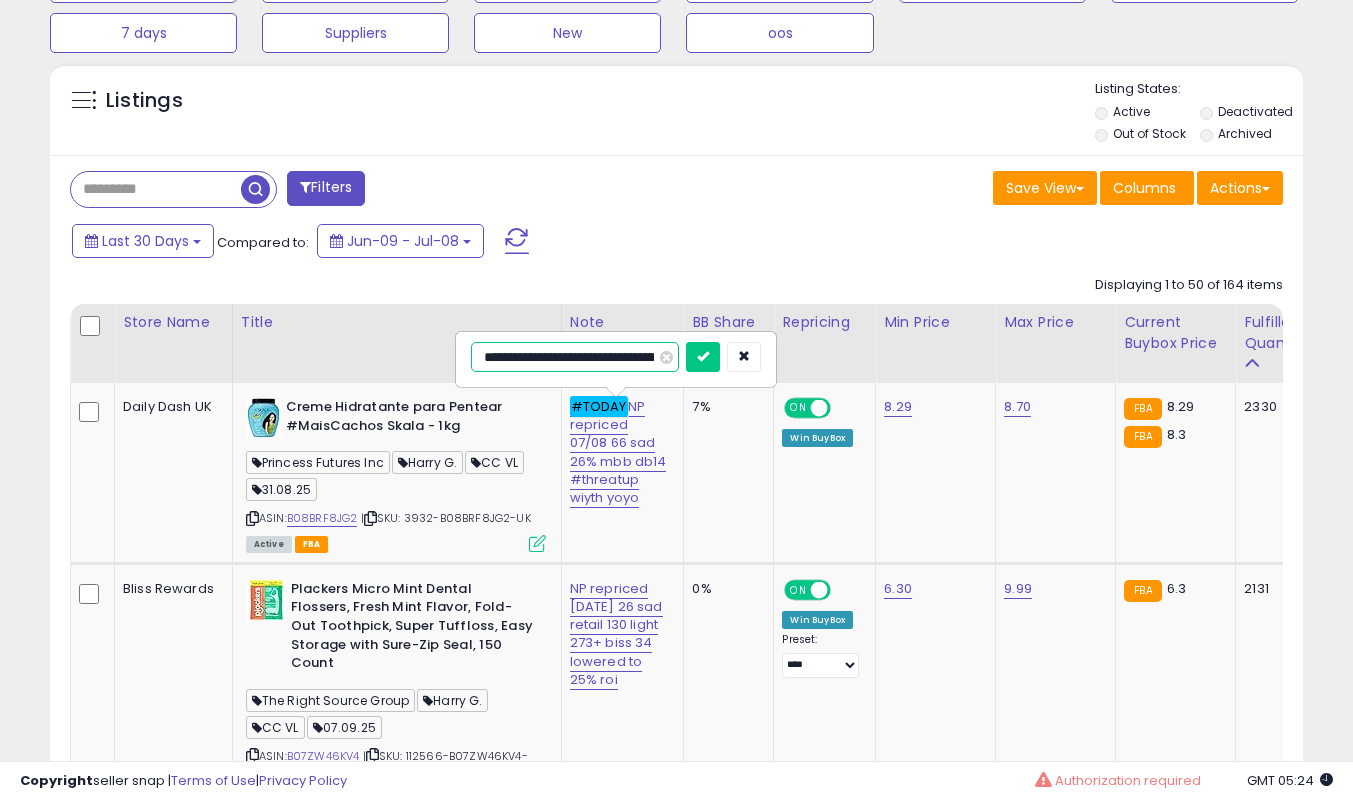 scroll, scrollTop: 0, scrollLeft: 5, axis: horizontal 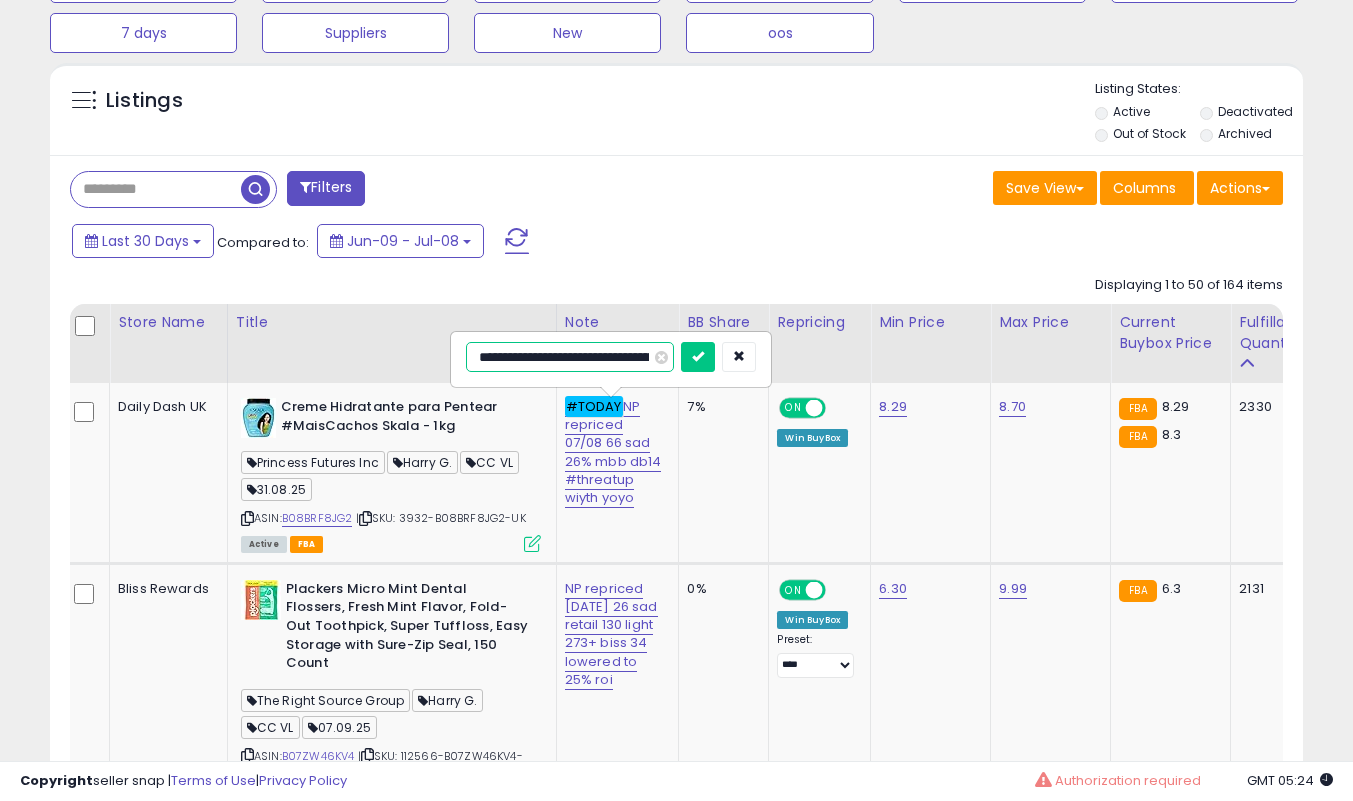 type on "**********" 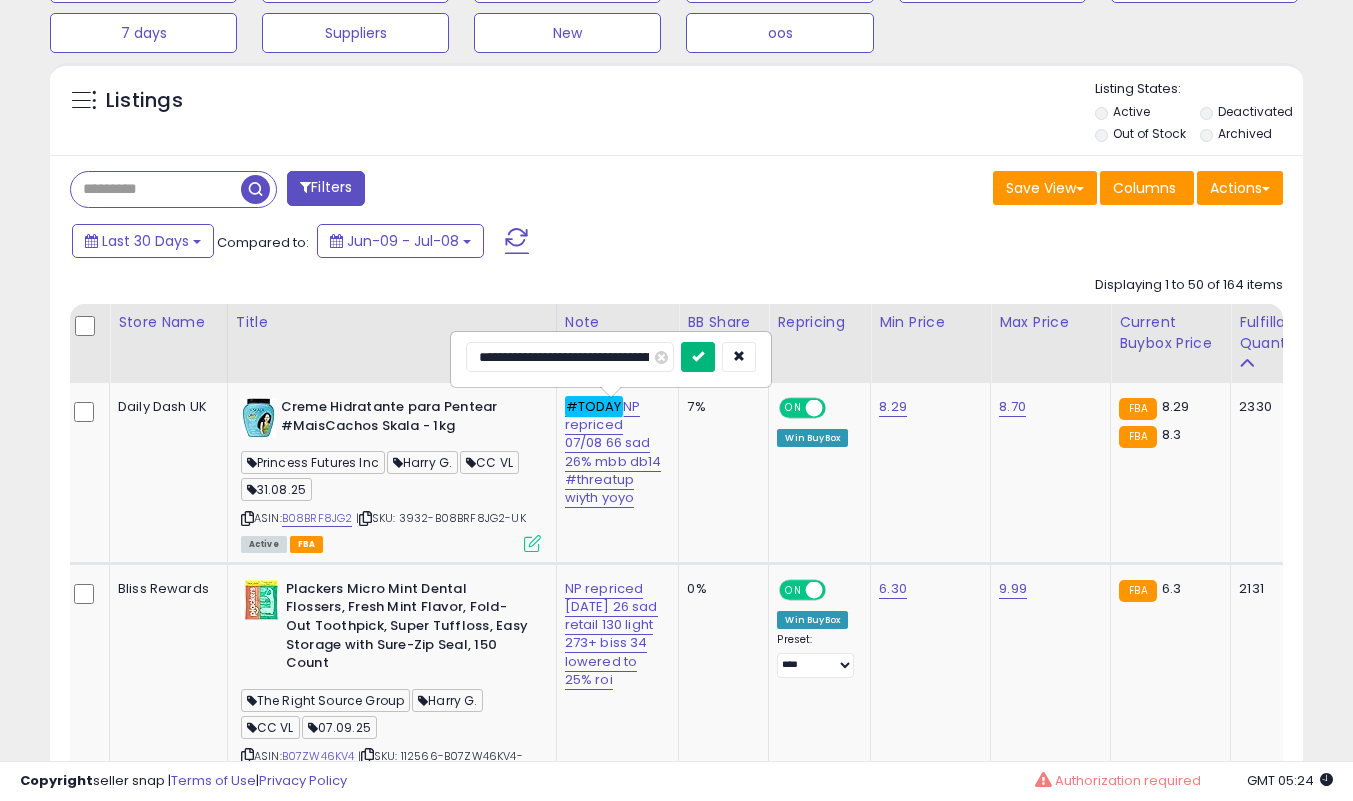 click at bounding box center [698, 356] 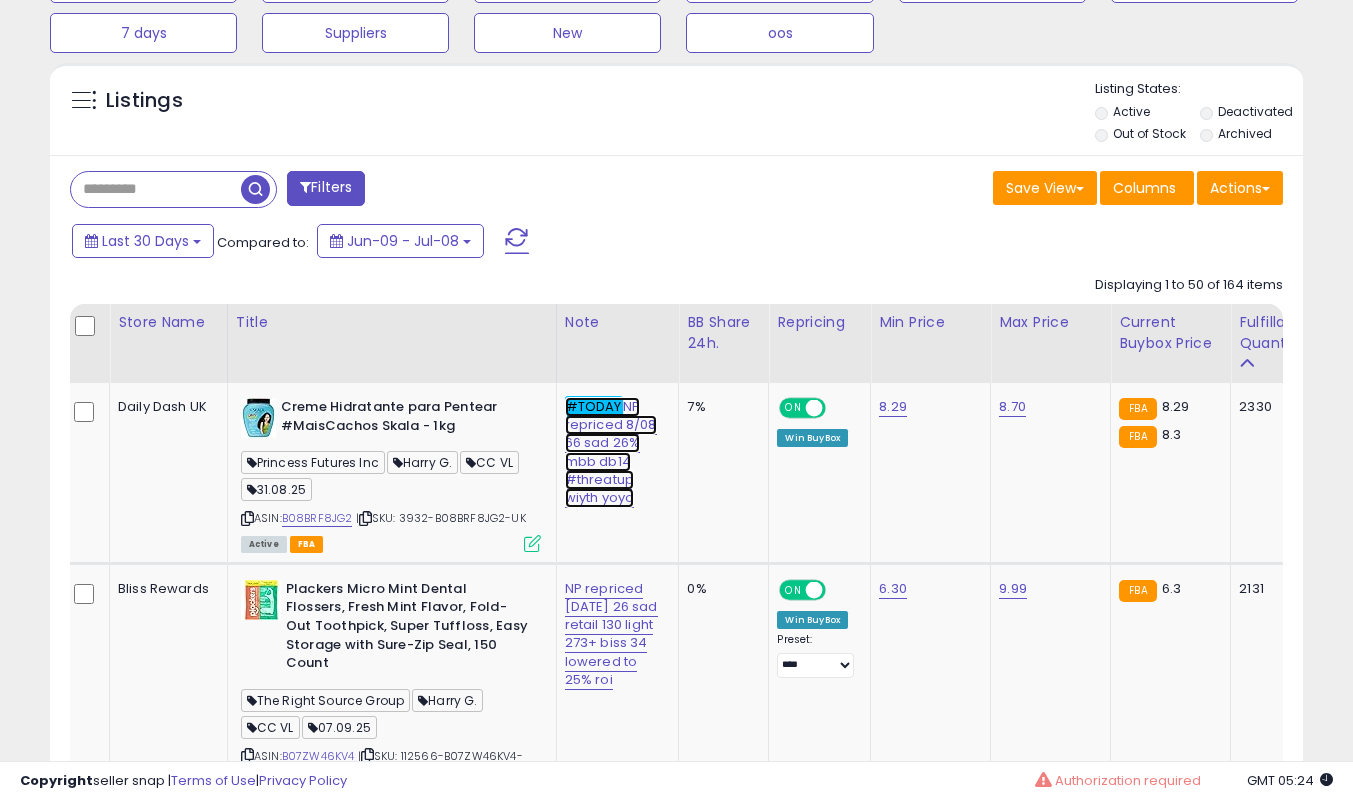 click on "#TODAY  NP repriced 8/08 66 sad 26% mbb db14 #threatup wiyth yoyo" at bounding box center (611, 452) 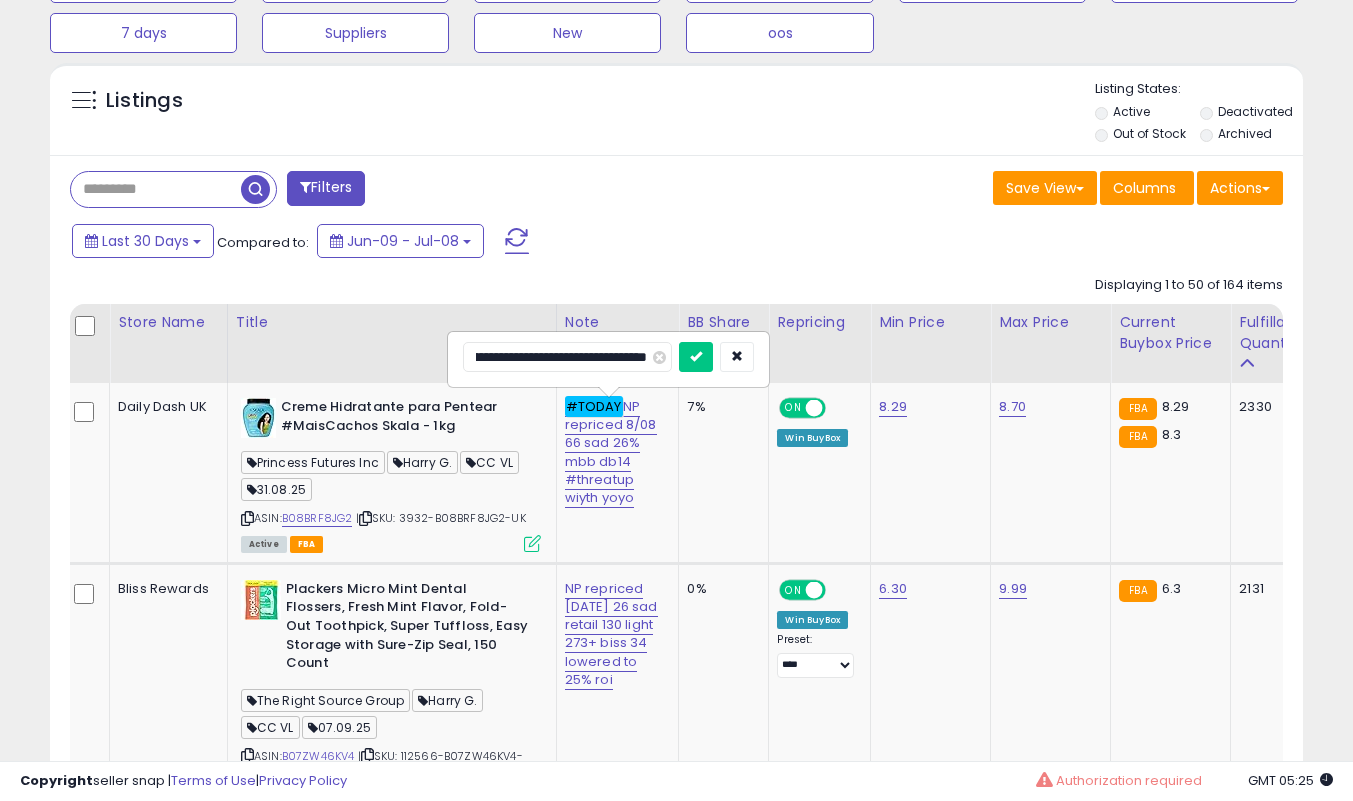 scroll, scrollTop: 0, scrollLeft: 160, axis: horizontal 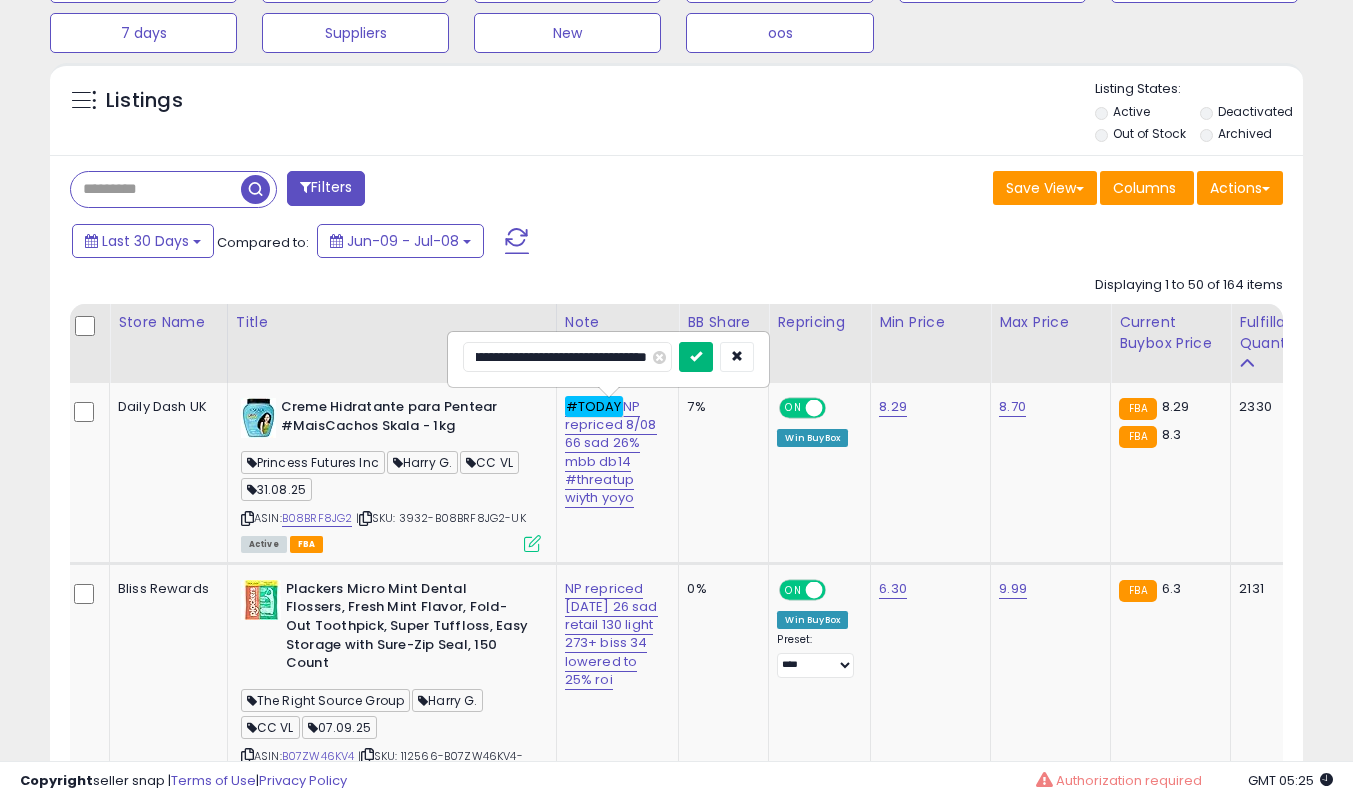 click at bounding box center (696, 356) 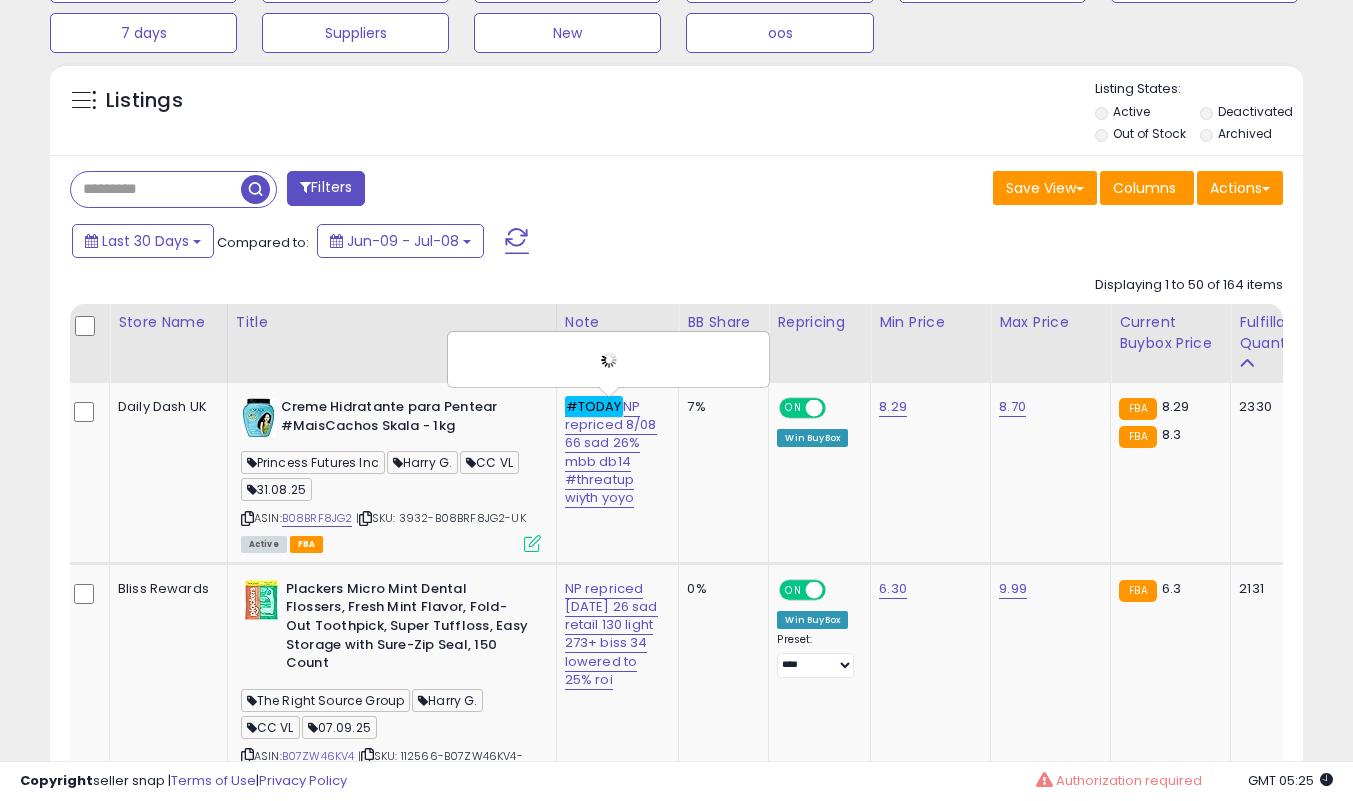 scroll, scrollTop: 0, scrollLeft: 0, axis: both 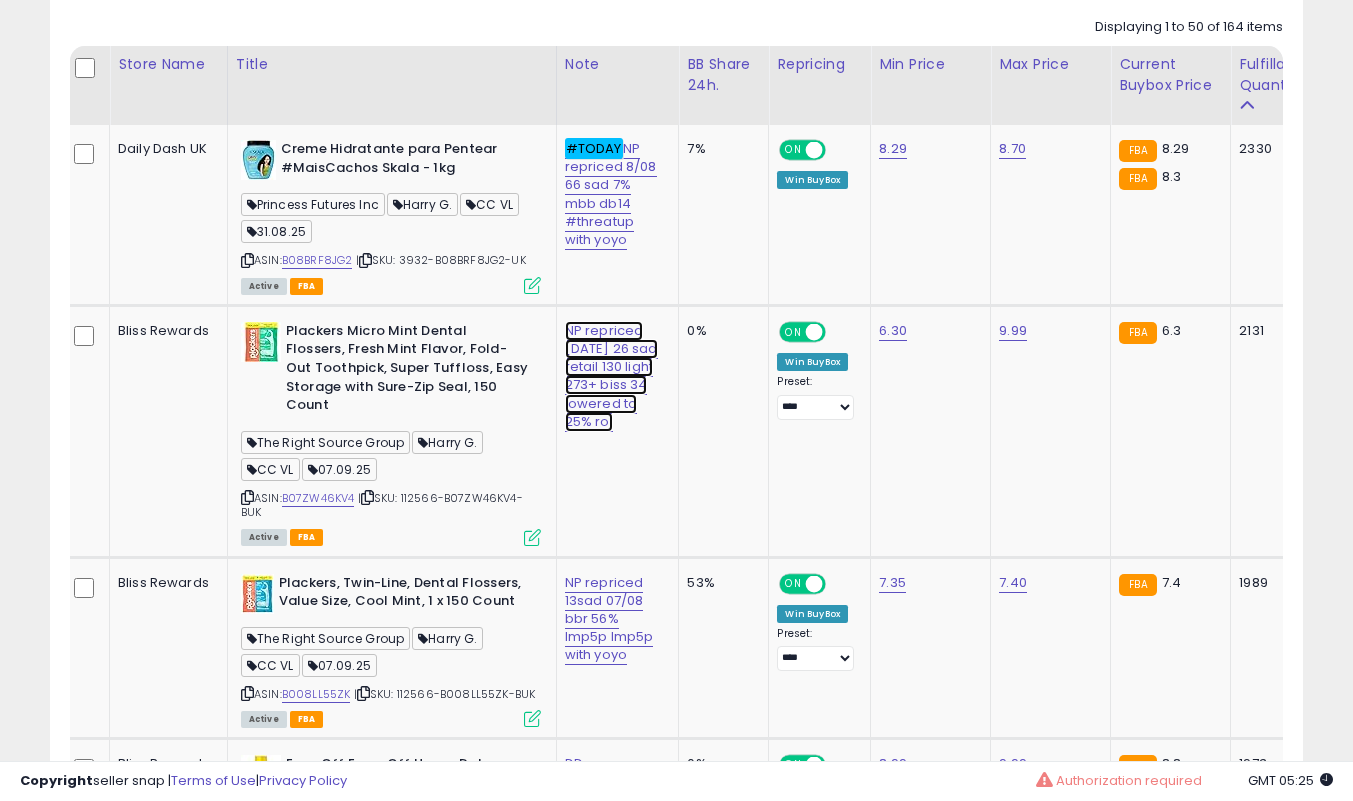 click on "NP repriced [DATE] 26 sad retail 130 light 273+ biss 34 lowered to 25% roi" at bounding box center [611, 194] 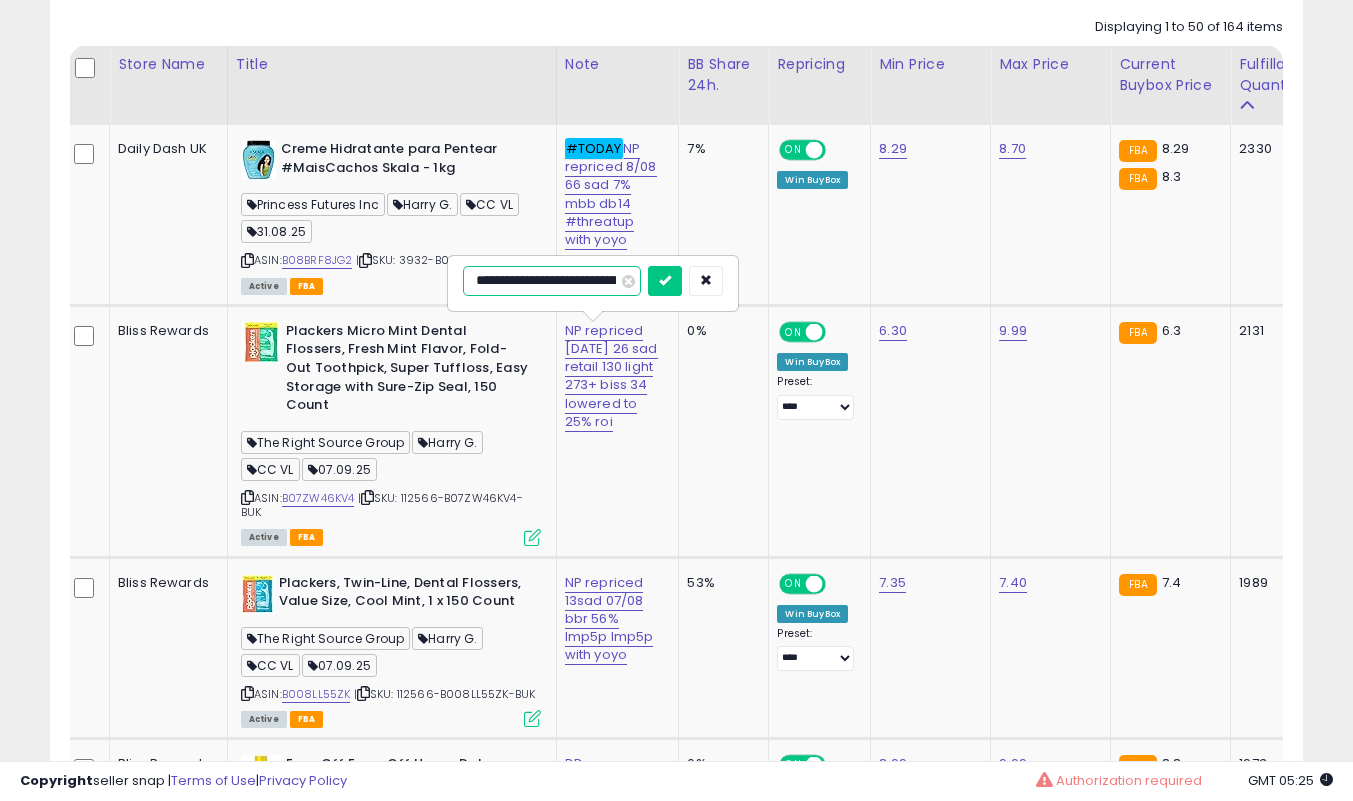 scroll, scrollTop: 0, scrollLeft: 301, axis: horizontal 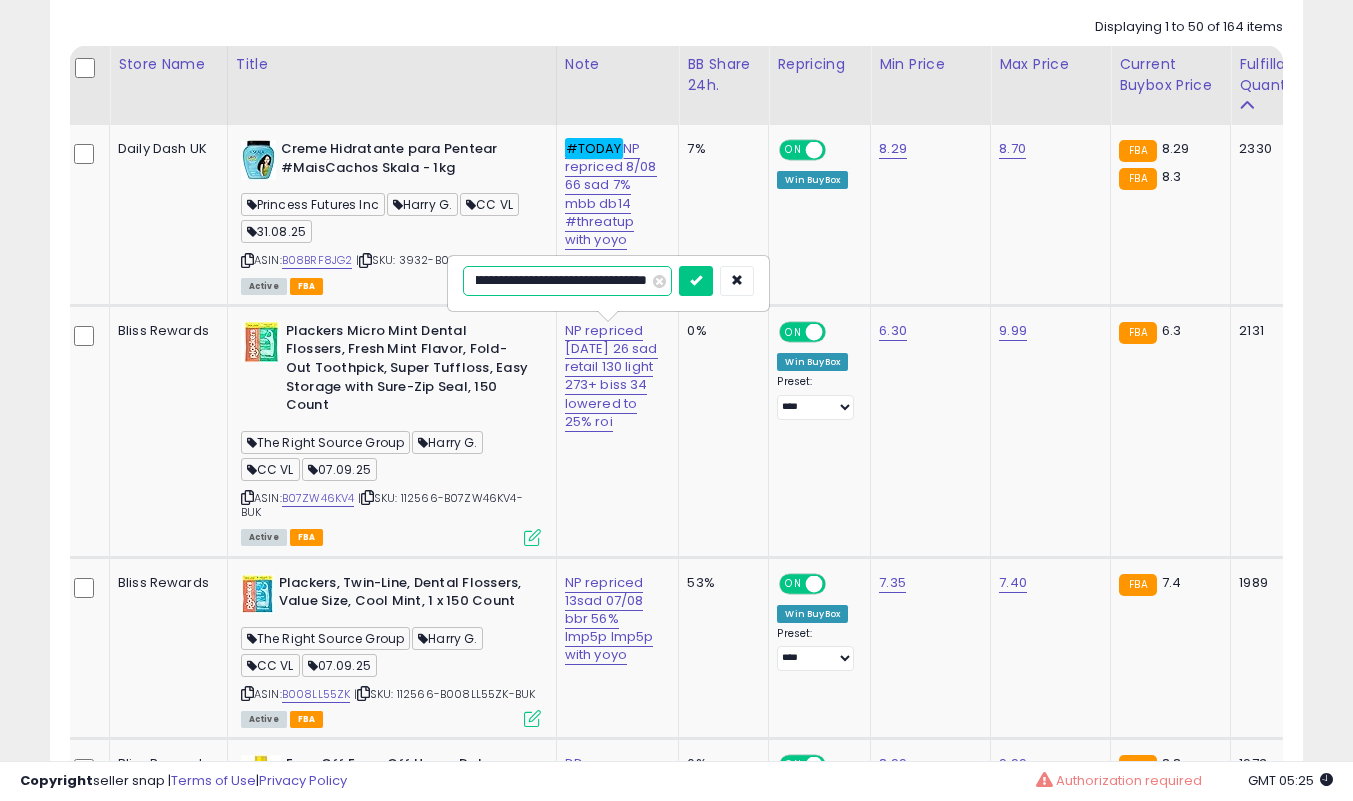 click on "**********" at bounding box center [567, 281] 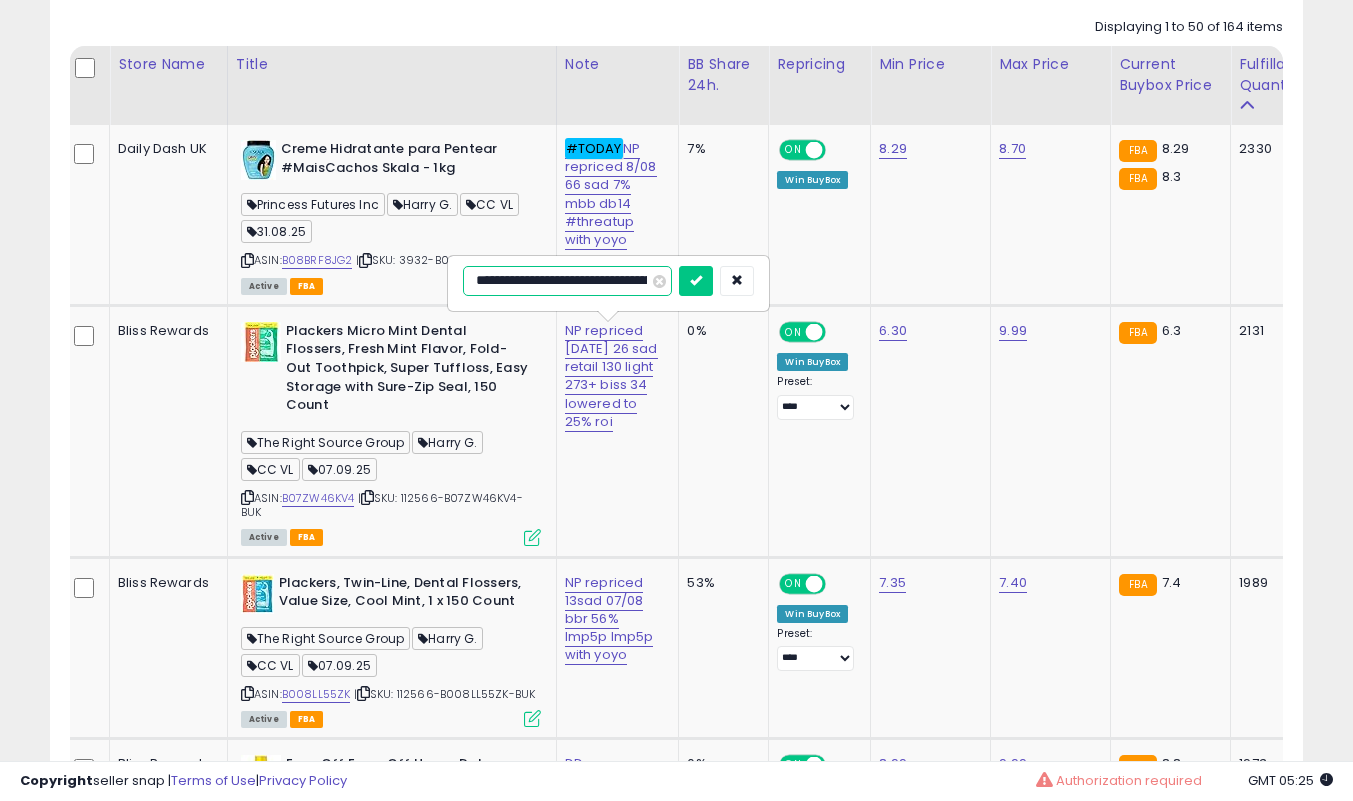 type on "**********" 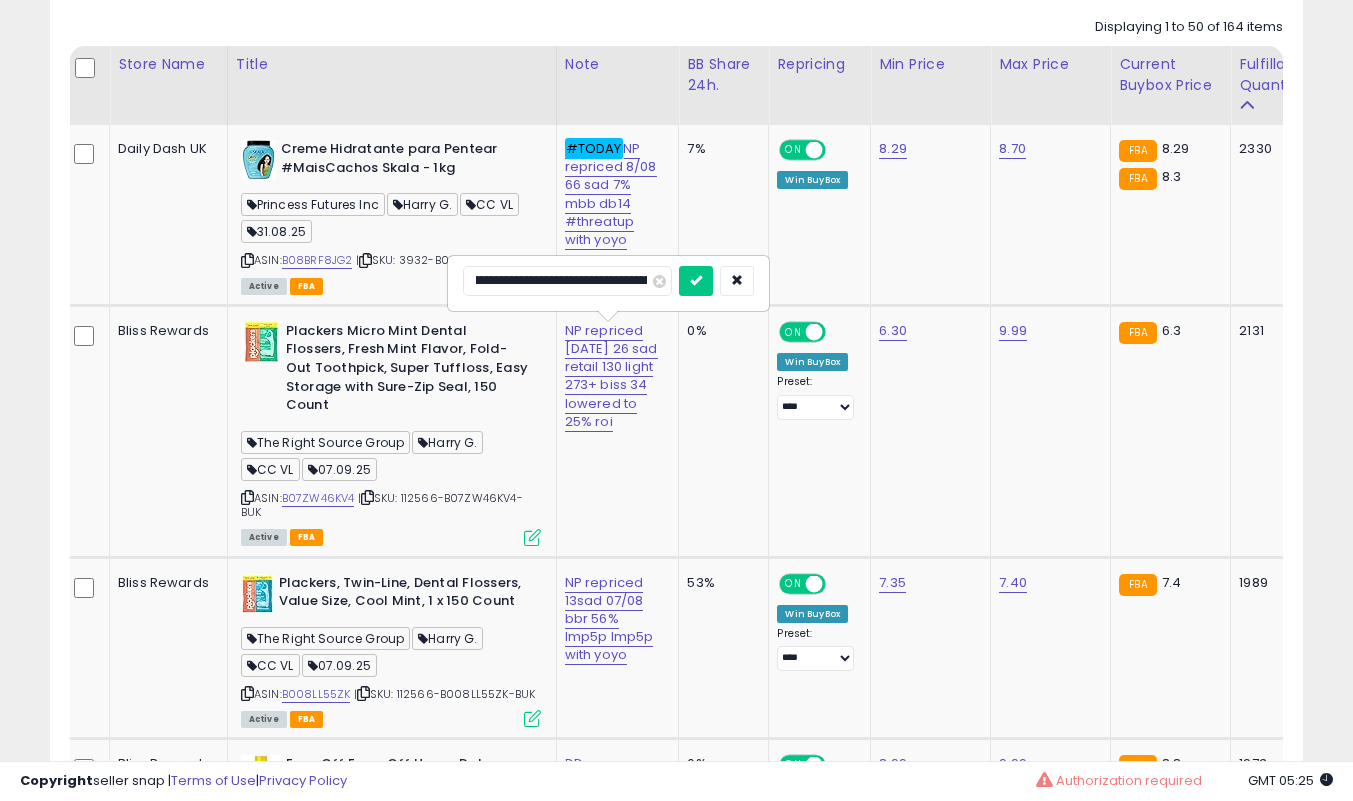 click at bounding box center (696, 280) 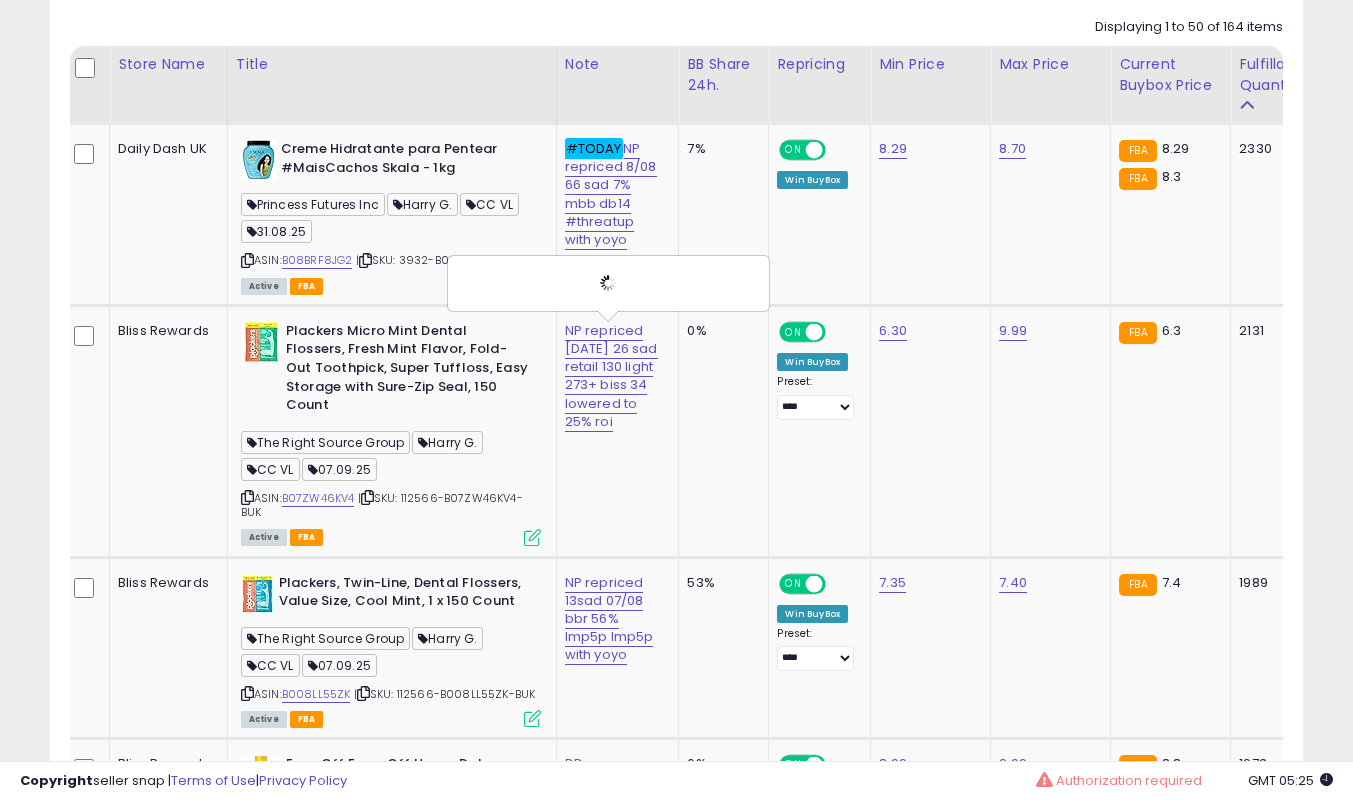 scroll, scrollTop: 0, scrollLeft: 0, axis: both 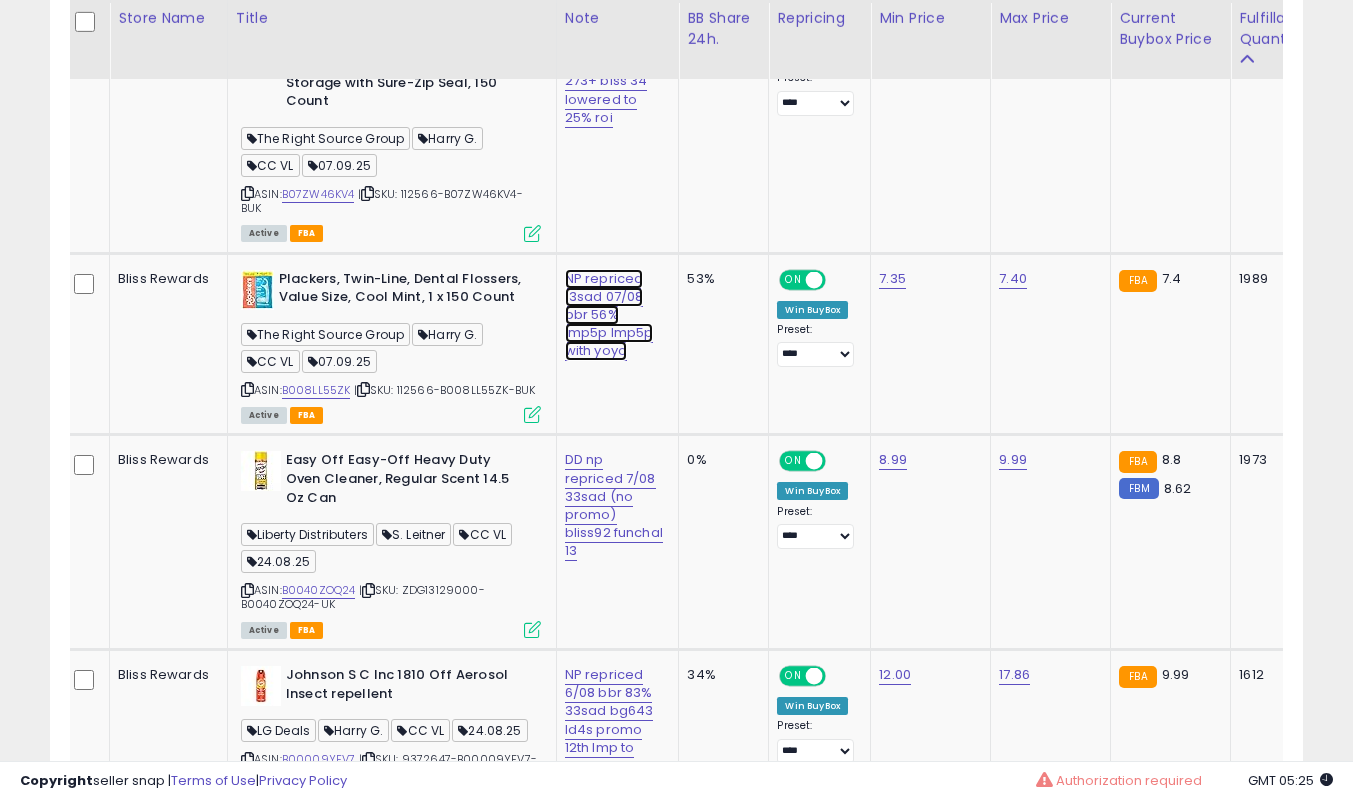 click on "NP repriced 13sad 07/08 bbr 56% lmp5p lmp5p with yoyo" at bounding box center [611, -110] 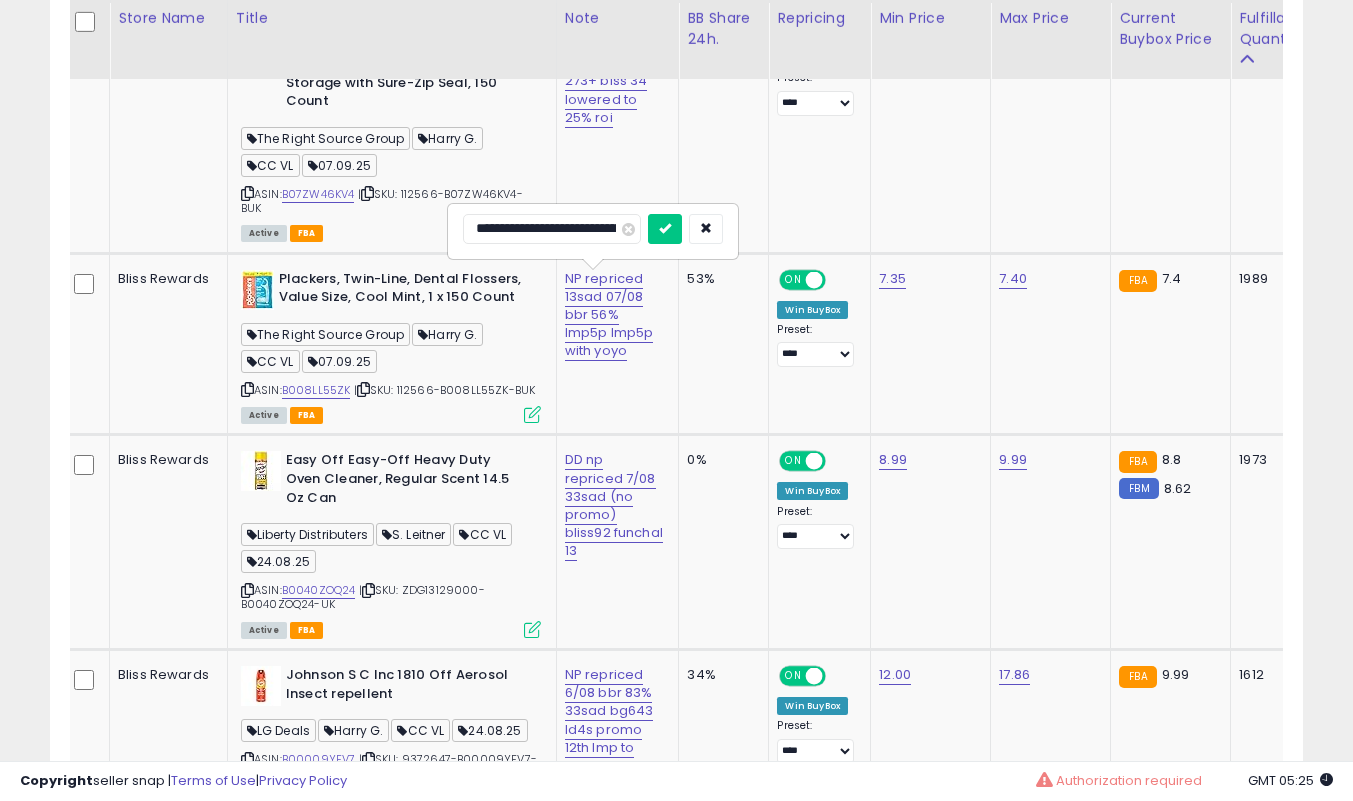 scroll, scrollTop: 0, scrollLeft: 199, axis: horizontal 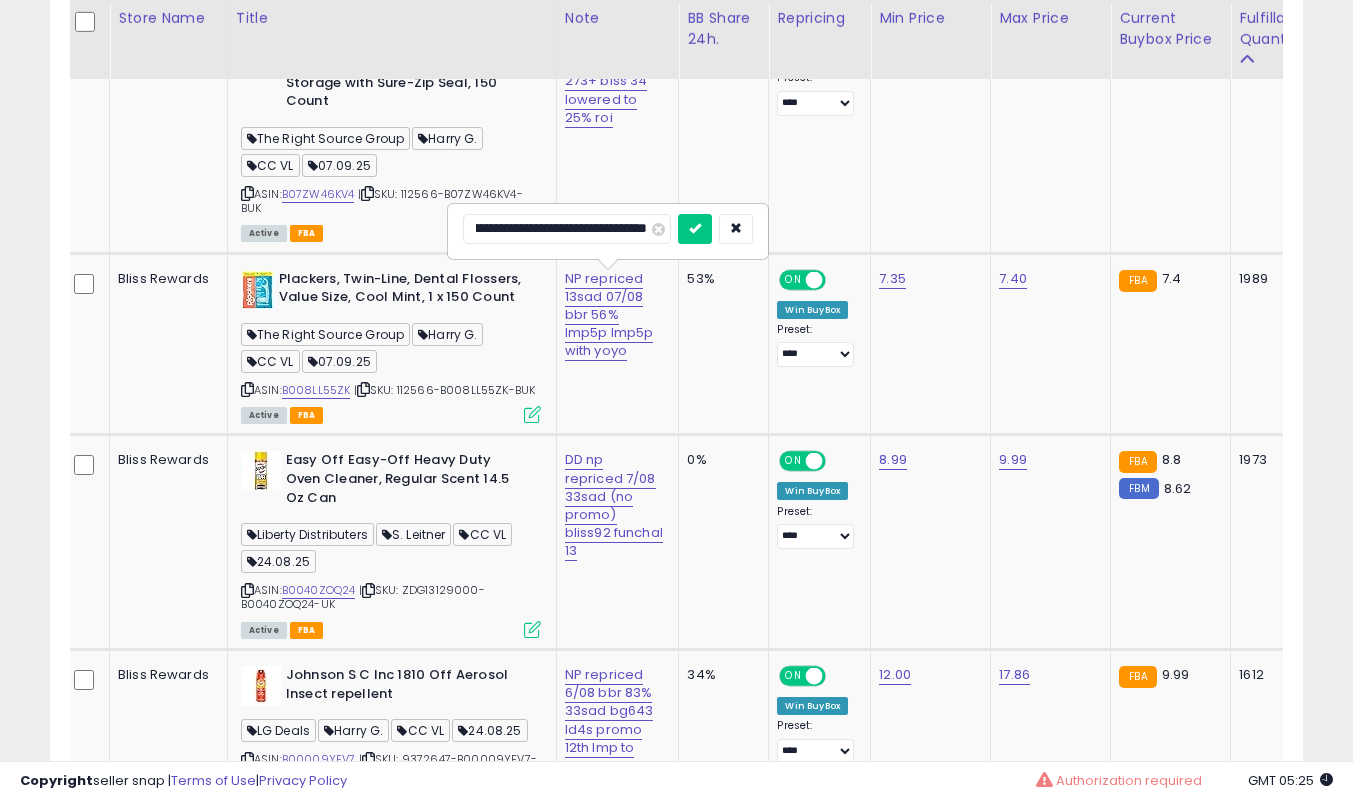 click on "**********" at bounding box center [567, 229] 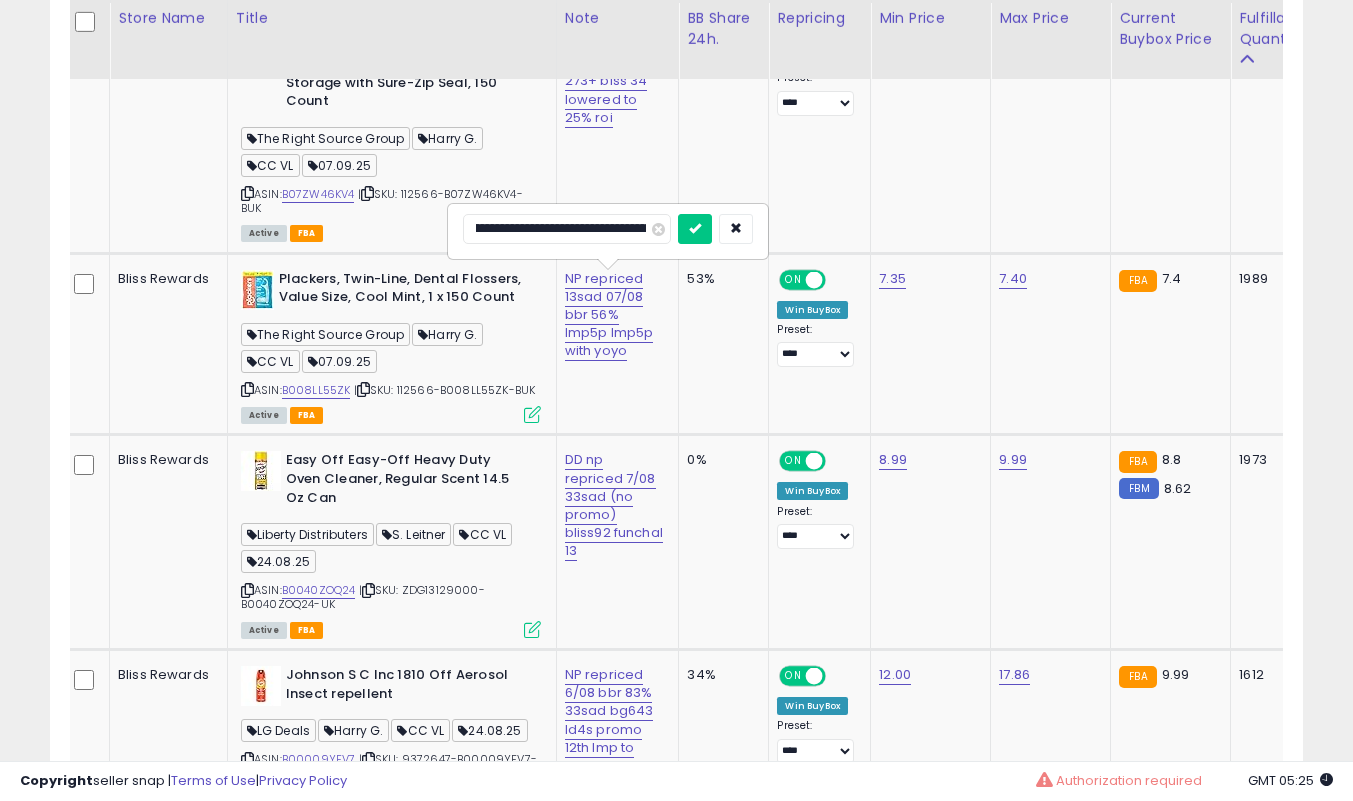 scroll, scrollTop: 0, scrollLeft: 48, axis: horizontal 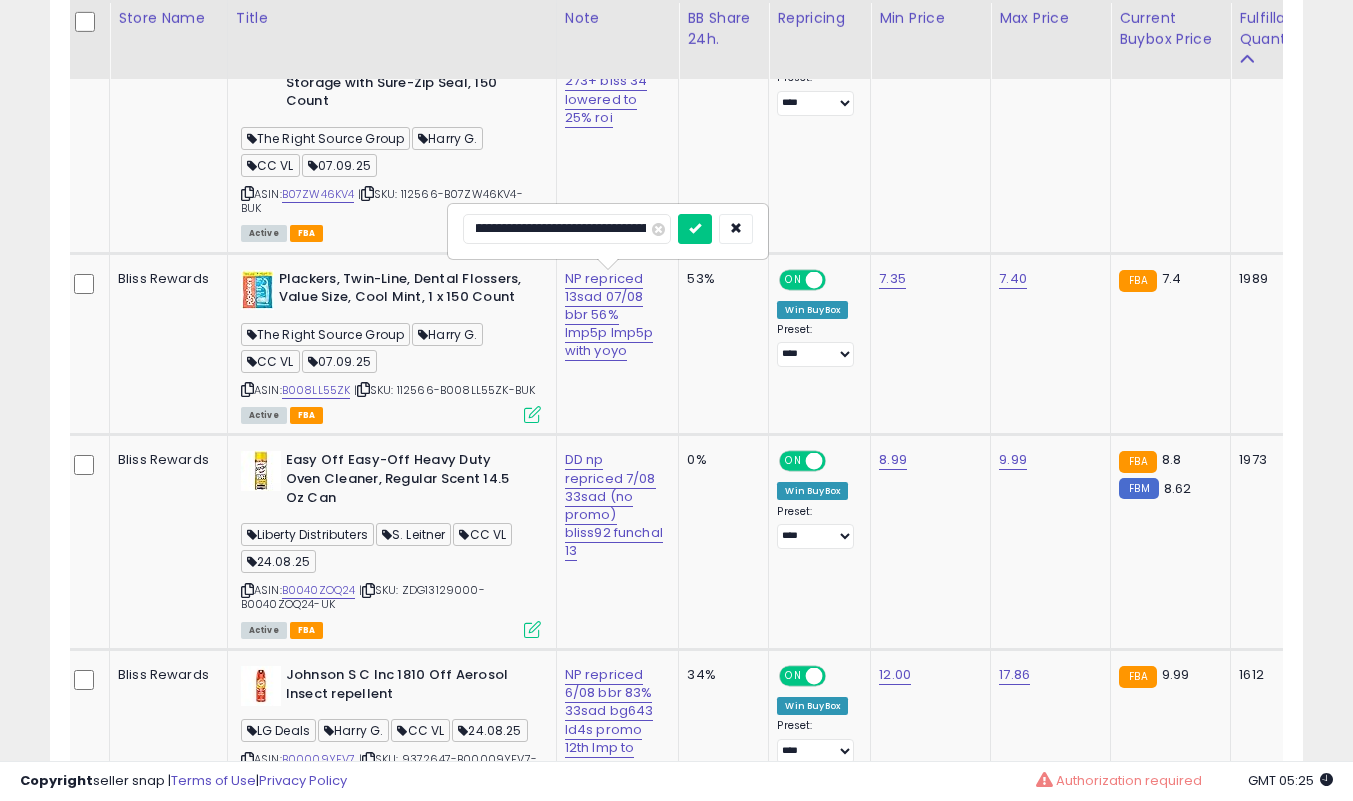 type on "**********" 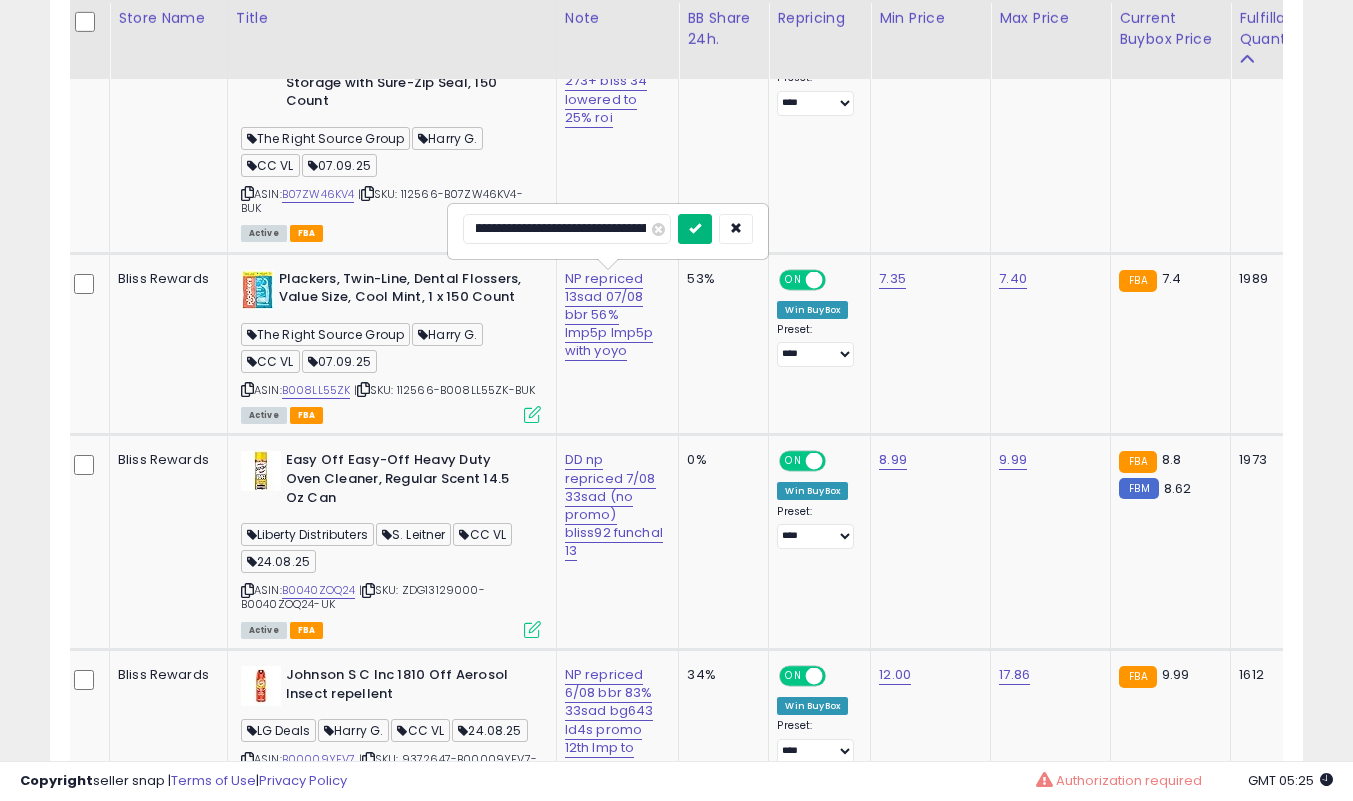 click at bounding box center [695, 229] 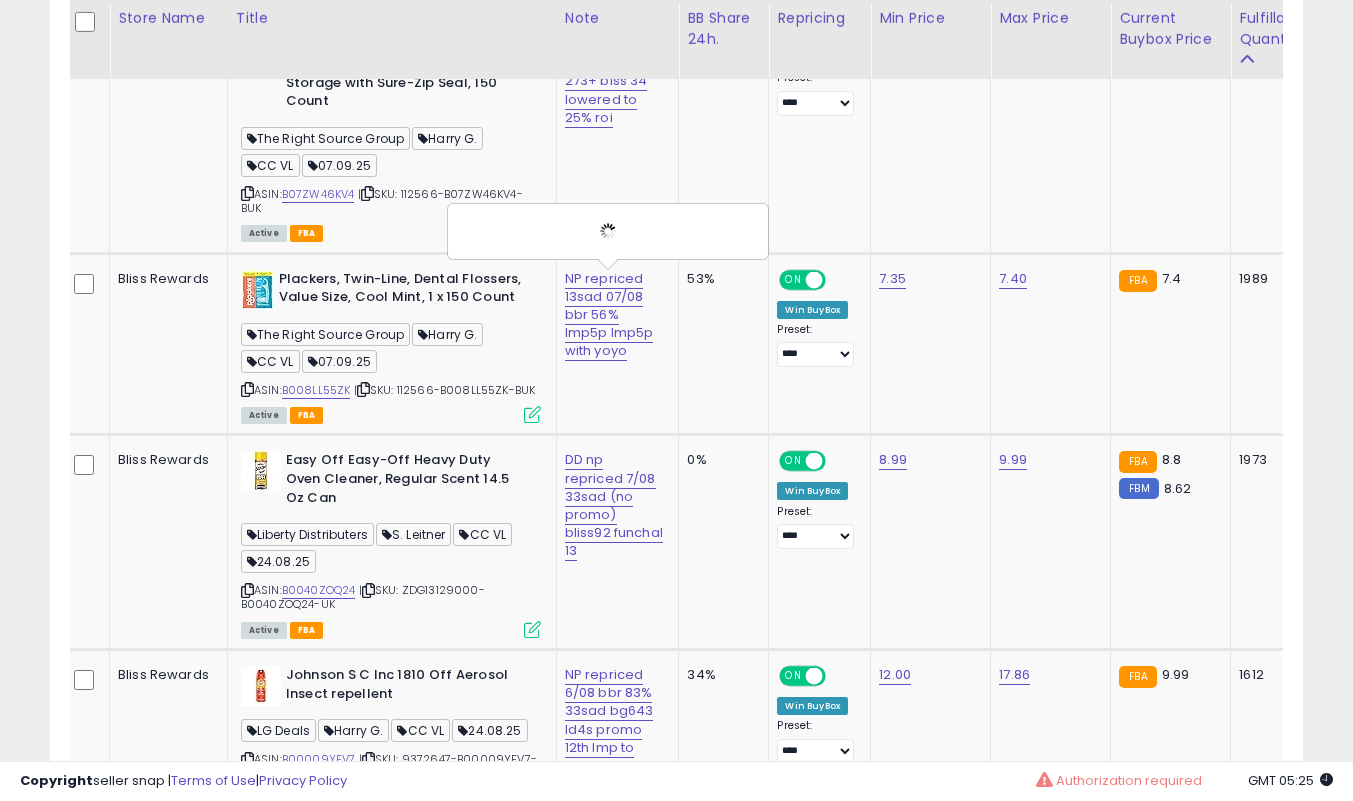 scroll, scrollTop: 0, scrollLeft: 0, axis: both 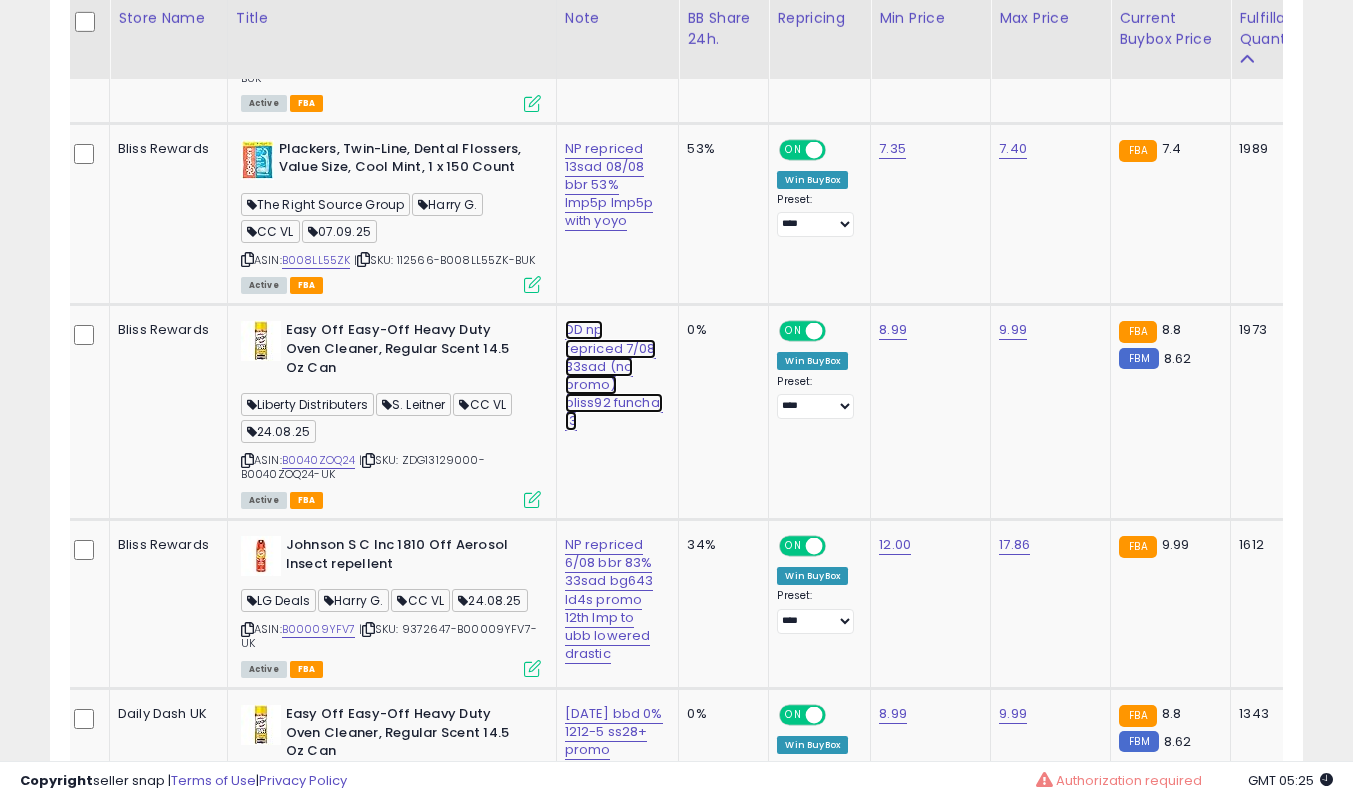 click on "DD np repriced 7/08 33sad (no promo) bliss92 funchal 13" at bounding box center [611, -240] 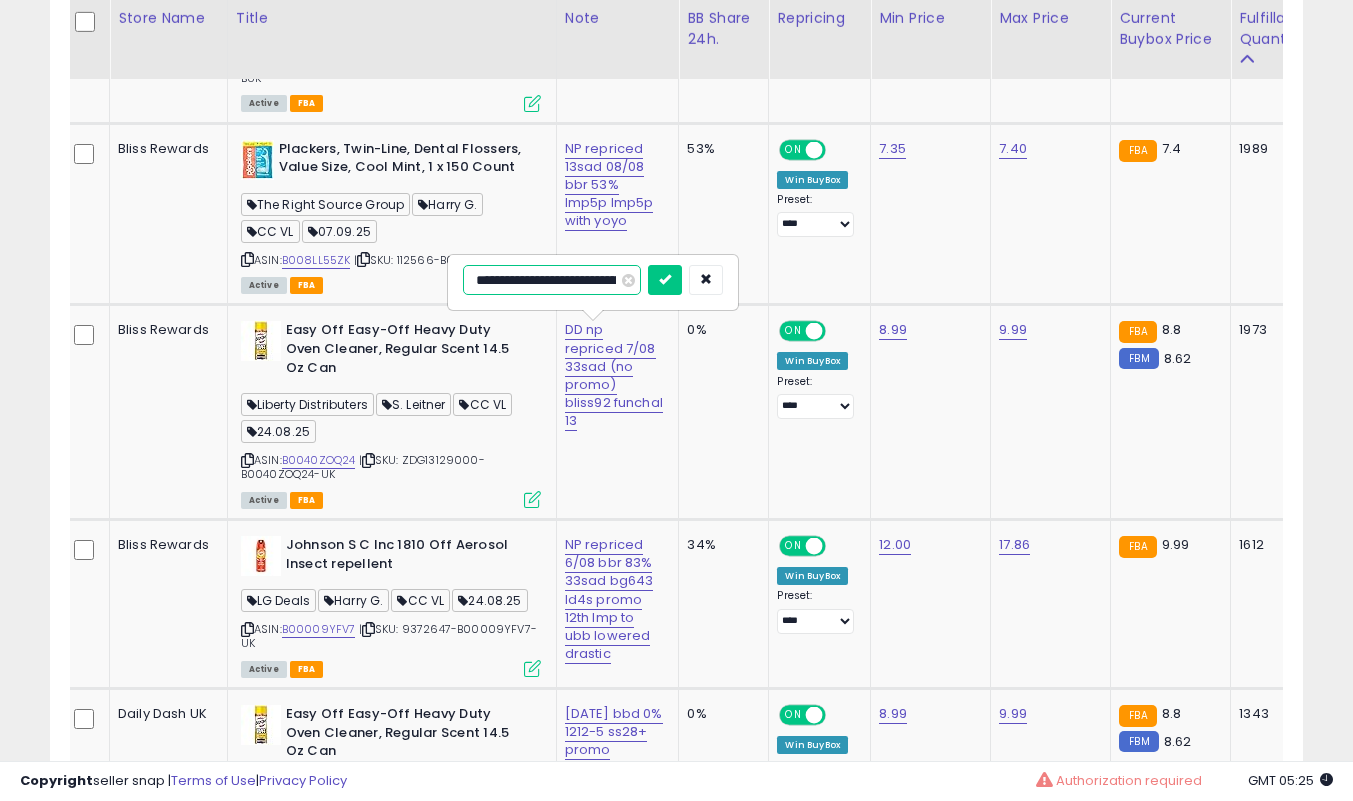 scroll, scrollTop: 0, scrollLeft: 199, axis: horizontal 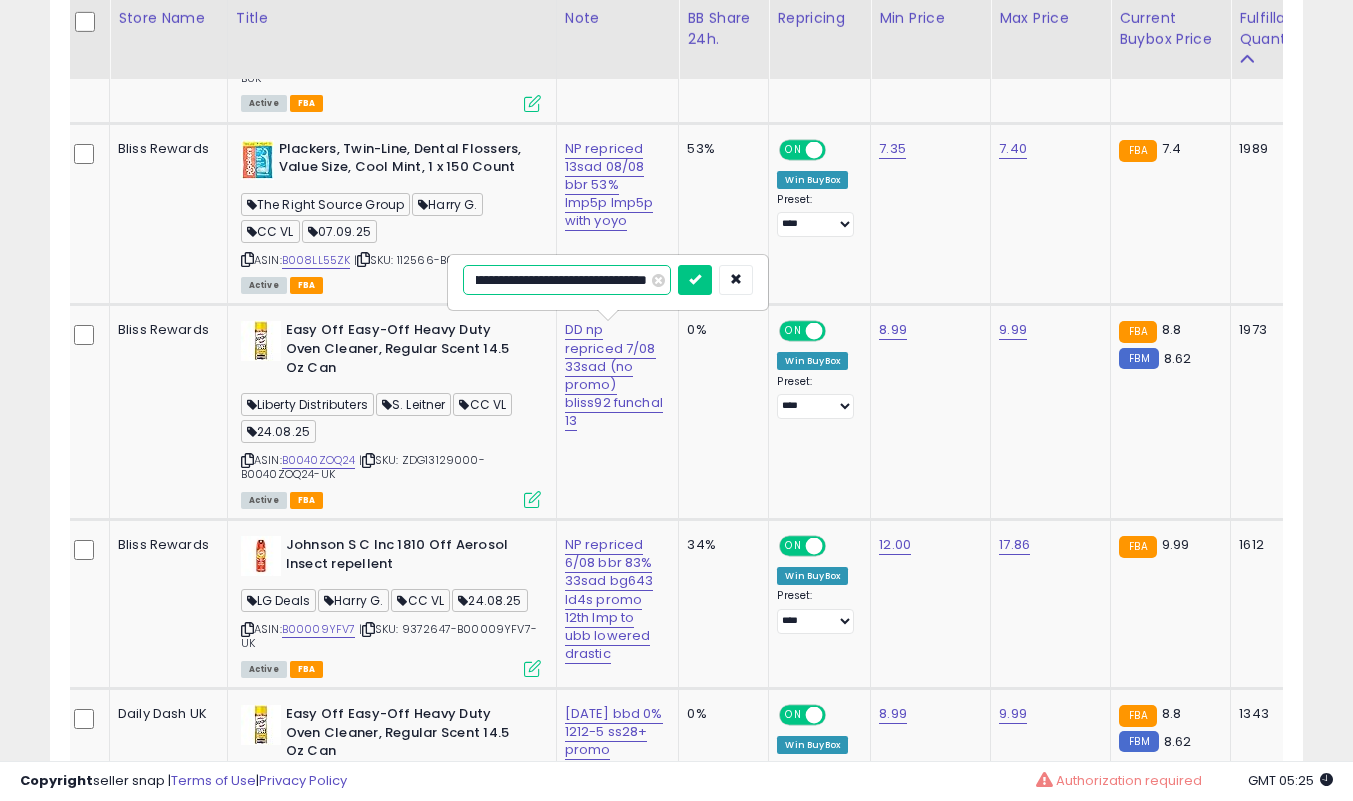 click on "**********" at bounding box center (567, 280) 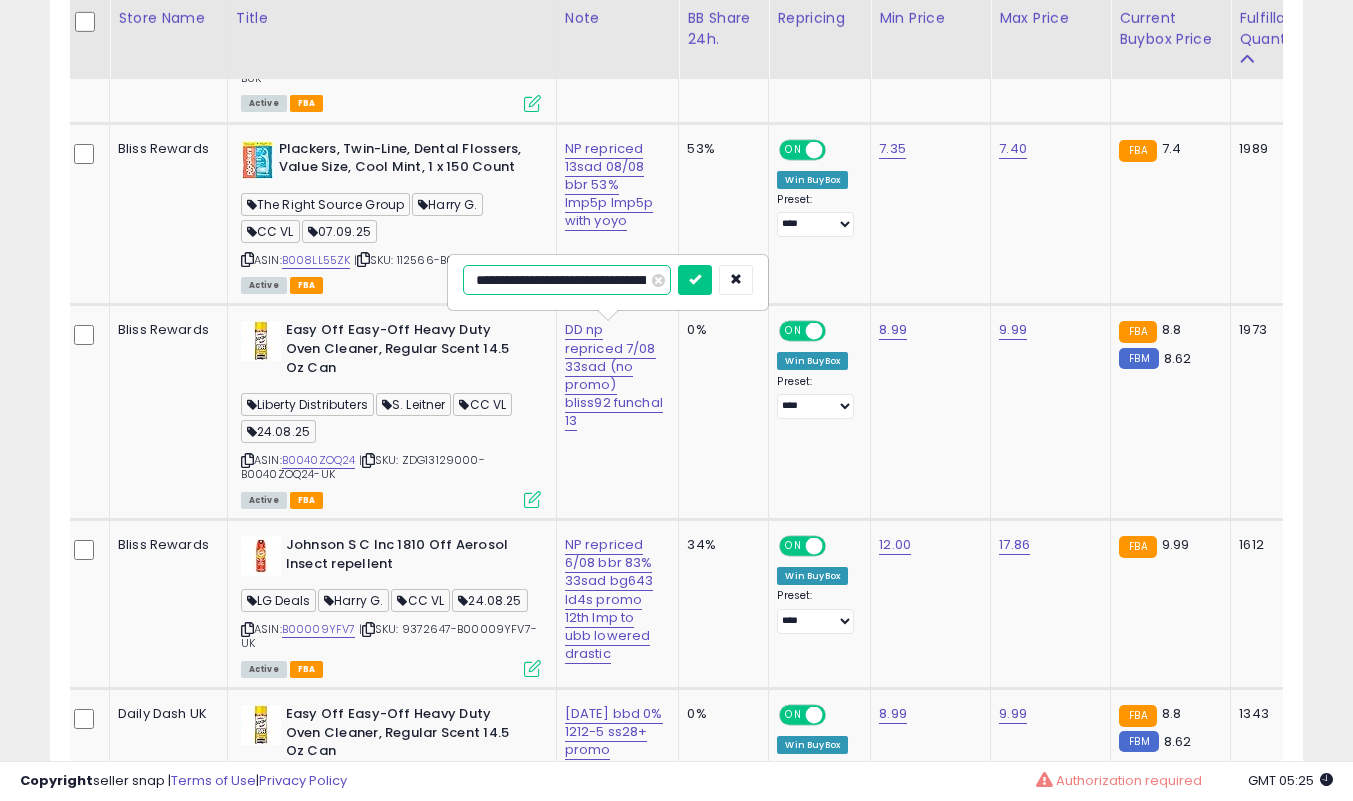 type on "**********" 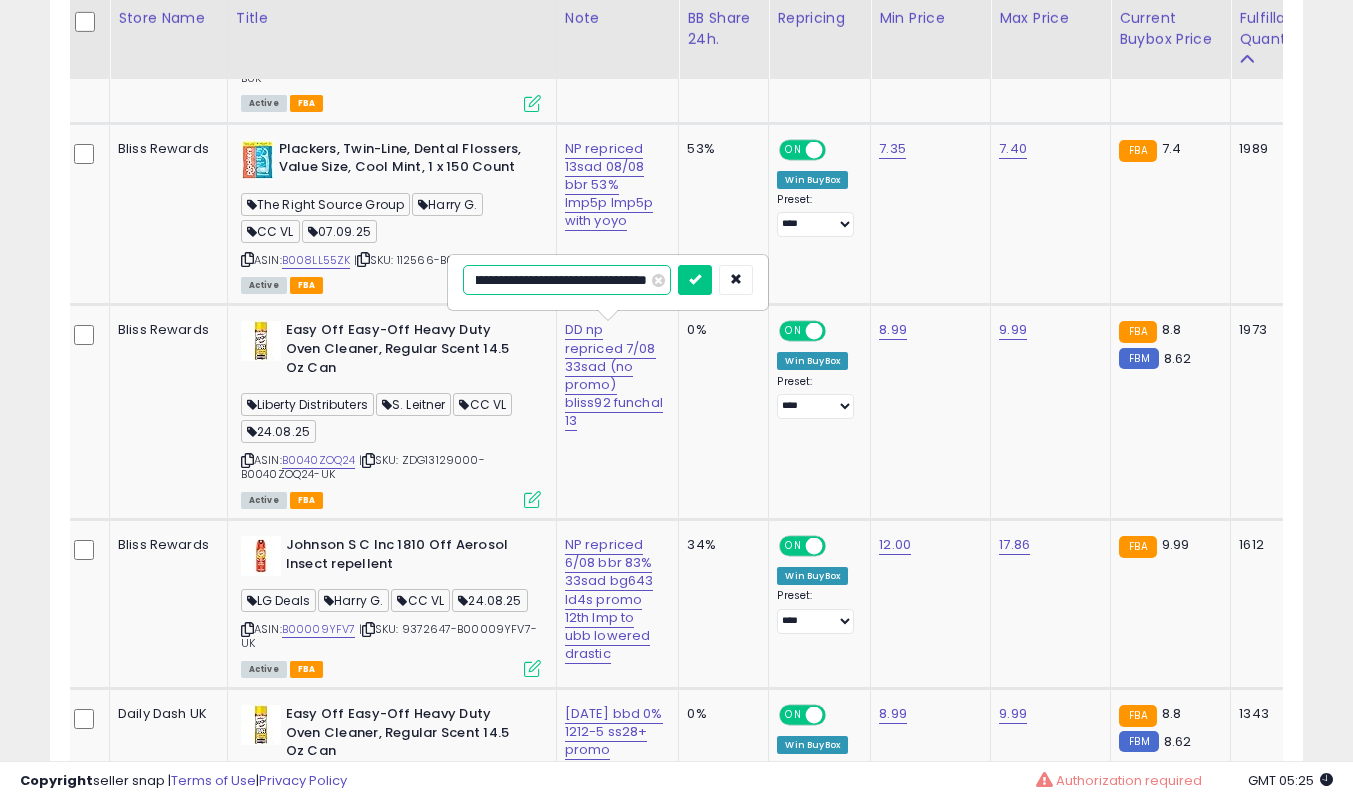 scroll, scrollTop: 0, scrollLeft: 199, axis: horizontal 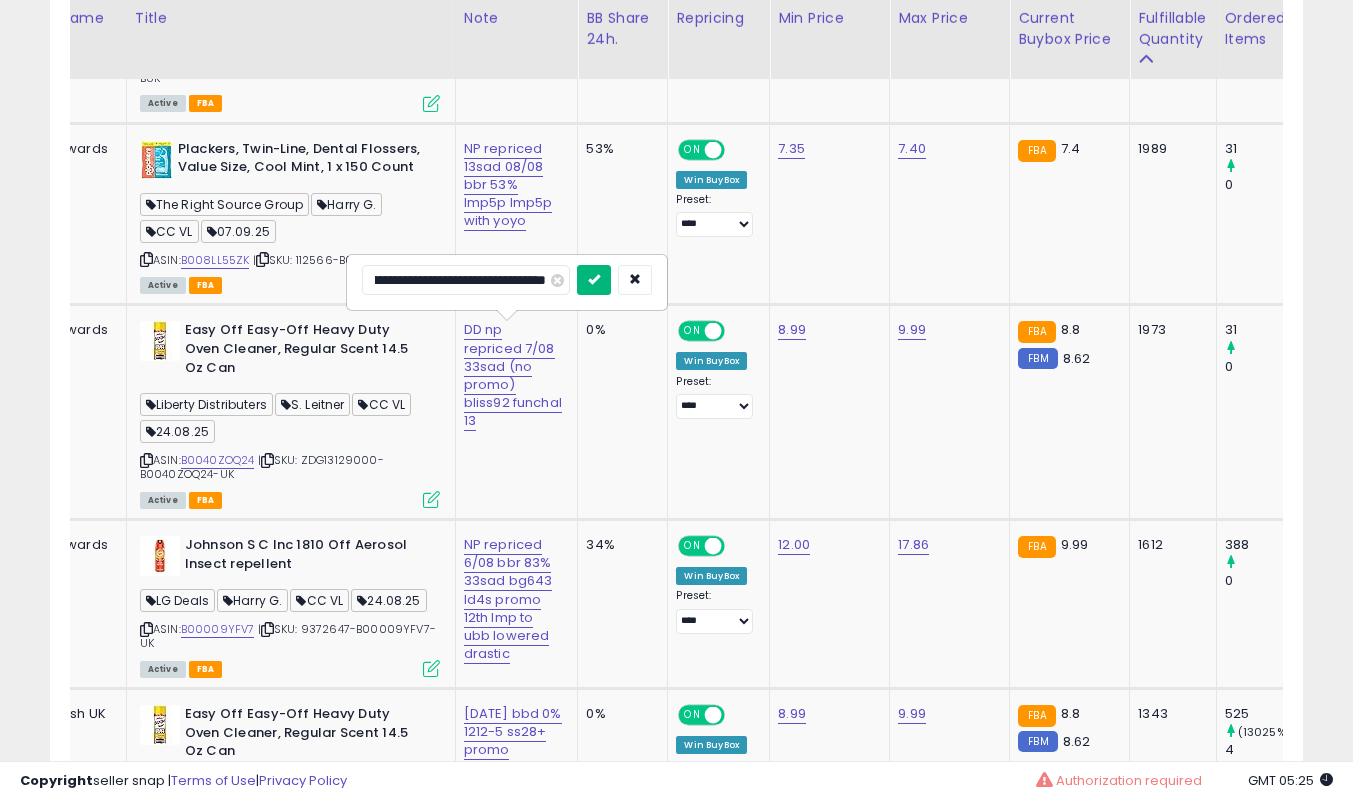 click at bounding box center [594, 279] 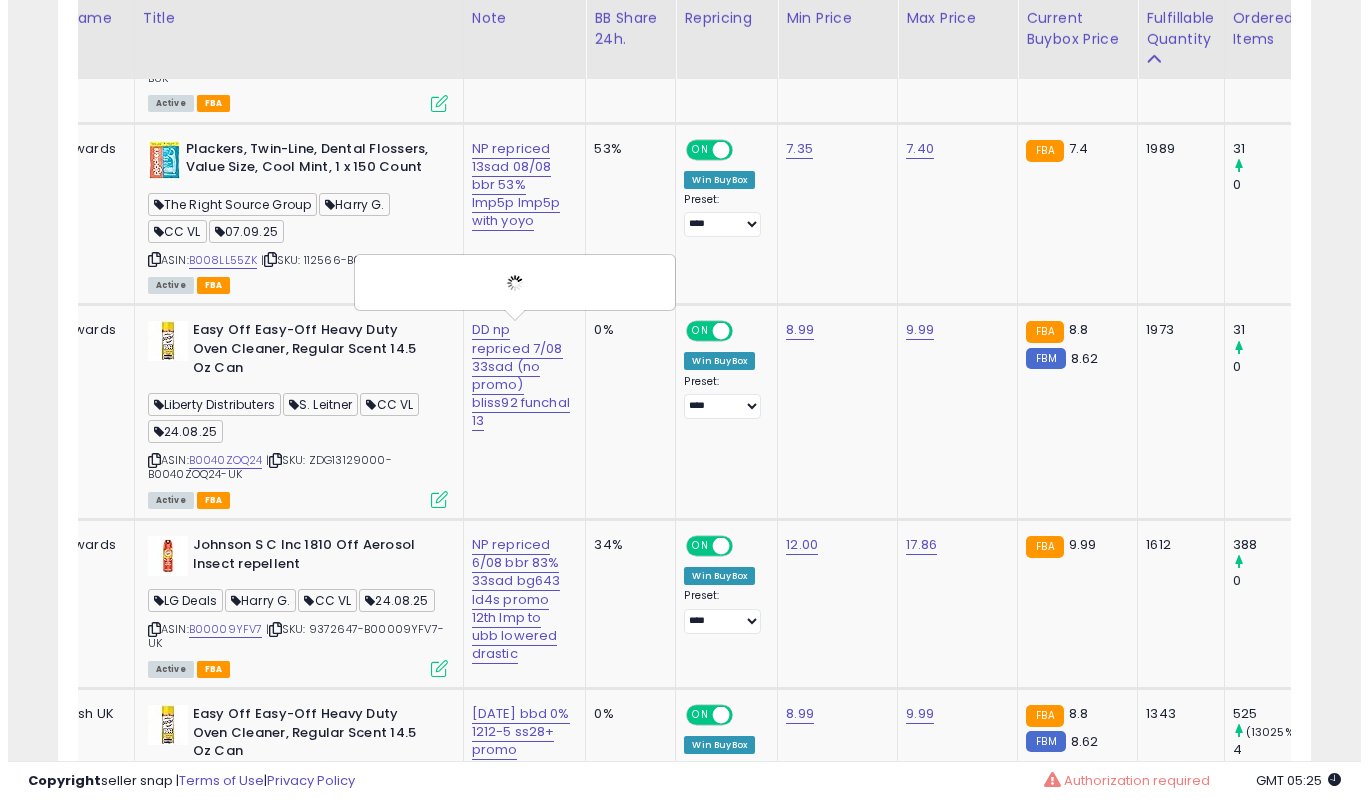 scroll, scrollTop: 0, scrollLeft: 0, axis: both 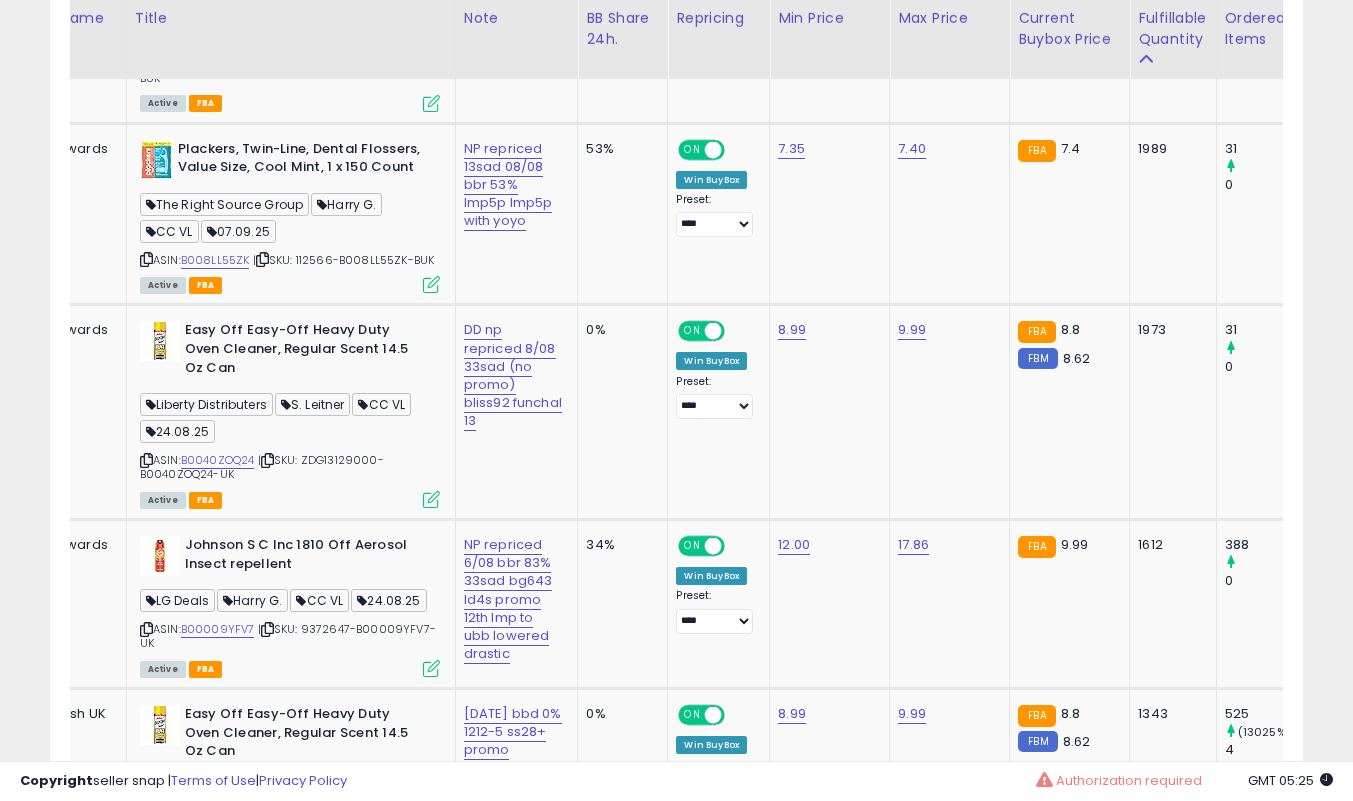 click at bounding box center (431, 499) 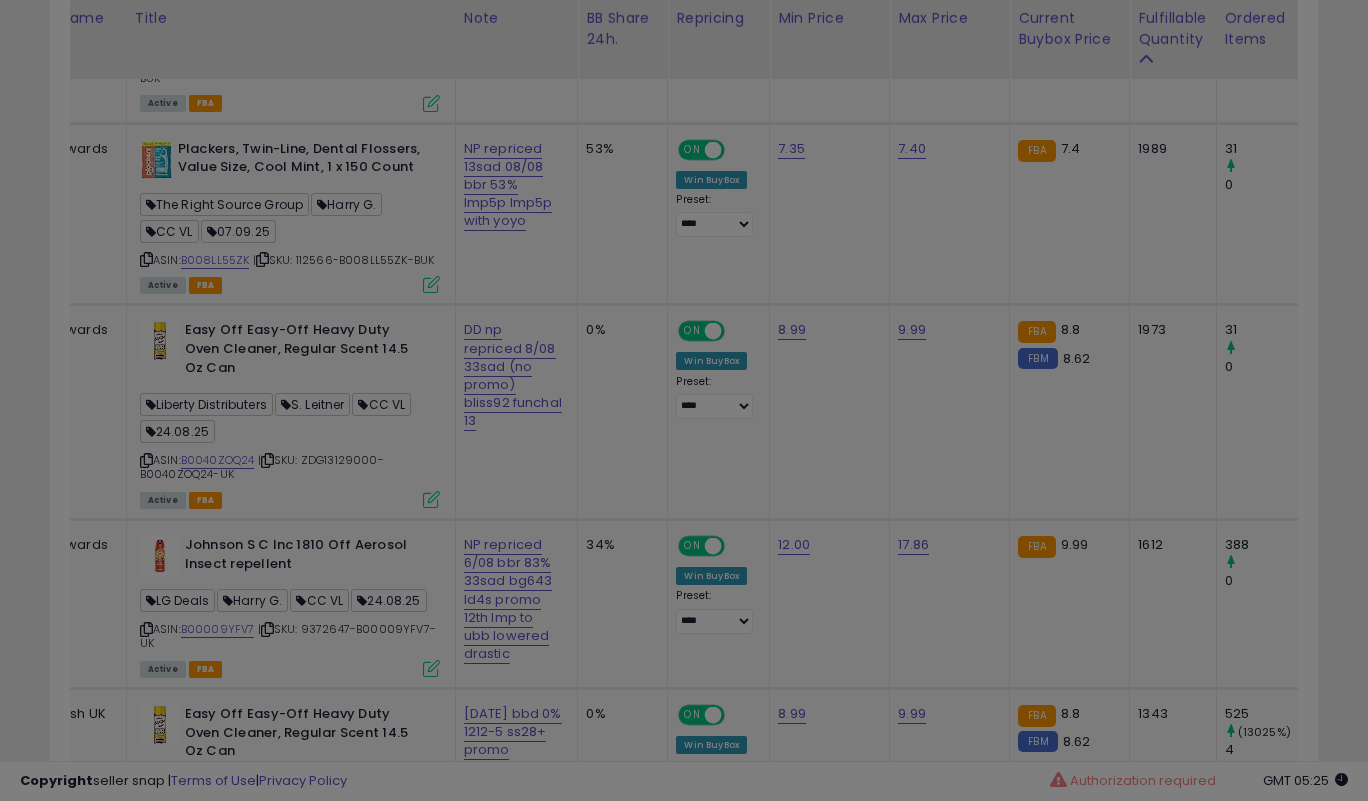 scroll, scrollTop: 999590, scrollLeft: 999266, axis: both 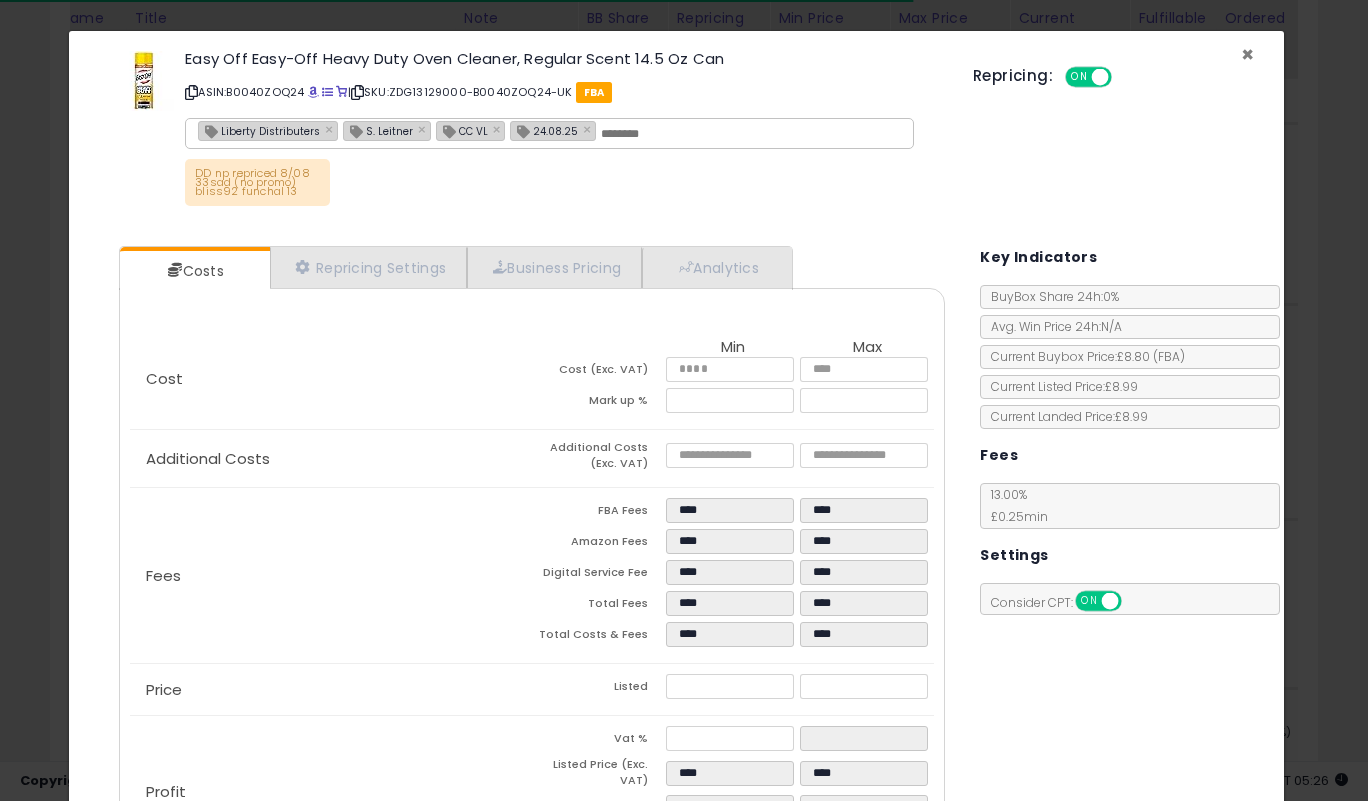 click on "×" at bounding box center (1247, 54) 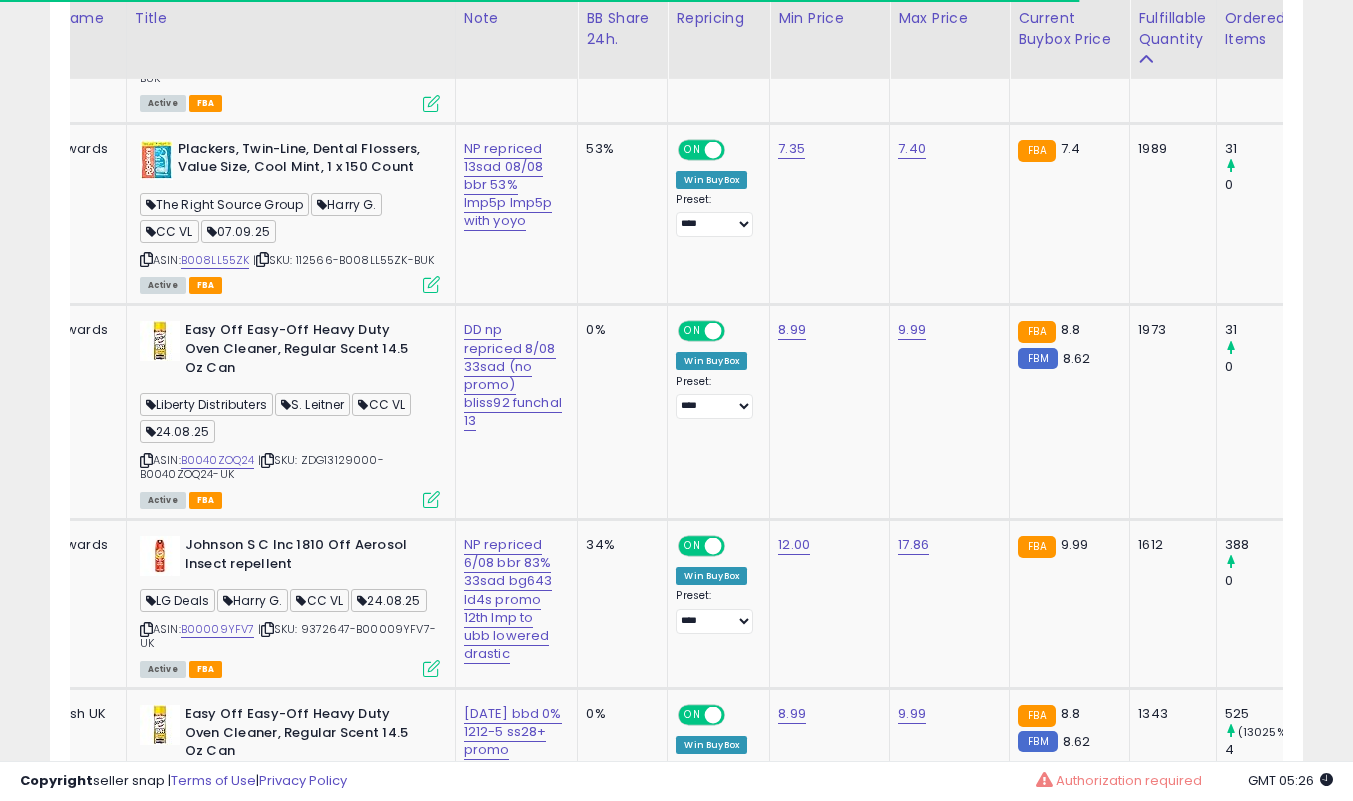 scroll, scrollTop: 410, scrollLeft: 725, axis: both 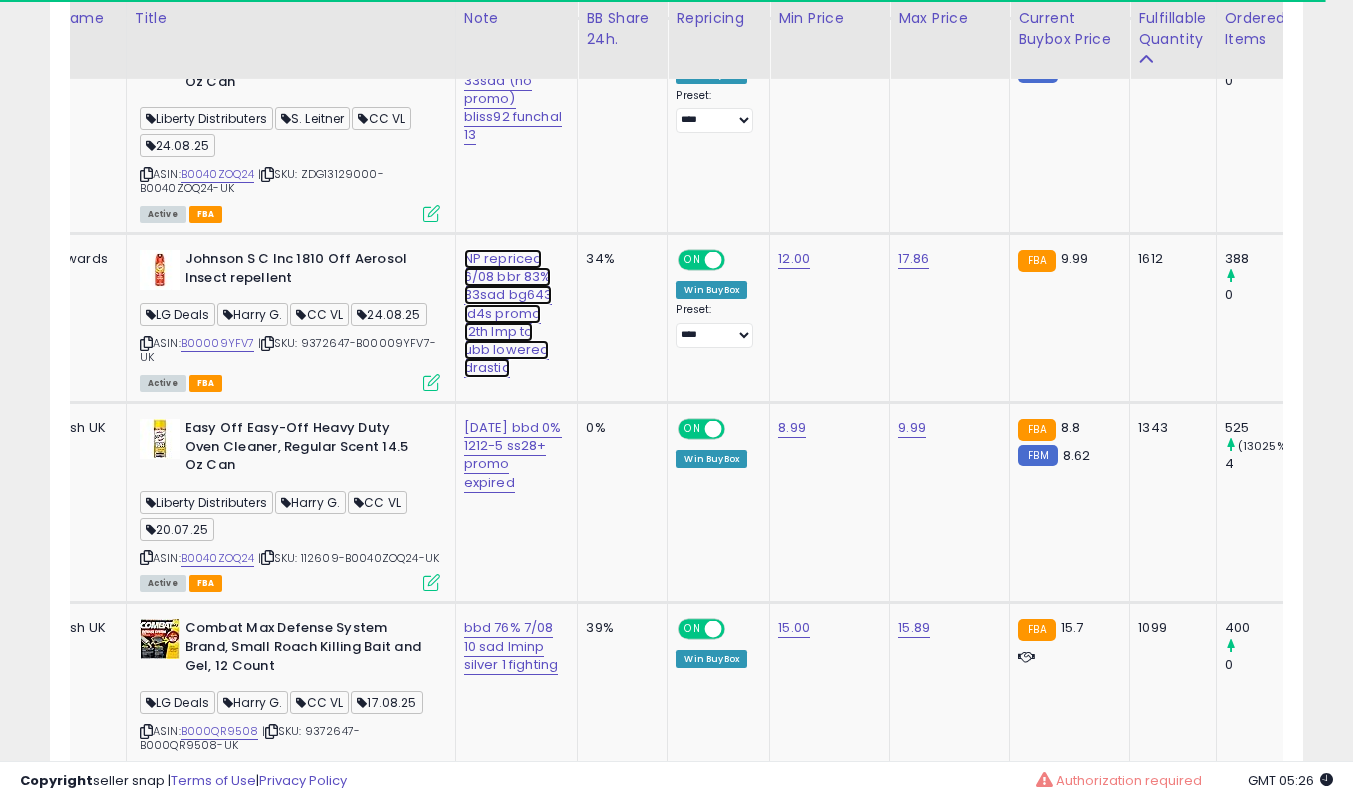 click on "NP repriced 6/08 bbr 83% 33sad bg643 ld4s promo 12th lmp to ubb lowered drastic" at bounding box center [510, -526] 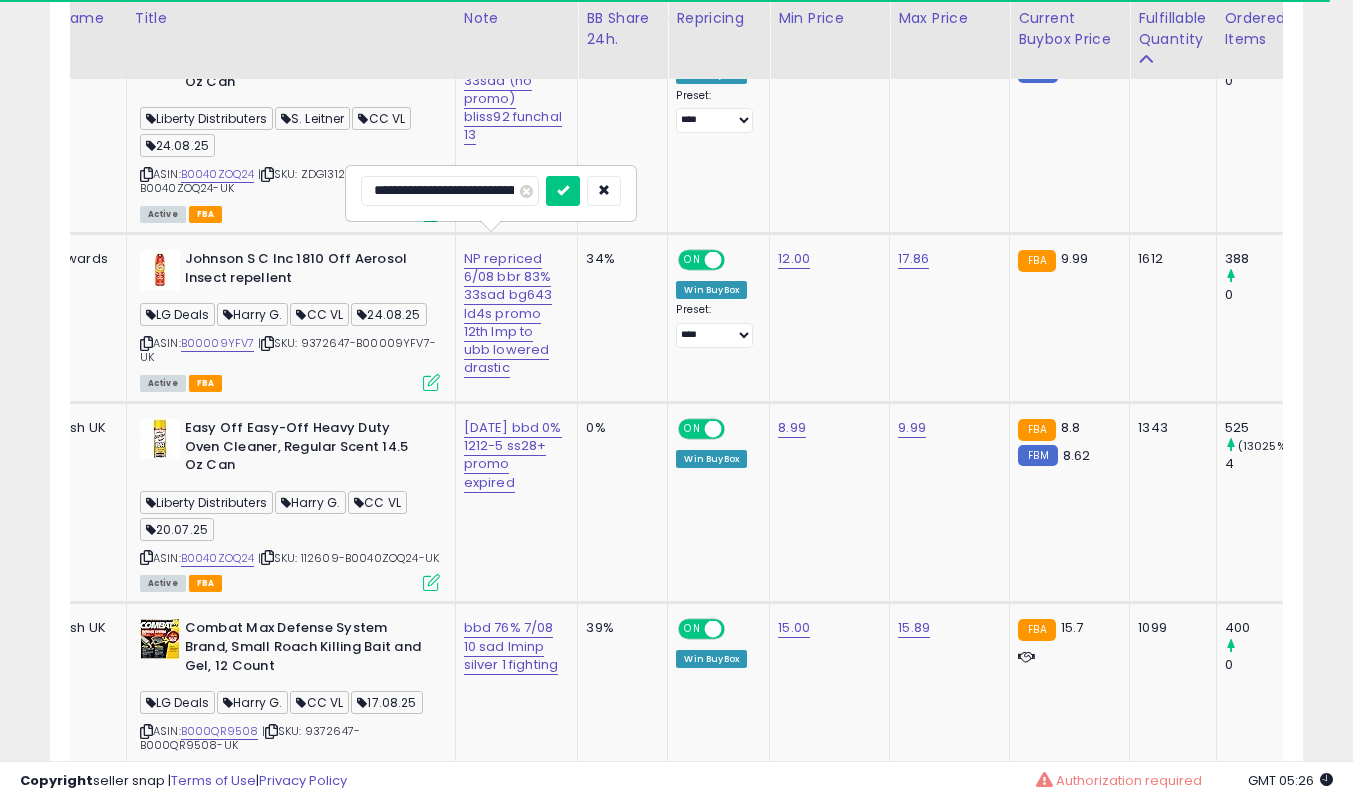 scroll, scrollTop: 0, scrollLeft: 366, axis: horizontal 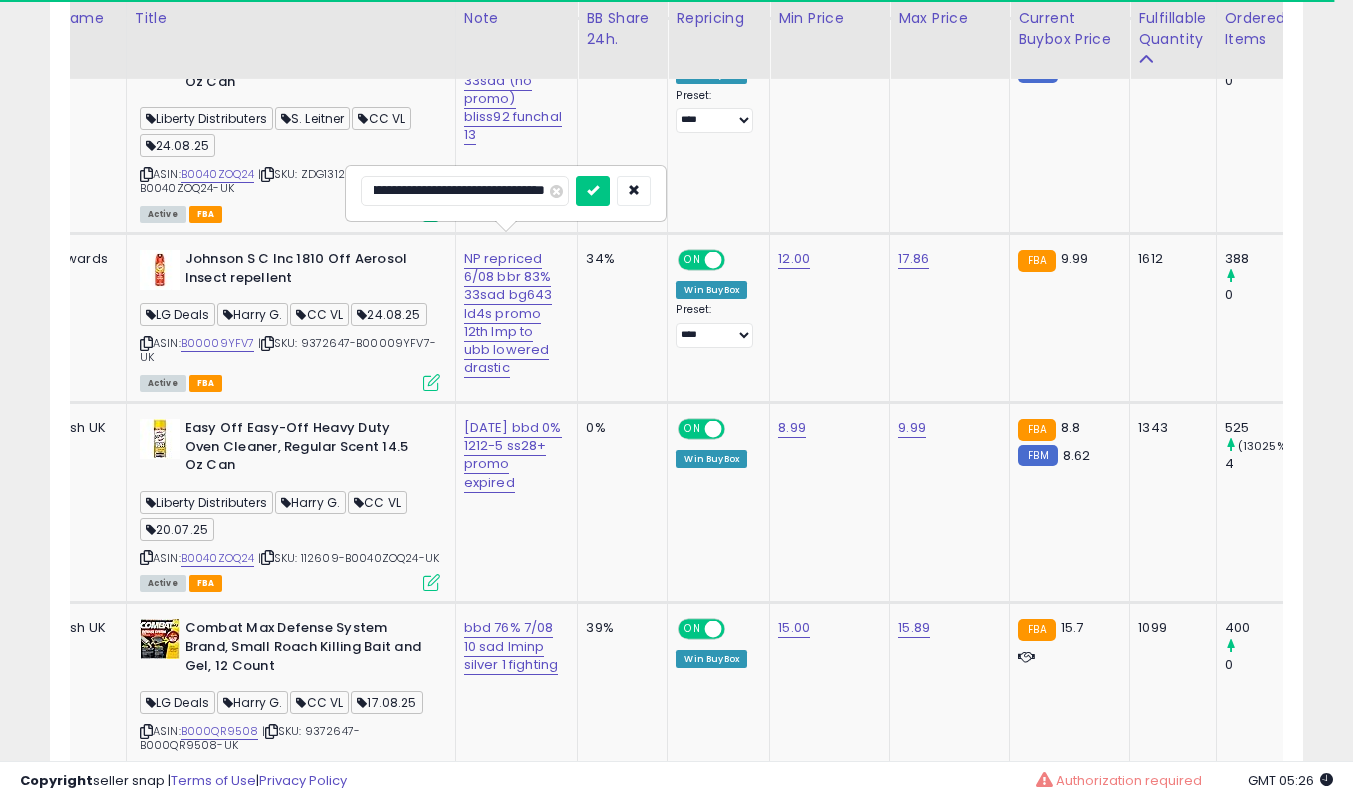click on "**********" at bounding box center (465, 191) 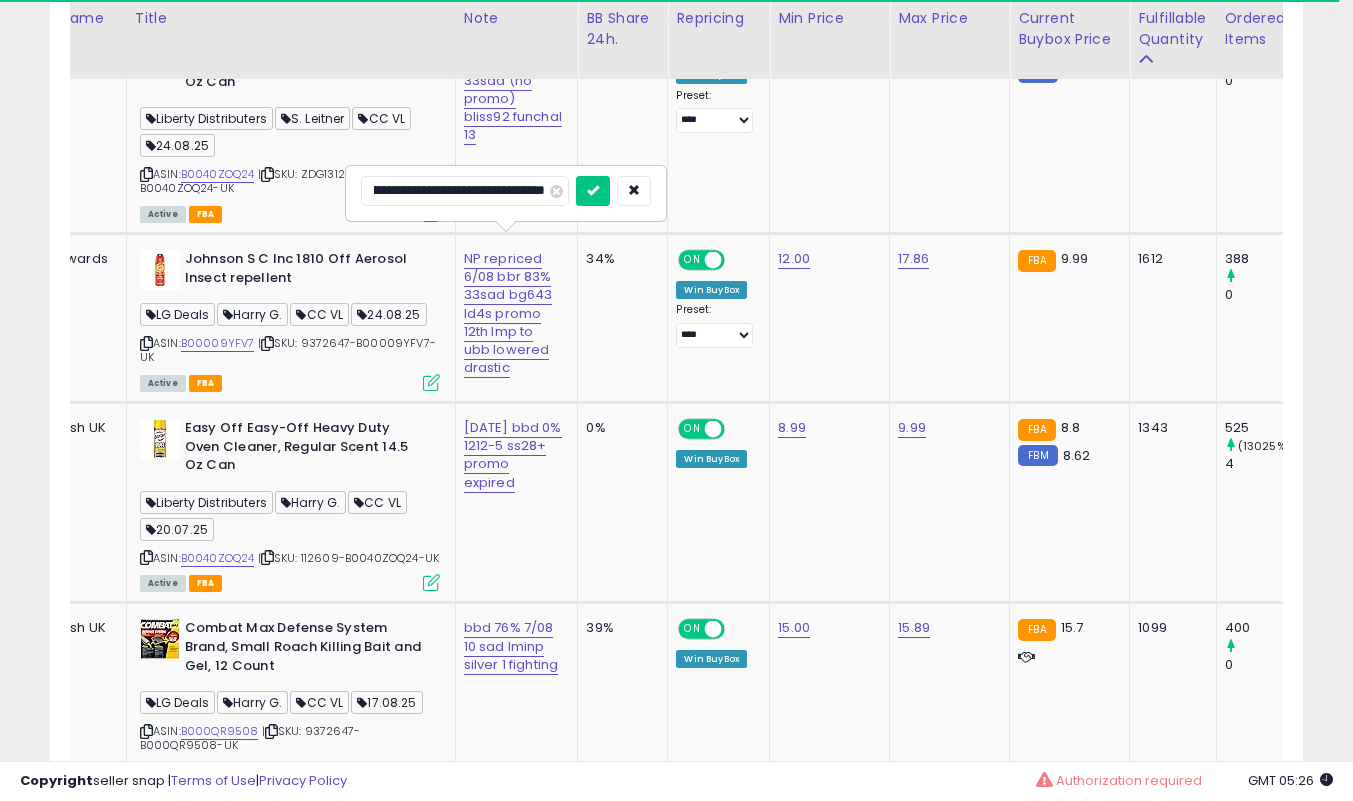 scroll, scrollTop: 0, scrollLeft: 0, axis: both 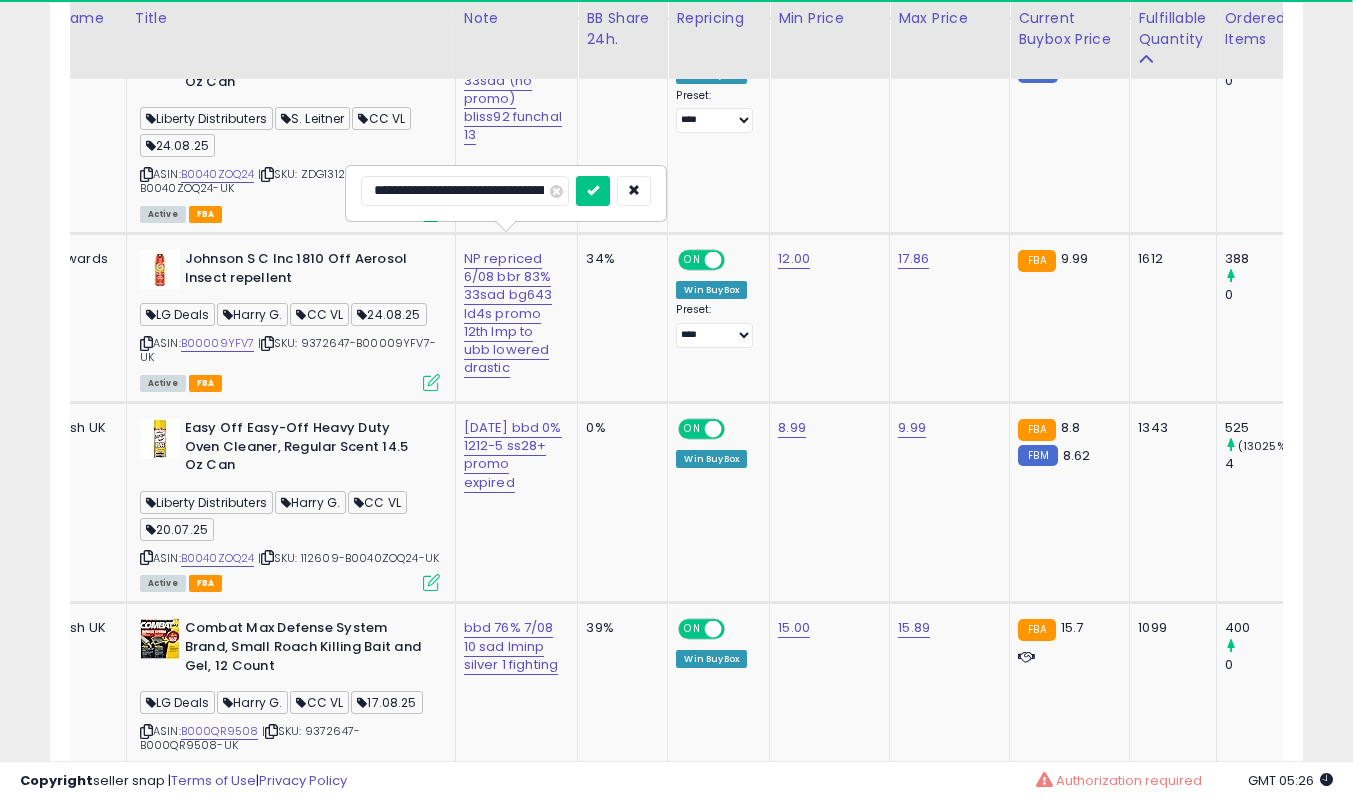 type on "**********" 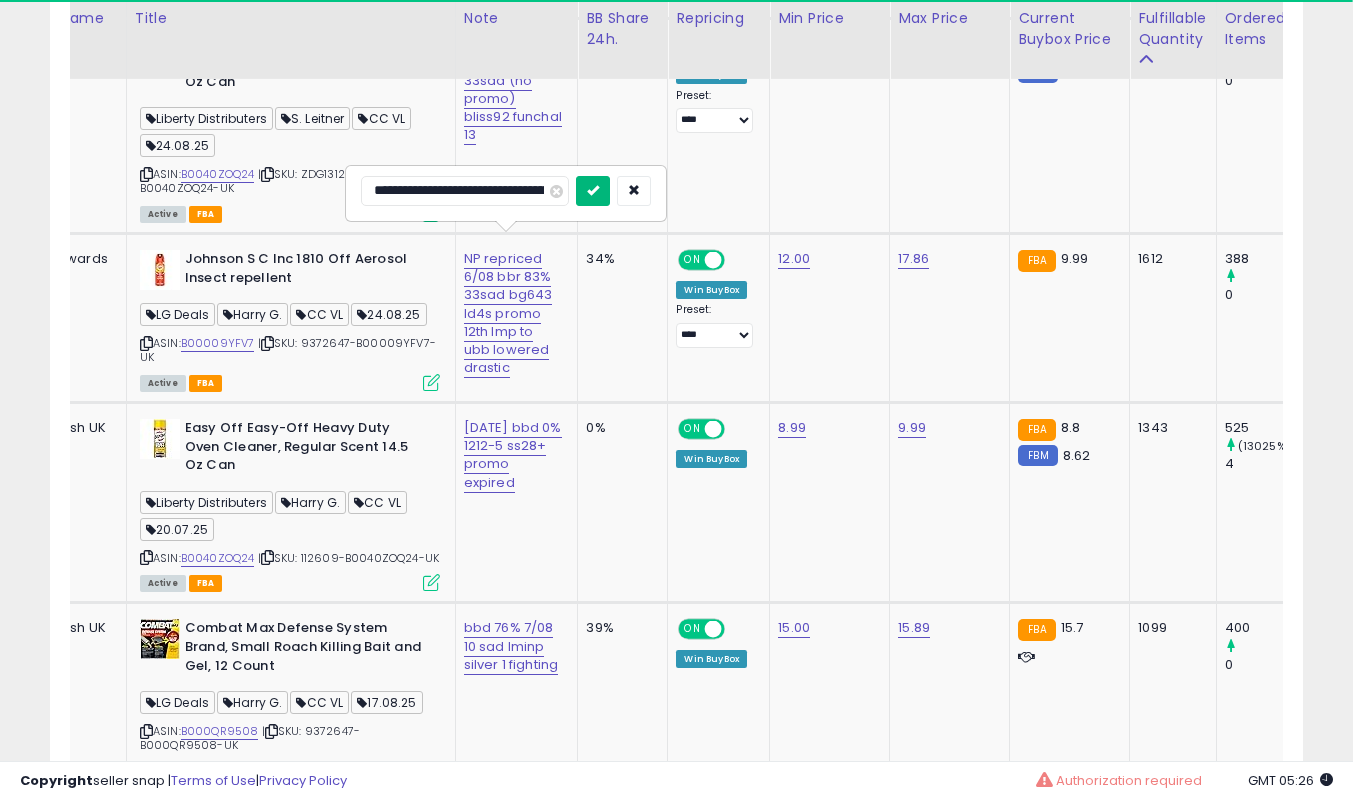 click at bounding box center (593, 190) 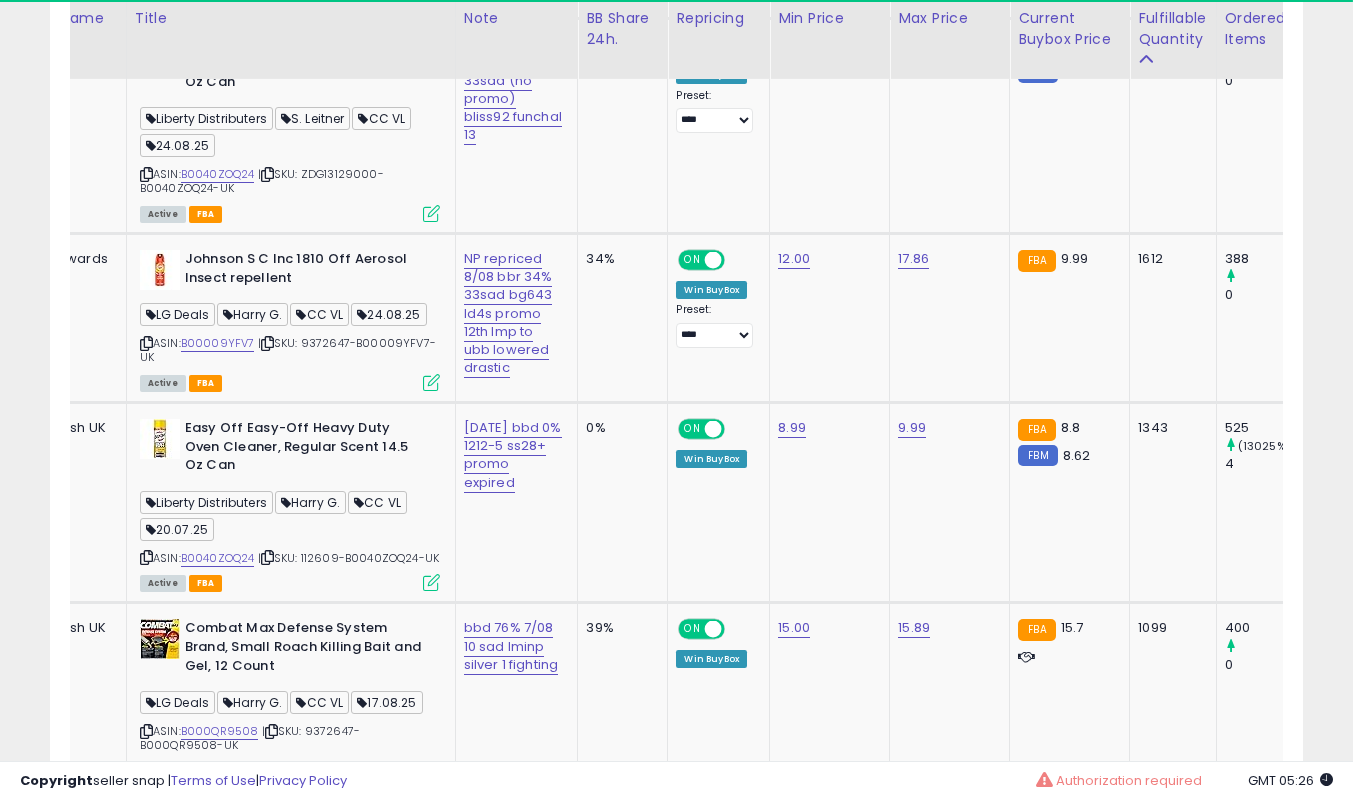 click on "525     (13025%)   4" 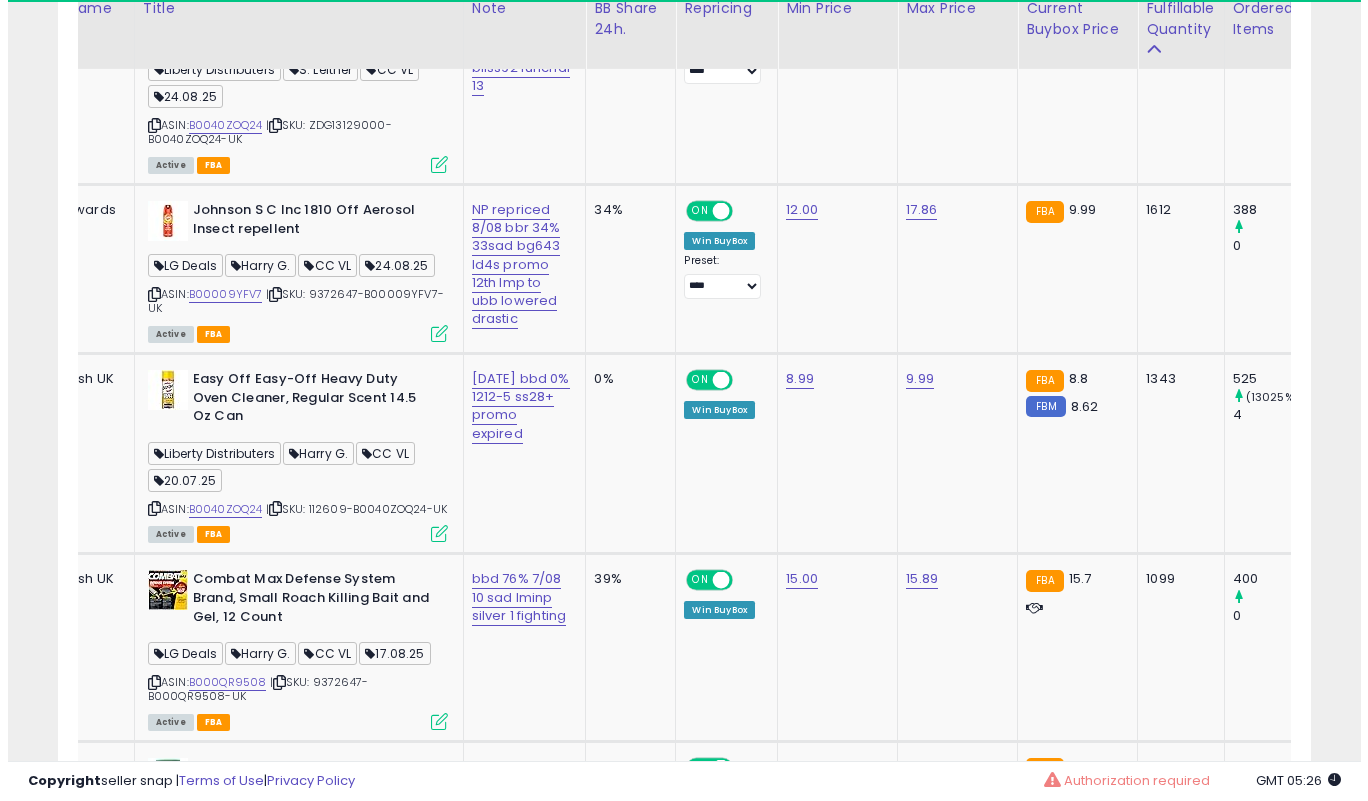 scroll, scrollTop: 1794, scrollLeft: 0, axis: vertical 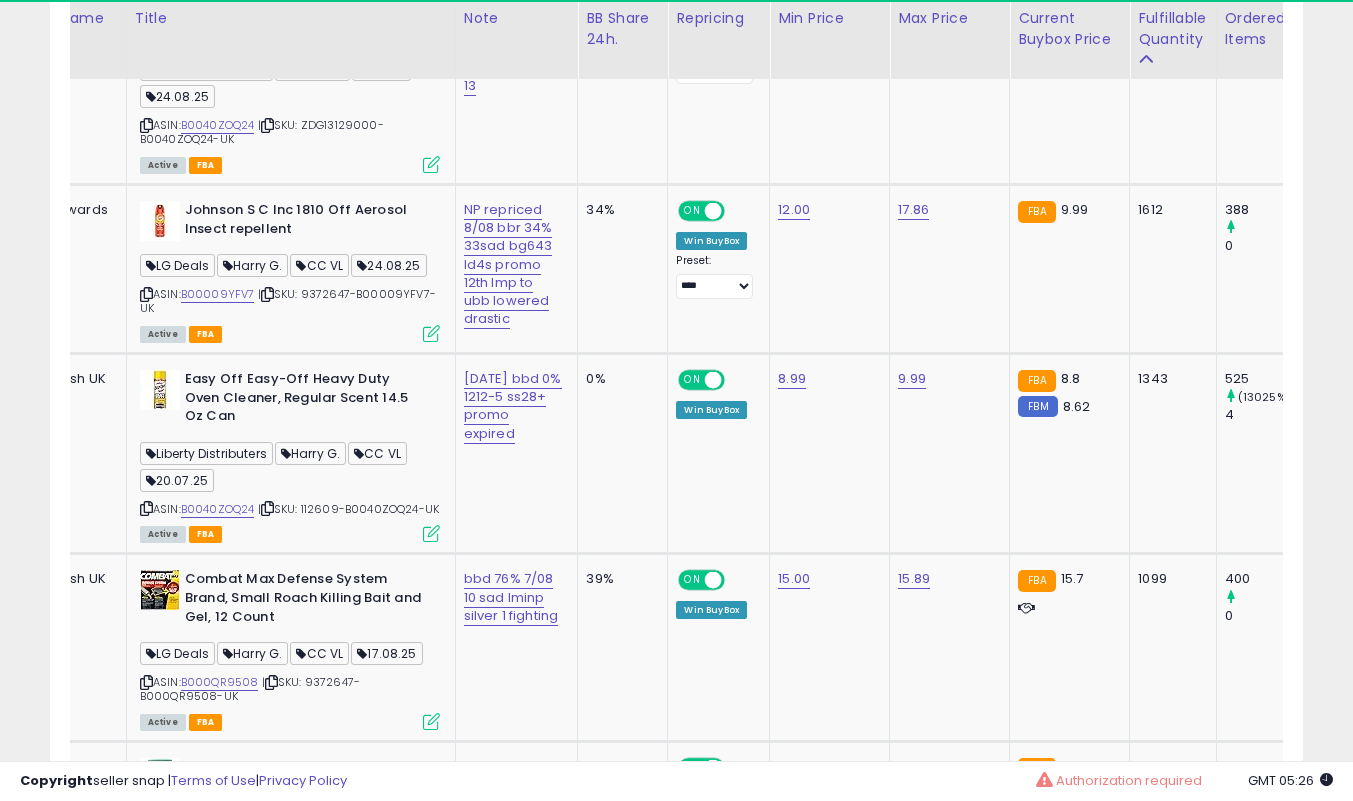 click at bounding box center (431, 333) 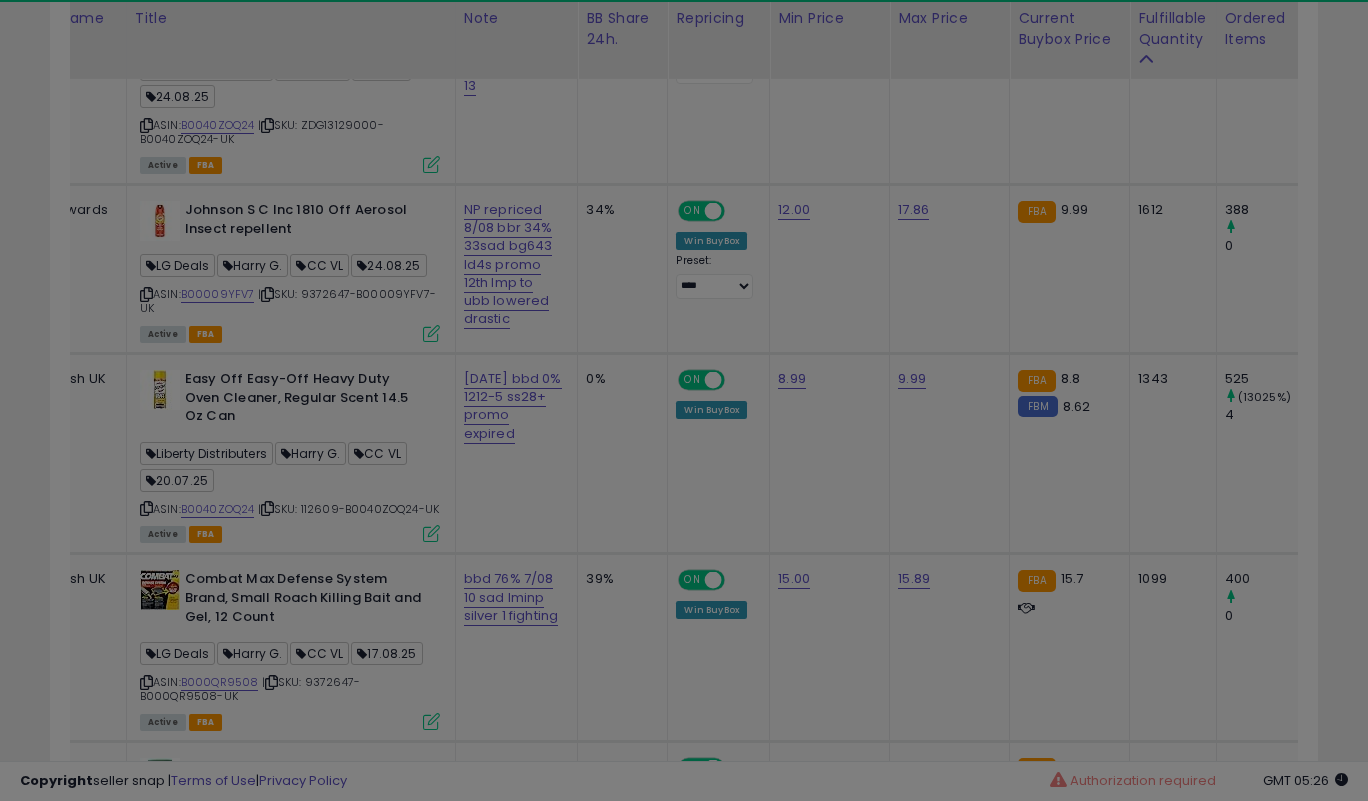 scroll, scrollTop: 999590, scrollLeft: 999266, axis: both 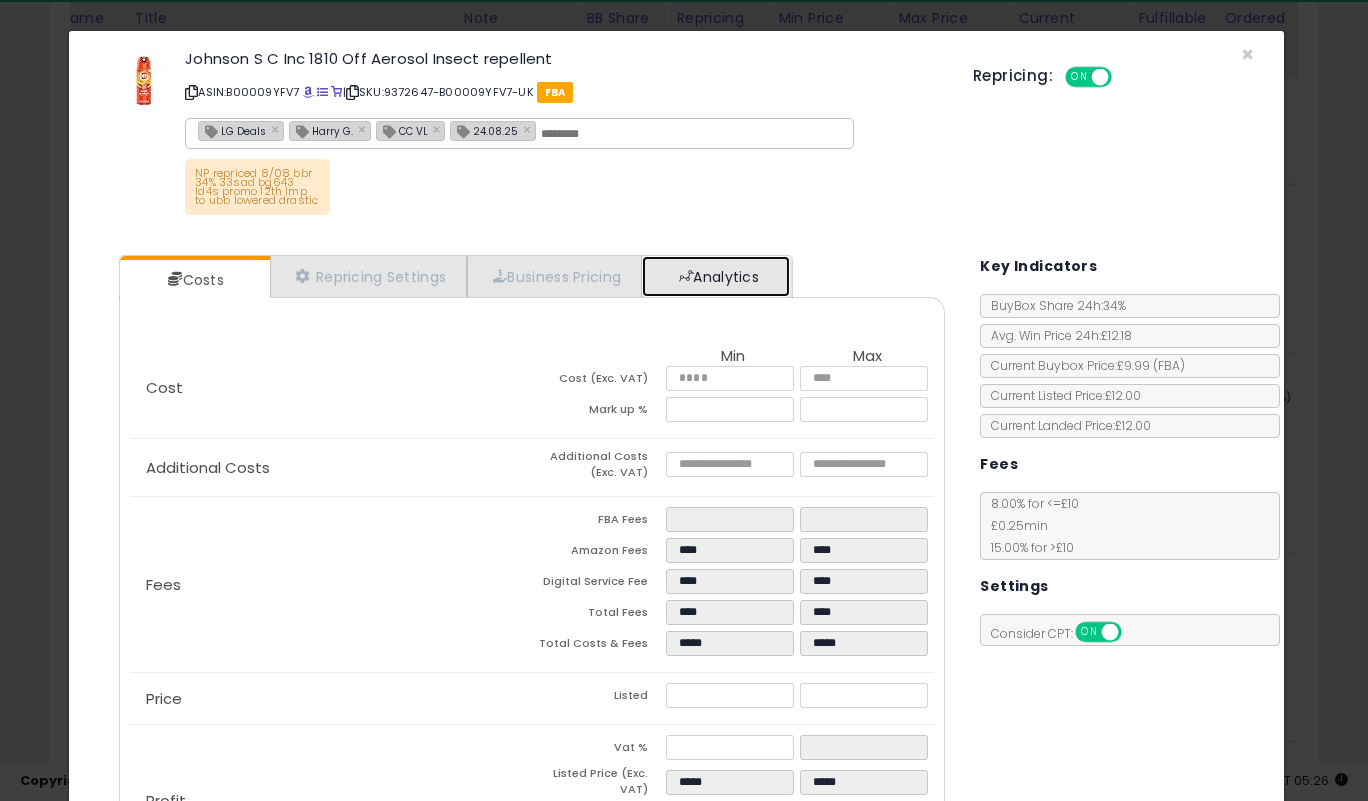 click on "Analytics" at bounding box center (716, 276) 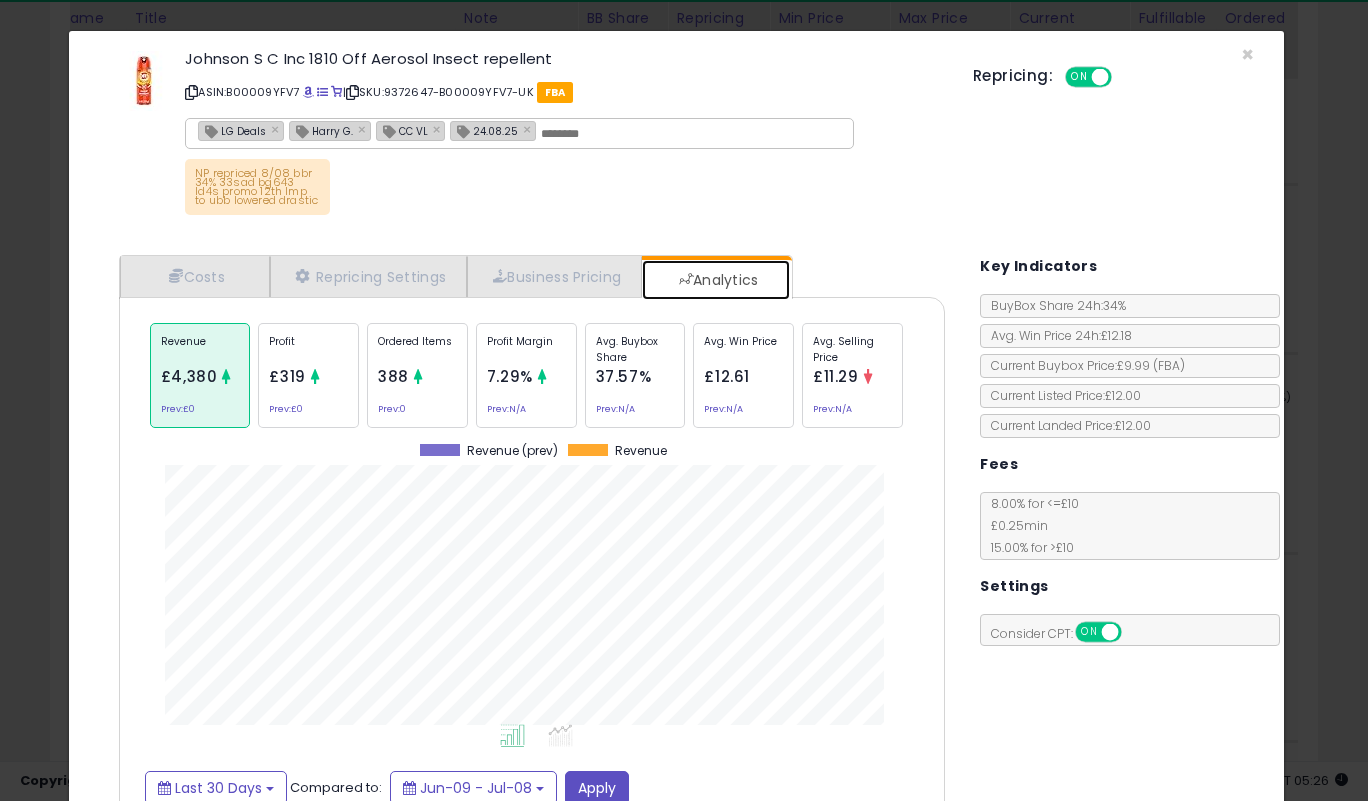 scroll, scrollTop: 999385, scrollLeft: 999143, axis: both 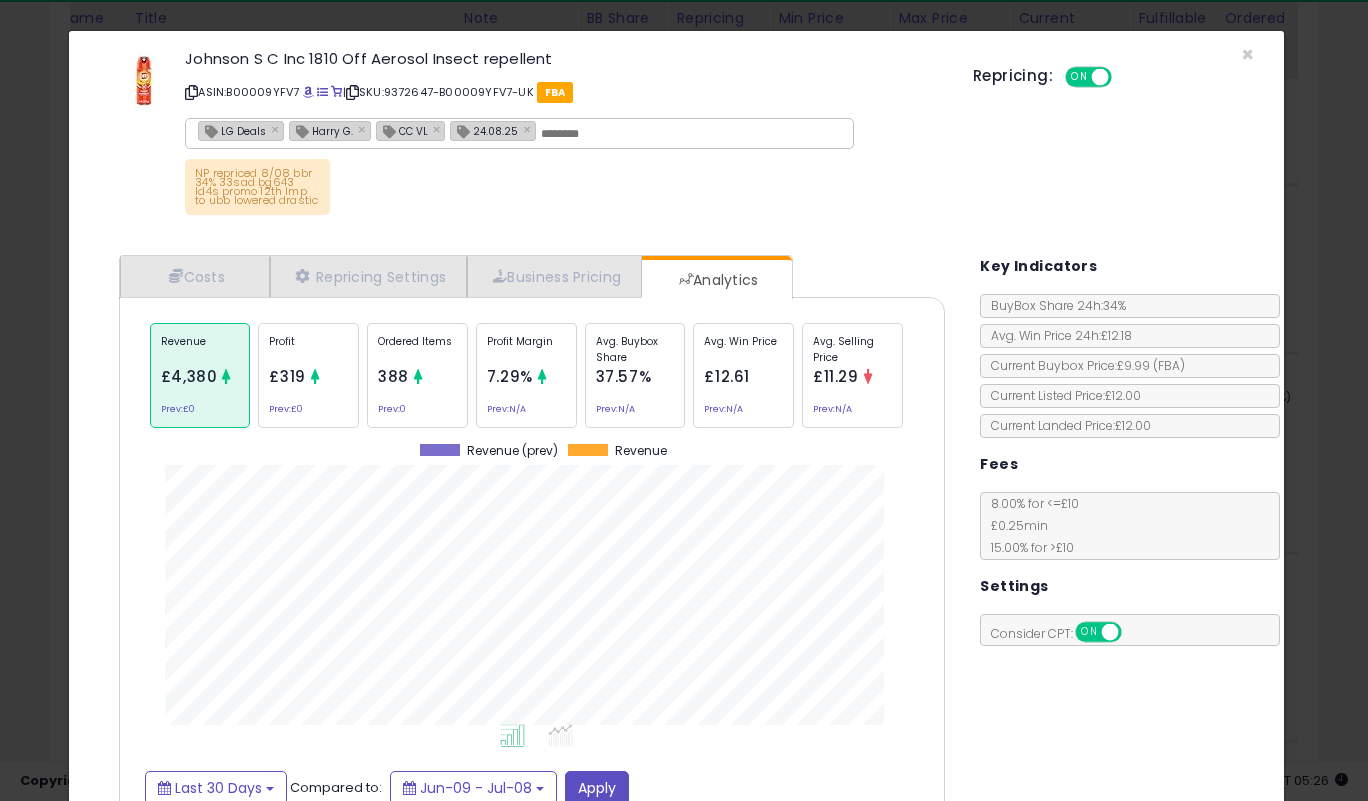 click on "× Close
Johnson S C Inc 1810 Off Aerosol Insect repellent
ASIN: B00009YFV7
|
SKU: 9372647-B00009YFV7-UK
FBA
LG Deals × [FIRST] [LAST] × CC VL × [DATE] ×
NP repriced [DATE] bbr 34% 33sad bg643 ld4s promo 12th lmp to ubb lowered drastic
Repricing:
ON   OFF" 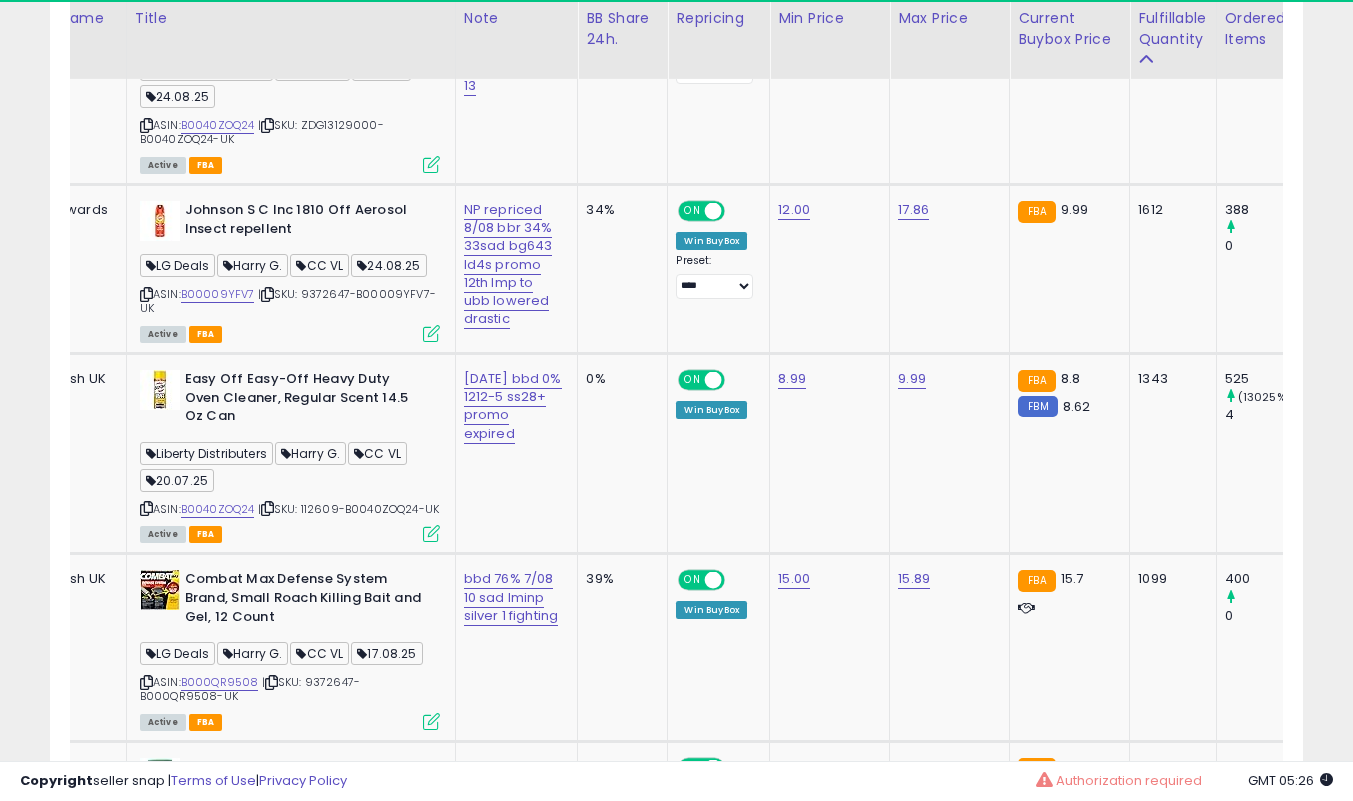 scroll, scrollTop: 410, scrollLeft: 725, axis: both 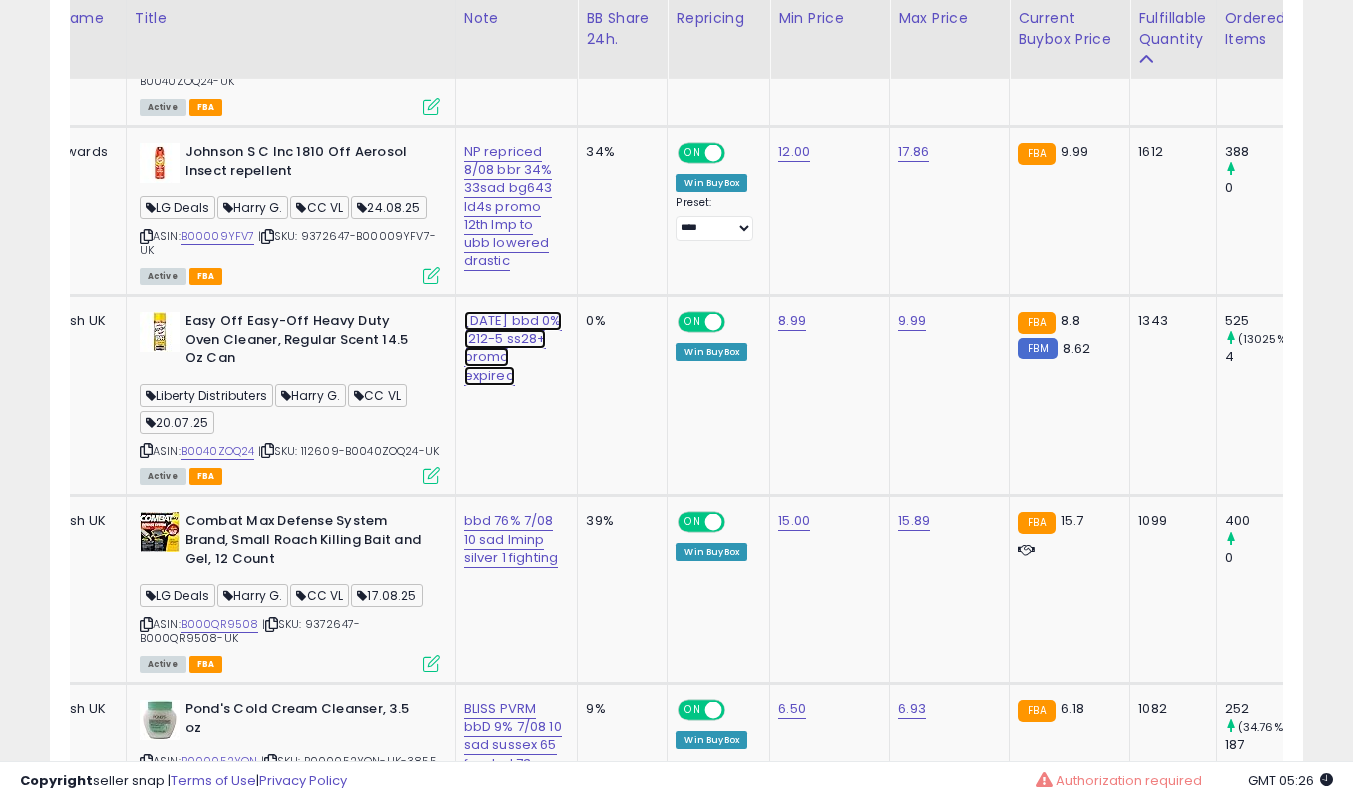click on "[DATE] bbd 0% 1212-5 ss28+ promo expired" at bounding box center [510, -633] 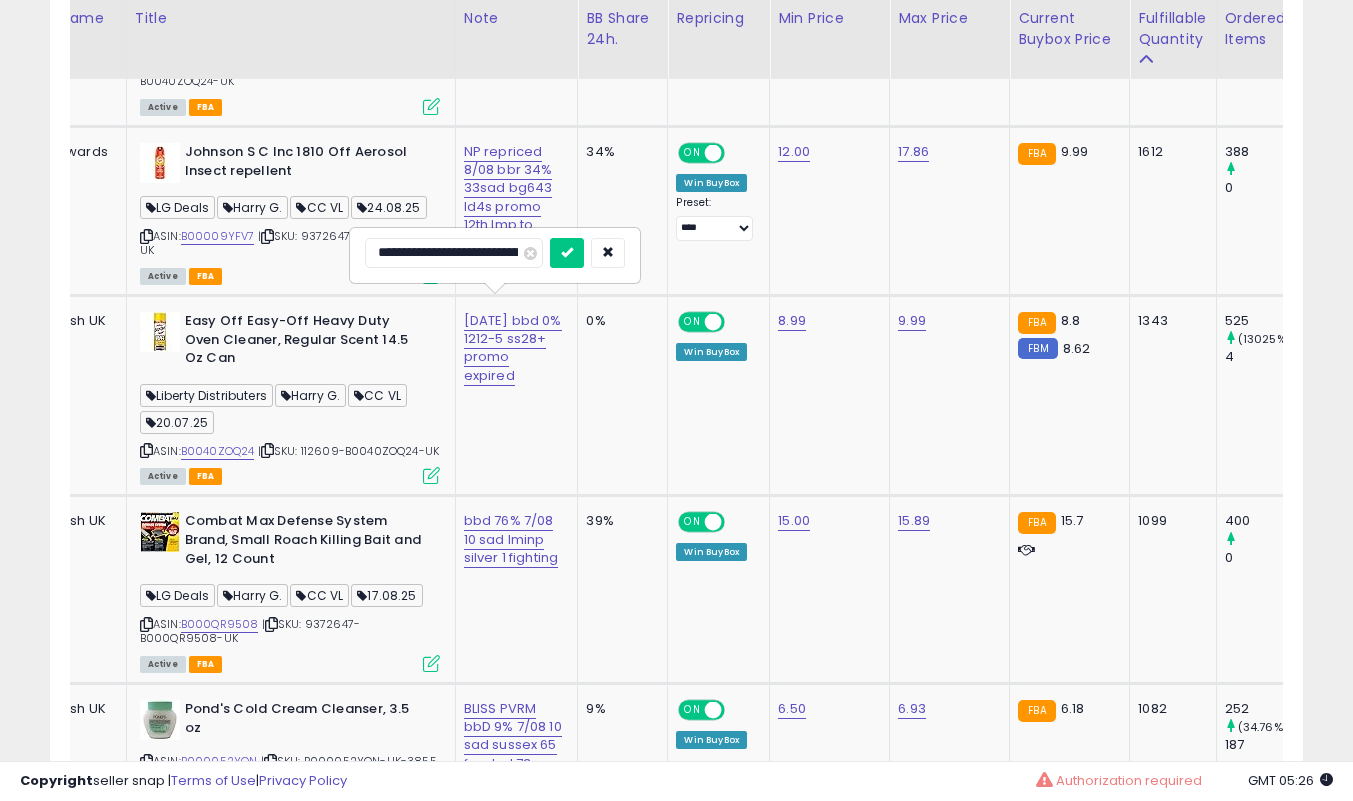 scroll, scrollTop: 0, scrollLeft: 100, axis: horizontal 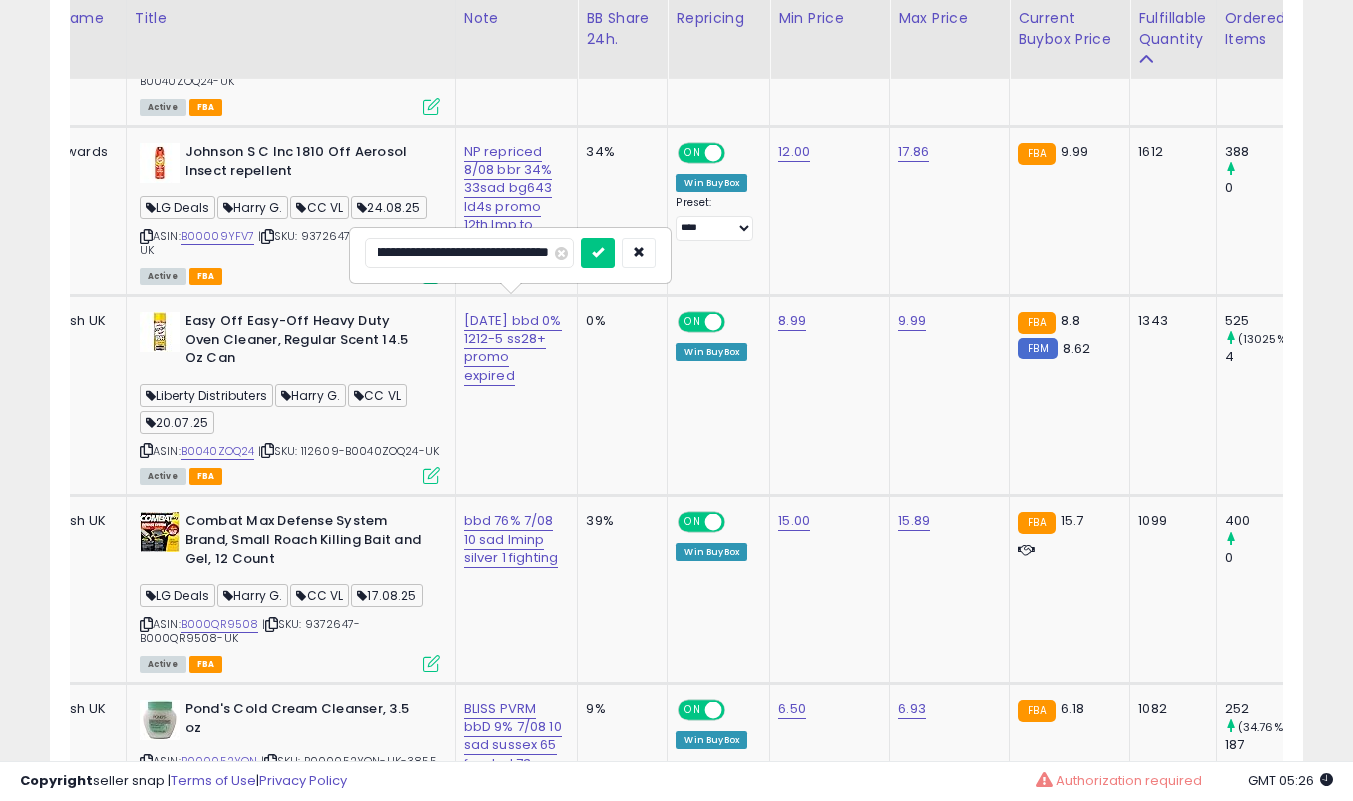 click on "**********" at bounding box center (469, 253) 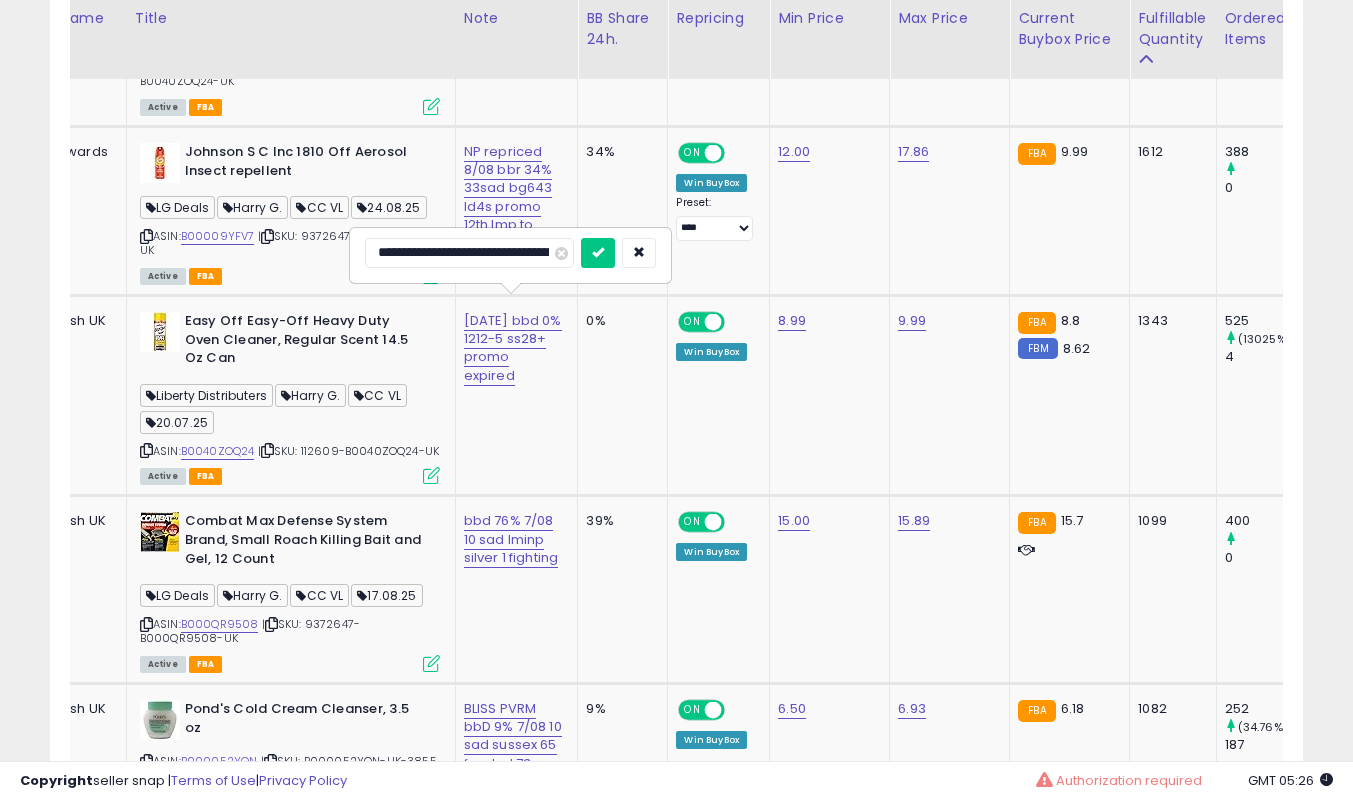 type on "**********" 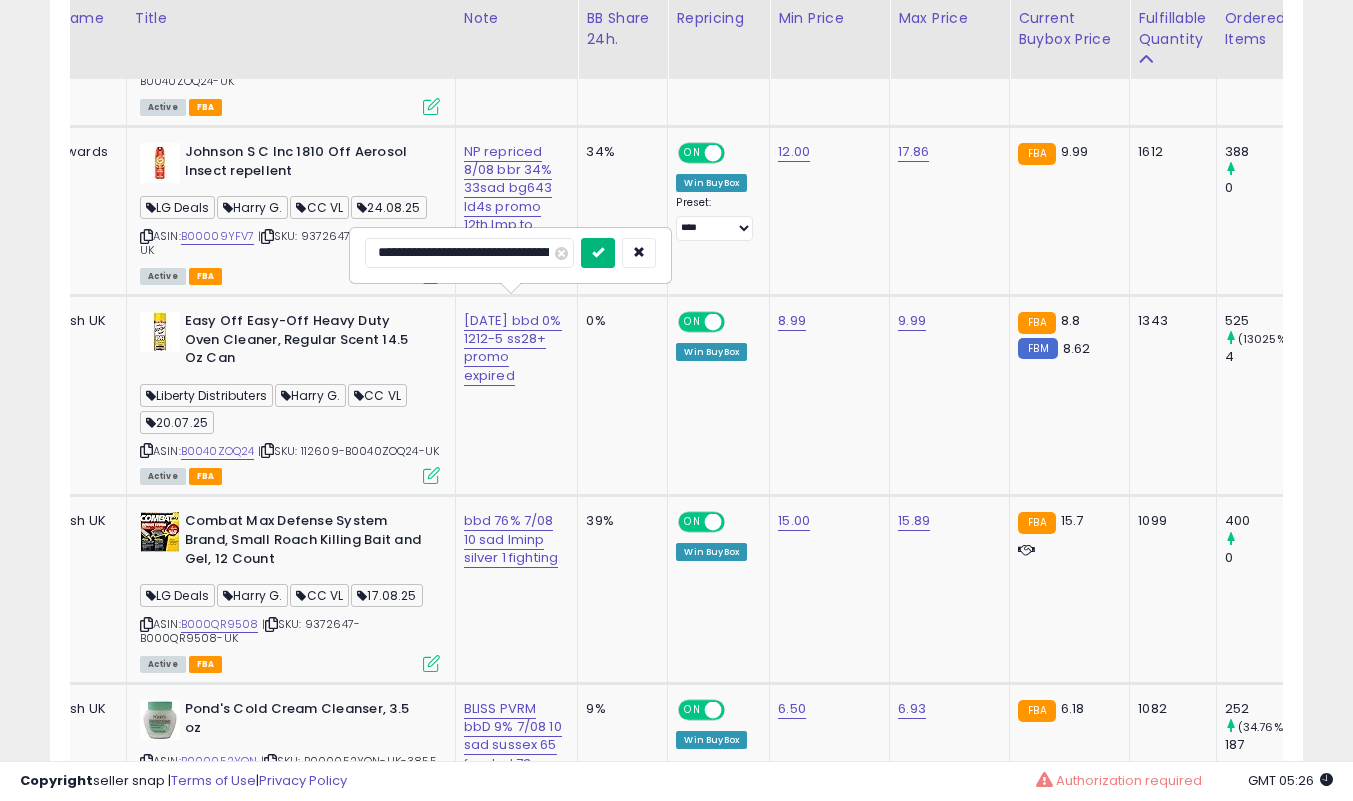 click at bounding box center (598, 252) 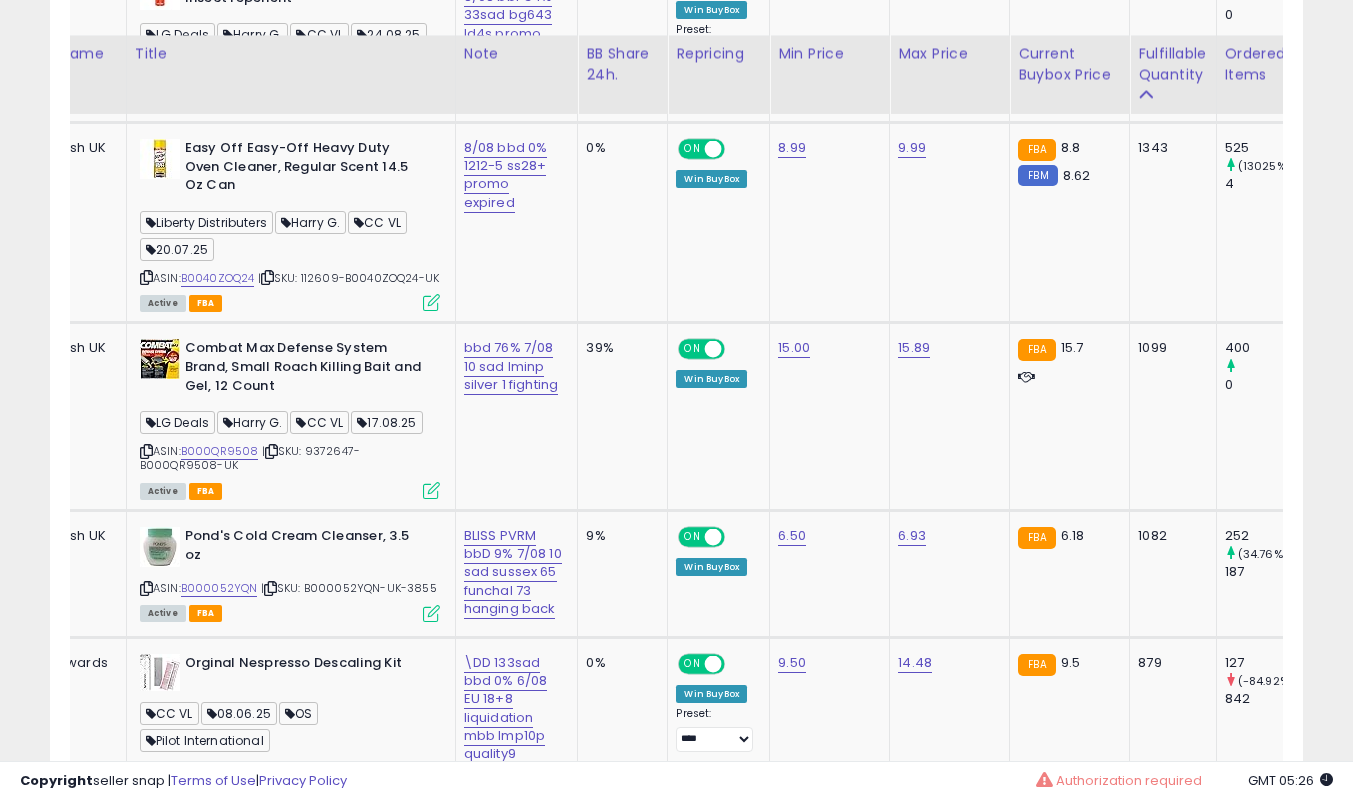 scroll, scrollTop: 2059, scrollLeft: 0, axis: vertical 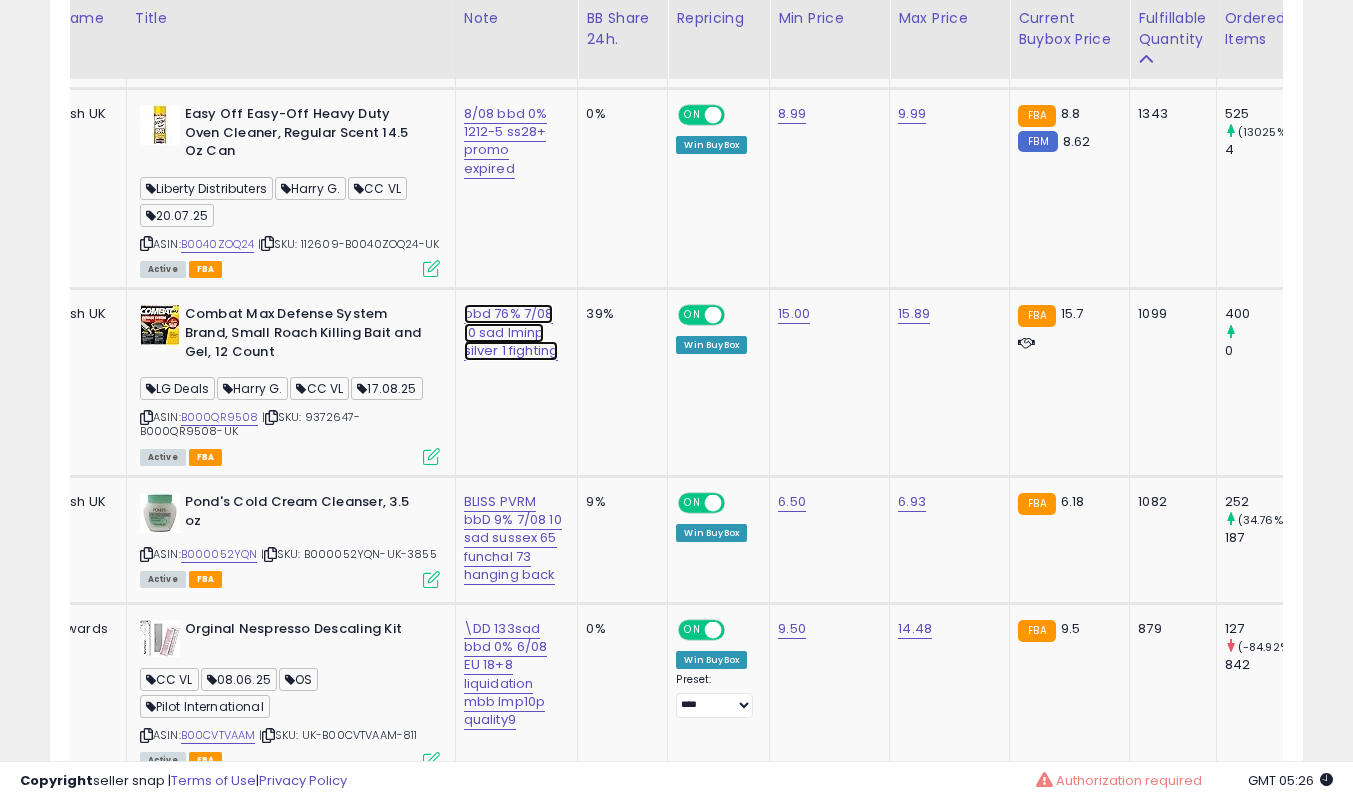 click on "bbd 76% 7/08 10 sad lminp silver 1 fighting" at bounding box center [510, -840] 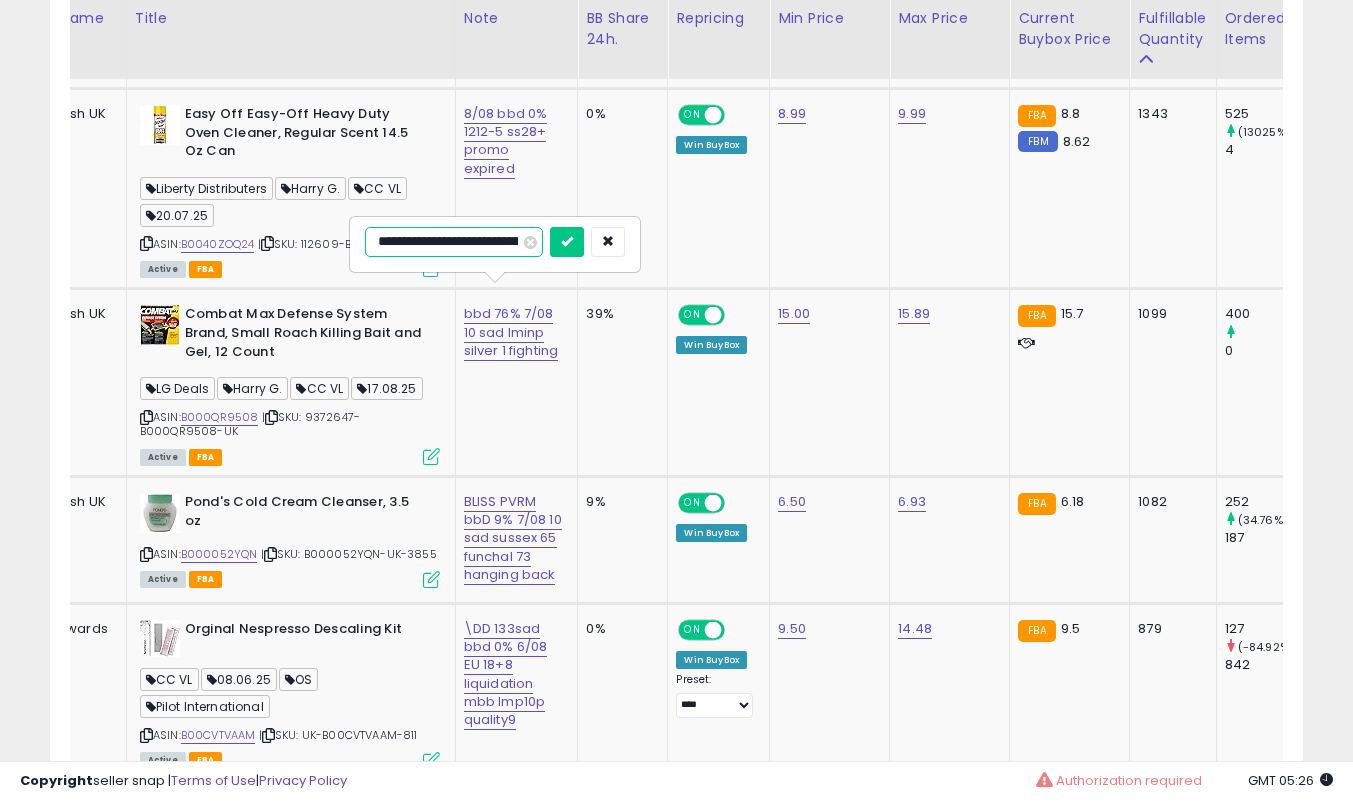 scroll, scrollTop: 0, scrollLeft: 107, axis: horizontal 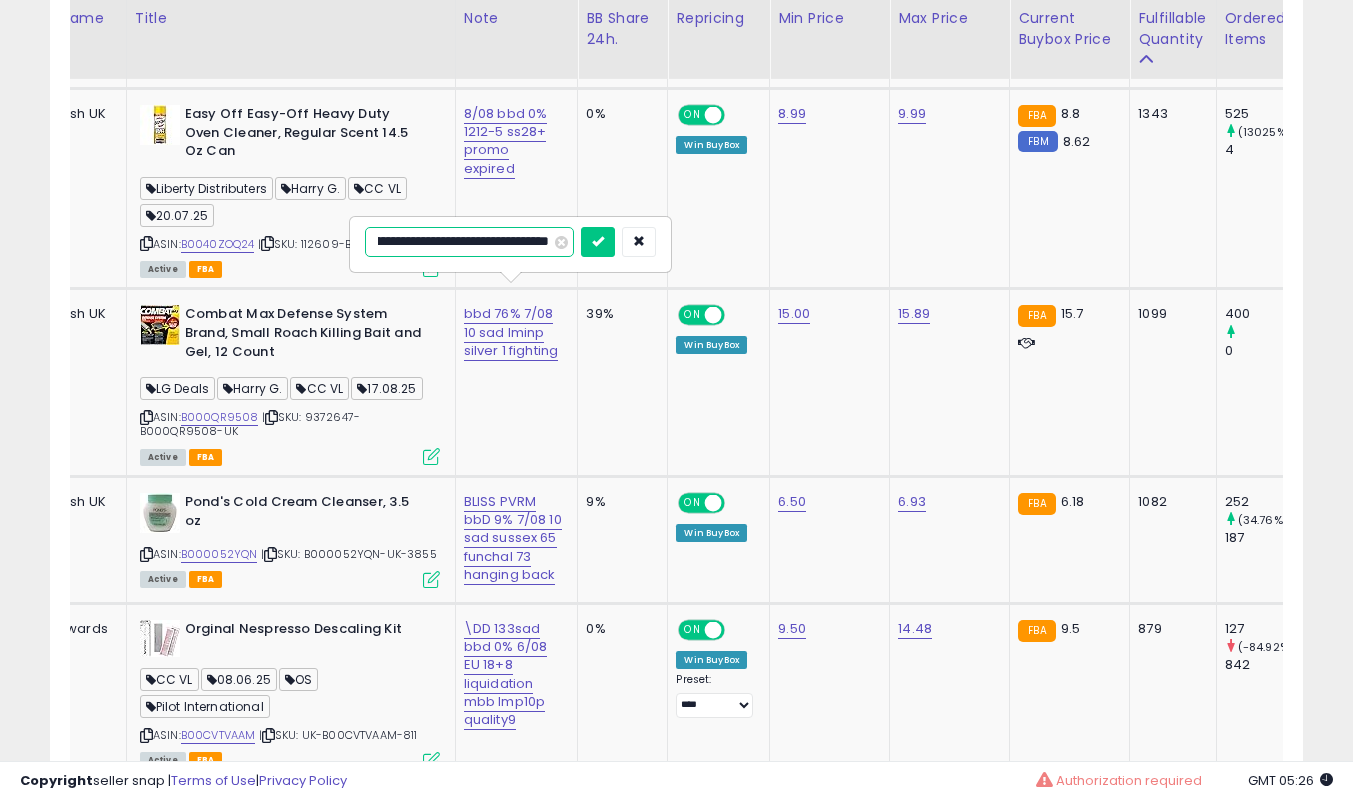 click on "**********" at bounding box center (469, 242) 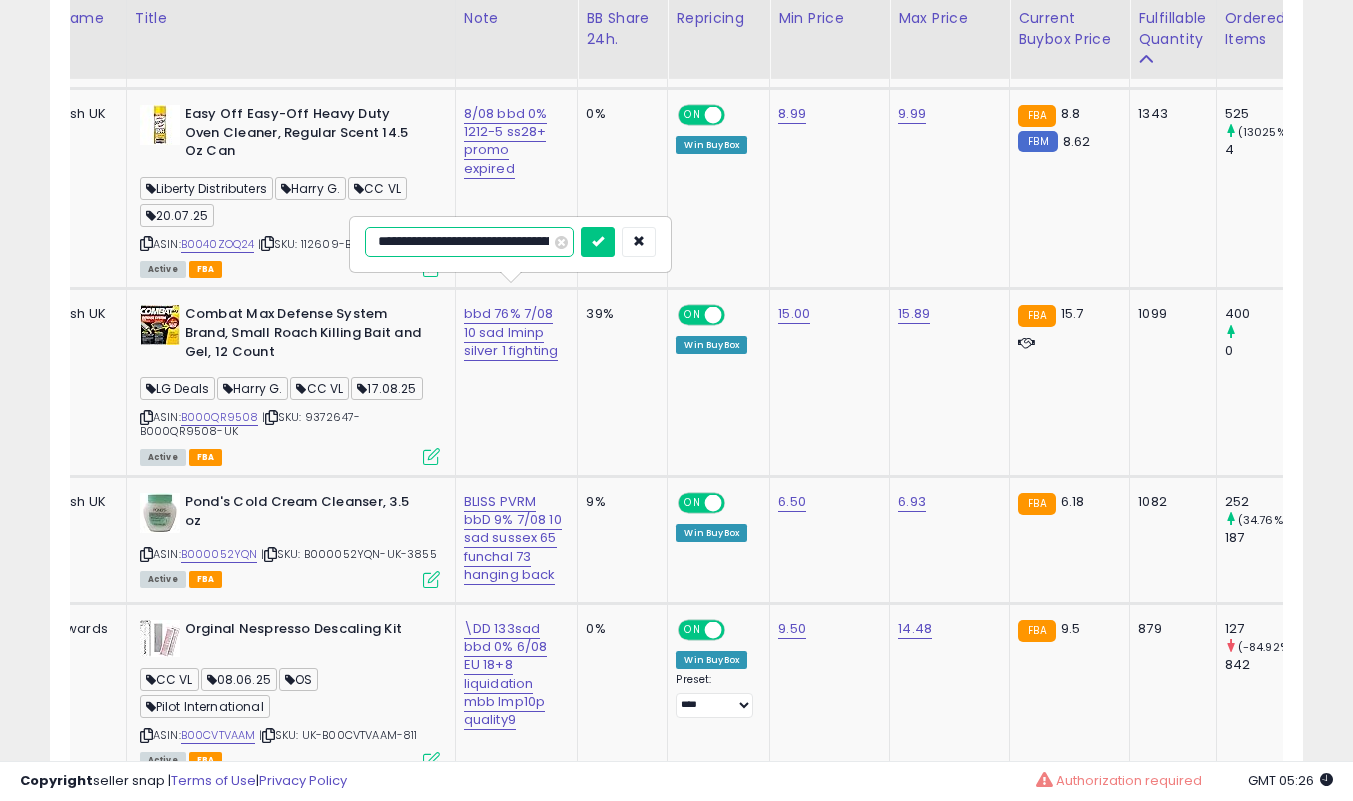 click on "**********" at bounding box center (469, 242) 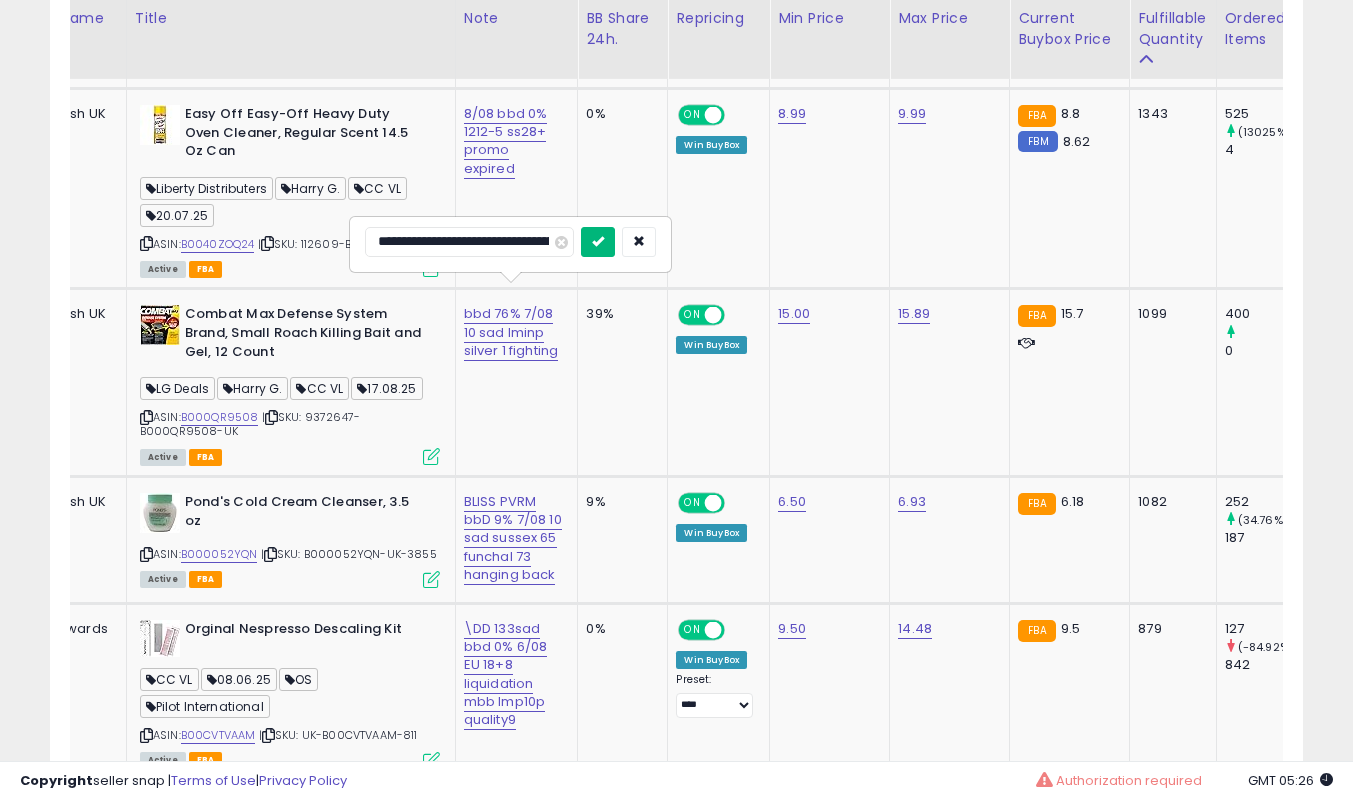 click at bounding box center [598, 241] 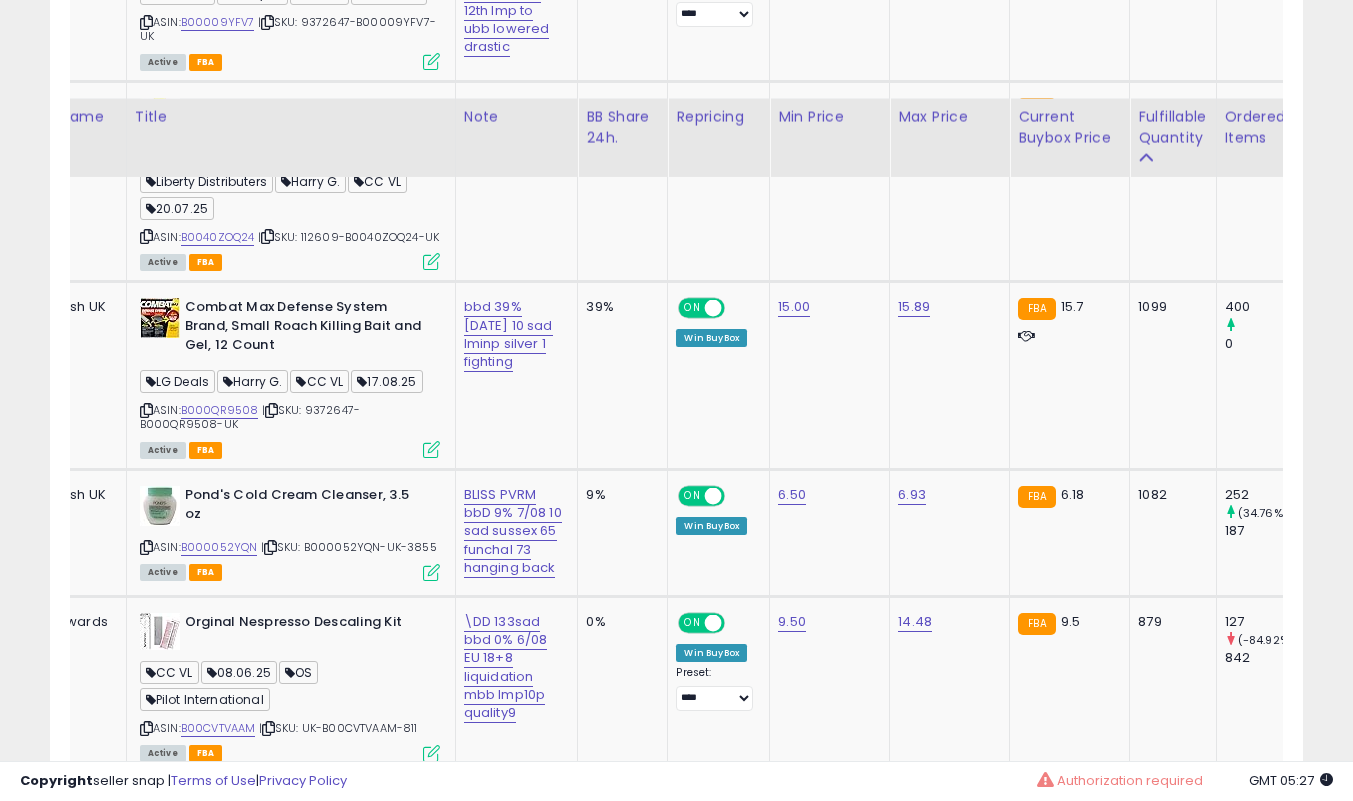 scroll, scrollTop: 2177, scrollLeft: 0, axis: vertical 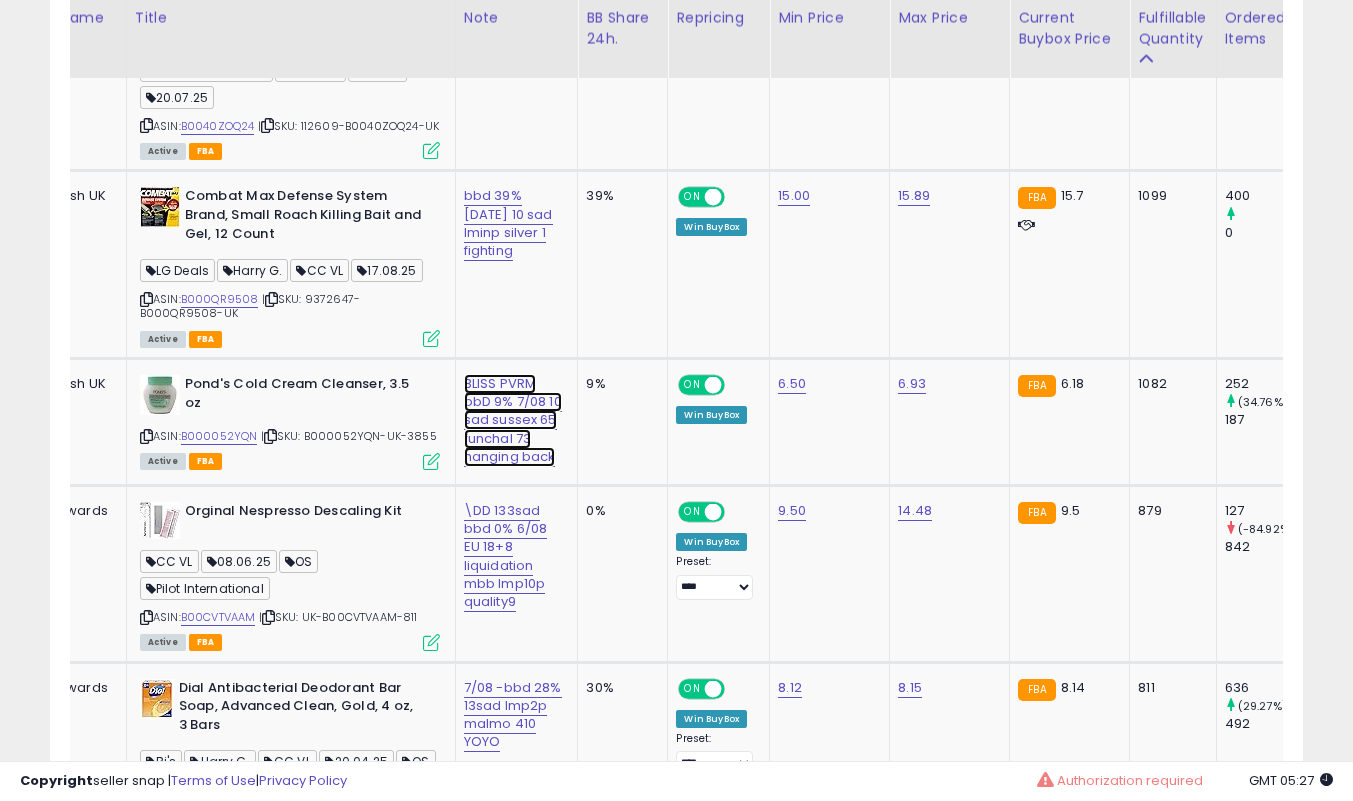 click on "BLISS PVRM bbD 9% 7/08 10 sad sussex 65 funchal 73 hanging back" at bounding box center (510, -958) 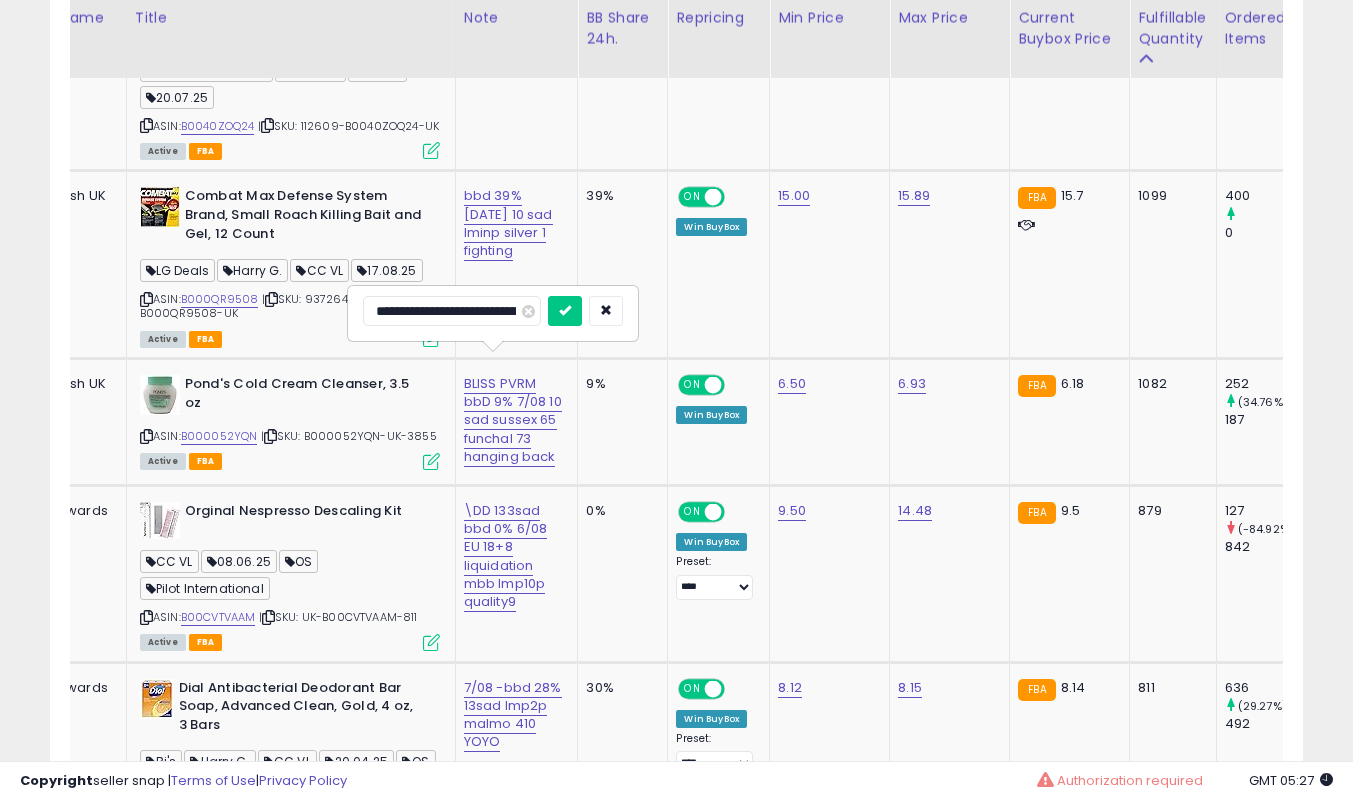 scroll, scrollTop: 0, scrollLeft: 282, axis: horizontal 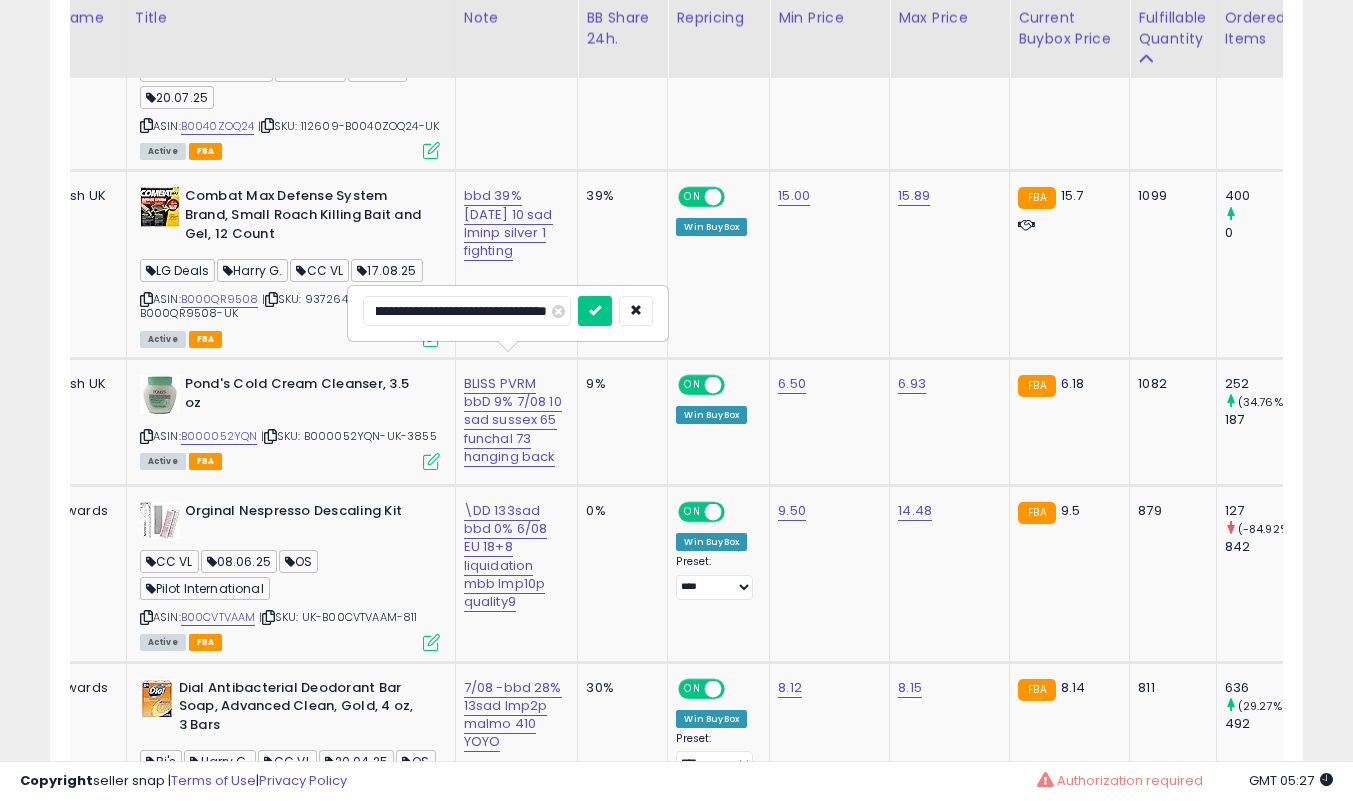 click on "**********" at bounding box center [467, 311] 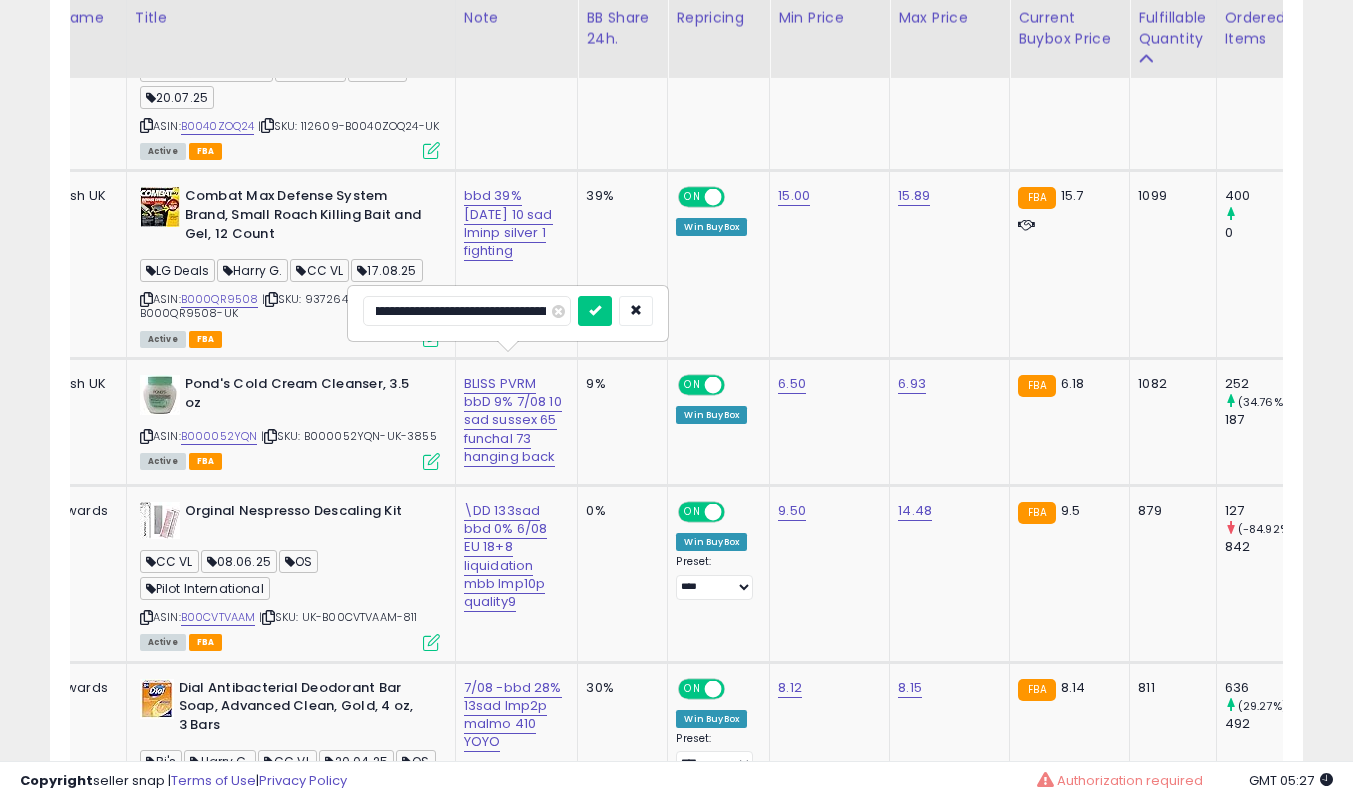 scroll, scrollTop: 0, scrollLeft: 0, axis: both 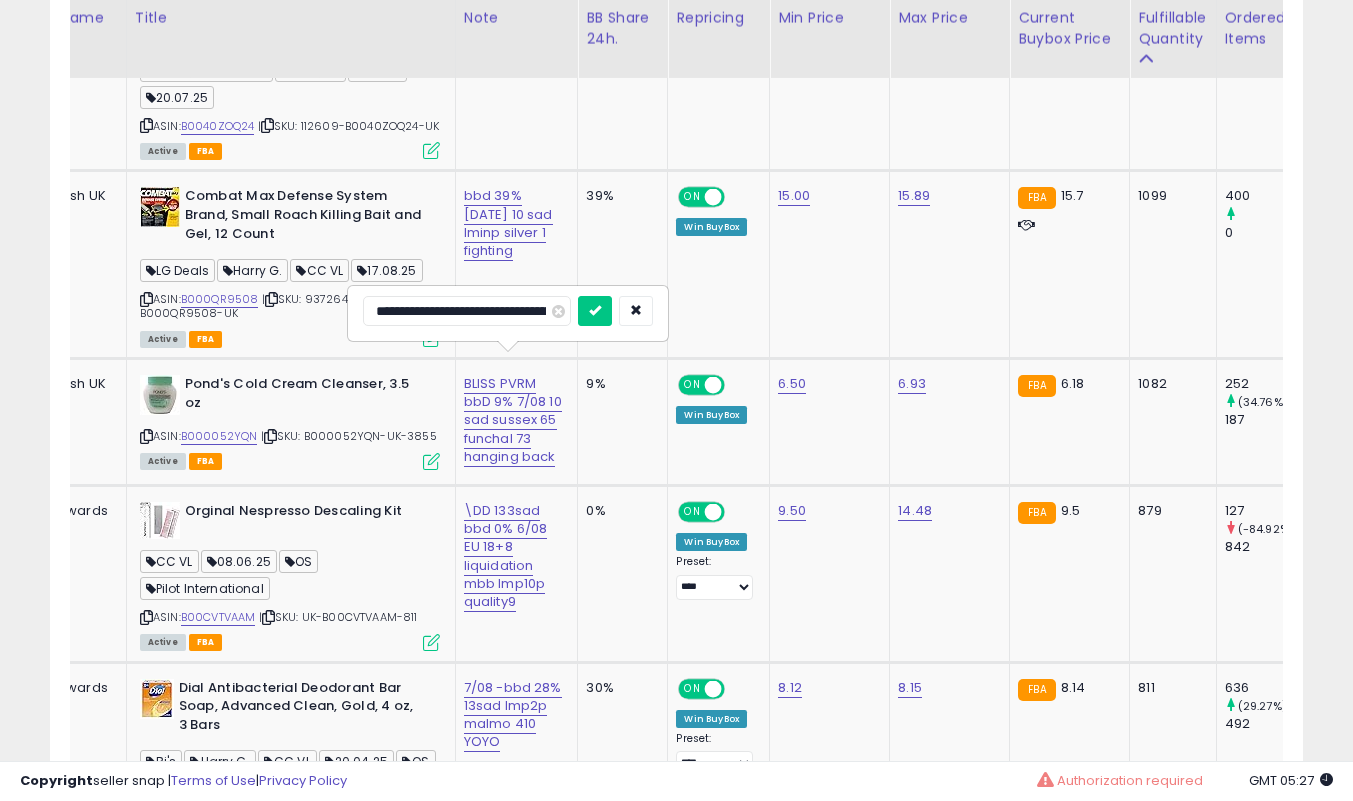 type on "**********" 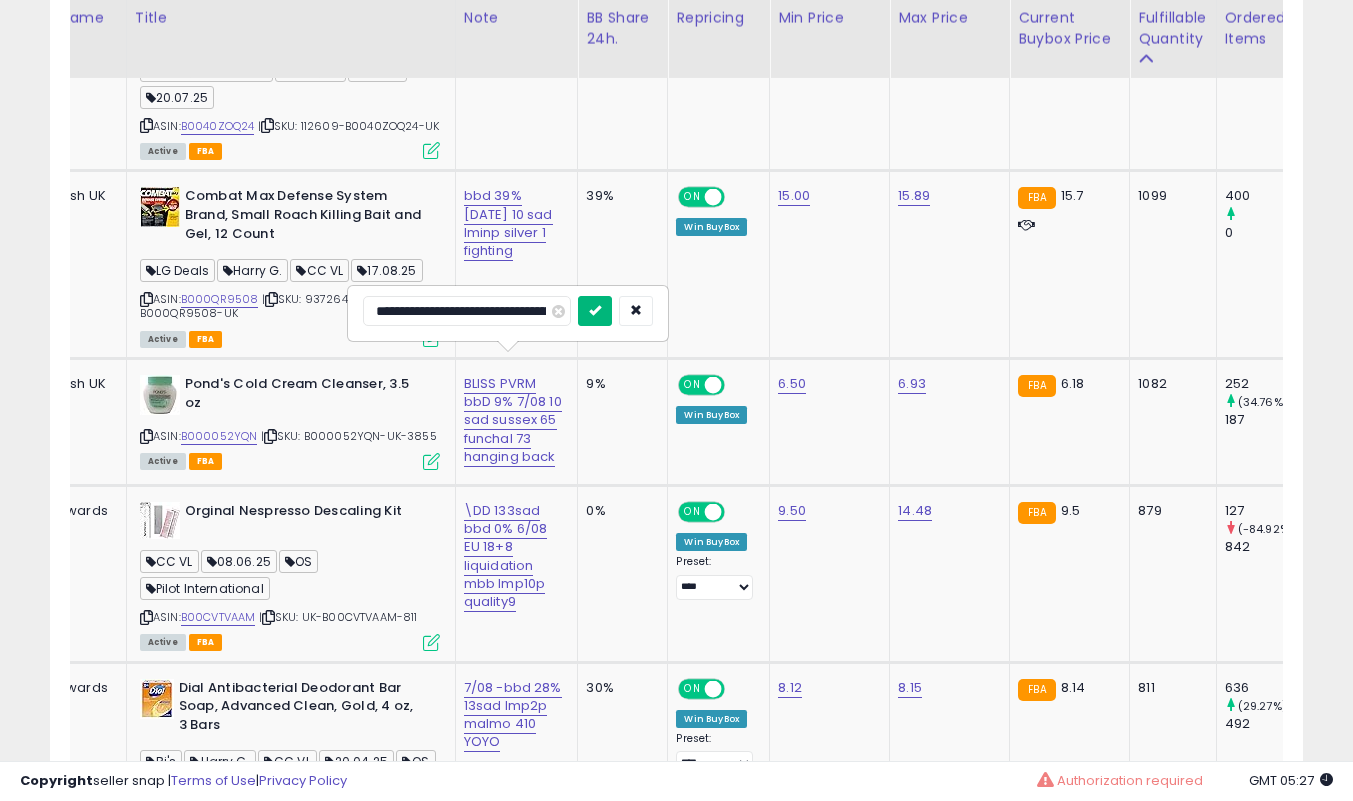 click at bounding box center (595, 310) 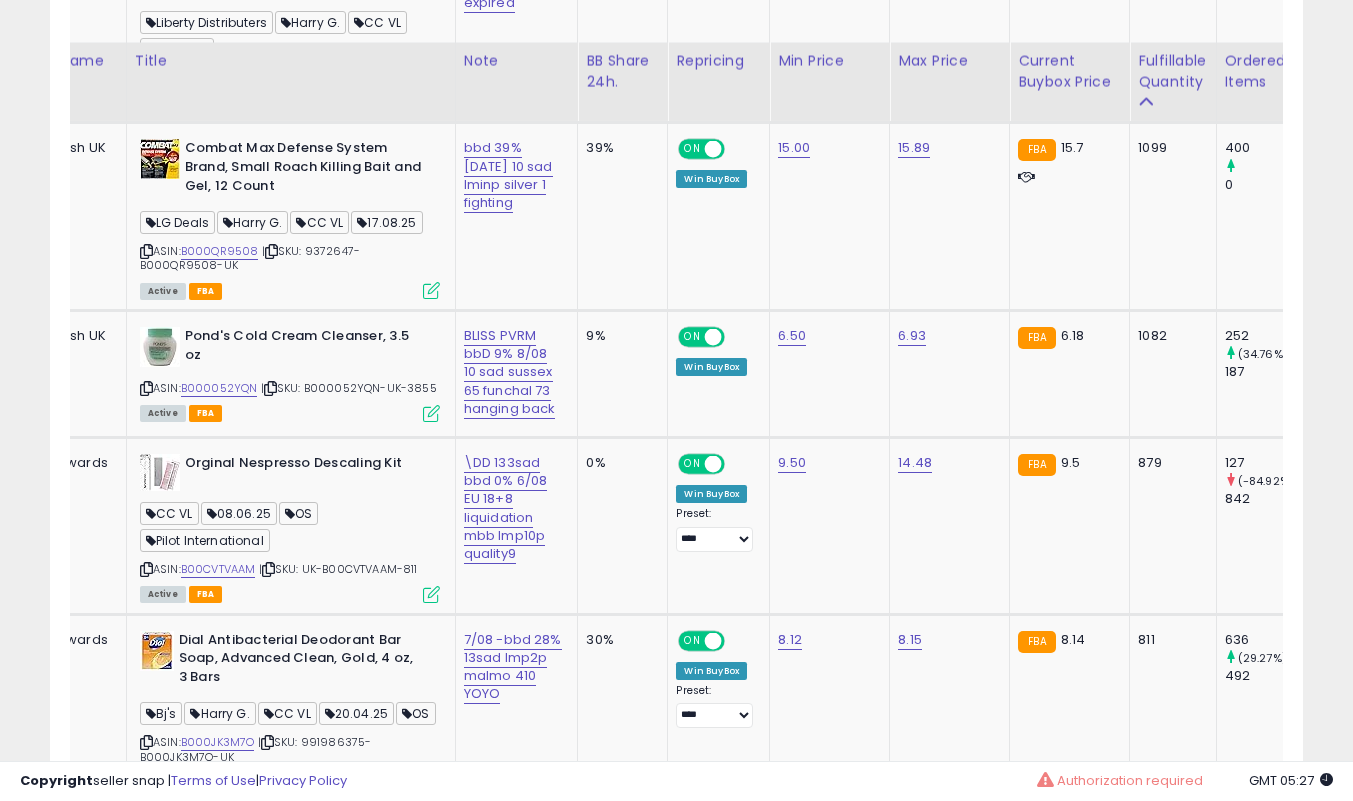 scroll, scrollTop: 2311, scrollLeft: 0, axis: vertical 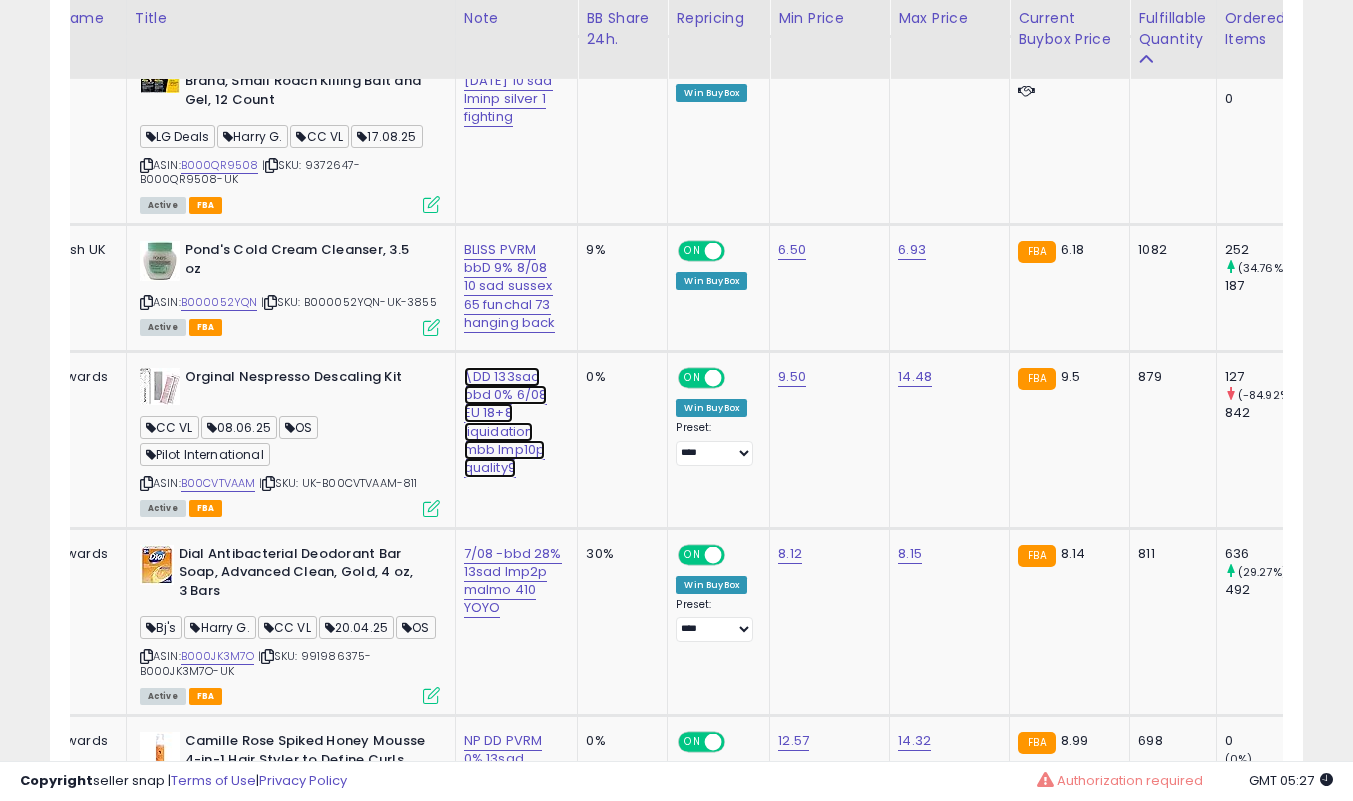 click on "\DD 133sad bbd 0% 6/08 EU 18+8 liquidation mbb lmp10p quality9" at bounding box center [510, -1092] 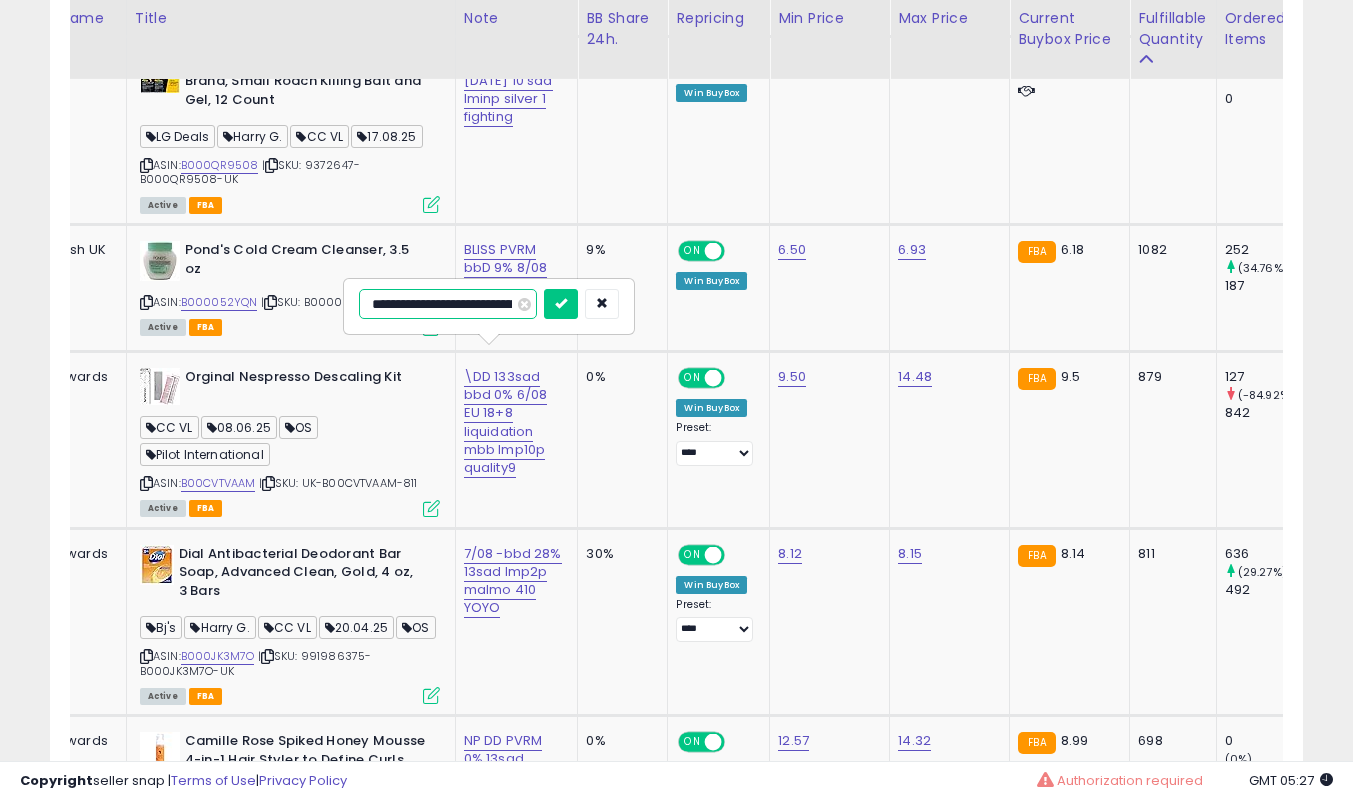 scroll, scrollTop: 0, scrollLeft: 260, axis: horizontal 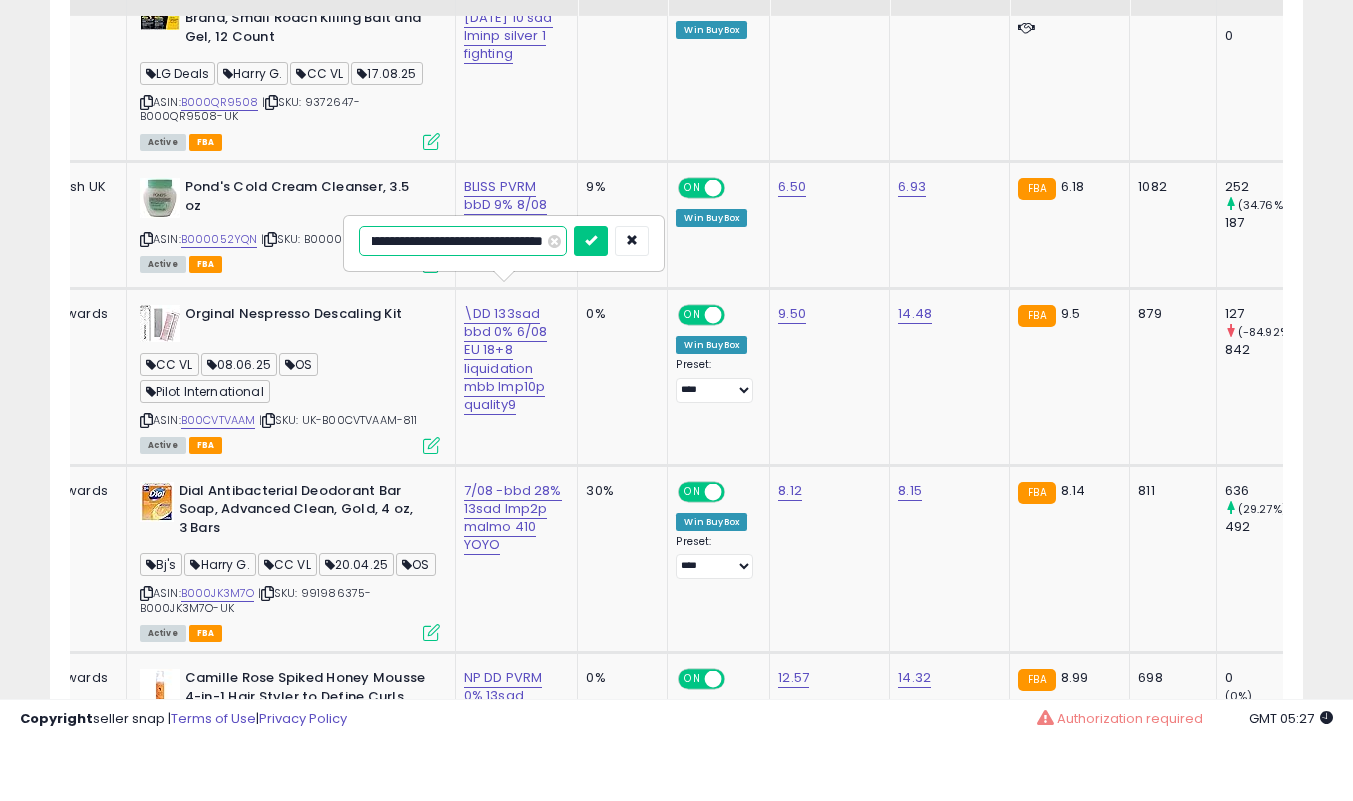 click on "**********" at bounding box center [463, 304] 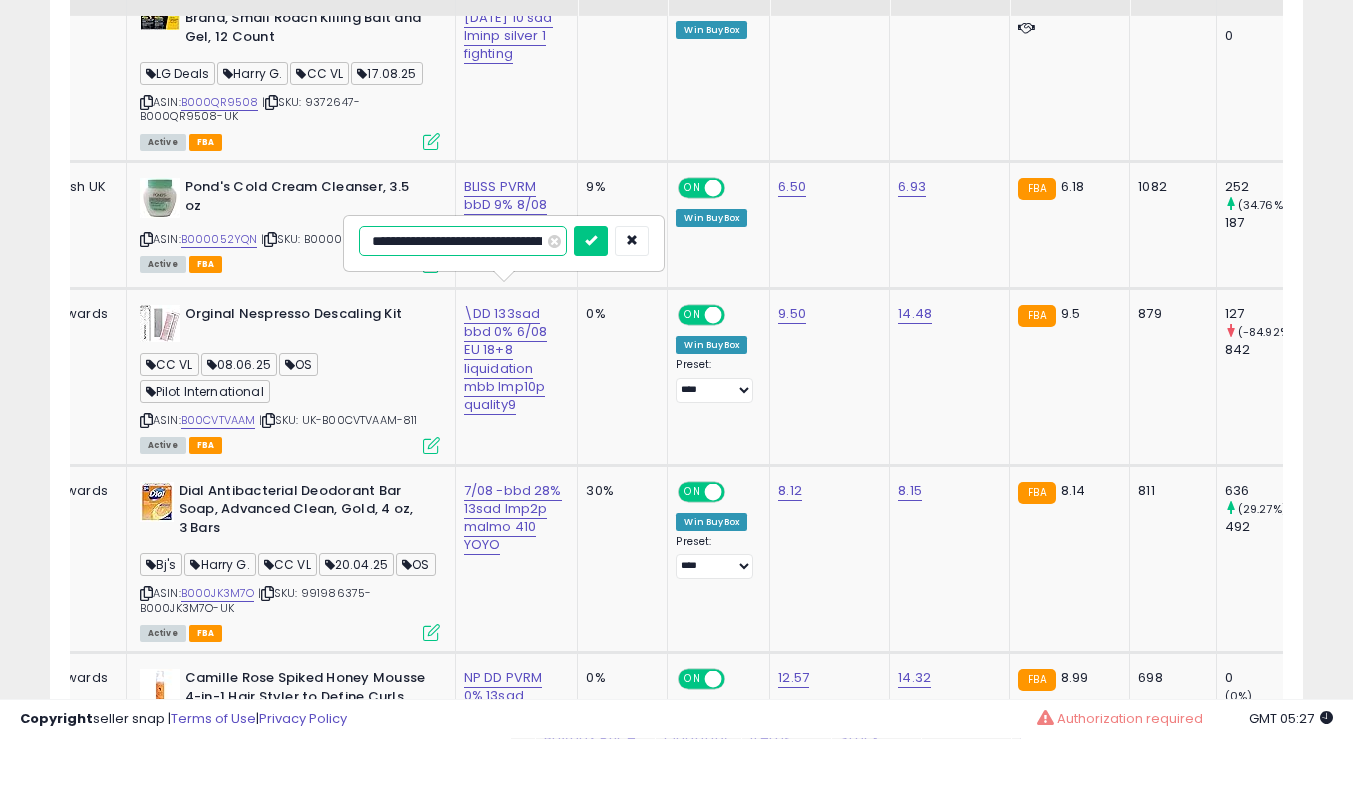 type on "**********" 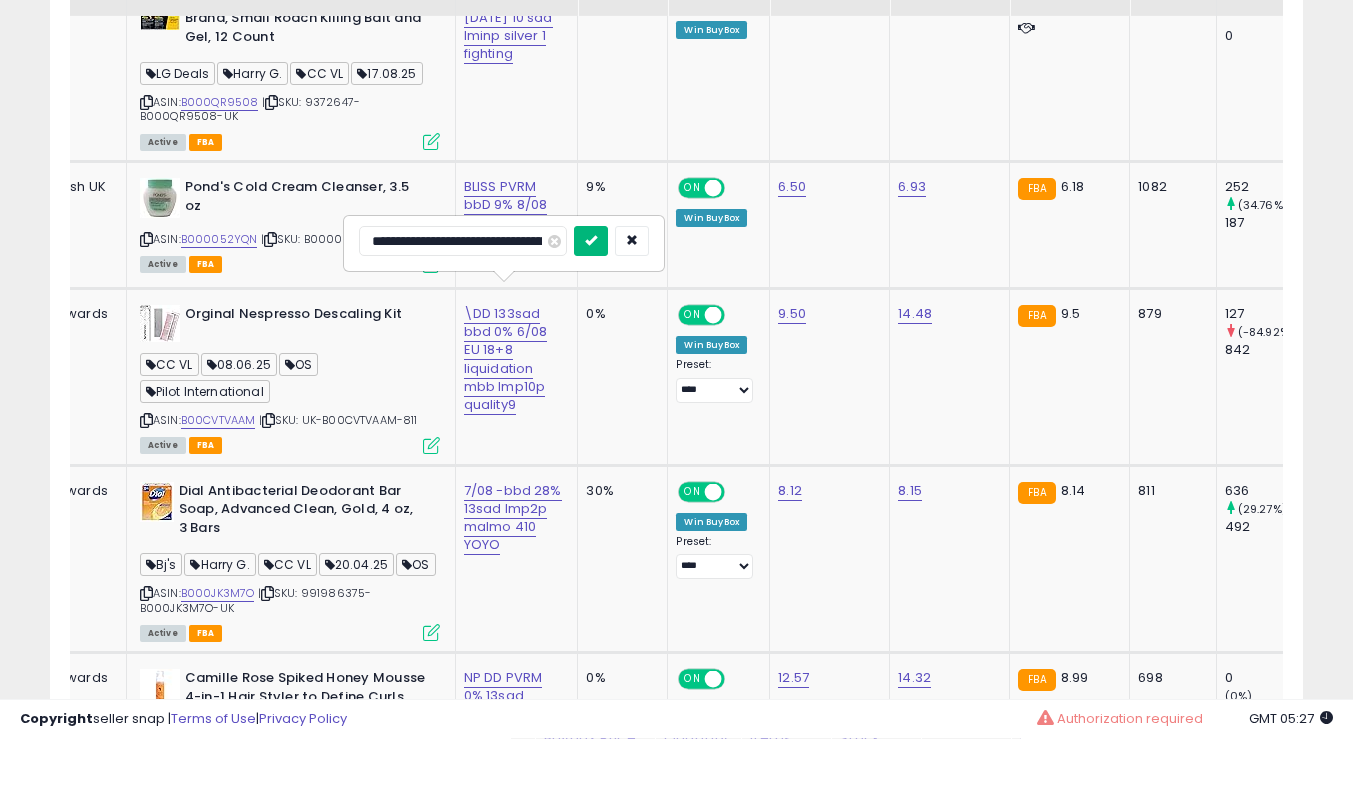 click at bounding box center (591, 303) 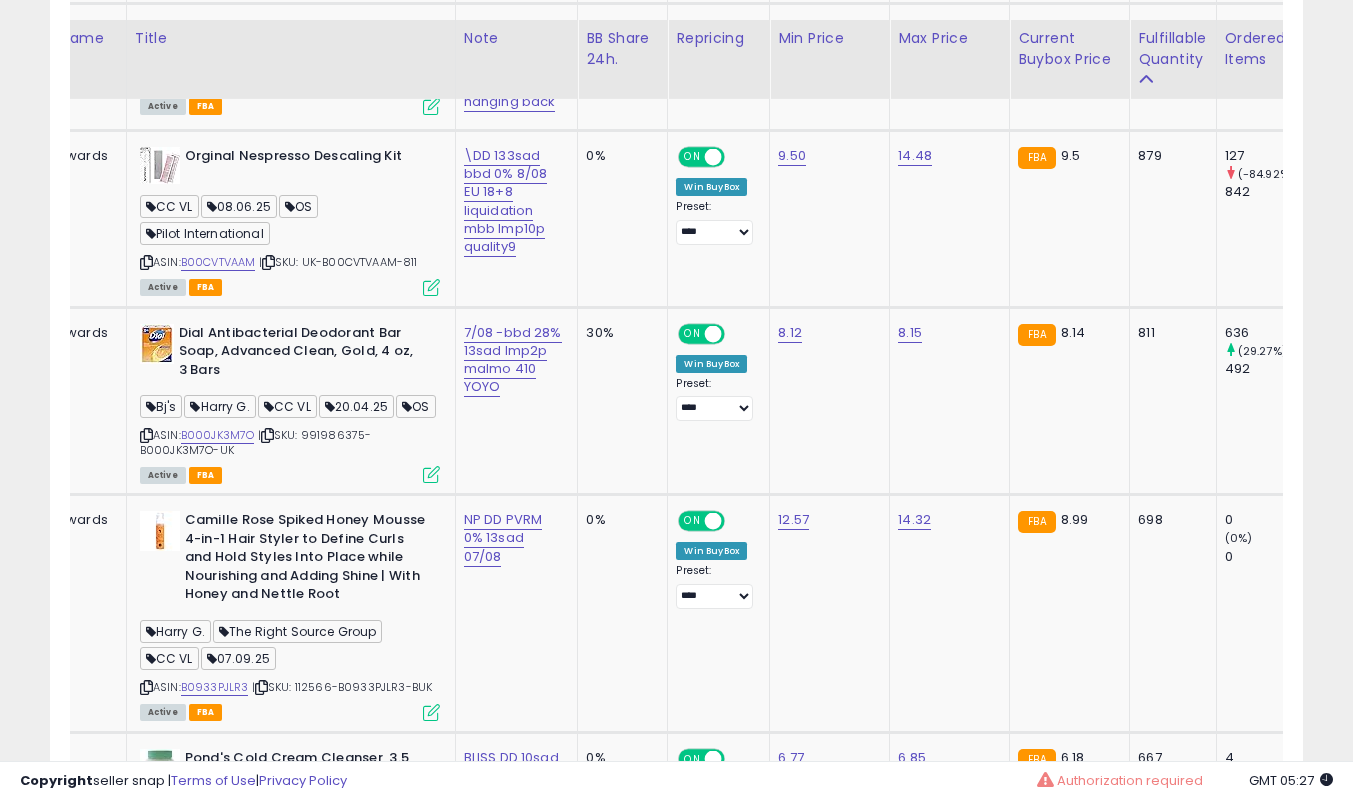 scroll, scrollTop: 2569, scrollLeft: 0, axis: vertical 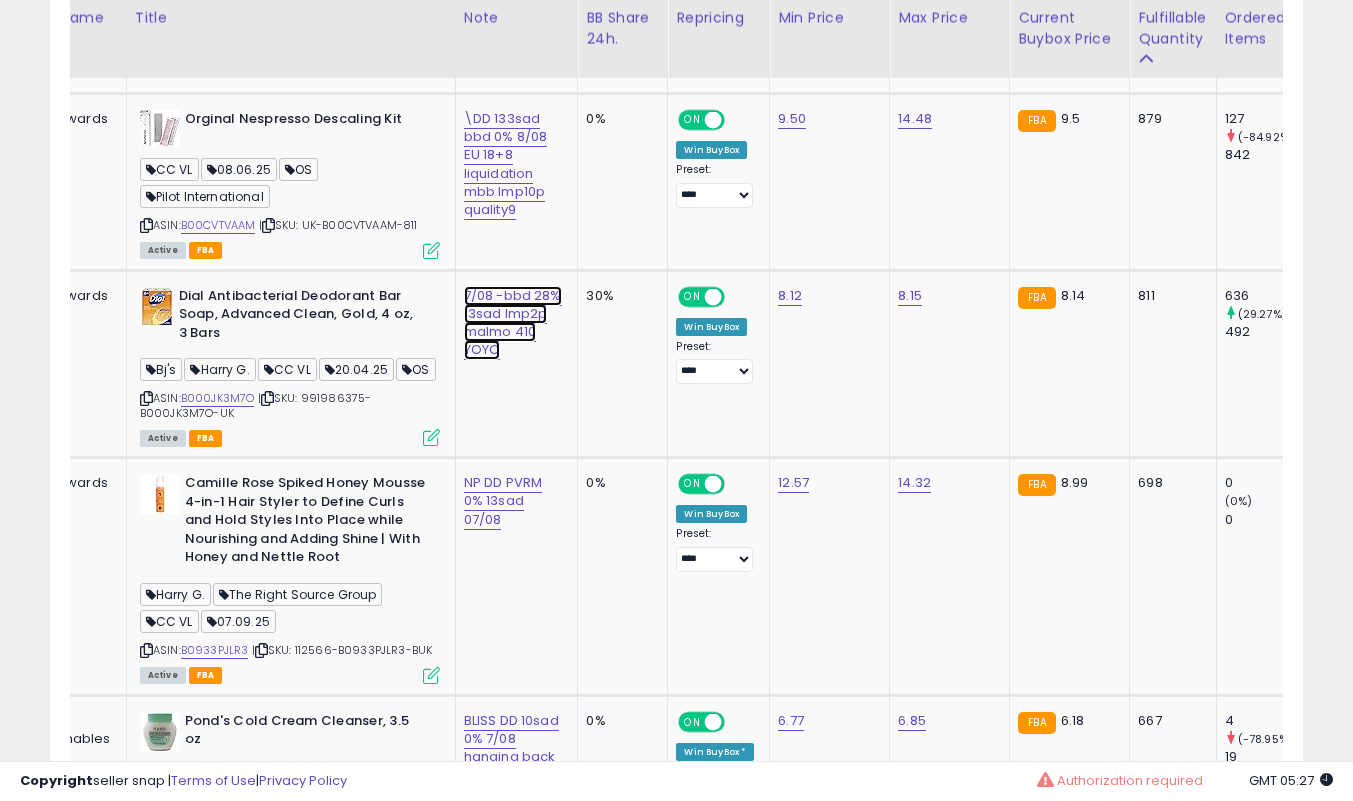 click on "7/08 -bbd 28% 13sad lmp2p malmo 410 YOYO" at bounding box center (510, -1350) 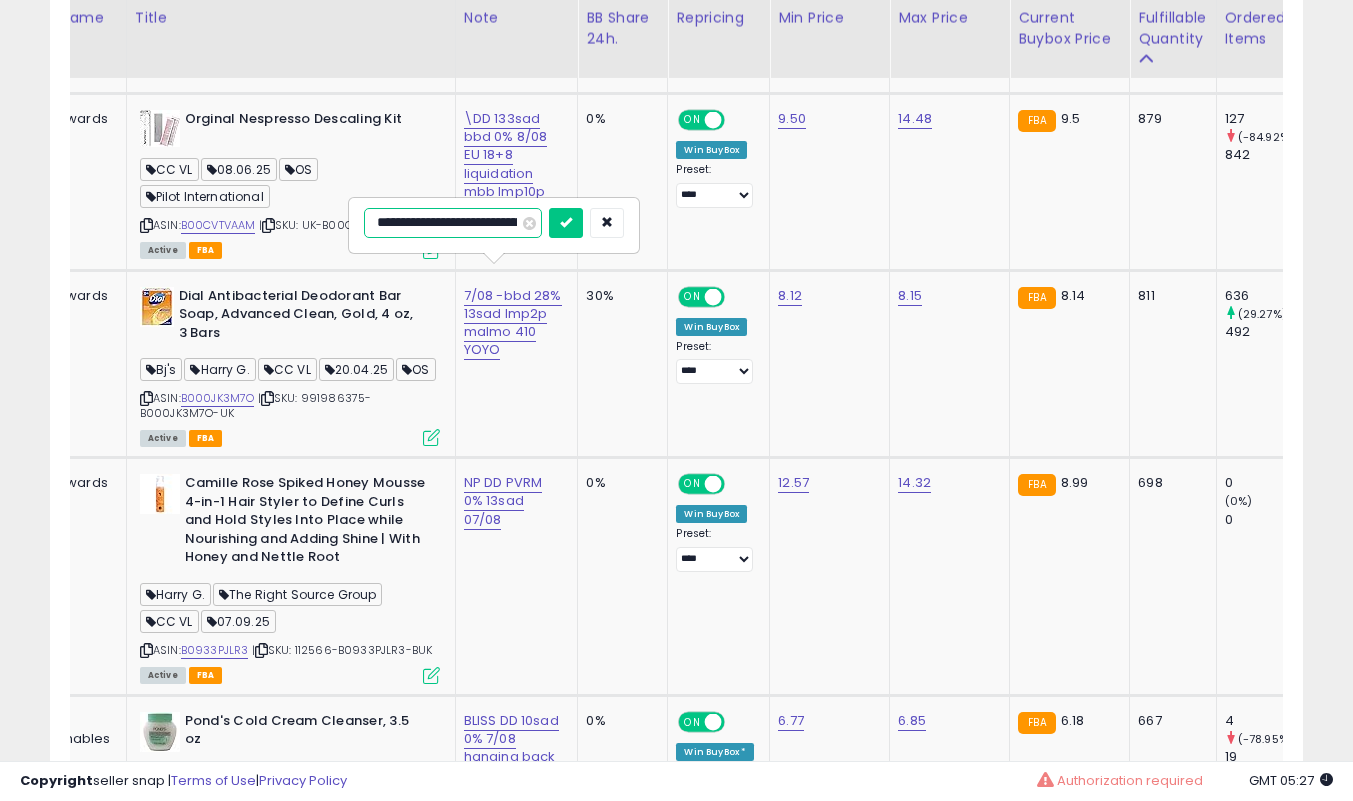 scroll, scrollTop: 0, scrollLeft: 132, axis: horizontal 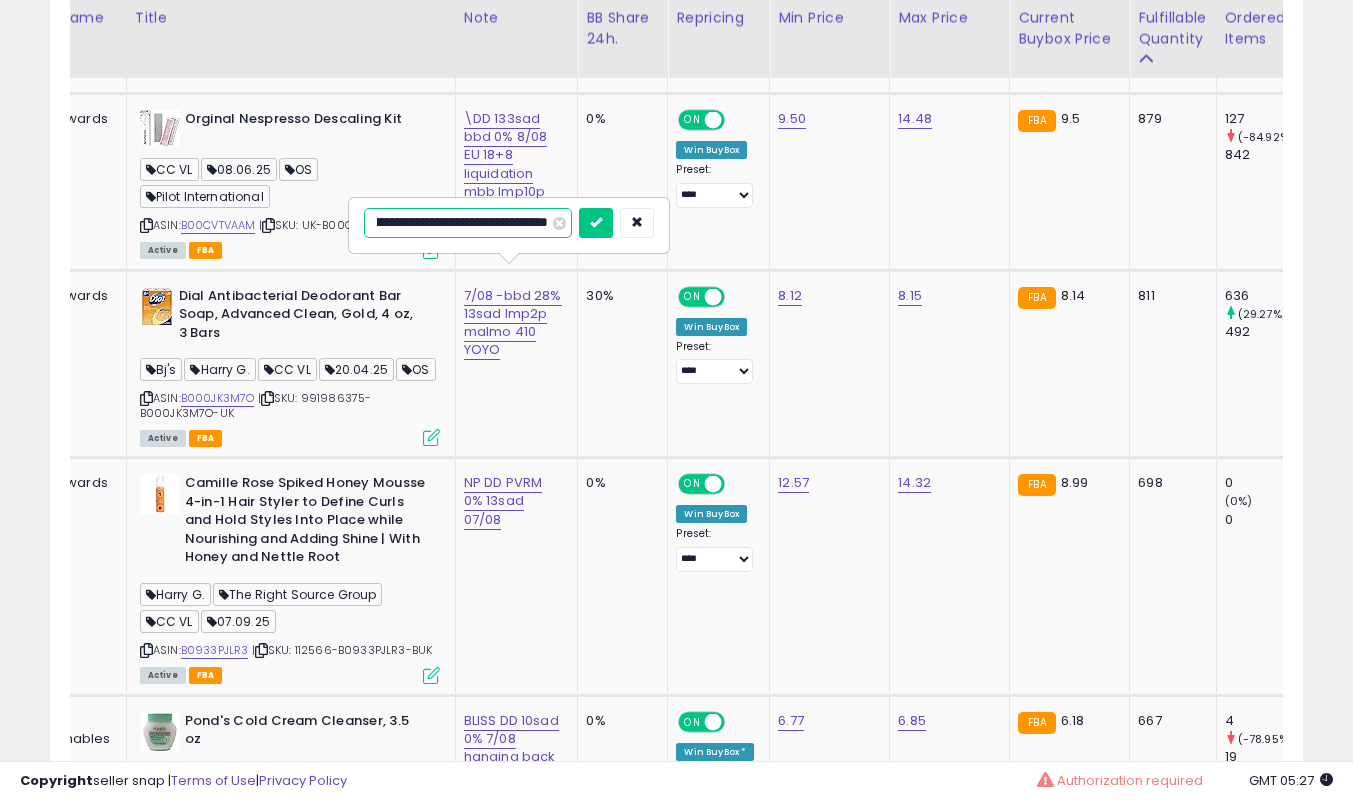 click on "**********" at bounding box center [468, 223] 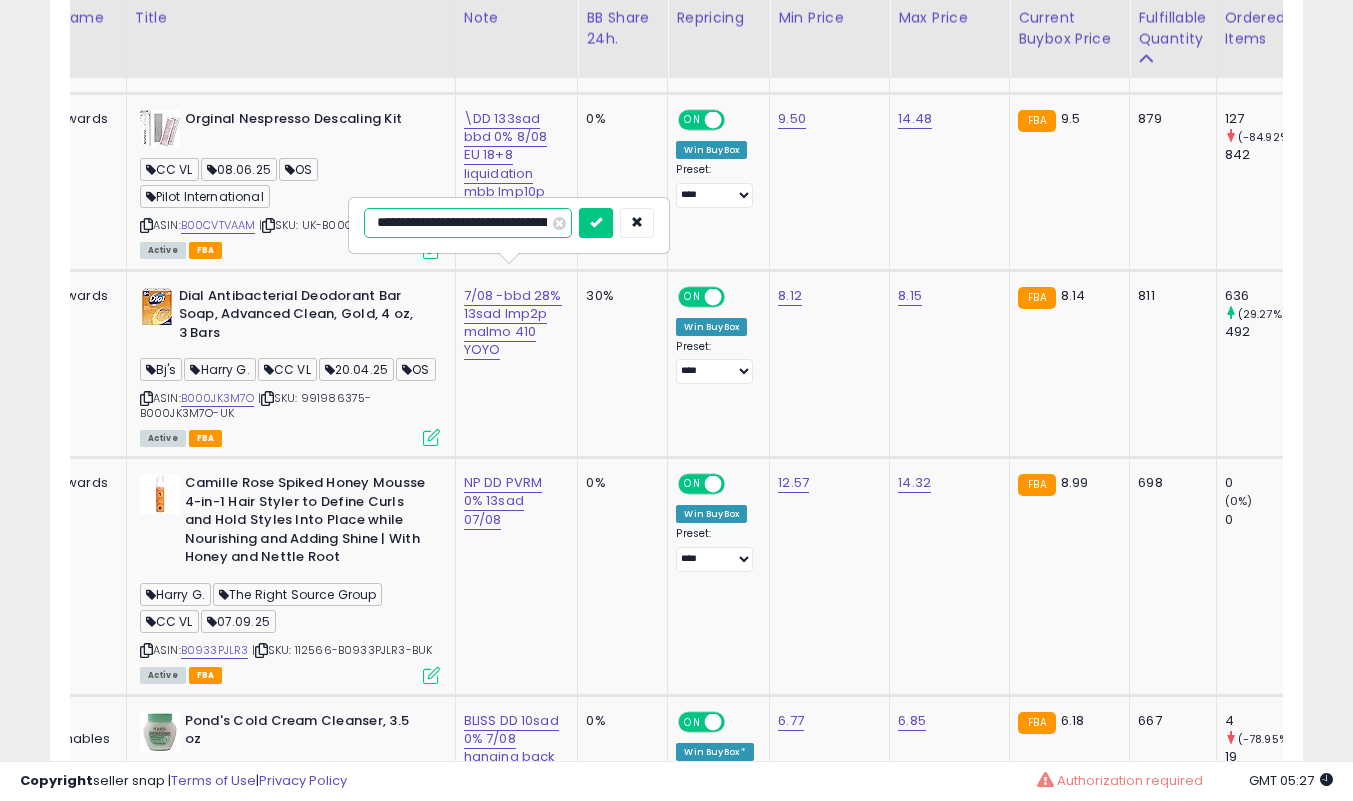 type on "**********" 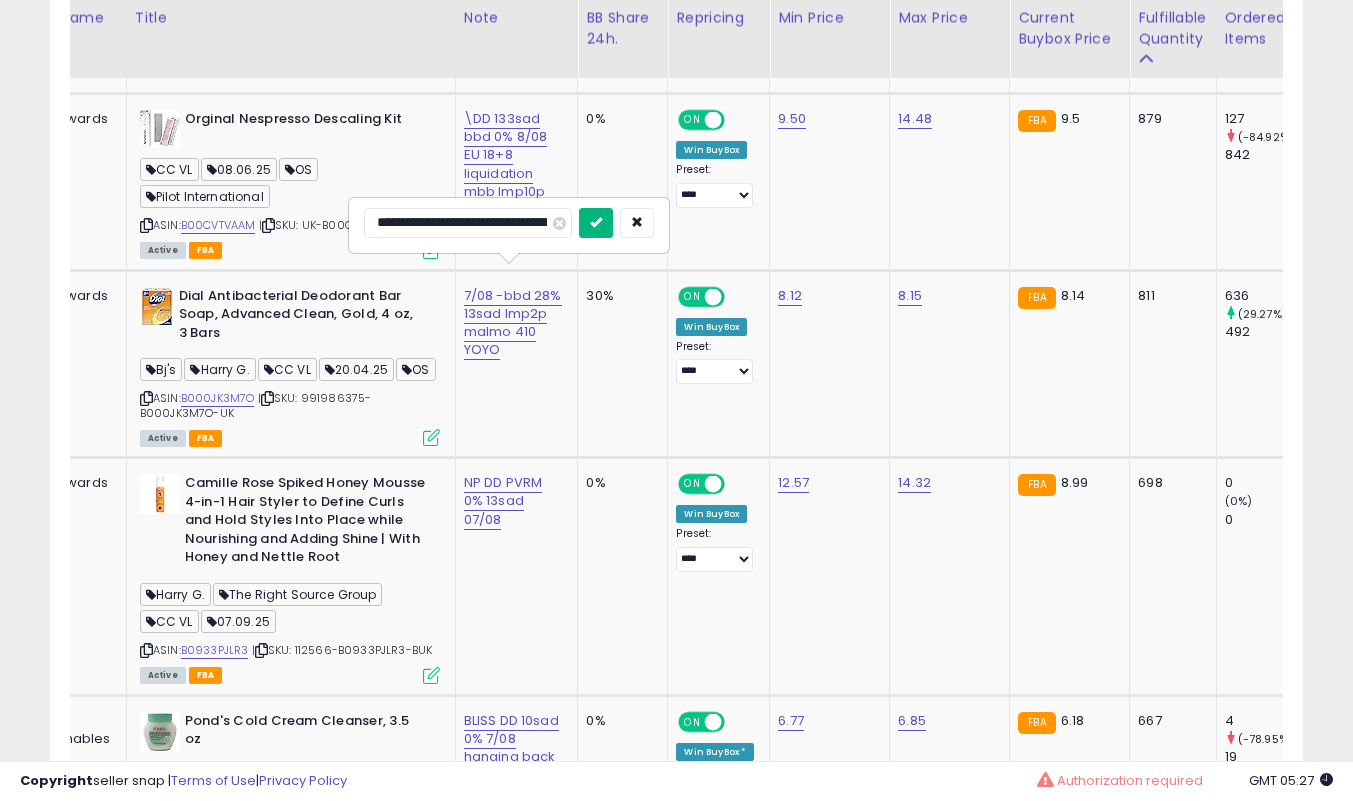 click at bounding box center (596, 222) 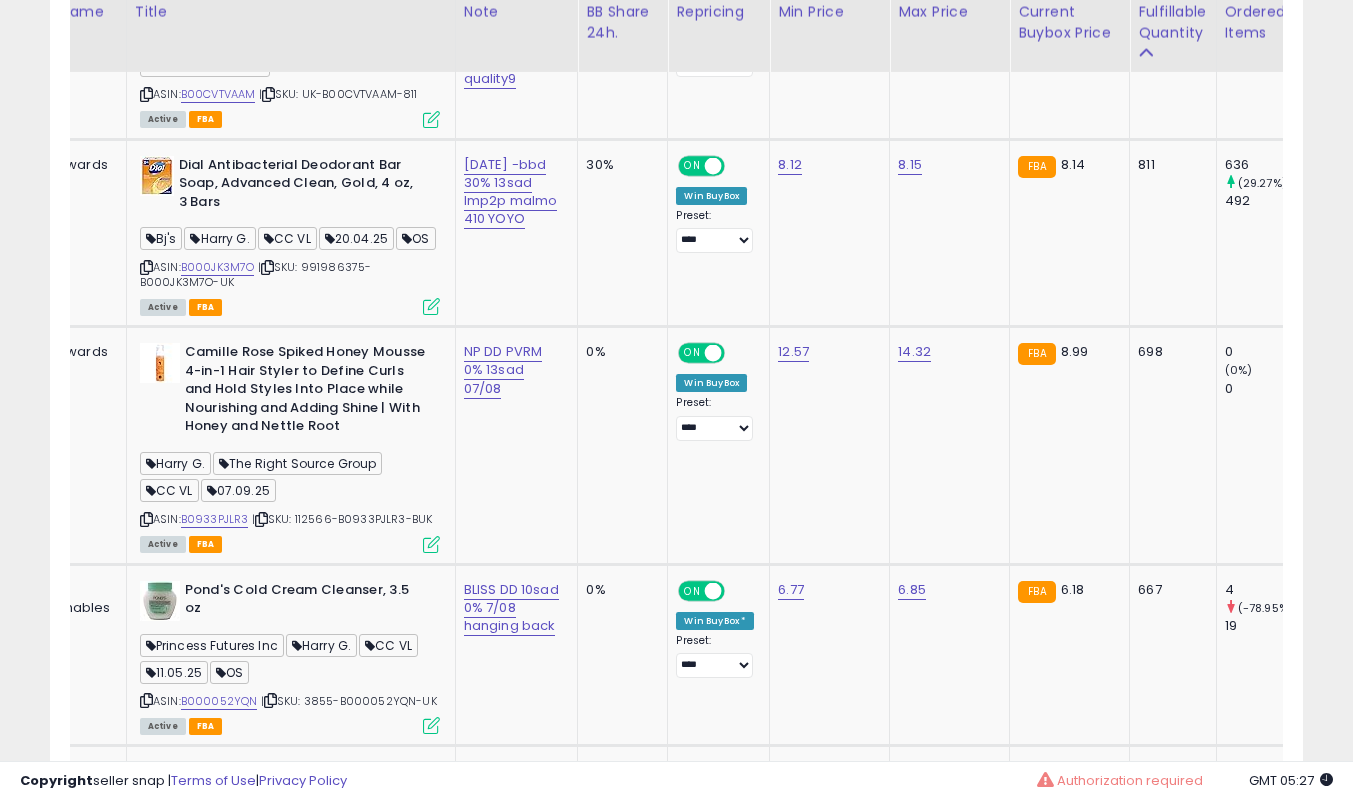 scroll, scrollTop: 2694, scrollLeft: 0, axis: vertical 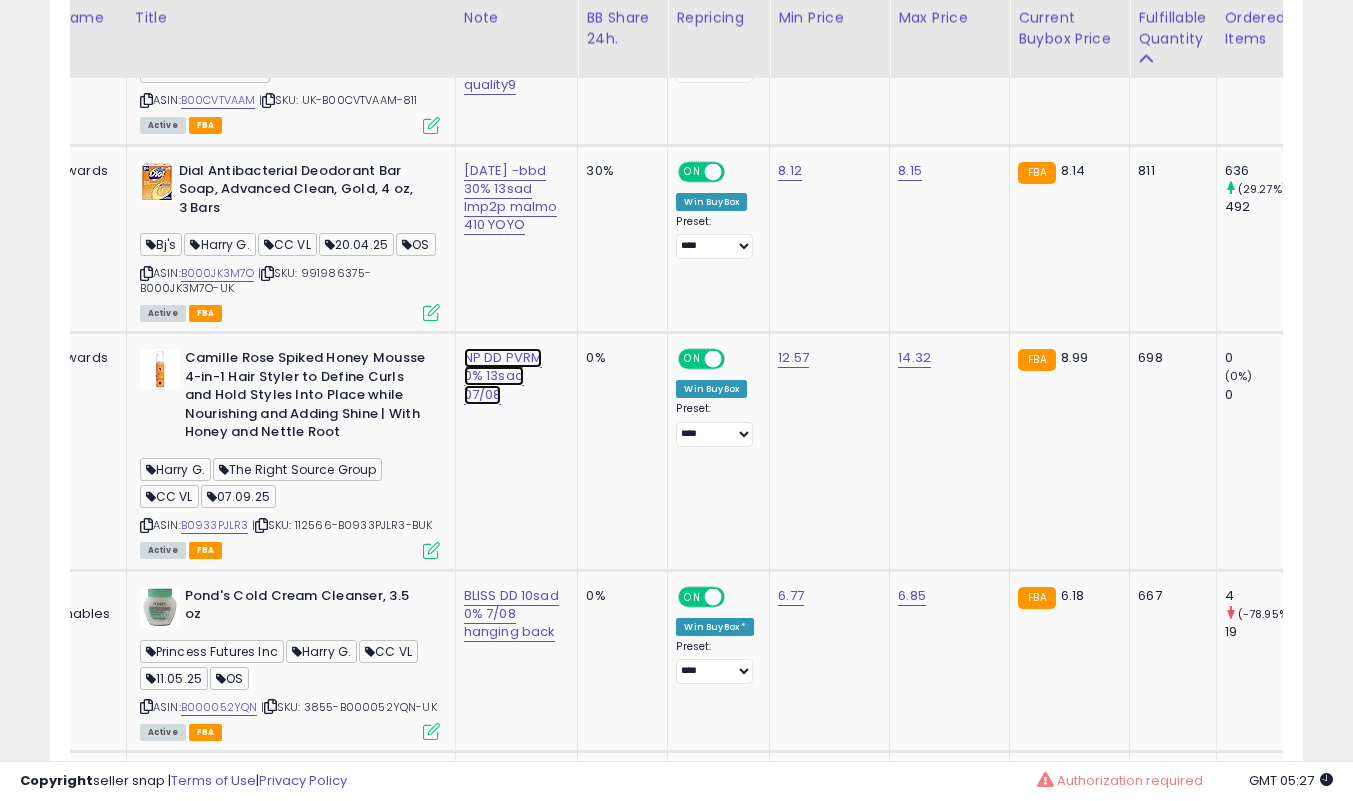 click on "NP DD PVRM 0% 13sad 07/08" at bounding box center [510, -1475] 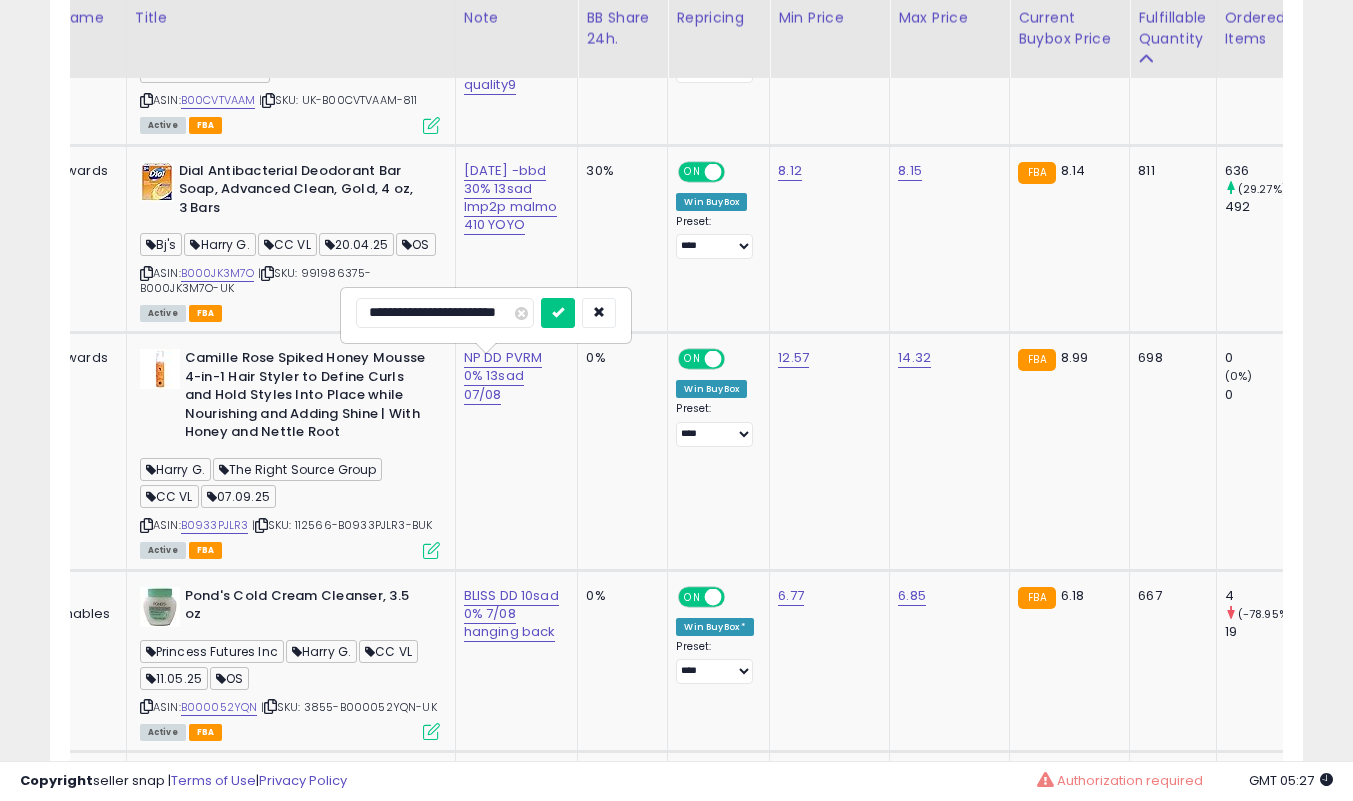 scroll, scrollTop: 0, scrollLeft: 28, axis: horizontal 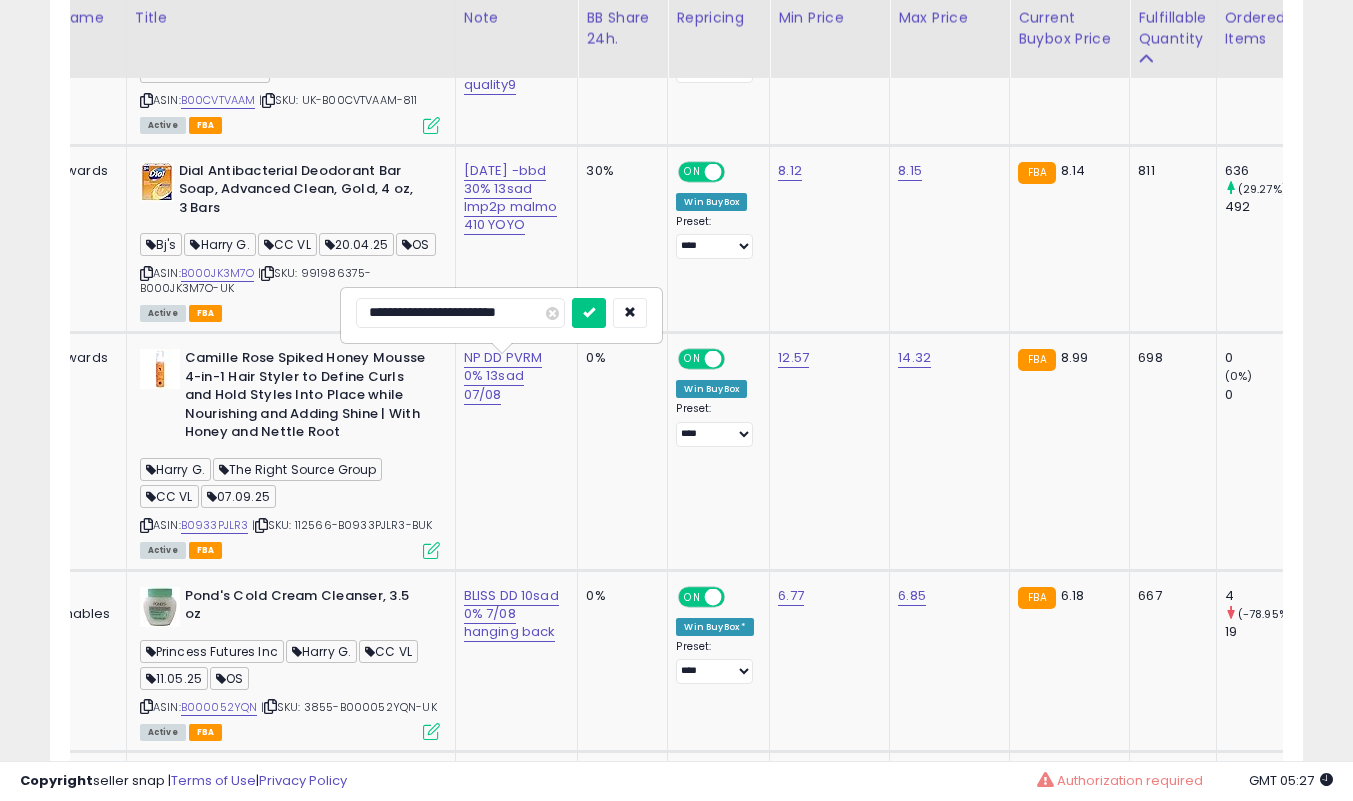 click at bounding box center [552, 313] 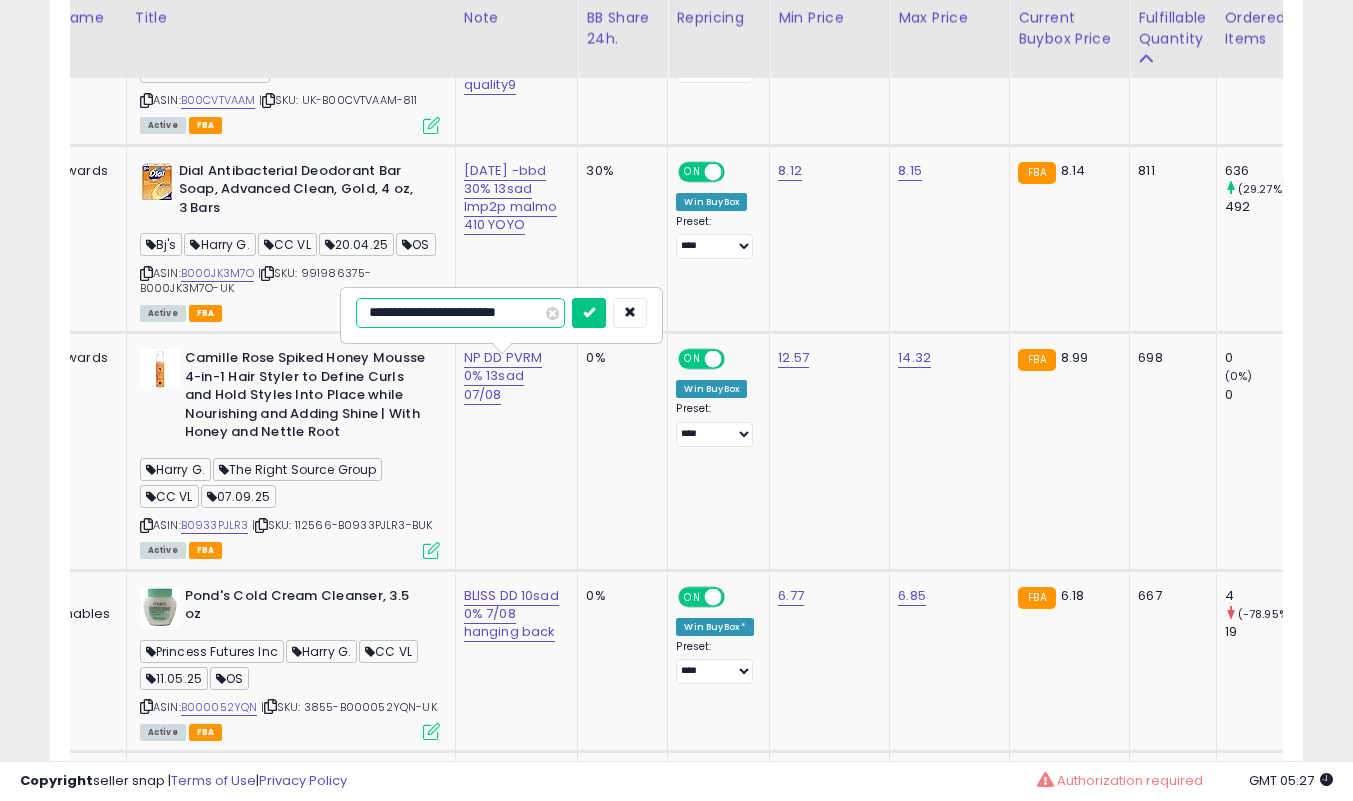 type 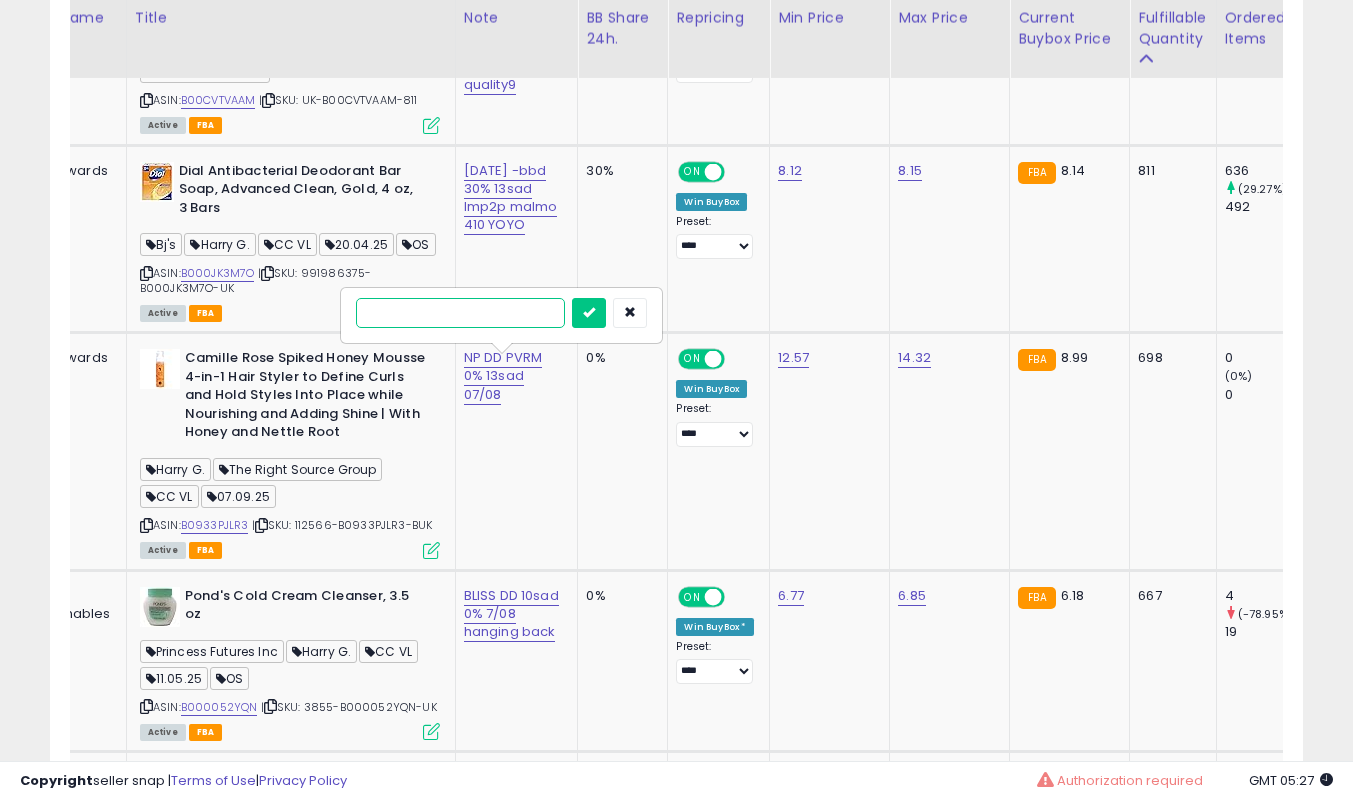 scroll, scrollTop: 0, scrollLeft: 0, axis: both 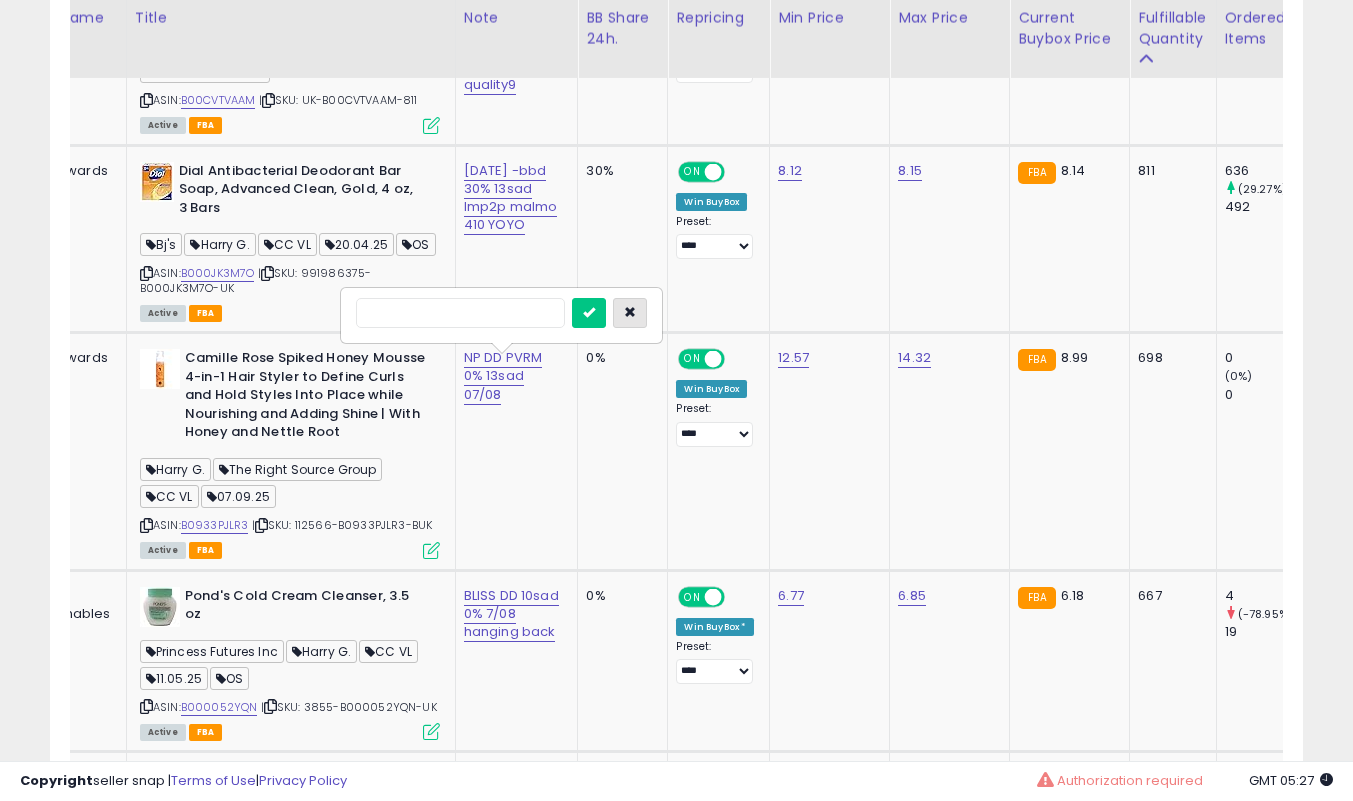 click at bounding box center [630, 312] 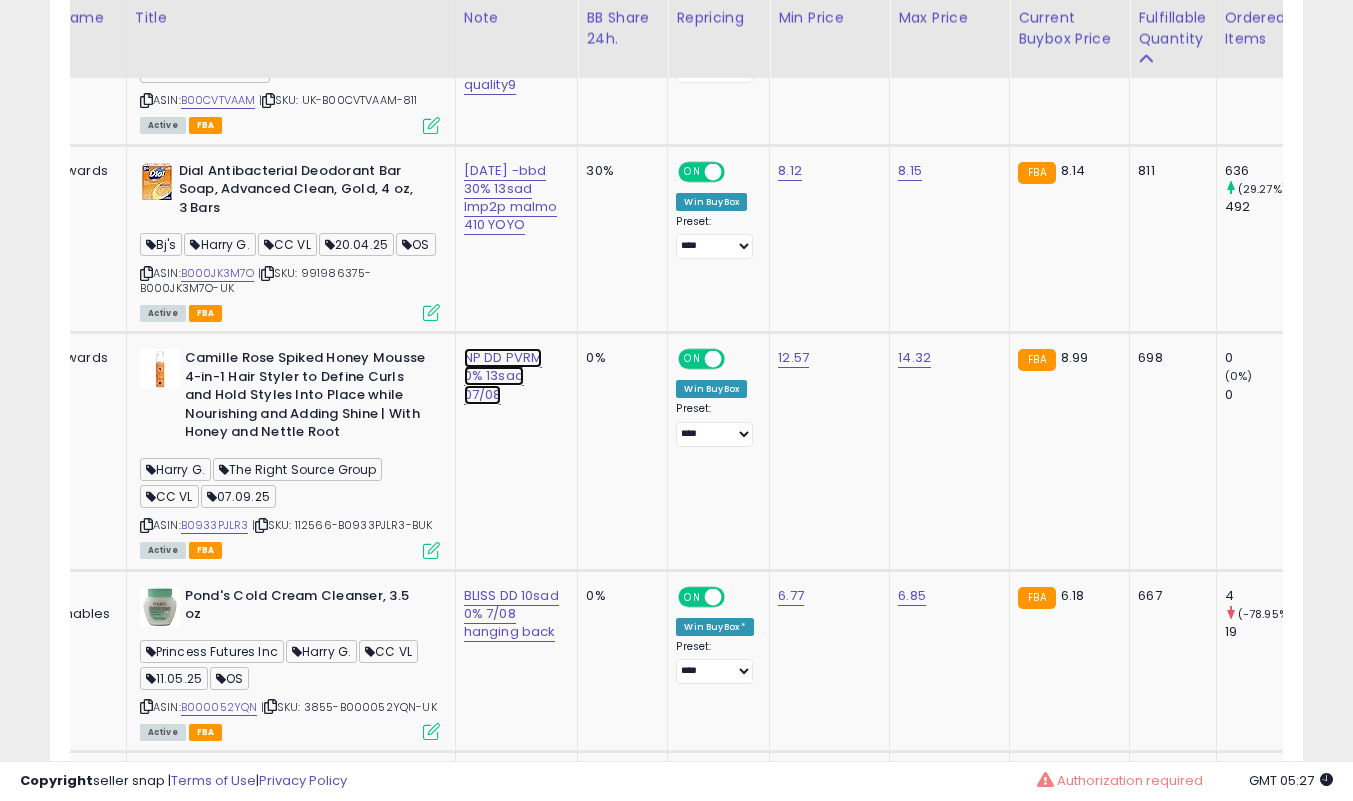 click on "NP DD PVRM 0% 13sad 07/08" at bounding box center [510, -1475] 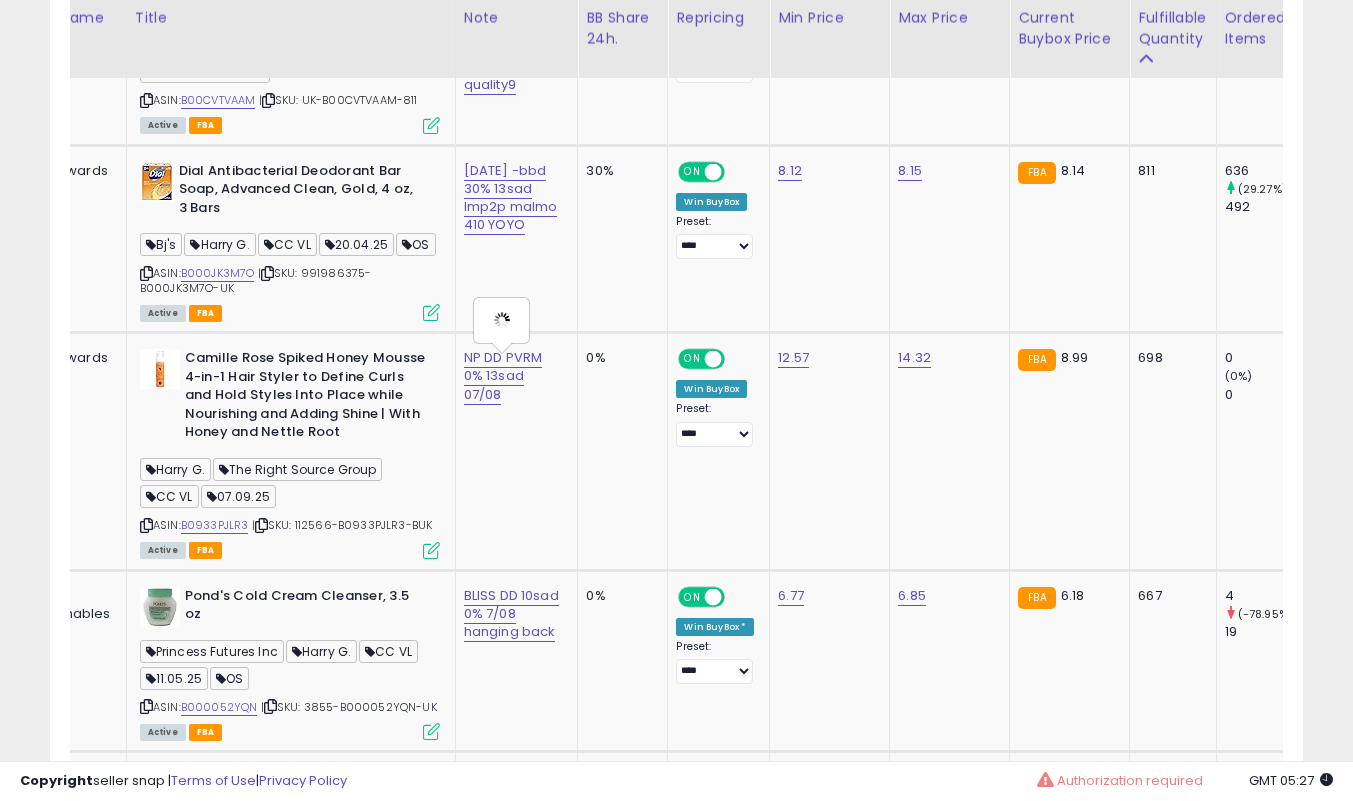 scroll, scrollTop: 0, scrollLeft: 28, axis: horizontal 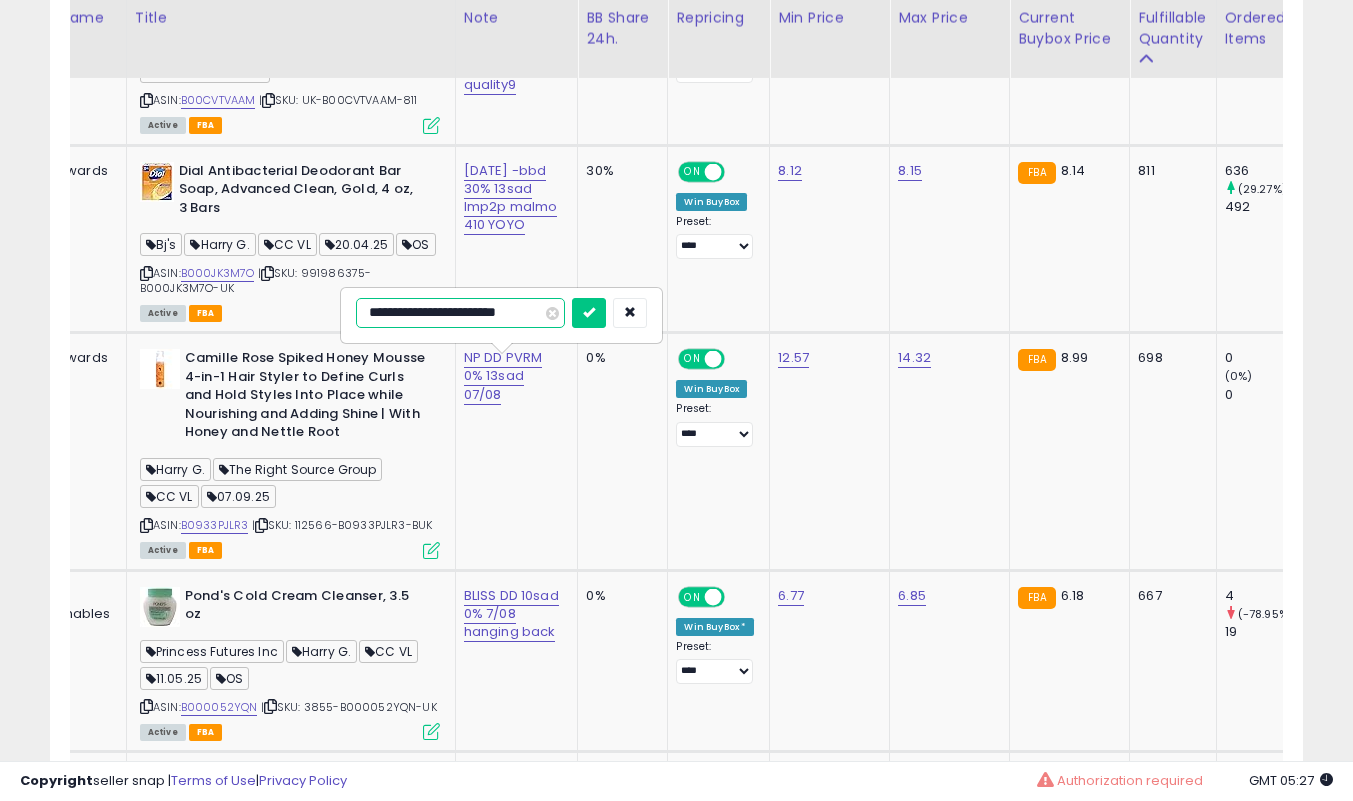 click on "**********" at bounding box center (460, 313) 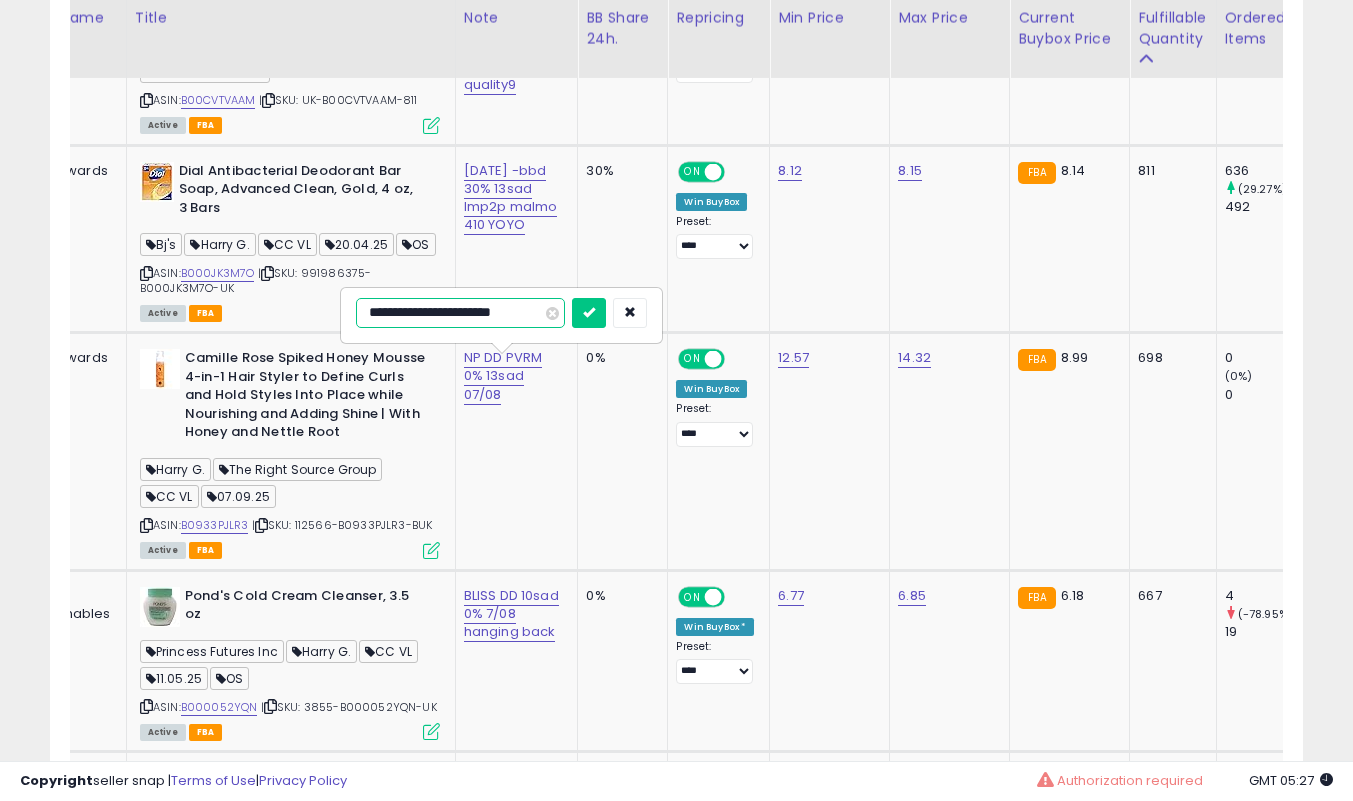 scroll, scrollTop: 0, scrollLeft: 20, axis: horizontal 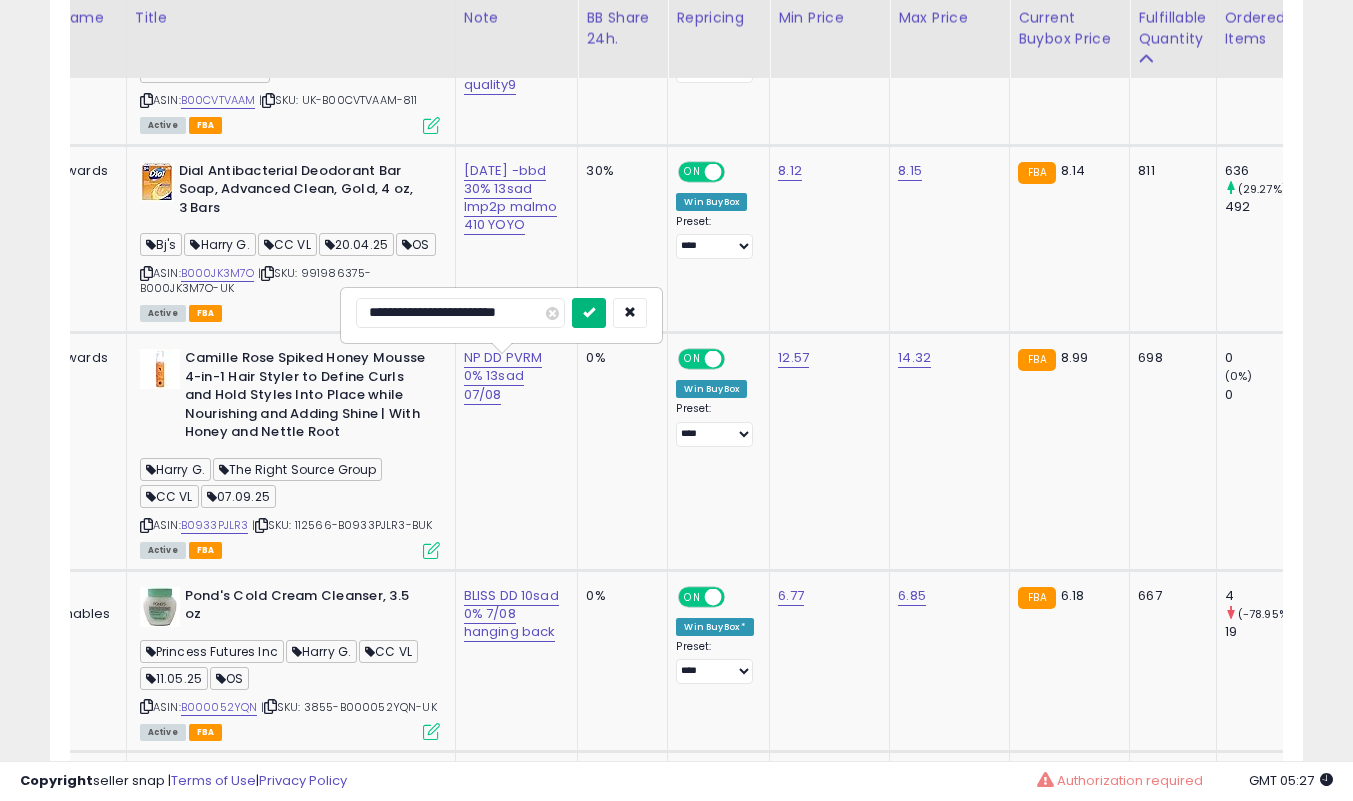 click at bounding box center [589, 313] 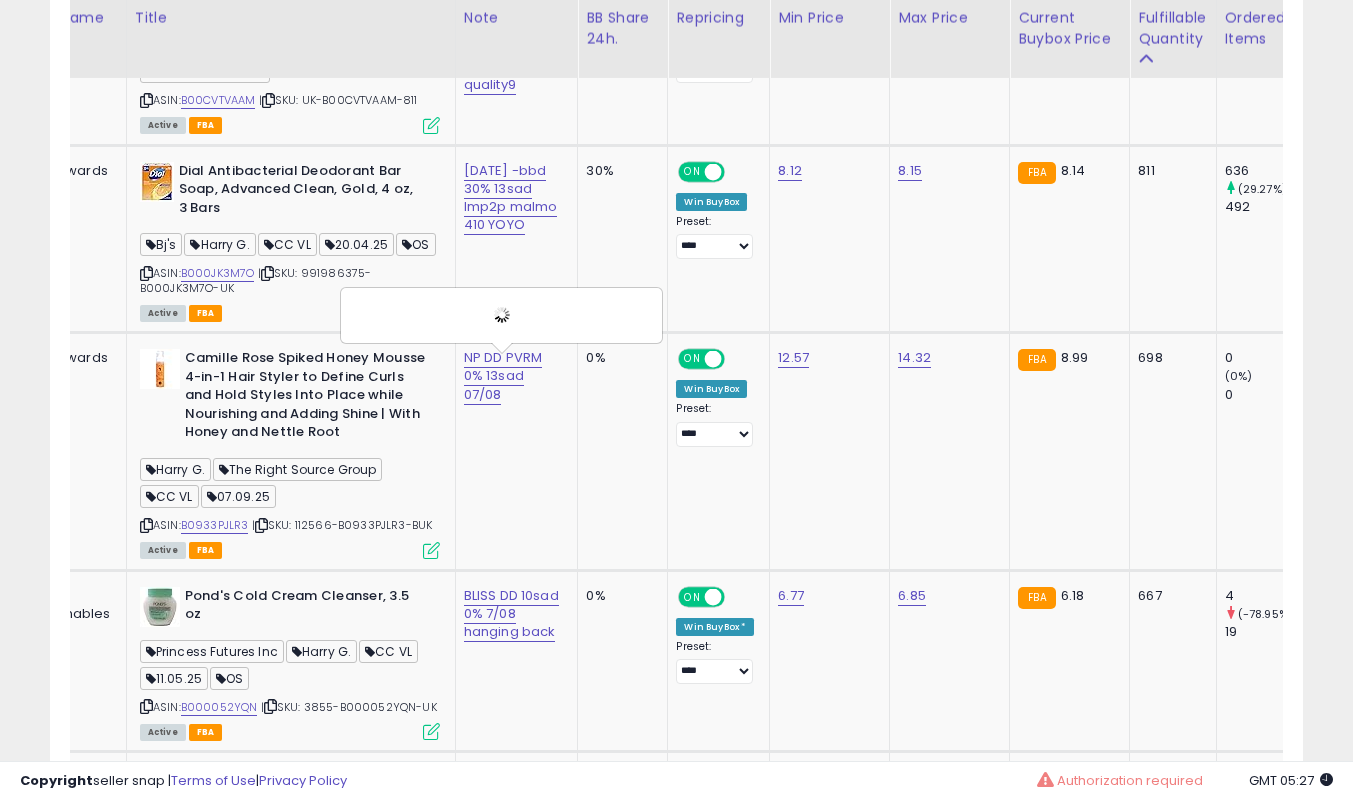 scroll, scrollTop: 0, scrollLeft: 0, axis: both 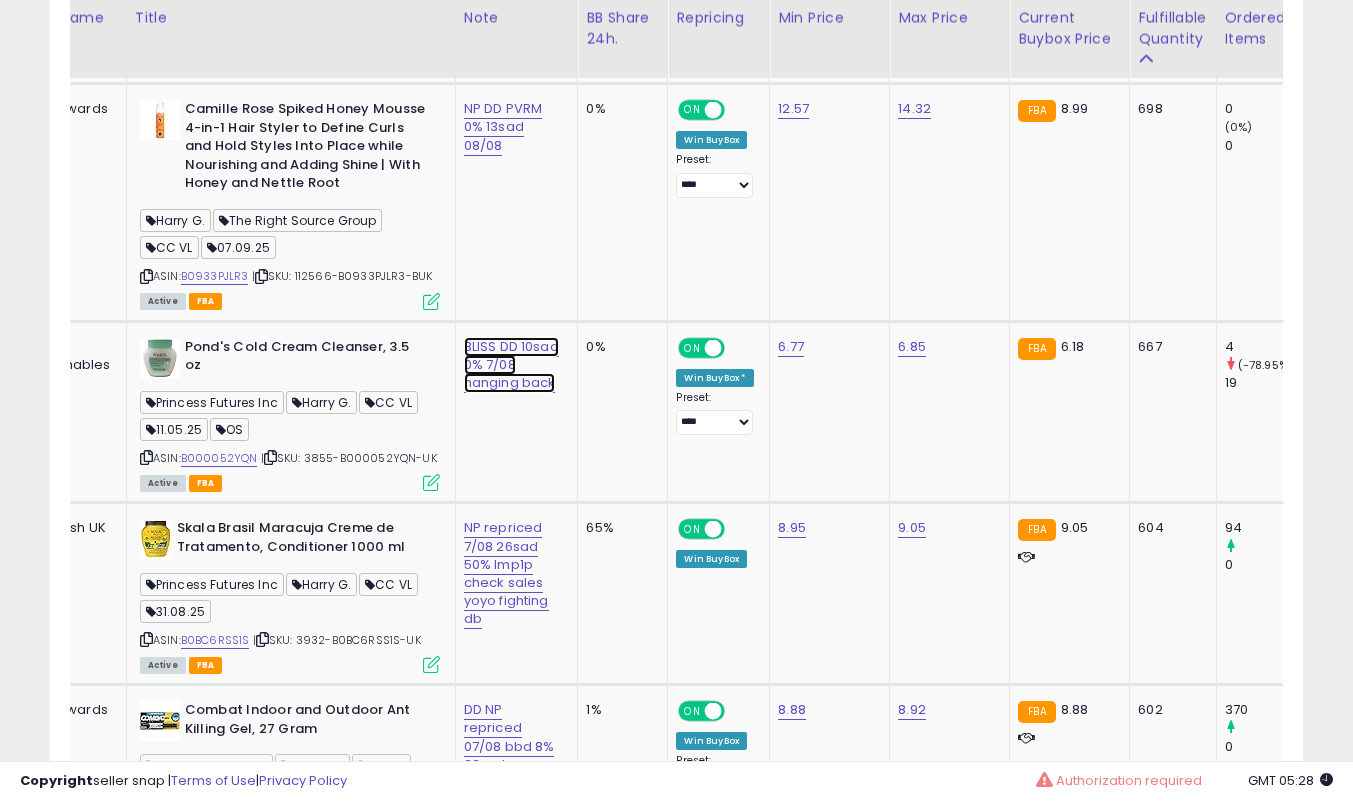 click on "BLISS DD 10sad 0% 7/08 hanging back" at bounding box center [510, -1724] 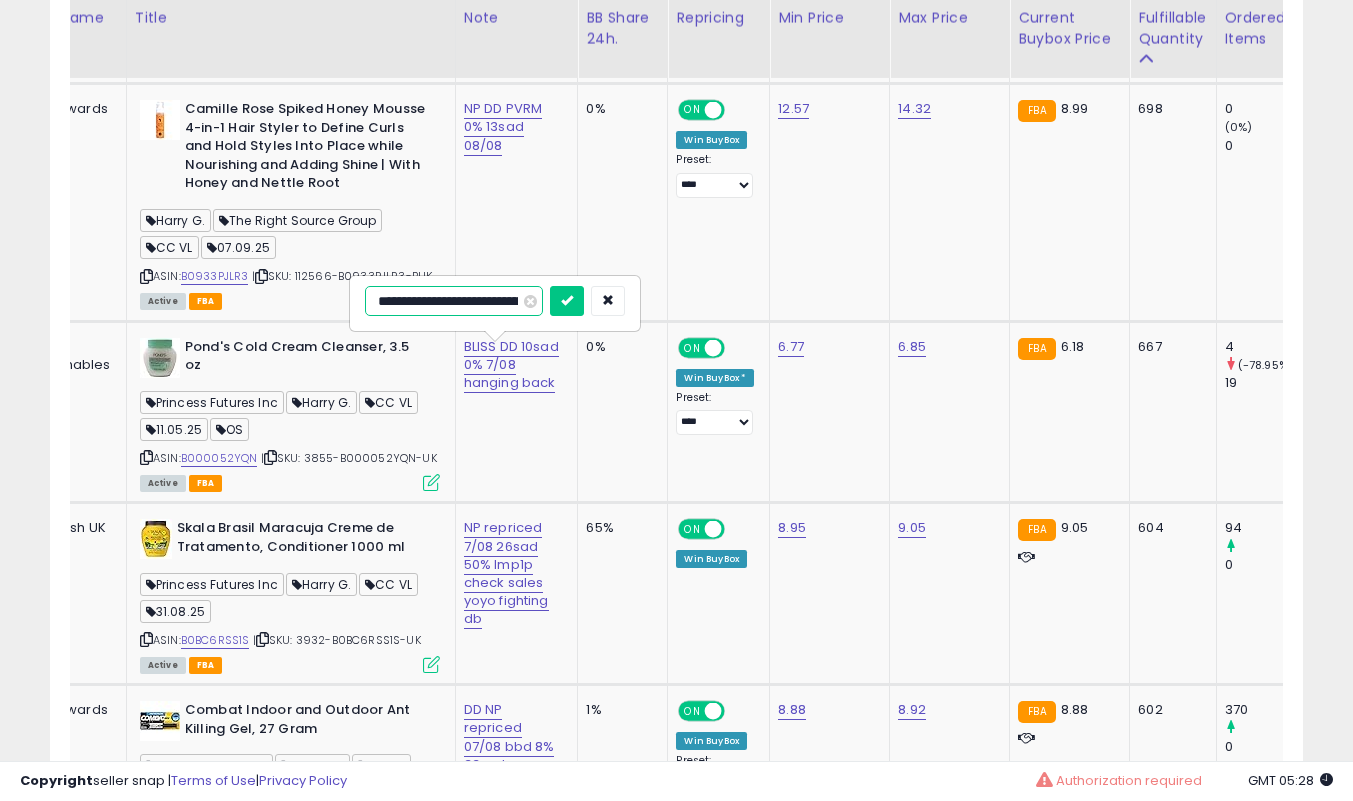 scroll, scrollTop: 0, scrollLeft: 86, axis: horizontal 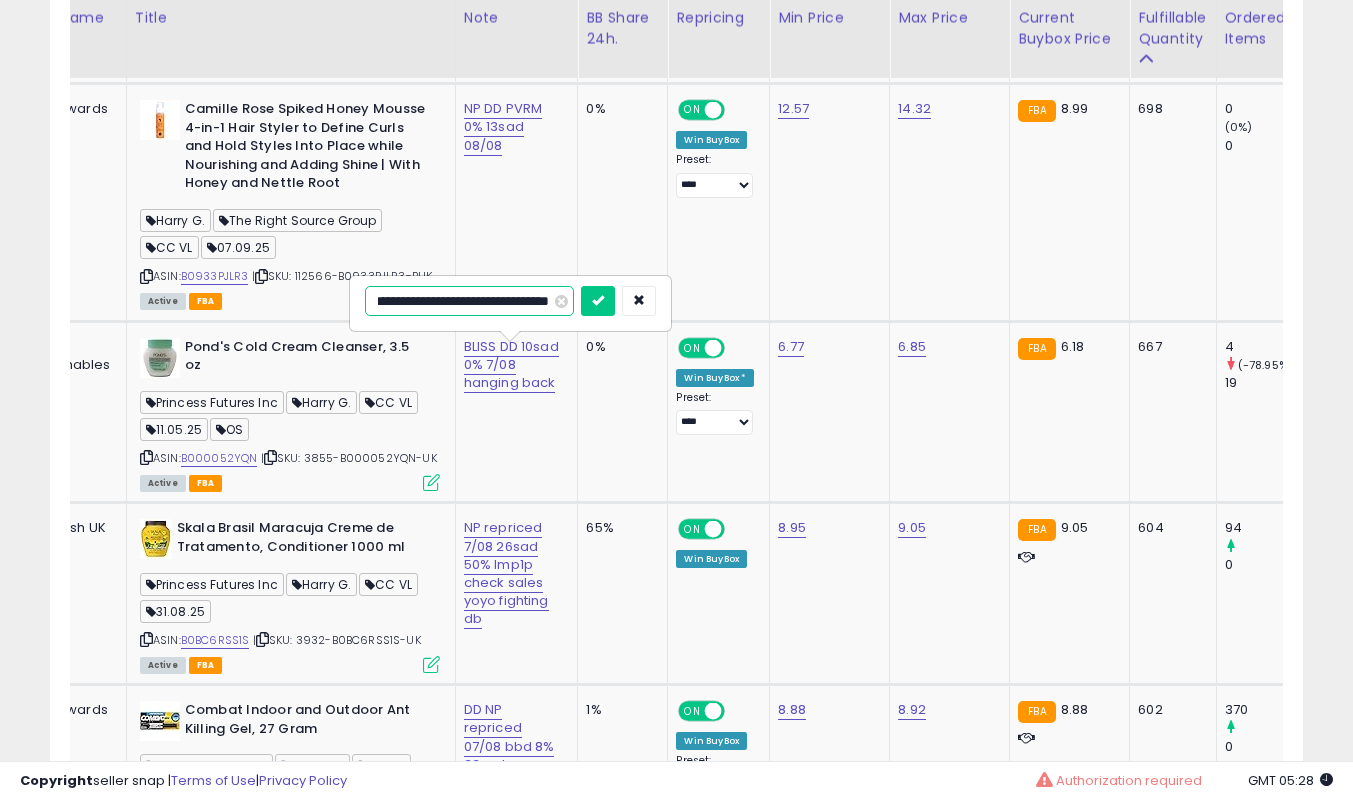 click on "**********" at bounding box center [469, 301] 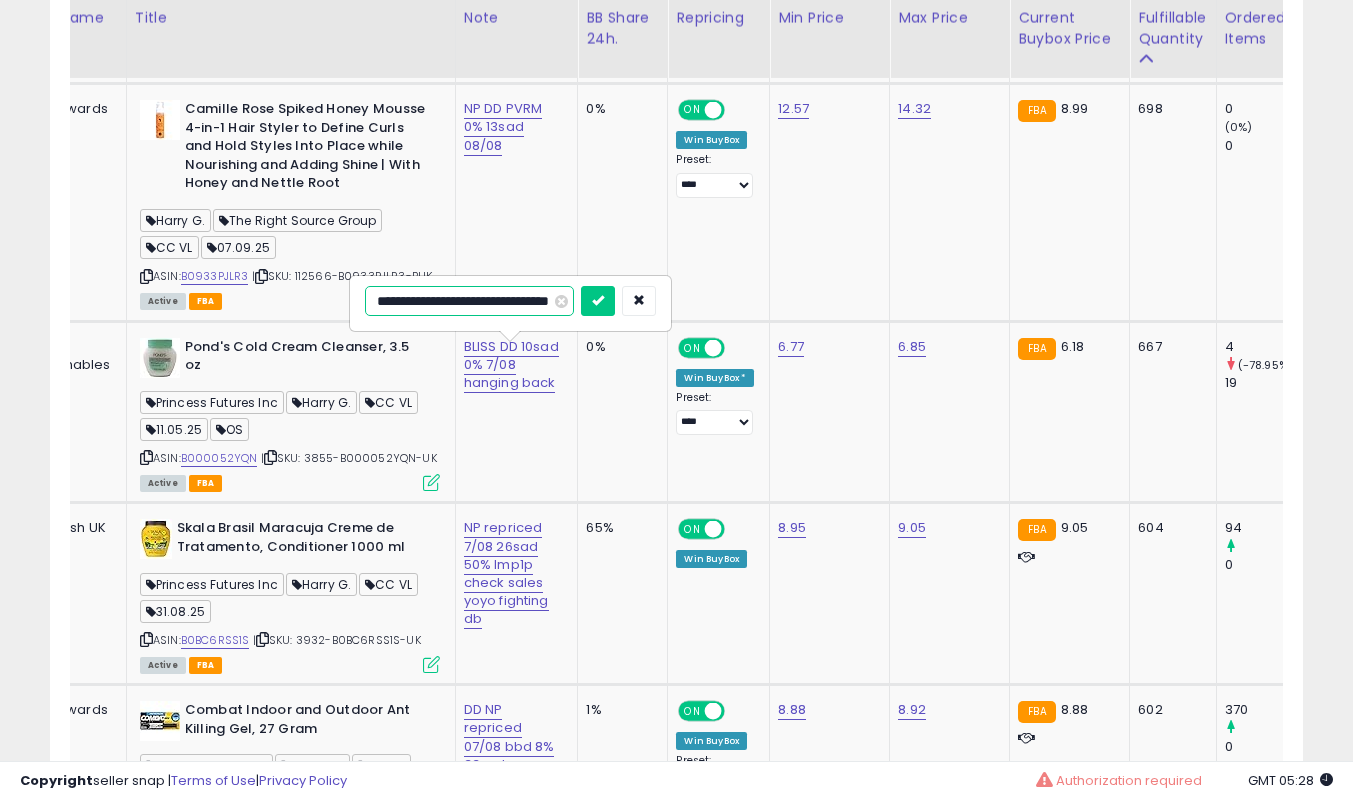 scroll, scrollTop: 0, scrollLeft: 78, axis: horizontal 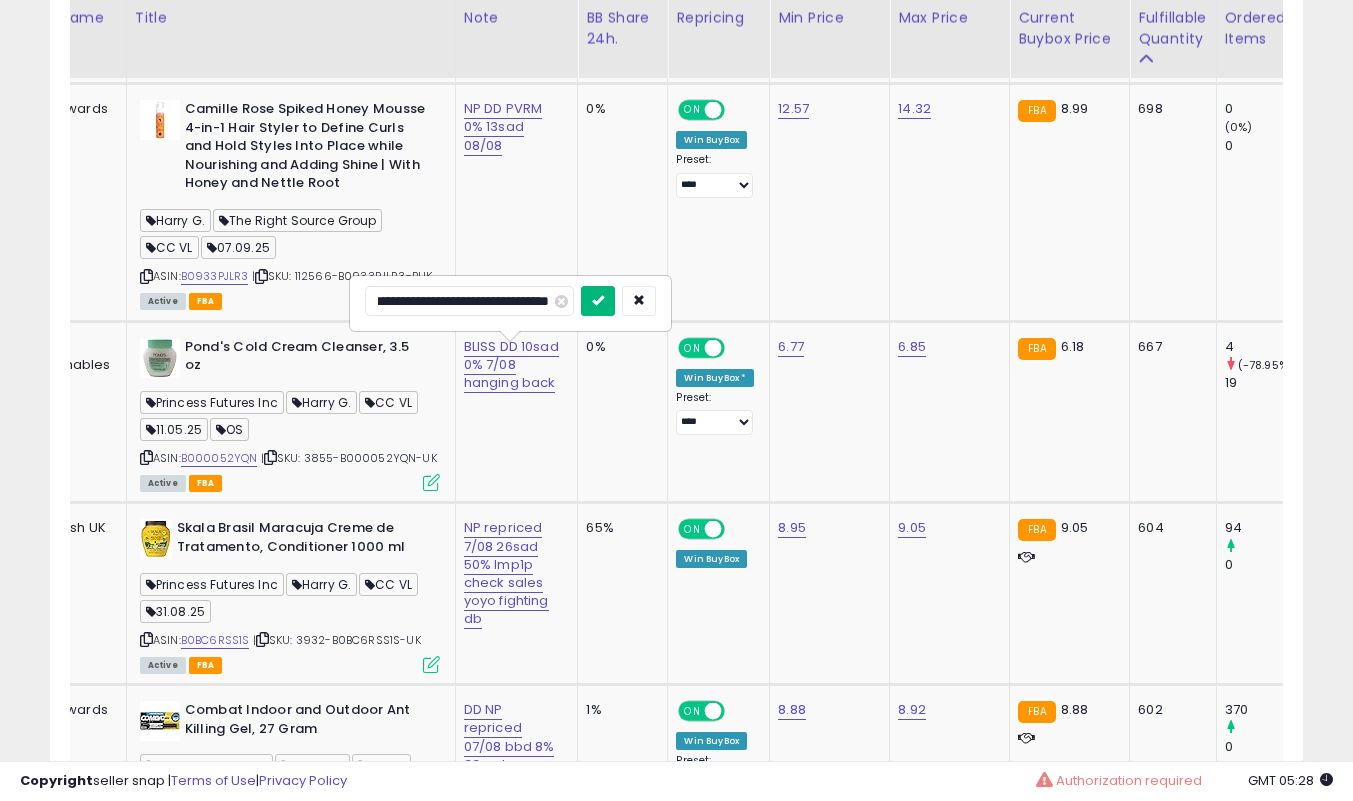 click at bounding box center [598, 301] 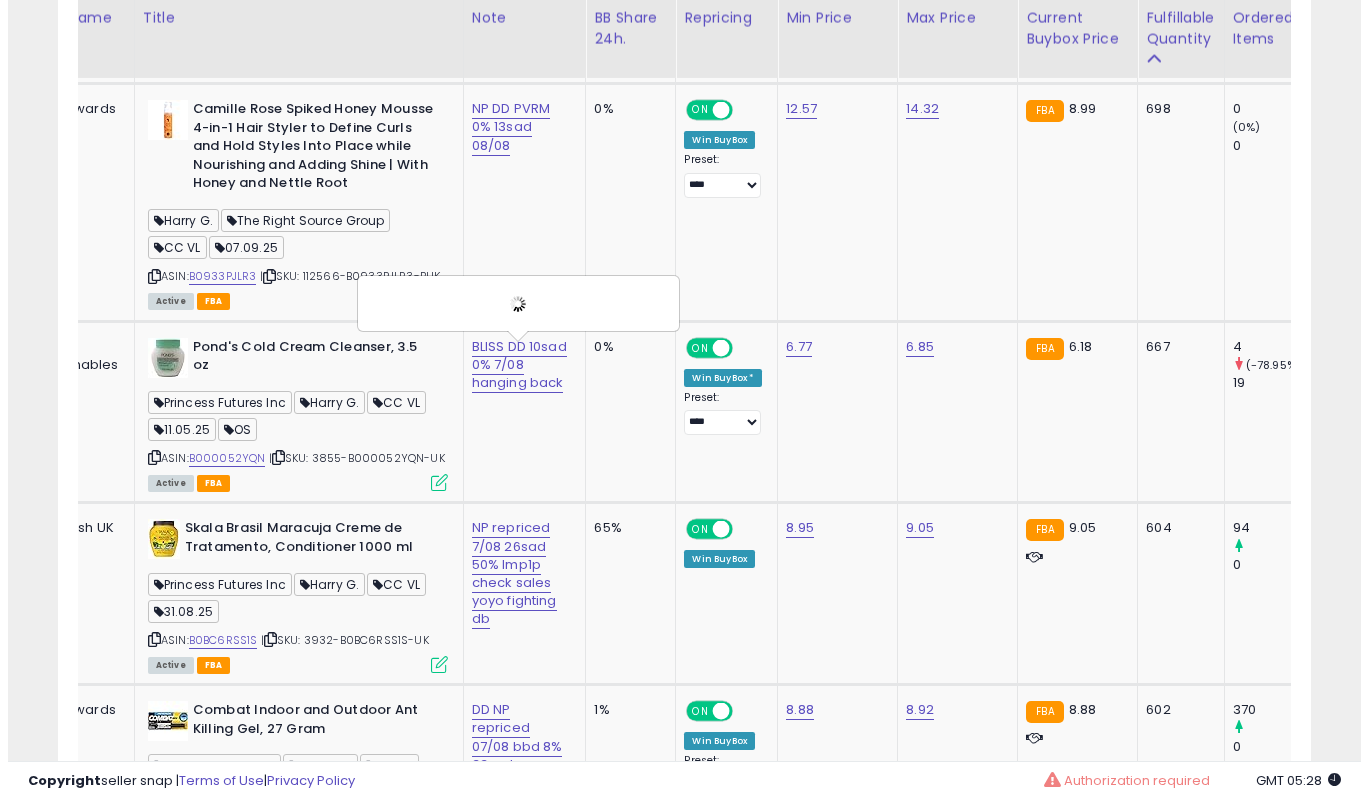 scroll, scrollTop: 0, scrollLeft: 0, axis: both 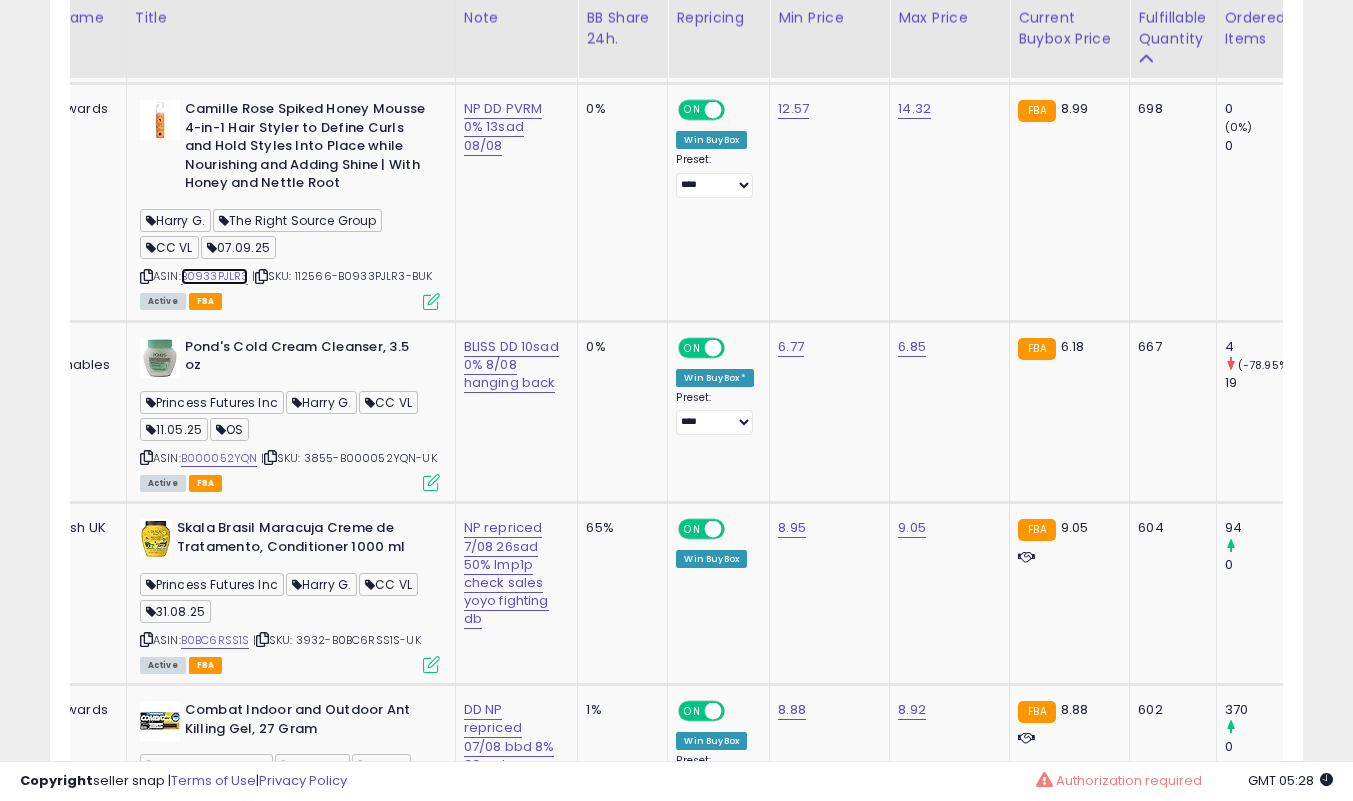 click on "B0933PJLR3" at bounding box center [215, 276] 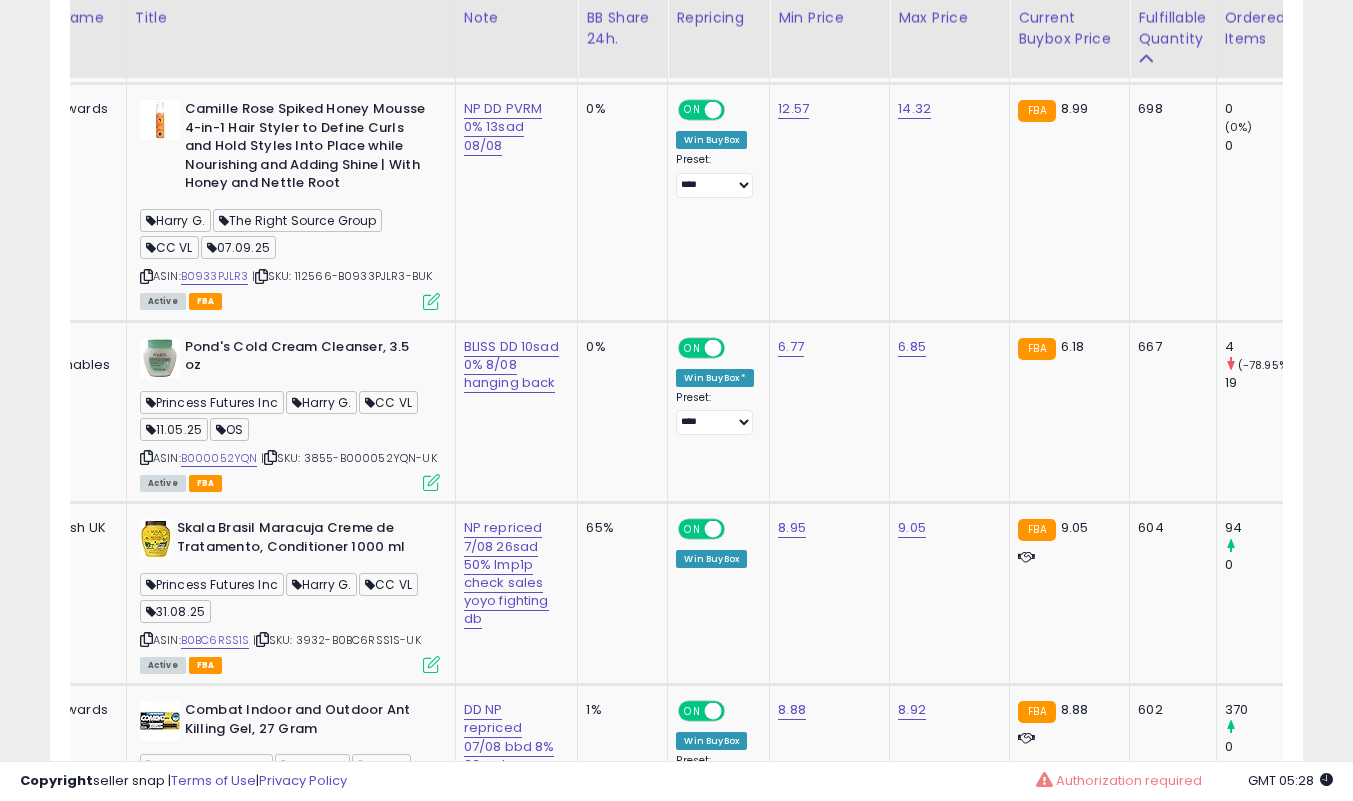 click on "Pond's Cold Cream Cleanser, 3.5 oz Princess Futures Inc [FIRST] [LAST]. CC VL [DATE] OS ASIN: B000052YQN | SKU: 3855-B000052YQN-UK Active FBA" 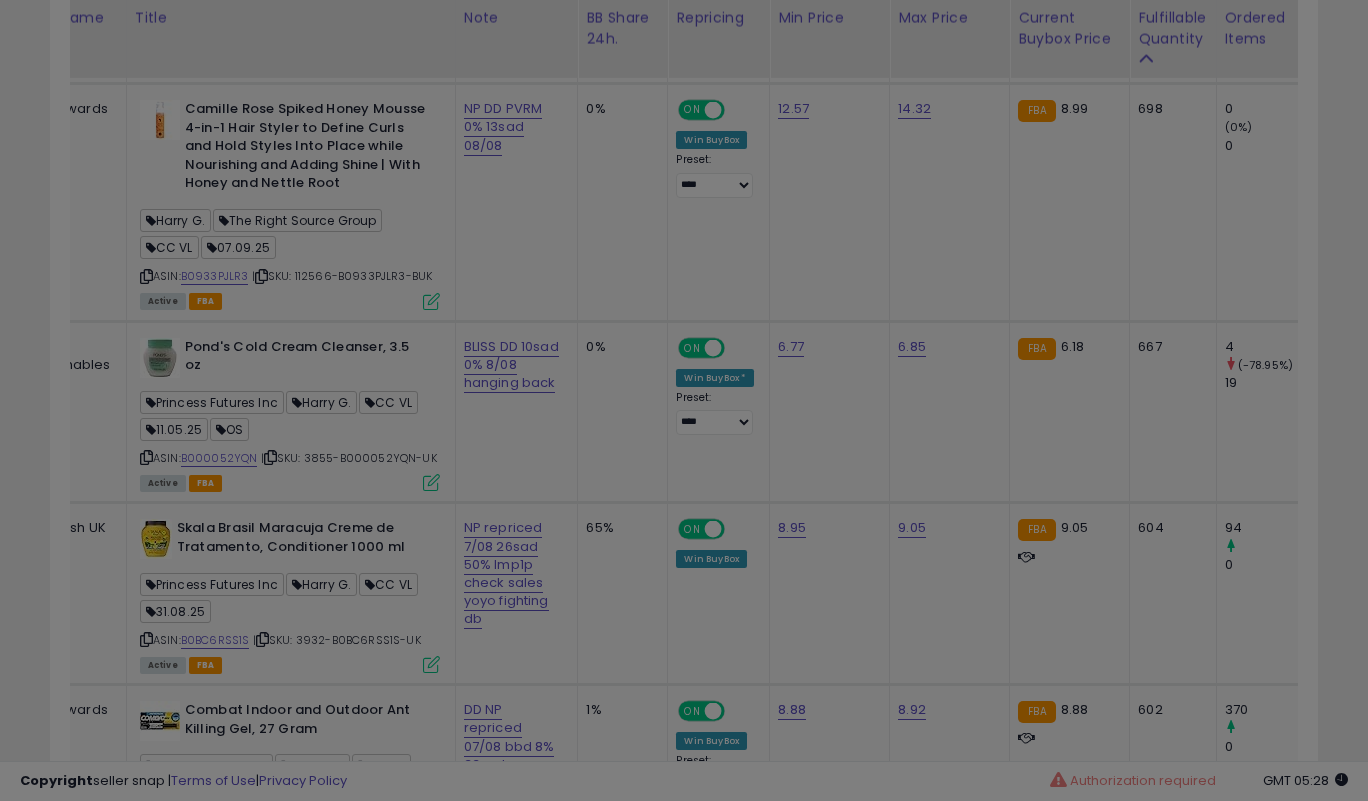 scroll, scrollTop: 999590, scrollLeft: 999266, axis: both 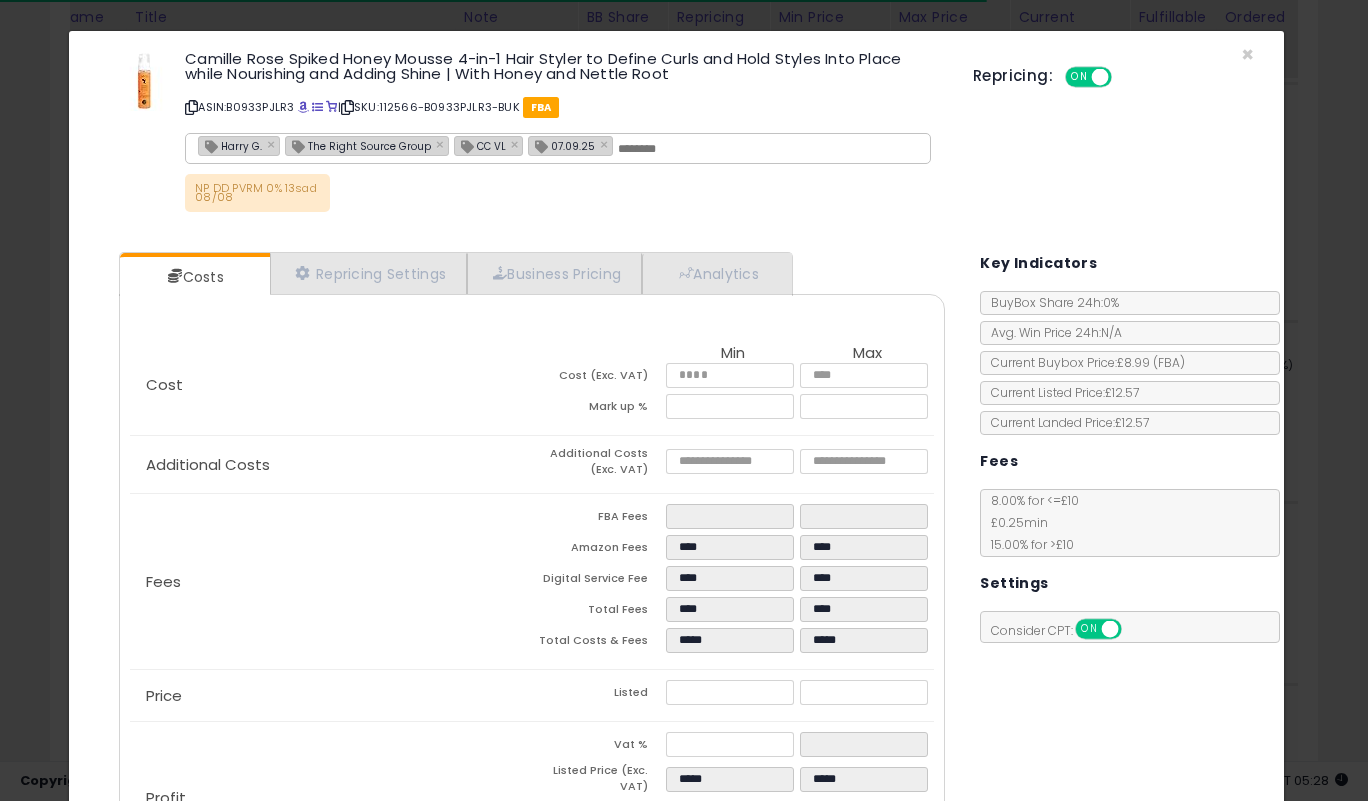 click on "× Close
Camille Rose Spiked Honey Mousse 4-in-1 Hair Styler to Define Curls and Hold Styles Into Place while Nourishing and Adding Shine | With Honey and Nettle Root
ASIN: B0933PJLR3
|
SKU: 112566-B0933PJLR3-BUK
FBA
[FIRST] [LAST] × The Right Source Group × CC VL × [DATE] ×
NP DD PVRM 0% 13sad [DATE]
Repricing:
ON   OFF" 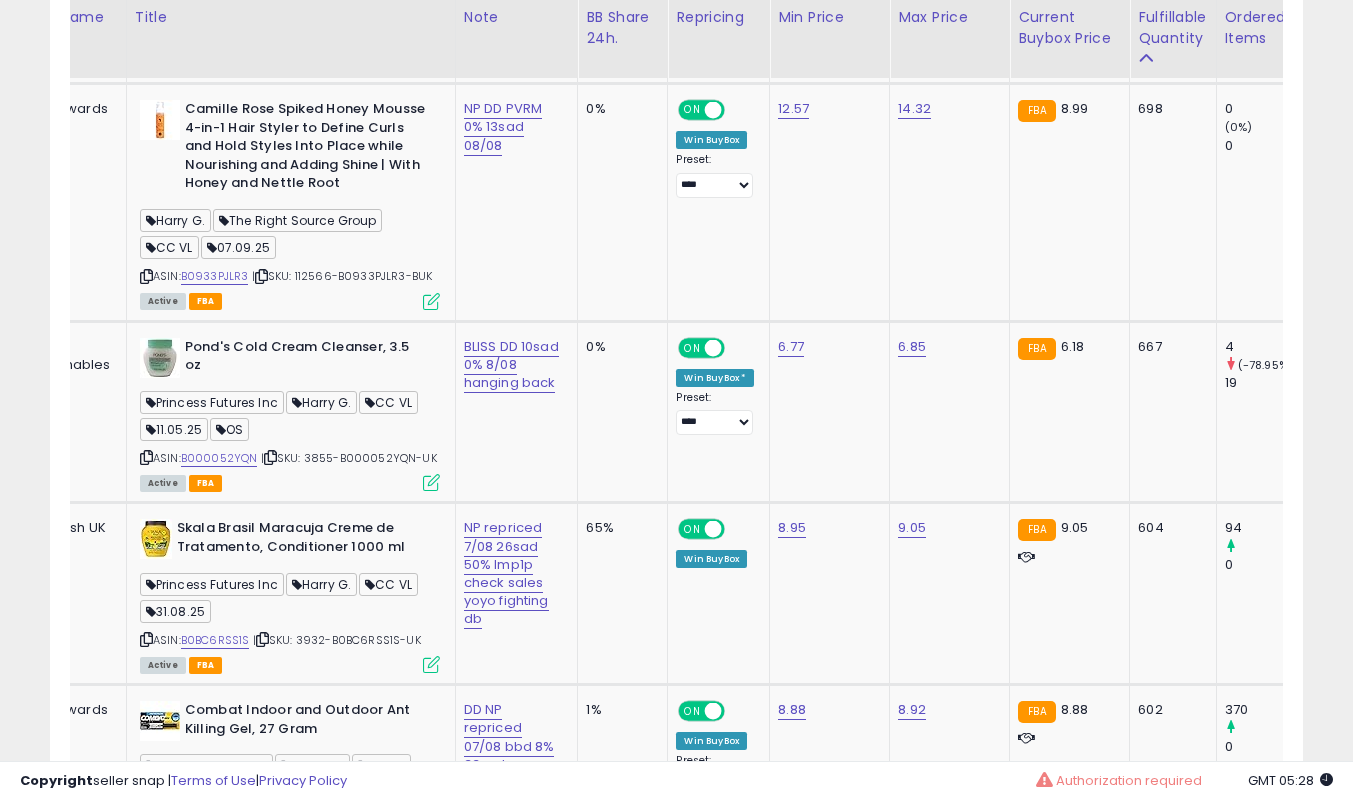 scroll, scrollTop: 410, scrollLeft: 725, axis: both 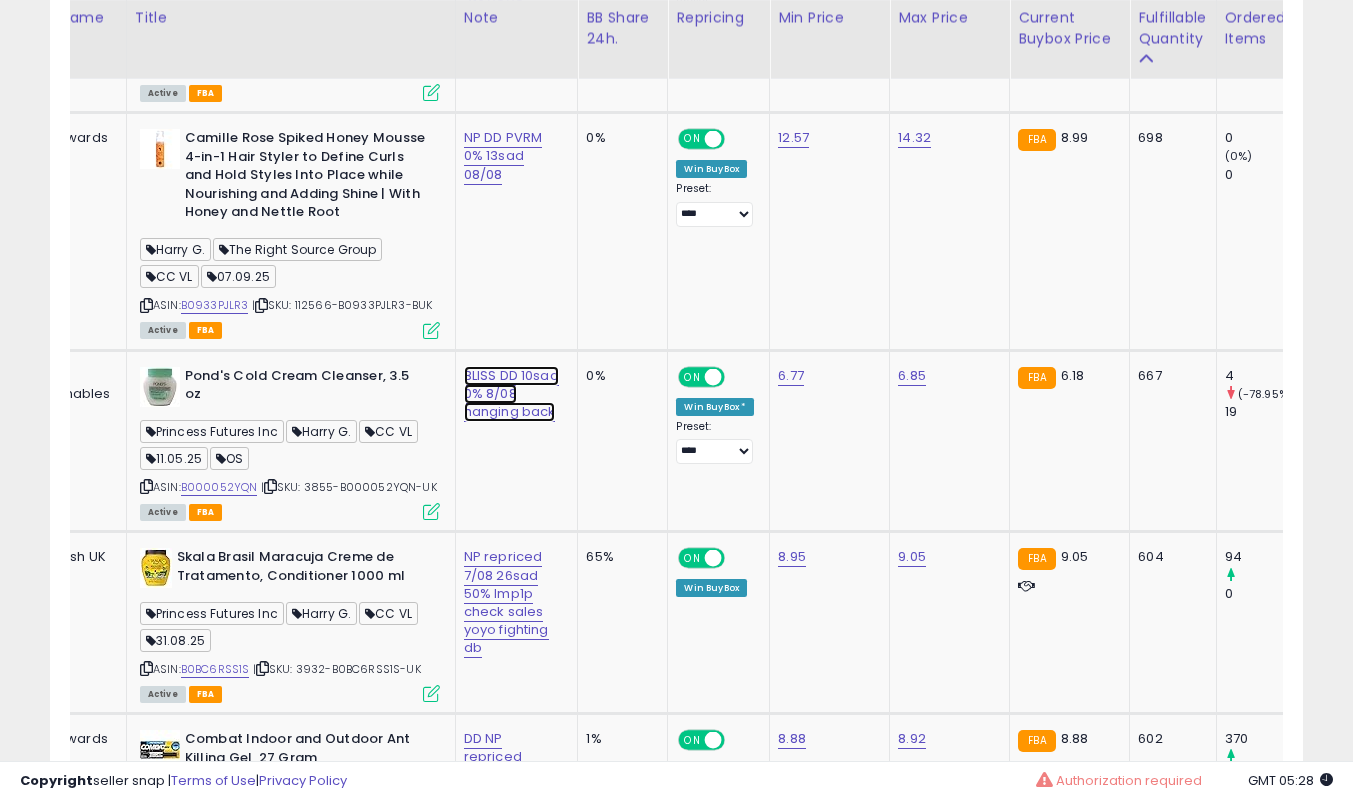click on "BLISS DD 10sad 0% 8/08 hanging back" at bounding box center [510, -1695] 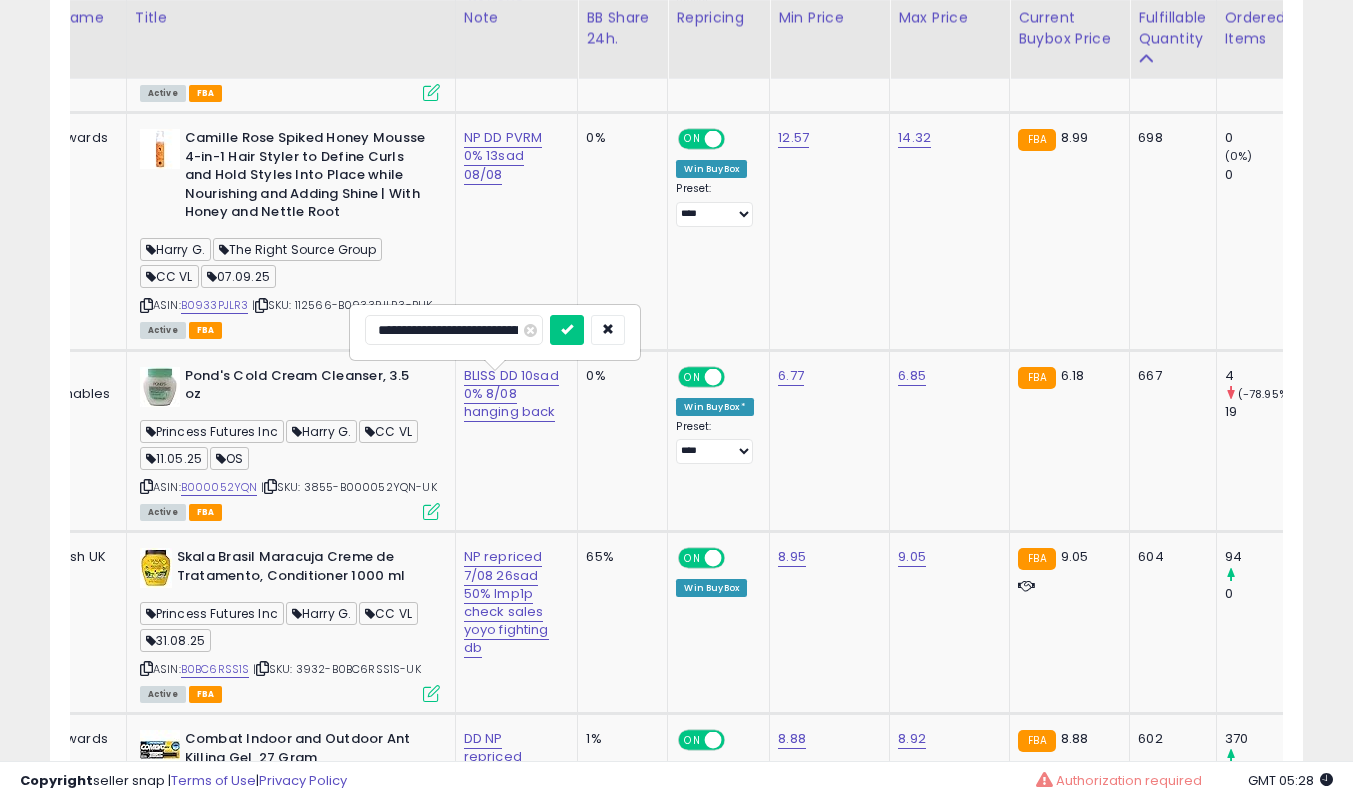 scroll, scrollTop: 0, scrollLeft: 86, axis: horizontal 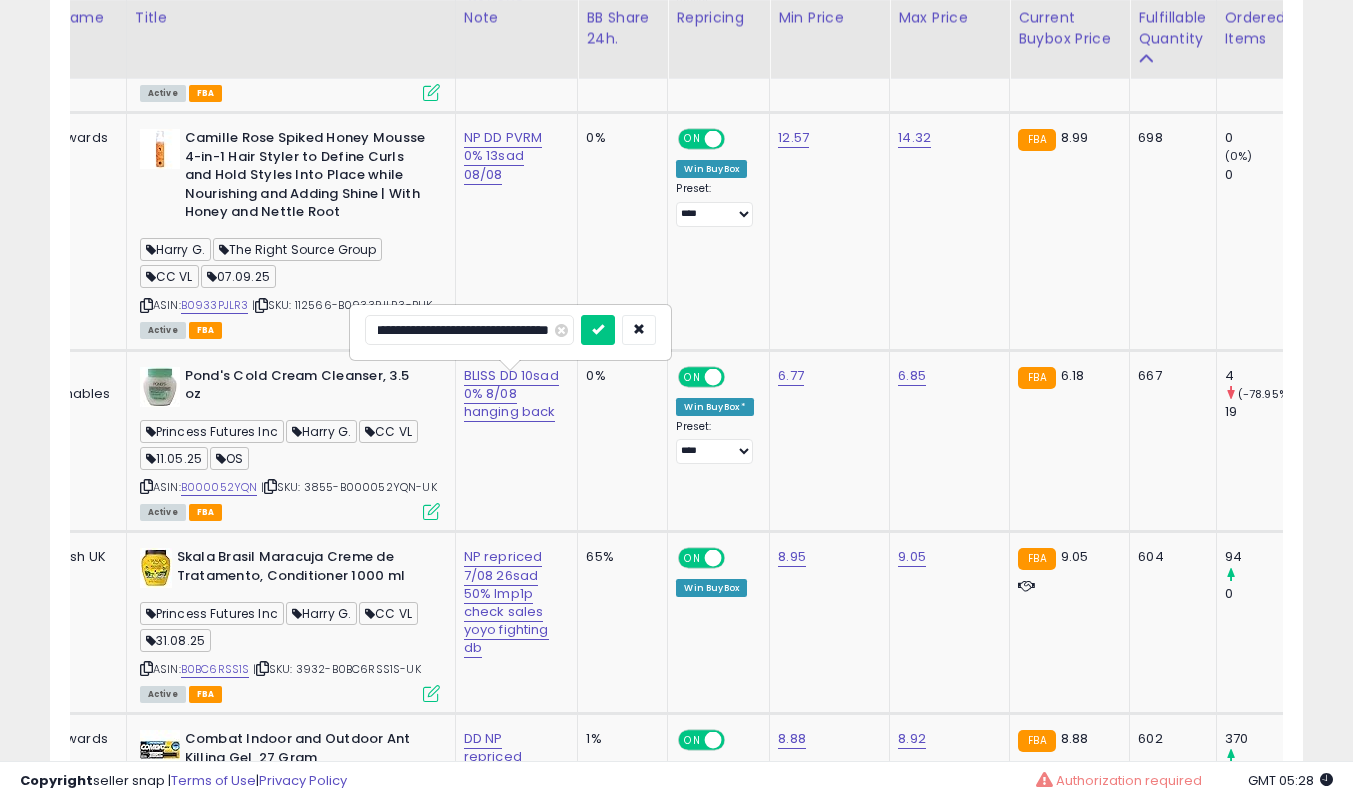 click on "**********" at bounding box center (469, 330) 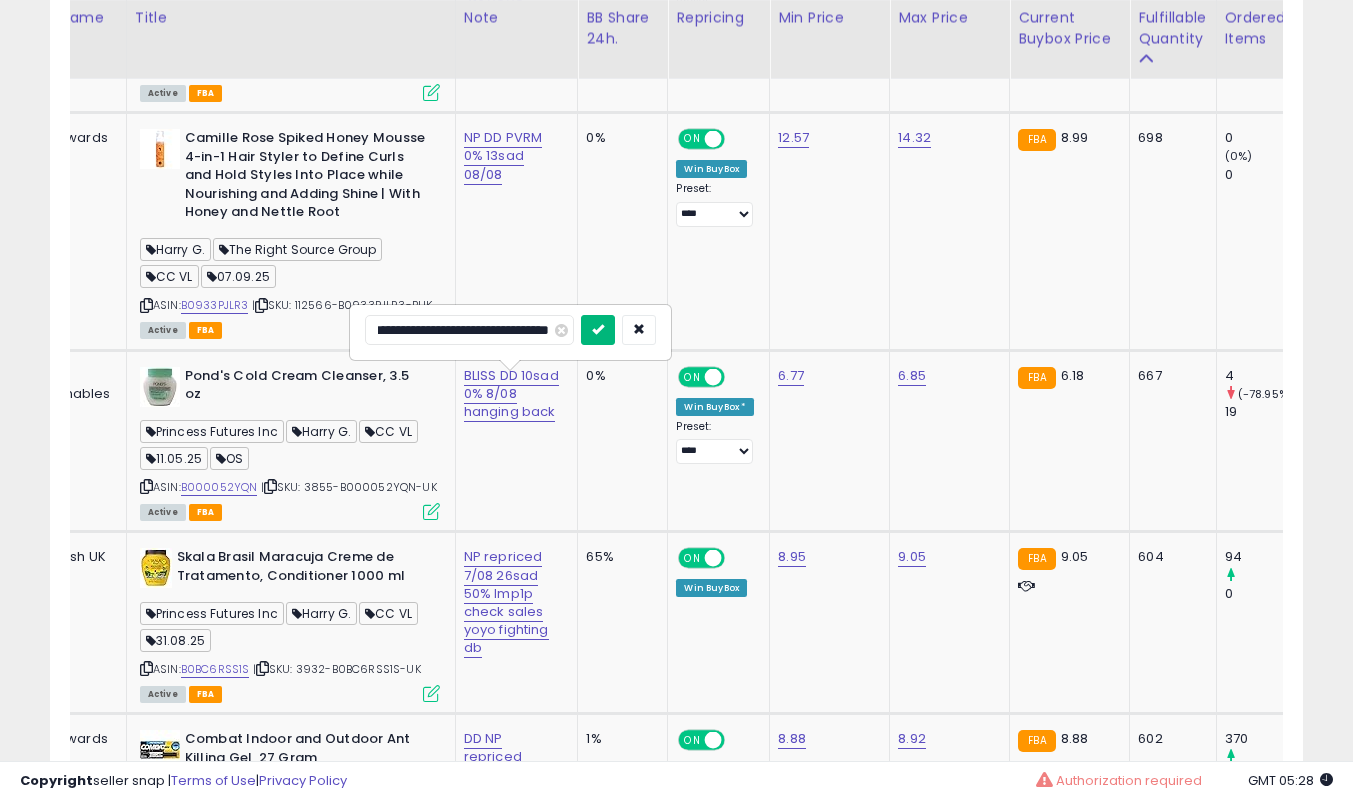 click at bounding box center (598, 329) 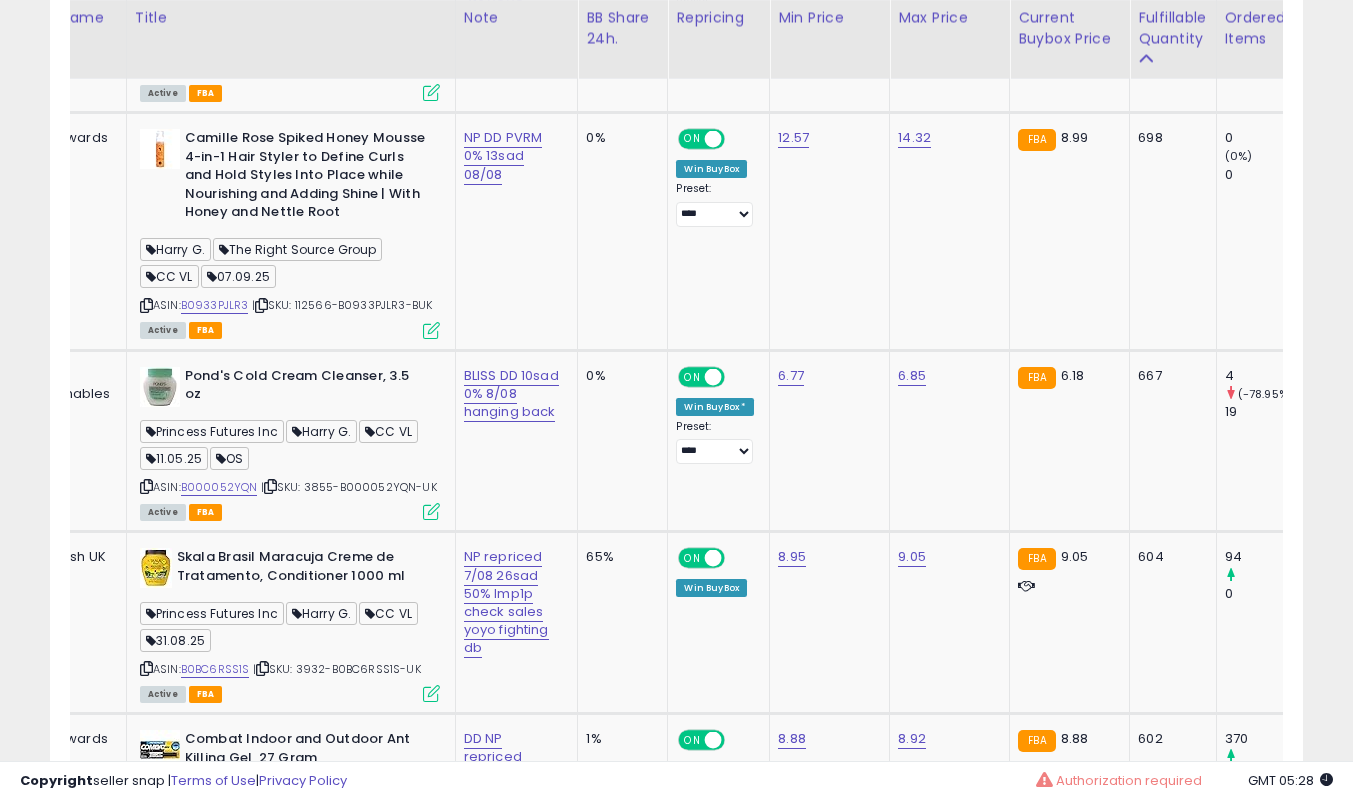 scroll, scrollTop: 0, scrollLeft: 0, axis: both 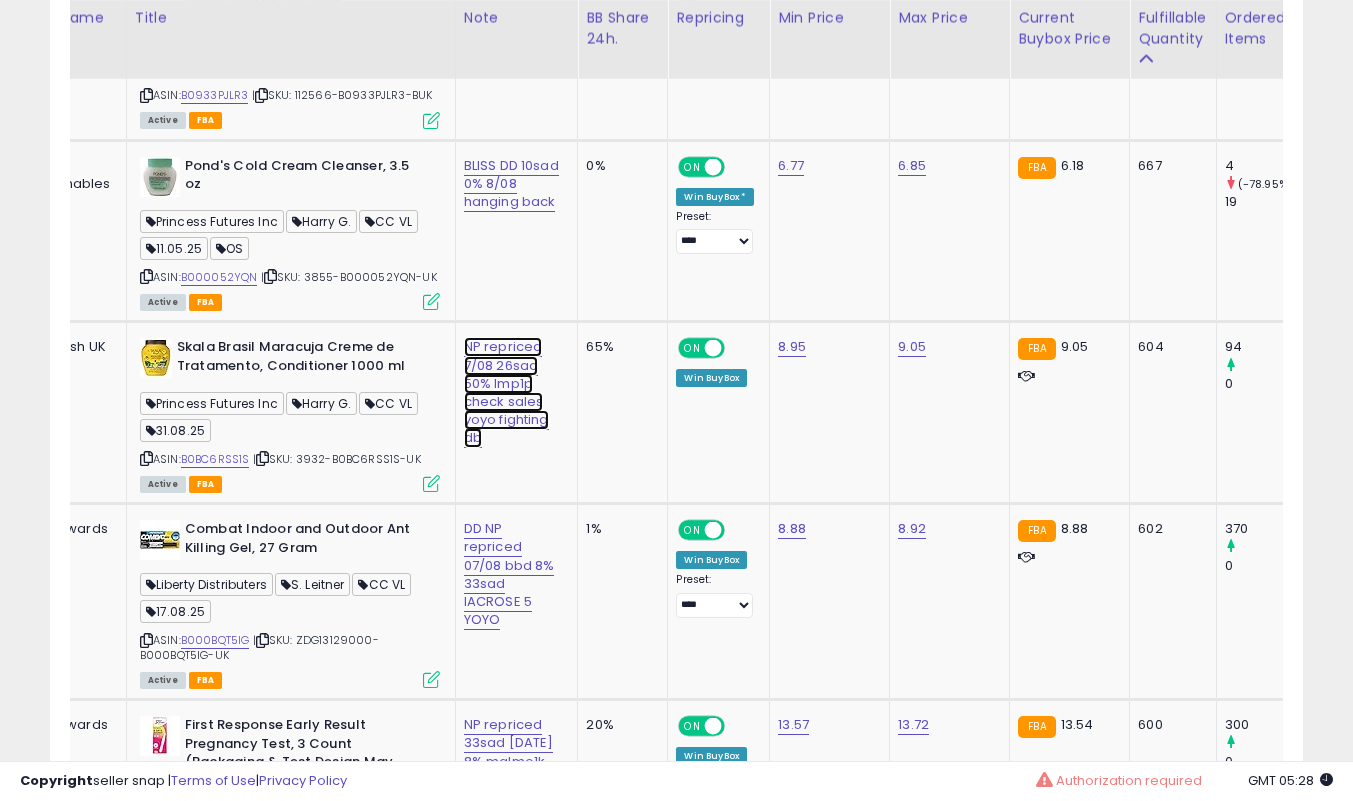 click on "NP repriced 7/08  26sad 50% lmp1p check sales yoyo fighting db" at bounding box center (510, -1905) 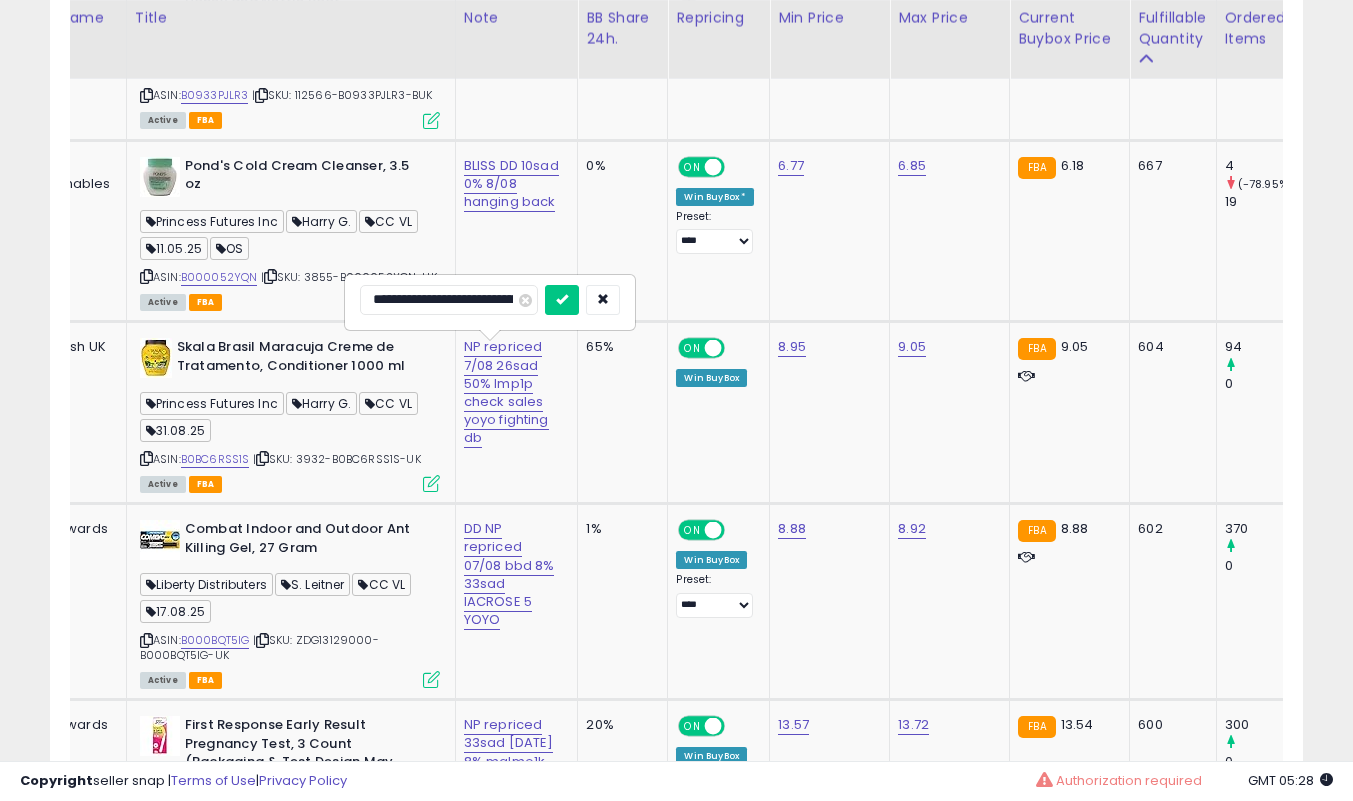 scroll, scrollTop: 0, scrollLeft: 248, axis: horizontal 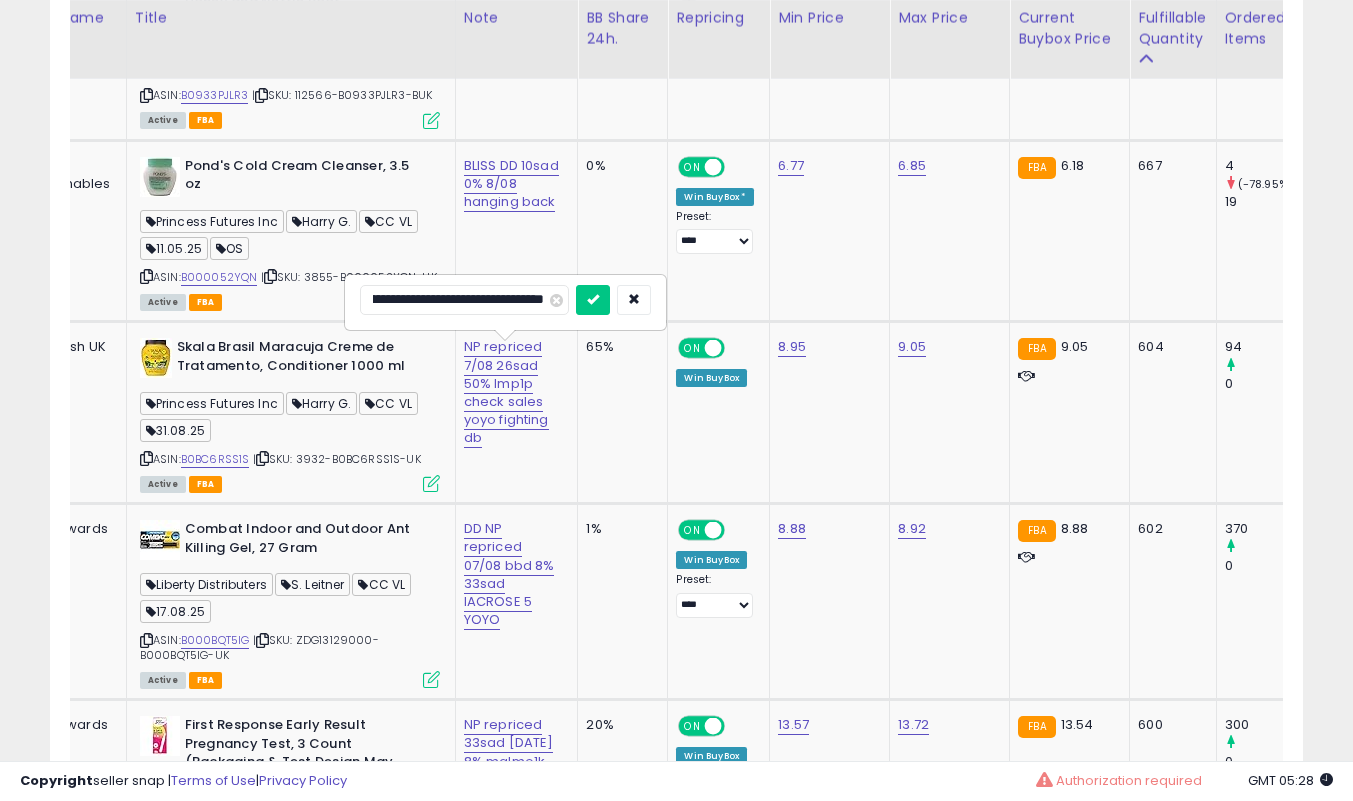 click on "**********" at bounding box center (464, 300) 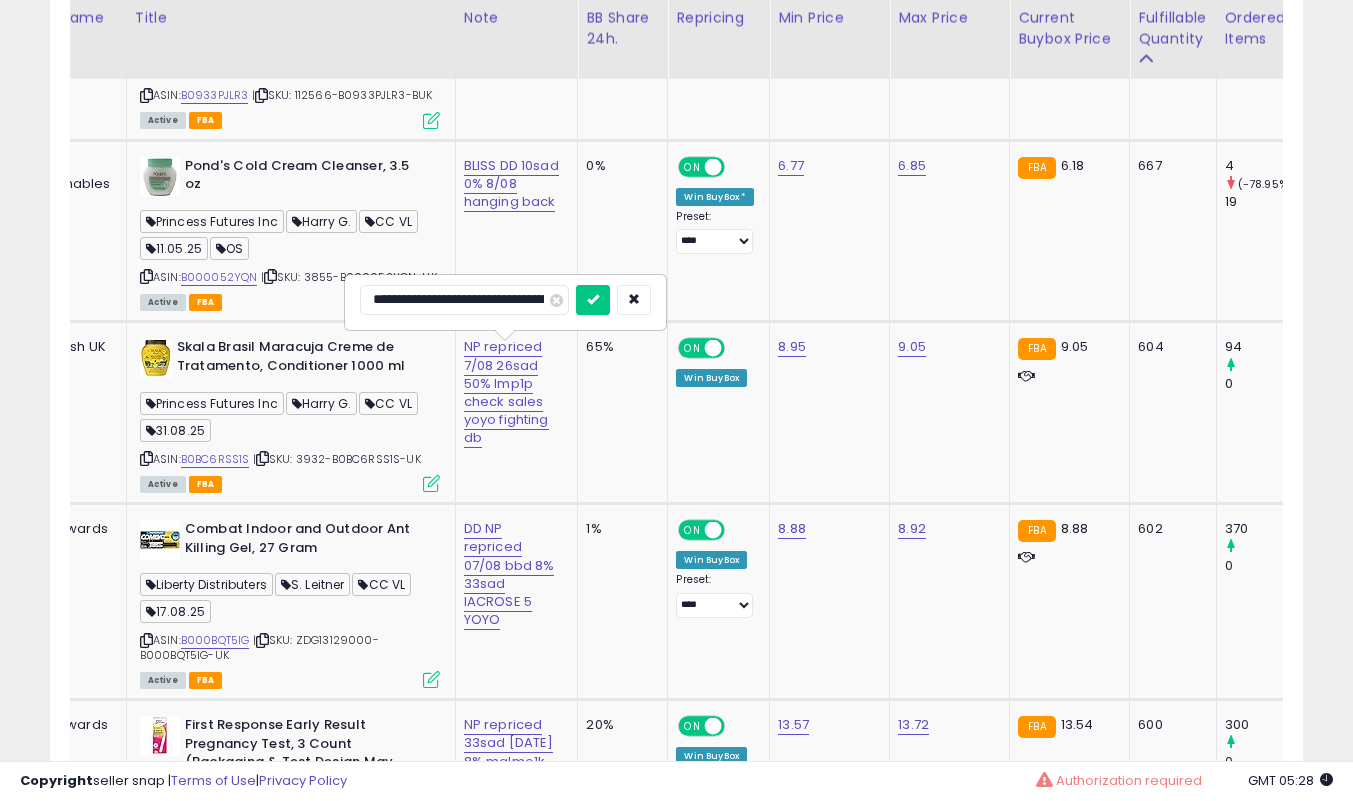 scroll, scrollTop: 0, scrollLeft: 20, axis: horizontal 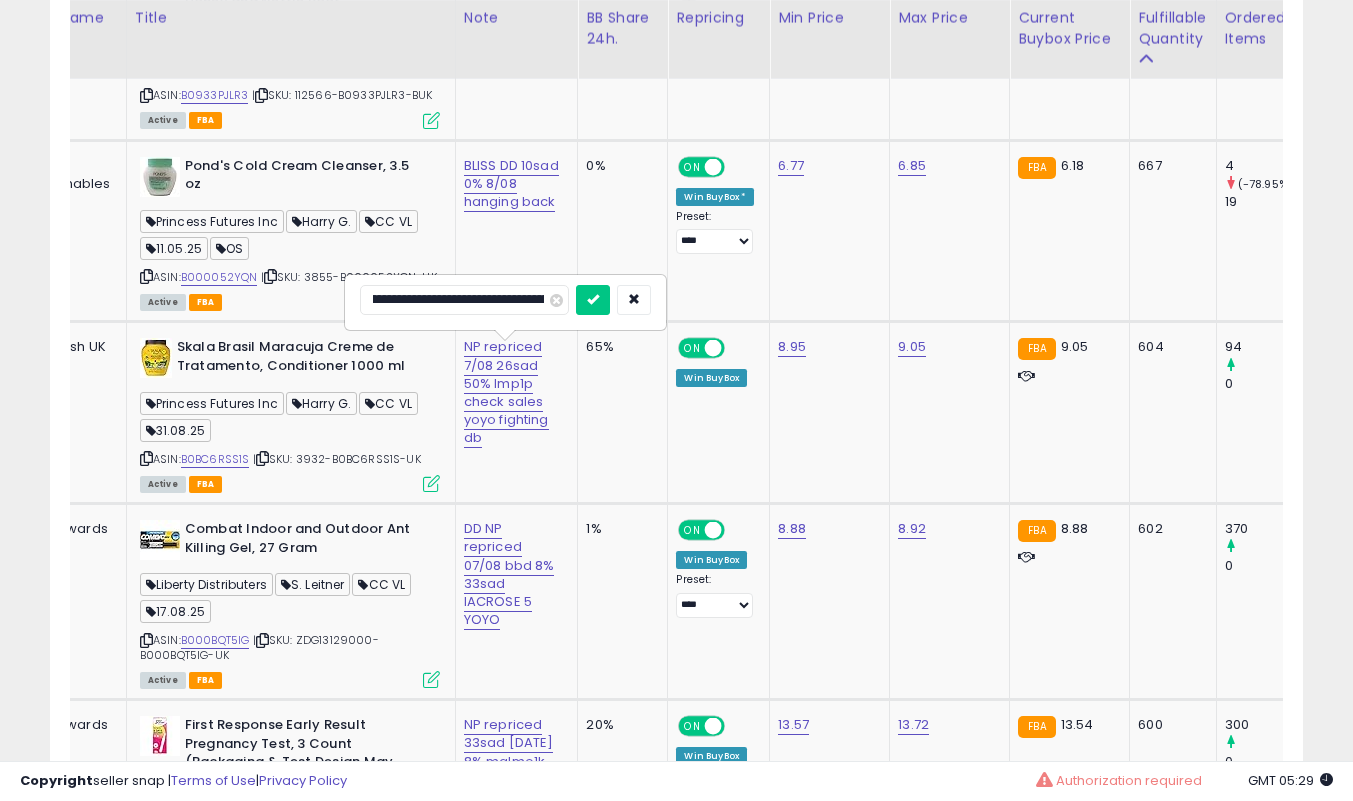 type on "**********" 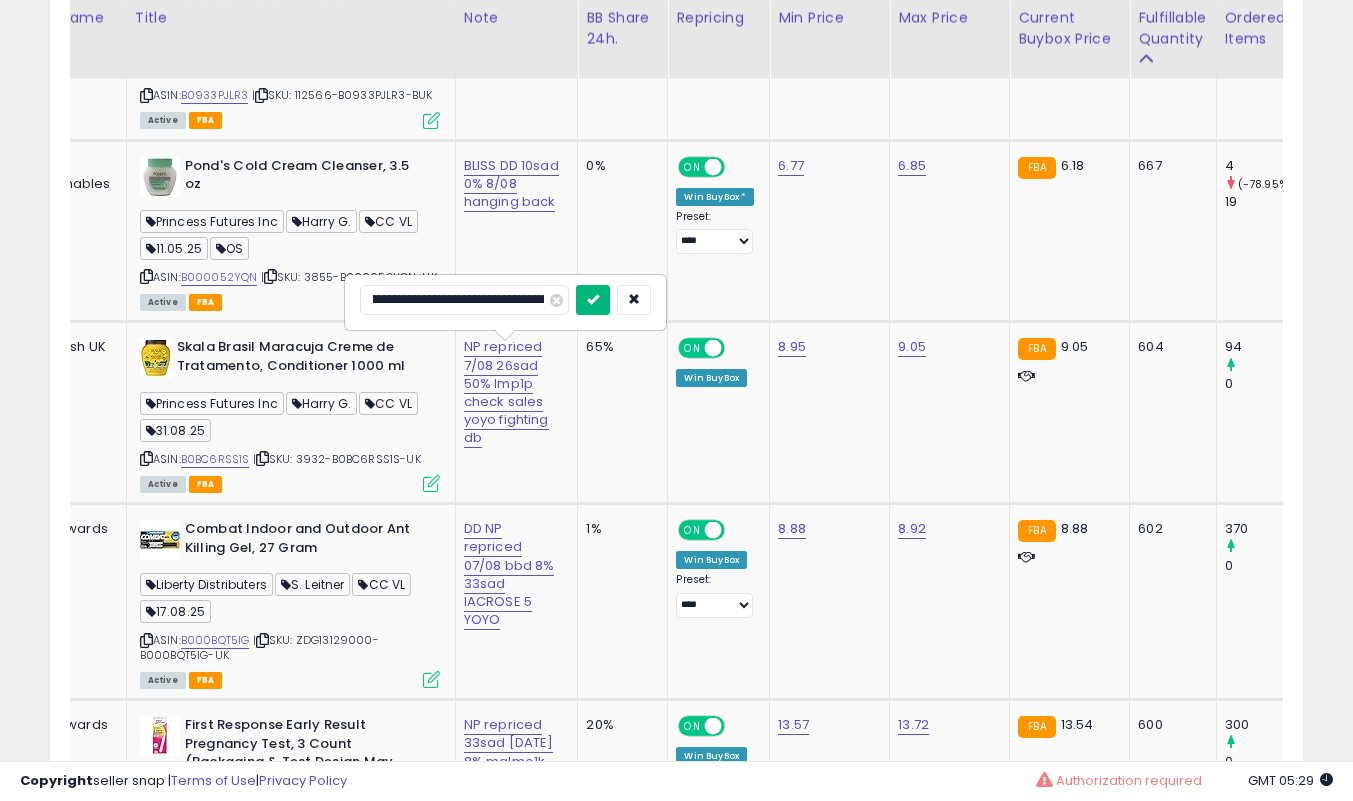 click at bounding box center (593, 299) 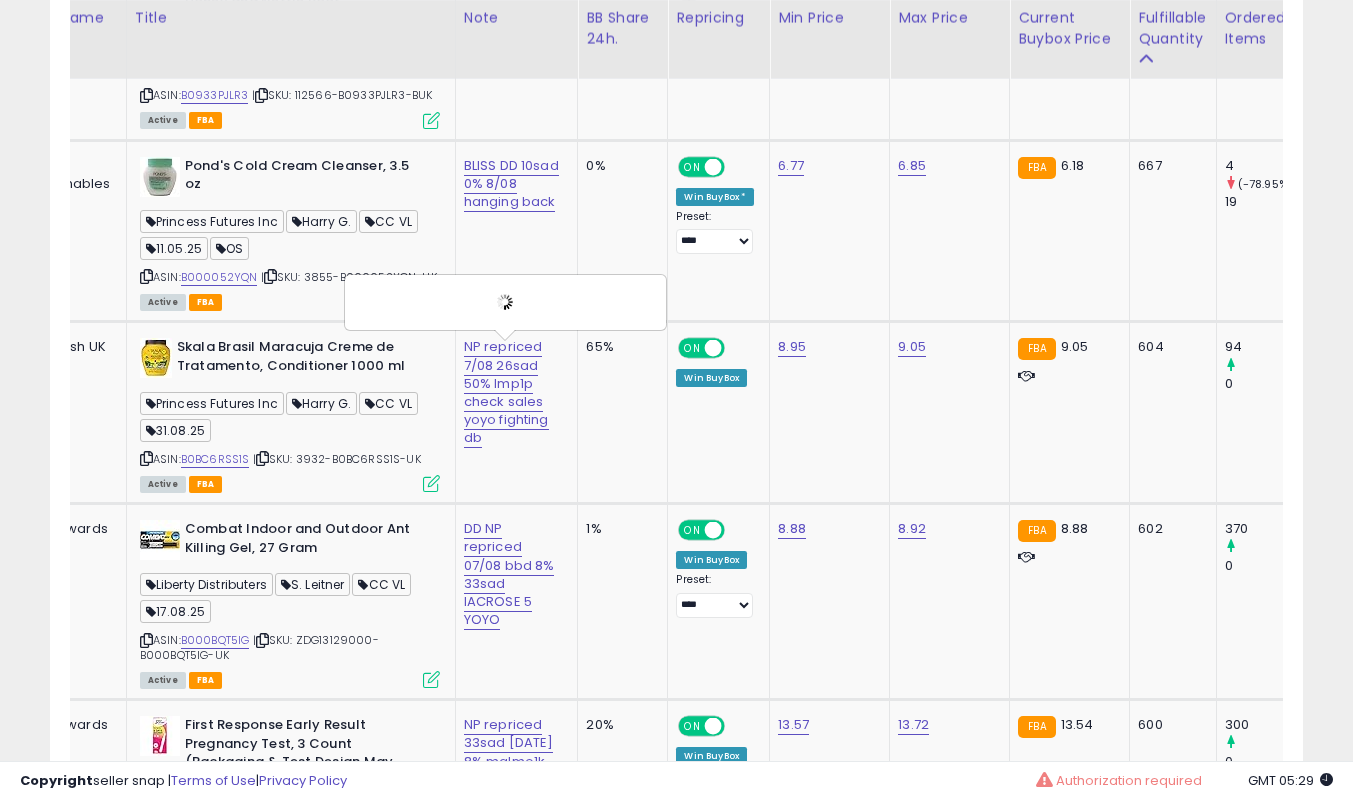 scroll, scrollTop: 0, scrollLeft: 0, axis: both 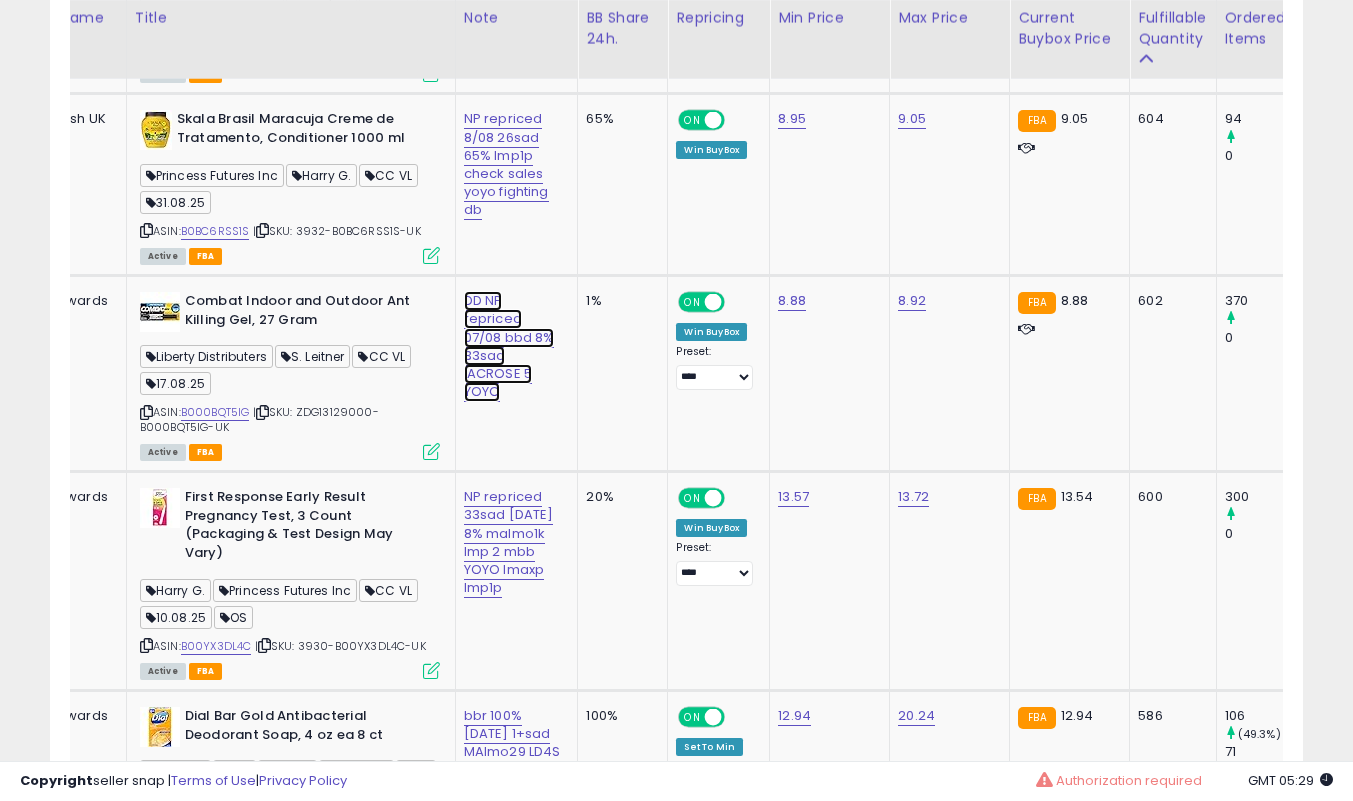 click on "DD NP repriced 07/08 bbd 8% 33sad lACROSE 5 YOYO" at bounding box center [510, -2133] 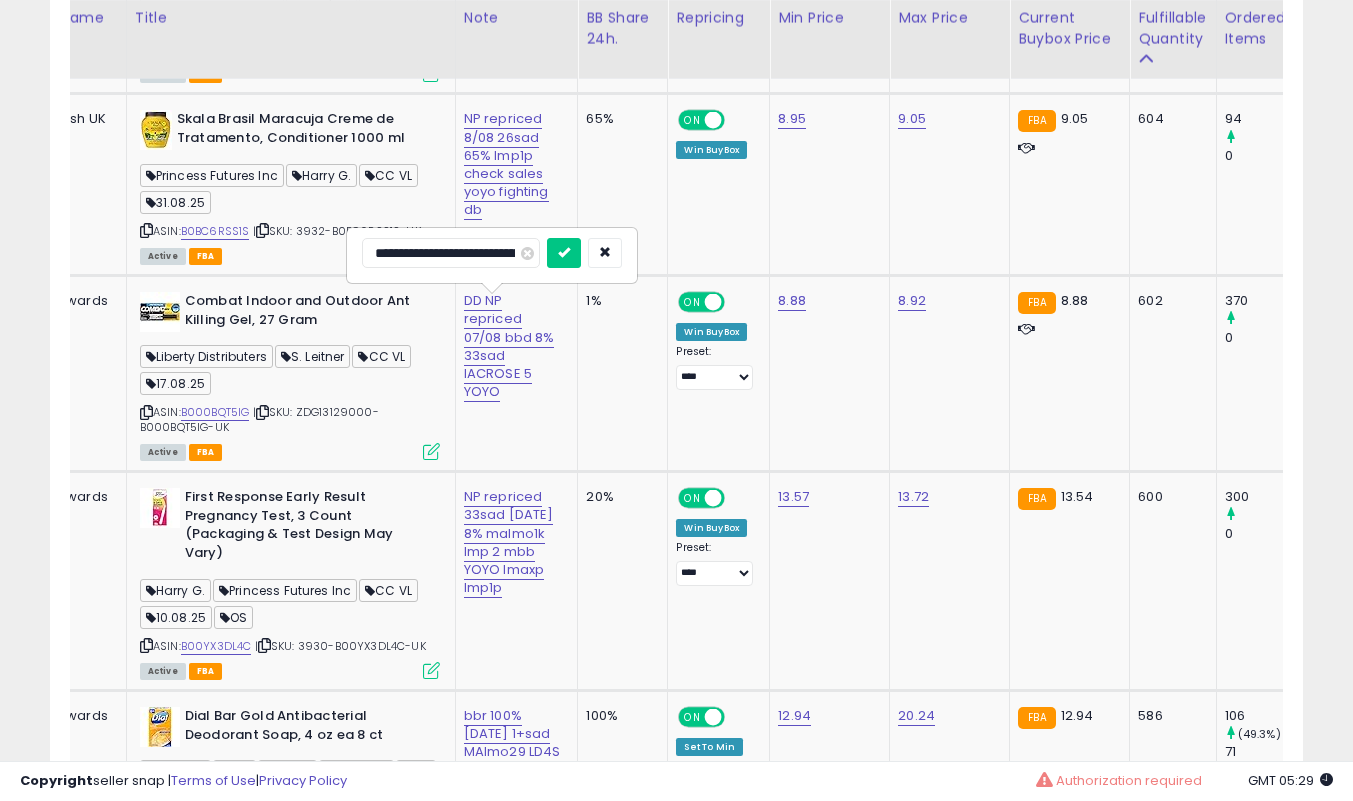 scroll, scrollTop: 0, scrollLeft: 193, axis: horizontal 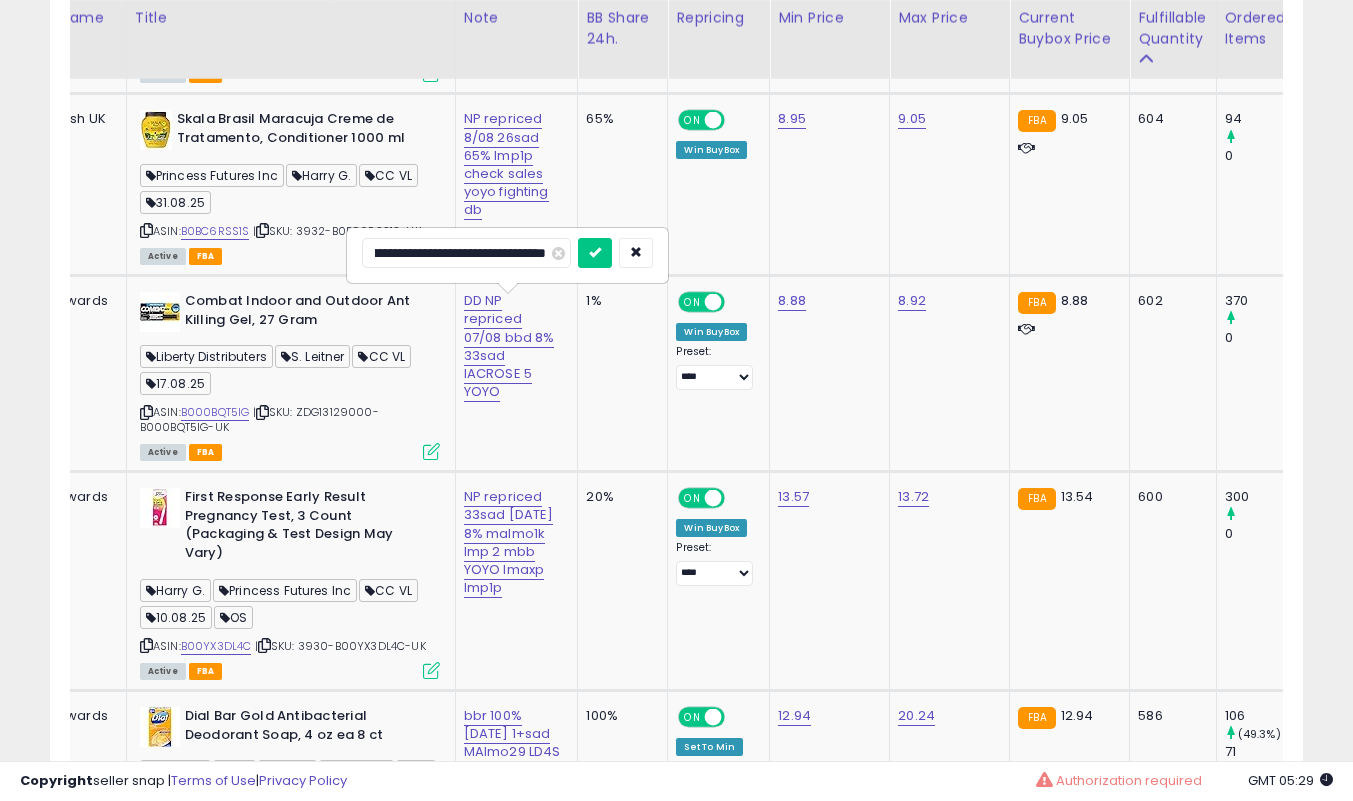 click on "**********" at bounding box center [466, 253] 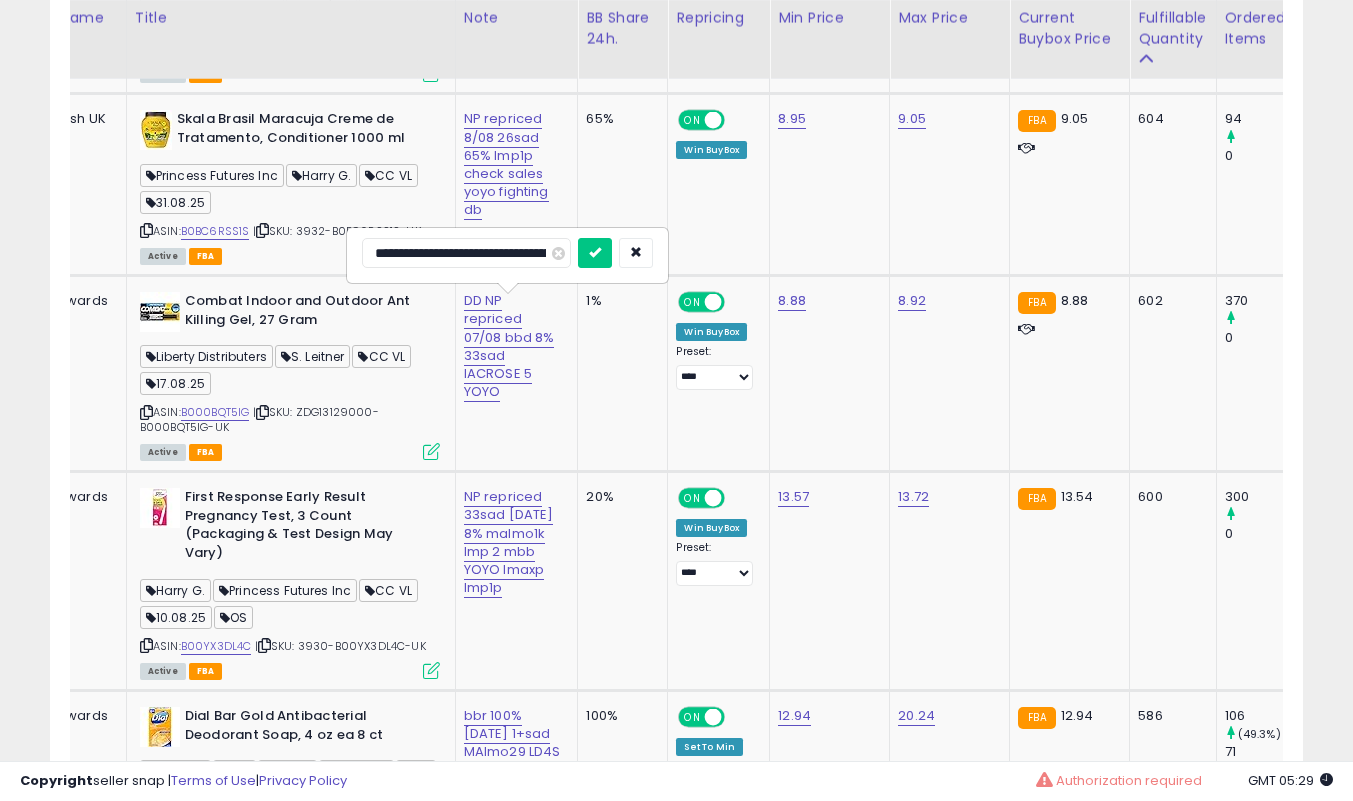 scroll, scrollTop: 0, scrollLeft: 45, axis: horizontal 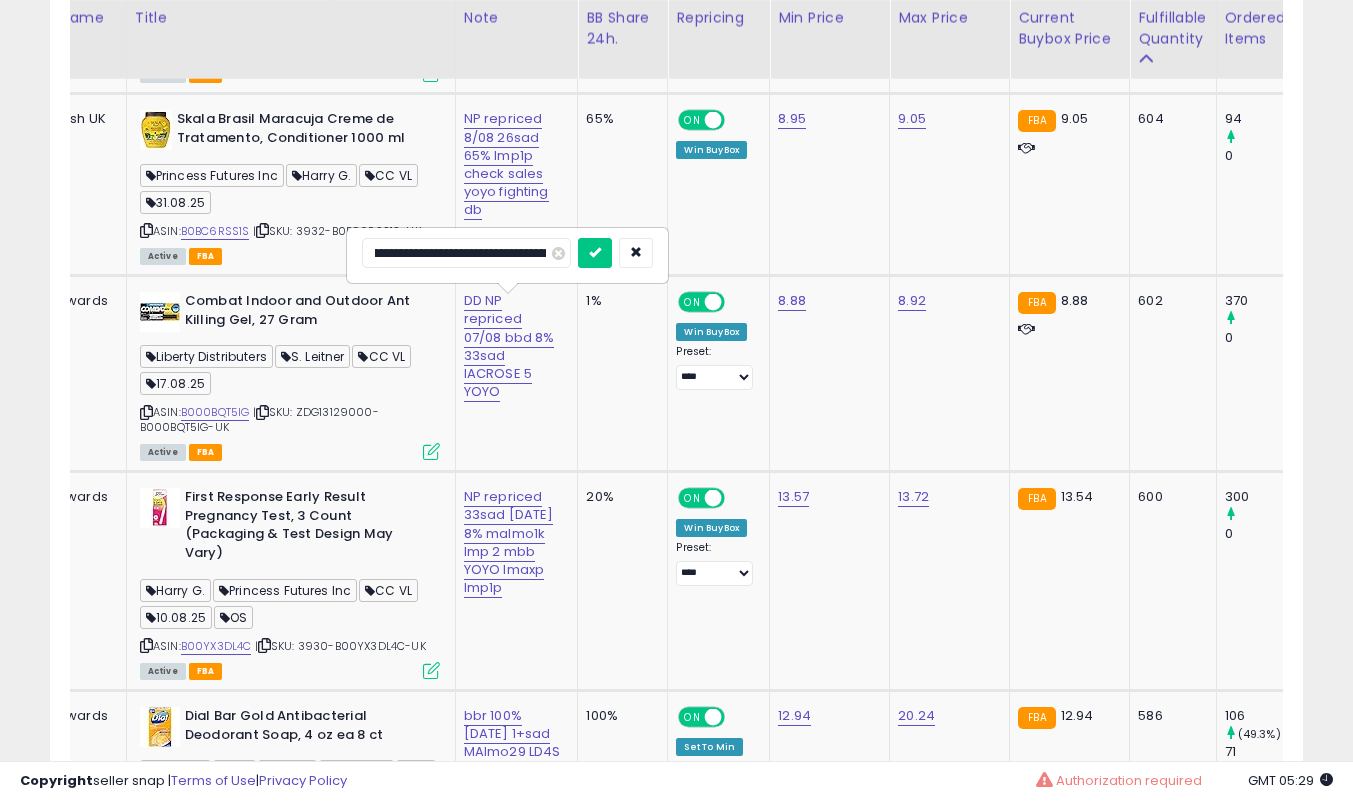 type on "**********" 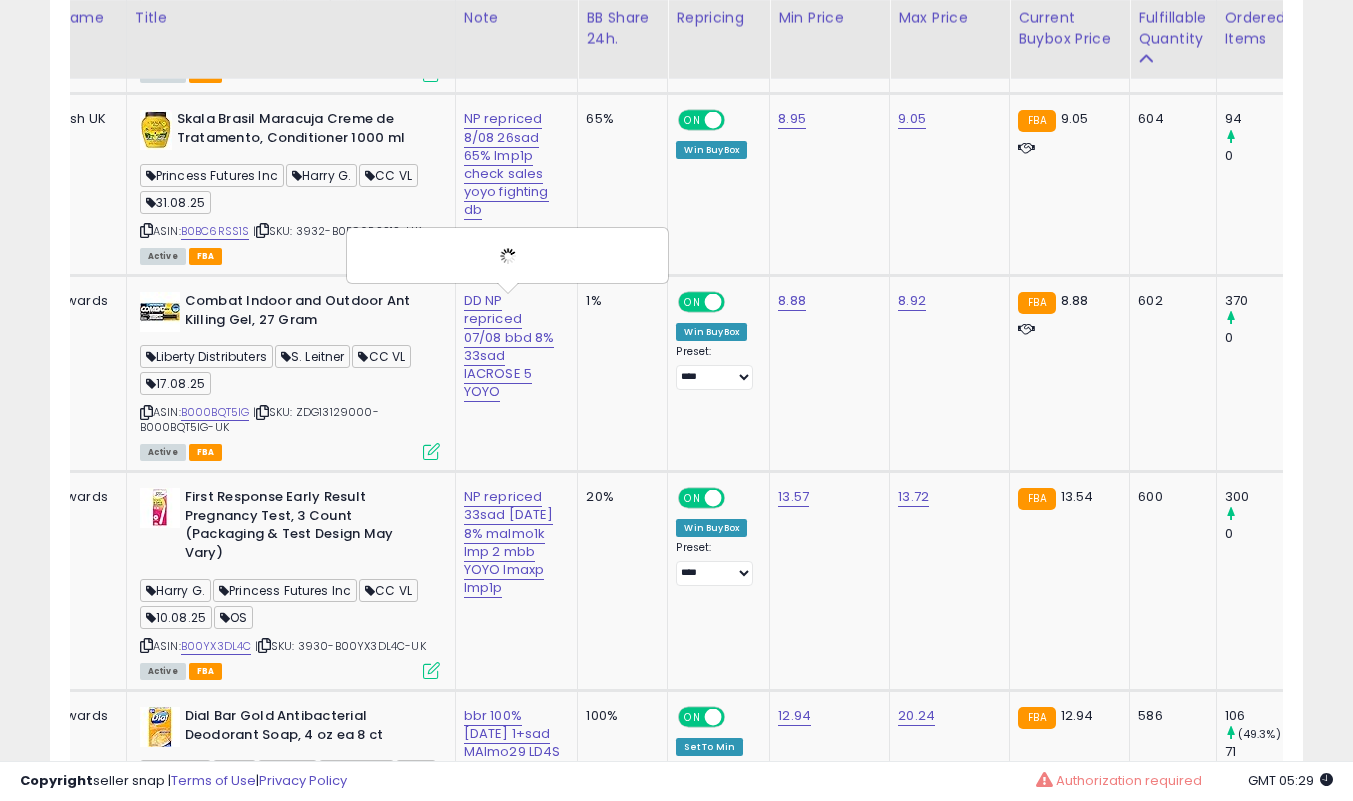 scroll, scrollTop: 0, scrollLeft: 0, axis: both 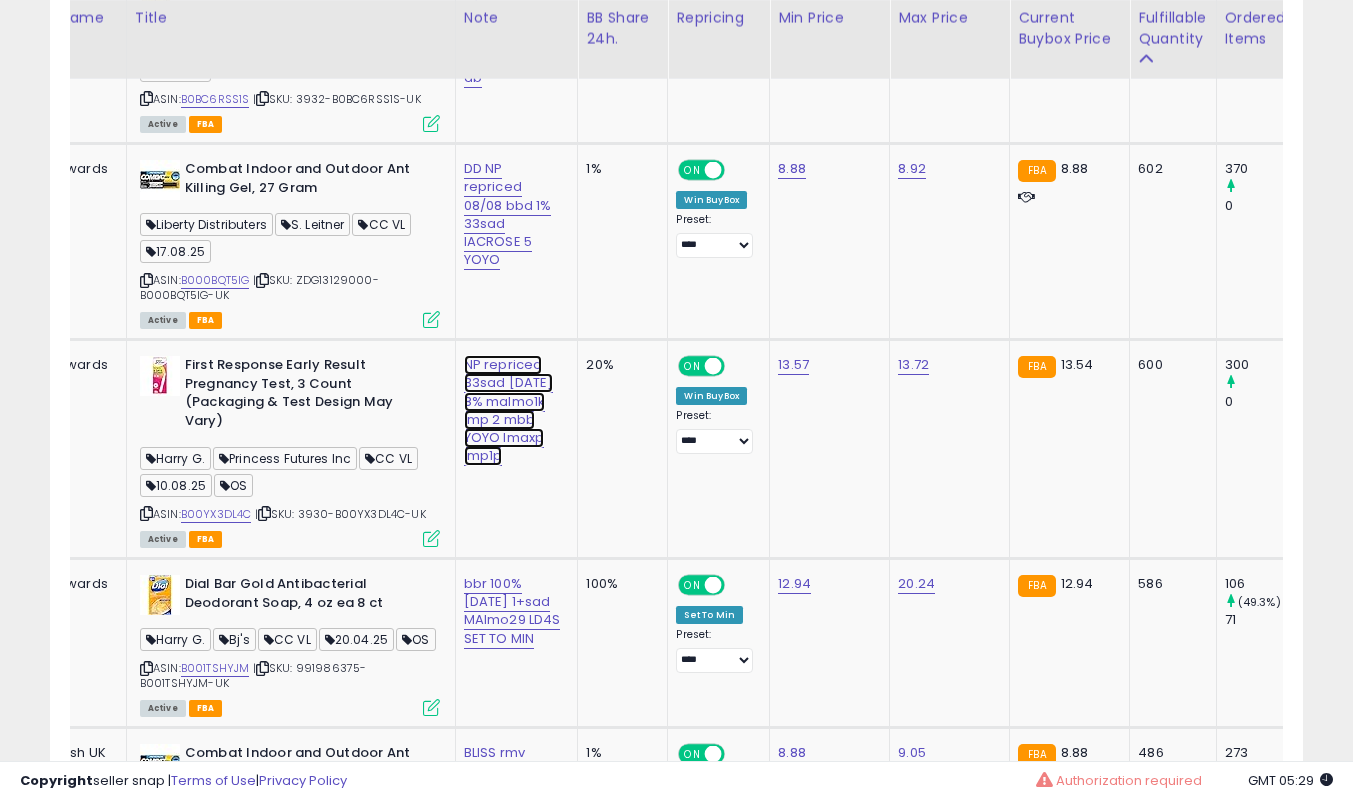 click on "NP repriced 33sad [DATE] 8% malmo1k lmp 2 mbb YOYO lmaxp lmp1p" at bounding box center [510, -2265] 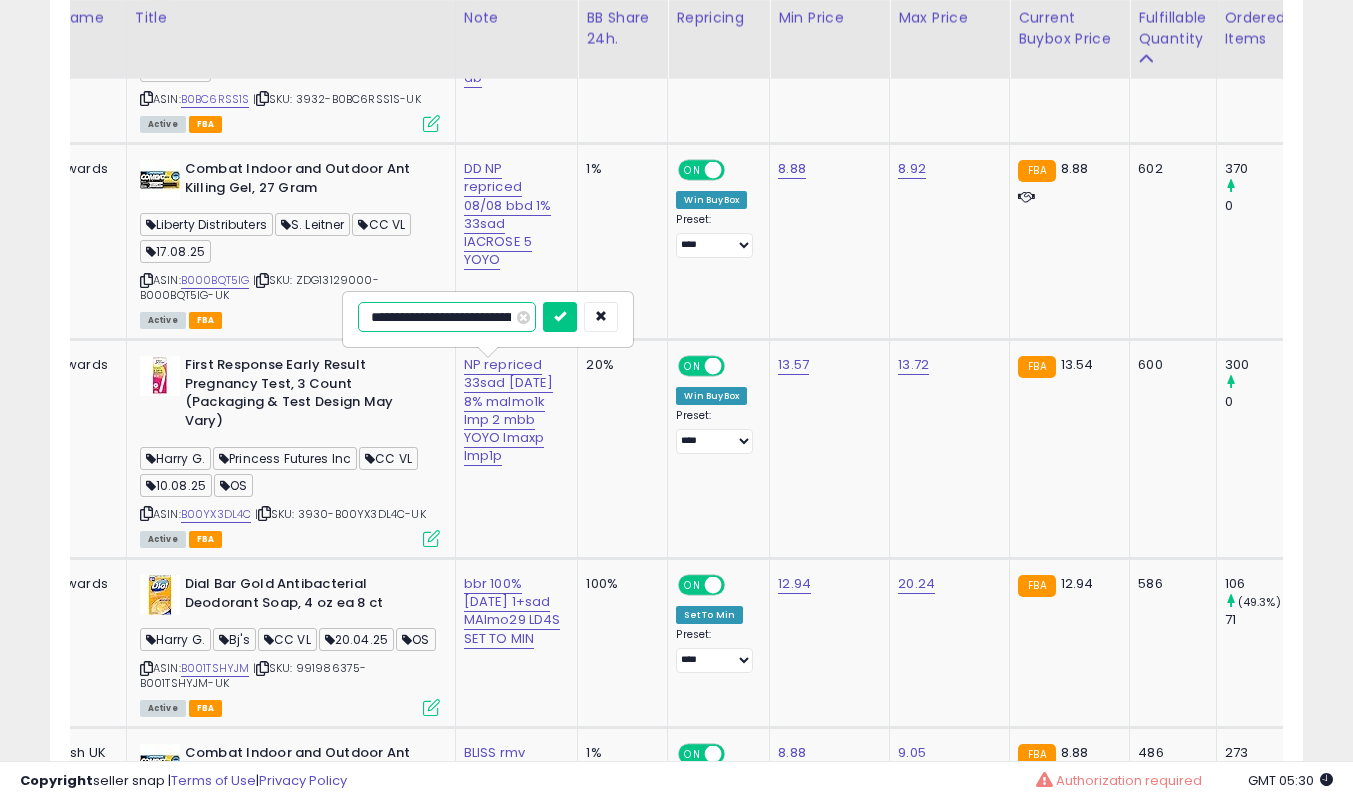 scroll, scrollTop: 0, scrollLeft: 281, axis: horizontal 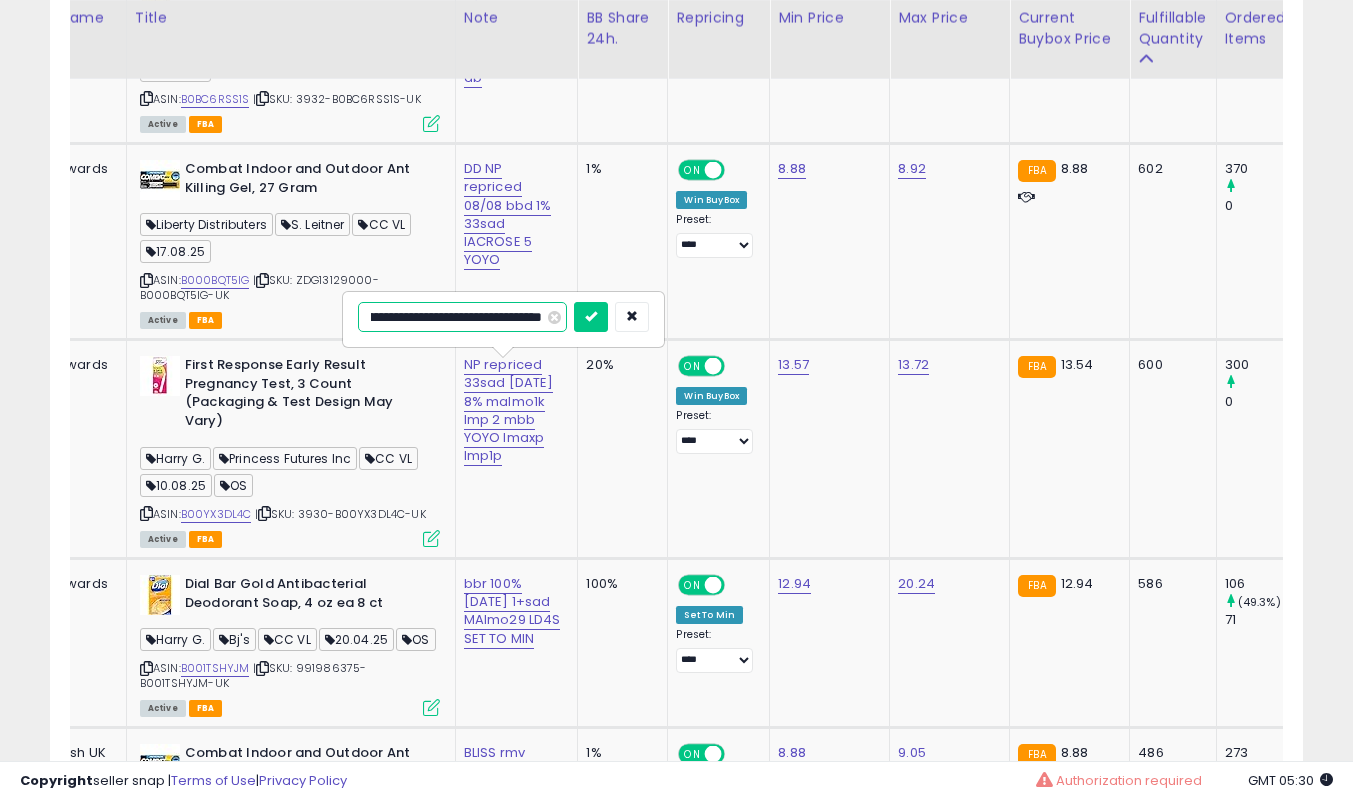 click on "**********" at bounding box center [462, 317] 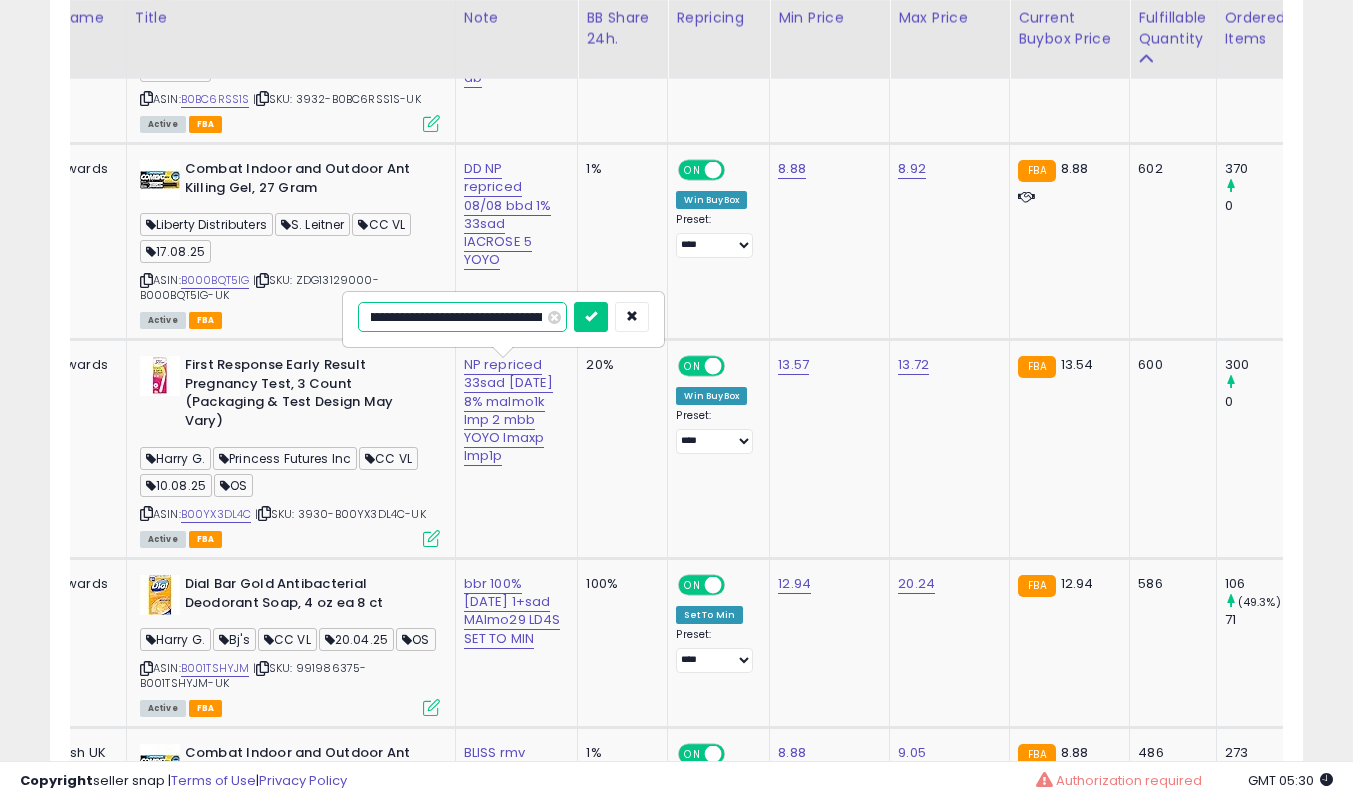 scroll, scrollTop: 0, scrollLeft: 82, axis: horizontal 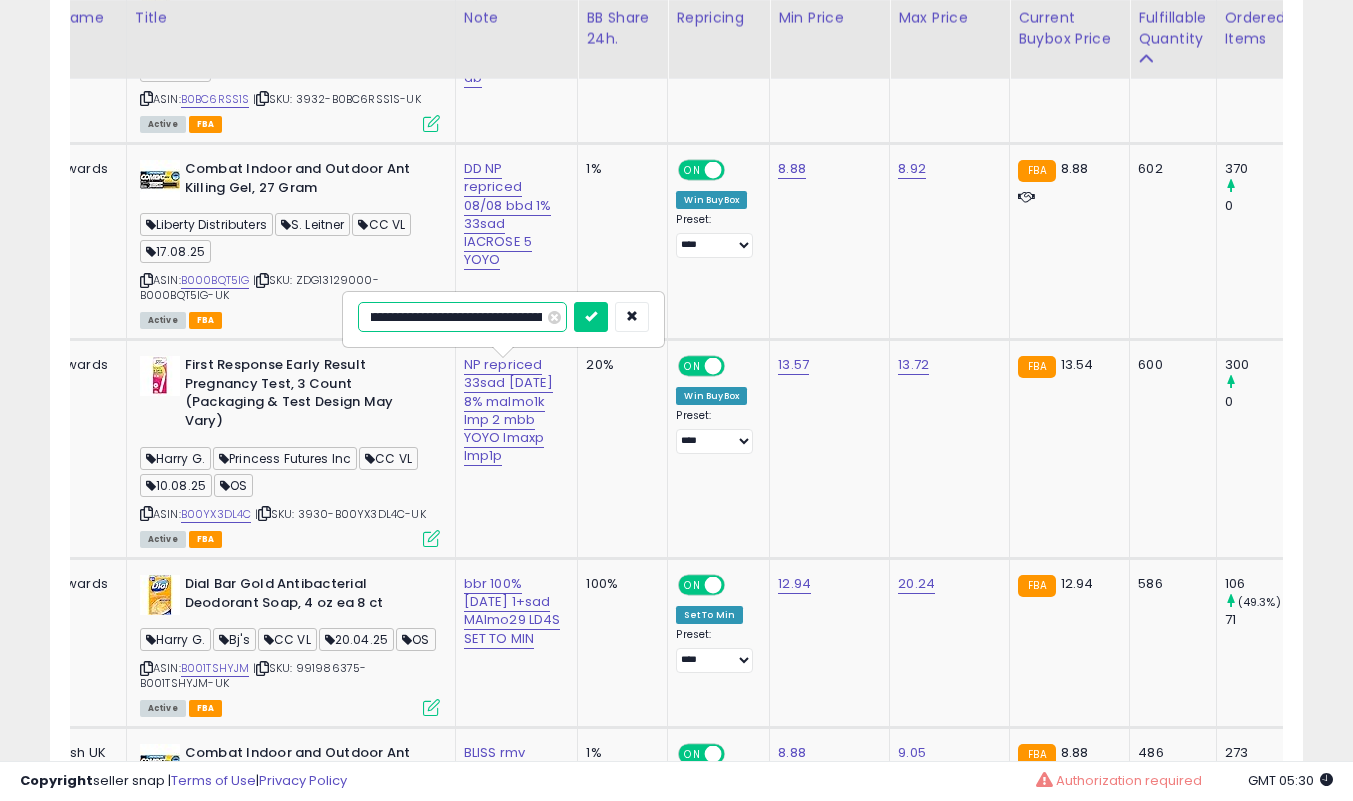 type on "**********" 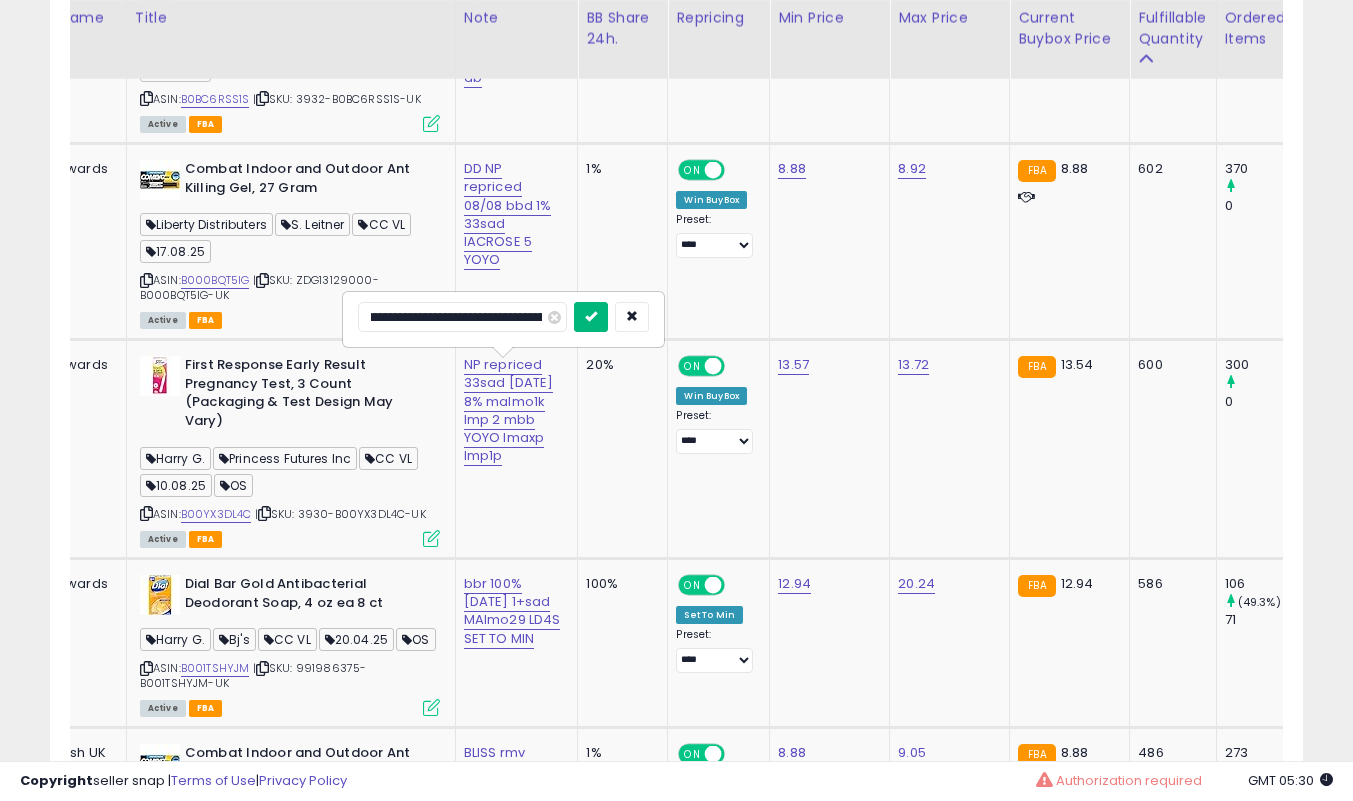 click at bounding box center (591, 316) 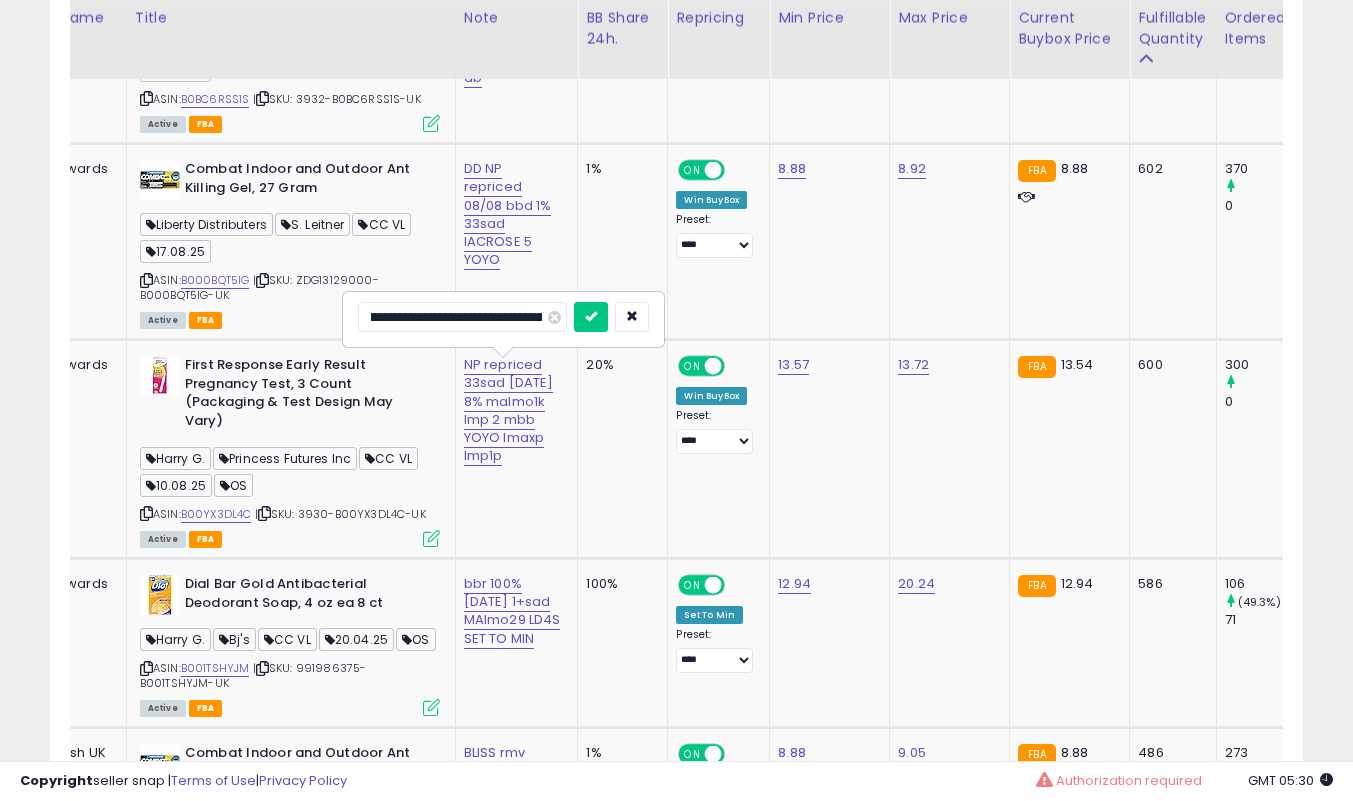 scroll, scrollTop: 0, scrollLeft: 0, axis: both 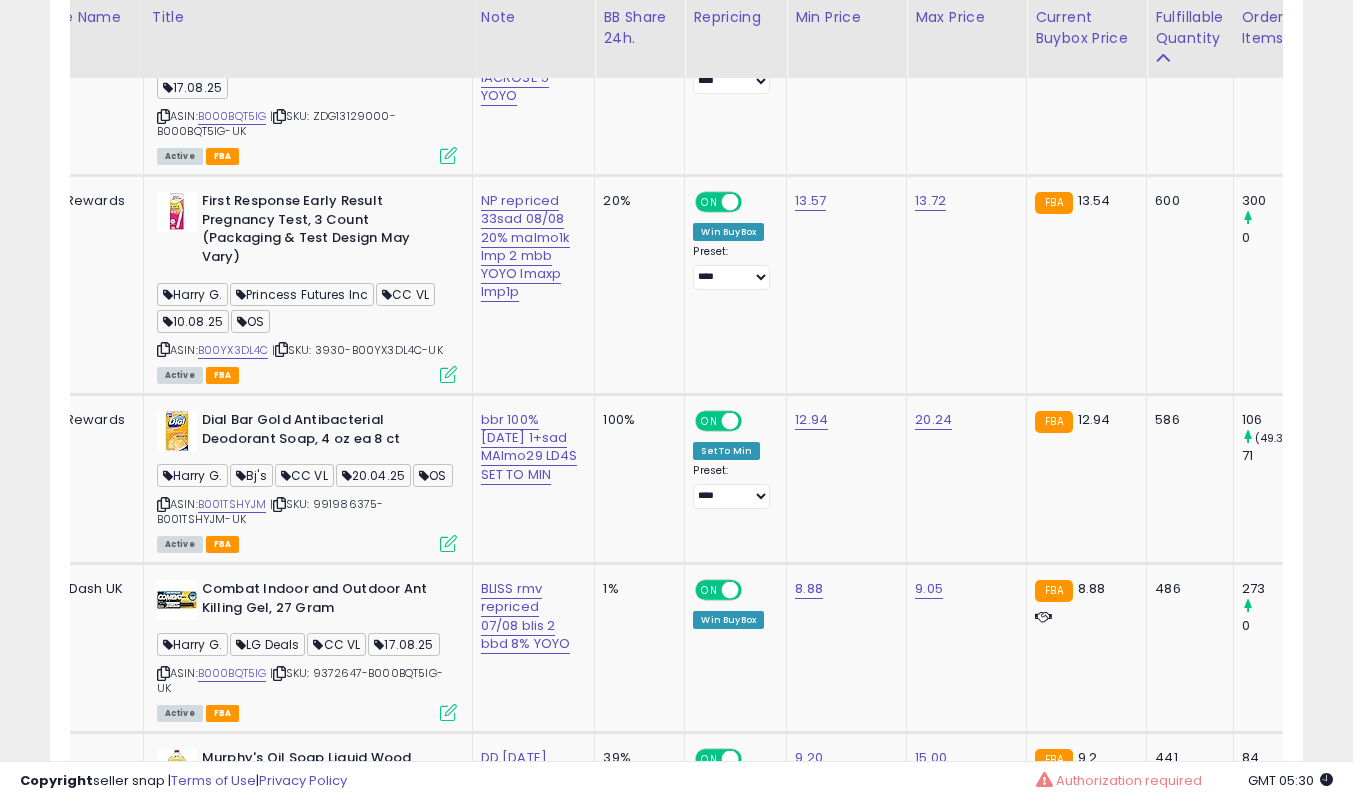 click at bounding box center (448, 374) 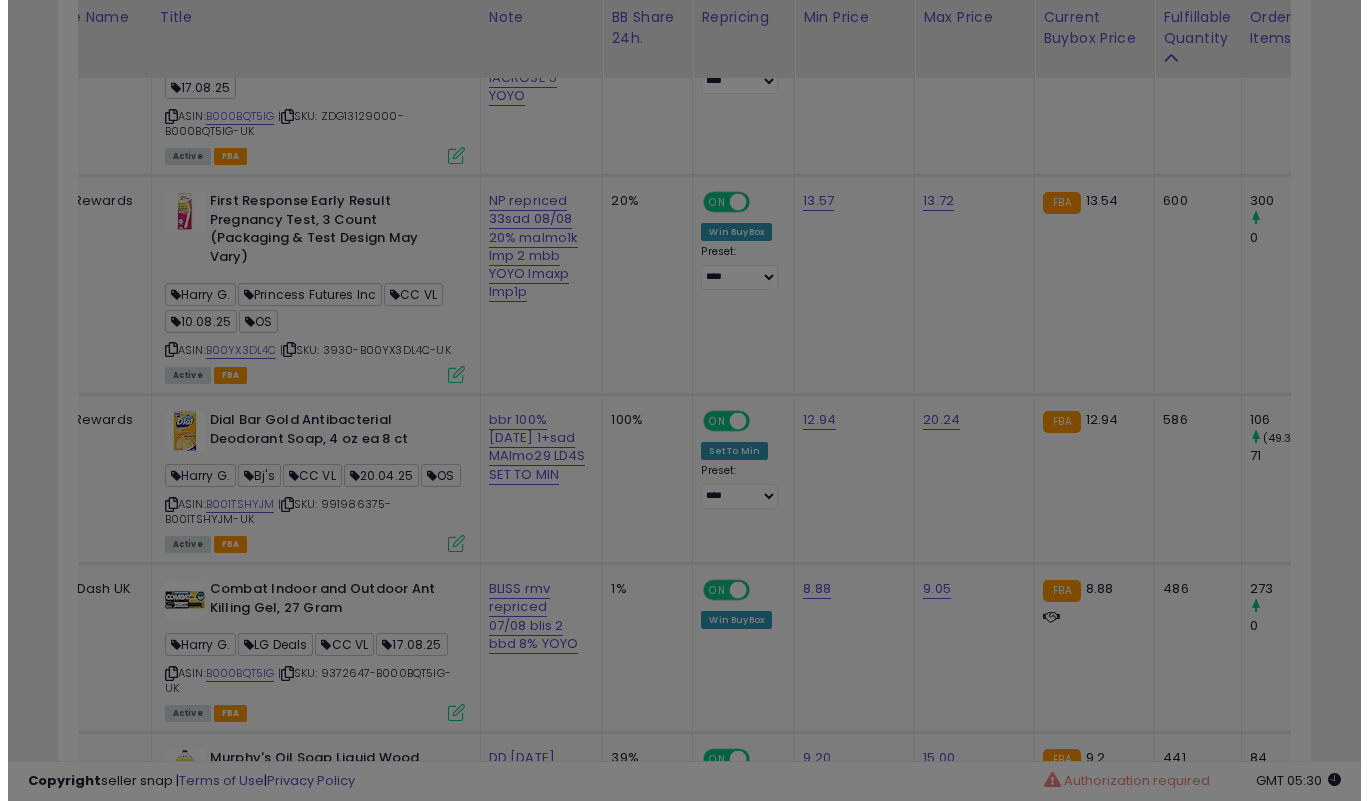 scroll, scrollTop: 999590, scrollLeft: 999266, axis: both 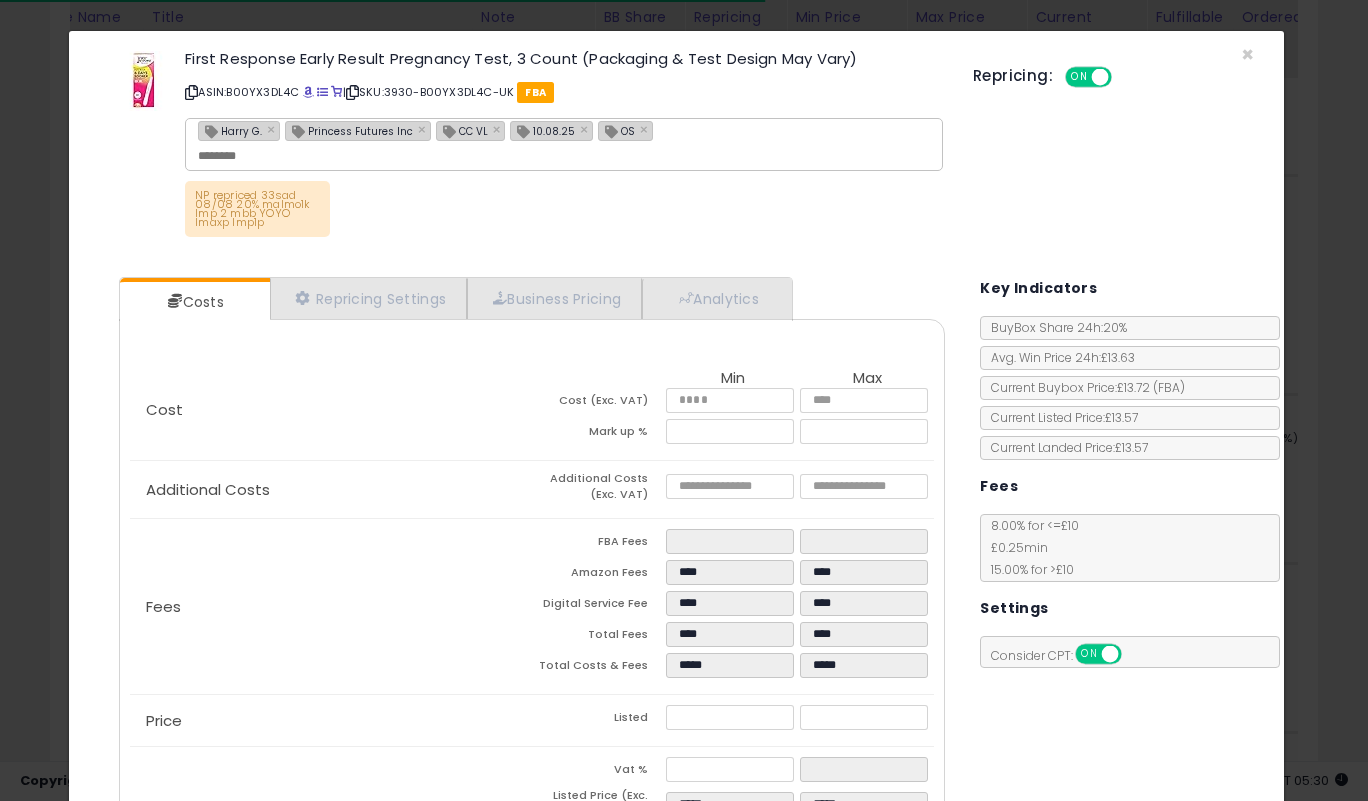 click on "× Close
First Response Early Result Pregnancy Test, 3 Count (Packaging & Test Design May Vary)
ASIN: B00YX3DL4C
|
SKU: 3930-B00YX3DL4C-UK
FBA
[FIRST] [LAST] × Princess Futures Inc × CC VL × [DATE] × OS ×
NP repriced 33sad [DATE] 20% malmo1k lmp 2 mbb YOYO lmaxp lmp1p
Repricing:
ON   OFF" 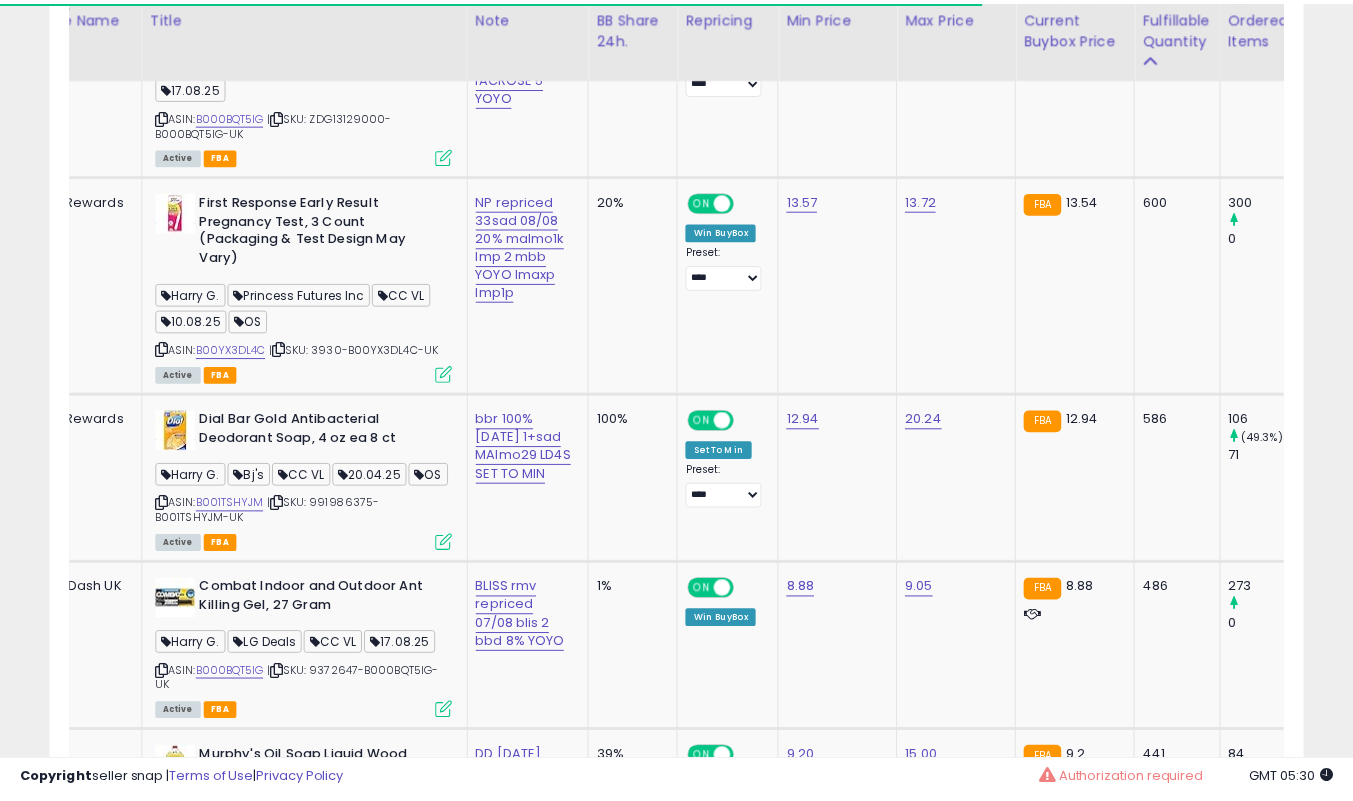 scroll, scrollTop: 3758, scrollLeft: 0, axis: vertical 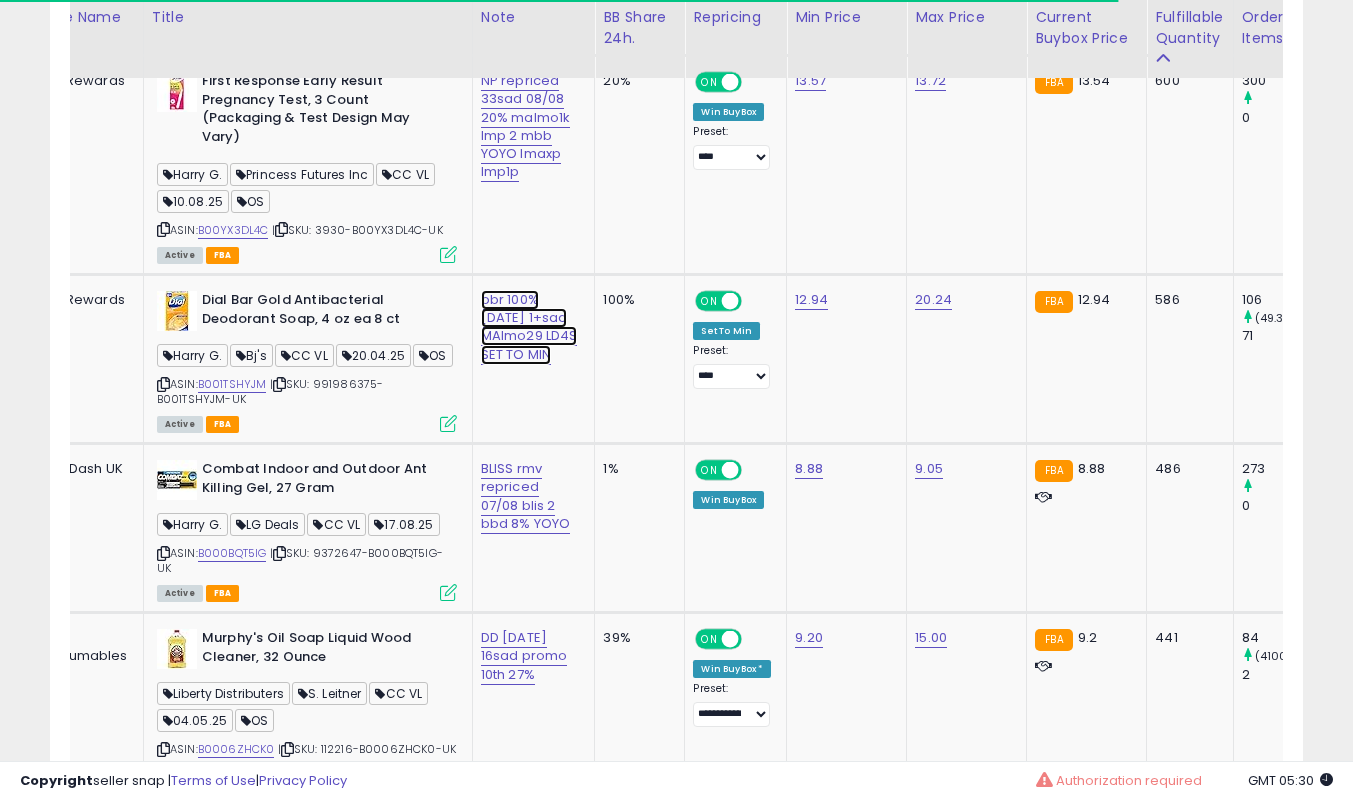 click on "bbr 100% [DATE] 1+sad MAlmo29  LD4S SET TO MIN" at bounding box center (527, -2549) 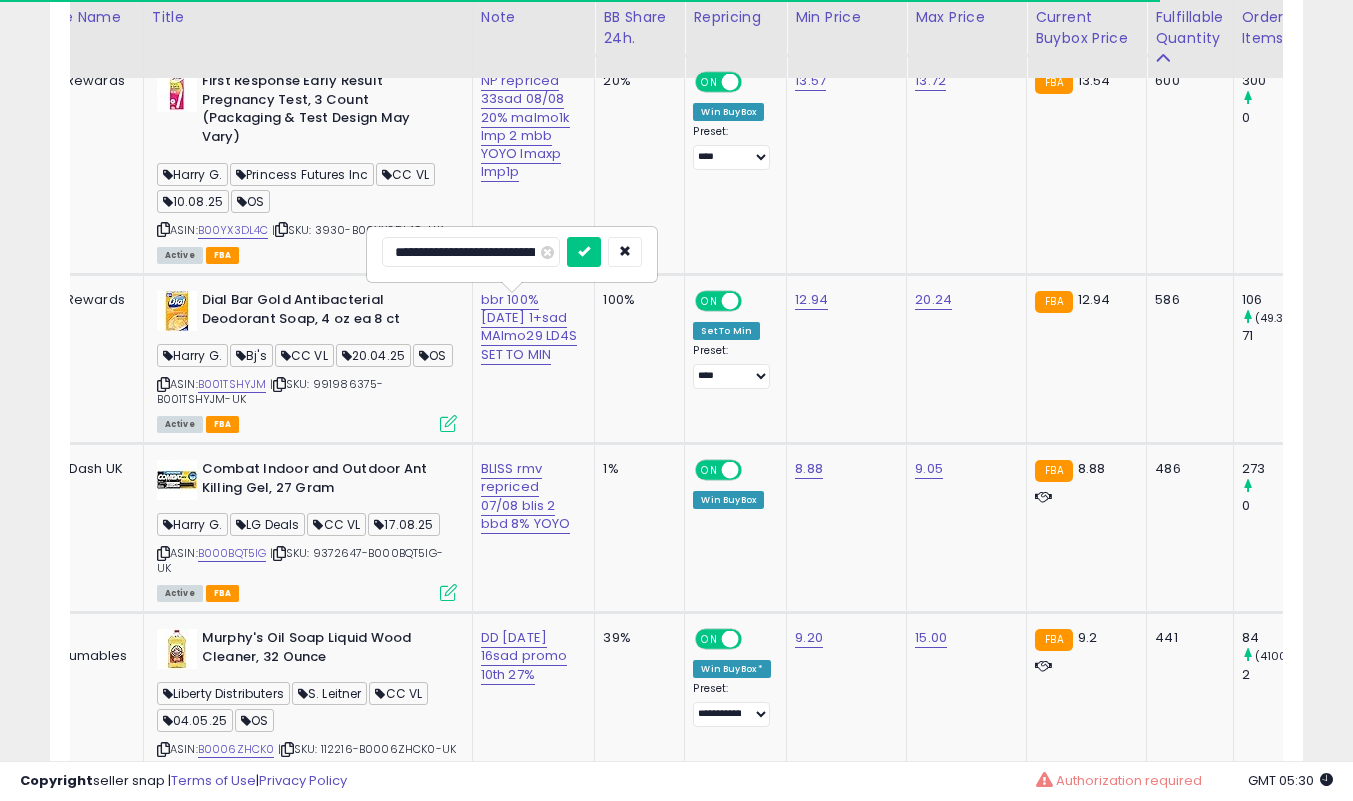 scroll, scrollTop: 0, scrollLeft: 171, axis: horizontal 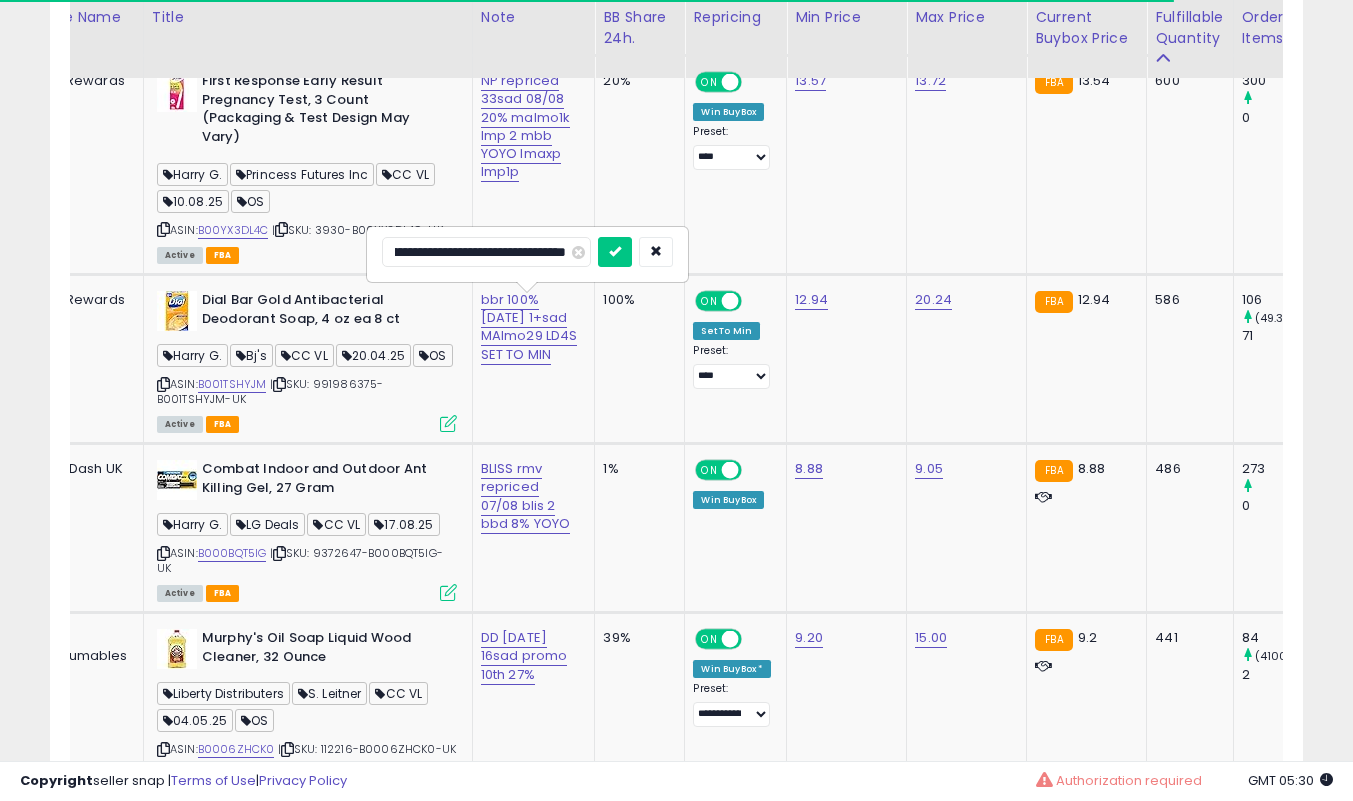 click on "**********" at bounding box center (486, 252) 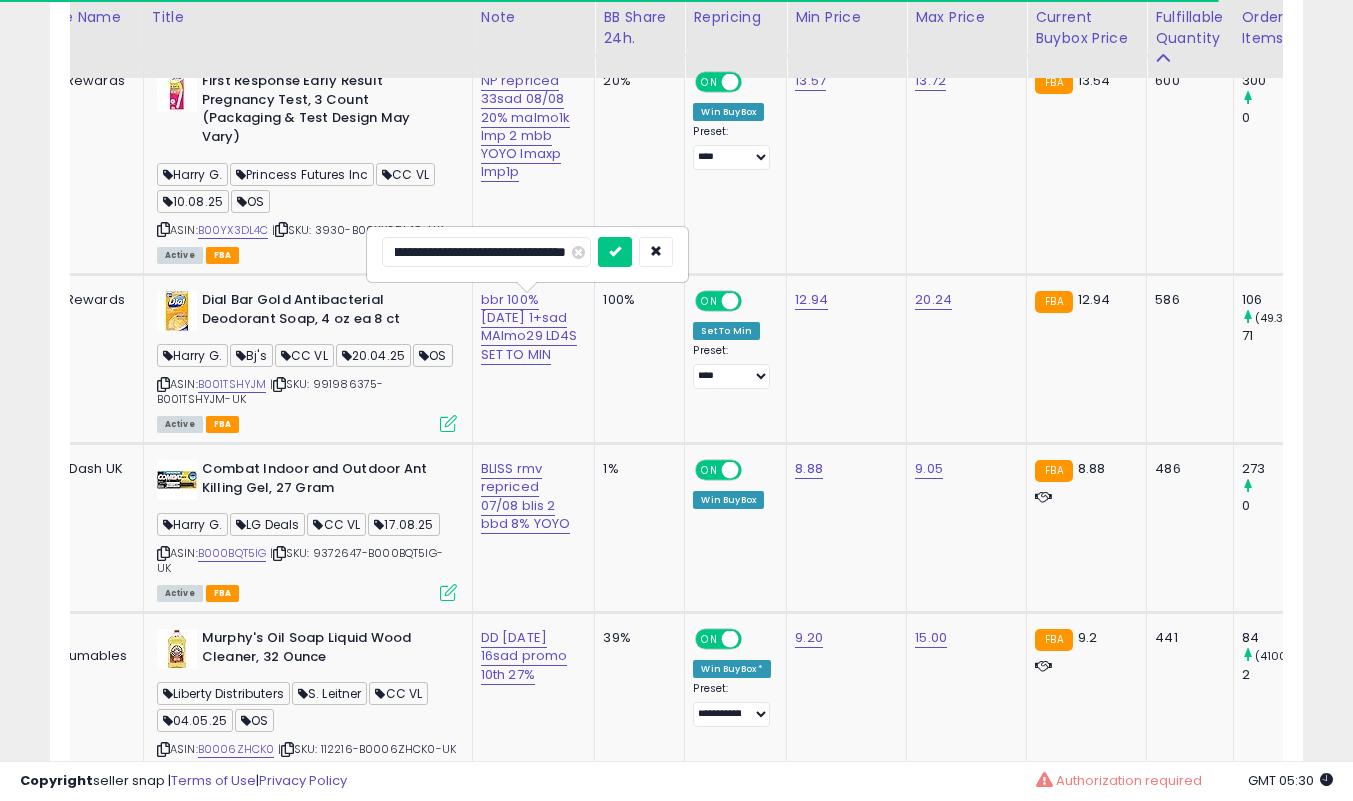 scroll, scrollTop: 0, scrollLeft: 0, axis: both 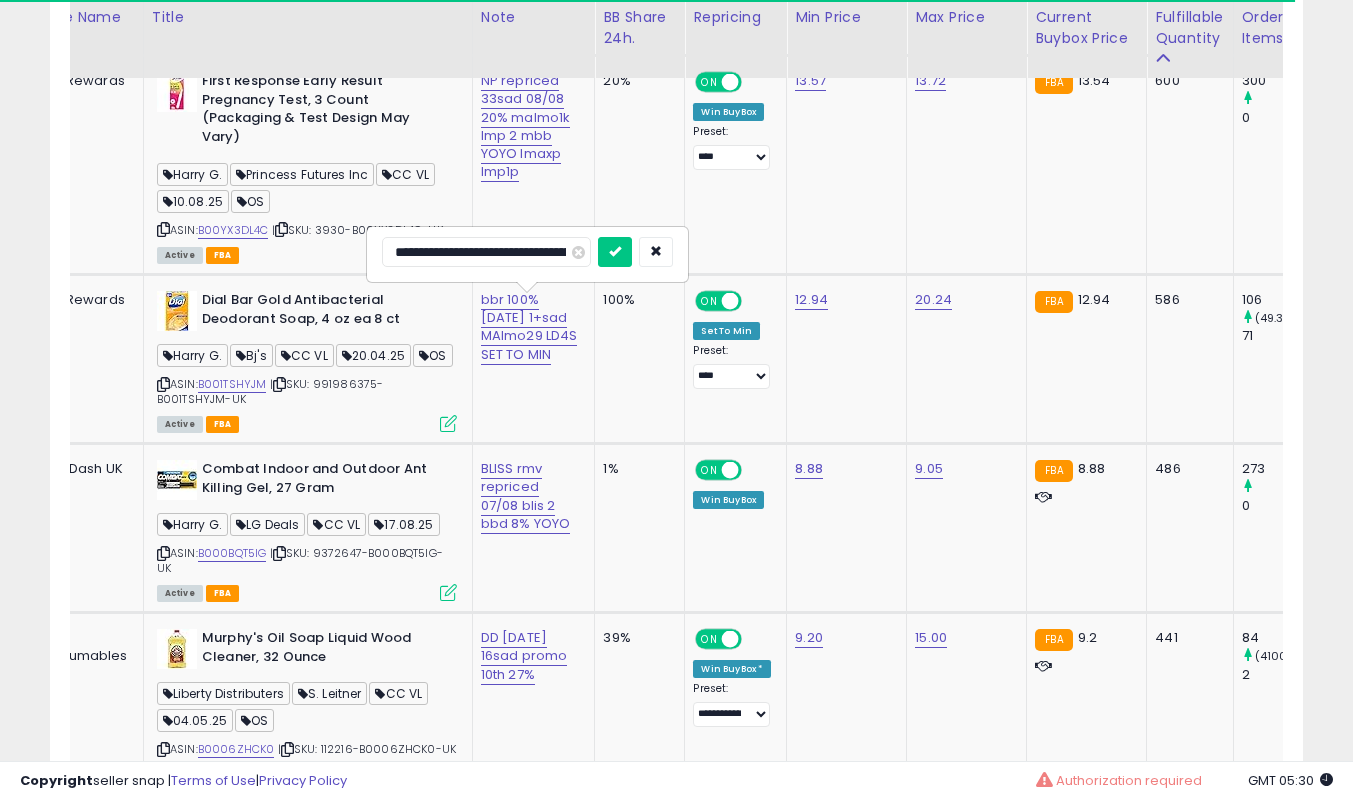 type on "**********" 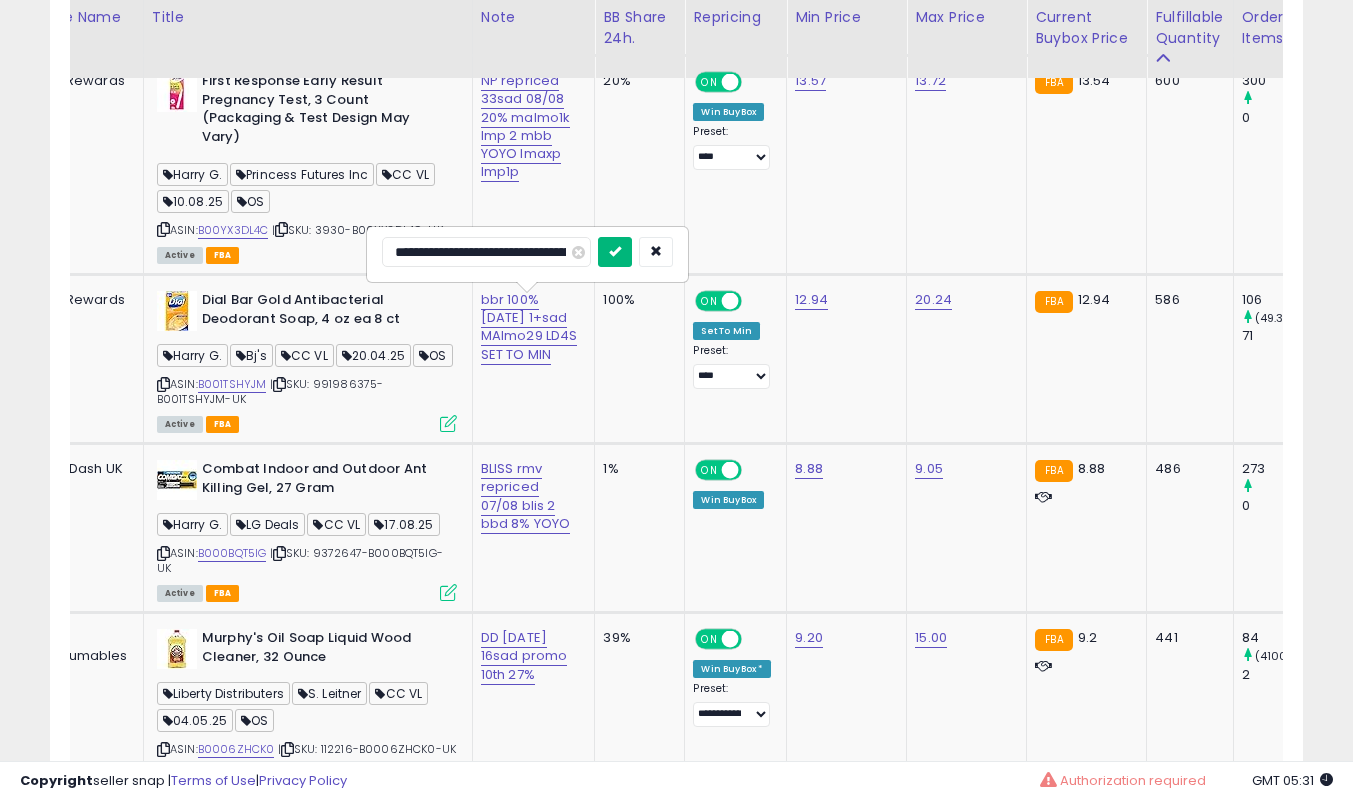 click at bounding box center [615, 251] 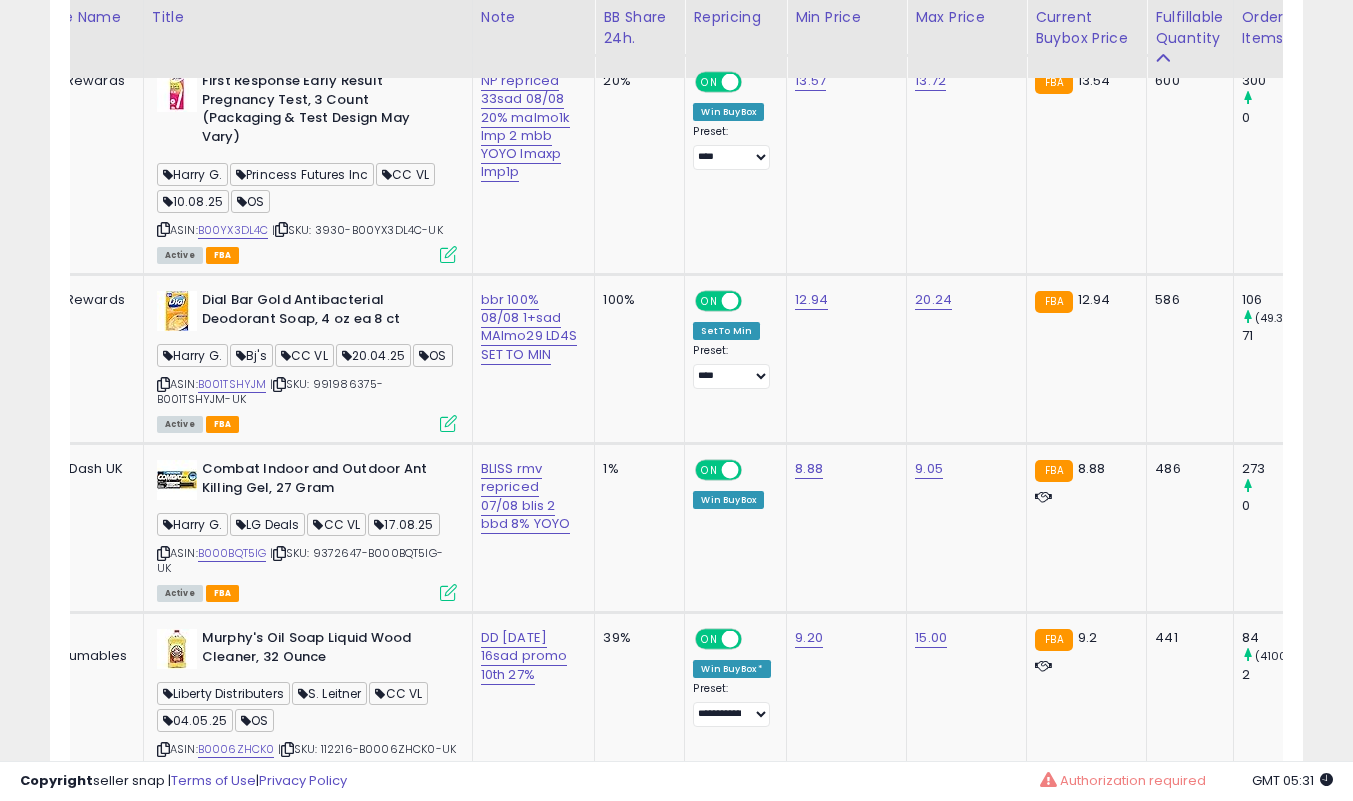 scroll, scrollTop: 3880, scrollLeft: 0, axis: vertical 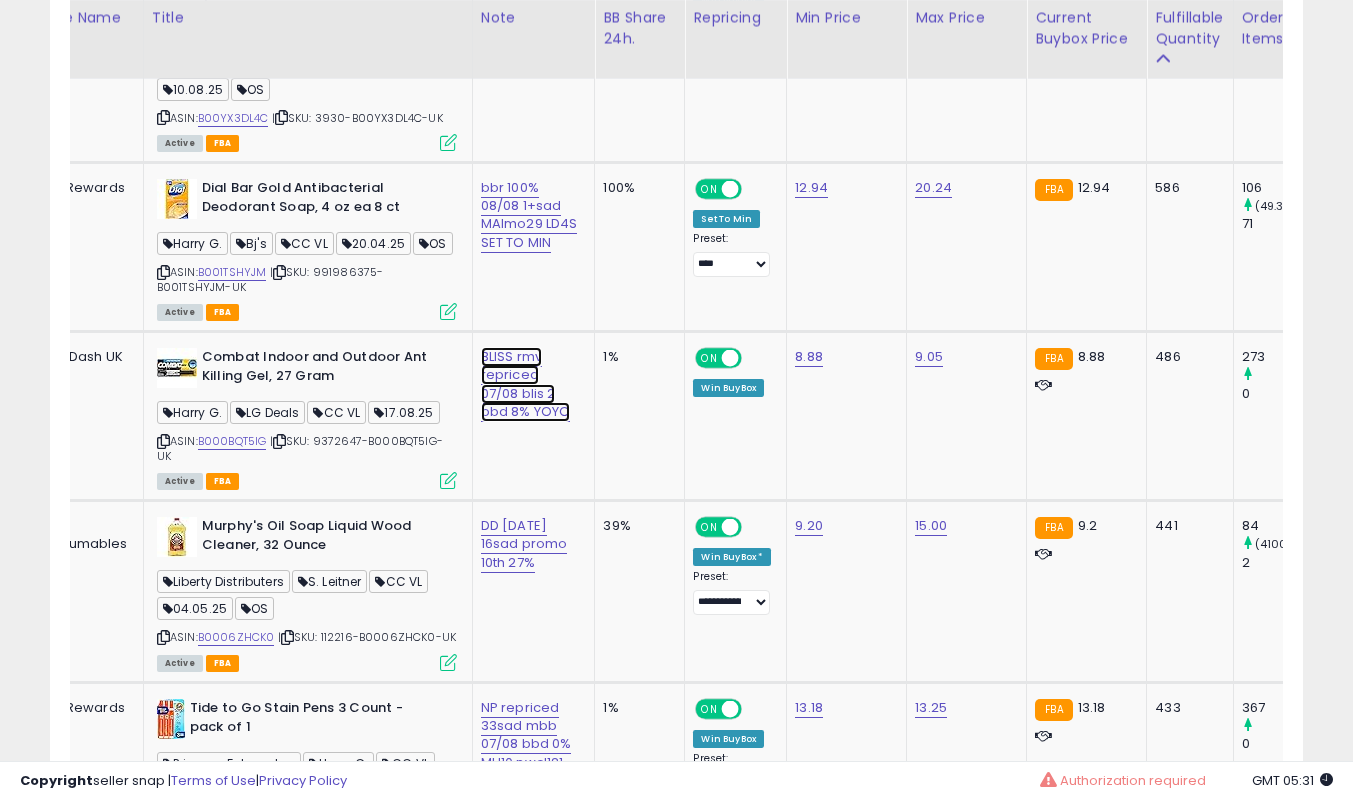 click on "BLISS rmv repriced 07/08 blis 2 bbd 8% YOYO" at bounding box center (527, -2661) 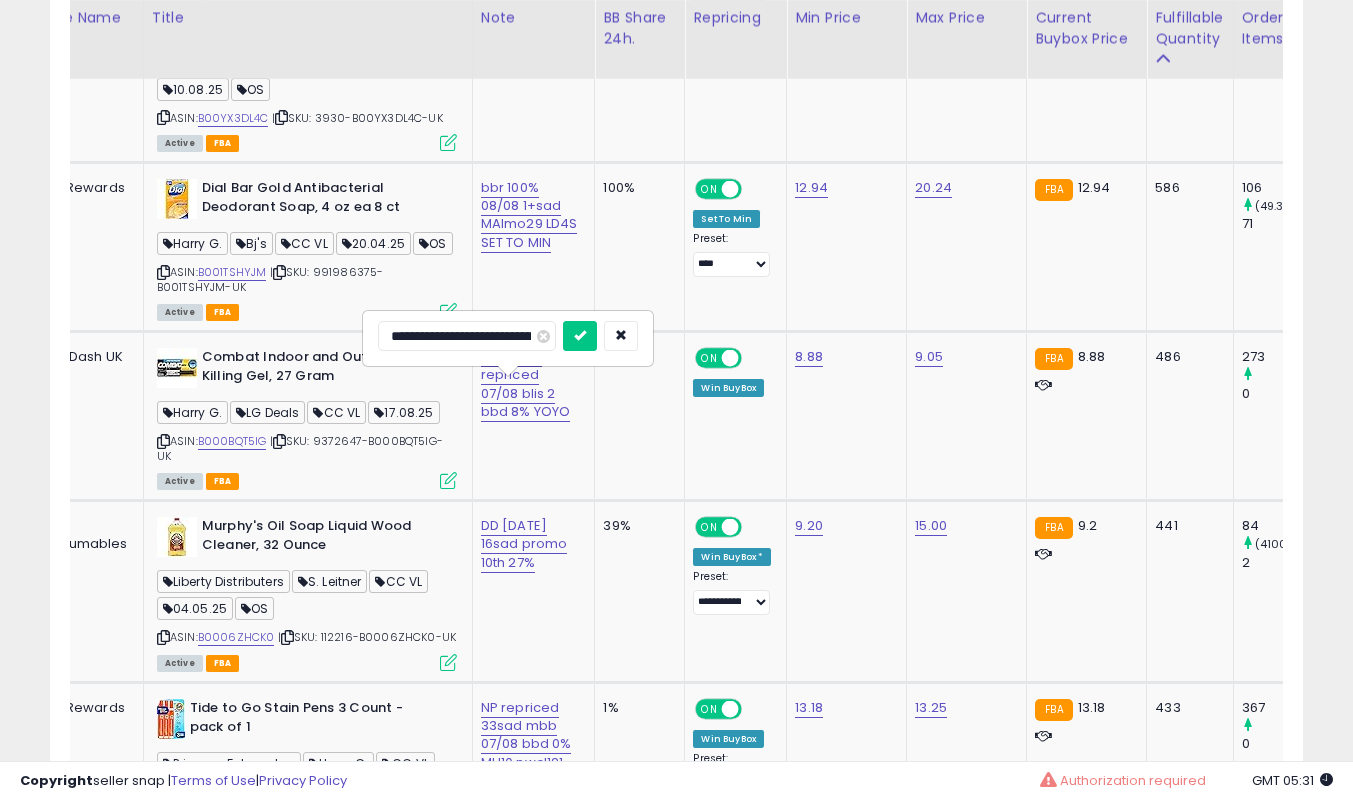 scroll, scrollTop: 0, scrollLeft: 132, axis: horizontal 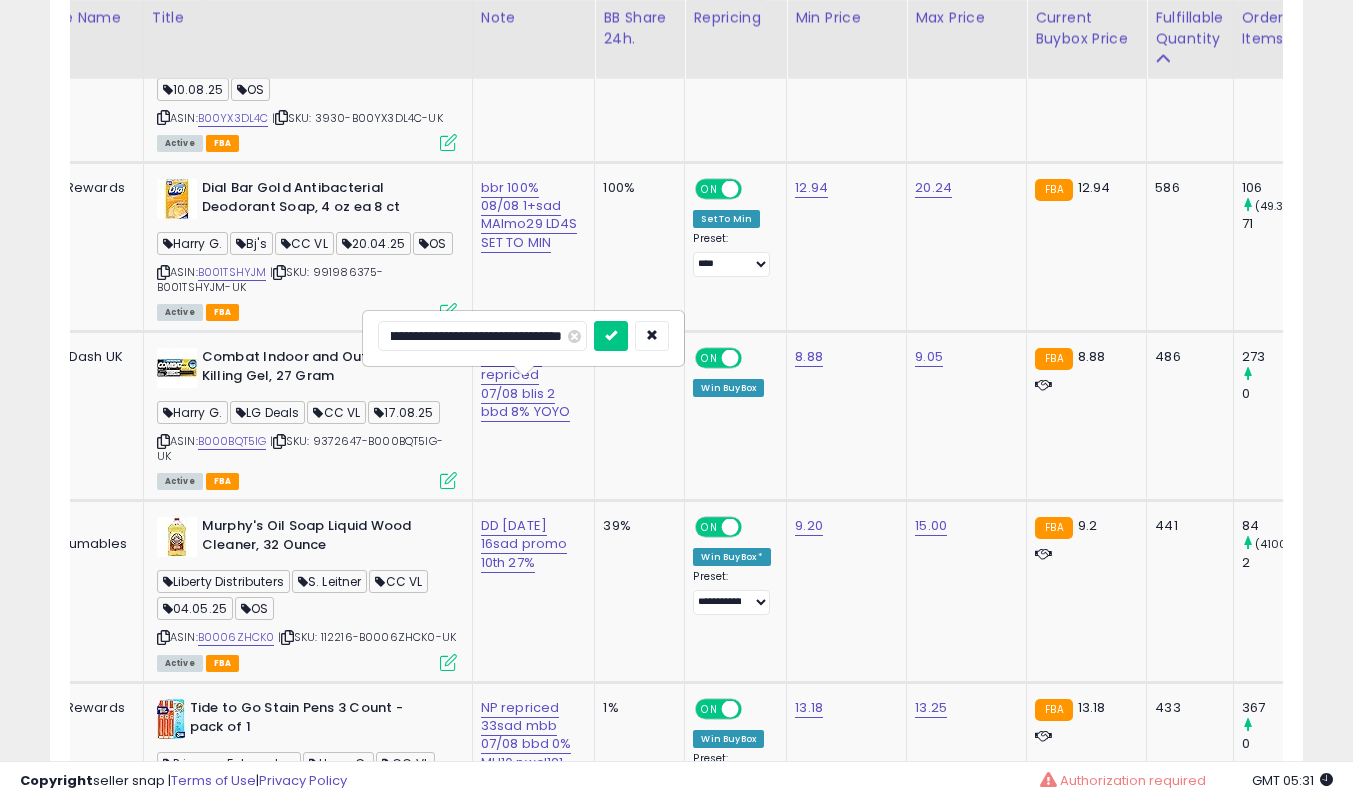 click on "**********" at bounding box center (482, 336) 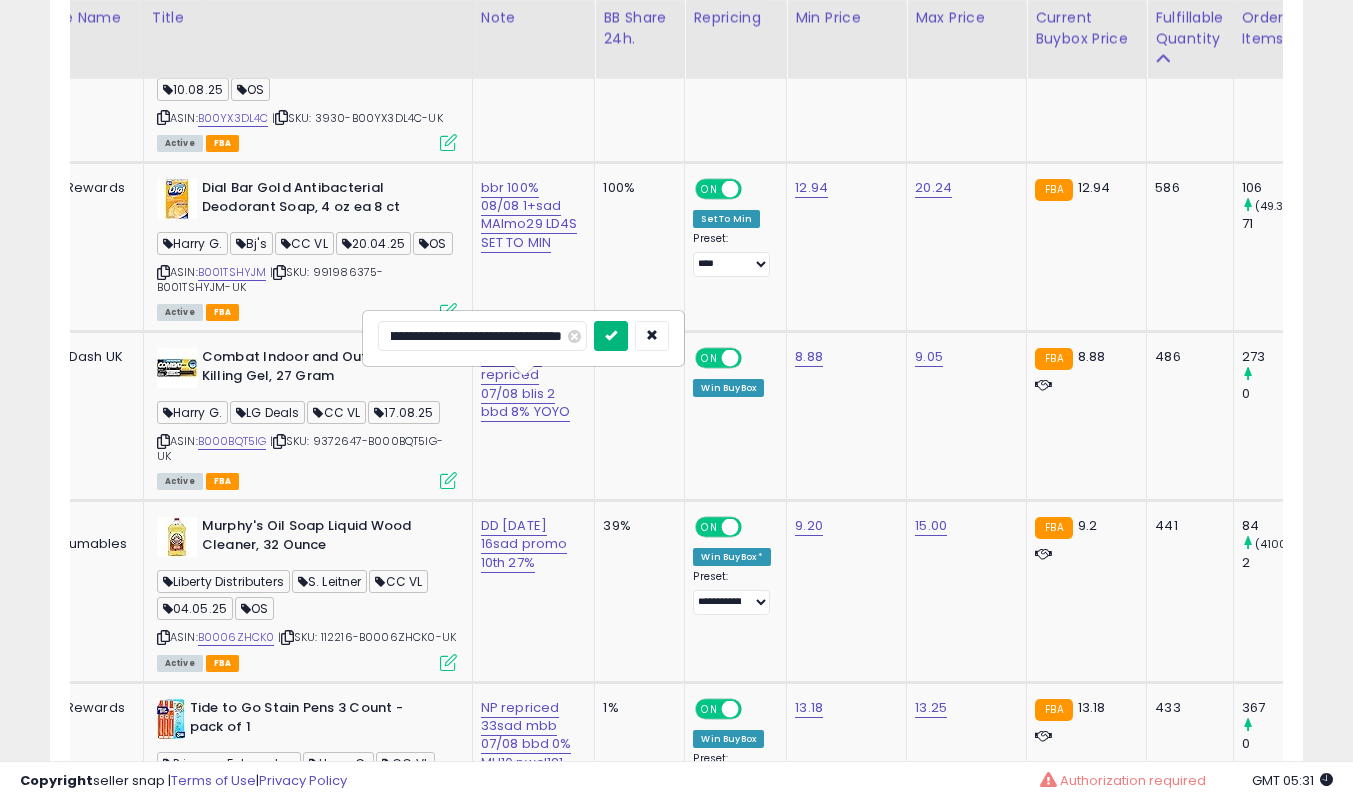 click at bounding box center (611, 335) 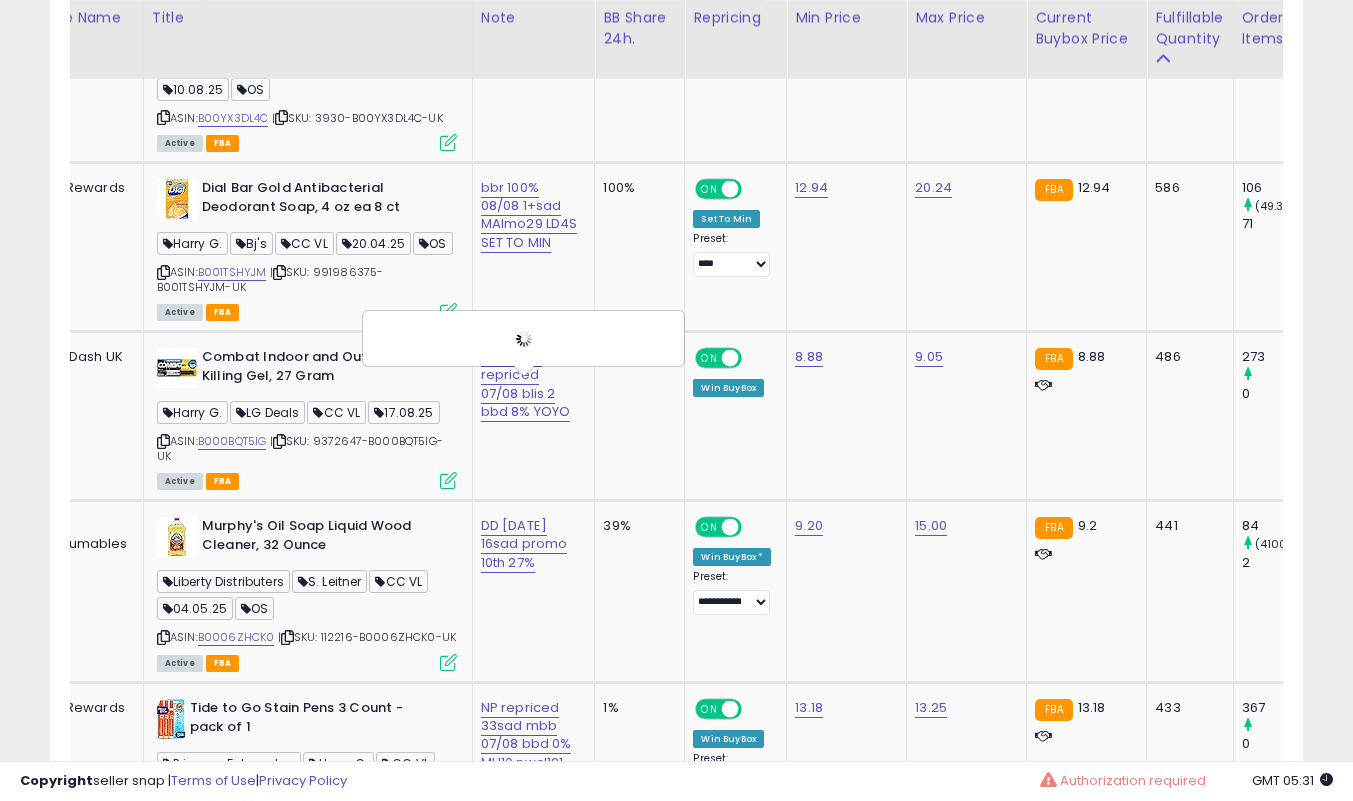 scroll 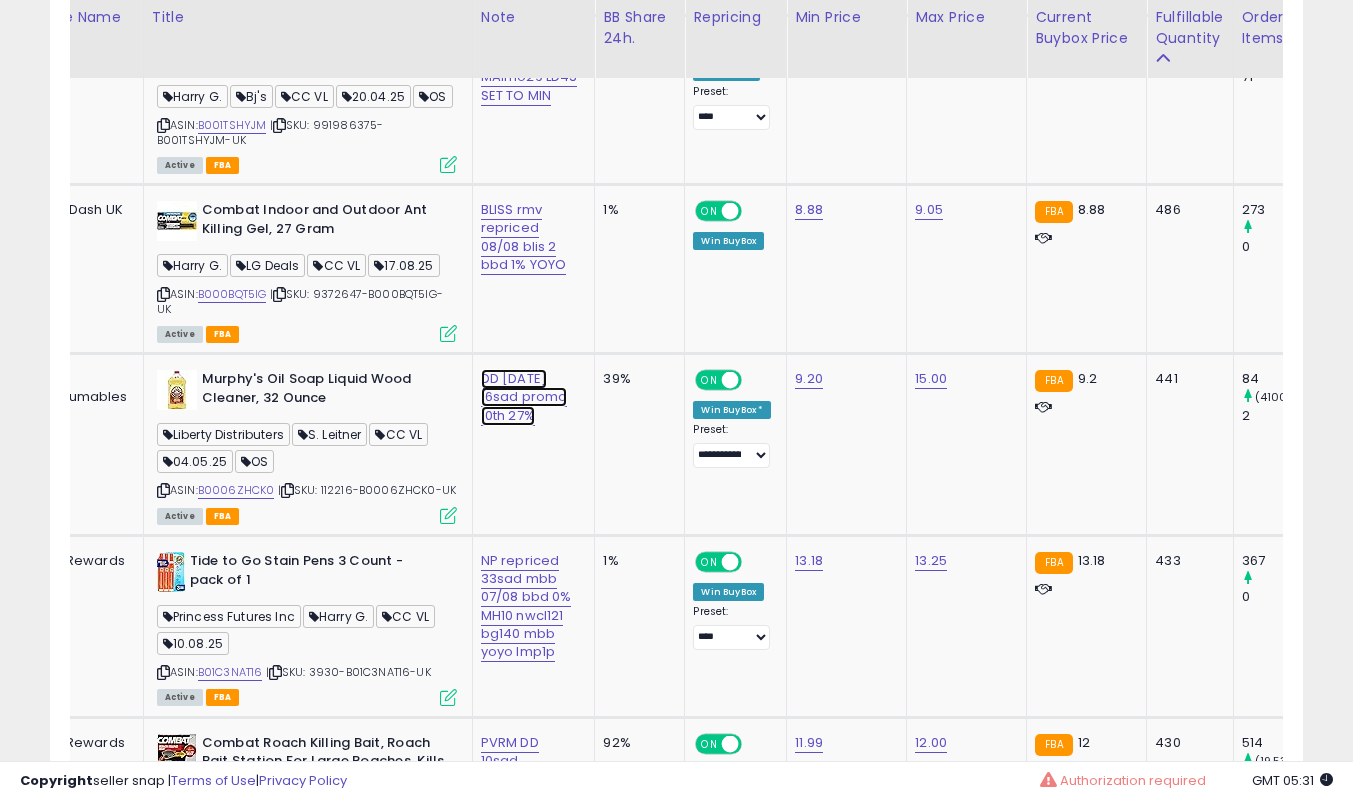 click on "DD [DATE] 16sad promo 10th 27%" at bounding box center (527, -2808) 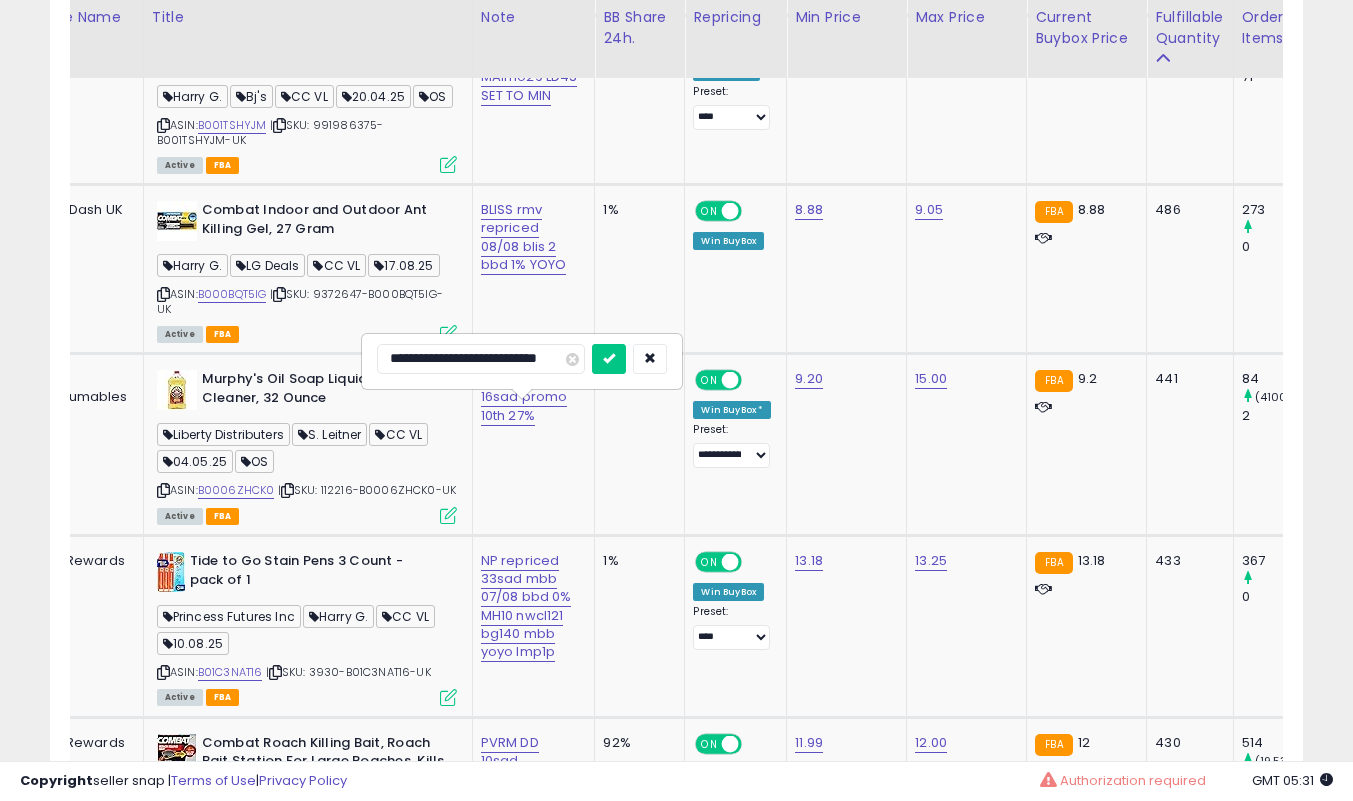 click on "**********" at bounding box center [481, 359] 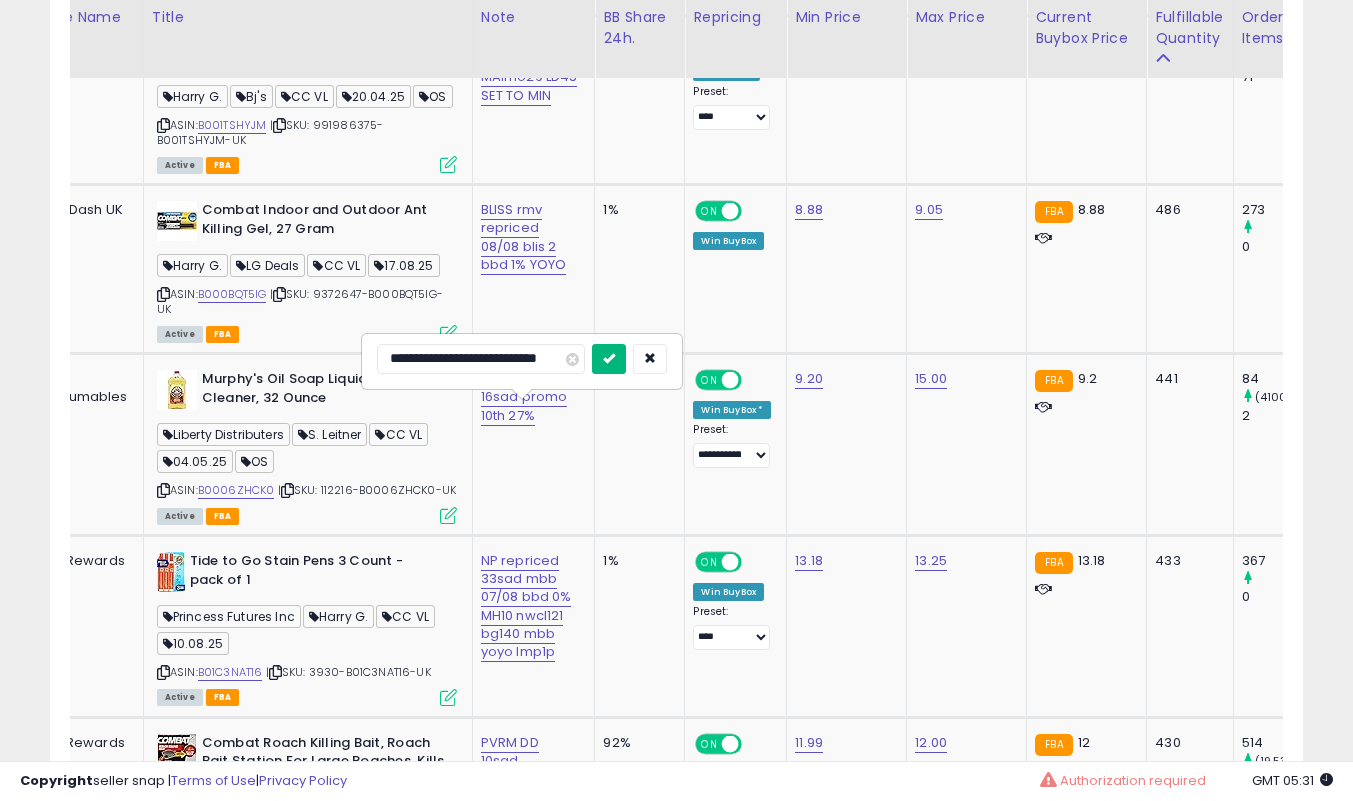 click at bounding box center [609, 358] 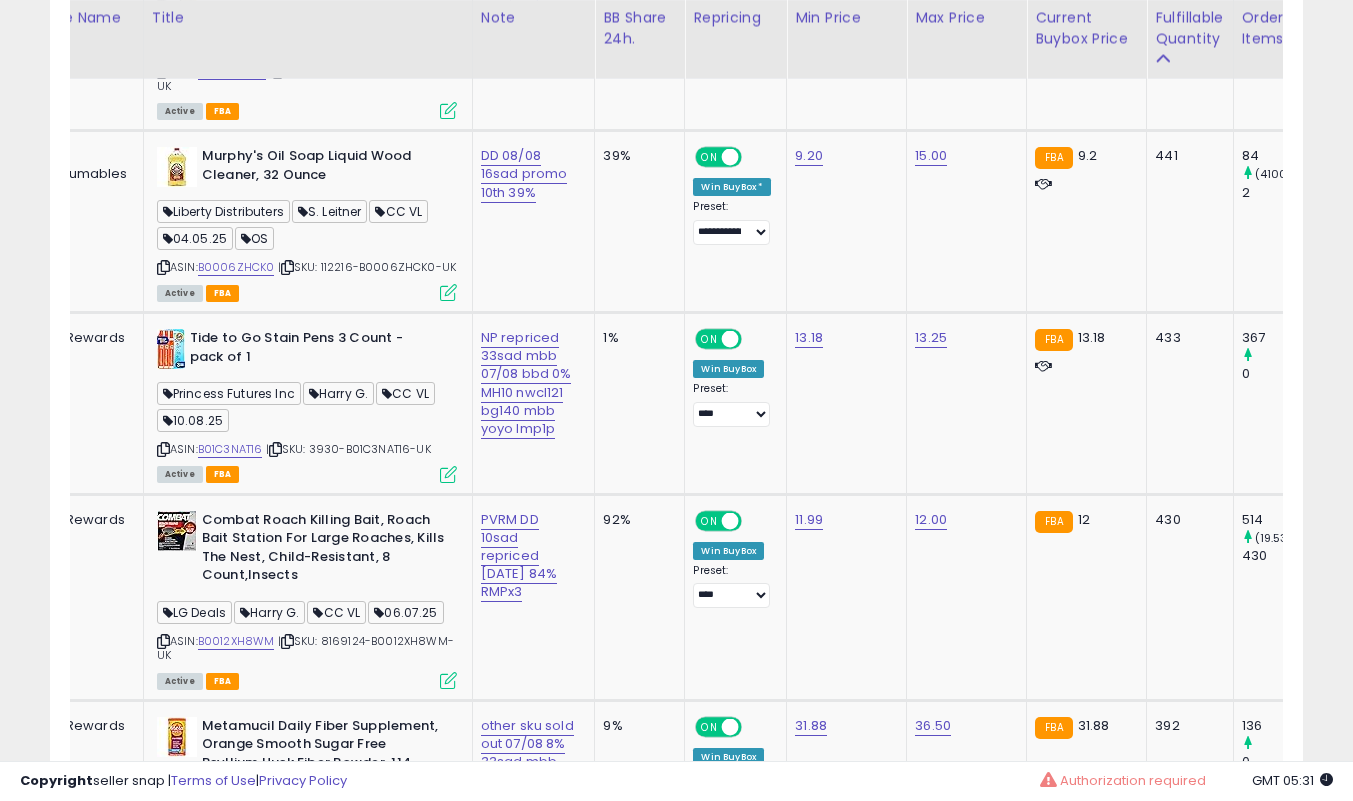 click on "NP repriced  33sad mbb 07/08 bbd 0% MH10 nwcl121 bg140 mbb yoyo lmp1p" at bounding box center [530, 383] 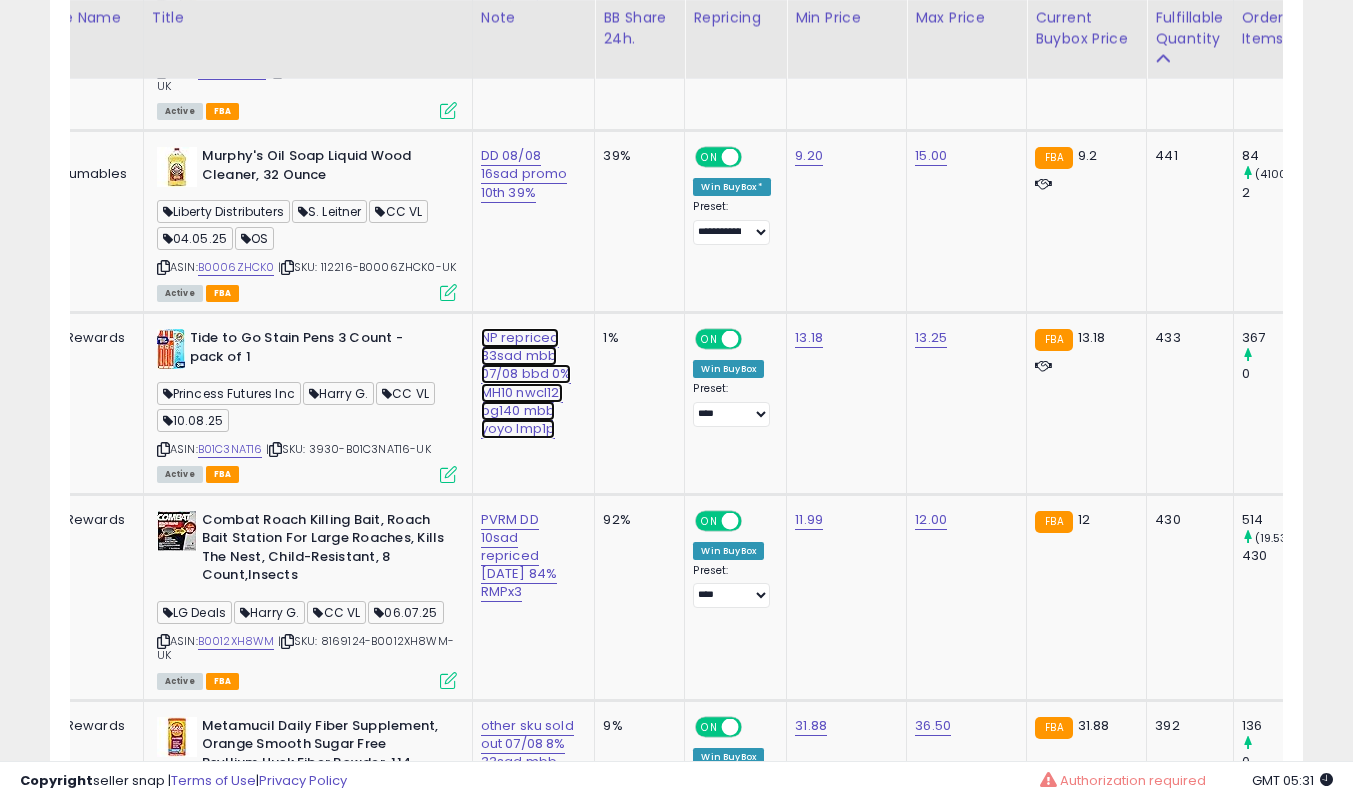 click on "NP repriced  33sad mbb 07/08 bbd 0% MH10 nwcl121 bg140 mbb yoyo lmp1p" at bounding box center (527, -3031) 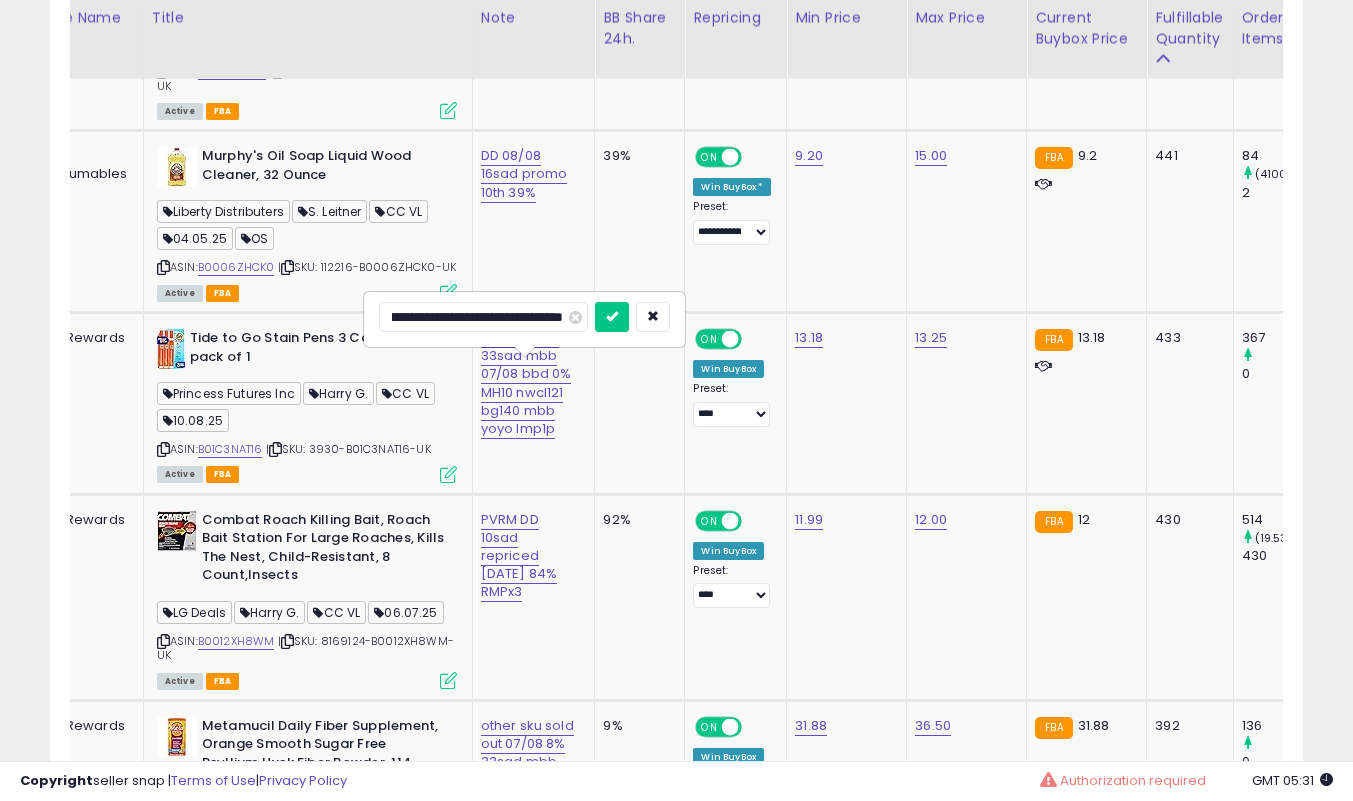 click on "**********" at bounding box center (483, 317) 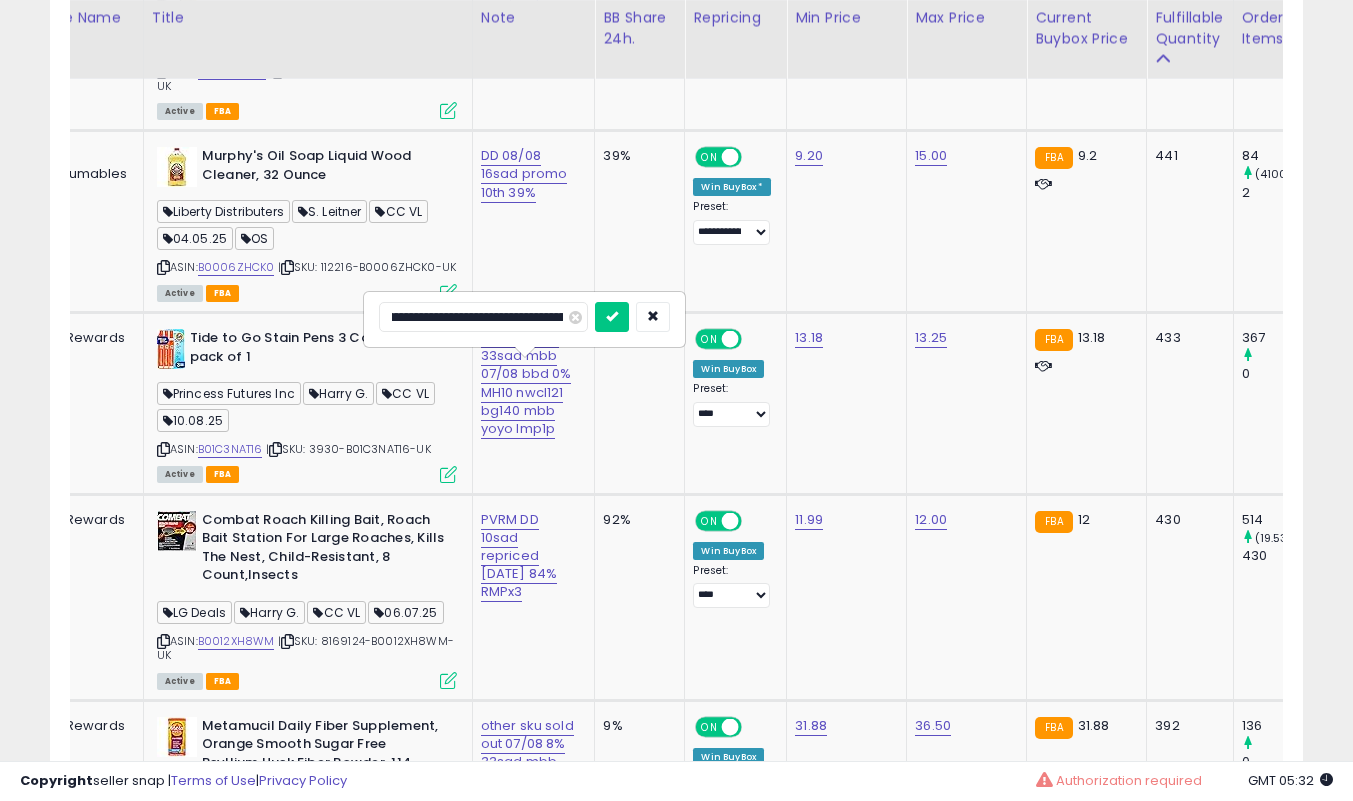 scroll, scrollTop: 0, scrollLeft: 100, axis: horizontal 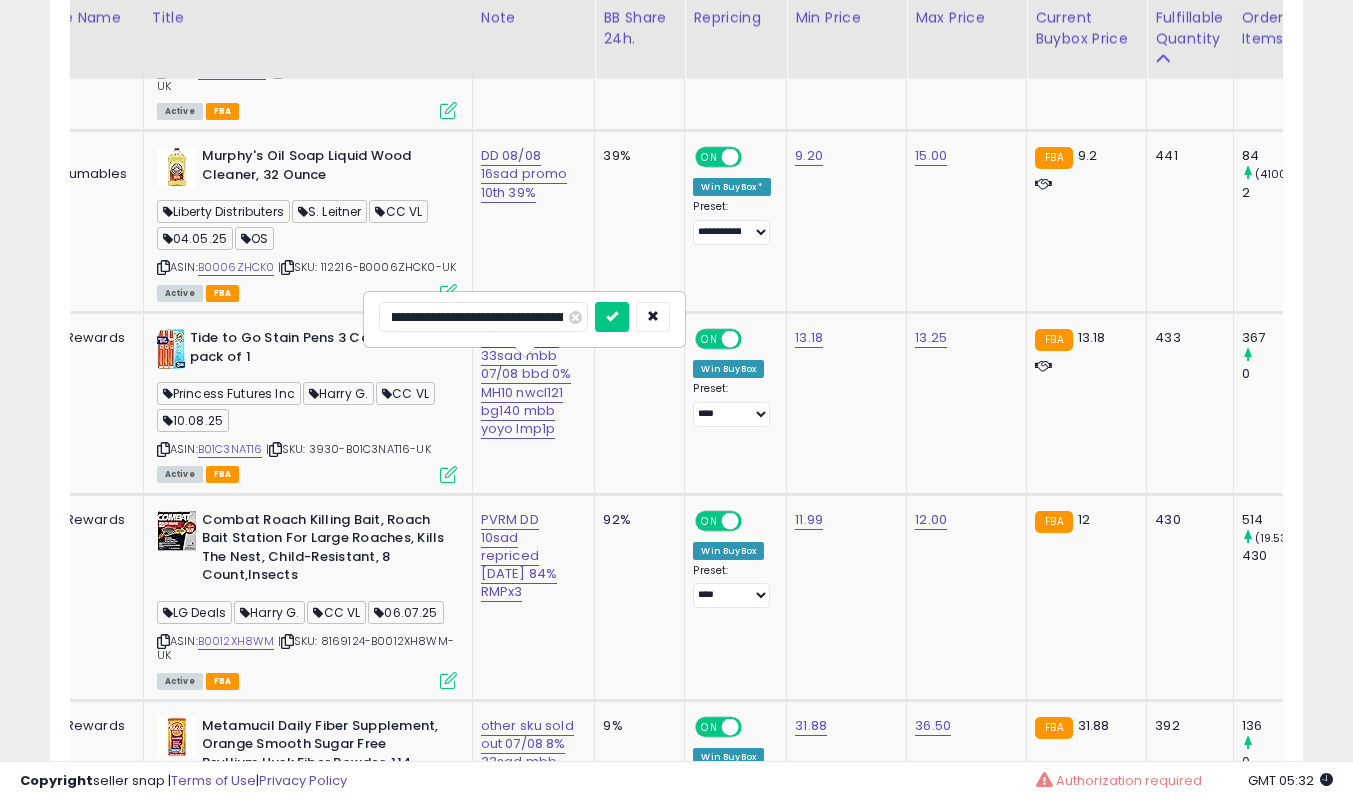 click on "**********" at bounding box center [483, 317] 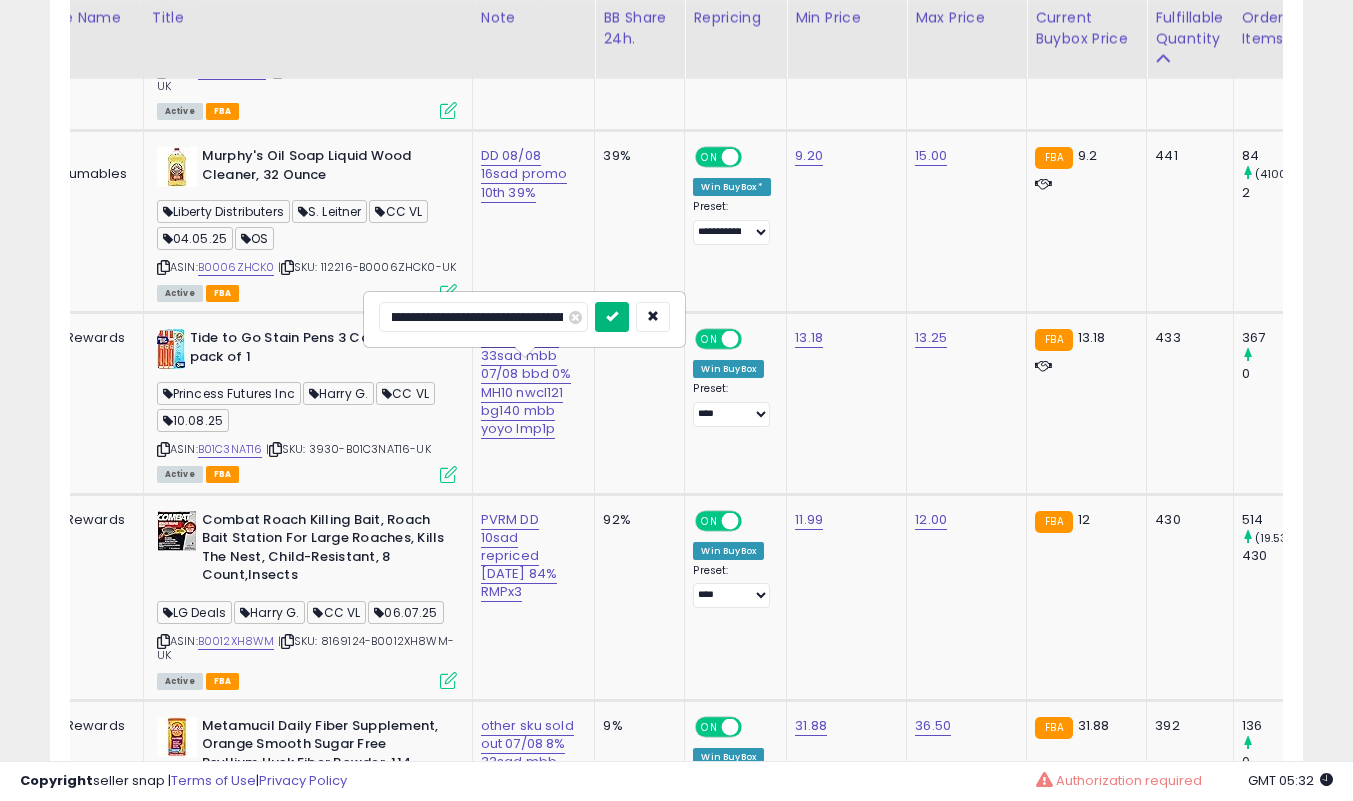 click at bounding box center [612, 317] 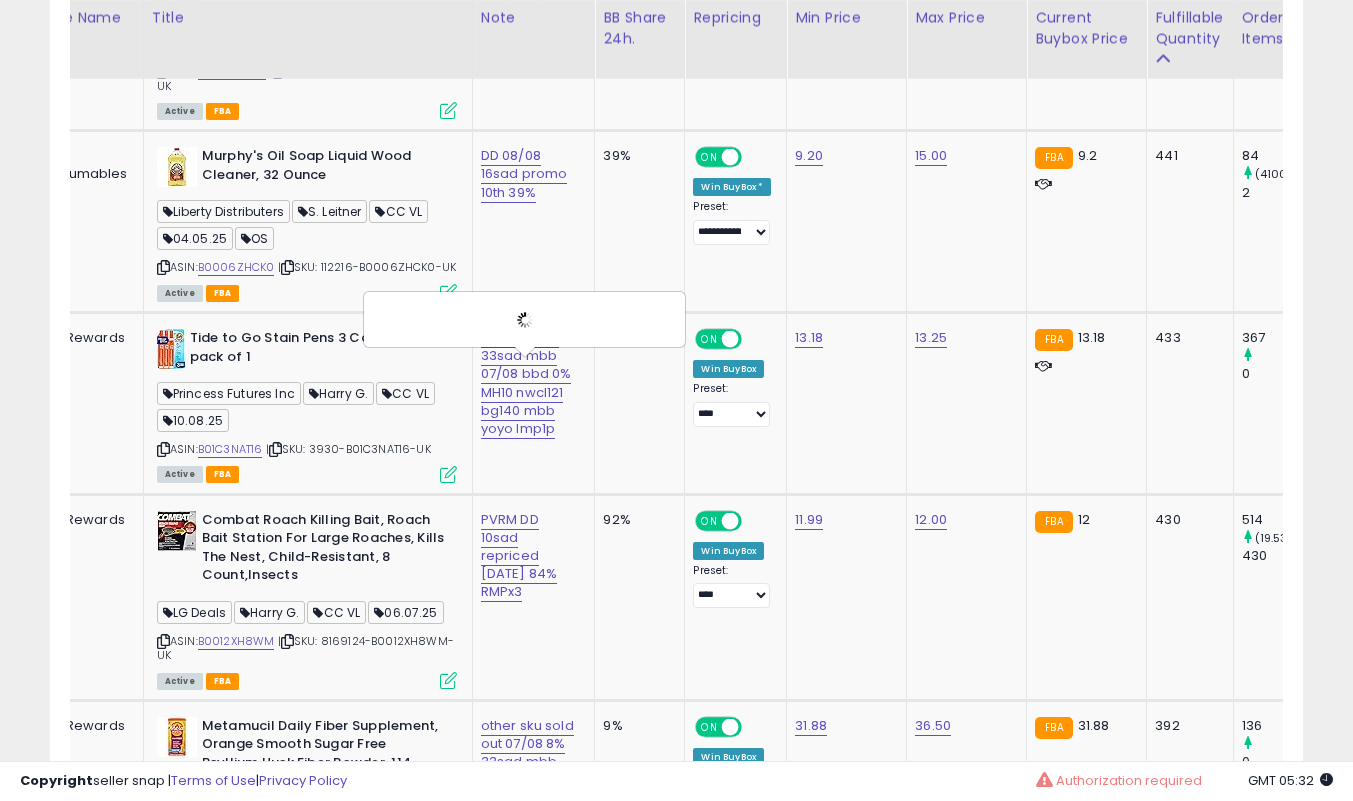 scroll, scrollTop: 0, scrollLeft: 0, axis: both 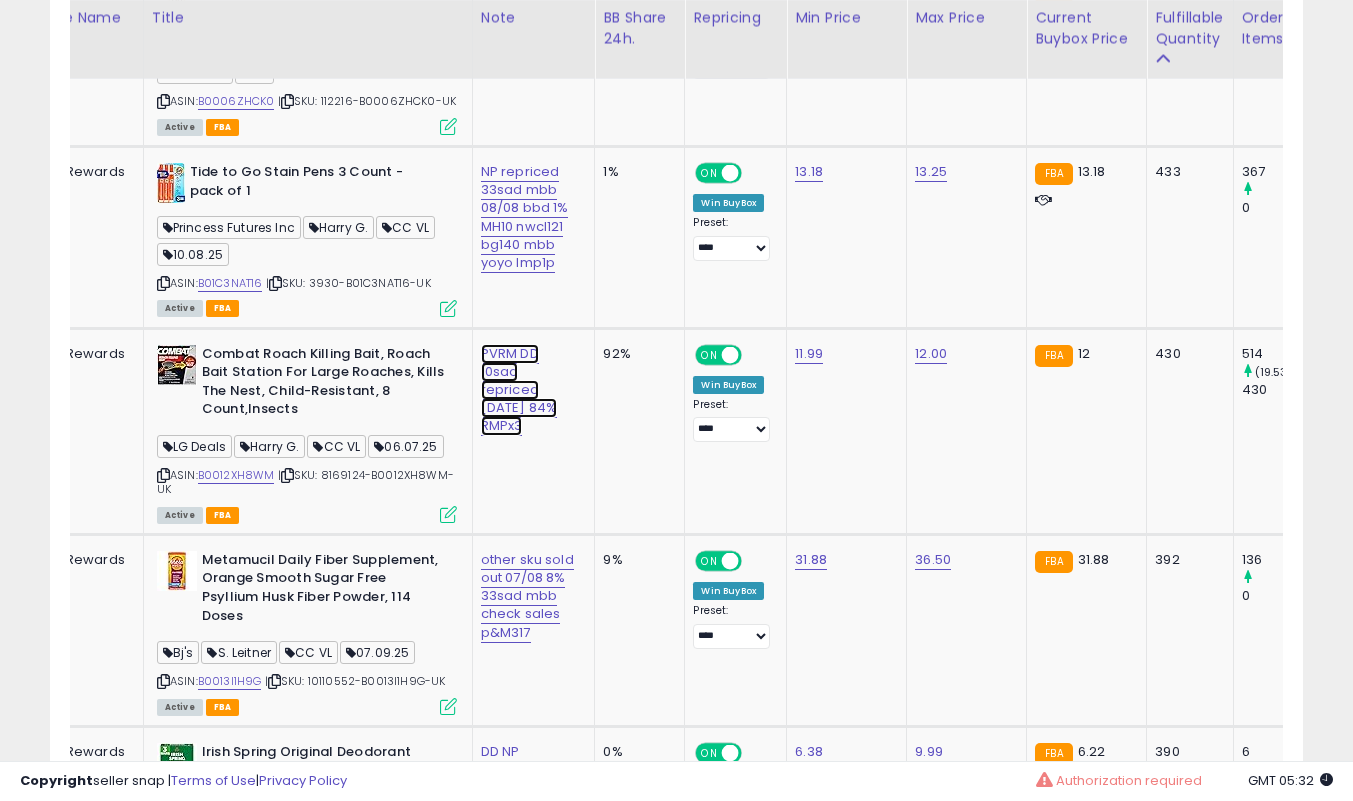 click on "PVRM DD 10sad repriced [DATE] 84% RMPx3" at bounding box center [527, -3197] 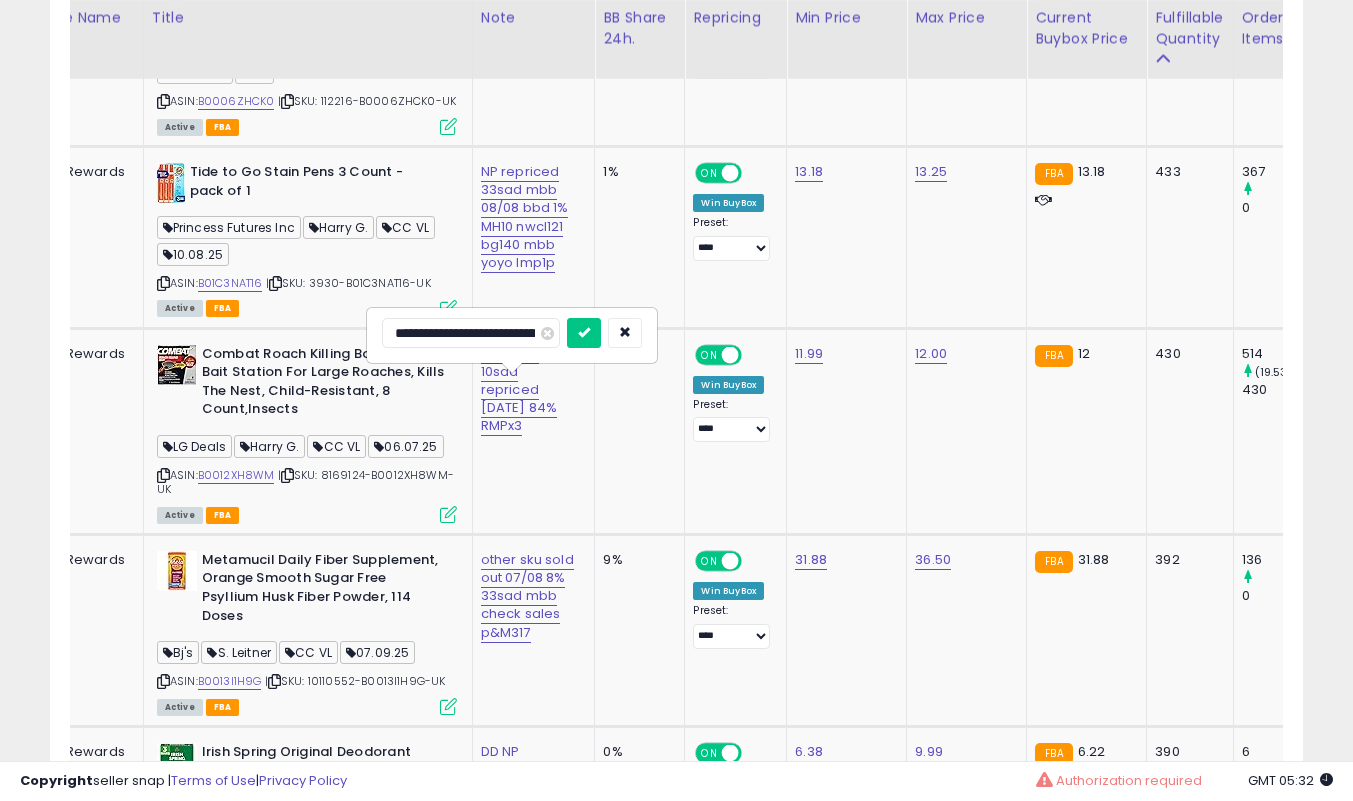 scroll, scrollTop: 0, scrollLeft: 120, axis: horizontal 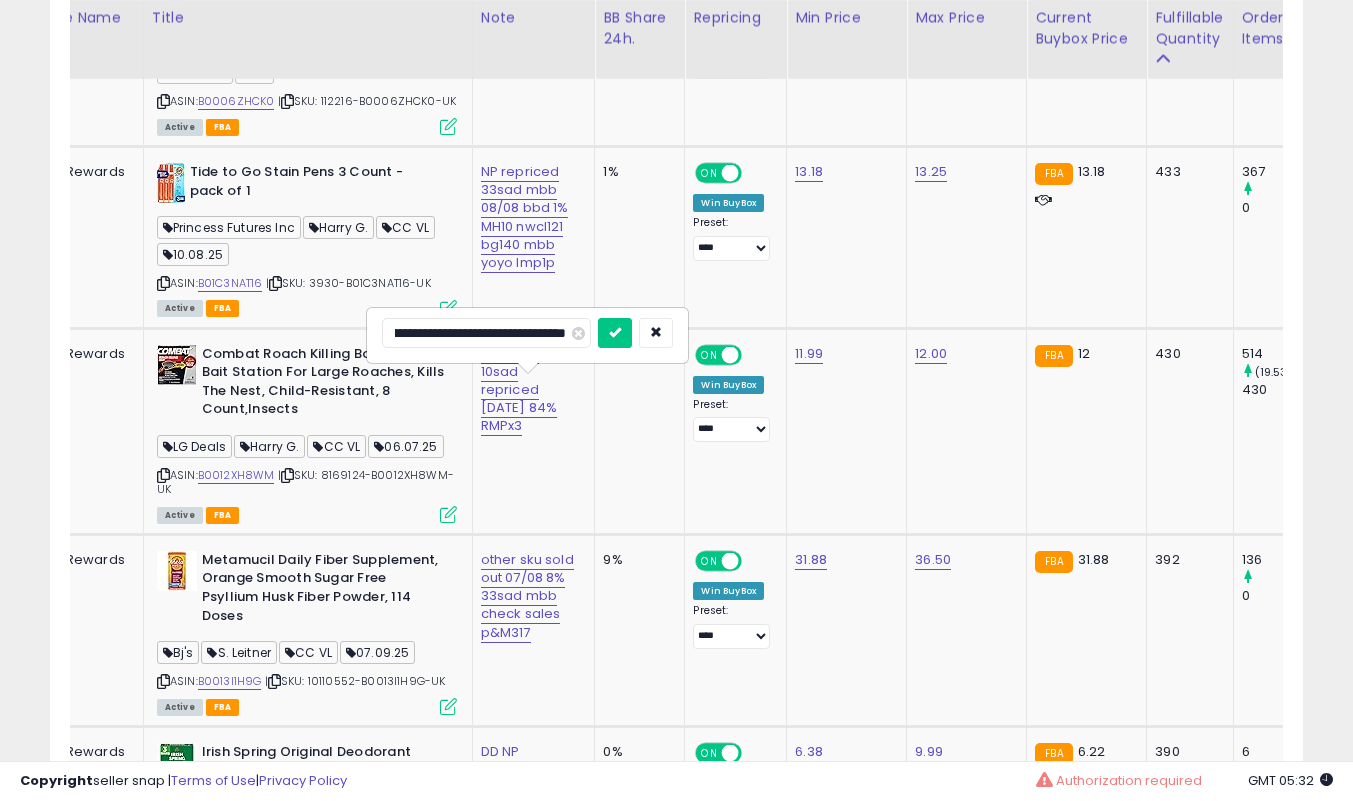 click on "**********" at bounding box center [486, 333] 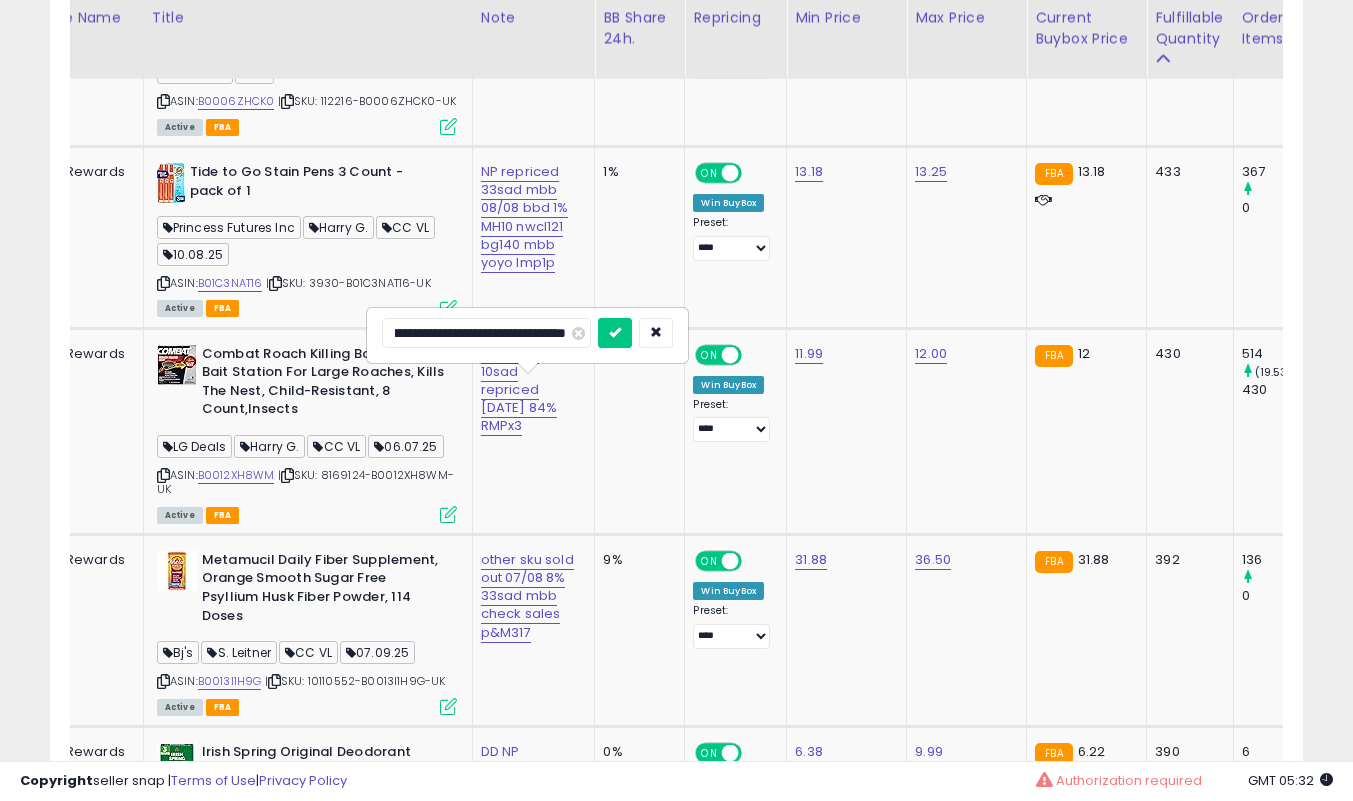 scroll, scrollTop: 0, scrollLeft: 104, axis: horizontal 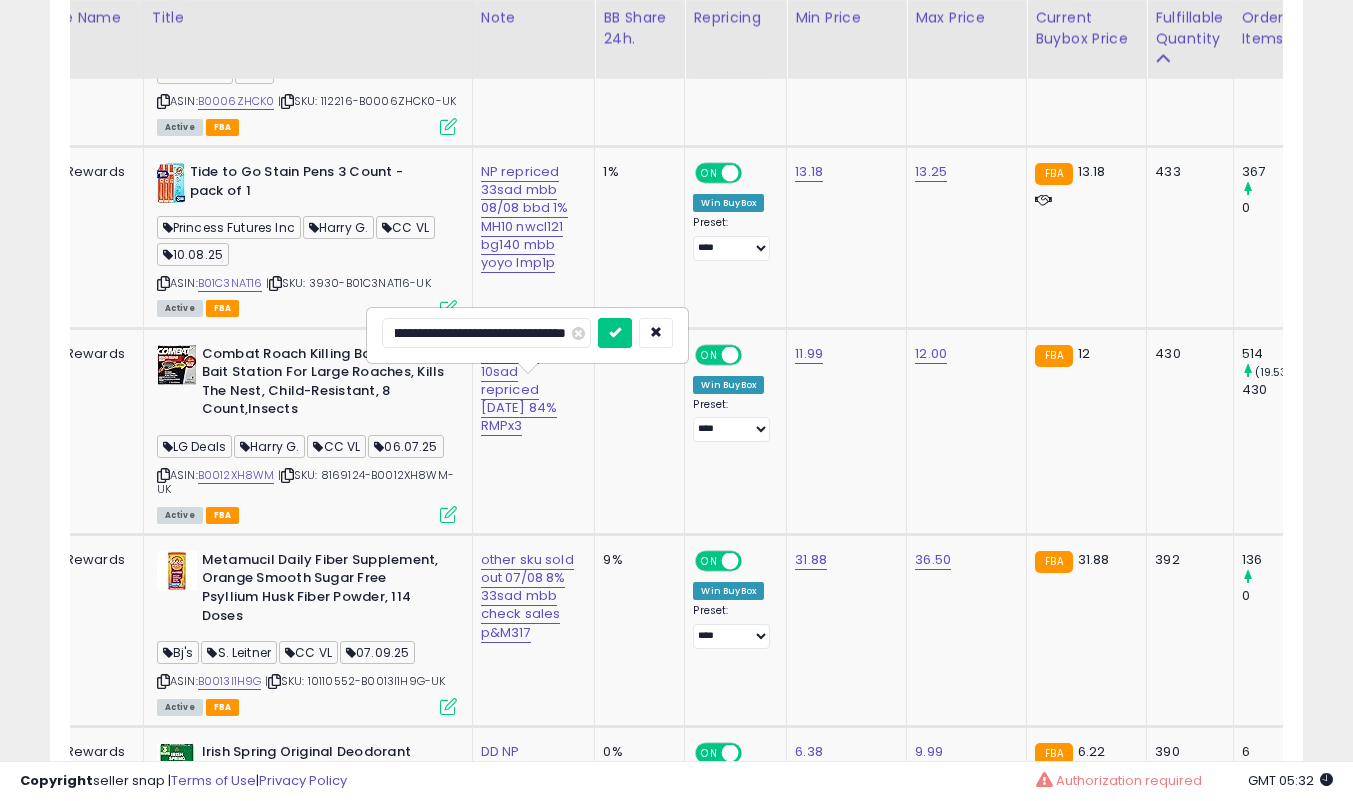 type on "**********" 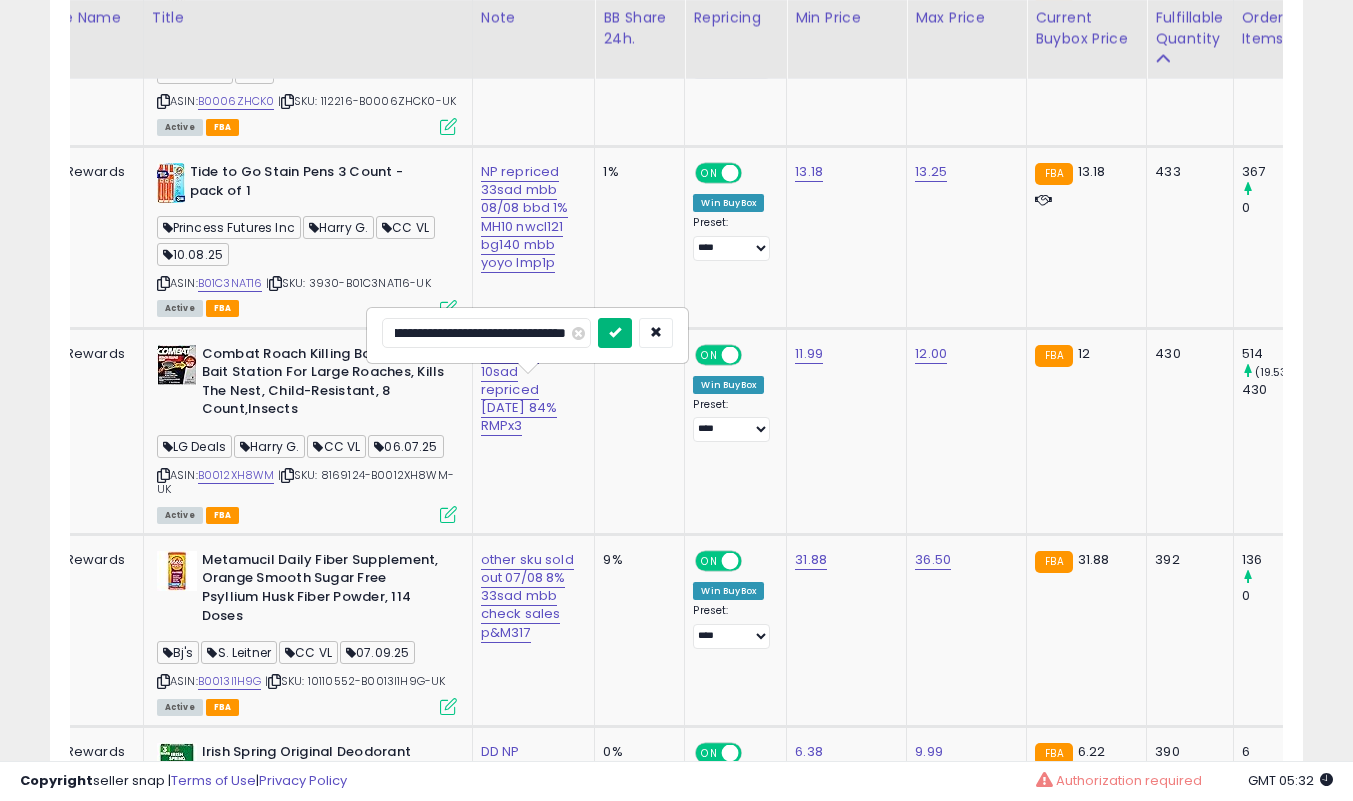 click at bounding box center [615, 332] 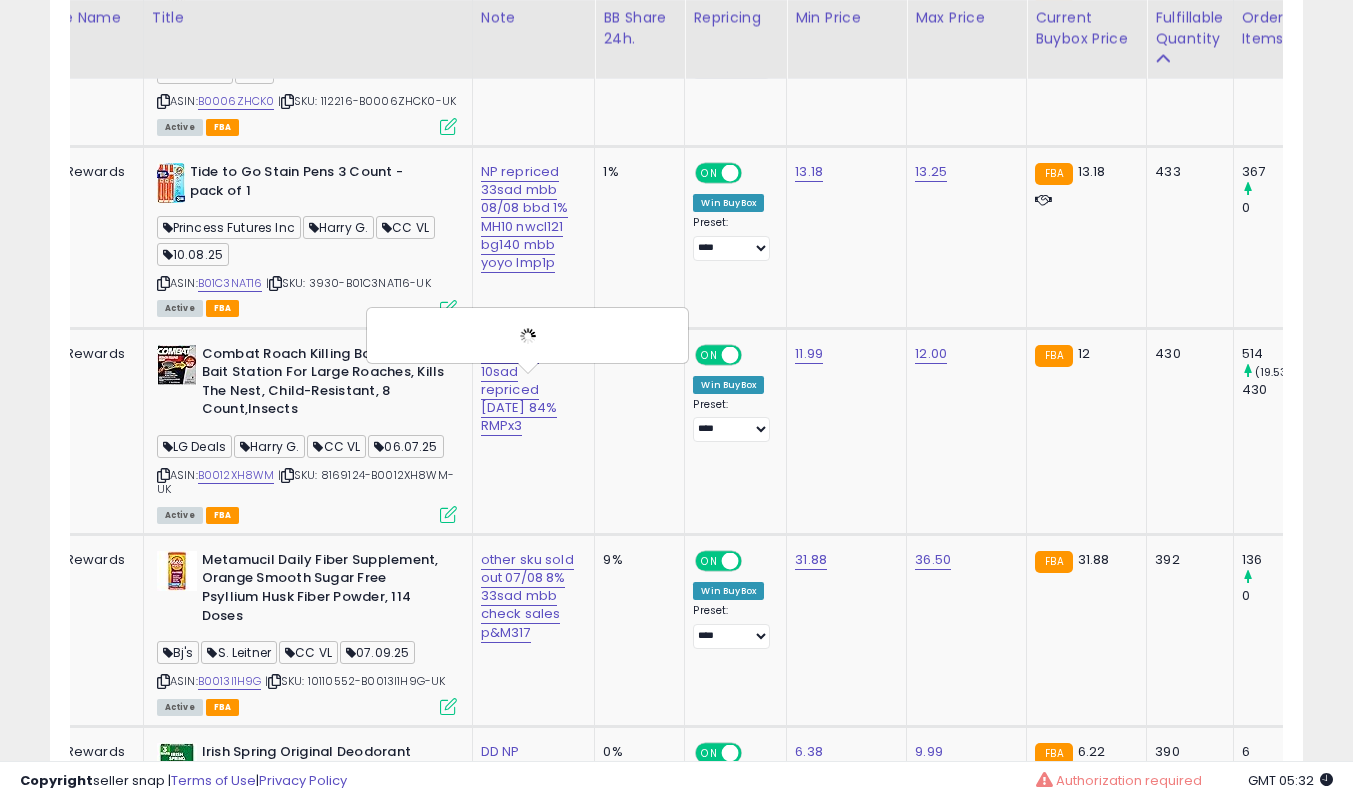 scroll, scrollTop: 0, scrollLeft: 0, axis: both 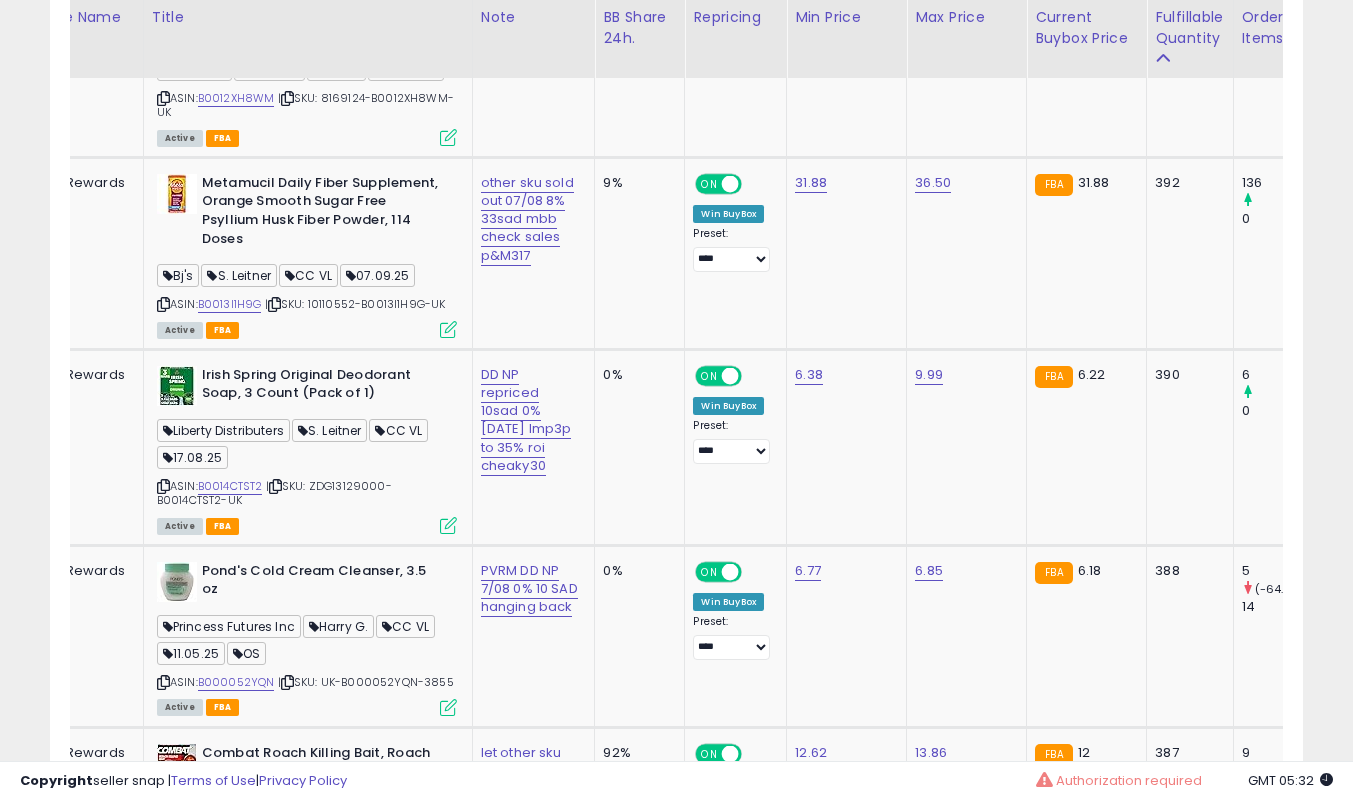 click at bounding box center (163, 304) 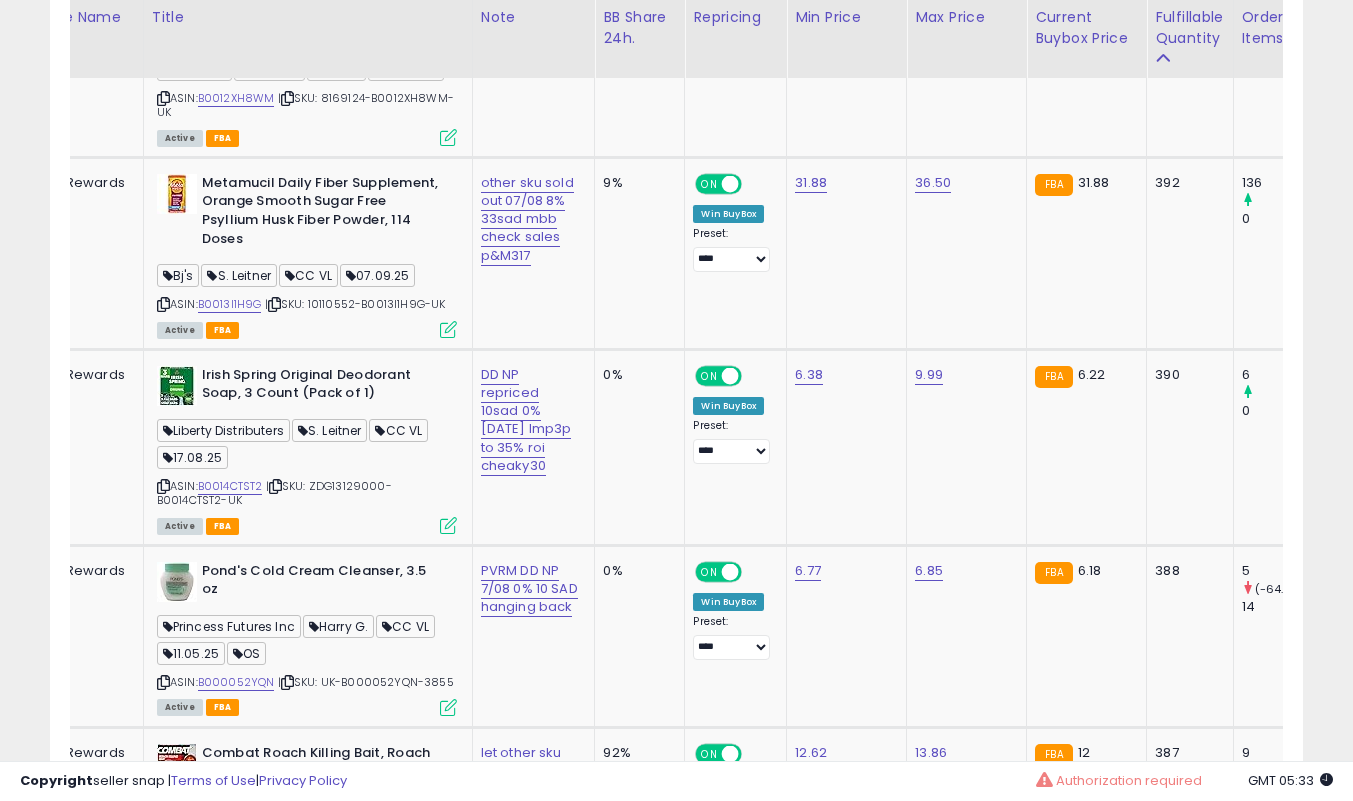 click on "**********" at bounding box center (676, 679) 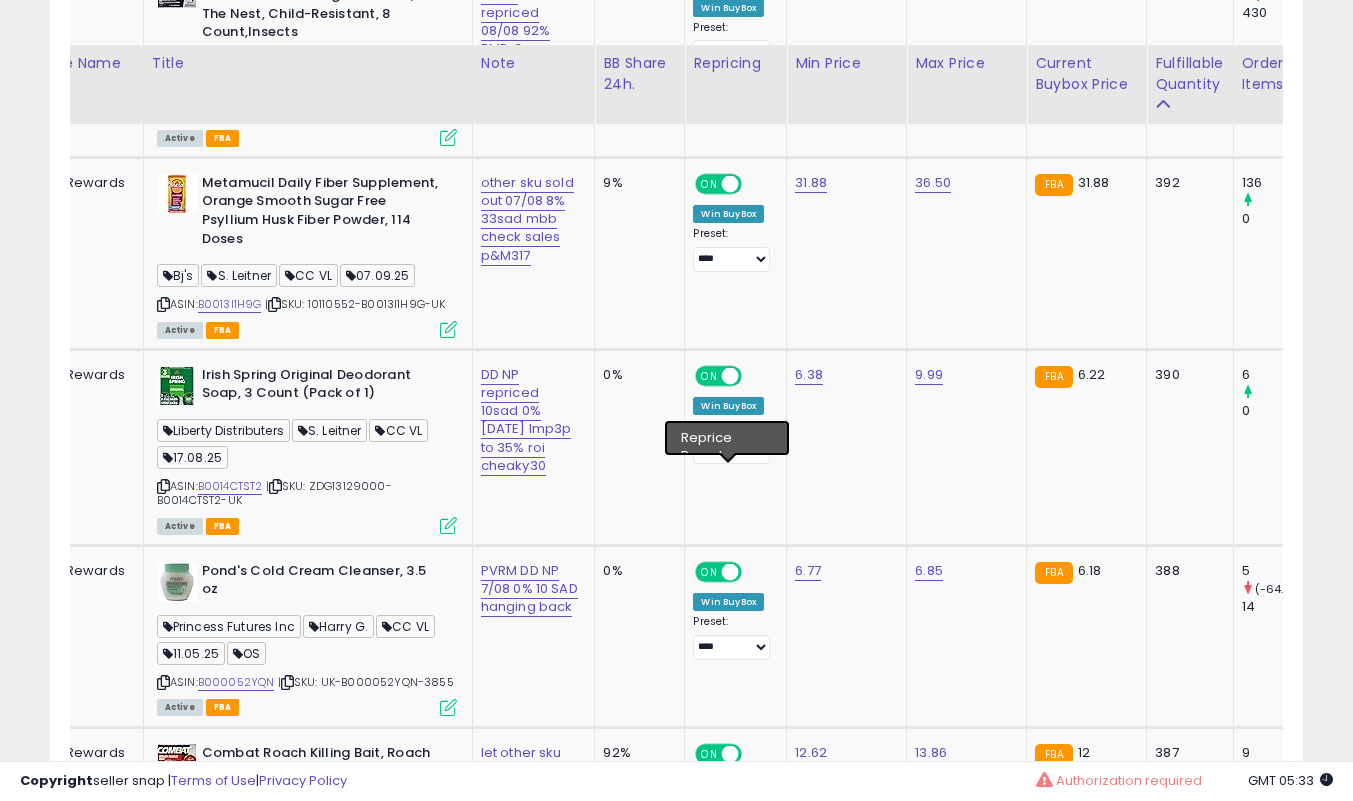 scroll, scrollTop: 4864, scrollLeft: 0, axis: vertical 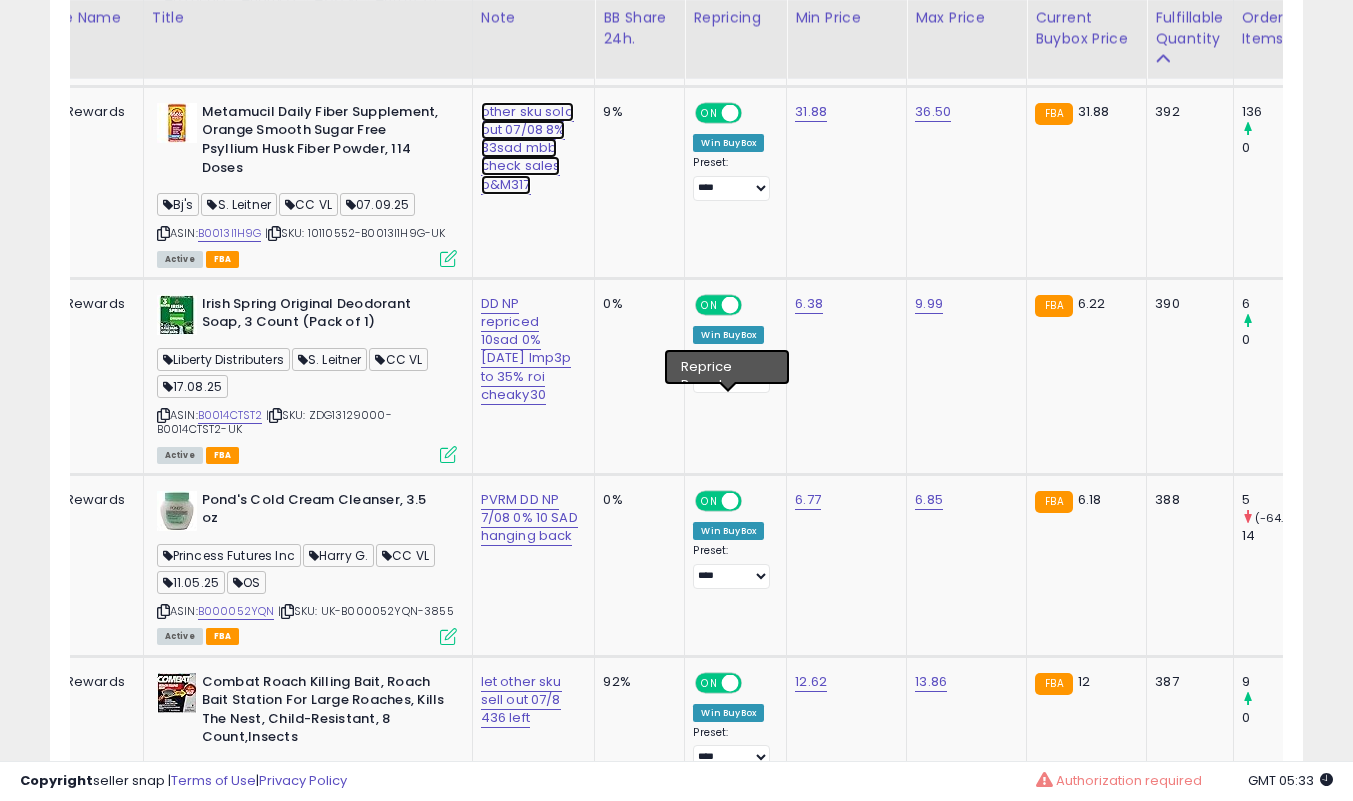 click on "other sku sold out 07/08 8% 33sad mbb check sales p&M317" at bounding box center (527, -3645) 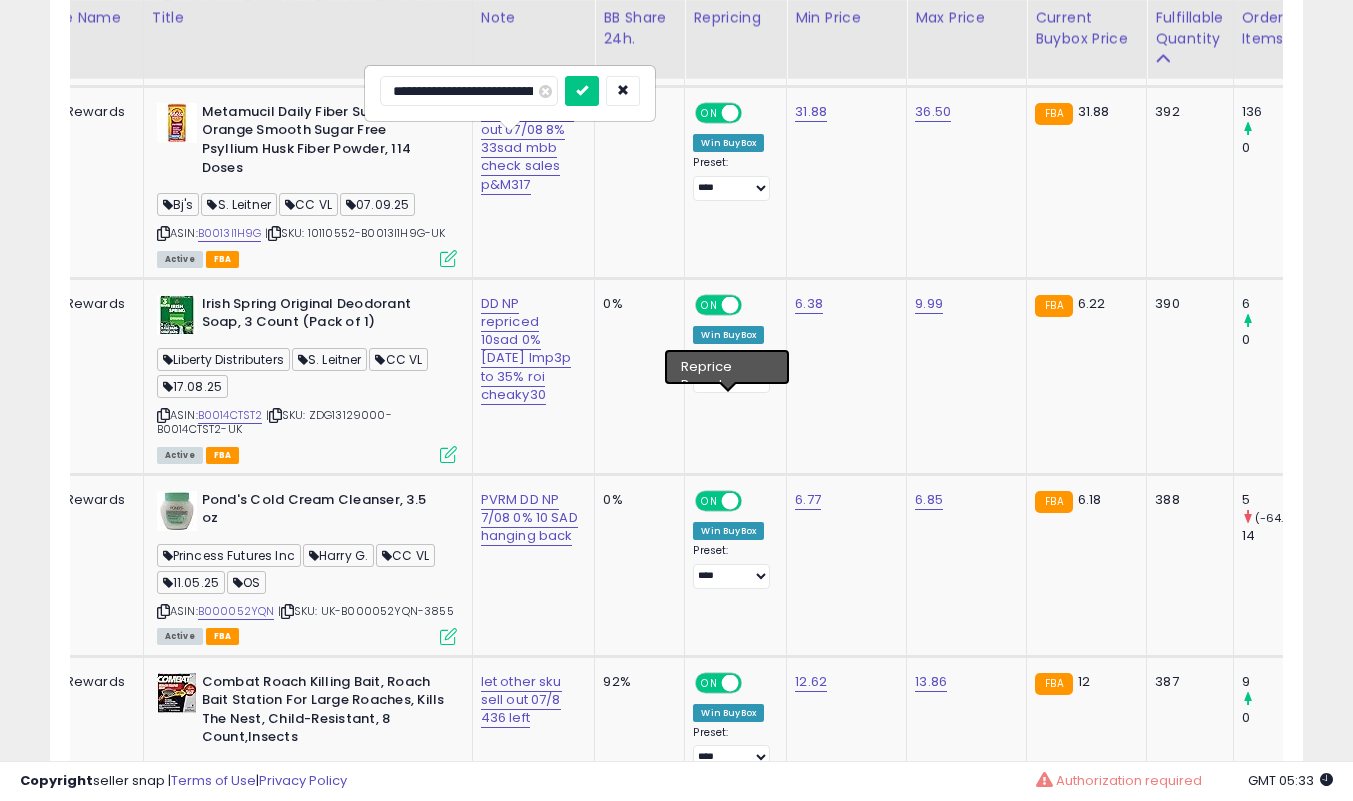 scroll, scrollTop: 0, scrollLeft: 223, axis: horizontal 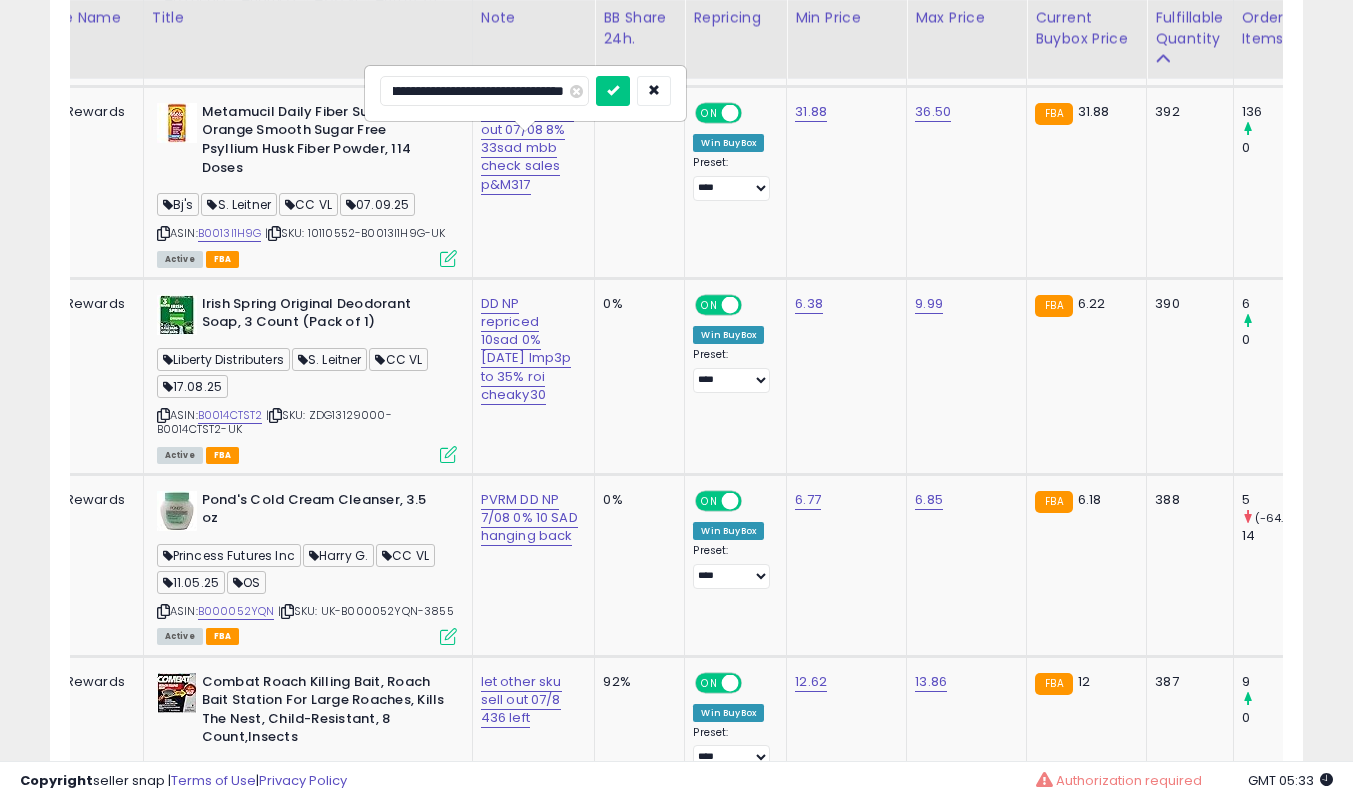click on "**********" at bounding box center (484, 91) 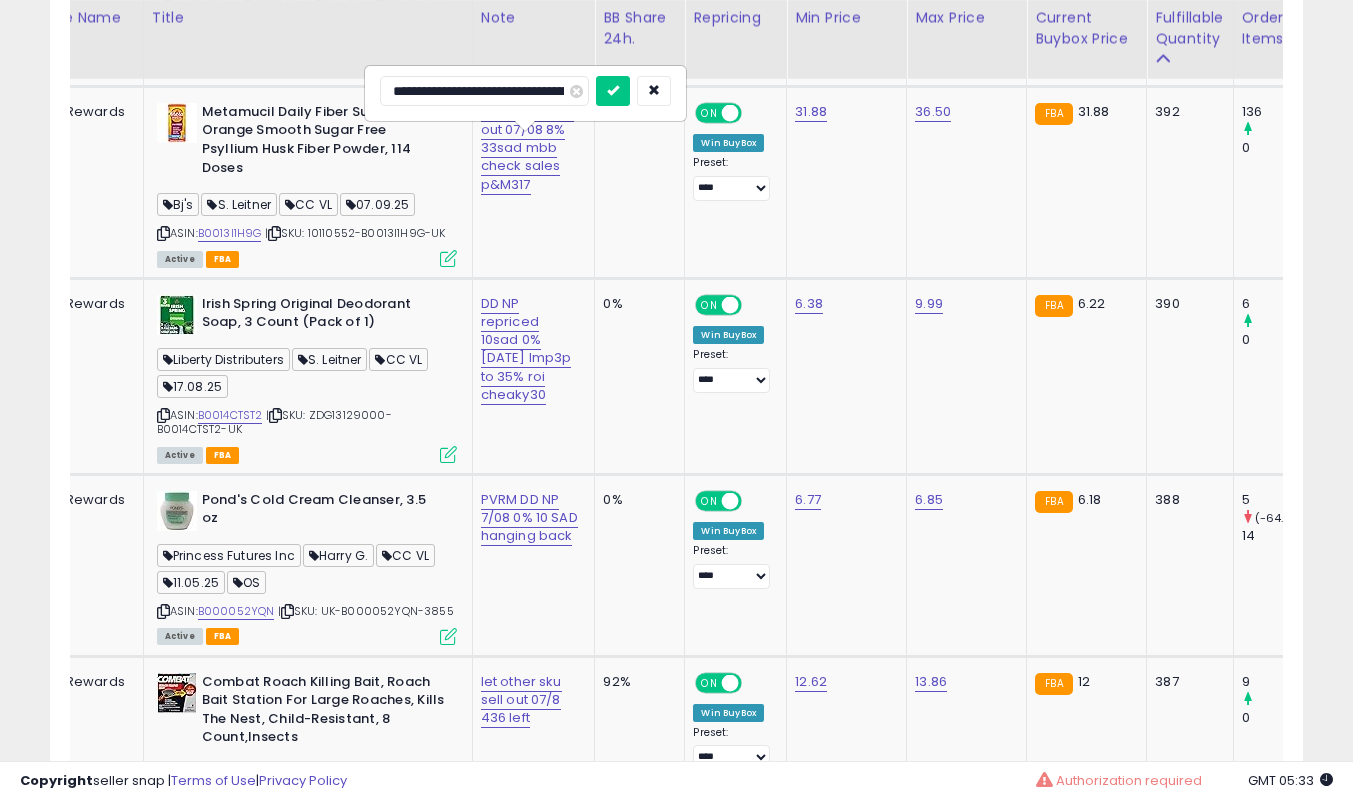 scroll, scrollTop: 0, scrollLeft: 11, axis: horizontal 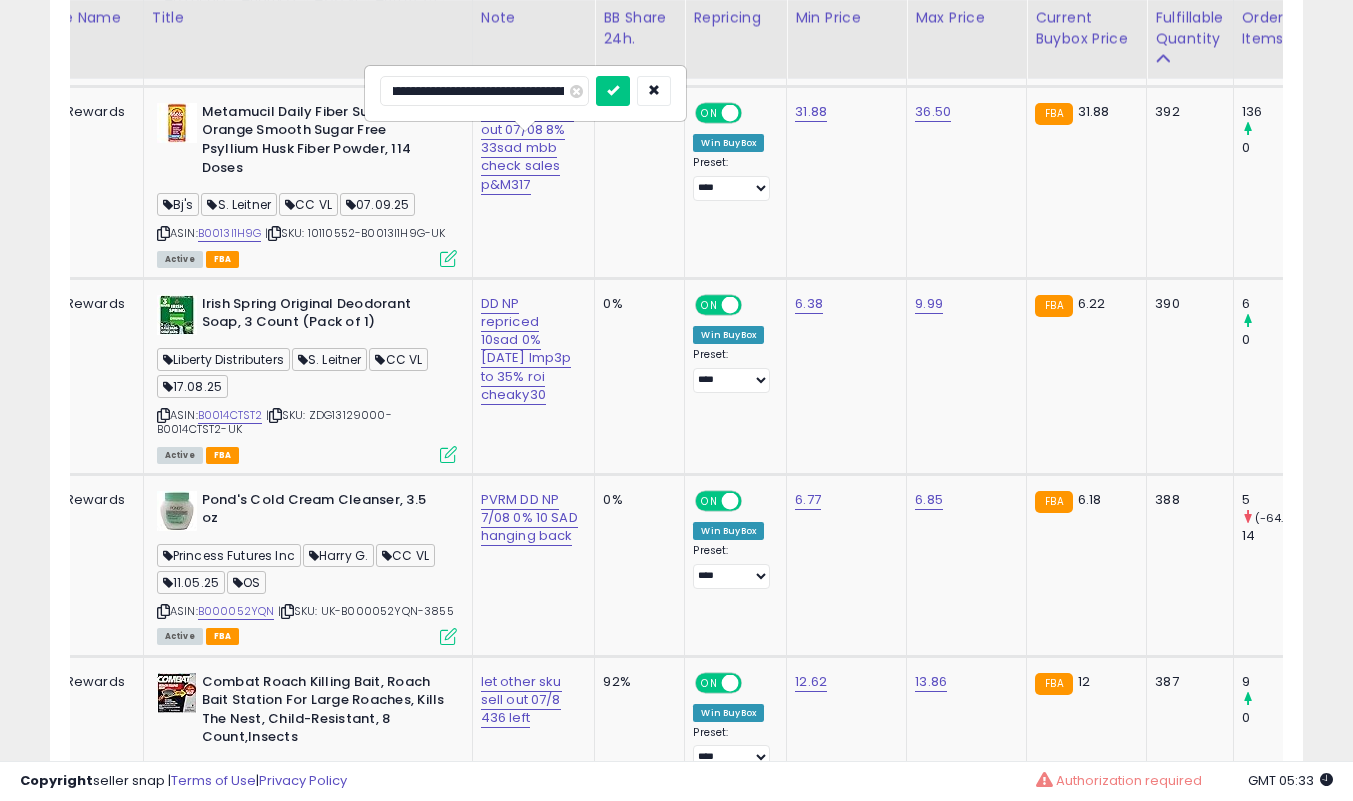 type on "**********" 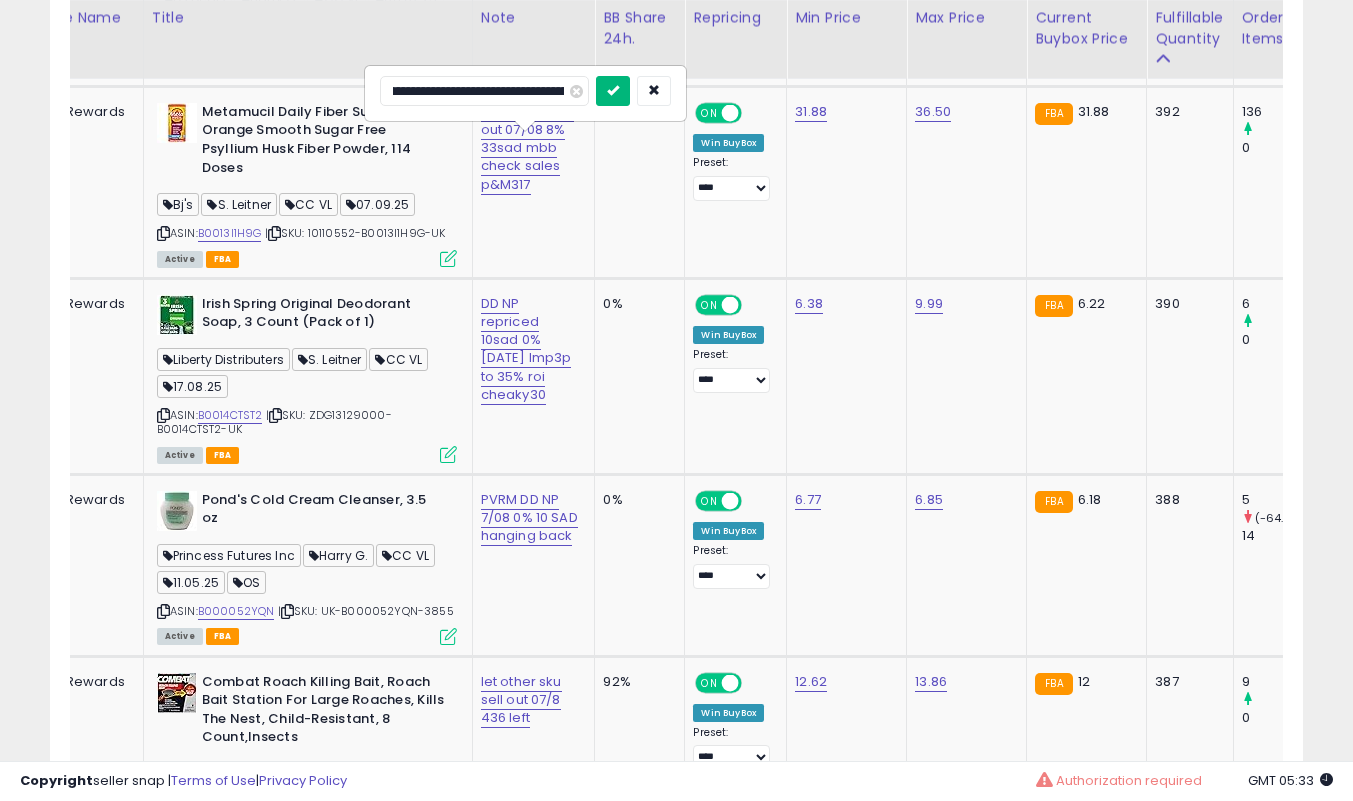 click at bounding box center [613, 90] 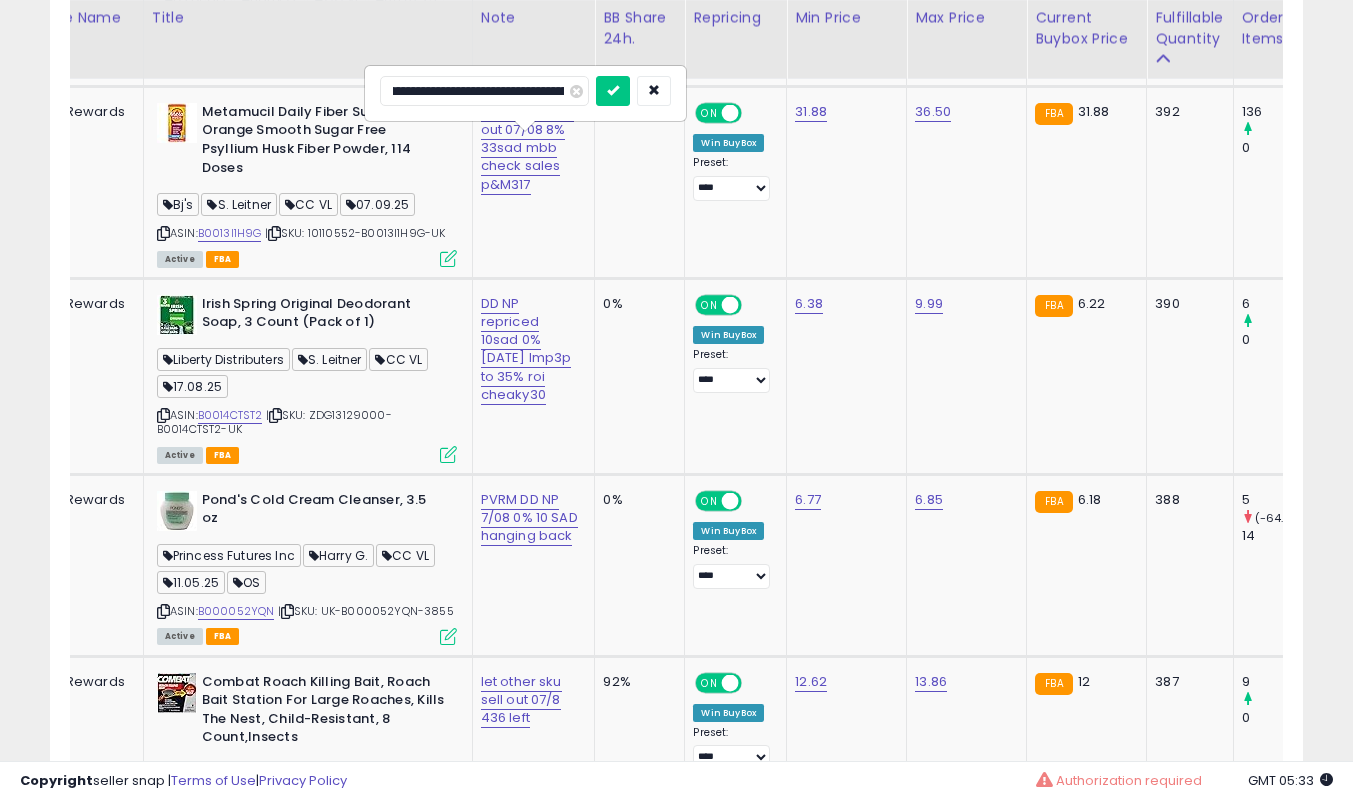 scroll, scrollTop: 0, scrollLeft: 0, axis: both 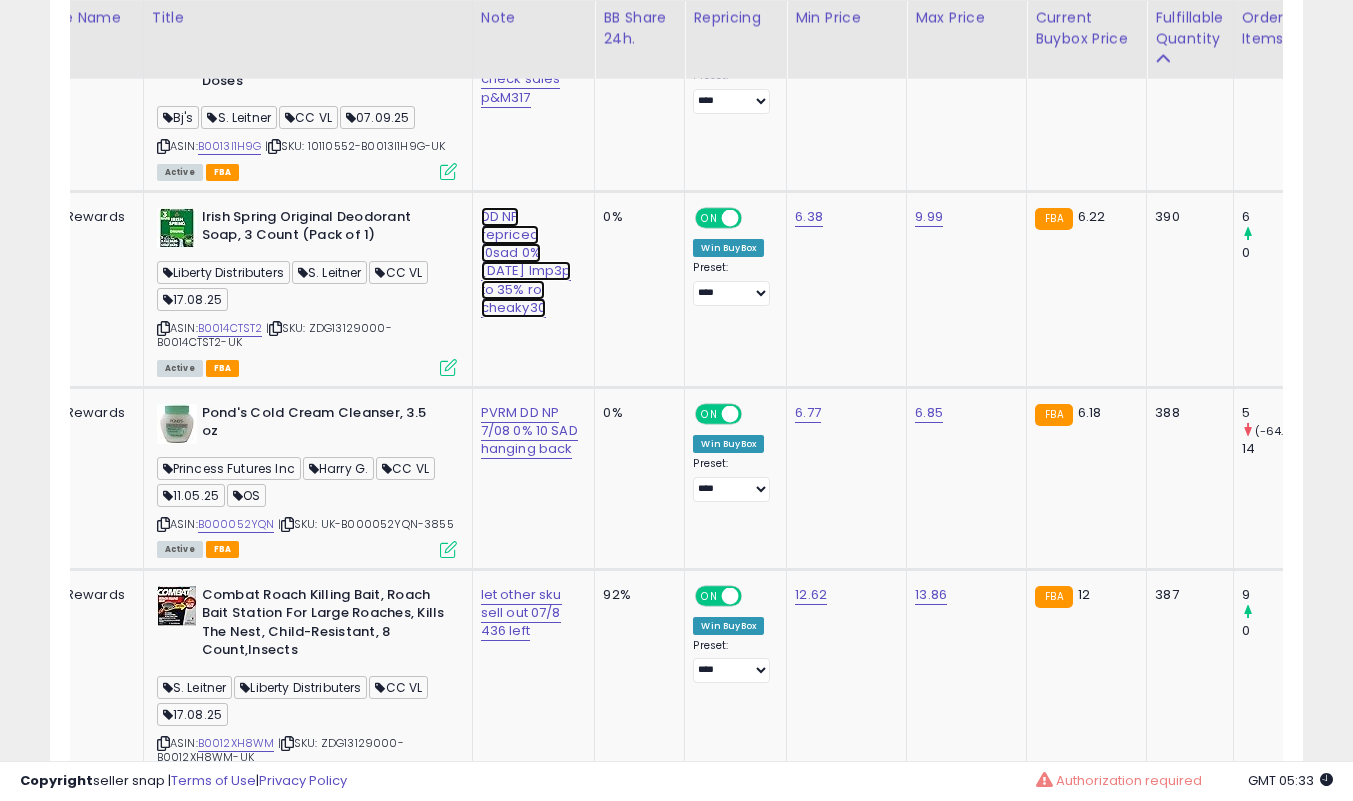 click on "DD NP repriced 10sad 0% [DATE] lmp3p to 35% roi  cheaky30" at bounding box center [527, -3732] 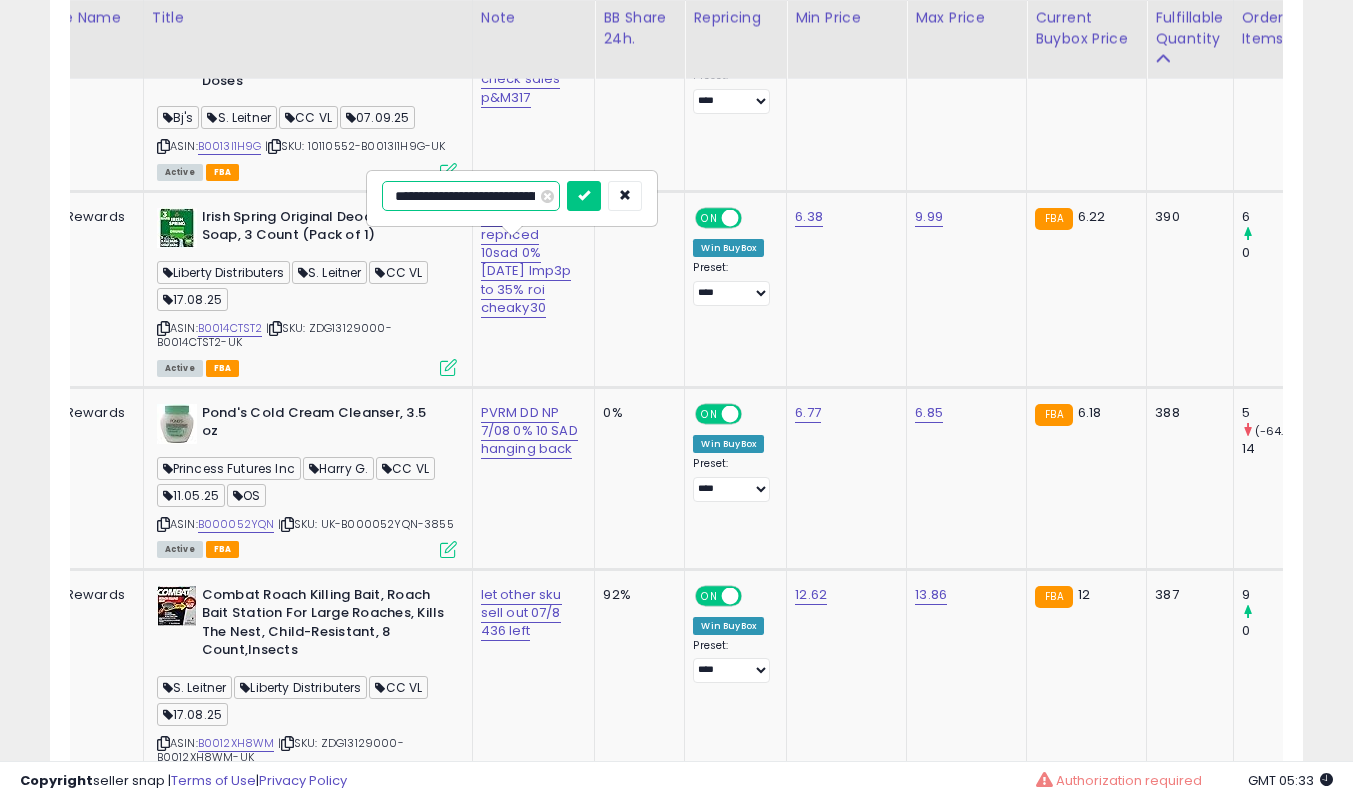 scroll, scrollTop: 0, scrollLeft: 215, axis: horizontal 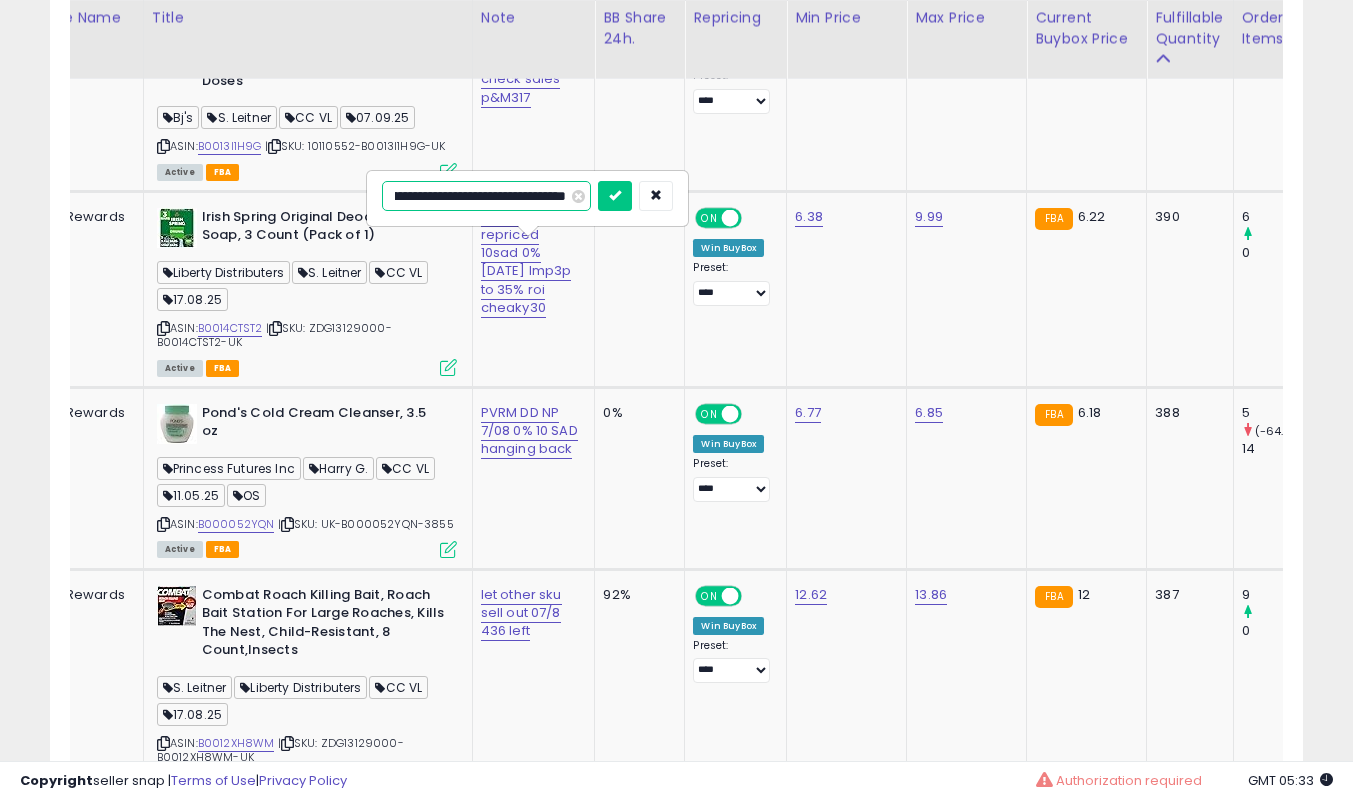 click on "**********" at bounding box center [486, 196] 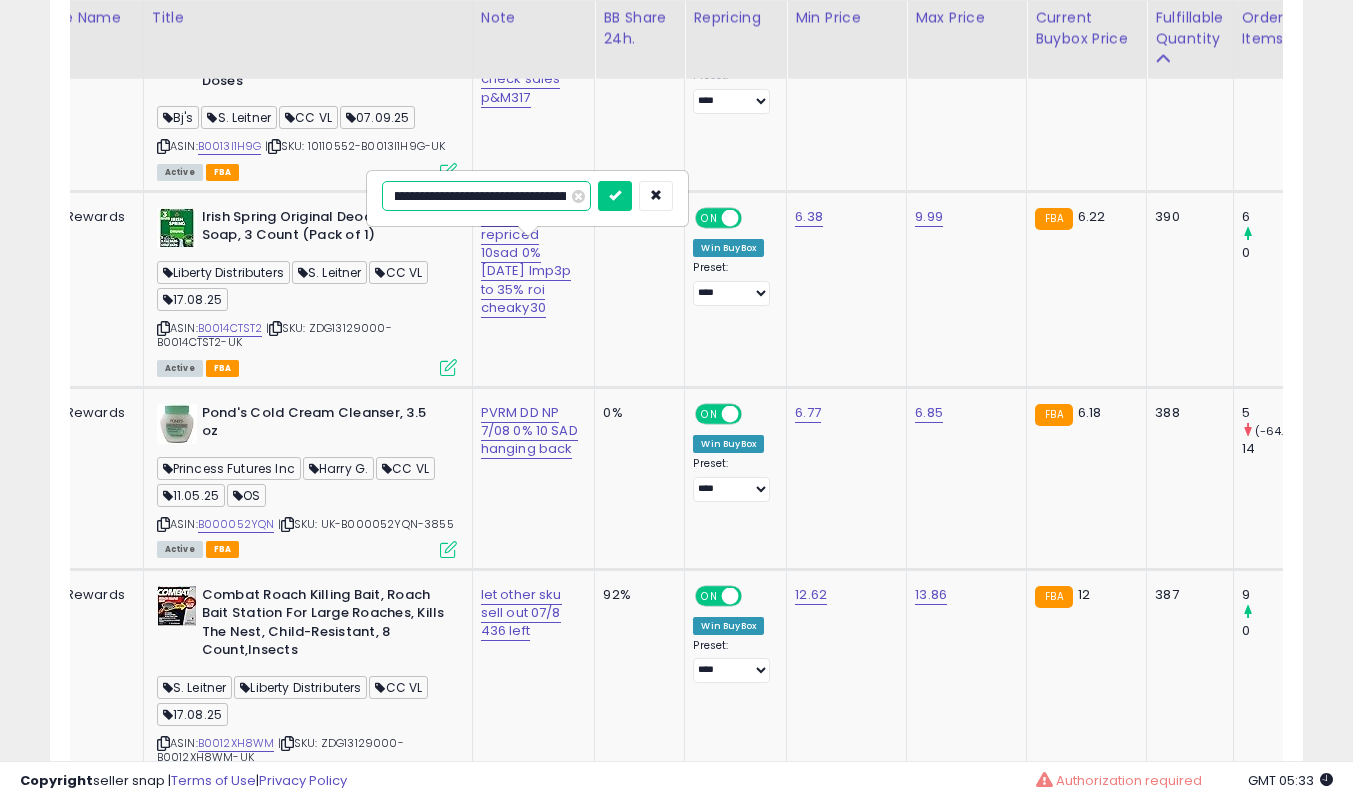 scroll, scrollTop: 0, scrollLeft: 32, axis: horizontal 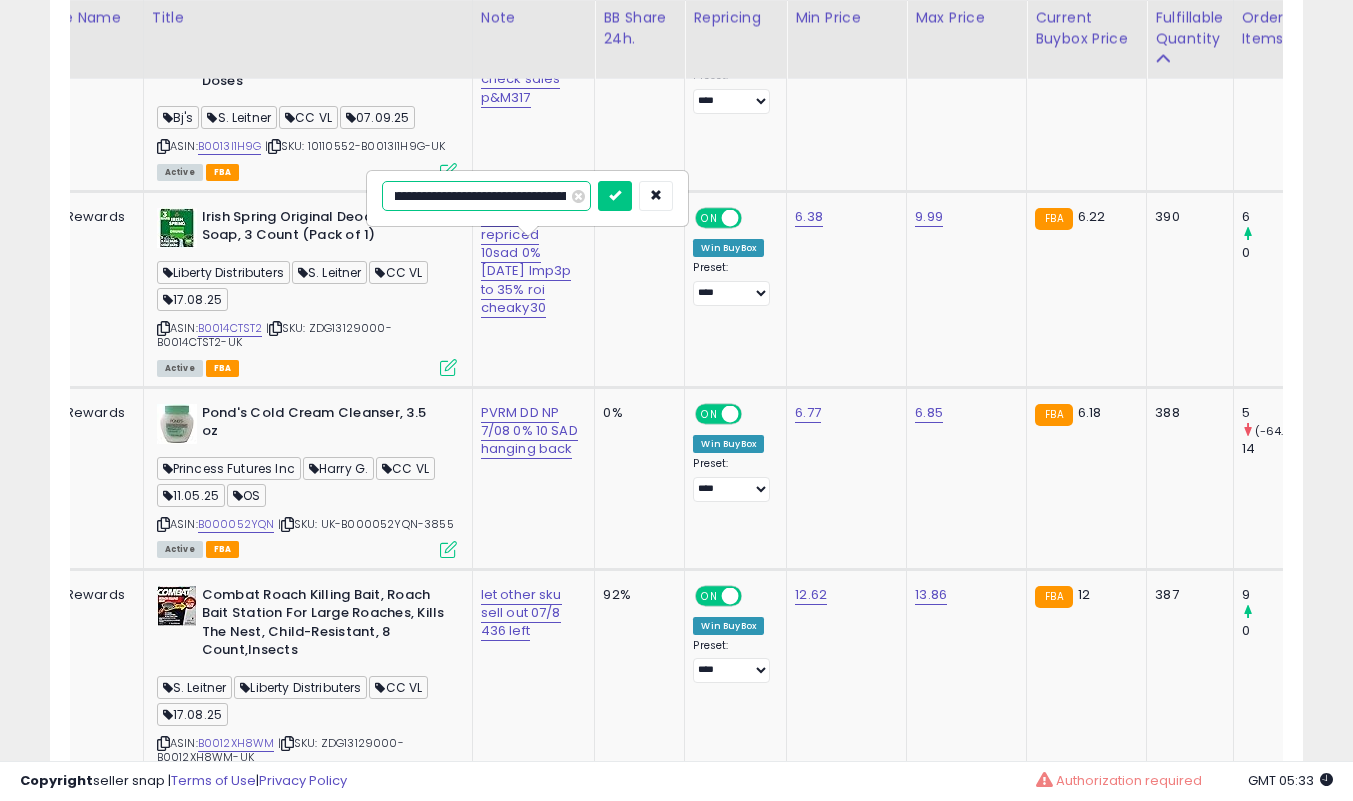 type on "**********" 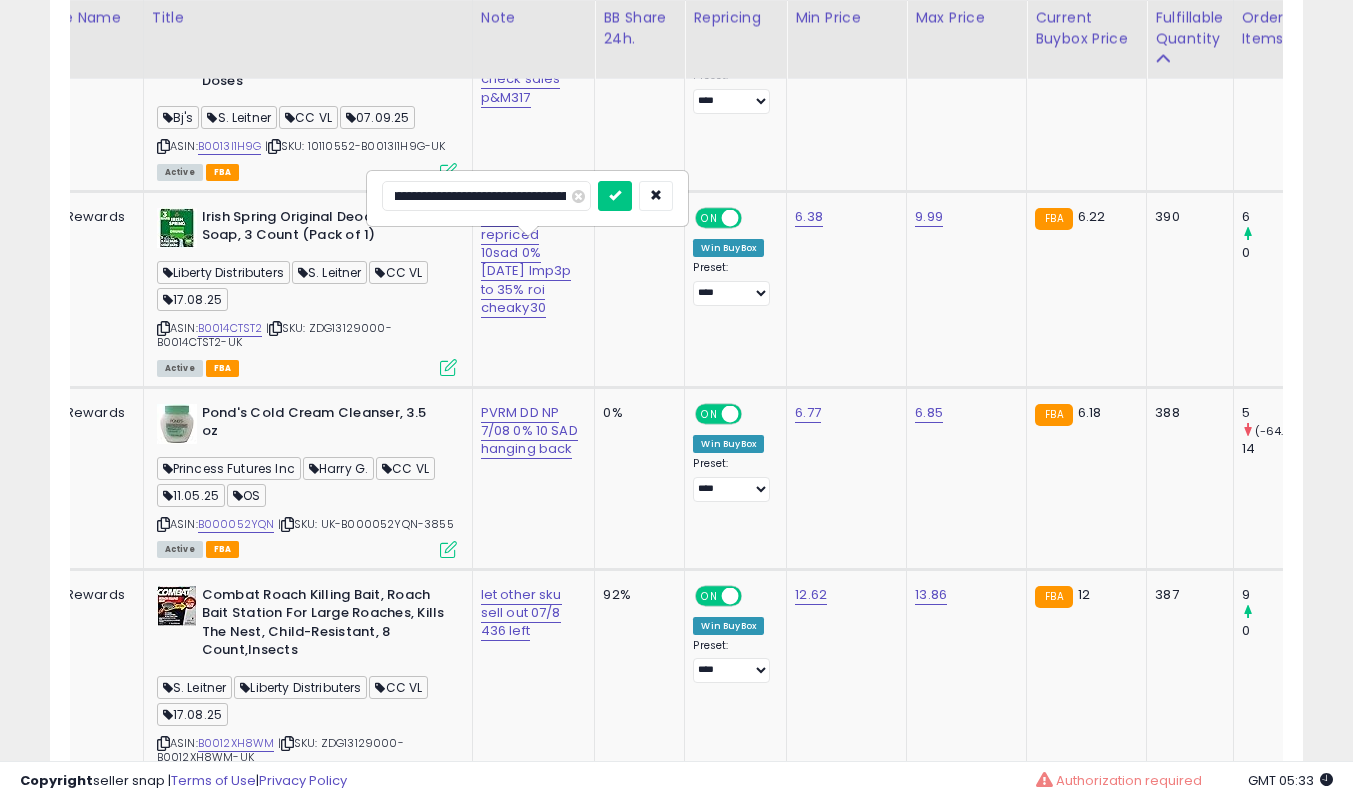 click at bounding box center [615, 195] 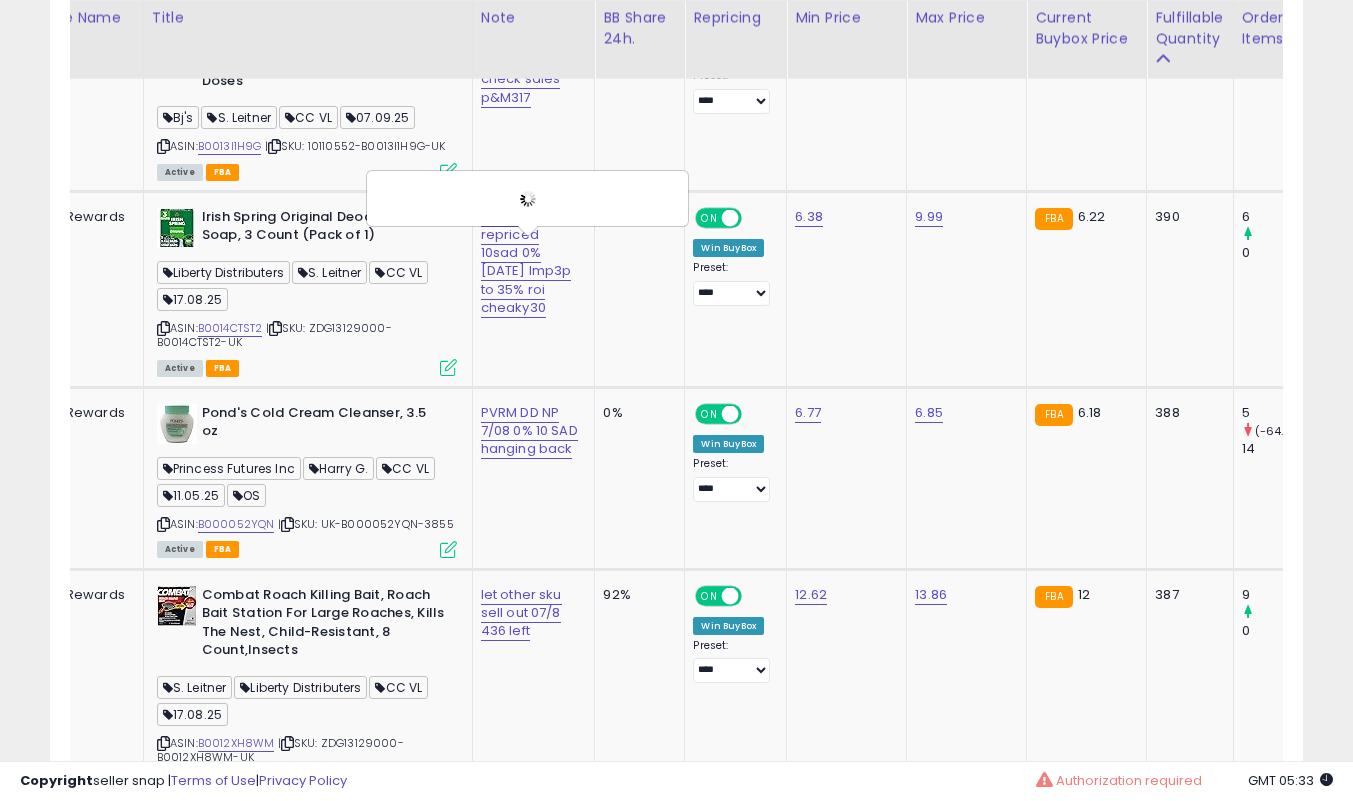 scroll, scrollTop: 0, scrollLeft: 0, axis: both 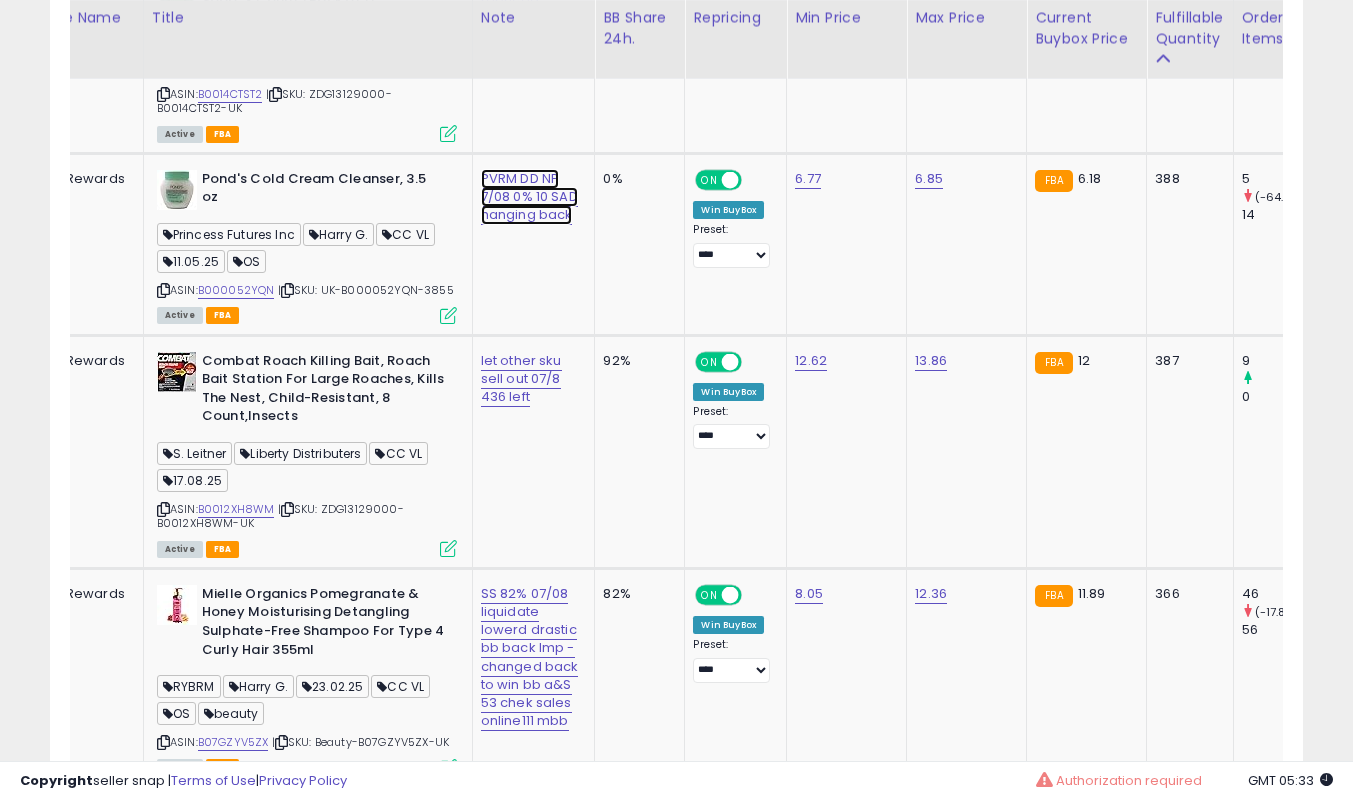 click on "PVRM DD NP 7/08 0% 10 SAD hanging back" at bounding box center (527, -3966) 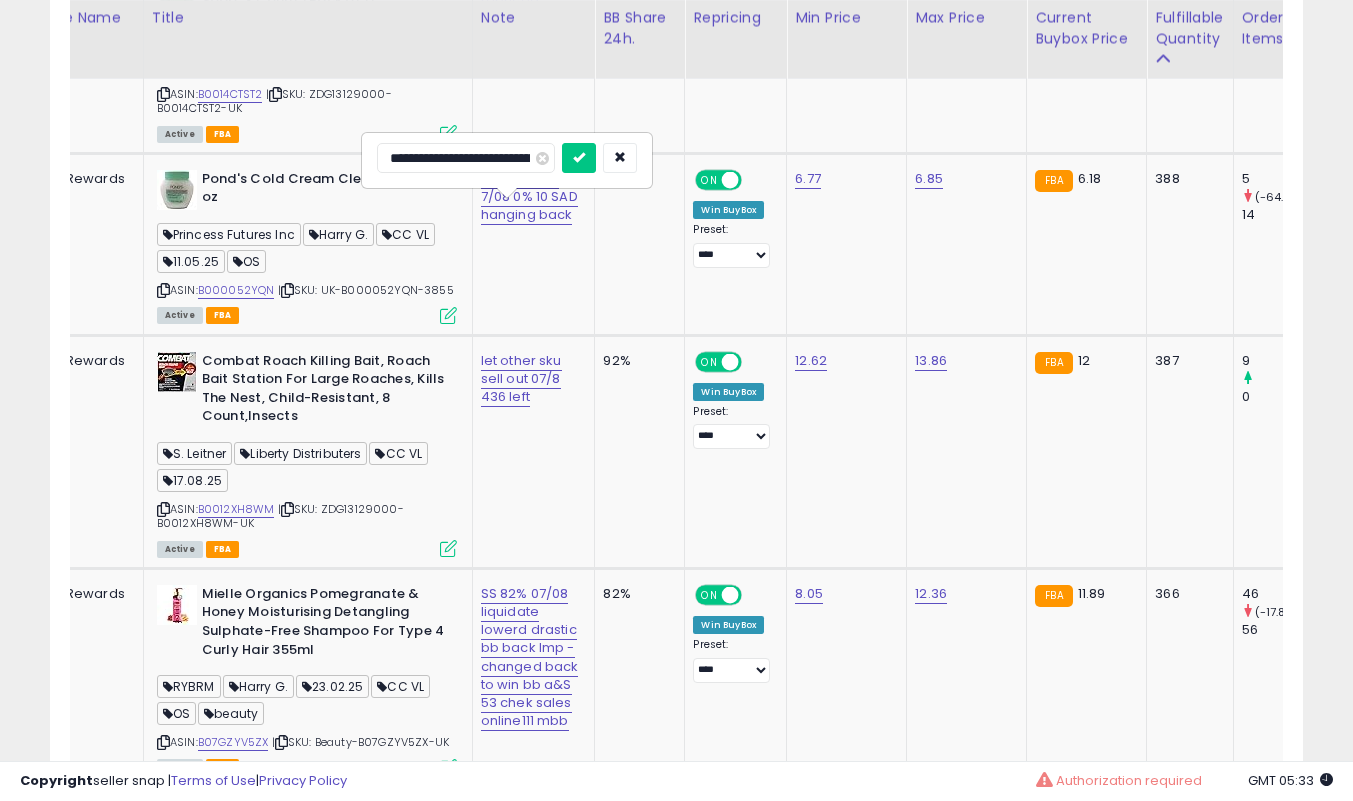 scroll, scrollTop: 0, scrollLeft: 121, axis: horizontal 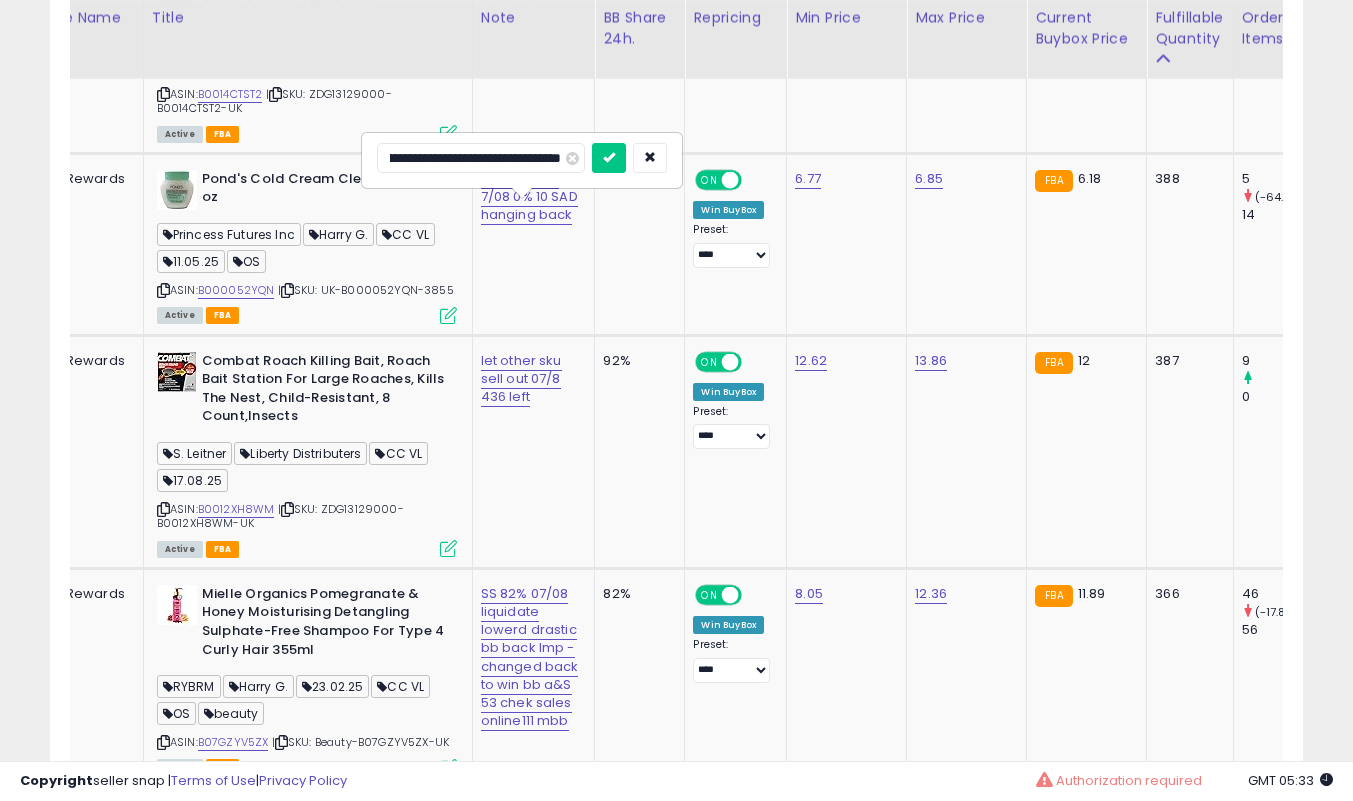 click on "**********" at bounding box center (481, 158) 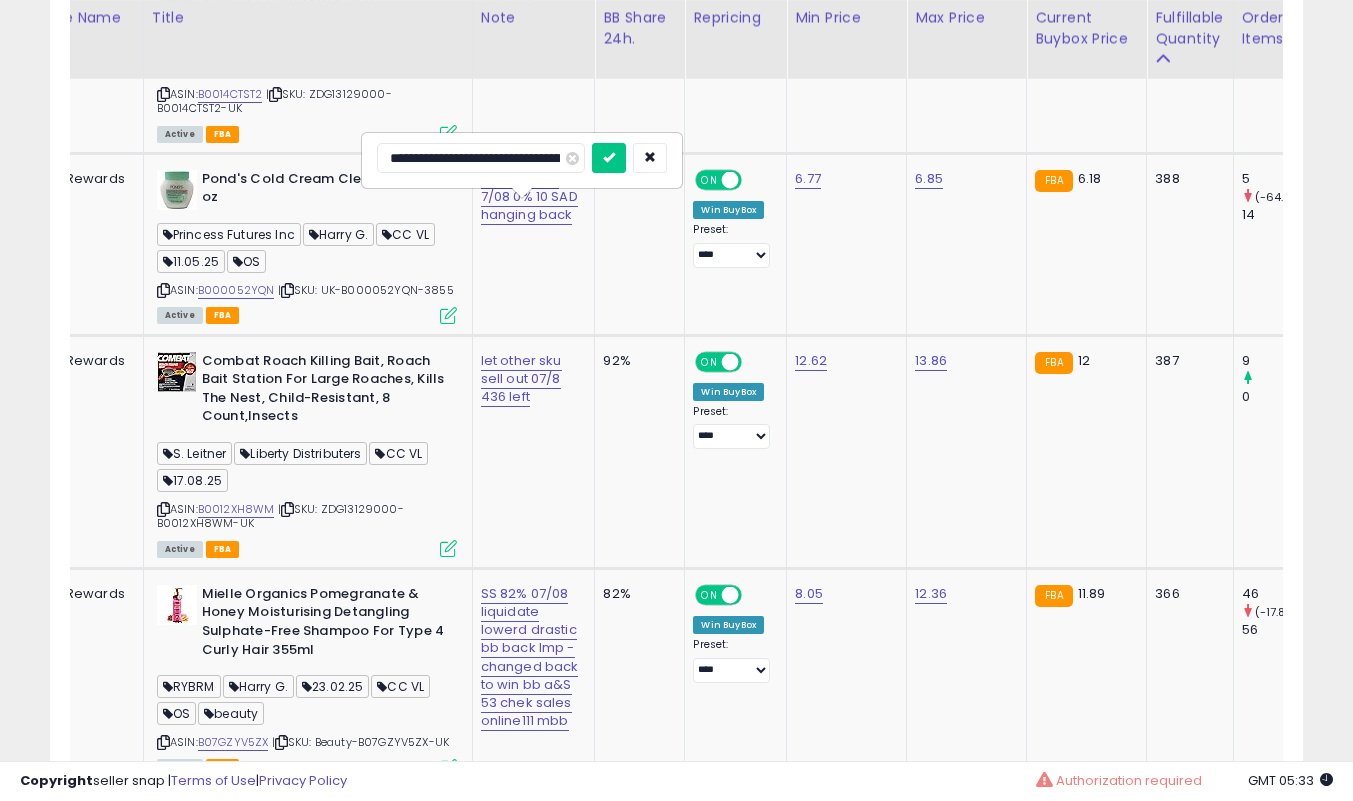 type on "**********" 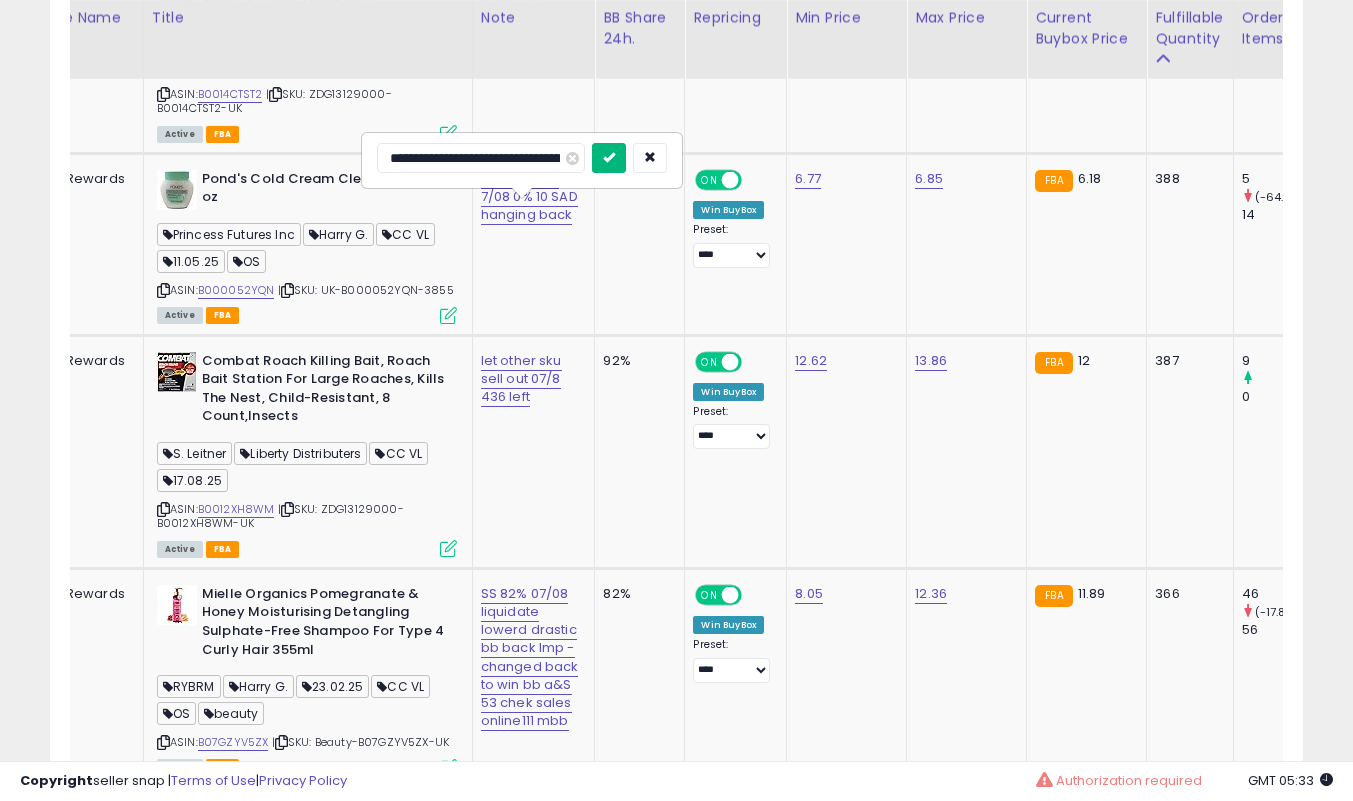 click at bounding box center [609, 157] 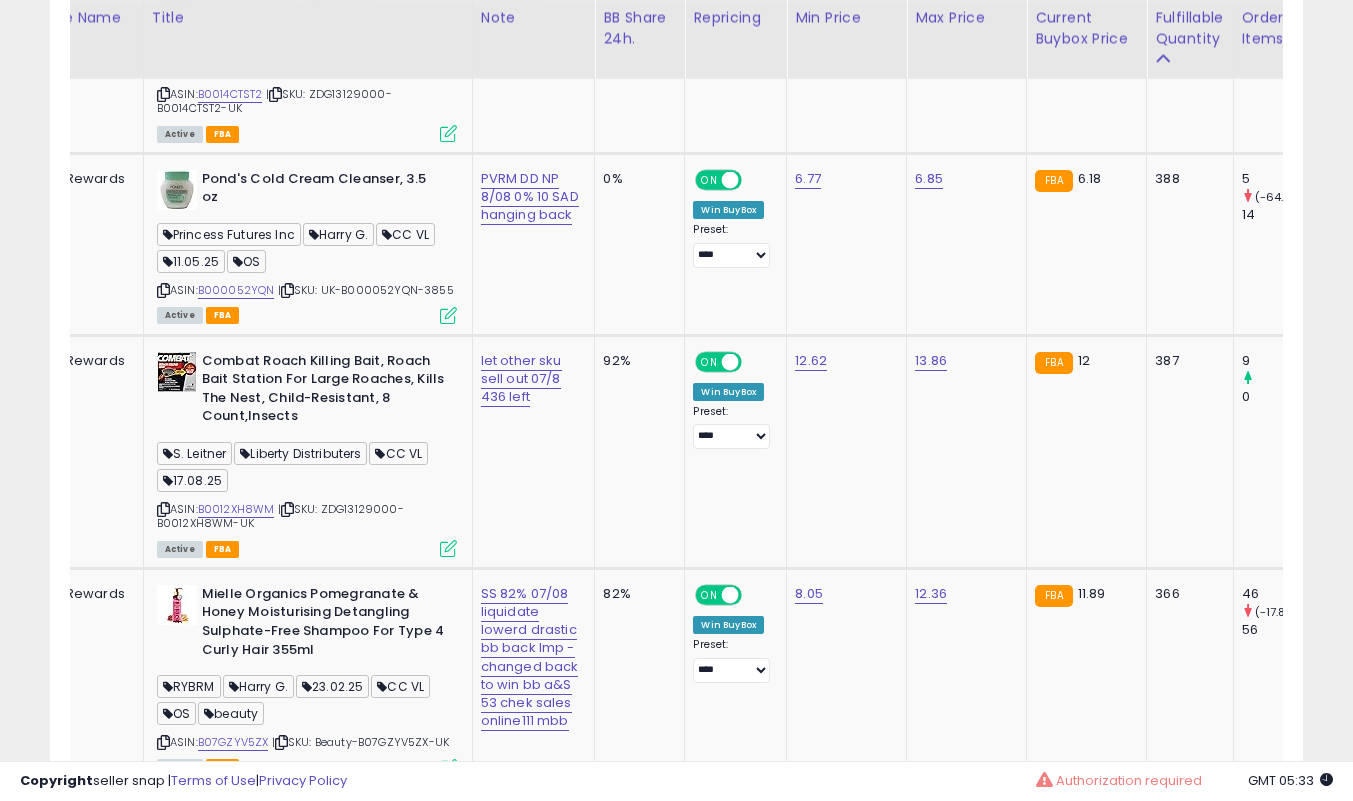 scroll, scrollTop: 5282, scrollLeft: 0, axis: vertical 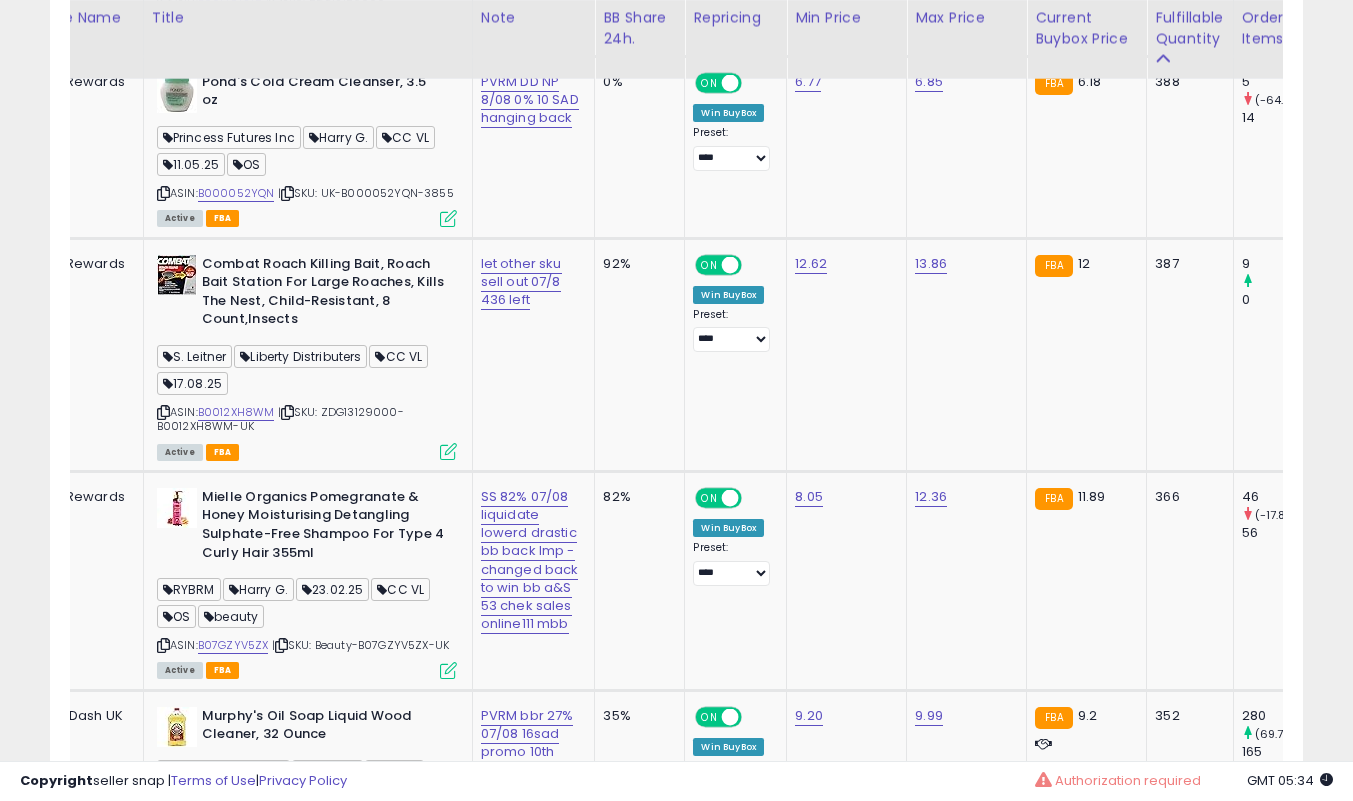 click at bounding box center (163, 412) 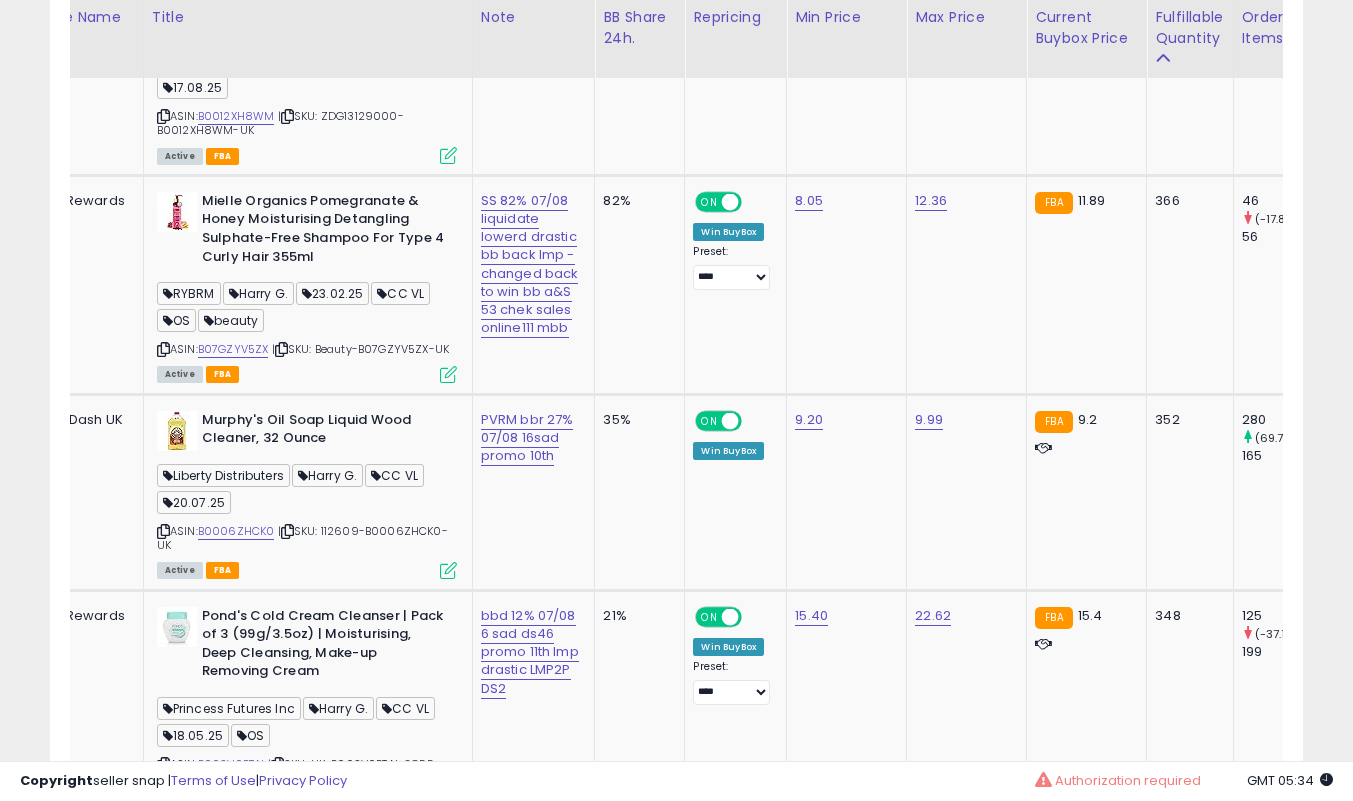 scroll, scrollTop: 5593, scrollLeft: 0, axis: vertical 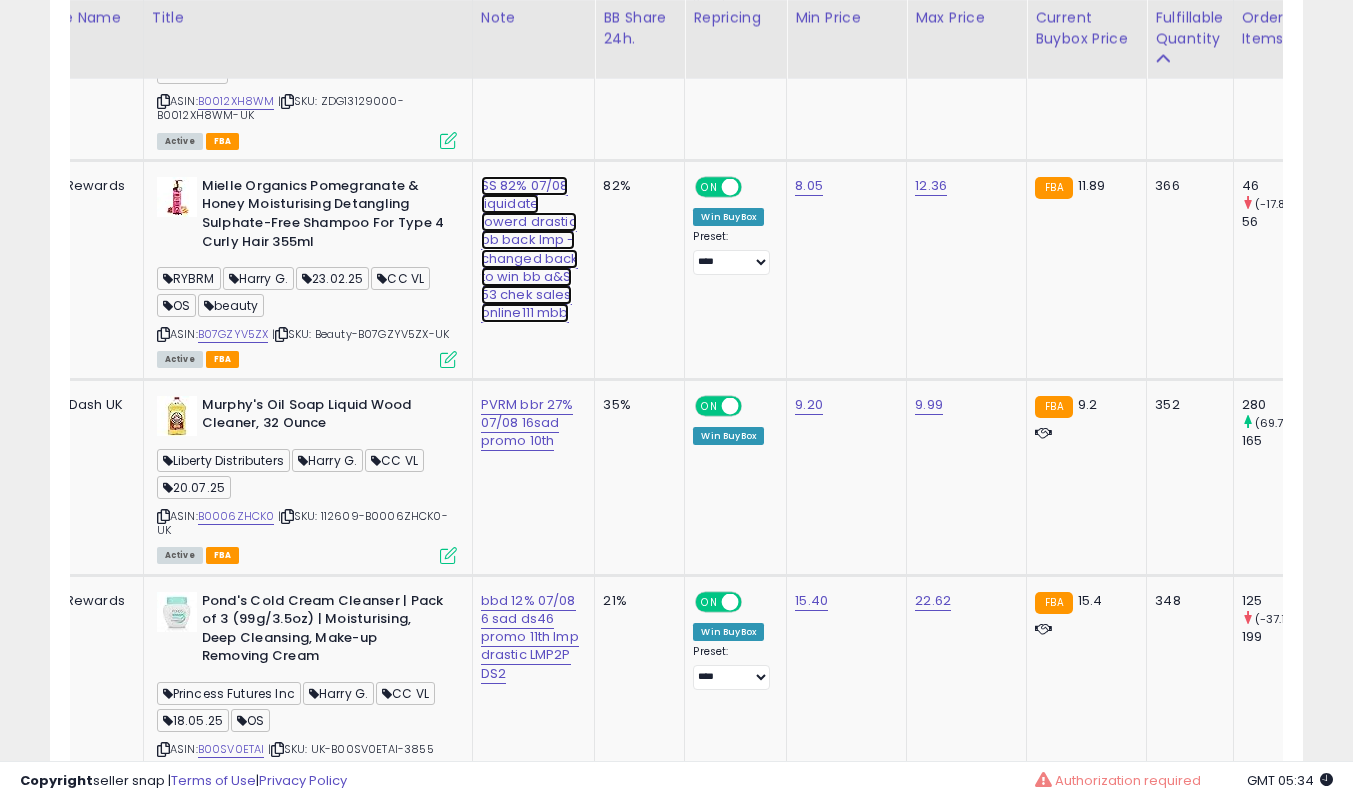 click on "SS 82% 07/08 liquidate lowerd drastic bb back lmp - changed back to win bb a&S 53 chek sales online111 mbb" at bounding box center (527, -4374) 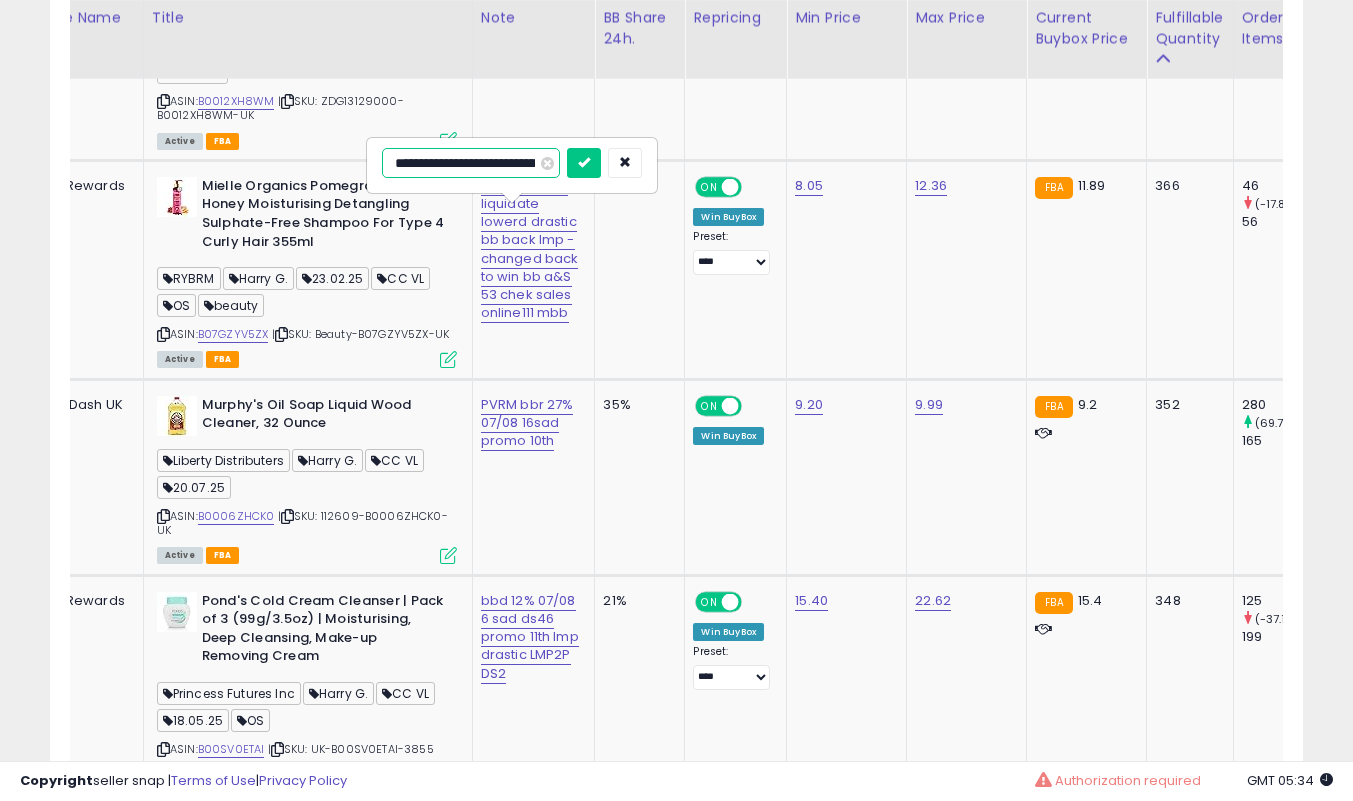 scroll, scrollTop: 0, scrollLeft: 544, axis: horizontal 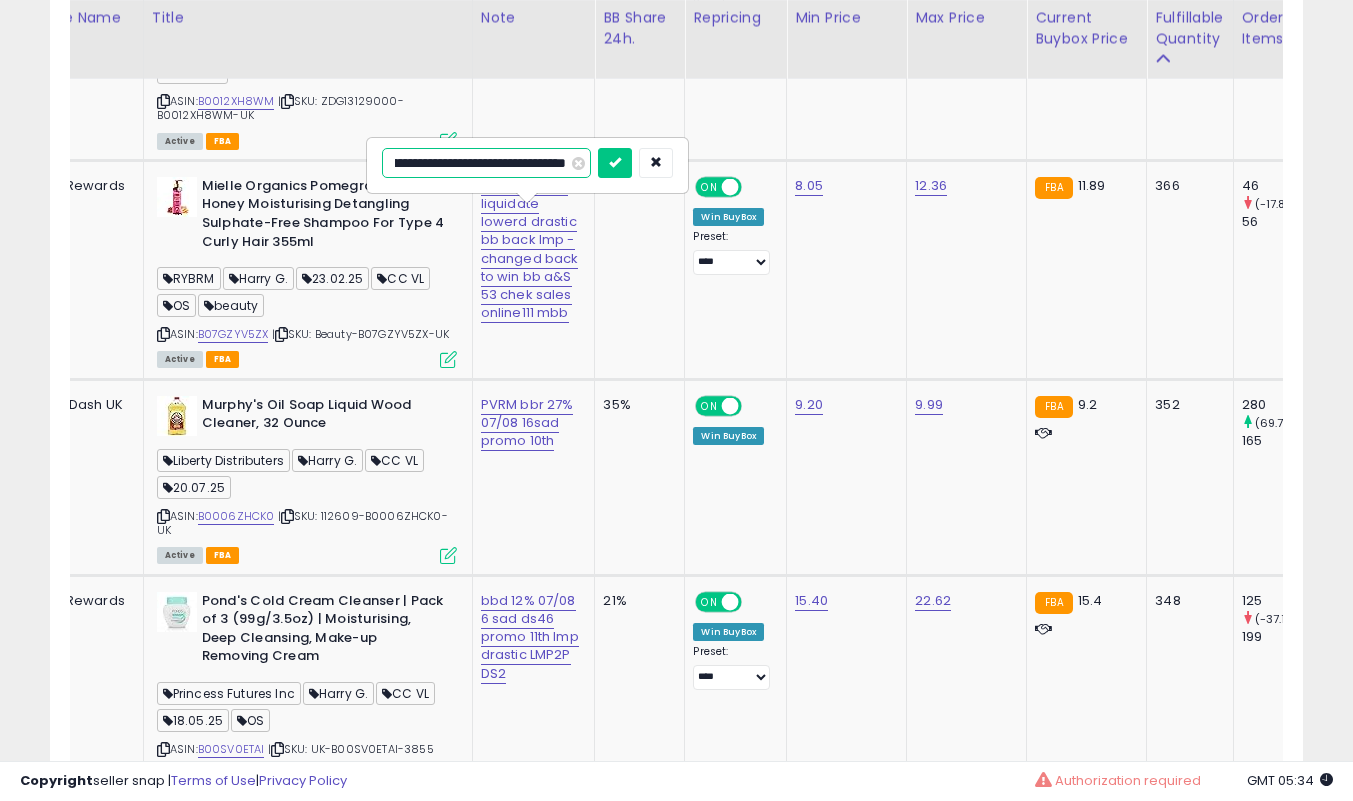 click on "**********" at bounding box center [486, 163] 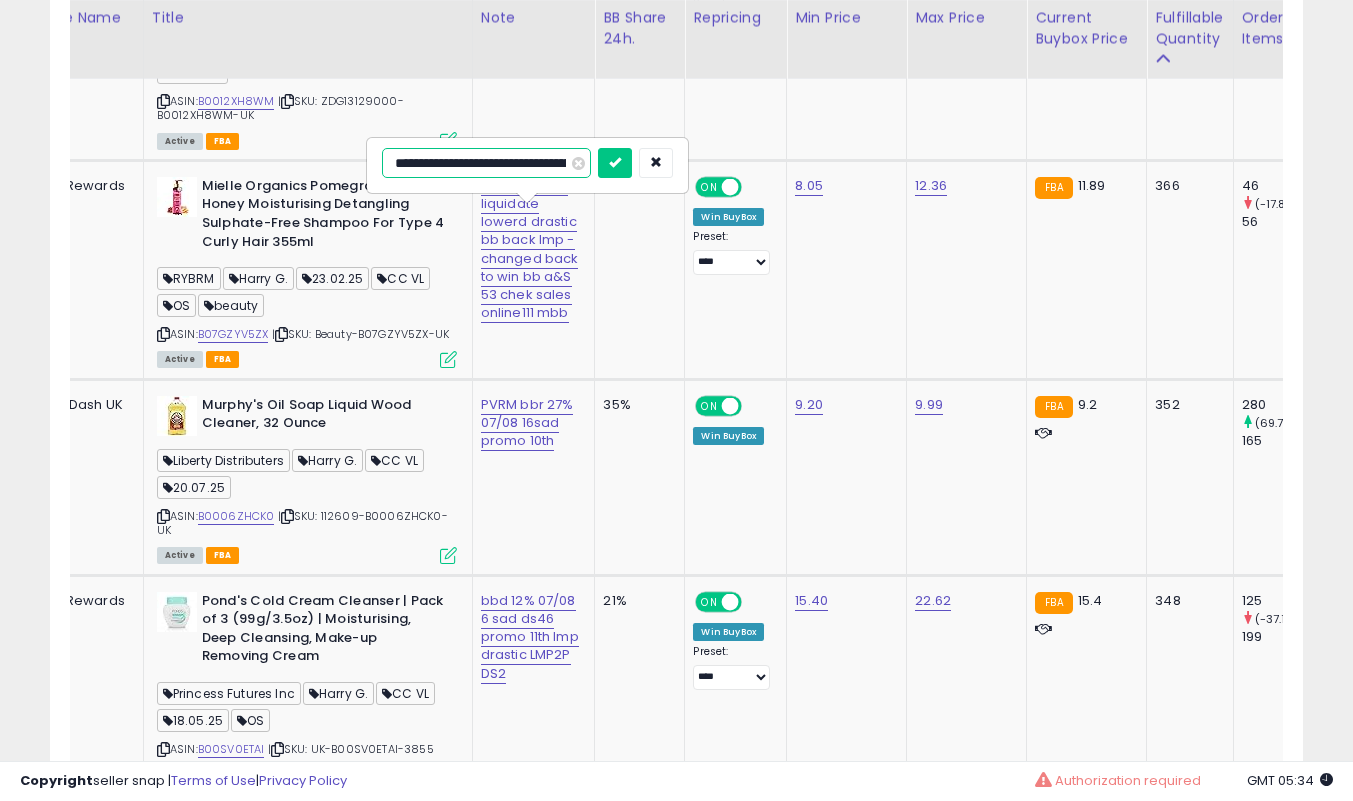 type on "**********" 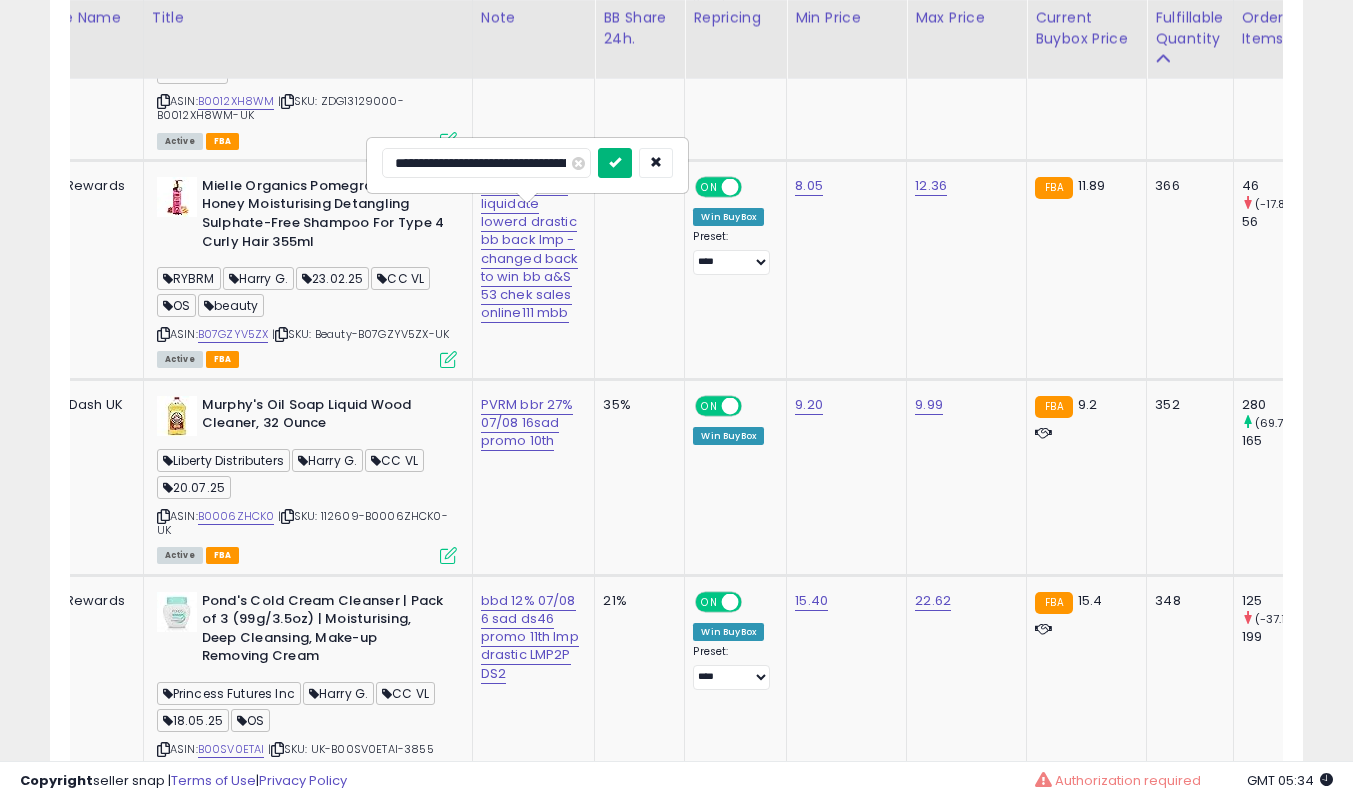 click at bounding box center (615, 162) 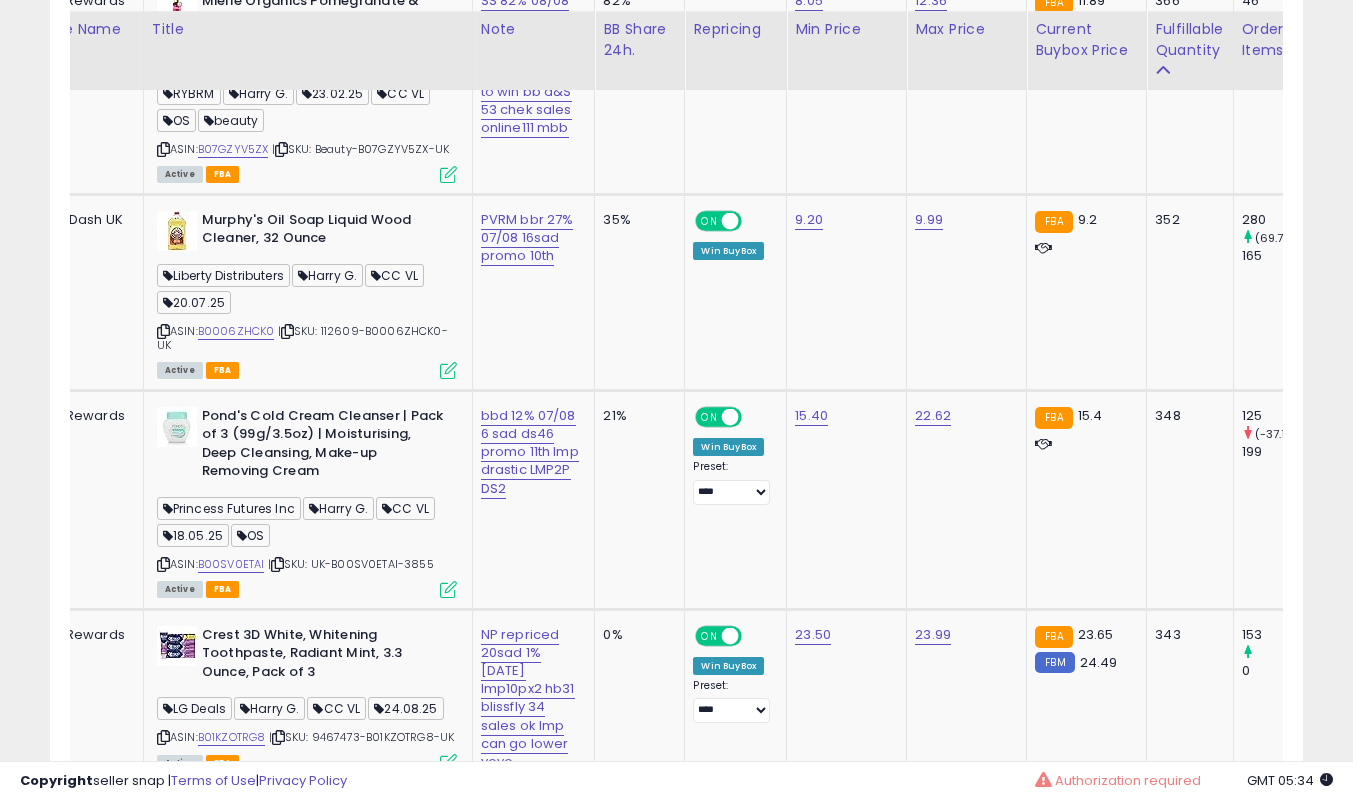 scroll, scrollTop: 5790, scrollLeft: 0, axis: vertical 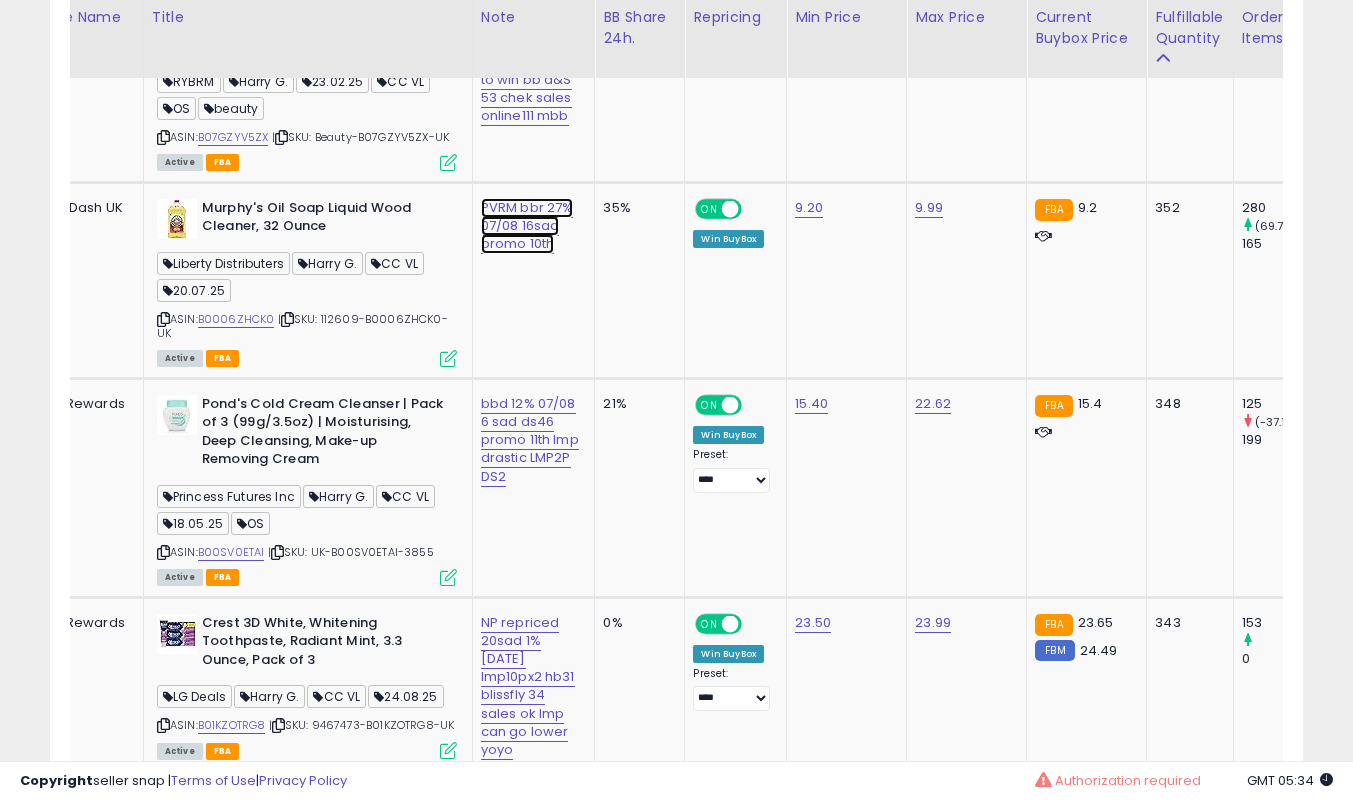 click on "PVRM  bbr 27% 07/08 16sad promo 10th" at bounding box center [527, -4571] 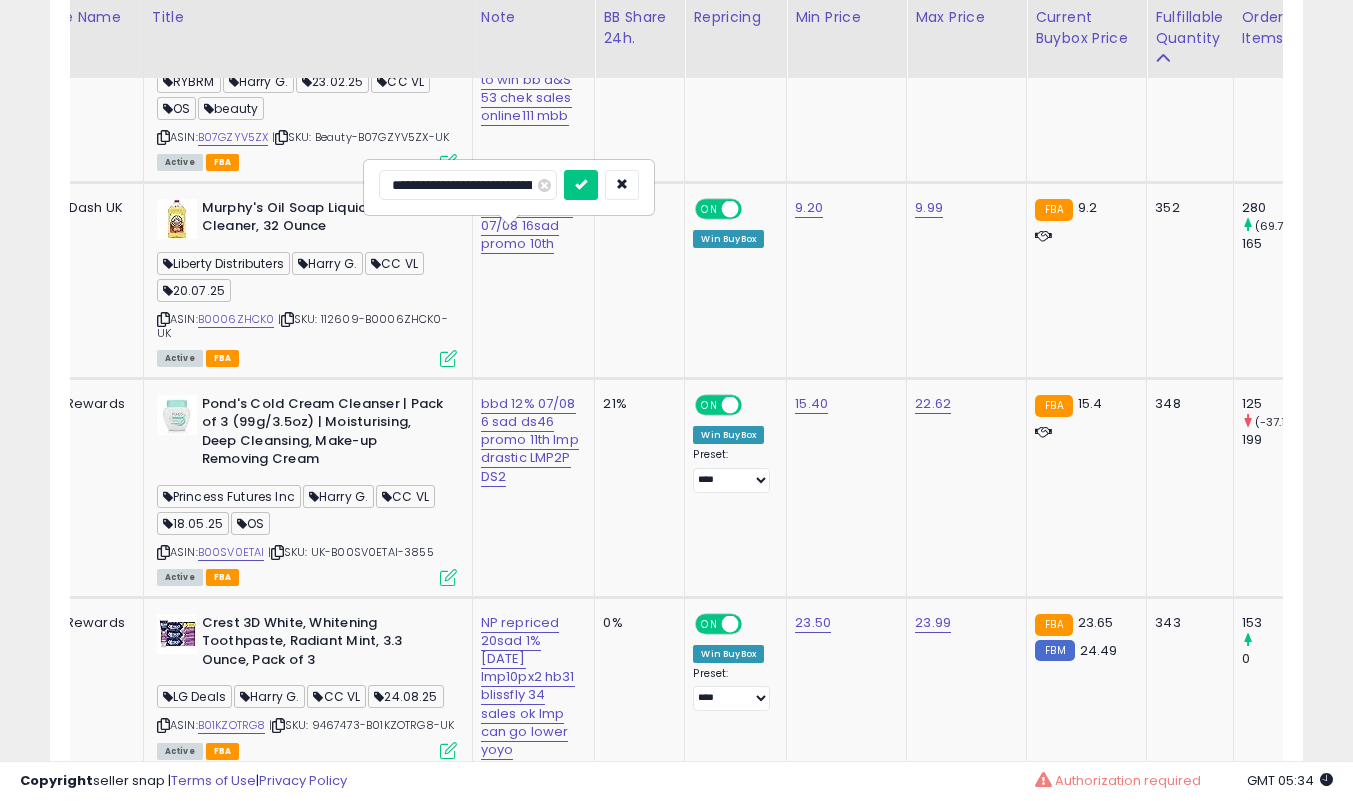 scroll, scrollTop: 0, scrollLeft: 94, axis: horizontal 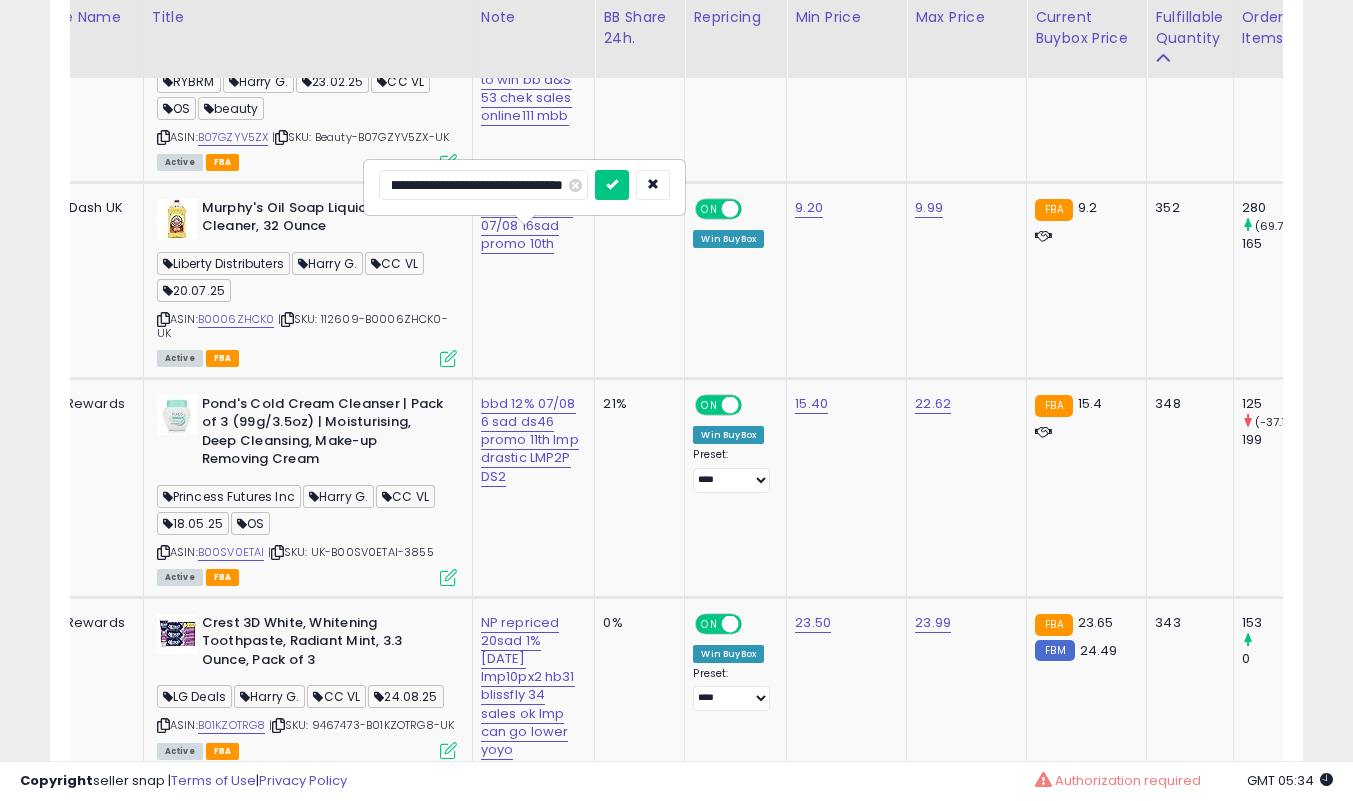 click on "**********" at bounding box center (483, 185) 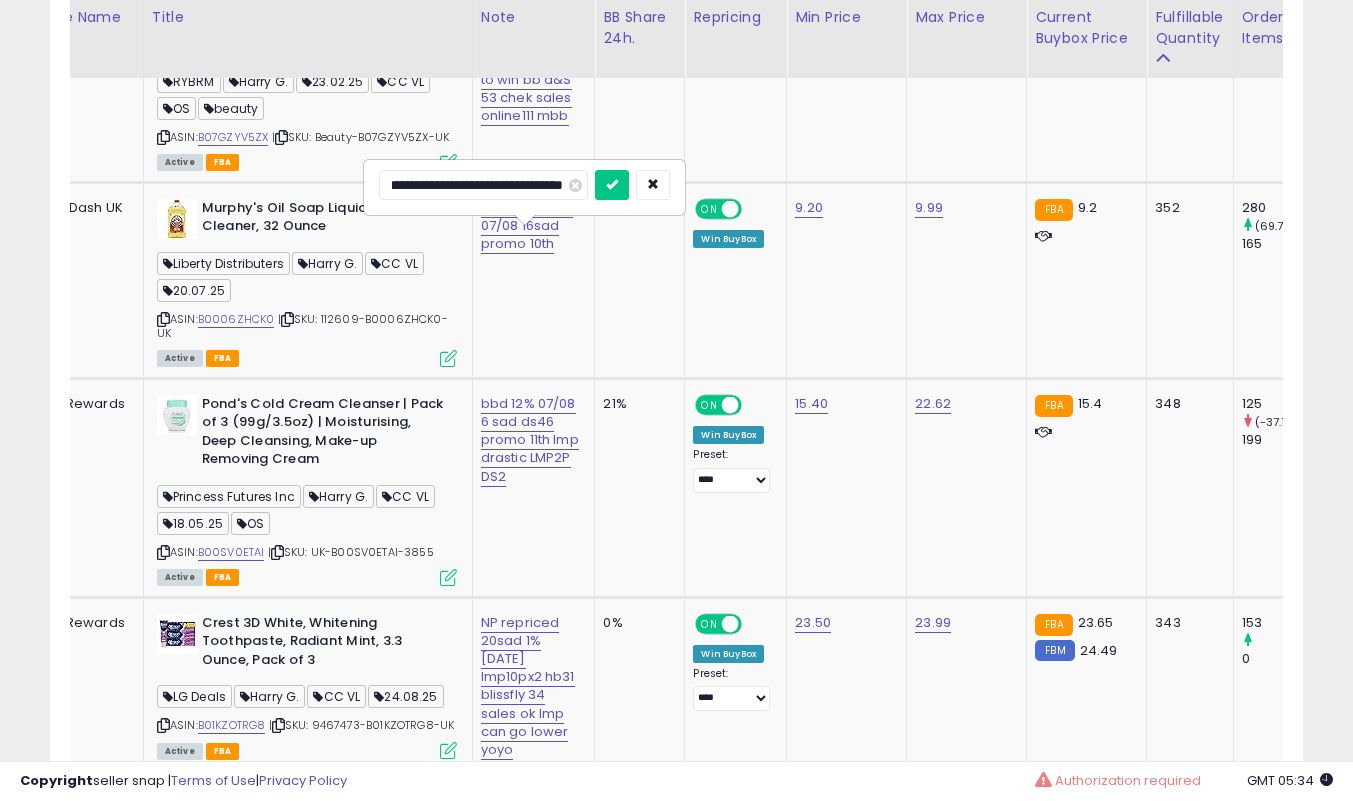 scroll, scrollTop: 0, scrollLeft: 86, axis: horizontal 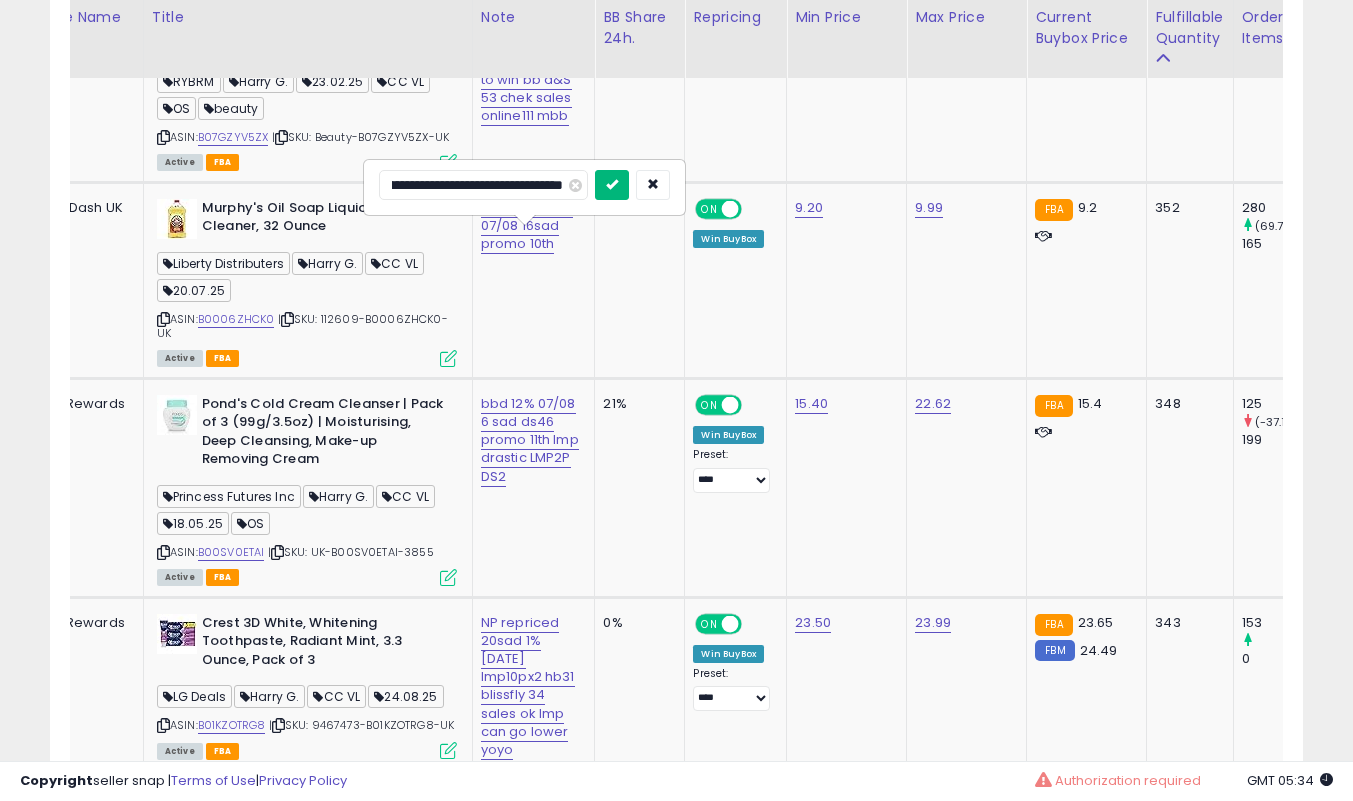 click at bounding box center [612, 184] 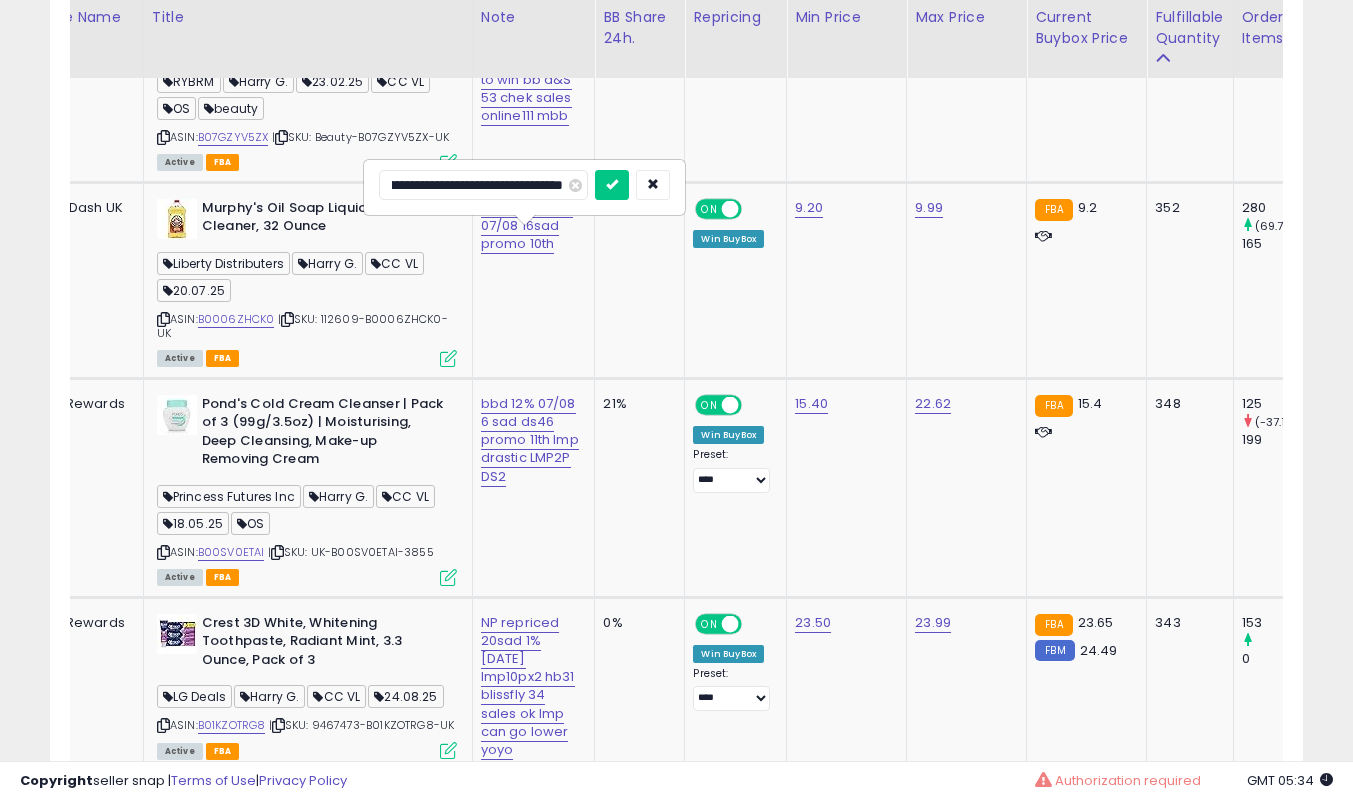 scroll, scrollTop: 0, scrollLeft: 0, axis: both 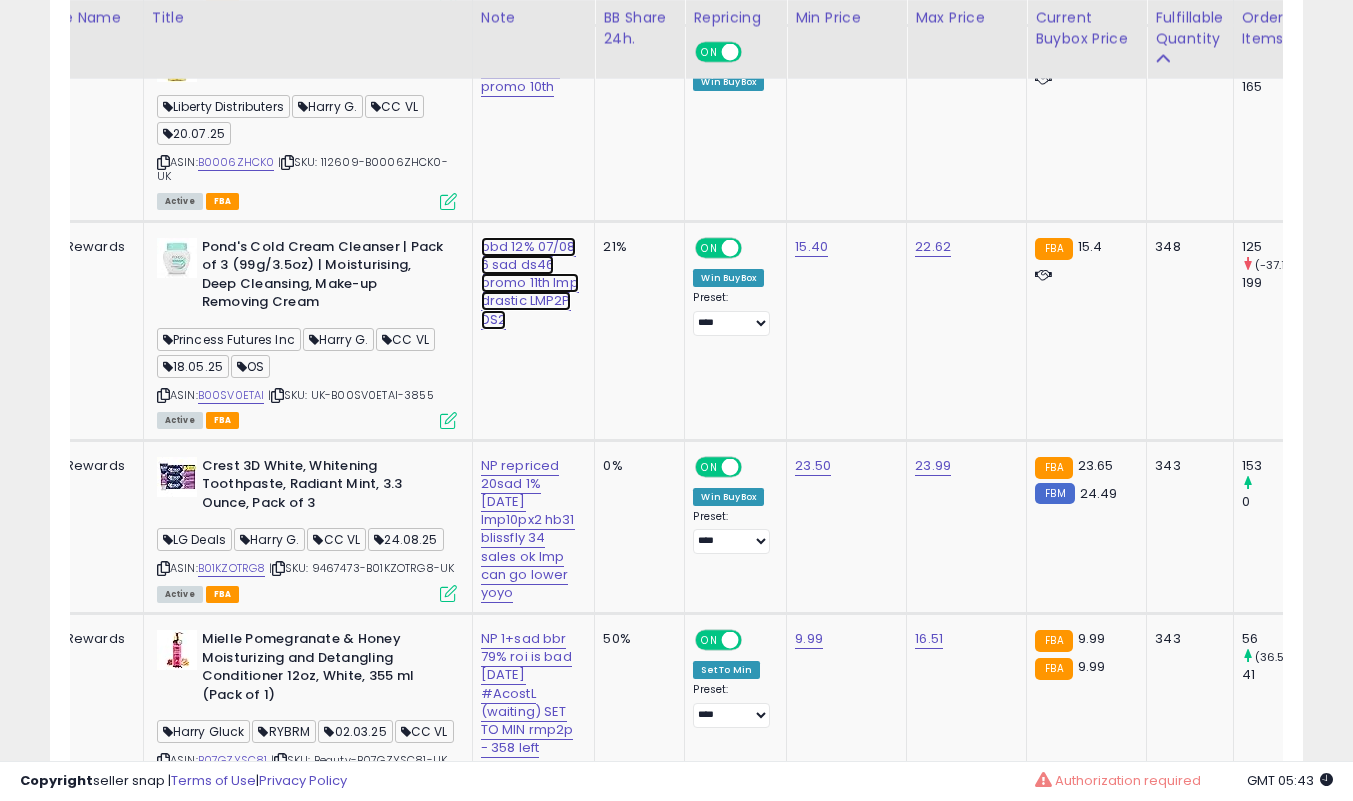 click on "bbd 12% 07/08 6 sad ds46 promo 11th lmp drastic LMP2P DS2" at bounding box center [527, -4728] 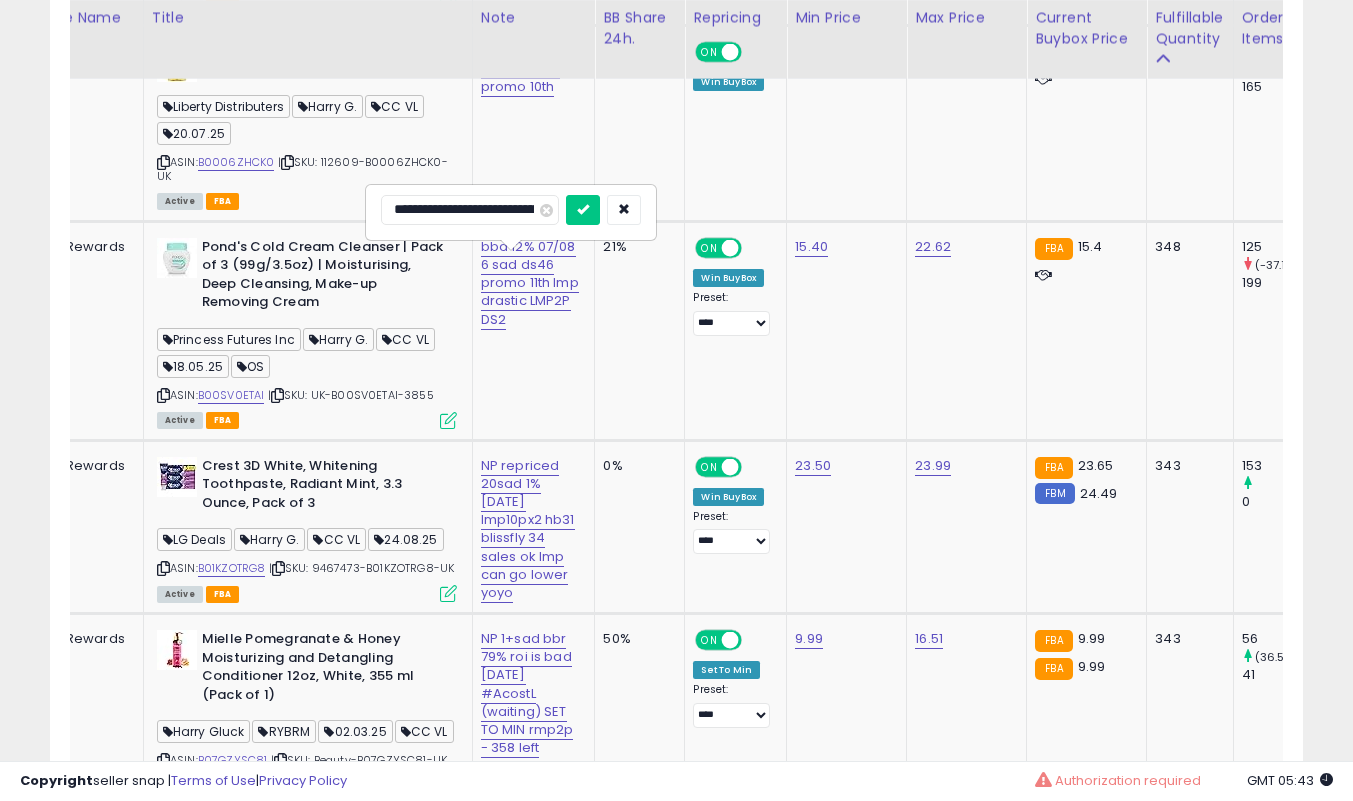 scroll, scrollTop: 0, scrollLeft: 236, axis: horizontal 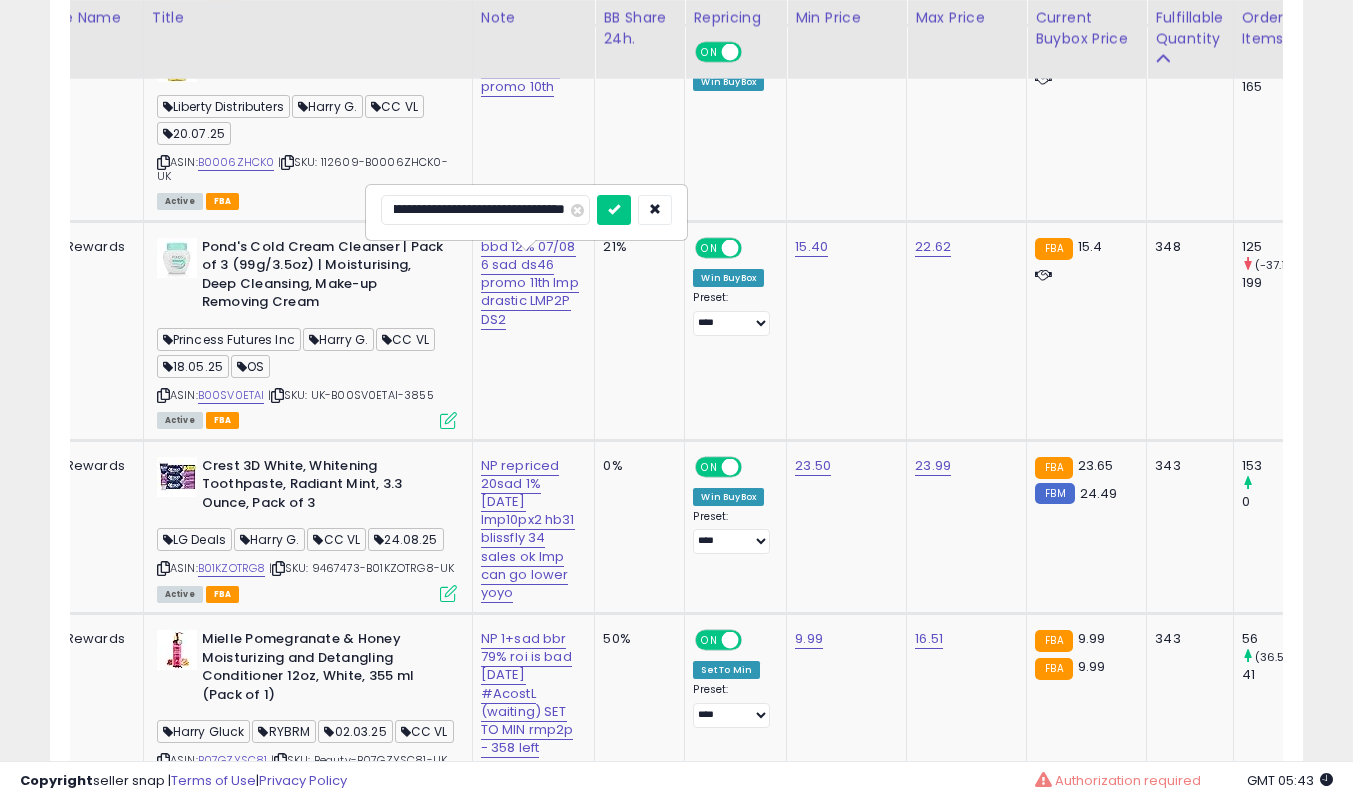 click on "**********" at bounding box center [485, 210] 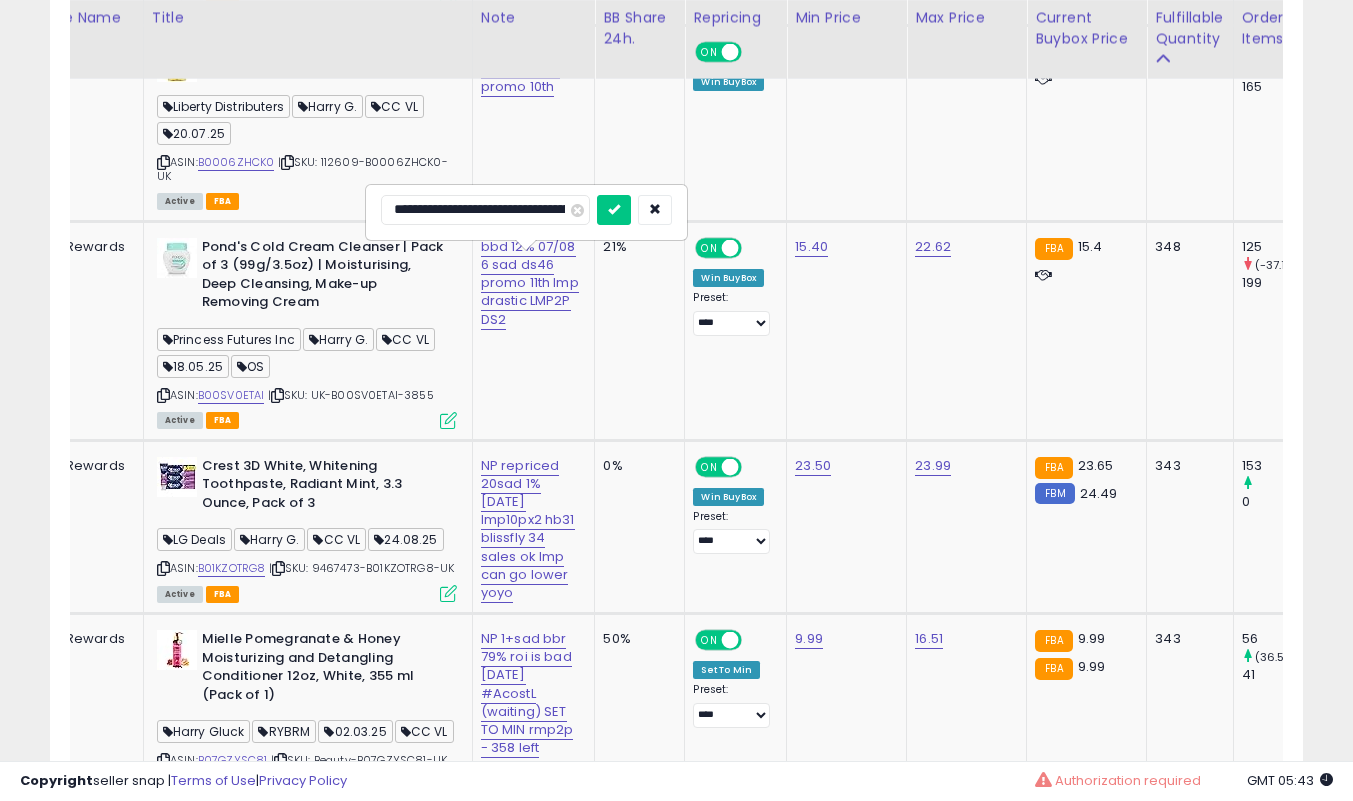 click on "**********" at bounding box center (485, 210) 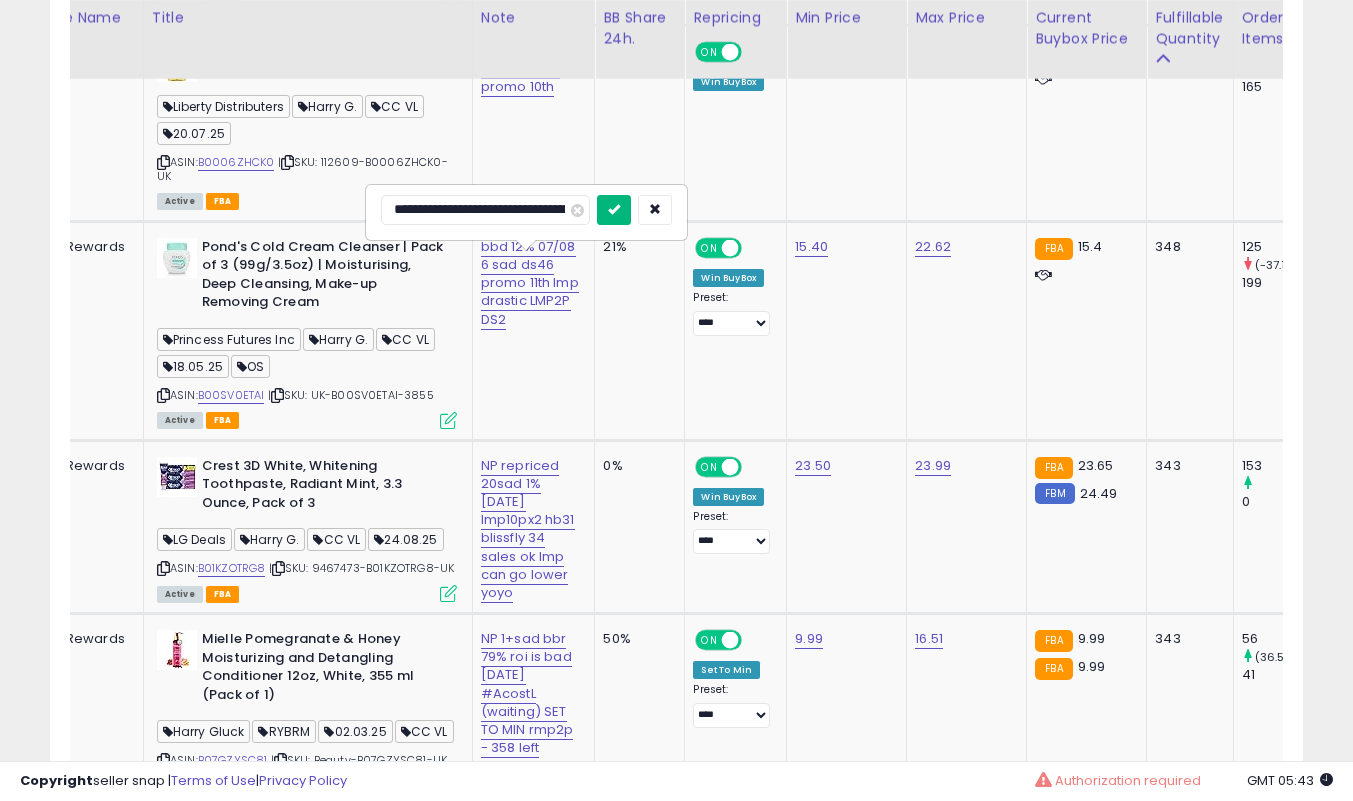 click at bounding box center (614, 210) 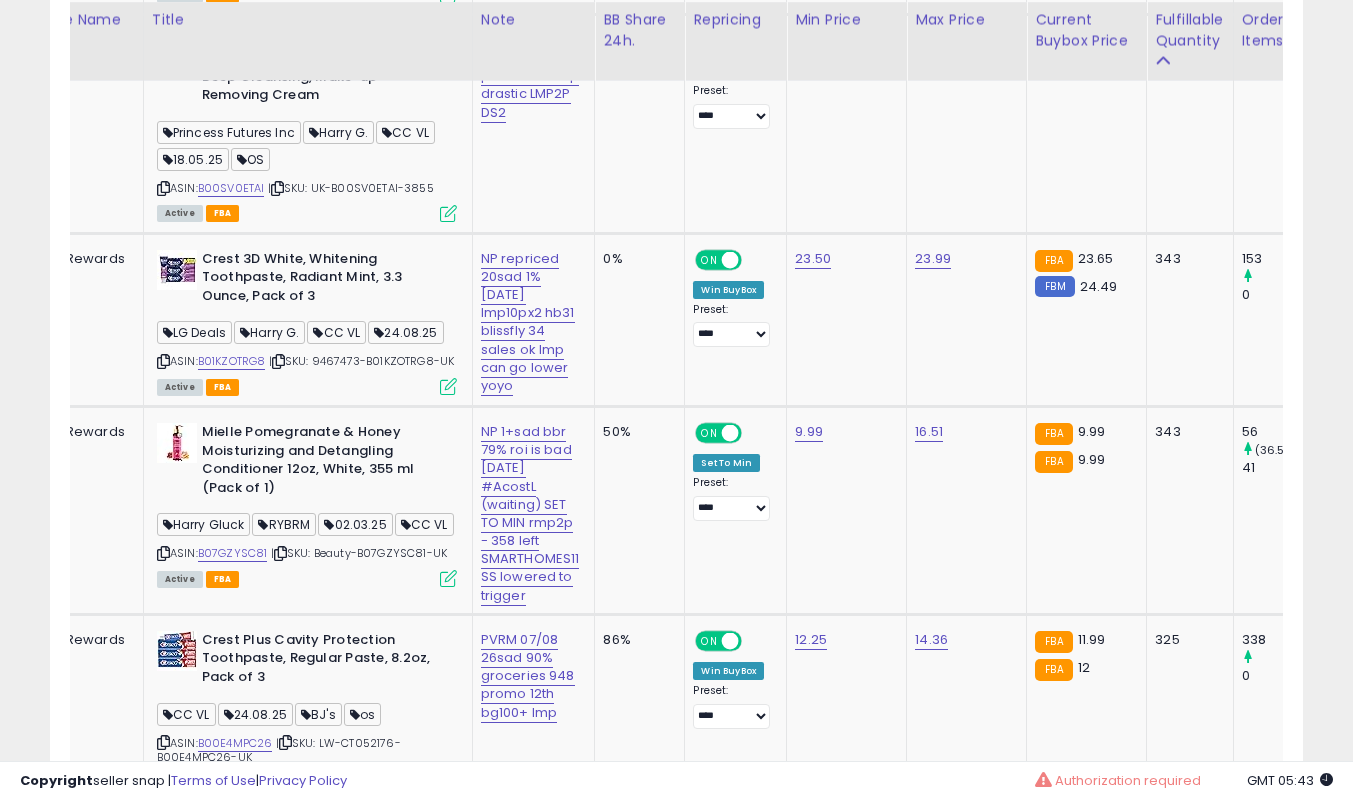 scroll, scrollTop: 6156, scrollLeft: 0, axis: vertical 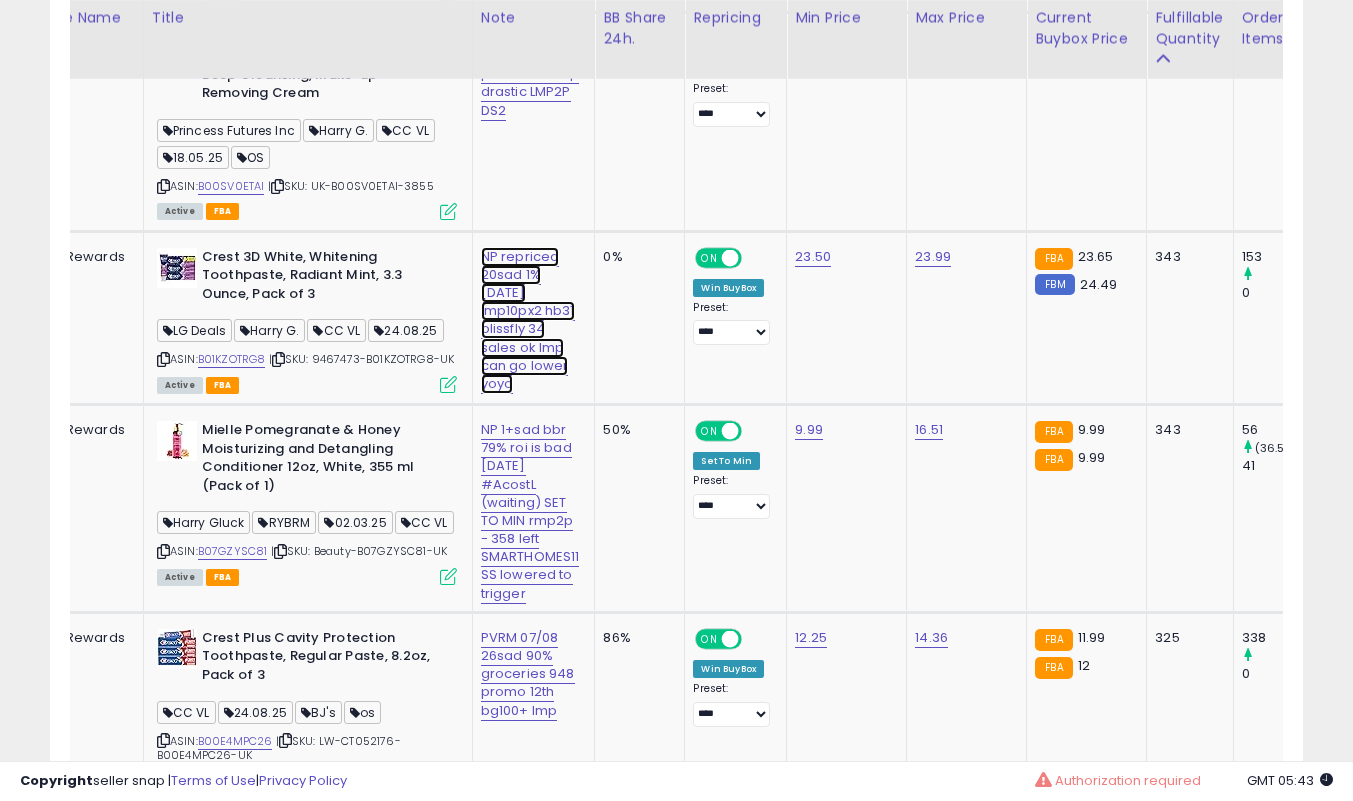 click on "NP repriced 20sad 1% [DATE] lmp10px2 hb31 blissfly 34 sales ok lmp can go lower yoyo" at bounding box center [527, -4937] 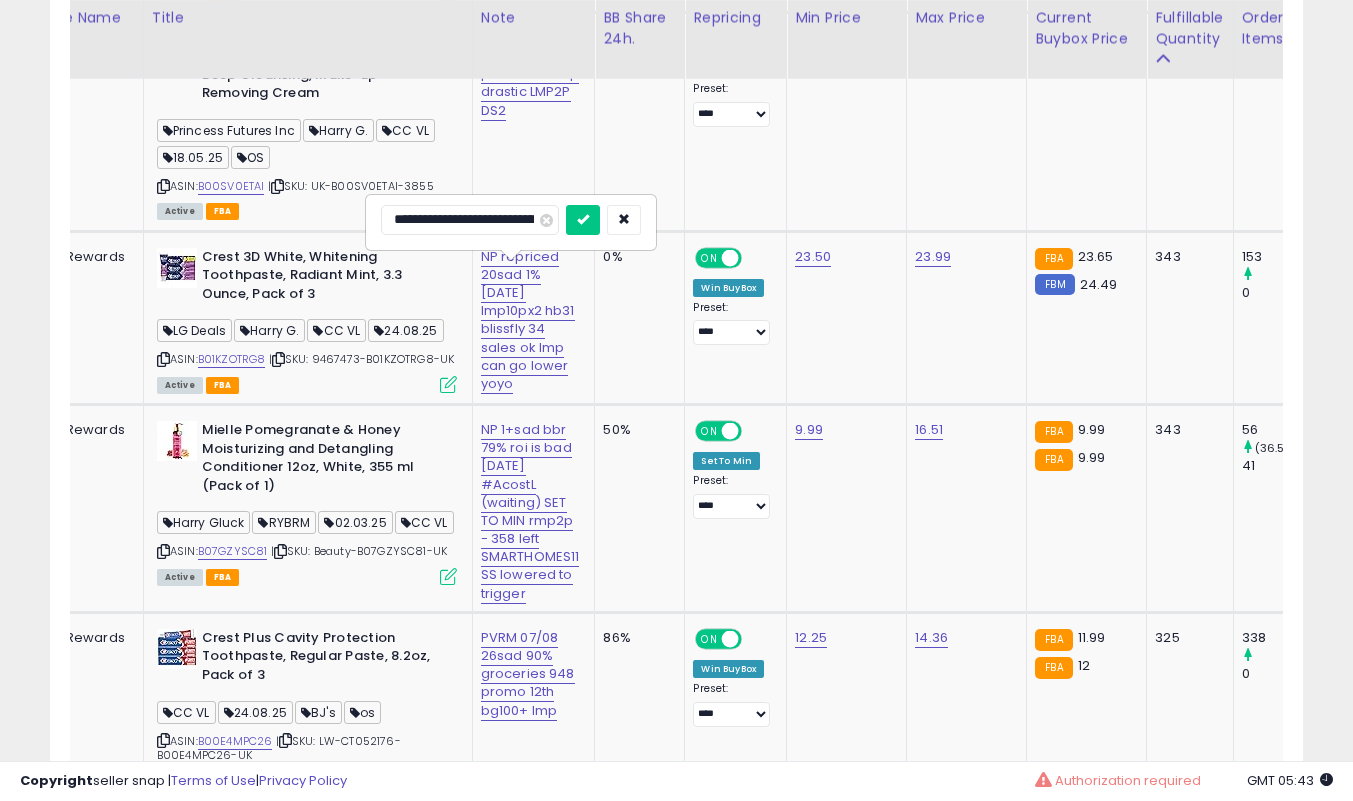 scroll, scrollTop: 0, scrollLeft: 392, axis: horizontal 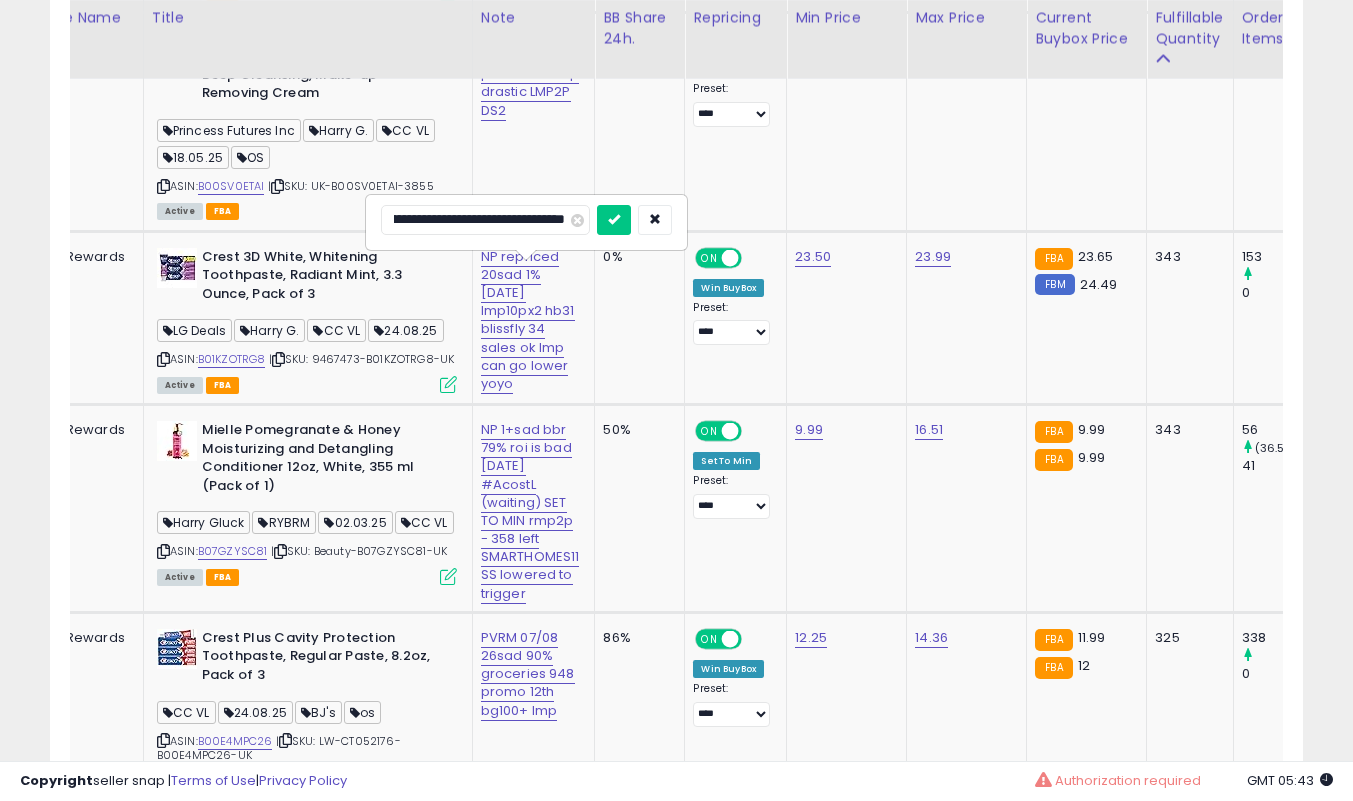 click on "**********" at bounding box center (485, 220) 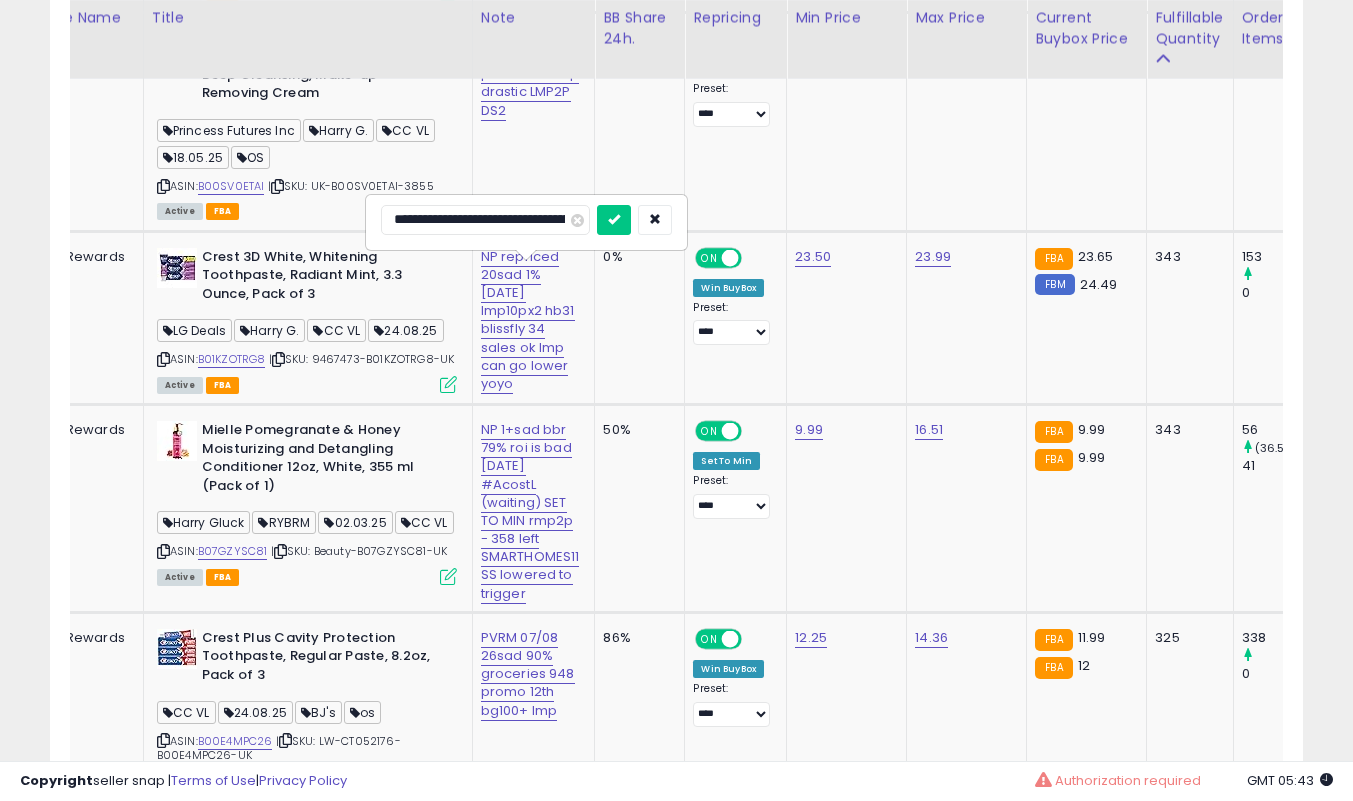 type on "**********" 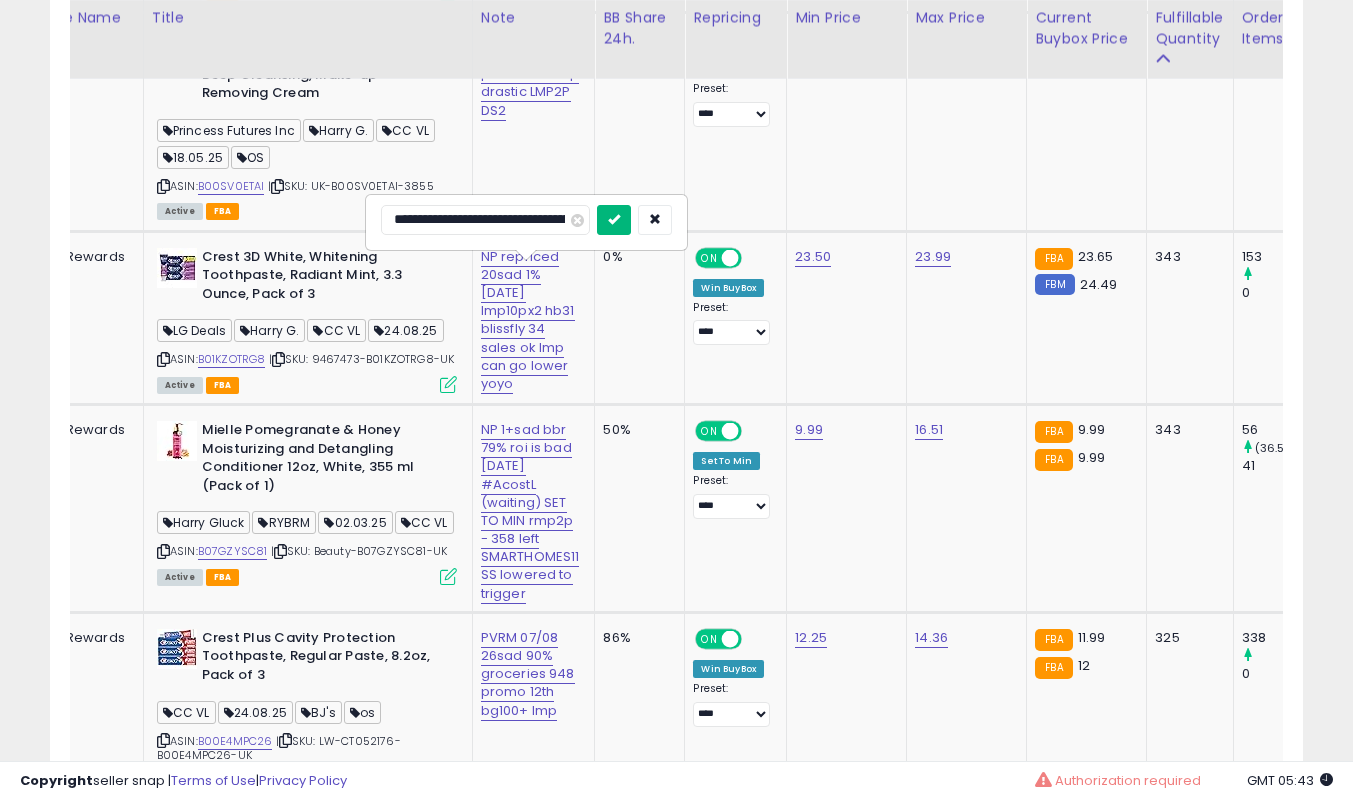click at bounding box center [614, 219] 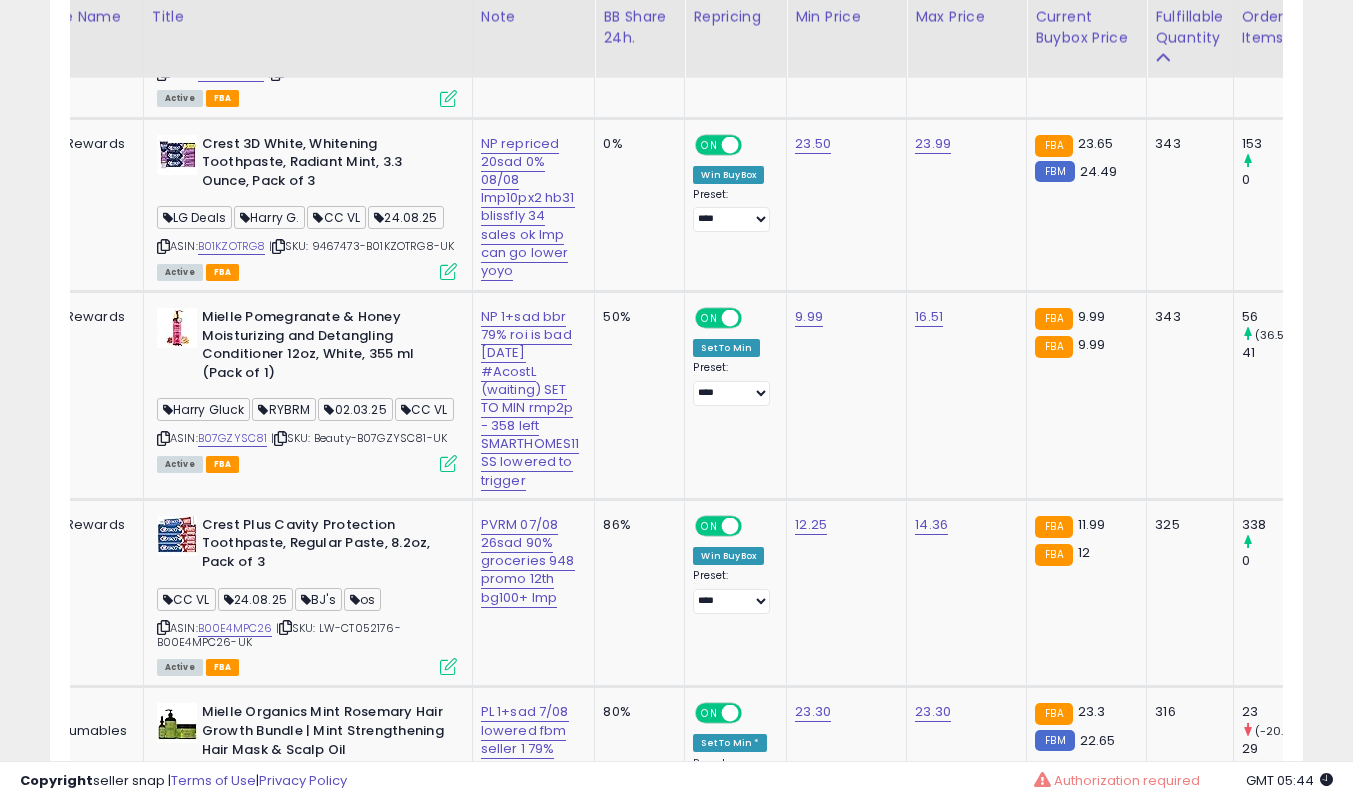 scroll, scrollTop: 6268, scrollLeft: 0, axis: vertical 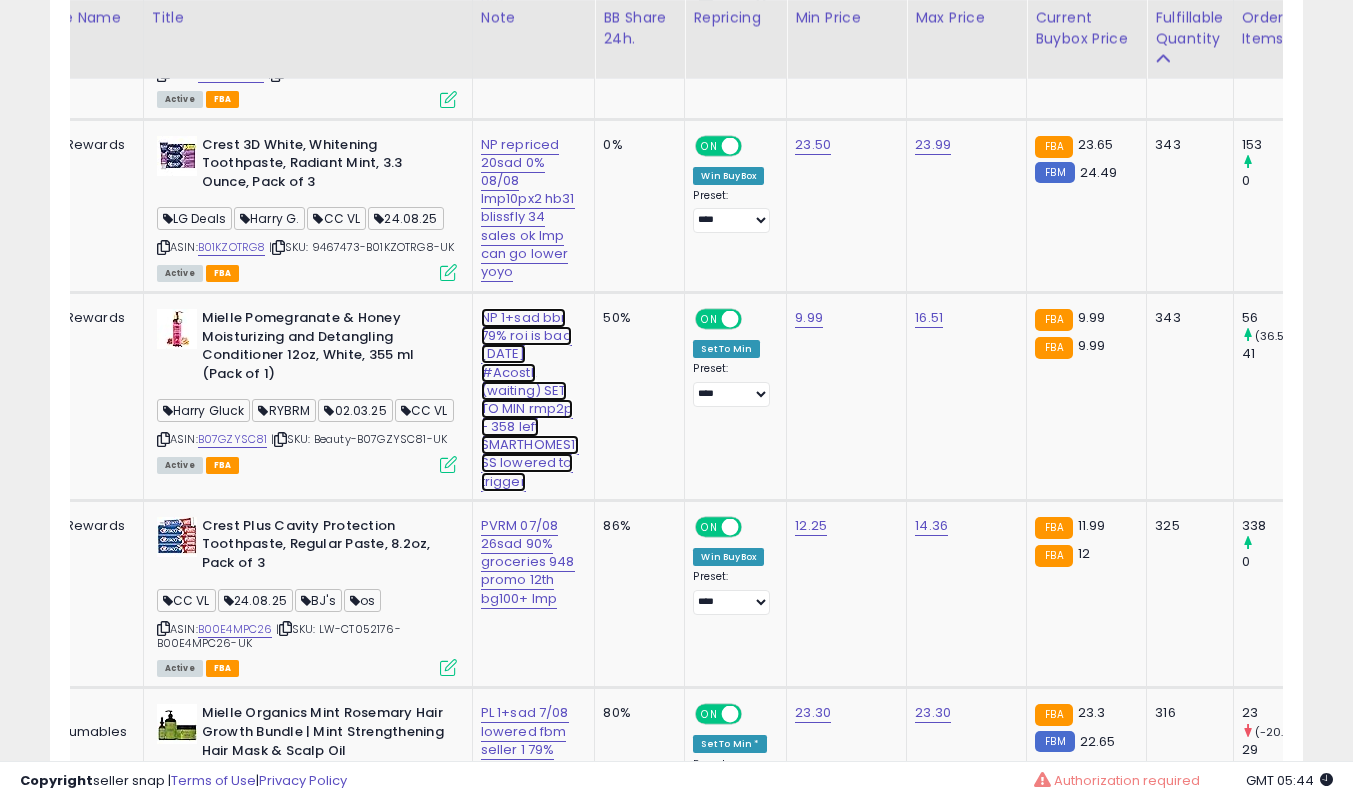 click on "NP 1+sad bbr 79% roi is bad [DATE] #AcostL (waiting) SET TO MIN rmp2p - 358 left SMARTHOMES11 SS lowered to trigger" at bounding box center (527, -5049) 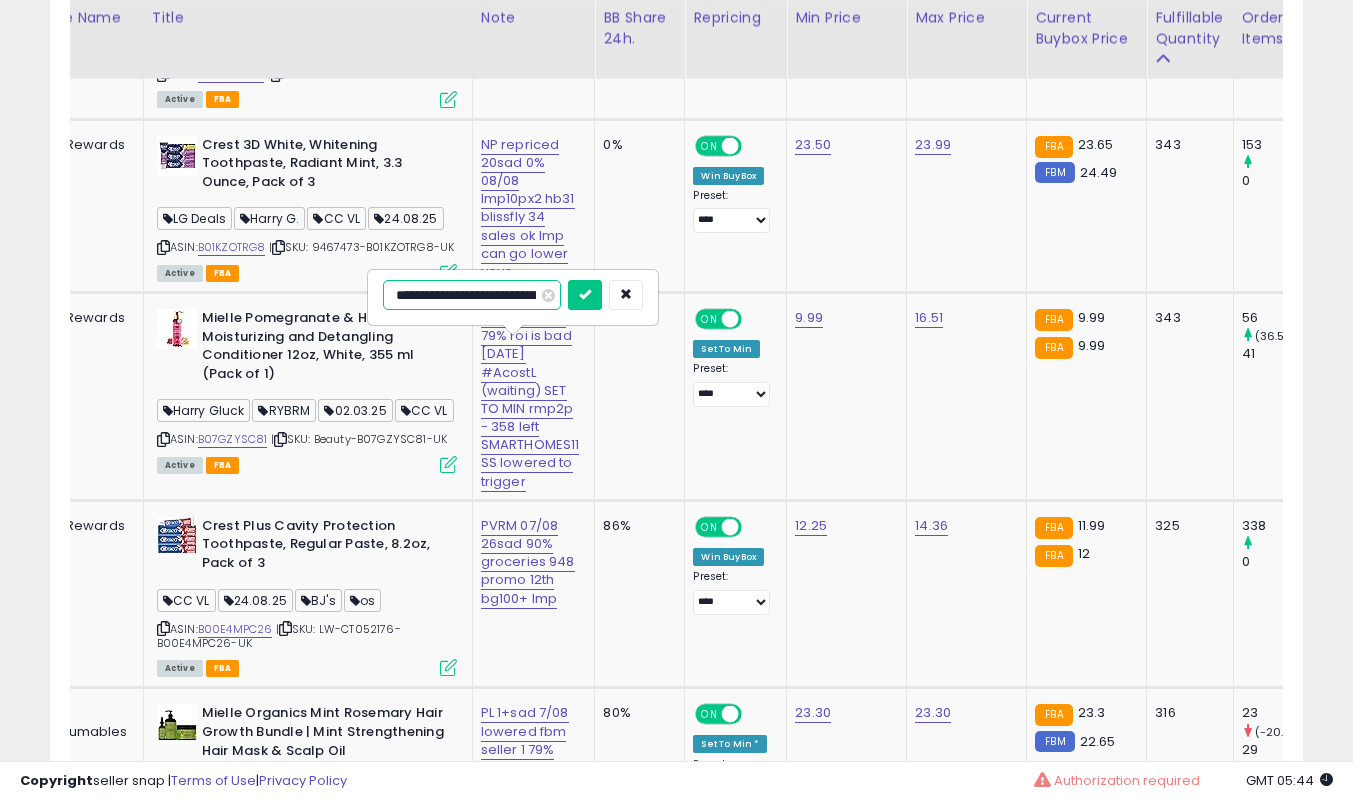 scroll, scrollTop: 0, scrollLeft: 616, axis: horizontal 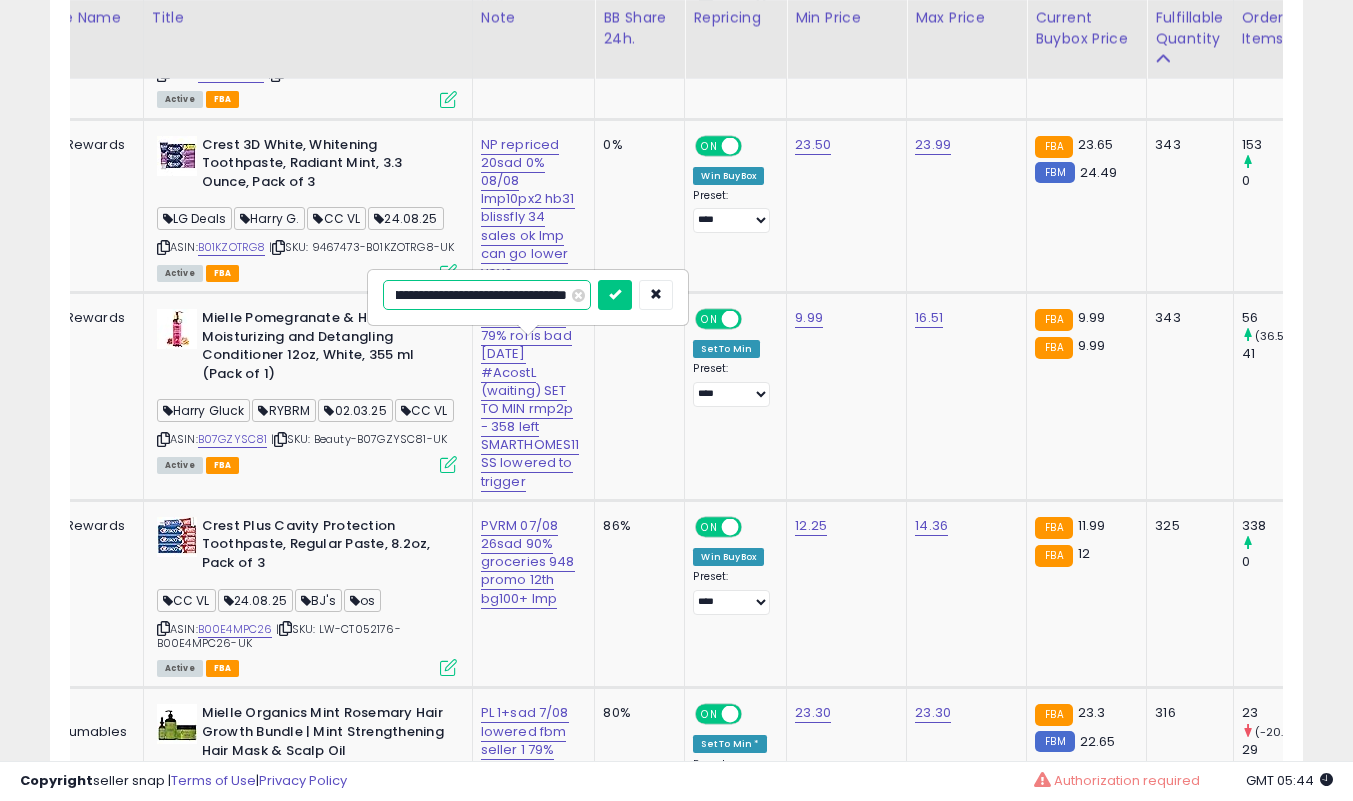 click on "**********" at bounding box center (487, 295) 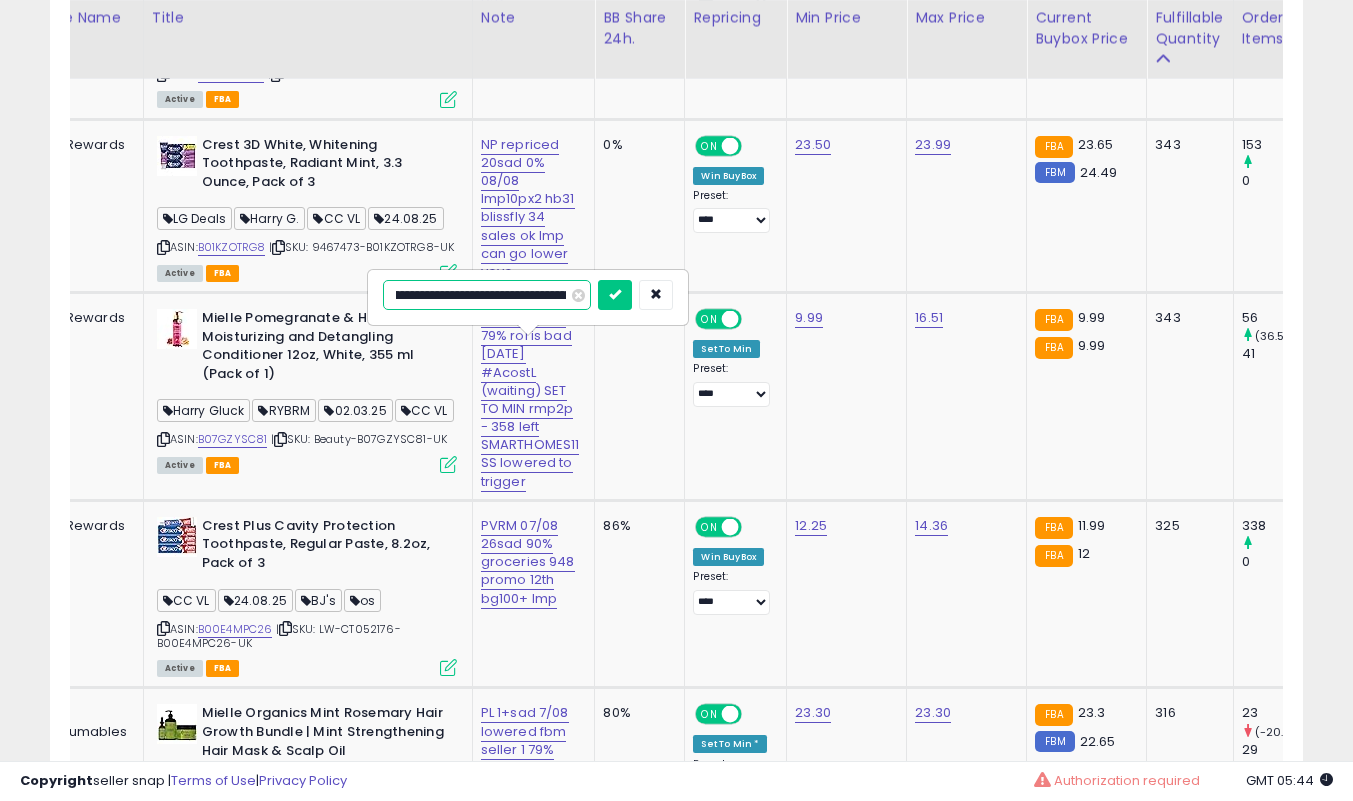 scroll, scrollTop: 0, scrollLeft: 40, axis: horizontal 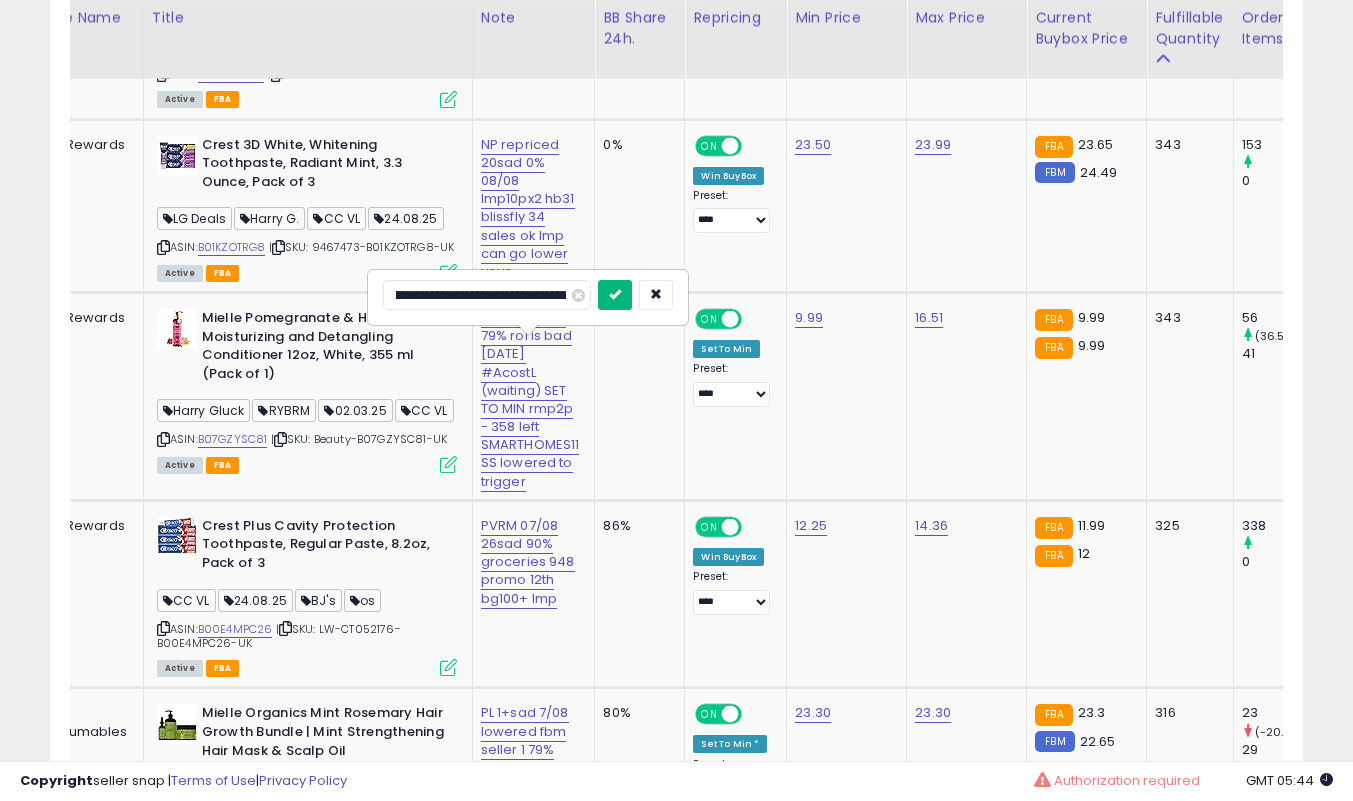 click at bounding box center [615, 294] 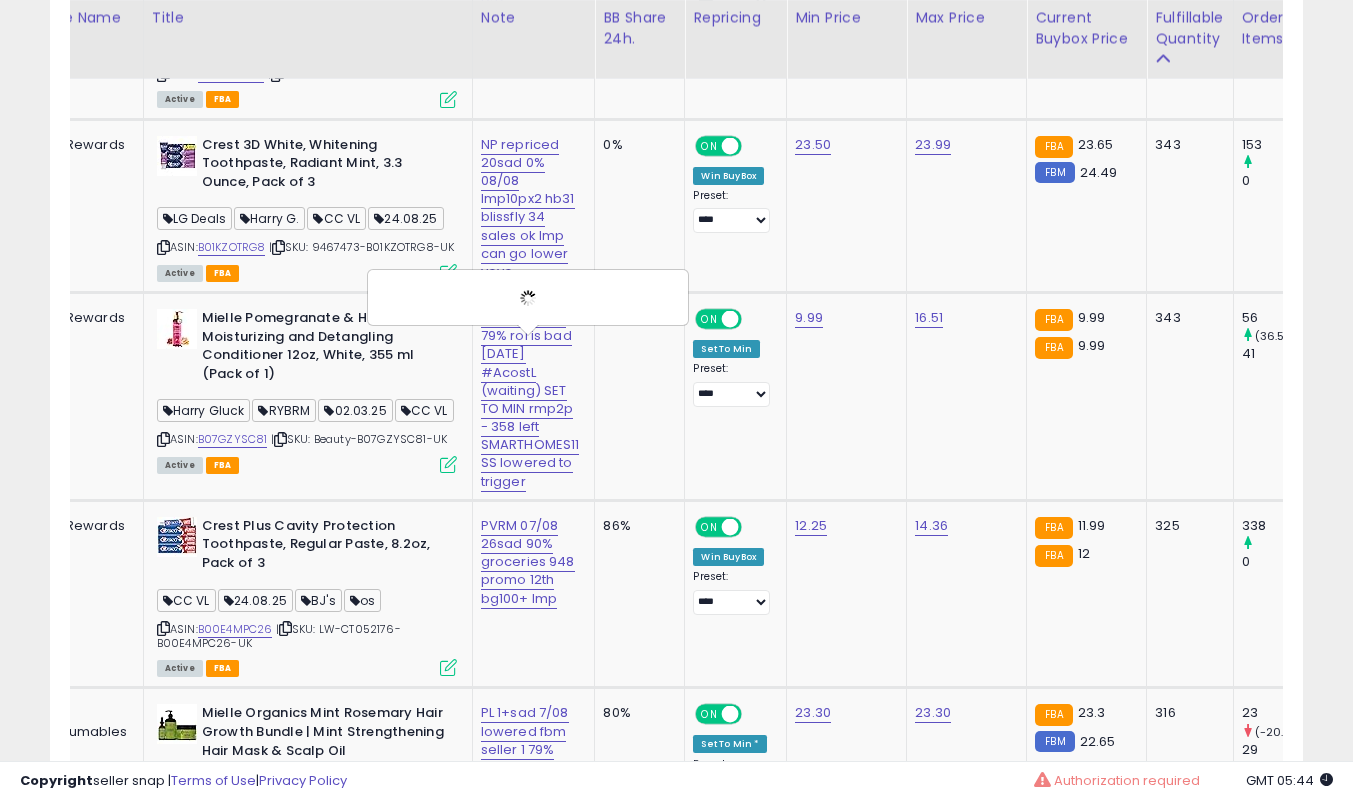 scroll, scrollTop: 0, scrollLeft: 0, axis: both 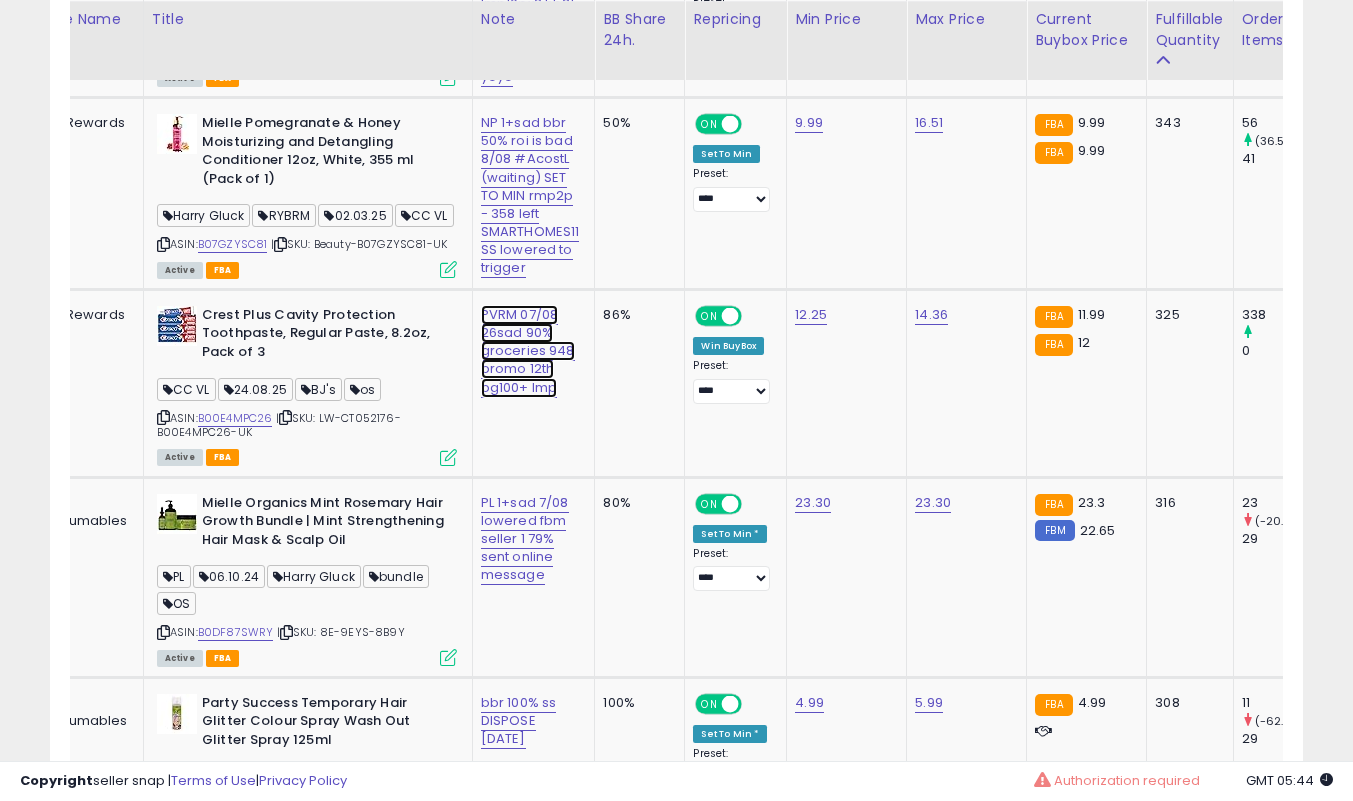 click on "PVRM 07/08 26sad 90% groceries 948 promo 12th bg100+ lmp" at bounding box center (527, -5244) 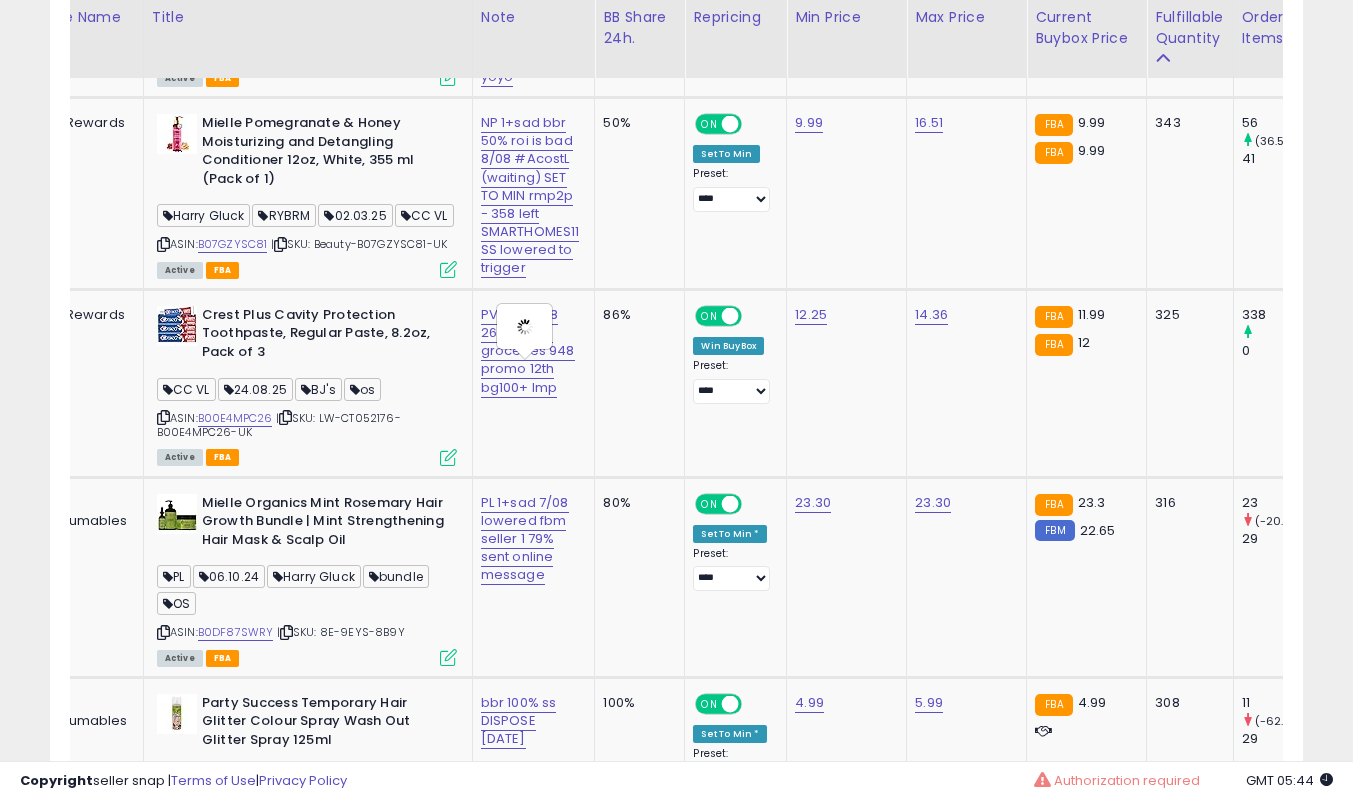 scroll, scrollTop: 0, scrollLeft: 237, axis: horizontal 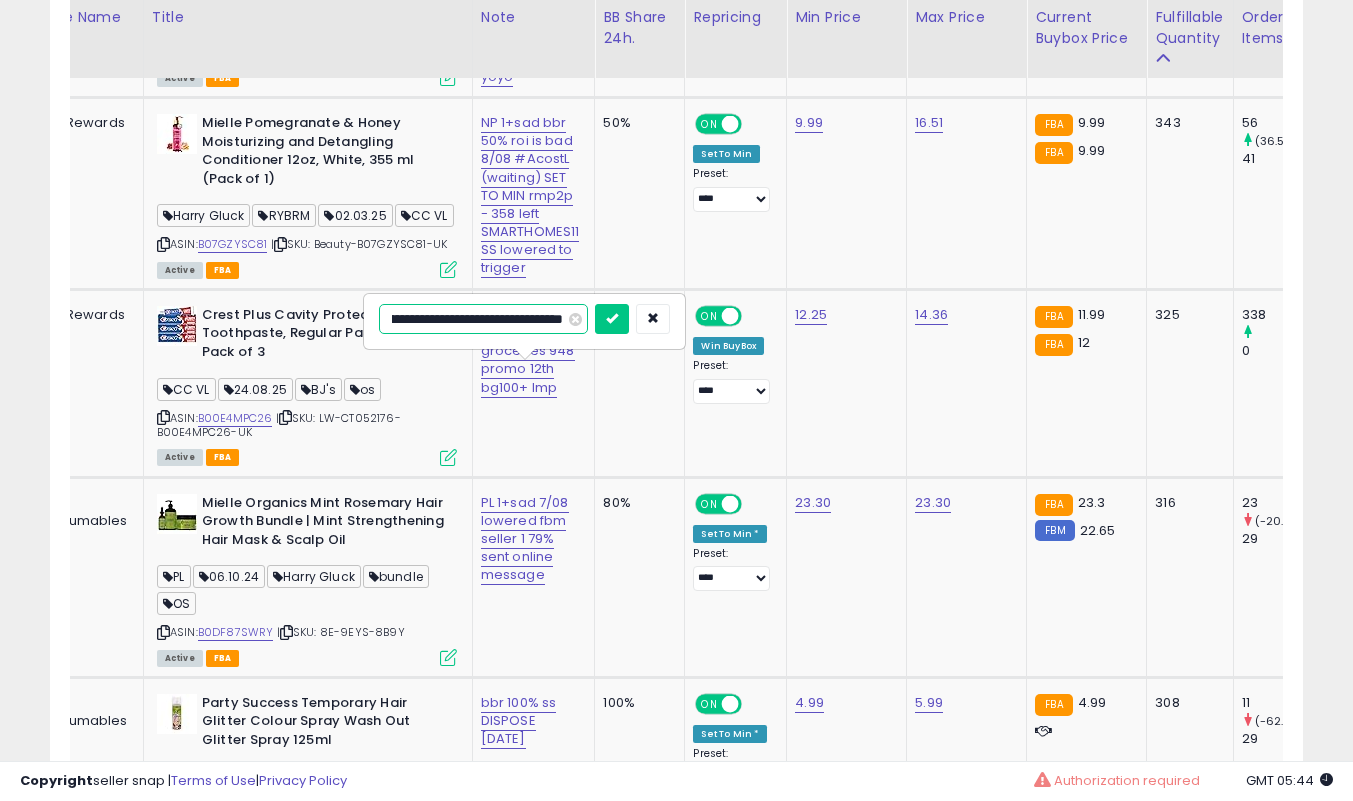 click on "**********" at bounding box center (483, 319) 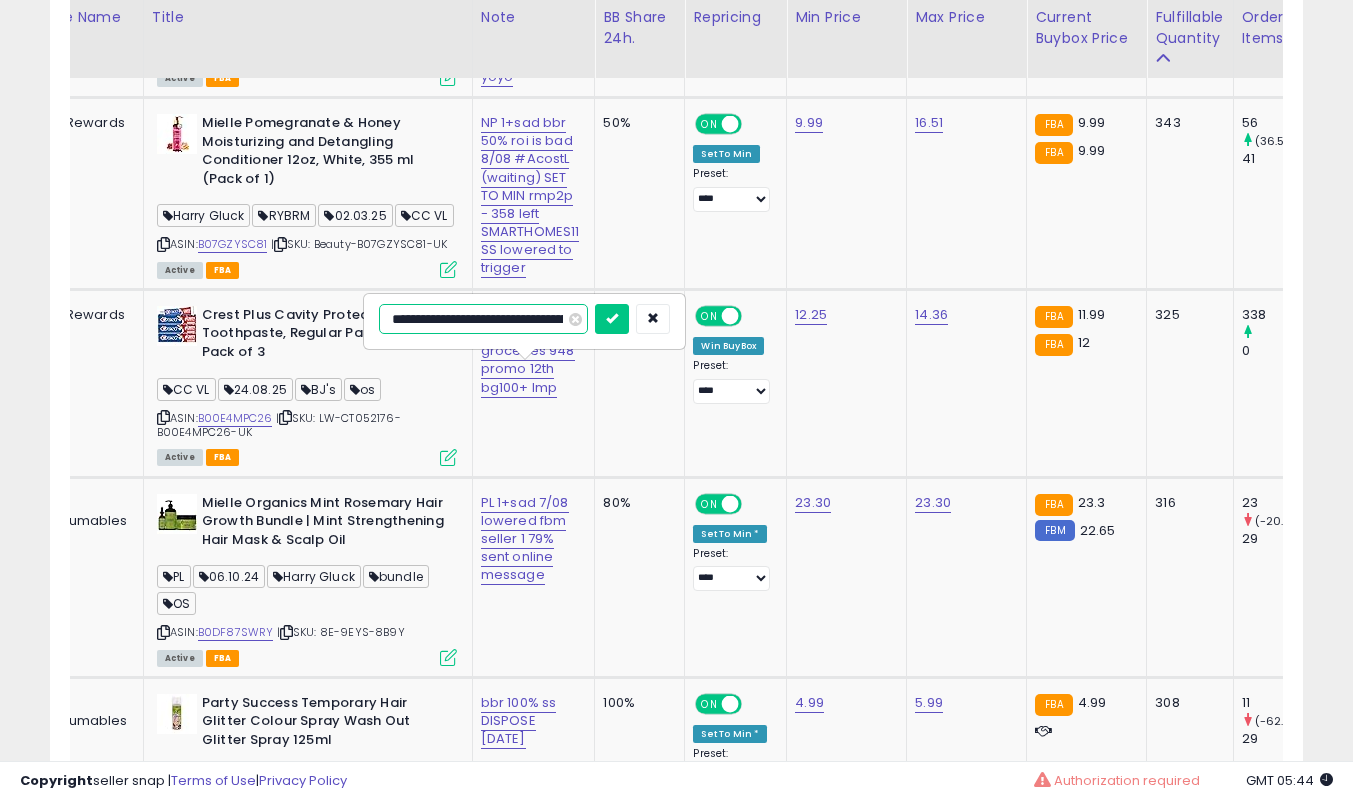 type on "**********" 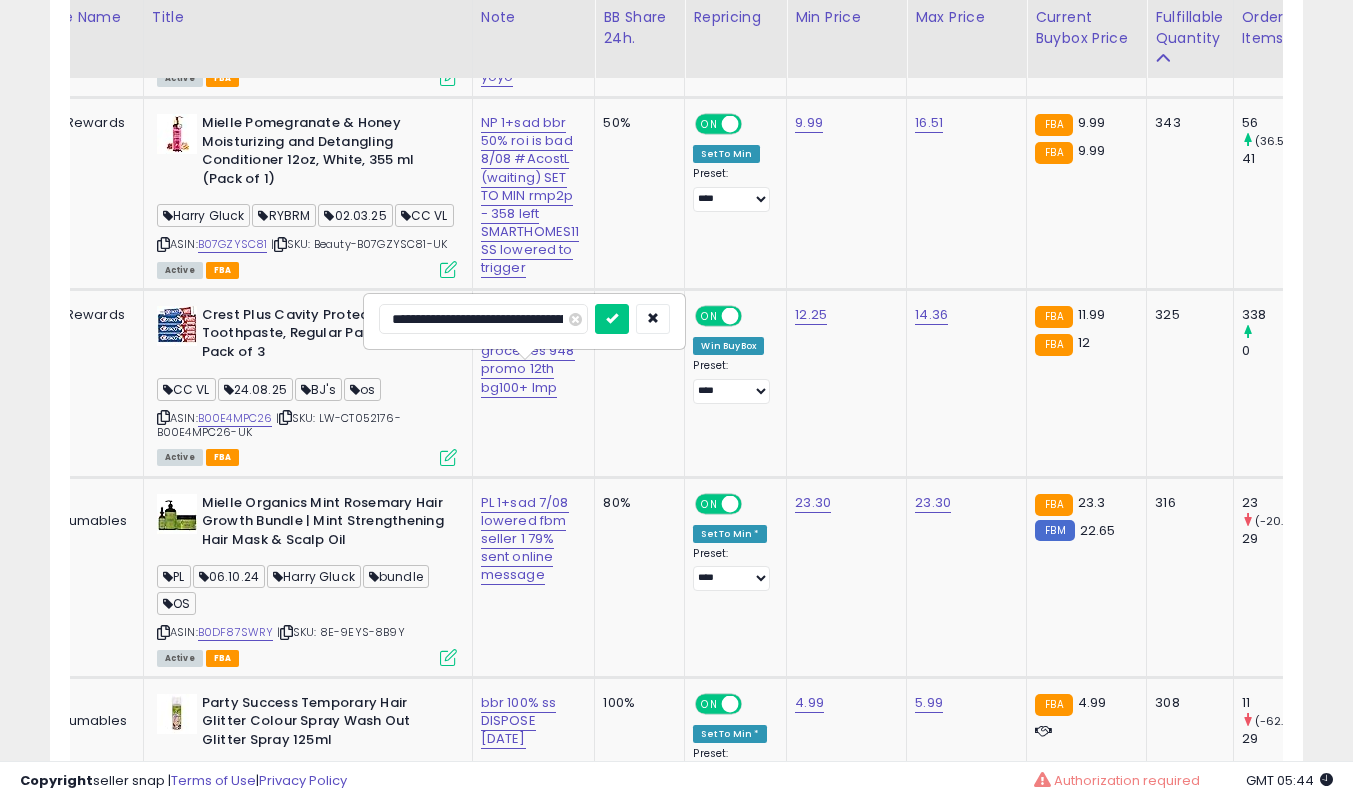 click at bounding box center (612, 318) 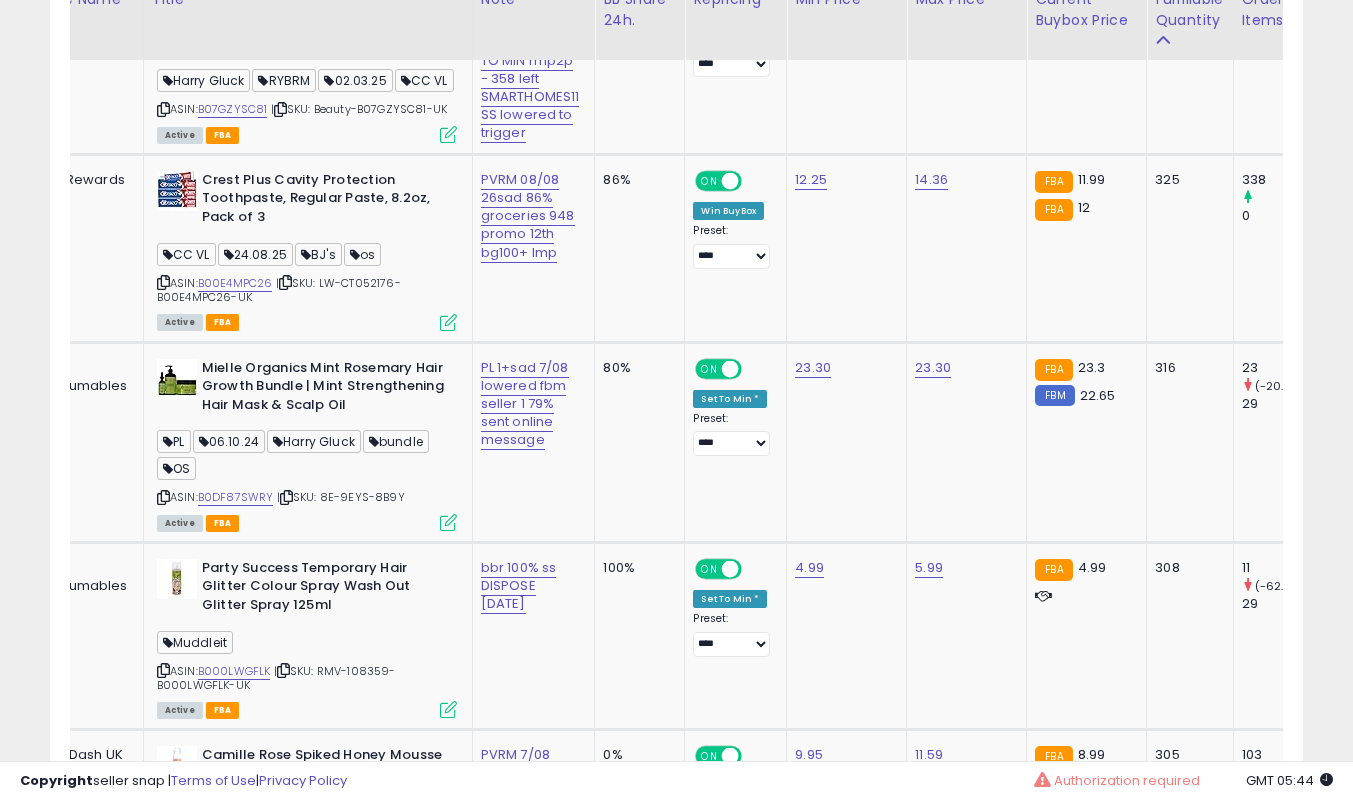 scroll, scrollTop: 6614, scrollLeft: 0, axis: vertical 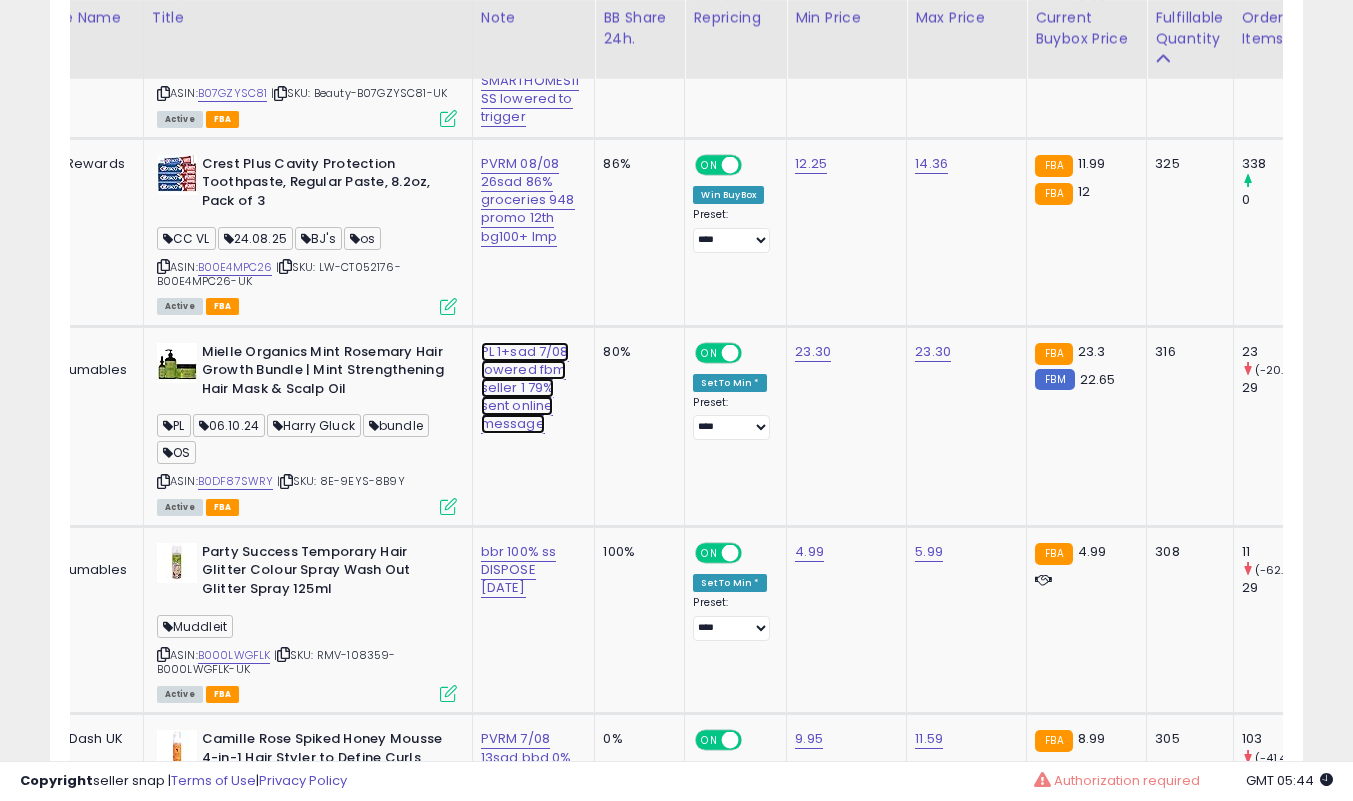 click on "PL 1+sad 7/08  lowered fbm seller 1 79% sent online message" at bounding box center [527, -5395] 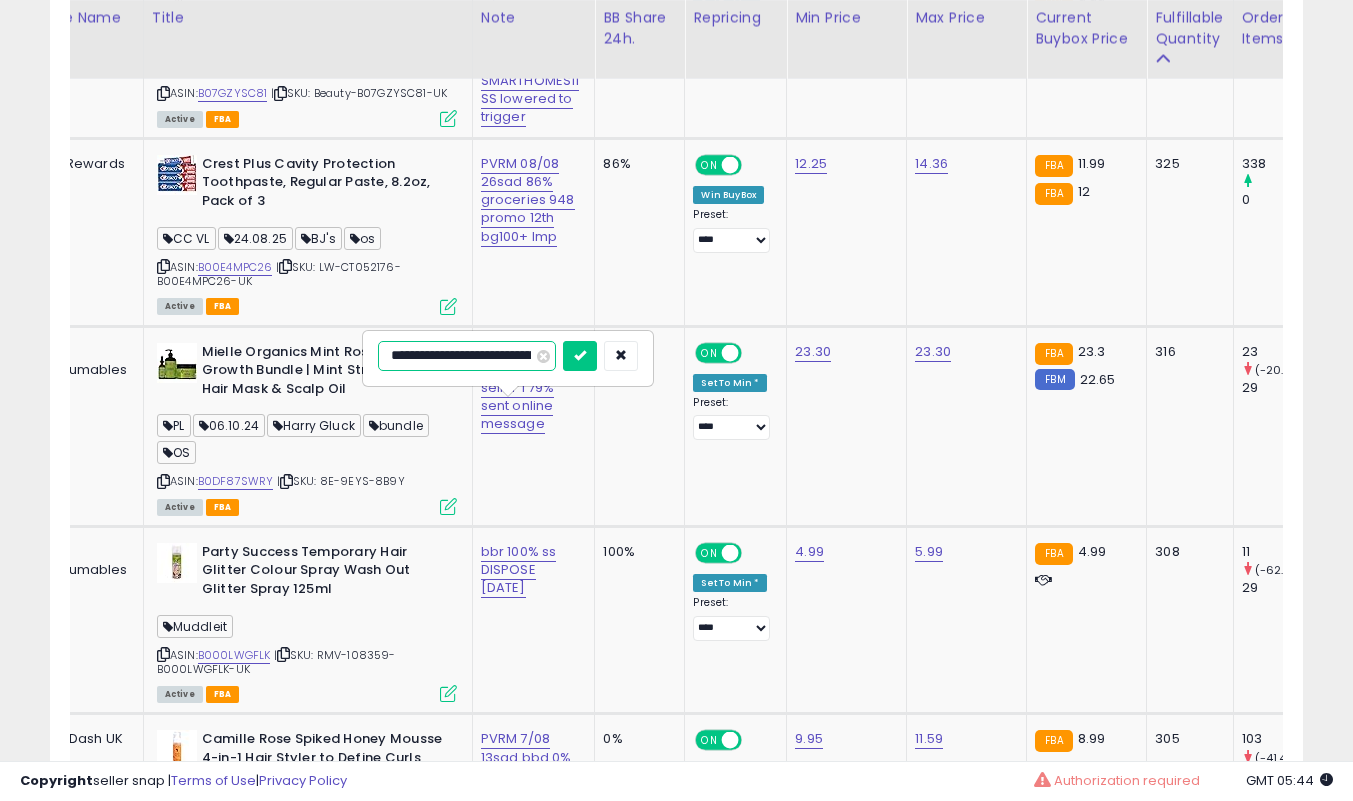 scroll, scrollTop: 0, scrollLeft: 231, axis: horizontal 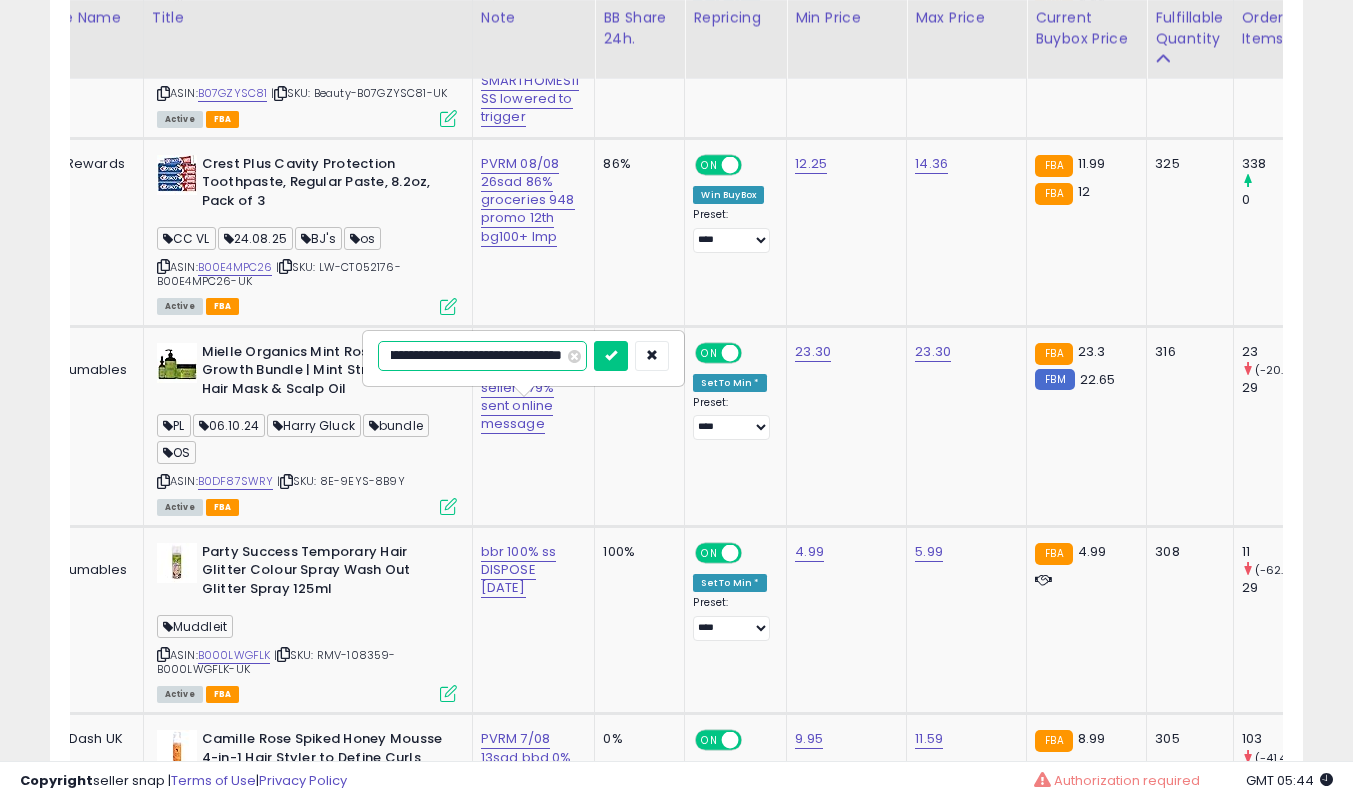 click on "**********" at bounding box center [482, 356] 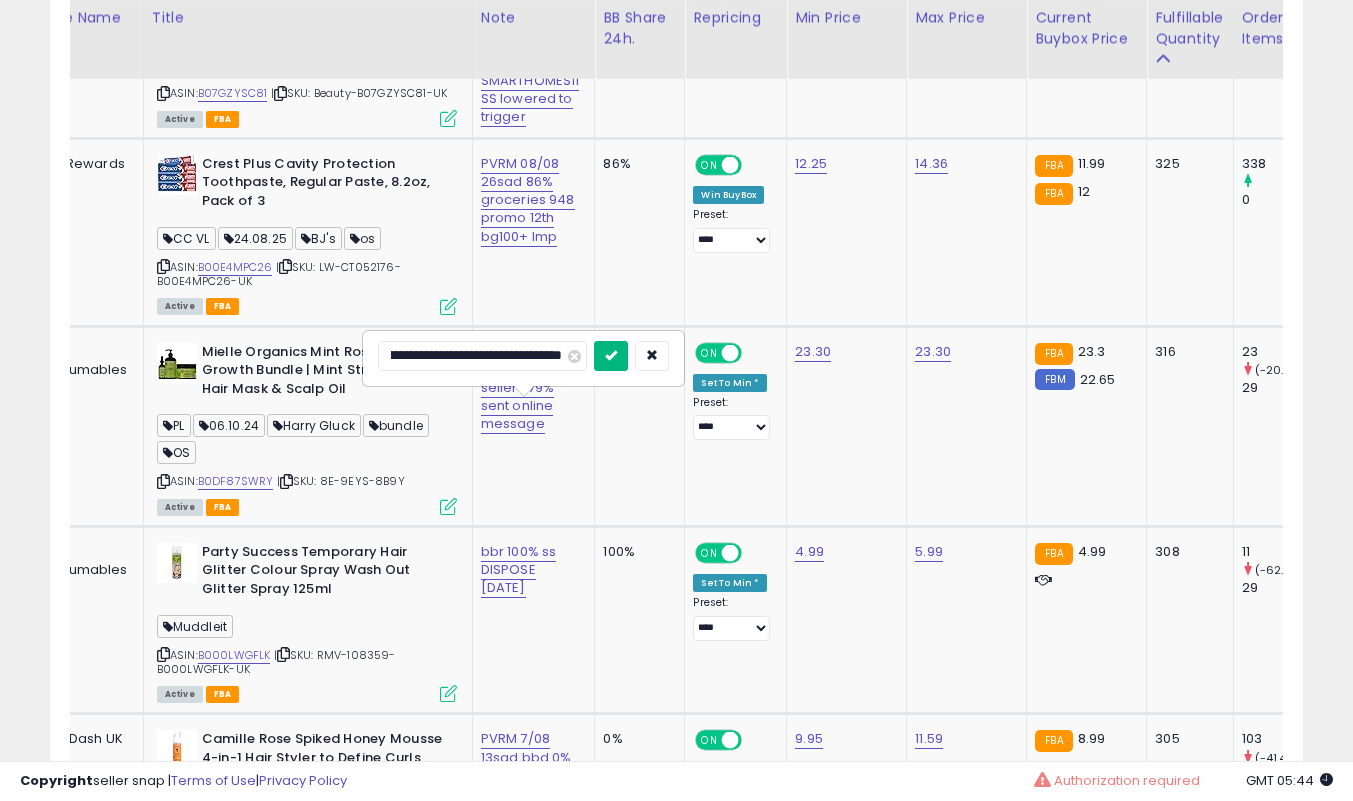 click at bounding box center [611, 355] 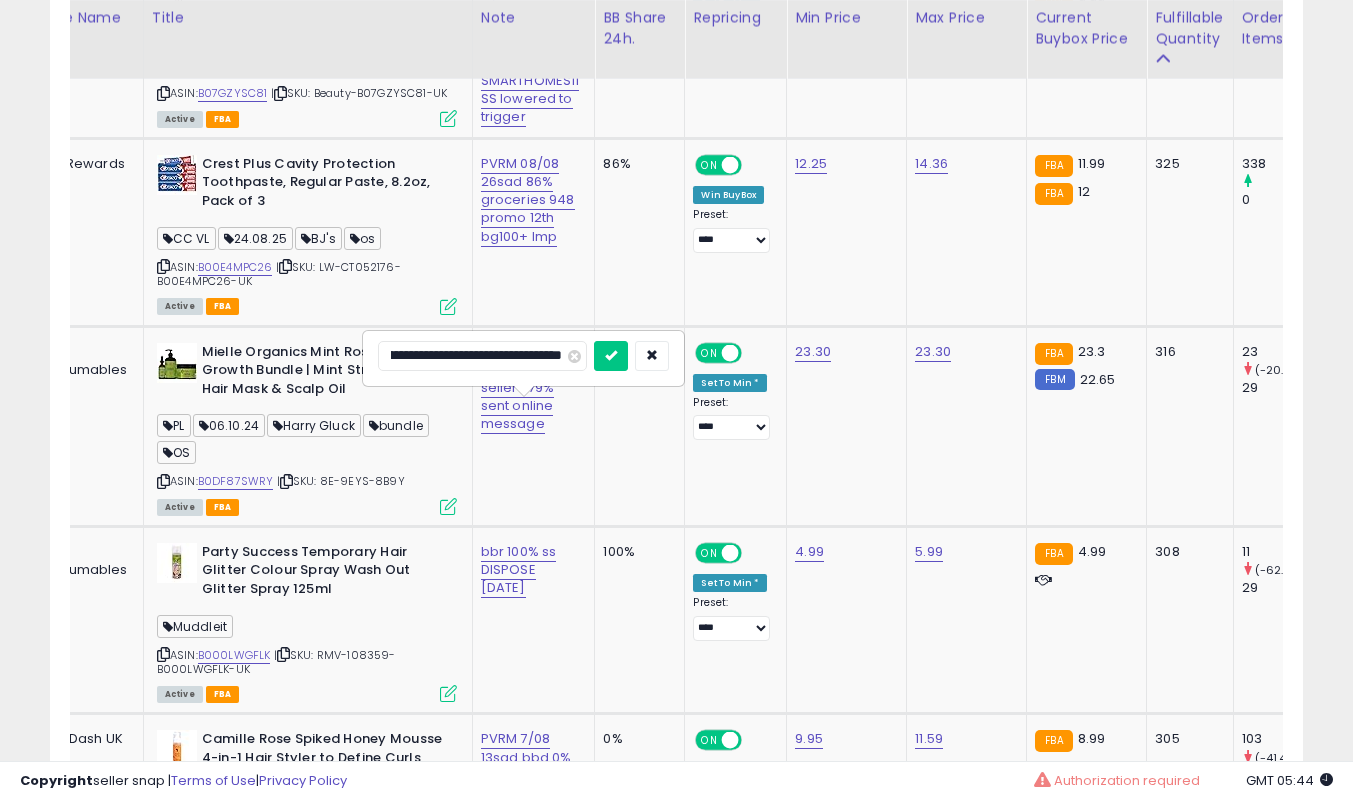 scroll, scrollTop: 0, scrollLeft: 0, axis: both 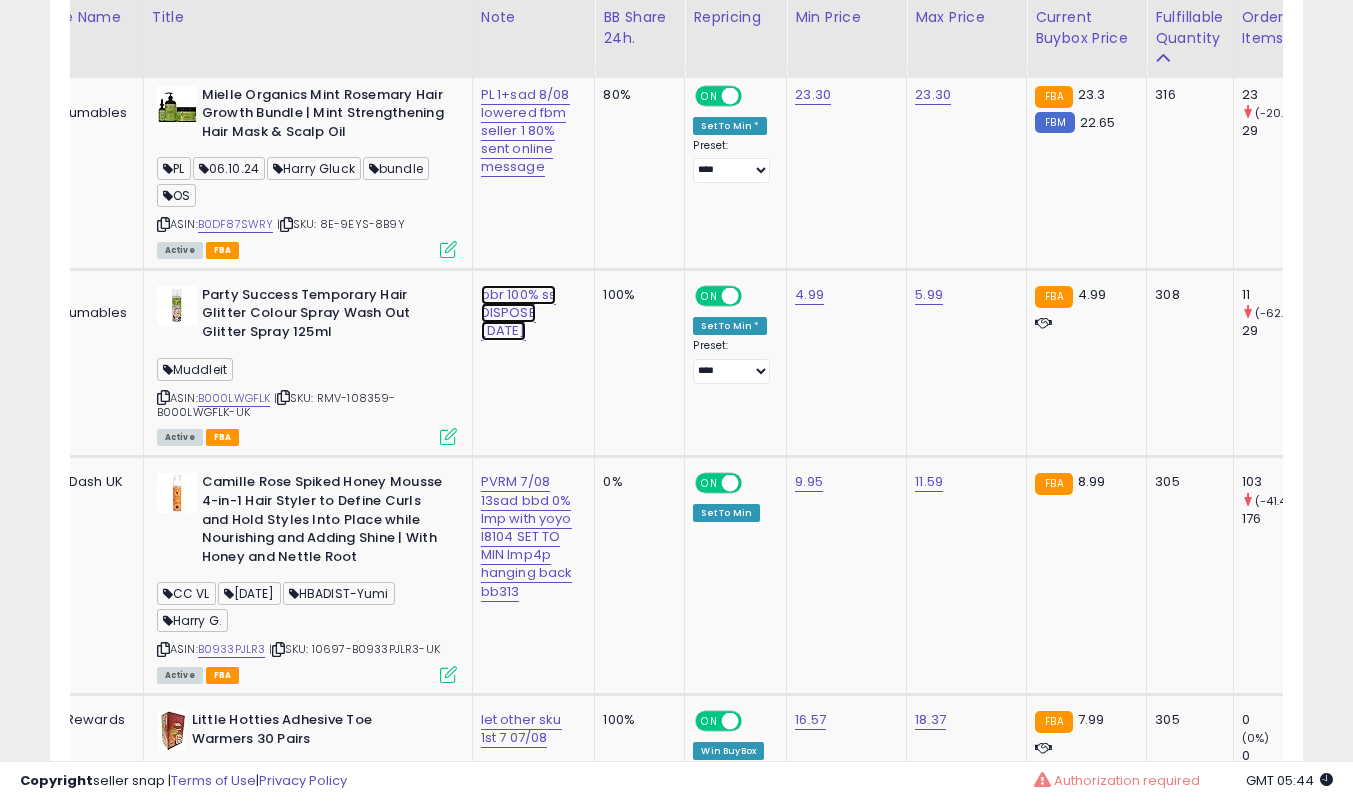 click on "bbr 100% ss DISPOSE [DATE]" at bounding box center [527, -5652] 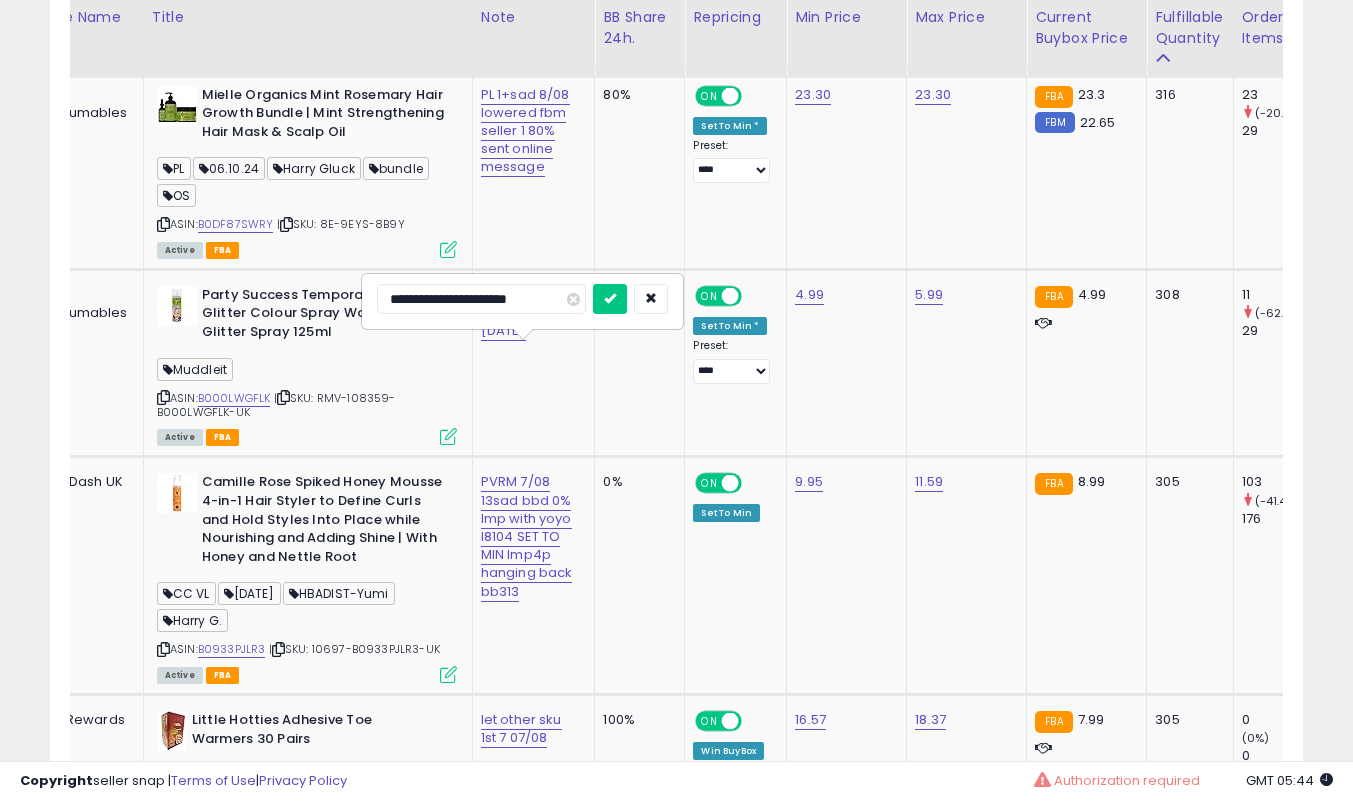 scroll, scrollTop: 0, scrollLeft: 2, axis: horizontal 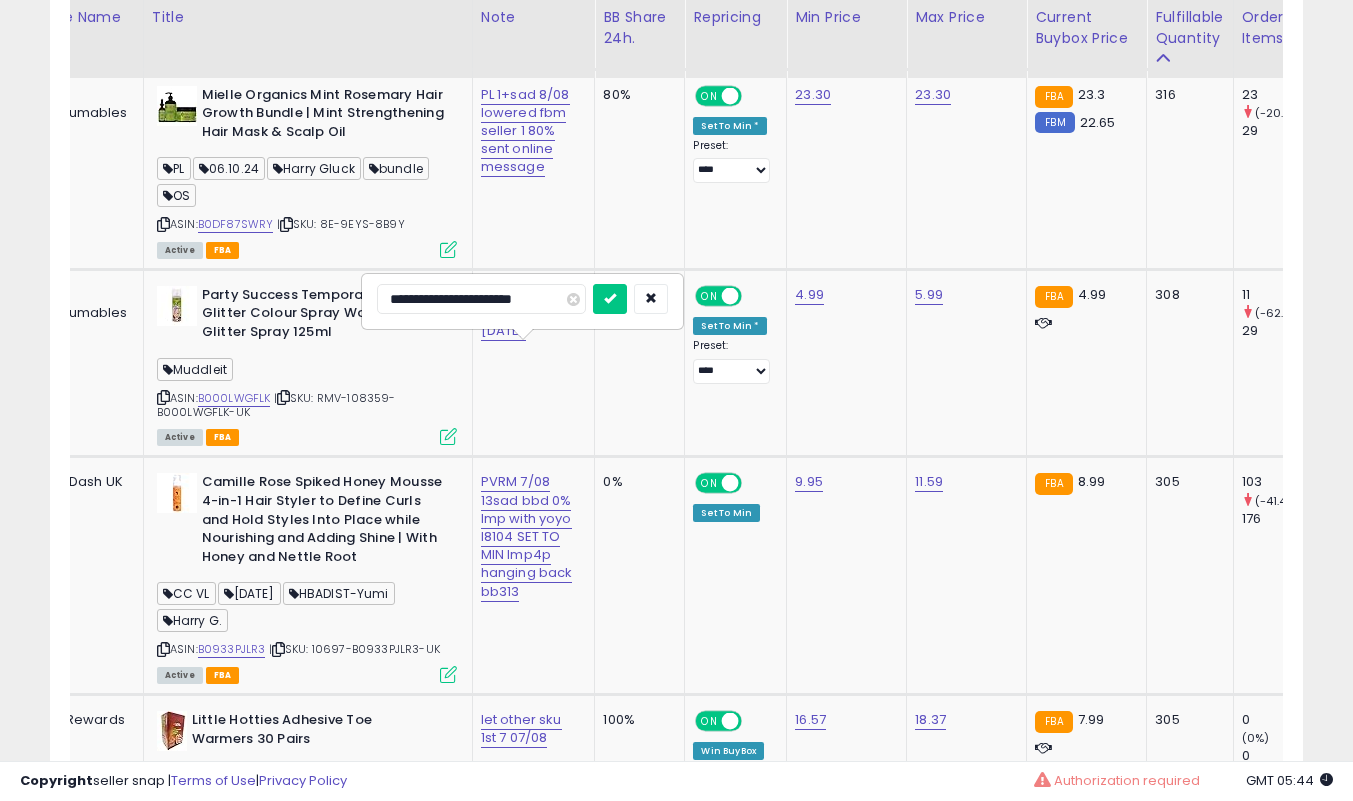 click at bounding box center (610, 298) 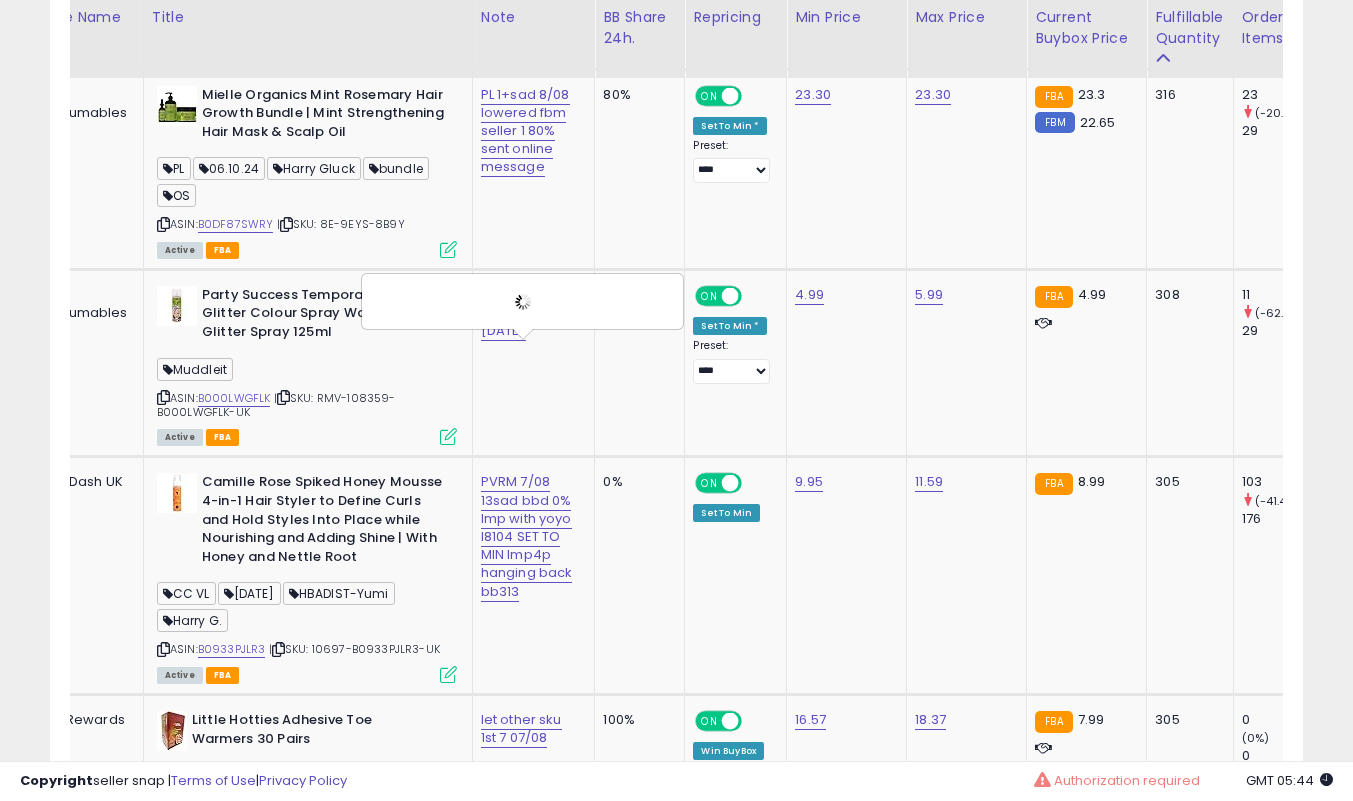 scroll, scrollTop: 0, scrollLeft: 0, axis: both 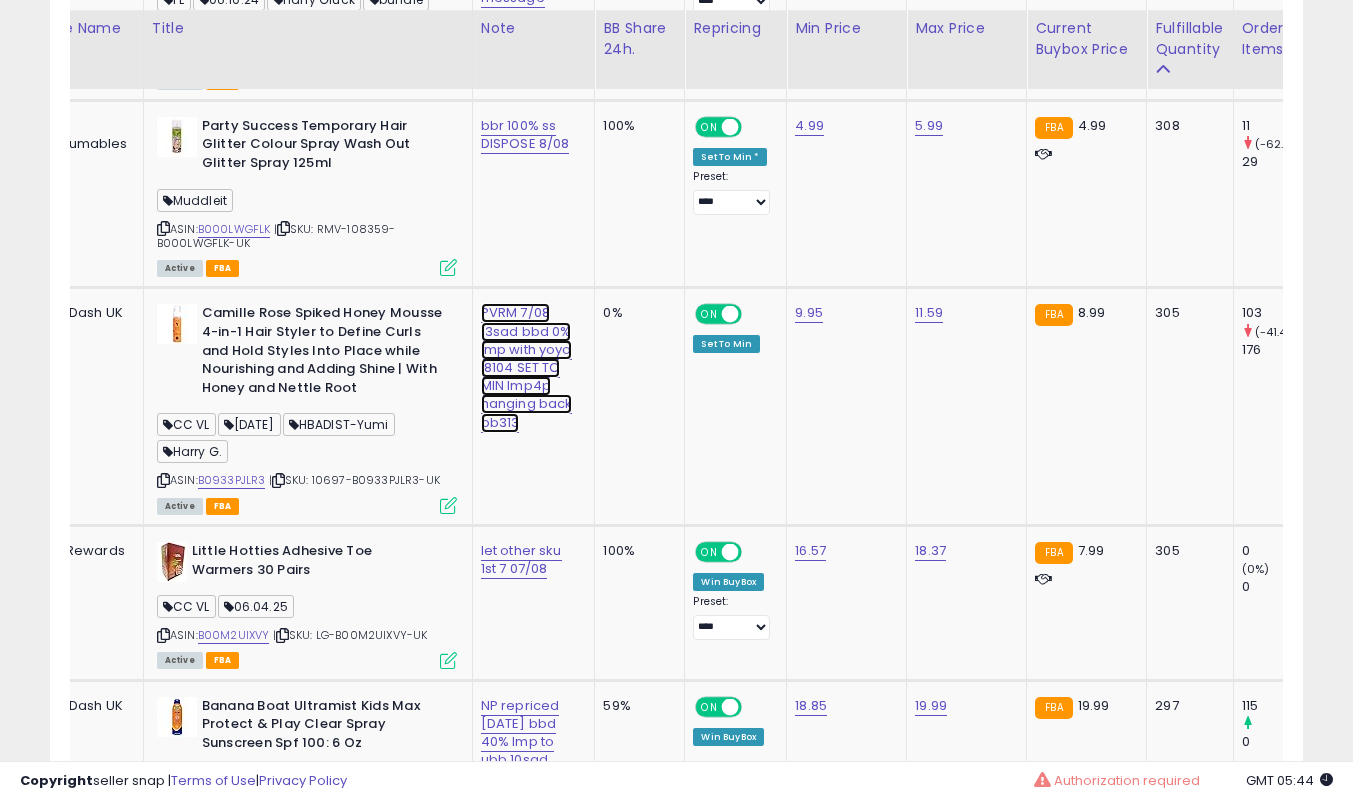 click on "PVRM 7/08 13sad bbd 0% lmp with yoyo l8104 SET TO MIN lmp4p hanging back bb313" at bounding box center [527, -5821] 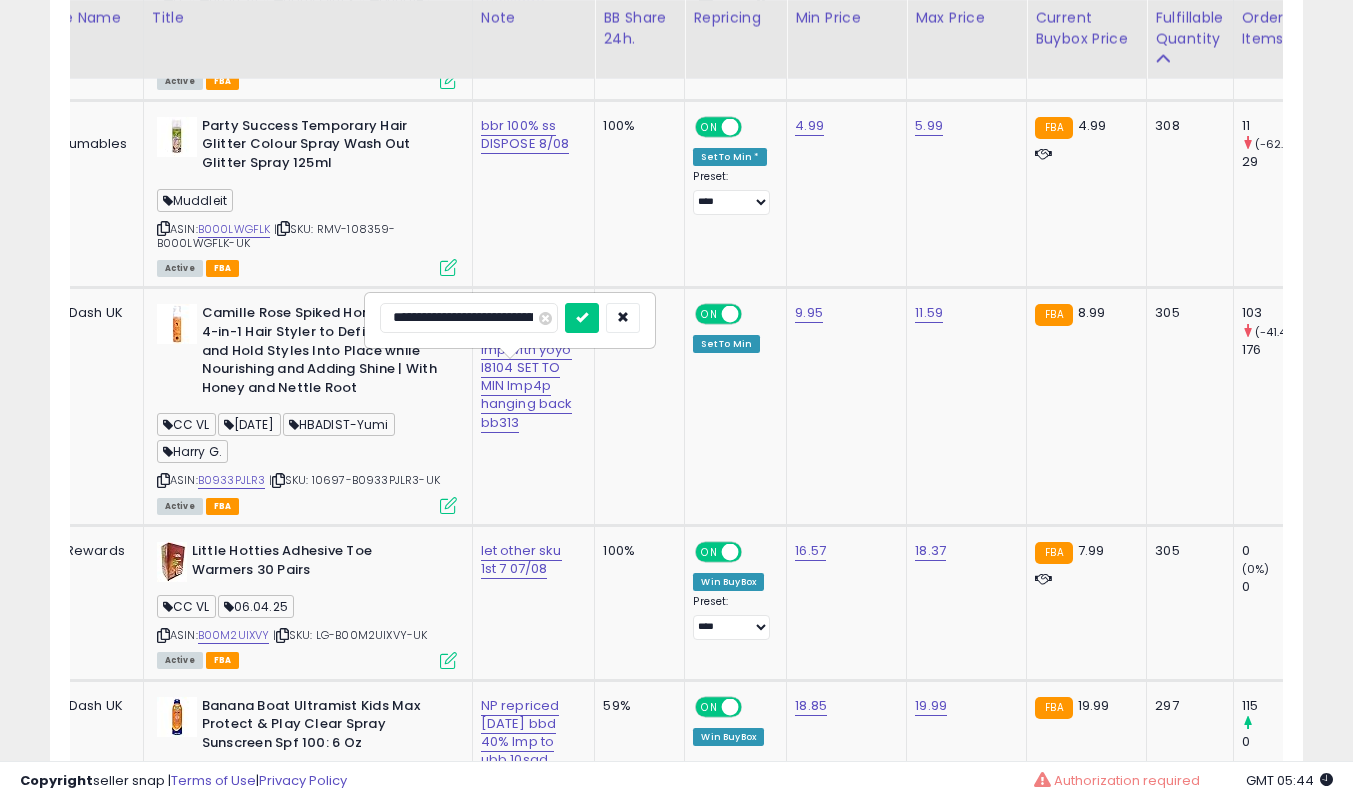 scroll, scrollTop: 0, scrollLeft: 396, axis: horizontal 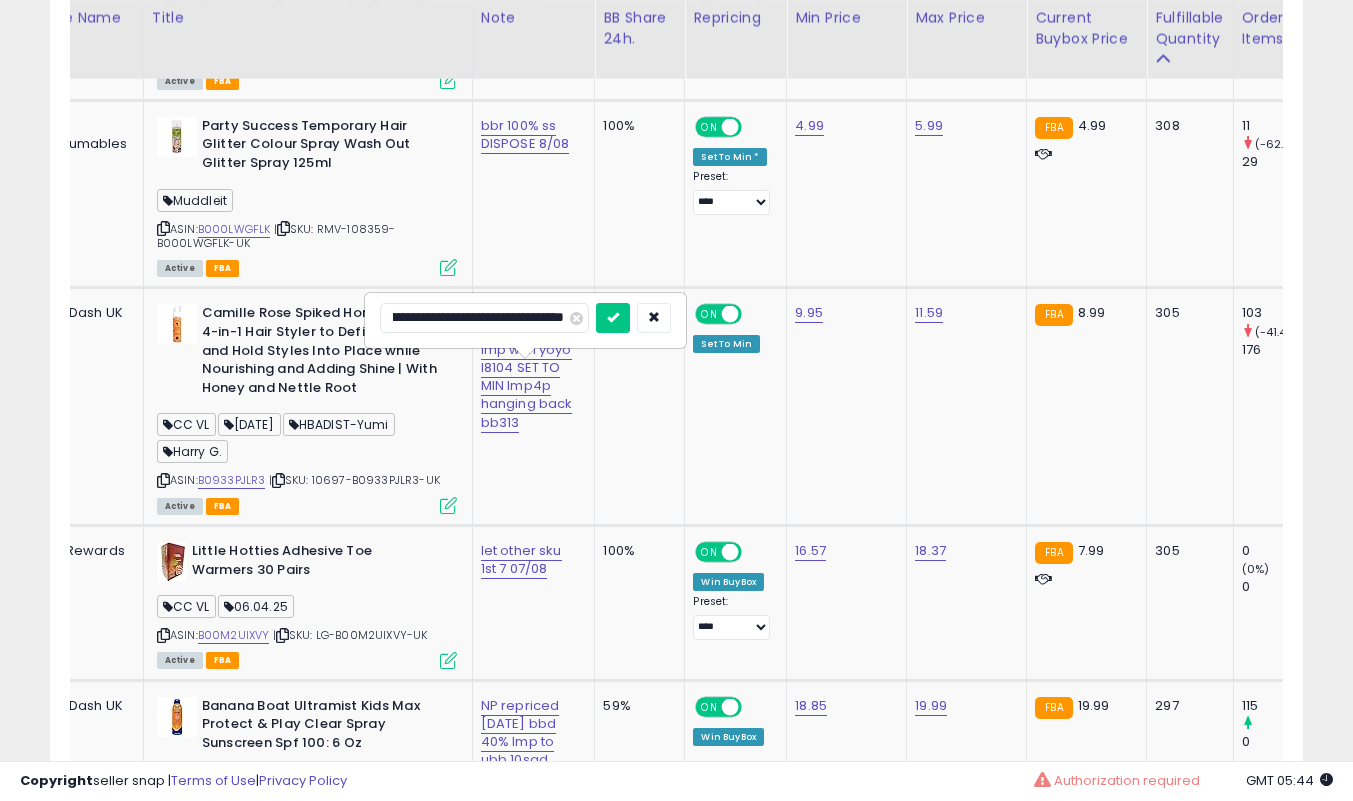 click on "**********" at bounding box center (484, 318) 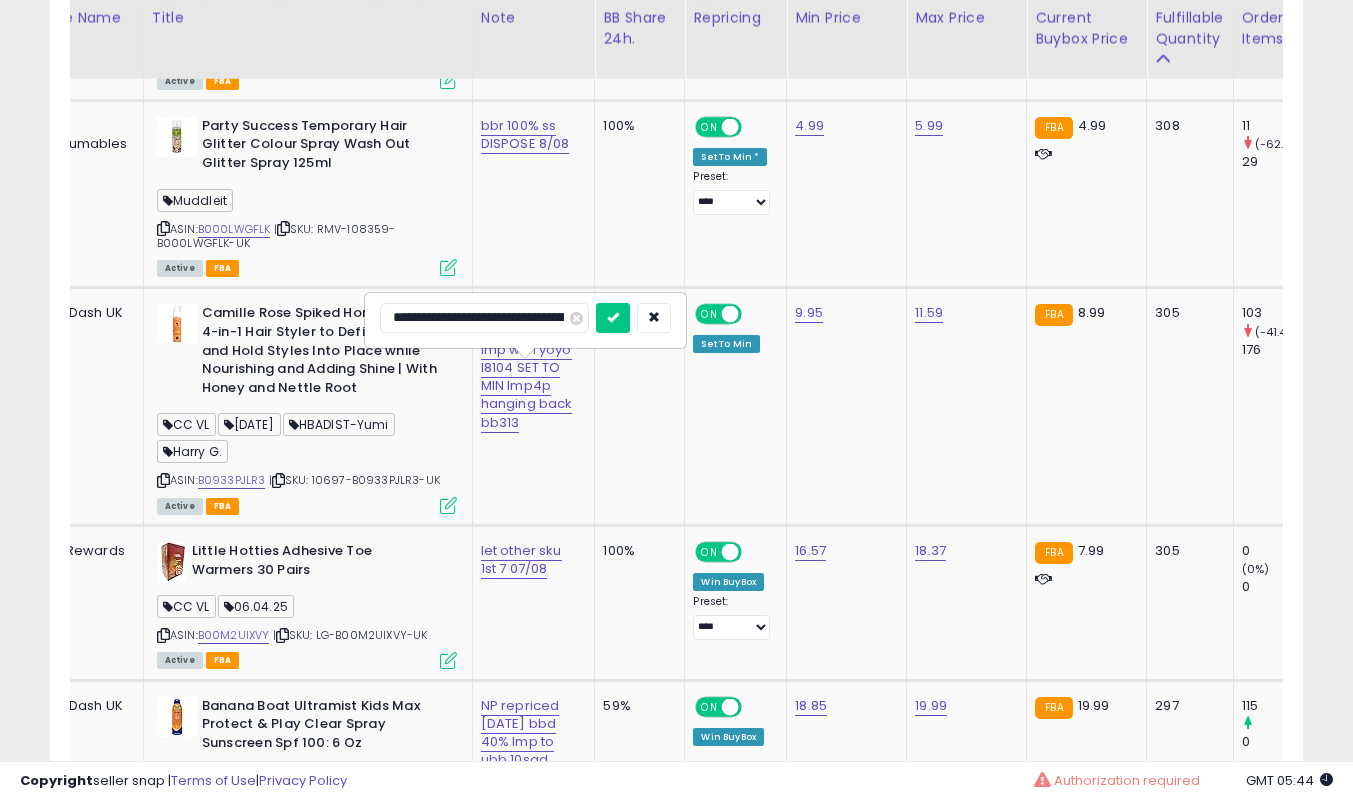 type on "**********" 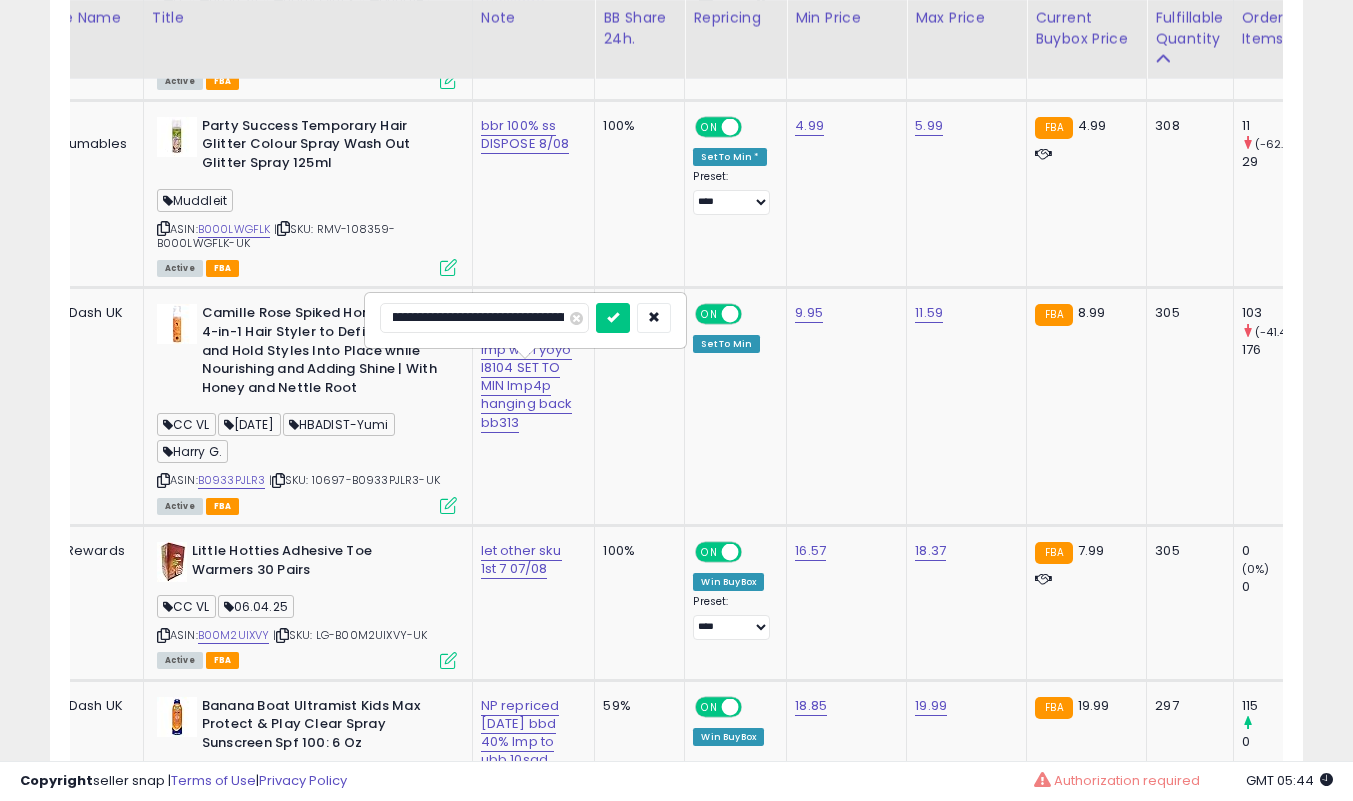 scroll, scrollTop: 0, scrollLeft: 120, axis: horizontal 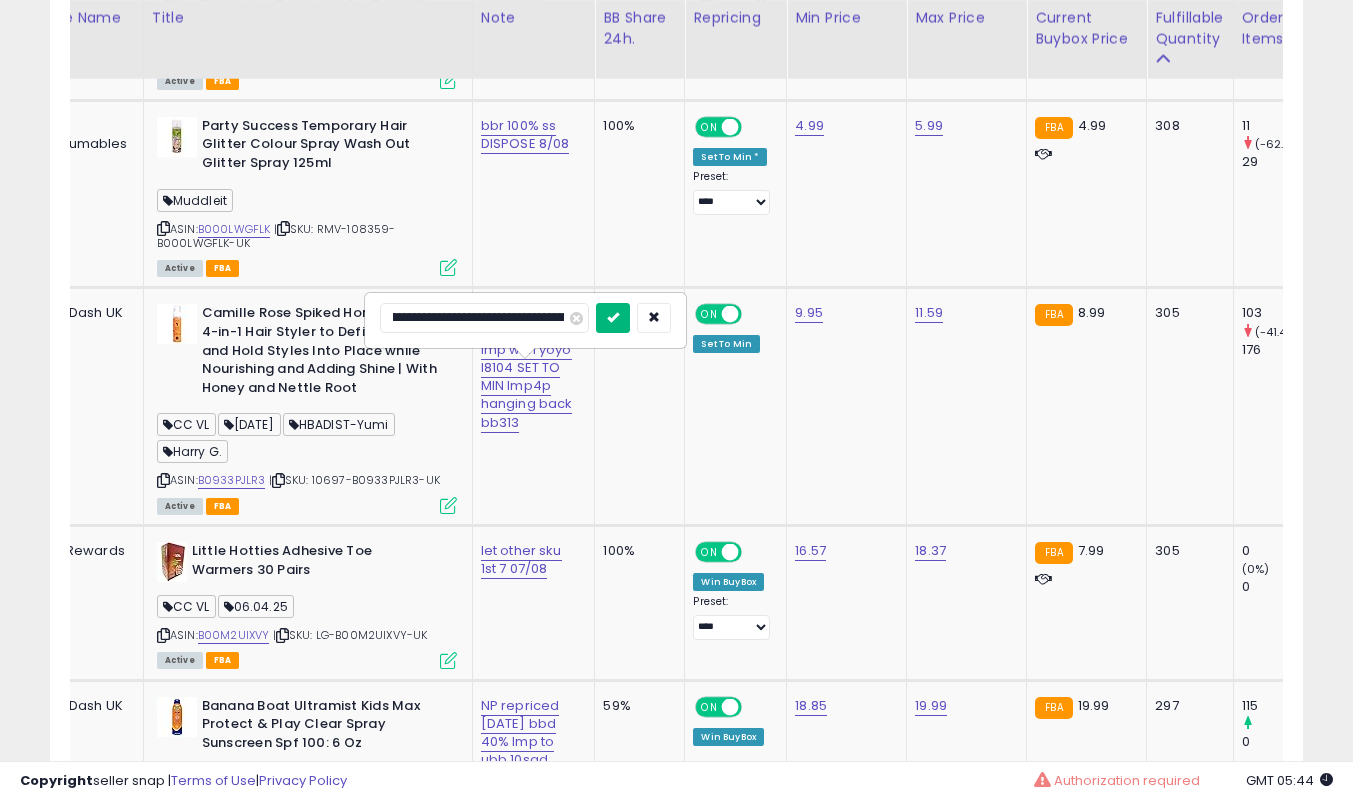 click at bounding box center (613, 317) 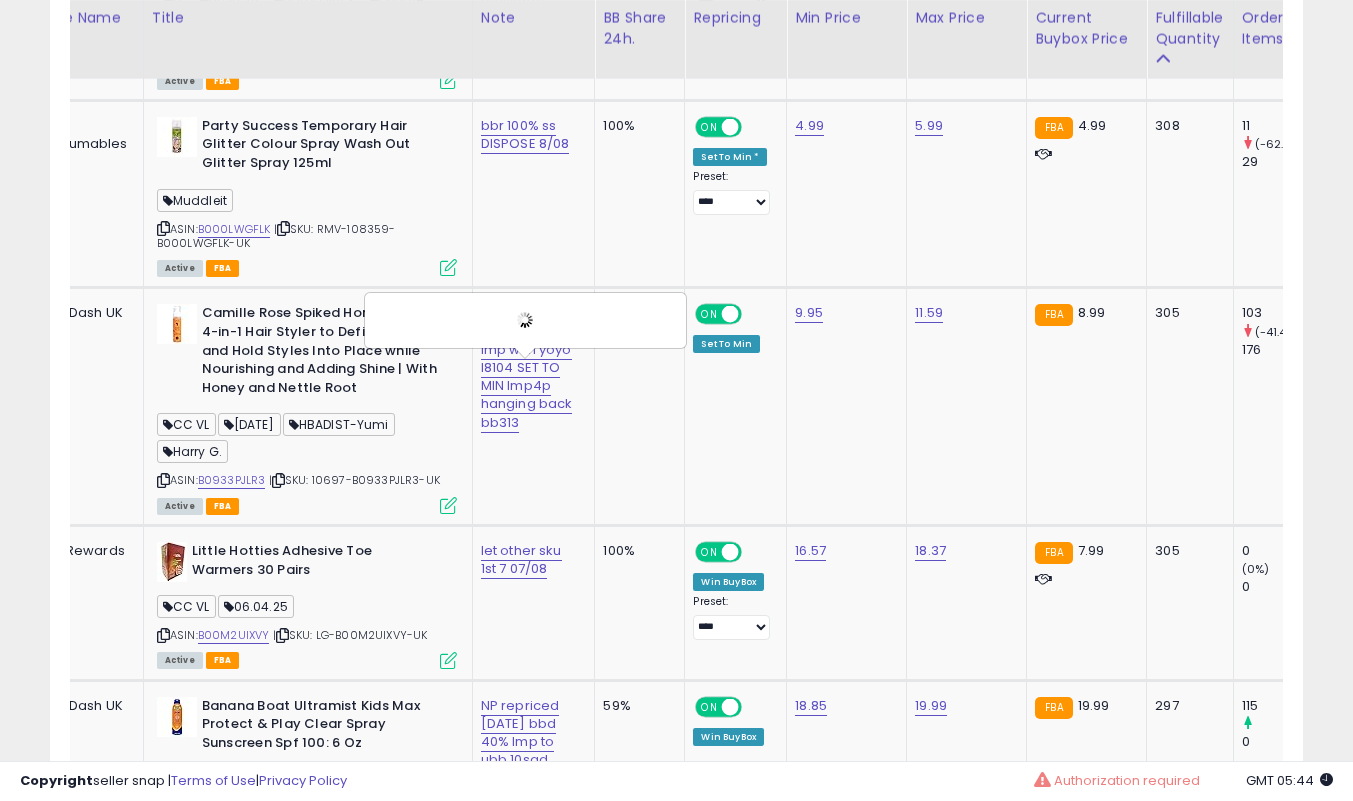 scroll, scrollTop: 0, scrollLeft: 0, axis: both 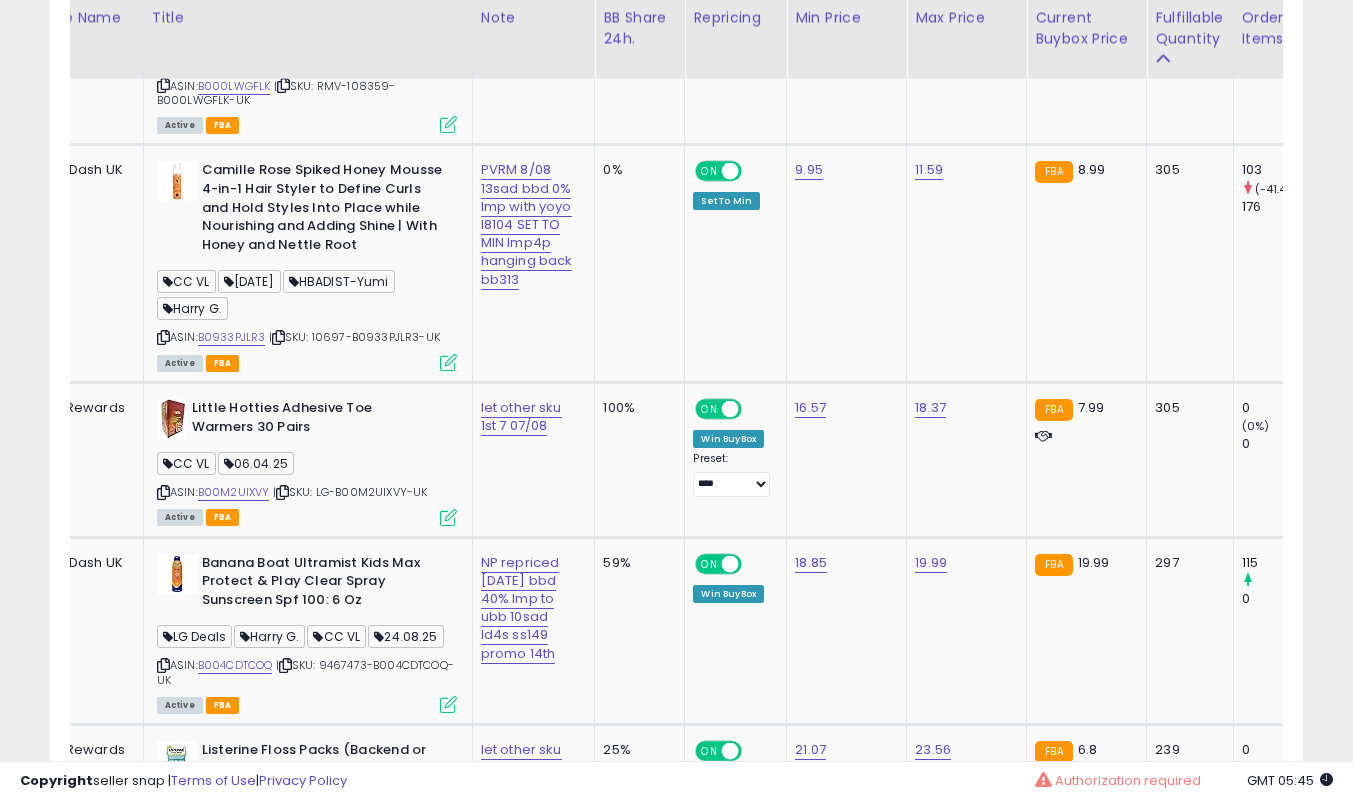 click at bounding box center (163, 492) 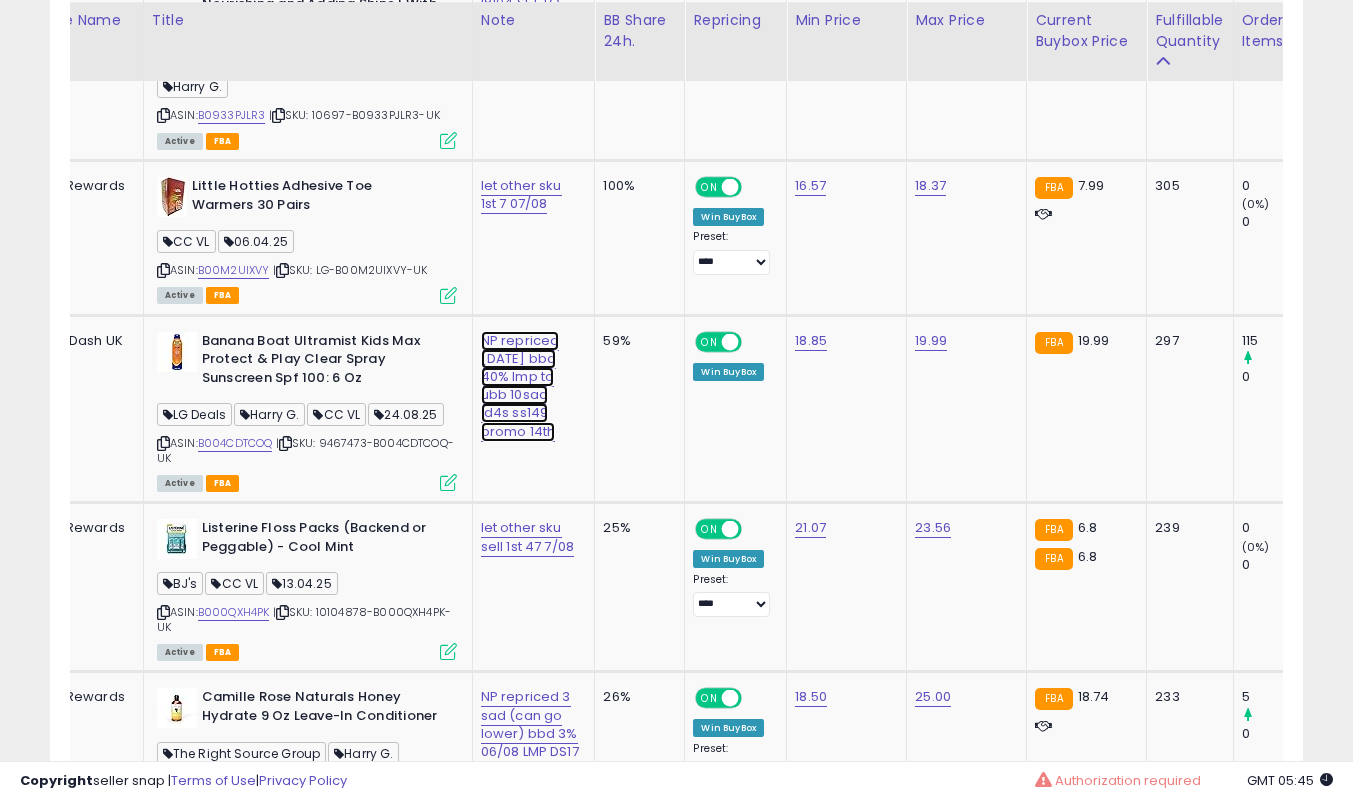 click on "NP repriced [DATE] bbd 40% lmp to ubb 10sad ld4s ss149 promo 14th" at bounding box center (527, -6186) 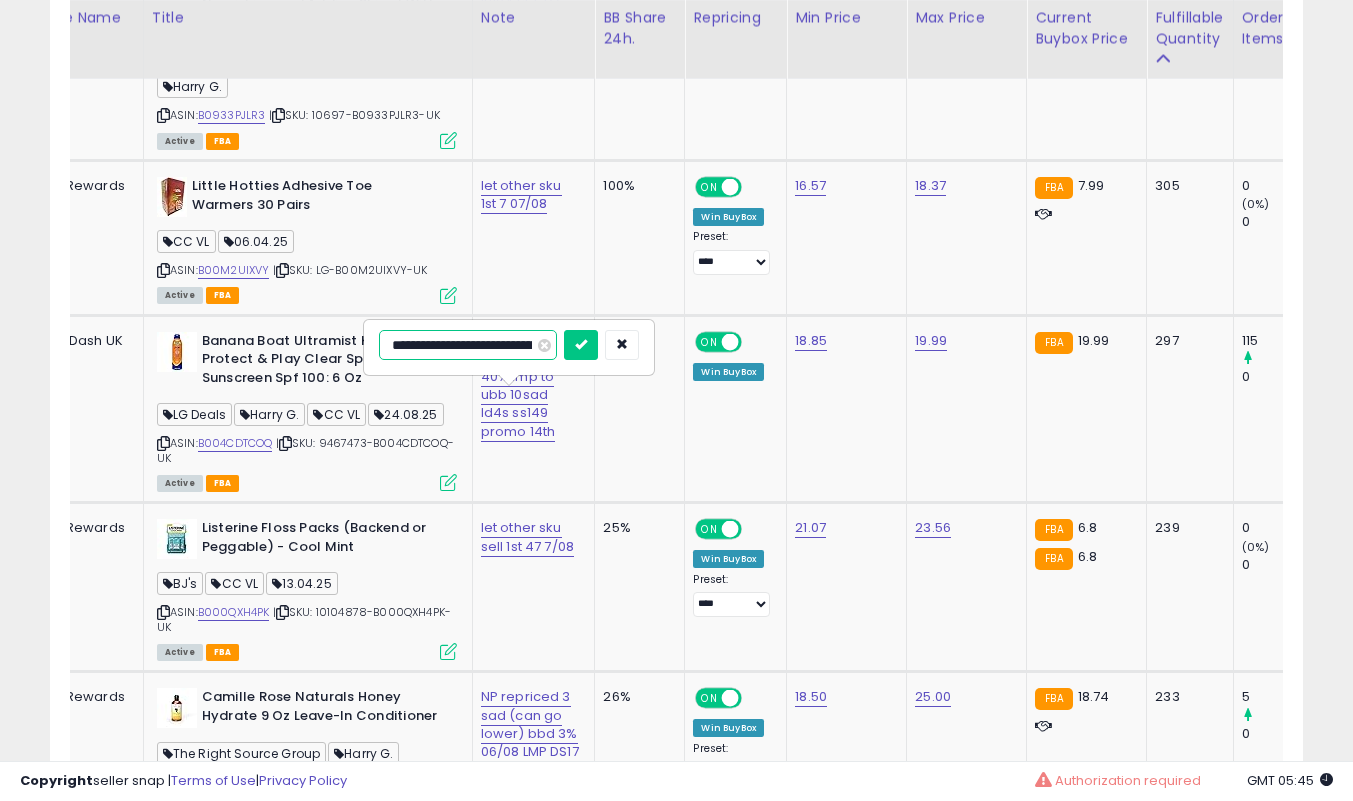 scroll, scrollTop: 0, scrollLeft: 266, axis: horizontal 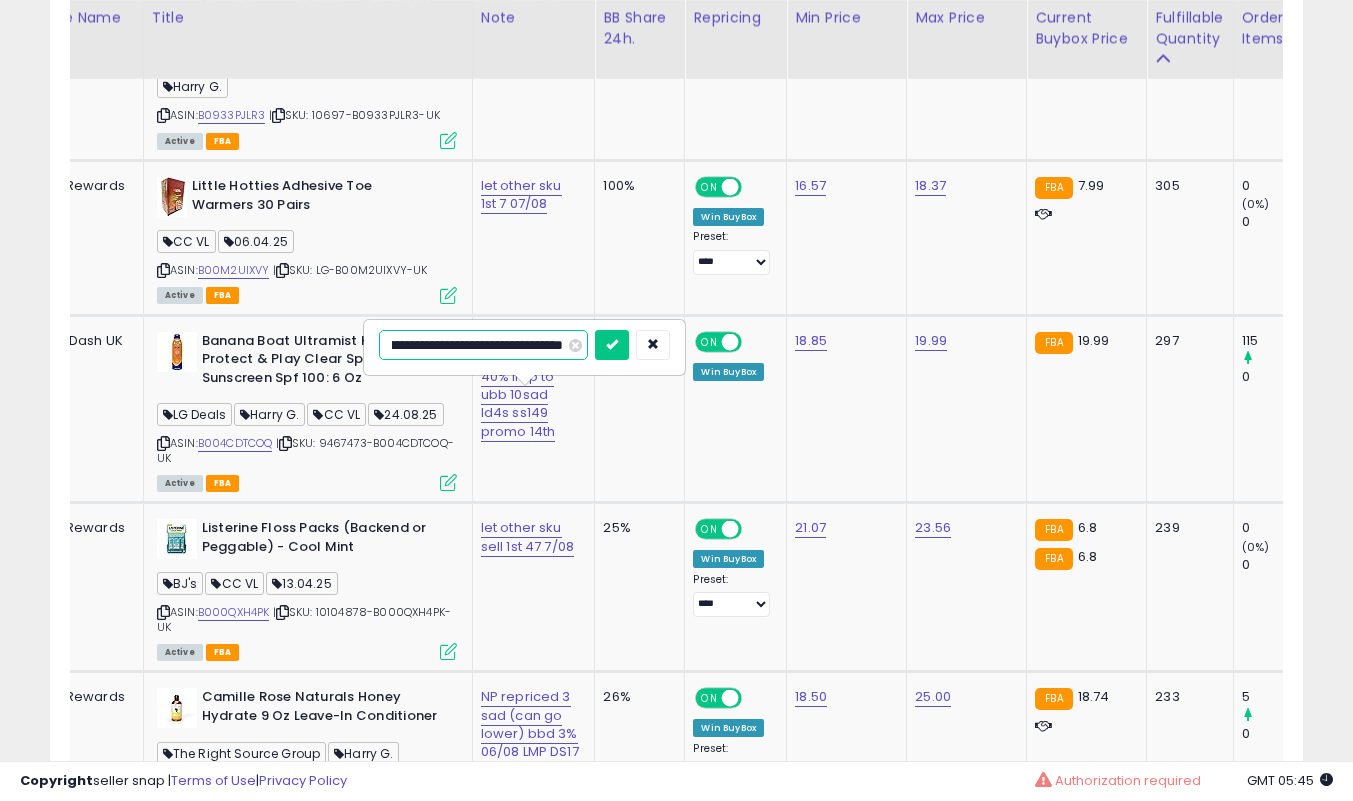 click on "**********" at bounding box center (483, 345) 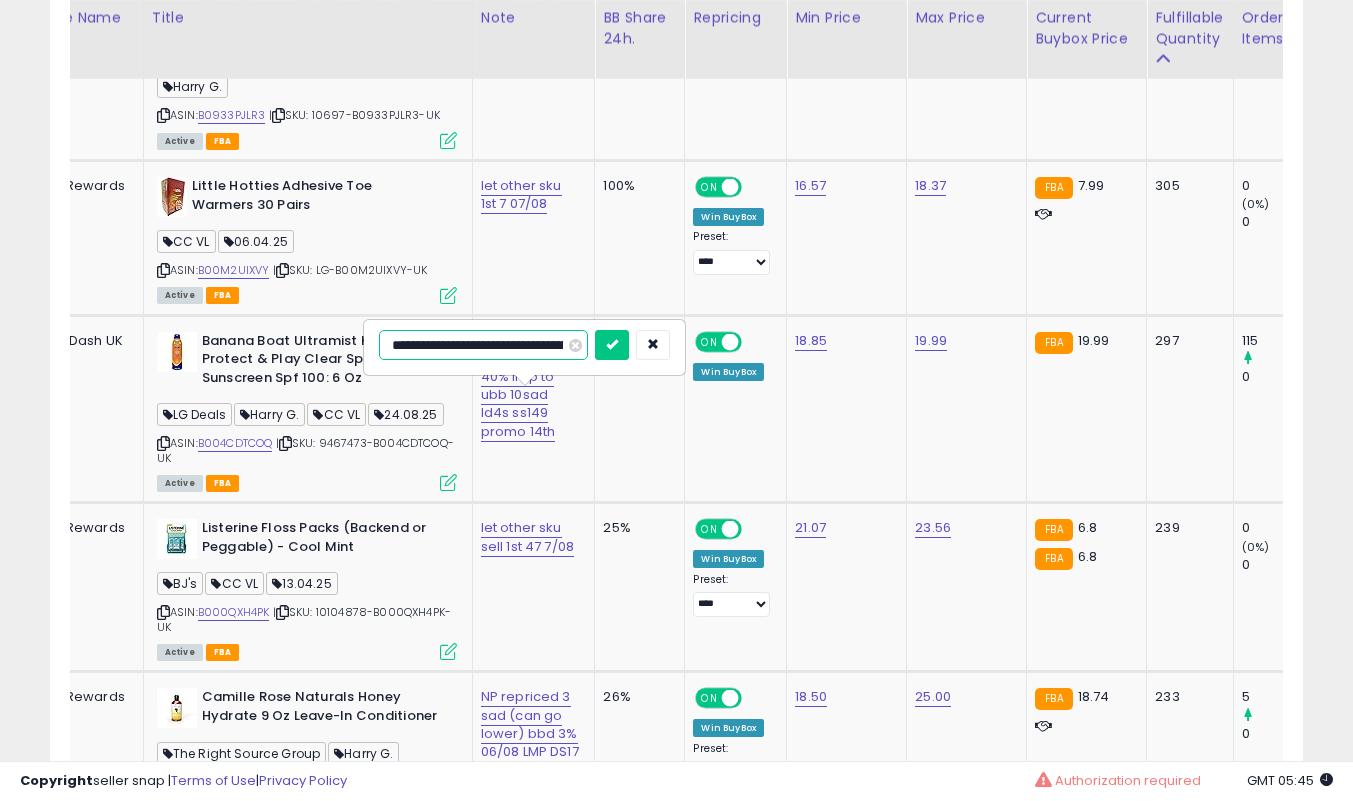 scroll, scrollTop: 0, scrollLeft: 0, axis: both 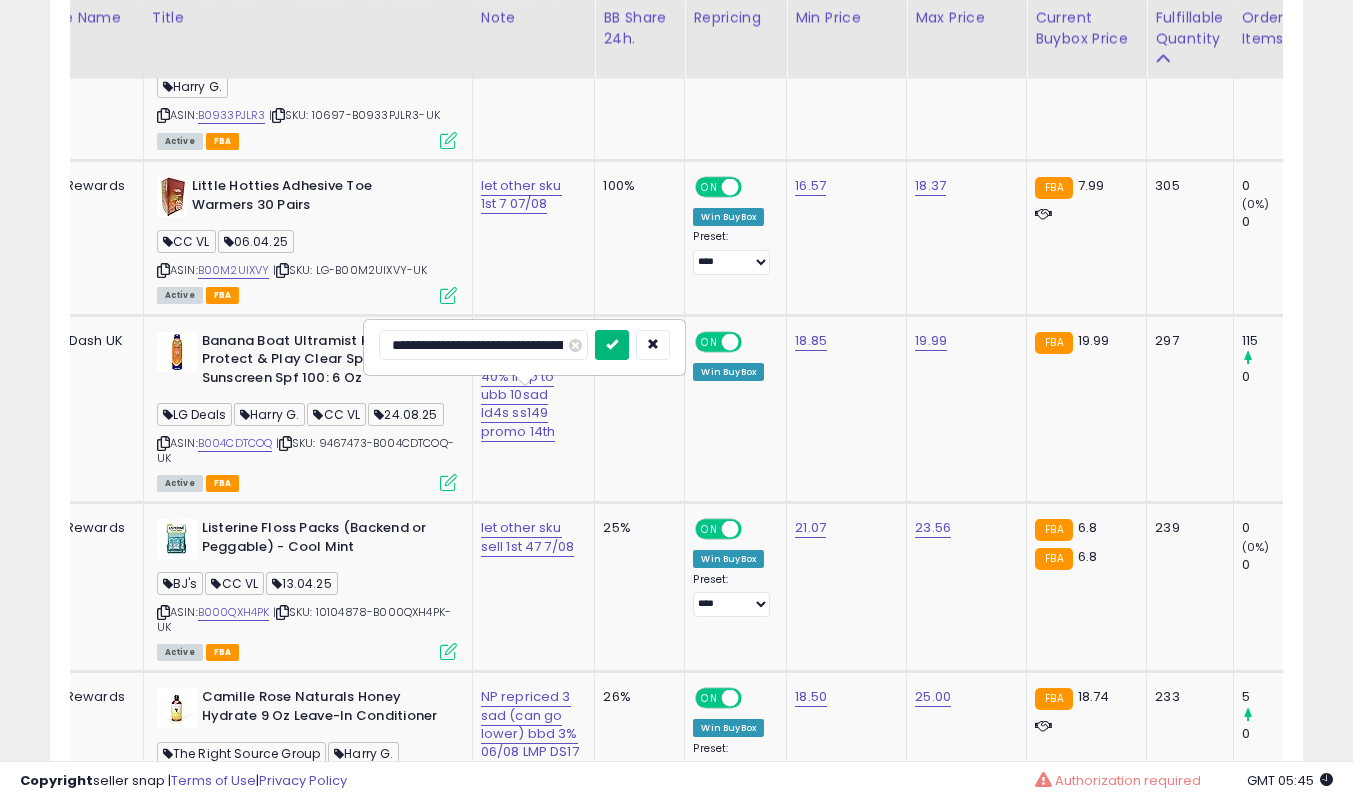 click at bounding box center [612, 344] 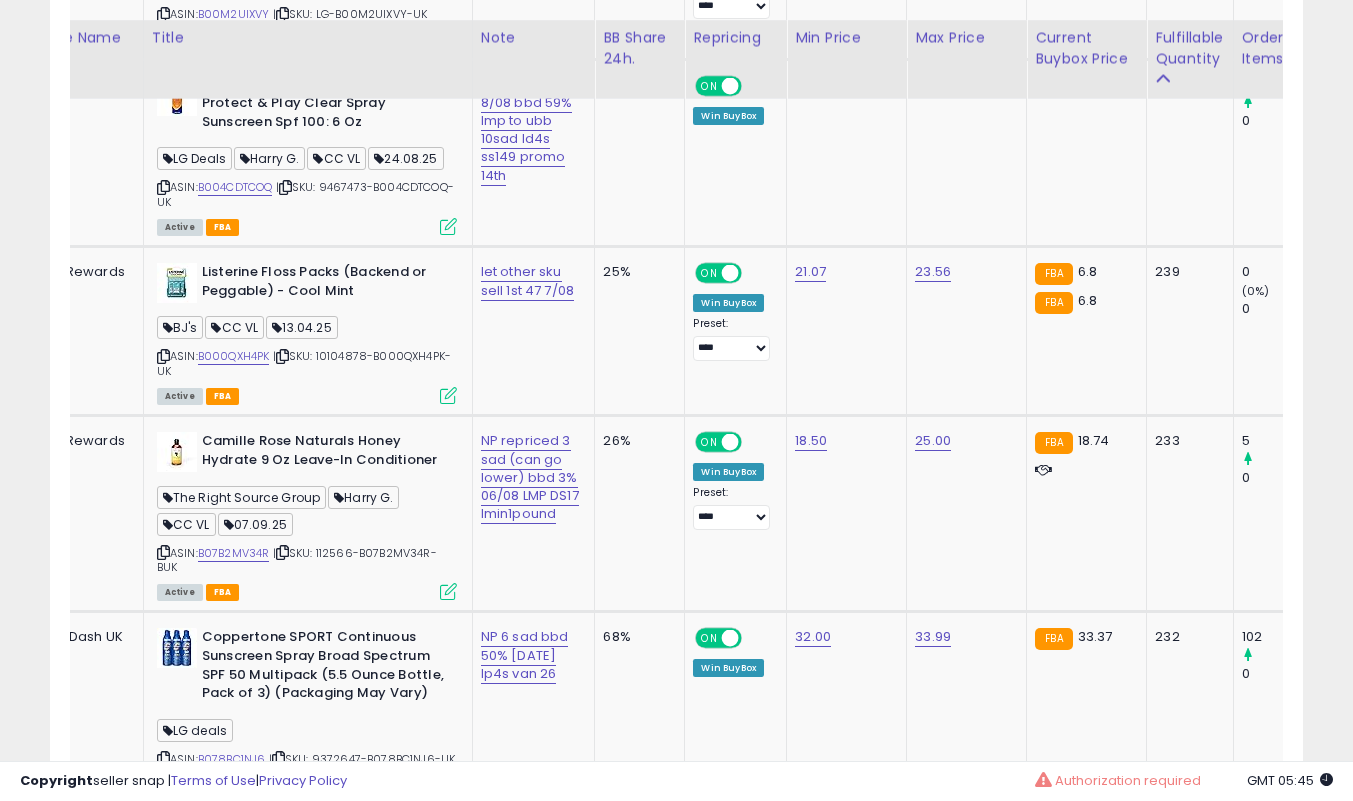 scroll, scrollTop: 7680, scrollLeft: 0, axis: vertical 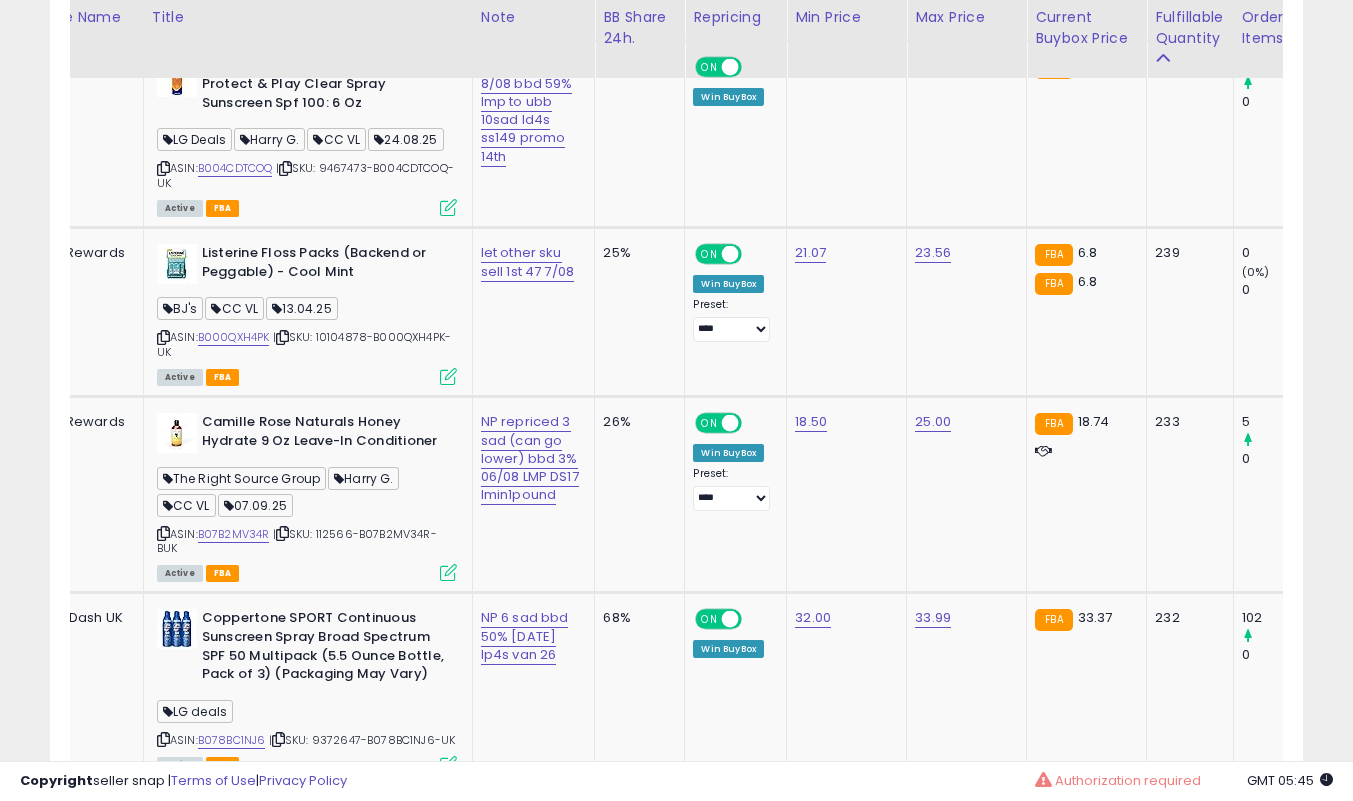 click at bounding box center (163, 337) 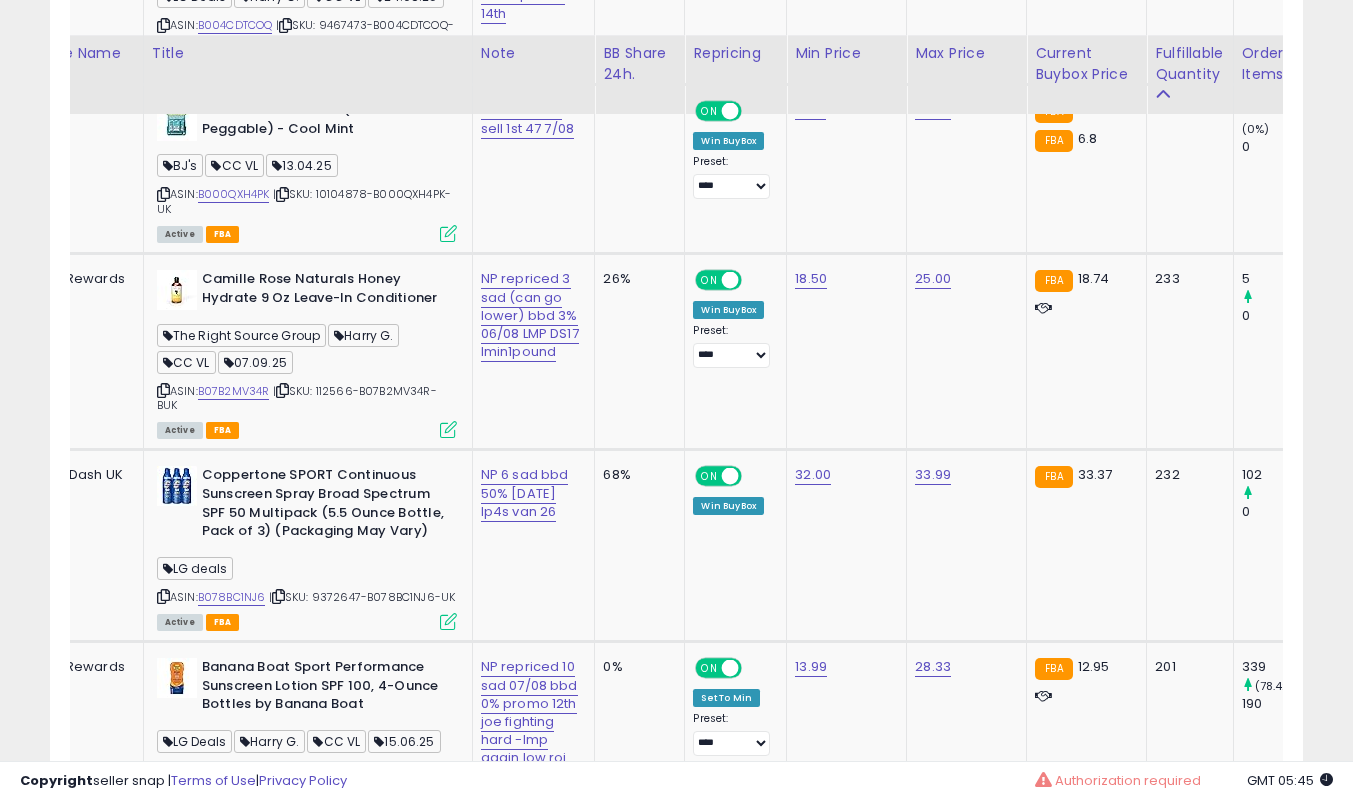 scroll, scrollTop: 7858, scrollLeft: 0, axis: vertical 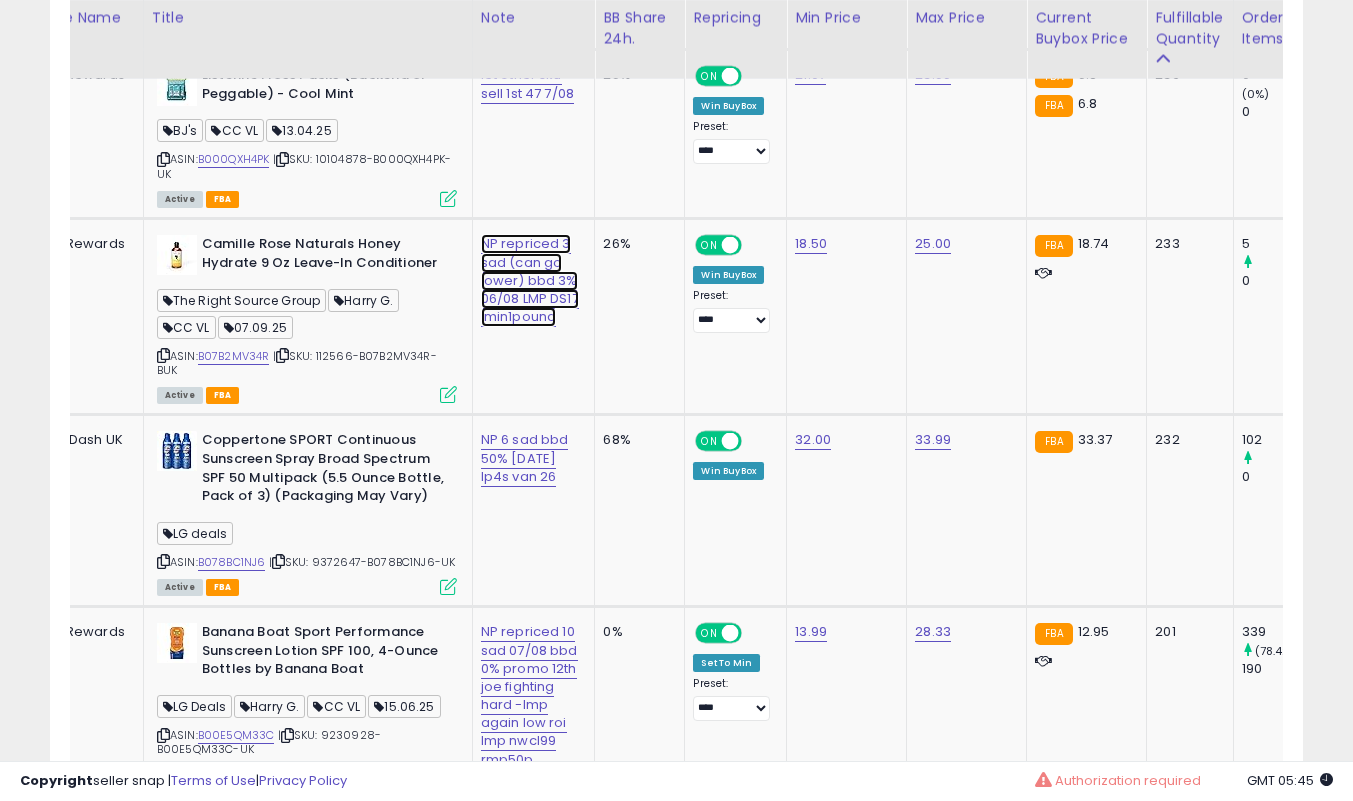 click on "NP repriced 3 sad (can go lower) bbd 3% 06/08 LMP DS17 lmin1pound" at bounding box center [527, -6639] 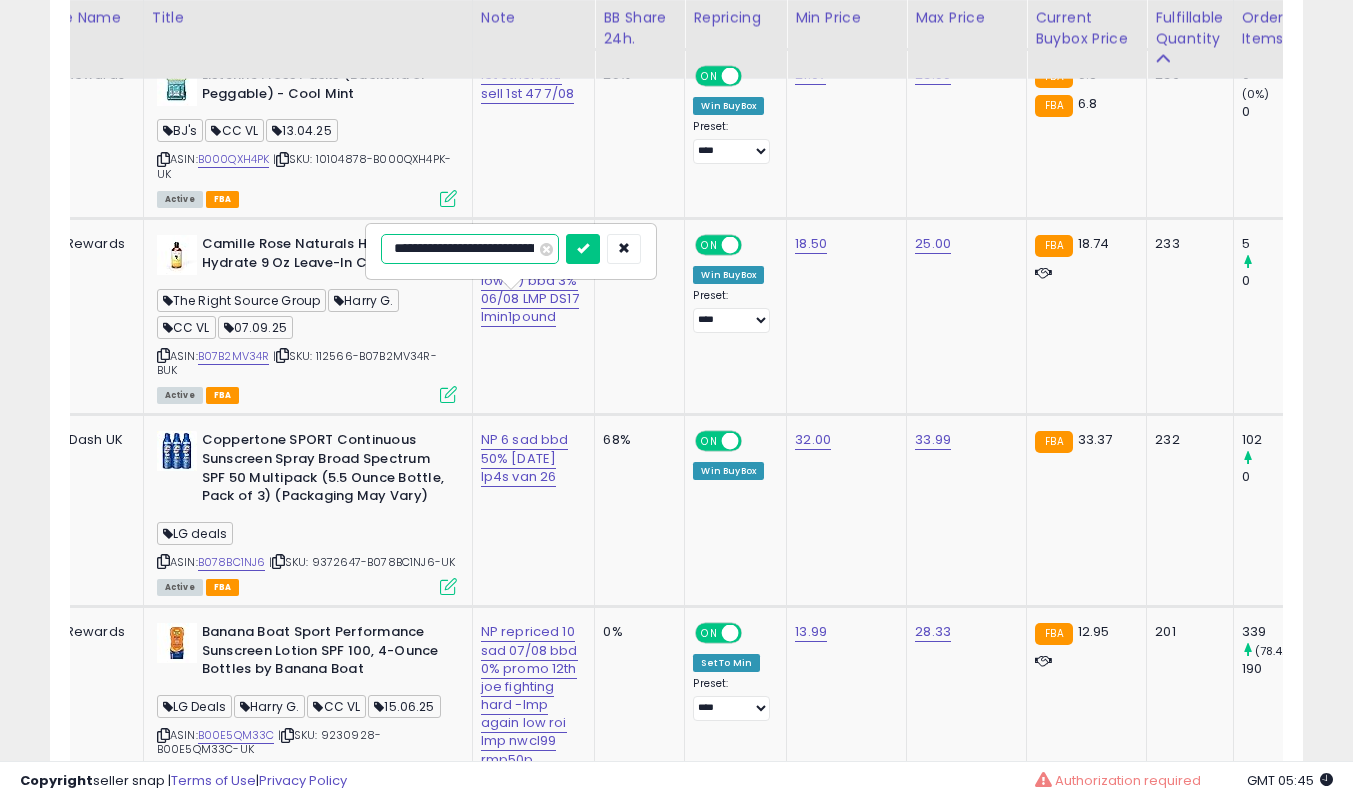 scroll, scrollTop: 0, scrollLeft: 288, axis: horizontal 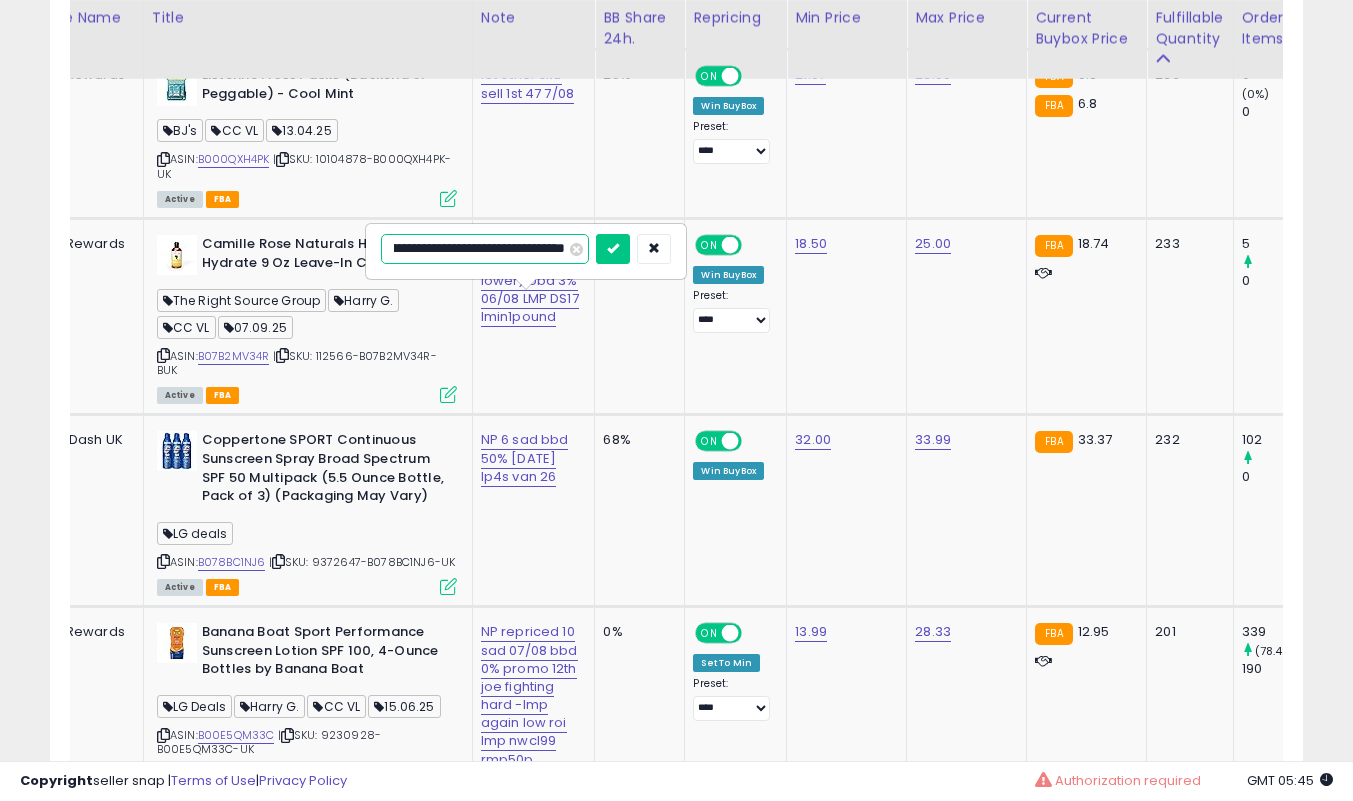 click on "**********" at bounding box center (485, 249) 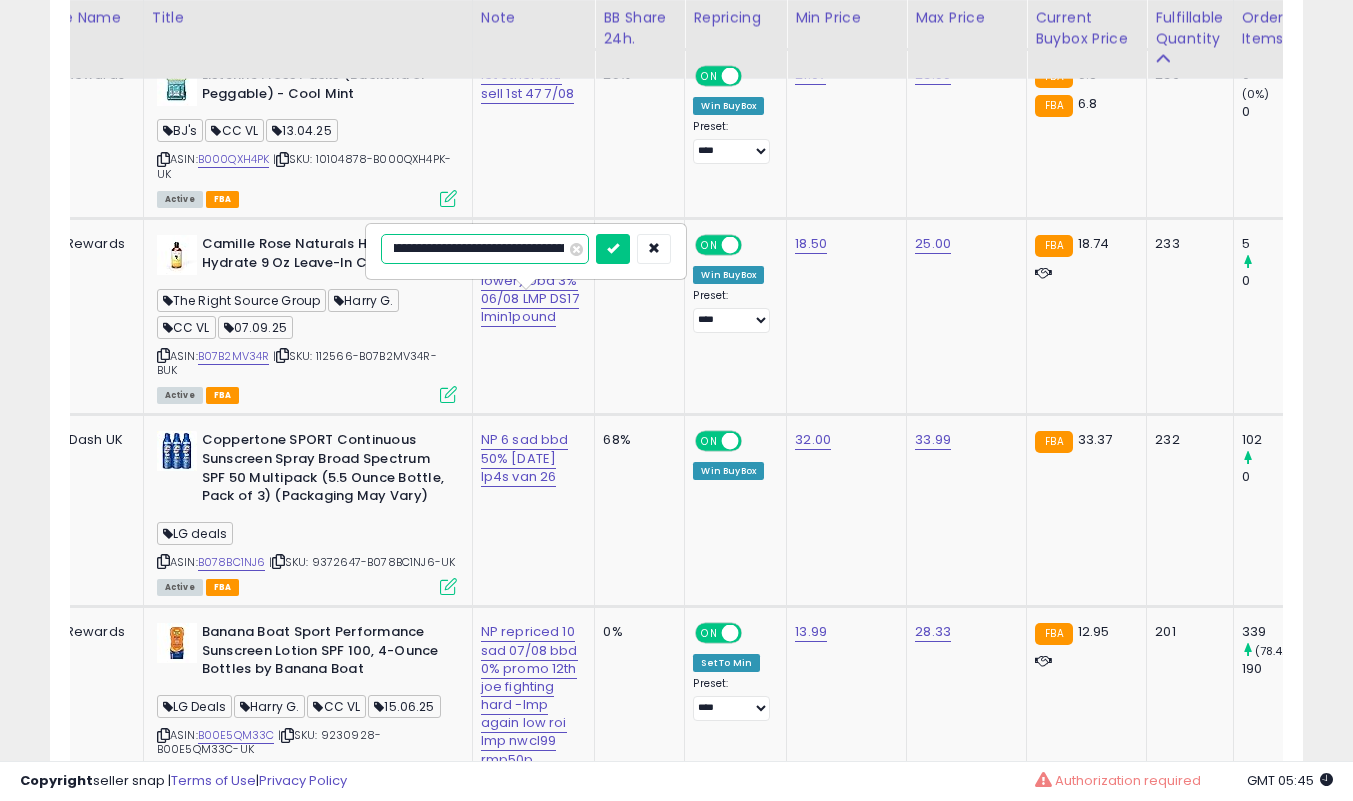 scroll, scrollTop: 0, scrollLeft: 144, axis: horizontal 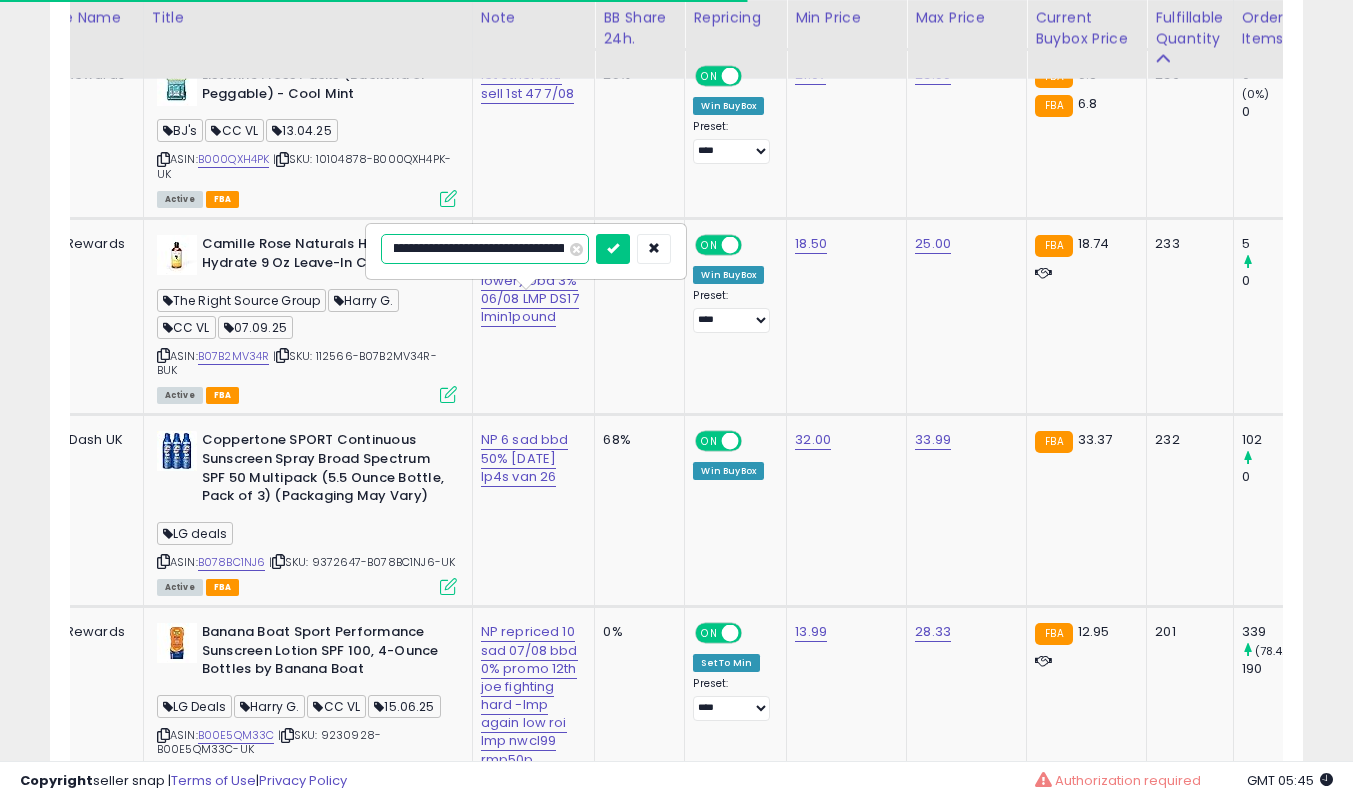 type on "**********" 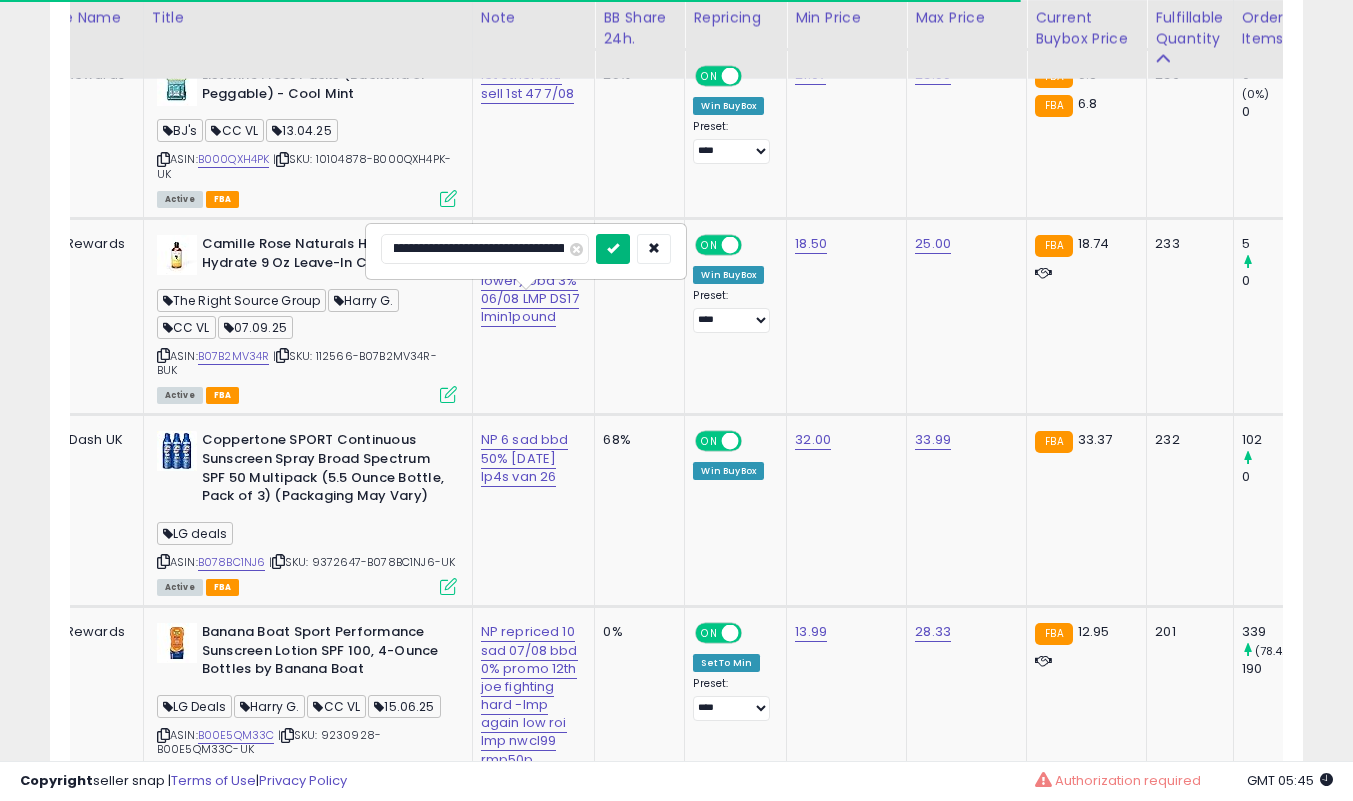 click at bounding box center [613, 248] 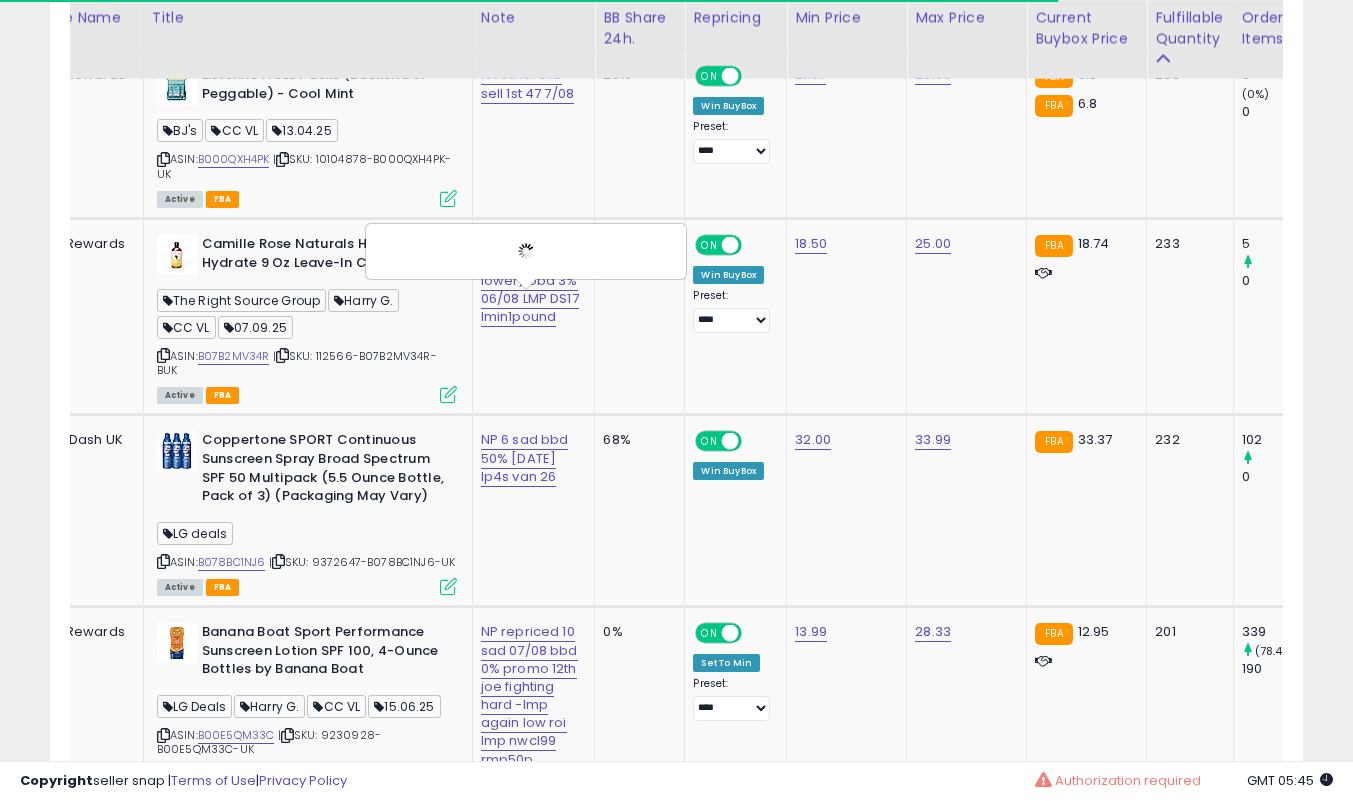 scroll, scrollTop: 0, scrollLeft: 0, axis: both 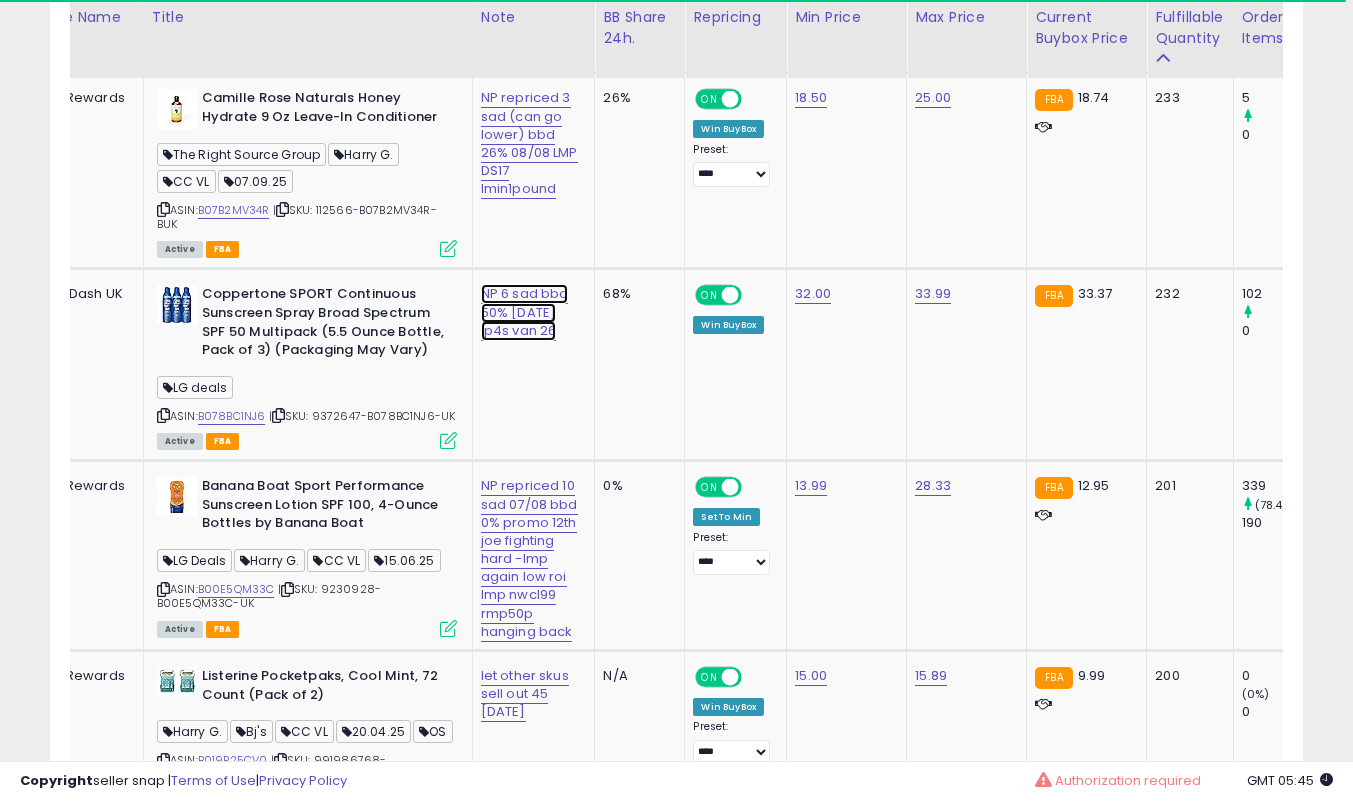 click on "NP 6 sad bbd 50% [DATE] lp4s van 26" at bounding box center (527, -6785) 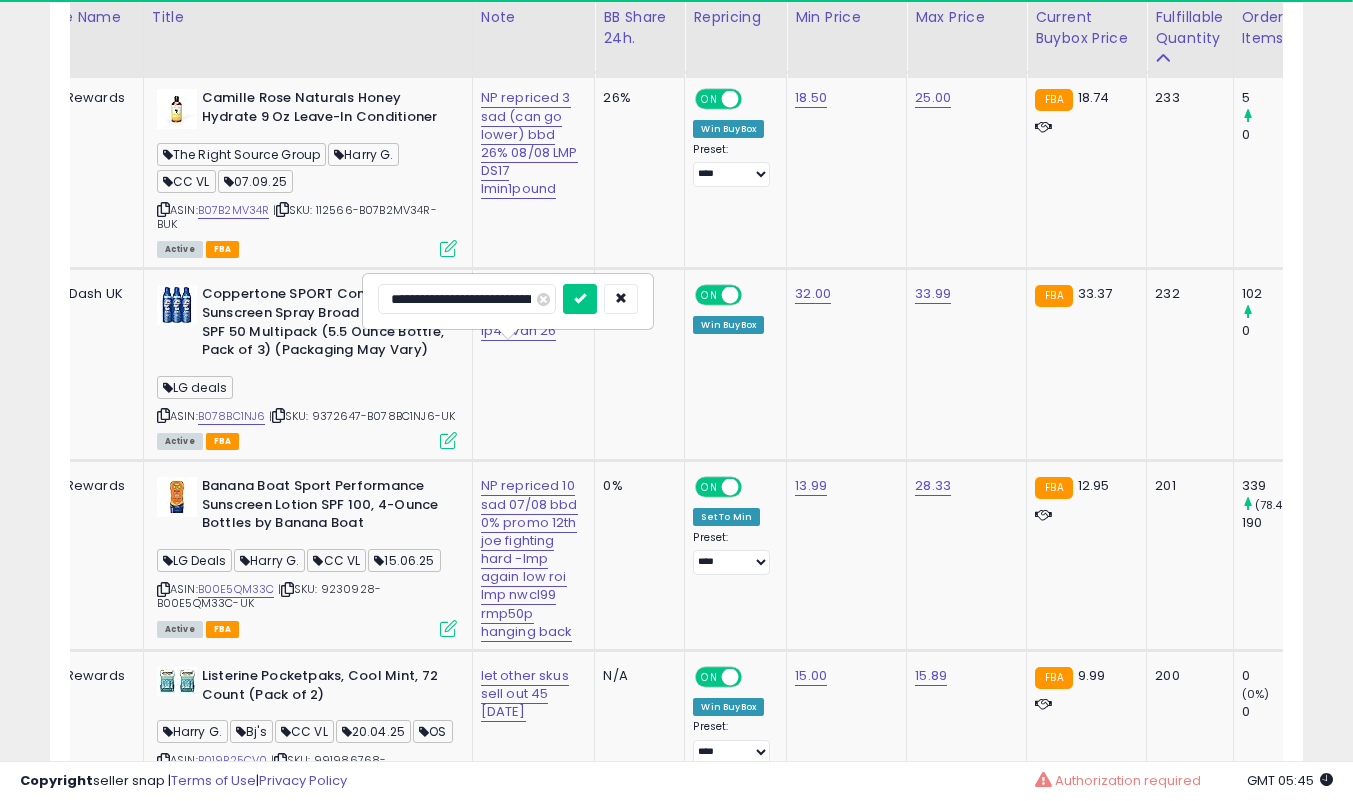scroll, scrollTop: 0, scrollLeft: 69, axis: horizontal 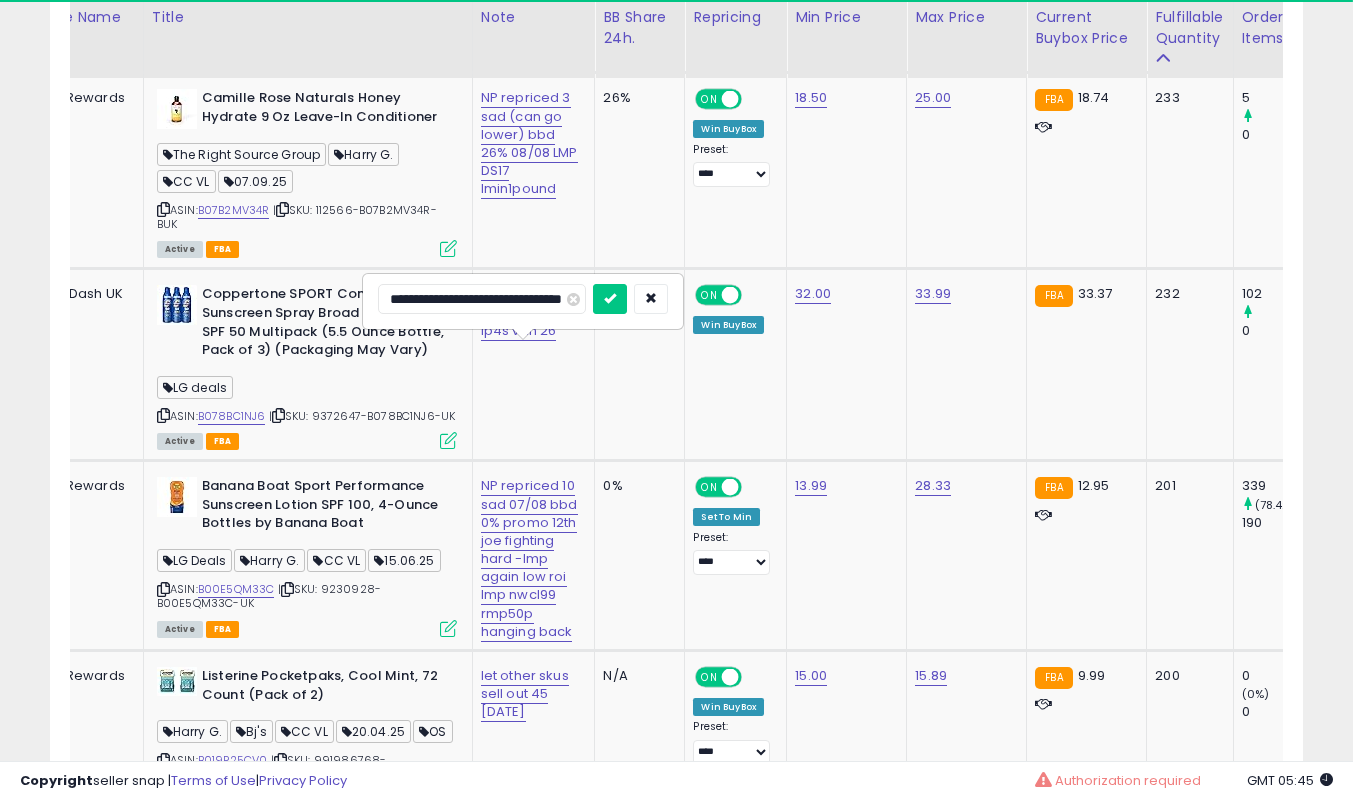 click on "**********" at bounding box center (482, 299) 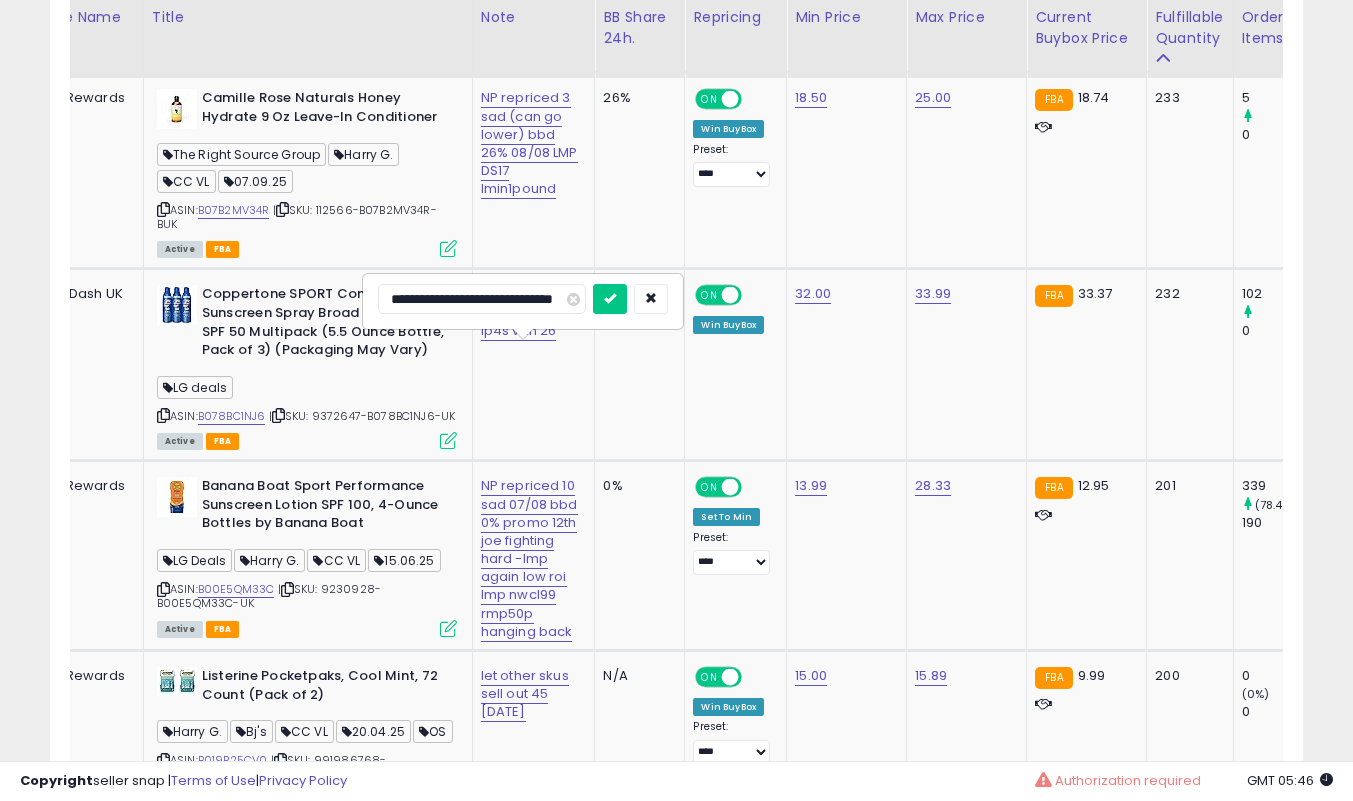 scroll, scrollTop: 0, scrollLeft: 53, axis: horizontal 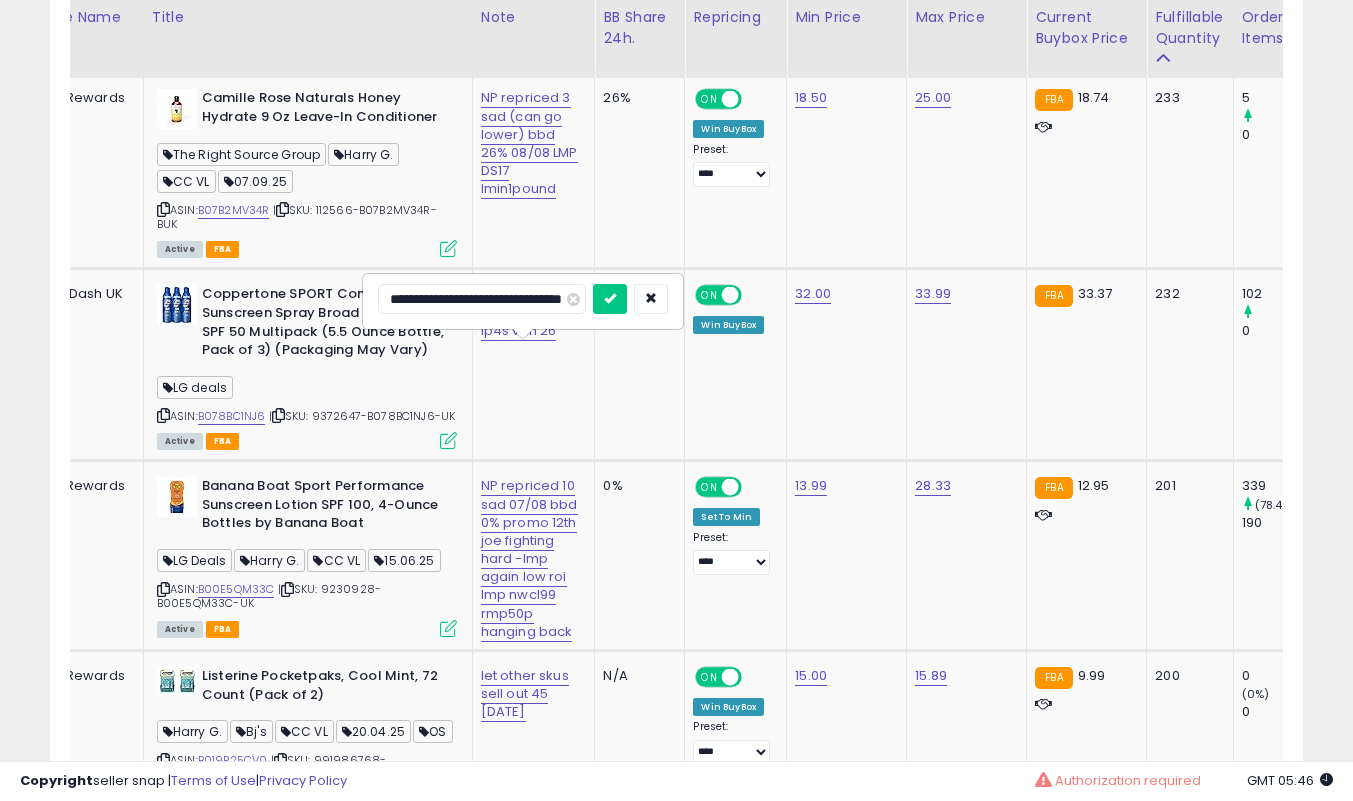 click on "**********" at bounding box center [482, 299] 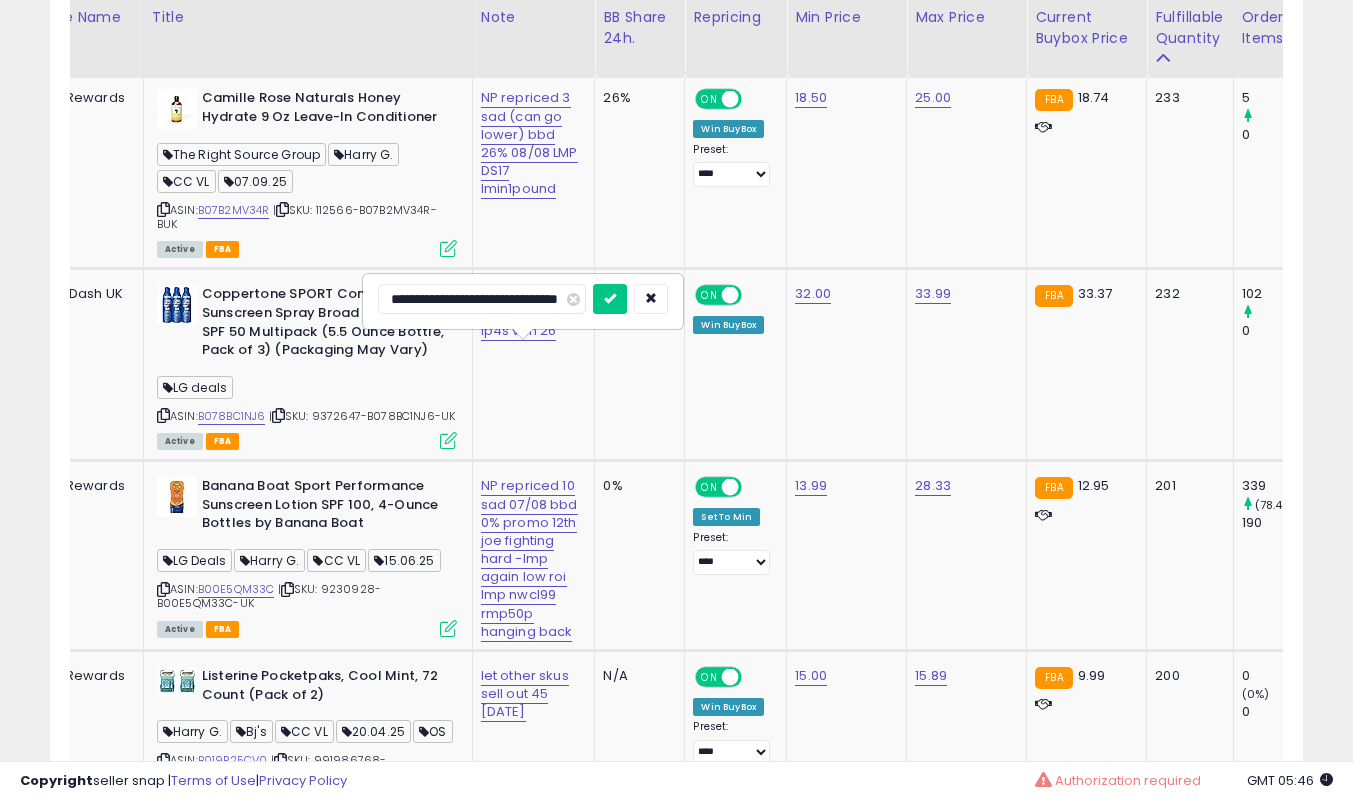 type on "**********" 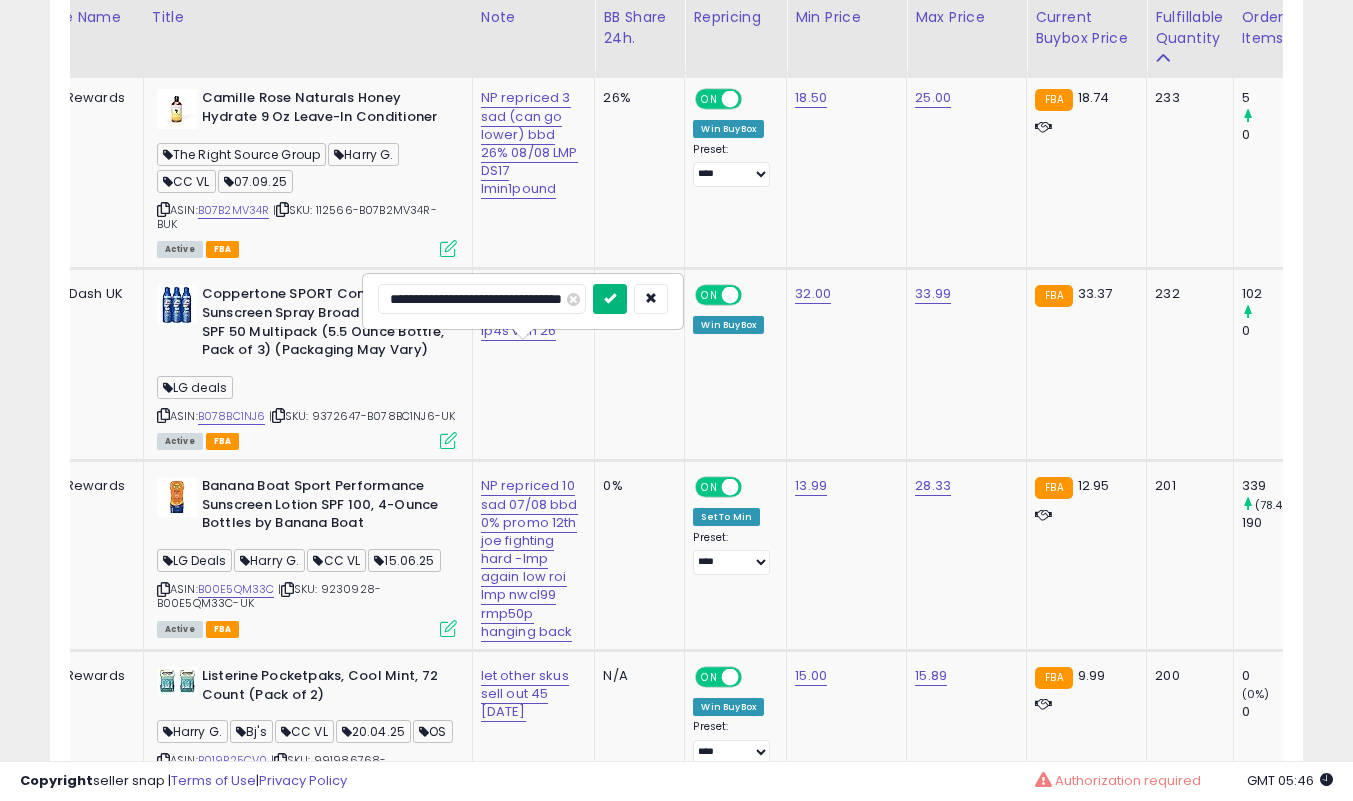 click at bounding box center (610, 298) 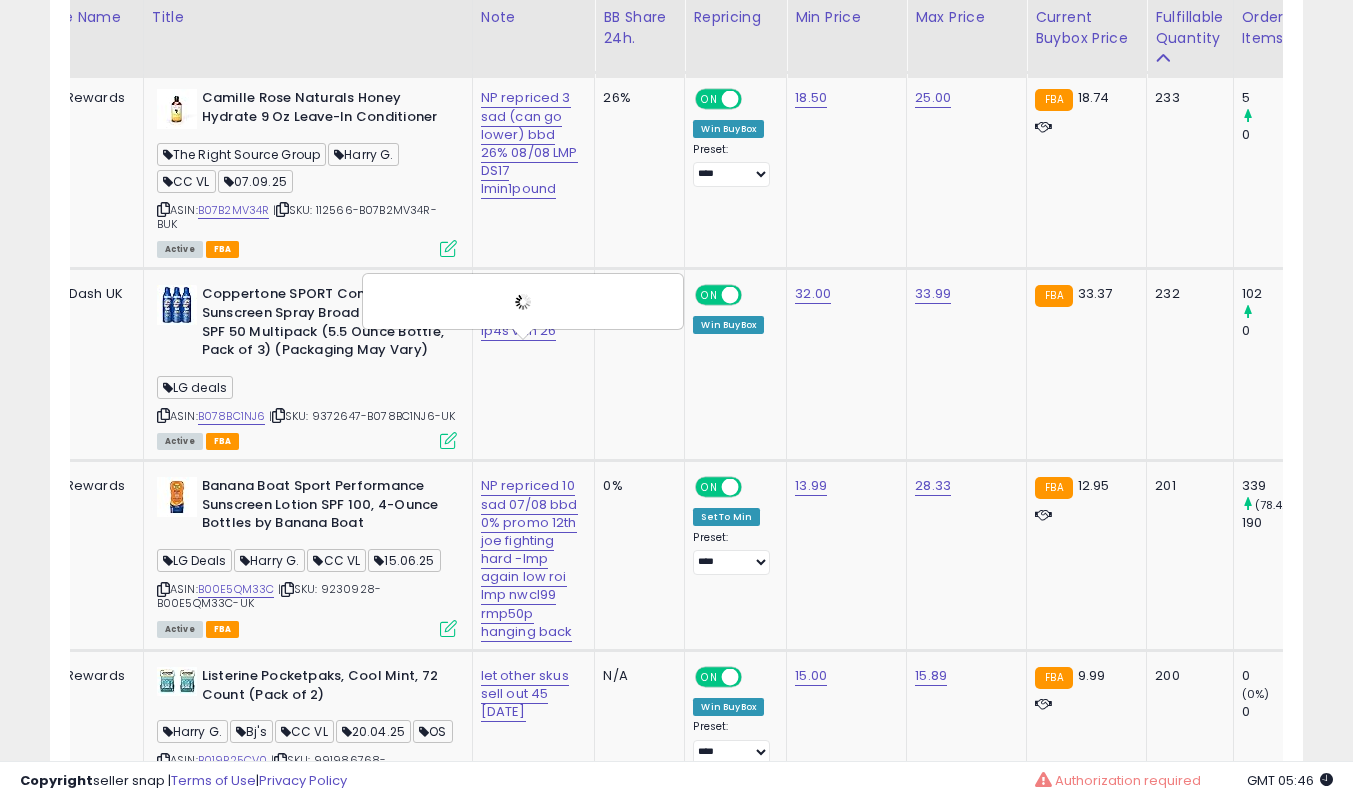 scroll, scrollTop: 0, scrollLeft: 0, axis: both 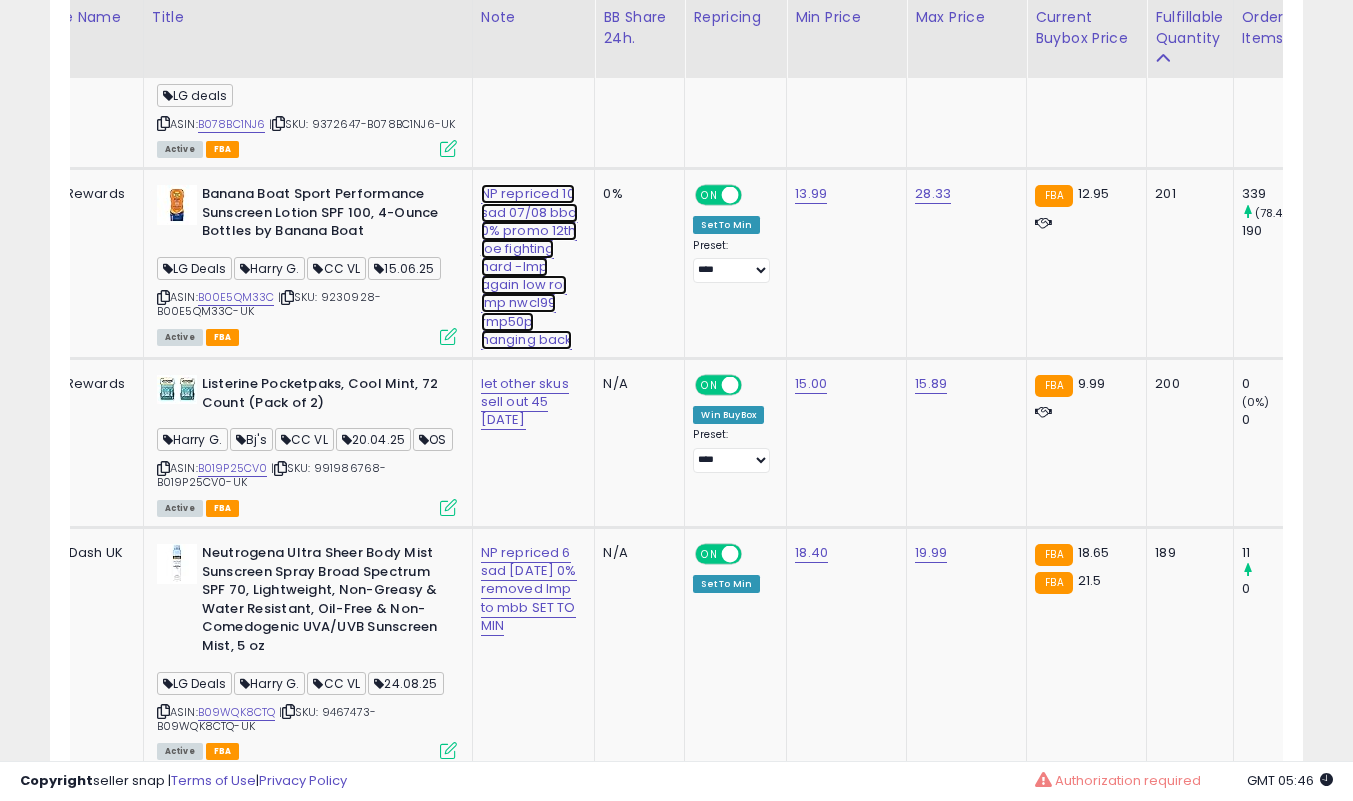 click on "NP repriced 10 sad 07/08 bbd 0% promo 12th  joe fighting hard -lmp again low roi lmp nwcl99 rmp50p hanging back" at bounding box center [527, -7077] 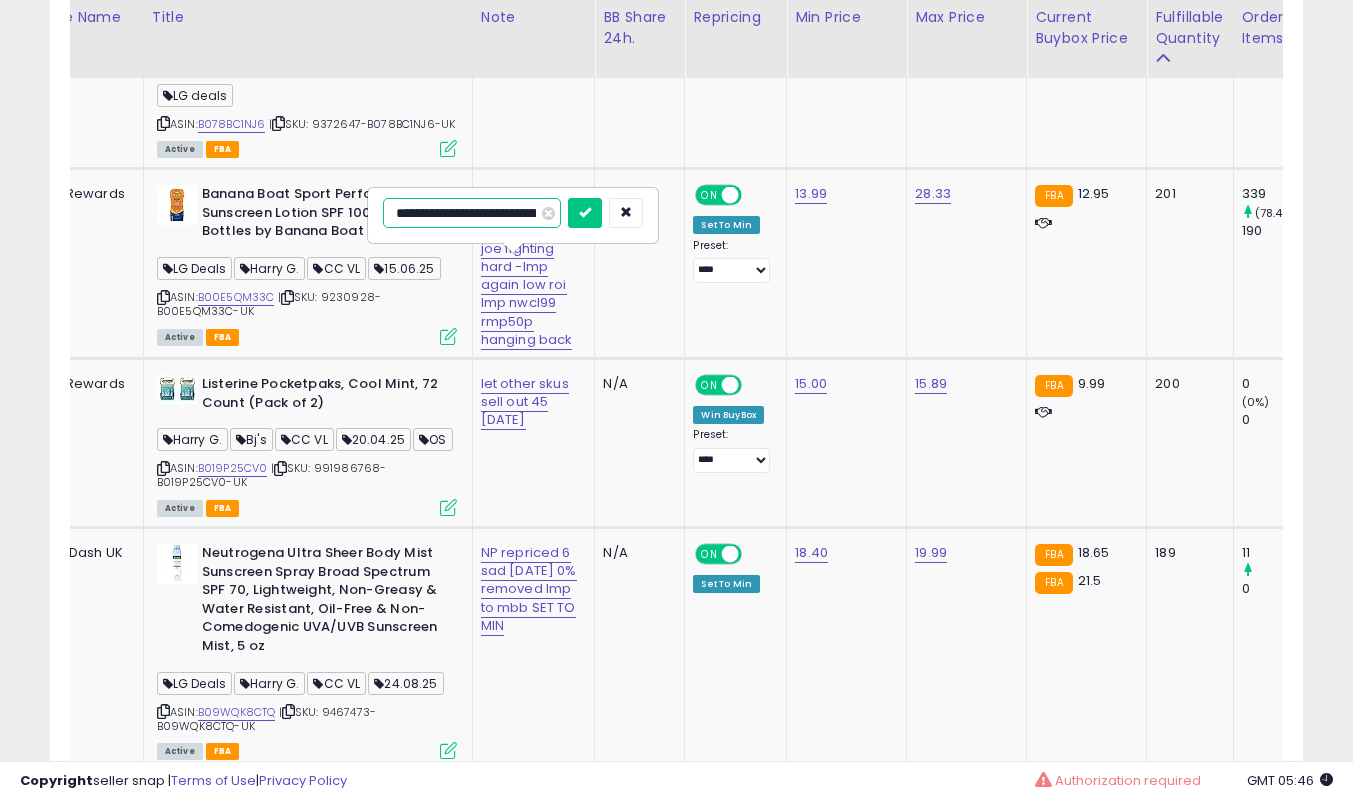 scroll, scrollTop: 0, scrollLeft: 575, axis: horizontal 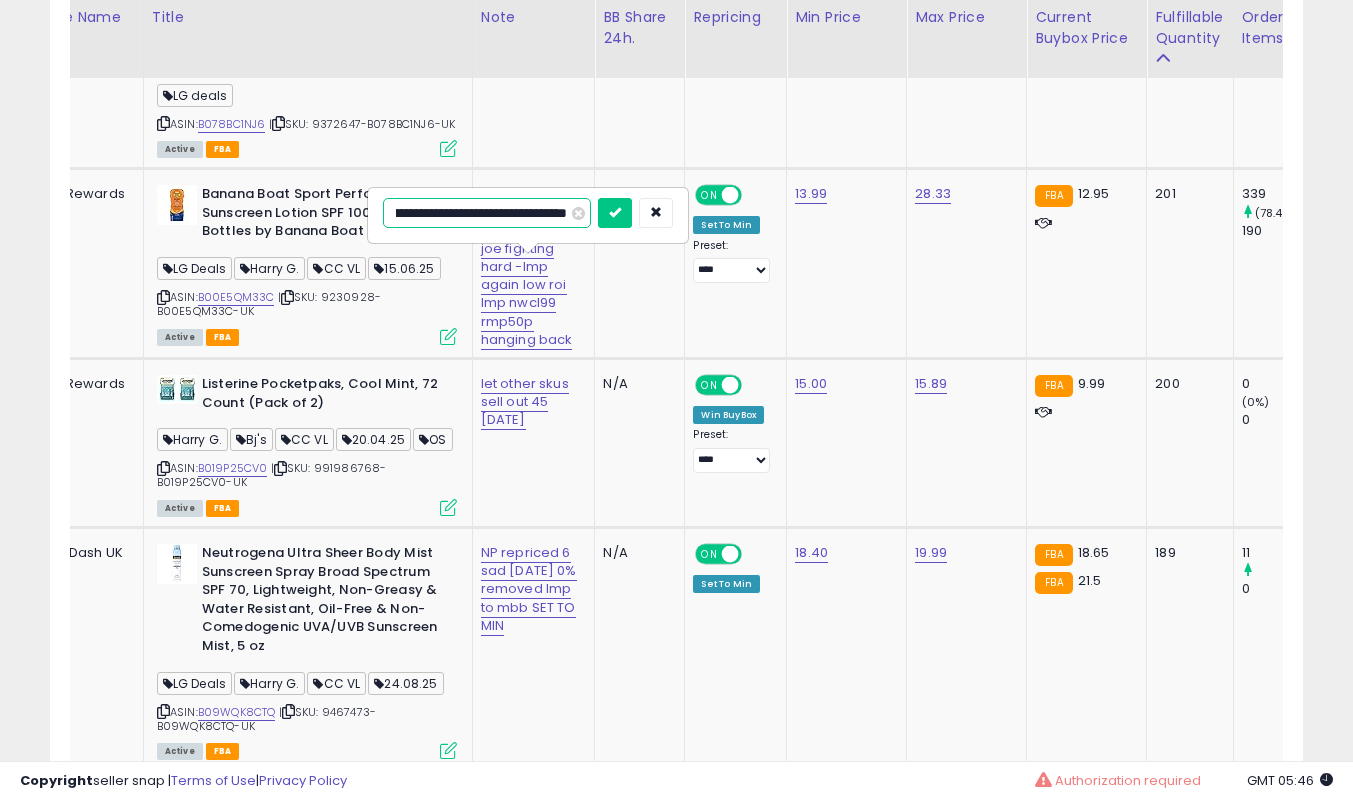 click on "**********" at bounding box center [487, 213] 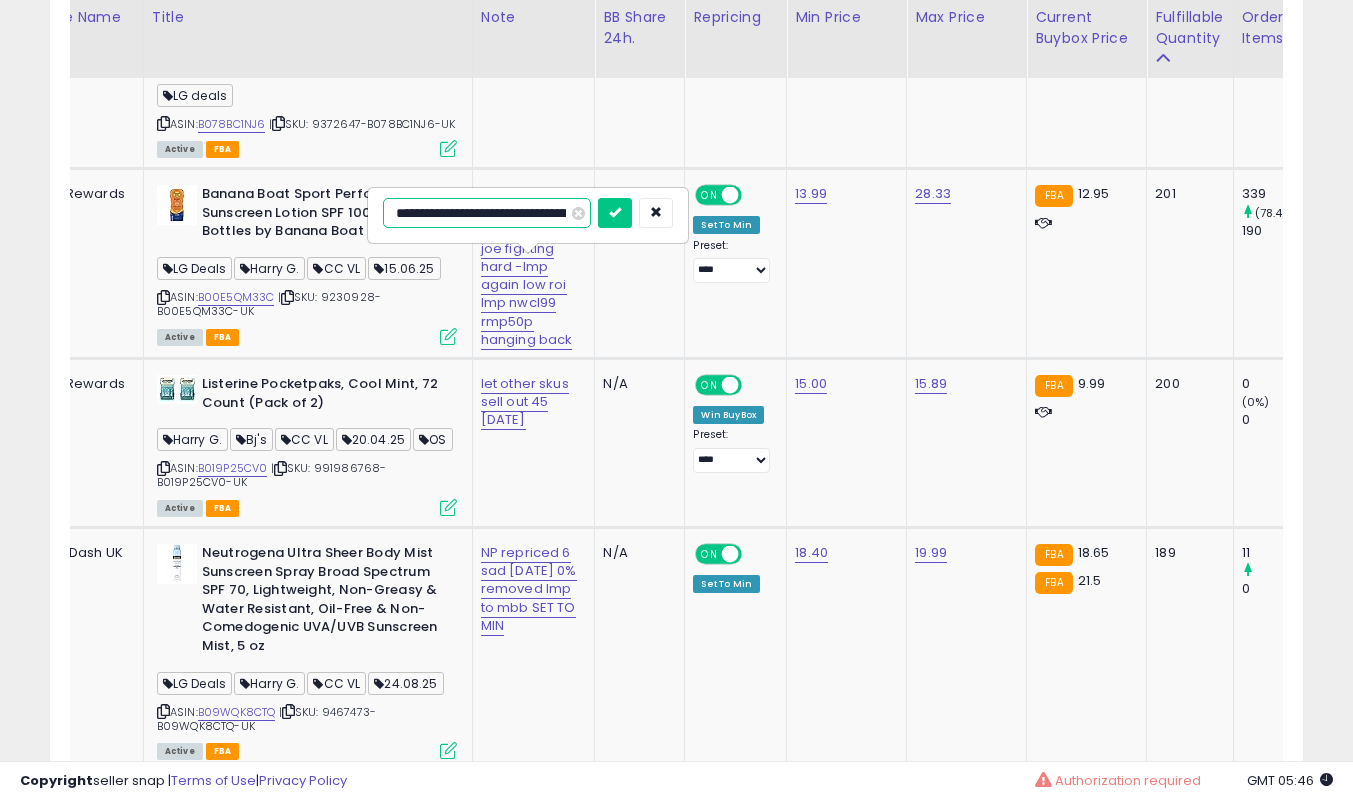 type on "**********" 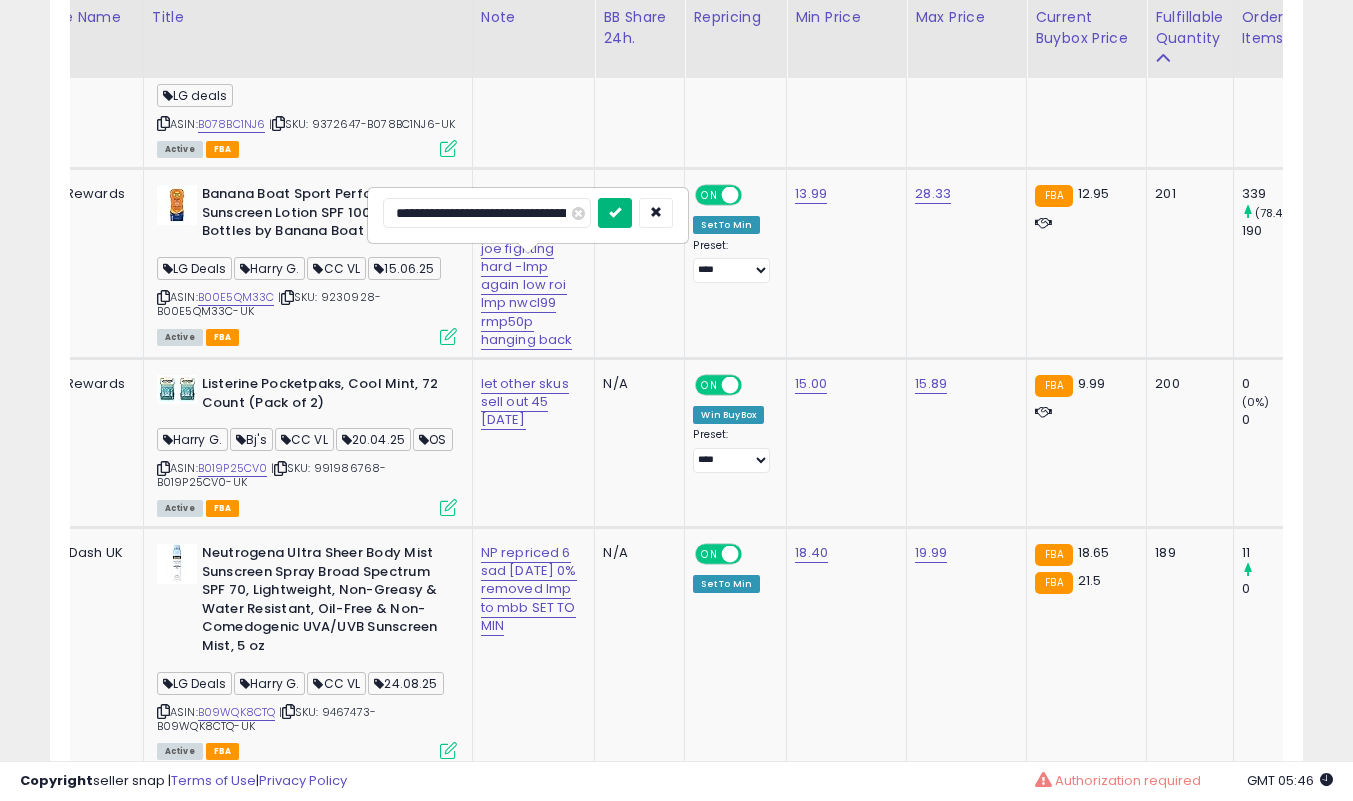 click at bounding box center [615, 212] 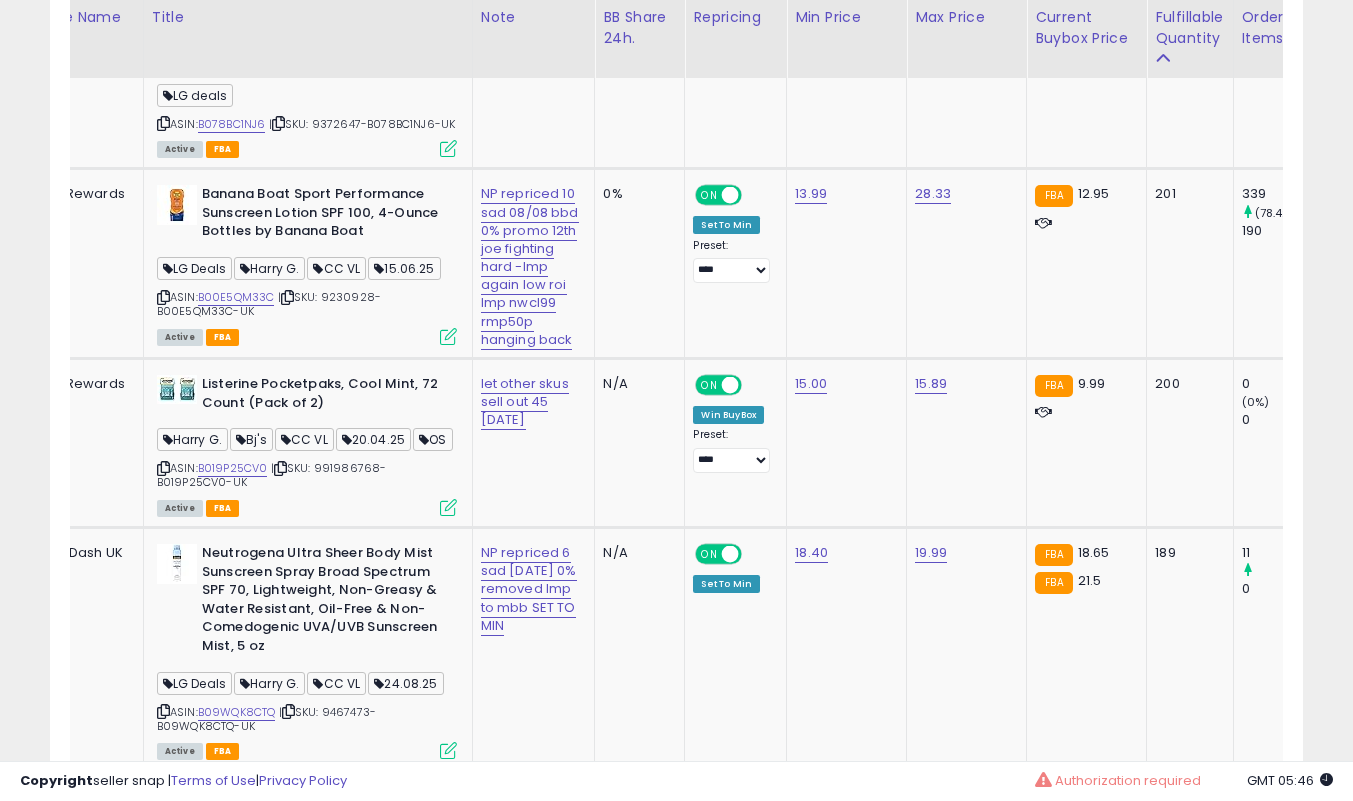 scroll, scrollTop: 0, scrollLeft: 92, axis: horizontal 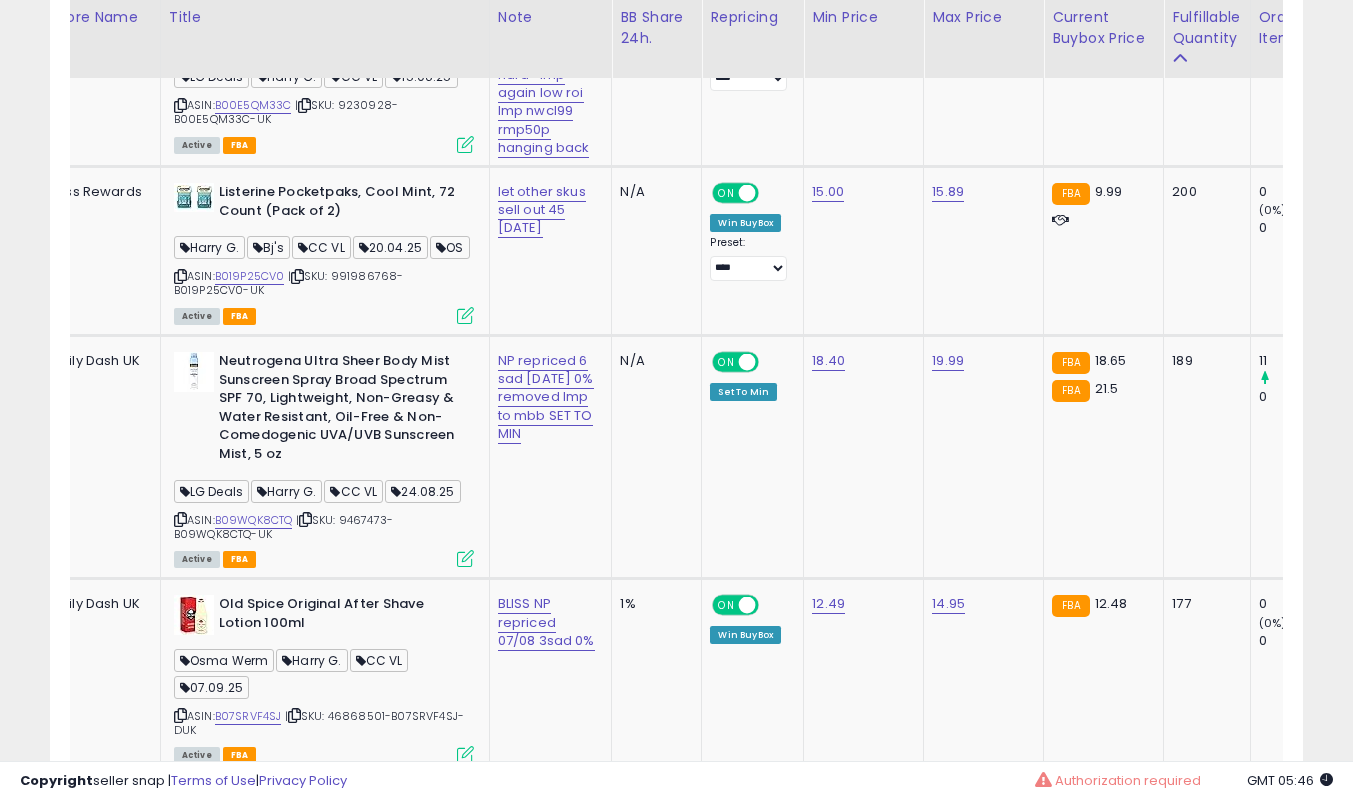 click at bounding box center [180, 276] 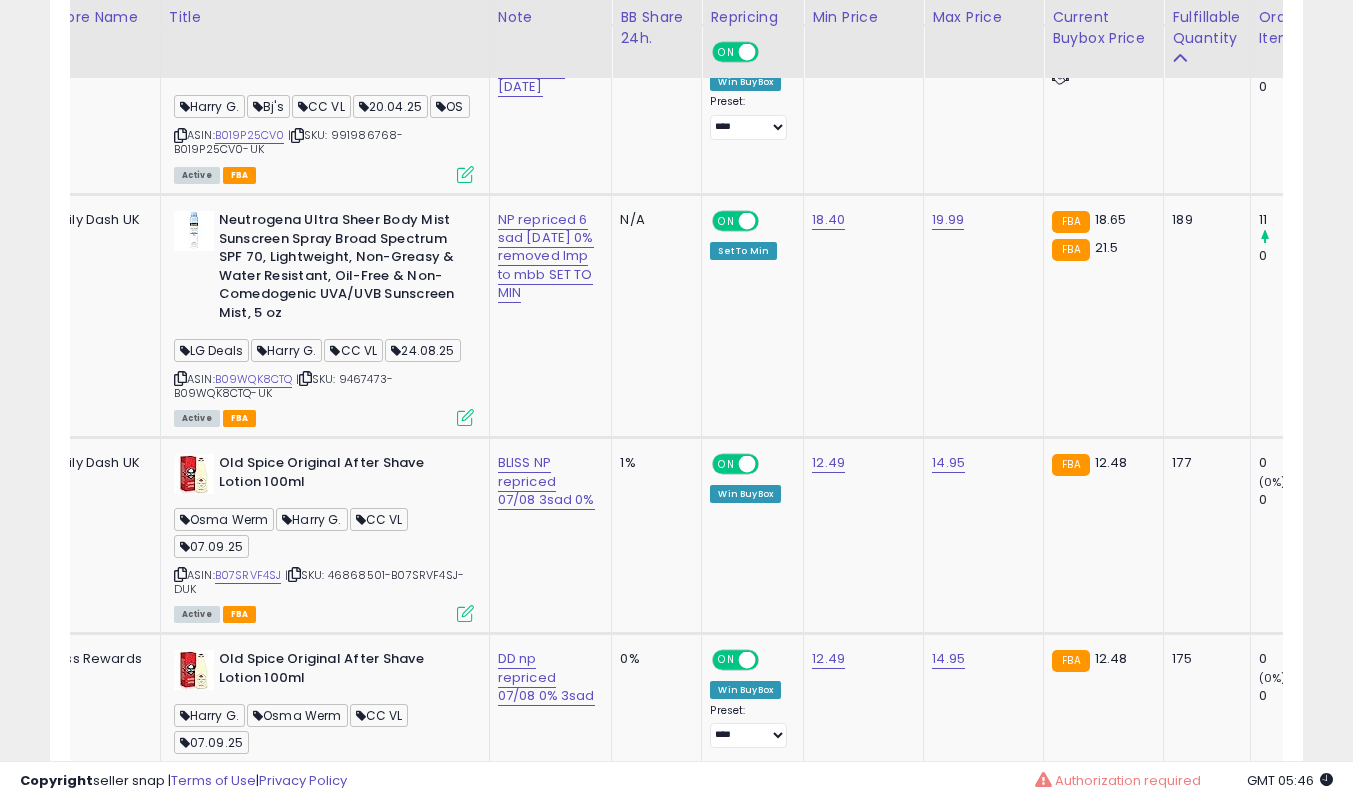 scroll, scrollTop: 8681, scrollLeft: 0, axis: vertical 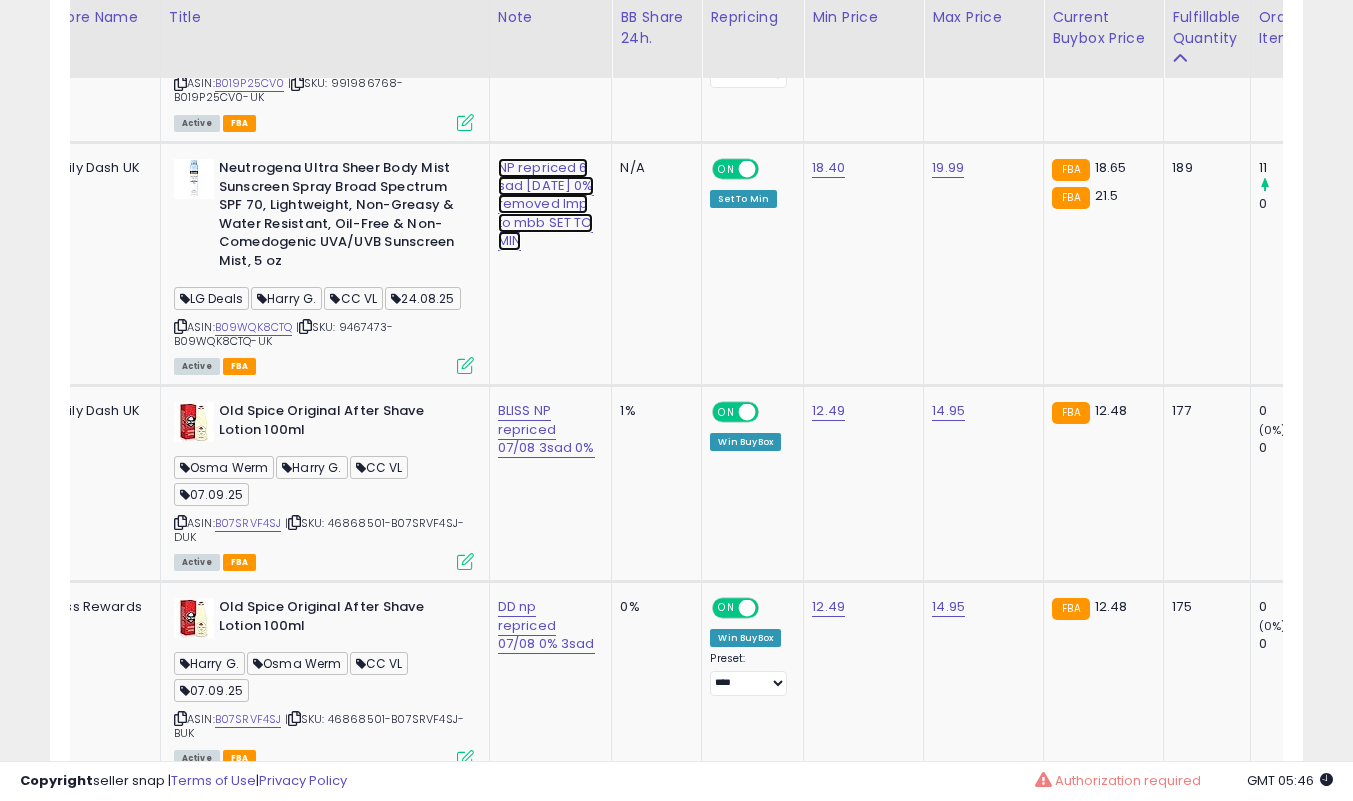 click on "NP repriced  6 sad [DATE] 0% removed lmp to mbb SET TO MIN" at bounding box center (544, -7462) 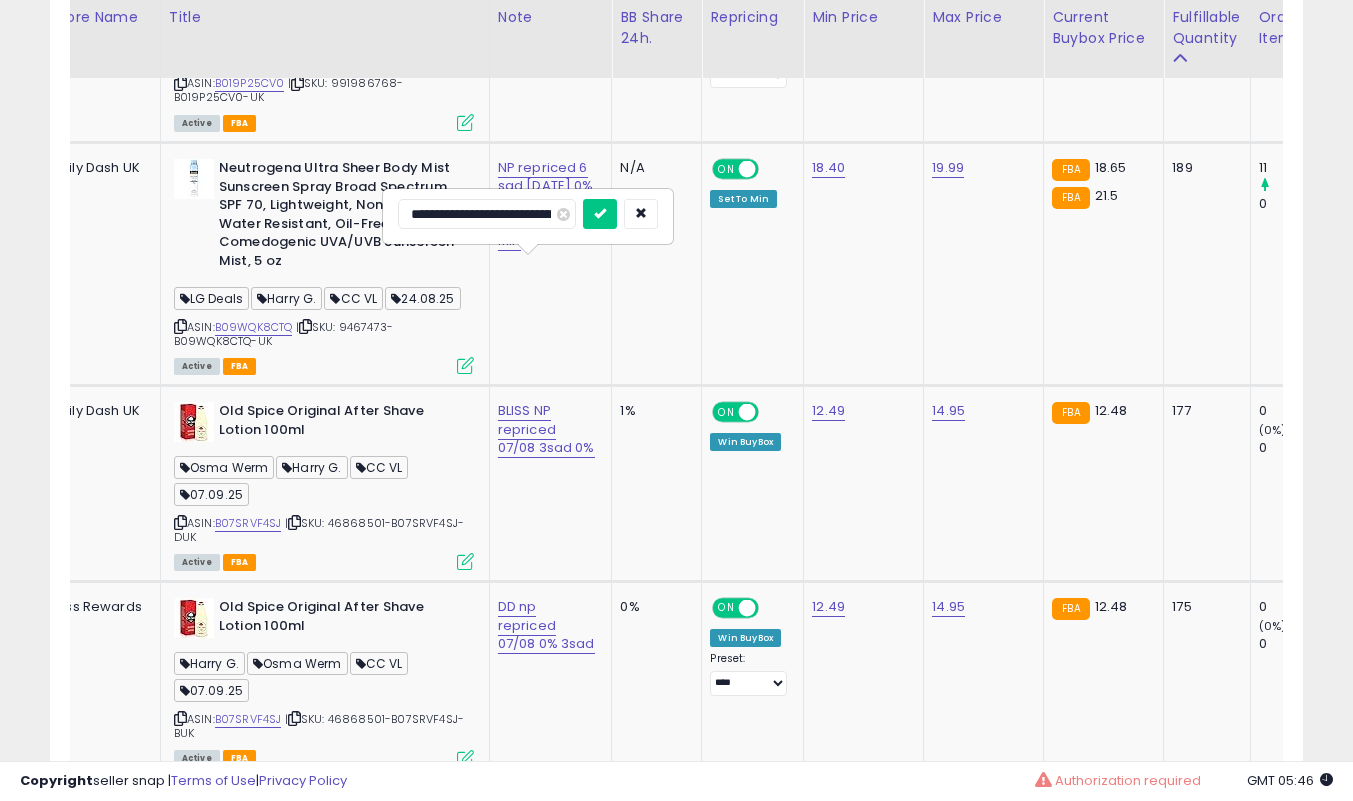 scroll, scrollTop: 0, scrollLeft: 229, axis: horizontal 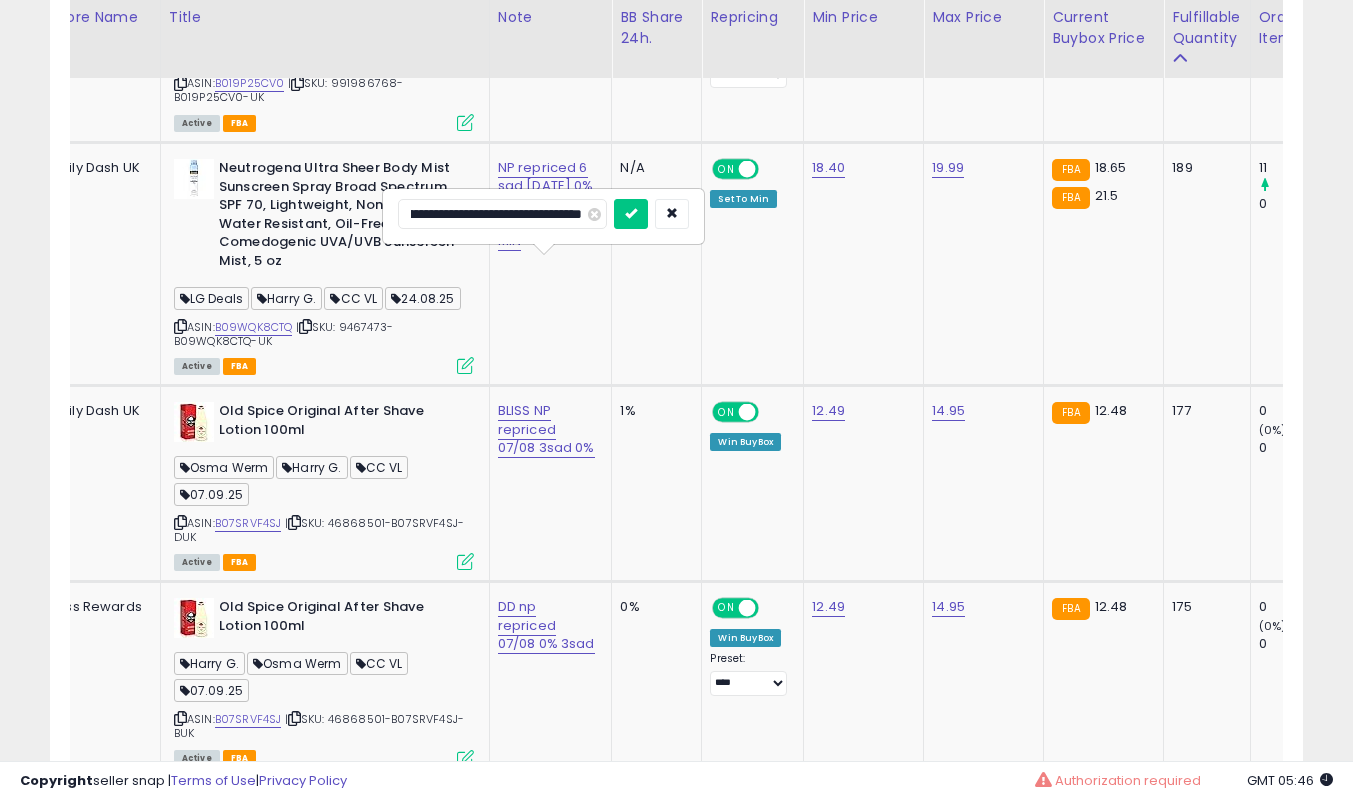 click on "**********" at bounding box center (502, 214) 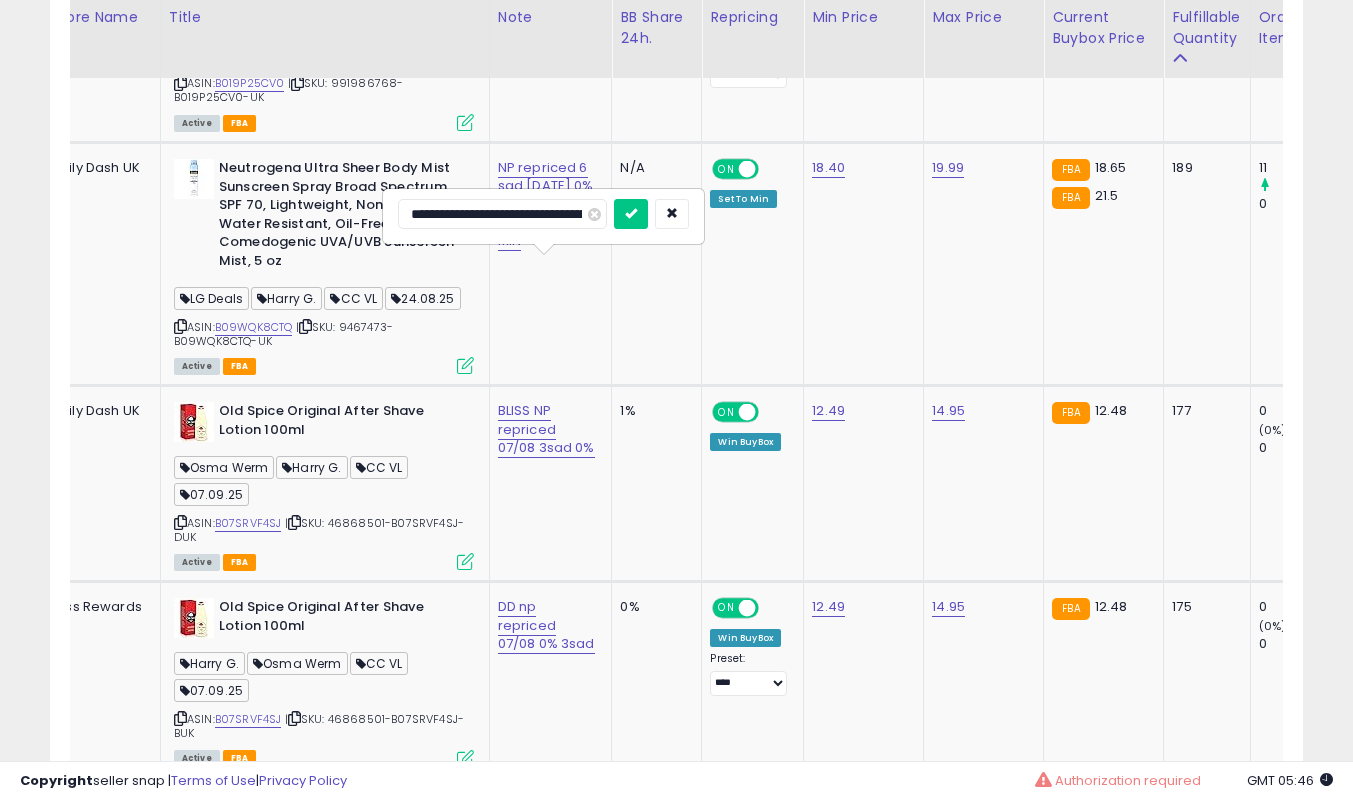 type on "**********" 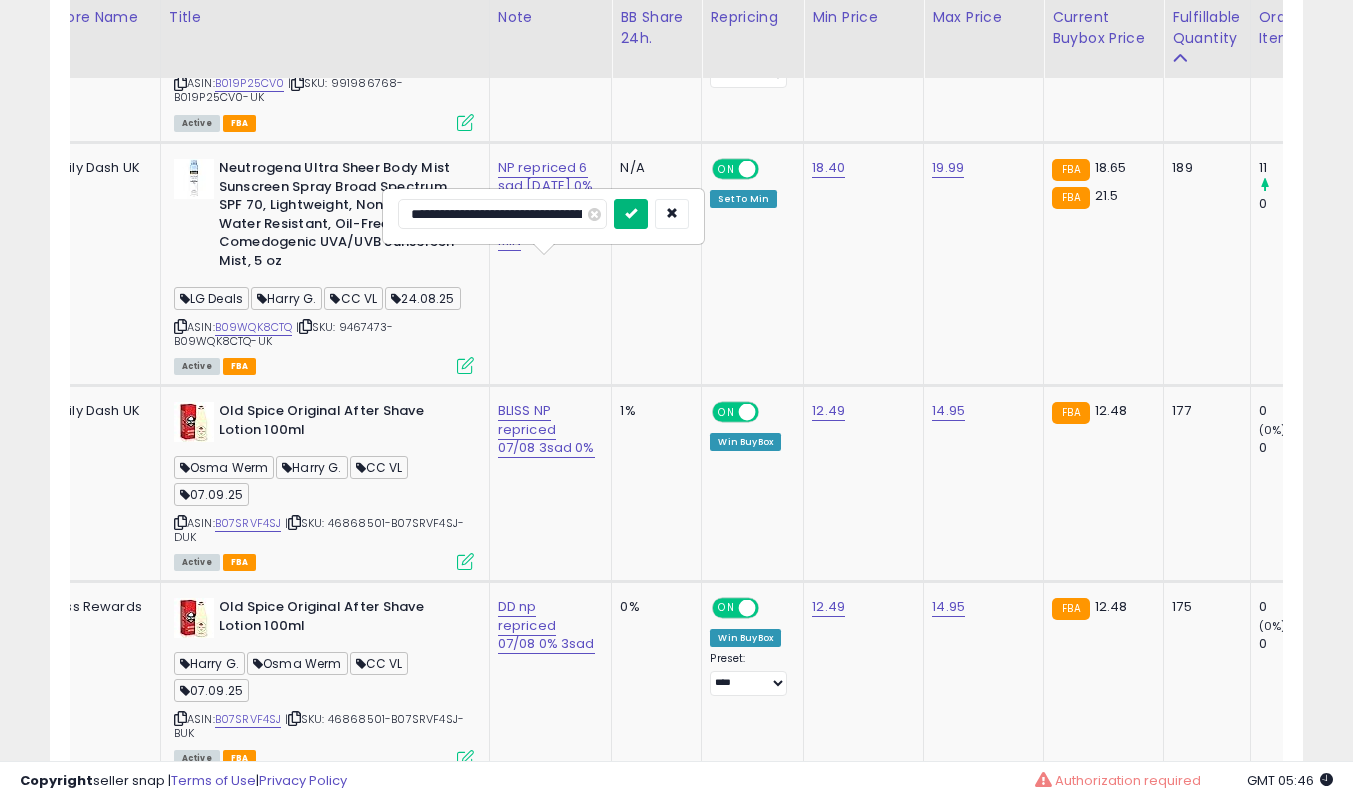 click at bounding box center [631, 213] 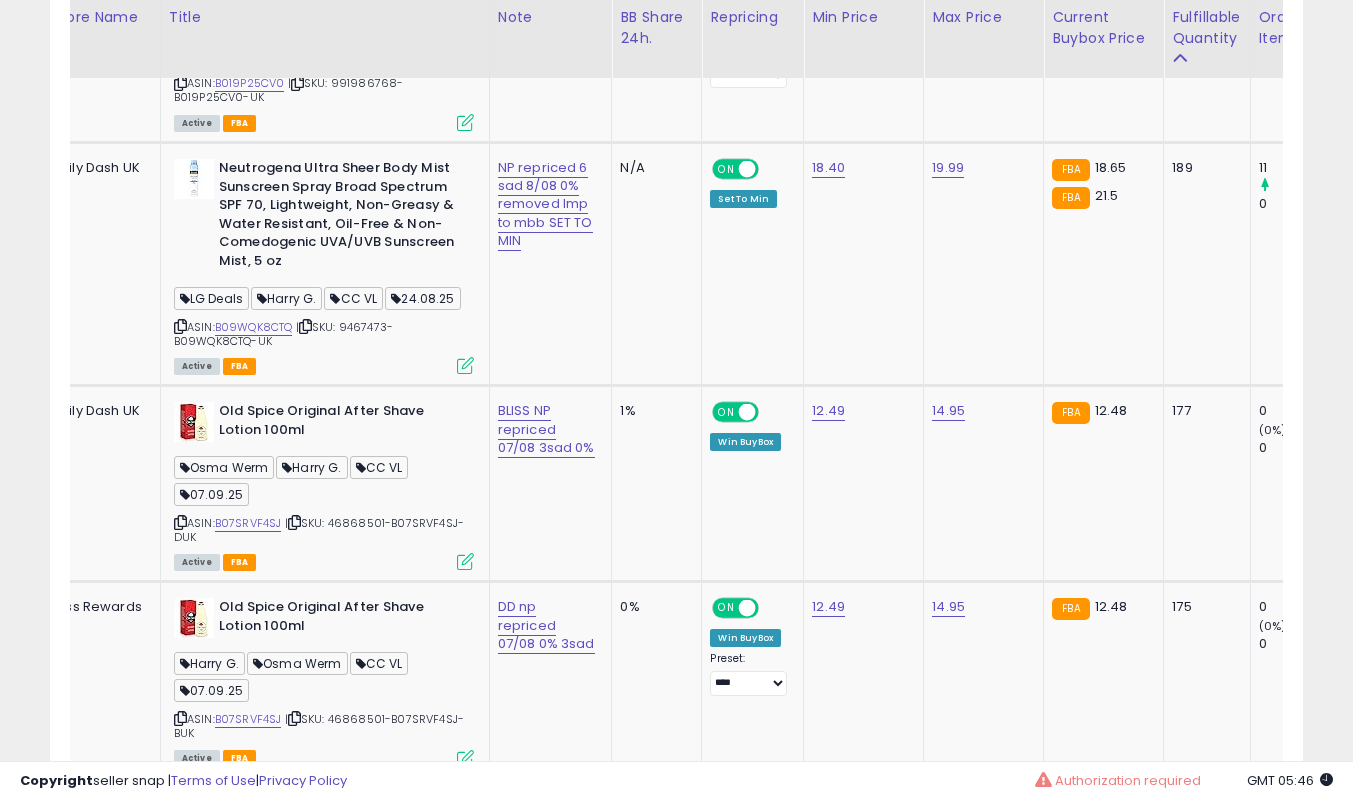 scroll, scrollTop: 8808, scrollLeft: 0, axis: vertical 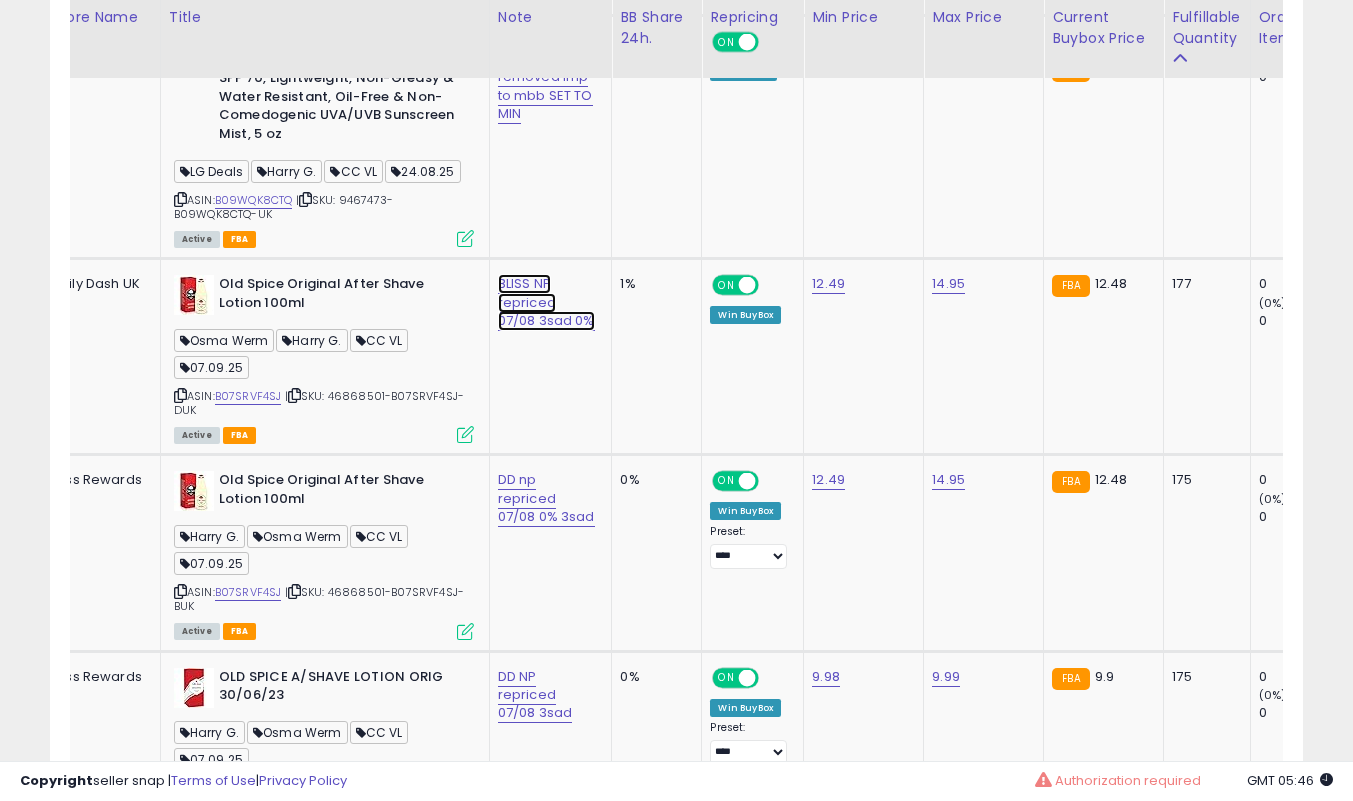 click on "BLISS NP repriced 07/08 3sad 0%" at bounding box center (544, -7589) 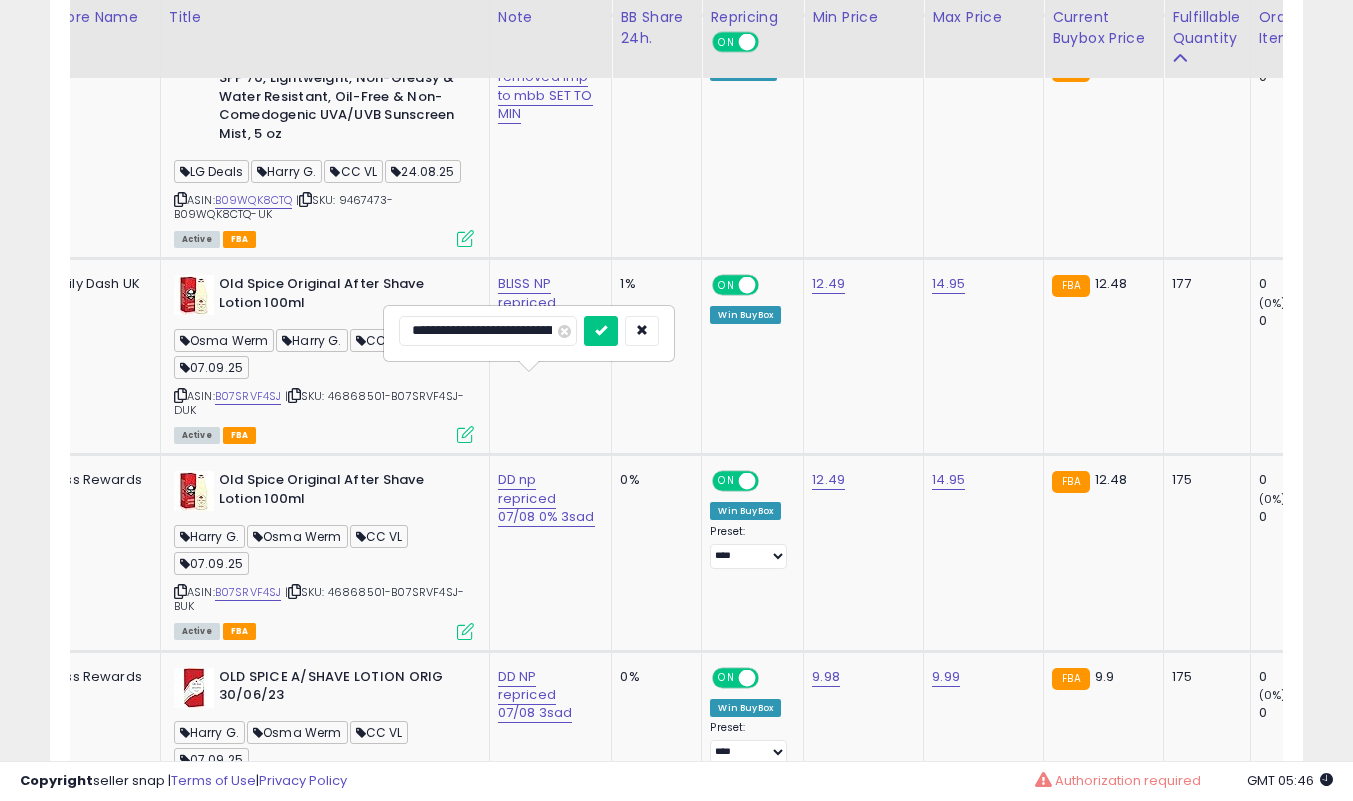 scroll, scrollTop: 0, scrollLeft: 52, axis: horizontal 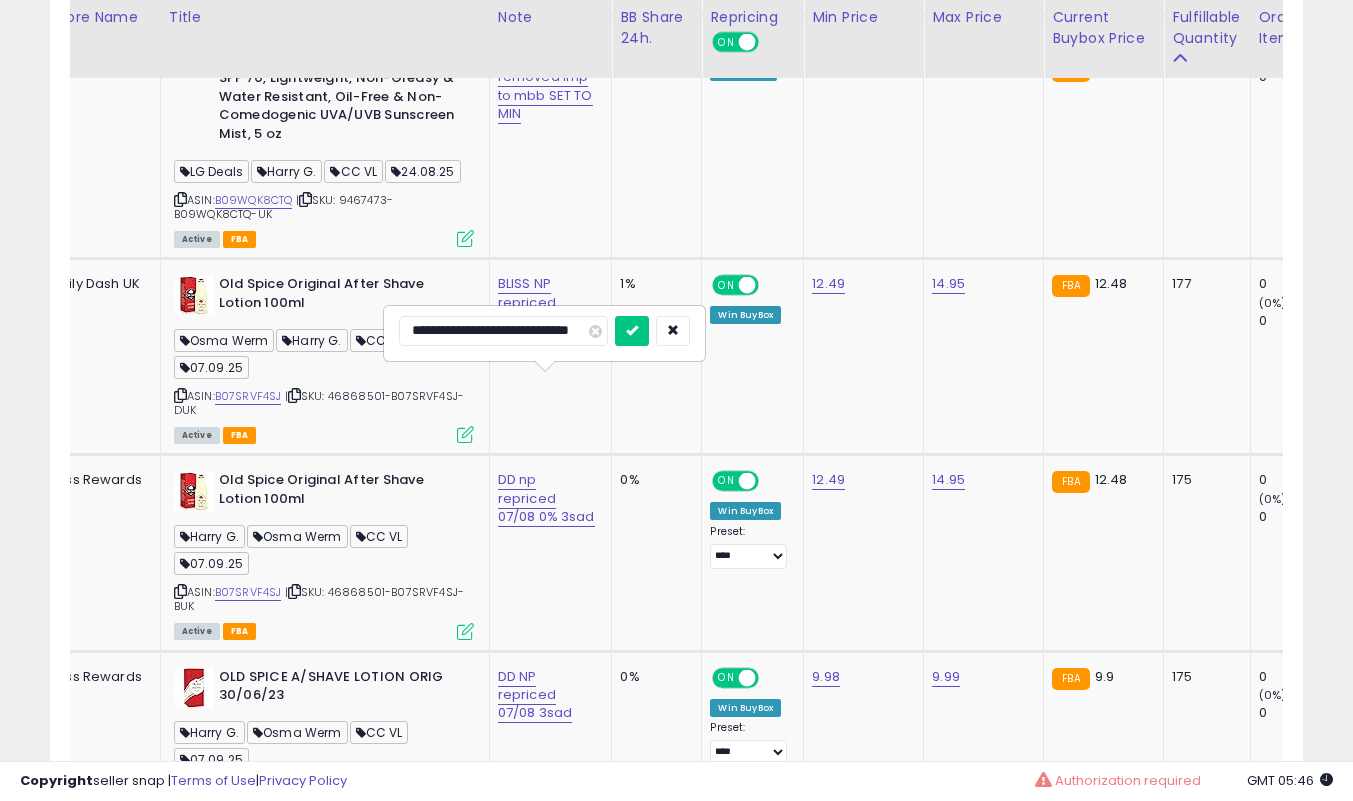 click on "**********" at bounding box center (503, 331) 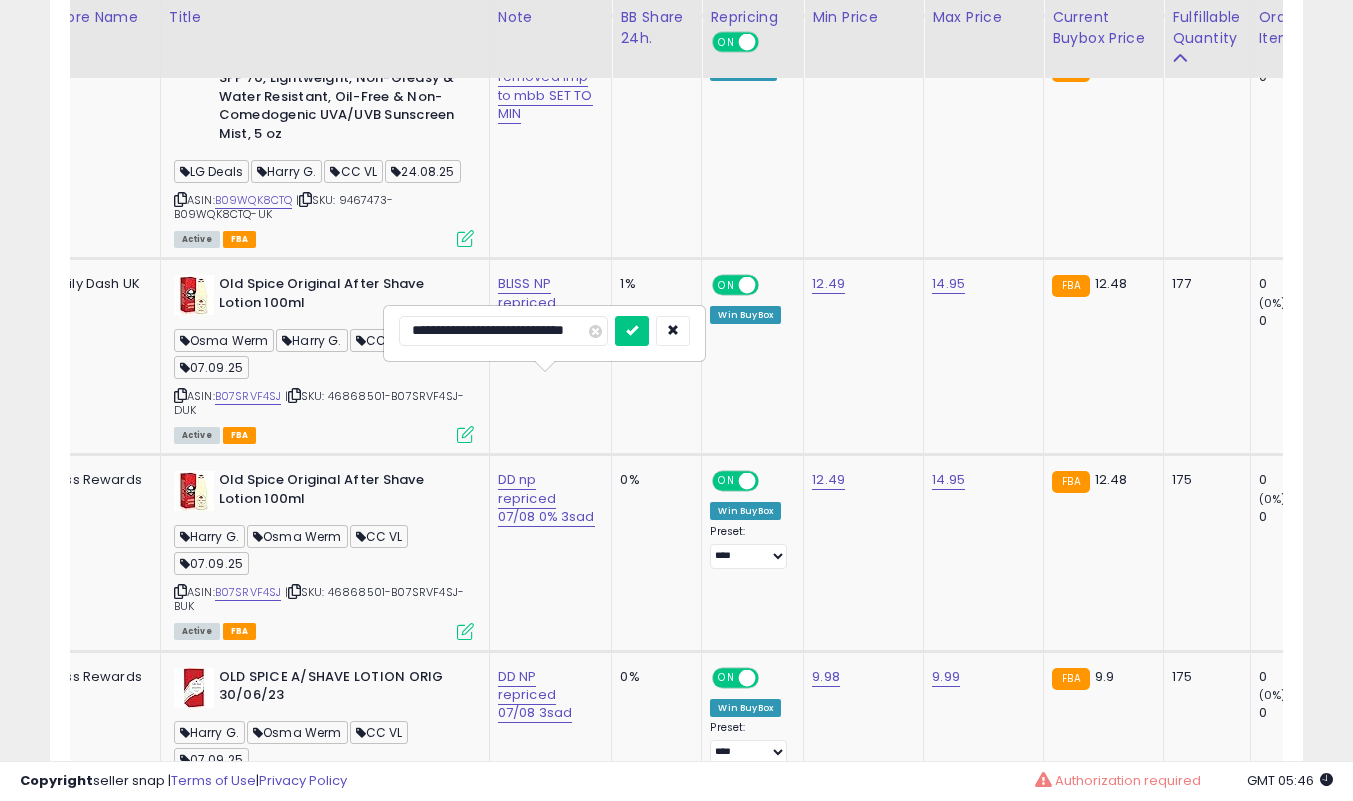 scroll, scrollTop: 0, scrollLeft: 44, axis: horizontal 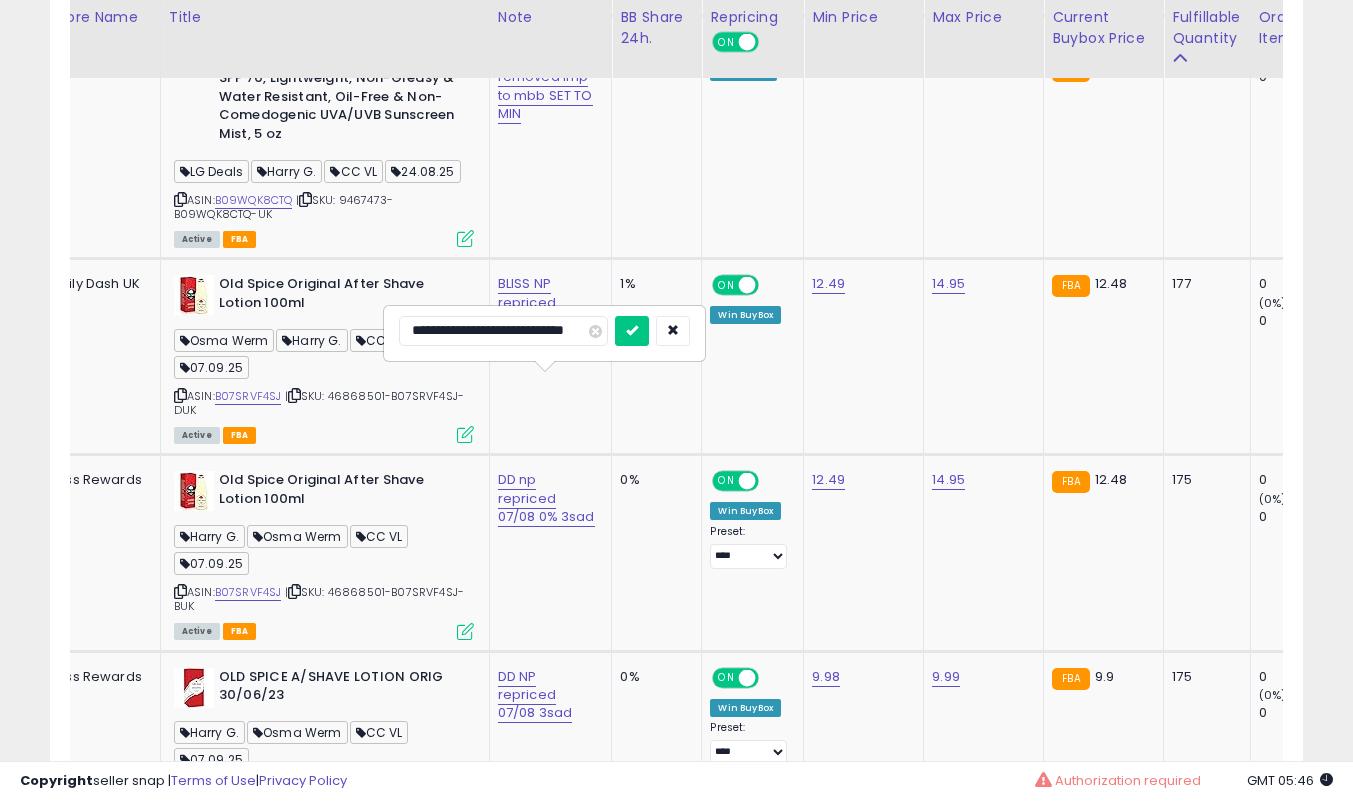 type on "**********" 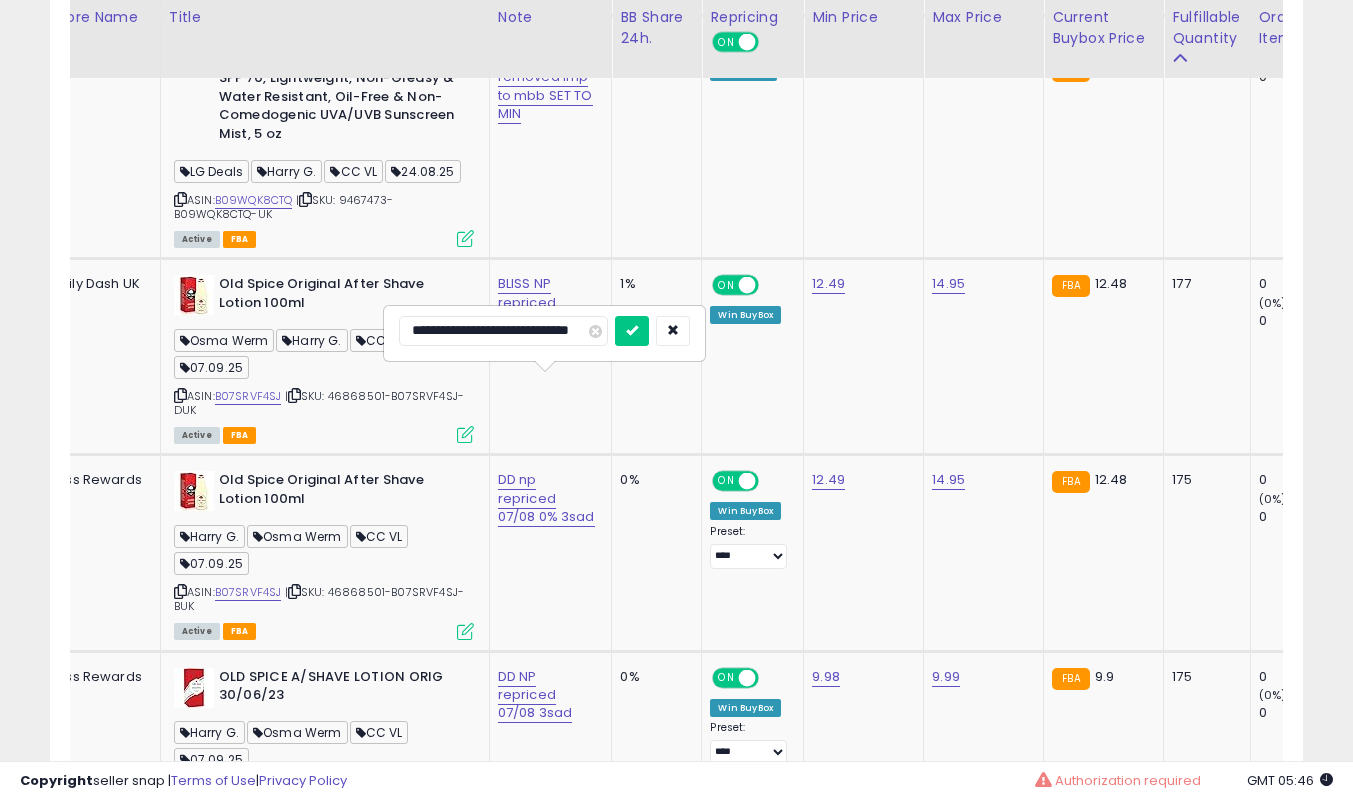 click at bounding box center [632, 330] 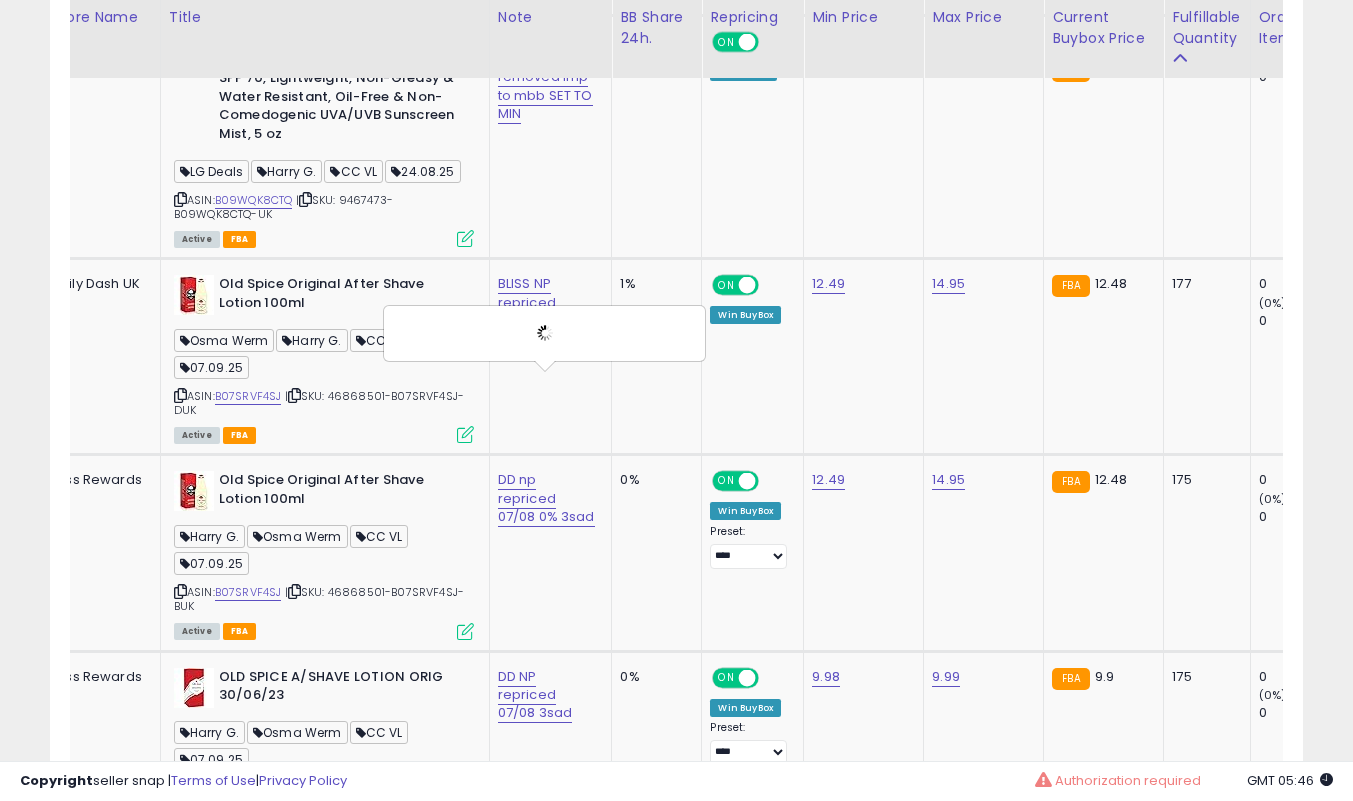 scroll, scrollTop: 0, scrollLeft: 0, axis: both 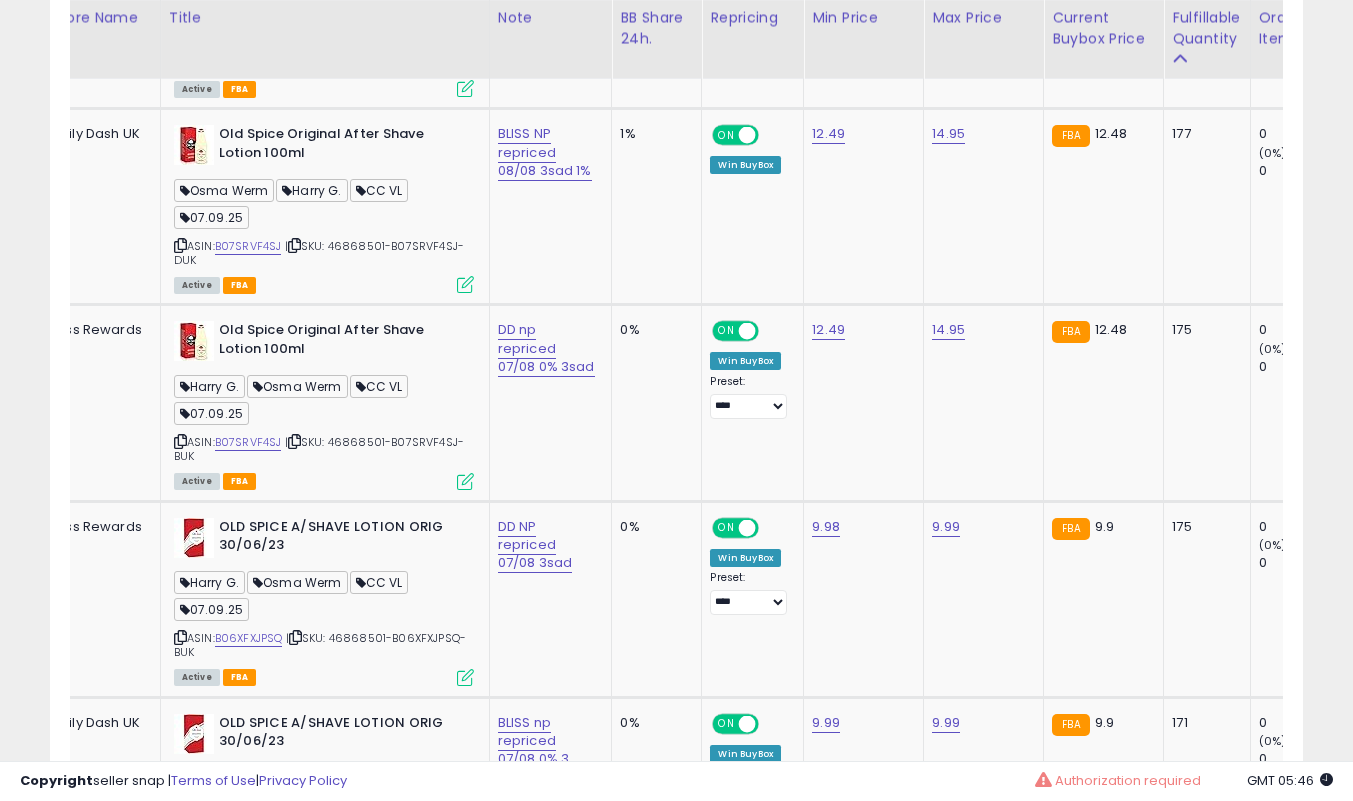 click at bounding box center (465, 284) 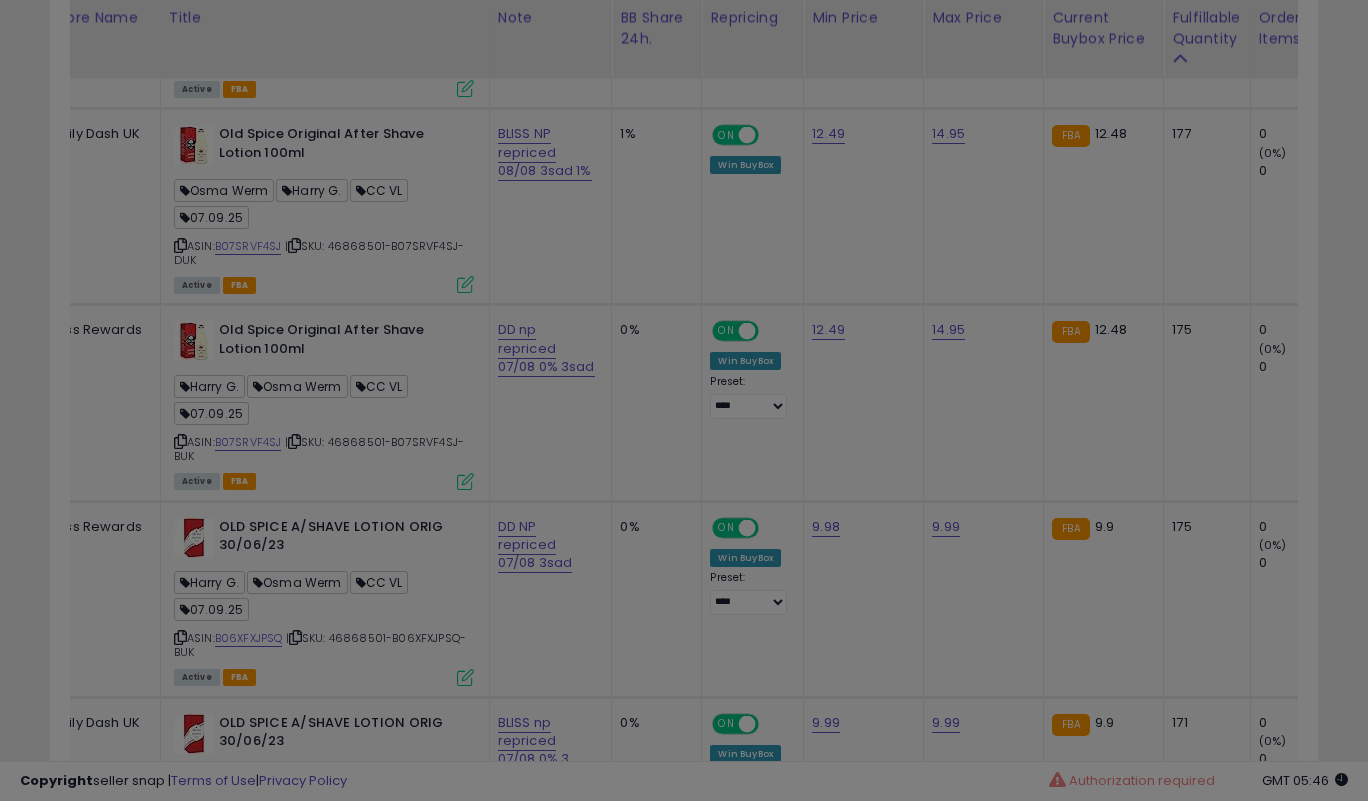 scroll, scrollTop: 999590, scrollLeft: 999266, axis: both 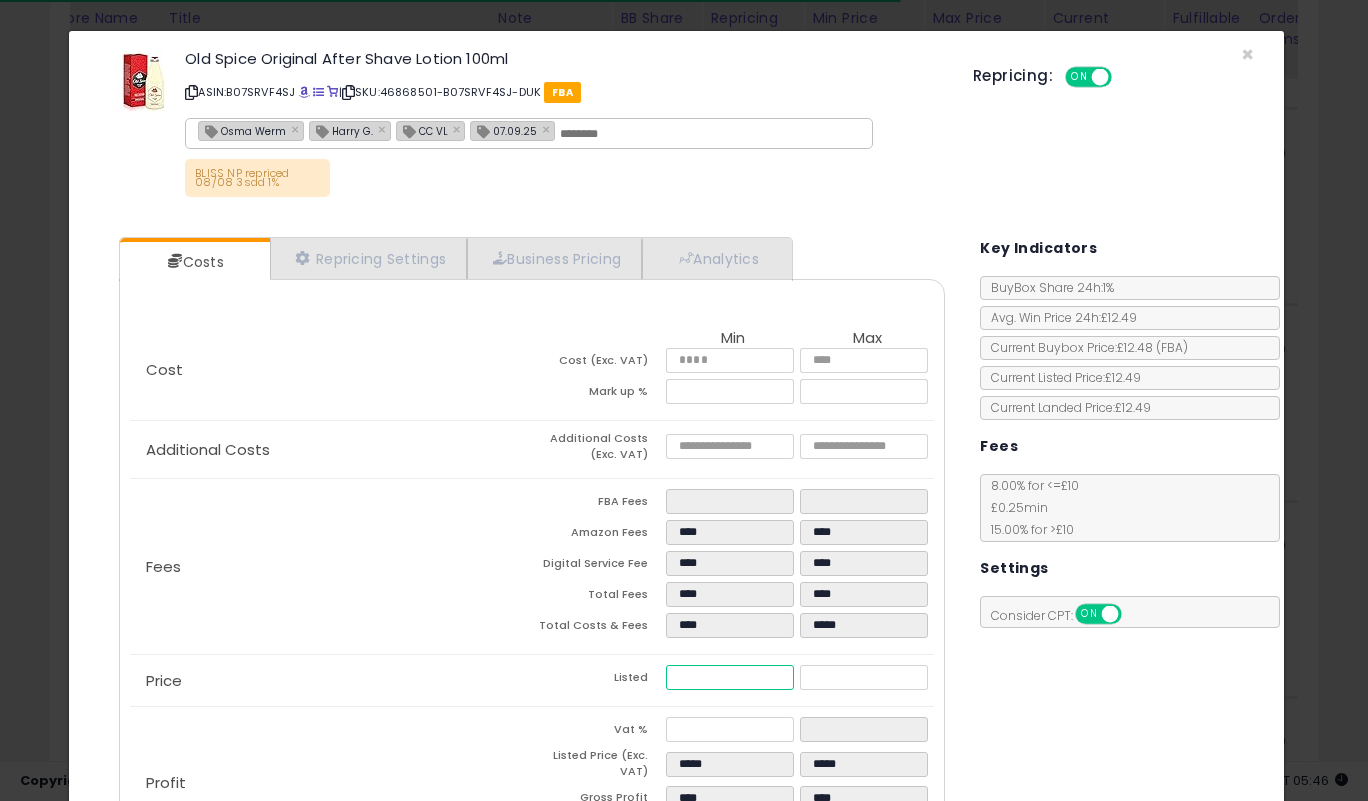 click on "*****" at bounding box center (729, 677) 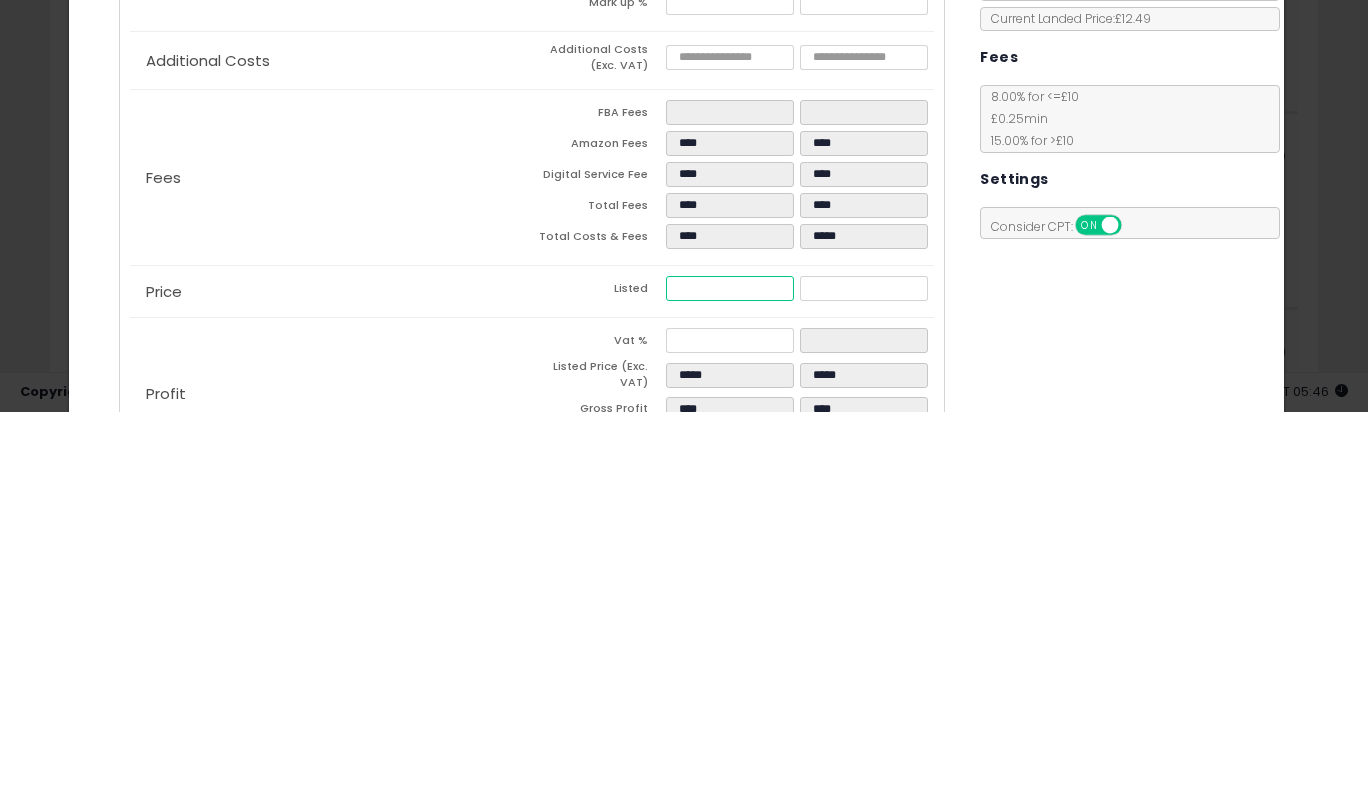 type on "****" 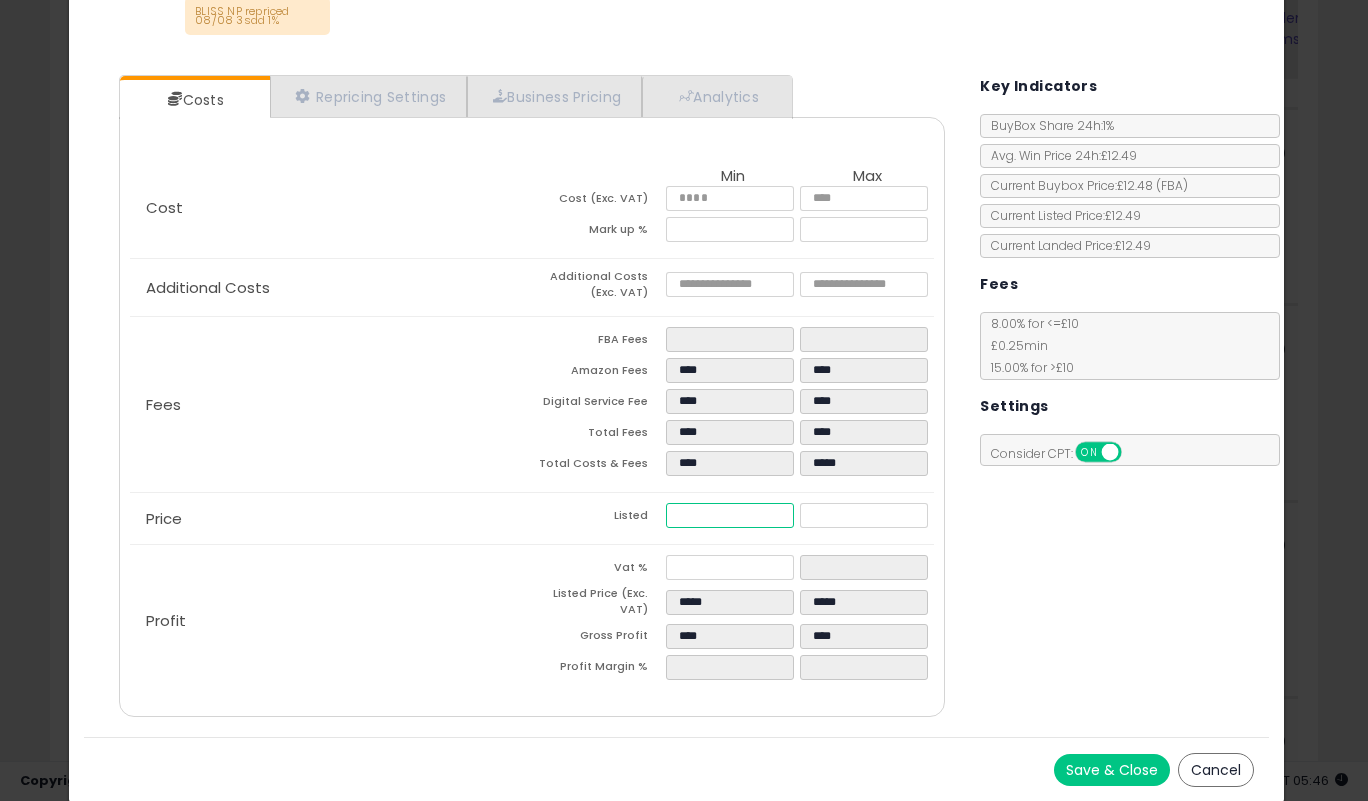 scroll, scrollTop: 160, scrollLeft: 0, axis: vertical 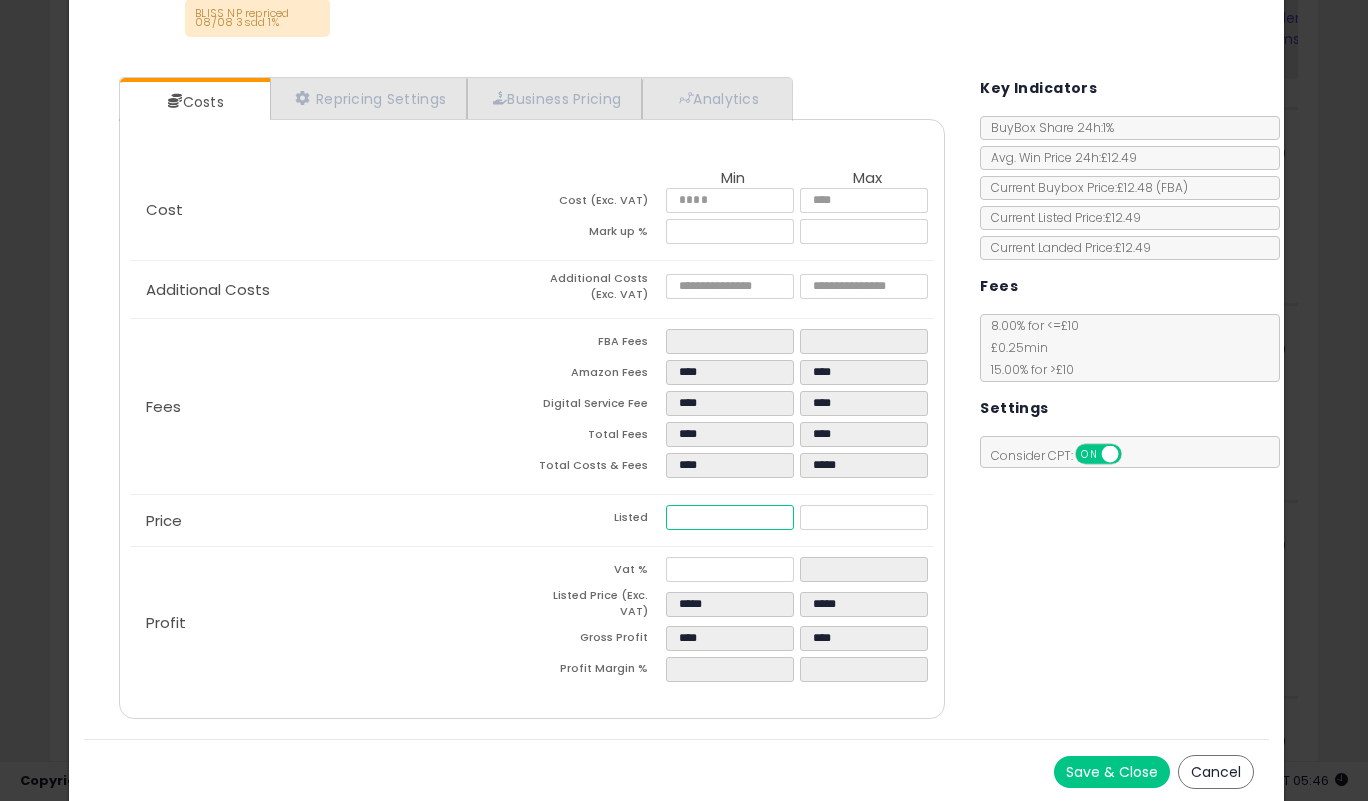 type on "*****" 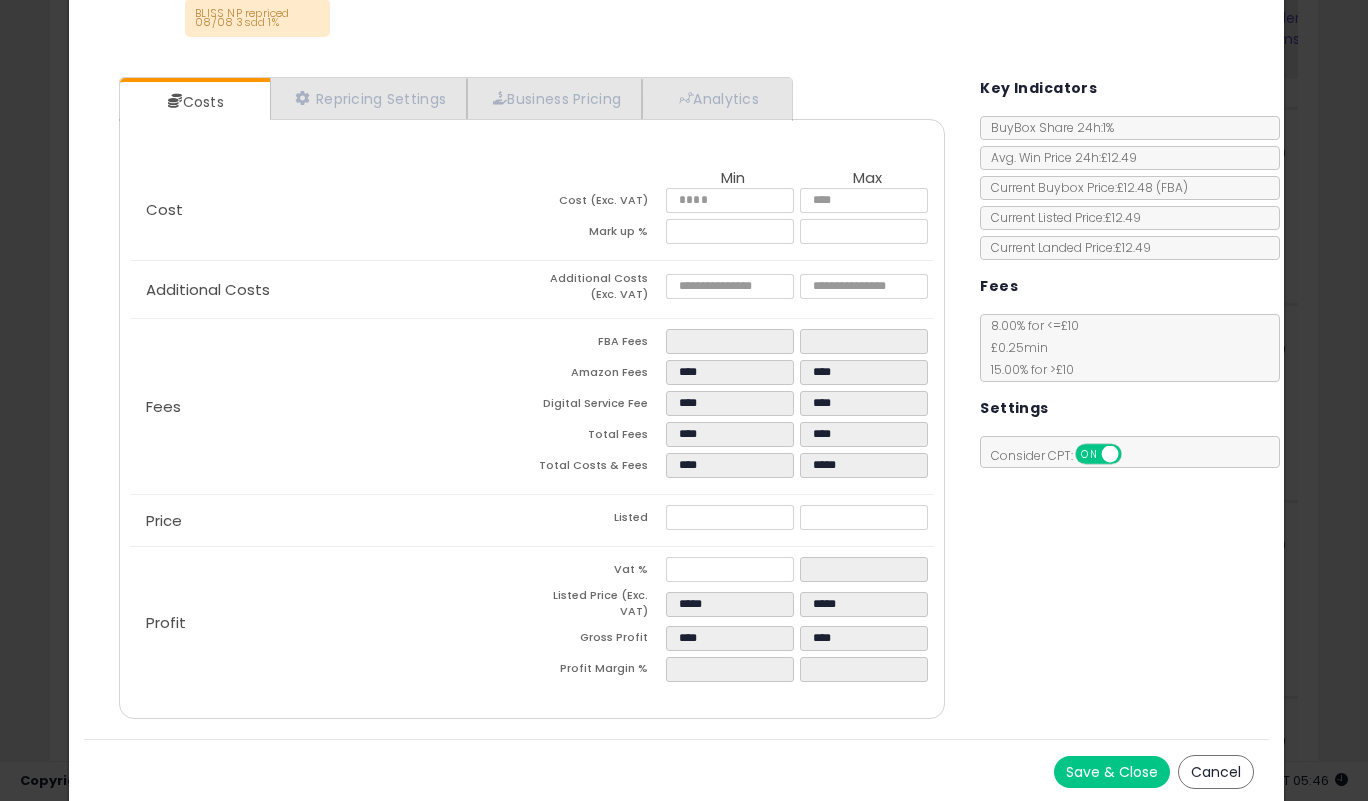 click on "Save & Close
Cancel" at bounding box center [677, 771] 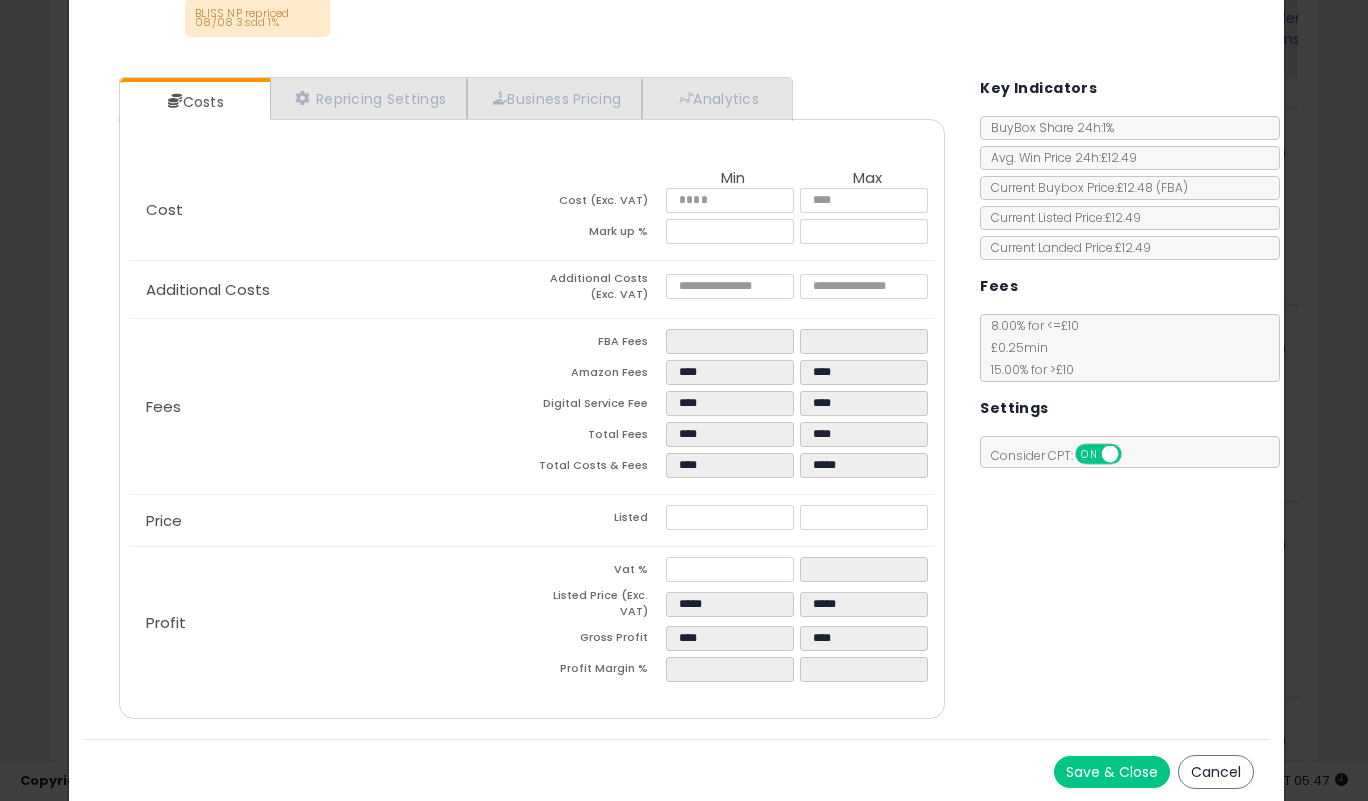 click on "Save & Close" at bounding box center (1112, 772) 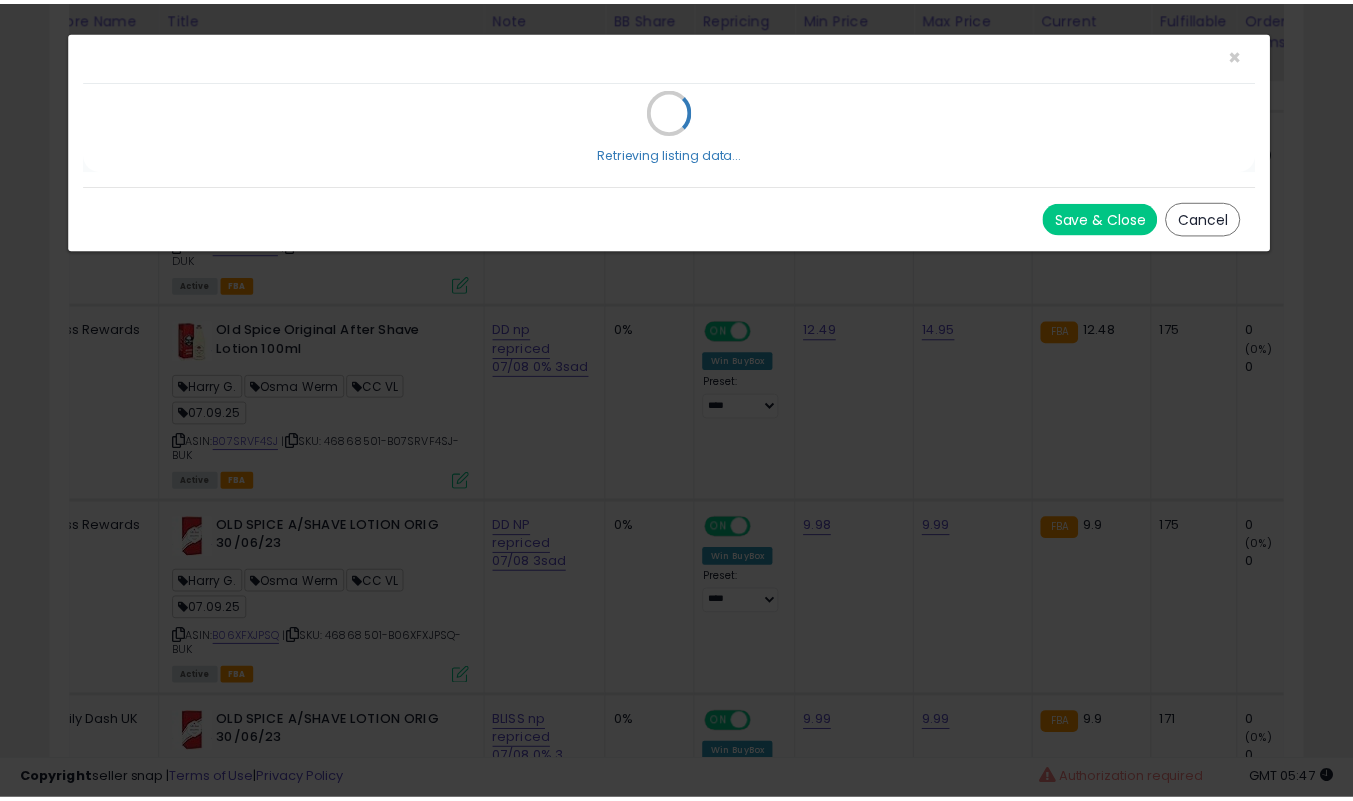 scroll, scrollTop: 0, scrollLeft: 0, axis: both 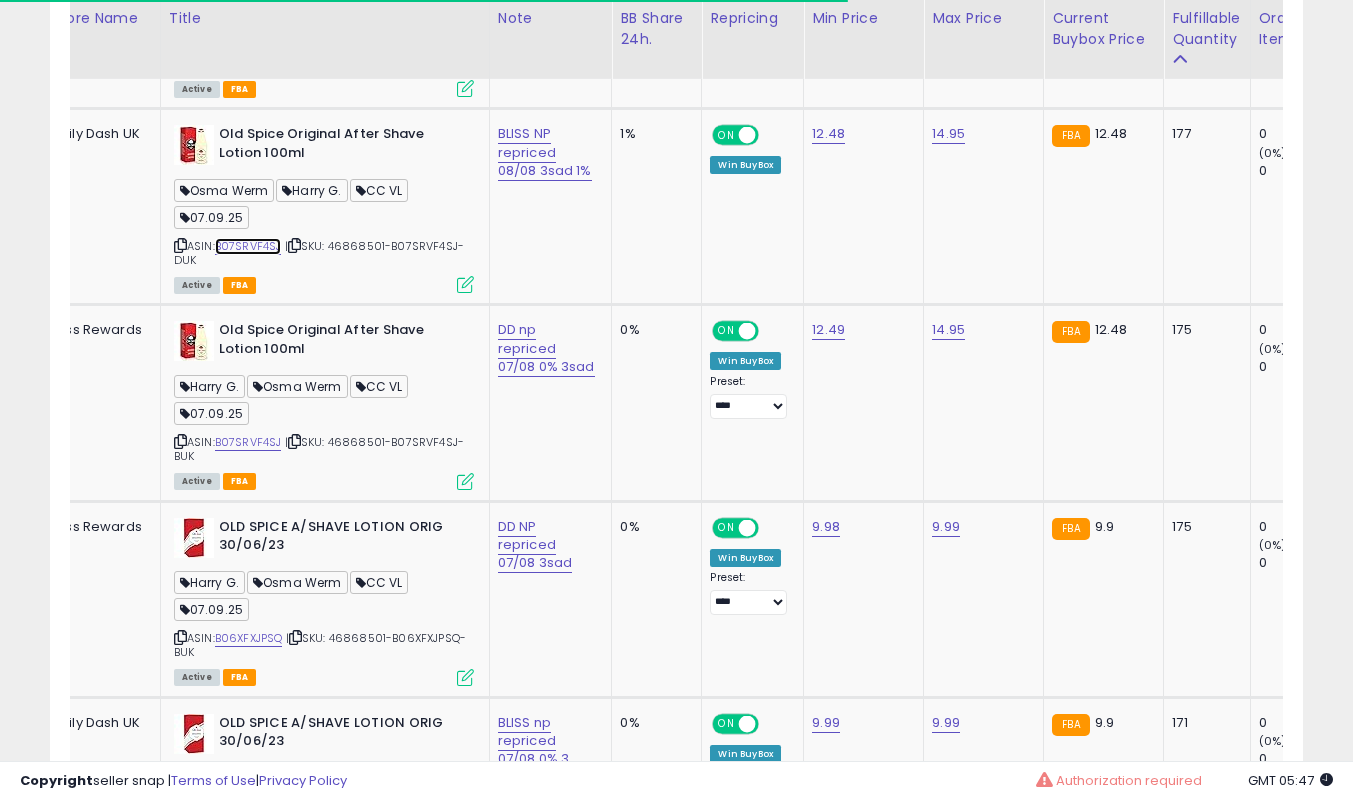 click on "B07SRVF4SJ" at bounding box center [248, 246] 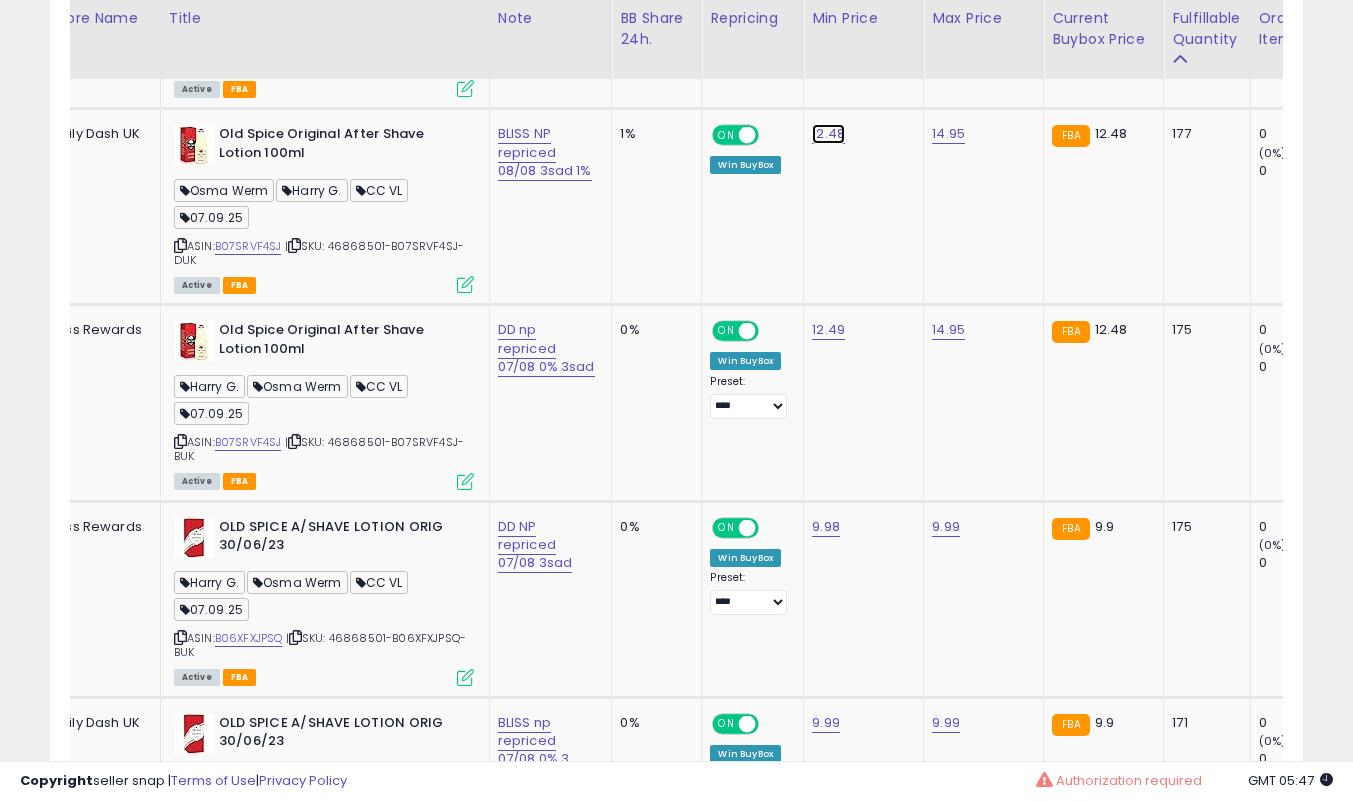 click on "12.48" at bounding box center [826, -7784] 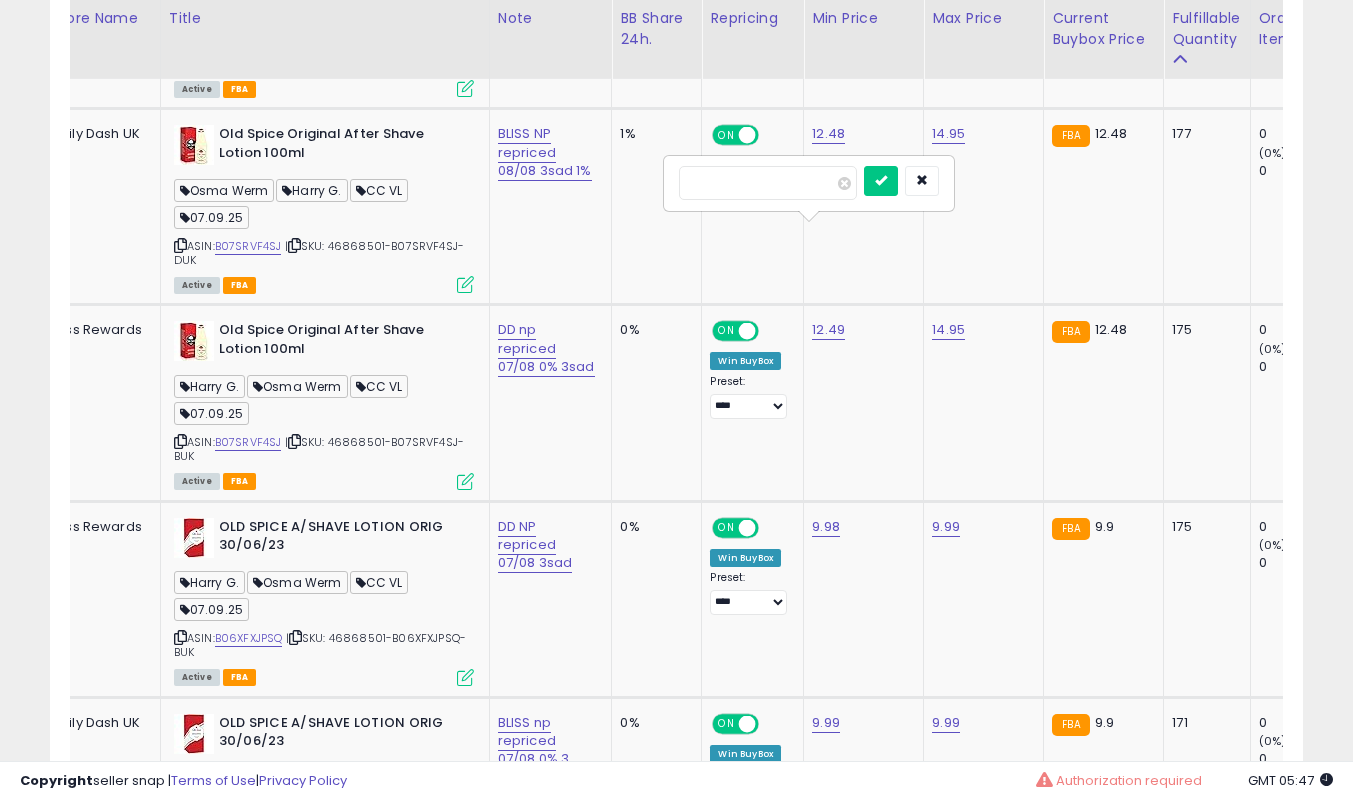 type on "*****" 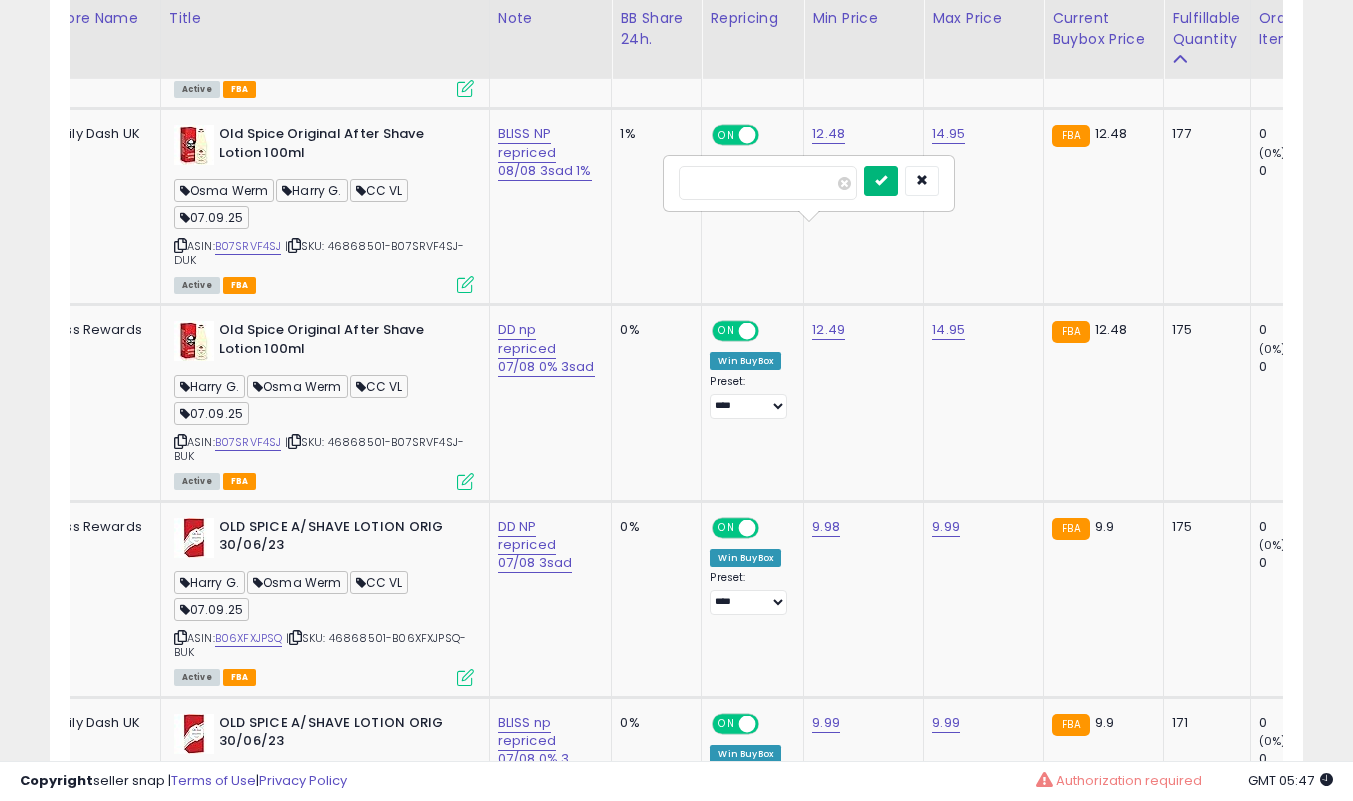 click at bounding box center (881, 180) 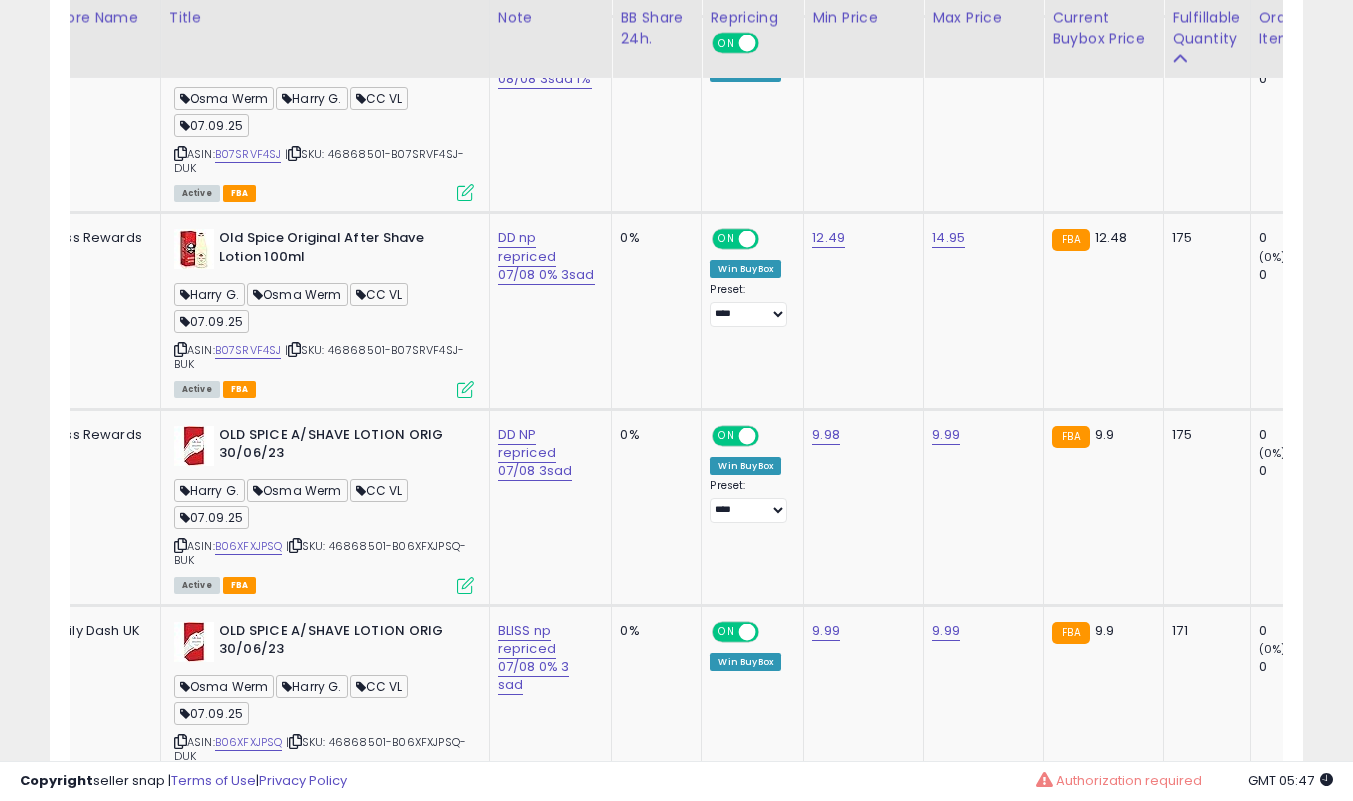 scroll, scrollTop: 9050, scrollLeft: 0, axis: vertical 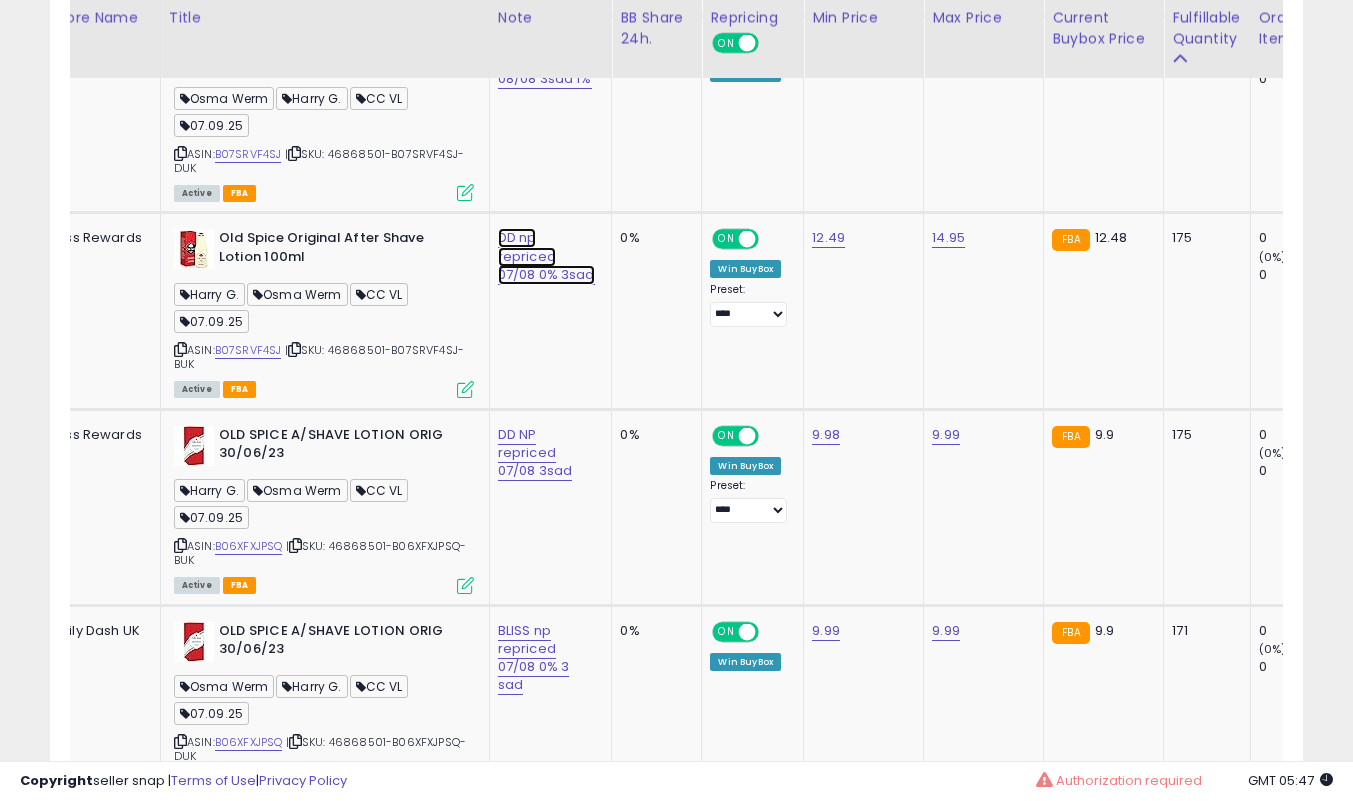 click on "DD np repriced 07/08 0% 3sad" at bounding box center (544, -7831) 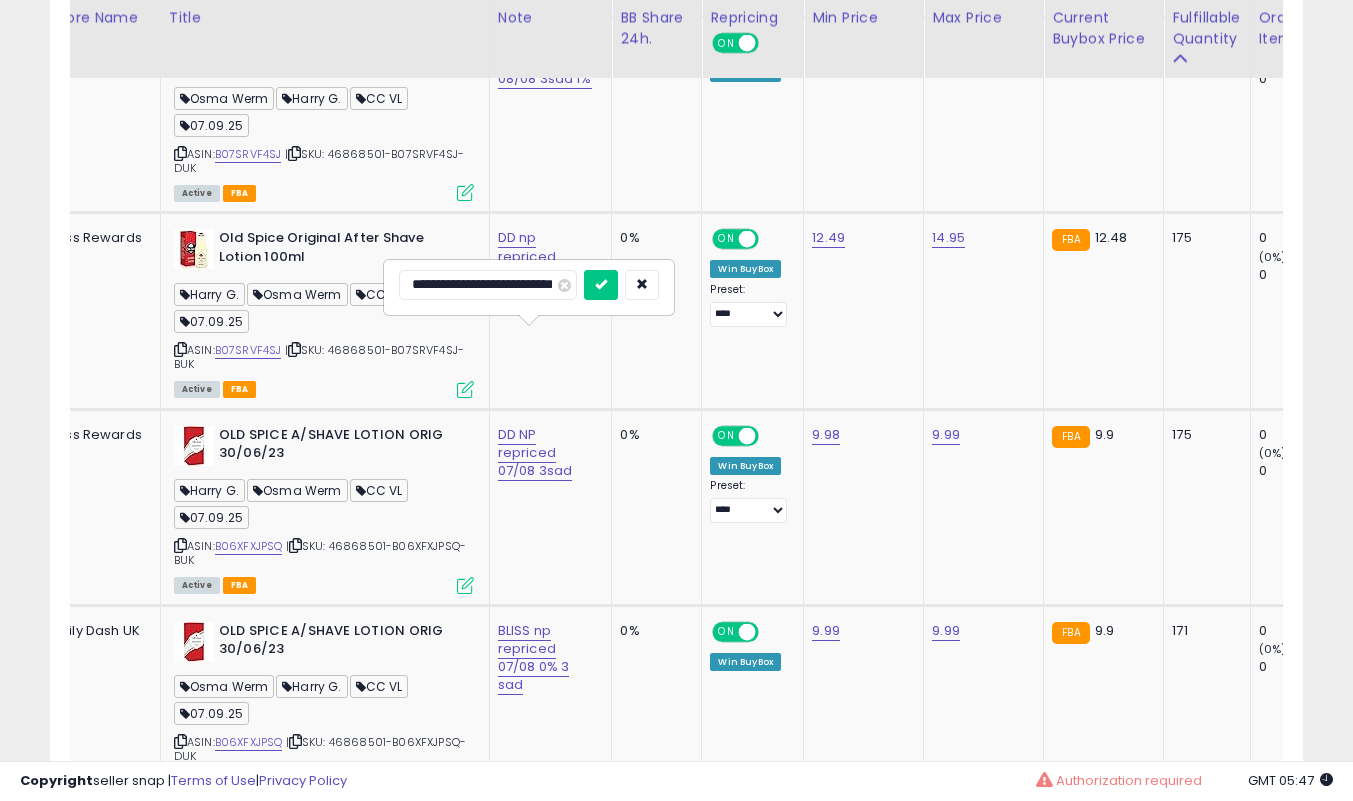 scroll, scrollTop: 0, scrollLeft: 28, axis: horizontal 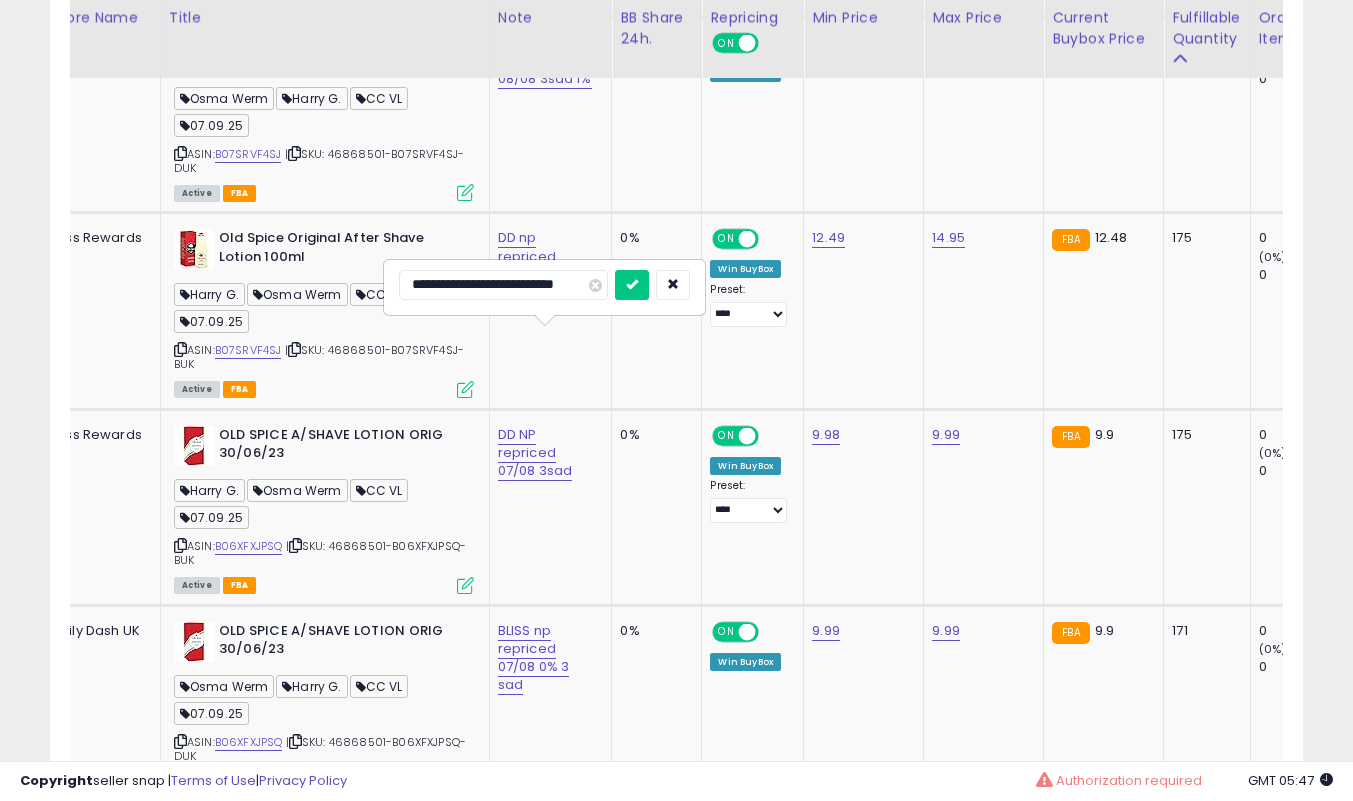 click on "**********" at bounding box center [503, 285] 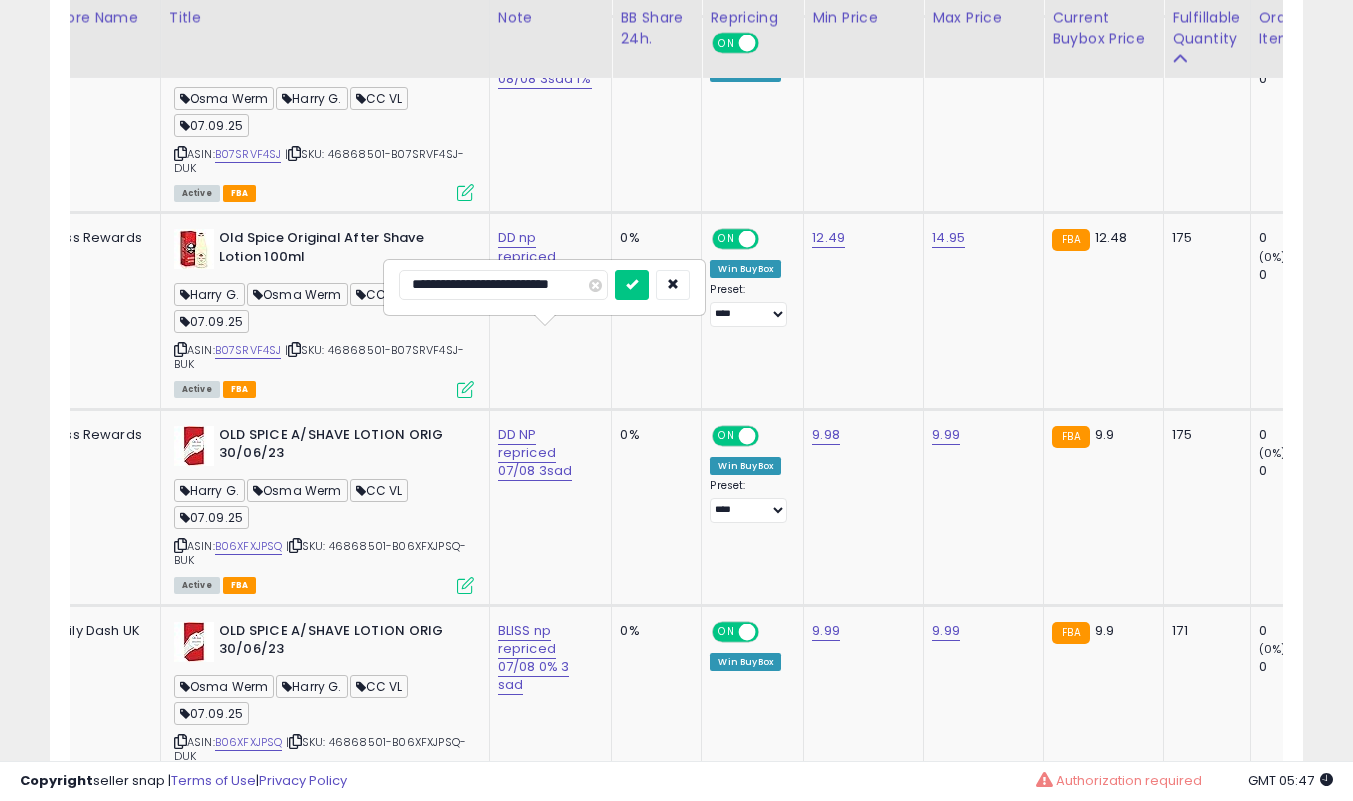 scroll, scrollTop: 0, scrollLeft: 20, axis: horizontal 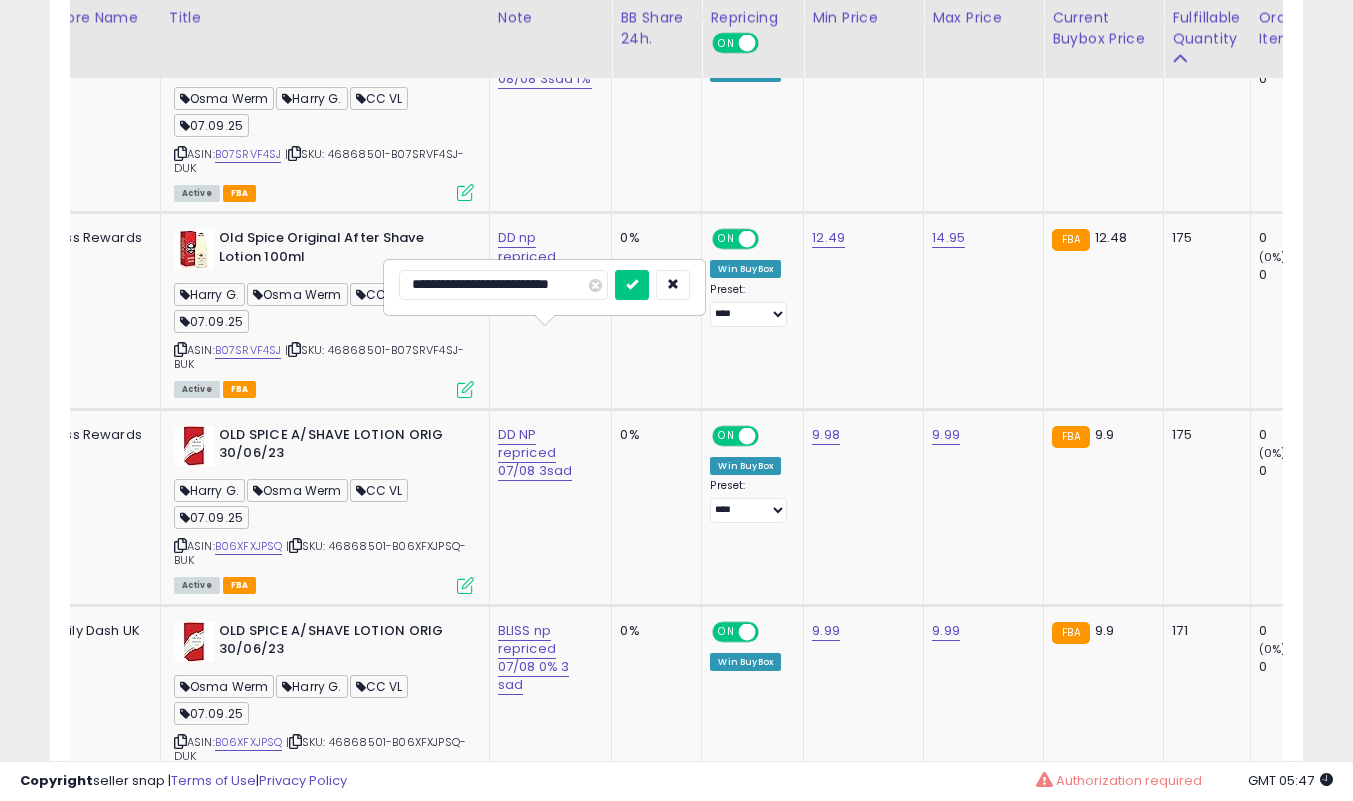 type on "**********" 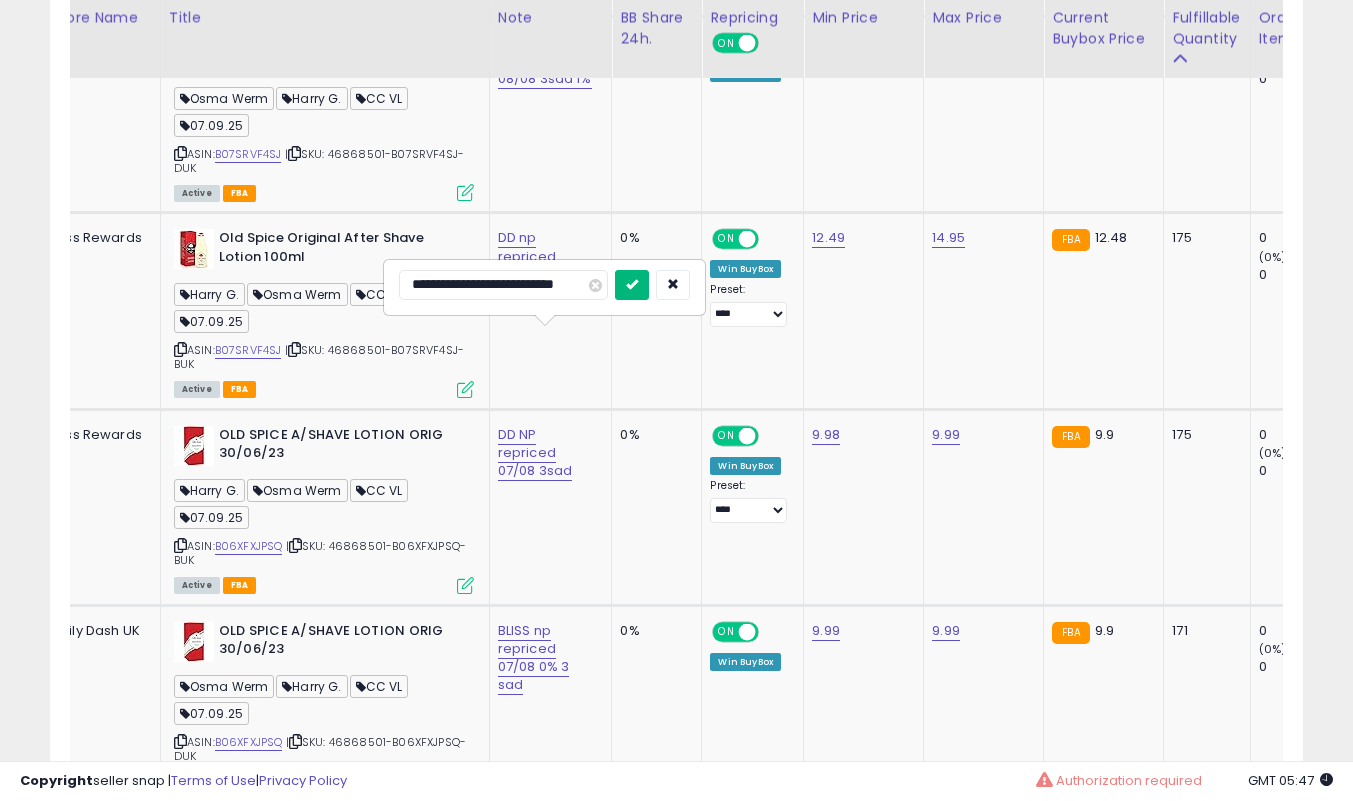 click at bounding box center (632, 284) 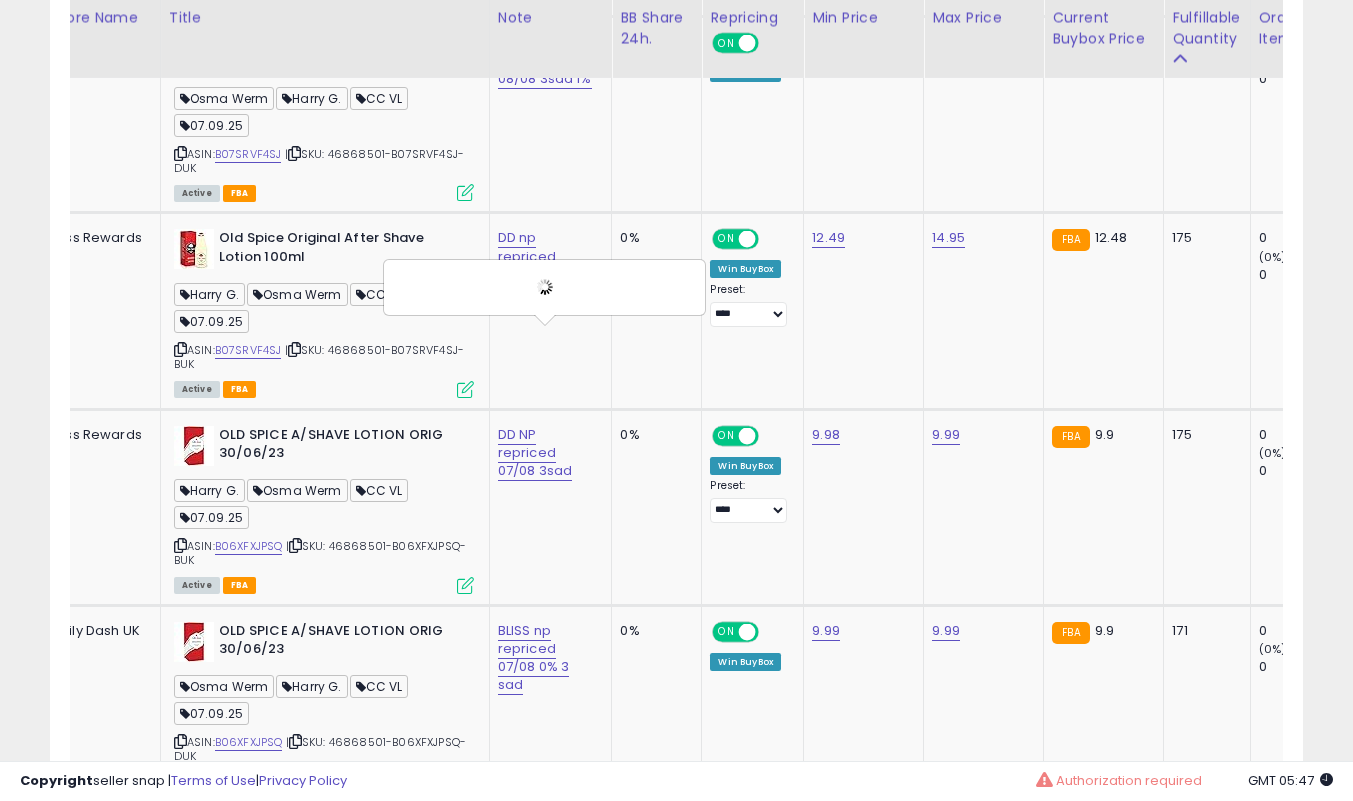 scroll, scrollTop: 0, scrollLeft: 0, axis: both 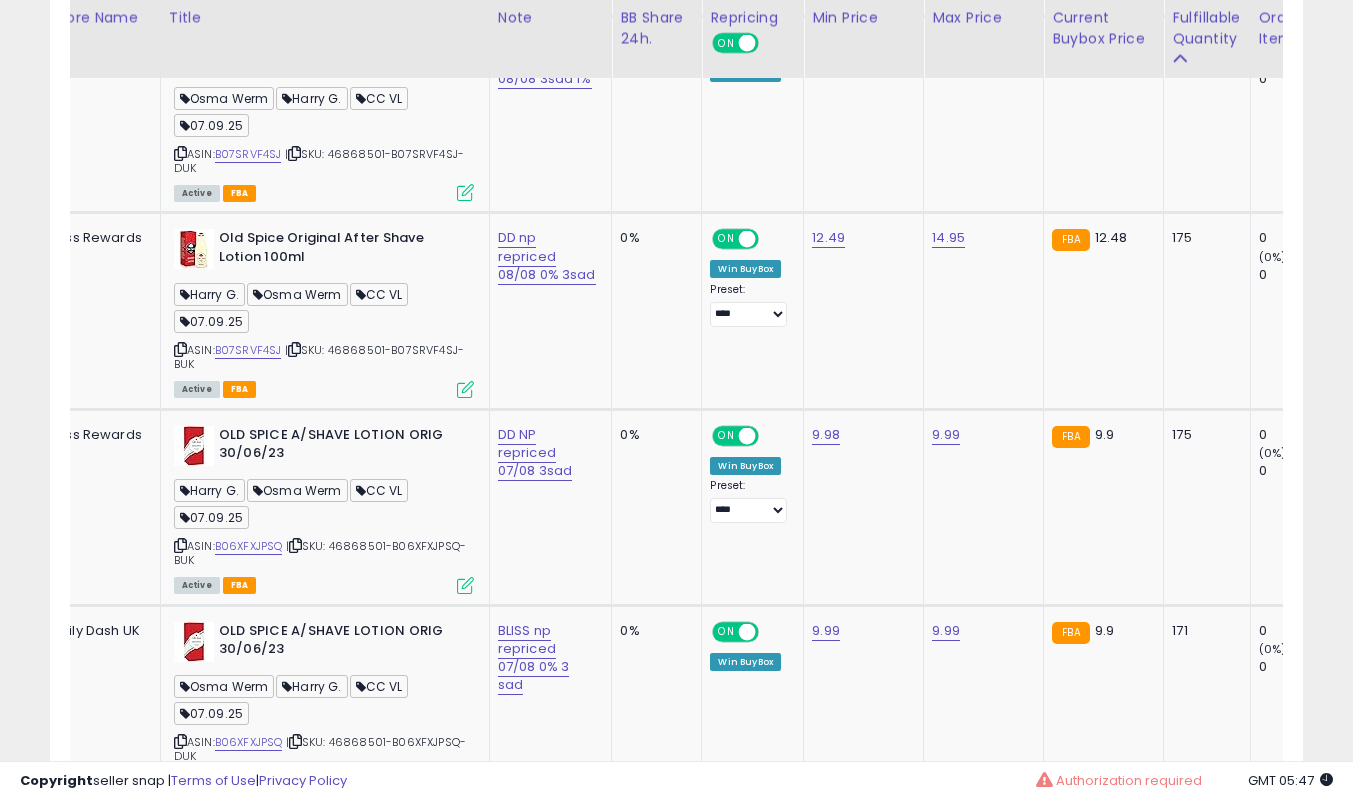 click on "12.45" at bounding box center [826, -7876] 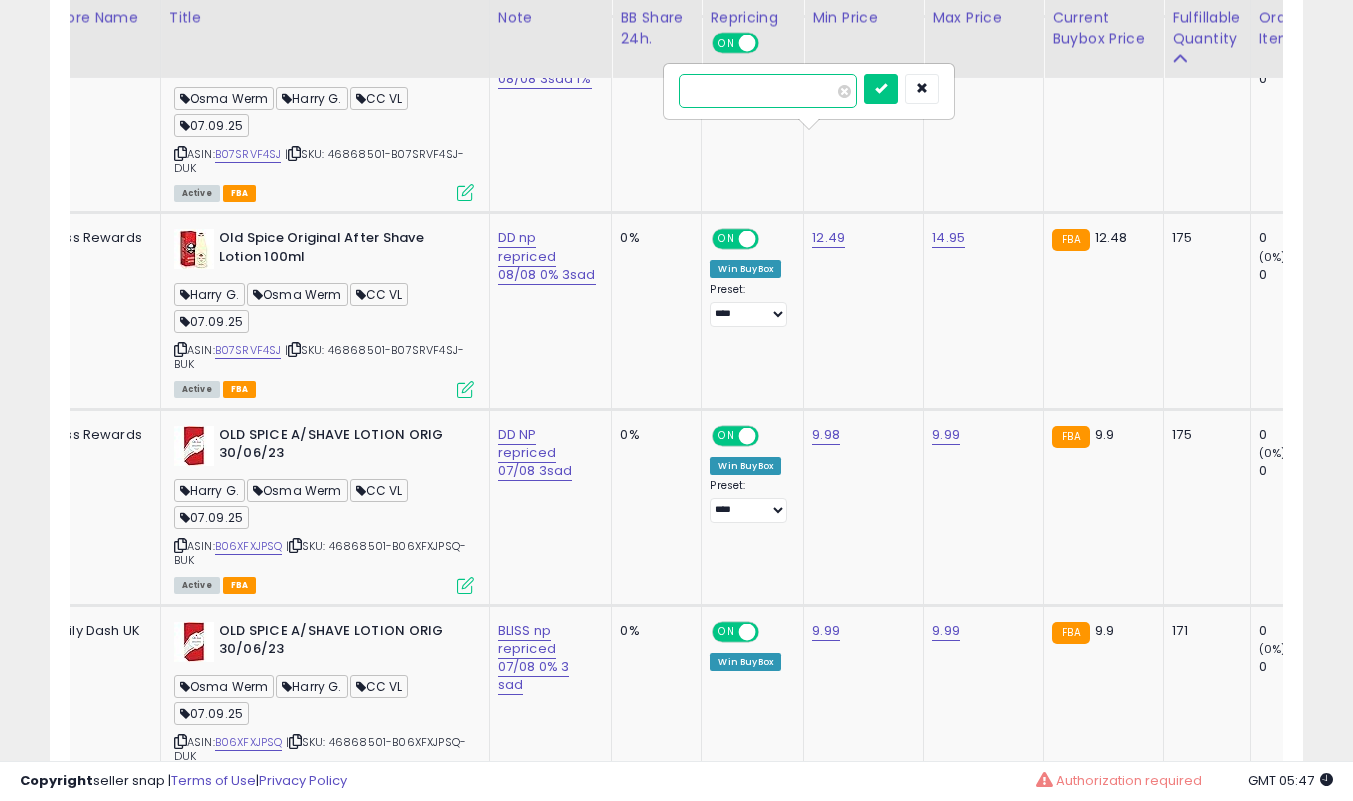 type on "*****" 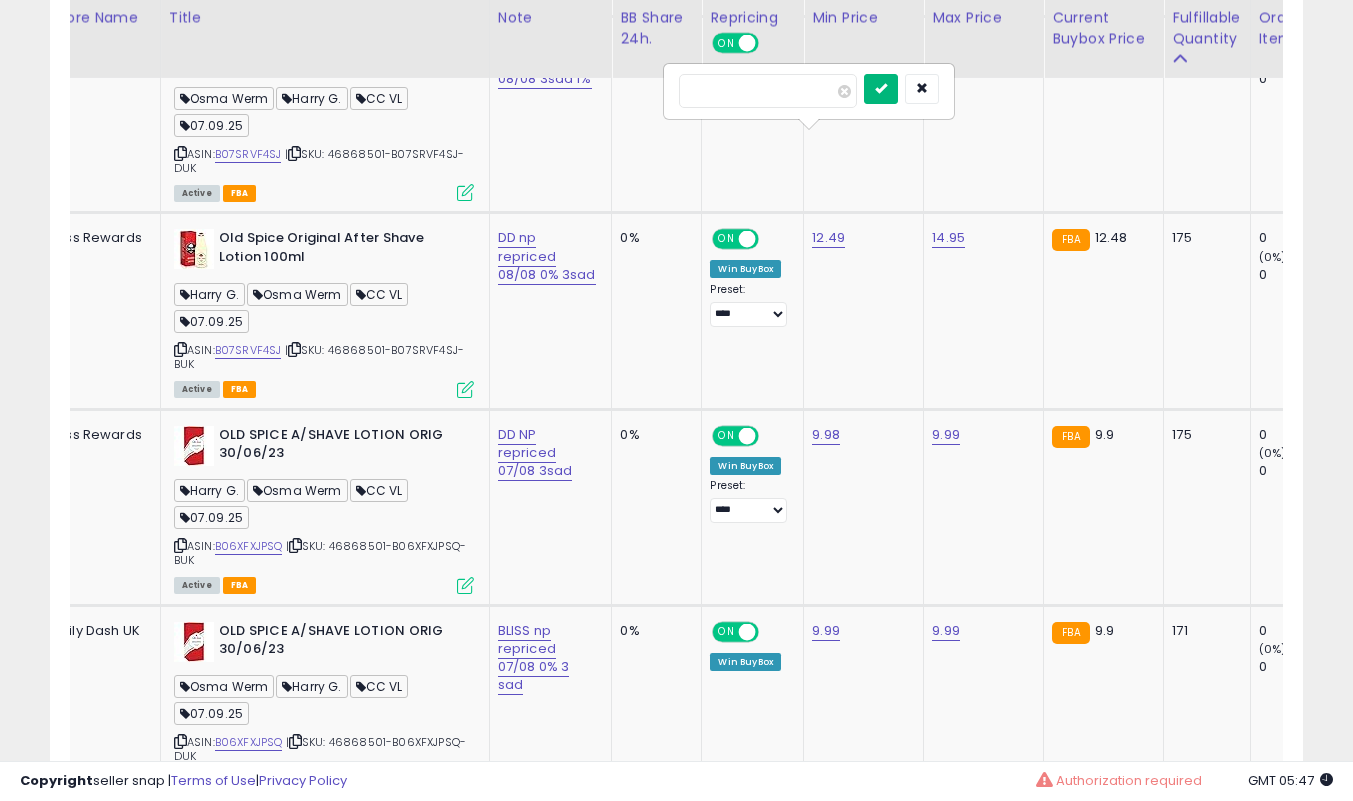 click at bounding box center [881, 88] 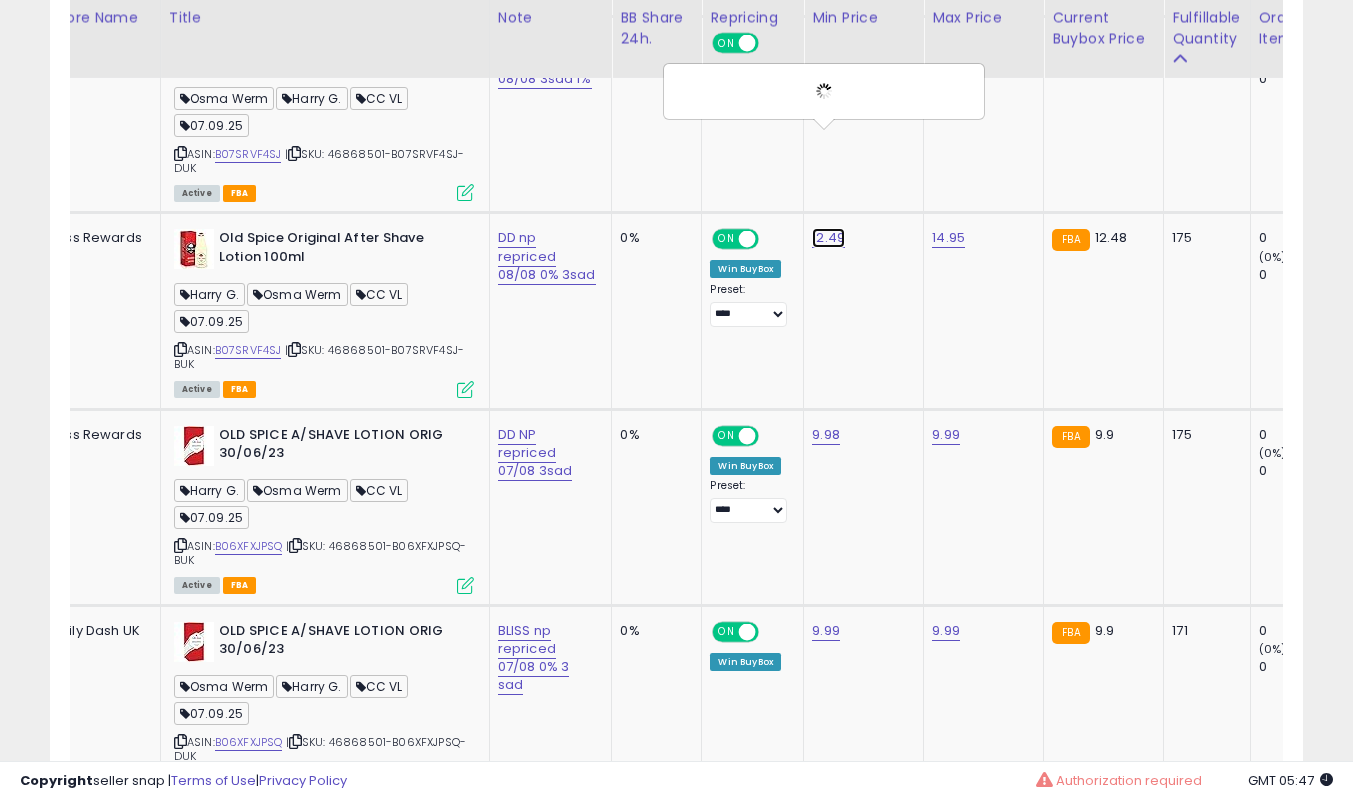 click on "12.49" at bounding box center (826, -7876) 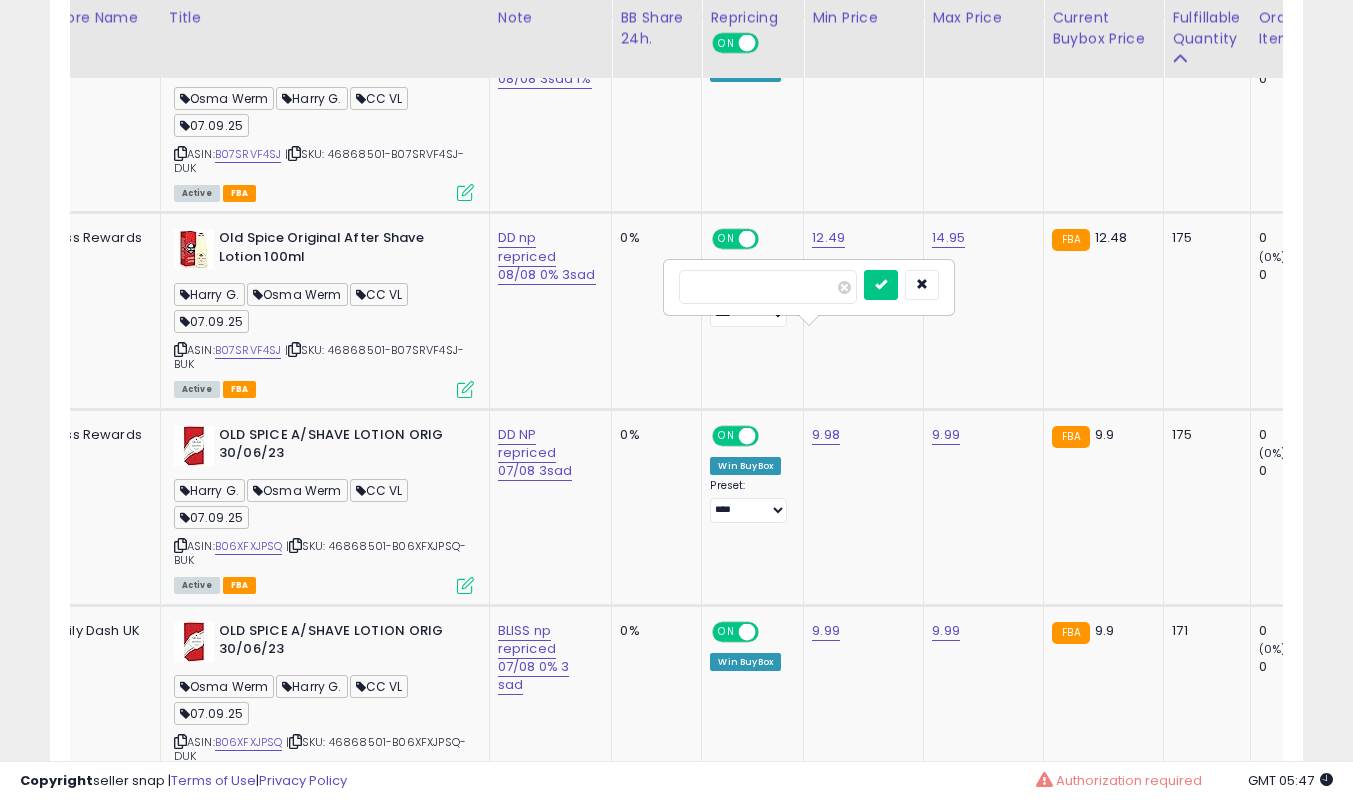 type on "*****" 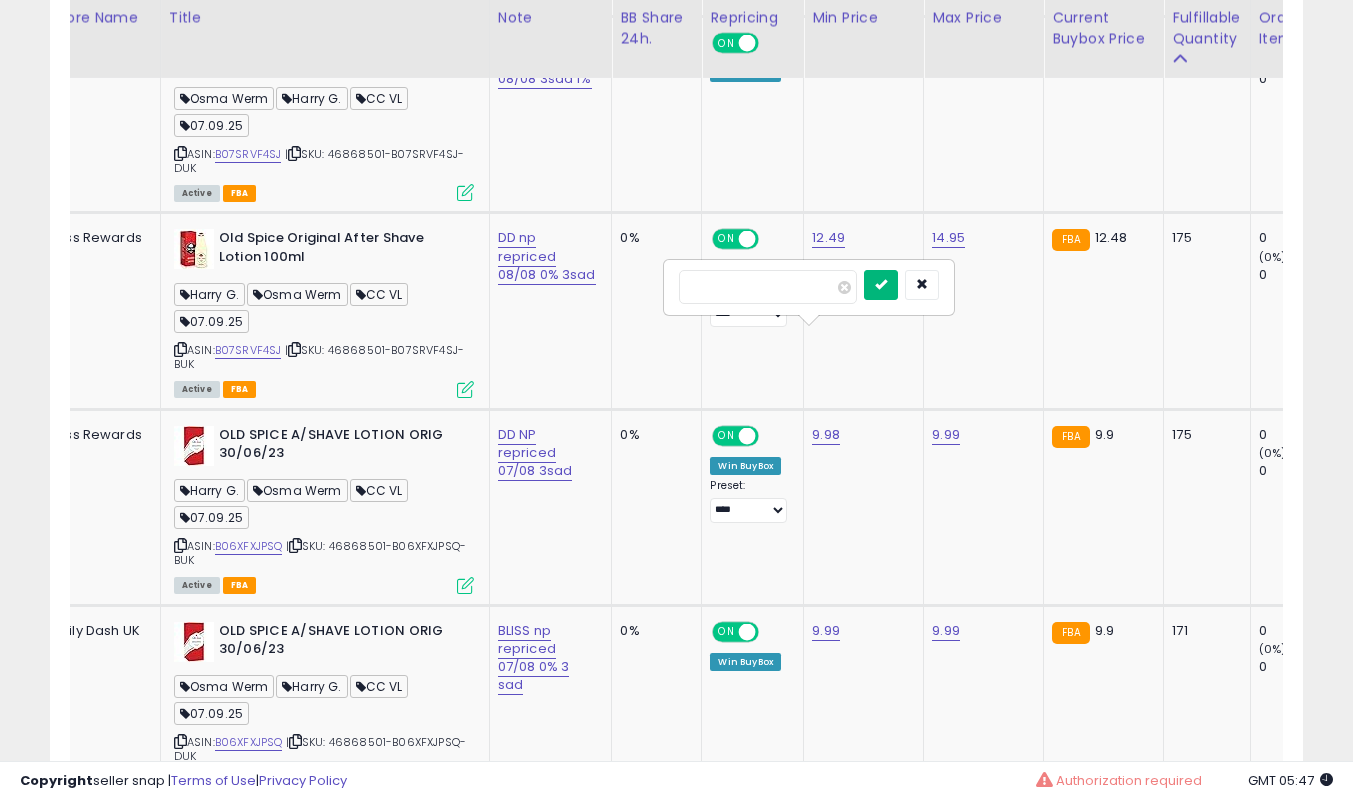 click at bounding box center [881, 284] 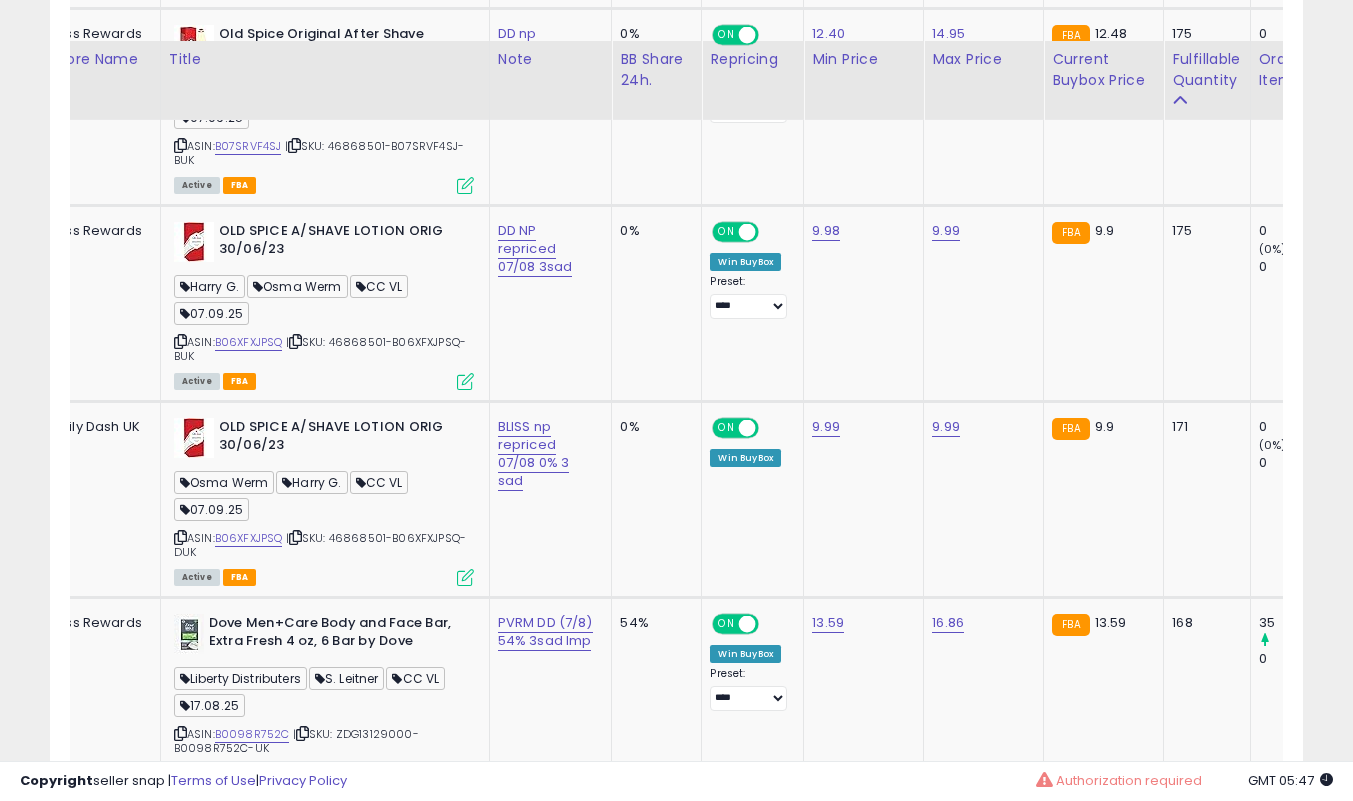 scroll, scrollTop: 9296, scrollLeft: 0, axis: vertical 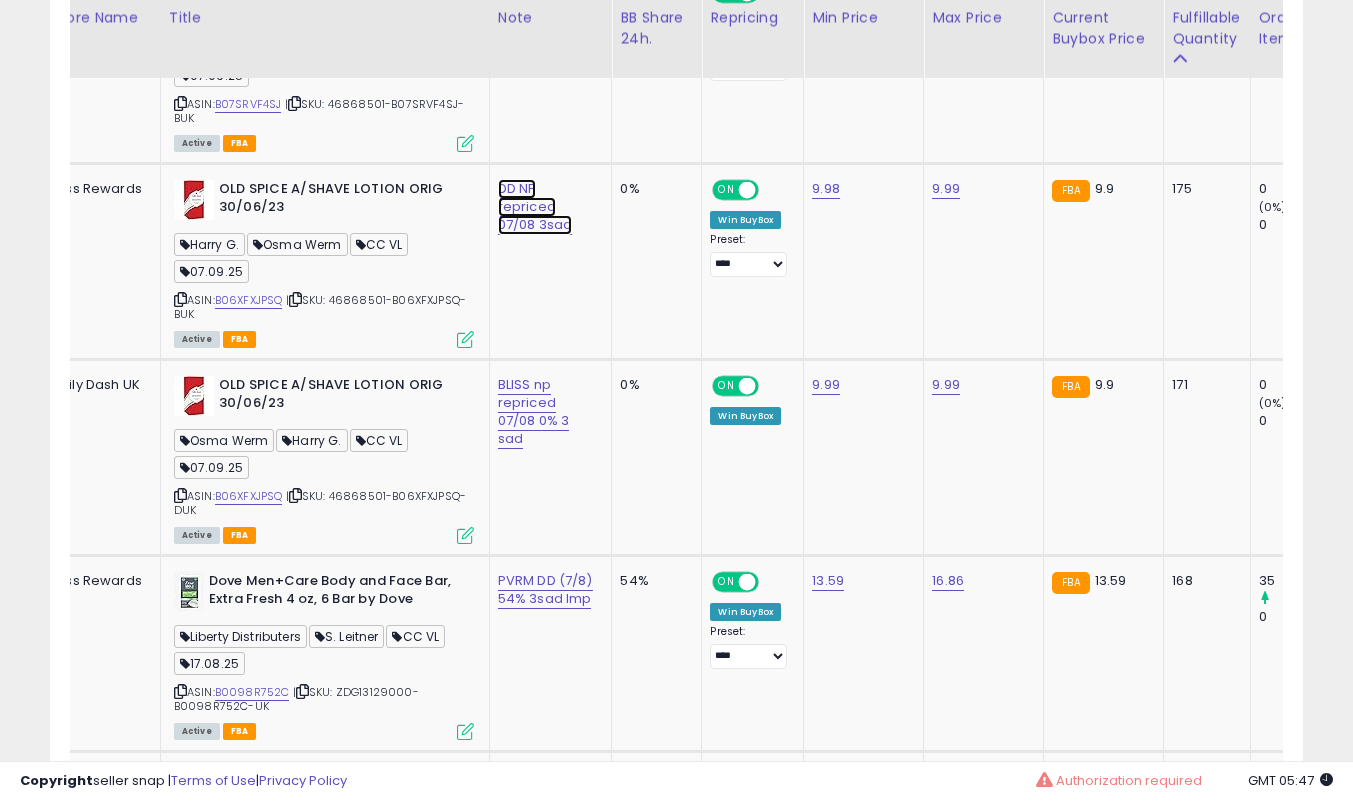 click on "DD NP repriced 07/08 3sad" at bounding box center (544, -8077) 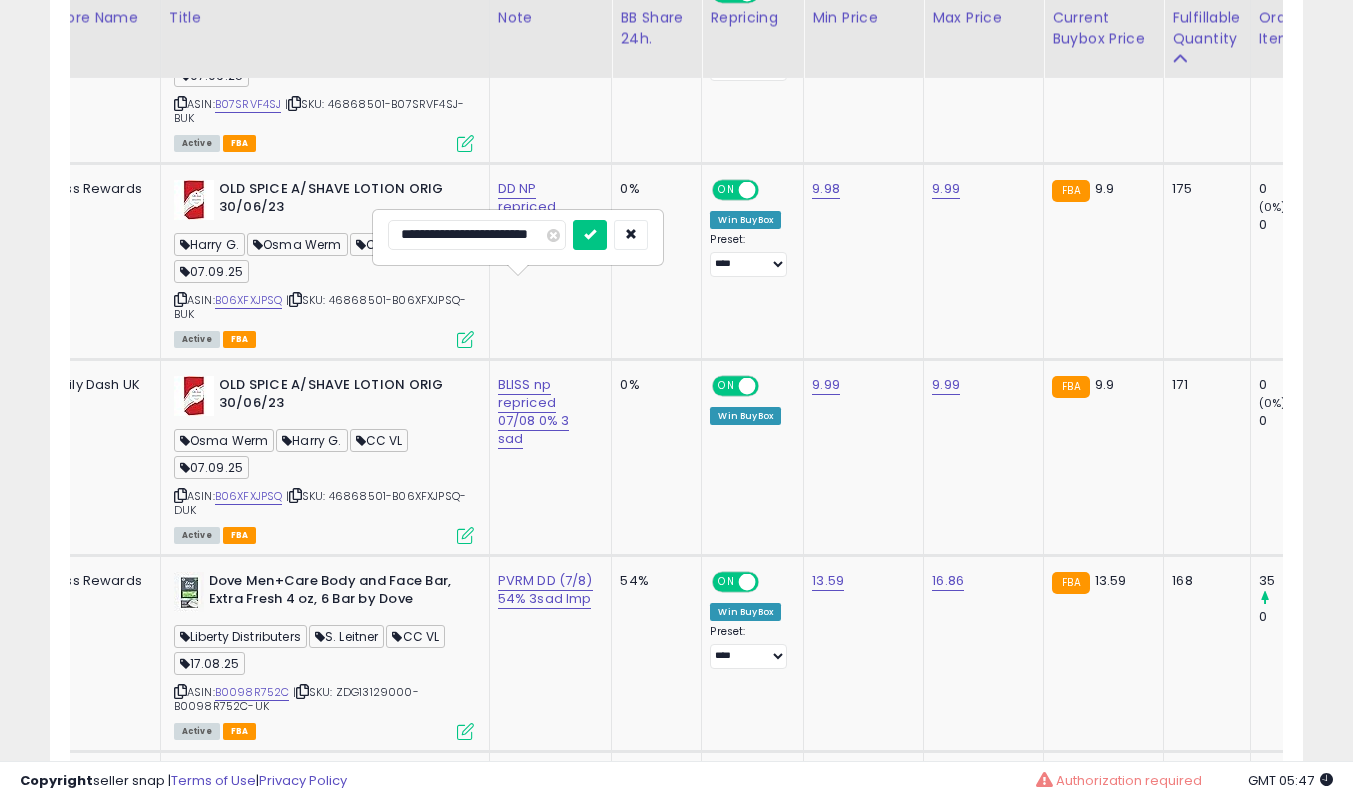 scroll, scrollTop: 0, scrollLeft: 6, axis: horizontal 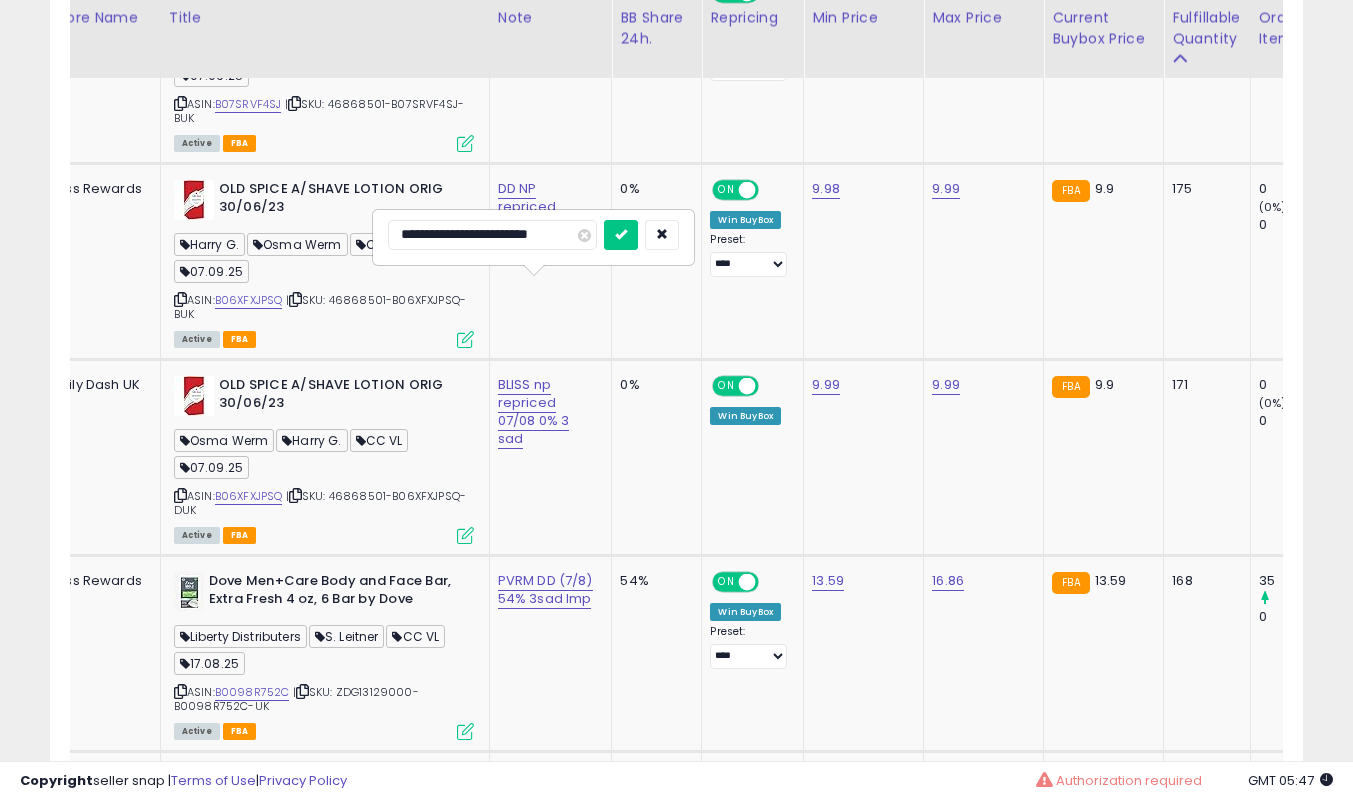 click on "**********" at bounding box center [492, 235] 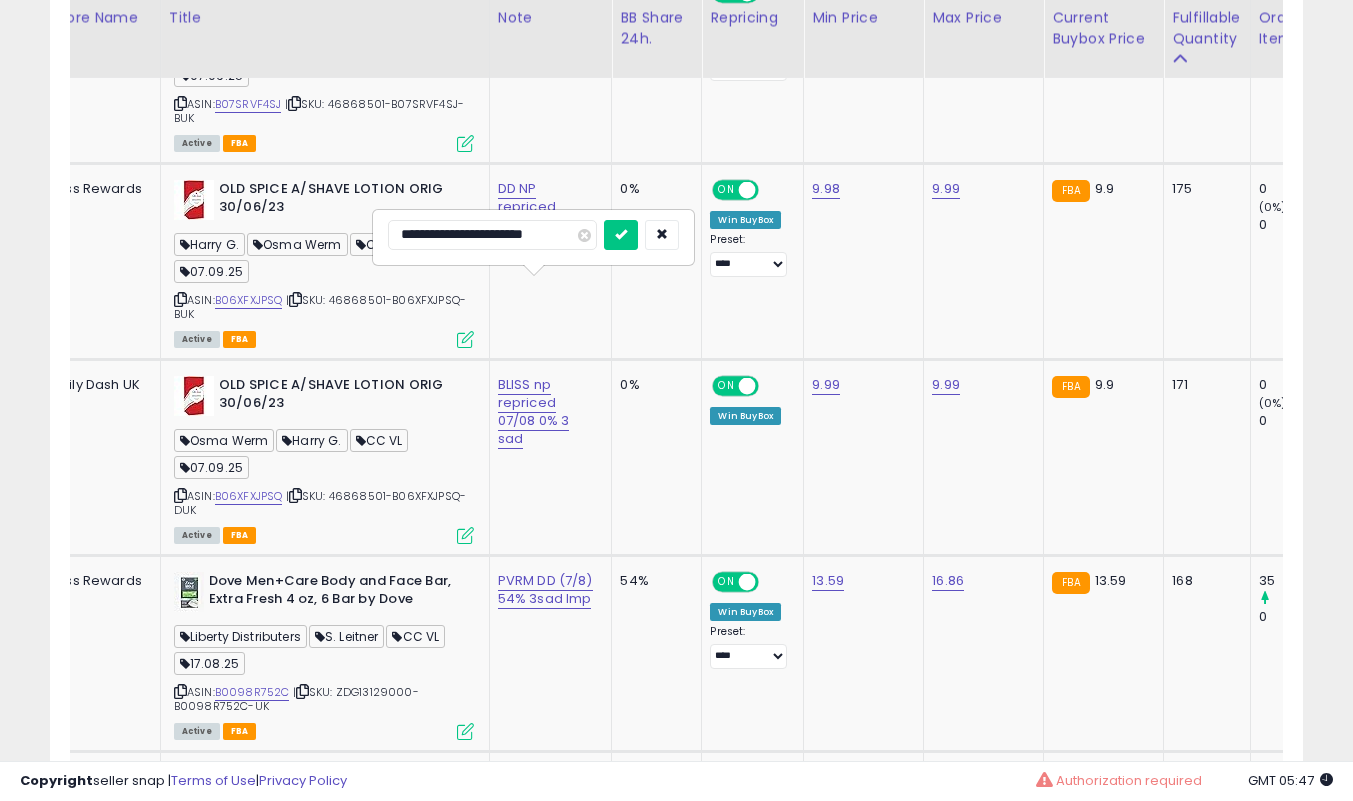 scroll, scrollTop: 0, scrollLeft: 0, axis: both 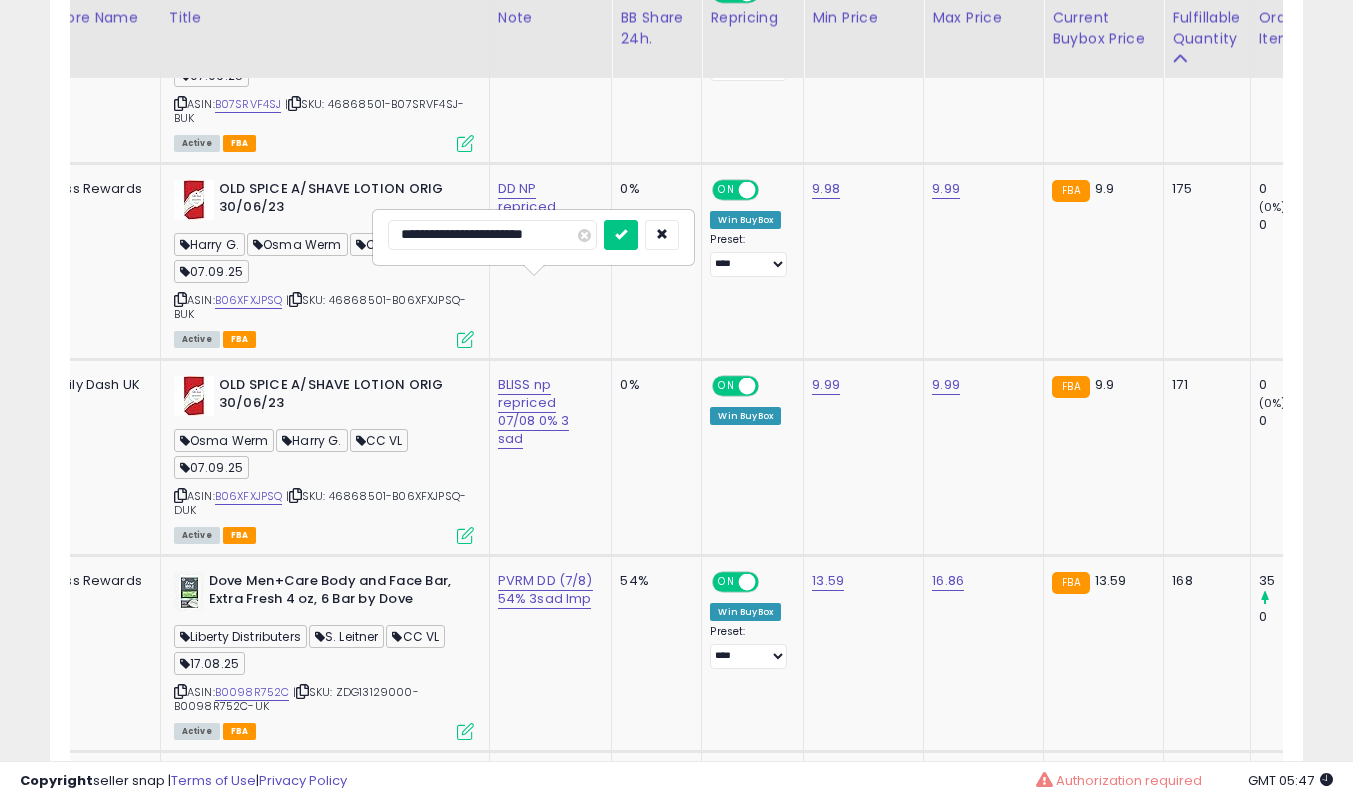 type on "**********" 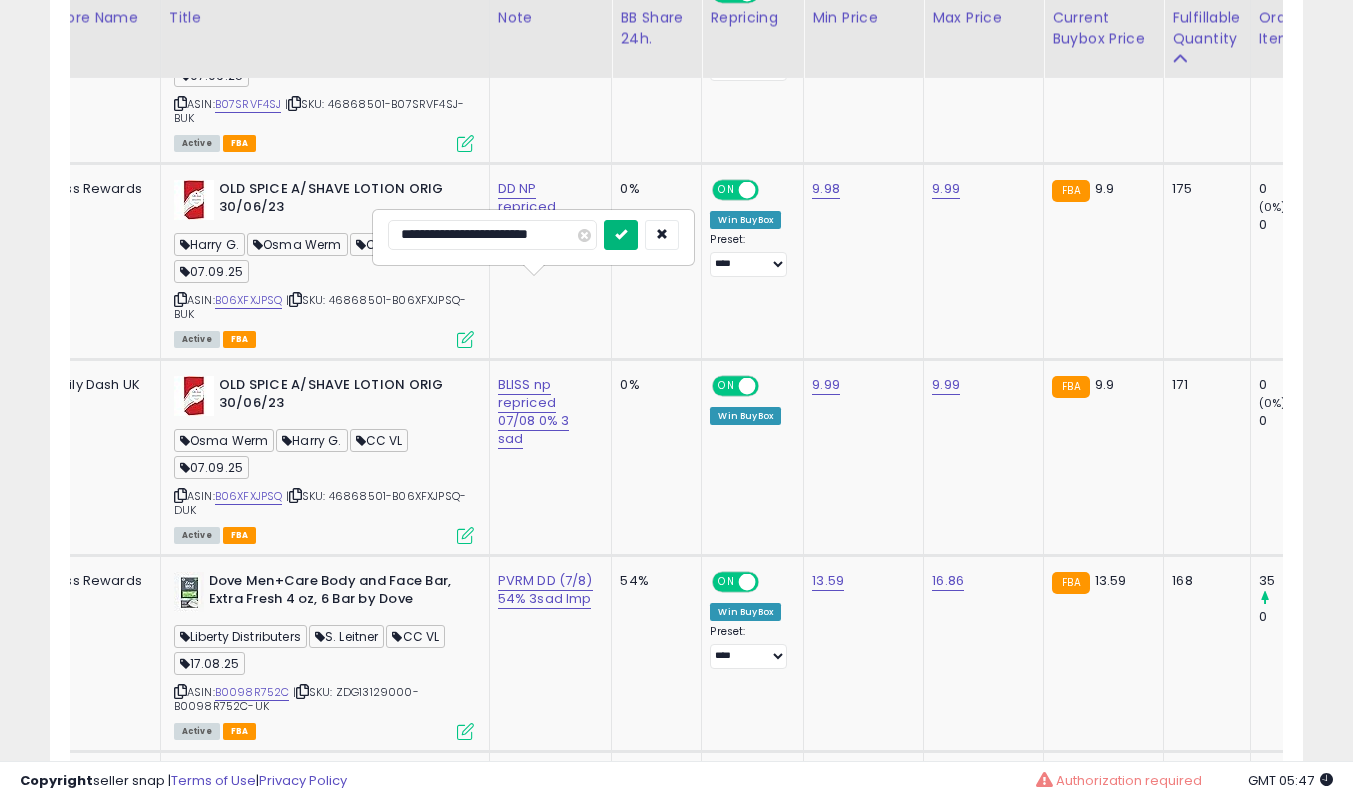 click at bounding box center (621, 234) 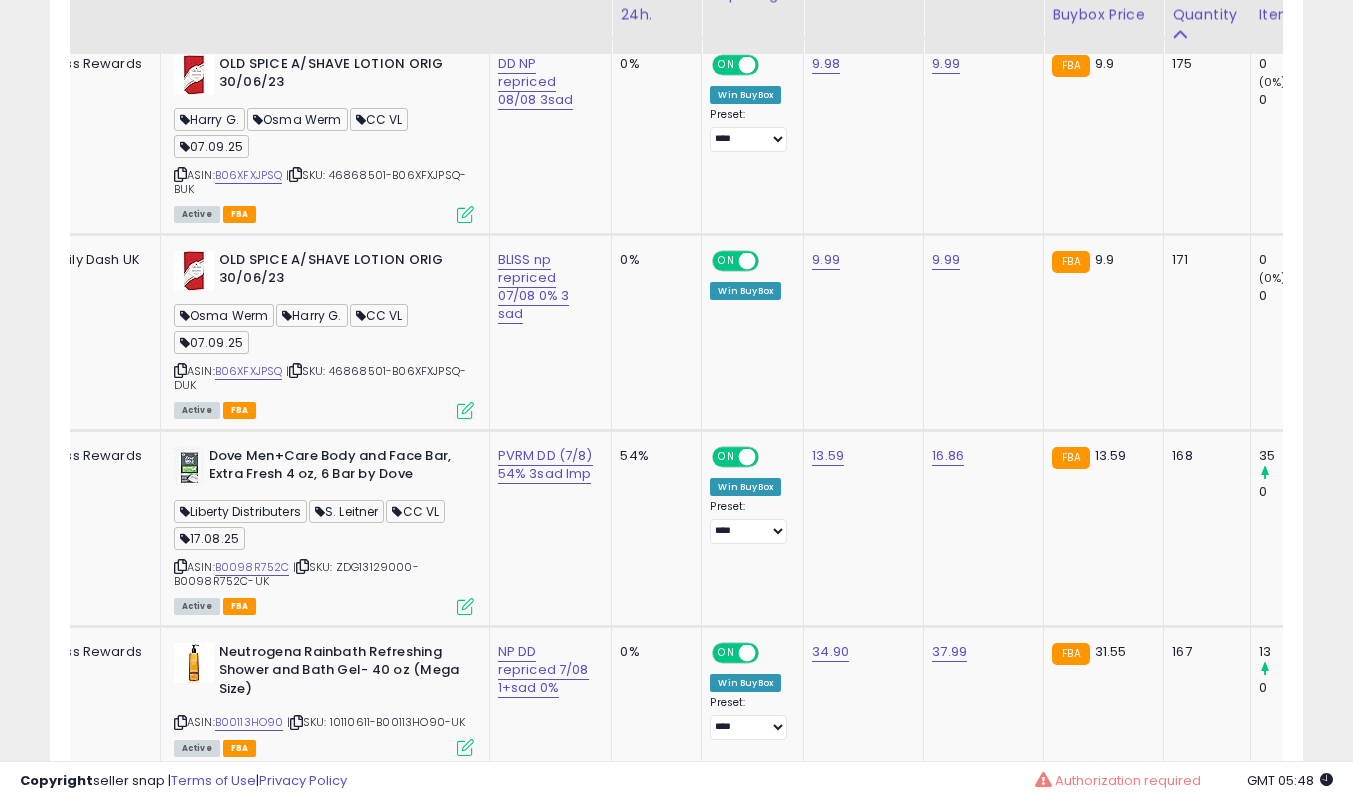 scroll, scrollTop: 9389, scrollLeft: 0, axis: vertical 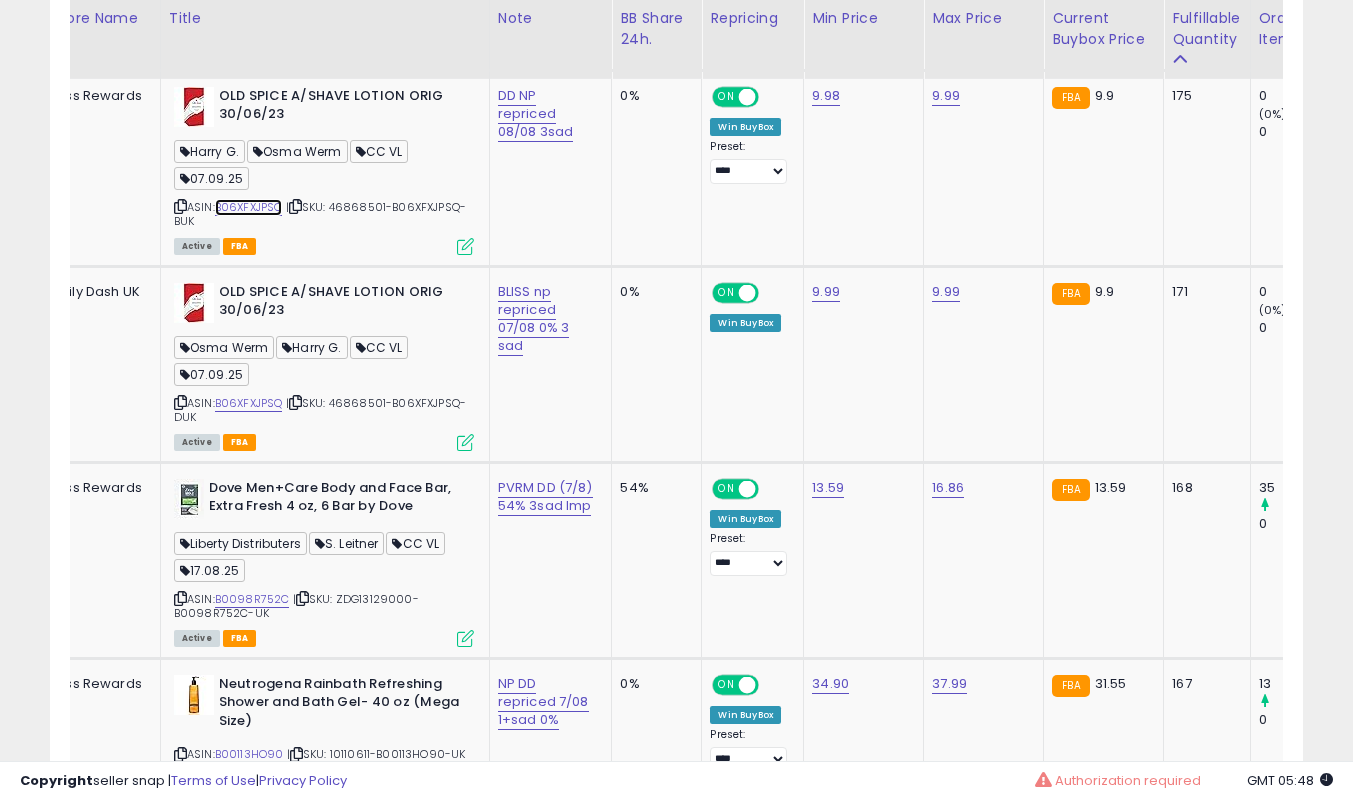 click on "B06XFXJPSQ" at bounding box center (249, 207) 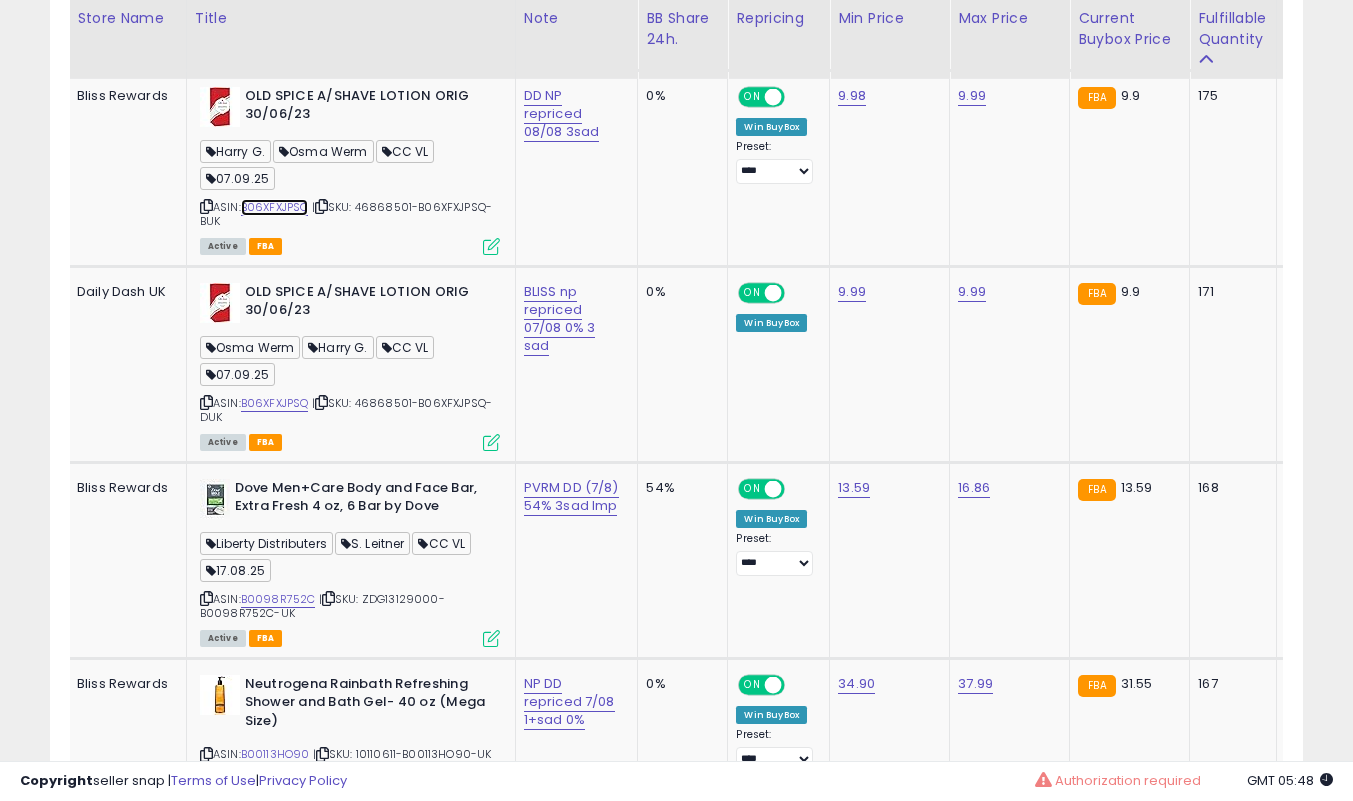 scroll, scrollTop: 0, scrollLeft: 23, axis: horizontal 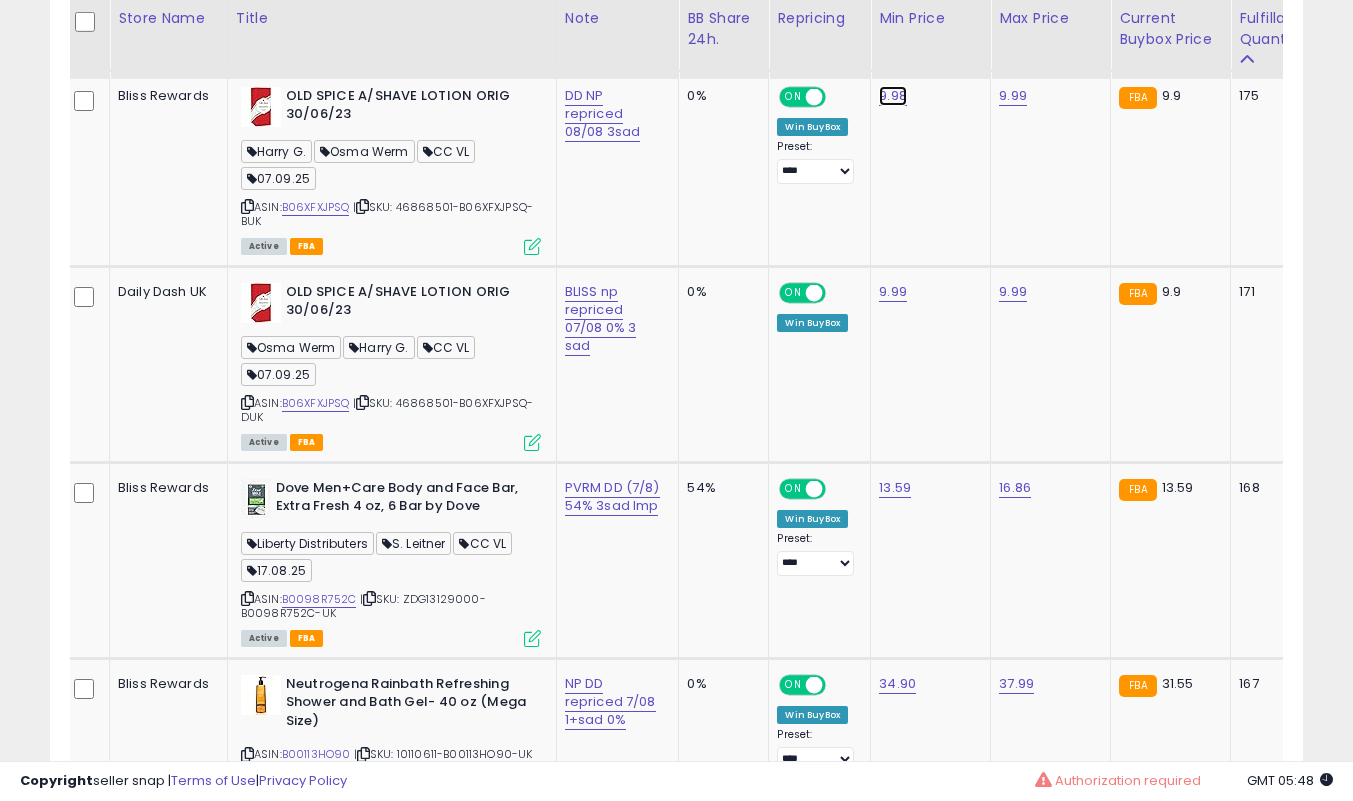 click on "9.98" at bounding box center (893, -8215) 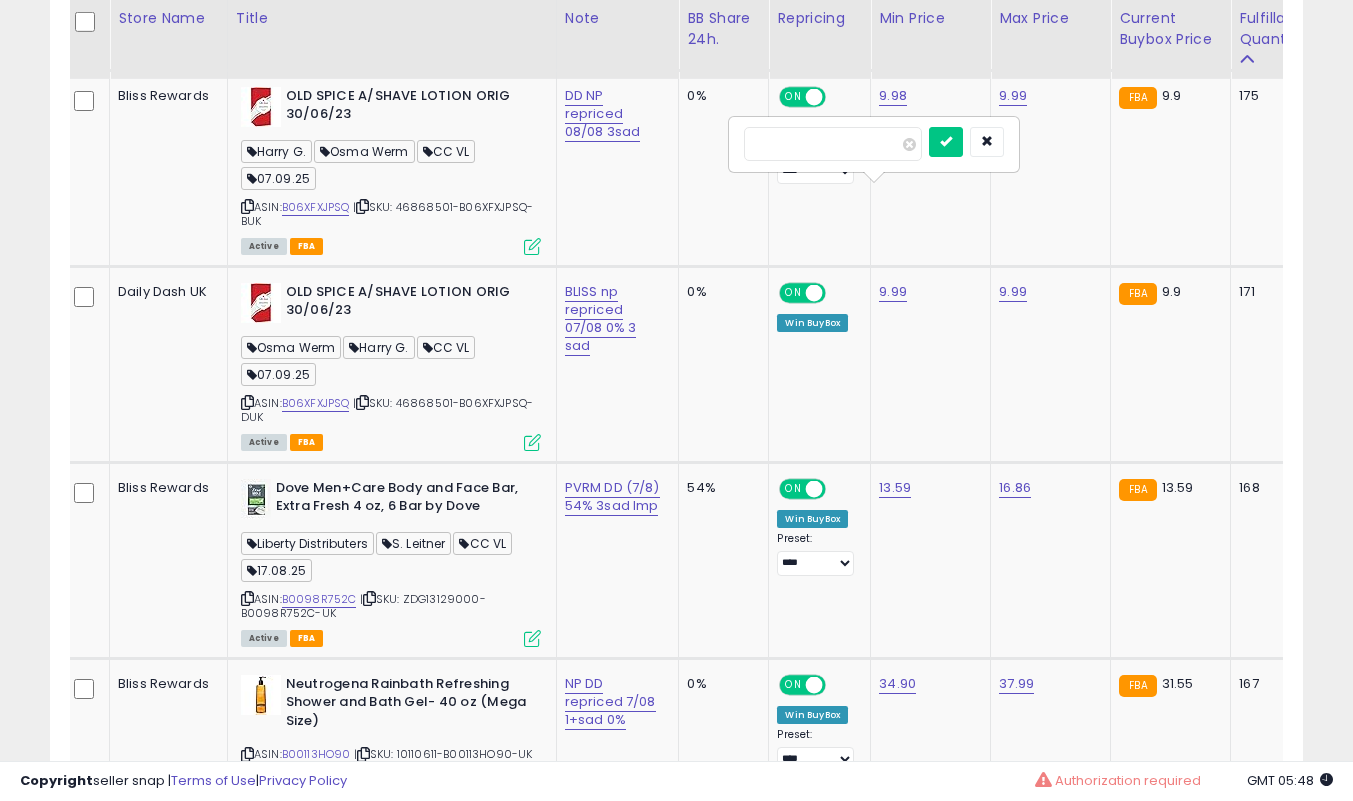 type on "****" 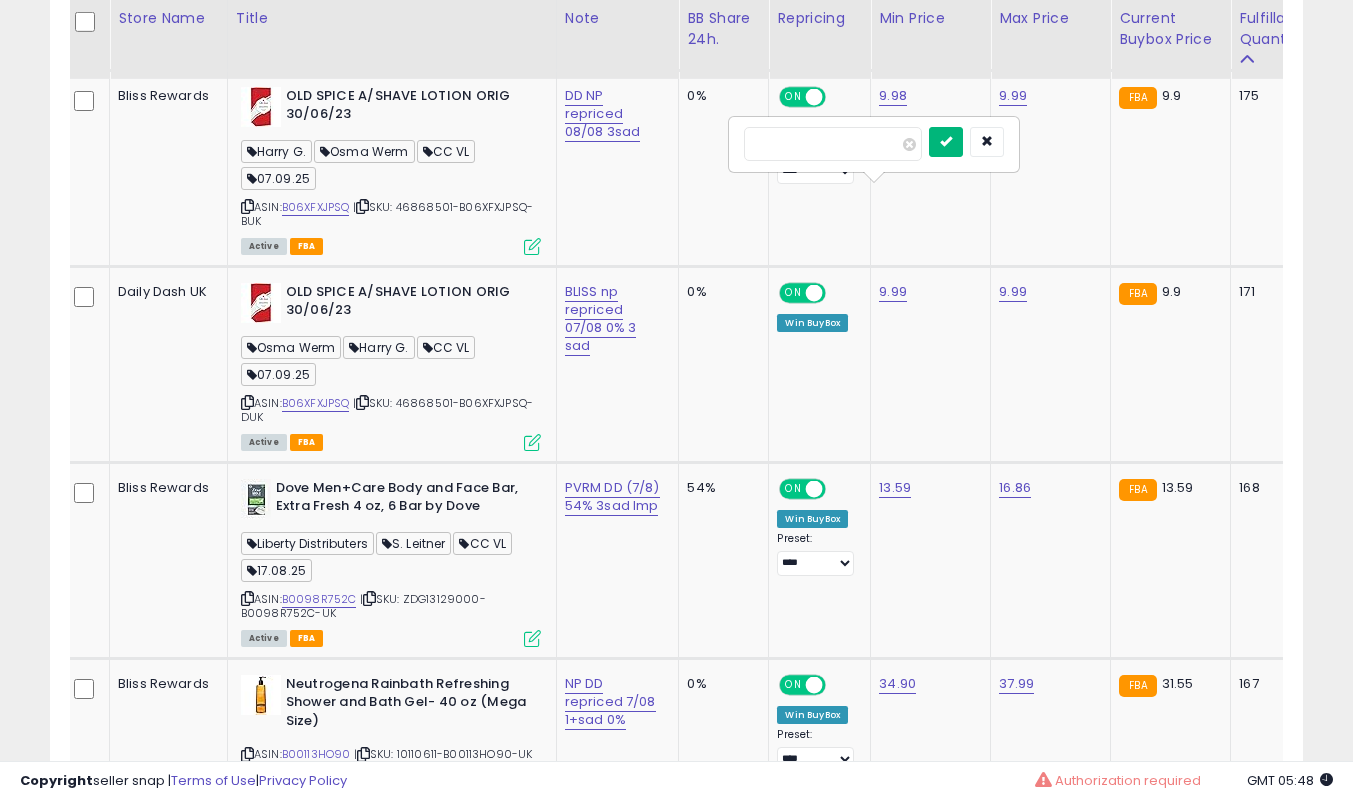 click at bounding box center [946, 141] 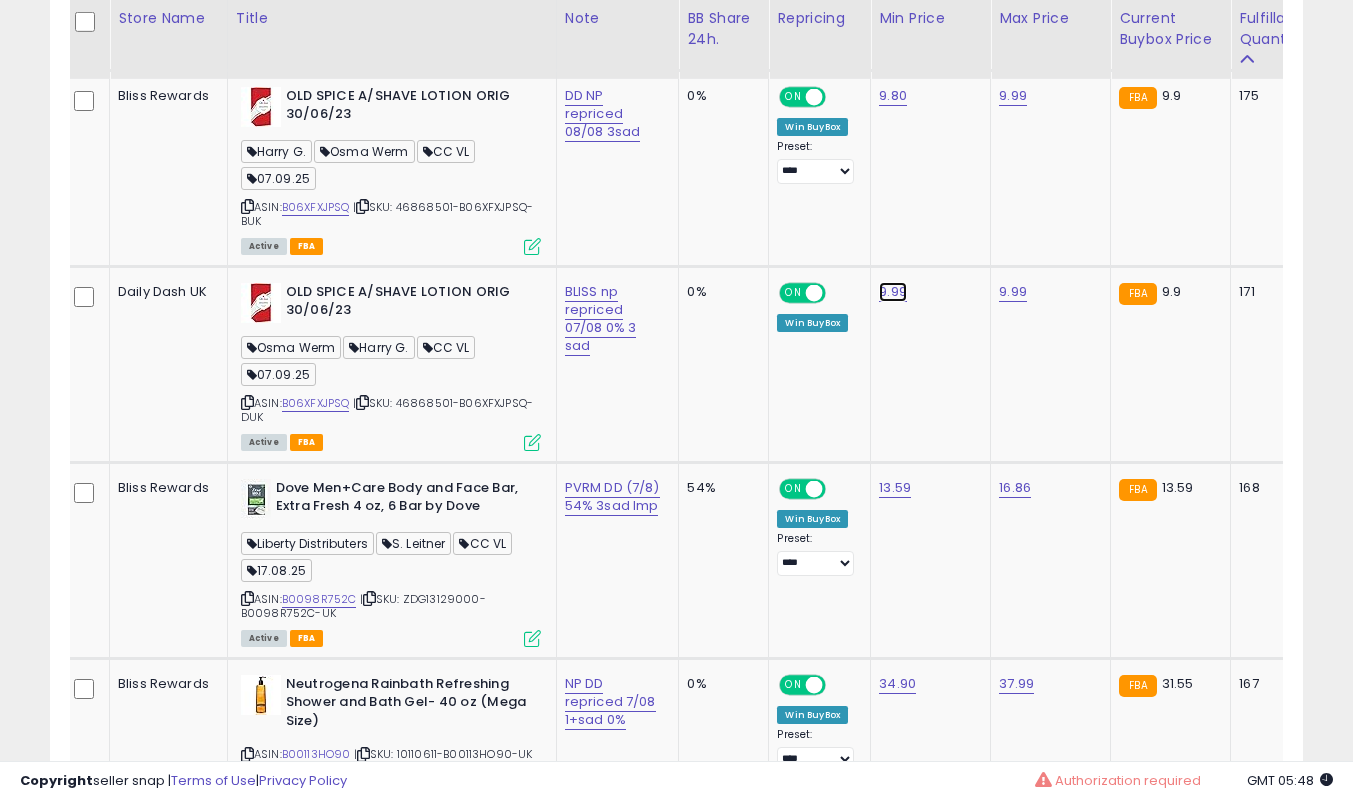 click on "9.99" at bounding box center [893, -8215] 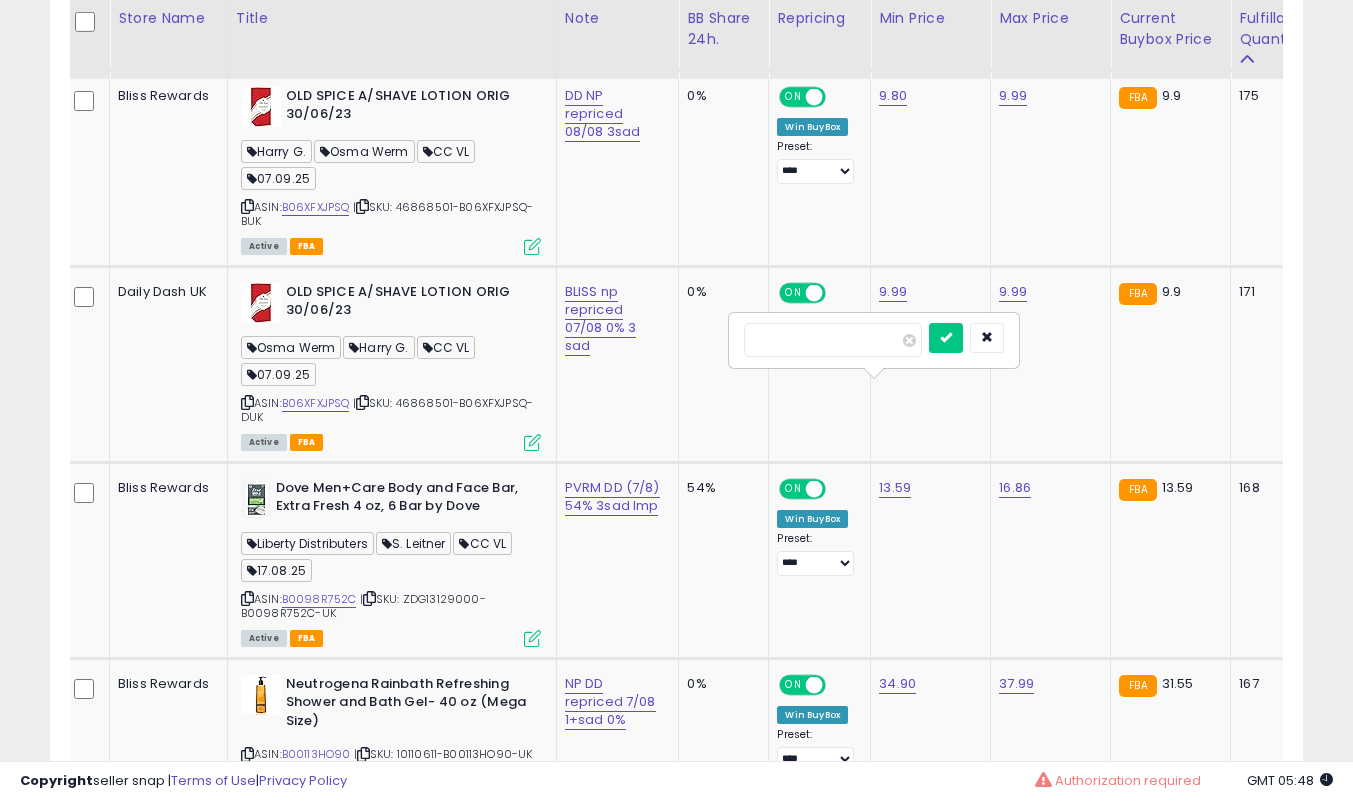type on "****" 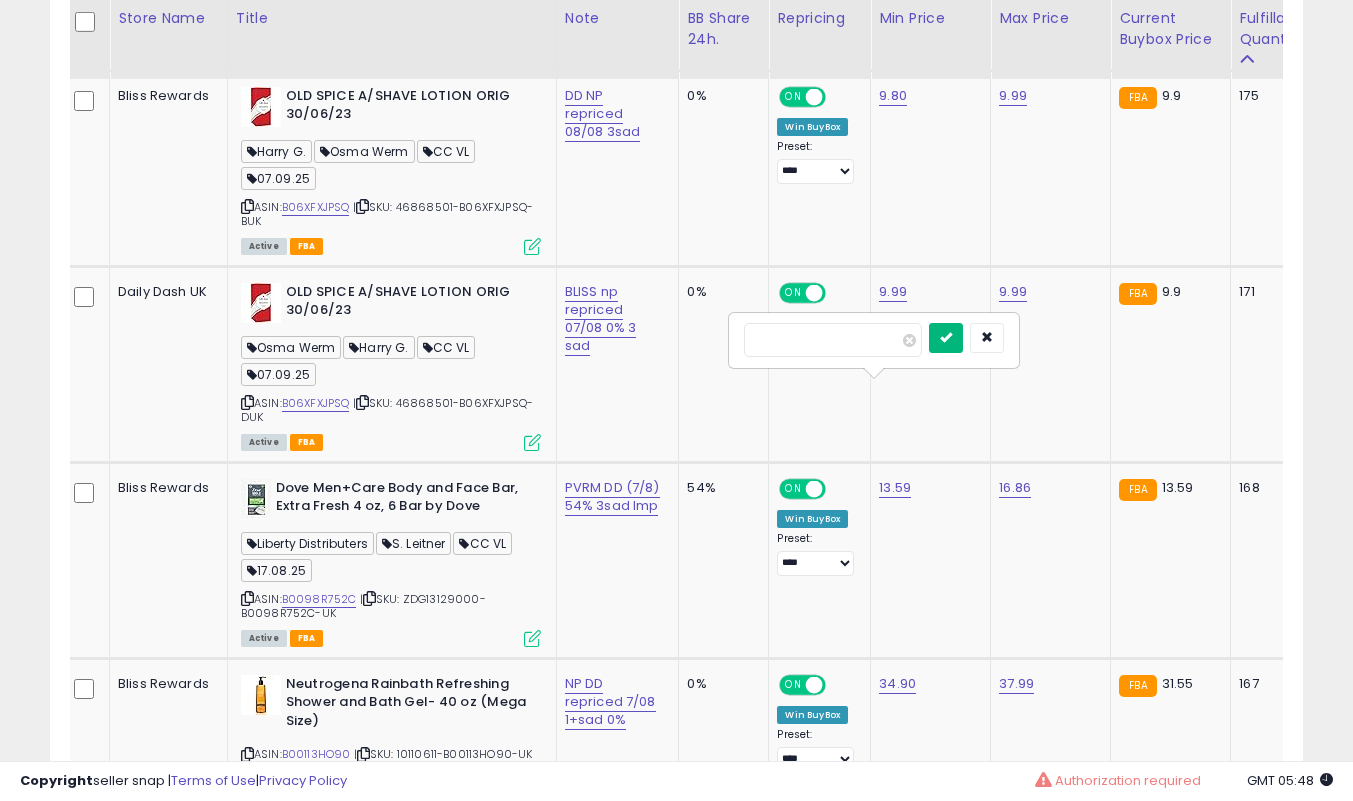 click at bounding box center (946, 338) 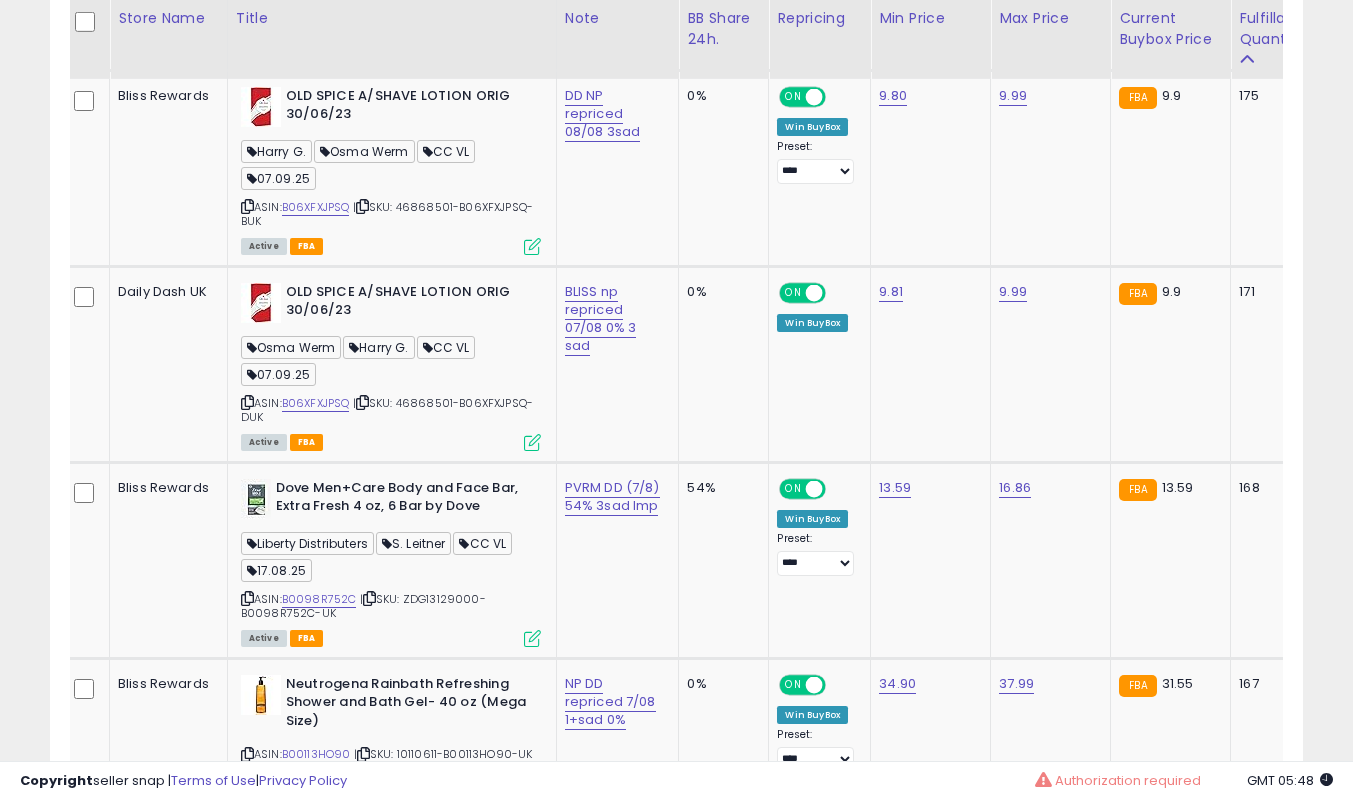 click at bounding box center [532, 246] 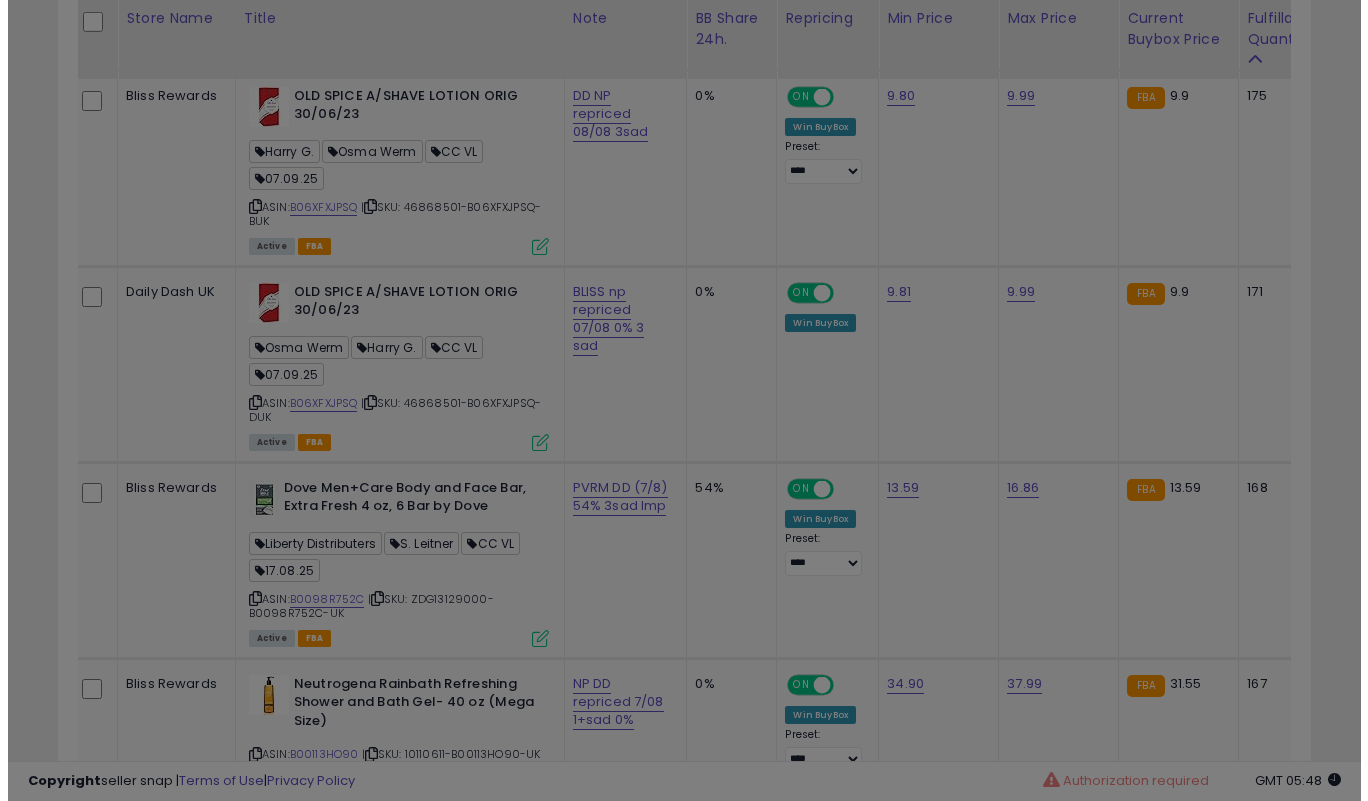 scroll, scrollTop: 999590, scrollLeft: 999266, axis: both 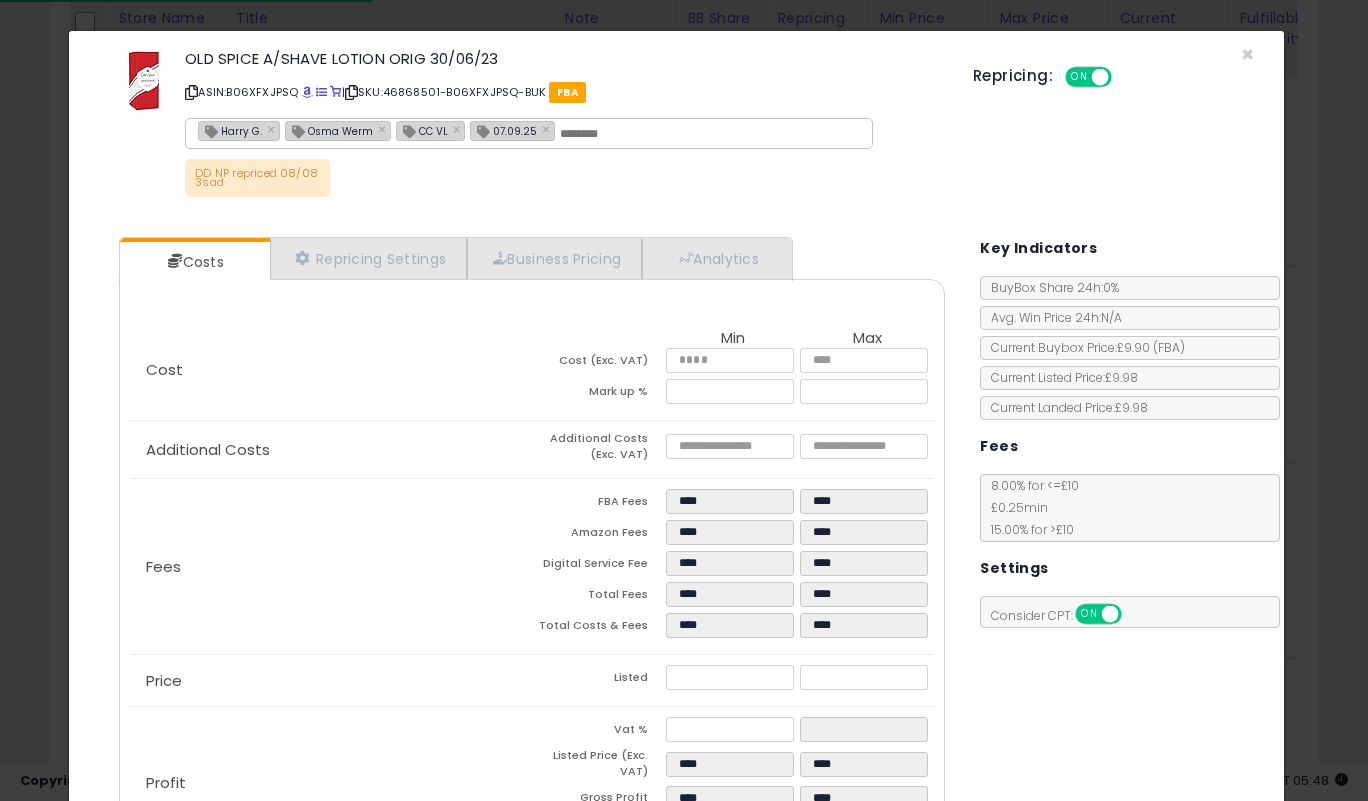 click on "× Close
OLD SPICE A/SHAVE LOTION ORIG [DATE]
ASIN: B06XFXJPSQ
|
SKU: 46868501-B06XFXJPSQ-BUK
FBA
[FIRST] [LAST] × Osma Werm × CC VL × [DATE] ×
DD NP repriced [DATE] 3sad
Repricing:
ON   OFF" 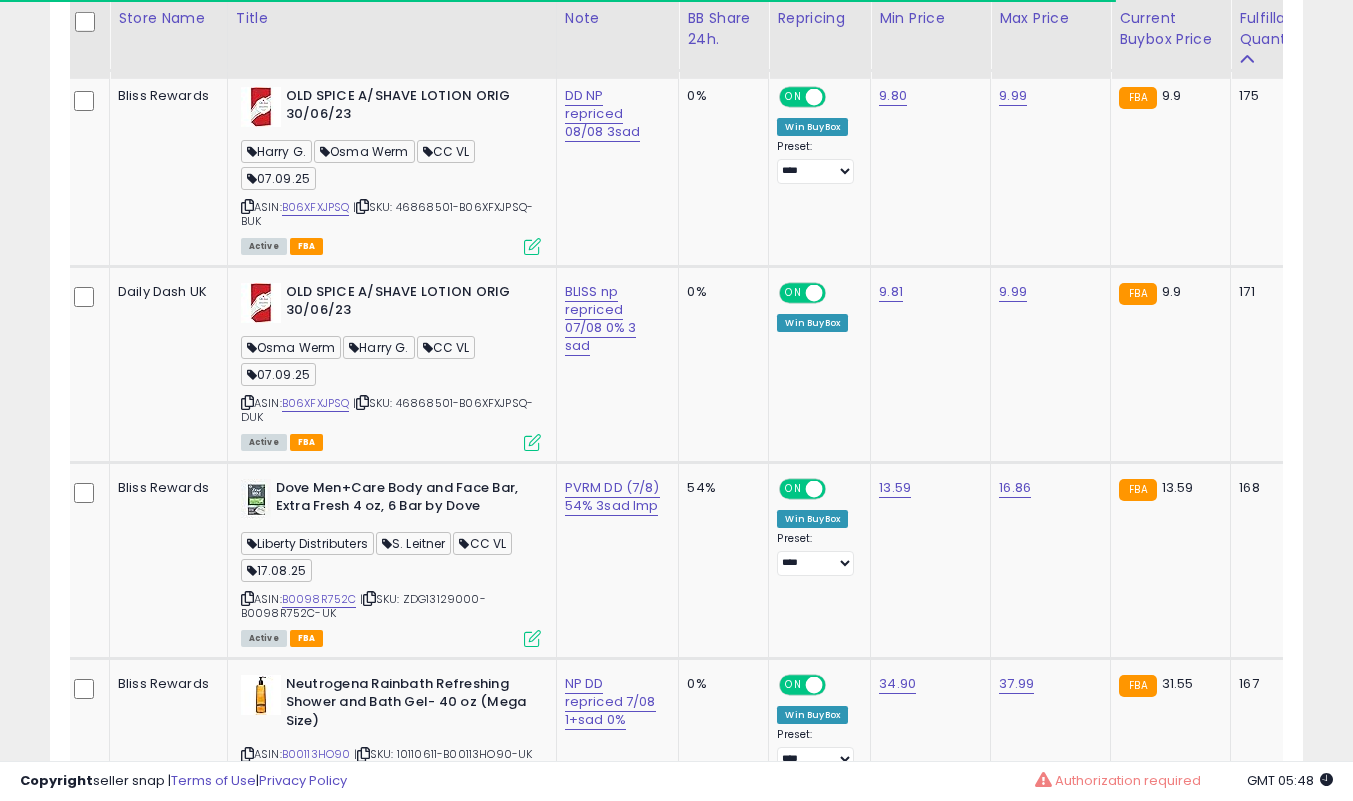 scroll, scrollTop: 410, scrollLeft: 725, axis: both 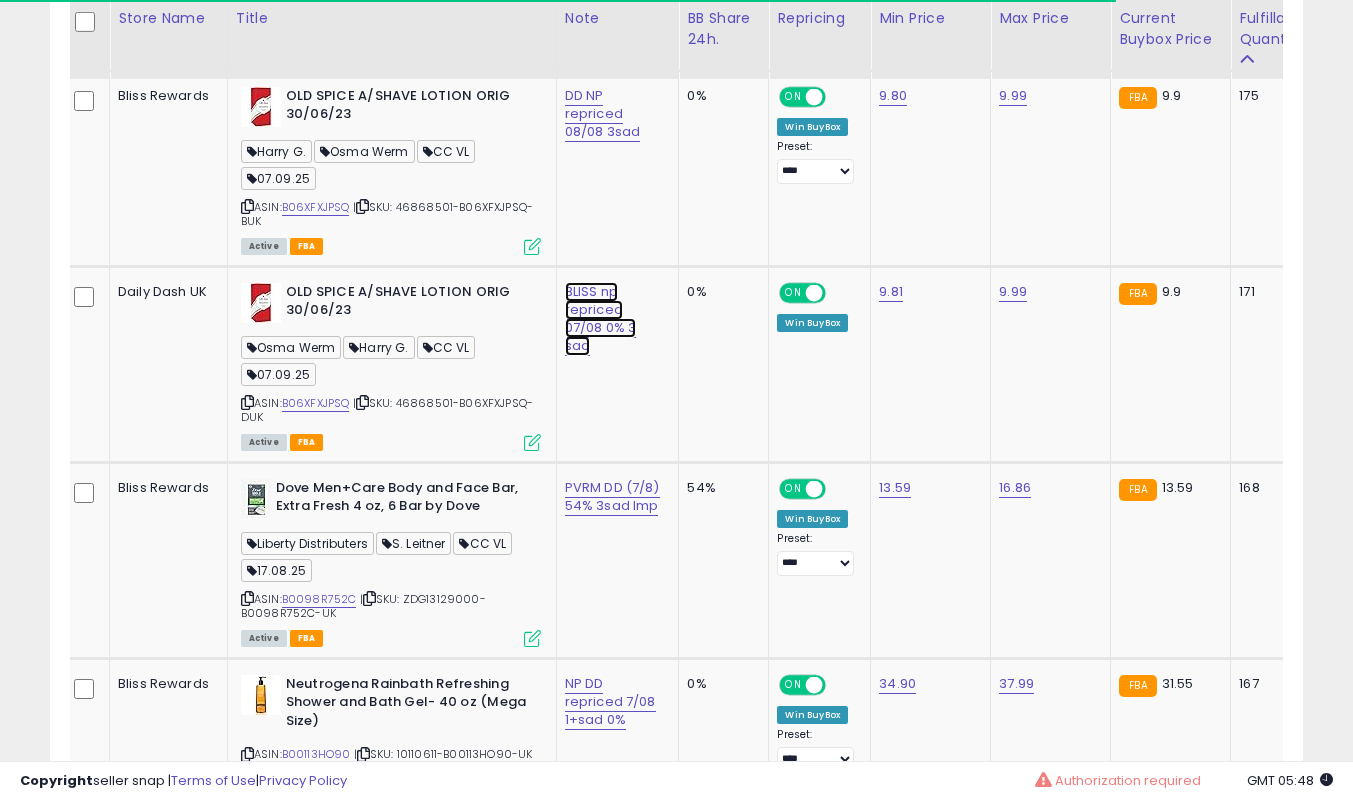 click on "BLISS np repriced 07/08 0% 3 sad" at bounding box center [611, -8170] 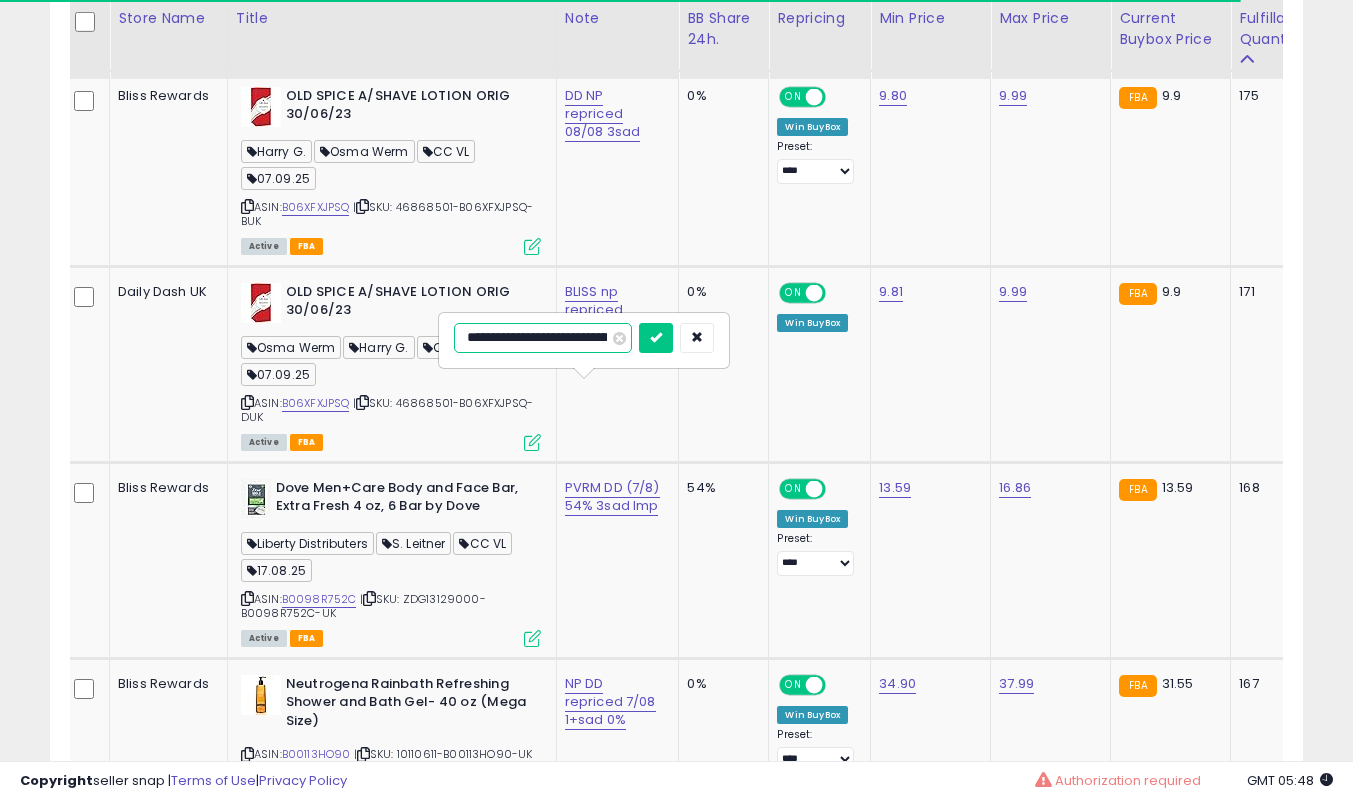 scroll, scrollTop: 0, scrollLeft: 52, axis: horizontal 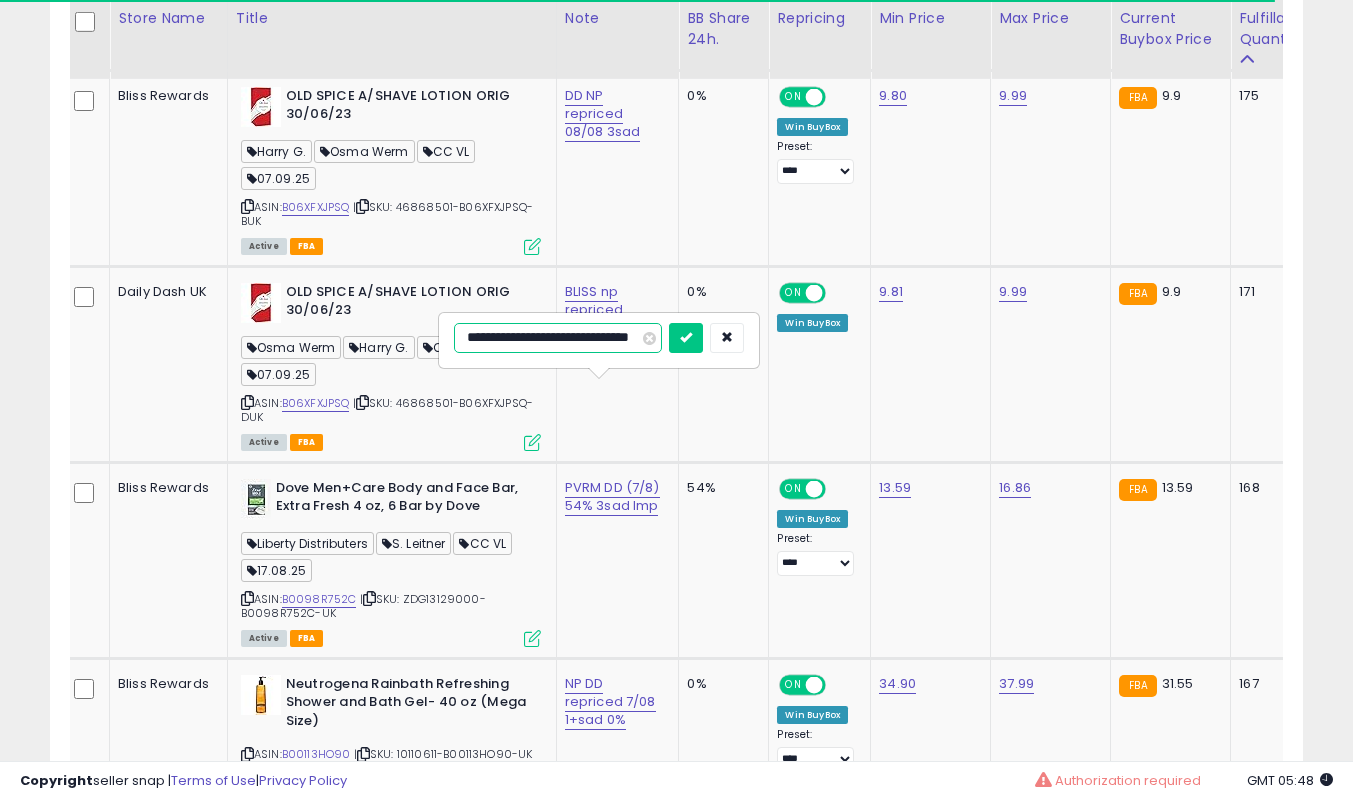 click on "**********" at bounding box center (558, 338) 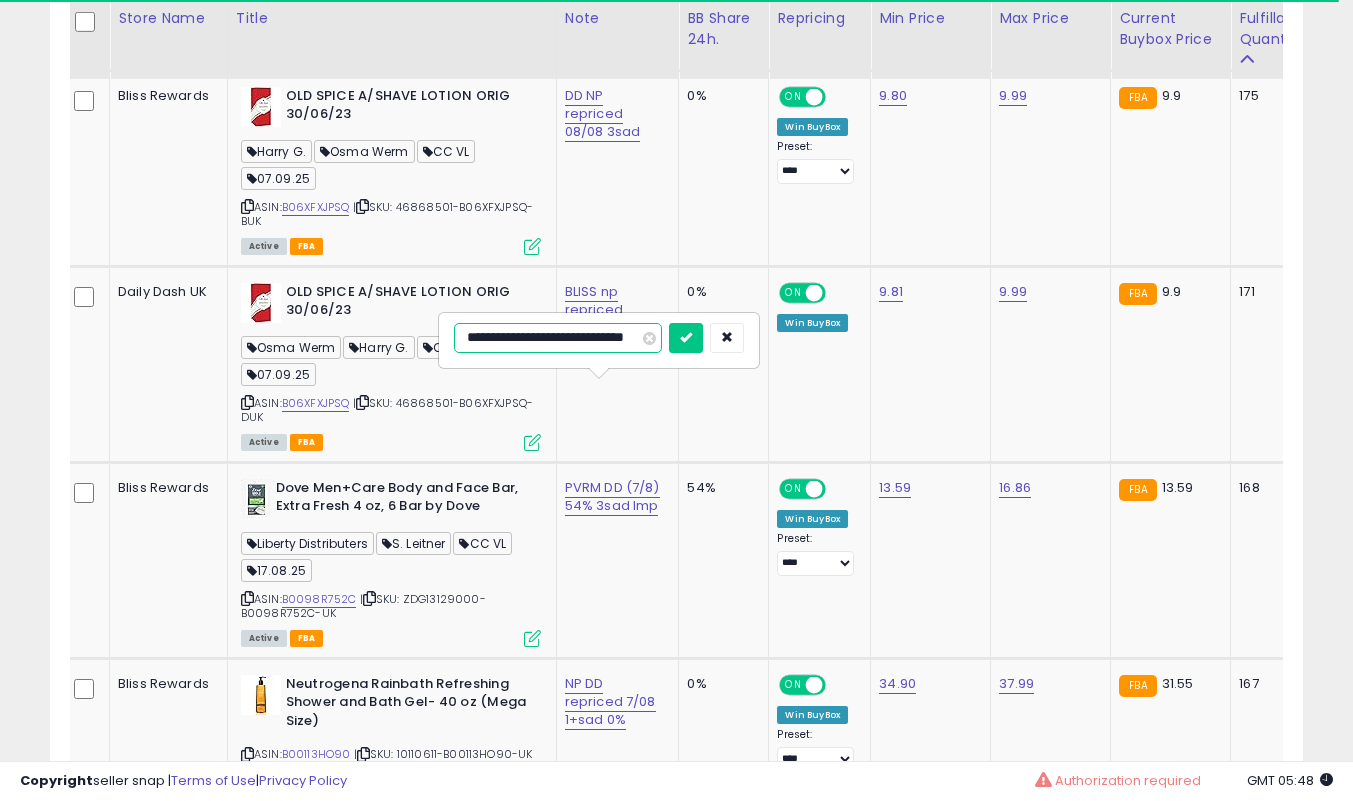scroll, scrollTop: 0, scrollLeft: 44, axis: horizontal 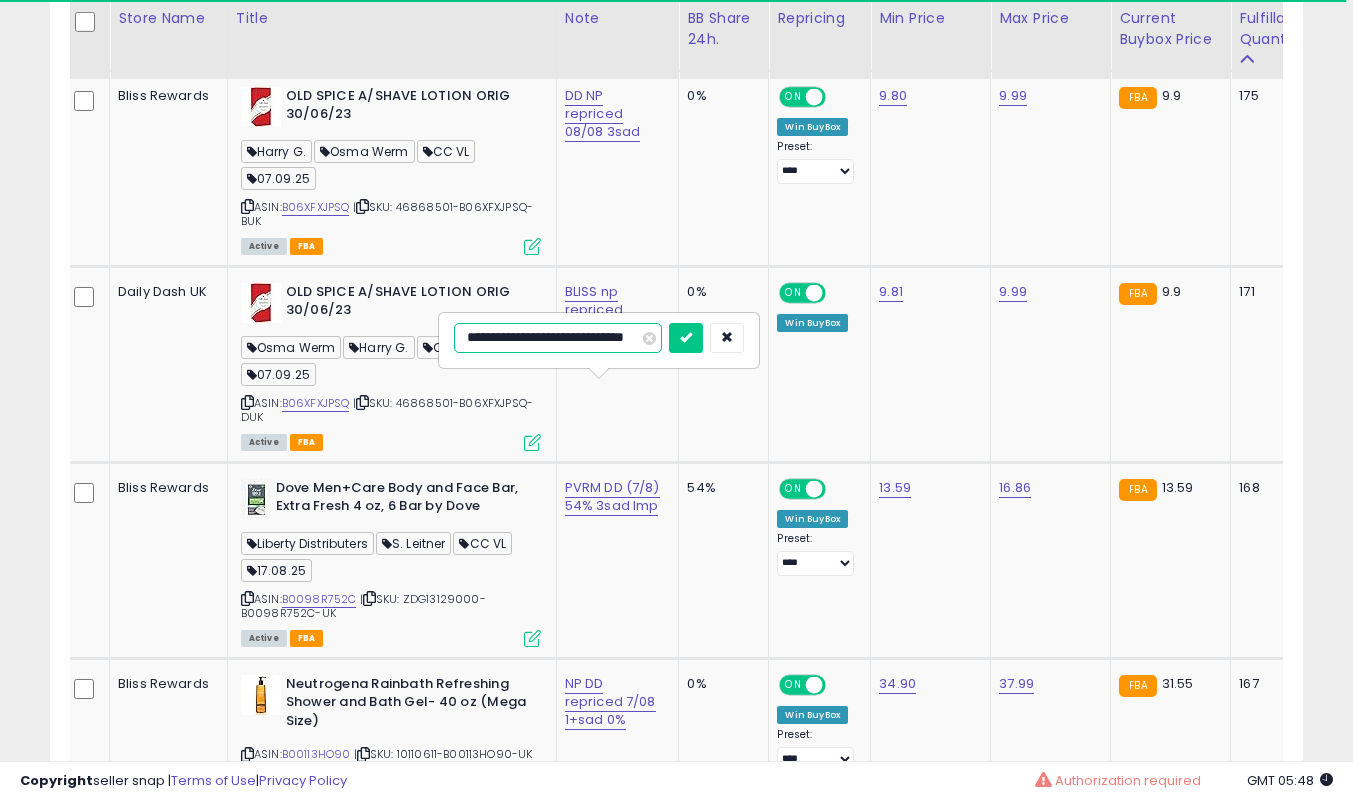 type on "**********" 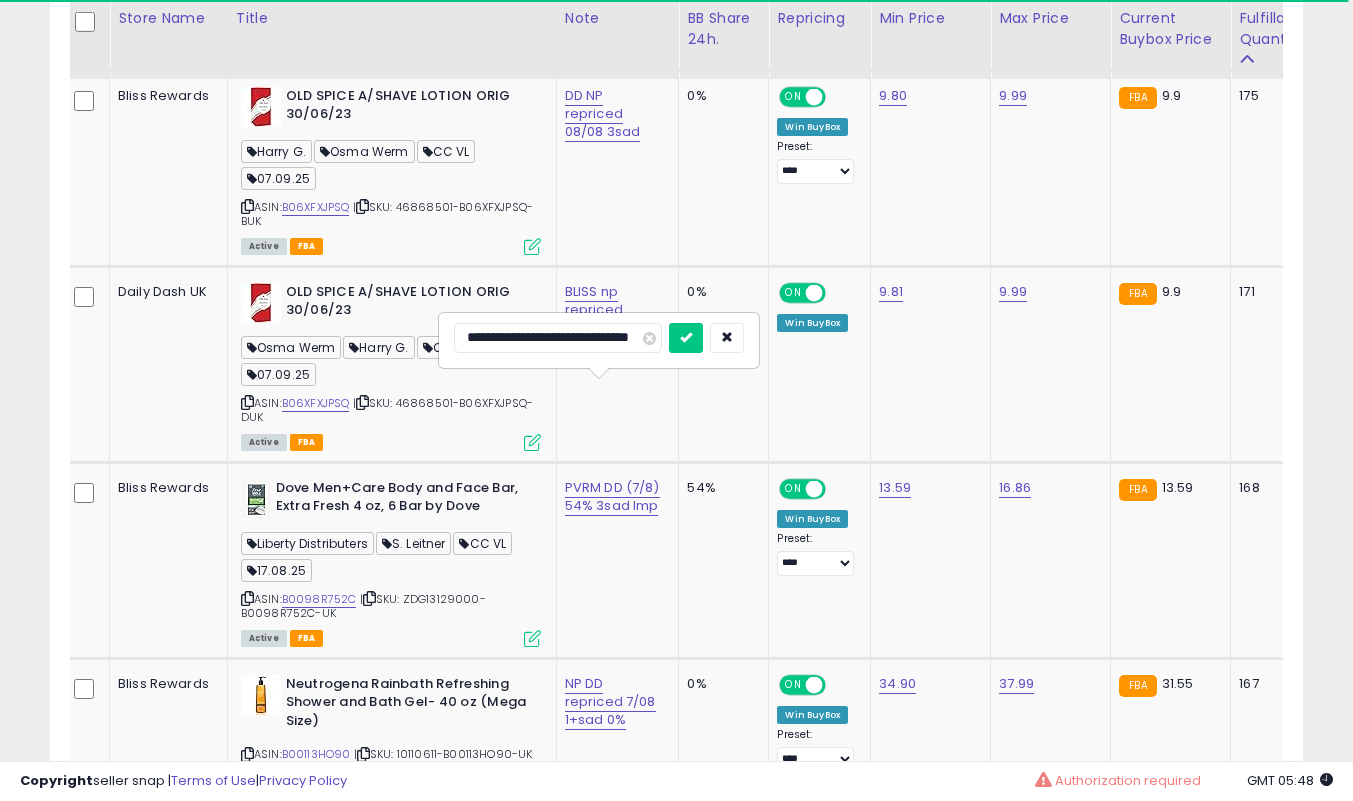 click at bounding box center [686, 337] 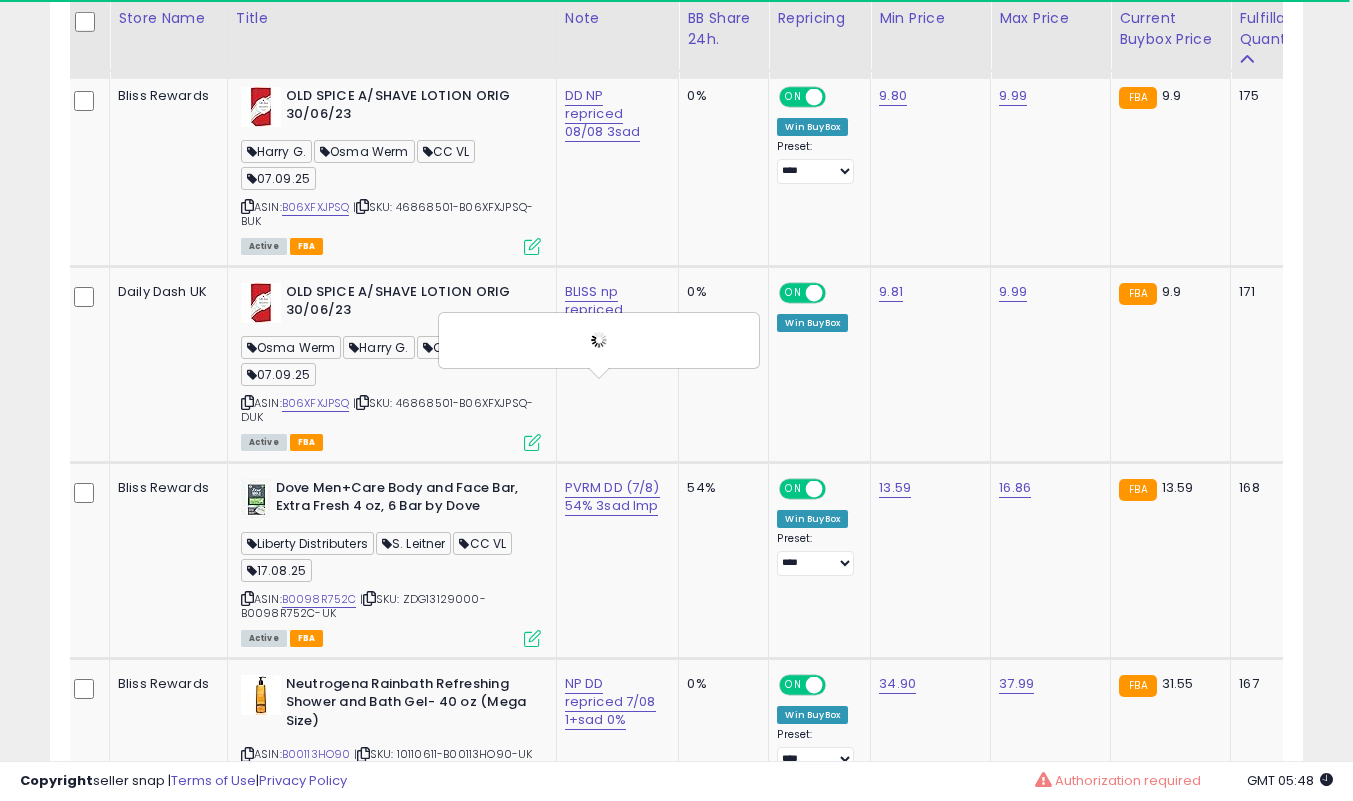 scroll, scrollTop: 0, scrollLeft: 0, axis: both 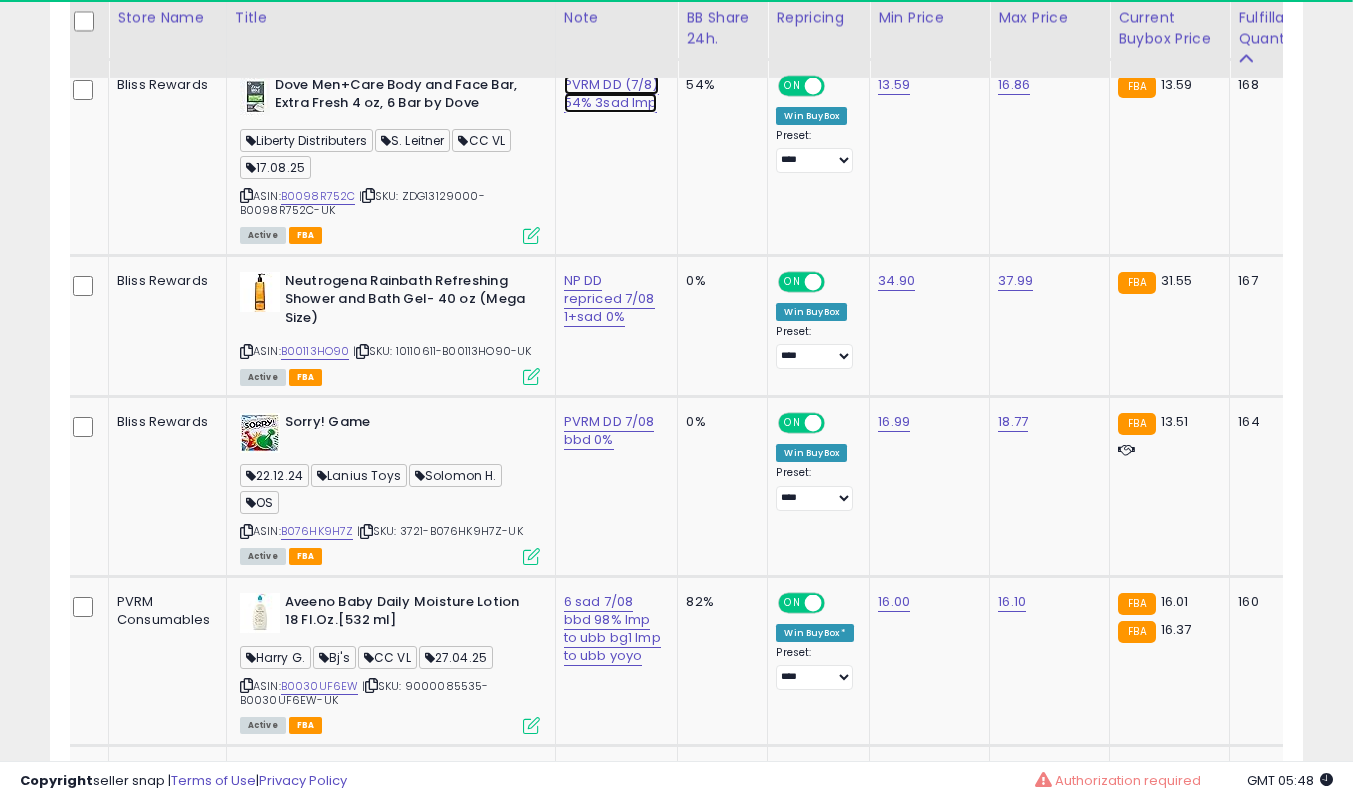 click on "PVRM DD (7/8) 54% 3sad lmp" at bounding box center (610, -8573) 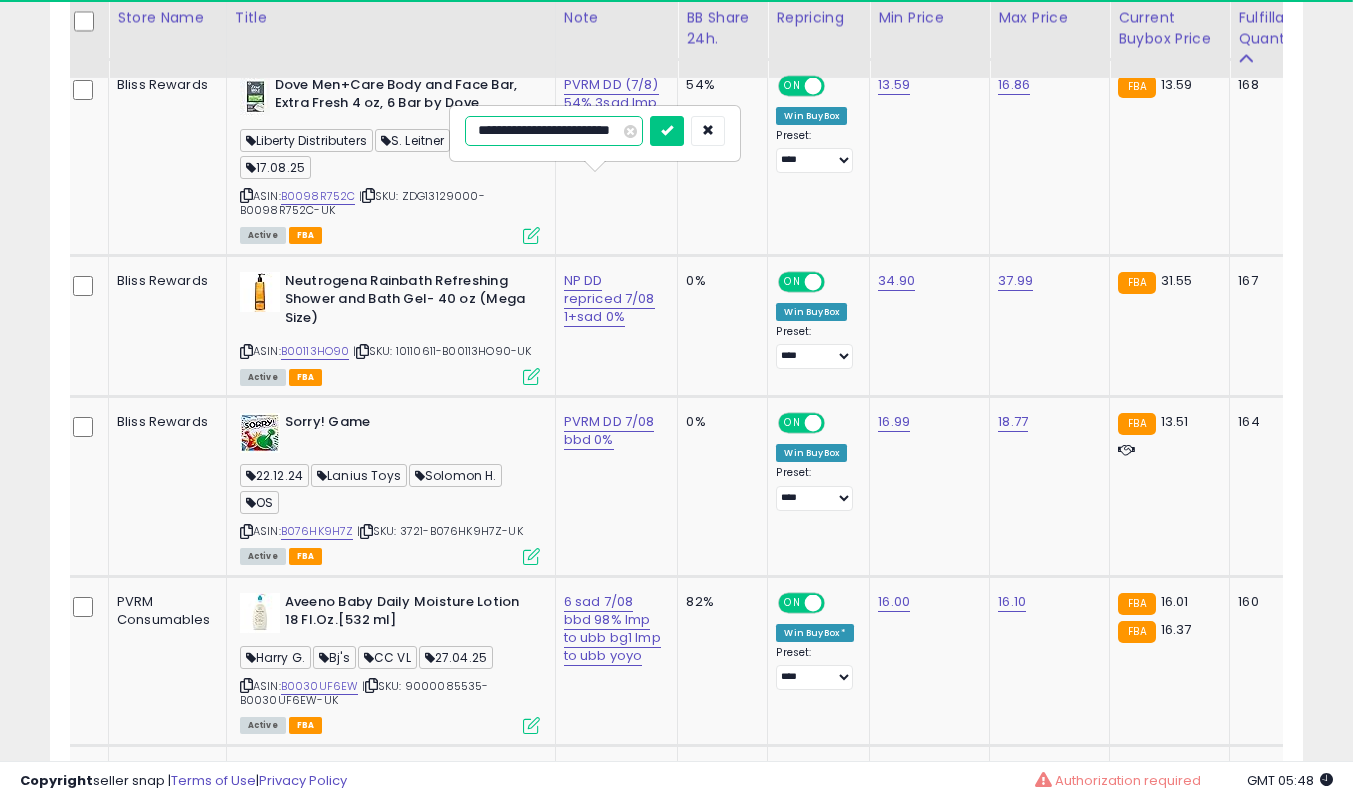 scroll, scrollTop: 0, scrollLeft: 26, axis: horizontal 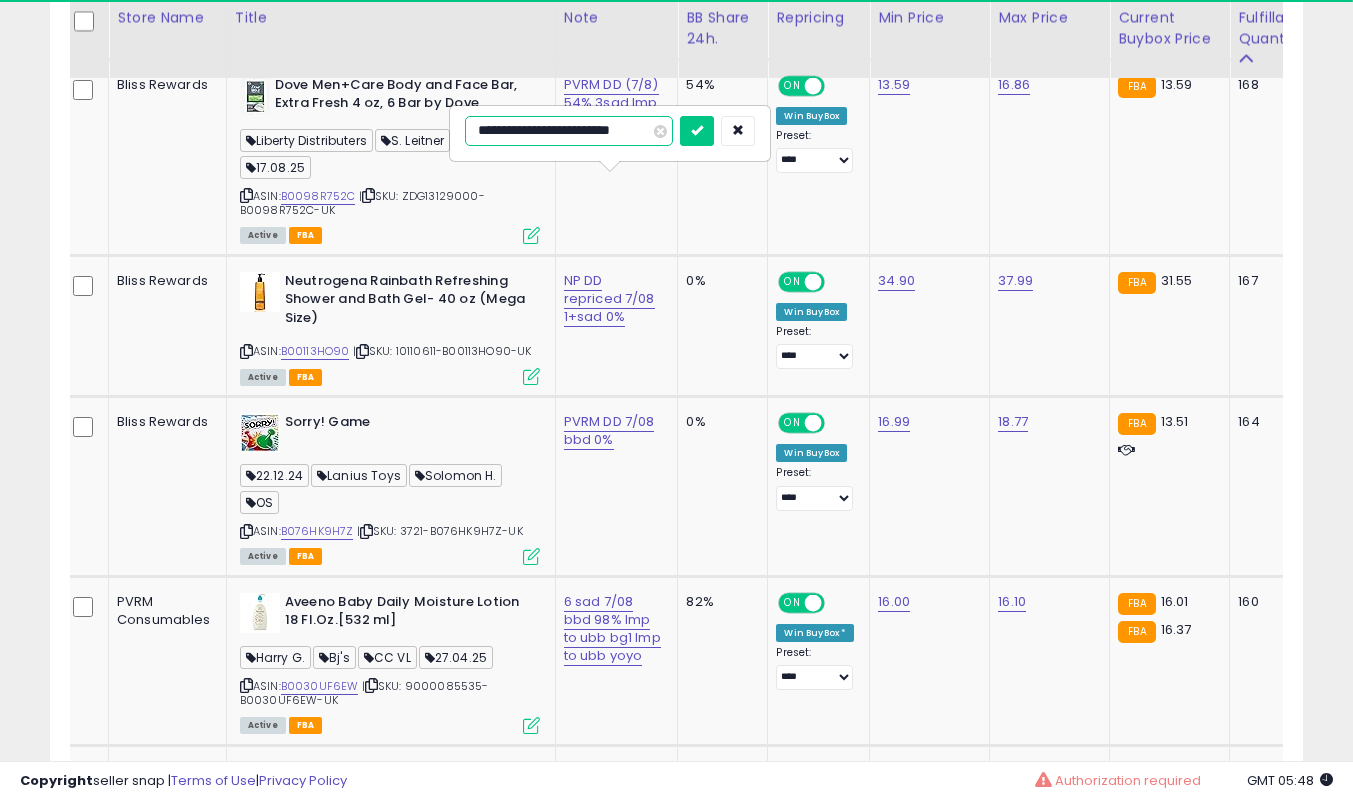 click on "**********" at bounding box center (569, 131) 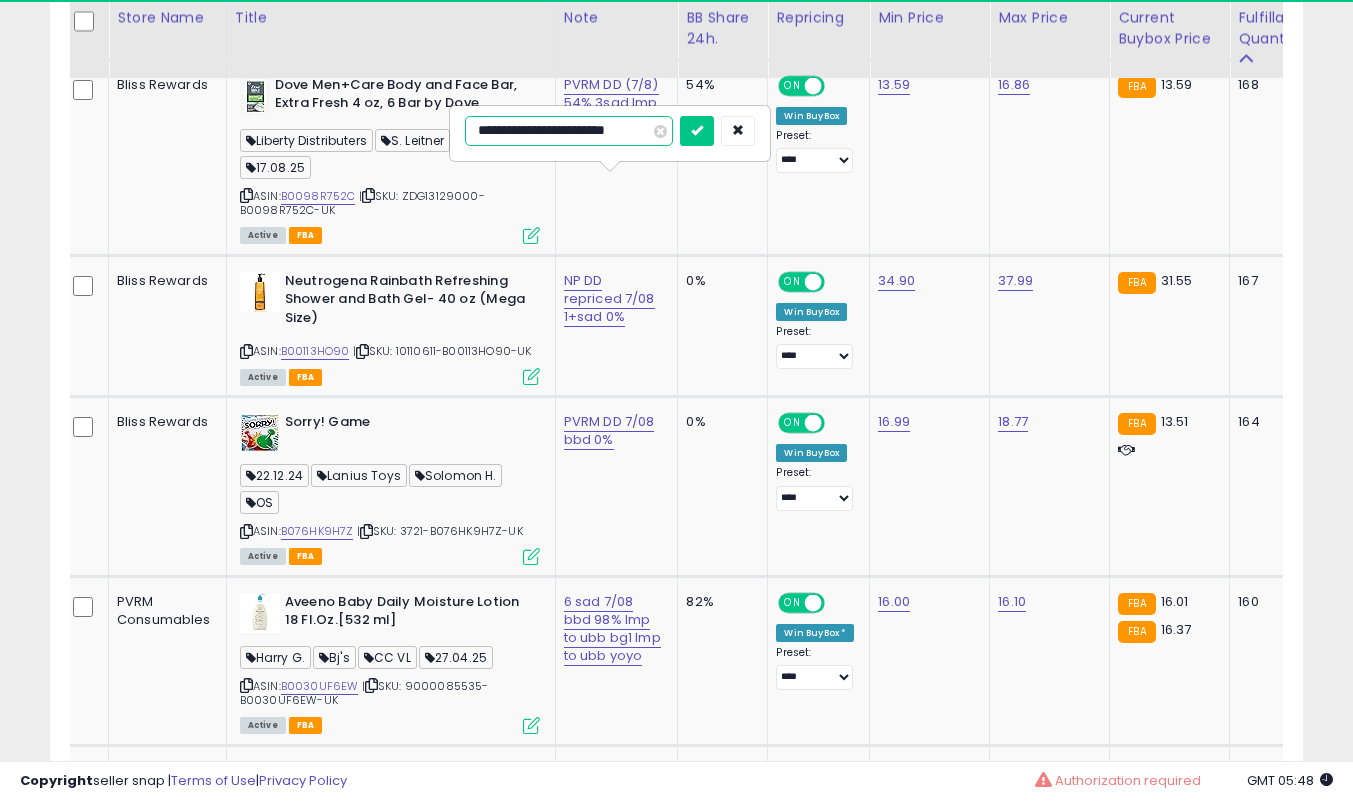 scroll, scrollTop: 0, scrollLeft: 21, axis: horizontal 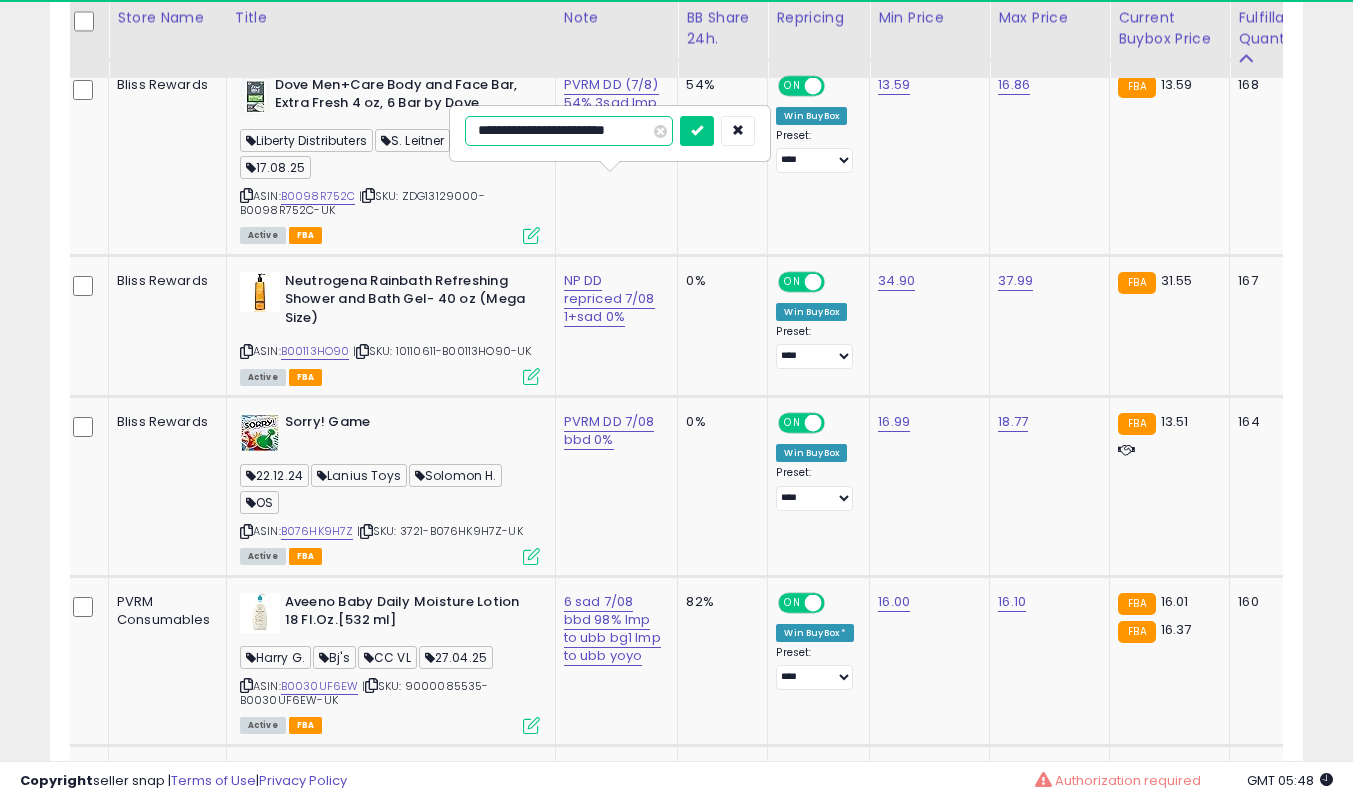 type on "**********" 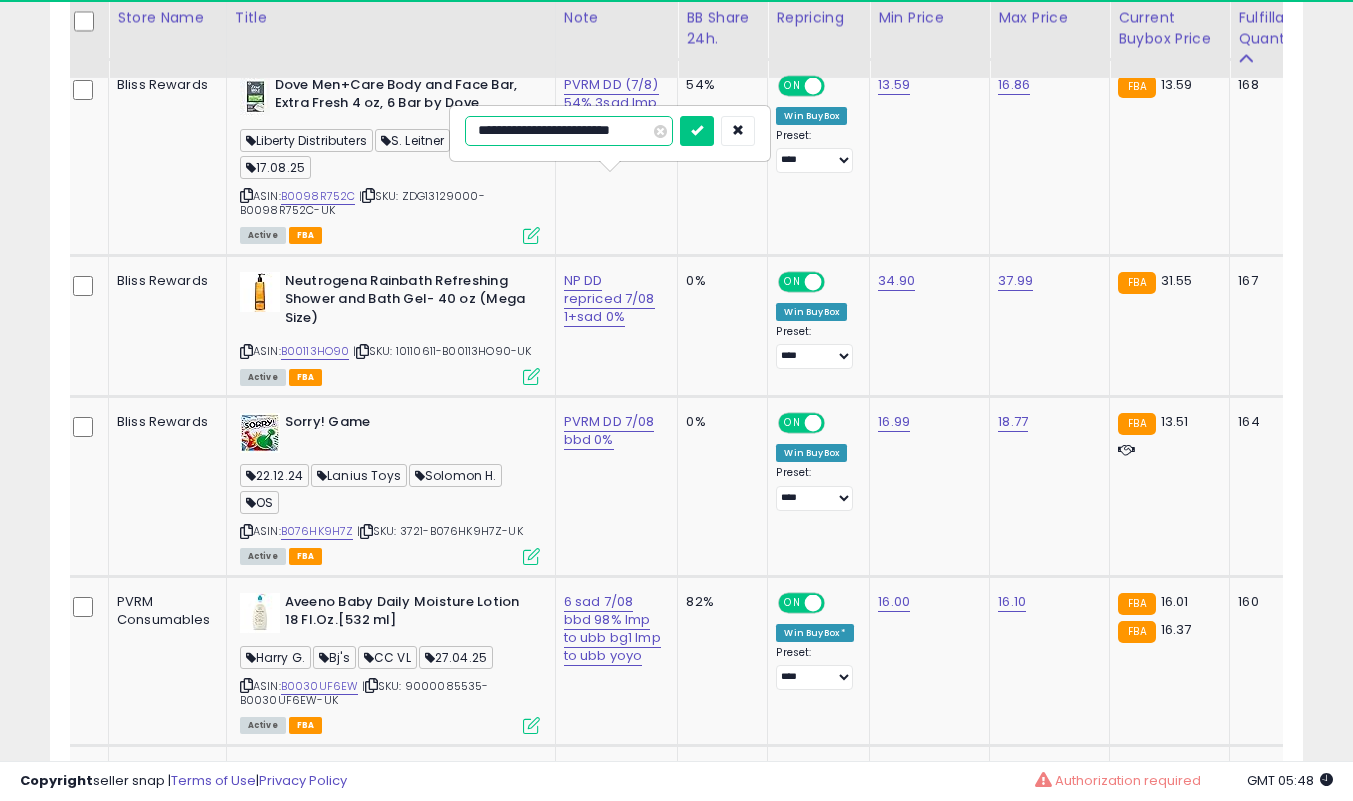 click on "**********" at bounding box center (569, 131) 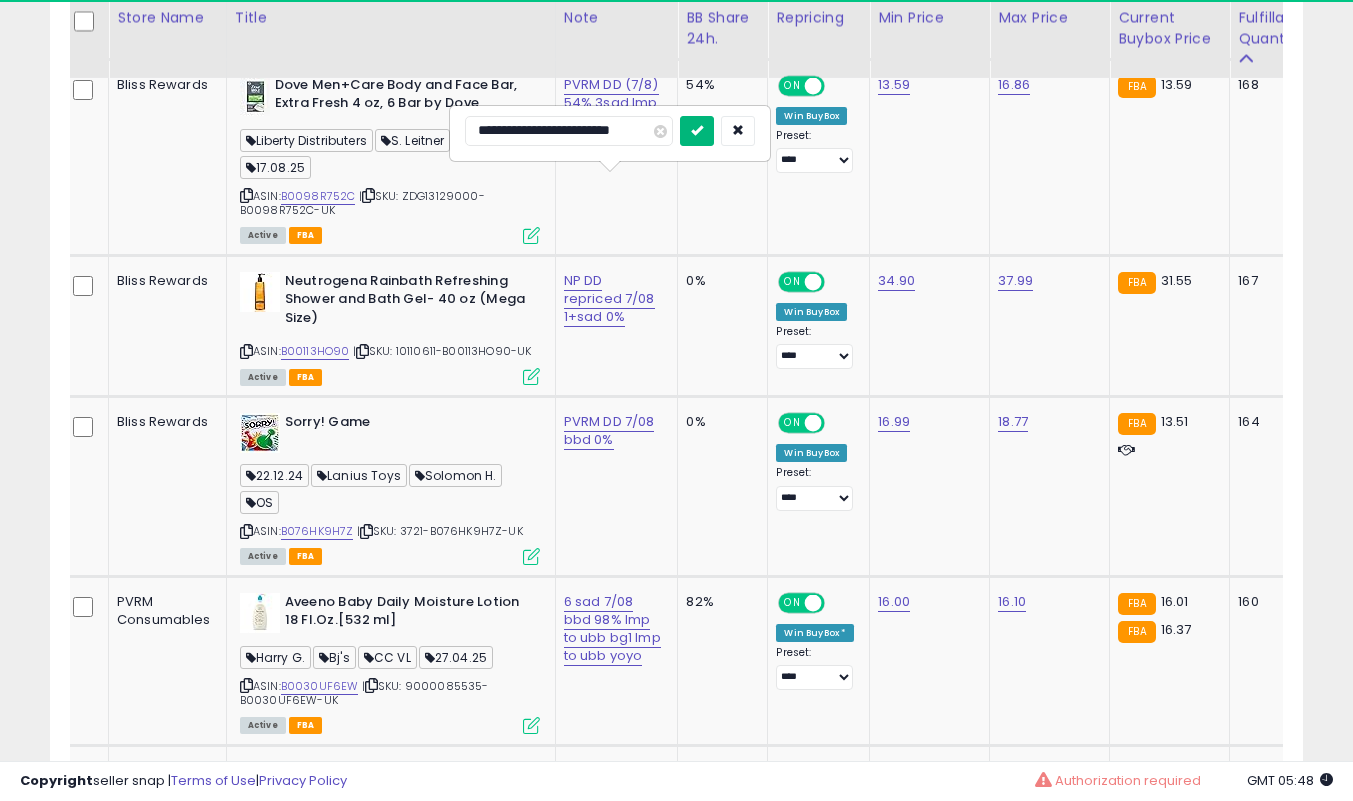 click at bounding box center (697, 130) 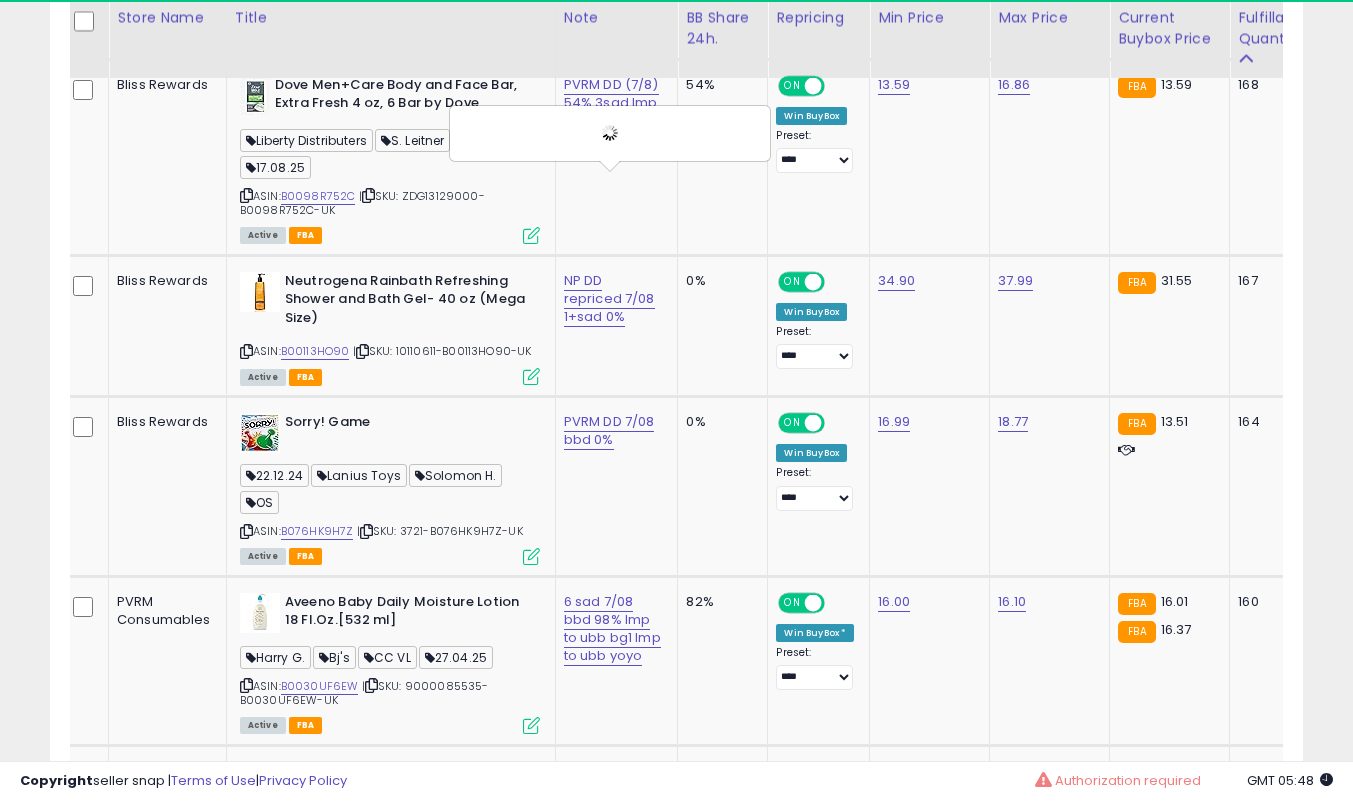scroll, scrollTop: 0, scrollLeft: 0, axis: both 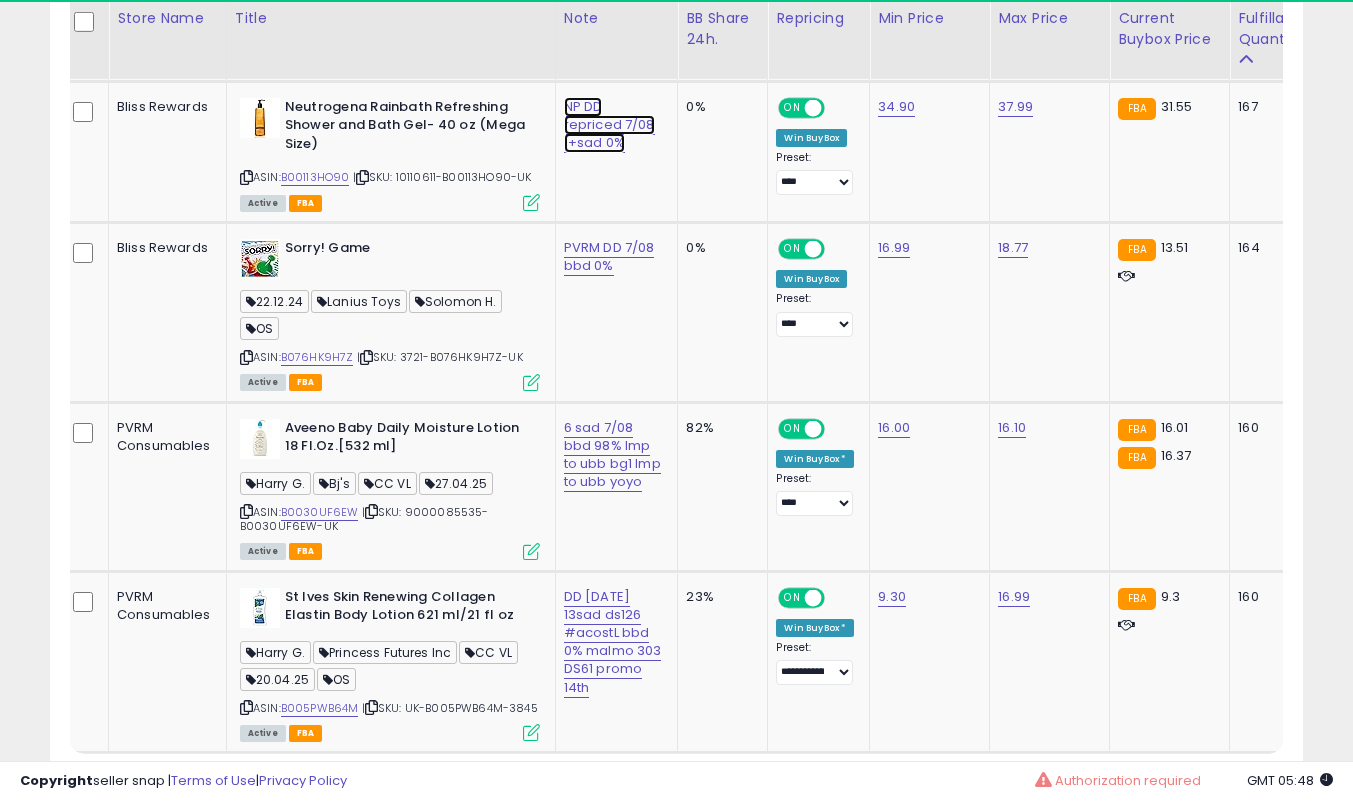 click on "NP DD repriced 7/08 1+sad 0%" at bounding box center [610, -8747] 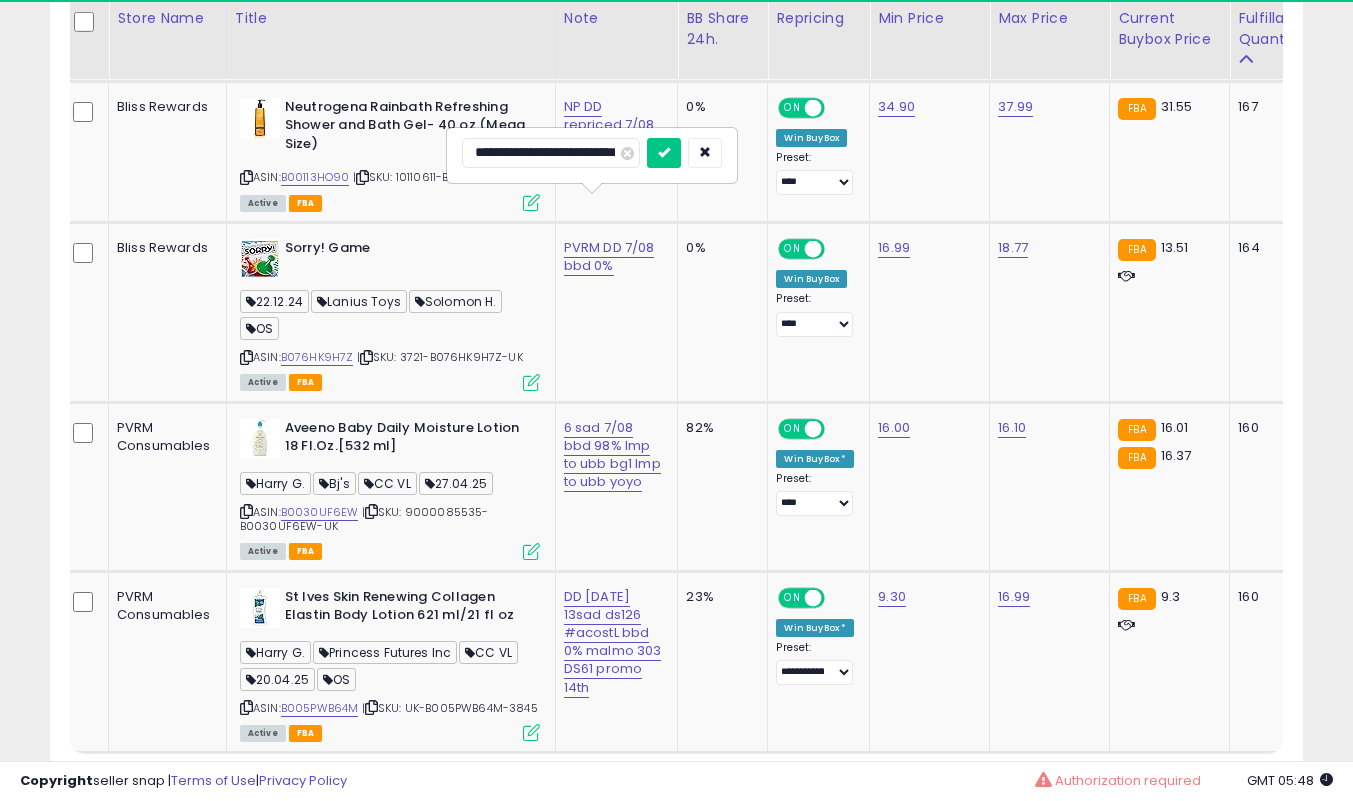scroll, scrollTop: 0, scrollLeft: 32, axis: horizontal 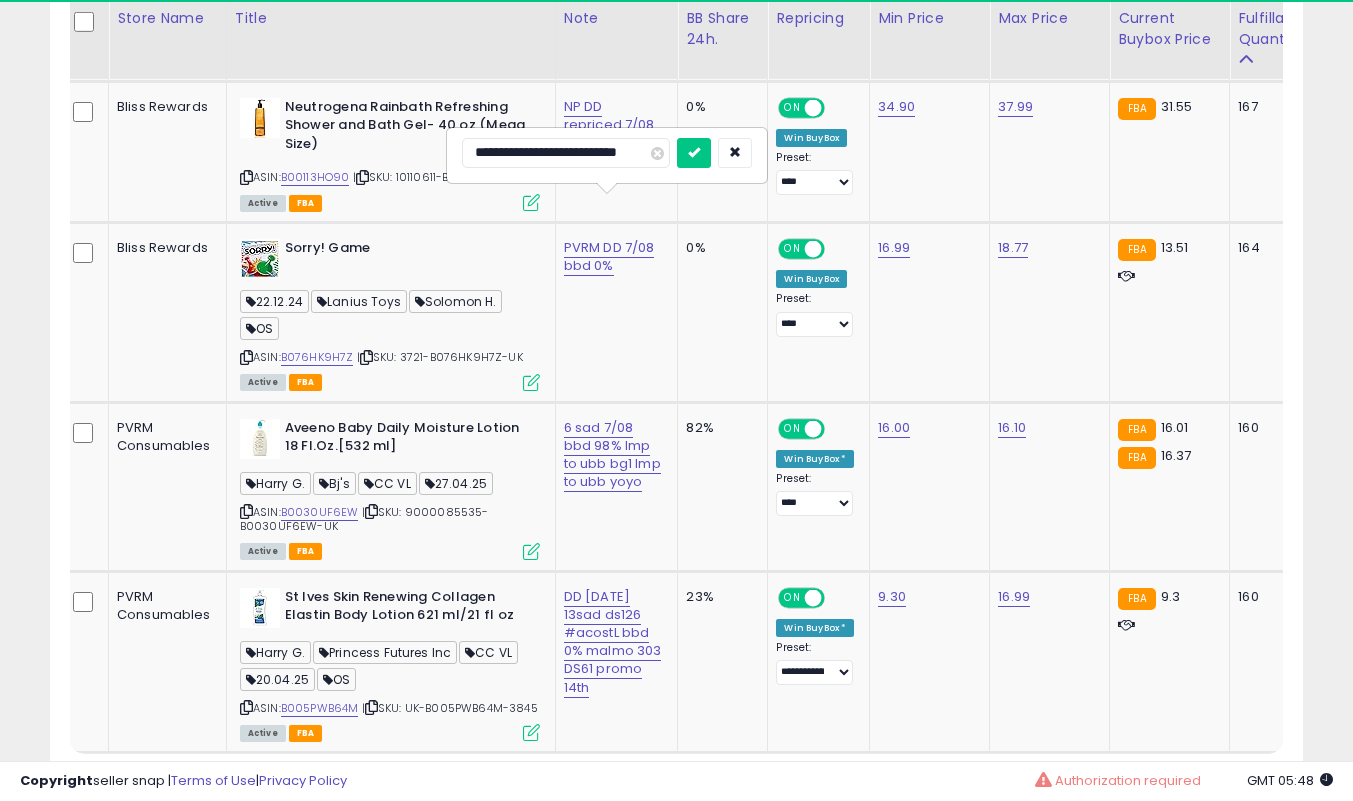 click on "**********" at bounding box center (566, 153) 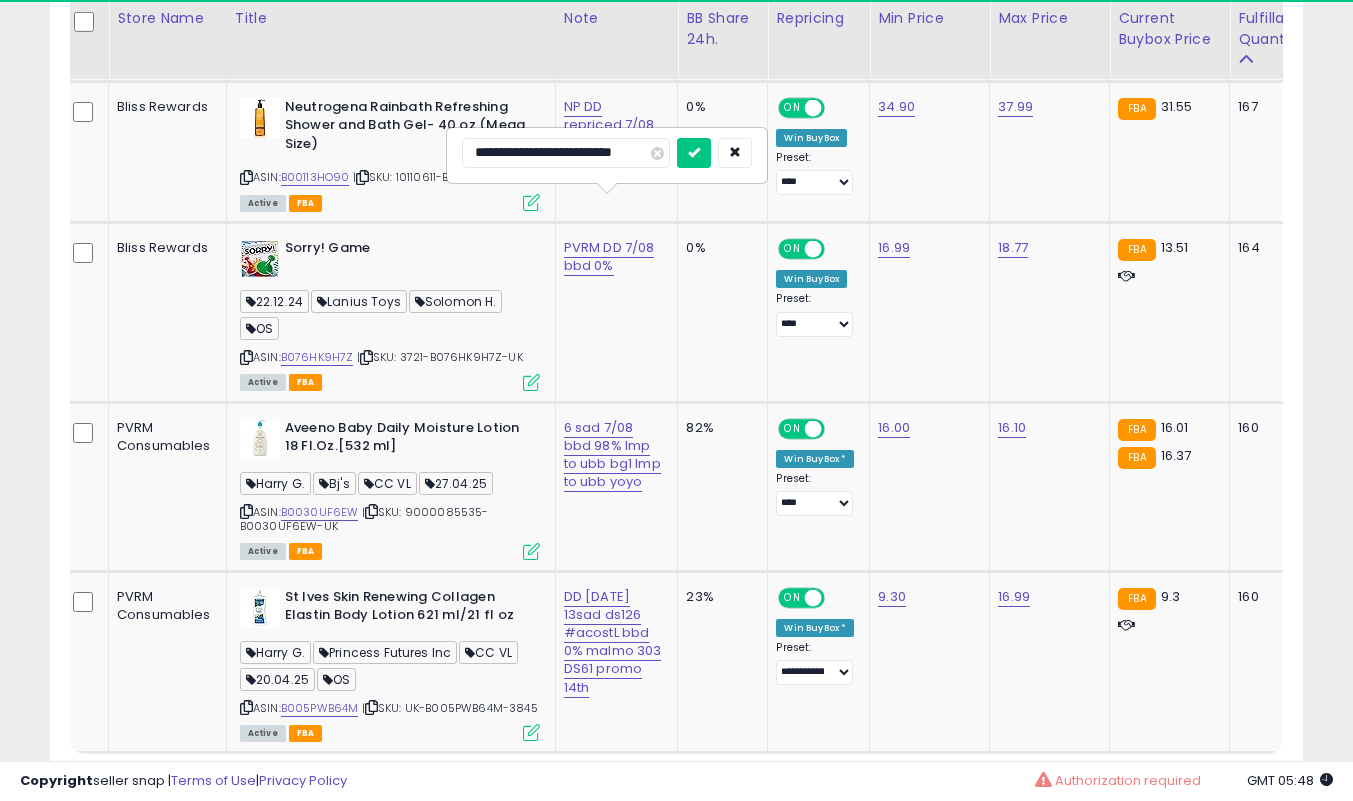 scroll, scrollTop: 0, scrollLeft: 24, axis: horizontal 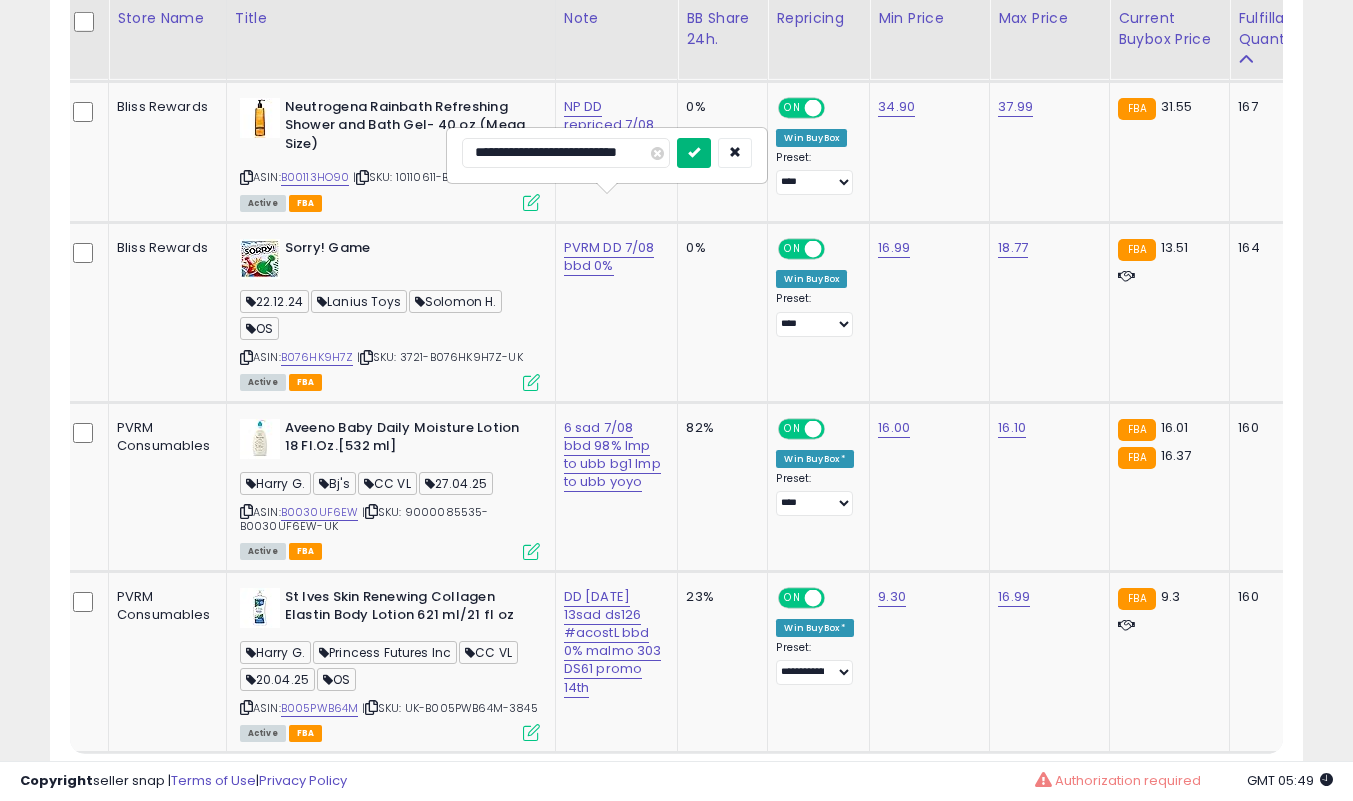 click at bounding box center [694, 152] 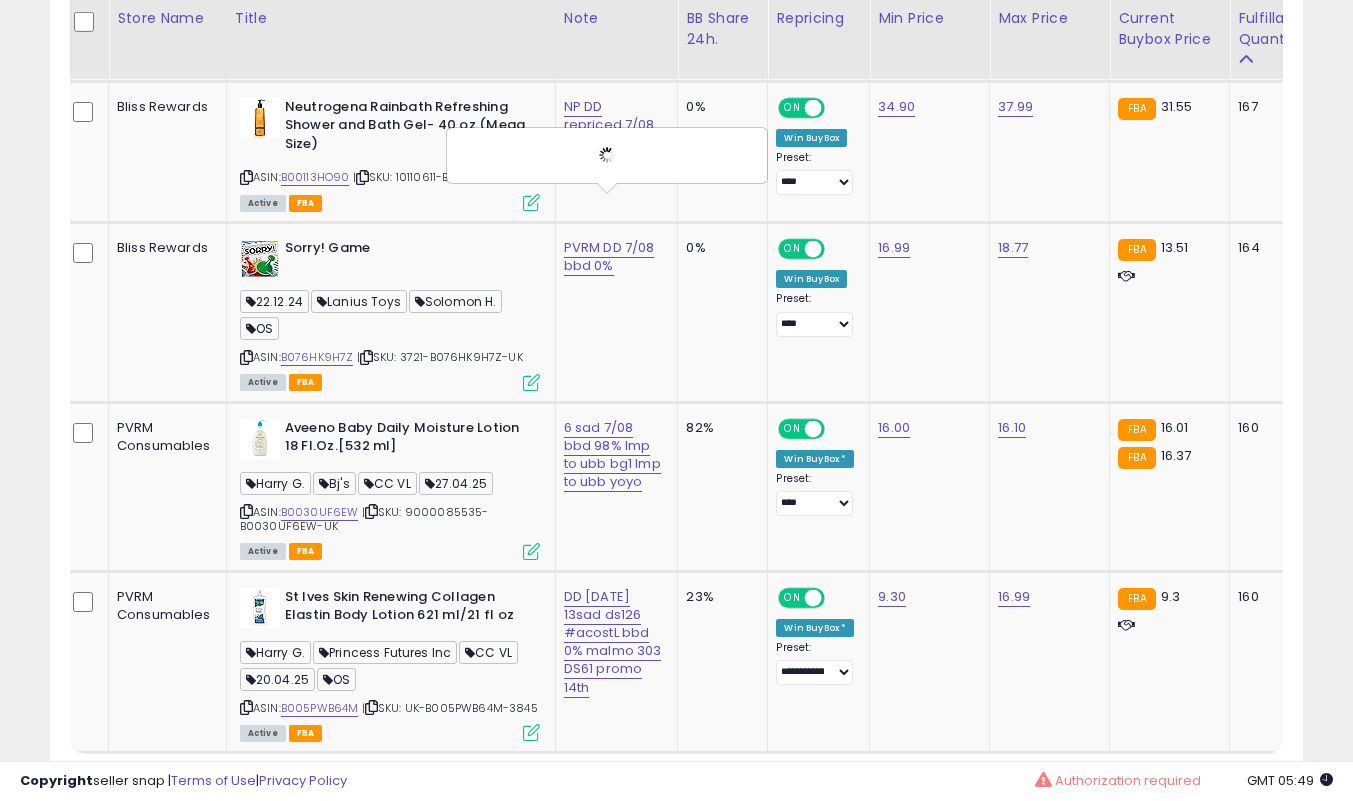 scroll, scrollTop: 0, scrollLeft: 0, axis: both 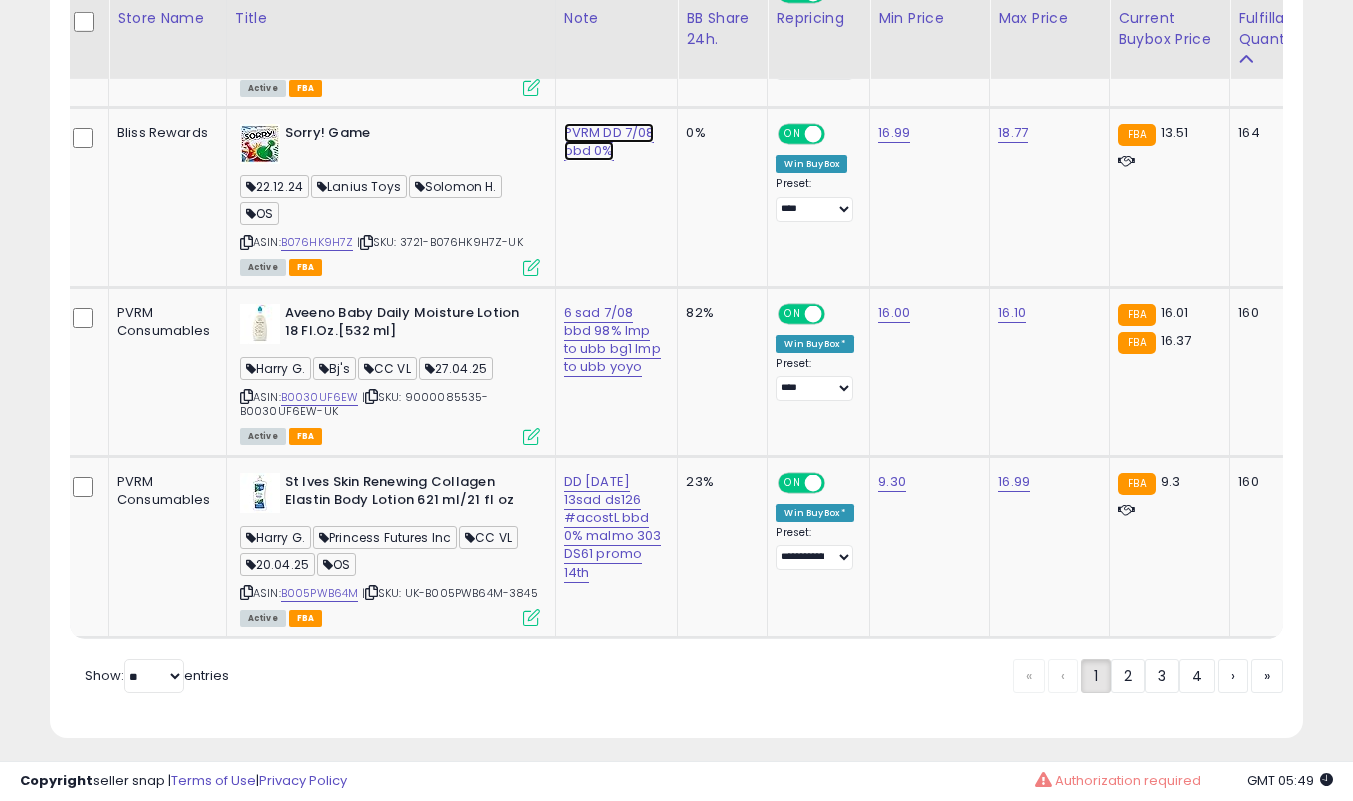 click on "PVRM DD 7/08 bbd 0%" at bounding box center (610, -8862) 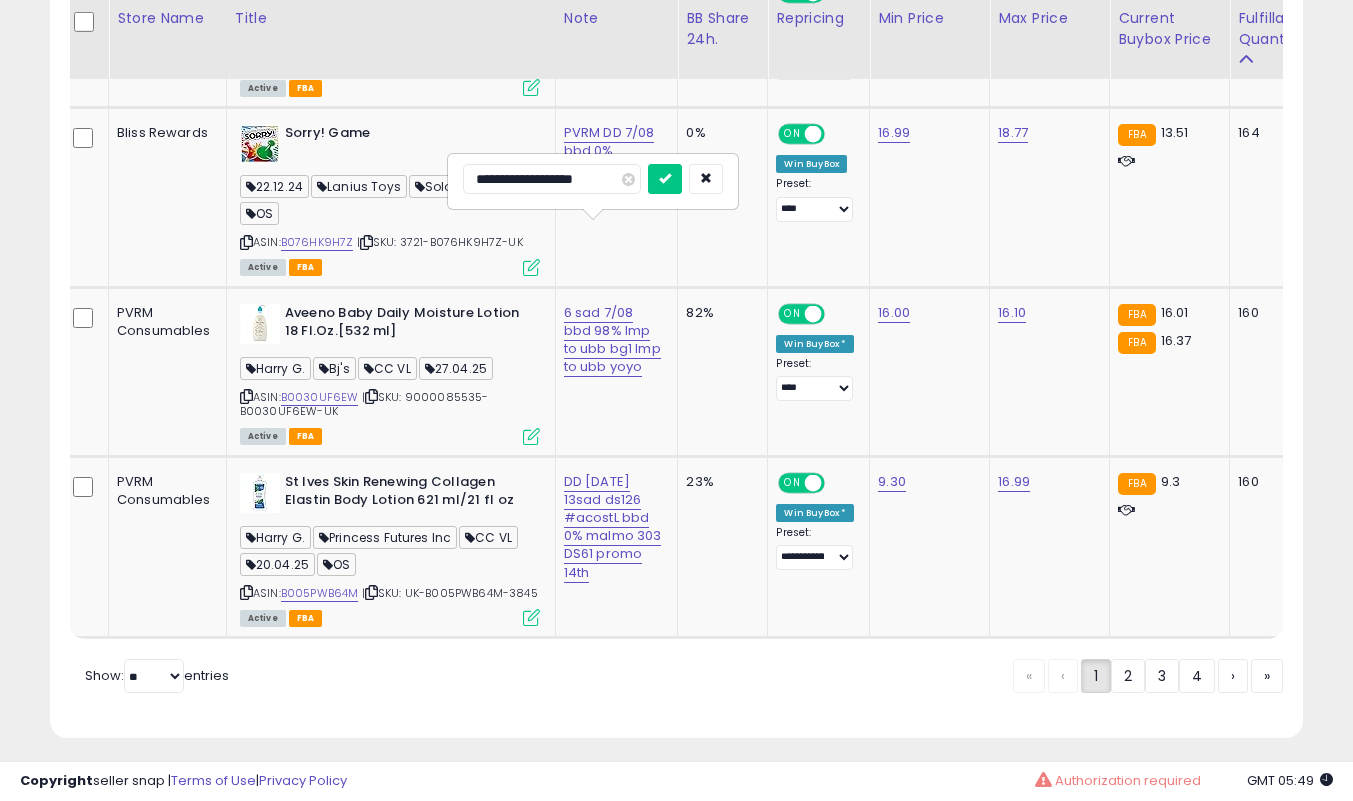 click on "**********" at bounding box center (552, 179) 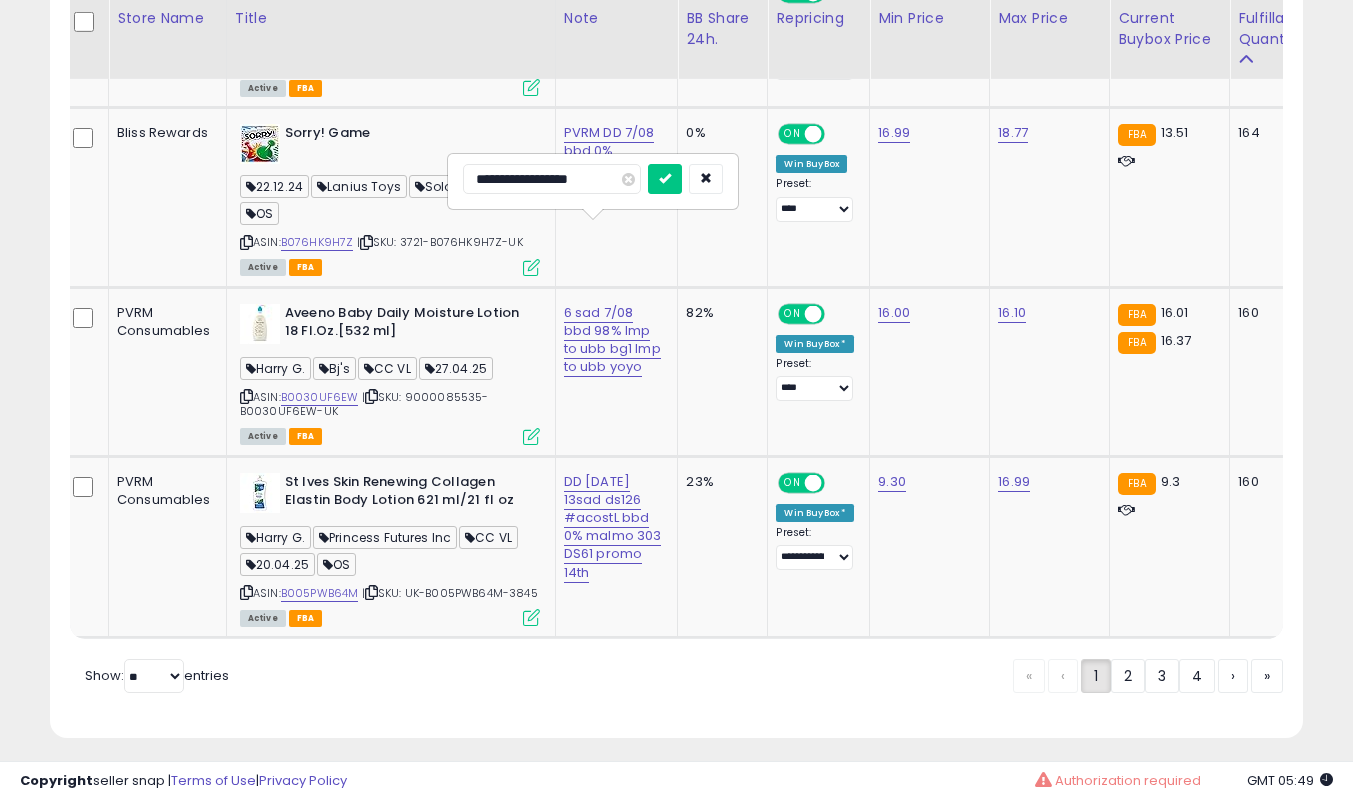 type on "**********" 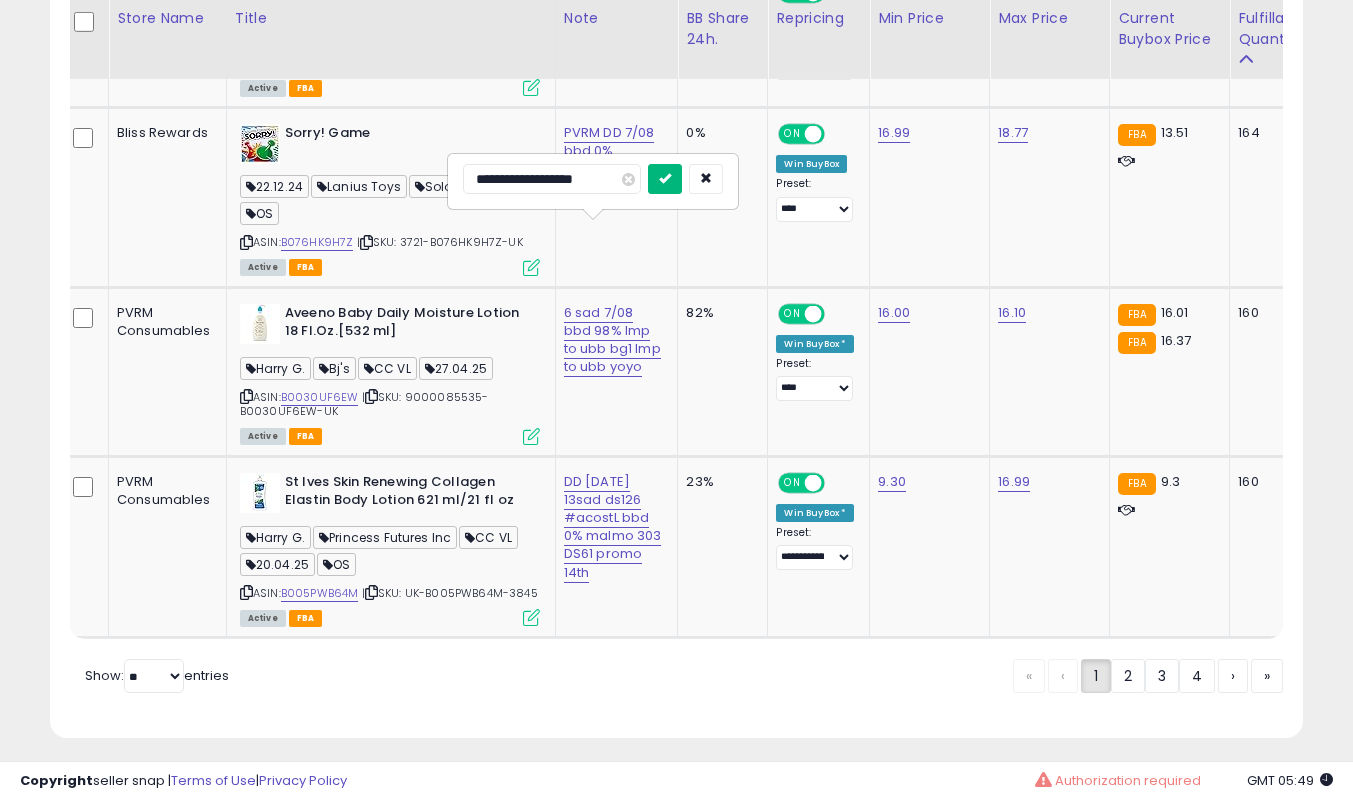 click at bounding box center [665, 178] 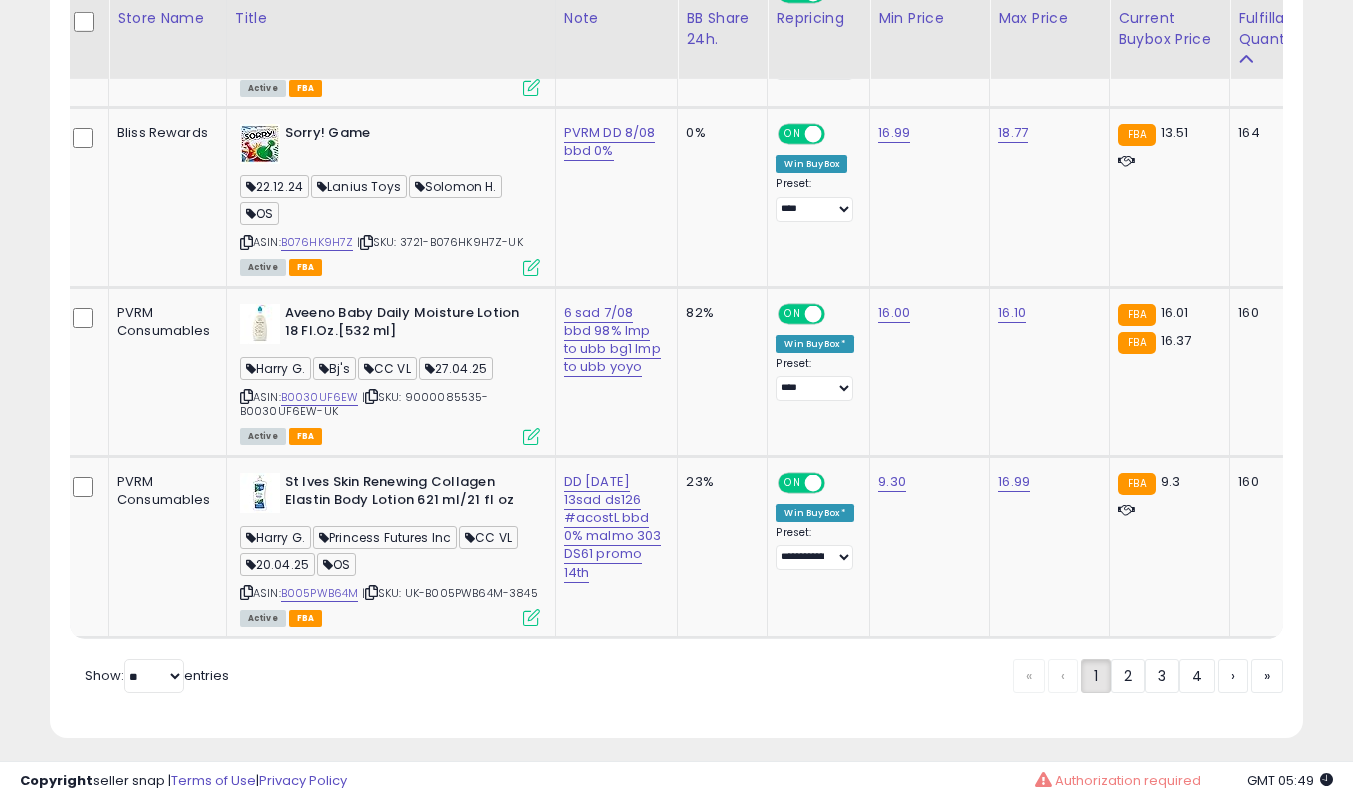scroll, scrollTop: 0, scrollLeft: 20, axis: horizontal 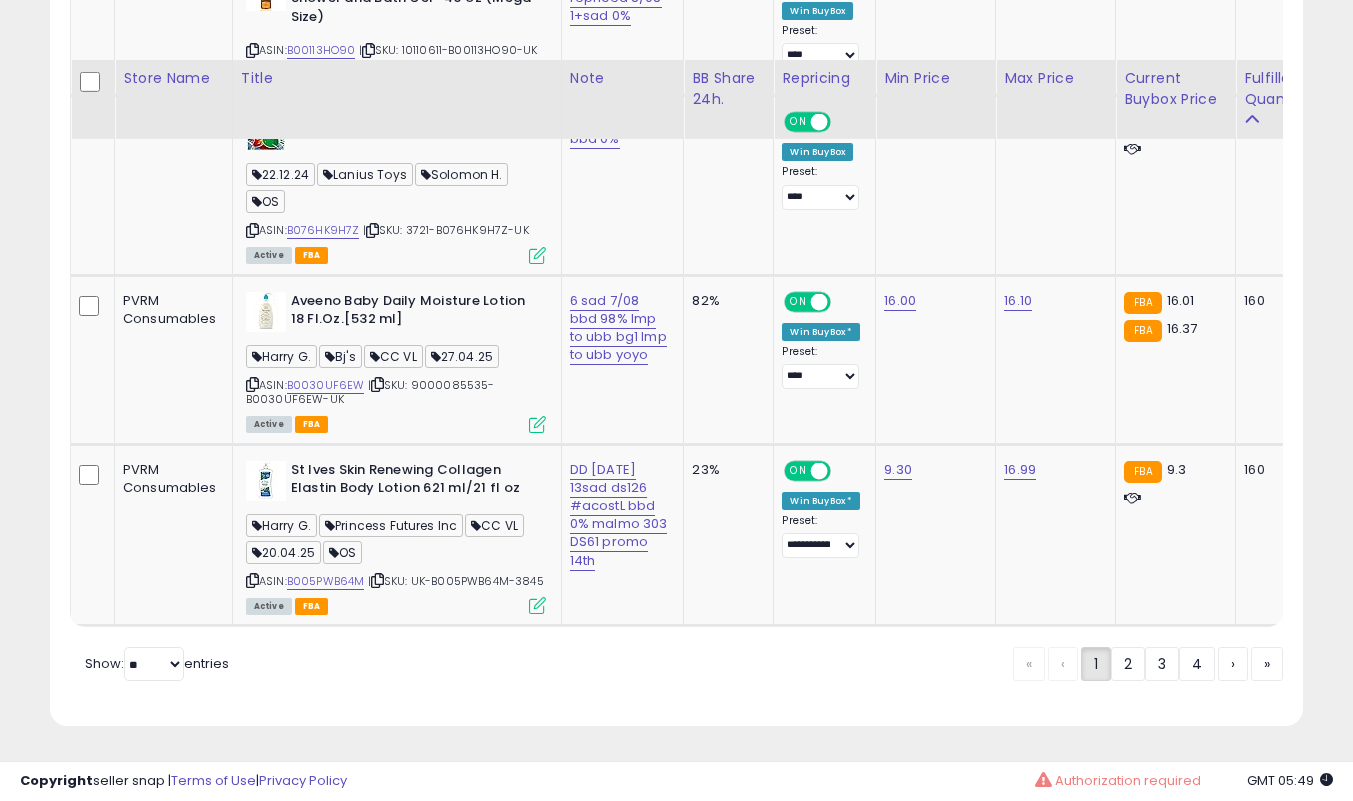 click on "PVRM DD 8/08 bbd 0%" 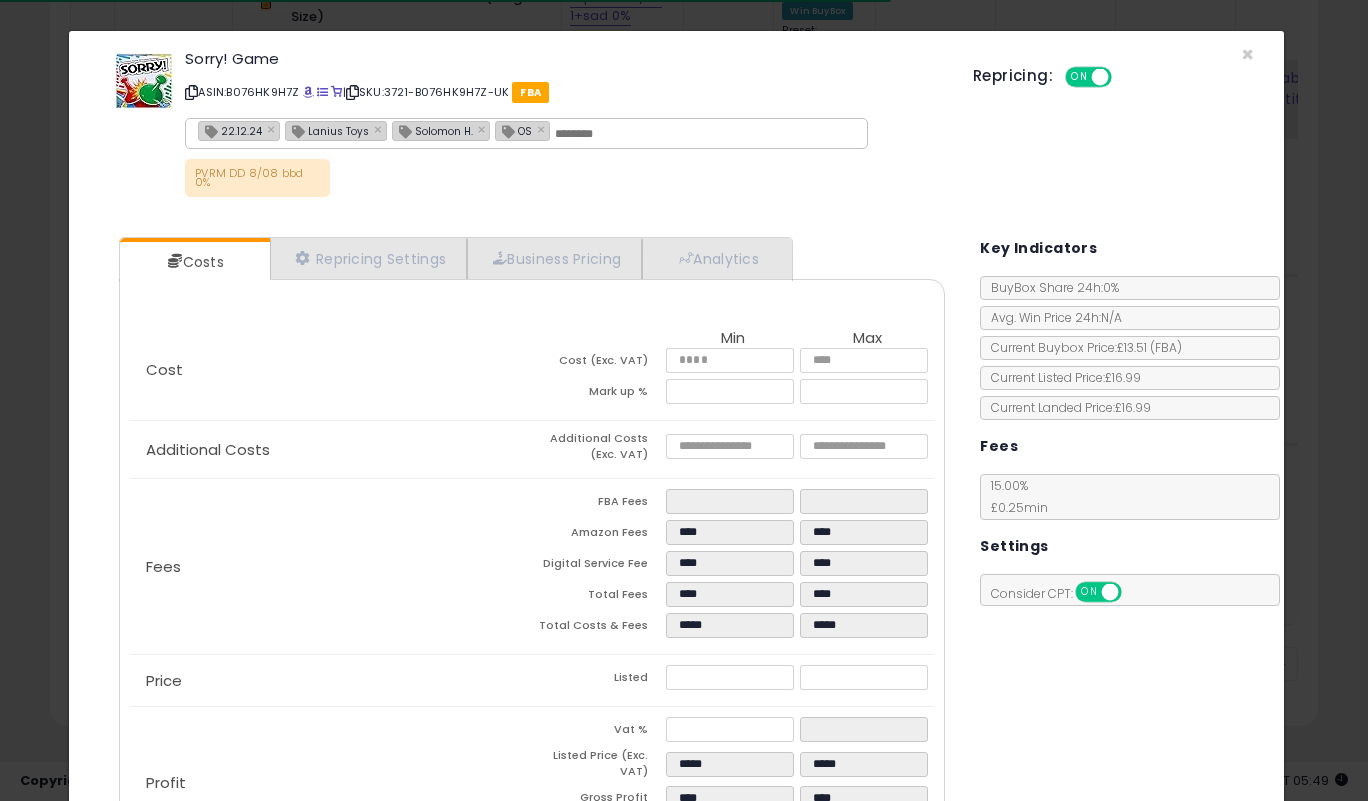 click on "Repricing:
ON   OFF" at bounding box center (1113, 74) 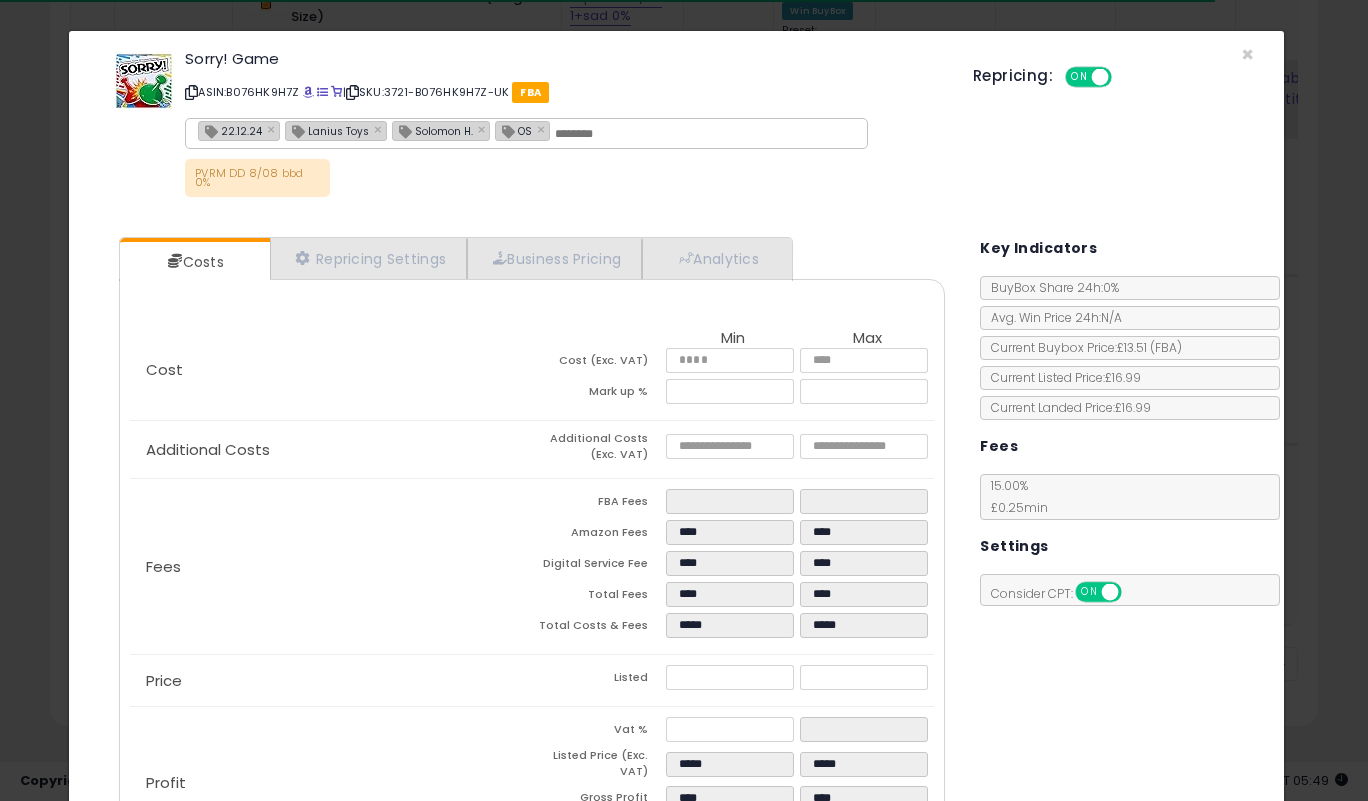 click on "× Close
Sorry! Game
ASIN: B076HK9H7Z
|
SKU: 3721-B076HK9H7Z-UK
FBA
[DATE] × Lanius Toys × [FIRST] [LAST] × OS ×
PVRM DD [DATE] bbd 0%
Repricing:
ON   OFF" 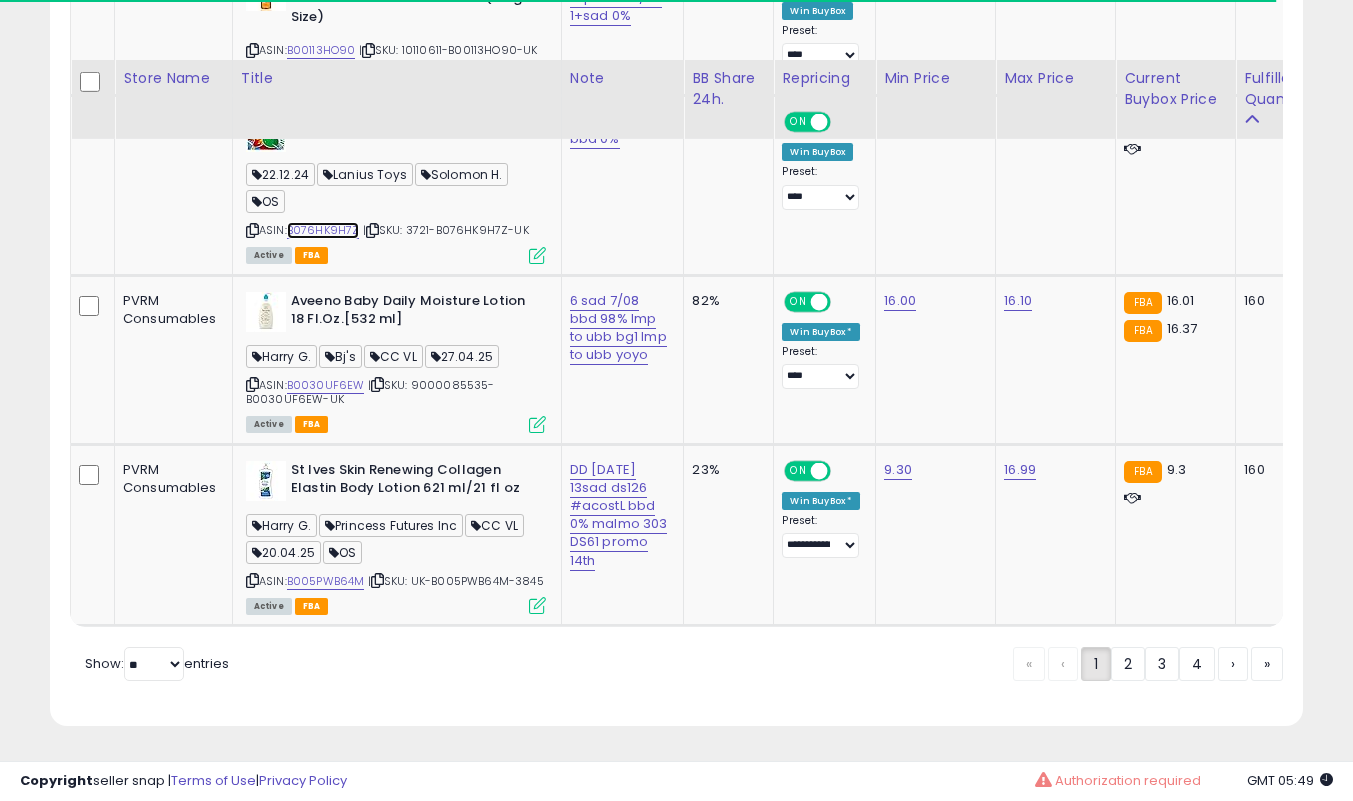 click on "B076HK9H7Z" at bounding box center [323, 230] 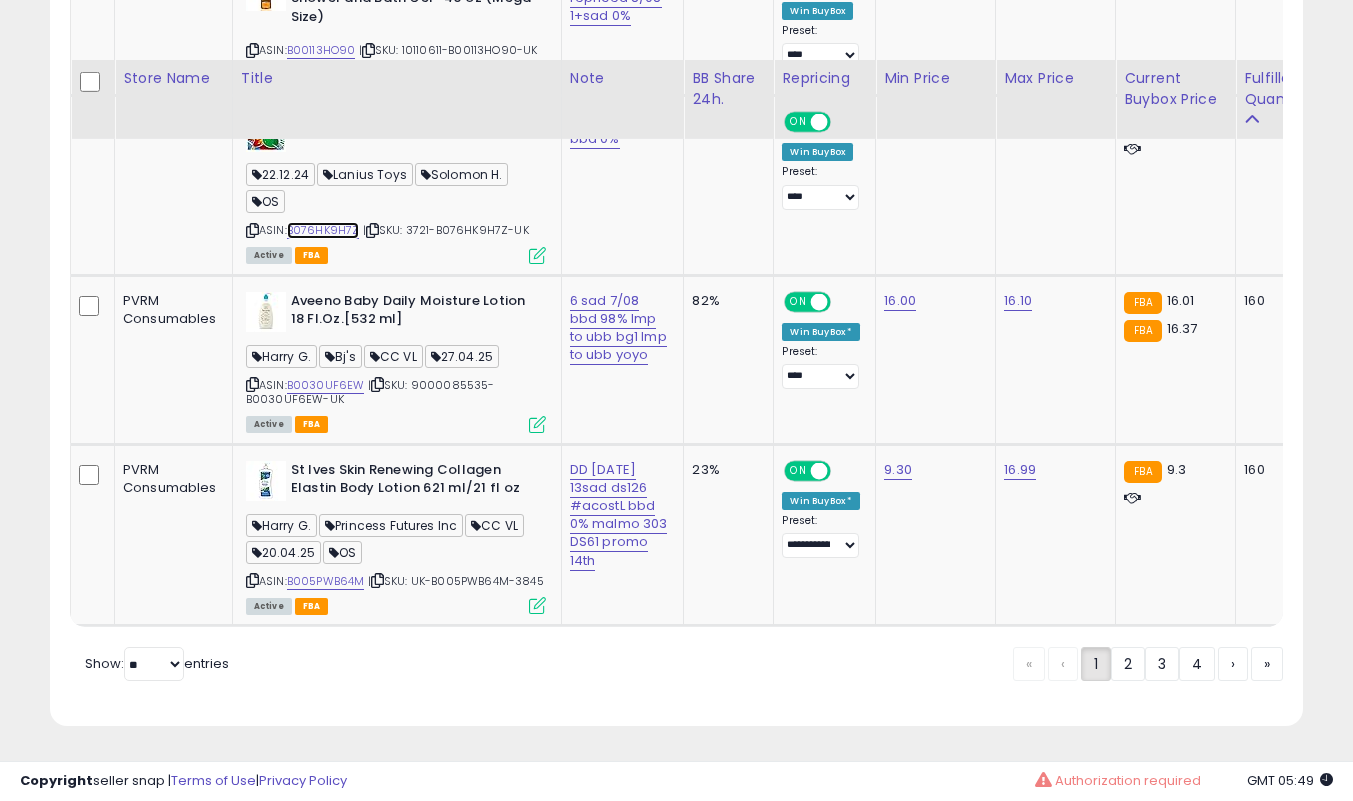 scroll, scrollTop: 0, scrollLeft: 1089, axis: horizontal 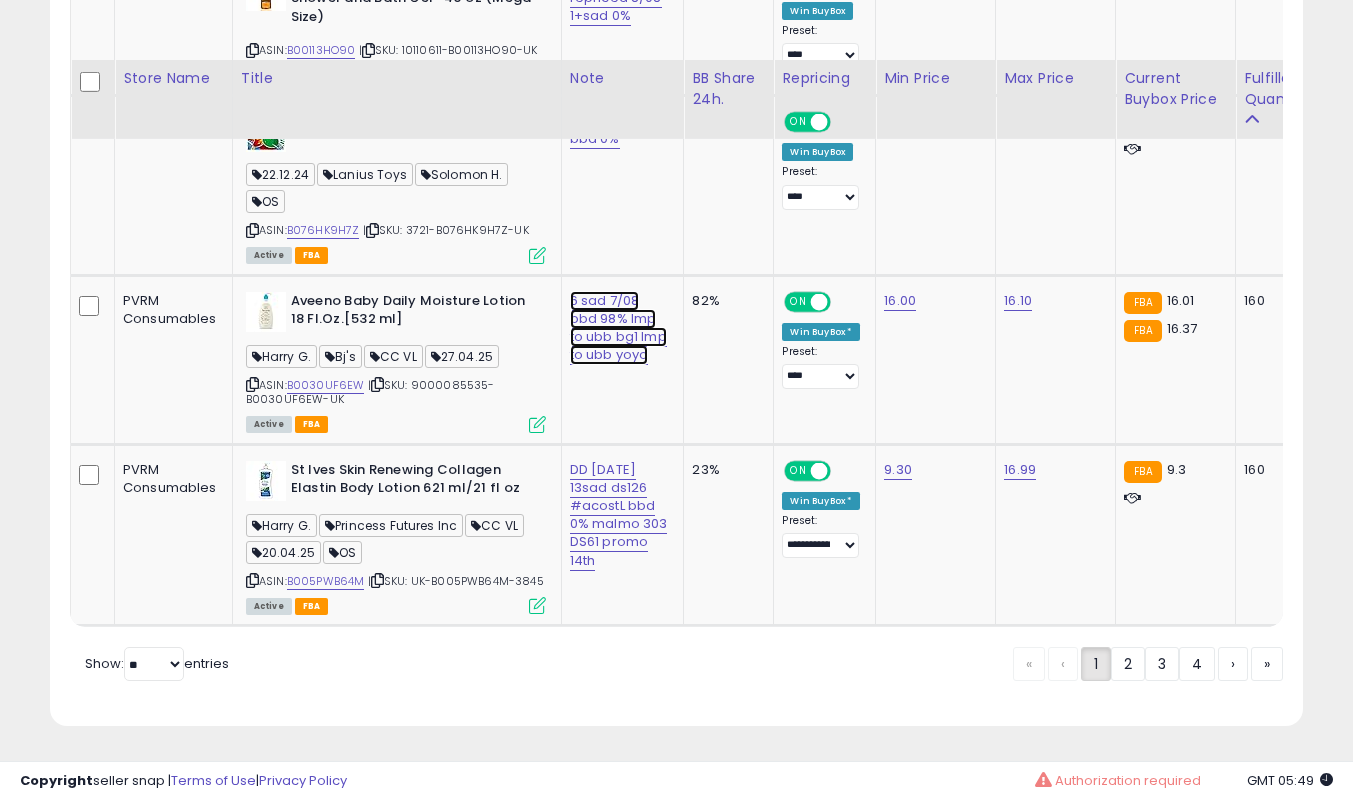 click on "6 sad 7/08 bbd 98% lmp to ubb bg1 lmp to ubb yoyo" at bounding box center (616, -8874) 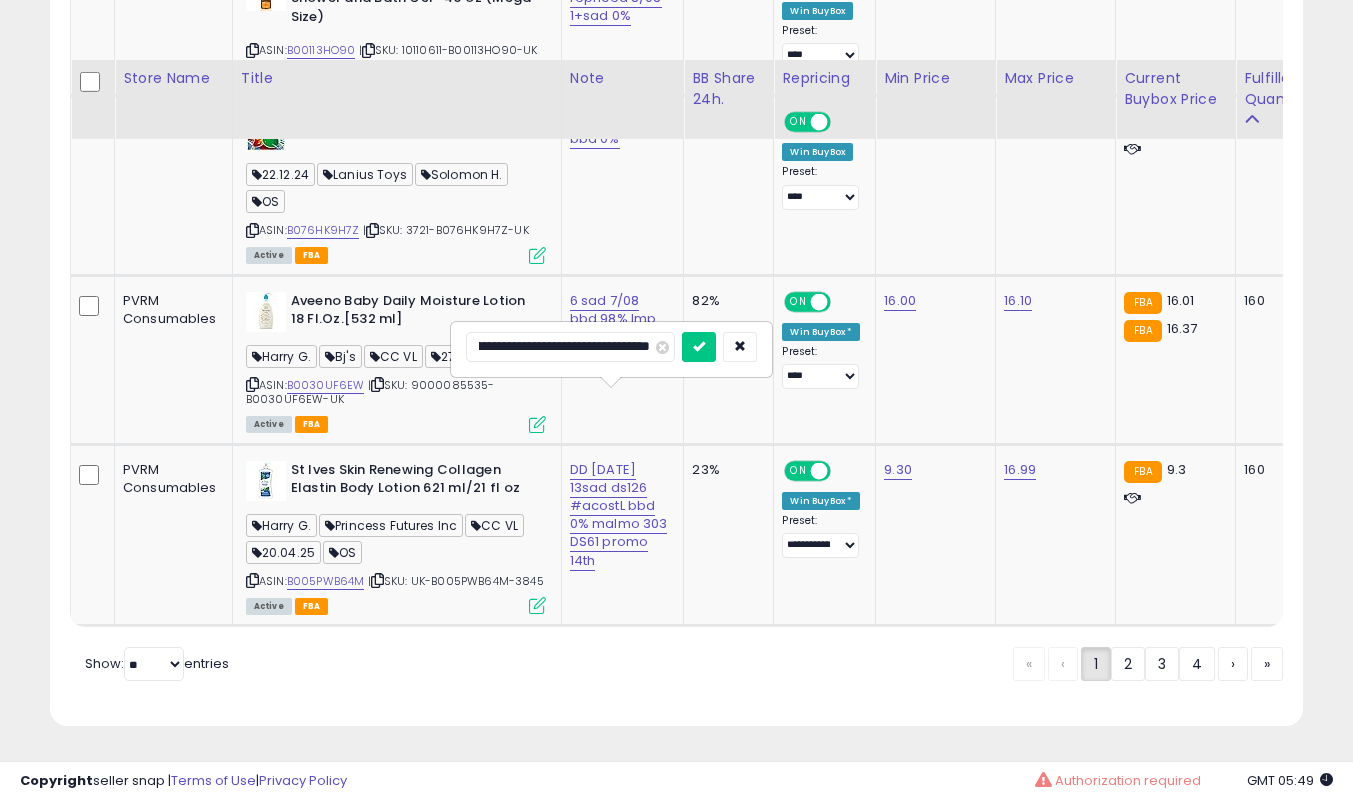 click on "**********" at bounding box center [570, 347] 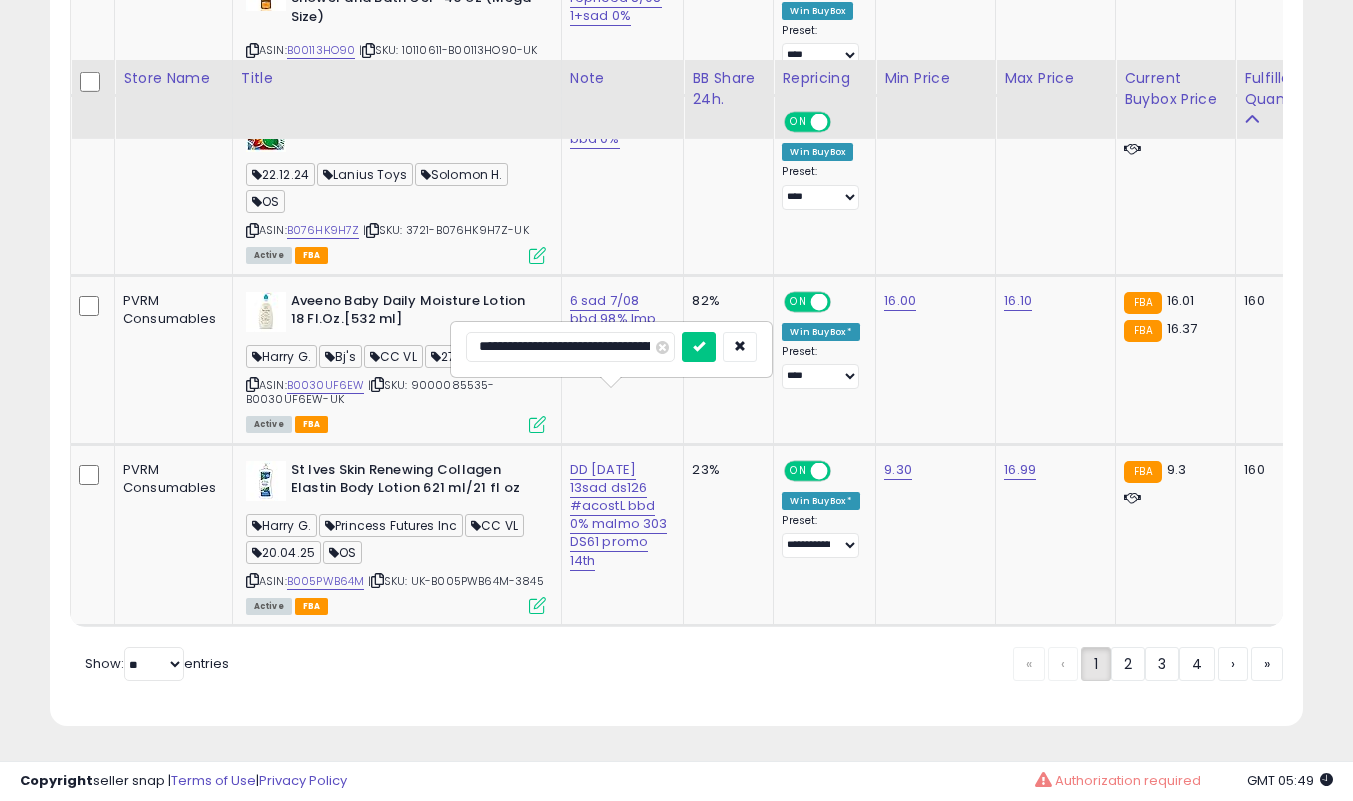type on "**********" 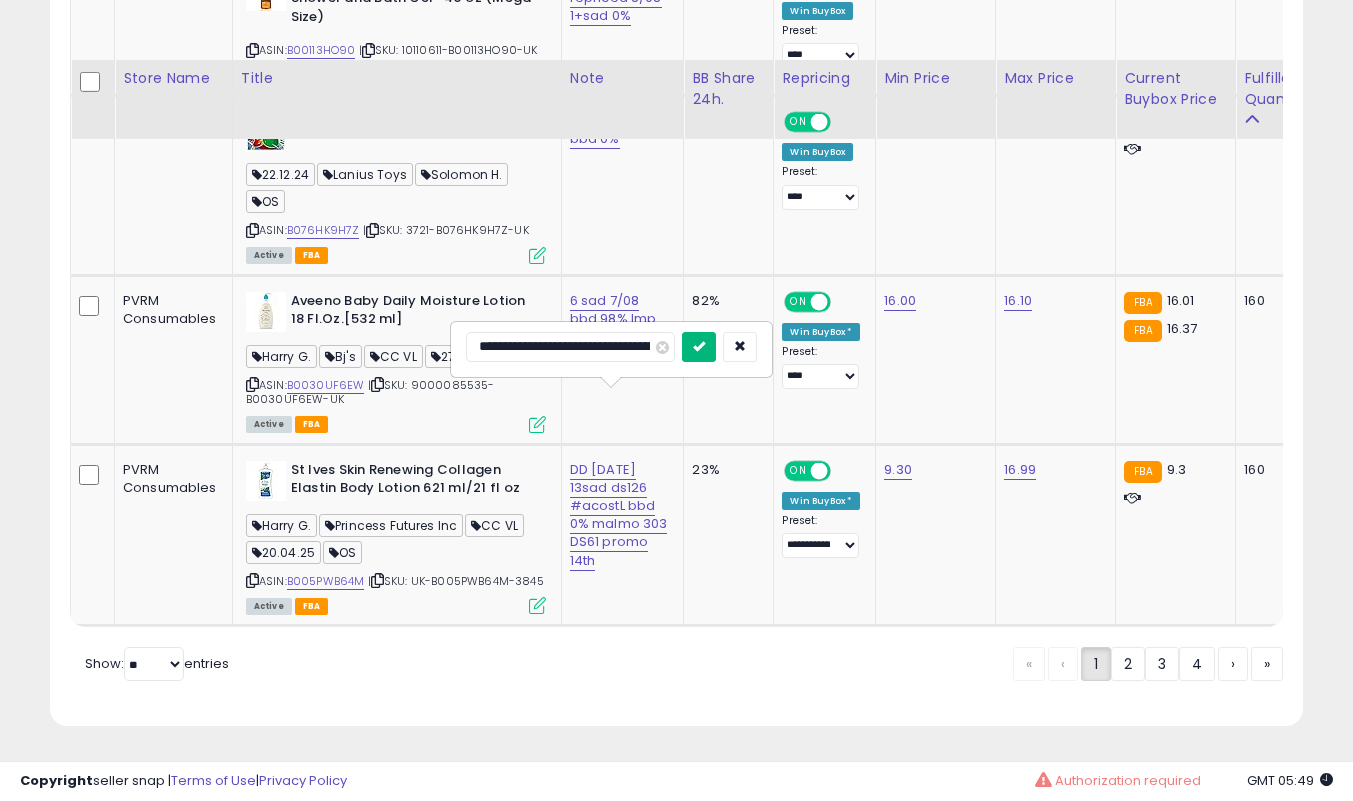 click at bounding box center [699, 346] 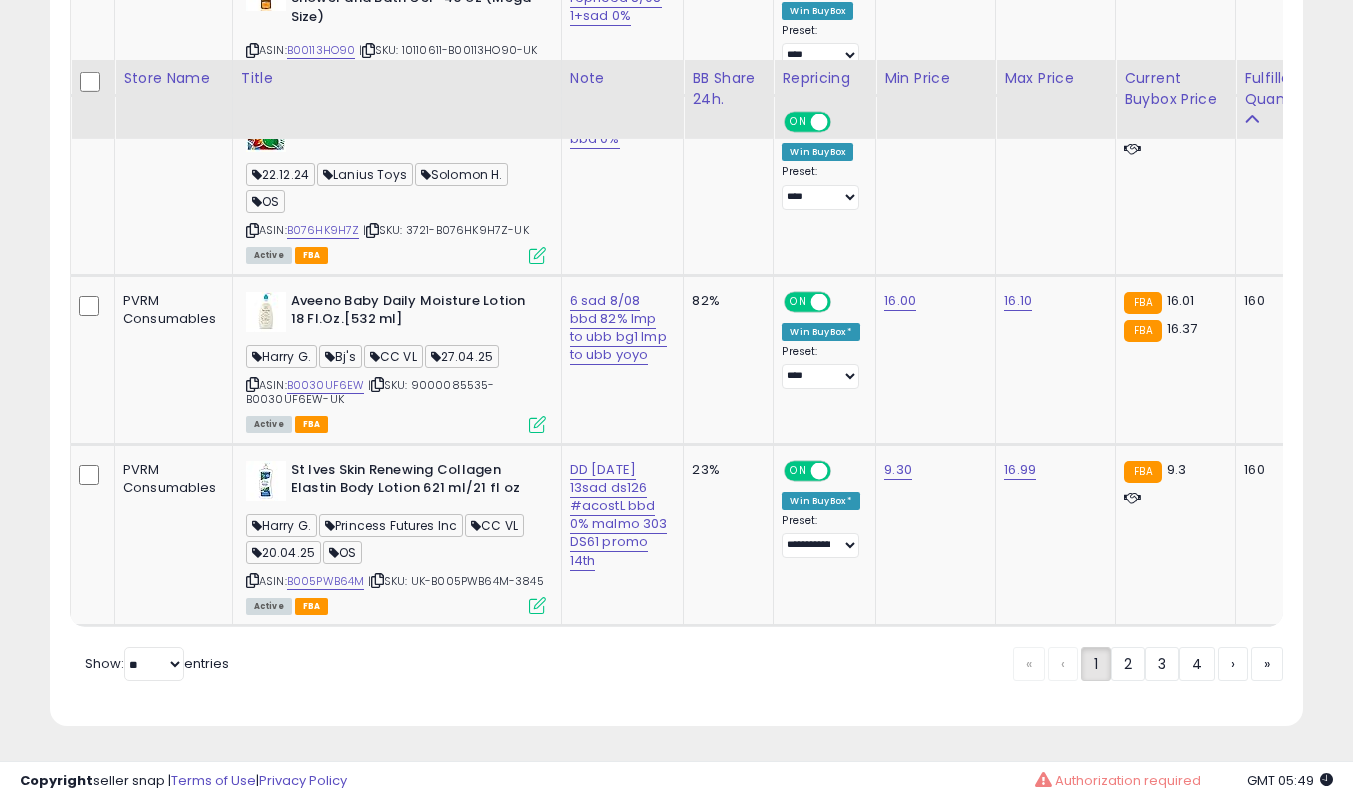 scroll, scrollTop: 10205, scrollLeft: 0, axis: vertical 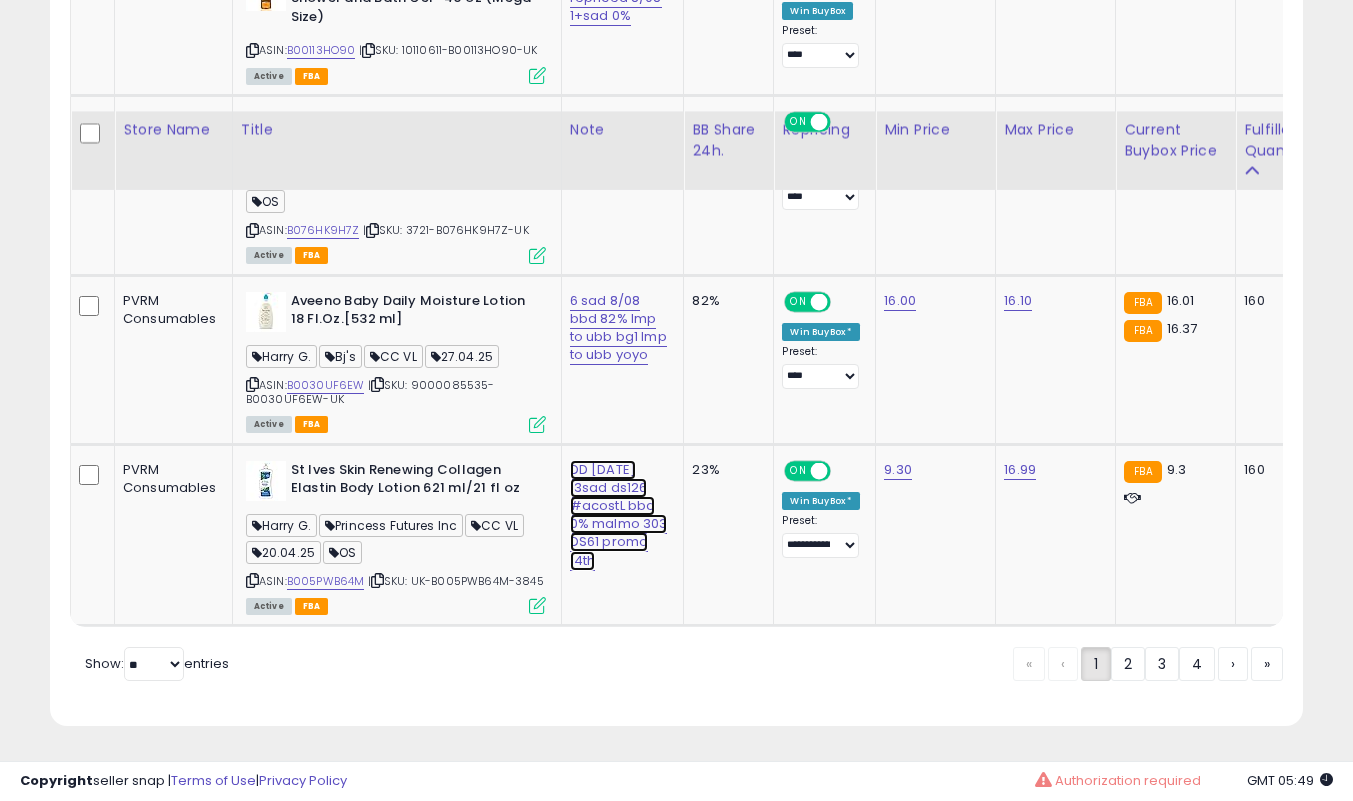 click on "DD [DATE] 13sad ds126 #acostL bbd 0% malmo 303 DS61  promo 14th" at bounding box center (616, -8874) 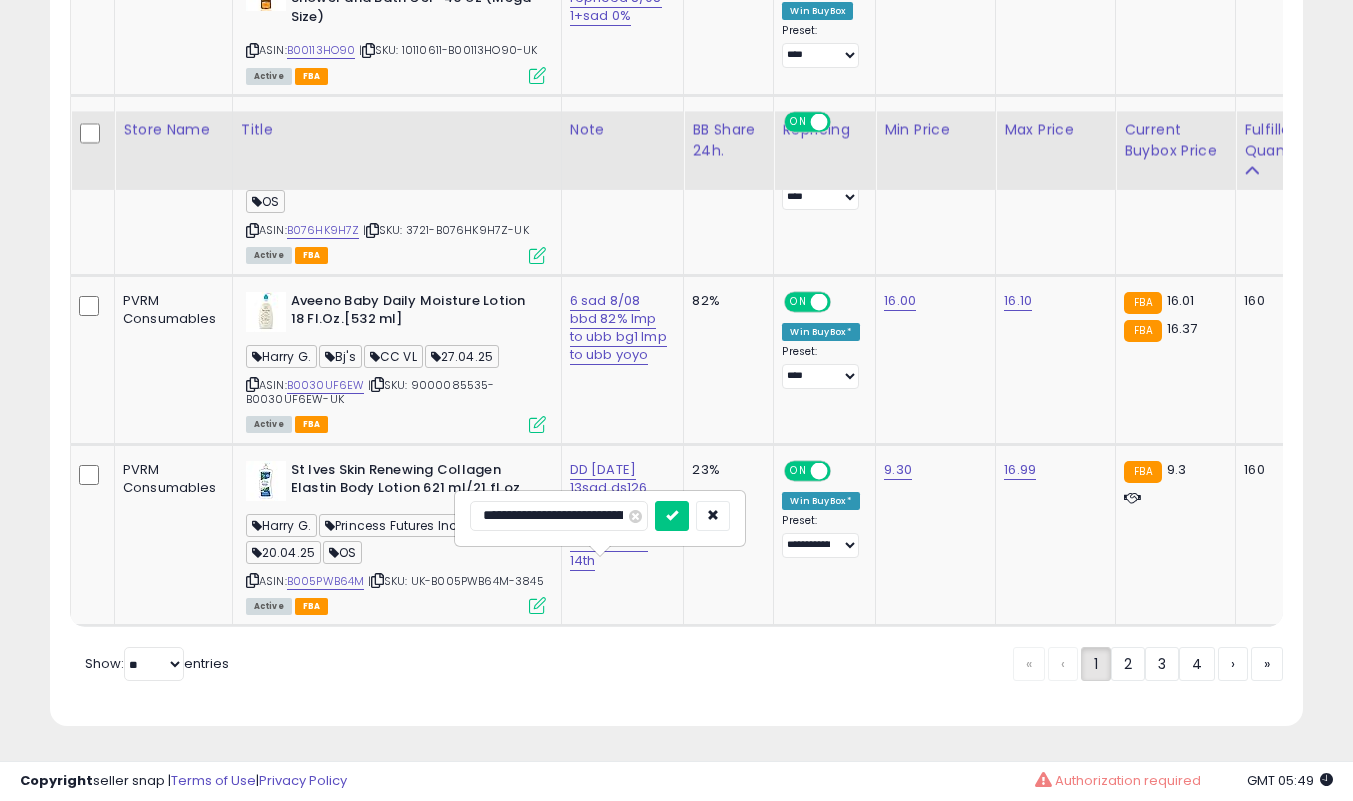 scroll, scrollTop: 0, scrollLeft: 274, axis: horizontal 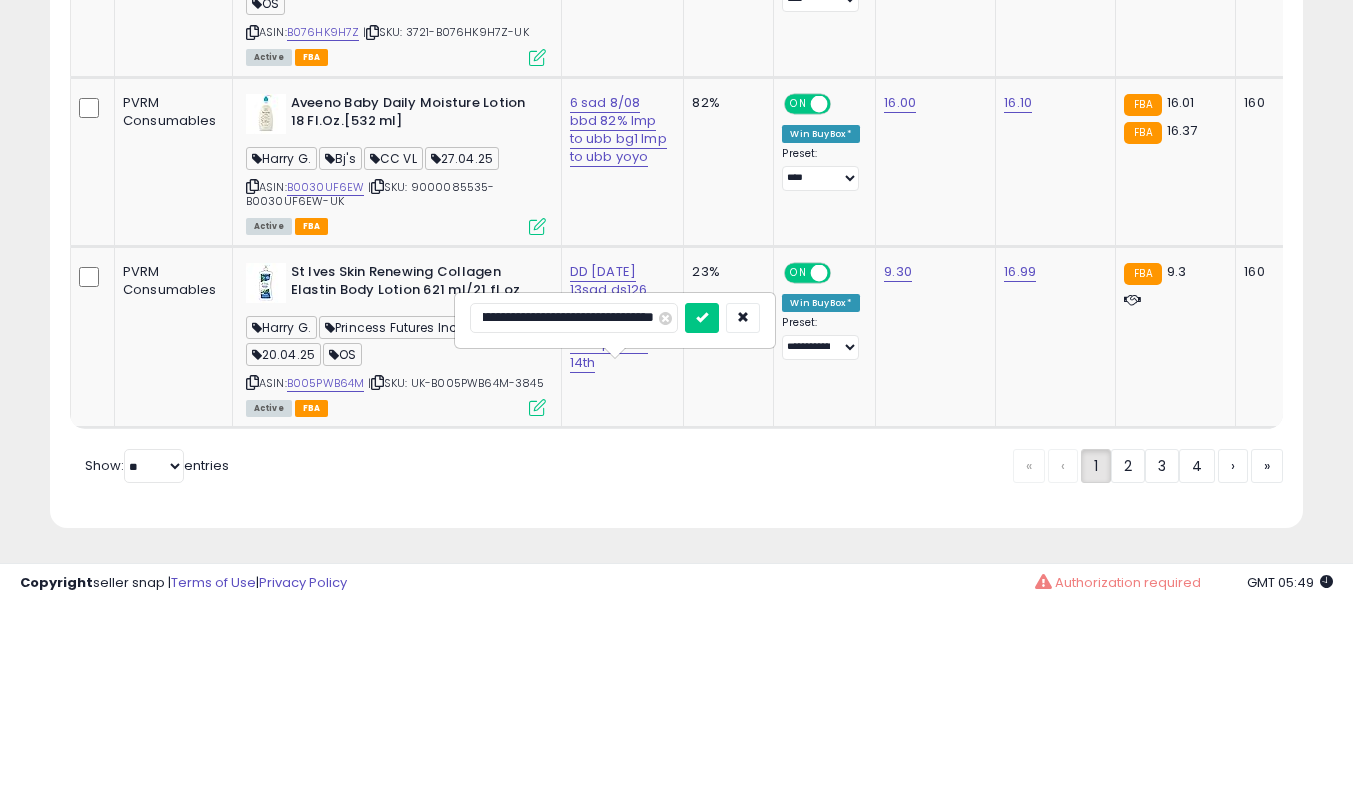click on "**********" at bounding box center [574, 516] 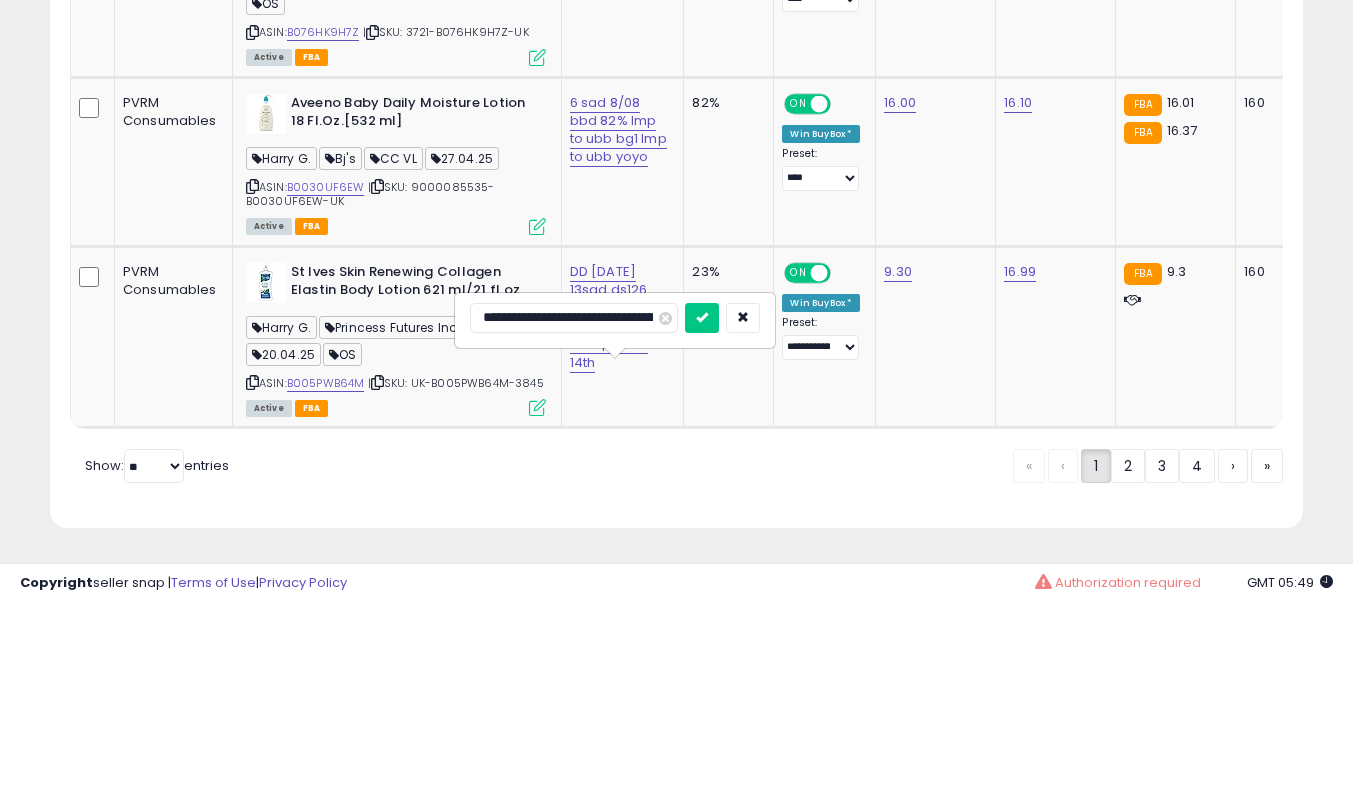 type on "**********" 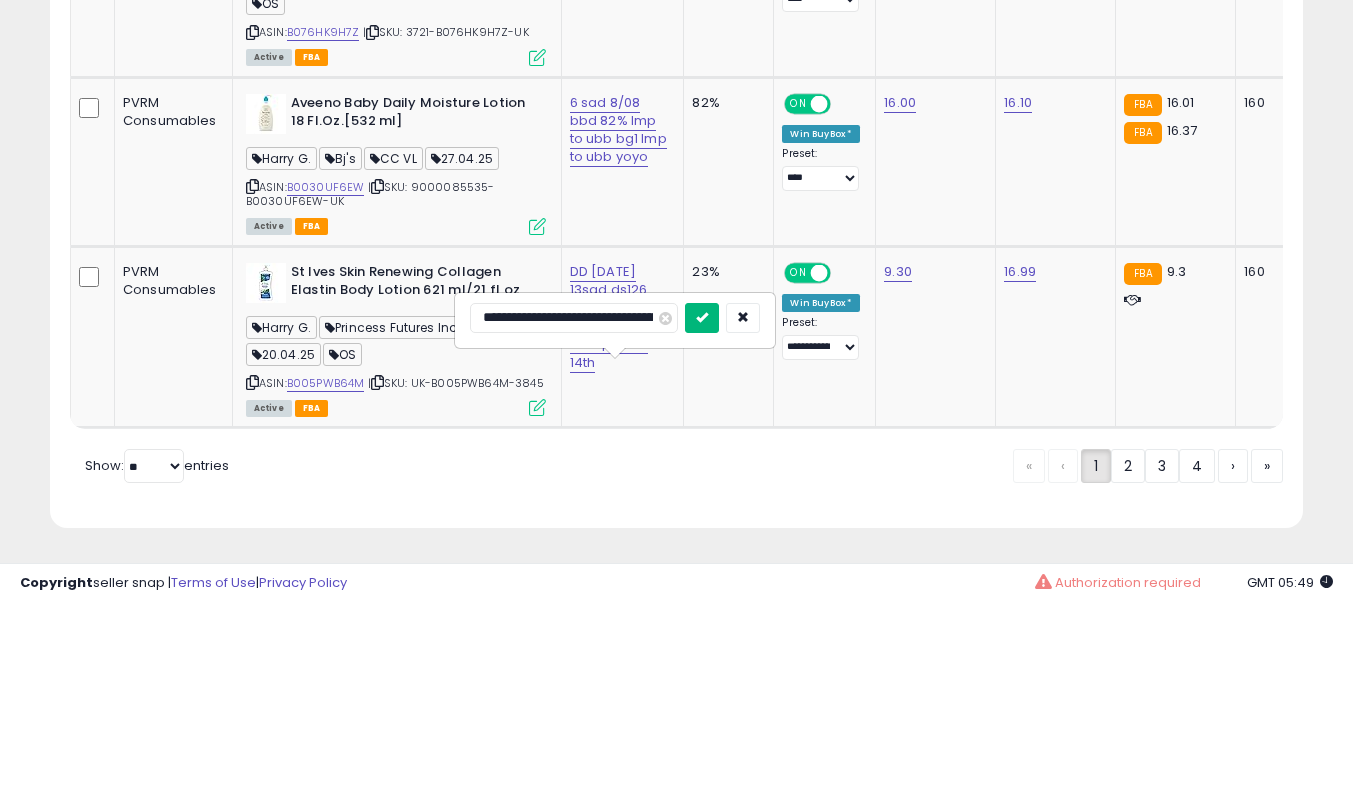 click at bounding box center (702, 515) 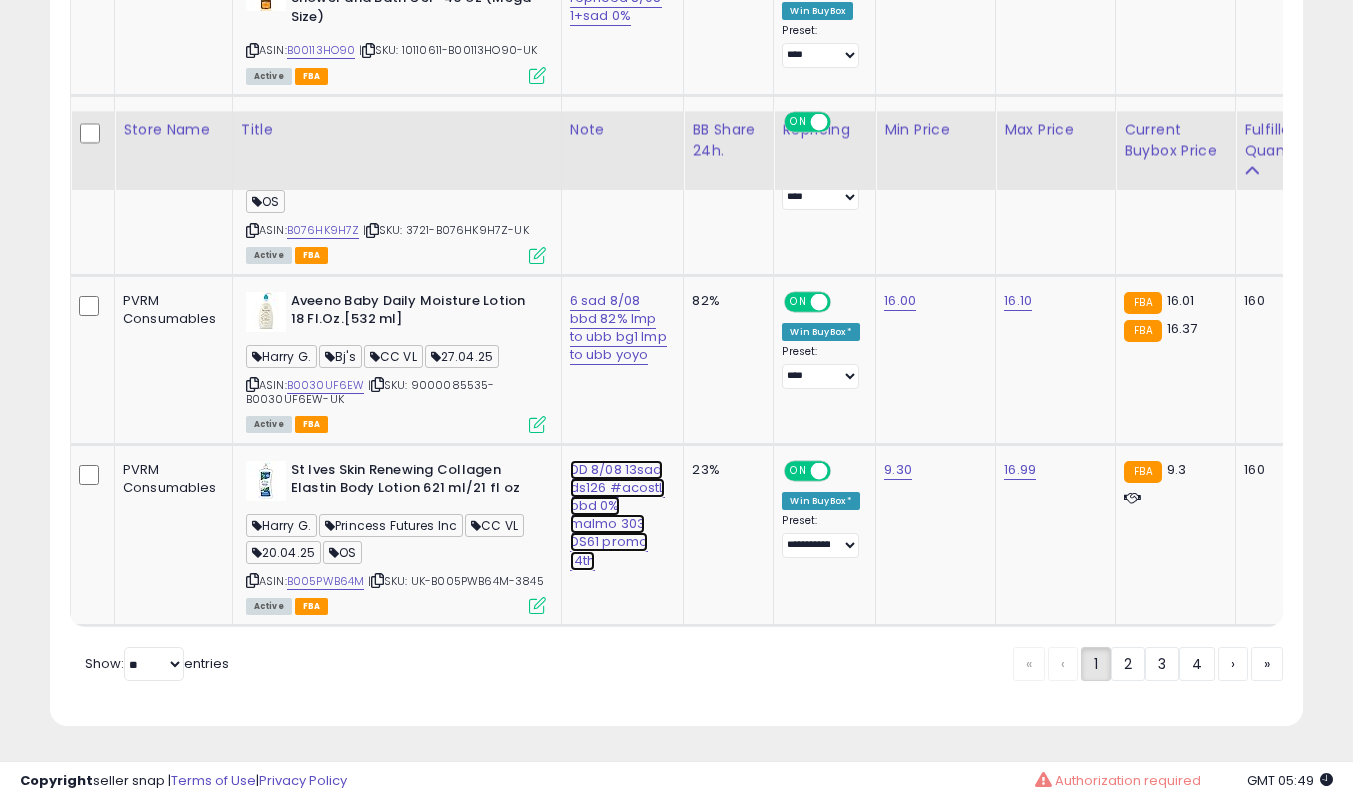 click on "DD 8/08 13sad ds126 #acostL bbd 0% malmo 303 DS61  promo 14th" at bounding box center [617, 515] 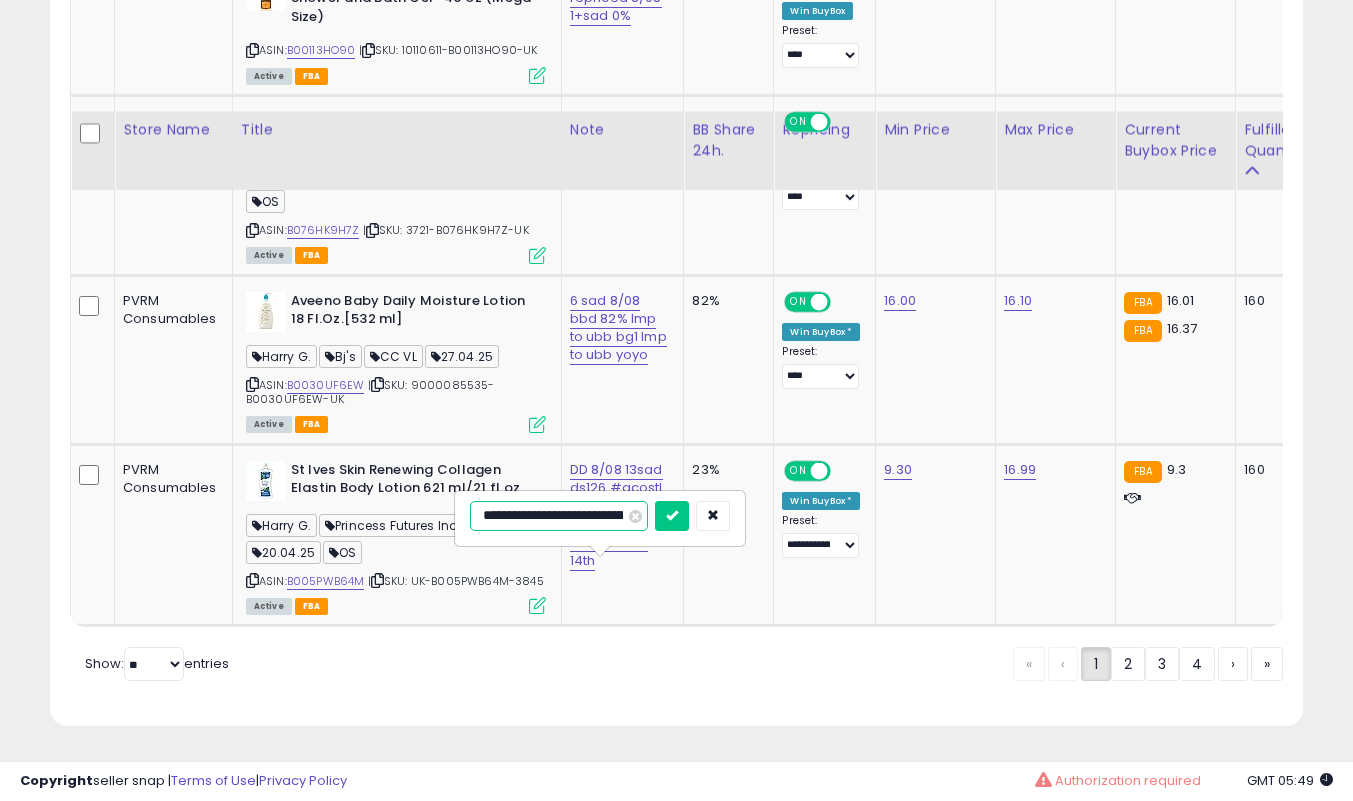 scroll, scrollTop: 0, scrollLeft: 274, axis: horizontal 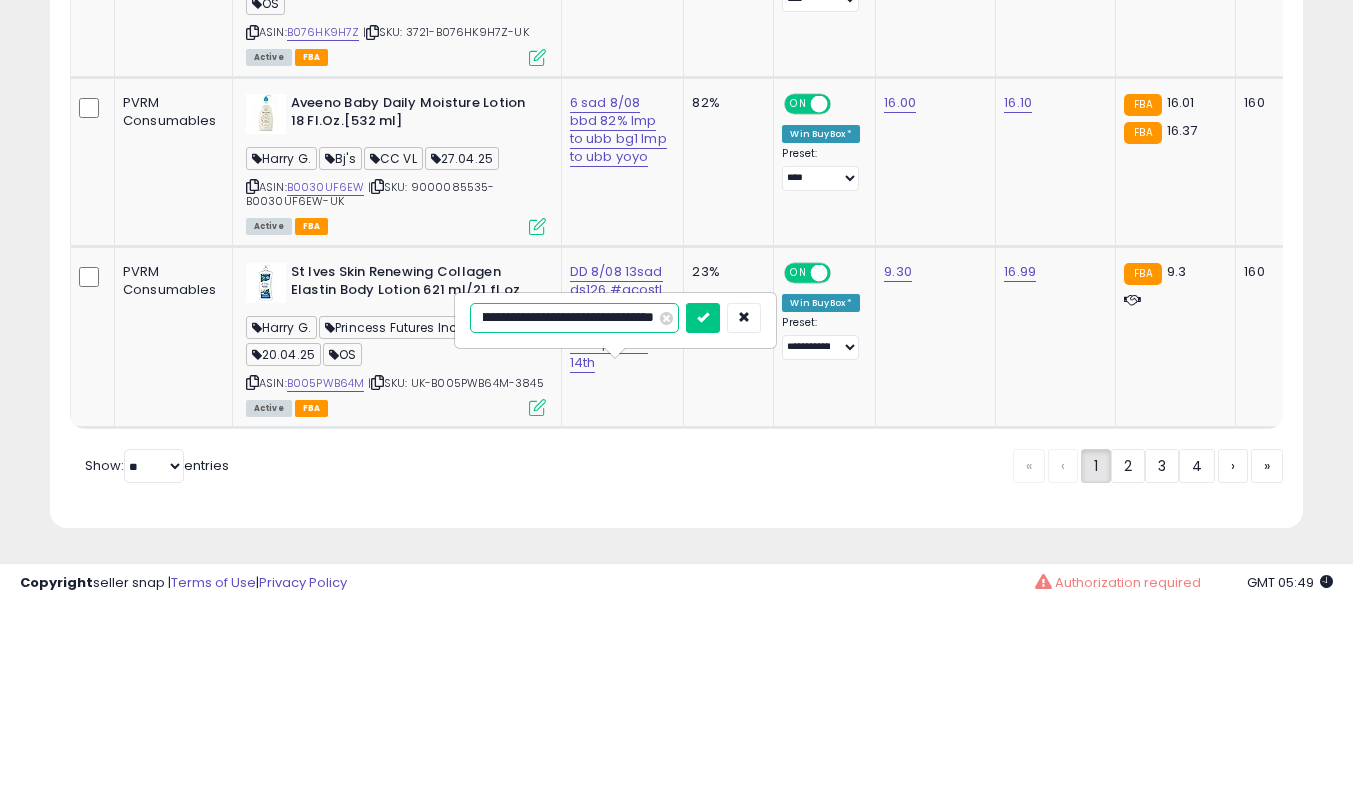click on "**********" at bounding box center [574, 516] 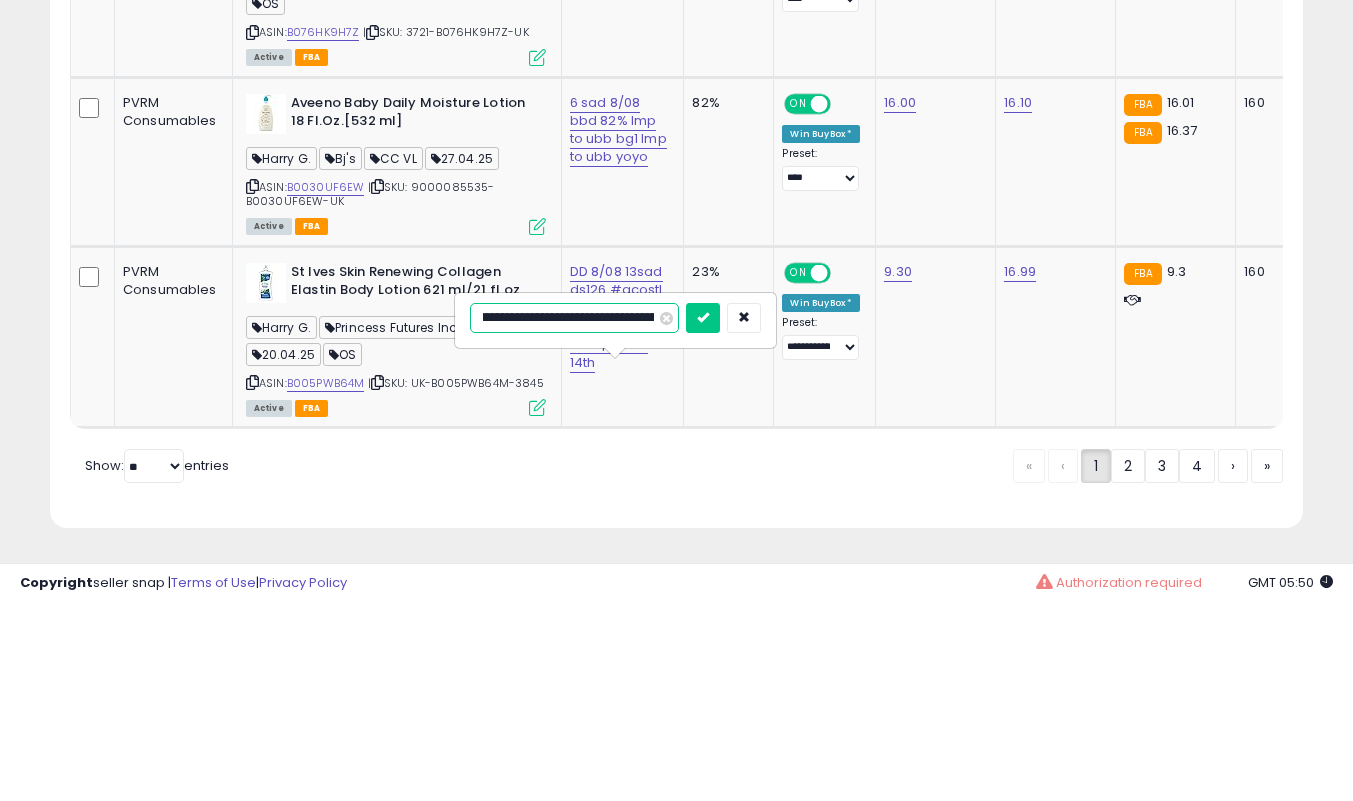 scroll, scrollTop: 0, scrollLeft: 94, axis: horizontal 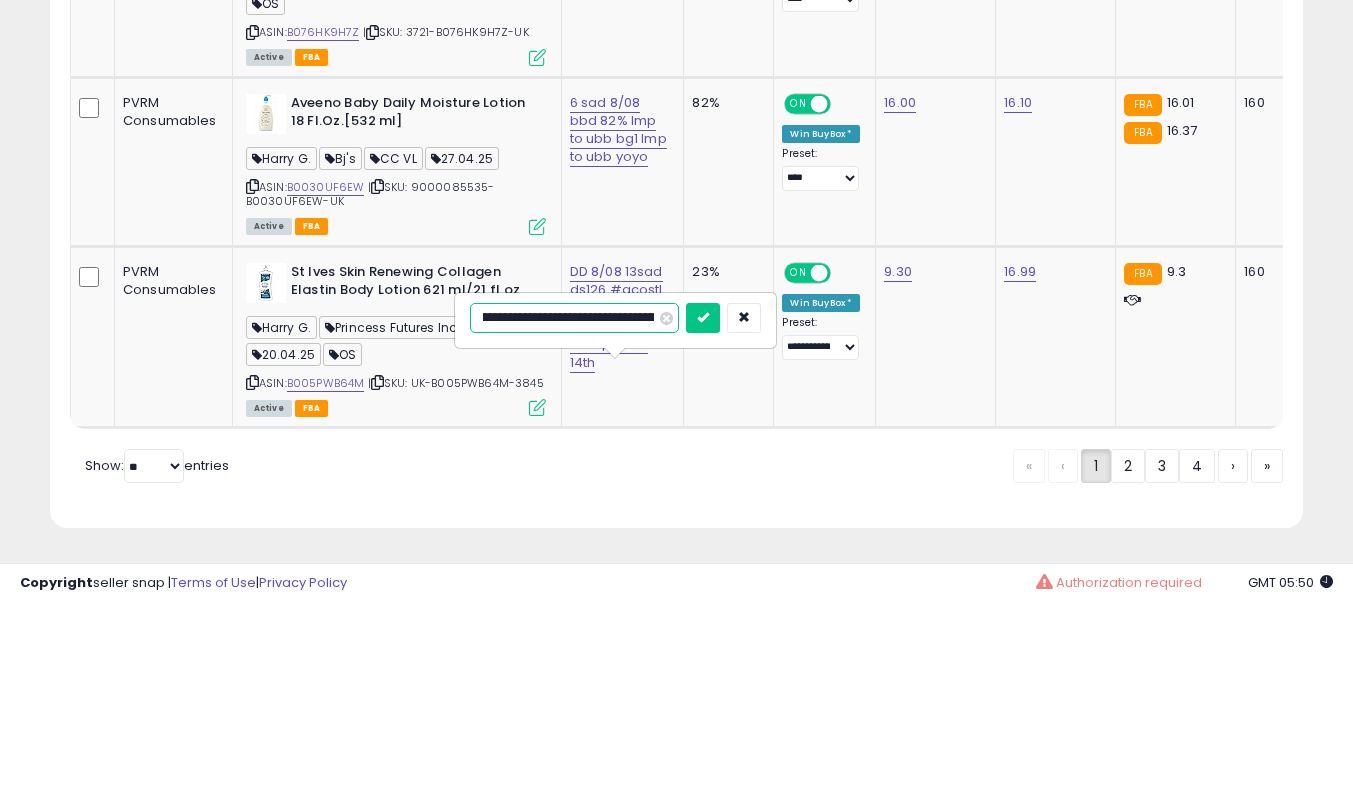 type on "**********" 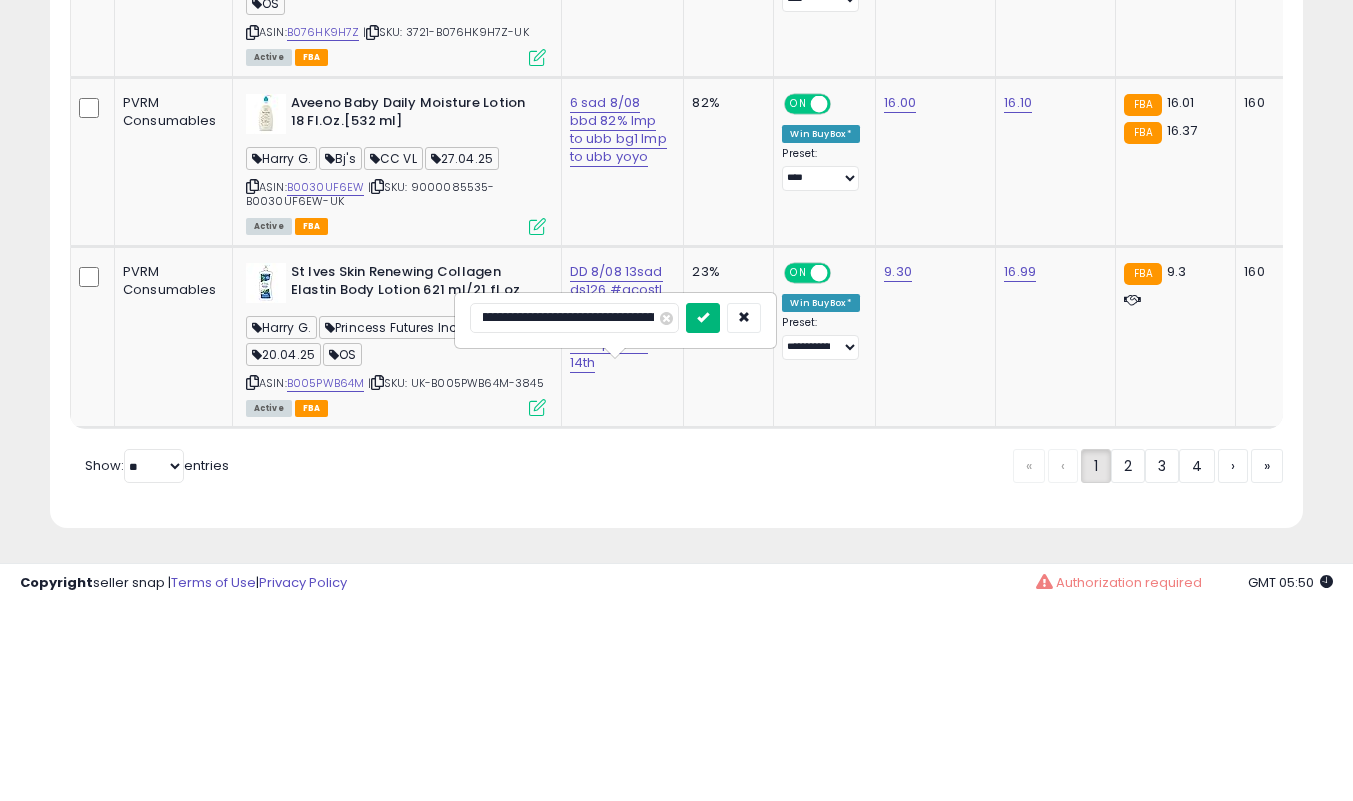 click at bounding box center (703, 515) 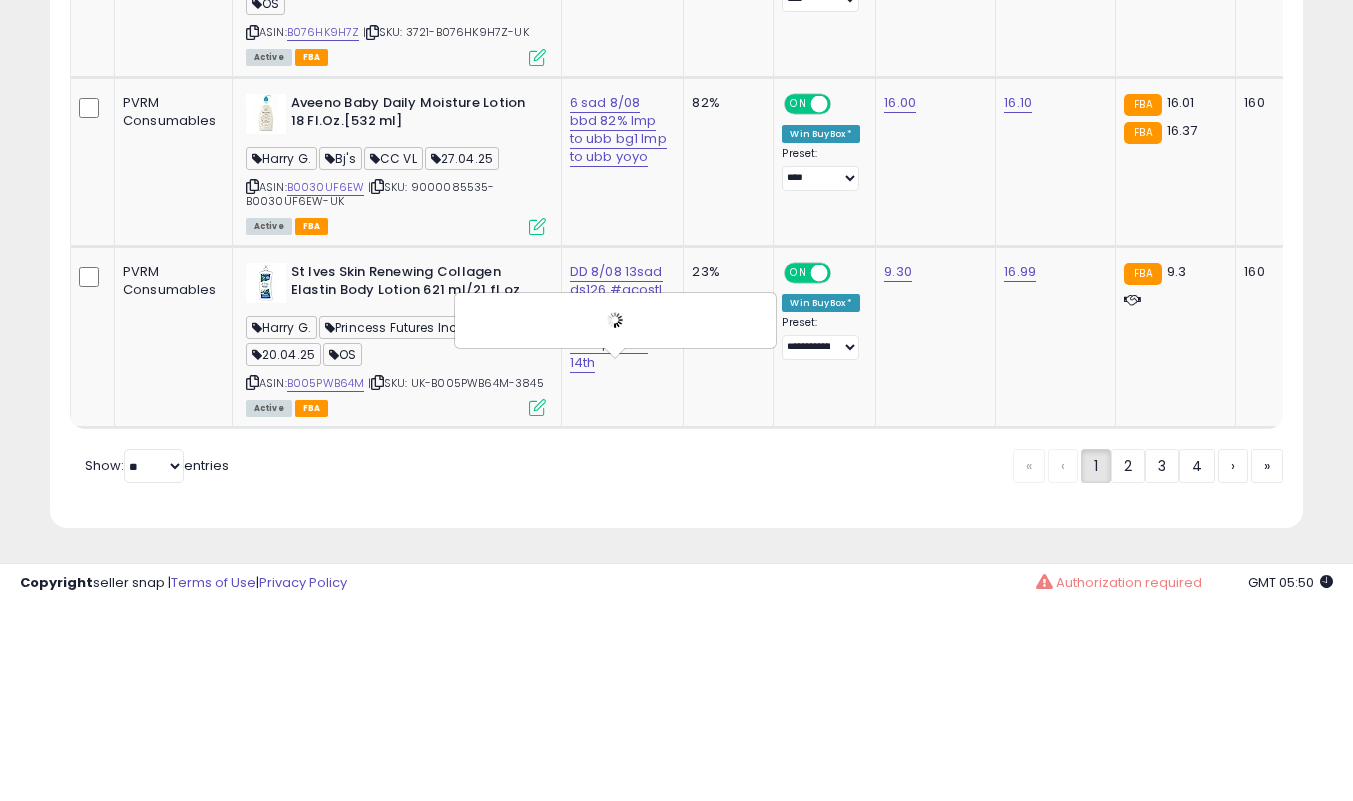 scroll, scrollTop: 0, scrollLeft: 0, axis: both 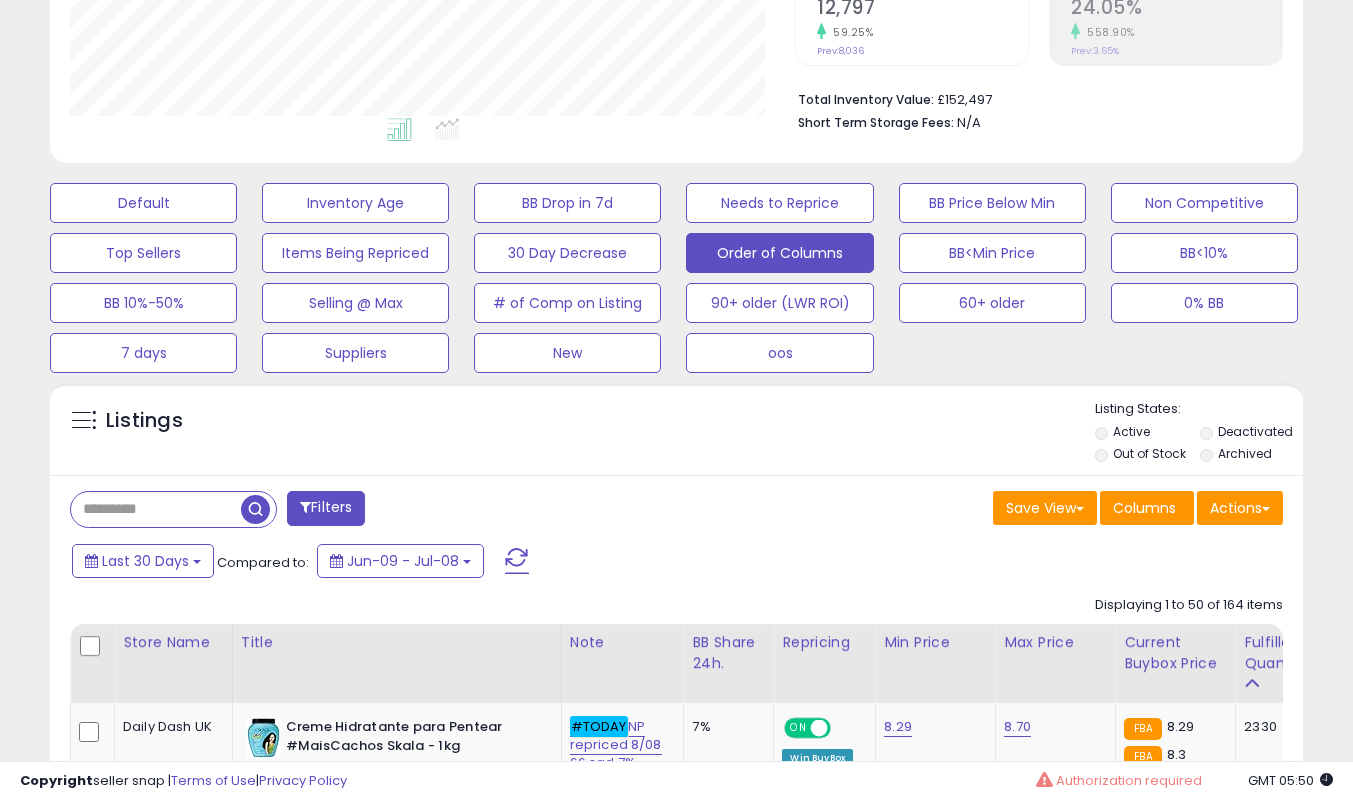 click at bounding box center [403, 133] 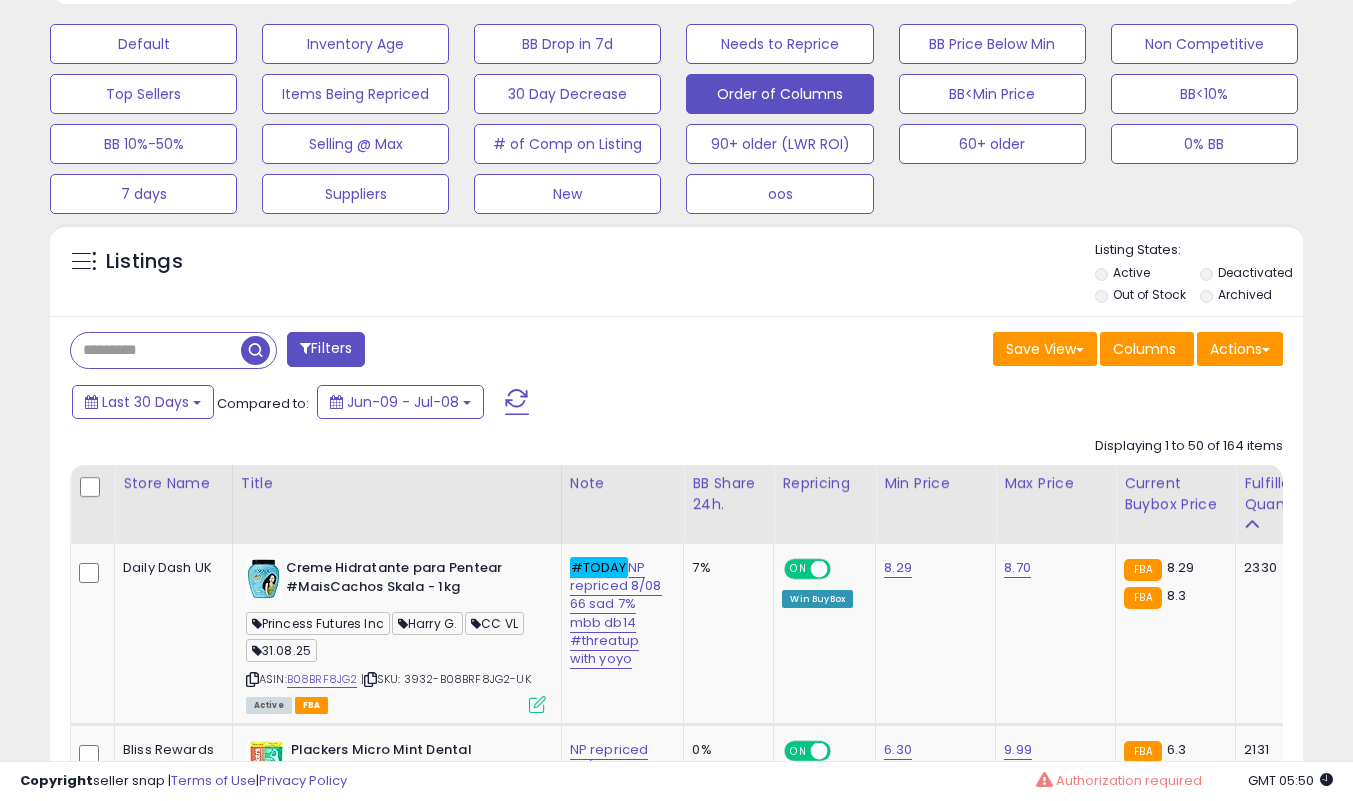 scroll, scrollTop: 609, scrollLeft: 0, axis: vertical 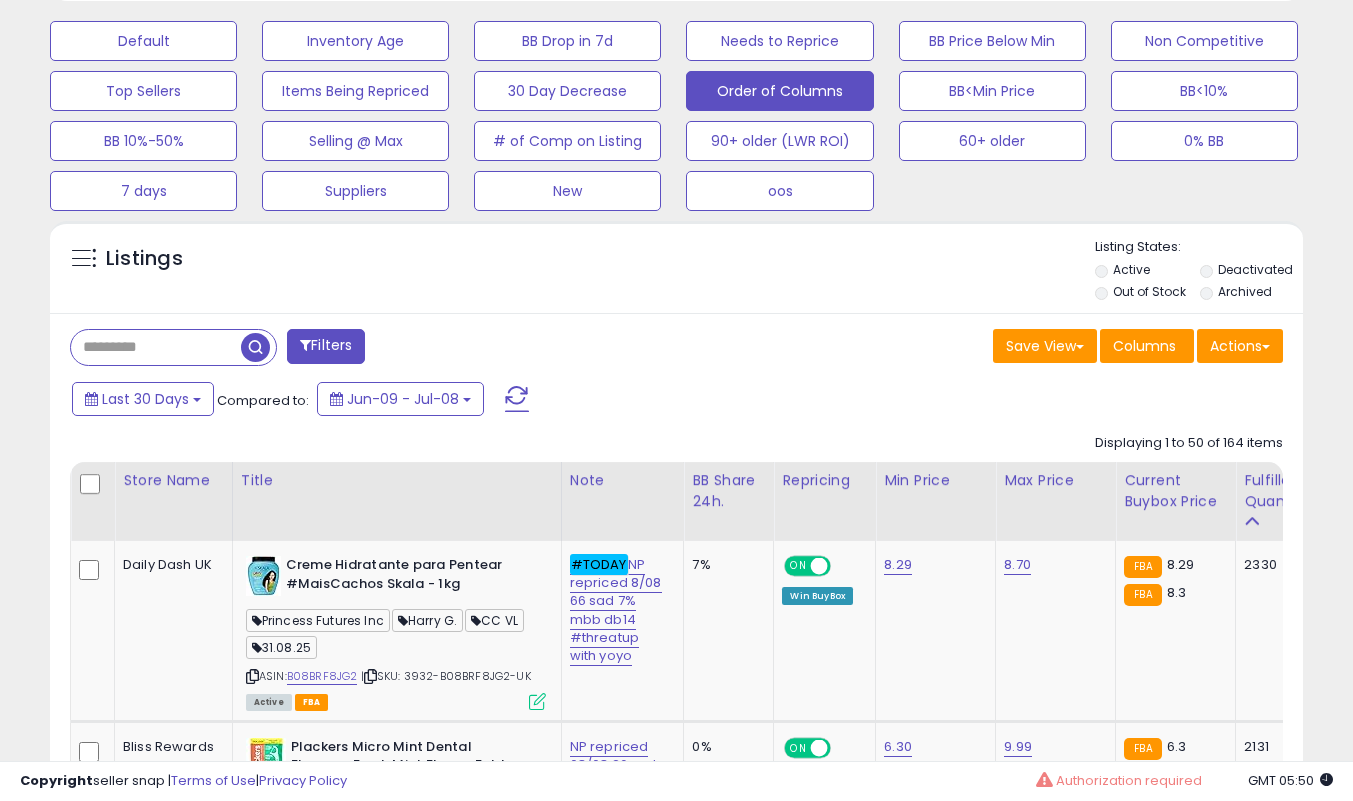 click at bounding box center [156, 347] 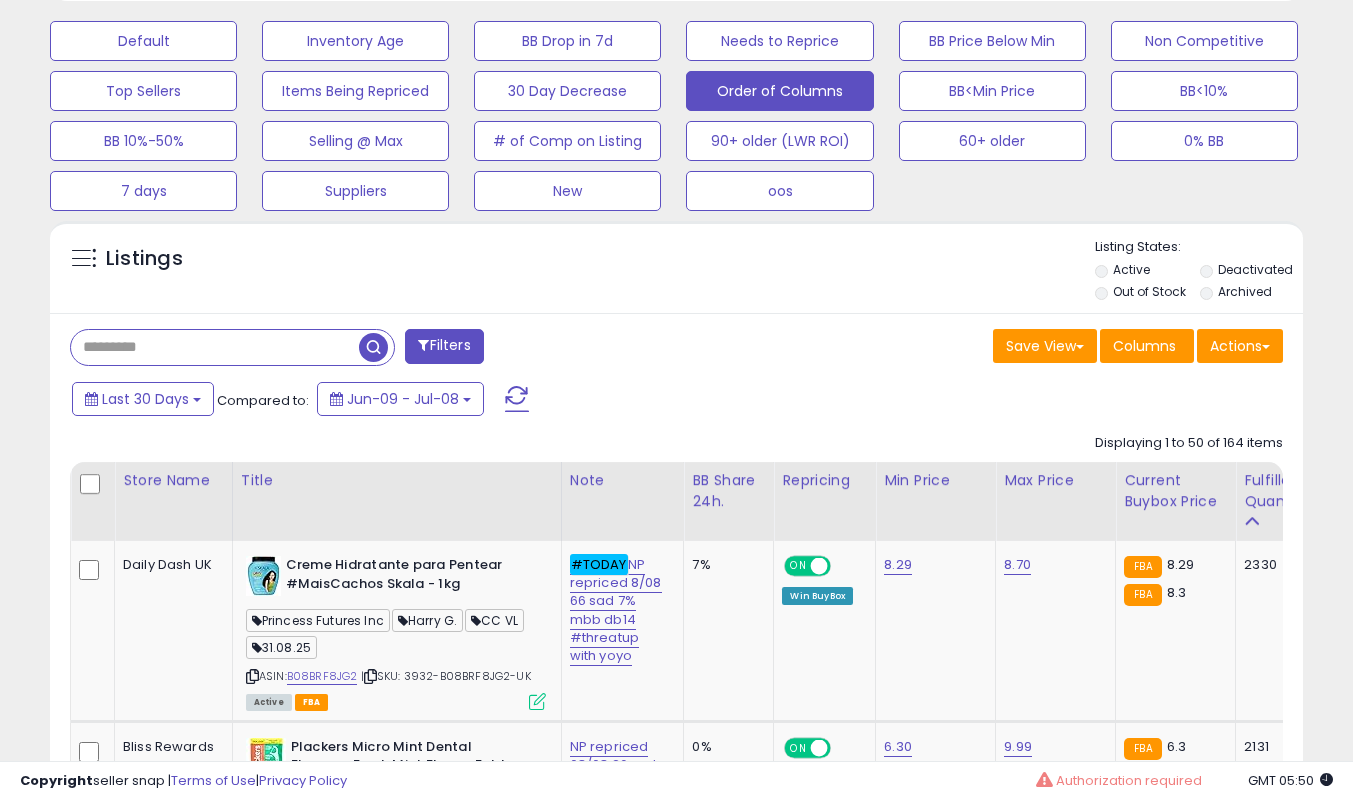paste on "**********" 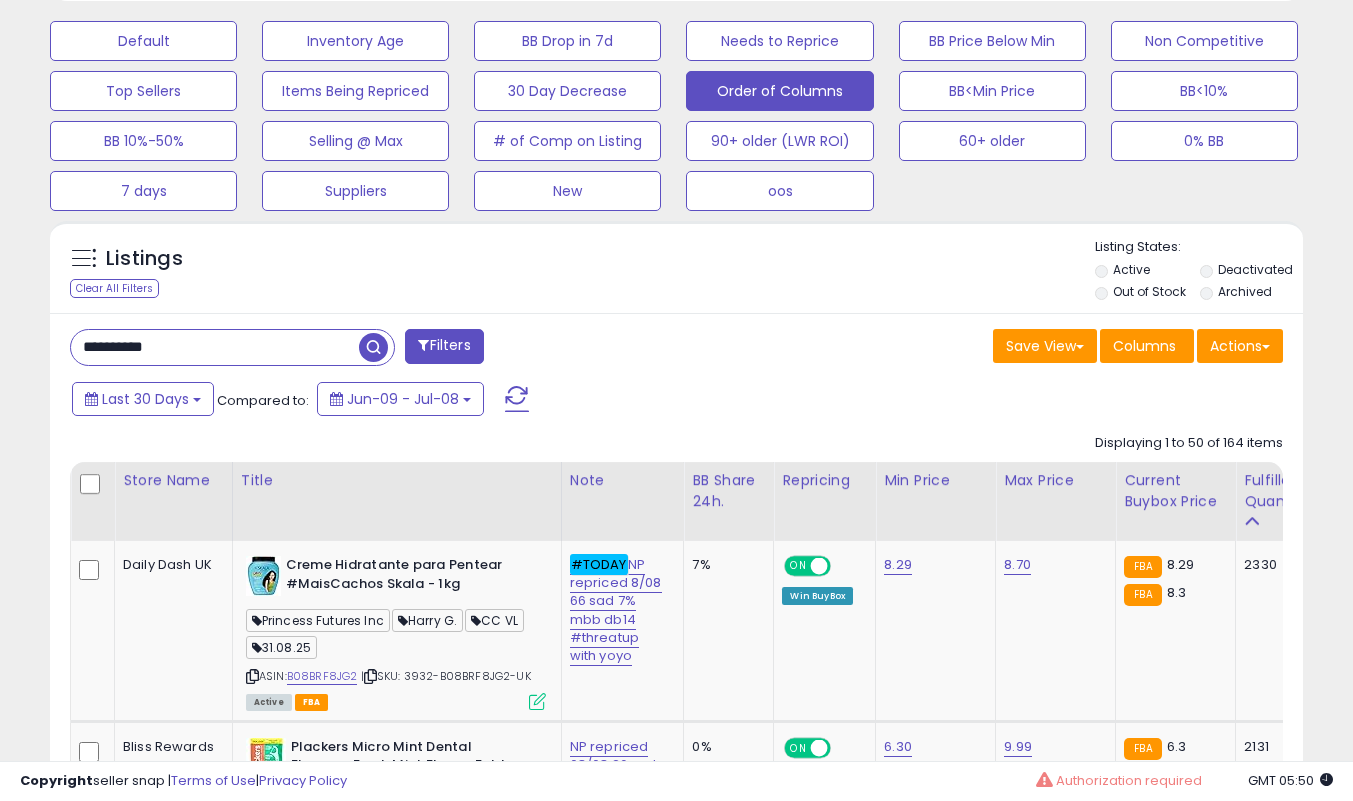 type on "**********" 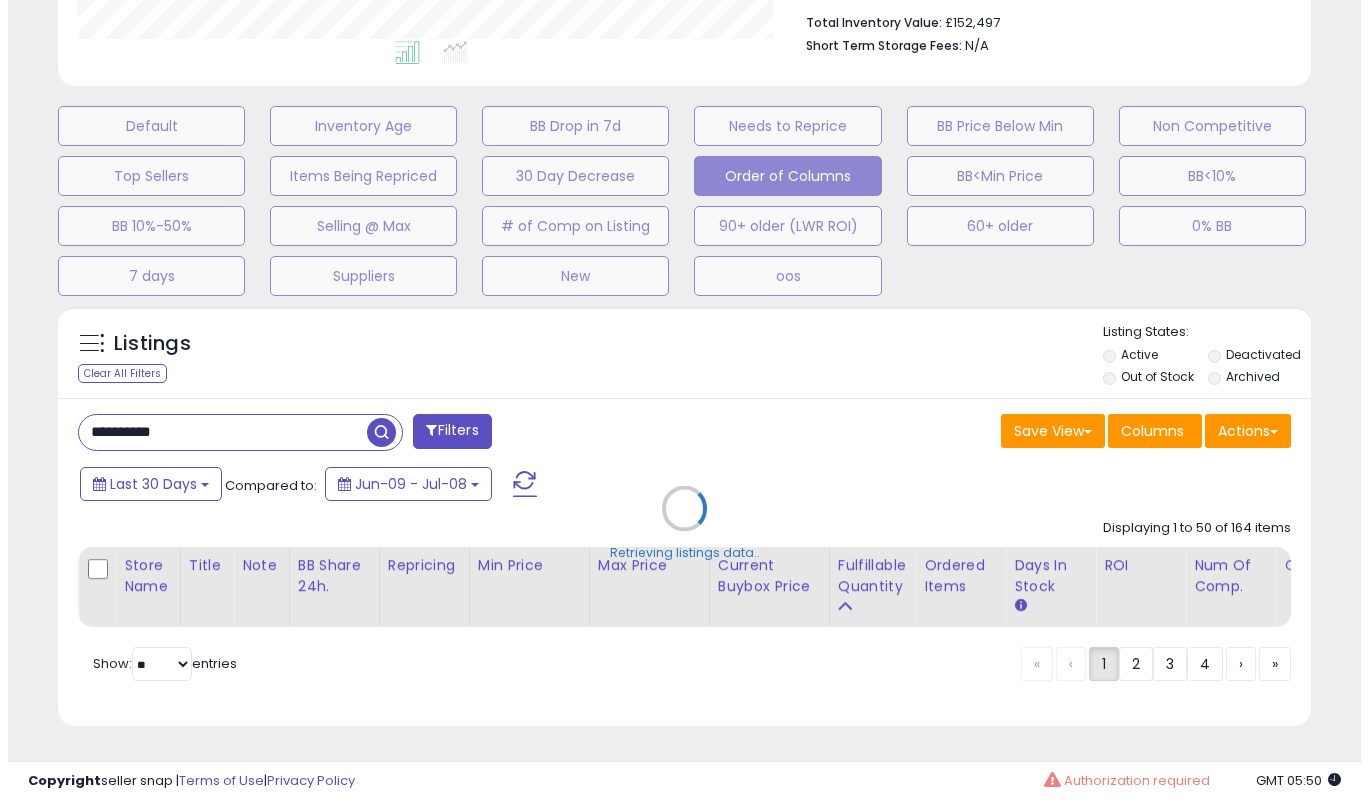 scroll, scrollTop: 539, scrollLeft: 0, axis: vertical 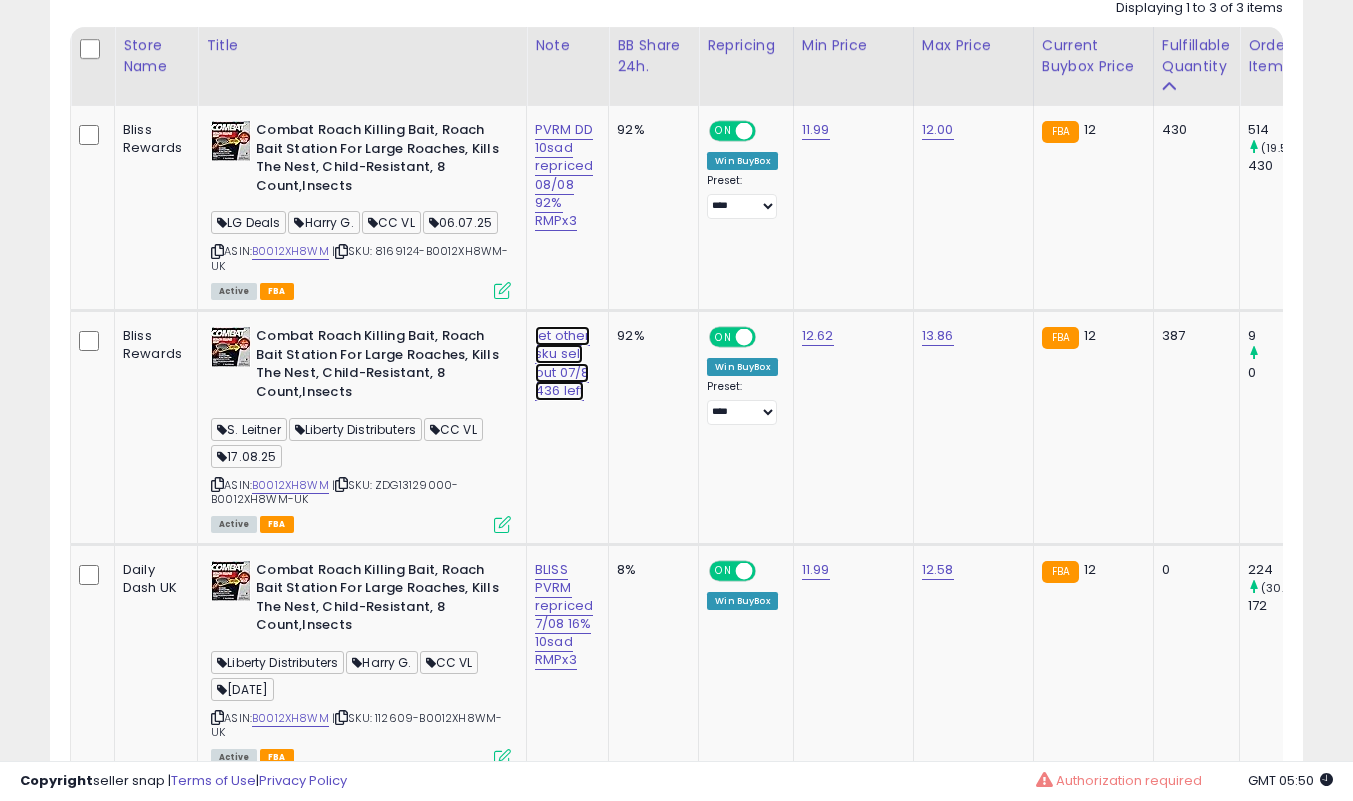 click on "let other sku sell out 07/8 436 left" at bounding box center (564, 175) 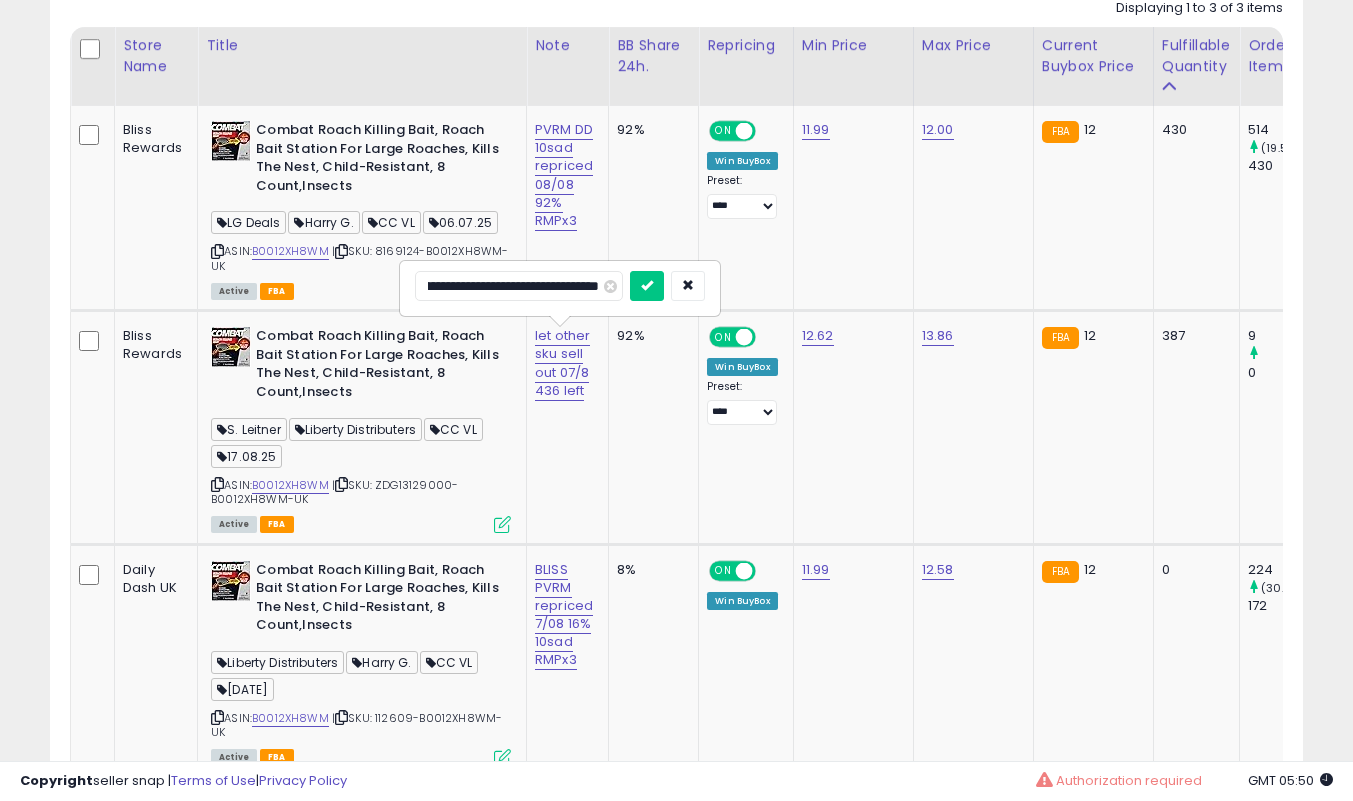 click on "**********" at bounding box center [519, 286] 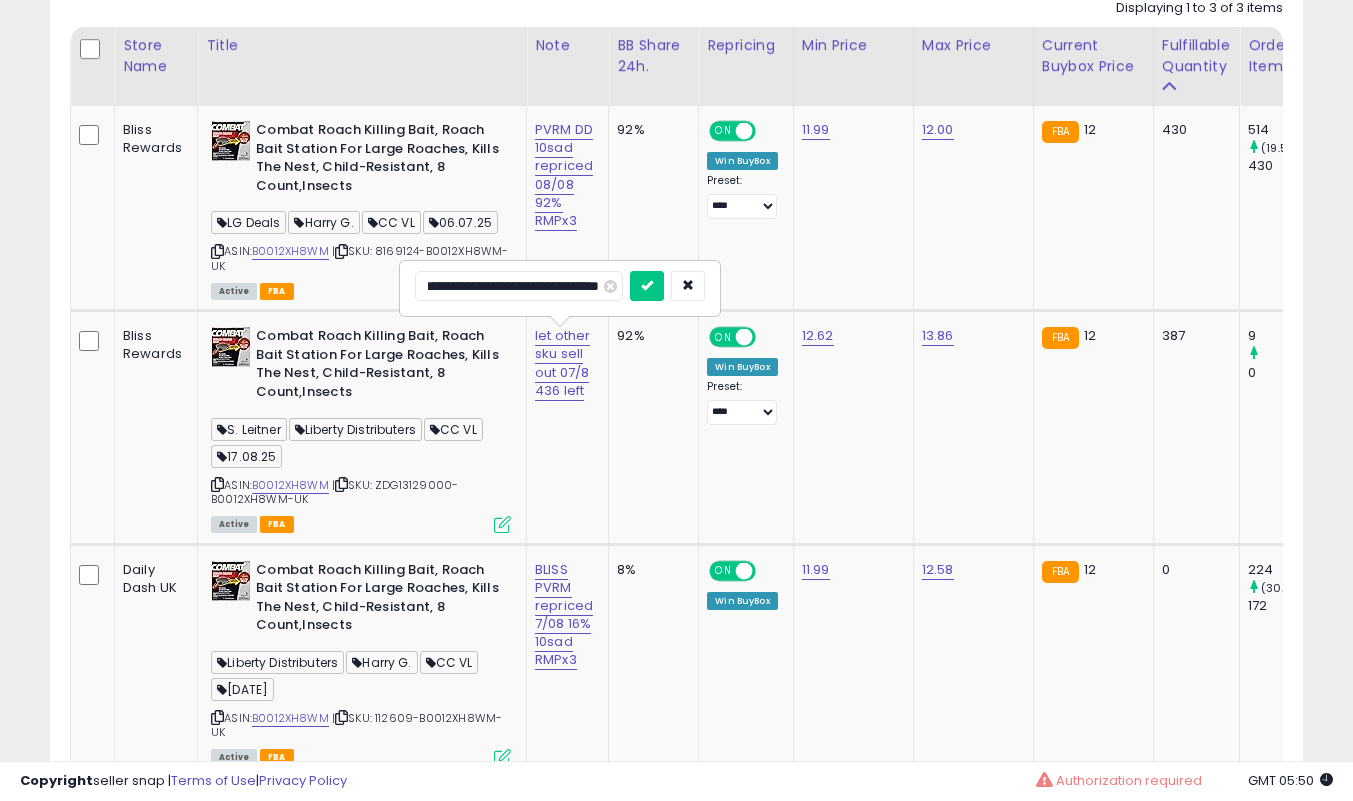 type on "**********" 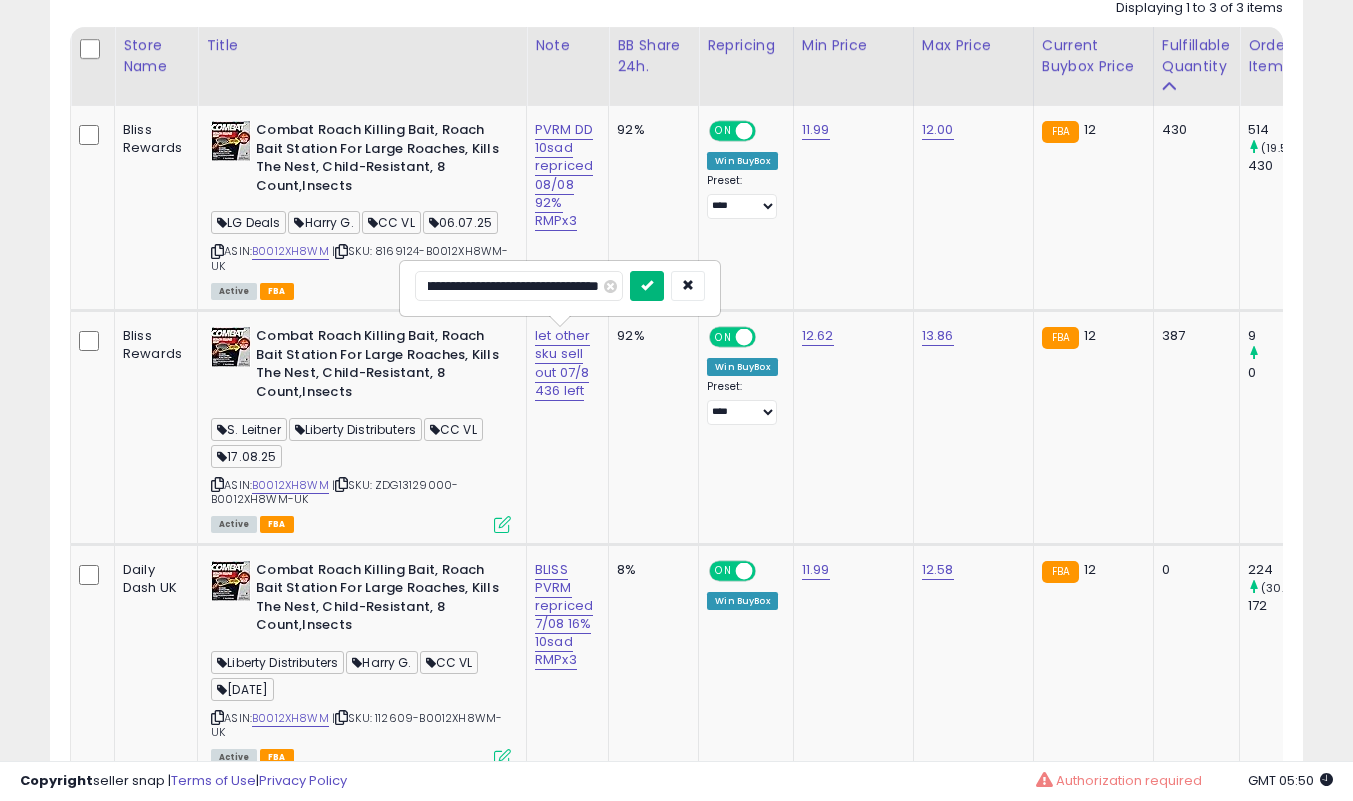 click at bounding box center (647, 285) 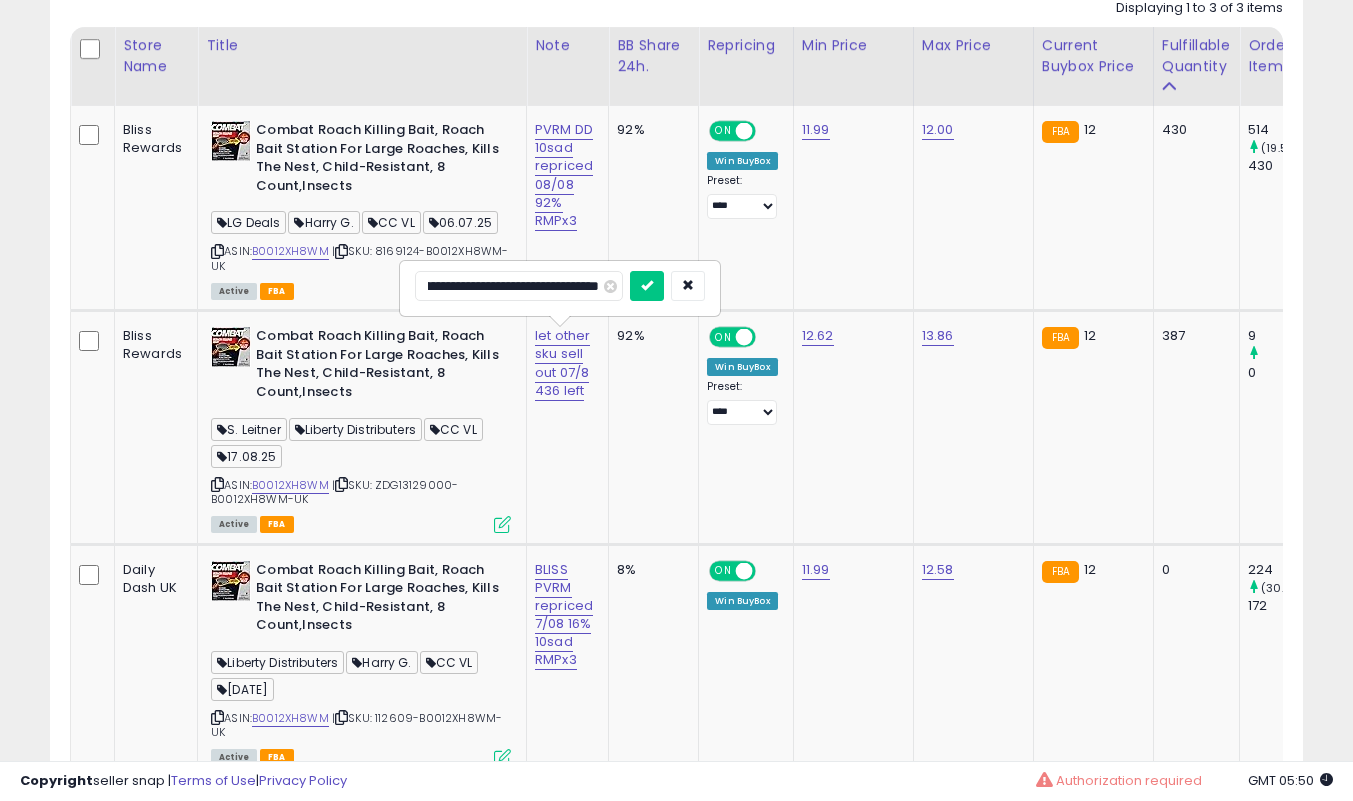 scroll, scrollTop: 0, scrollLeft: 0, axis: both 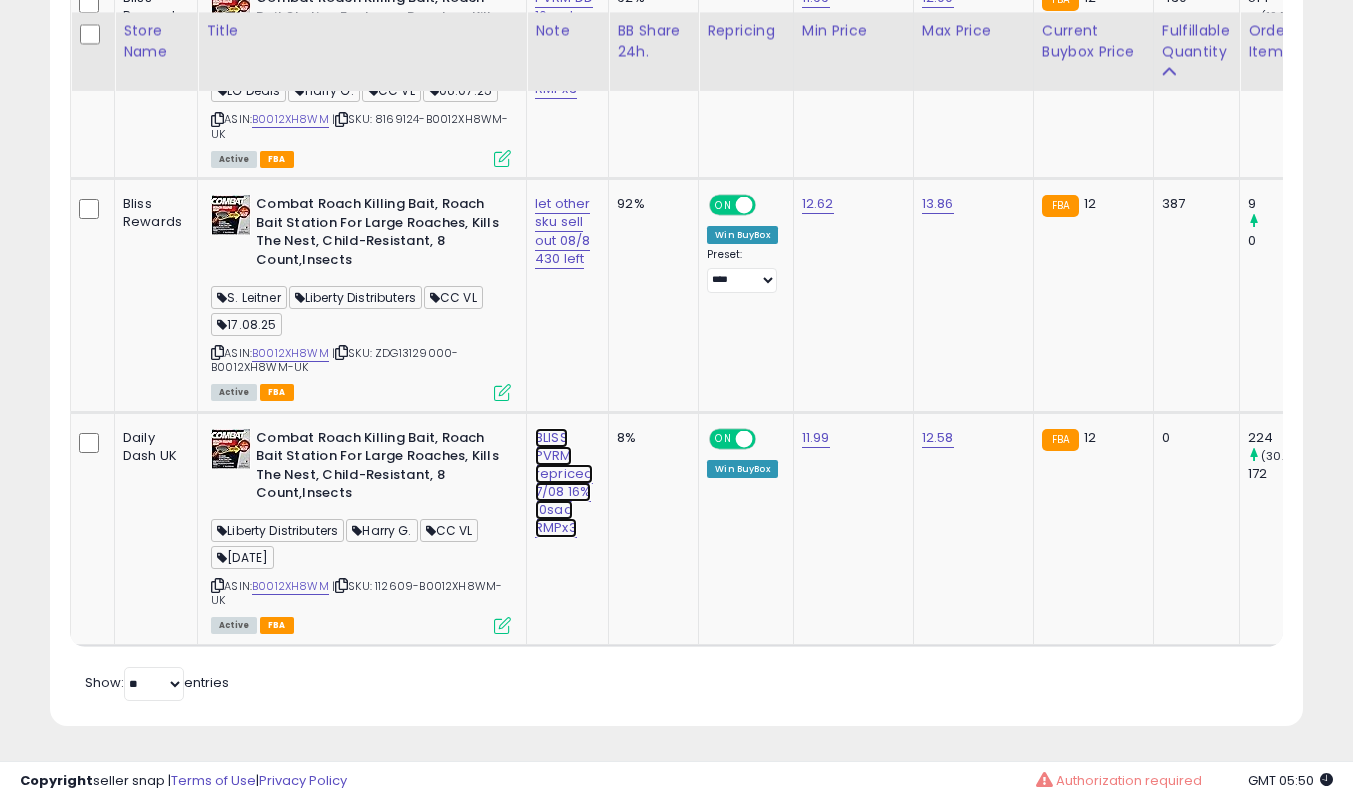 click on "BLISS PVRM repriced 7/08 16% 10sad RMPx3" at bounding box center [564, 43] 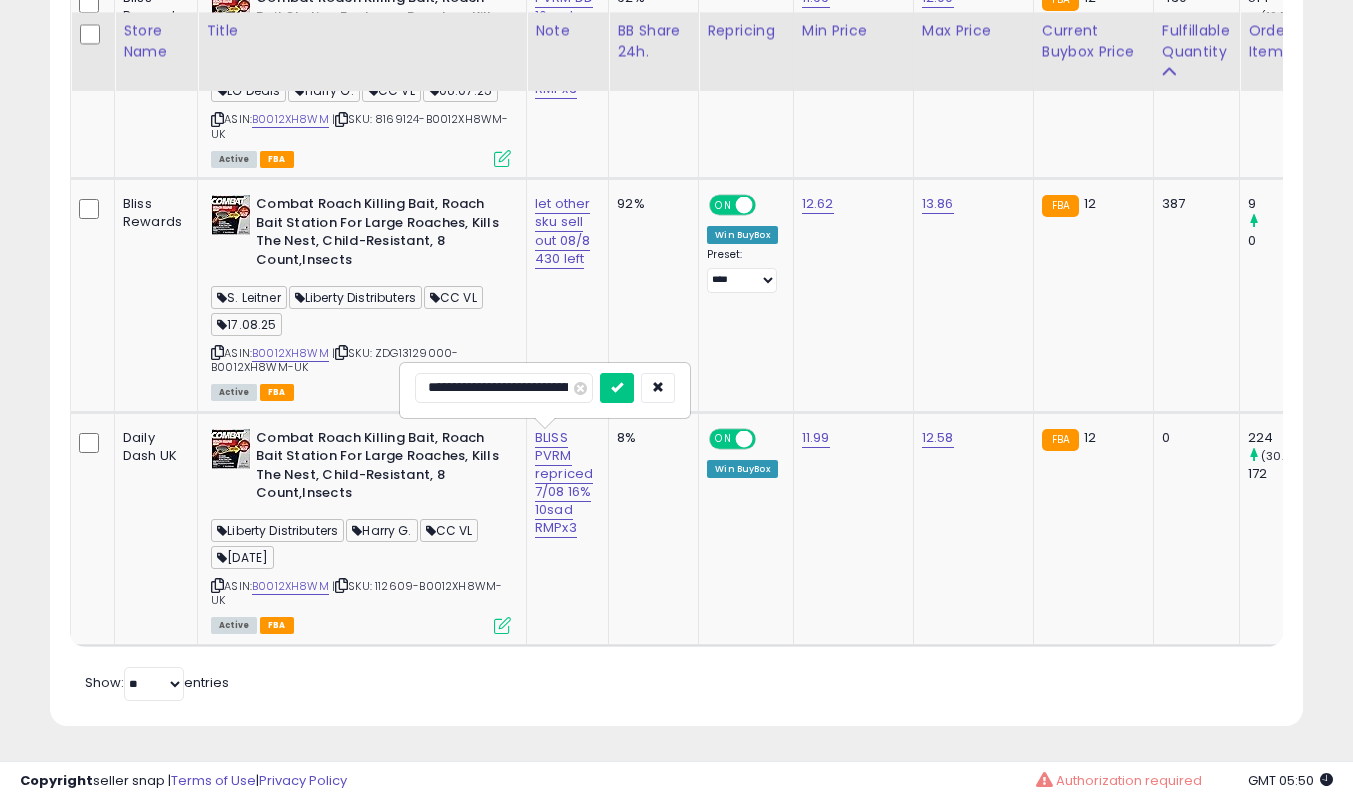 scroll, scrollTop: 0, scrollLeft: 133, axis: horizontal 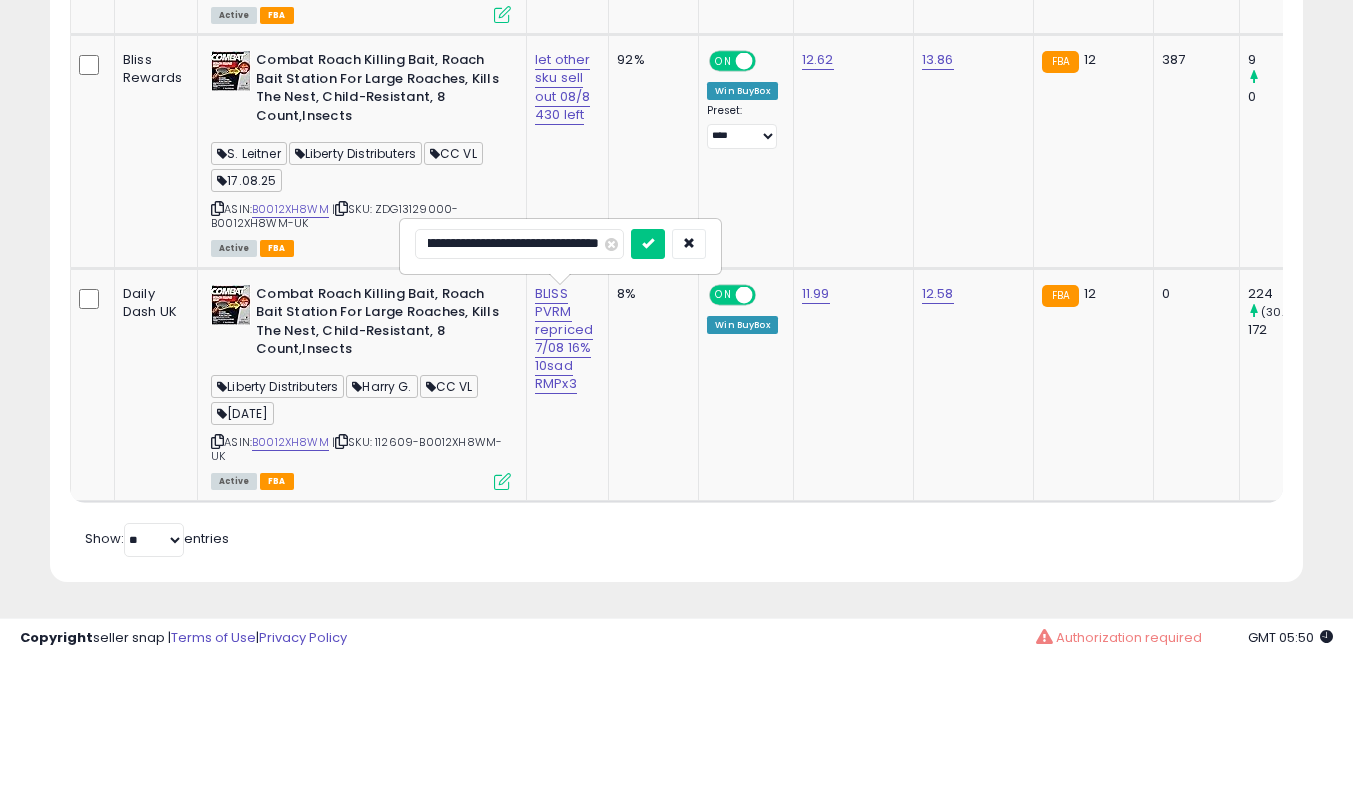 click on "**********" at bounding box center [519, 388] 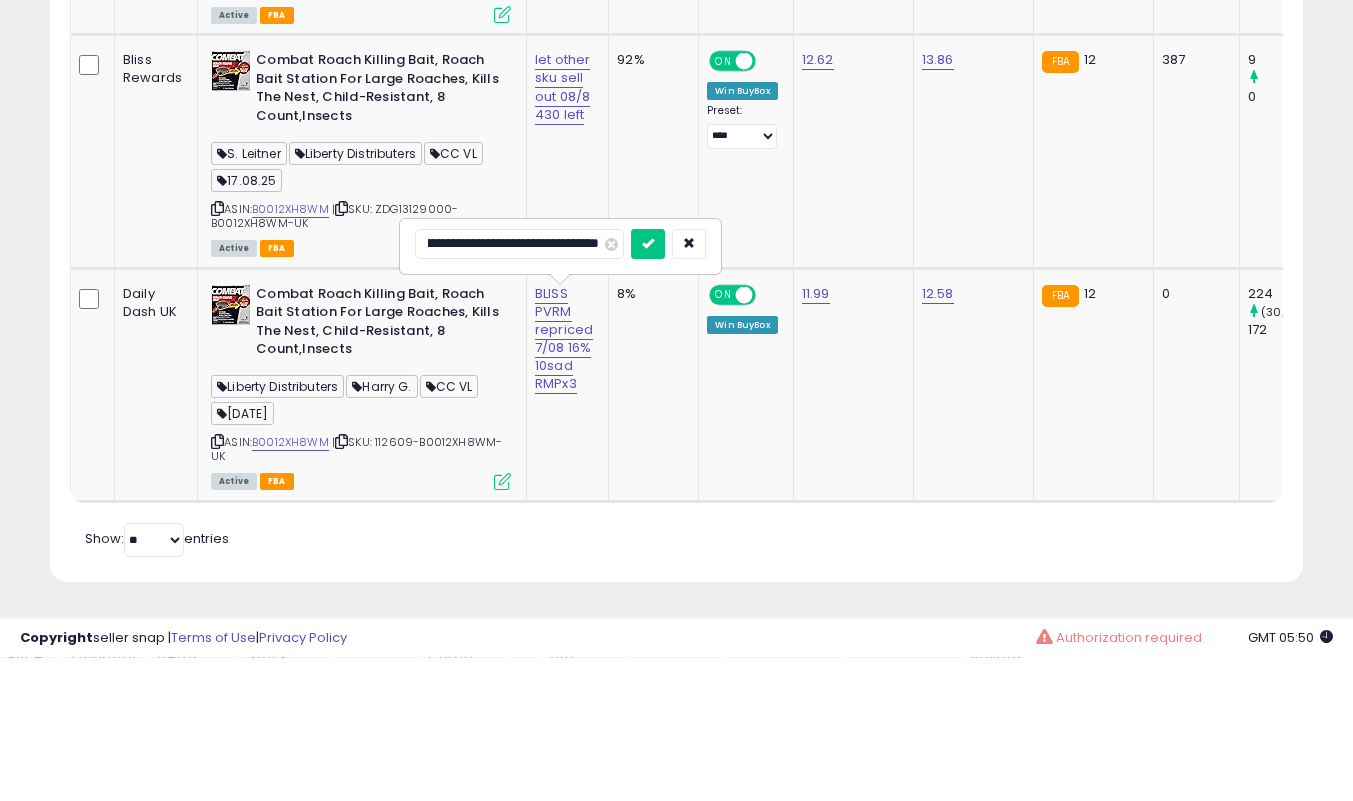 scroll, scrollTop: 0, scrollLeft: 117, axis: horizontal 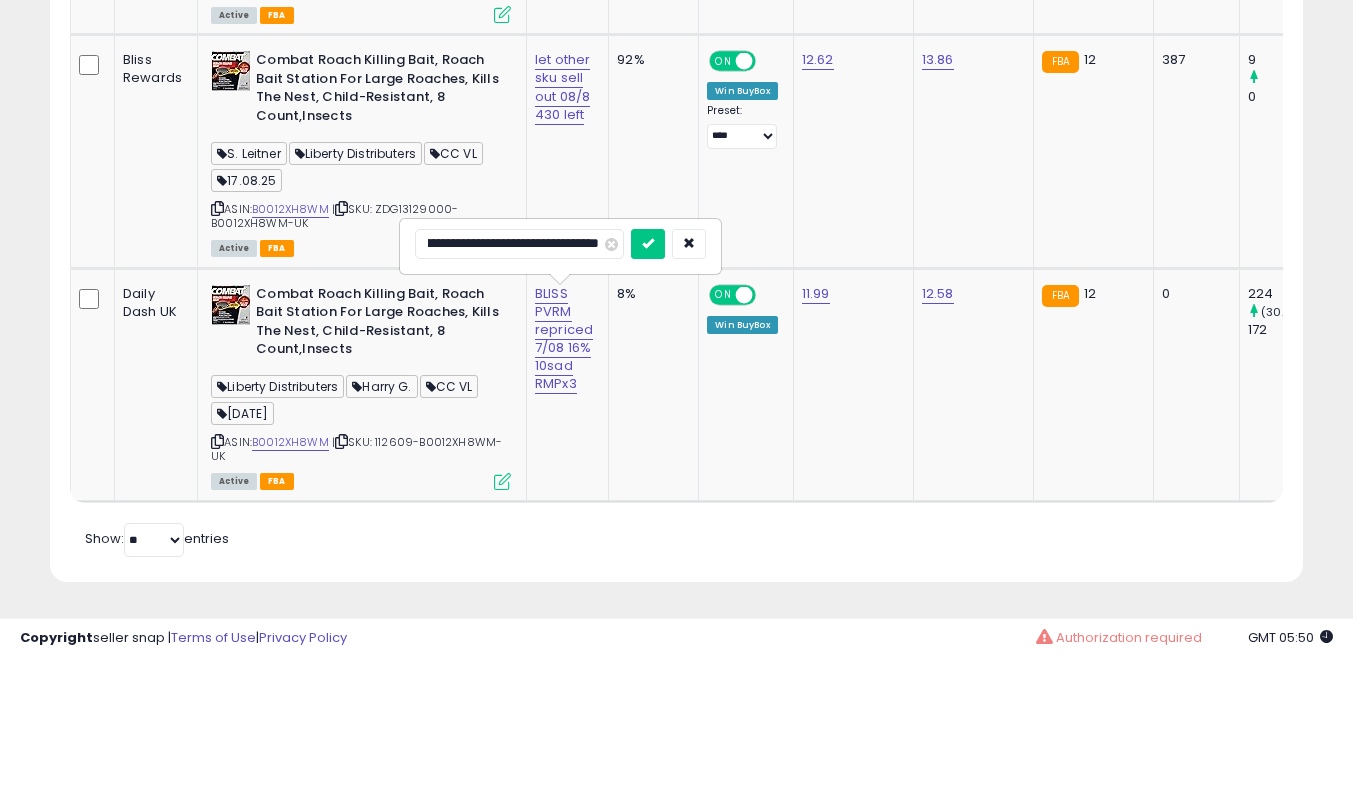 click on "**********" at bounding box center (519, 388) 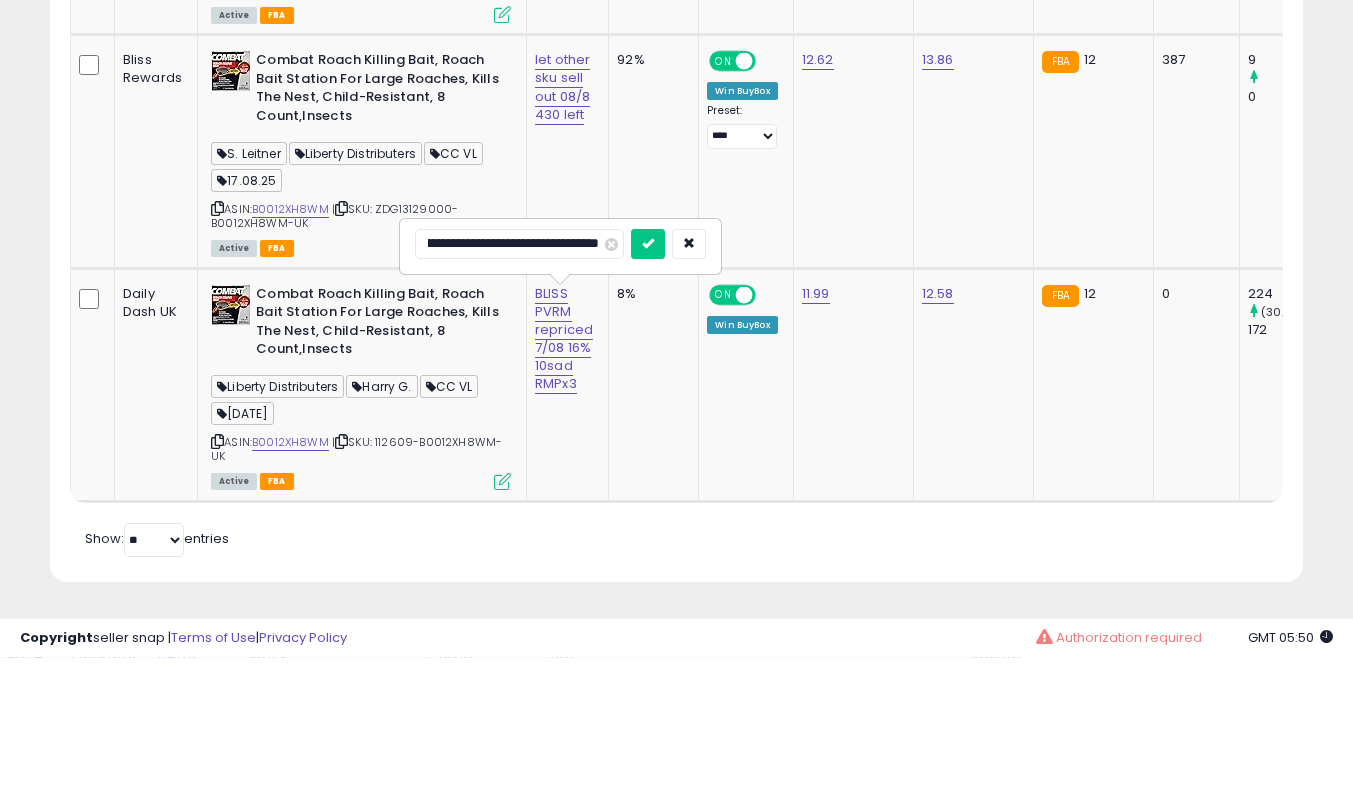 type on "**********" 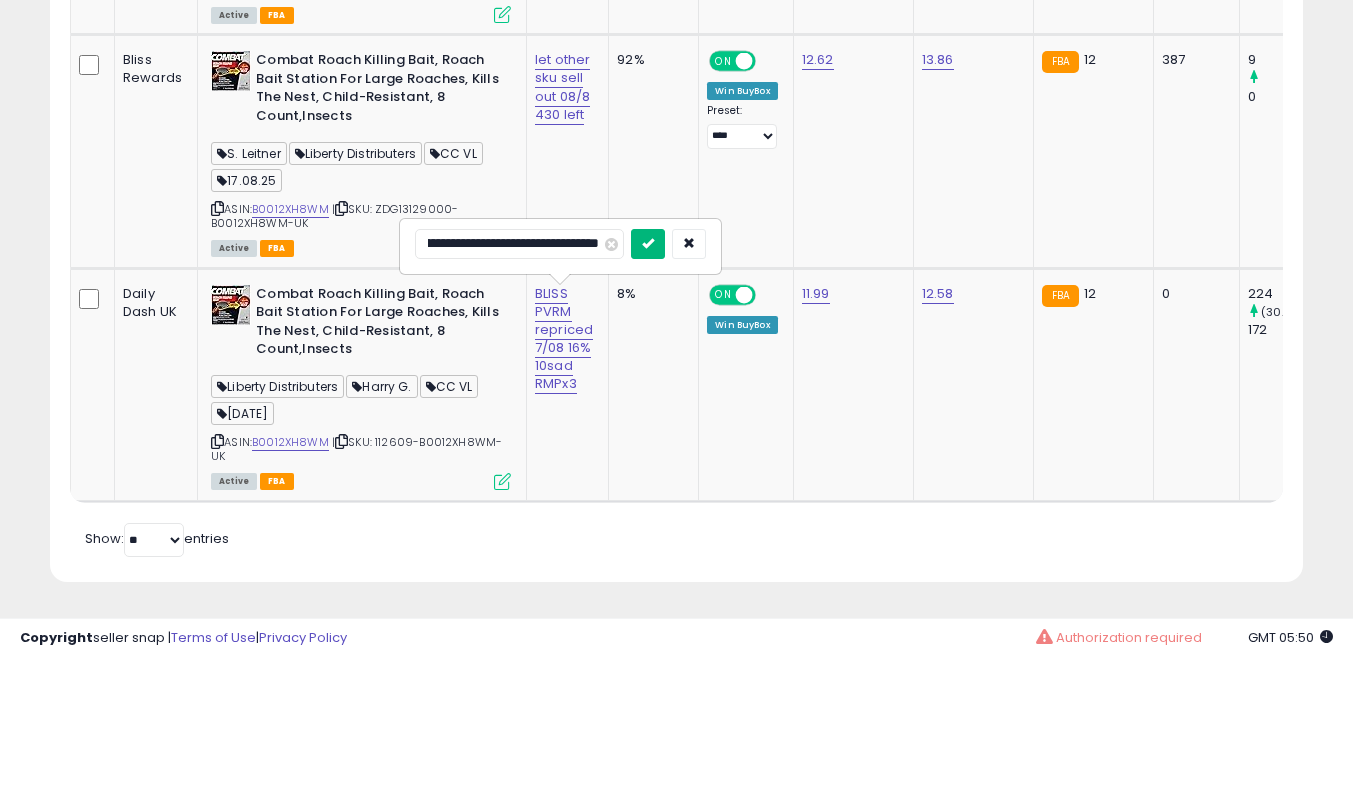 click at bounding box center [648, 387] 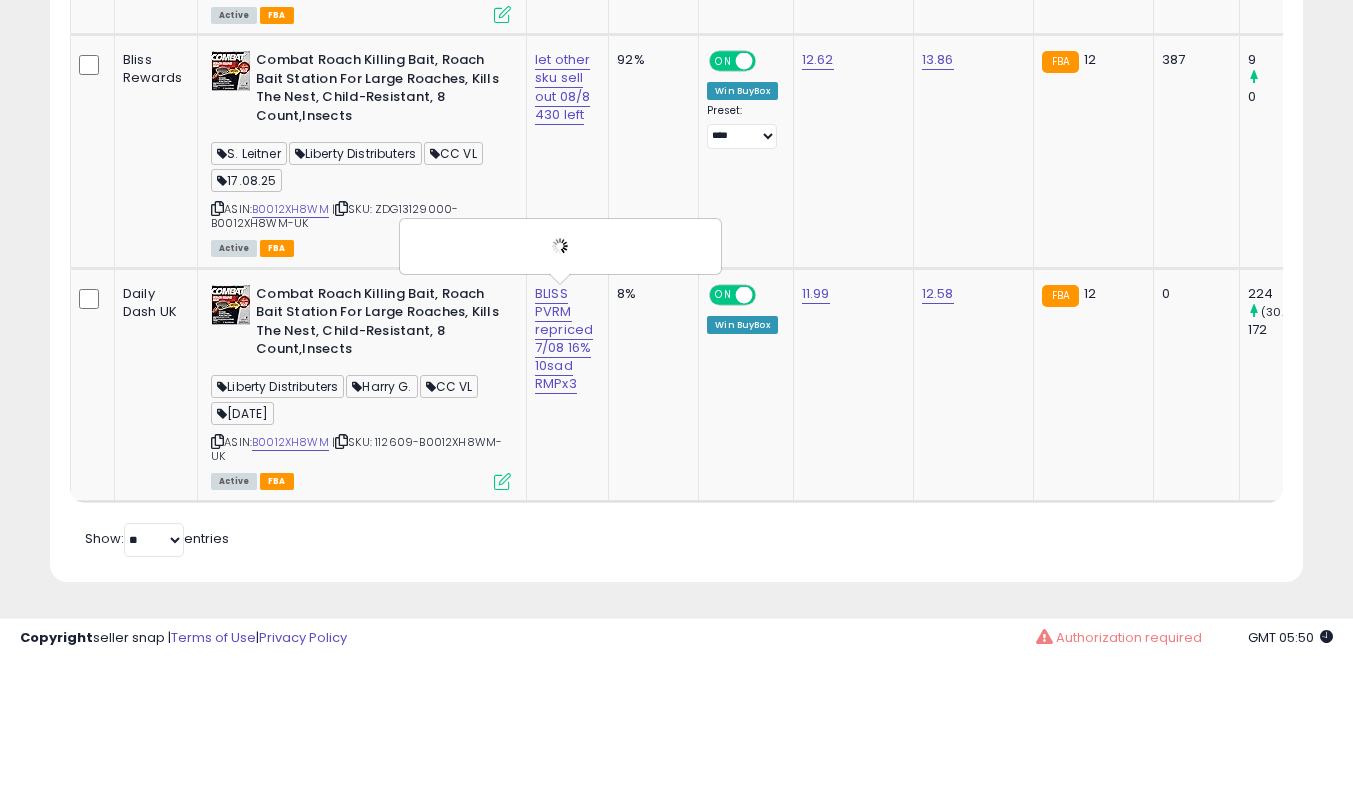 scroll, scrollTop: 0, scrollLeft: 0, axis: both 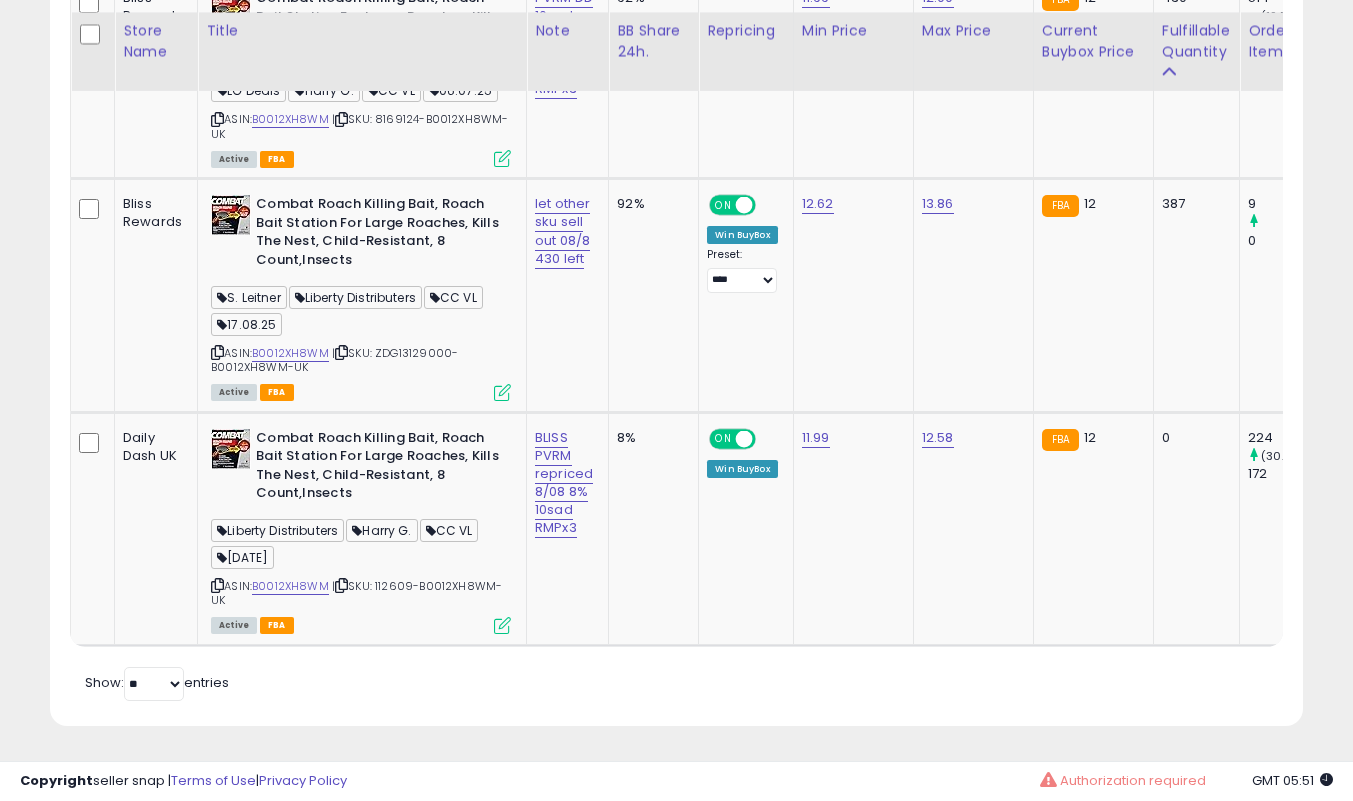 click on "**********" at bounding box center [676, -170] 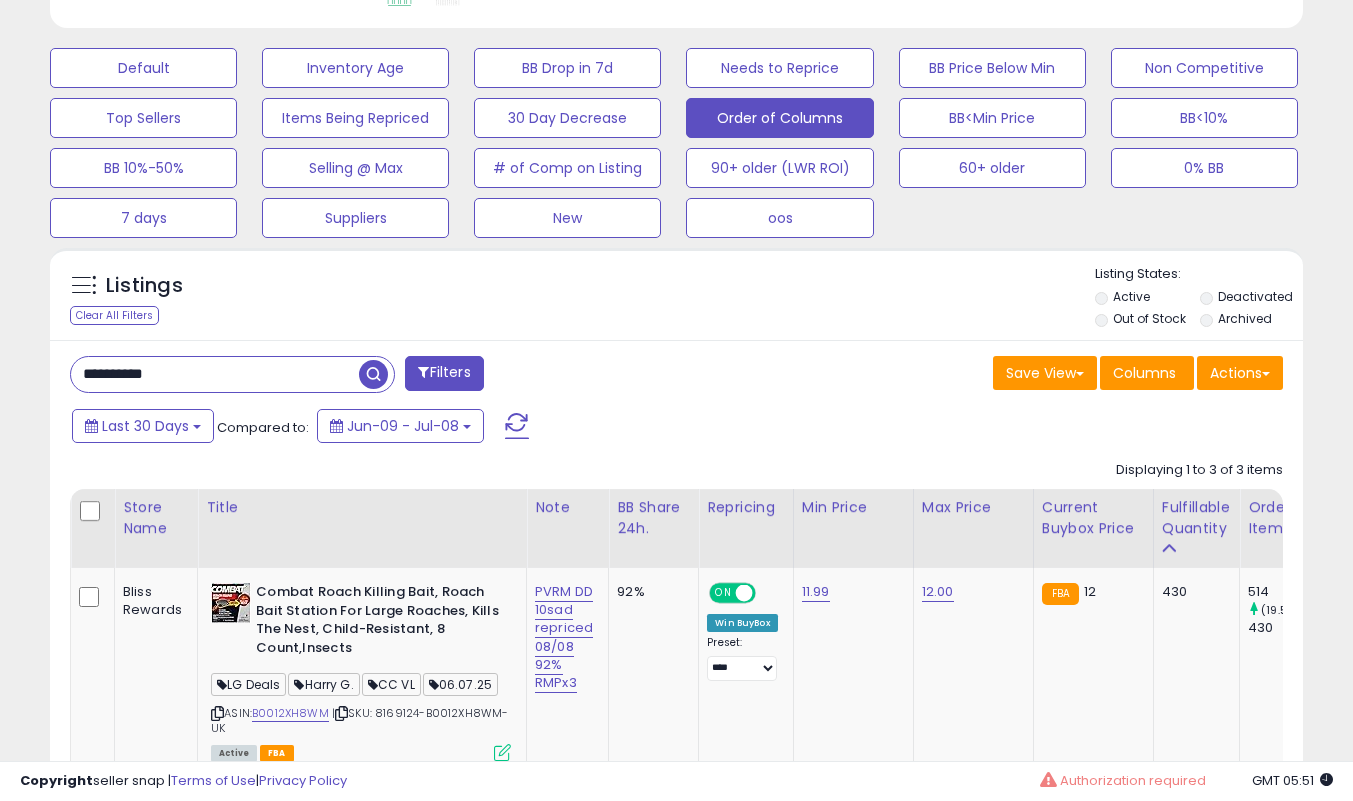 scroll, scrollTop: 575, scrollLeft: 0, axis: vertical 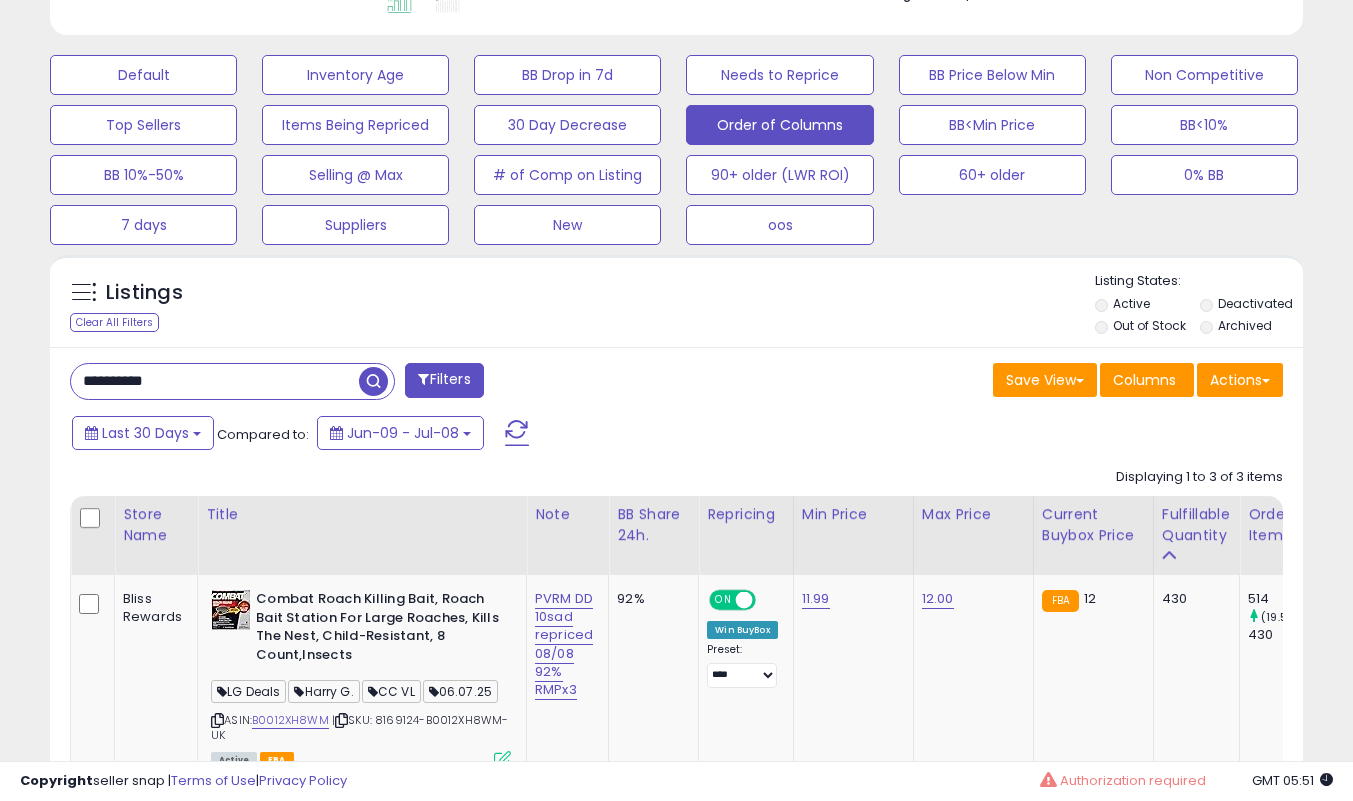 click on "**********" at bounding box center [215, 381] 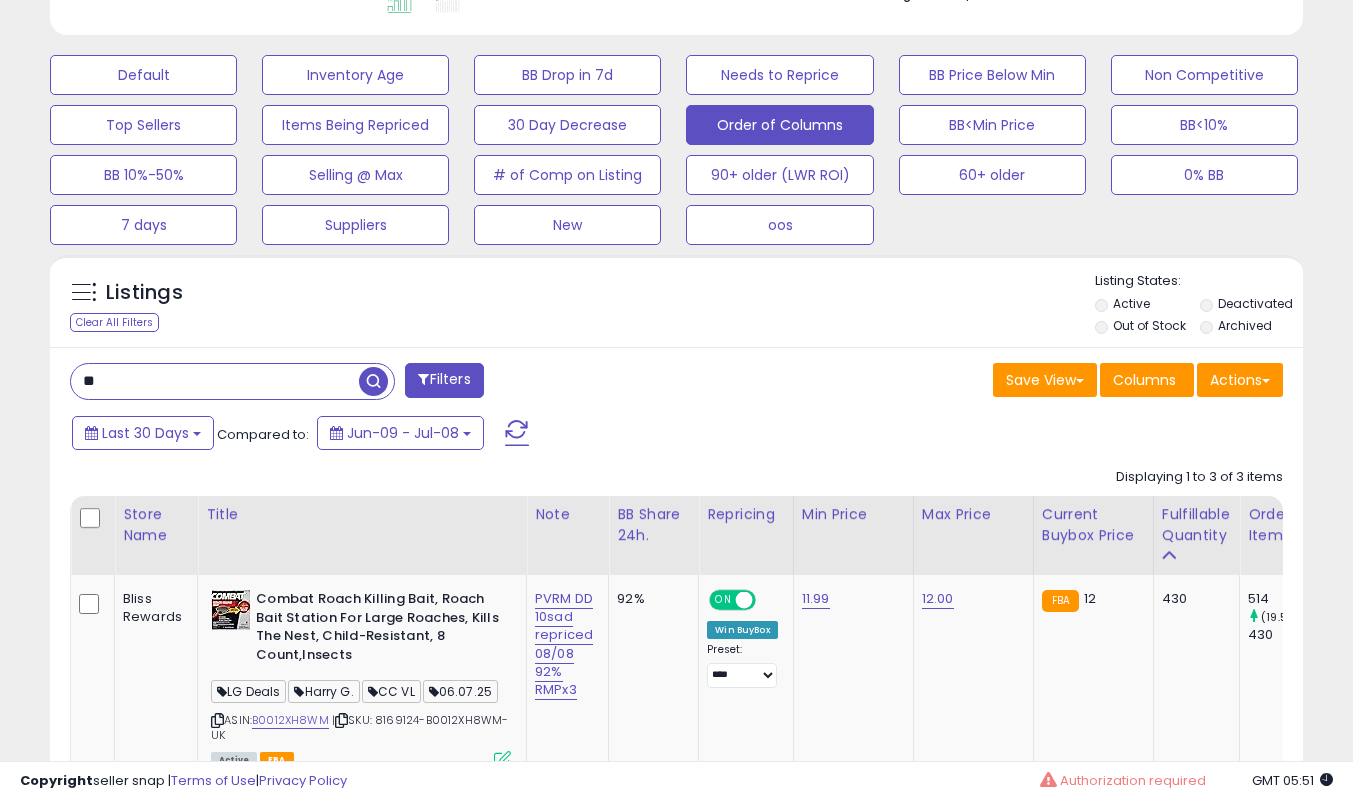 type on "*" 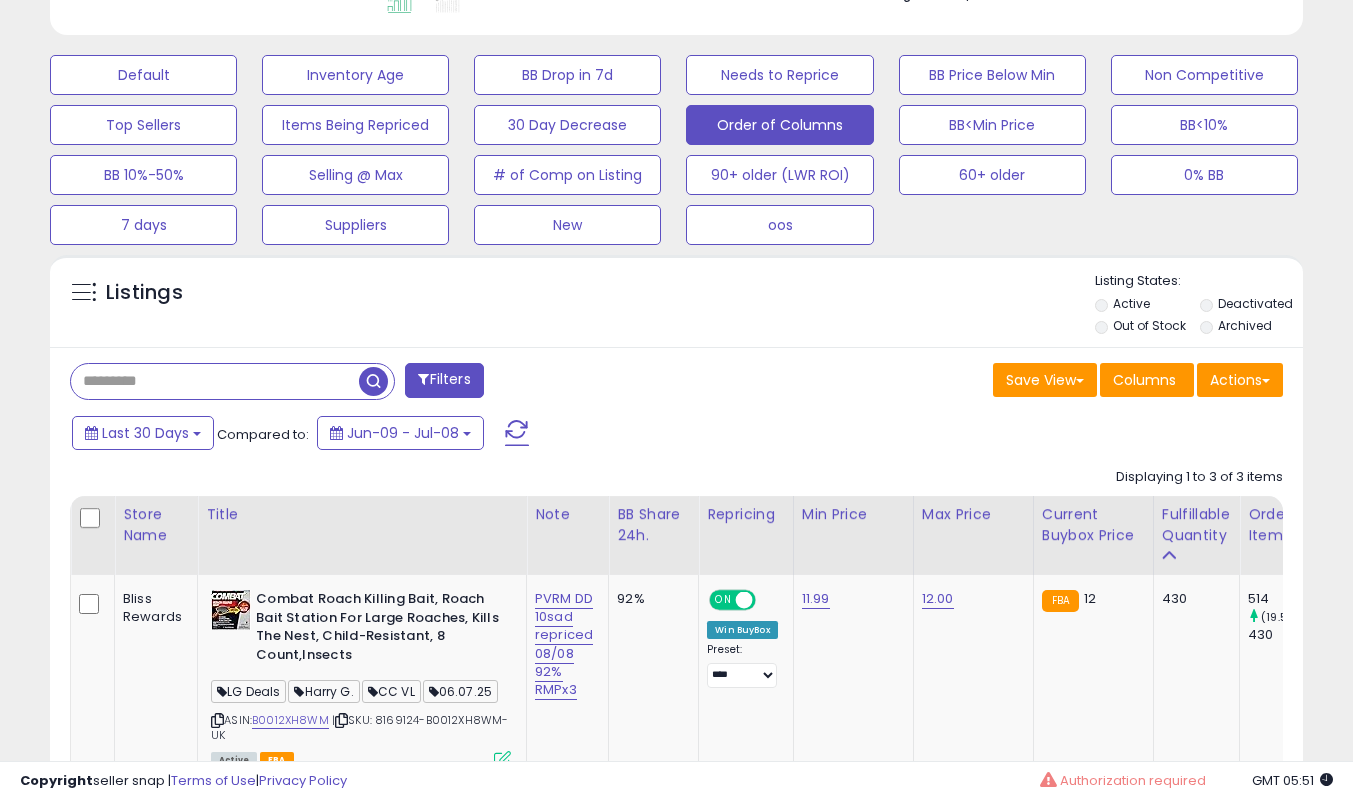 paste on "**********" 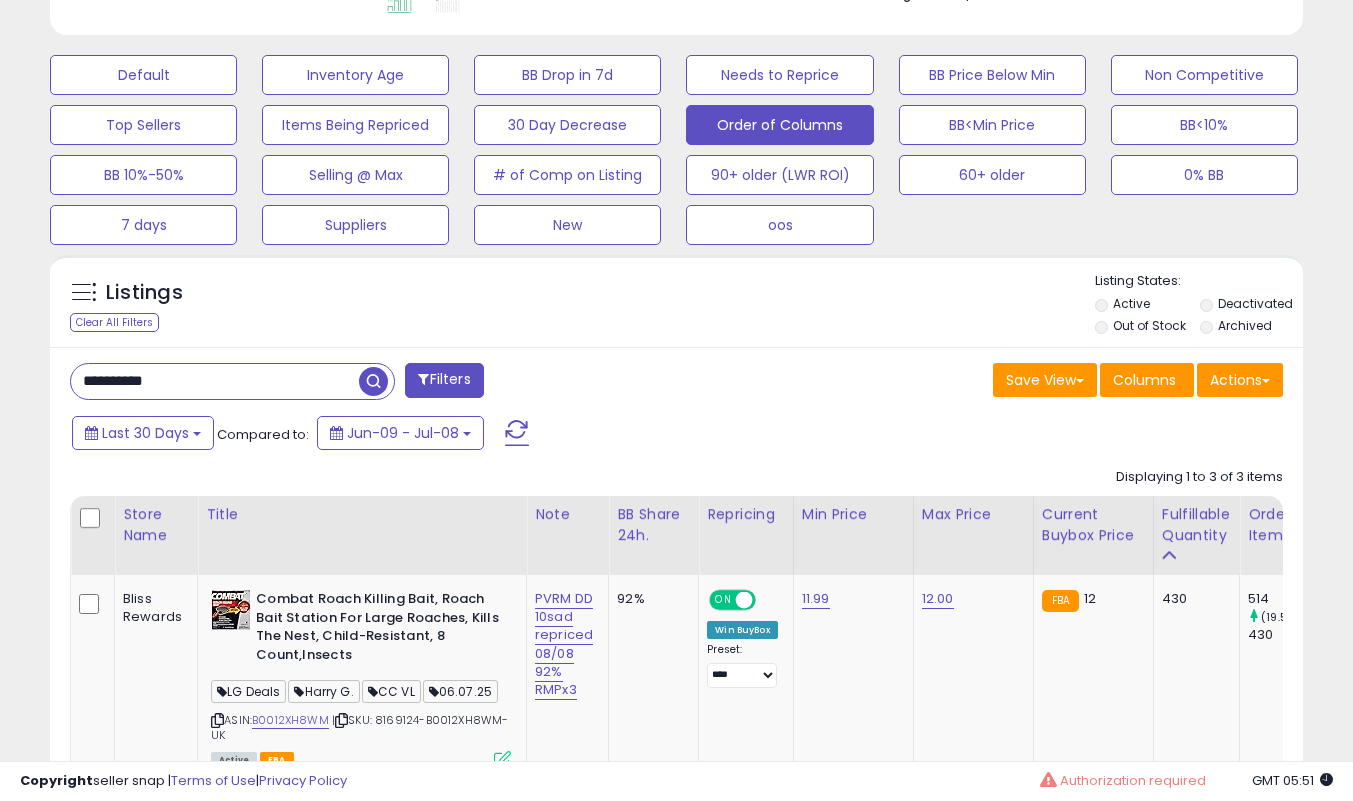 type on "**********" 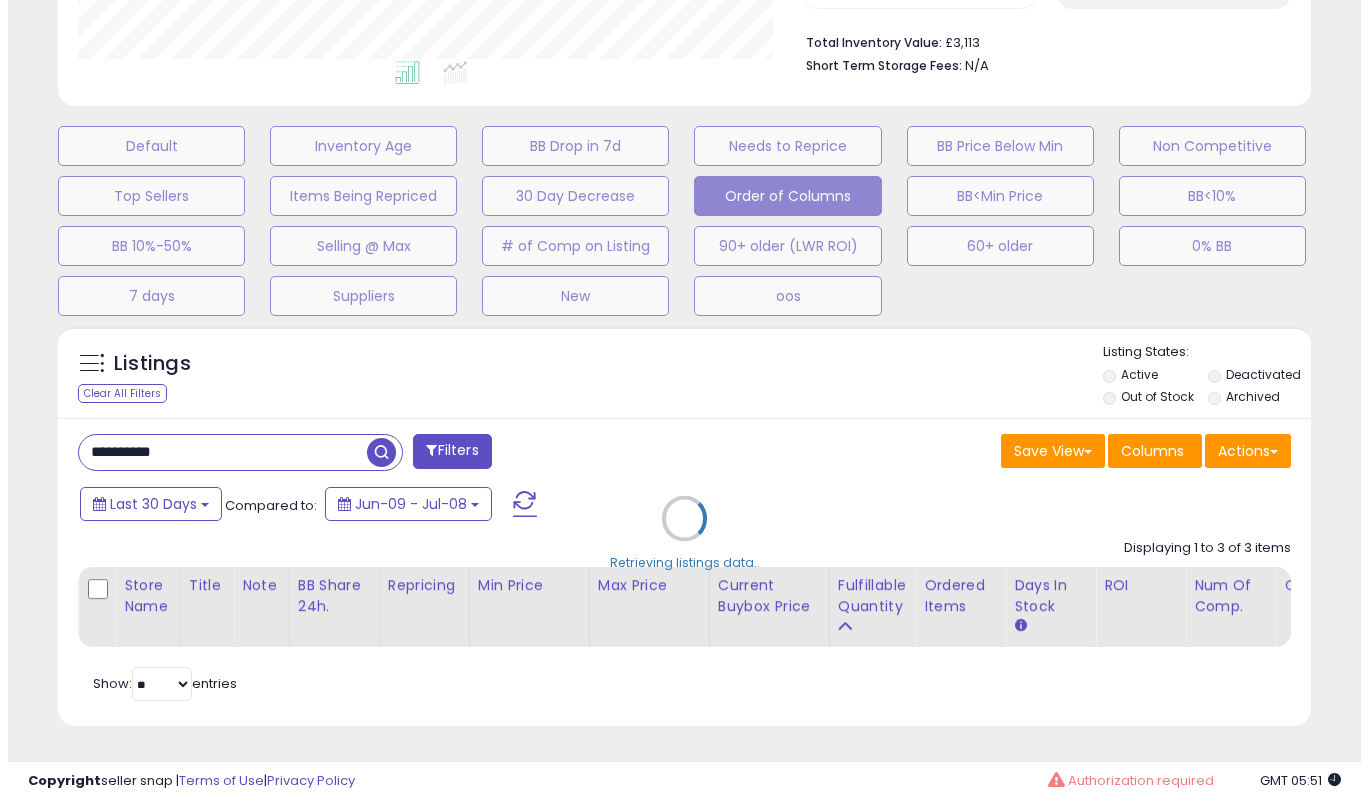 scroll, scrollTop: 519, scrollLeft: 0, axis: vertical 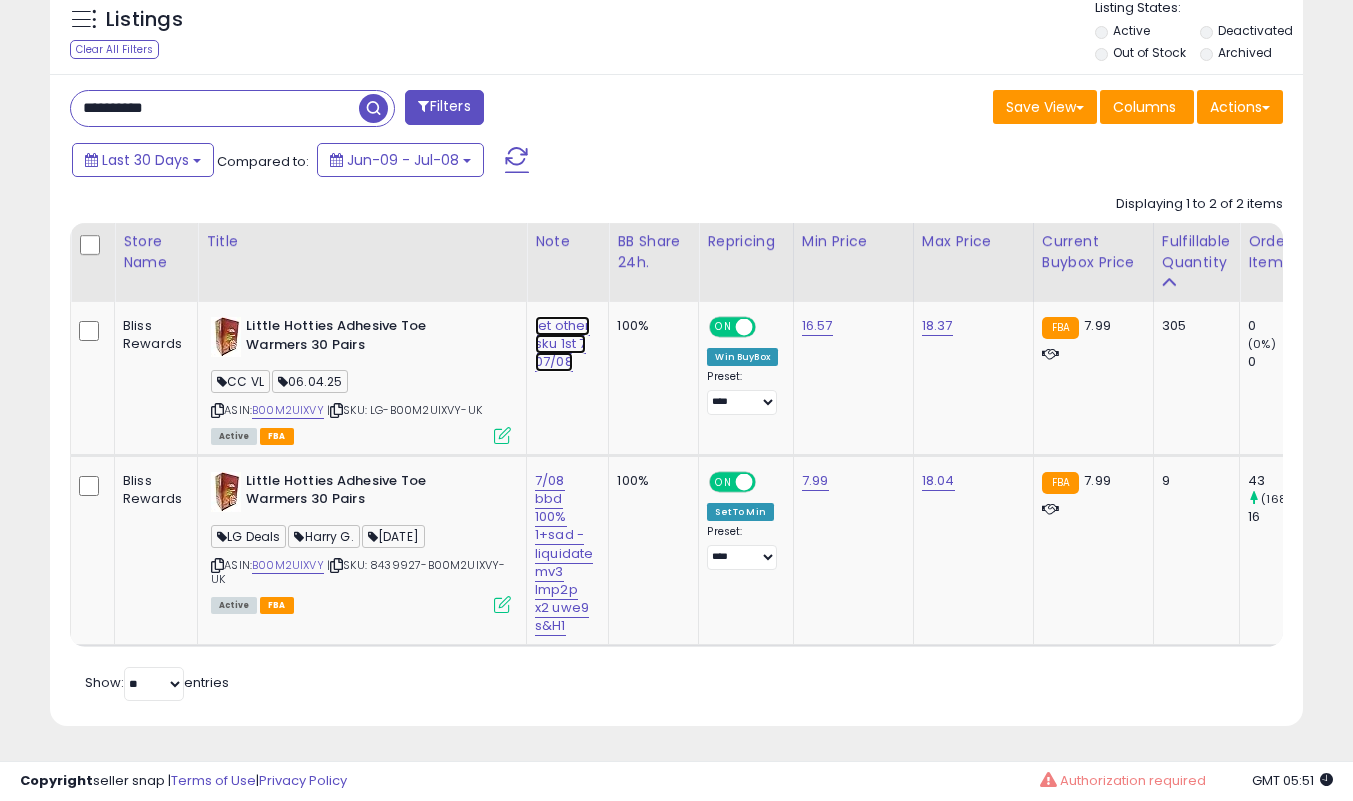click on "let other sku 1st 7 07/08" at bounding box center (562, 344) 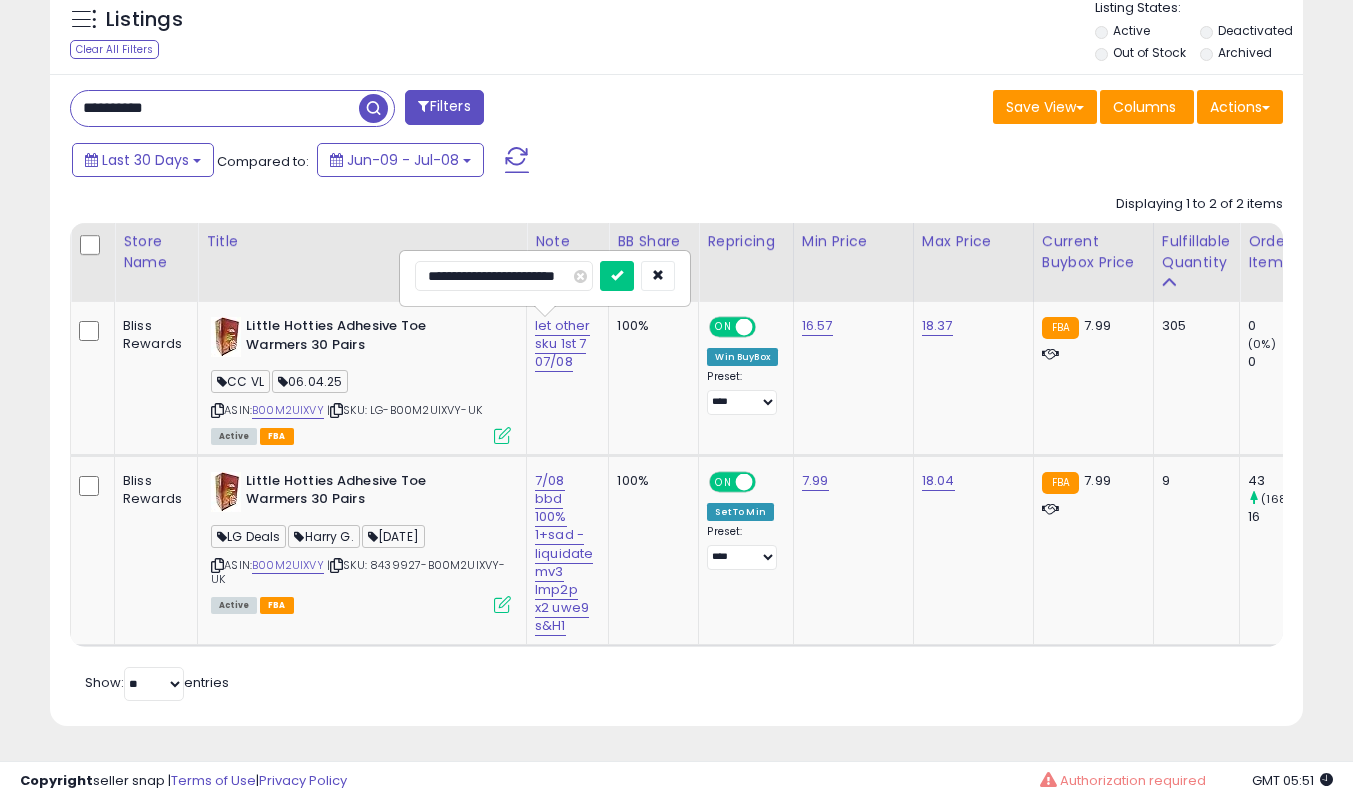 click on "**********" at bounding box center (504, 276) 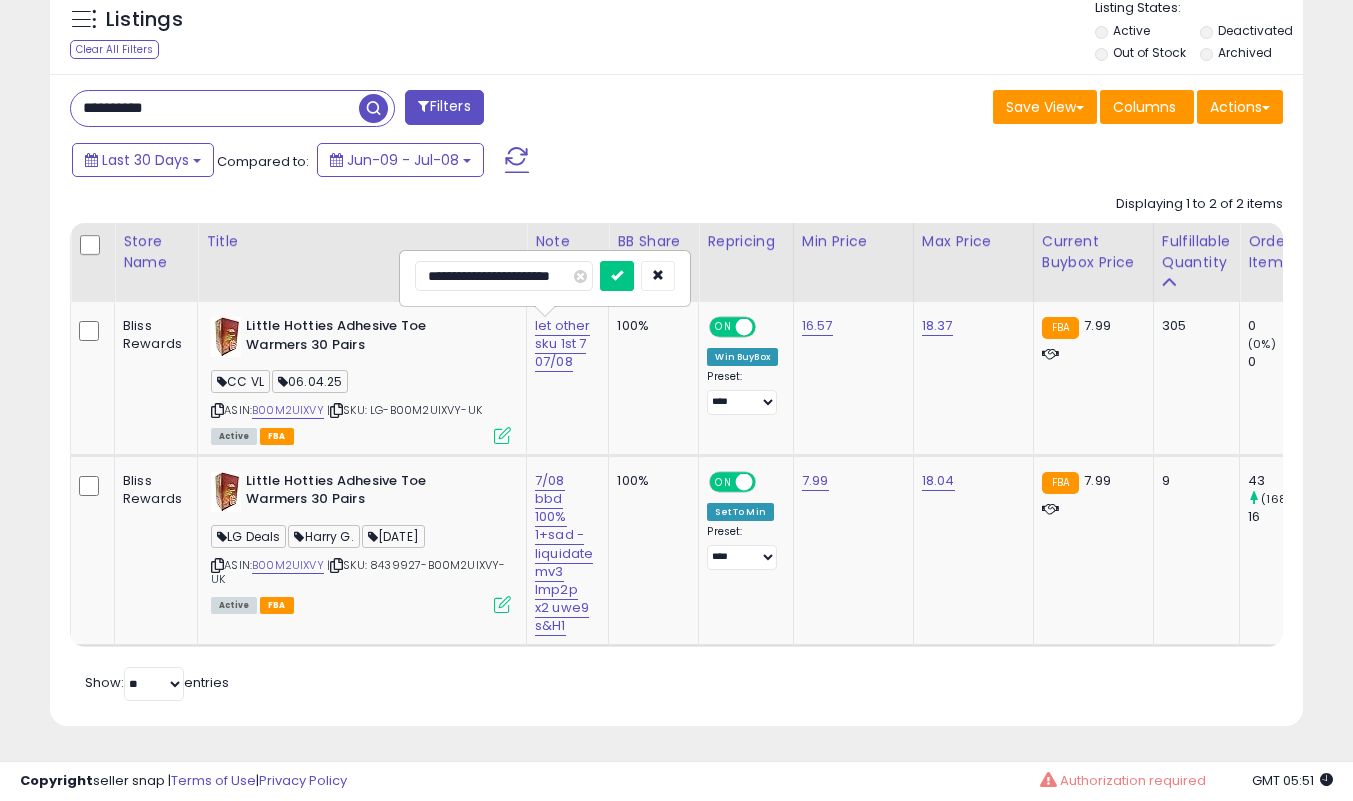 type on "**********" 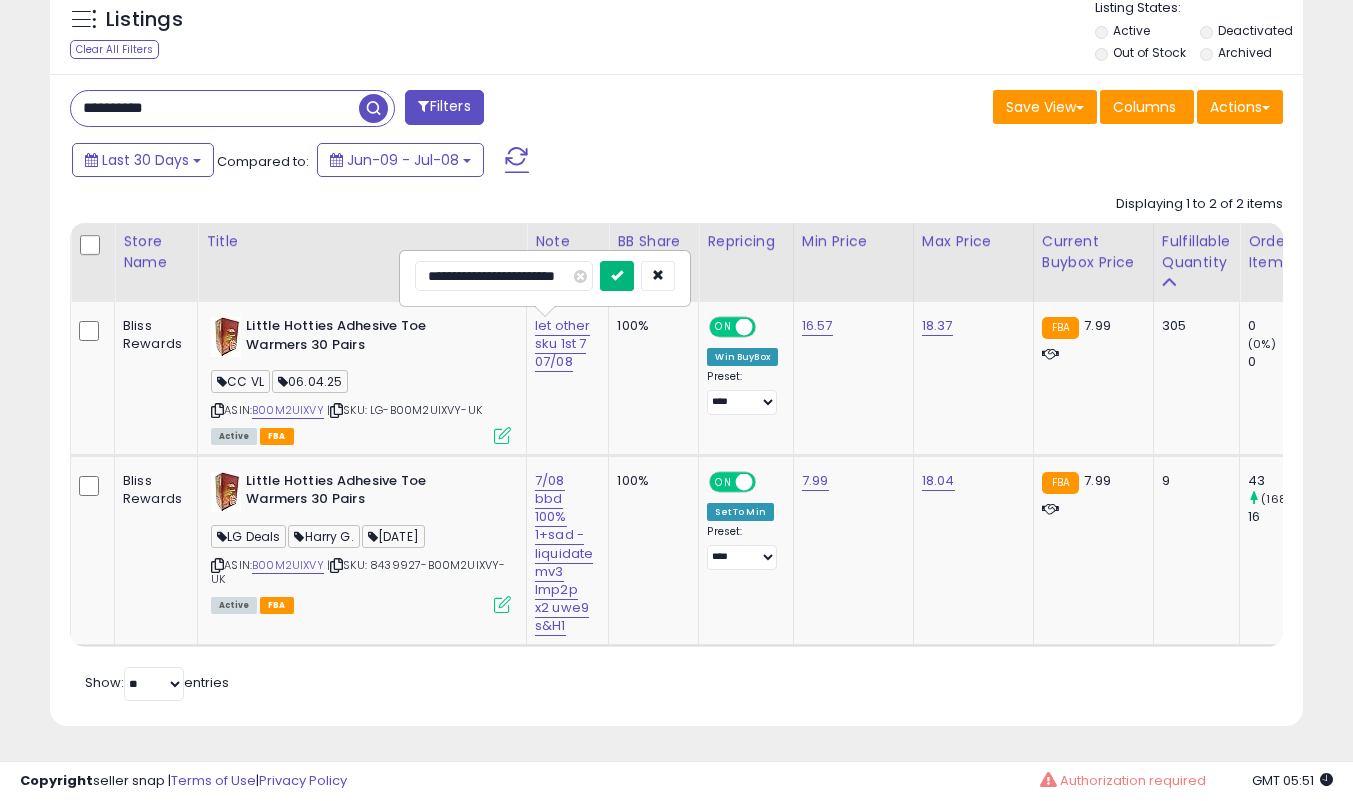 click at bounding box center [617, 275] 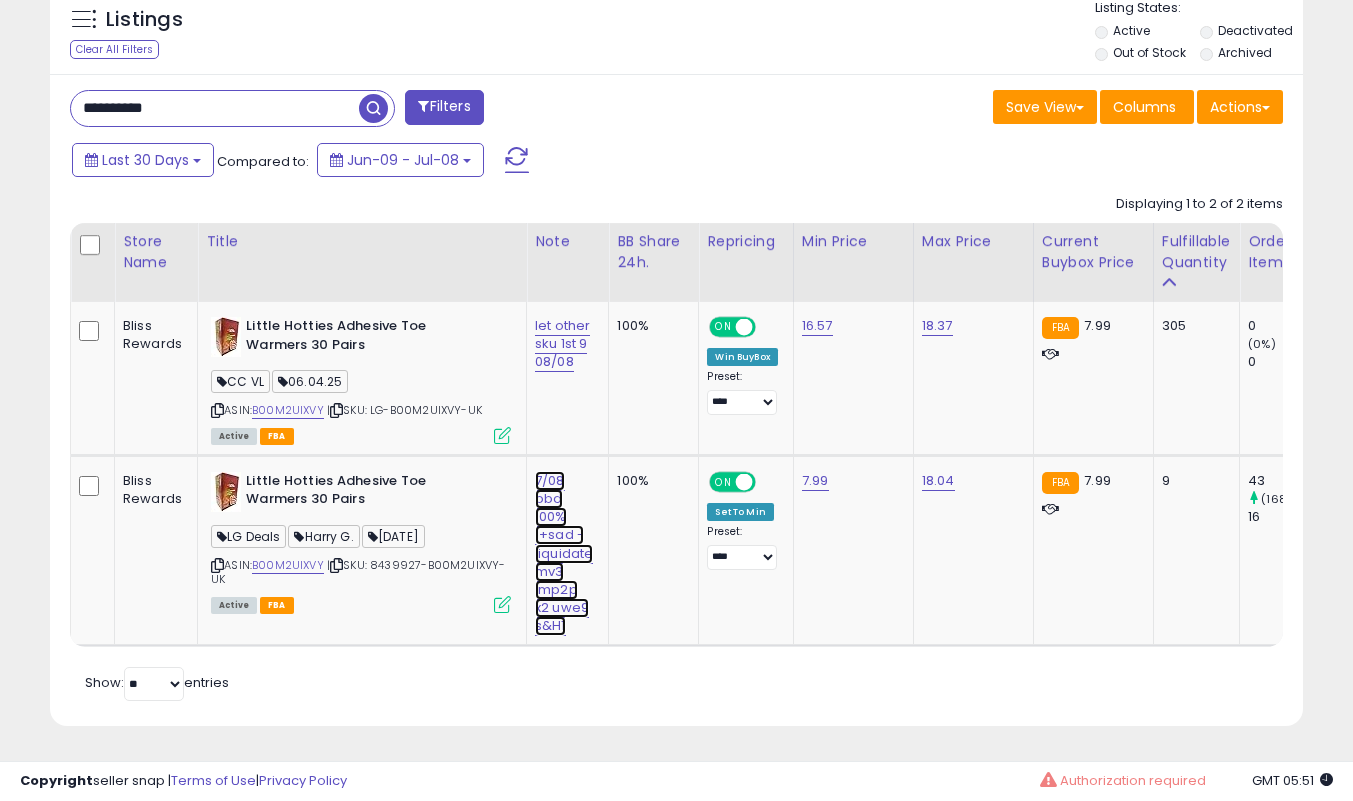click on "7/08 bbd 100% 1+sad - liquidate mv3 lmp2p x2 uwe9 s&H1" at bounding box center [562, 344] 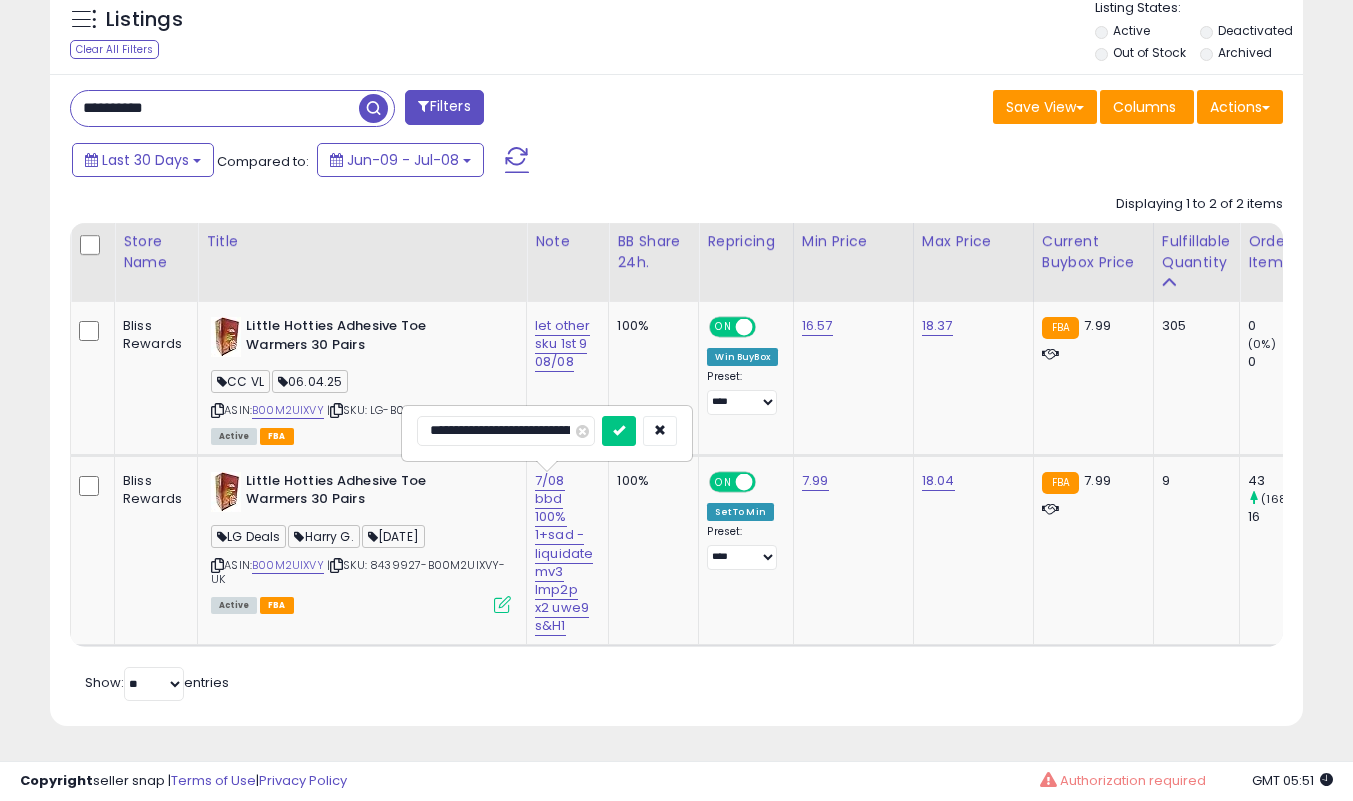 scroll, scrollTop: 0, scrollLeft: 210, axis: horizontal 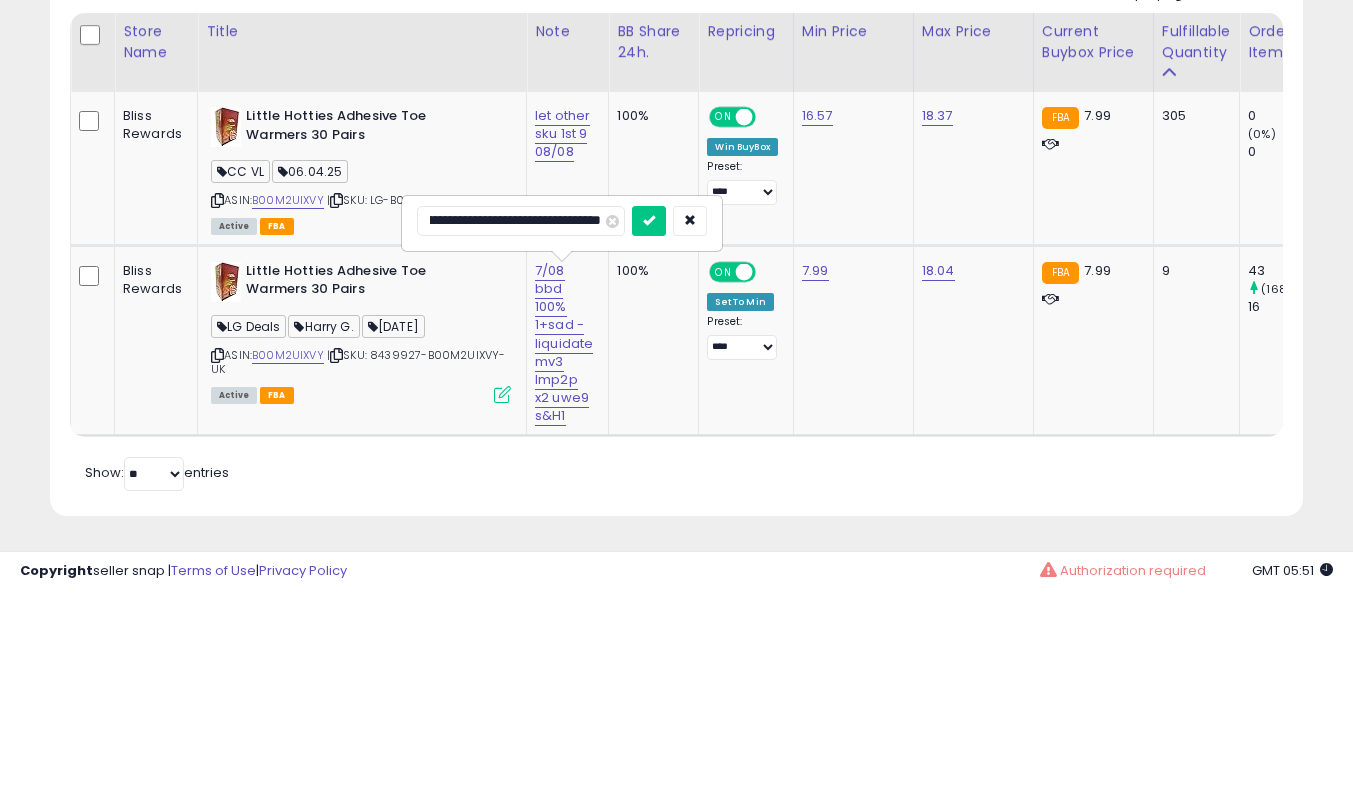 click on "**********" at bounding box center (521, 431) 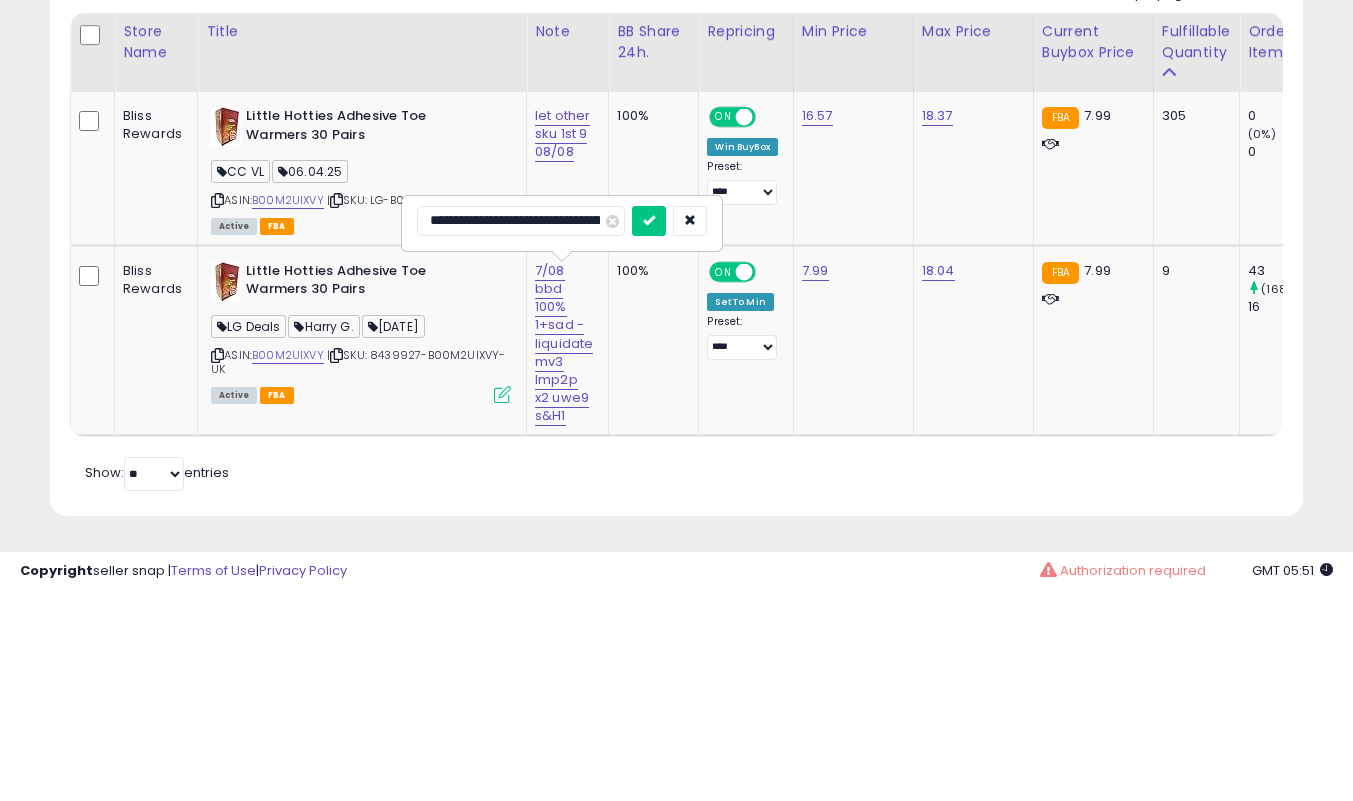 type on "**********" 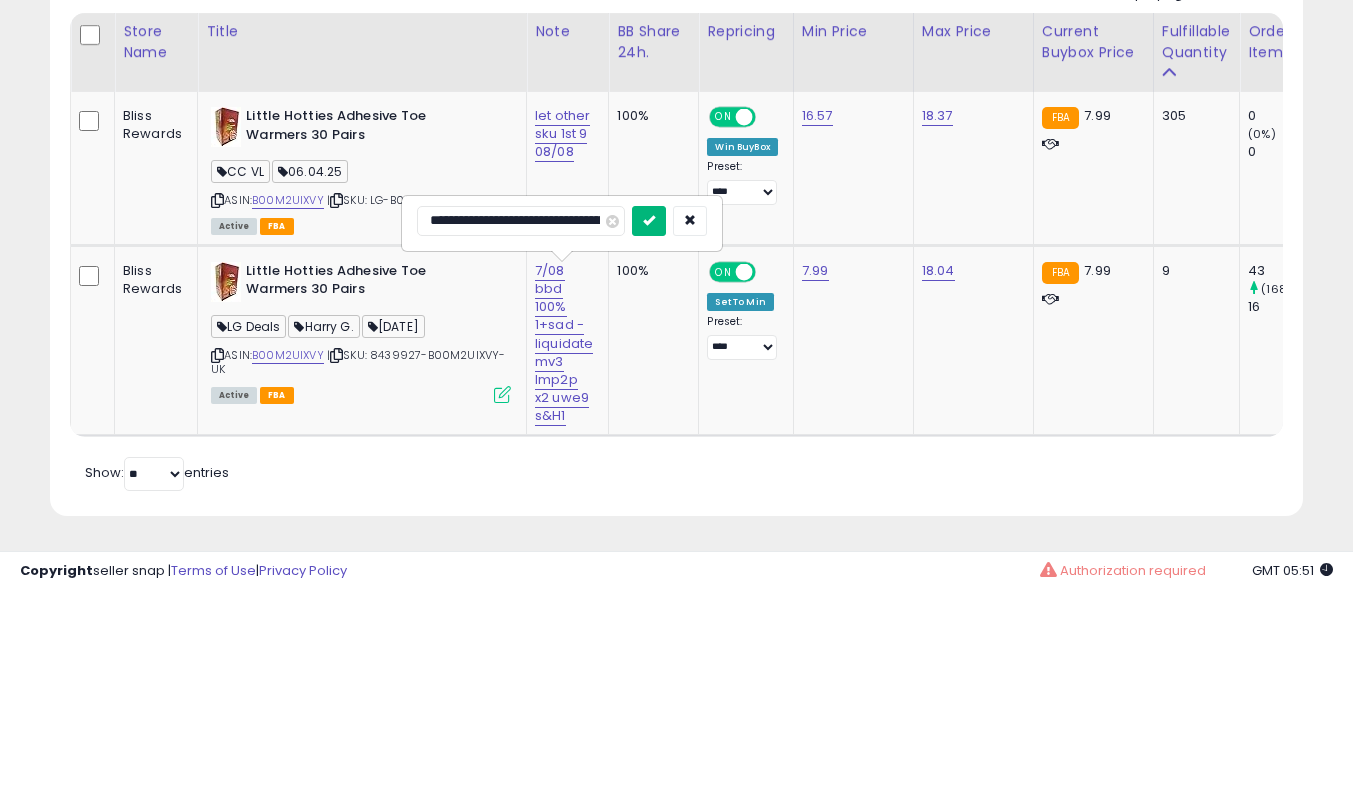 click at bounding box center [649, 430] 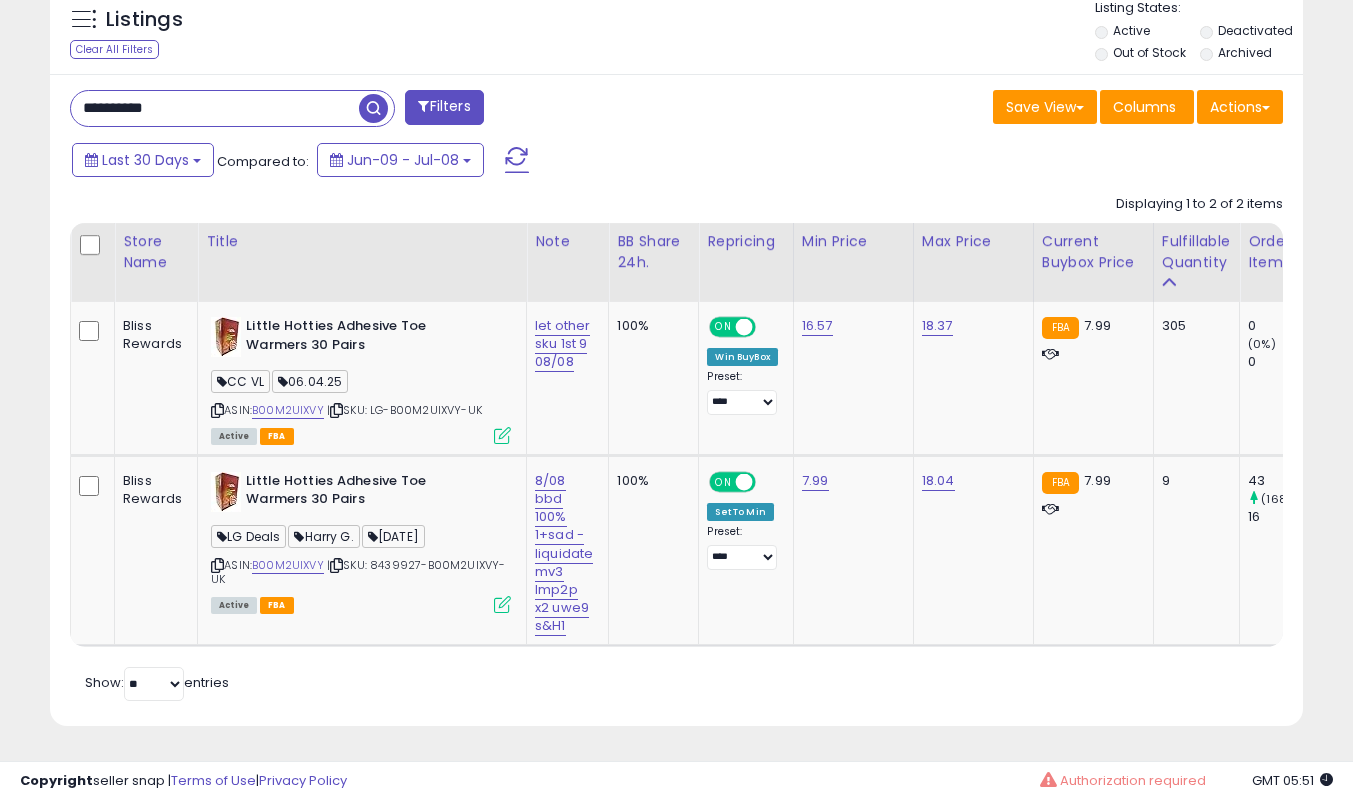 scroll, scrollTop: 0, scrollLeft: 1, axis: horizontal 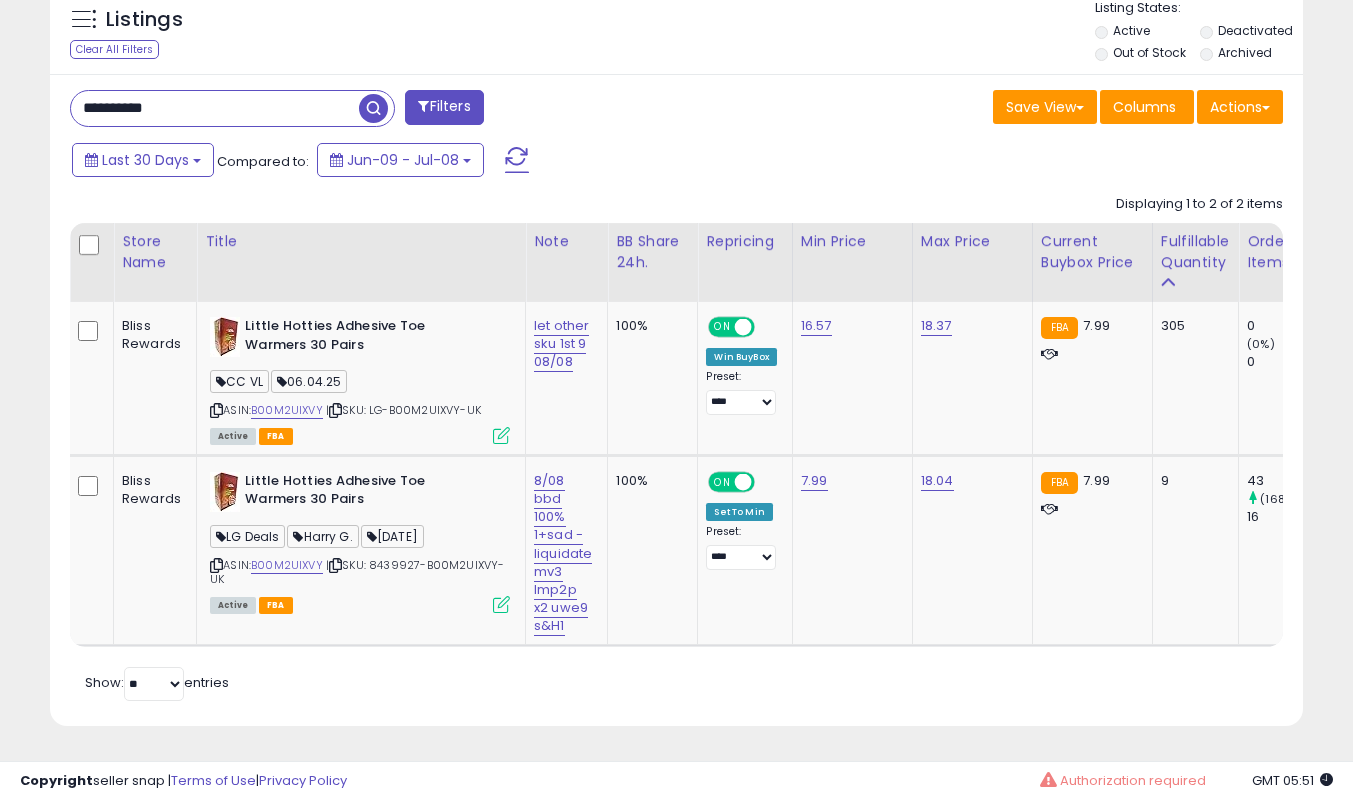 click on "**********" at bounding box center (215, 108) 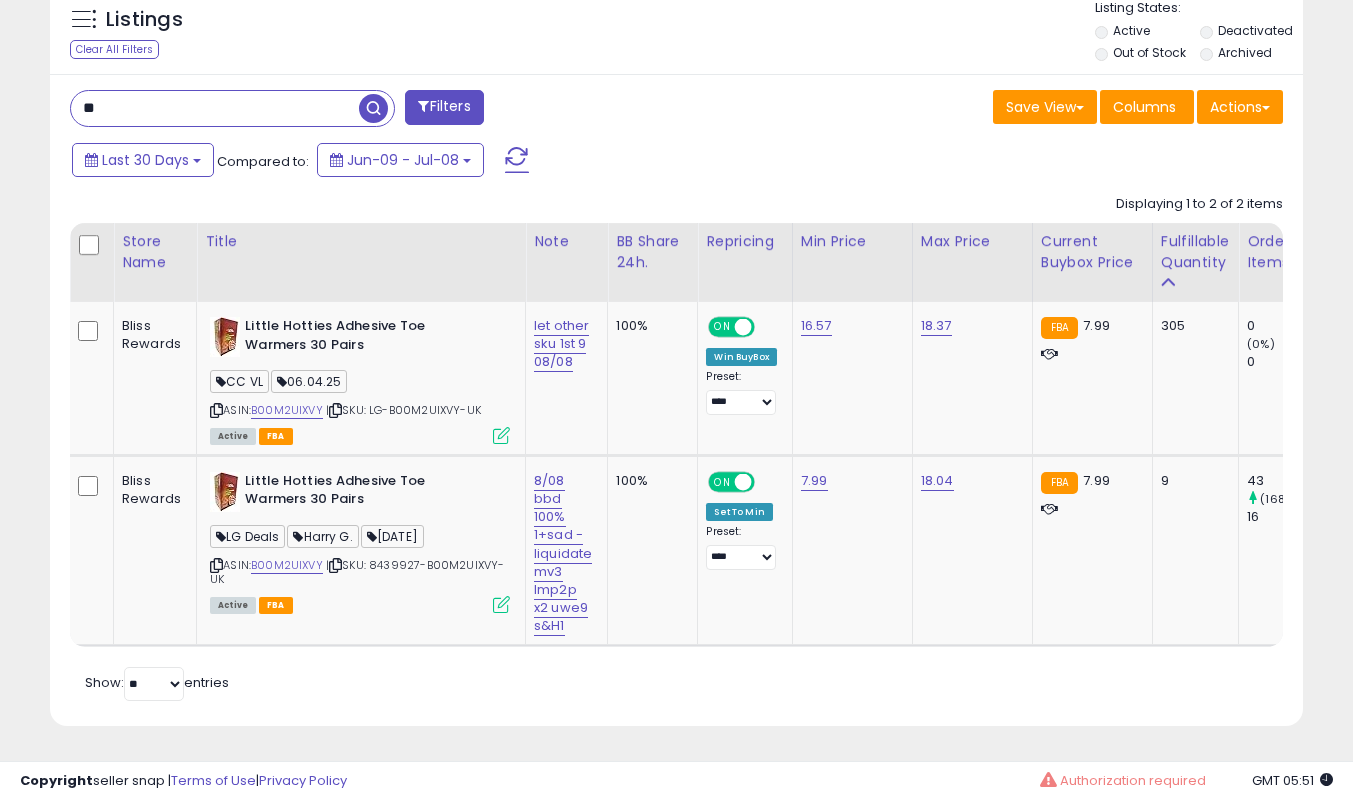 type on "*" 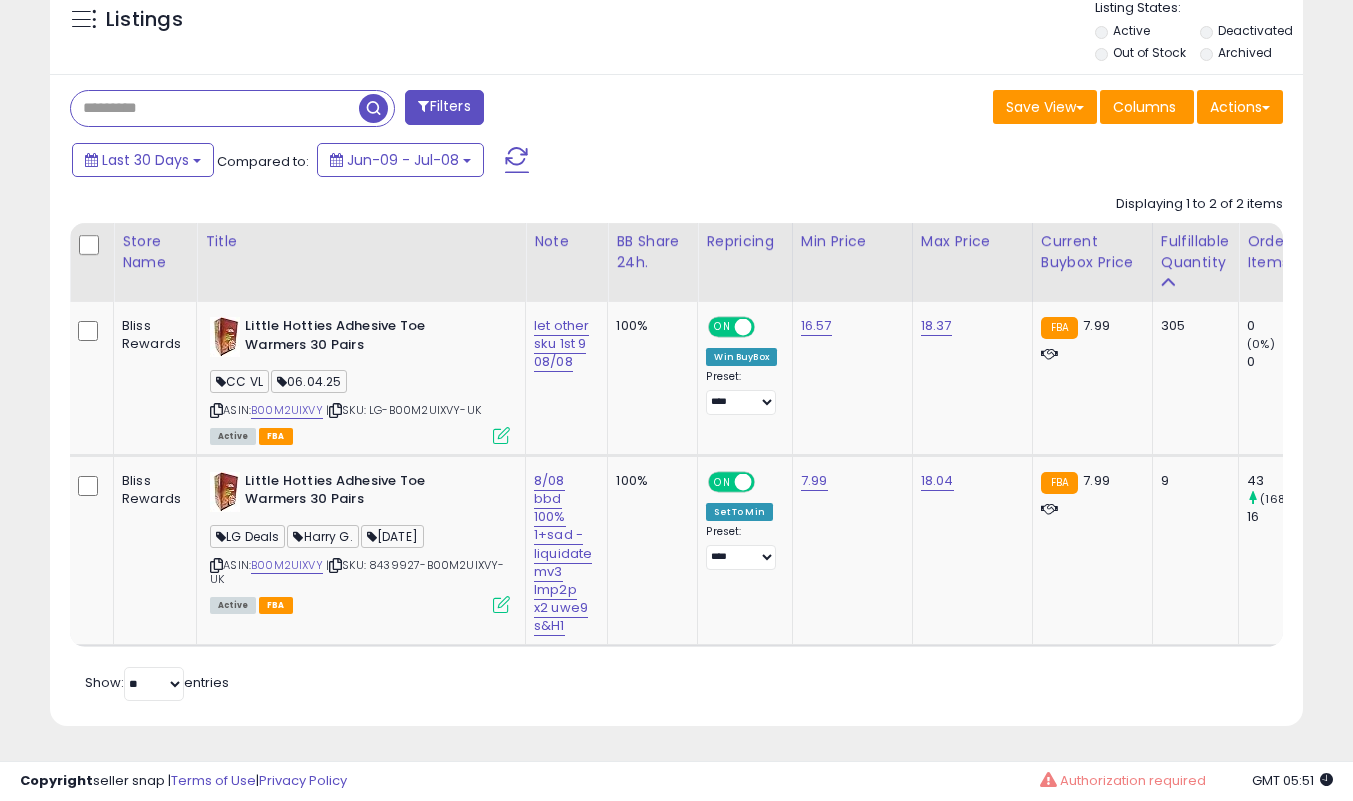 paste on "**********" 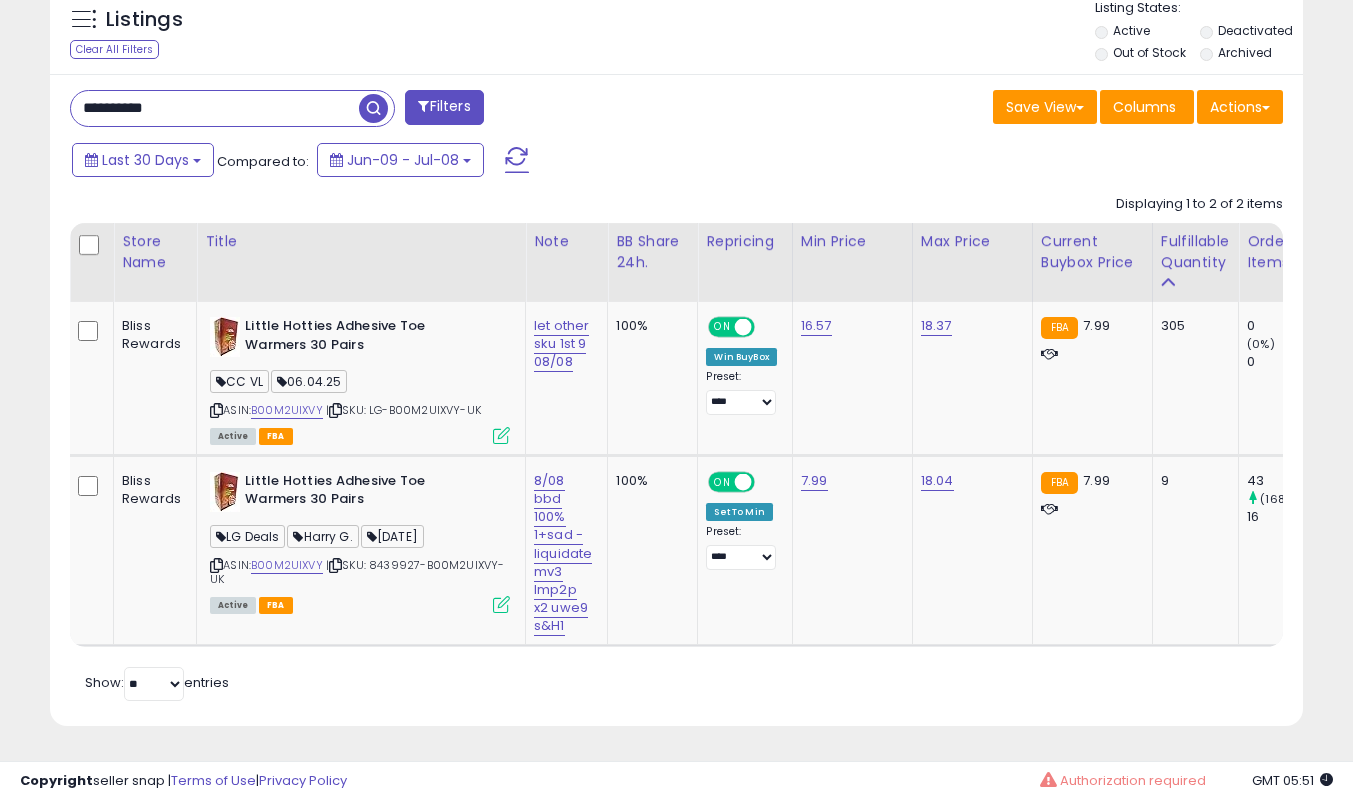 type on "**********" 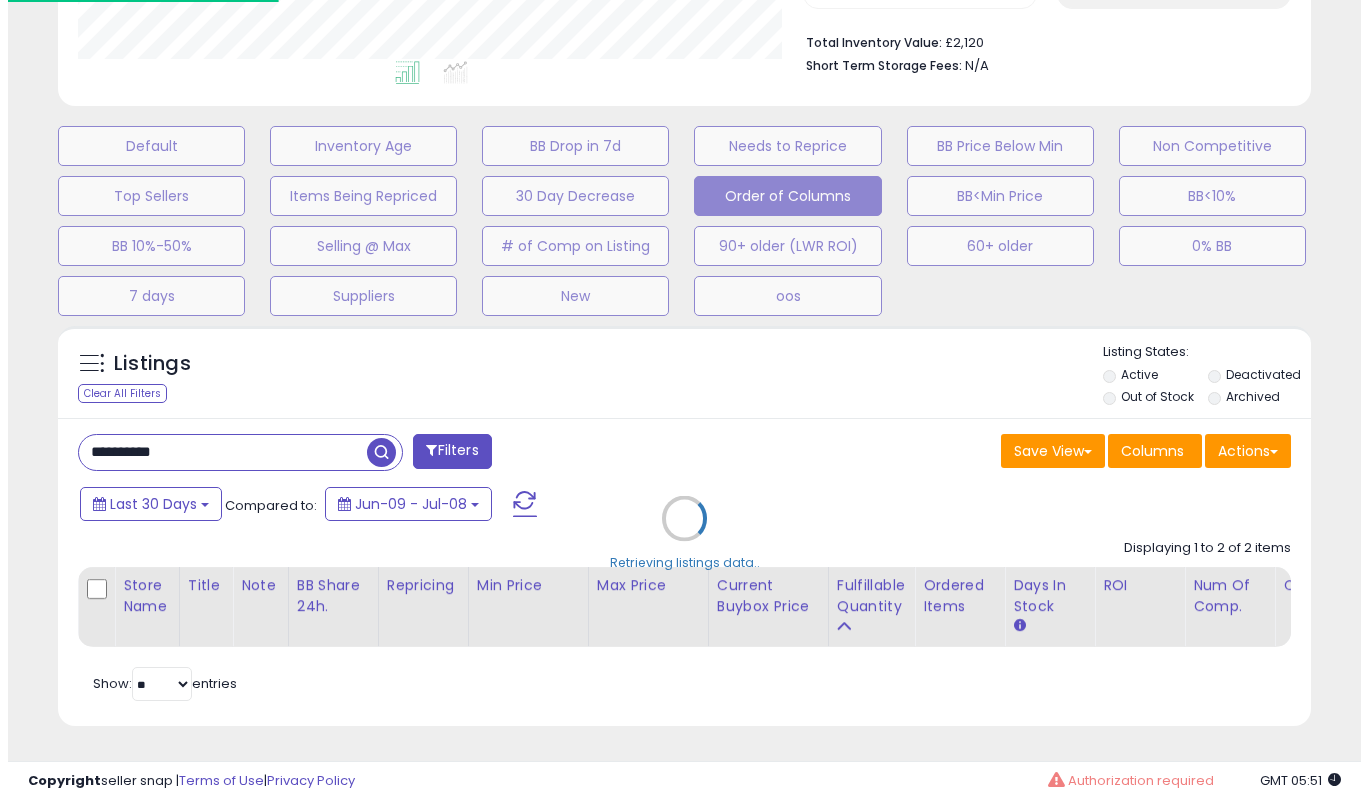 scroll, scrollTop: 519, scrollLeft: 0, axis: vertical 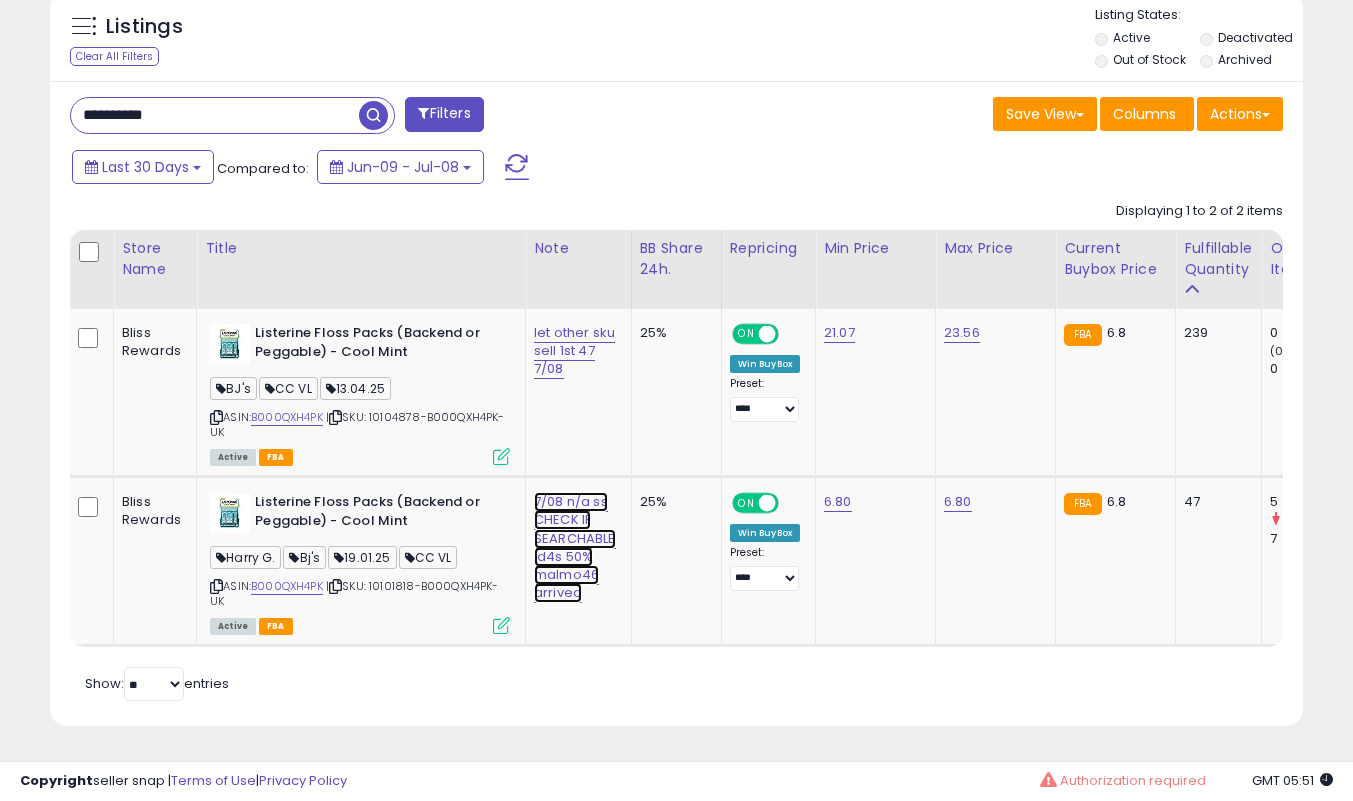 click on "7/08 n/a ss CHECK IF SEARCHABLE ld4s  50% malmo46 arrived" at bounding box center (574, 351) 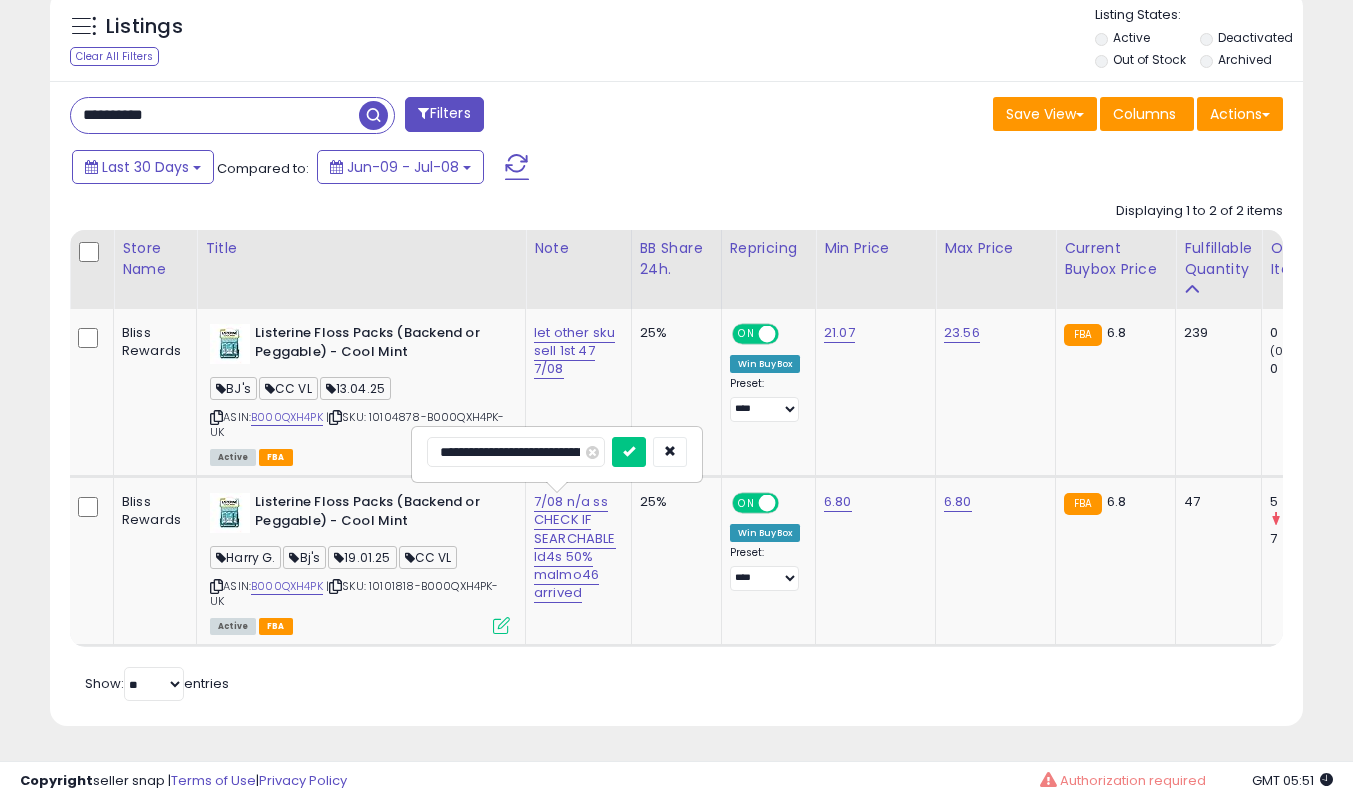 scroll, scrollTop: 0, scrollLeft: 253, axis: horizontal 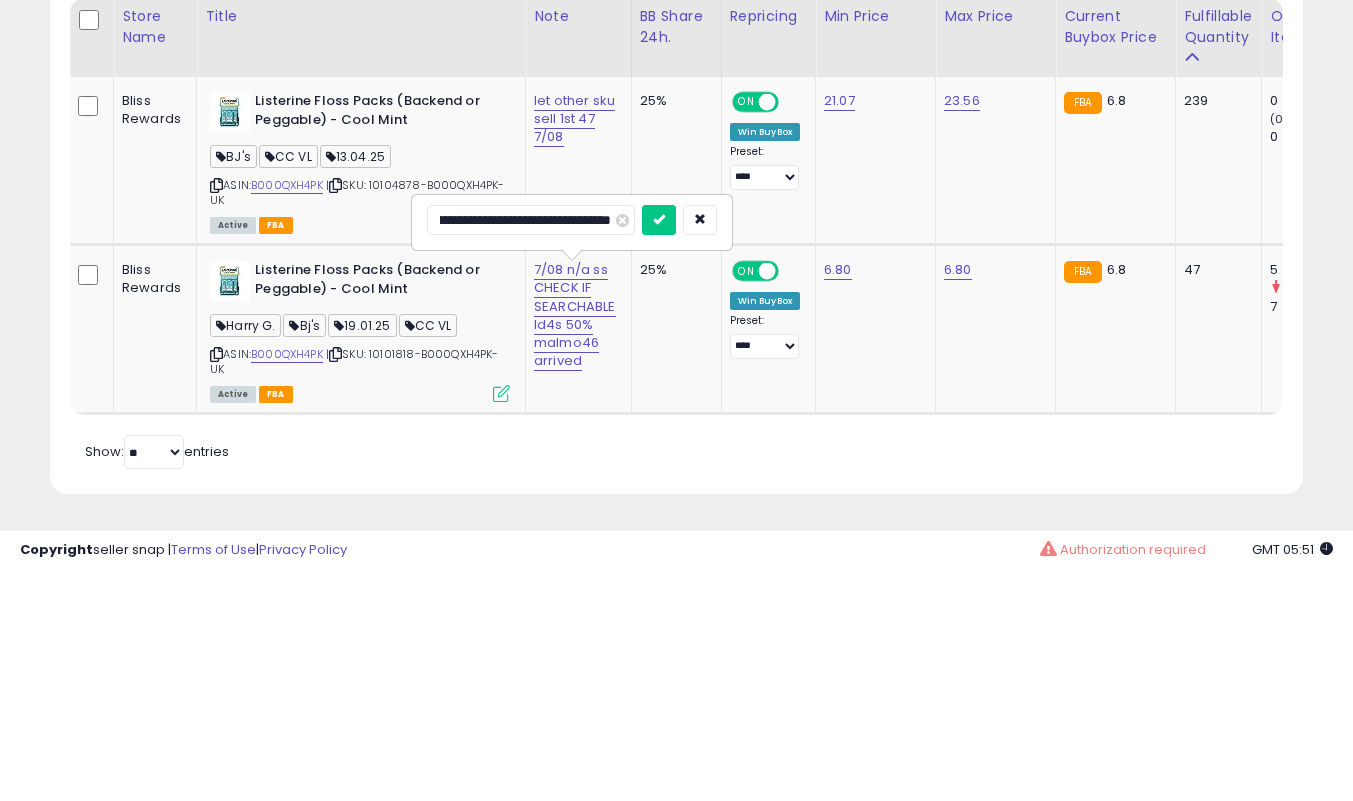 click on "**********" at bounding box center (531, 452) 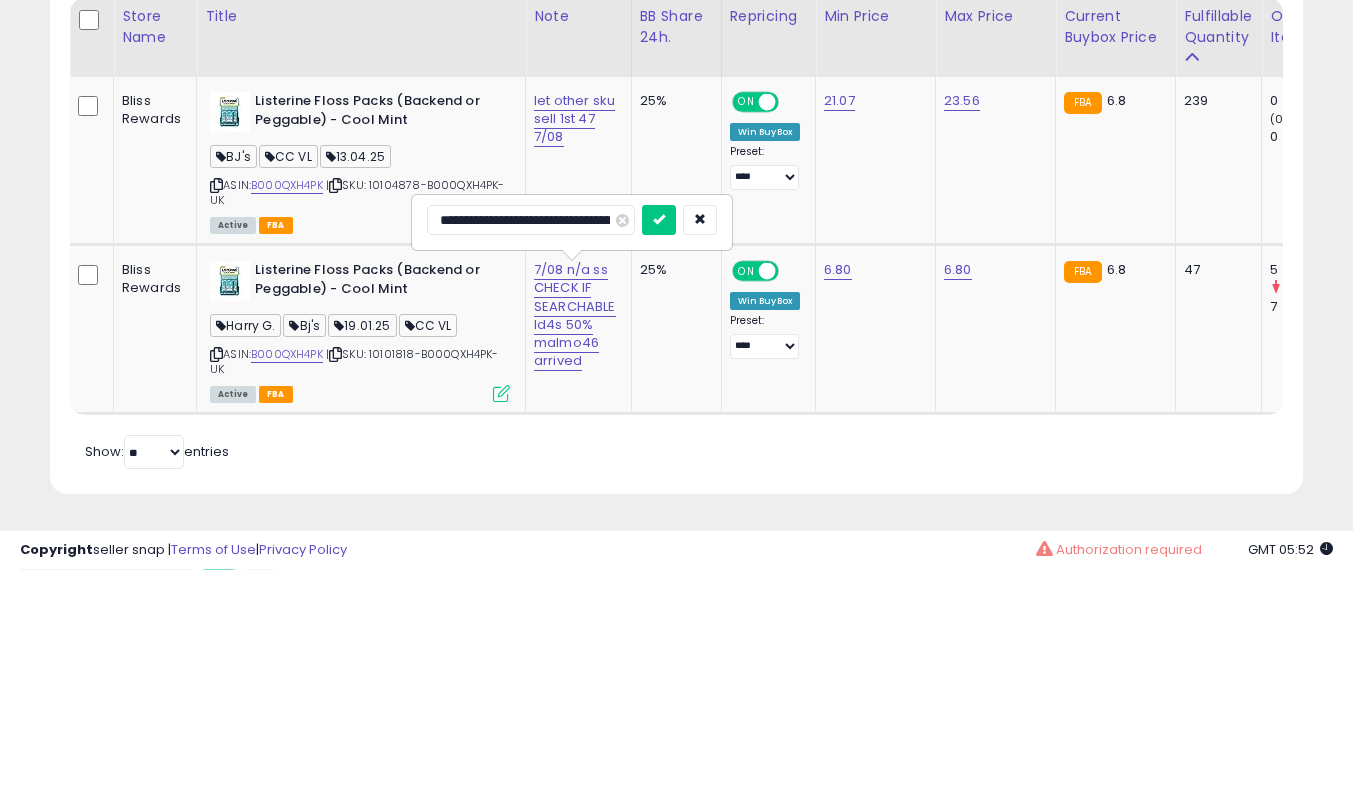 click on "**********" at bounding box center (531, 452) 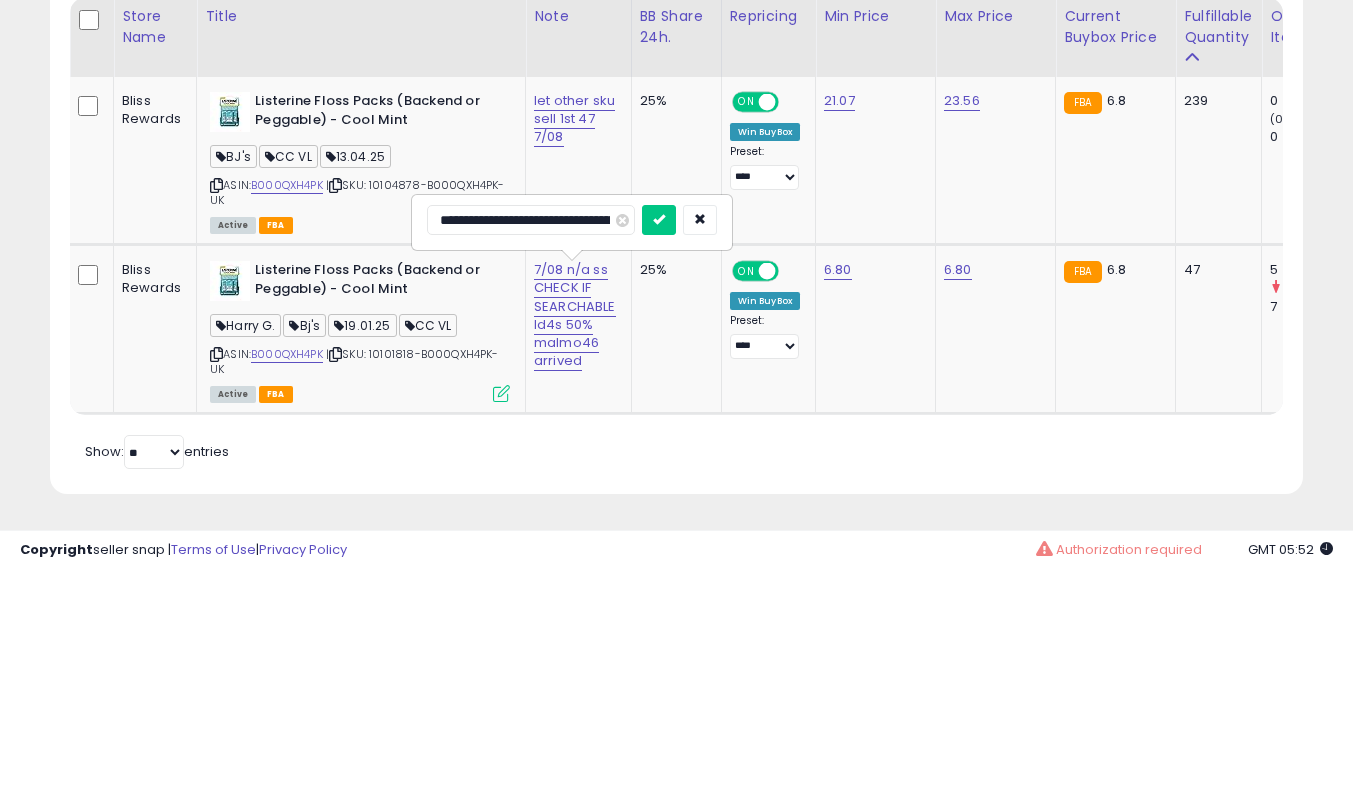 type on "**********" 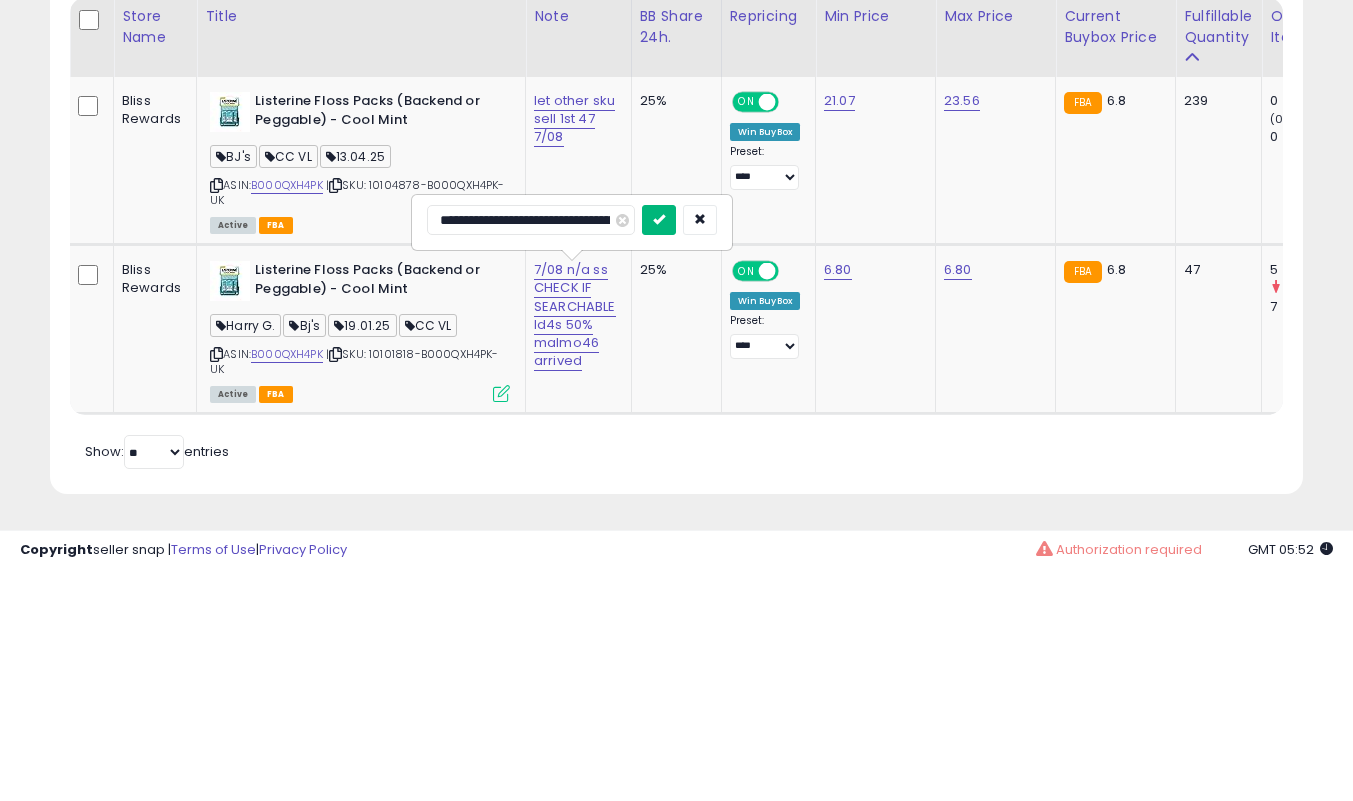 click at bounding box center [659, 451] 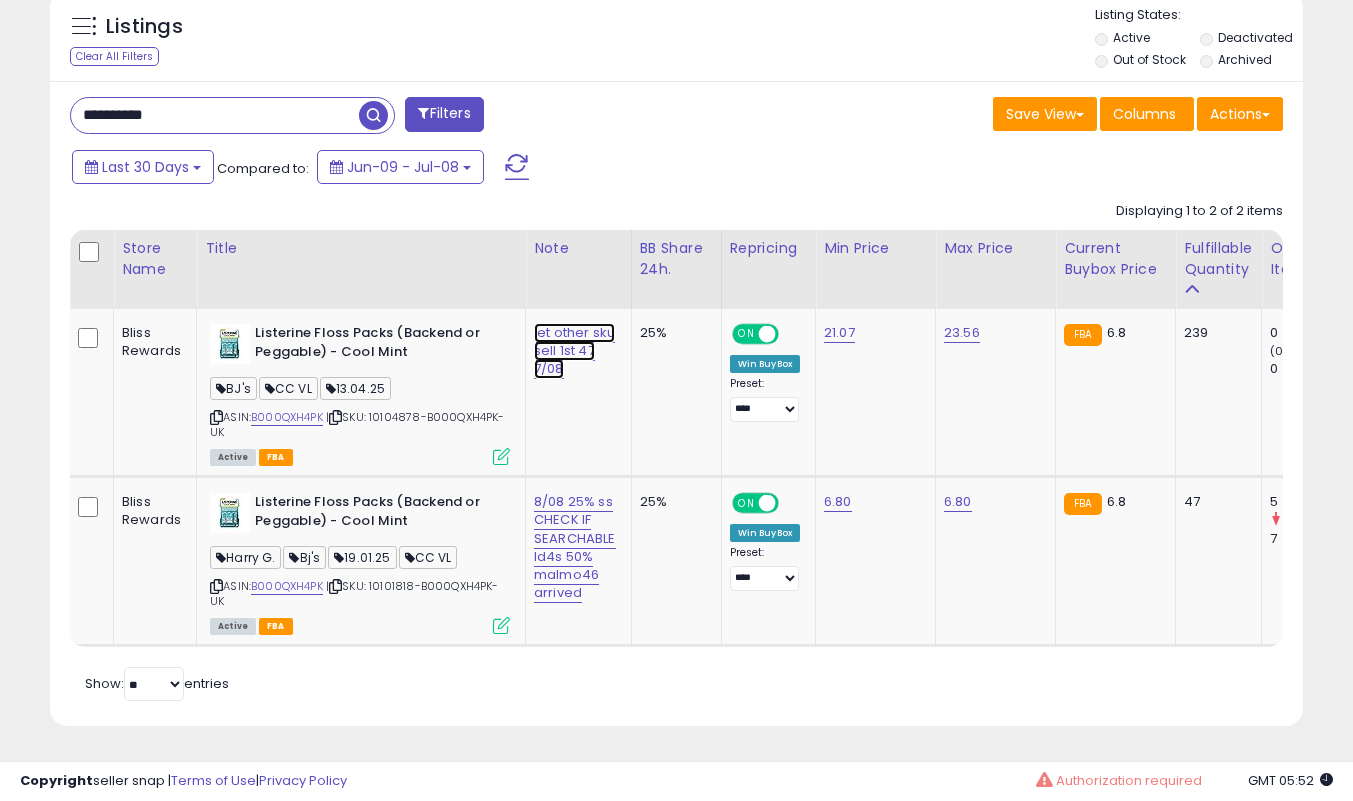 click on "let other sku sell 1st 47 7/08" at bounding box center [574, 351] 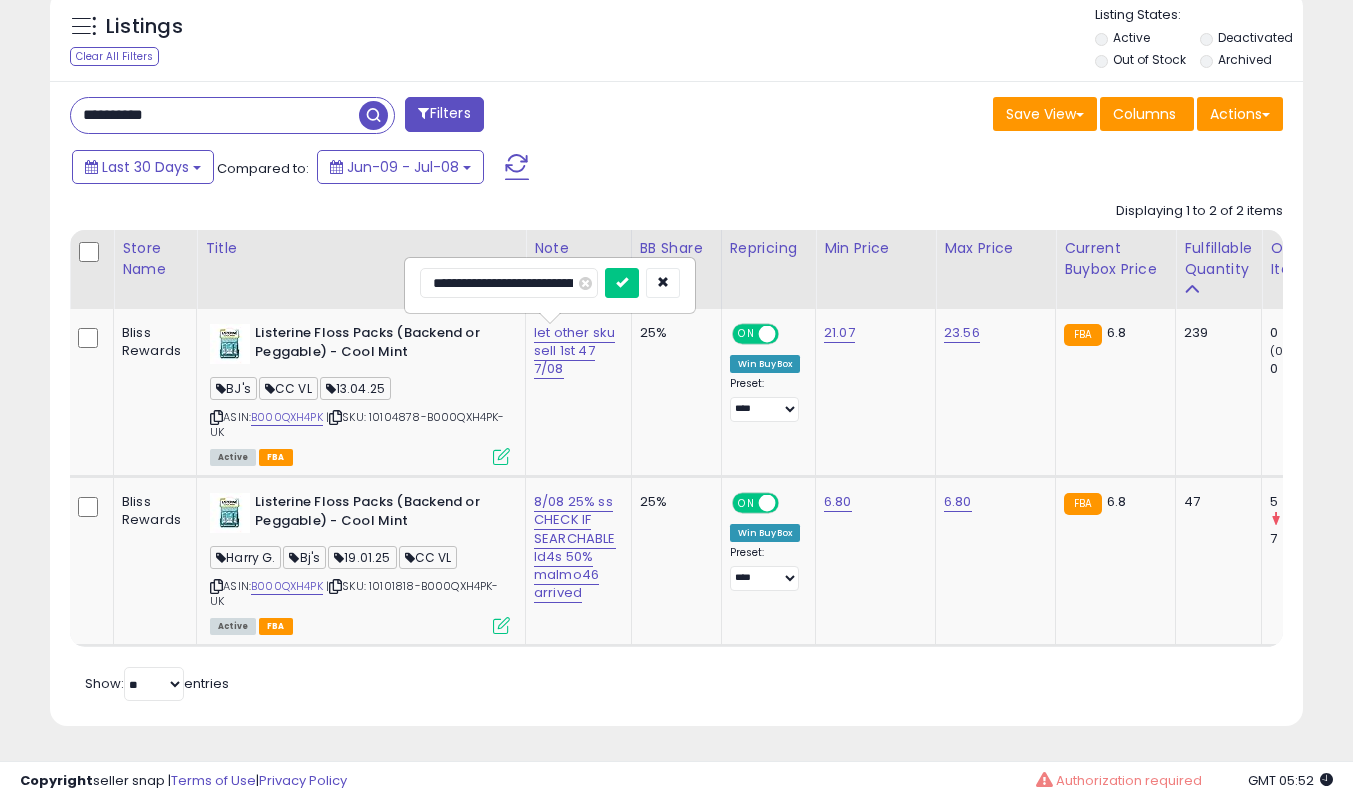scroll, scrollTop: 0, scrollLeft: 11, axis: horizontal 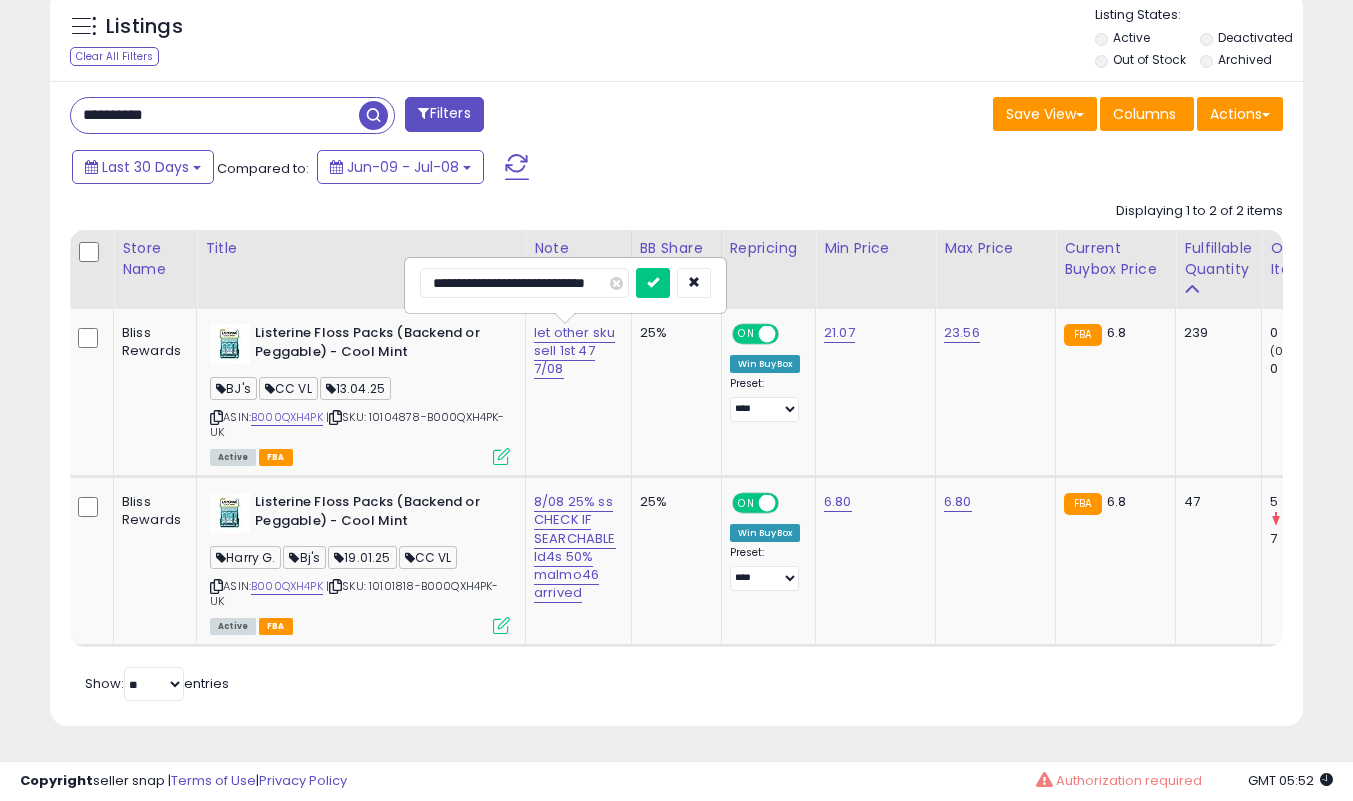click on "**********" at bounding box center [565, 285] 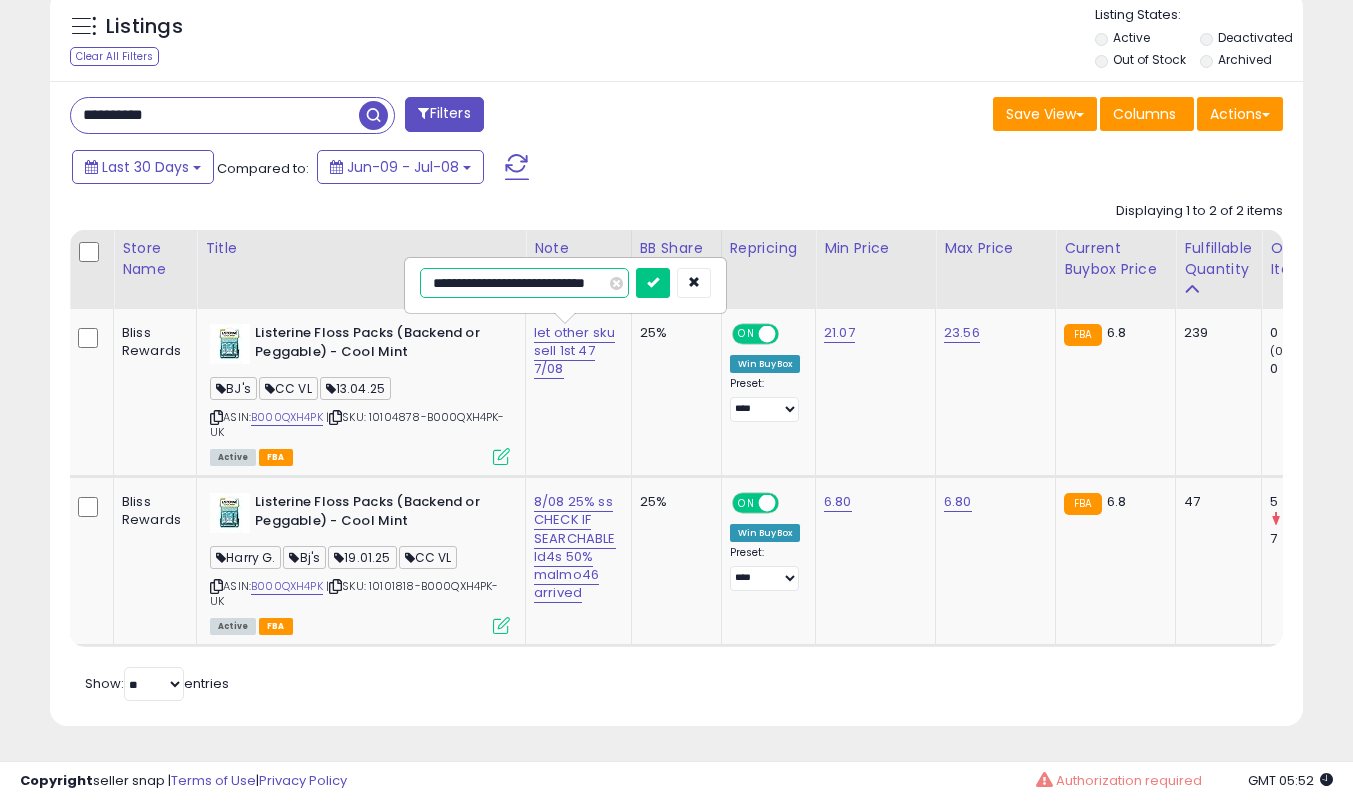 click on "**********" at bounding box center [524, 283] 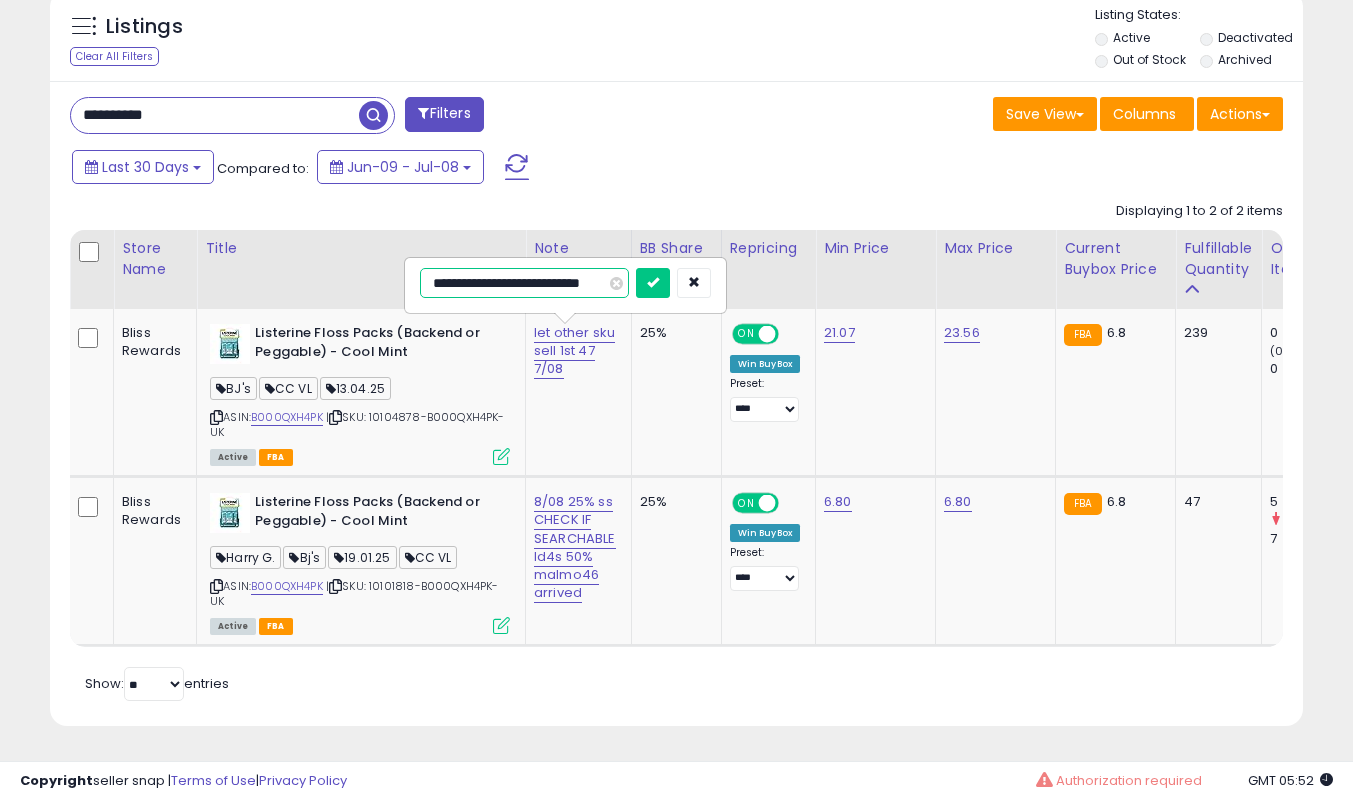 scroll, scrollTop: 0, scrollLeft: 3, axis: horizontal 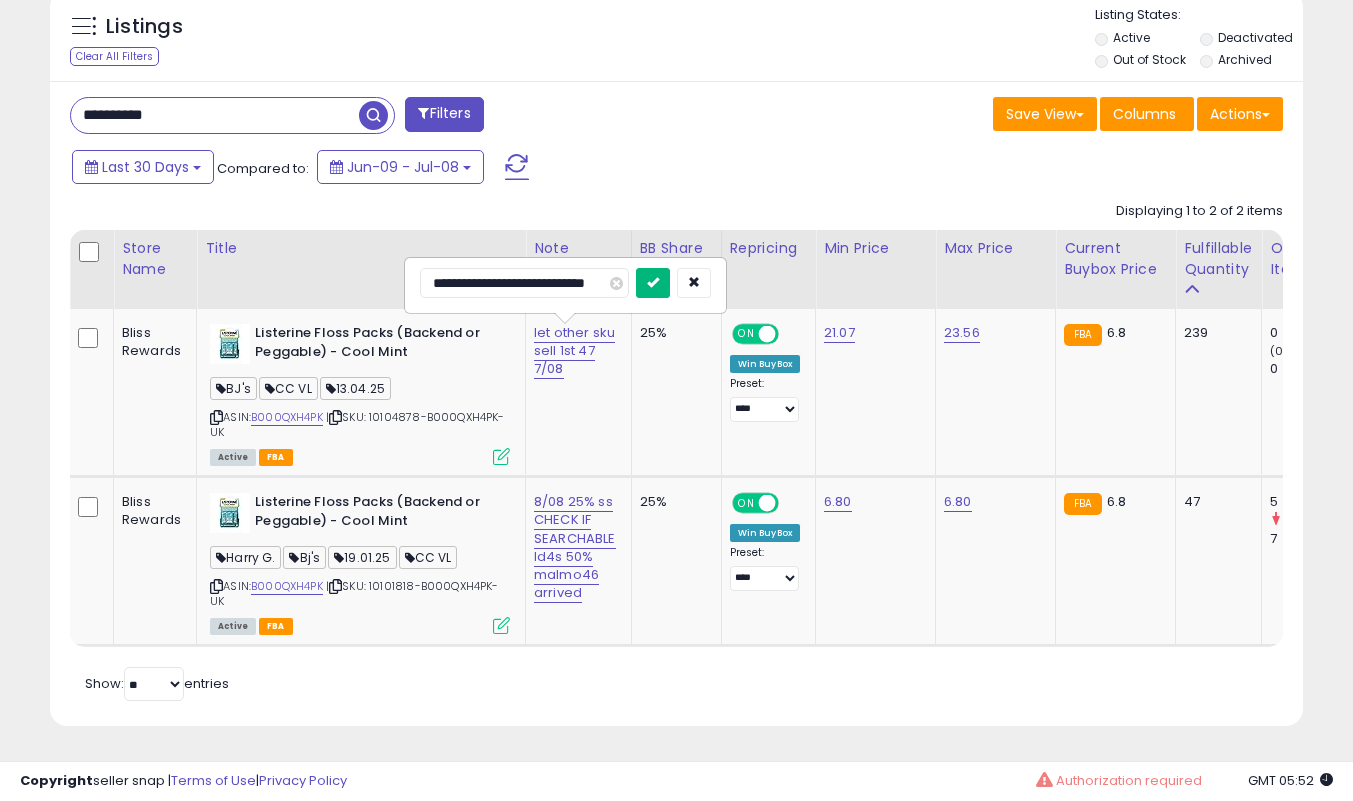 click at bounding box center (653, 282) 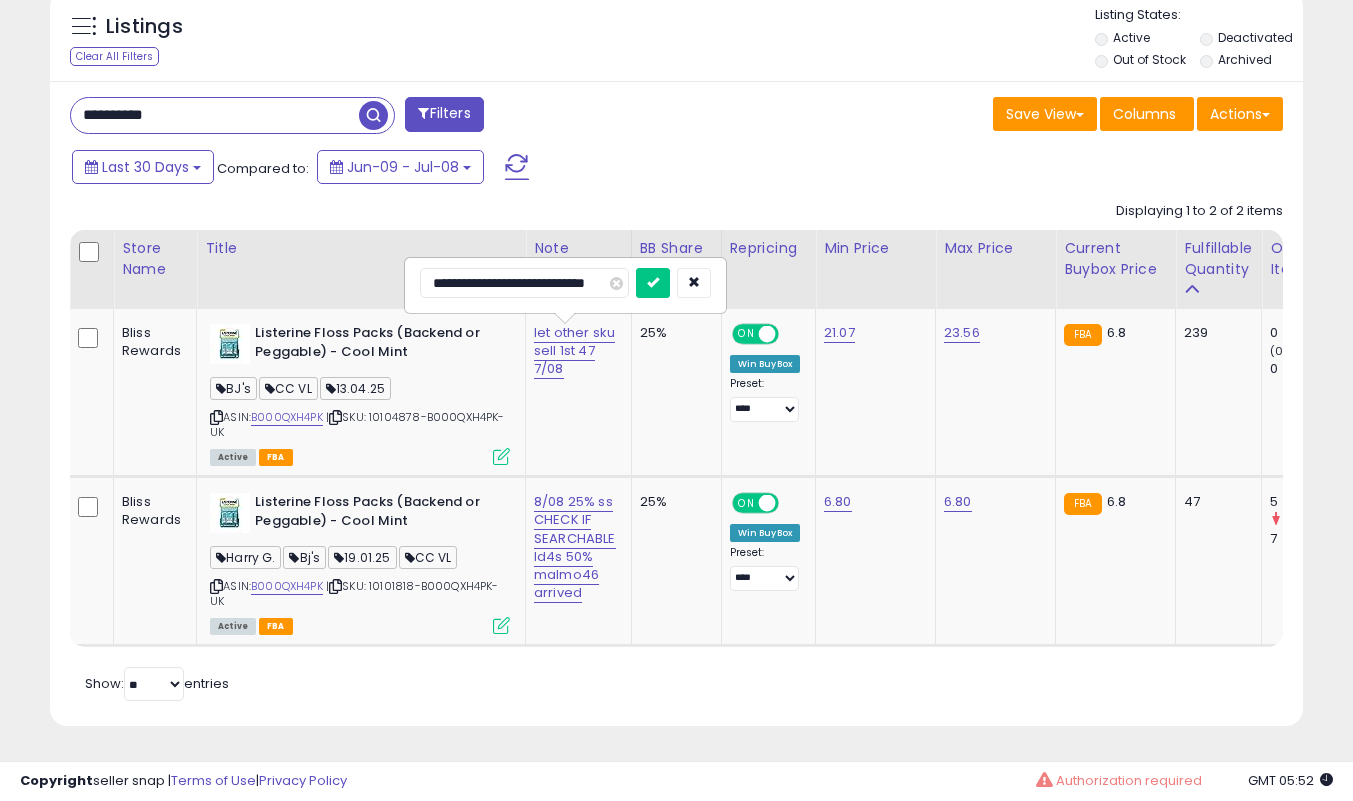 scroll, scrollTop: 0, scrollLeft: 0, axis: both 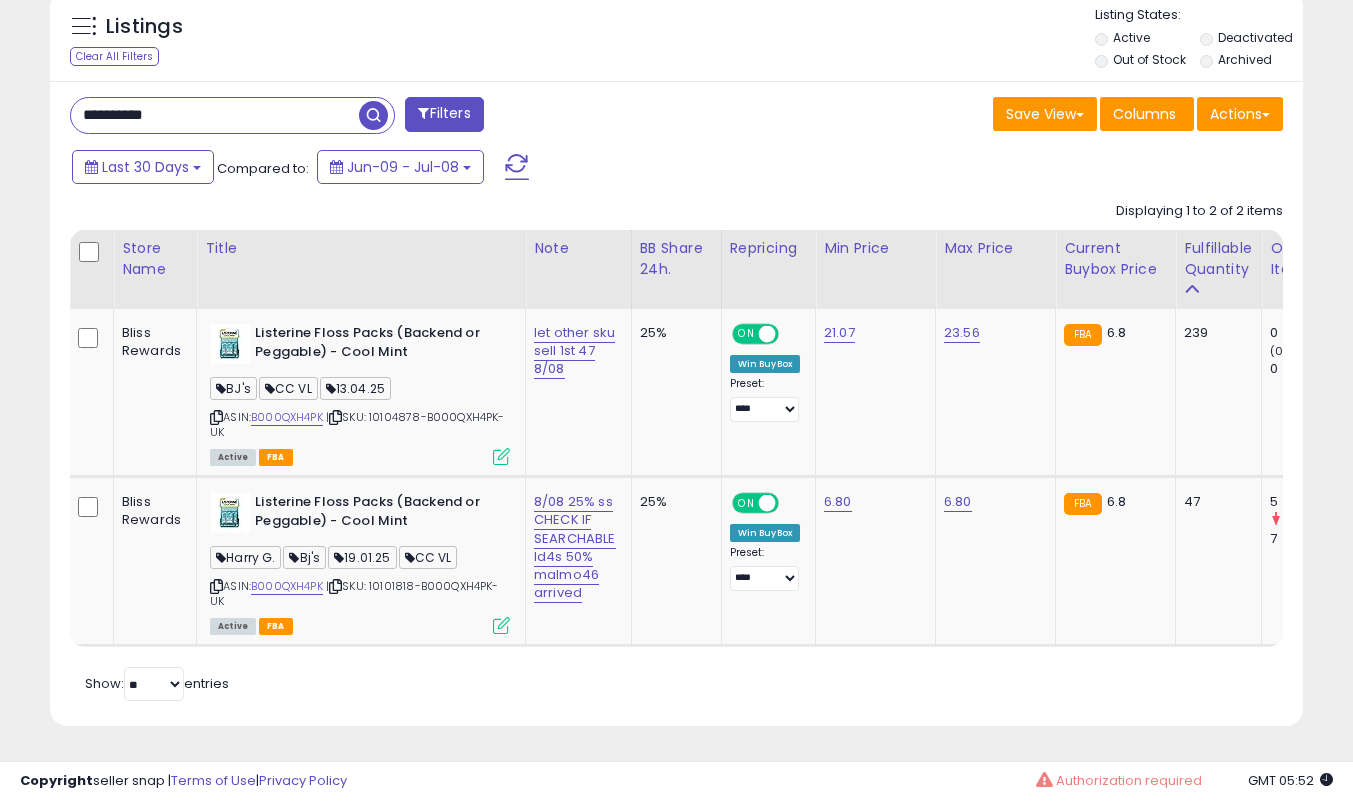 click on "**********" at bounding box center (215, 115) 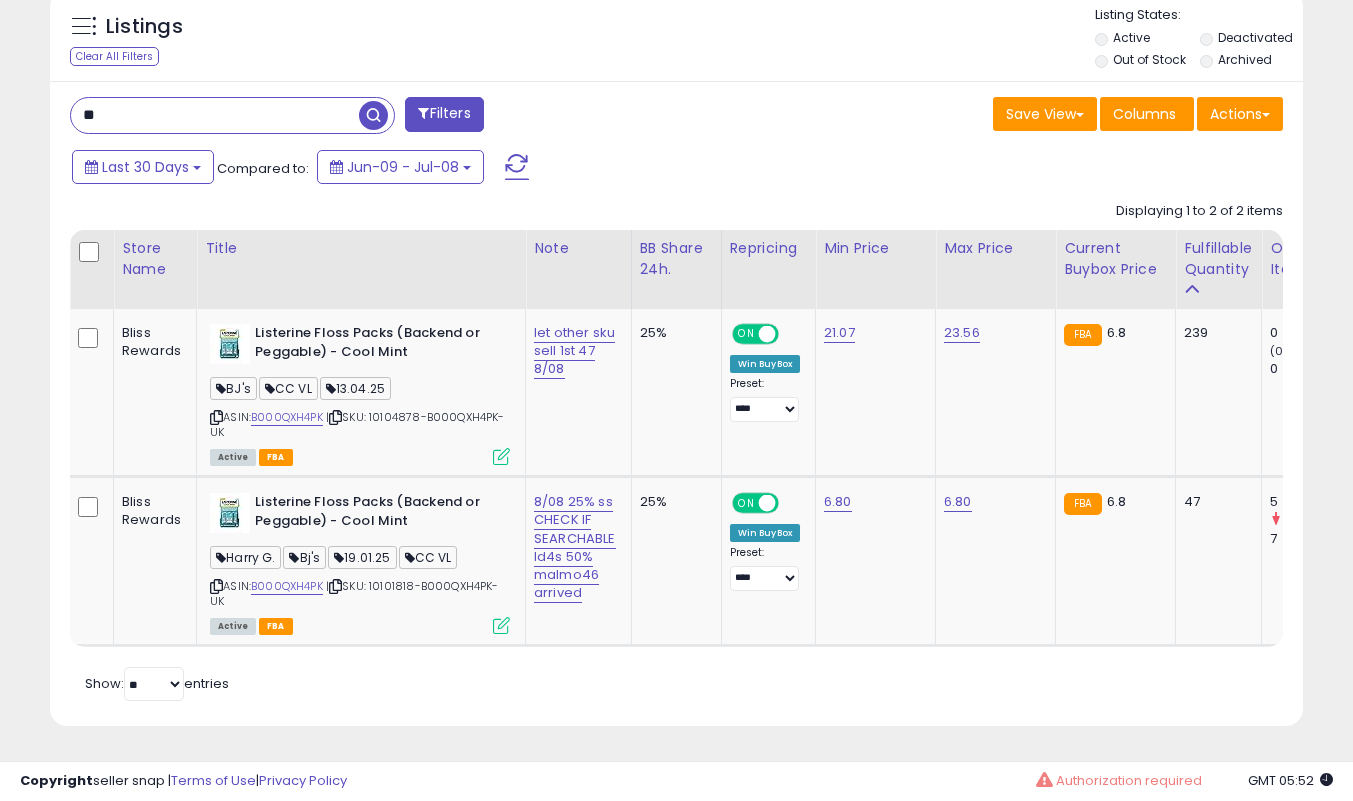 type on "*" 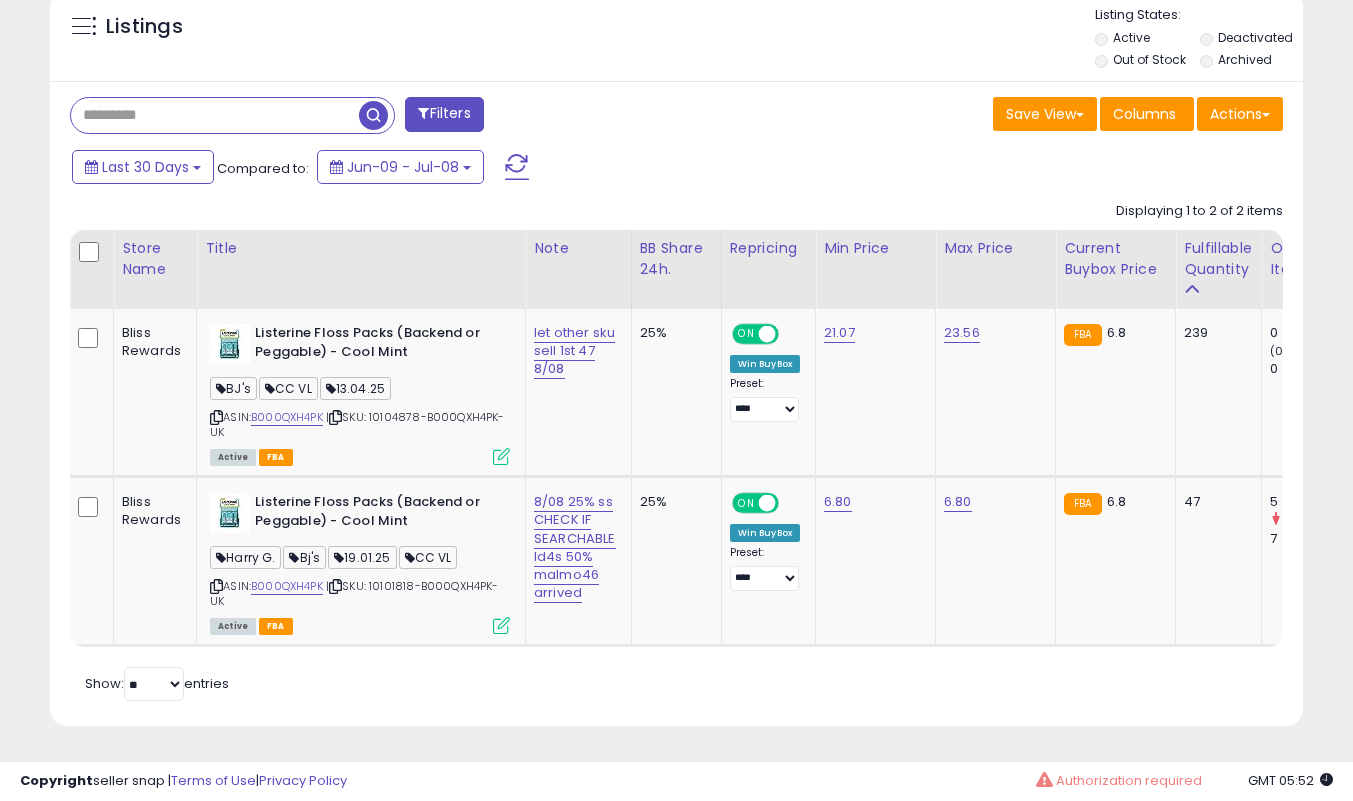 paste on "**********" 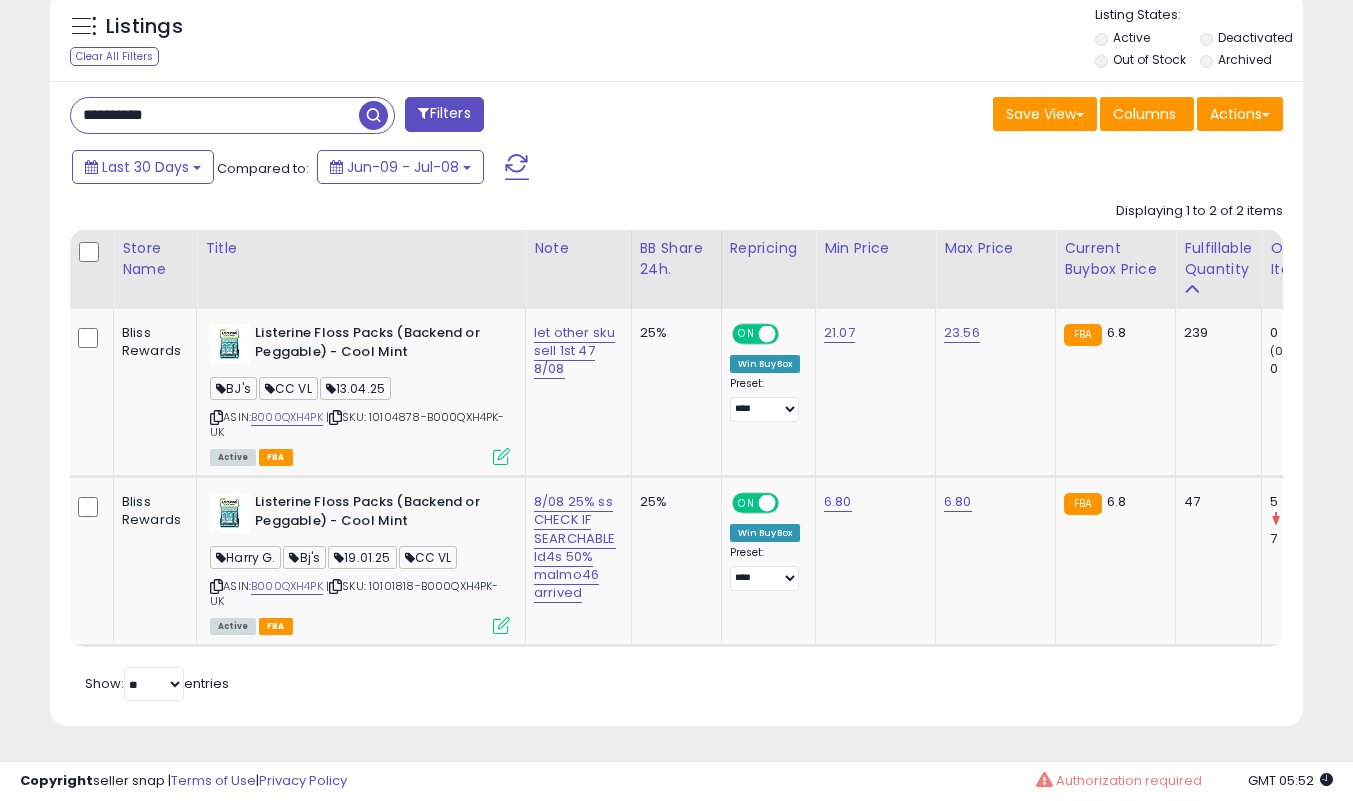 type on "**********" 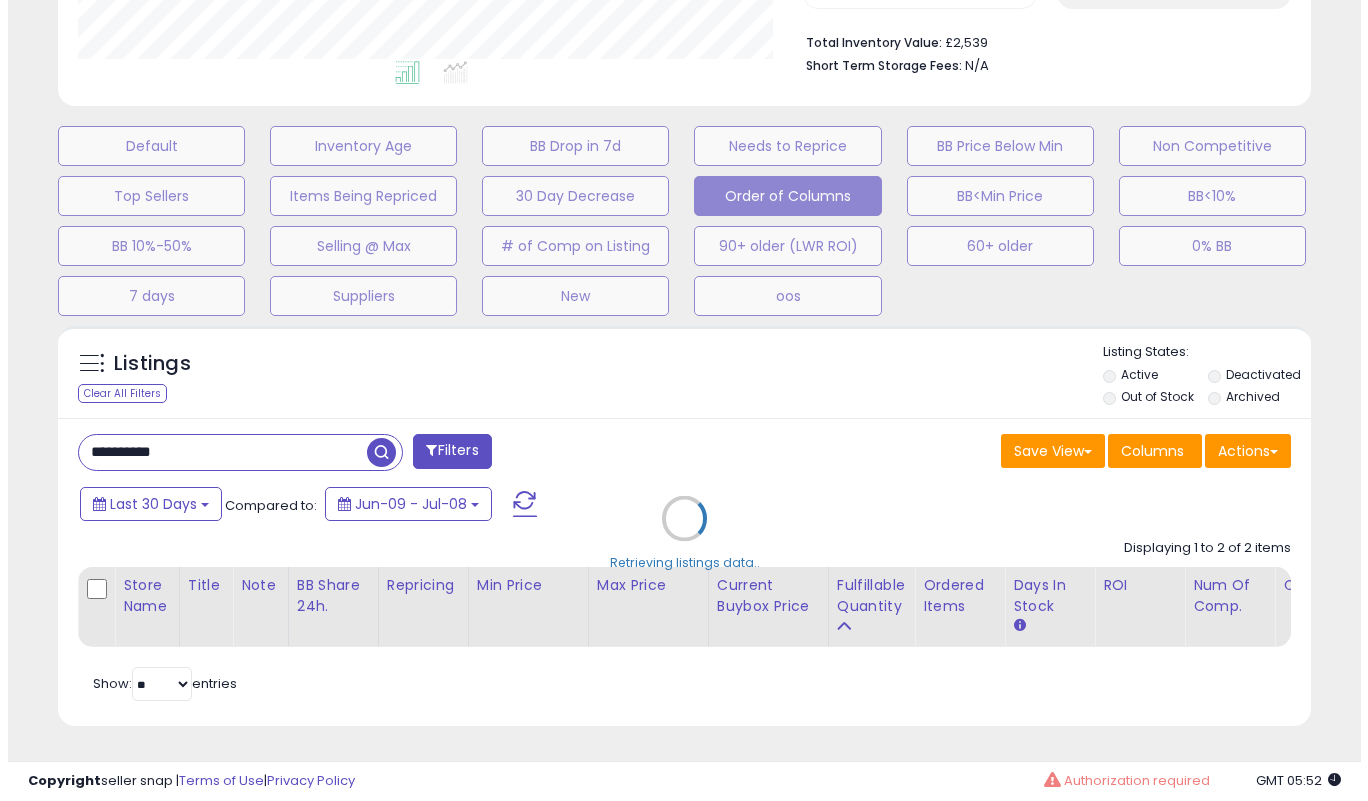 scroll, scrollTop: 519, scrollLeft: 0, axis: vertical 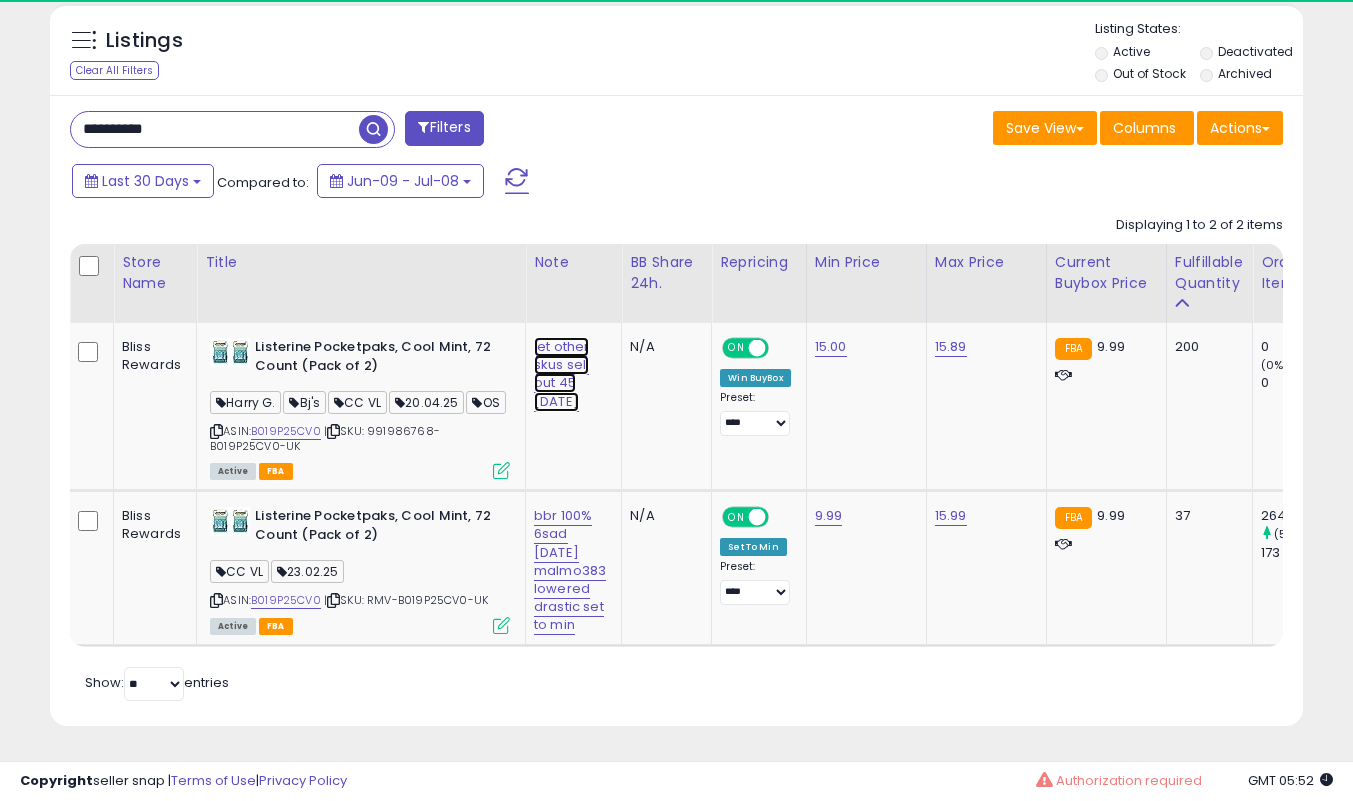 click on "let other skus sell out 45 [DATE]" at bounding box center [561, 374] 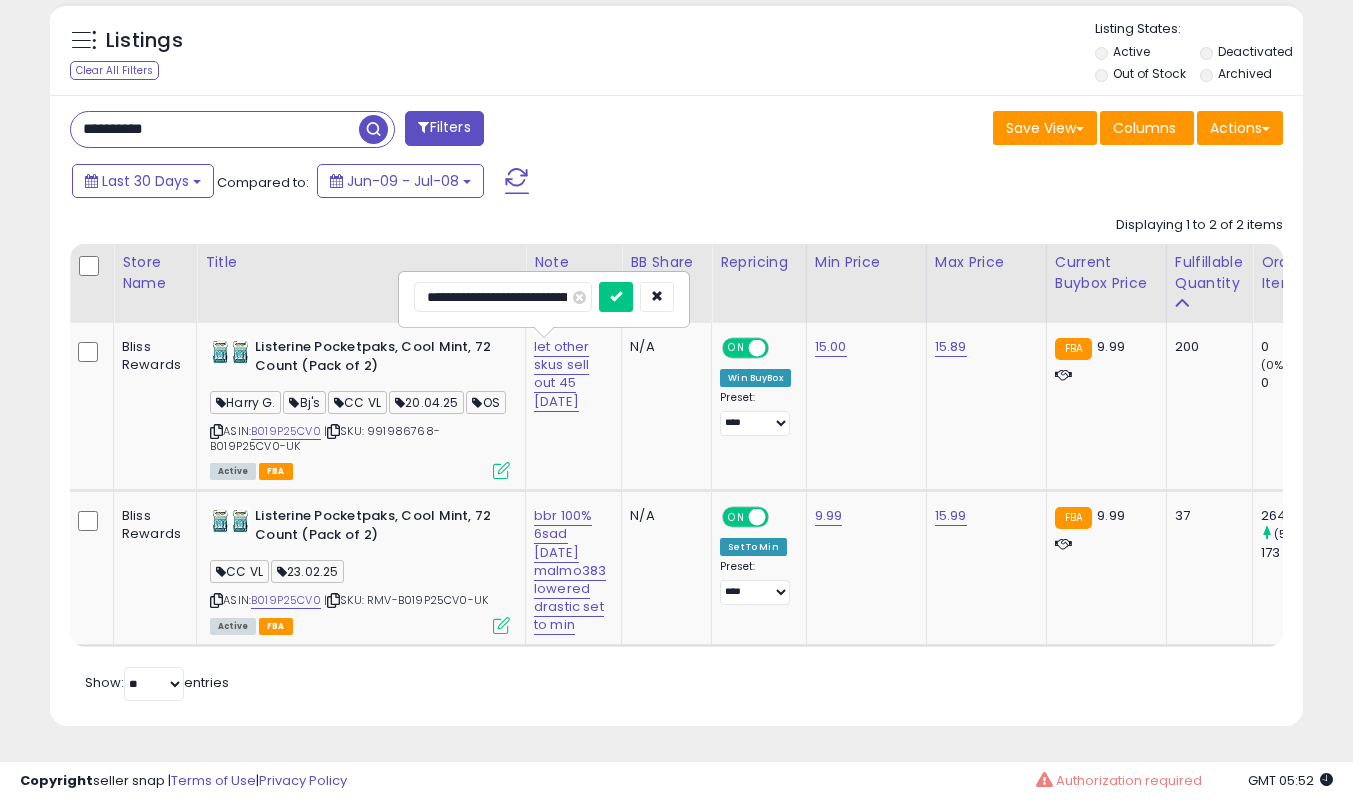 scroll, scrollTop: 999590, scrollLeft: 999275, axis: both 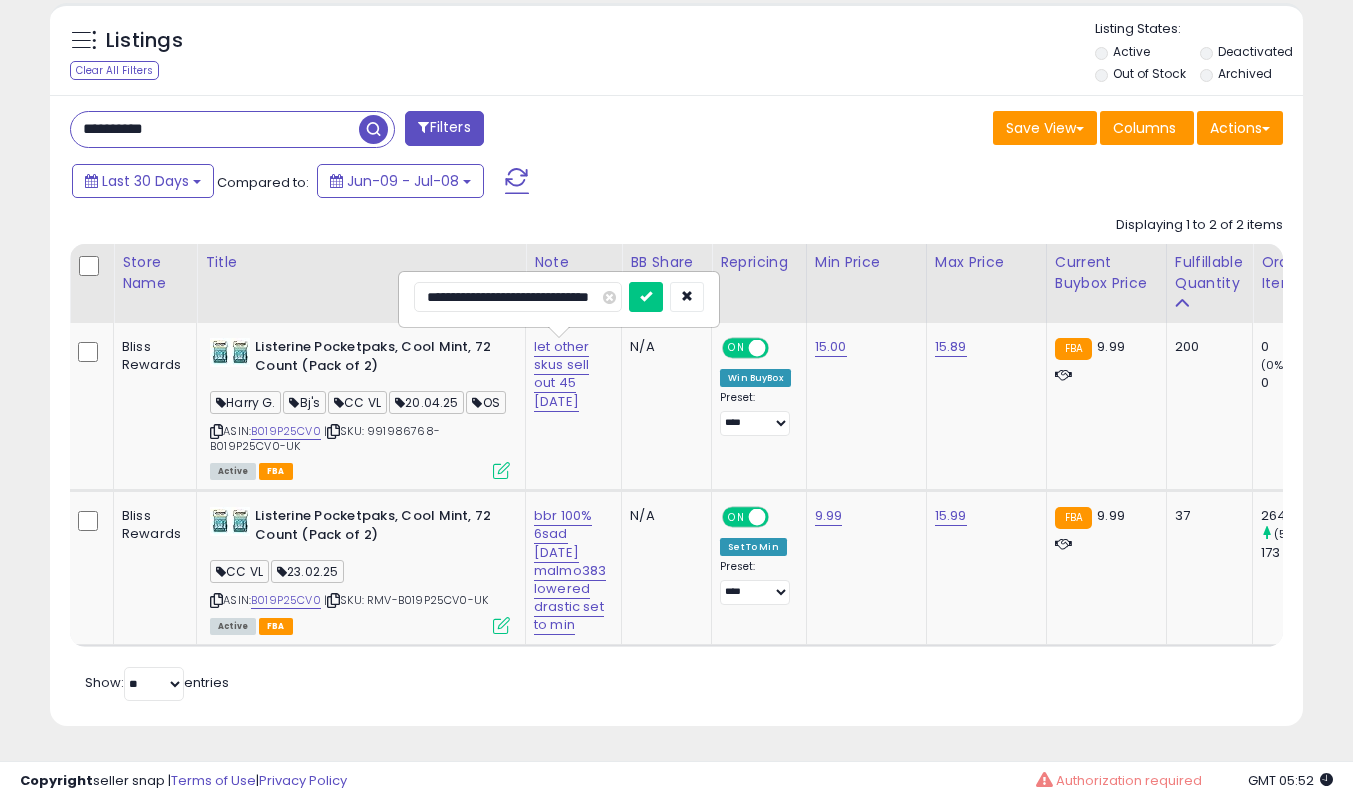 click on "**********" at bounding box center (518, 297) 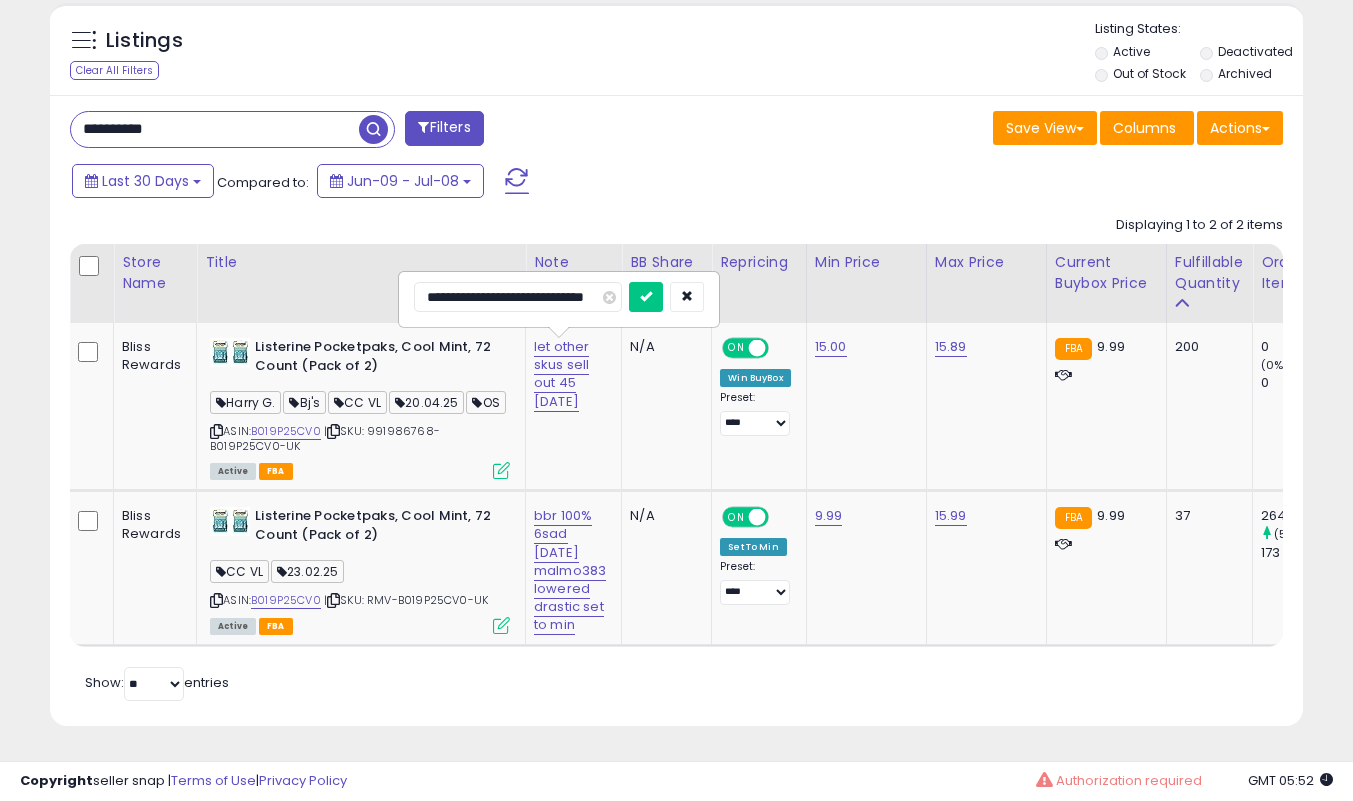 scroll, scrollTop: 0, scrollLeft: 19, axis: horizontal 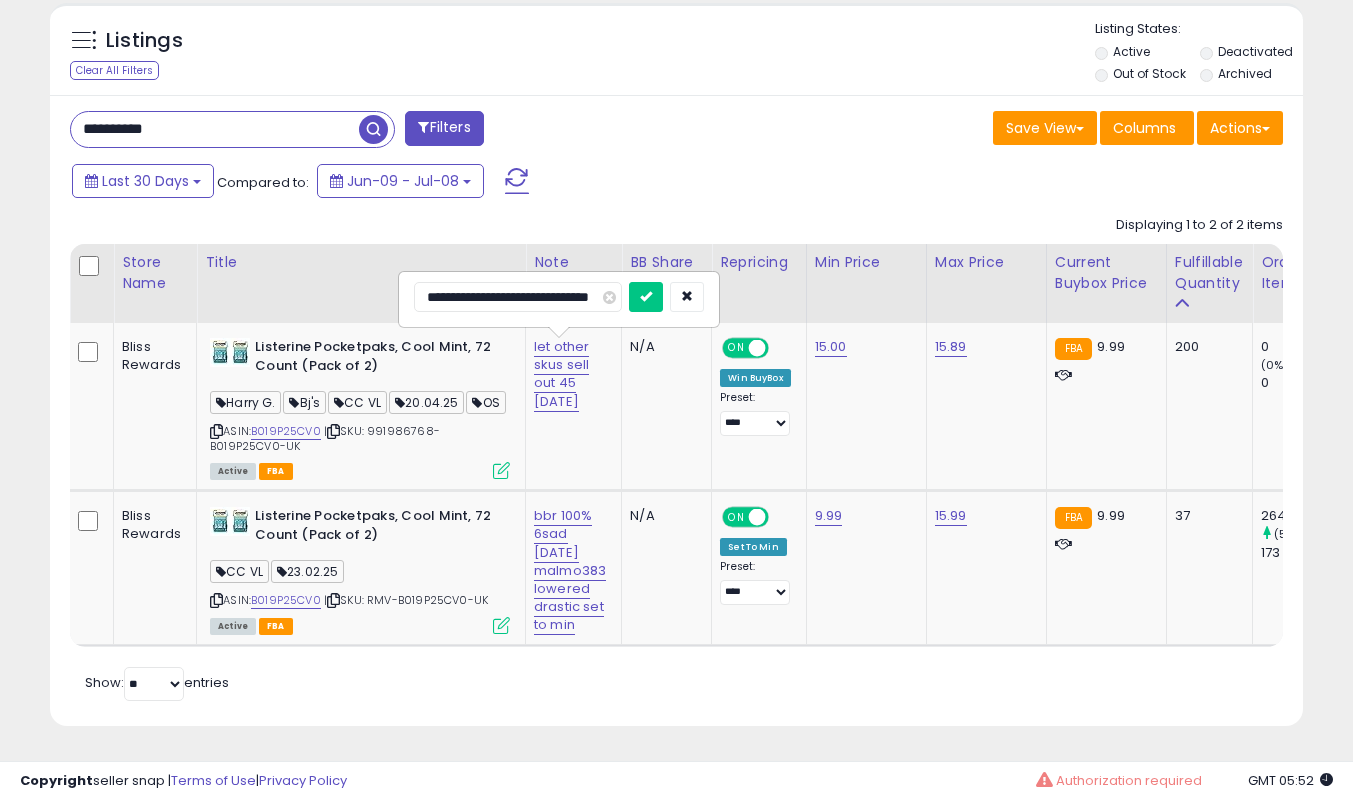 click on "**********" at bounding box center (518, 297) 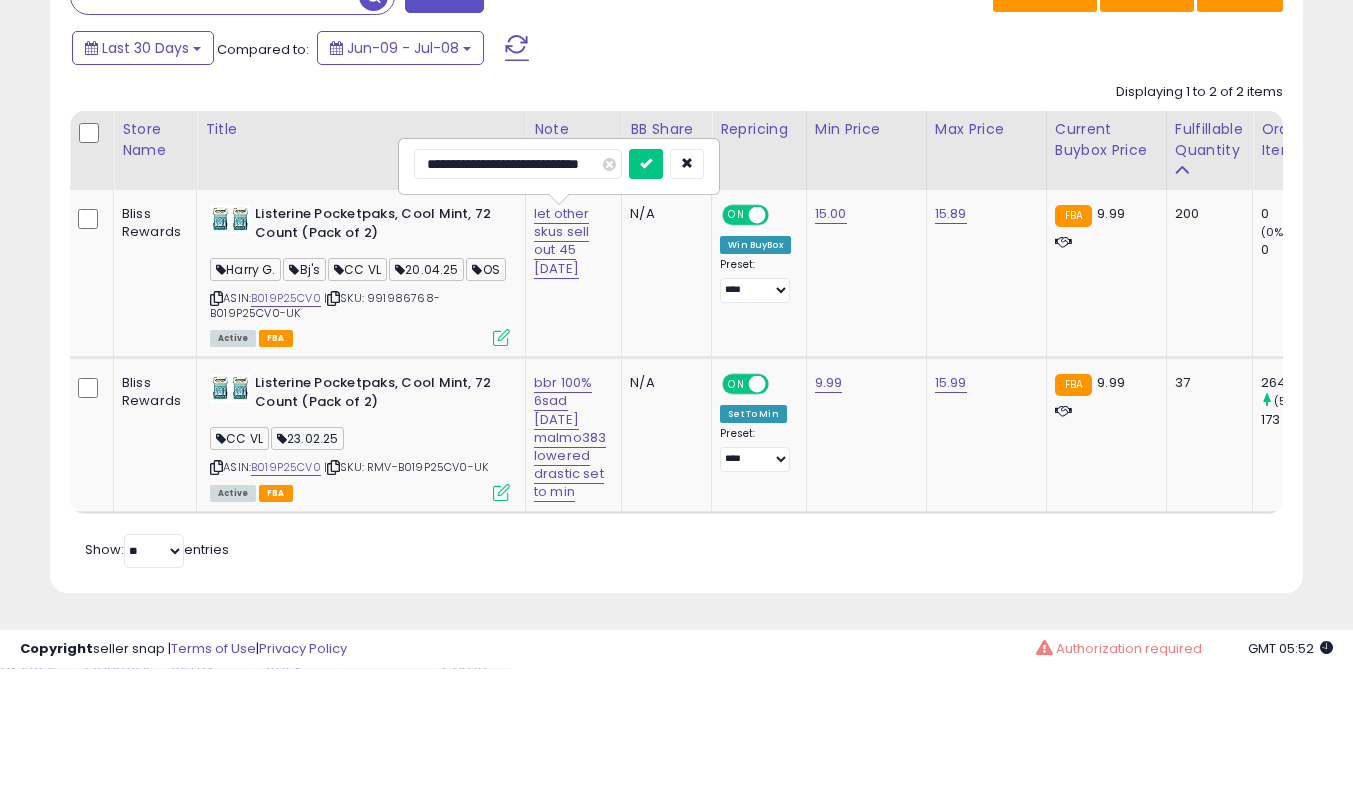 scroll, scrollTop: 0, scrollLeft: 11, axis: horizontal 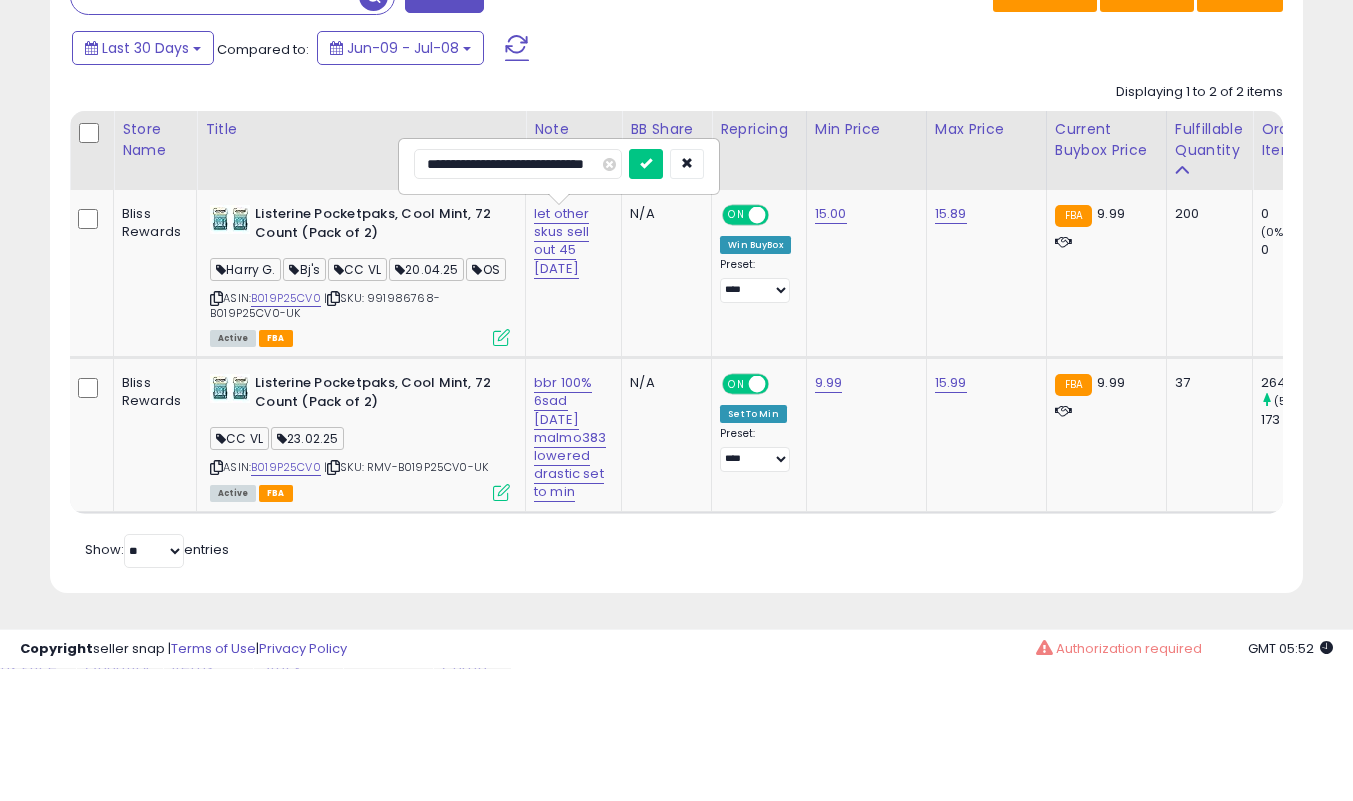 type on "**********" 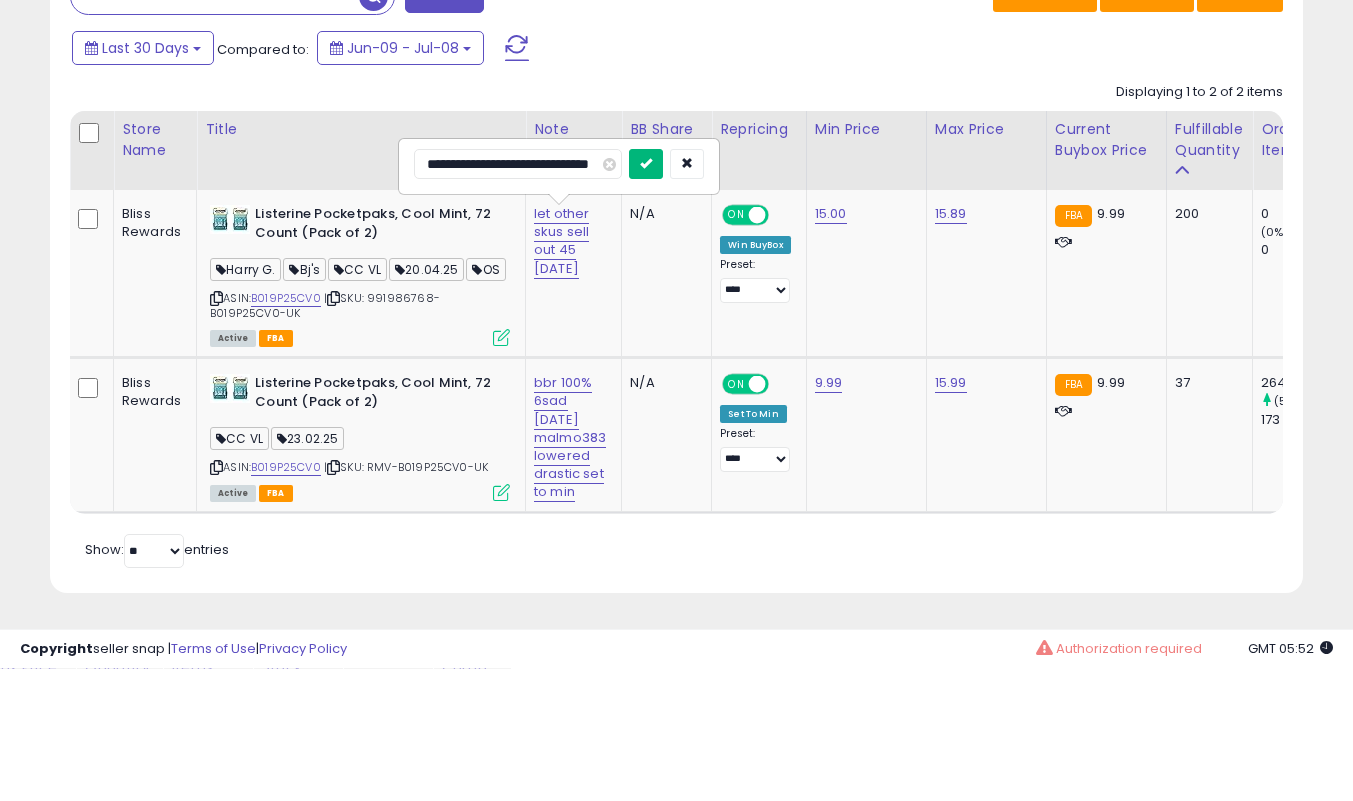 click at bounding box center [646, 296] 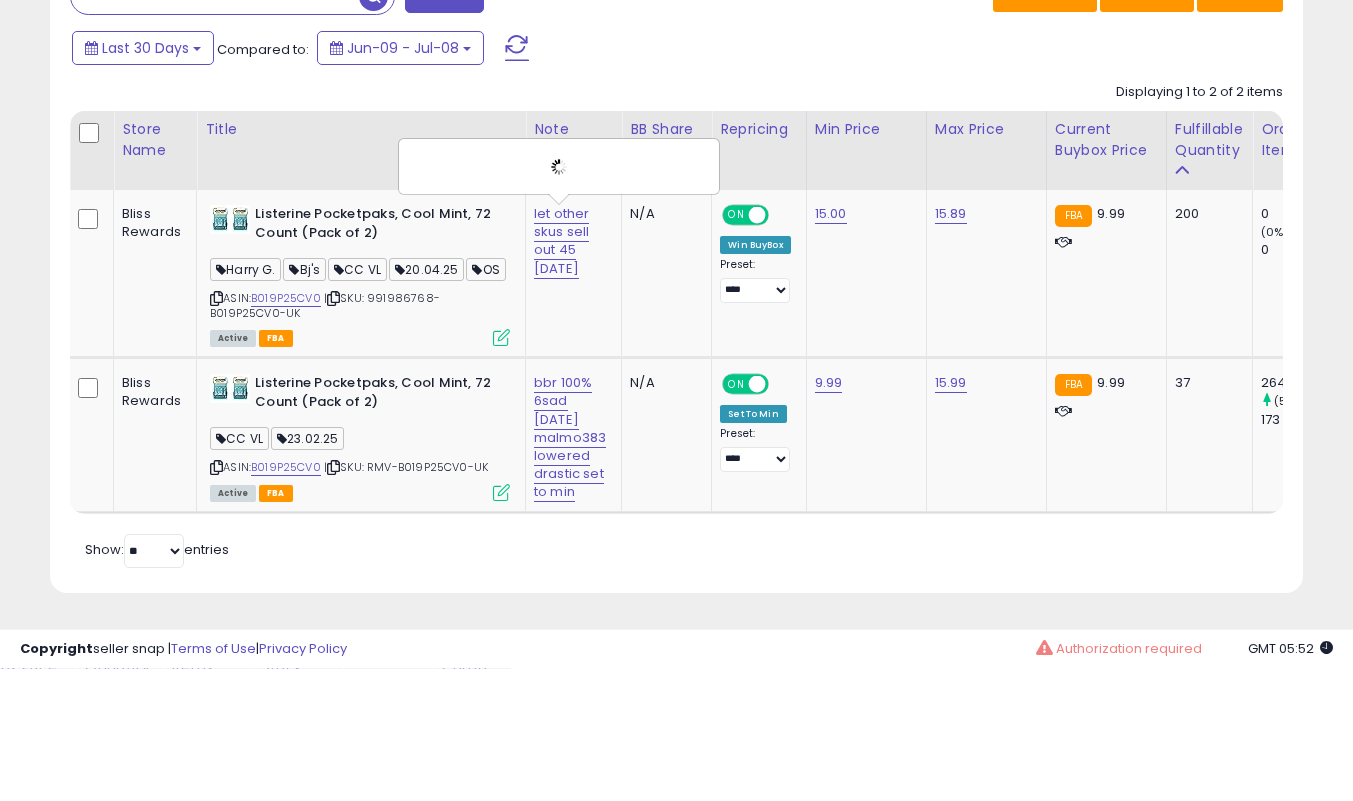 scroll, scrollTop: 0, scrollLeft: 0, axis: both 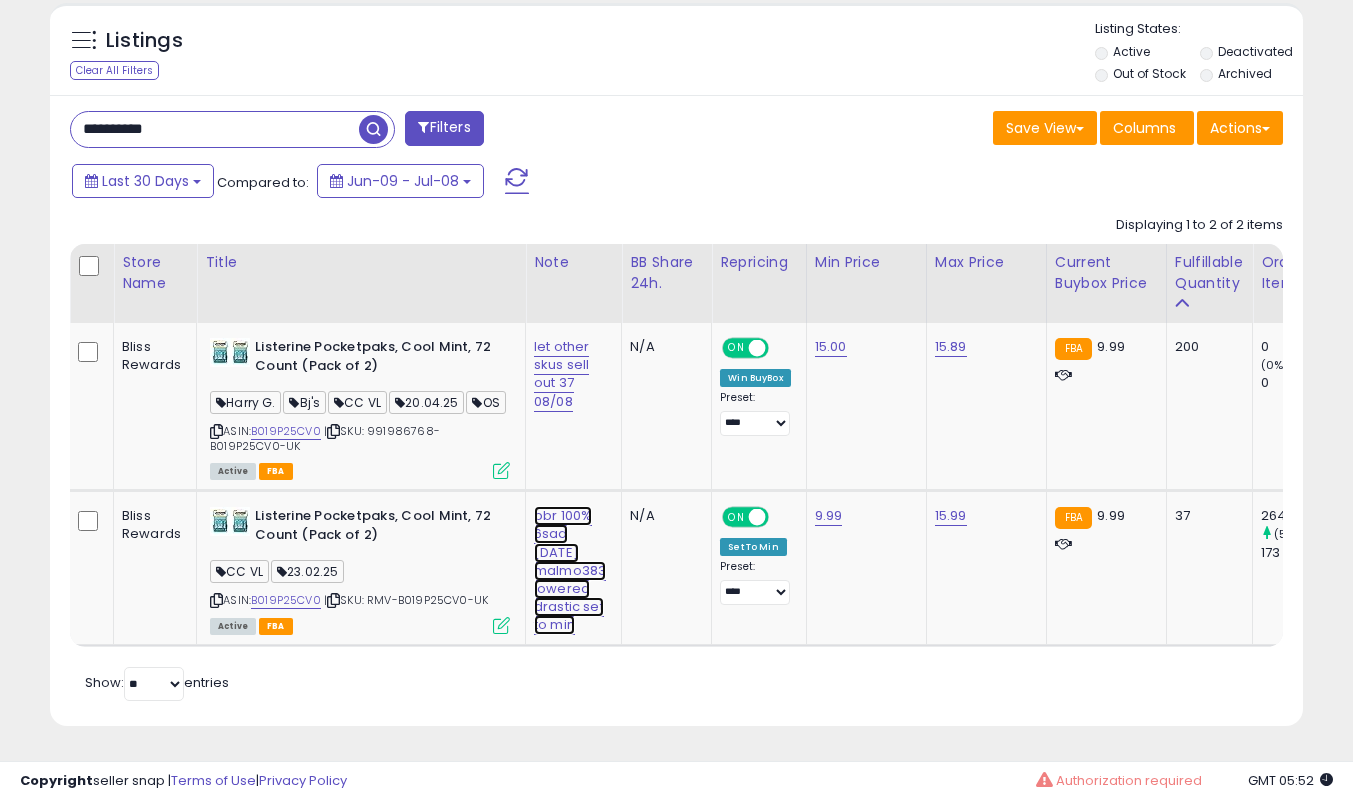 click on "bbr 100% 6sad [DATE] malmo383 lowered drastic set to min" at bounding box center [561, 374] 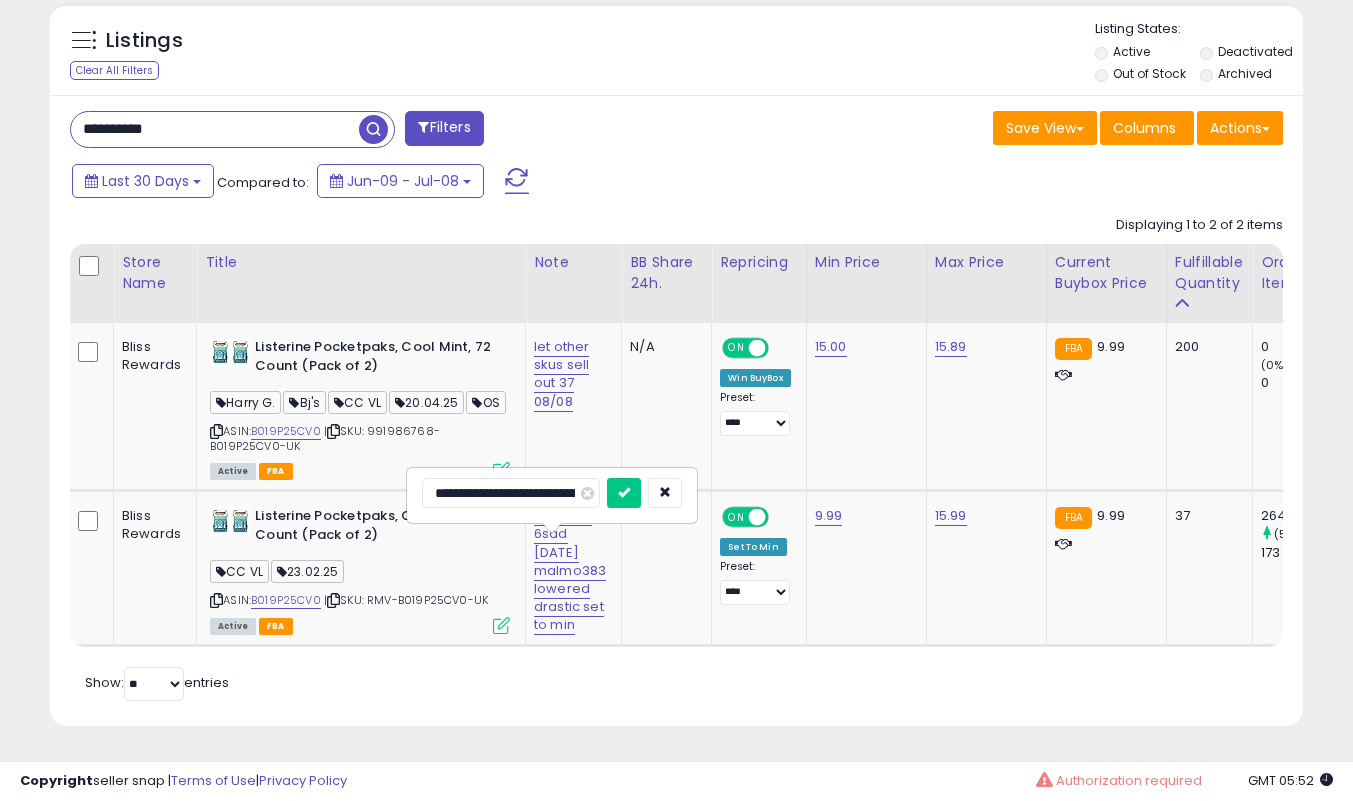 scroll, scrollTop: 0, scrollLeft: 208, axis: horizontal 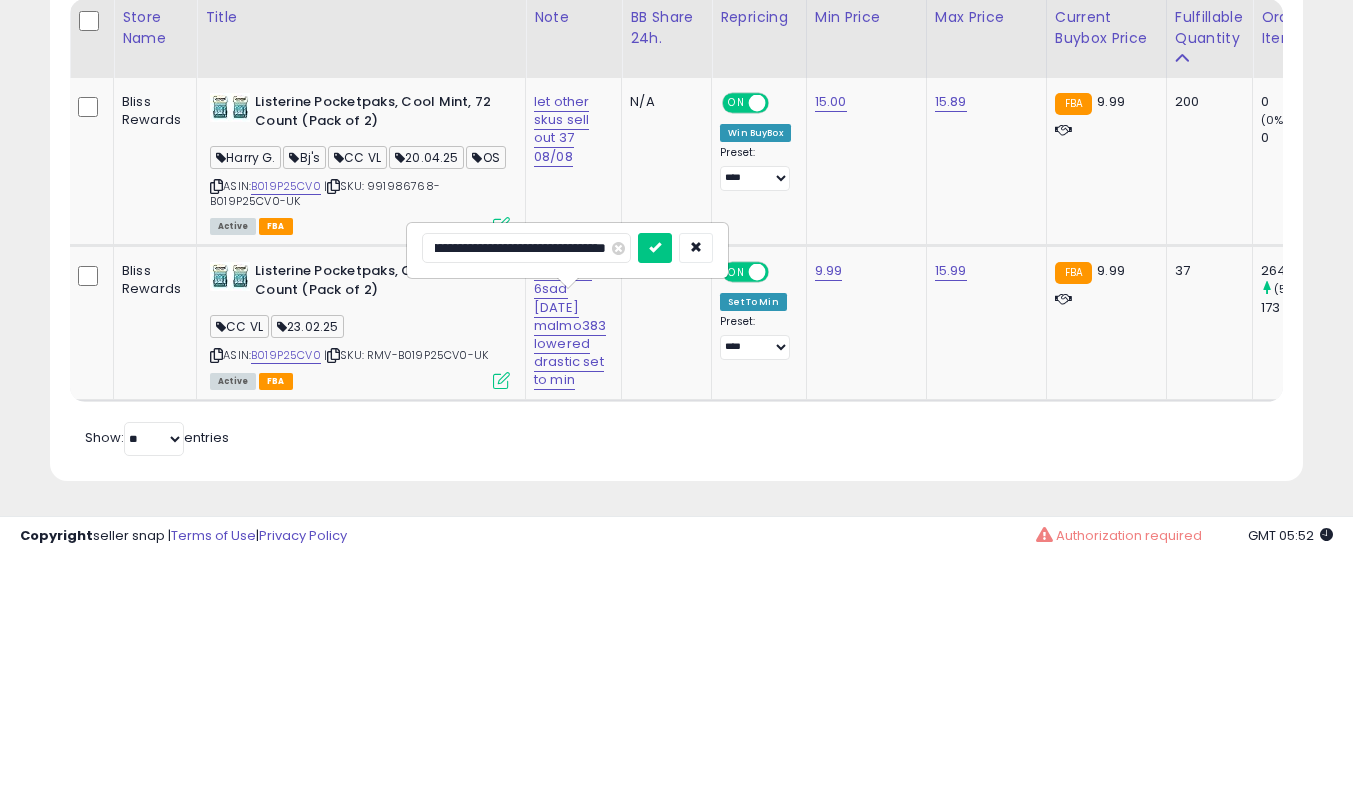 click on "**********" at bounding box center [526, 493] 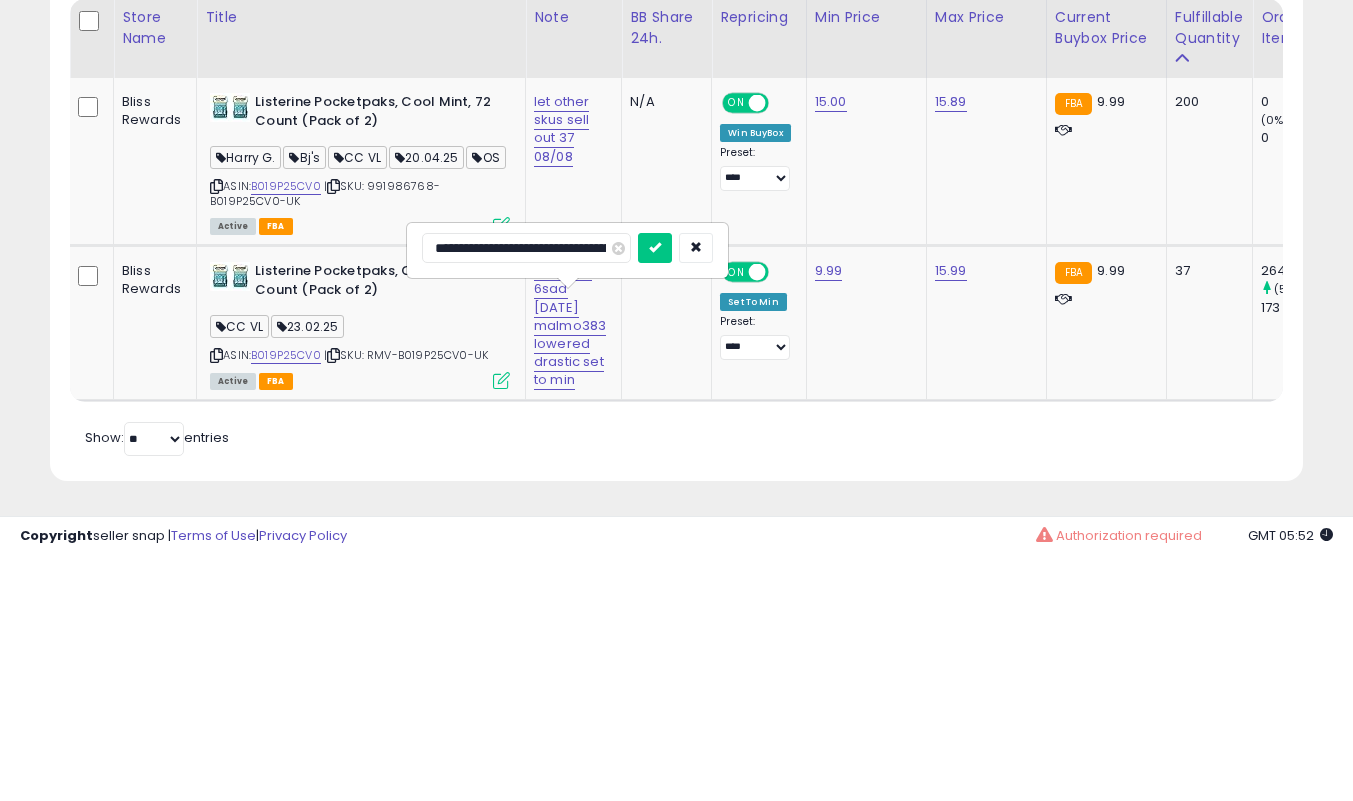 type on "**********" 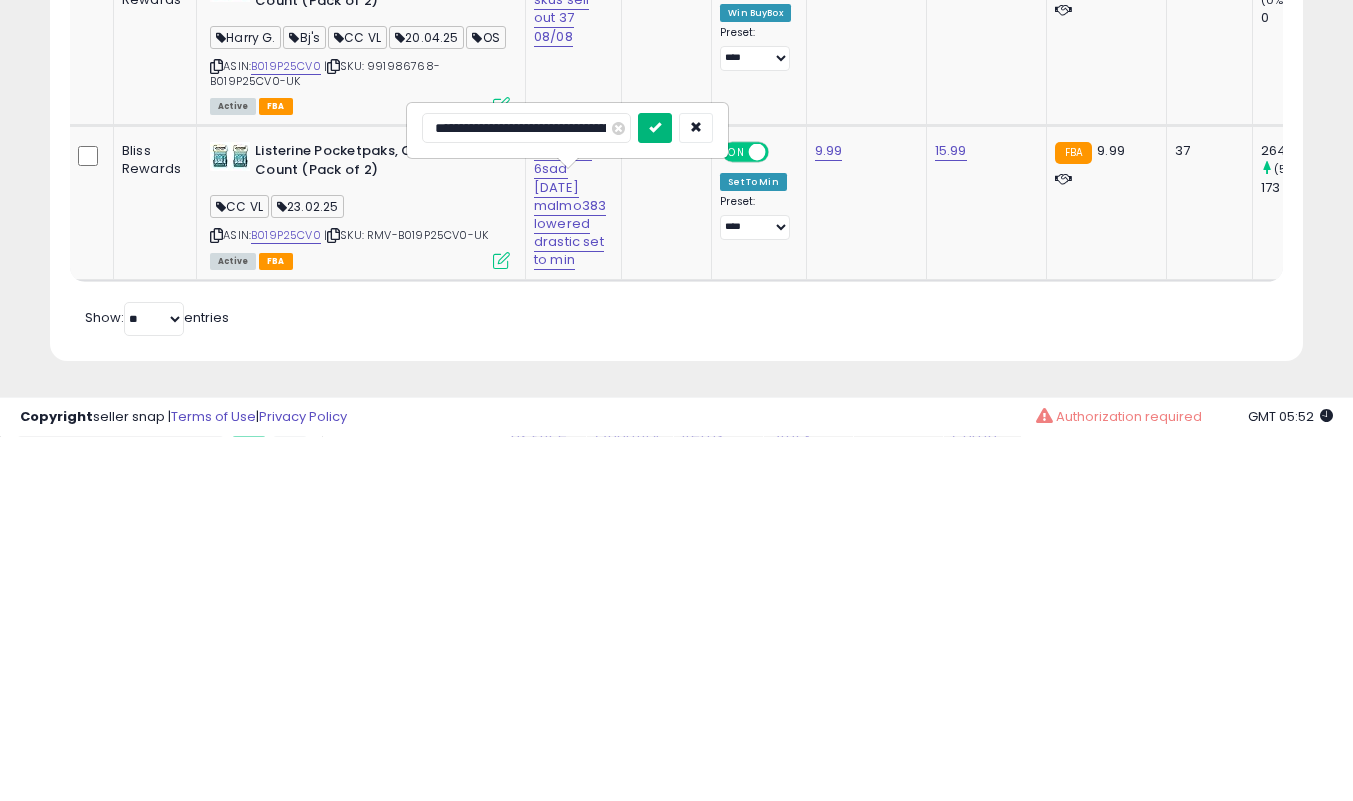 click at bounding box center (655, 493) 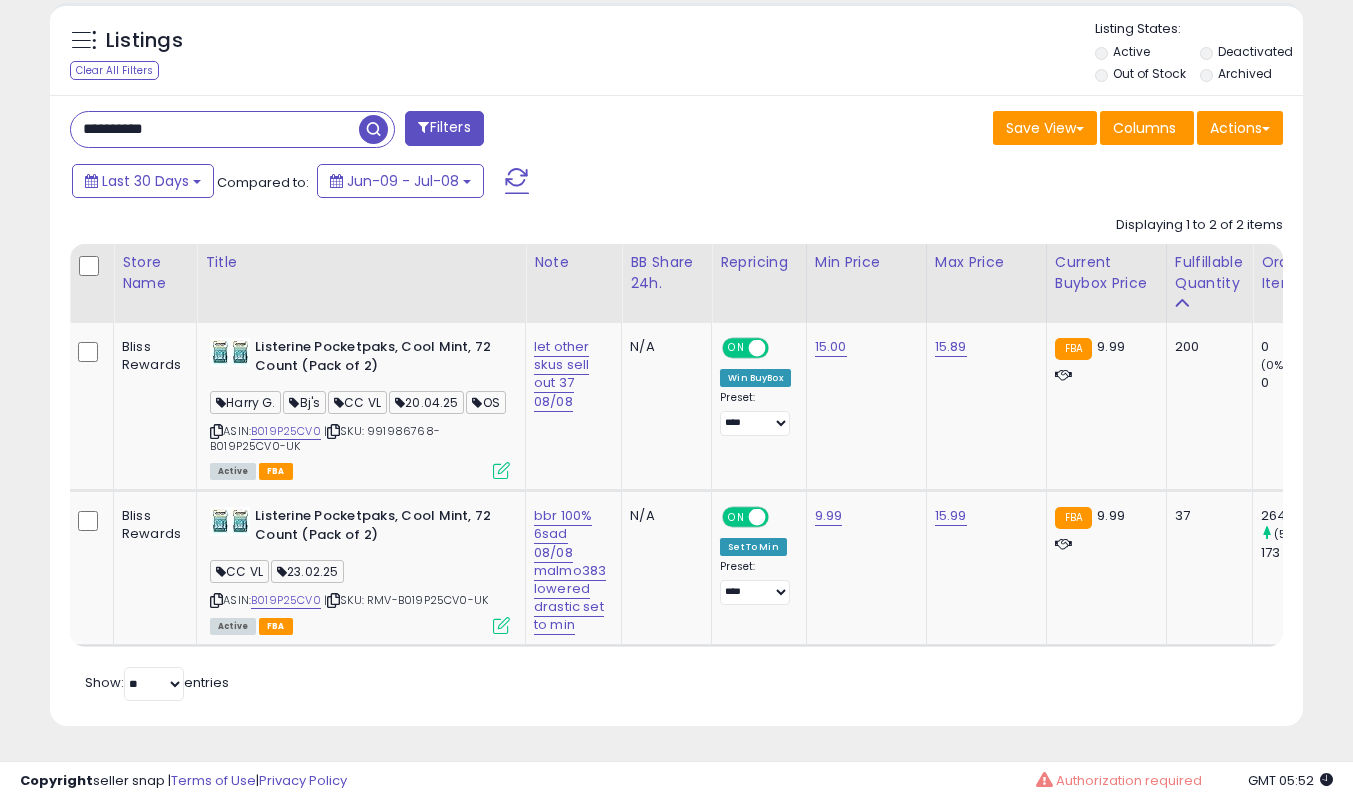 scroll, scrollTop: 0, scrollLeft: 30, axis: horizontal 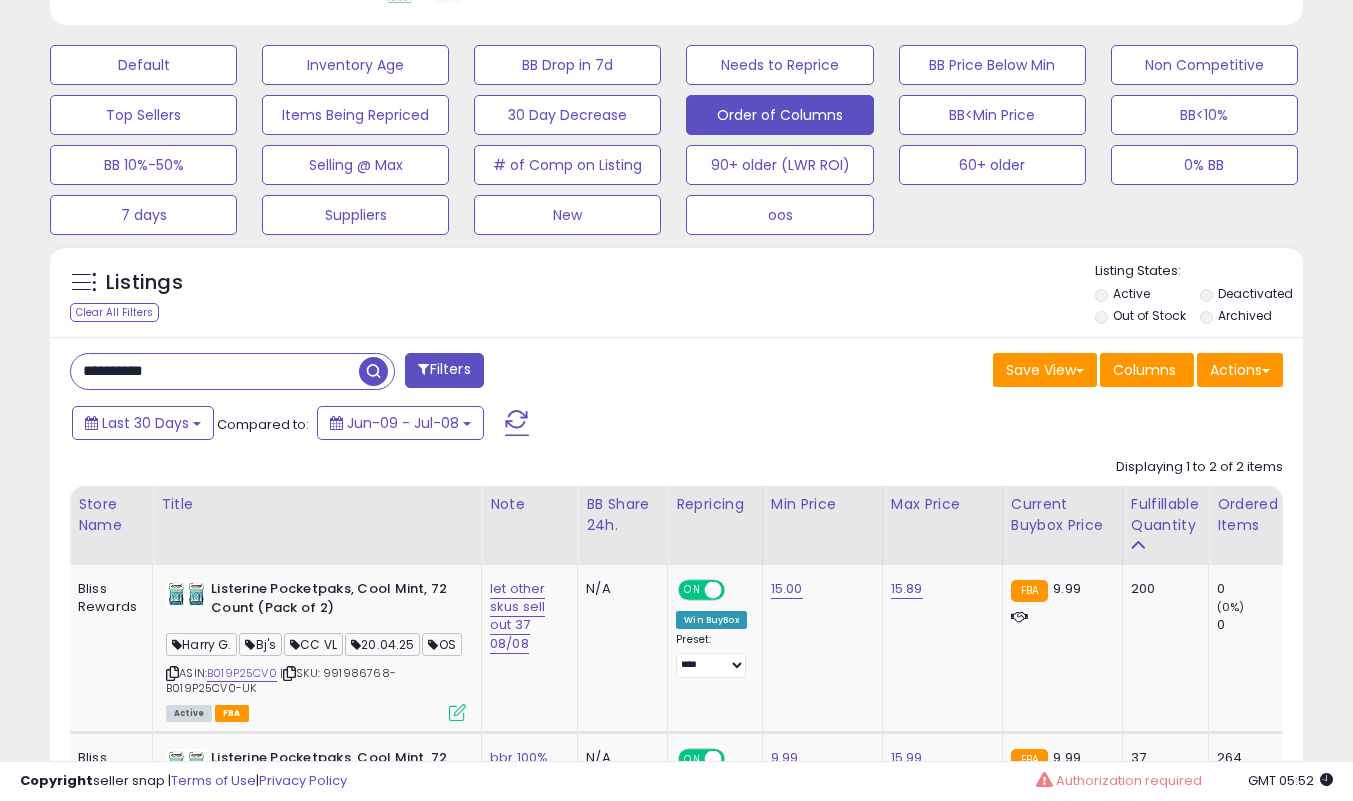 click on "**********" at bounding box center (215, 371) 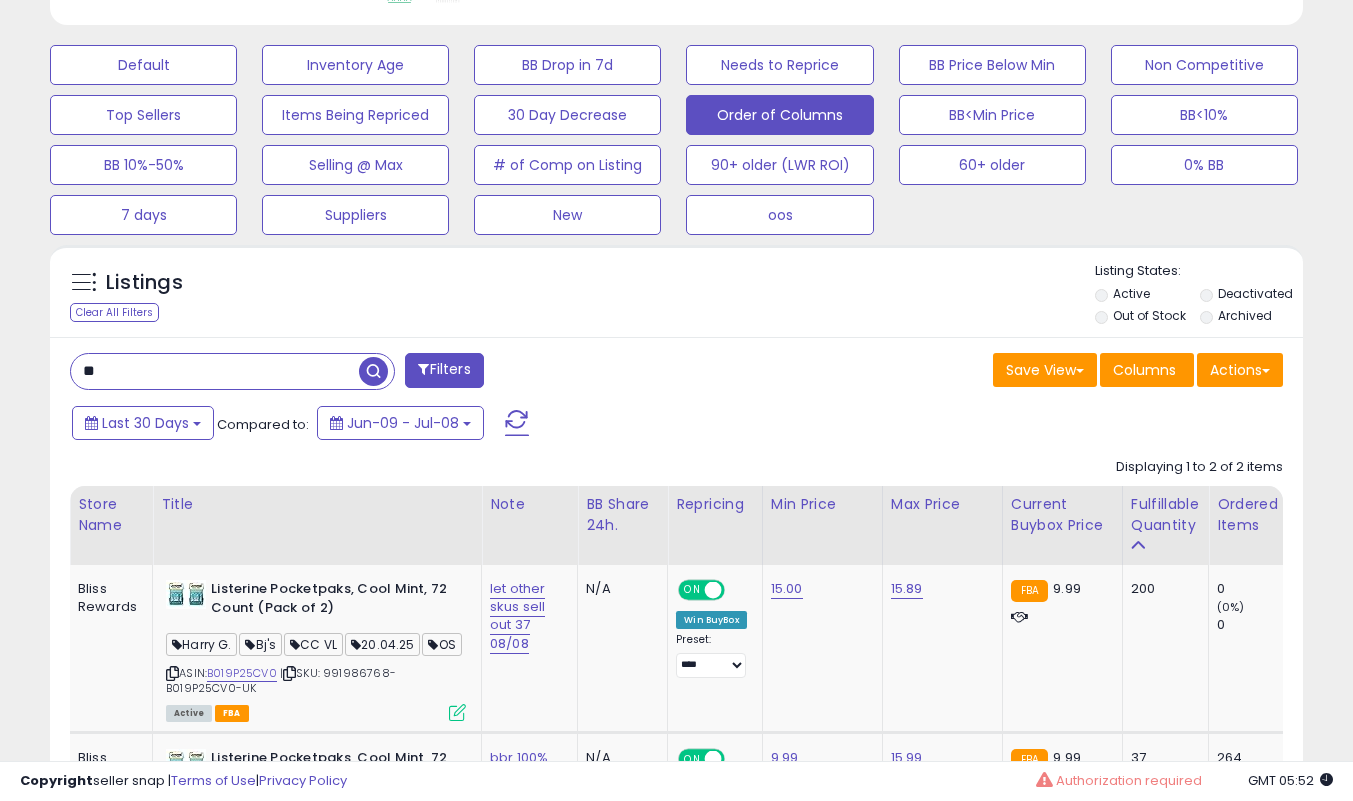 type on "*" 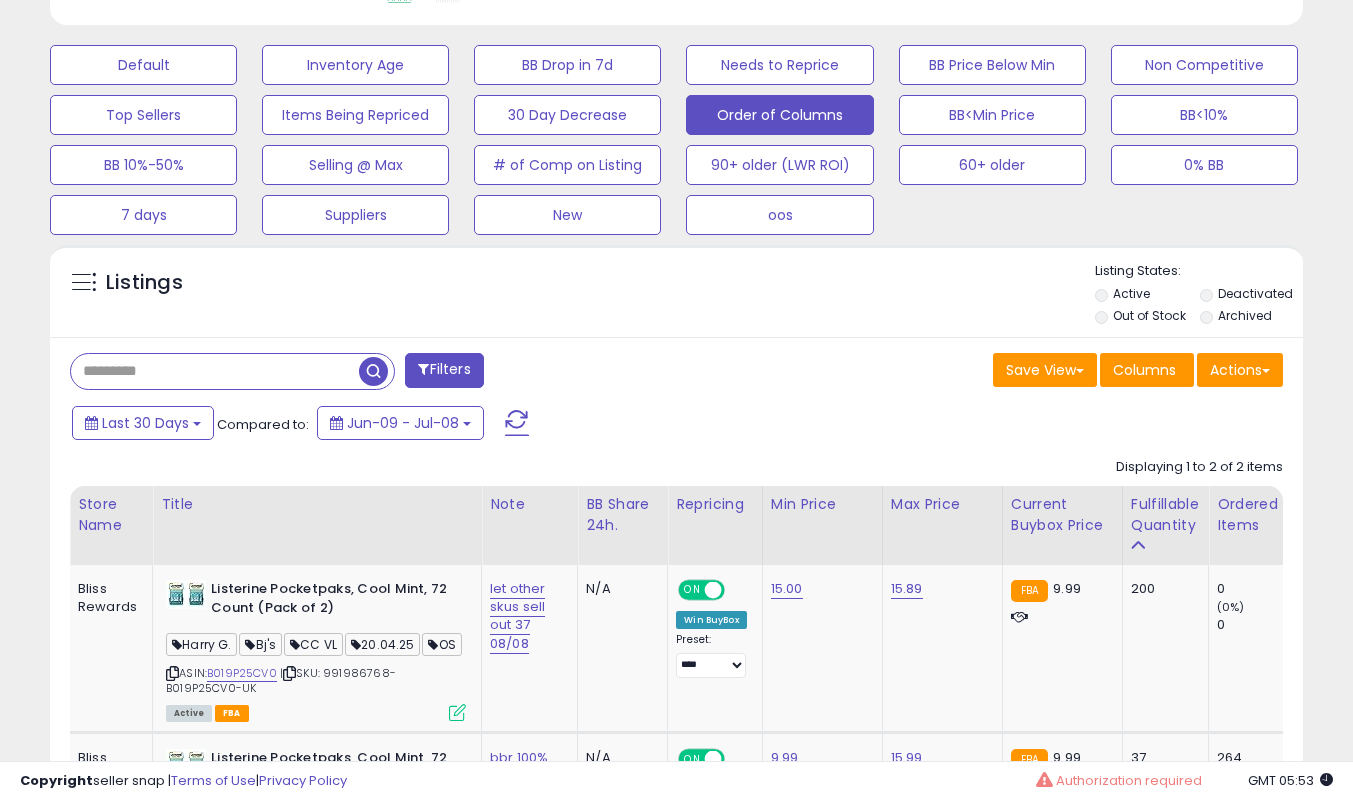 type 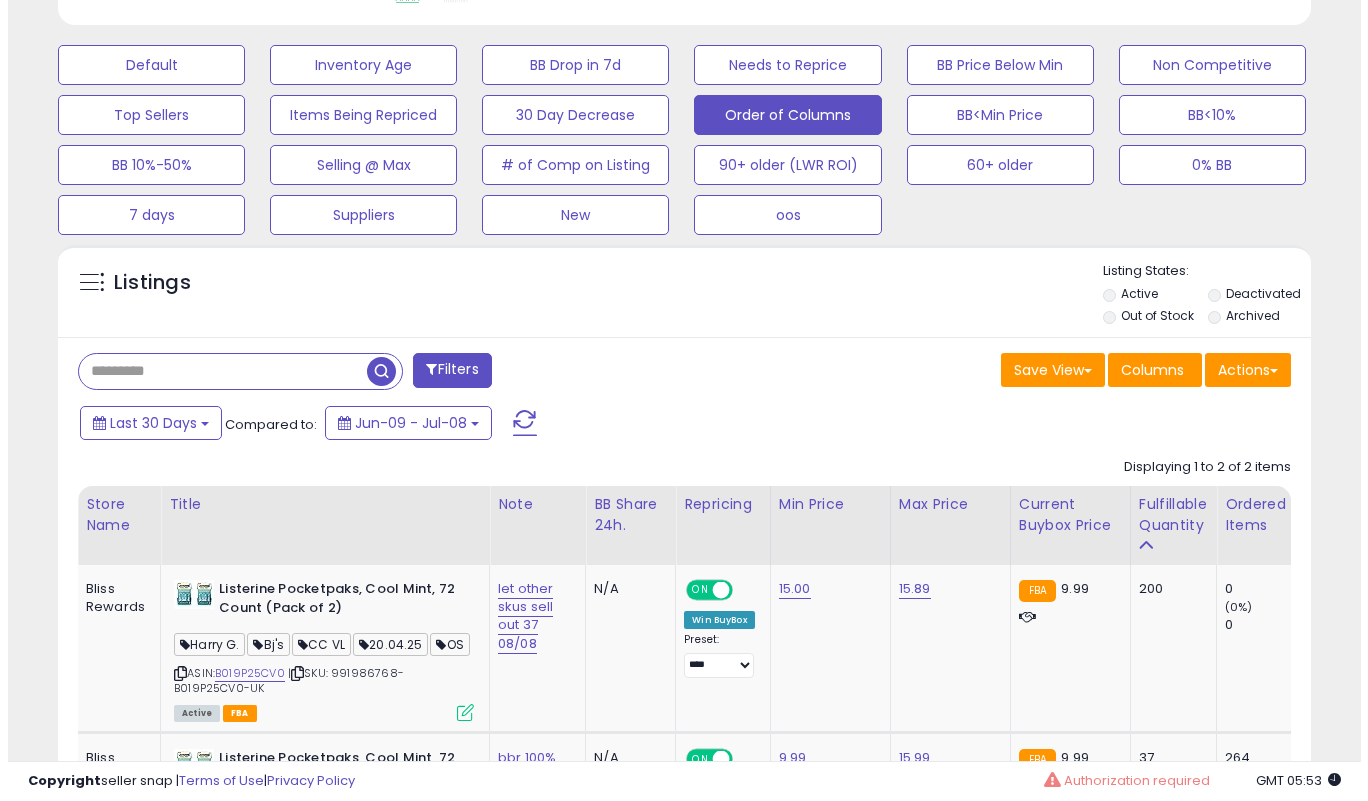 scroll, scrollTop: 519, scrollLeft: 0, axis: vertical 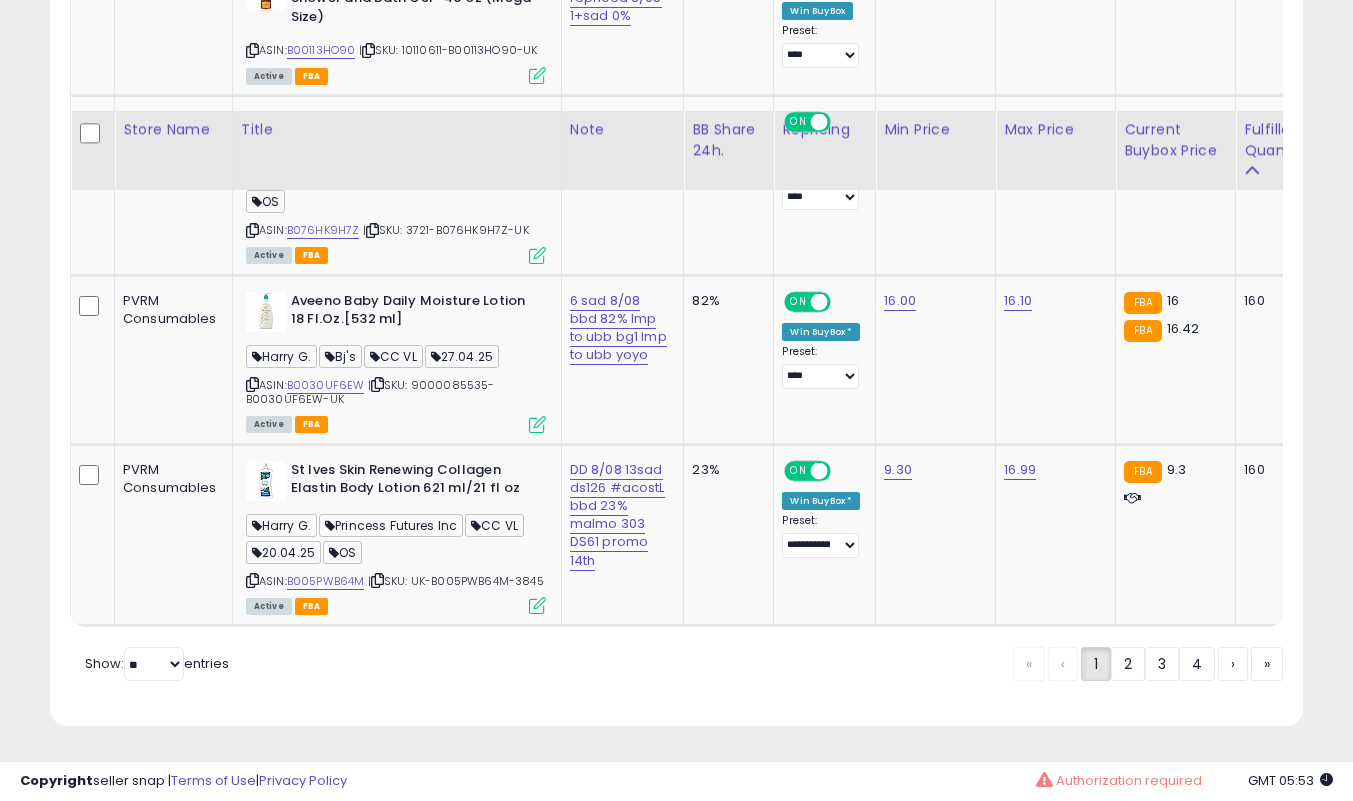 click on "2" 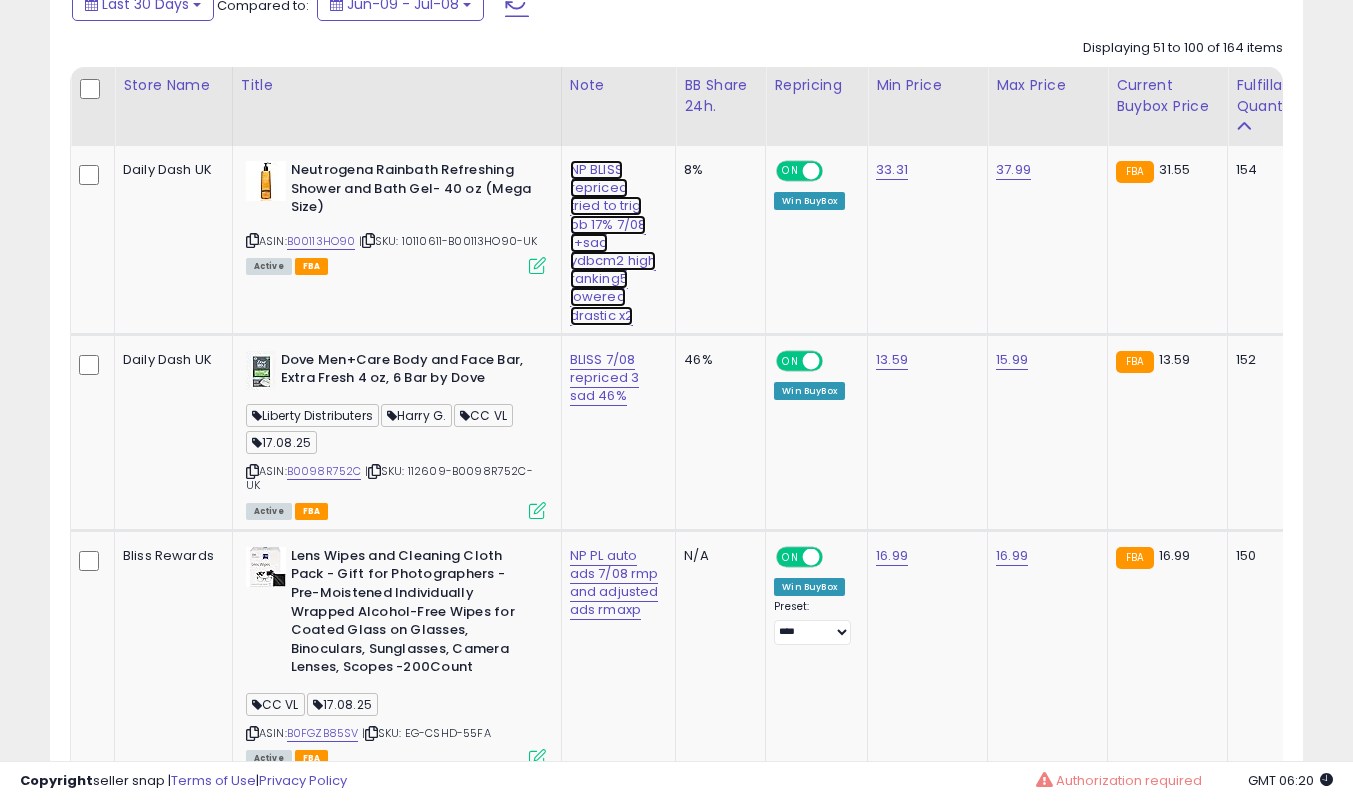 click on "NP BLISS repriced tried to trig bb 17% 7/08 1+sad ydbcm2 high ranking5 lowered drastic x2" at bounding box center (613, 243) 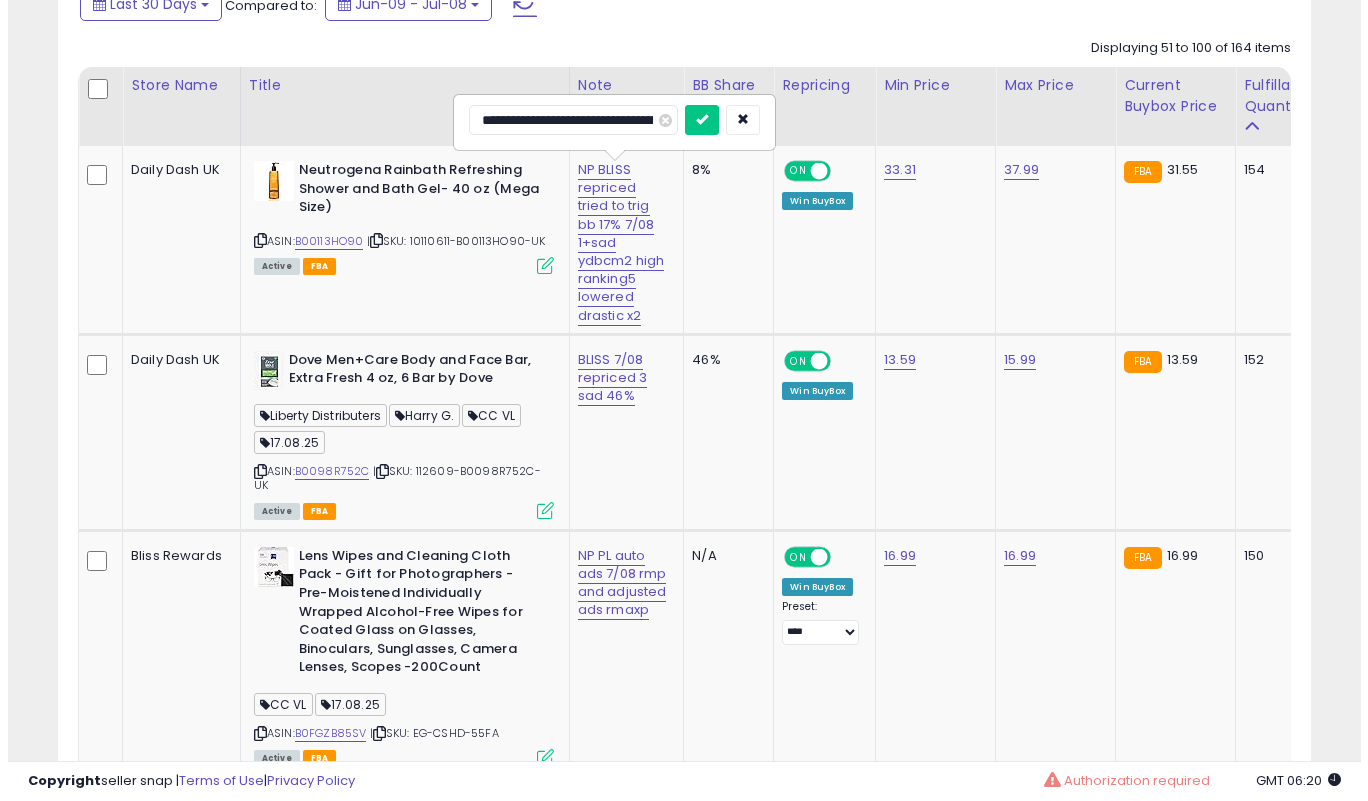 scroll, scrollTop: 0, scrollLeft: 82, axis: horizontal 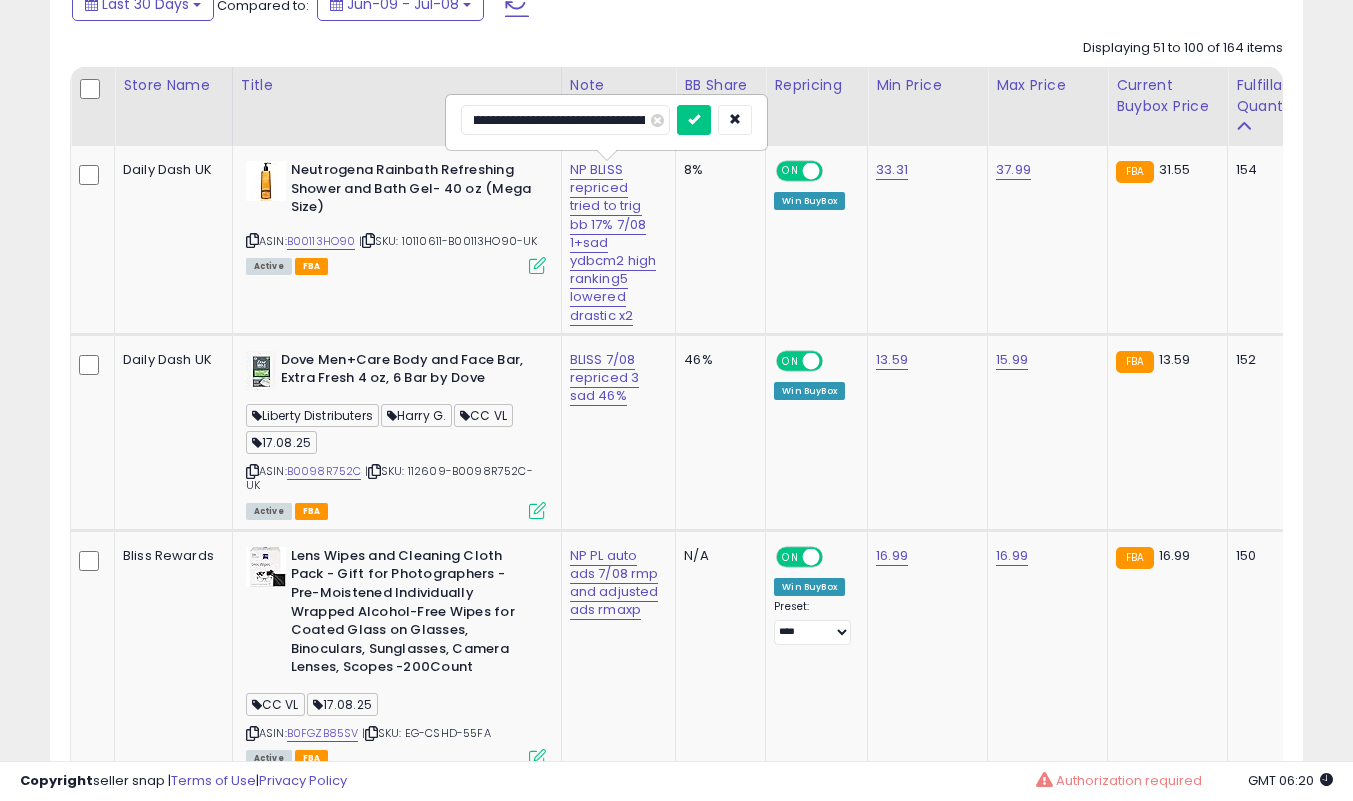 type on "**********" 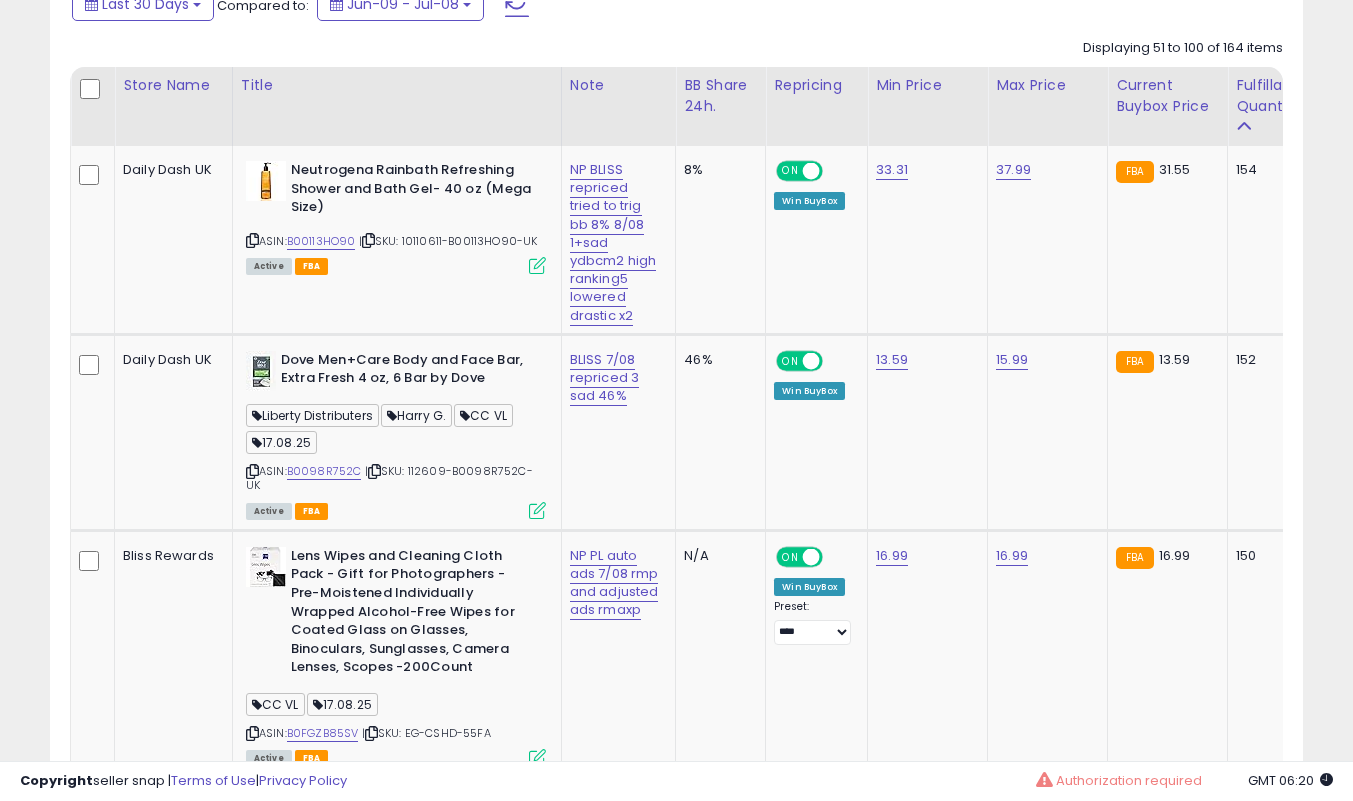 click at bounding box center (537, 265) 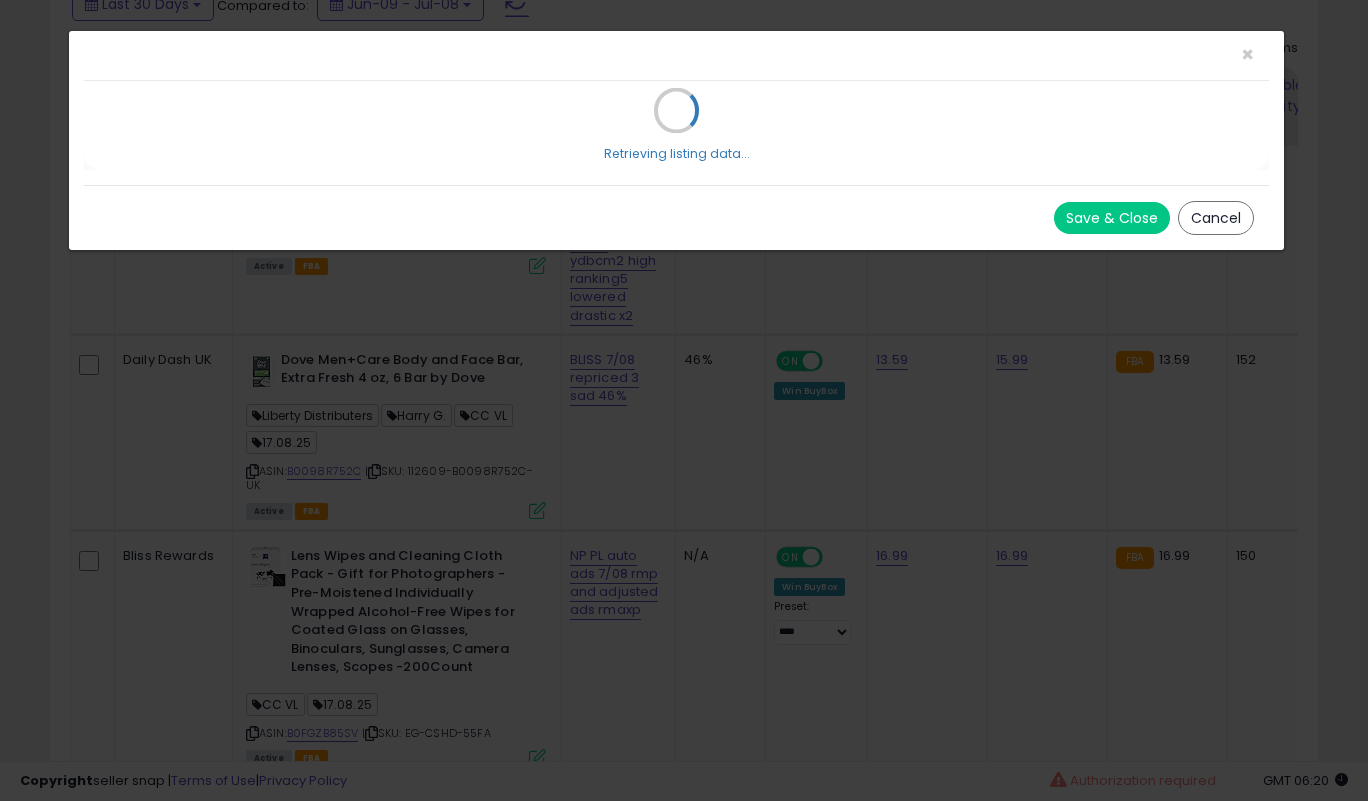 scroll, scrollTop: 999590, scrollLeft: 999266, axis: both 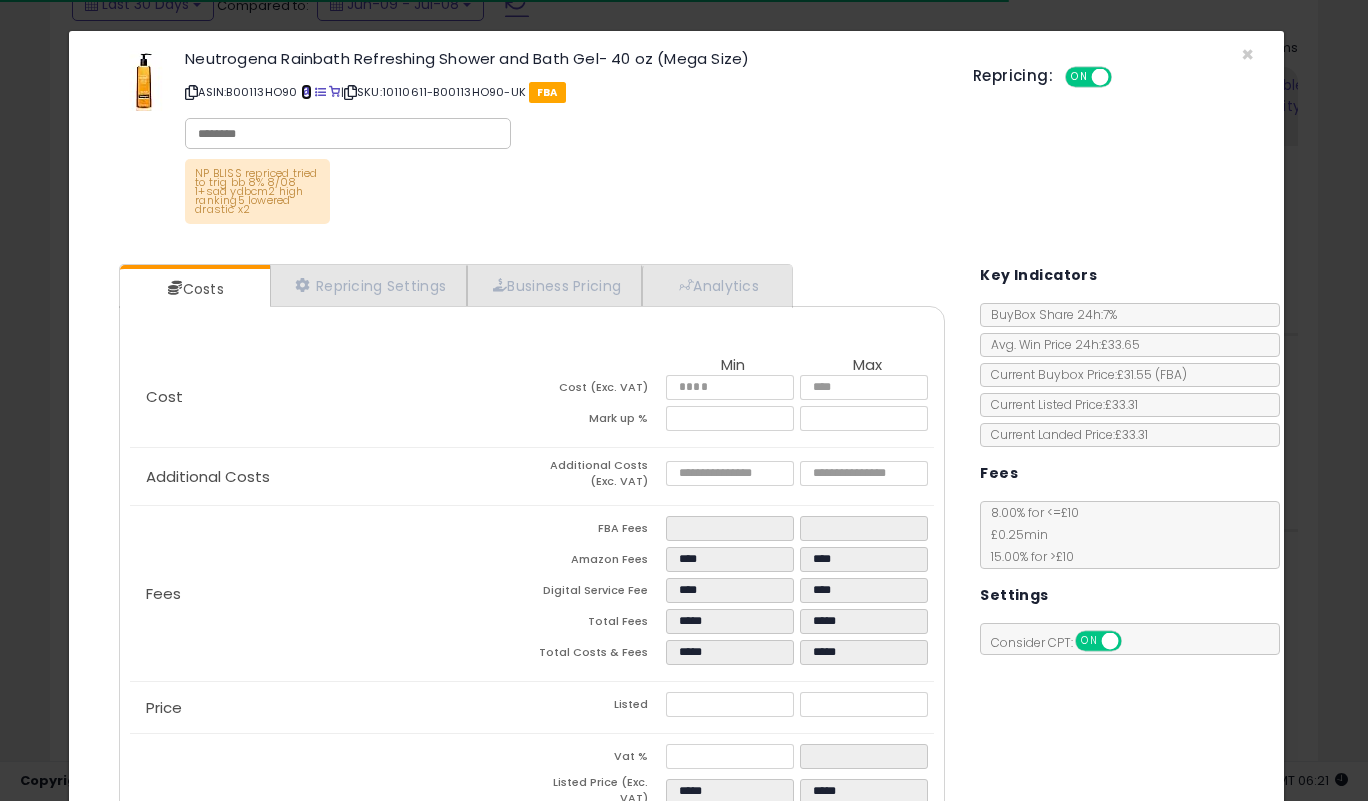 click at bounding box center (306, 92) 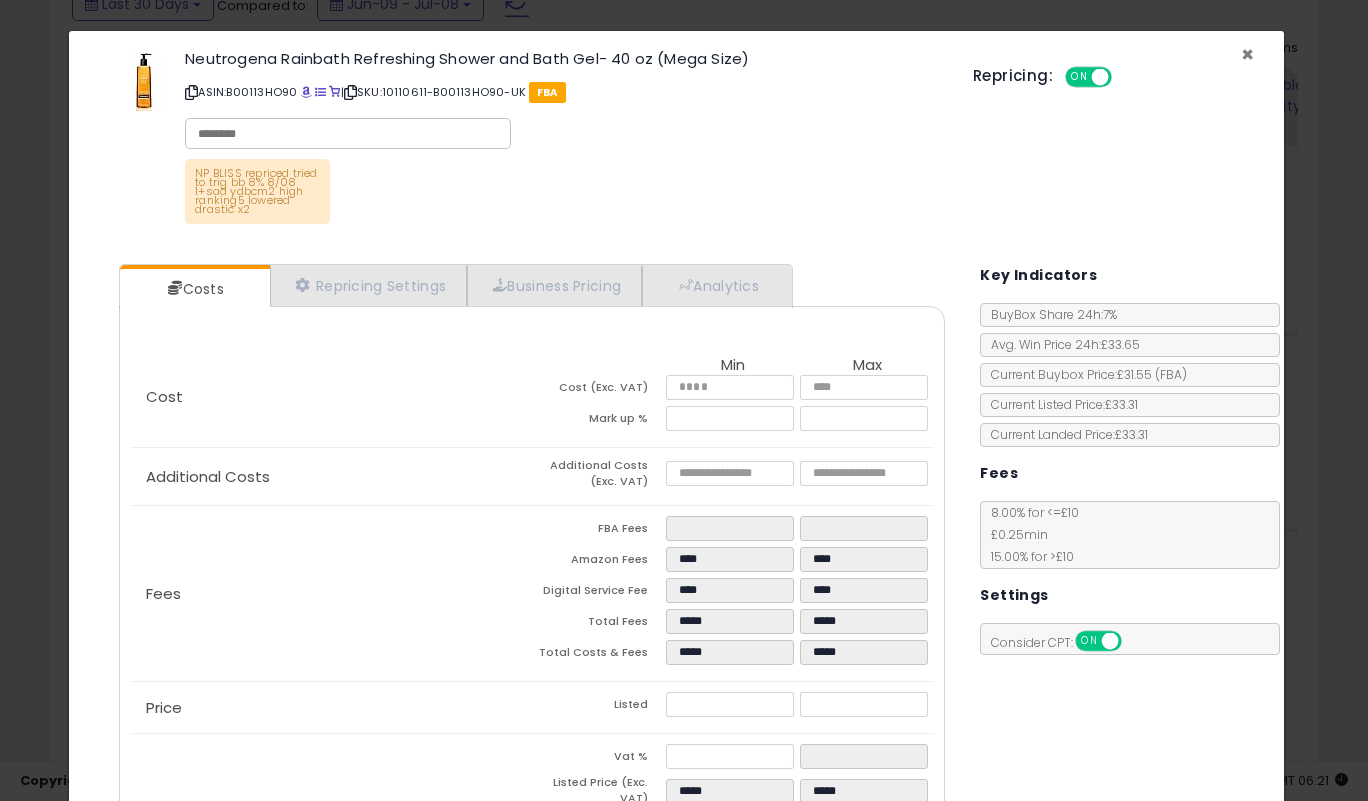 click on "×" at bounding box center [1247, 54] 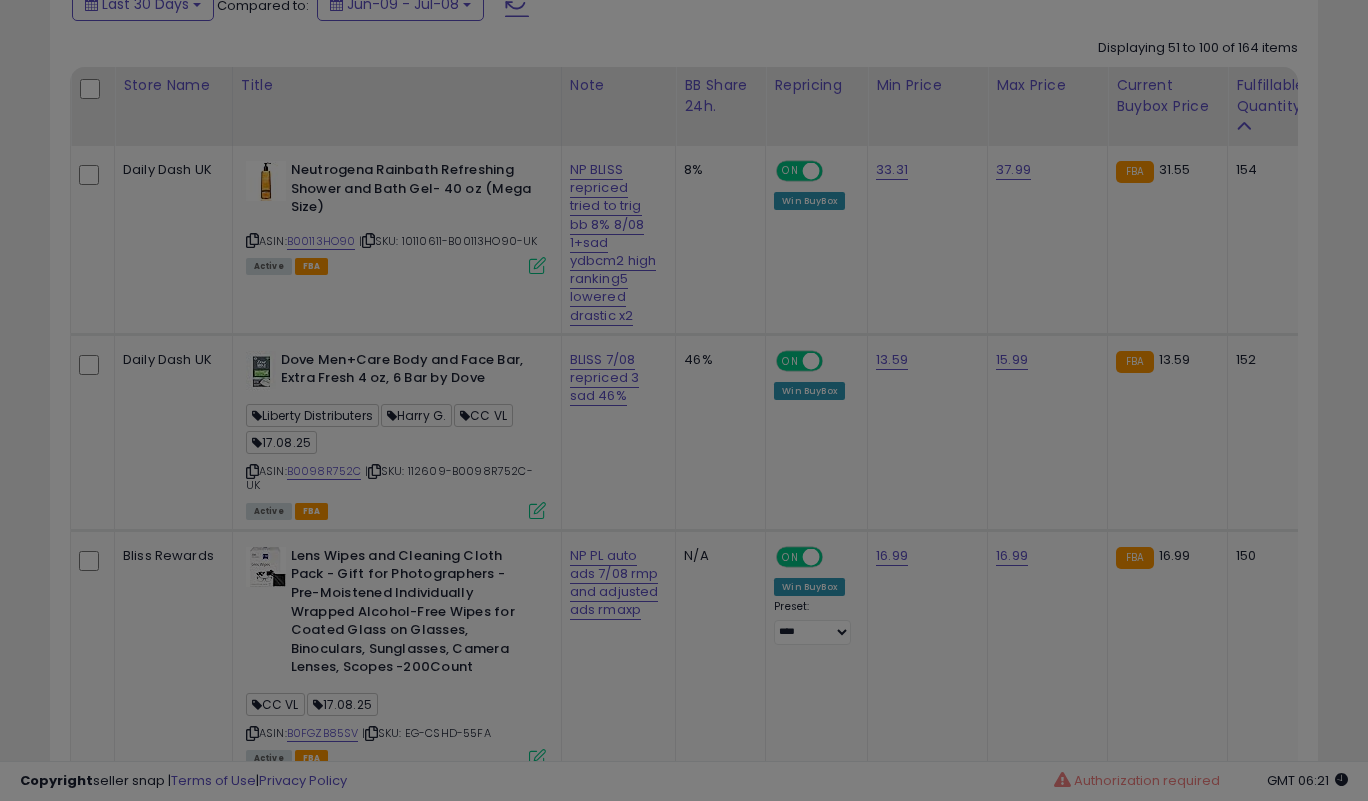 click at bounding box center [684, 400] 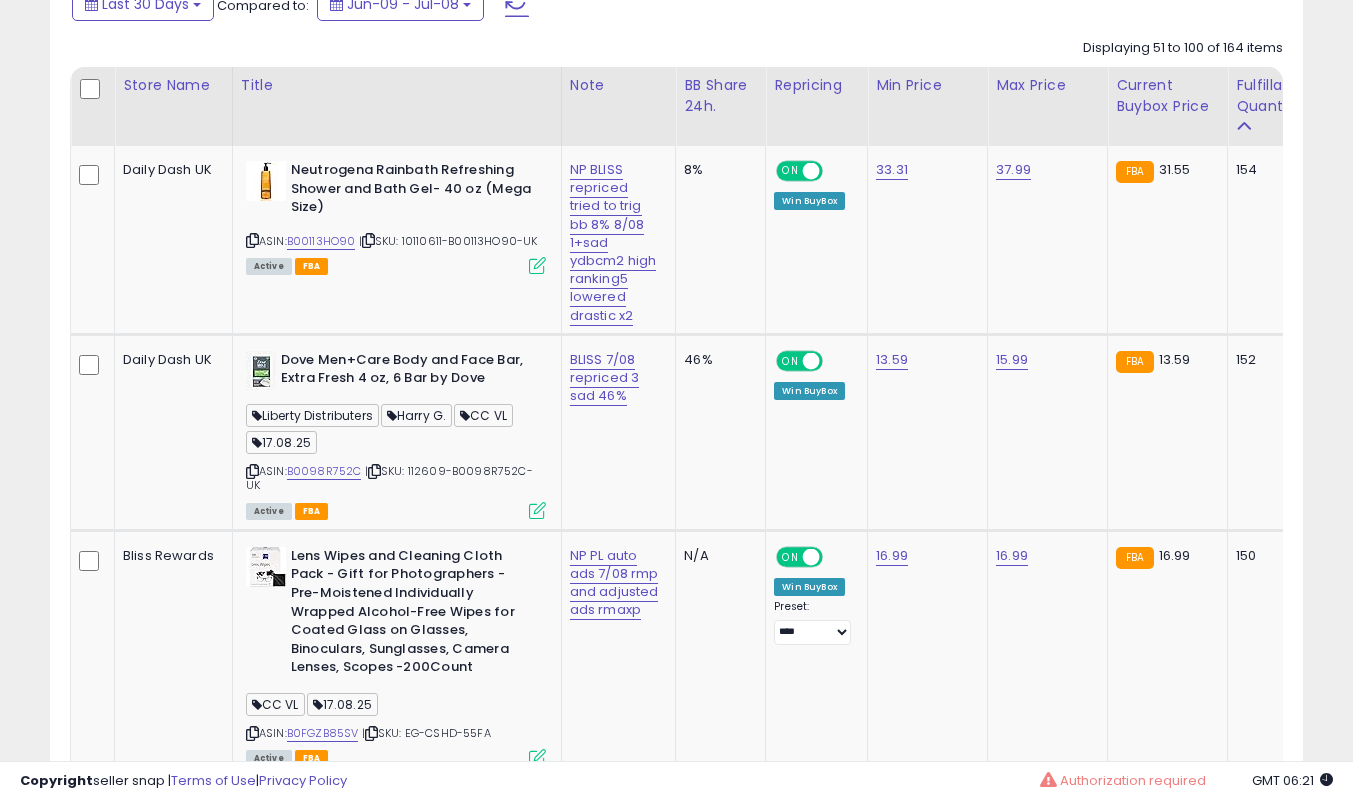 scroll, scrollTop: 410, scrollLeft: 725, axis: both 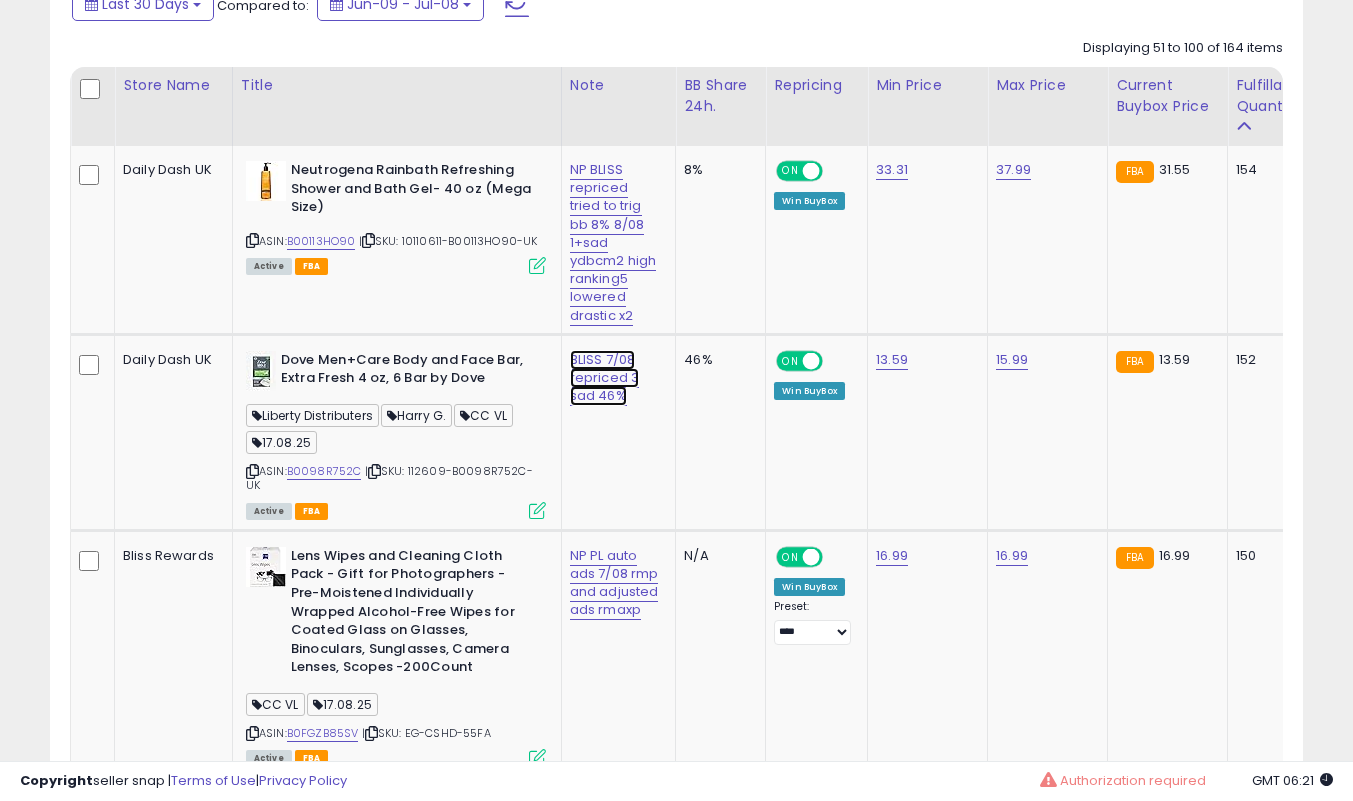click on "BLISS 7/08 repriced 3 sad 46%" at bounding box center [613, 243] 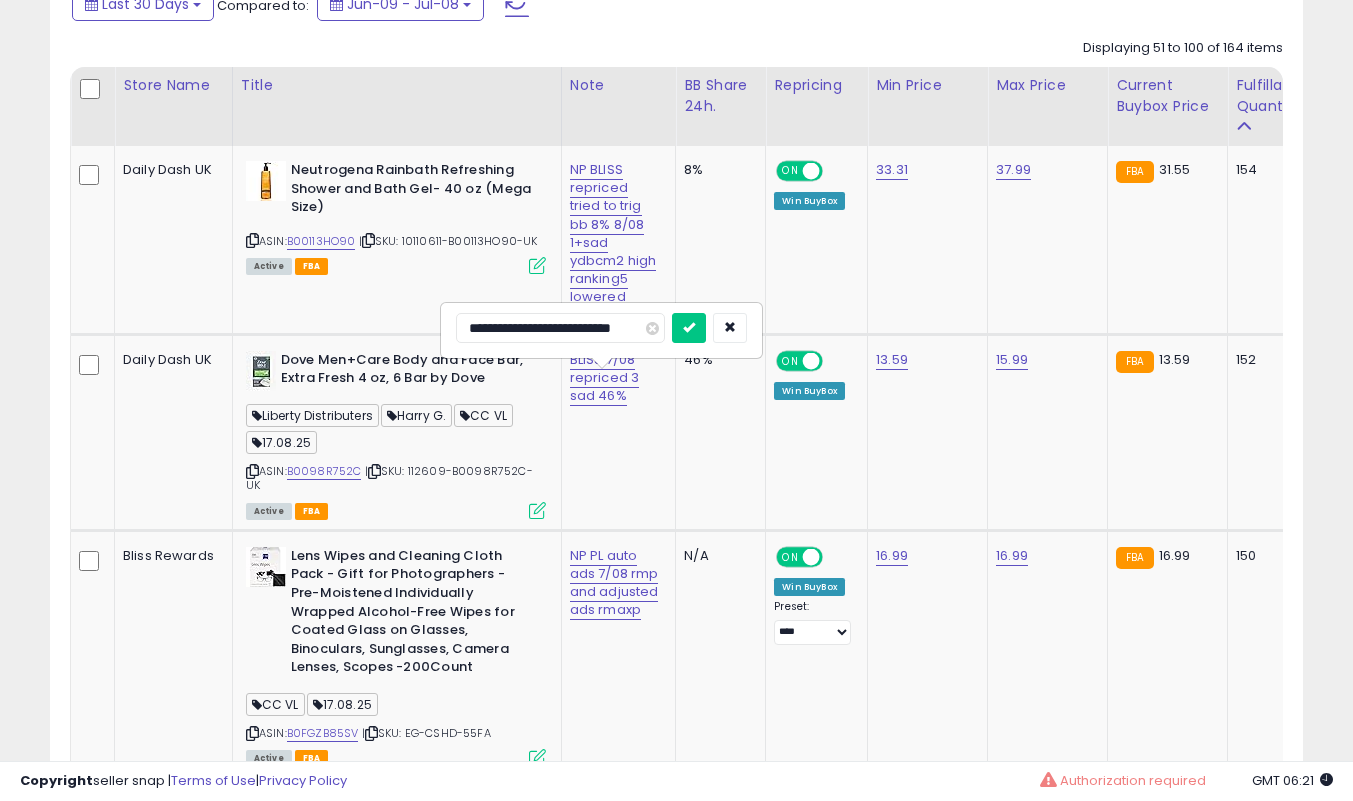 scroll, scrollTop: 0, scrollLeft: 24, axis: horizontal 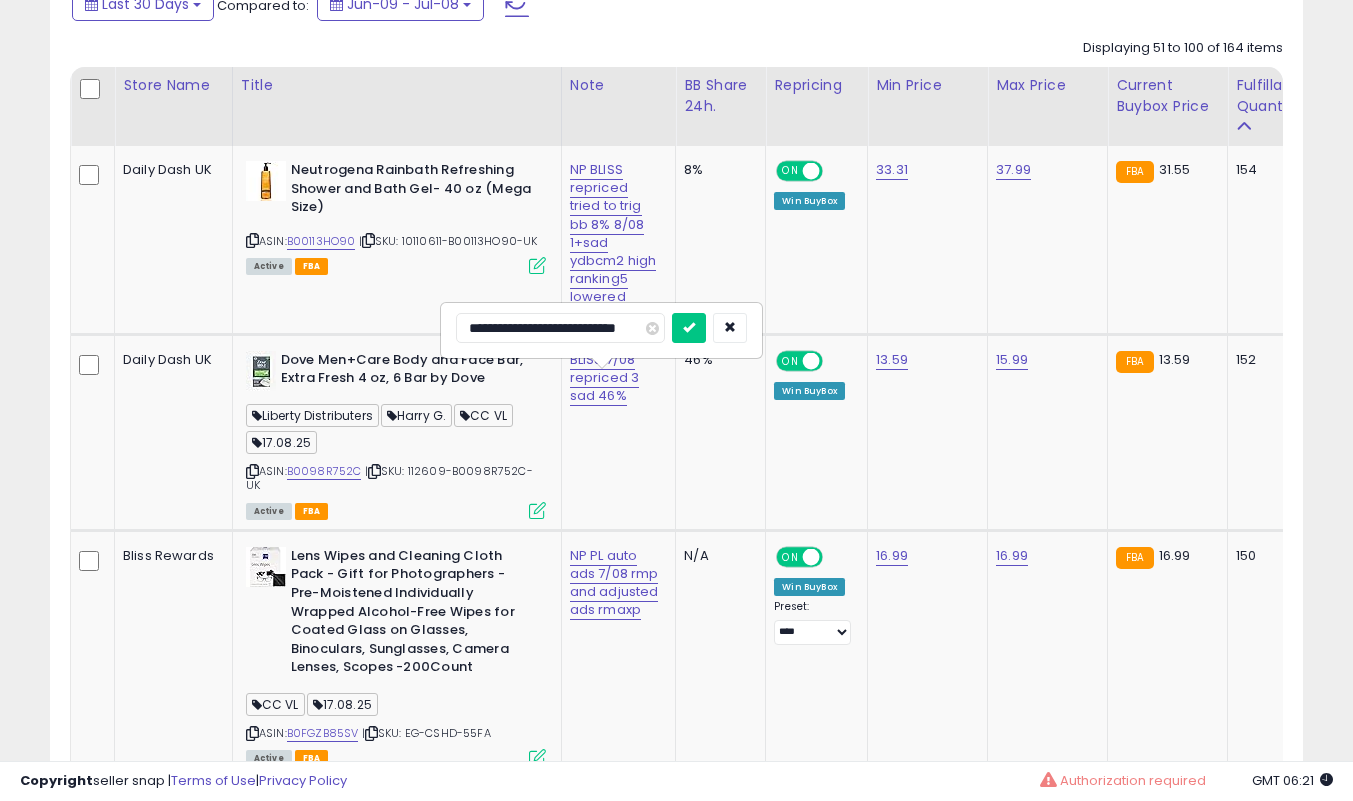 click at bounding box center [689, 328] 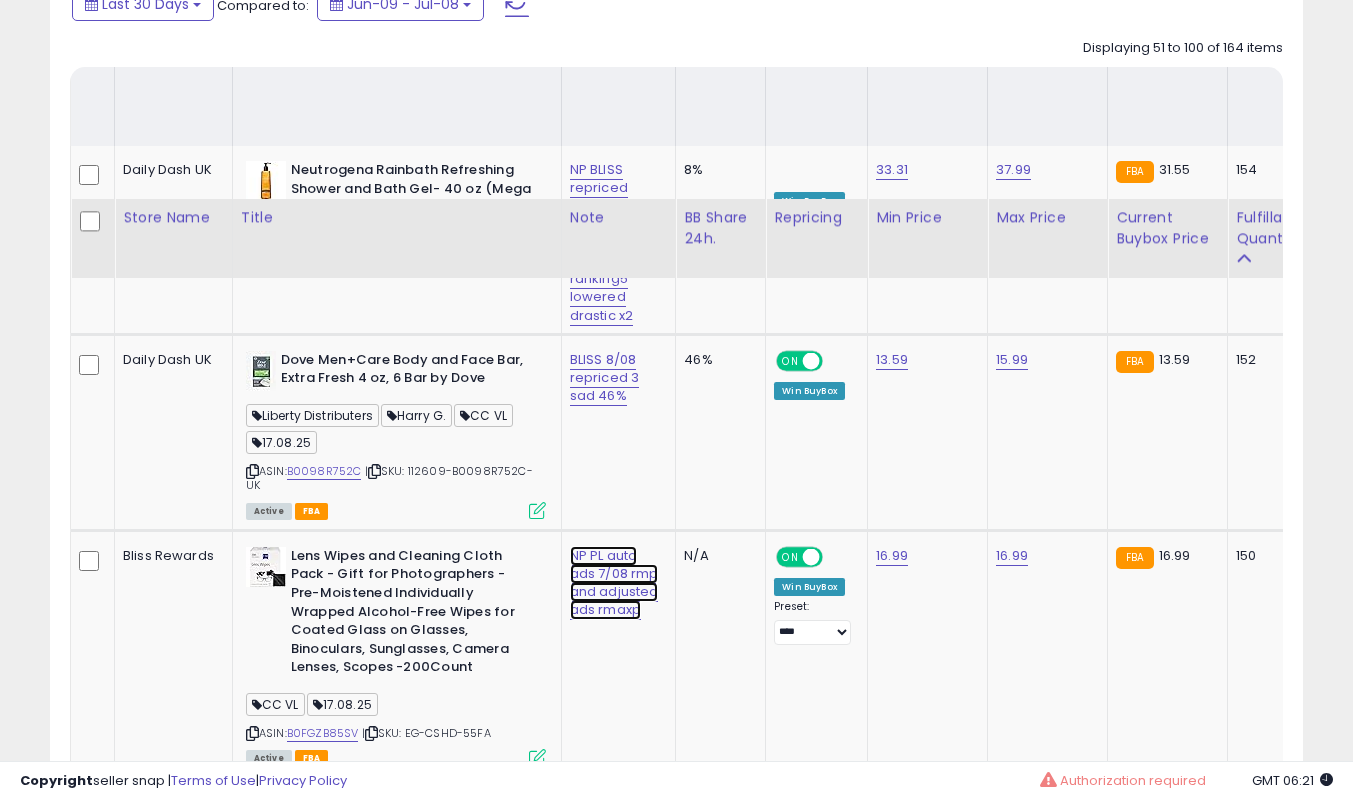 click on "NP PL auto ads 7/08 rmp and adjusted ads rmaxp" at bounding box center [613, 243] 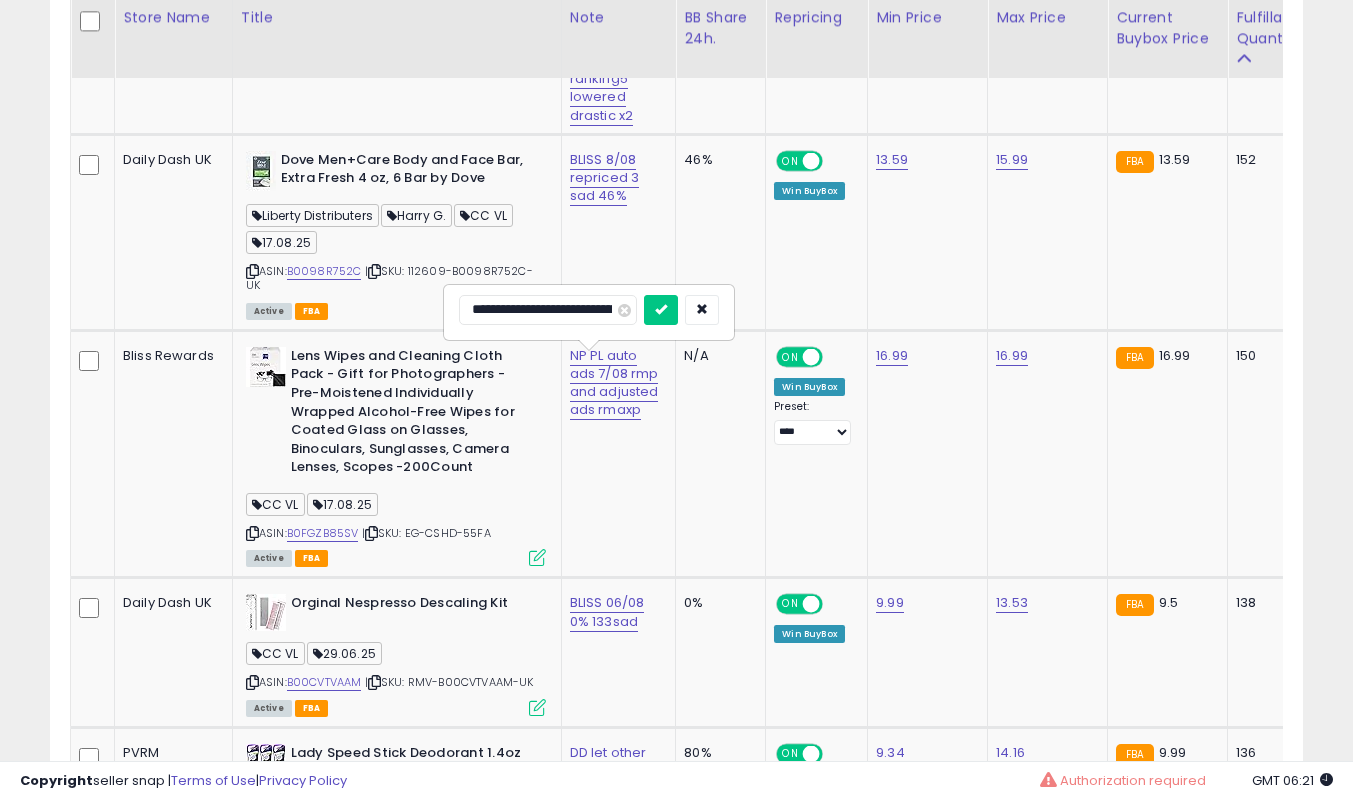 scroll, scrollTop: 0, scrollLeft: 0, axis: both 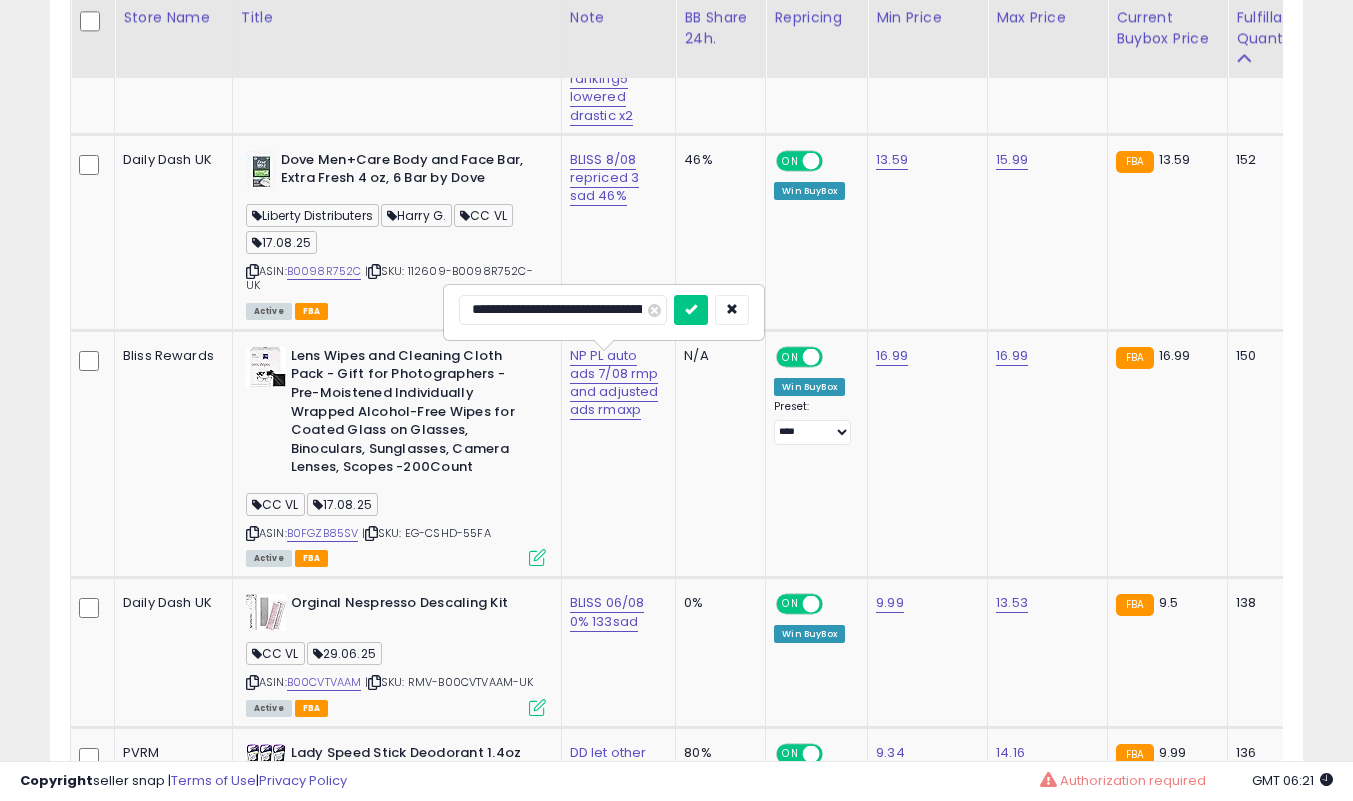 type on "**********" 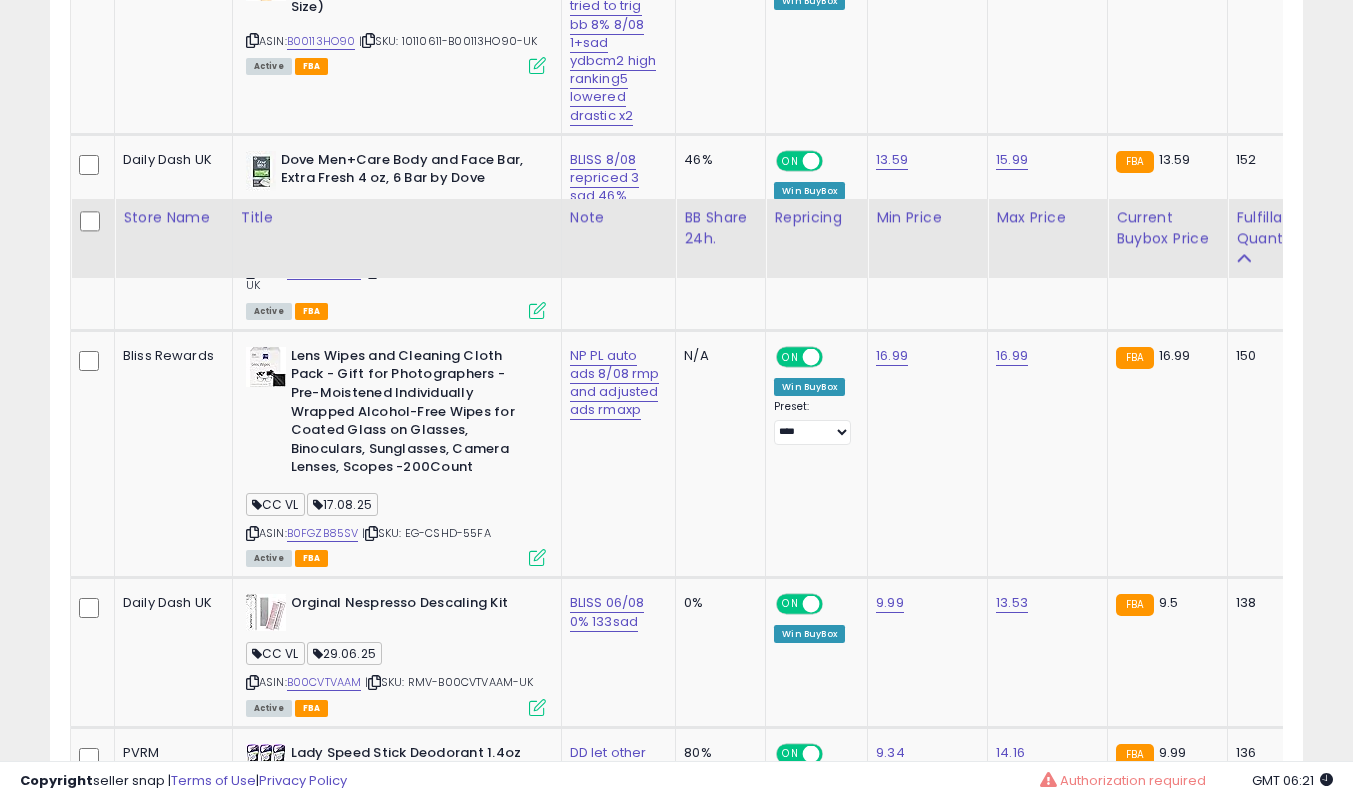 scroll, scrollTop: 1404, scrollLeft: 0, axis: vertical 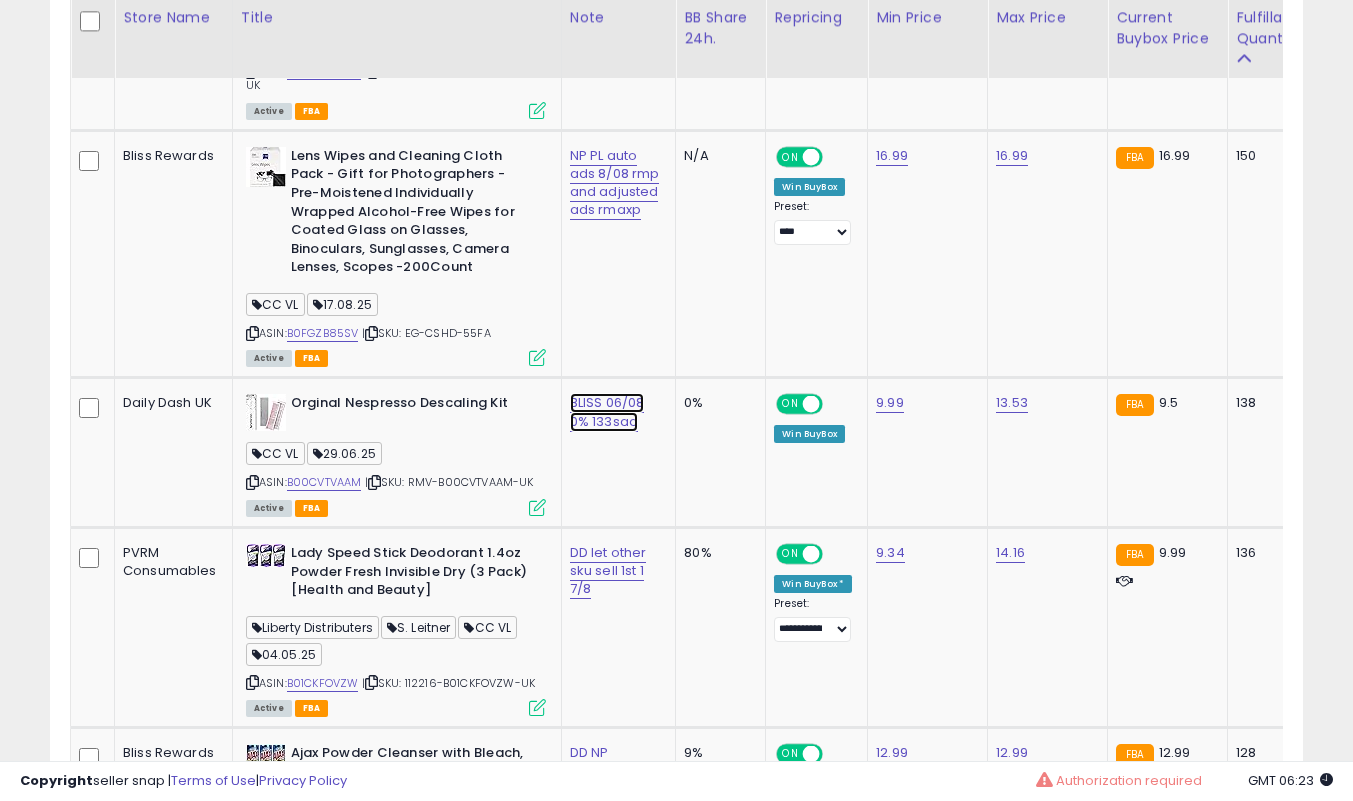 click on "BLISS 06/08 0% 133sad" at bounding box center [613, -157] 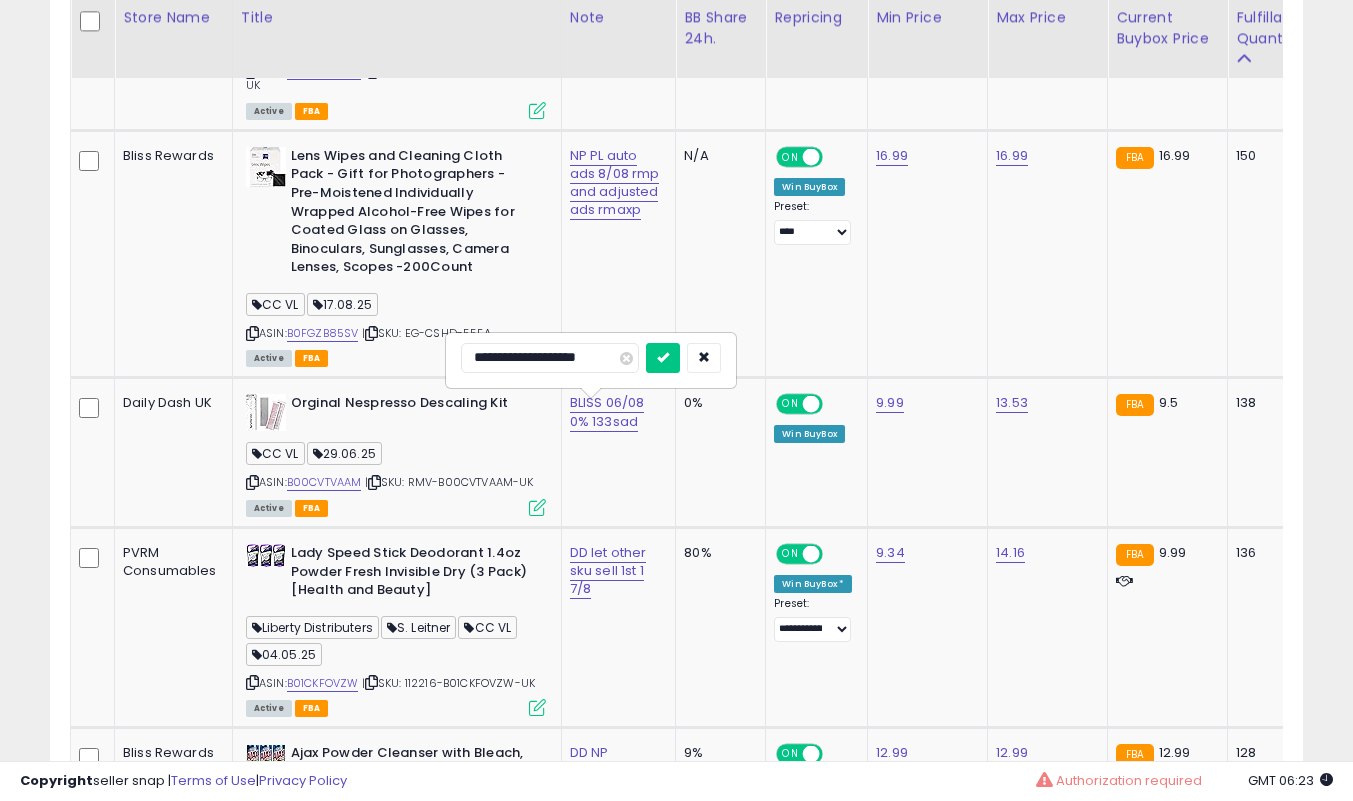 type on "**********" 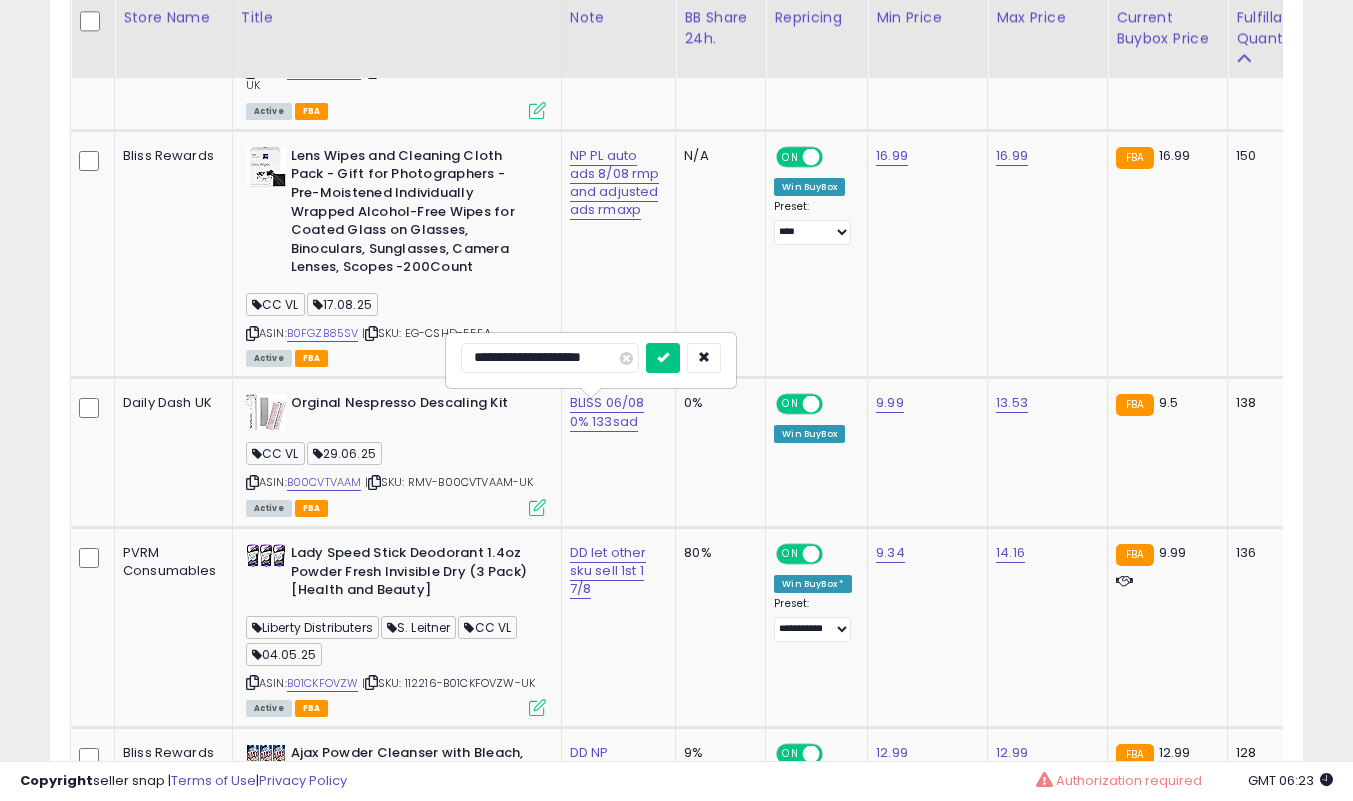 click at bounding box center (663, 358) 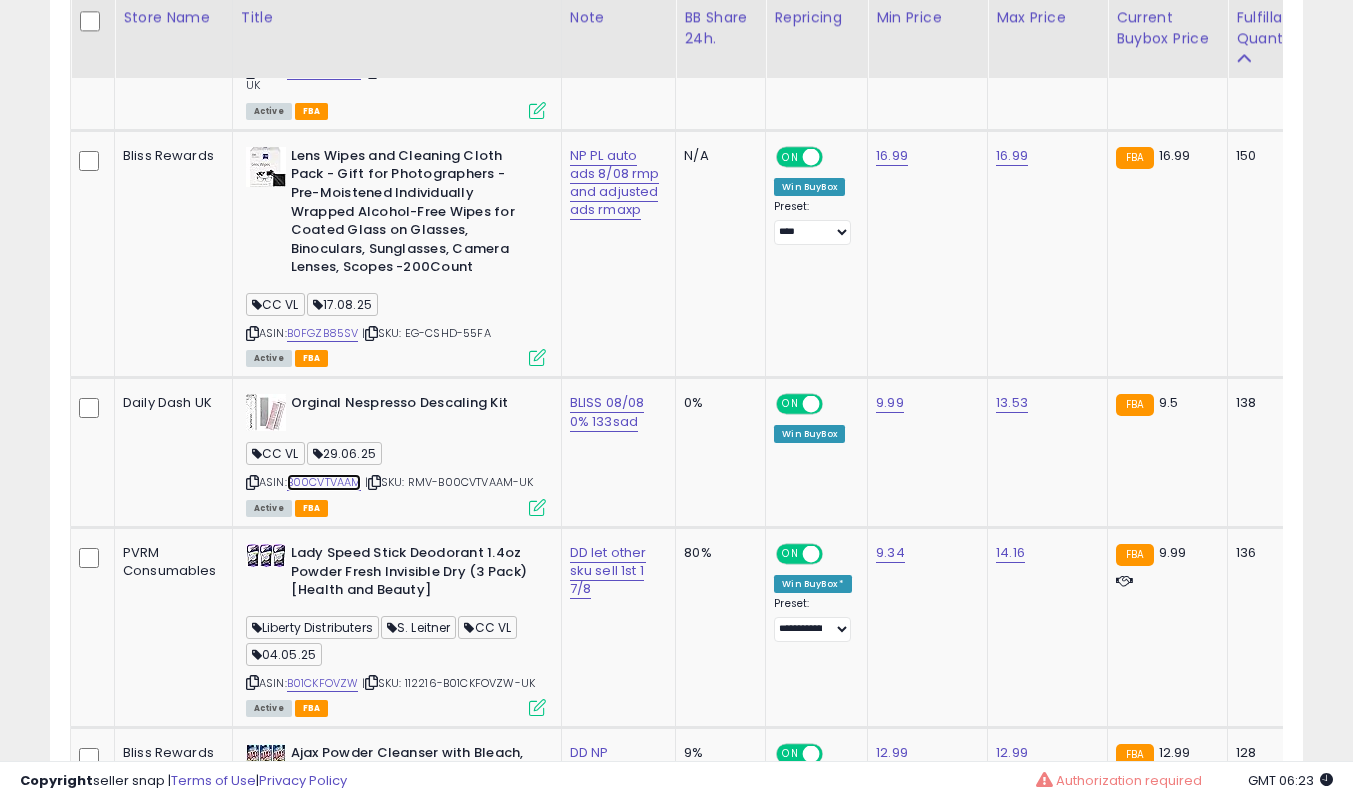 click on "B00CVTVAAM" at bounding box center (324, 482) 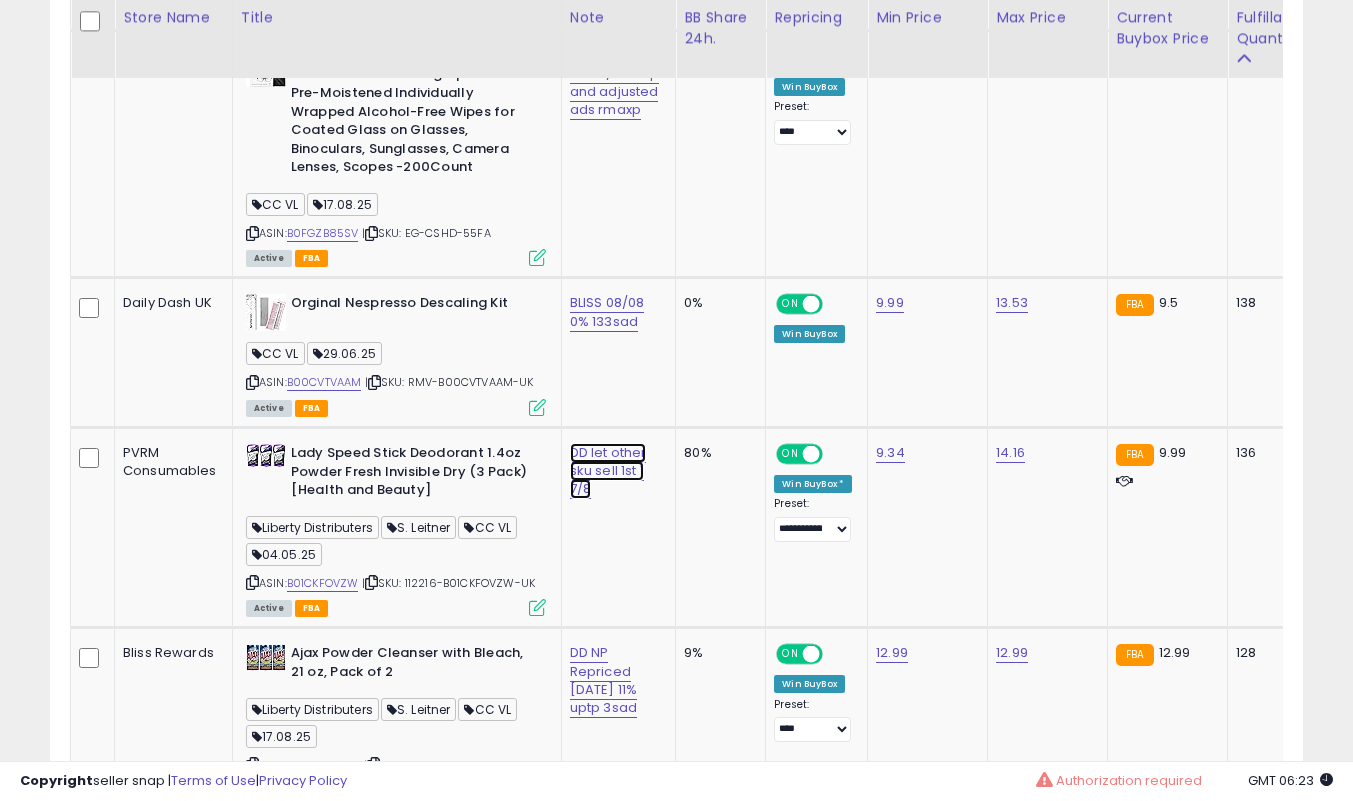click on "DD let other sku sell 1st 1 7/8" at bounding box center (613, -257) 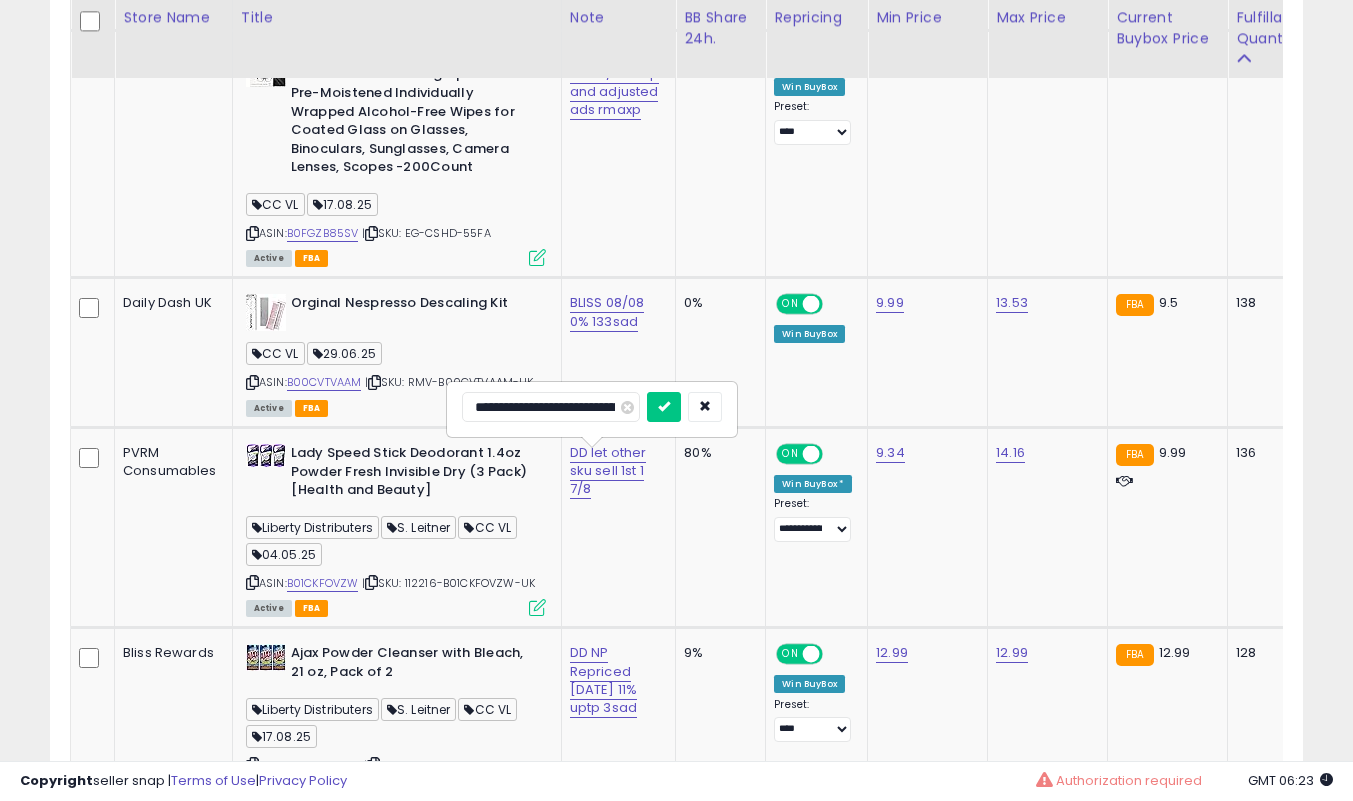 scroll, scrollTop: 0, scrollLeft: 20, axis: horizontal 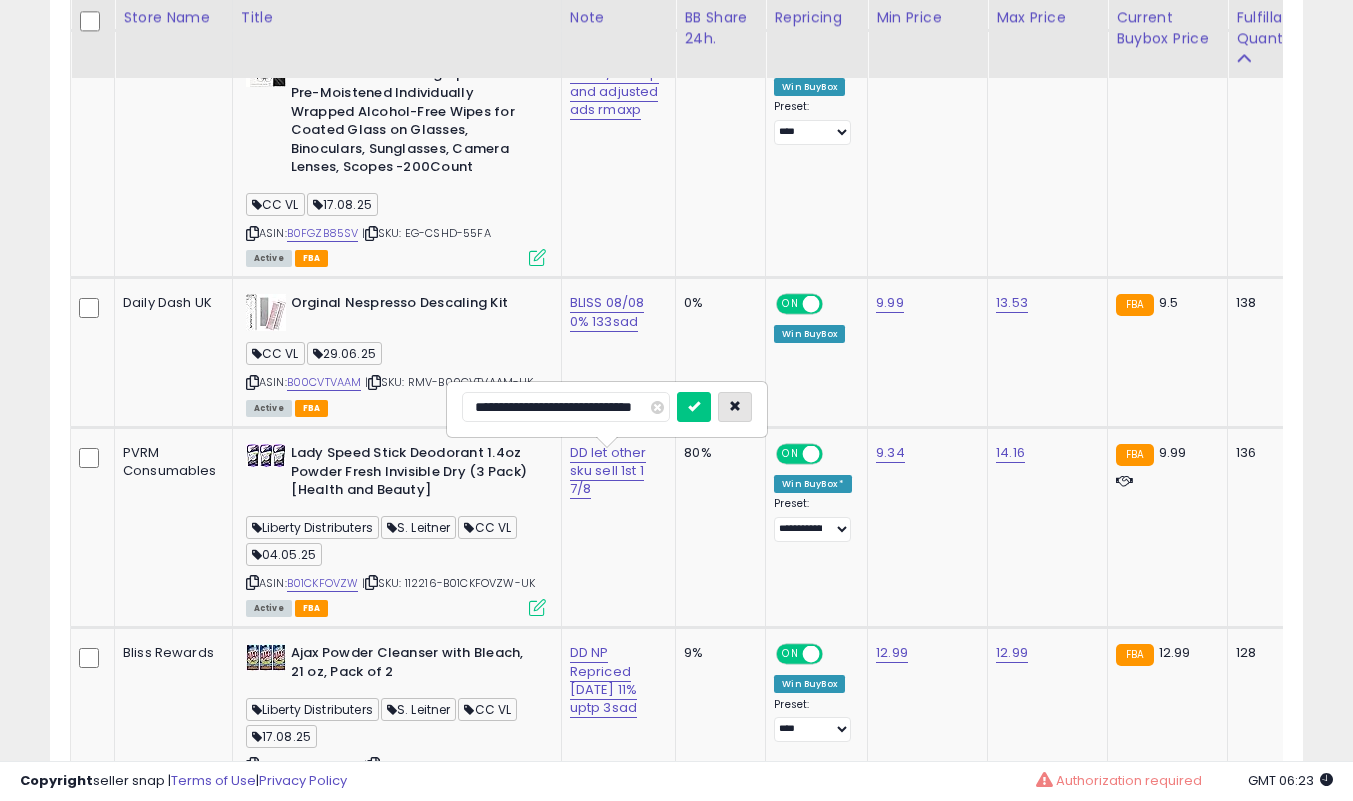 click at bounding box center (735, 407) 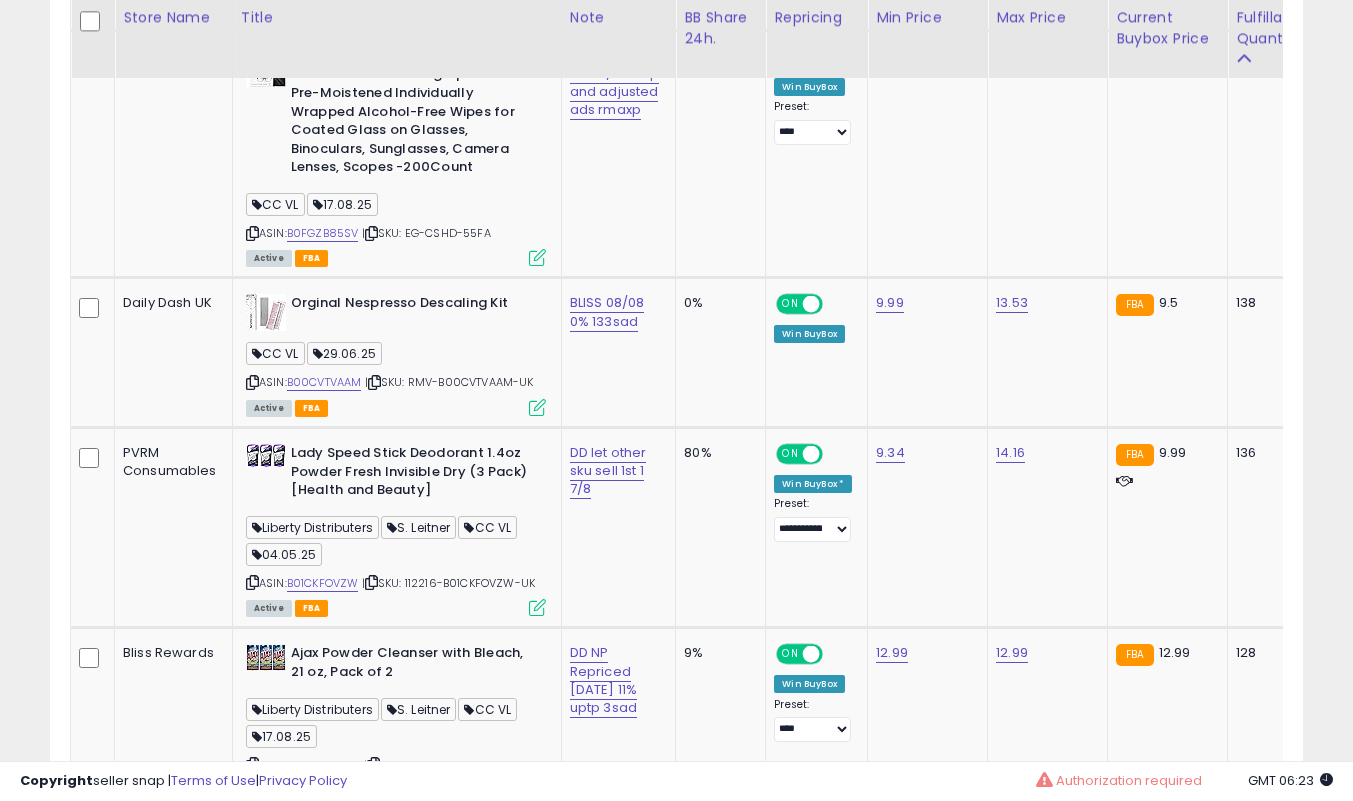 scroll, scrollTop: 0, scrollLeft: 0, axis: both 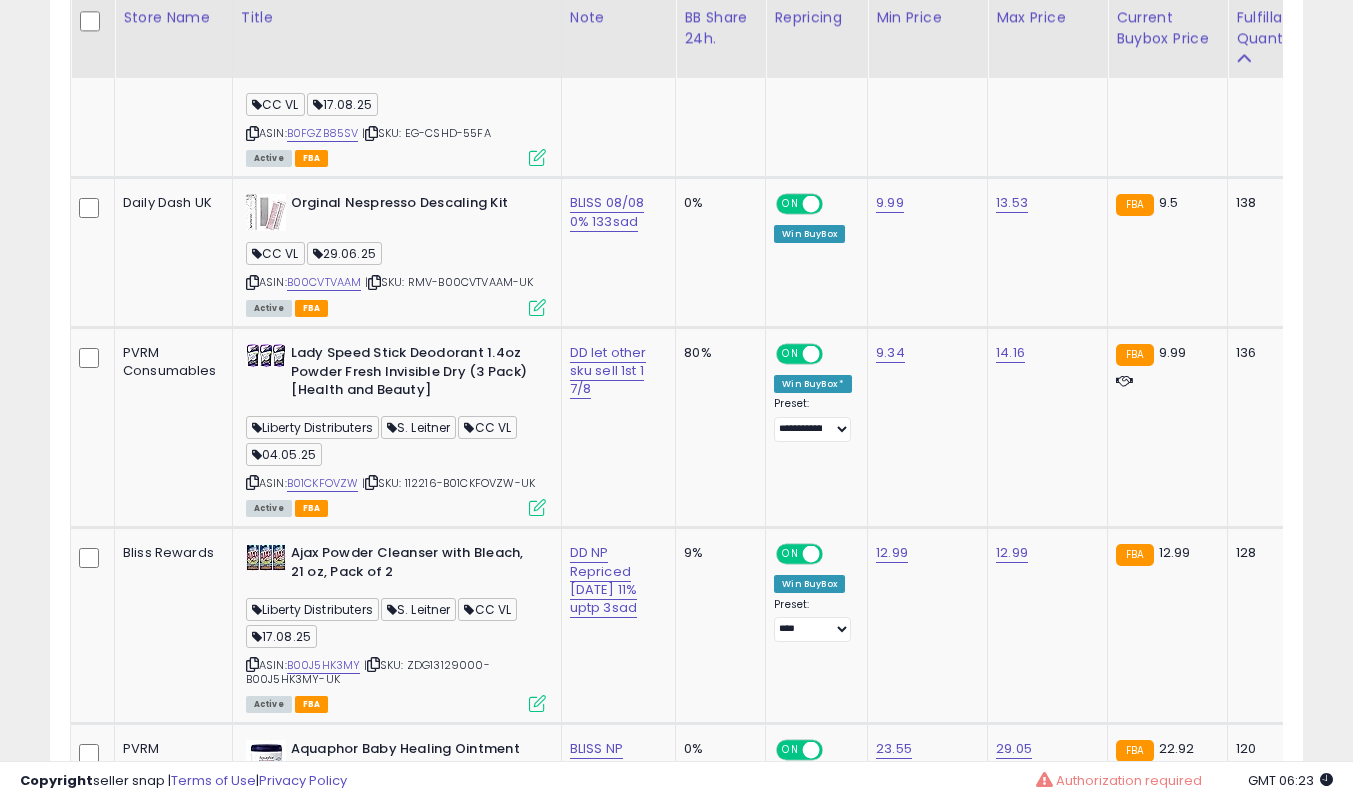 drag, startPoint x: 0, startPoint y: 560, endPoint x: 79, endPoint y: 541, distance: 81.25269 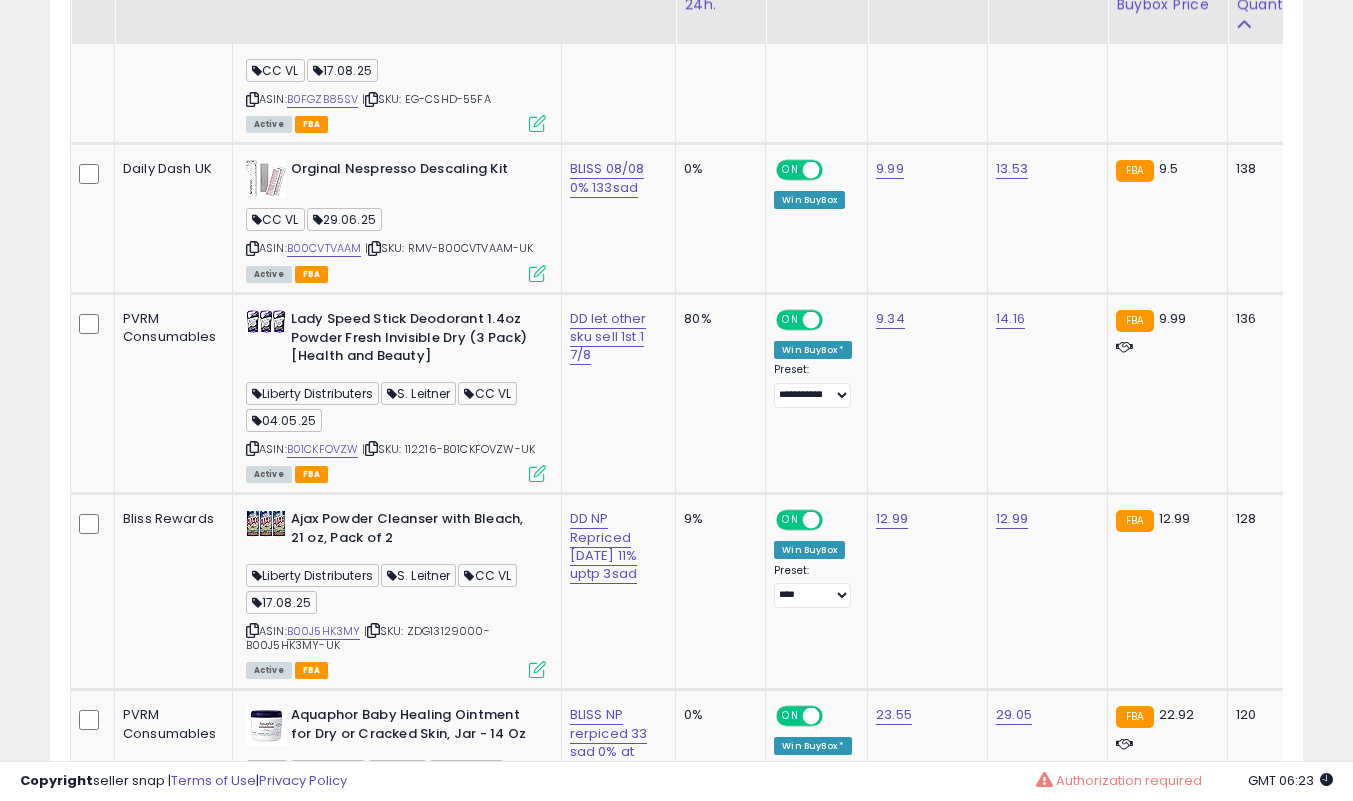 scroll, scrollTop: 1704, scrollLeft: 0, axis: vertical 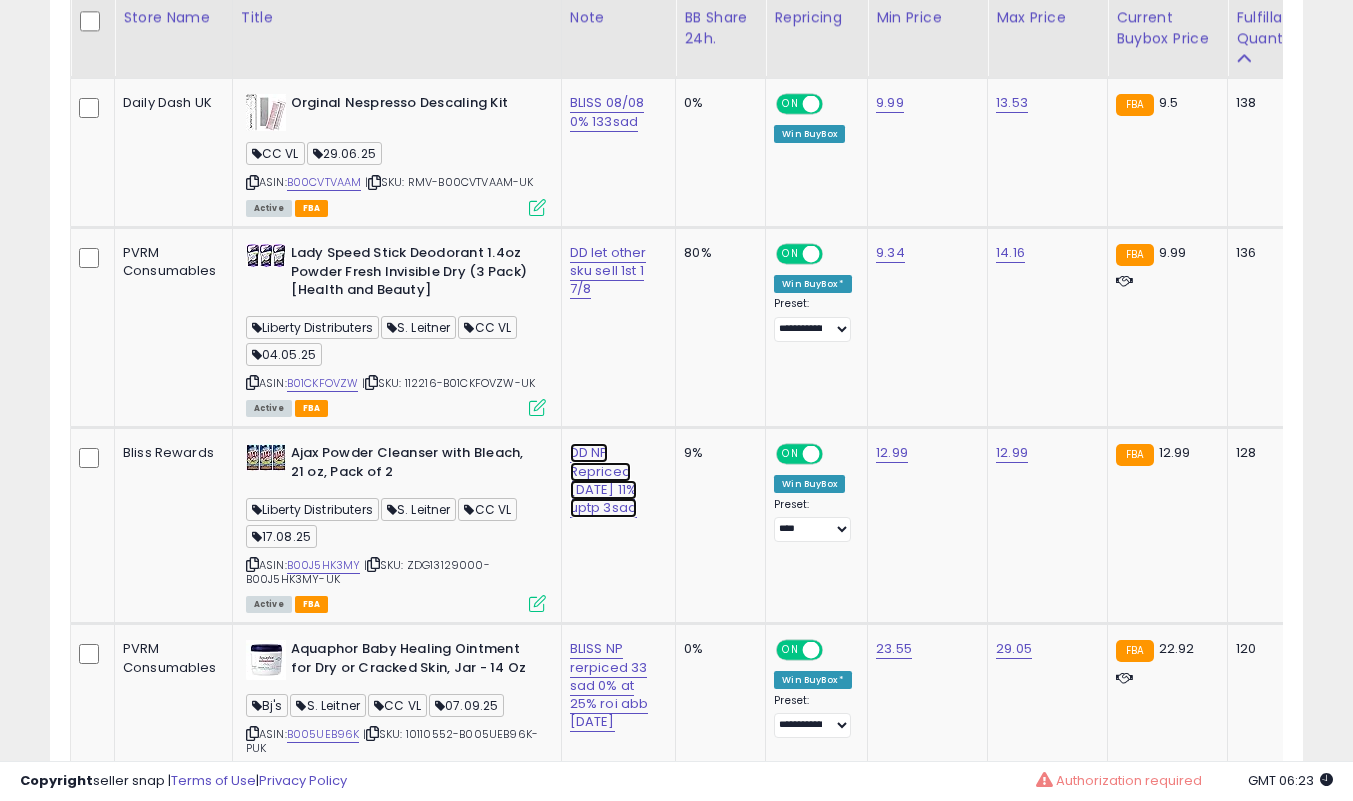 click on "DD NP Repriced [DATE] 11% uptp 3sad" at bounding box center [613, -457] 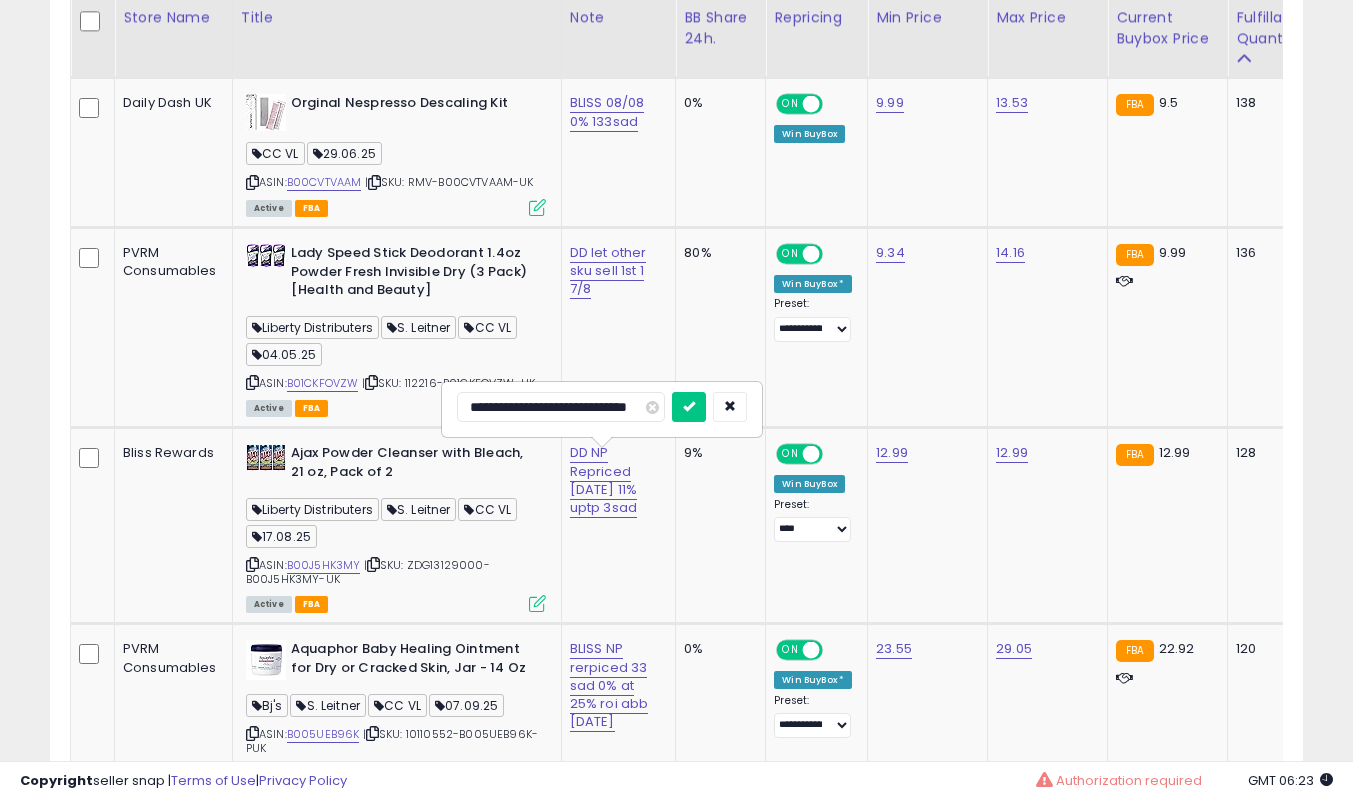 scroll, scrollTop: 0, scrollLeft: 53, axis: horizontal 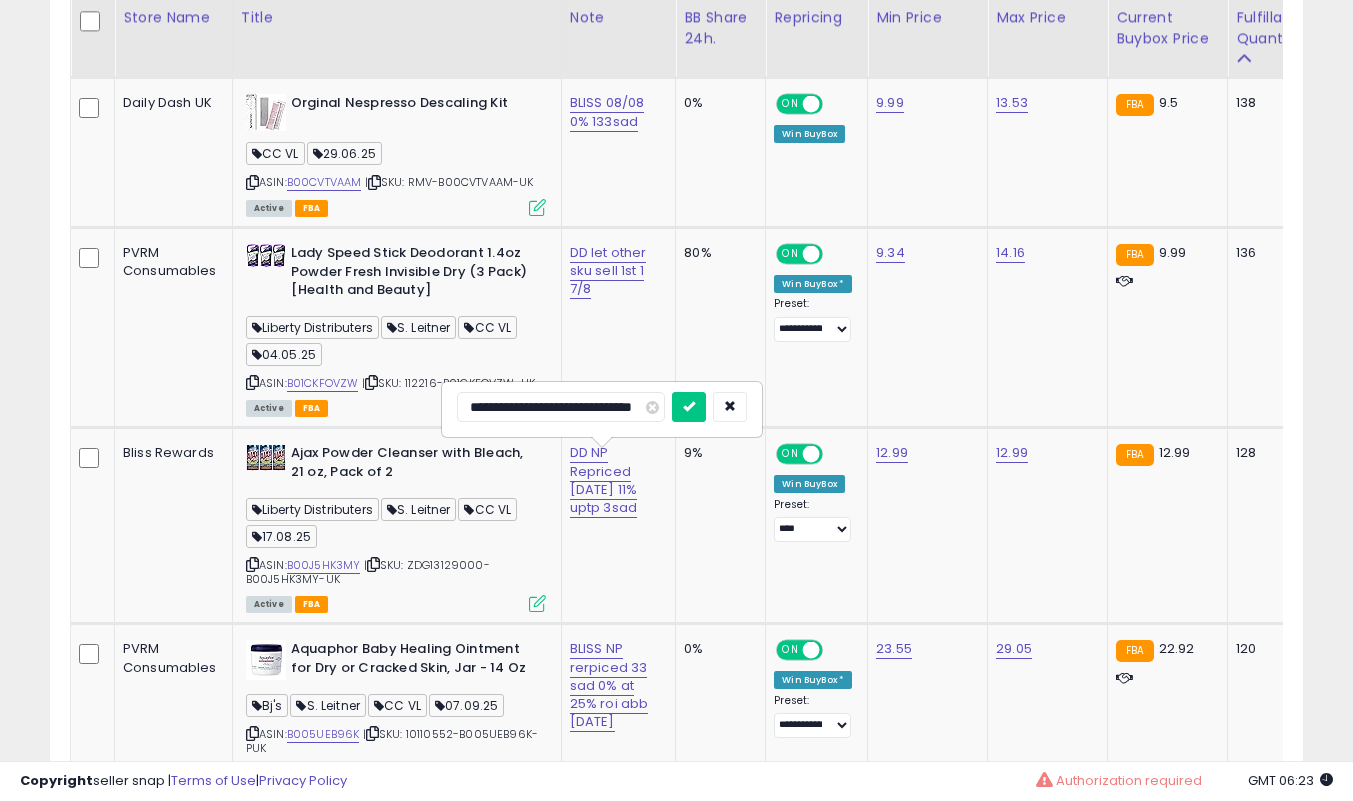 click at bounding box center [689, 407] 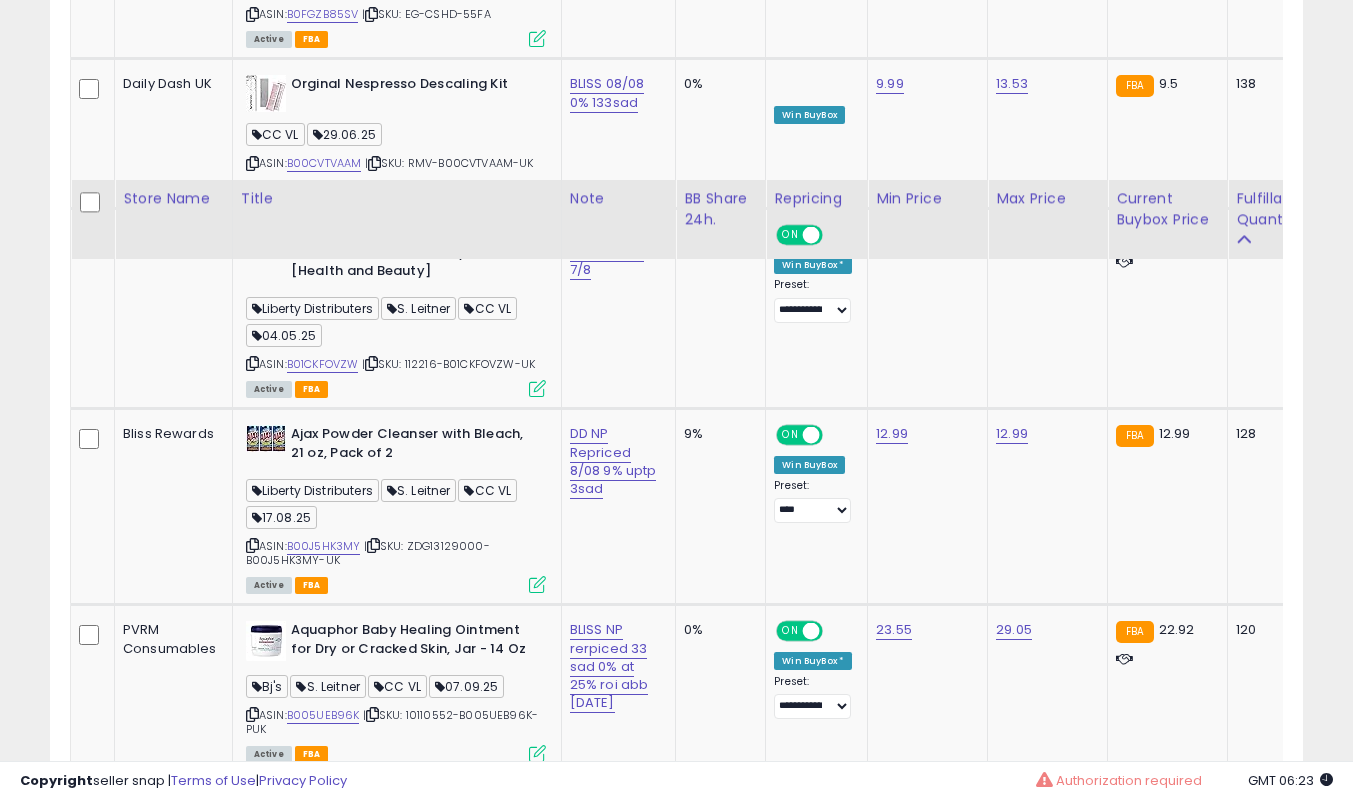scroll, scrollTop: 1904, scrollLeft: 0, axis: vertical 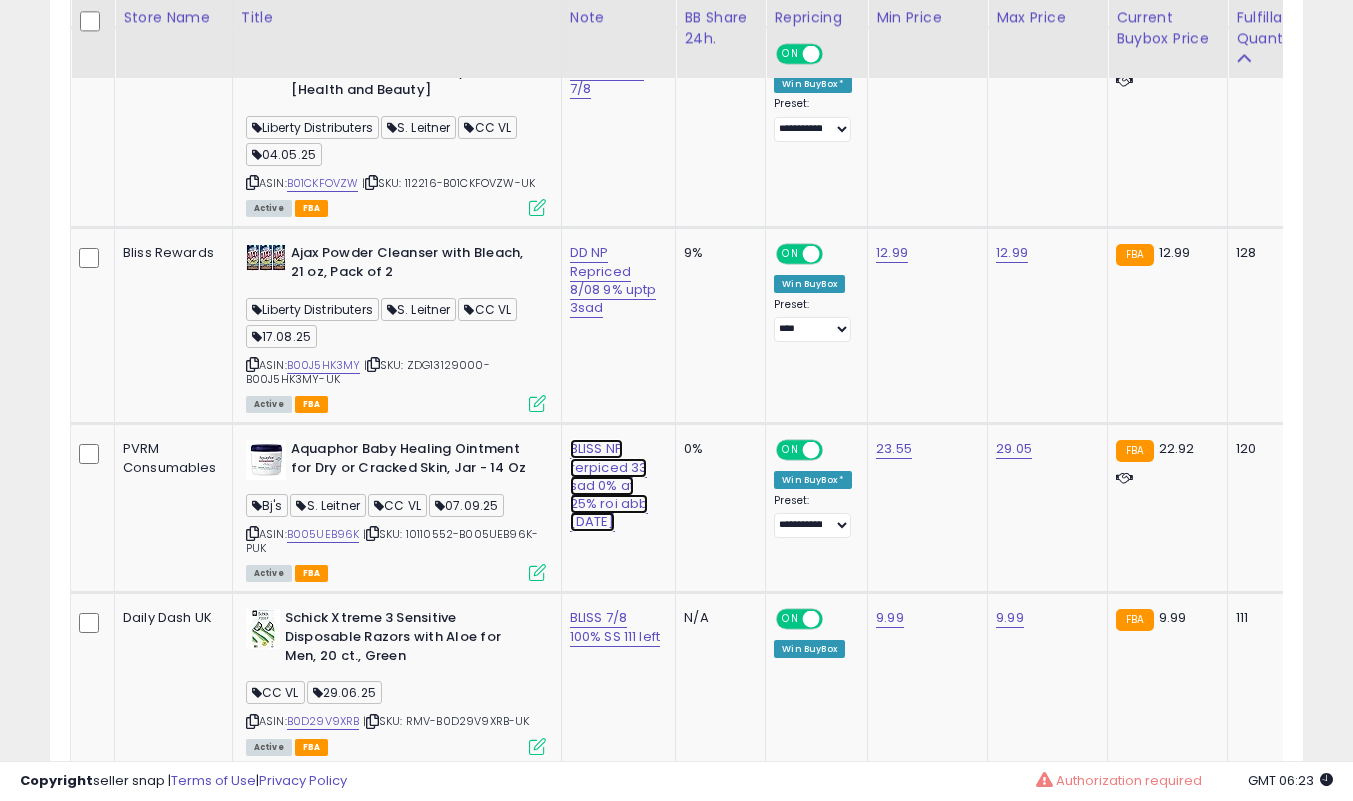 click on "BLISS NP rerpiced 33 sad 0% at 25% roi abb [DATE]" at bounding box center (613, -657) 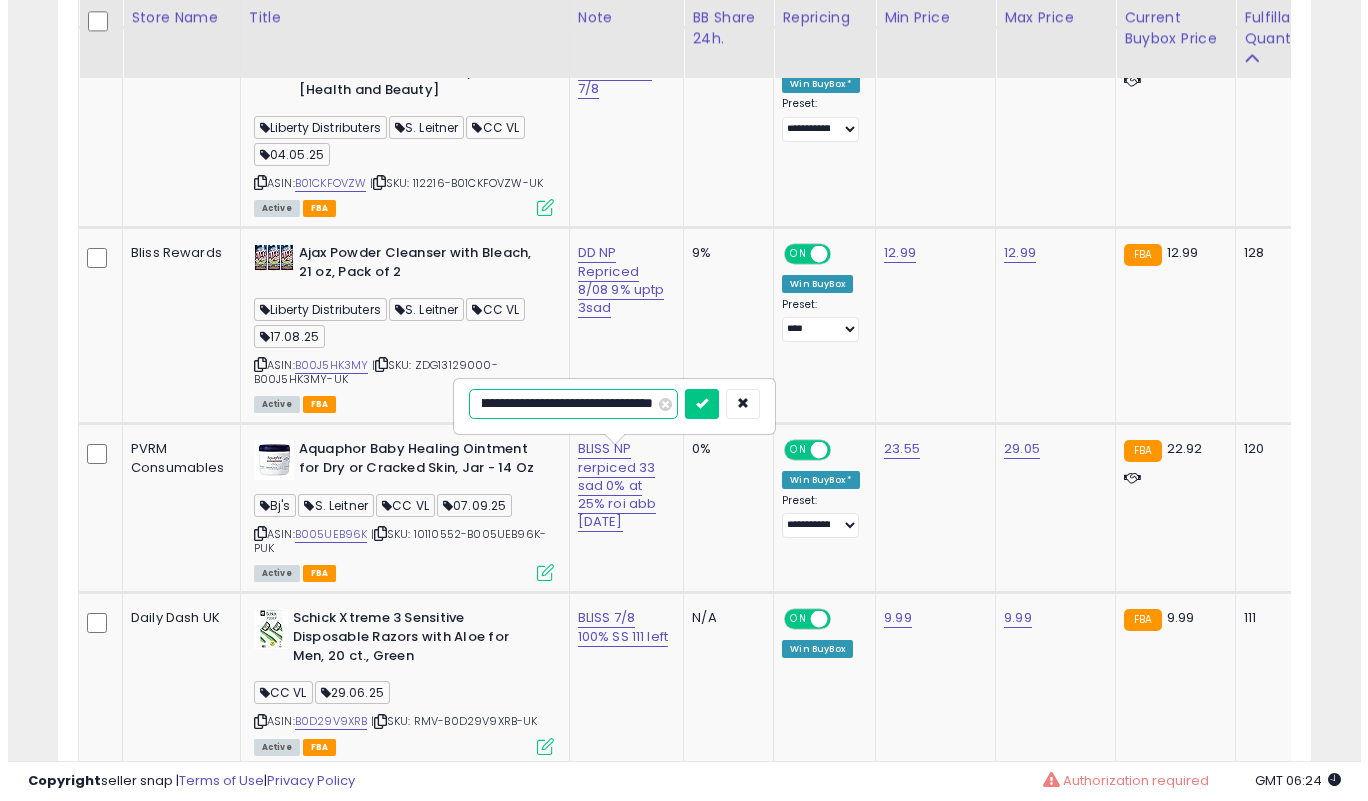 scroll, scrollTop: 0, scrollLeft: 154, axis: horizontal 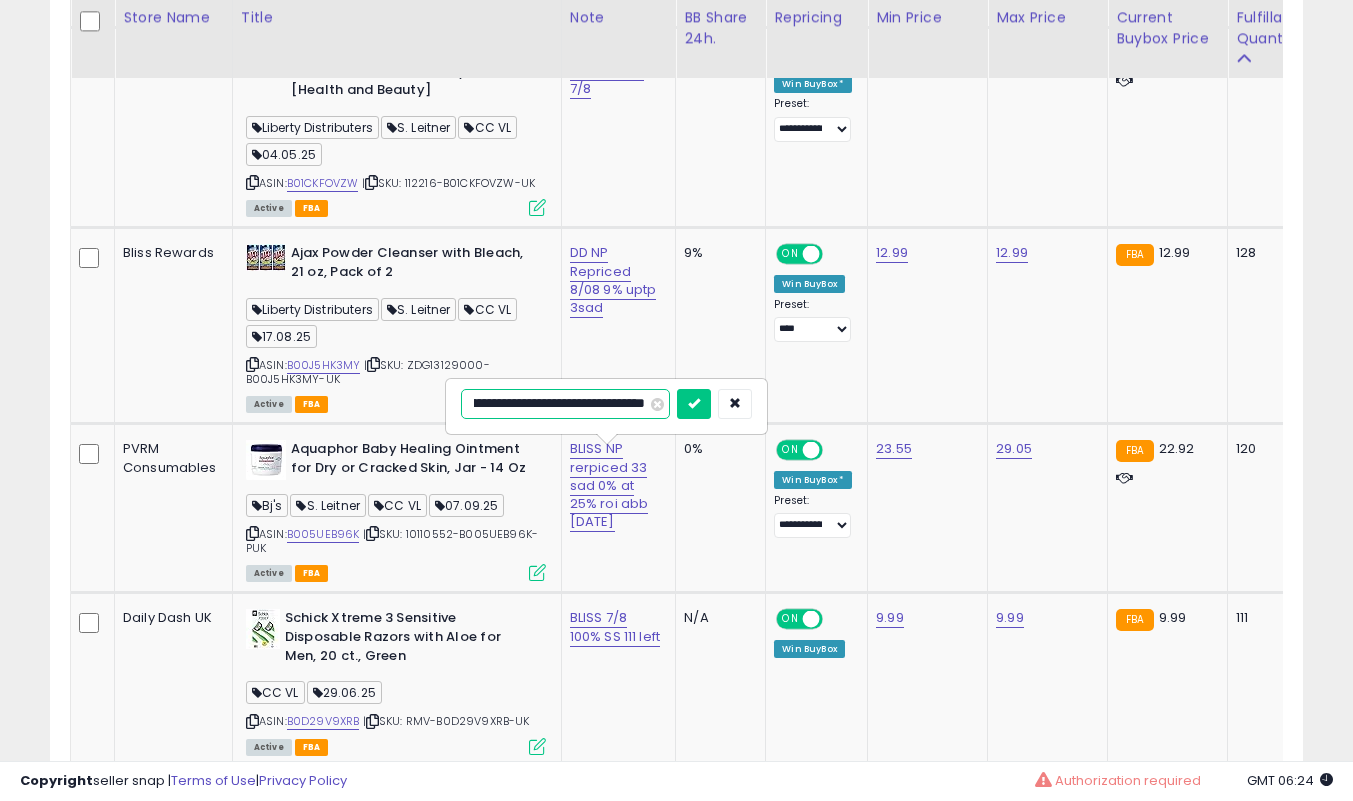 type on "**********" 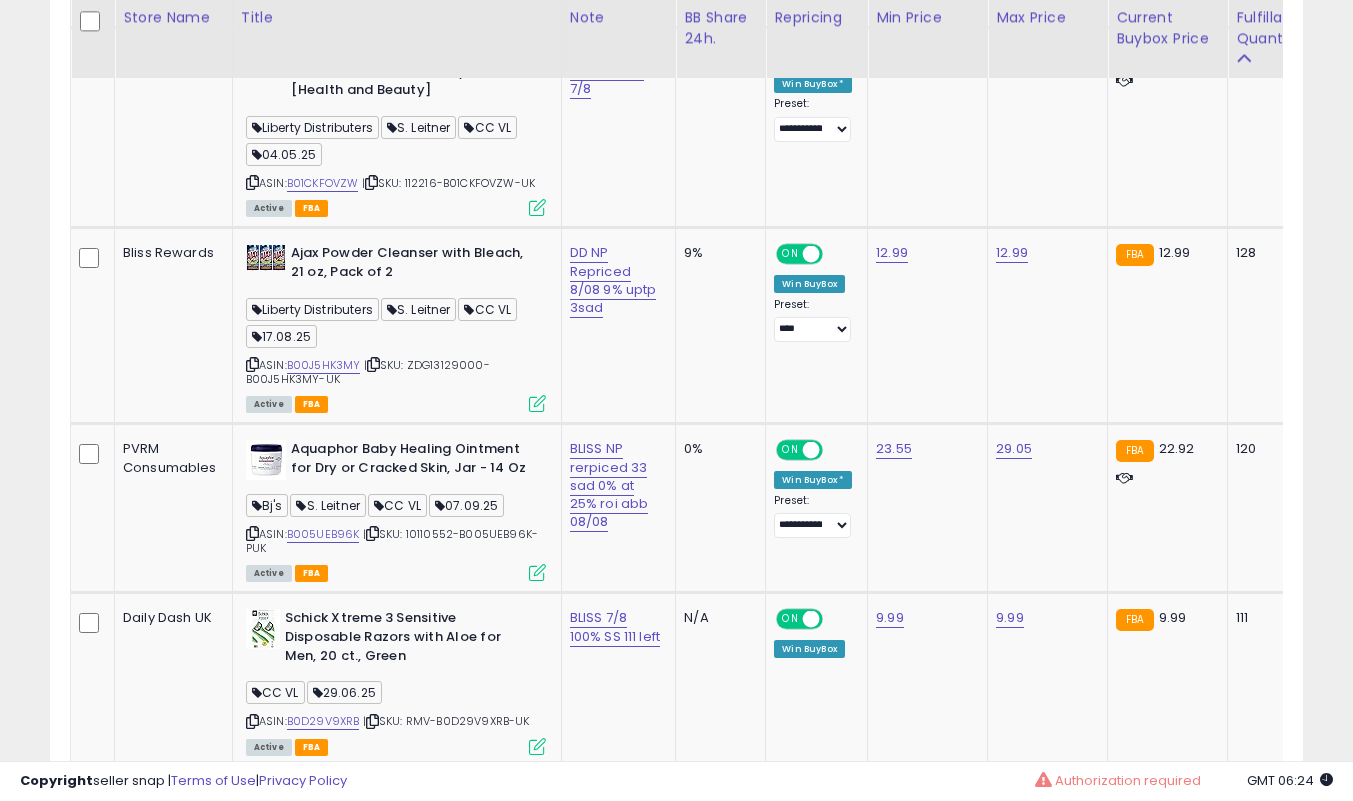 click at bounding box center (537, 572) 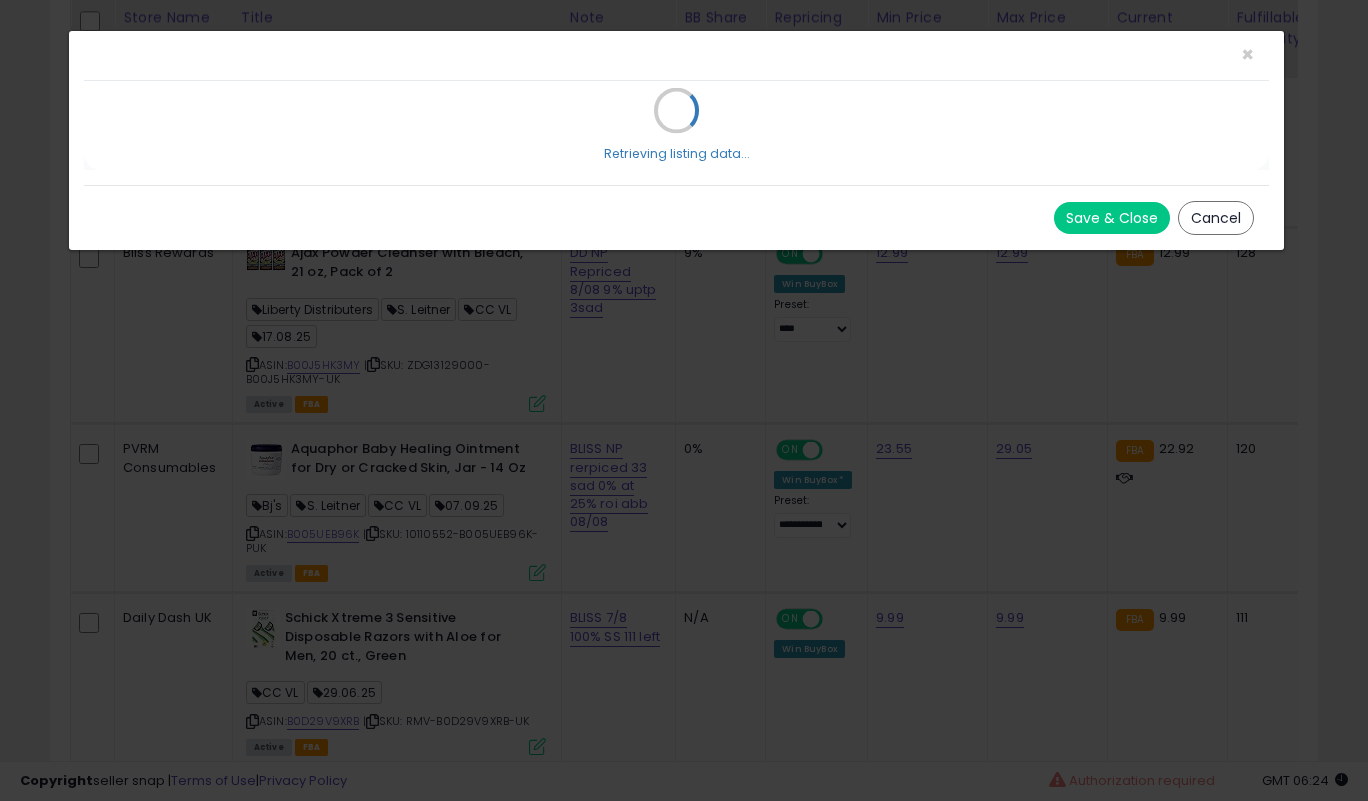 scroll, scrollTop: 999590, scrollLeft: 999266, axis: both 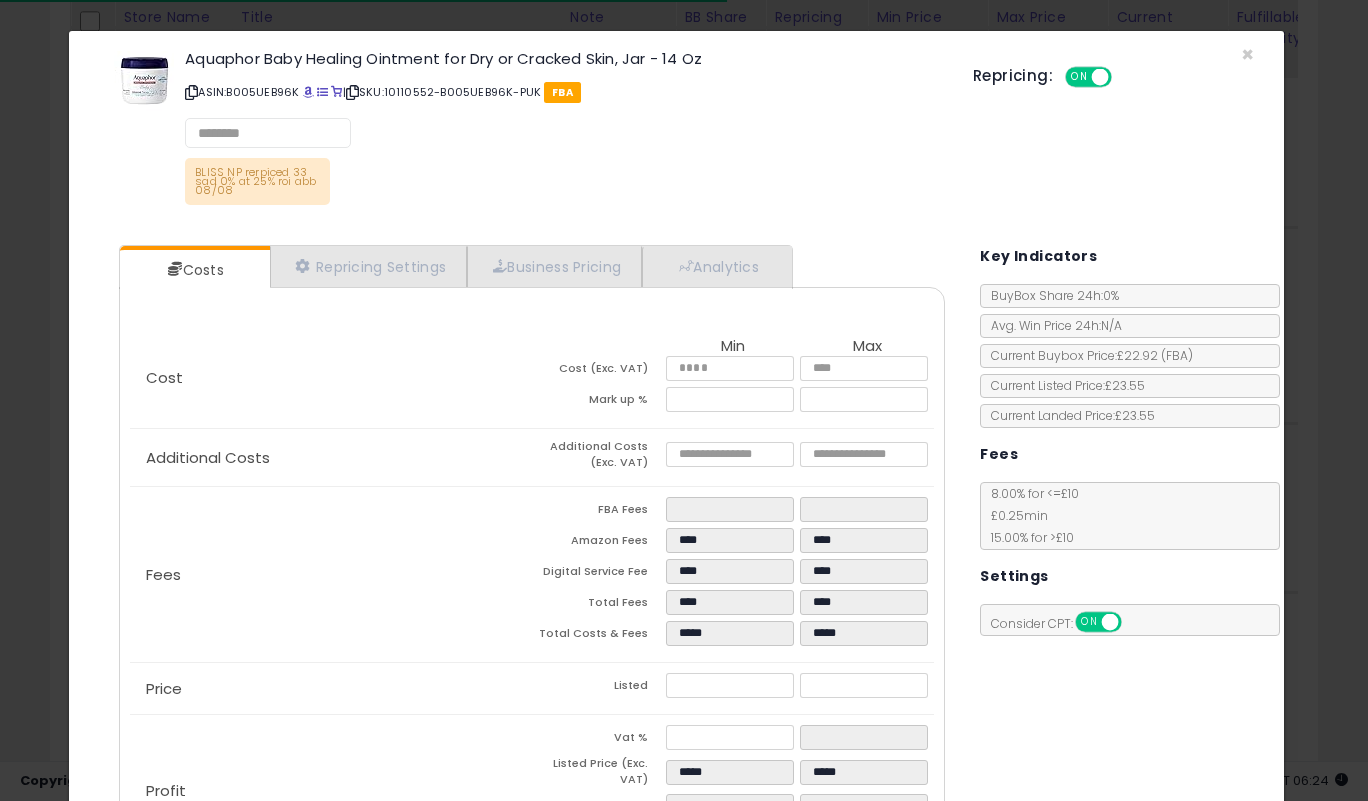 click on "Aquaphor Baby Healing Ointment for Dry or Cracked Skin, Jar - 14 Oz
ASIN:  B005UEB96K
|
SKU:  10110552-B005UEB96K-PUK
FBA
BLISS NP rerpiced 33 sad 0% at 25% roi abb 08/08
Repricing:
ON   OFF" at bounding box center (677, 130) 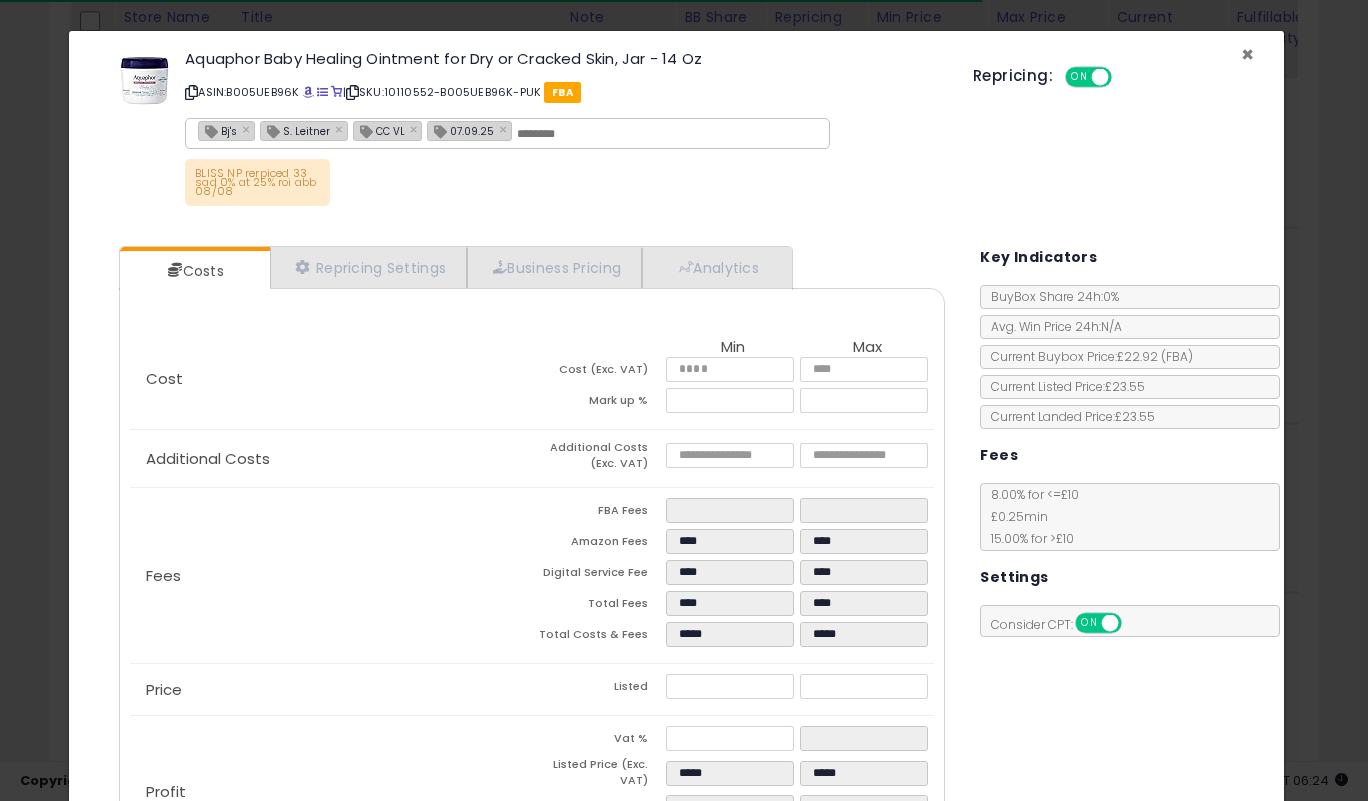 click on "×" at bounding box center (1247, 54) 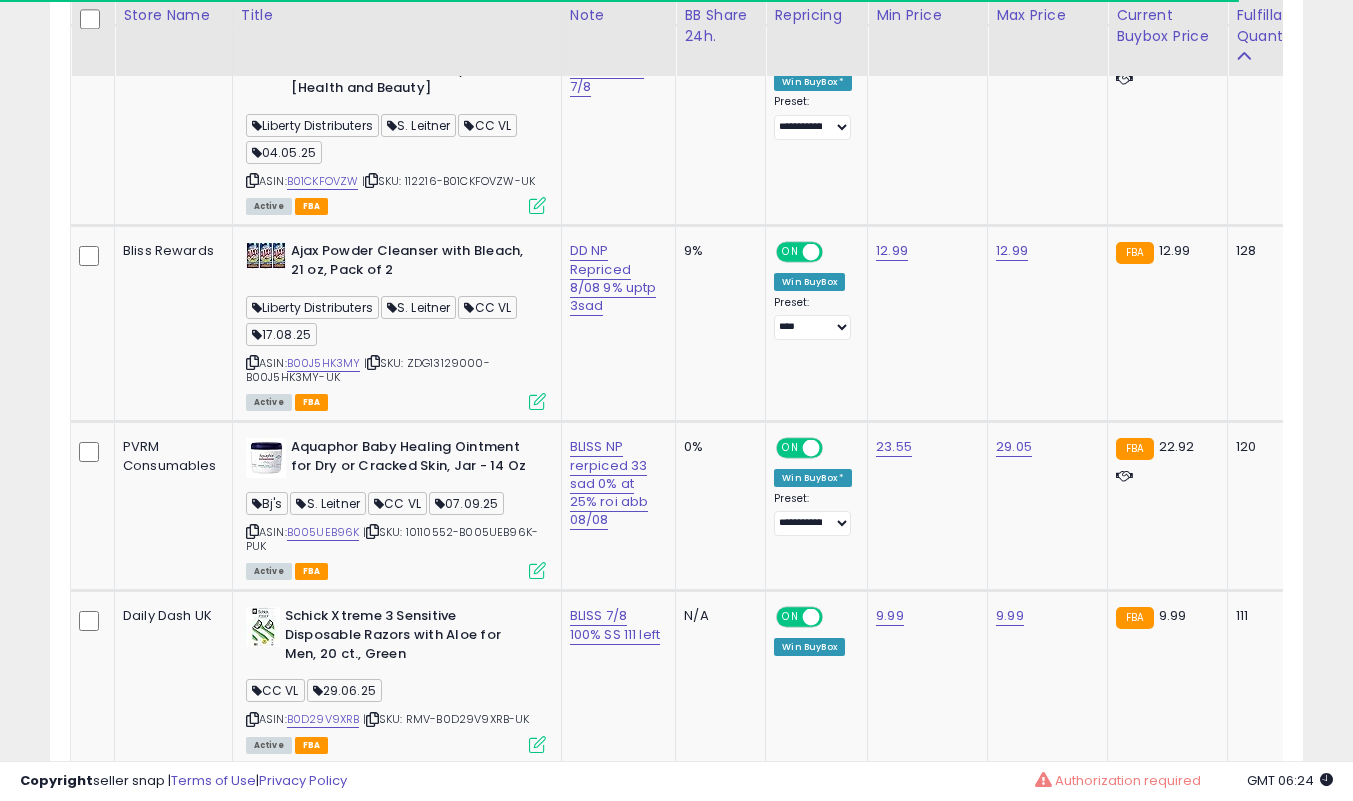 scroll, scrollTop: 2204, scrollLeft: 0, axis: vertical 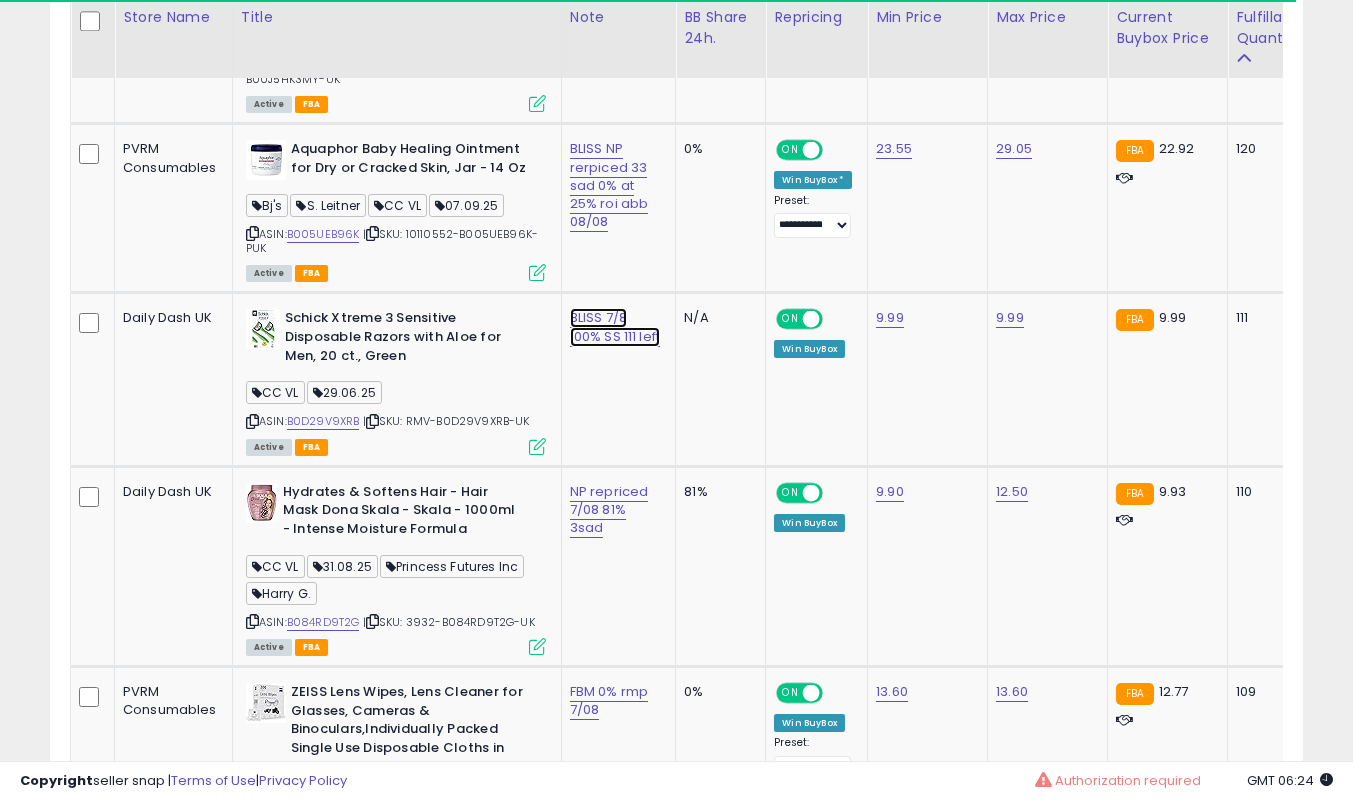 click on "BLISS 7/8 100% SS 111 left" at bounding box center (613, -957) 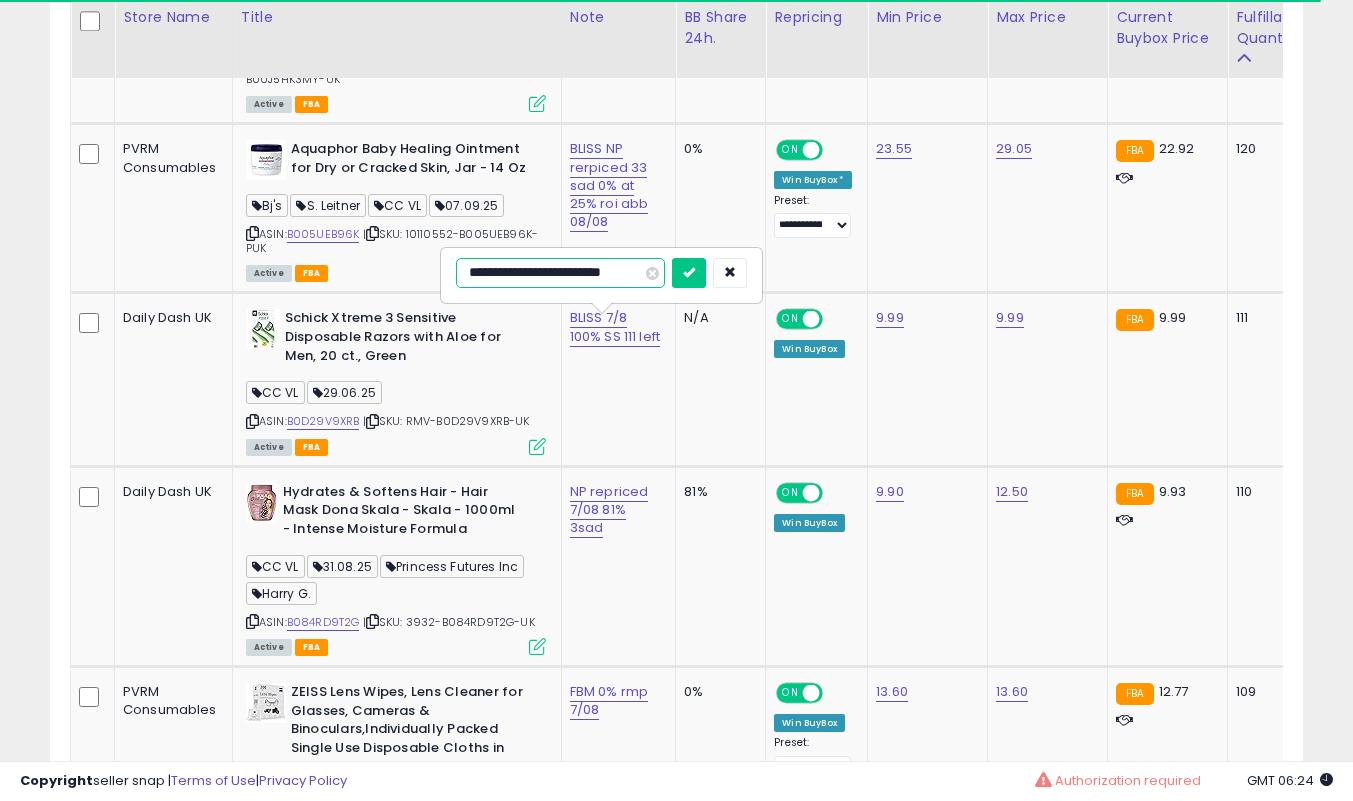 scroll, scrollTop: 0, scrollLeft: 0, axis: both 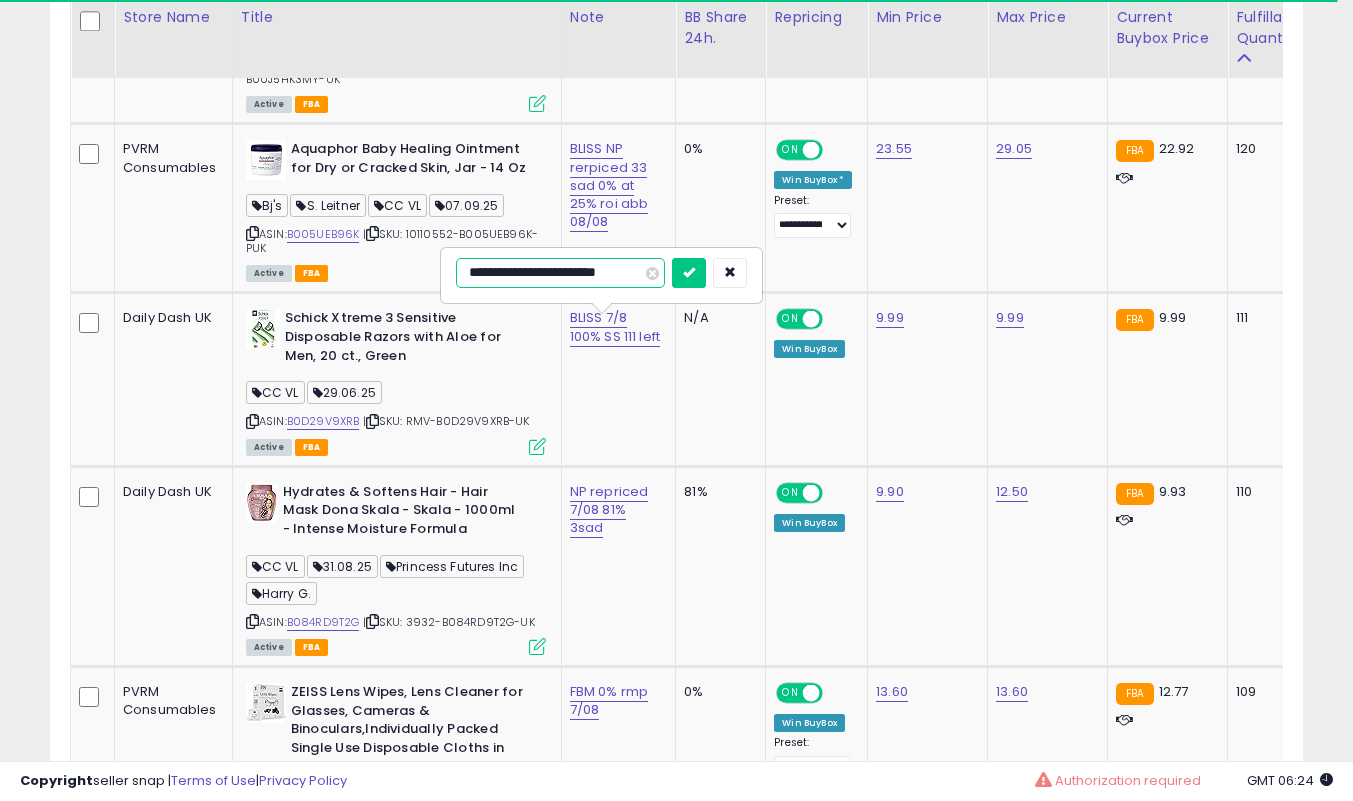 type on "**********" 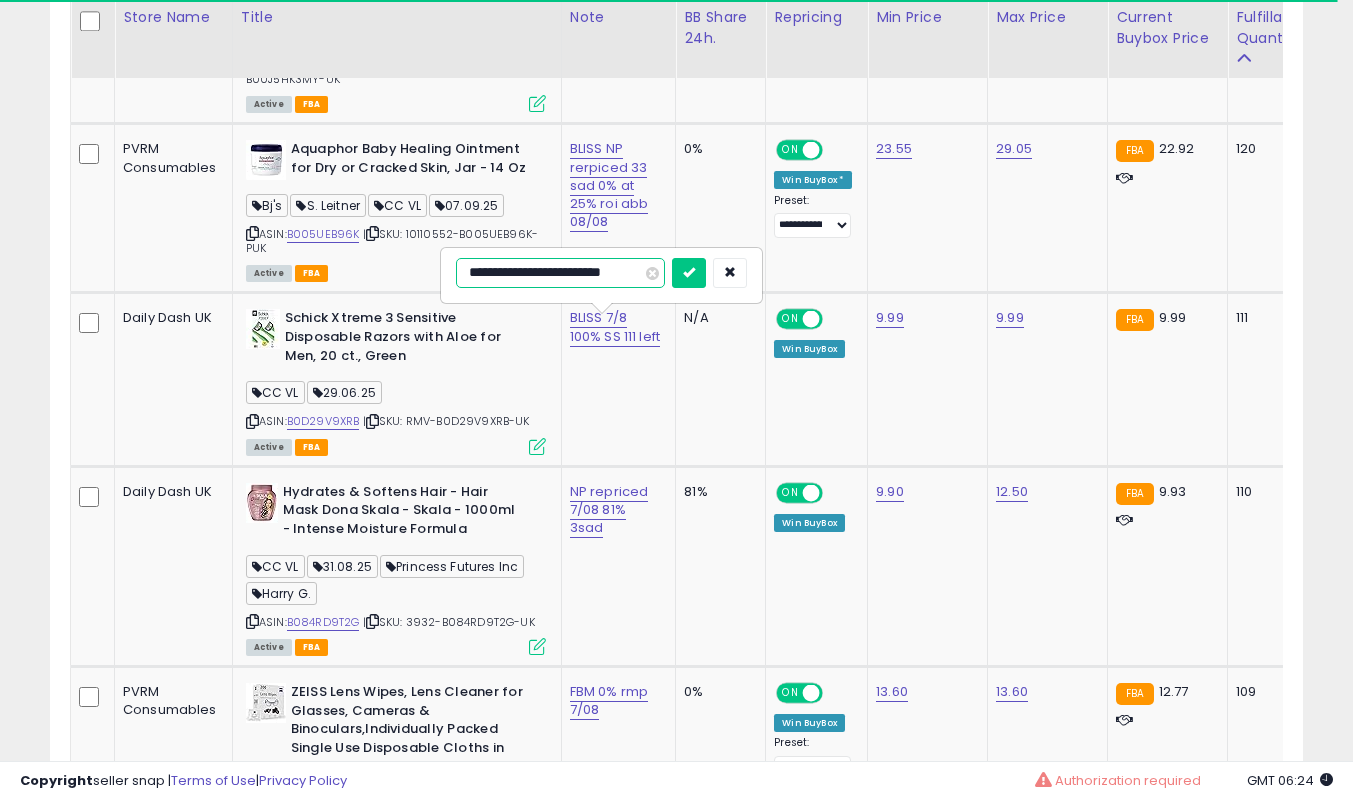 click at bounding box center [689, 273] 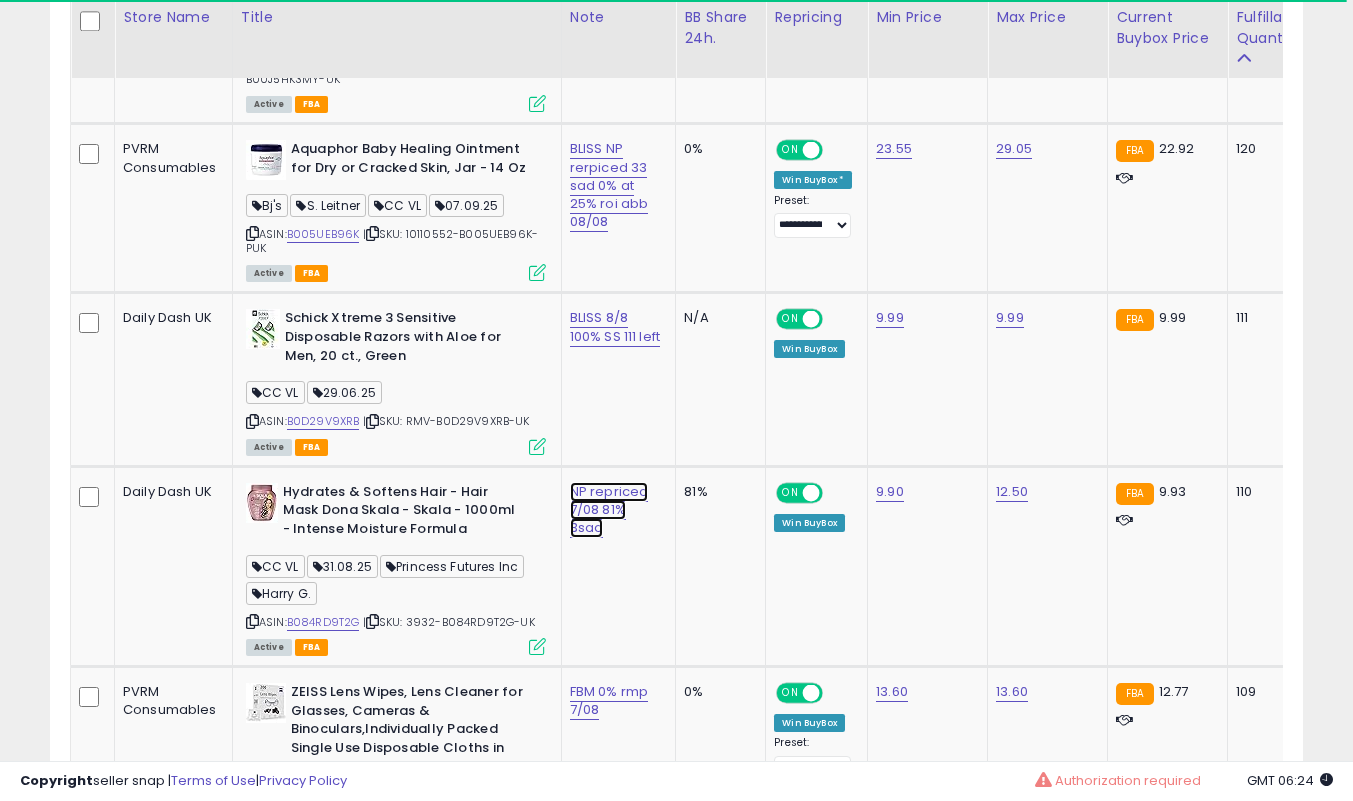 click on "NP repriced 7/08 81% 3sad" at bounding box center (613, -957) 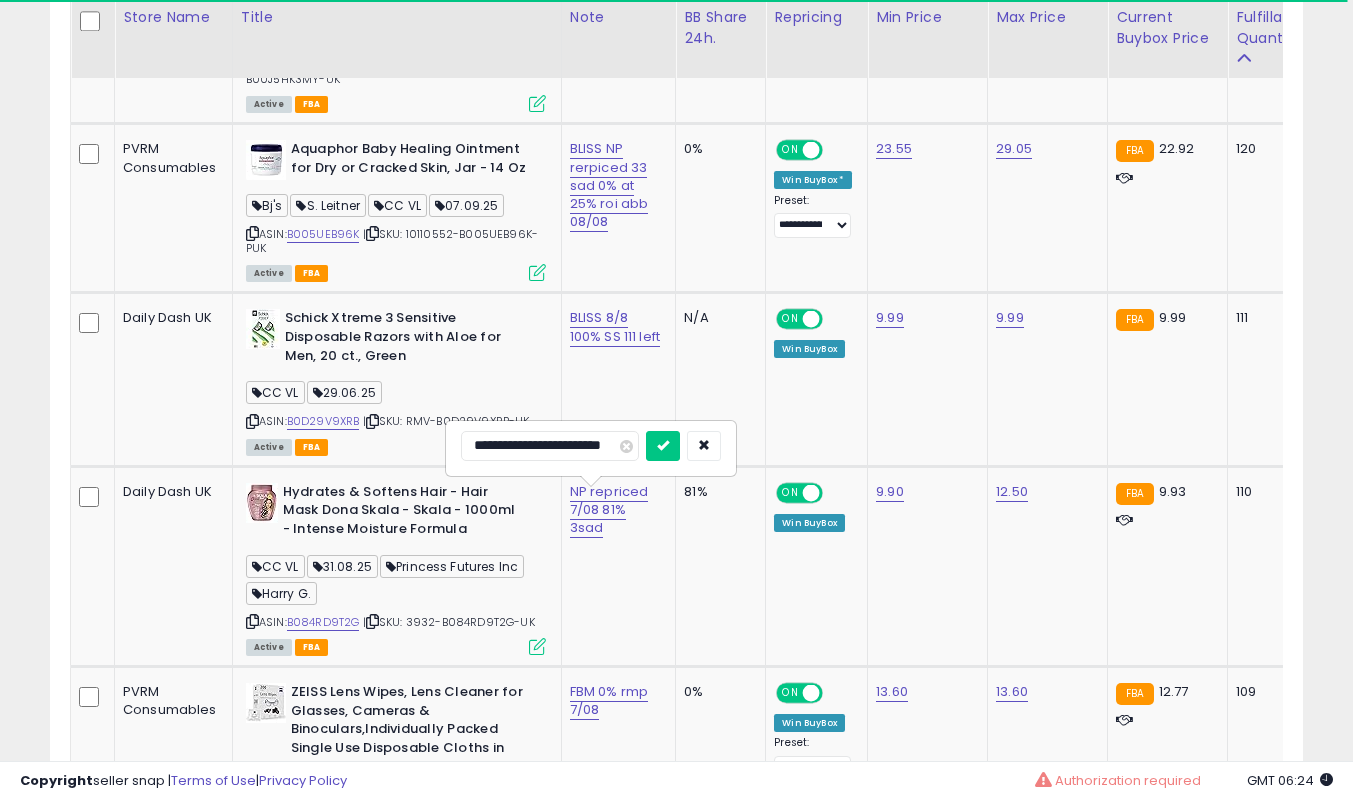 scroll, scrollTop: 0, scrollLeft: 0, axis: both 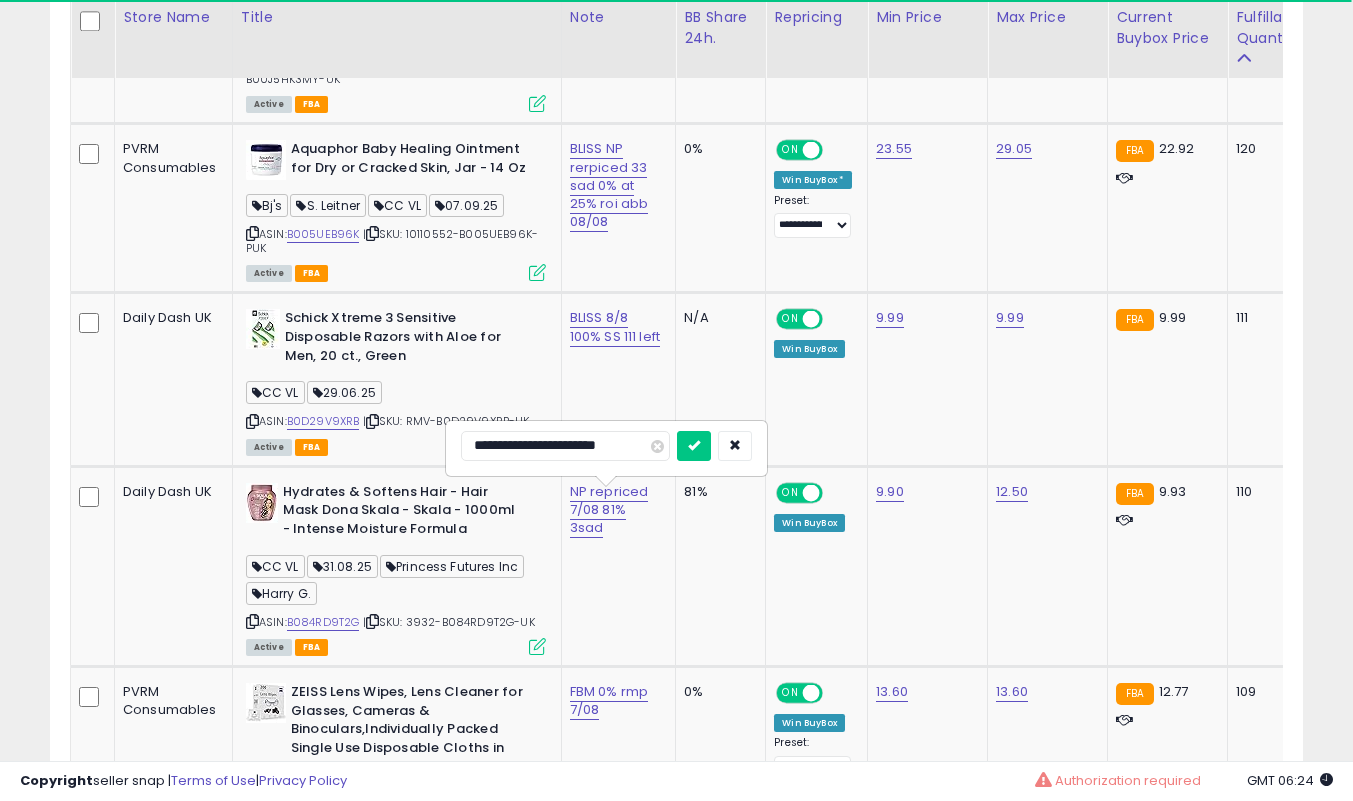 type on "**********" 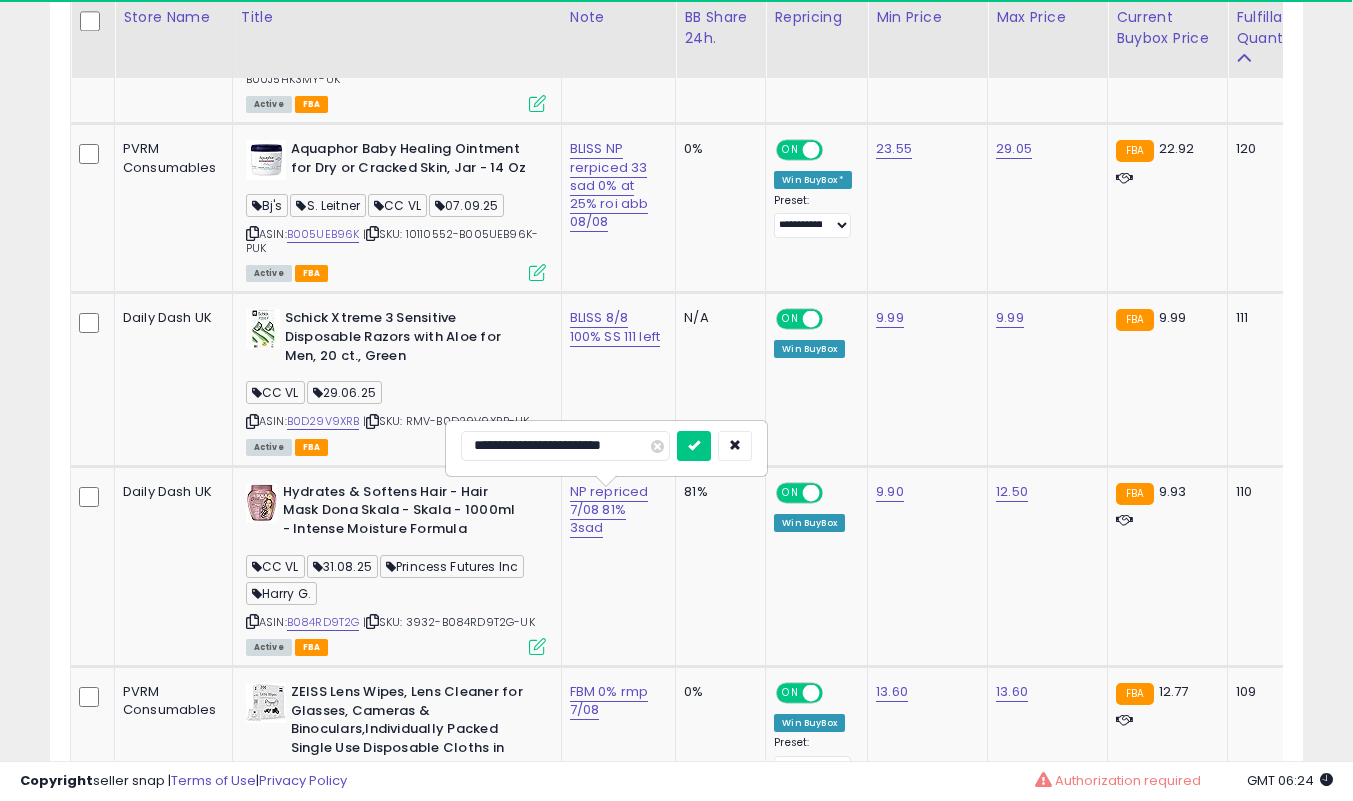 click at bounding box center (694, 446) 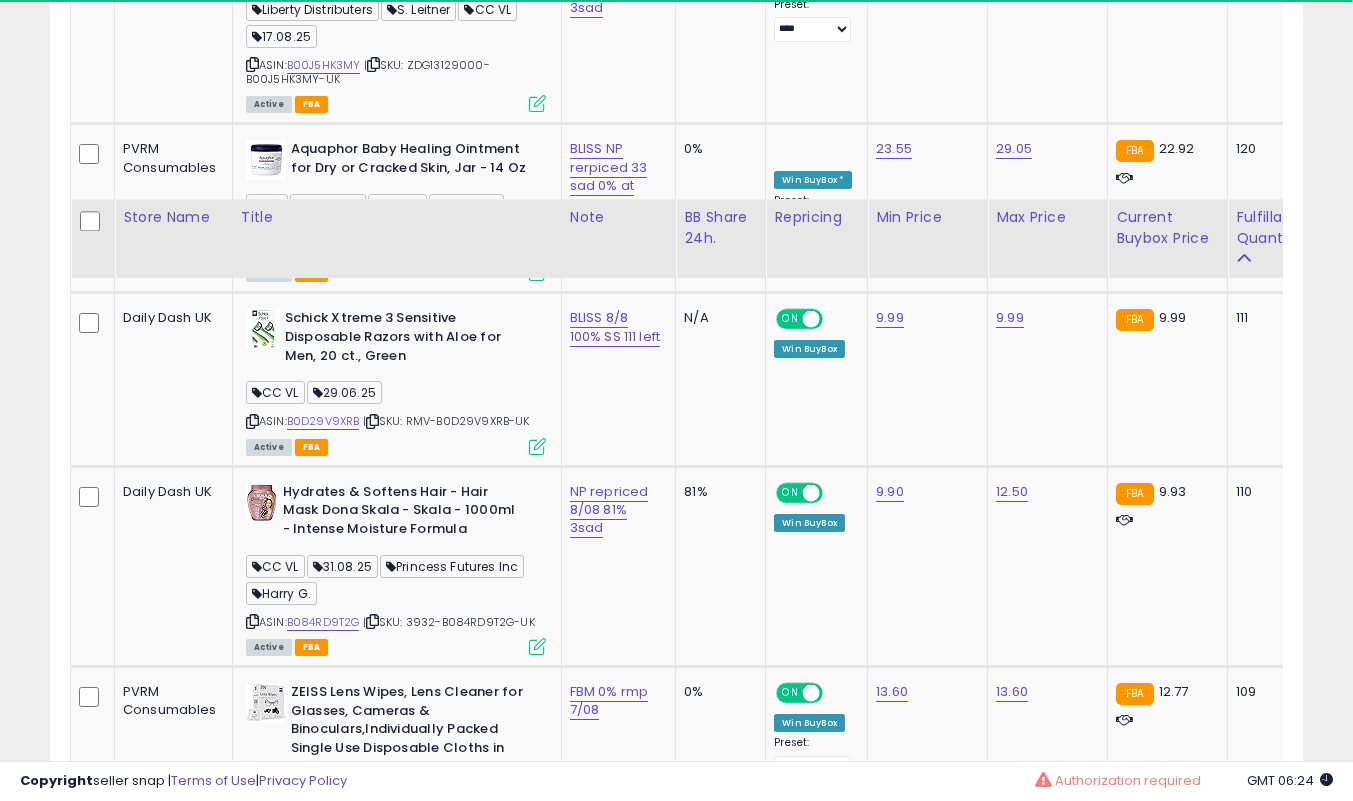 scroll, scrollTop: 2404, scrollLeft: 0, axis: vertical 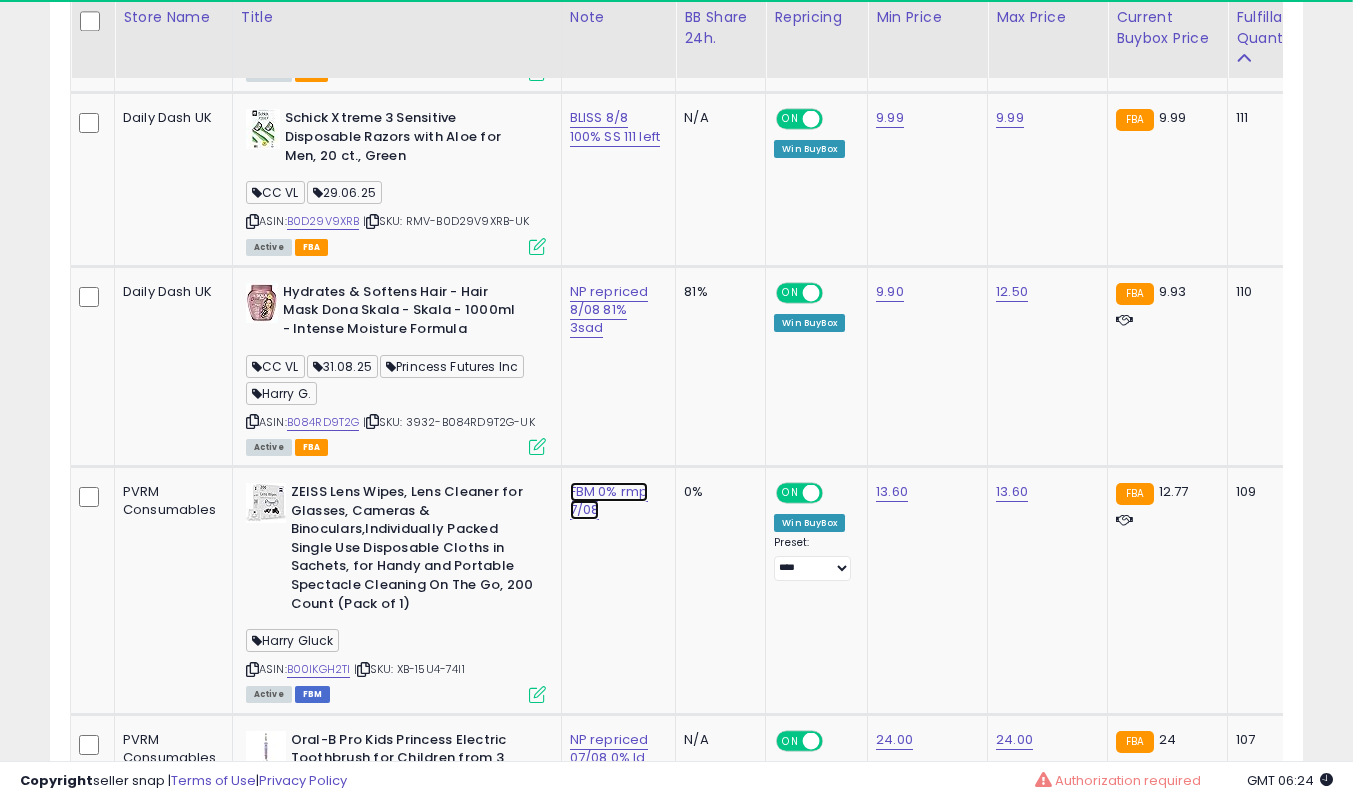 click on "FBM 0% rmp 7/08" at bounding box center (613, -1157) 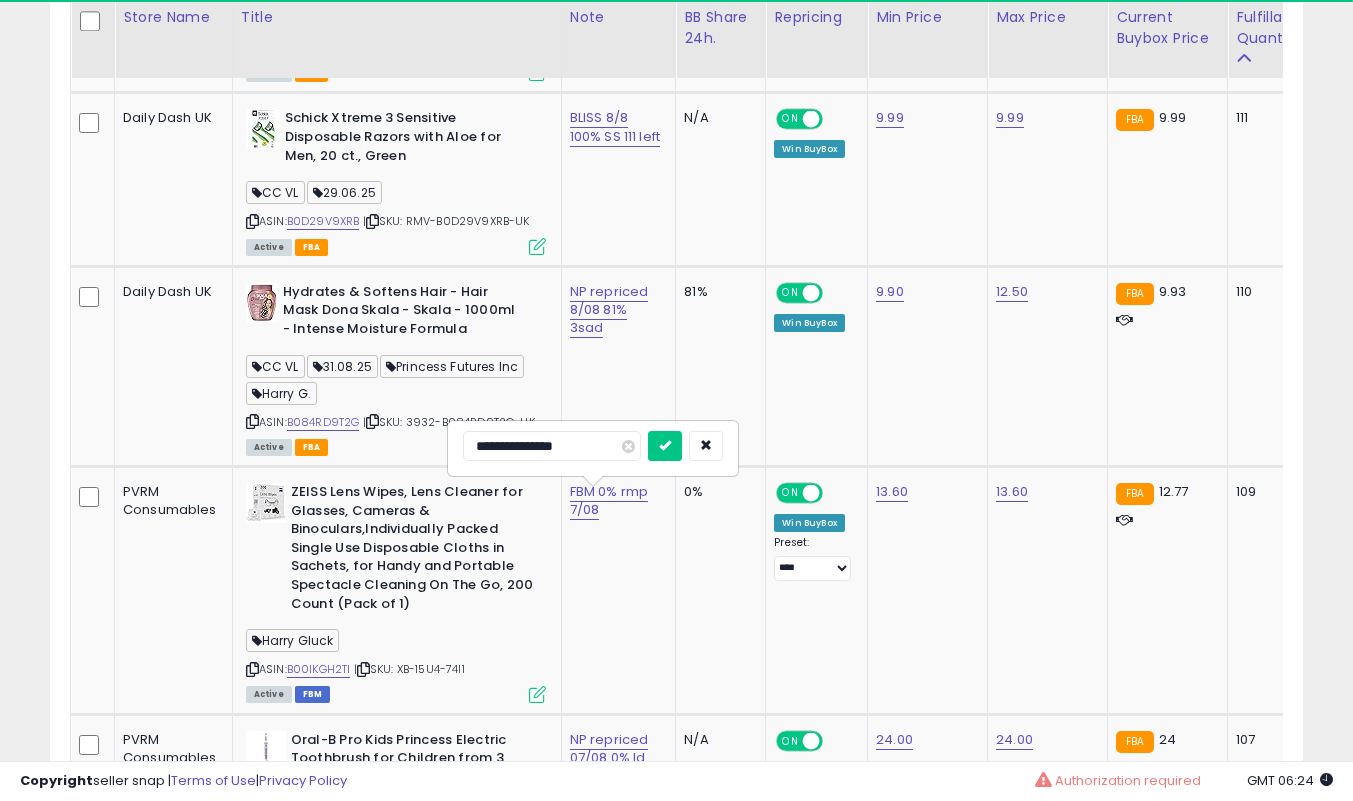type on "**********" 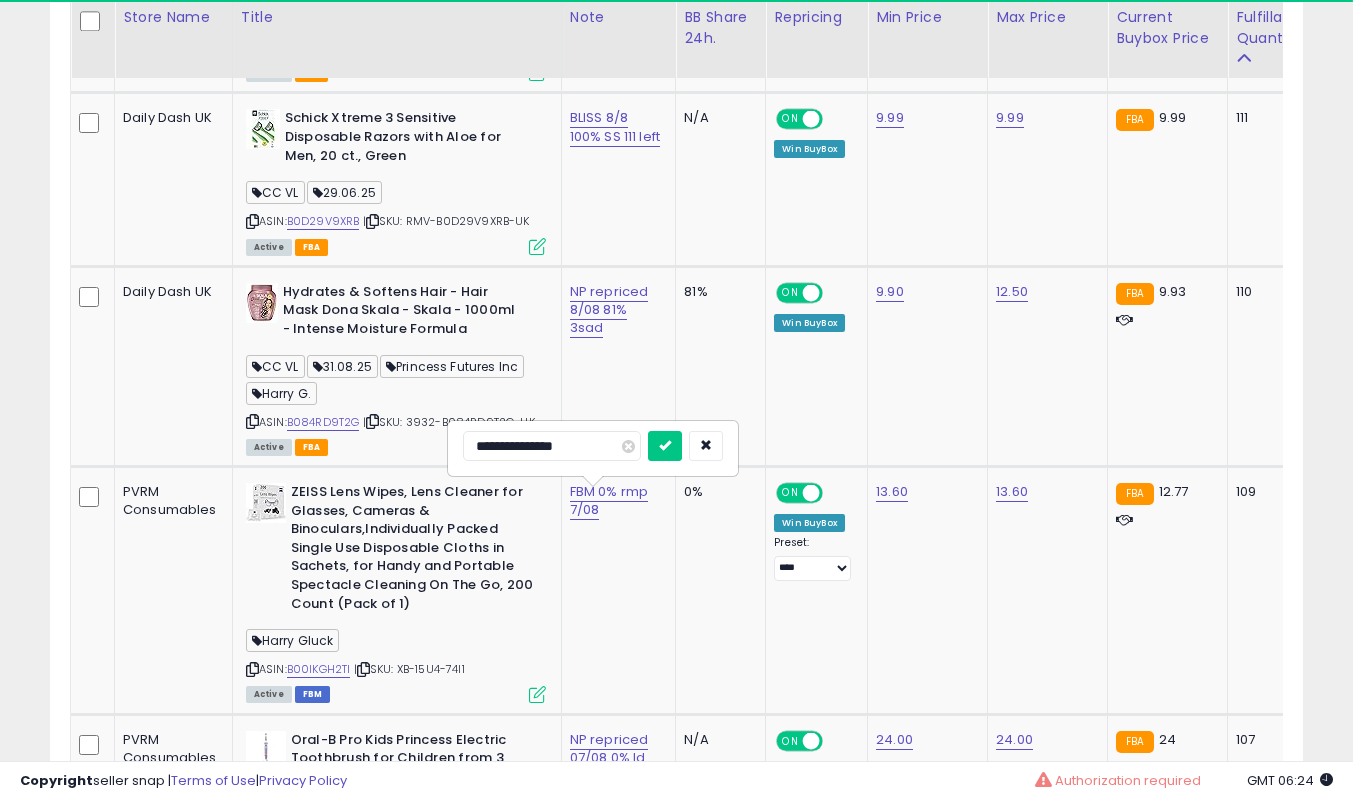 click at bounding box center [665, 446] 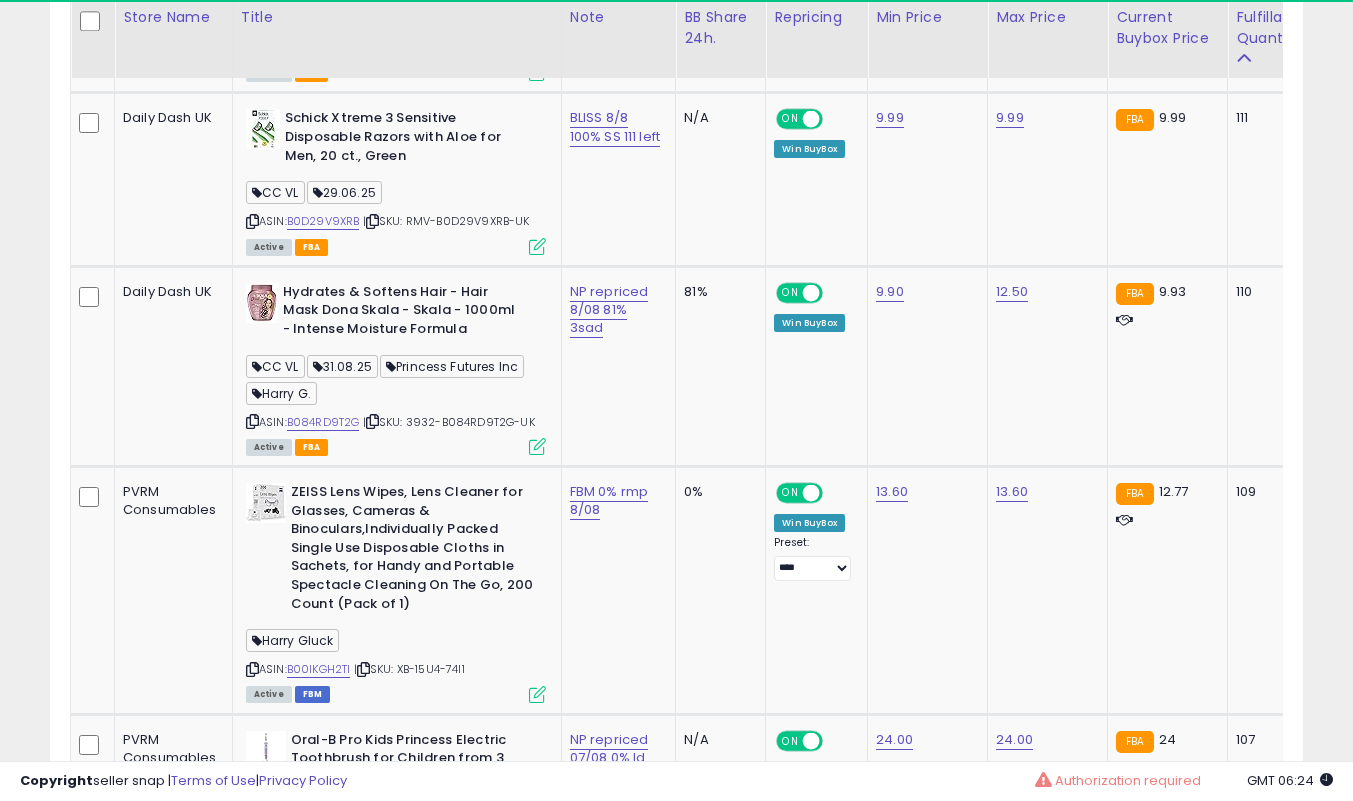 scroll, scrollTop: 2406, scrollLeft: 0, axis: vertical 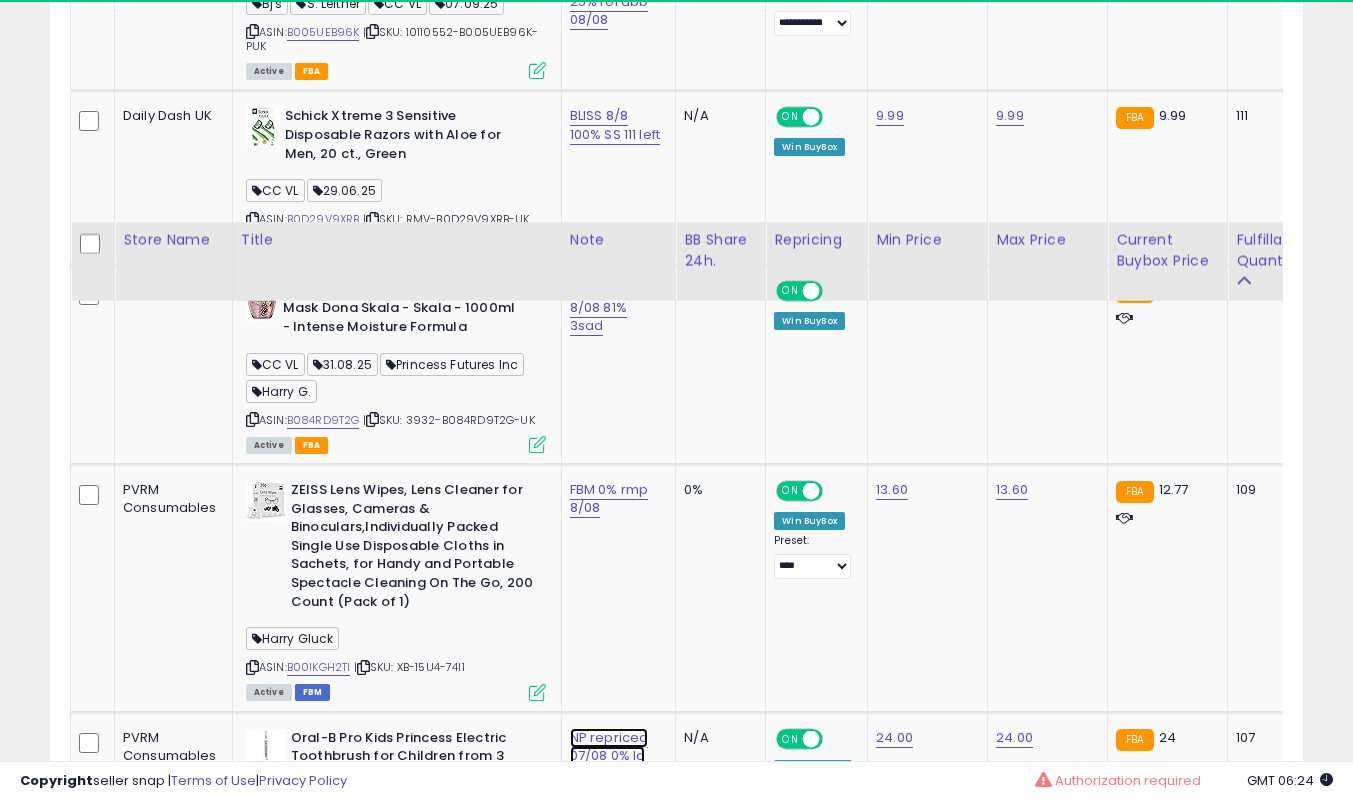 click on "NP repriced 07/08 0% ld to trigger bb" at bounding box center (613, -1159) 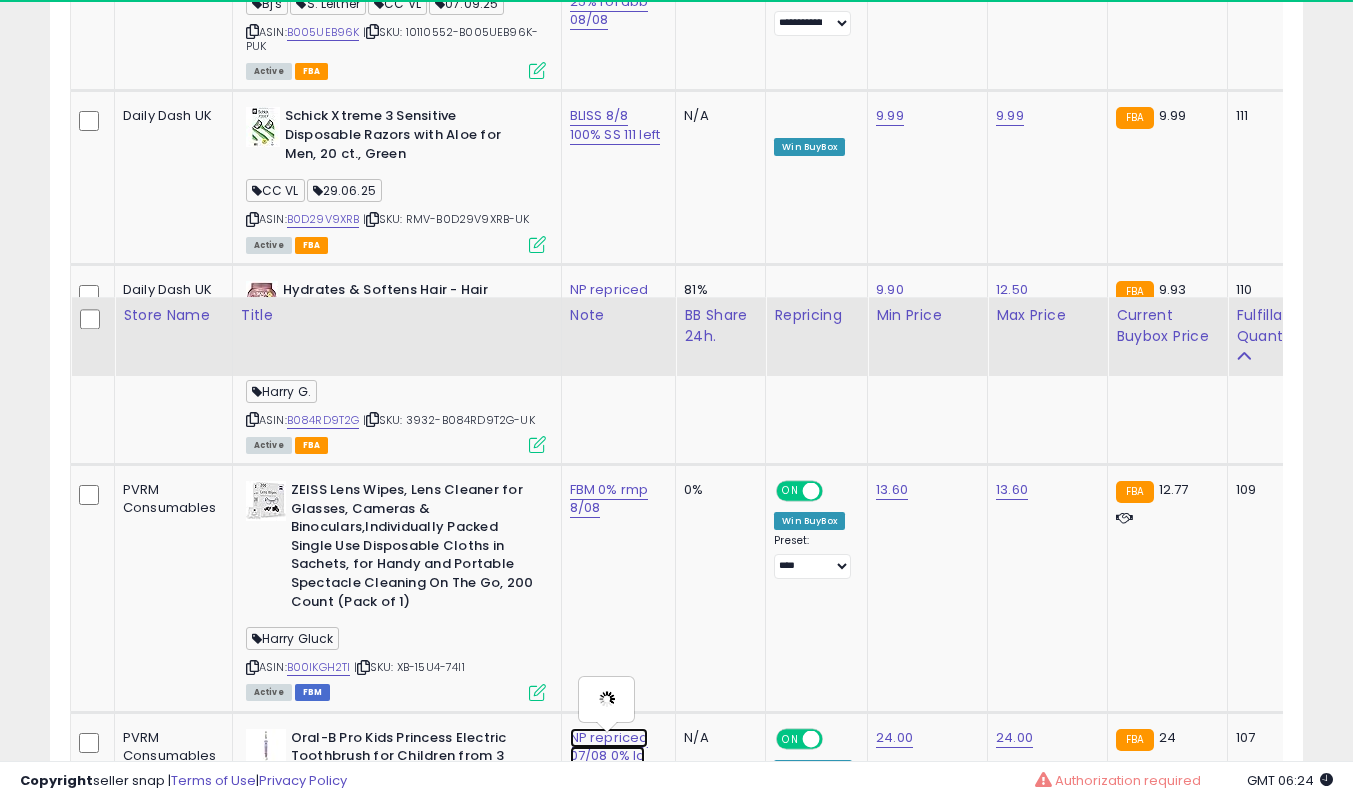 scroll, scrollTop: 2704, scrollLeft: 0, axis: vertical 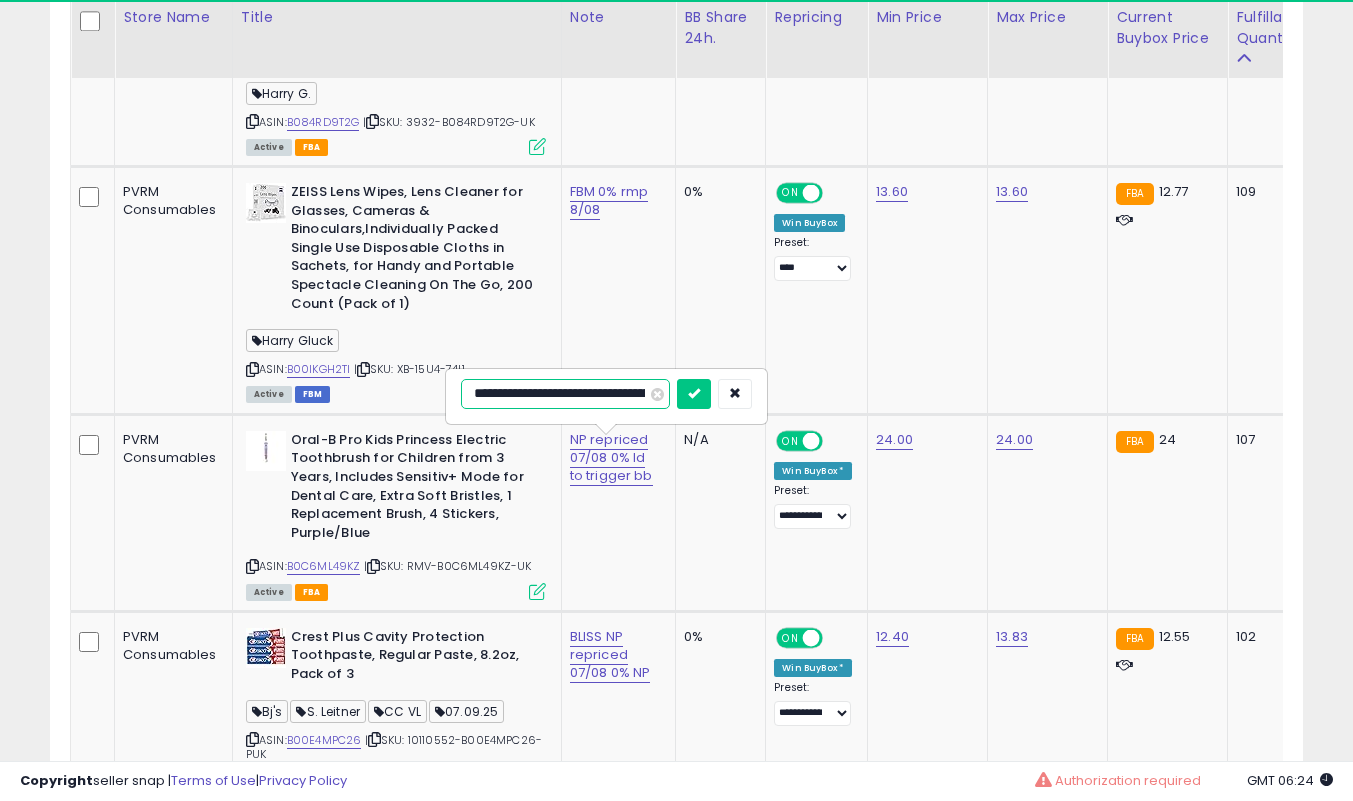 type on "**********" 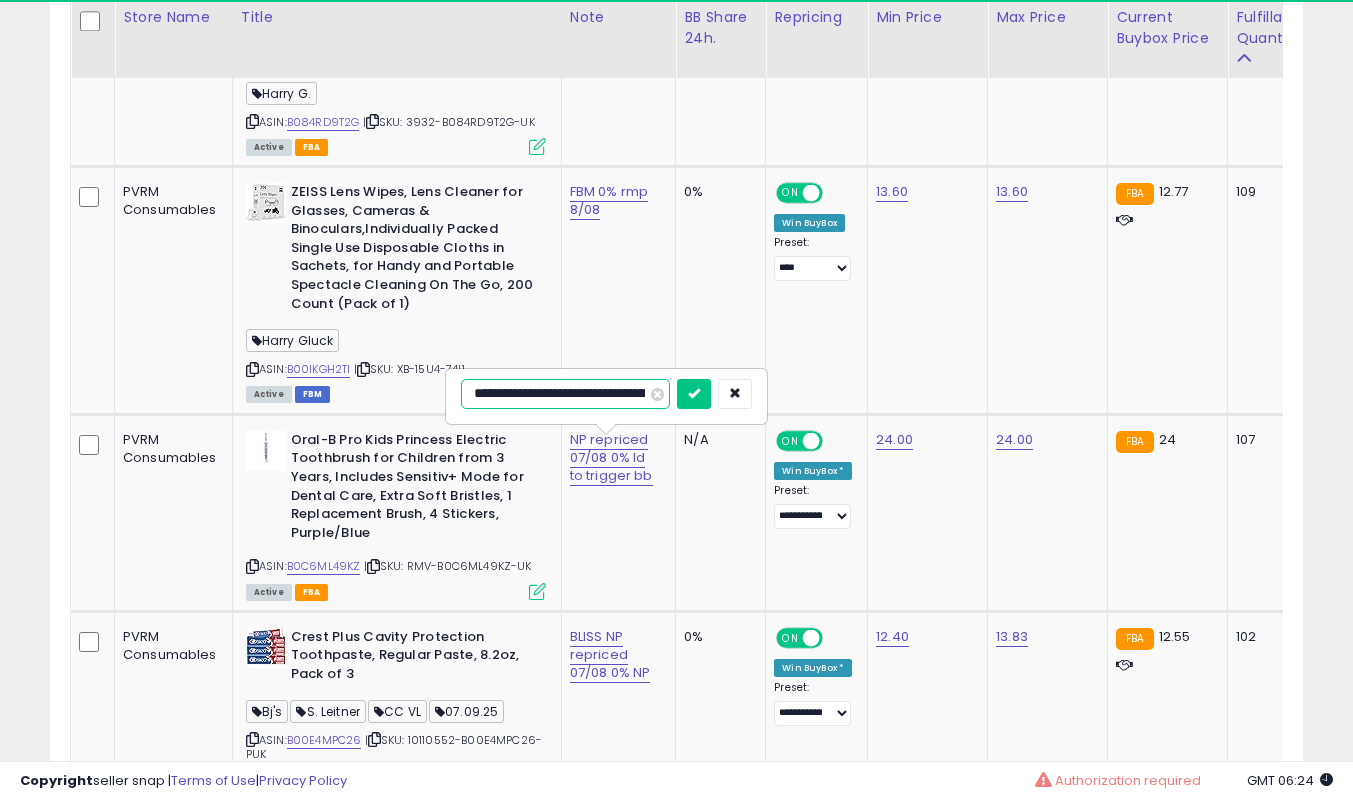 click at bounding box center (694, 394) 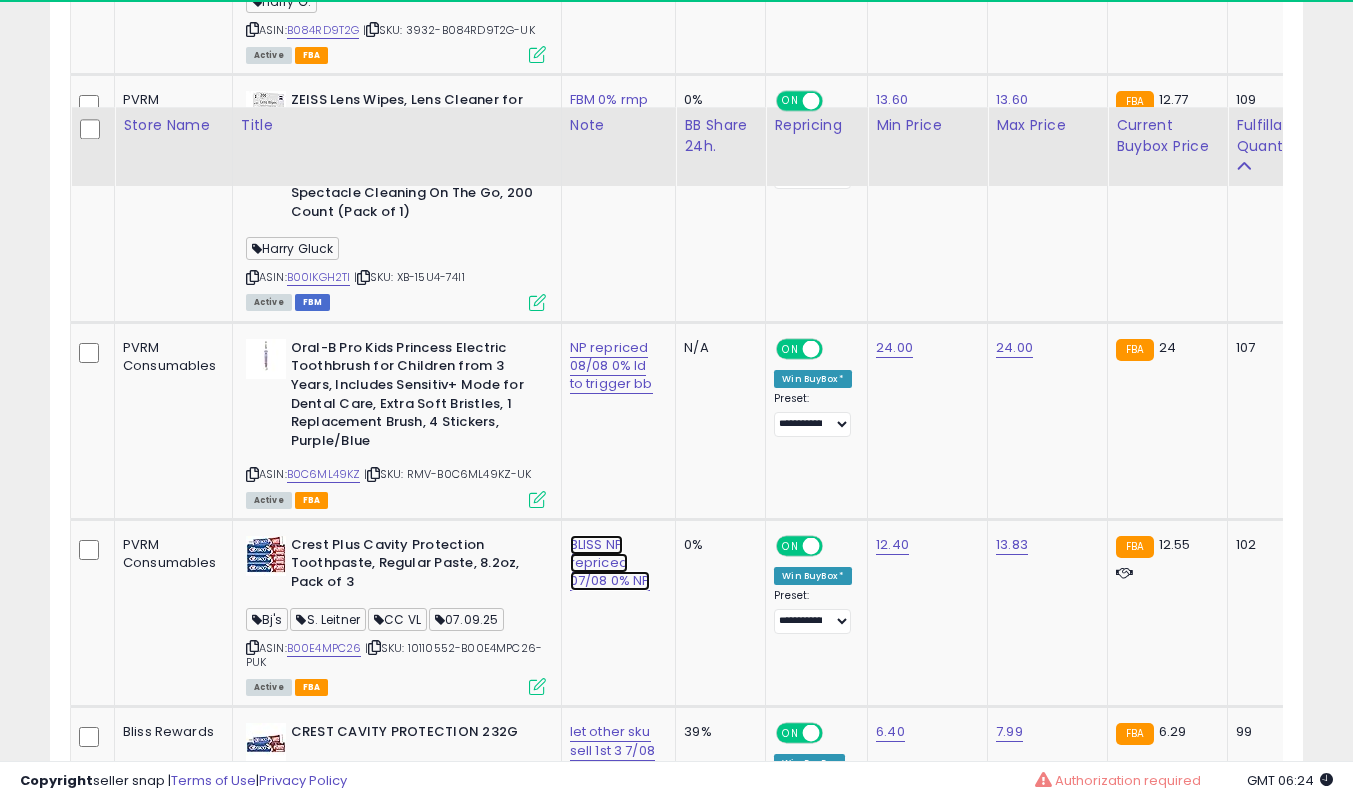 click on "BLISS NP repriced 07/08 0% NP" at bounding box center (613, -1549) 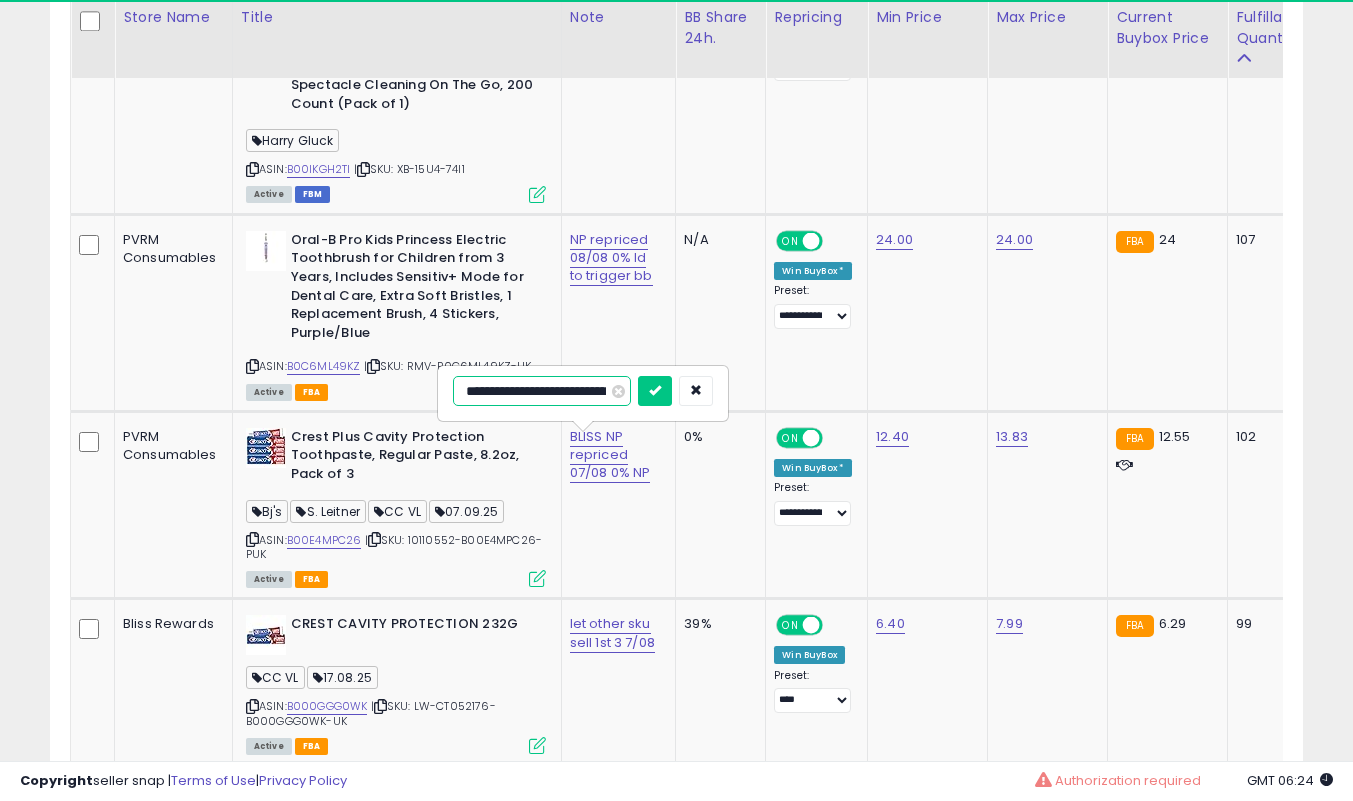 scroll, scrollTop: 0, scrollLeft: 40, axis: horizontal 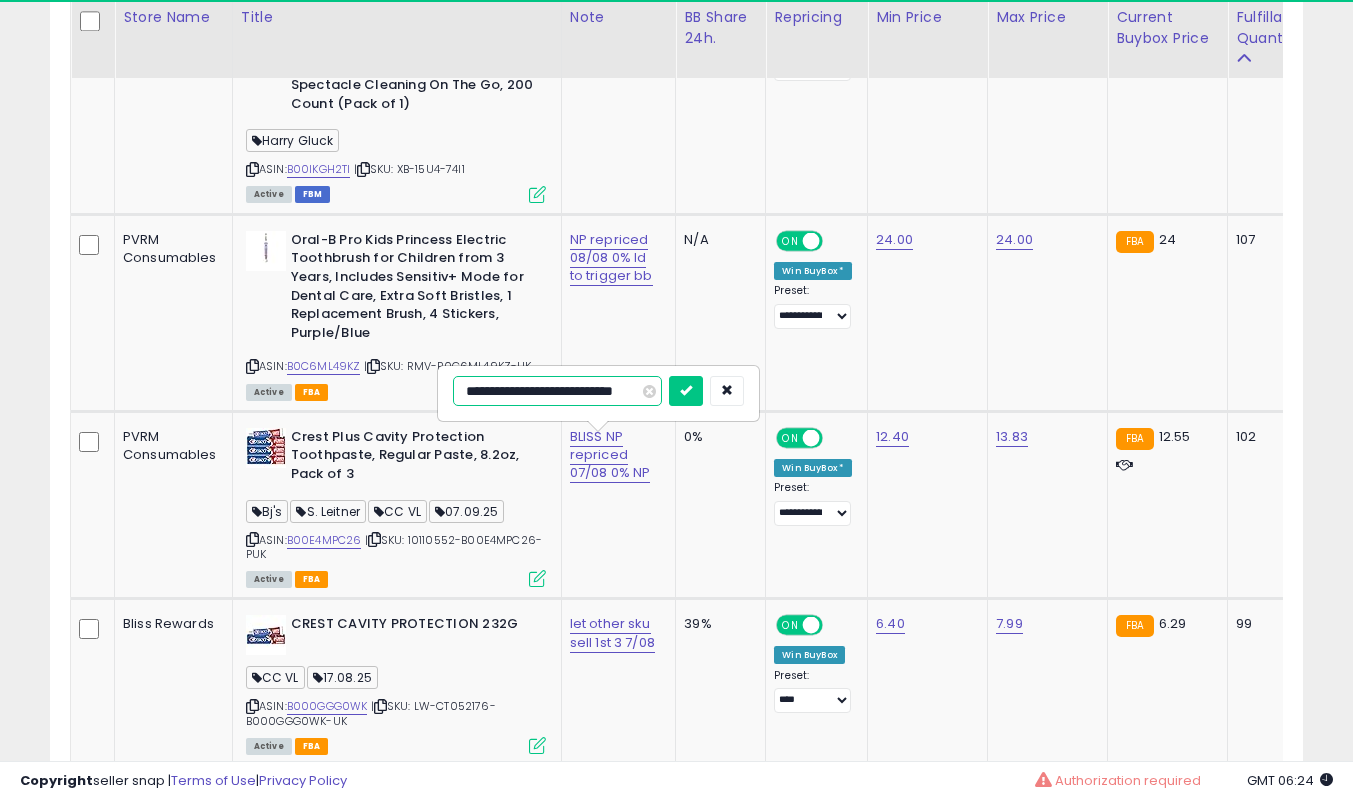 type on "**********" 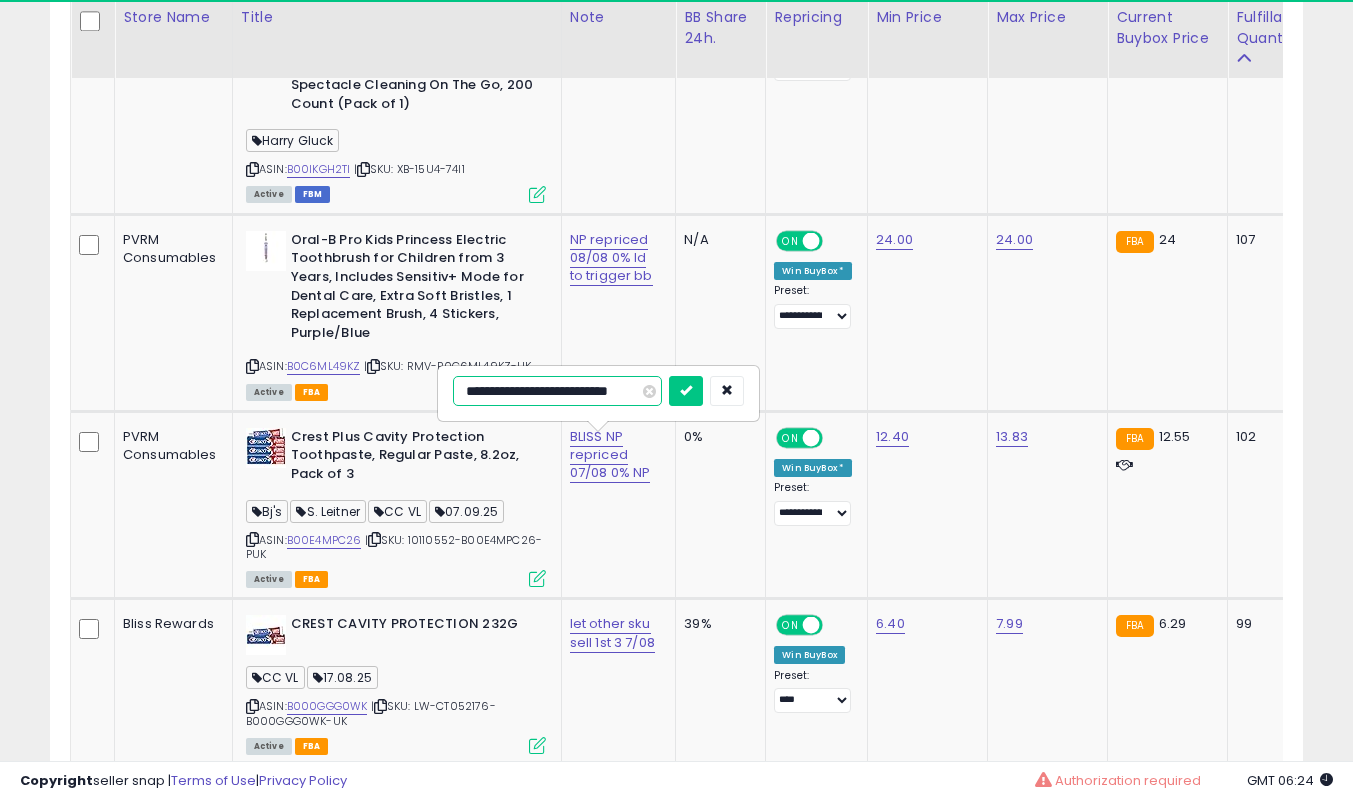 scroll, scrollTop: 0, scrollLeft: 32, axis: horizontal 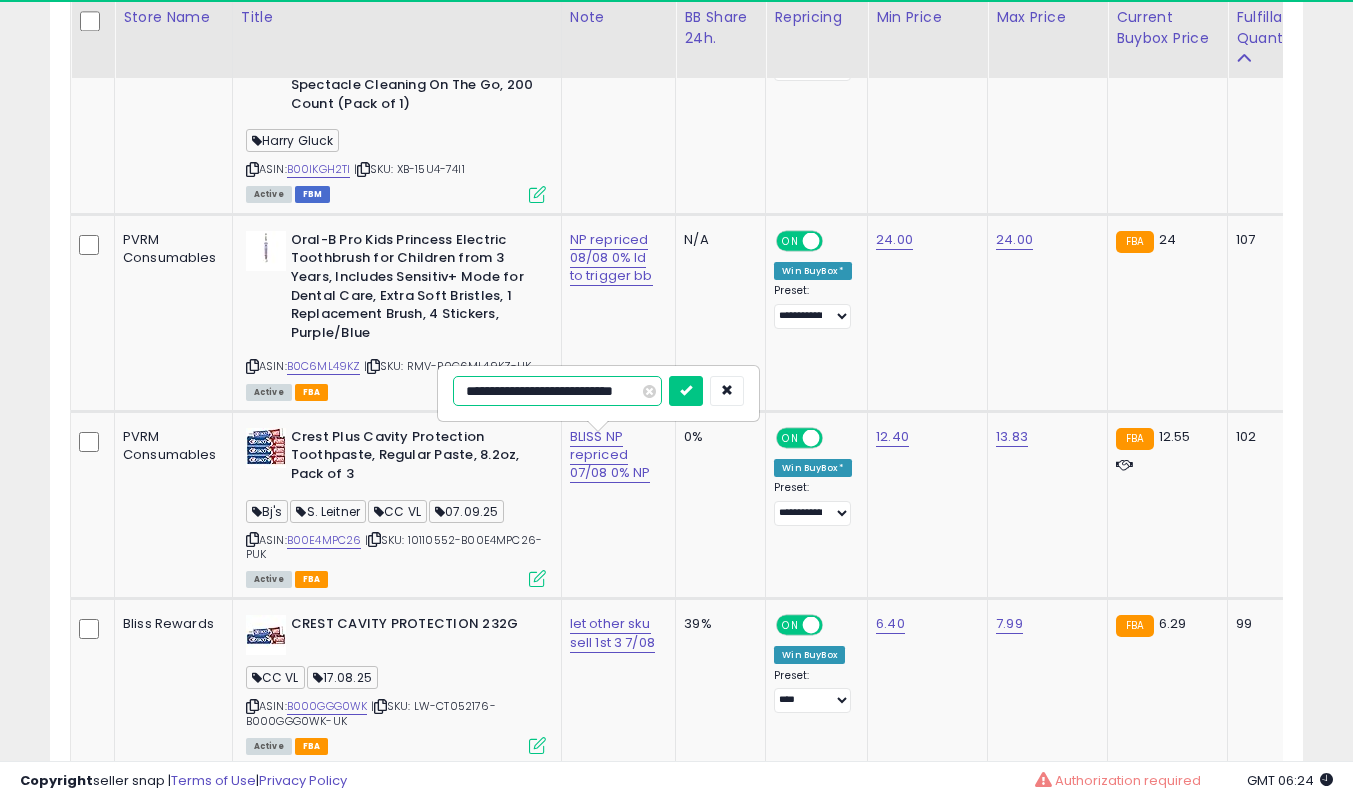 click at bounding box center [686, 391] 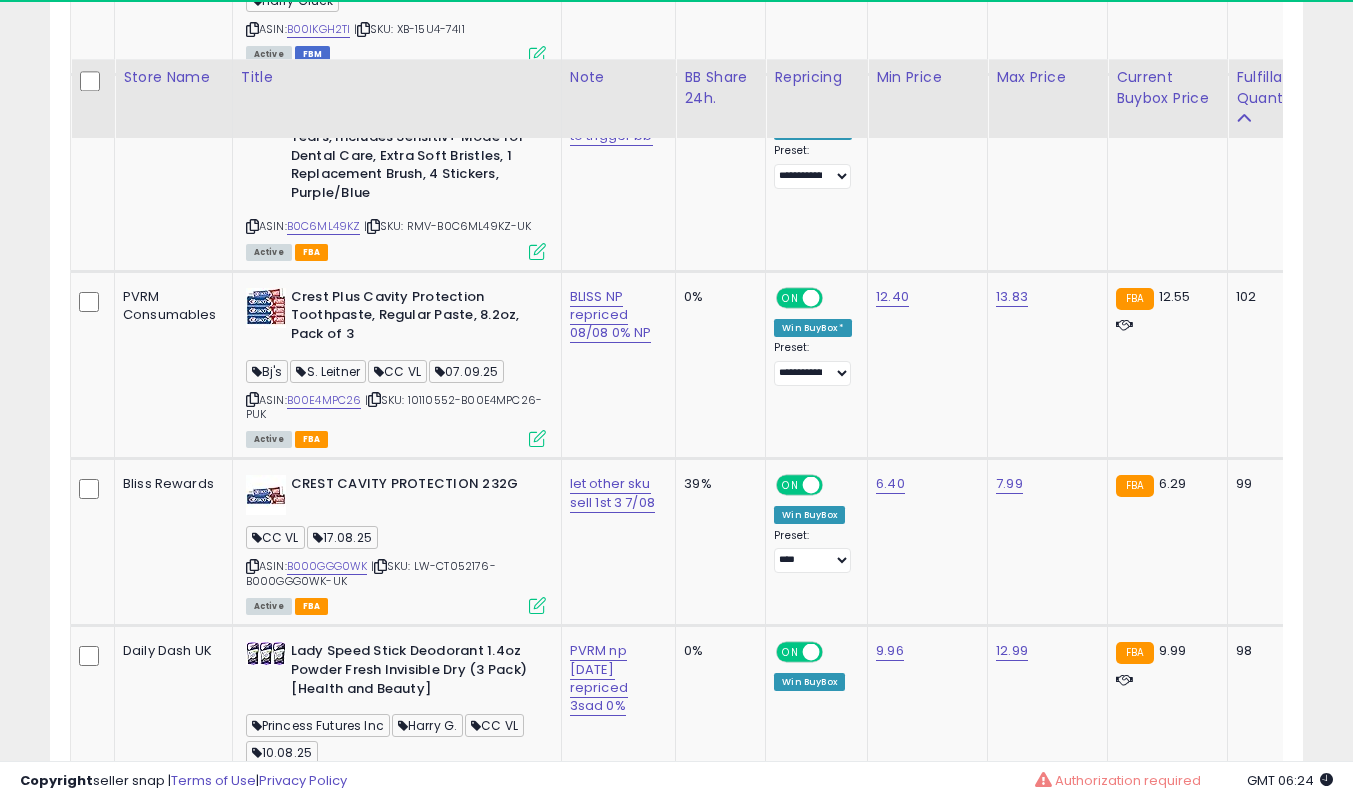 scroll, scrollTop: 3104, scrollLeft: 0, axis: vertical 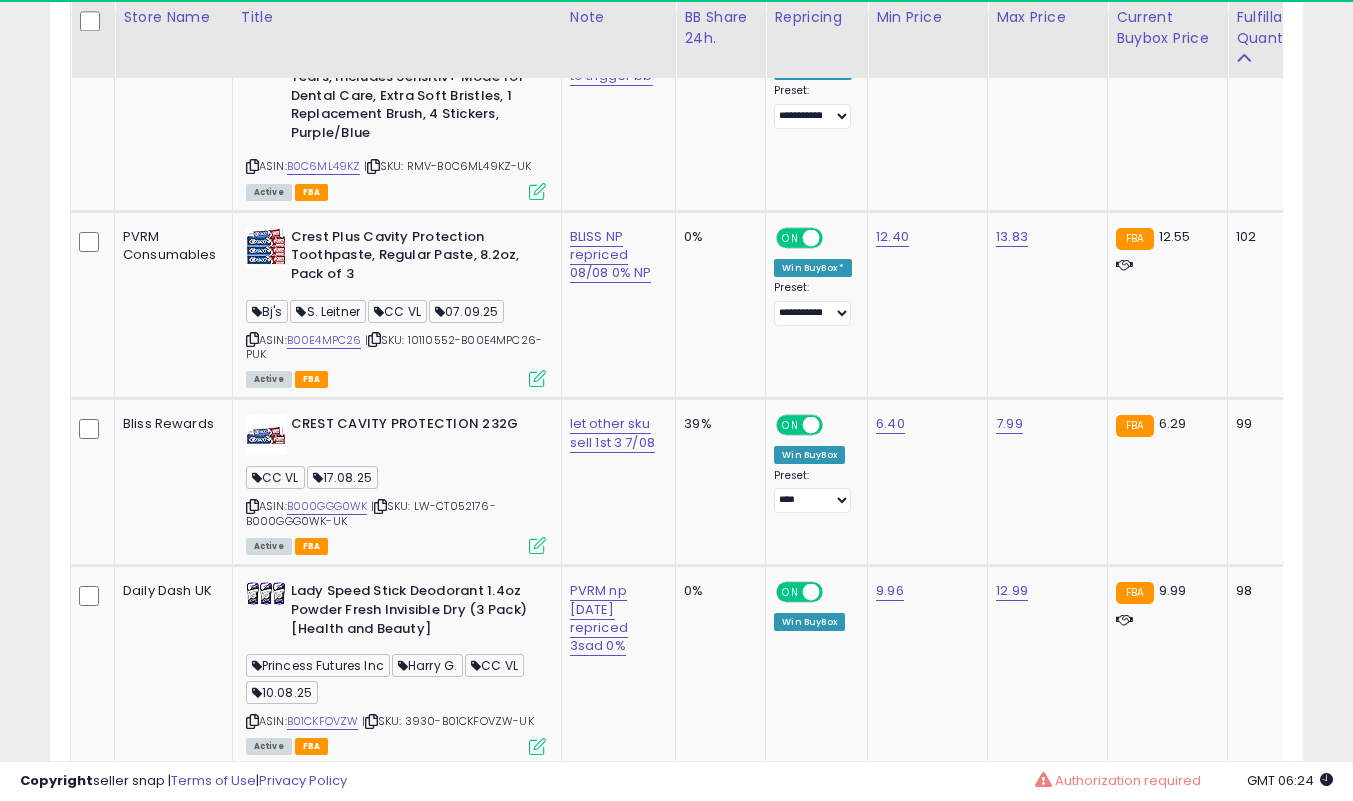 click at bounding box center [252, 506] 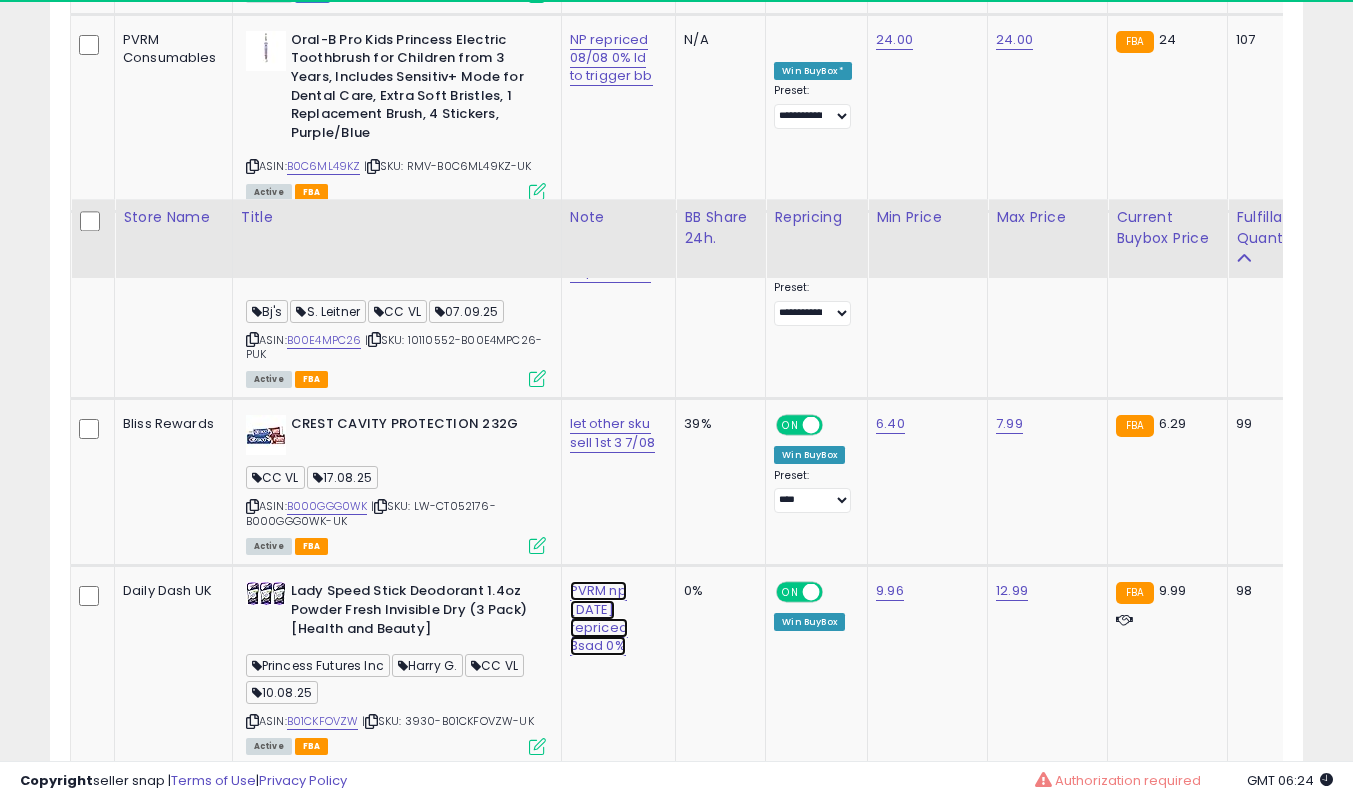 click on "PVRM np [DATE] repriced 3sad 0%" at bounding box center [613, -1857] 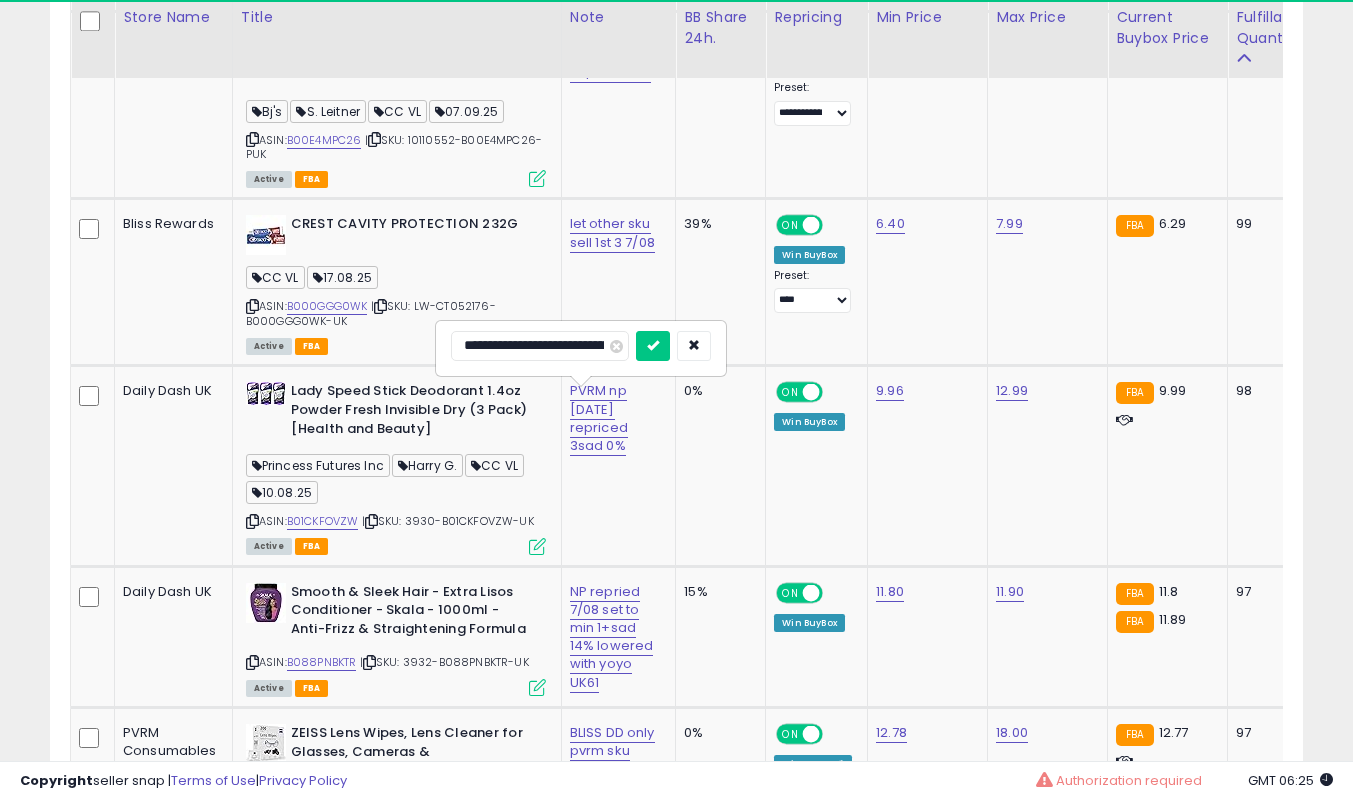 scroll, scrollTop: 0, scrollLeft: 0, axis: both 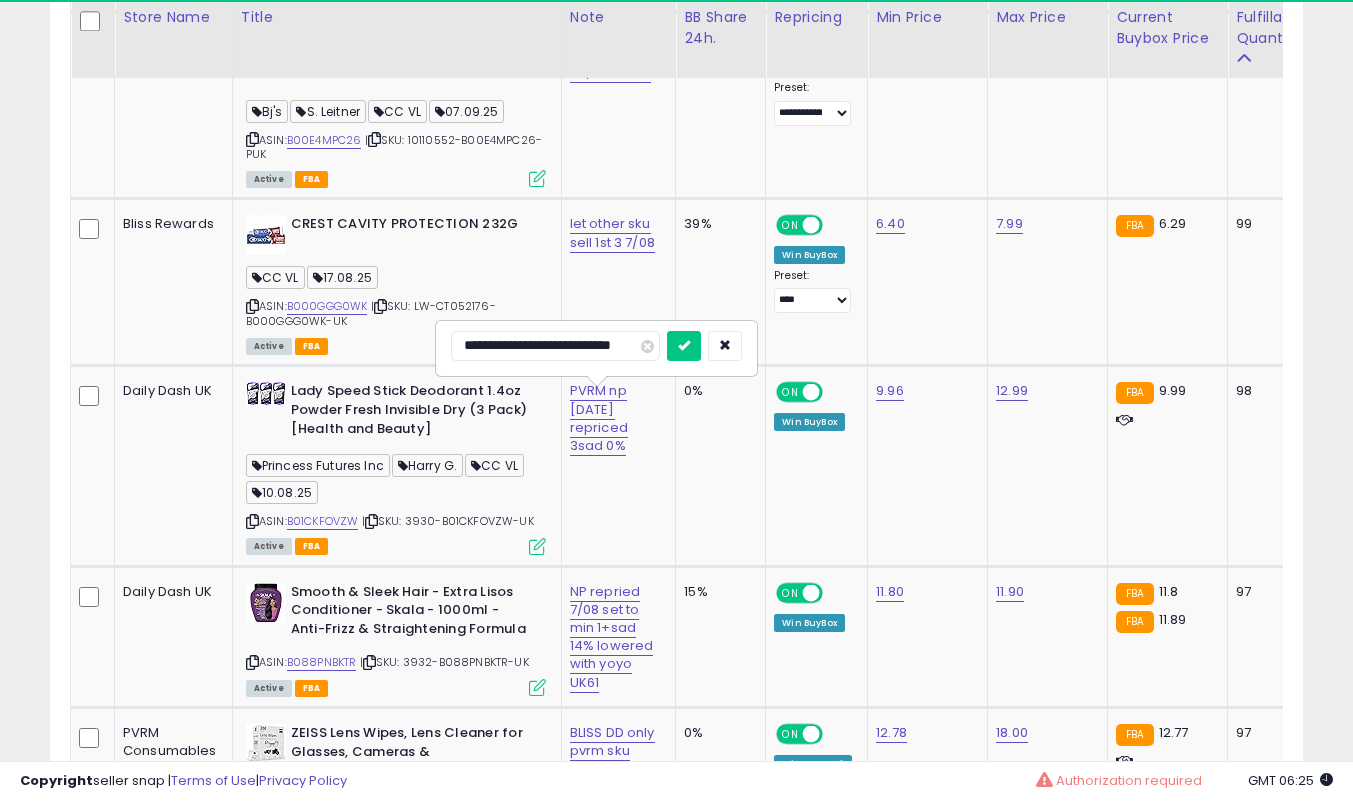 type on "**********" 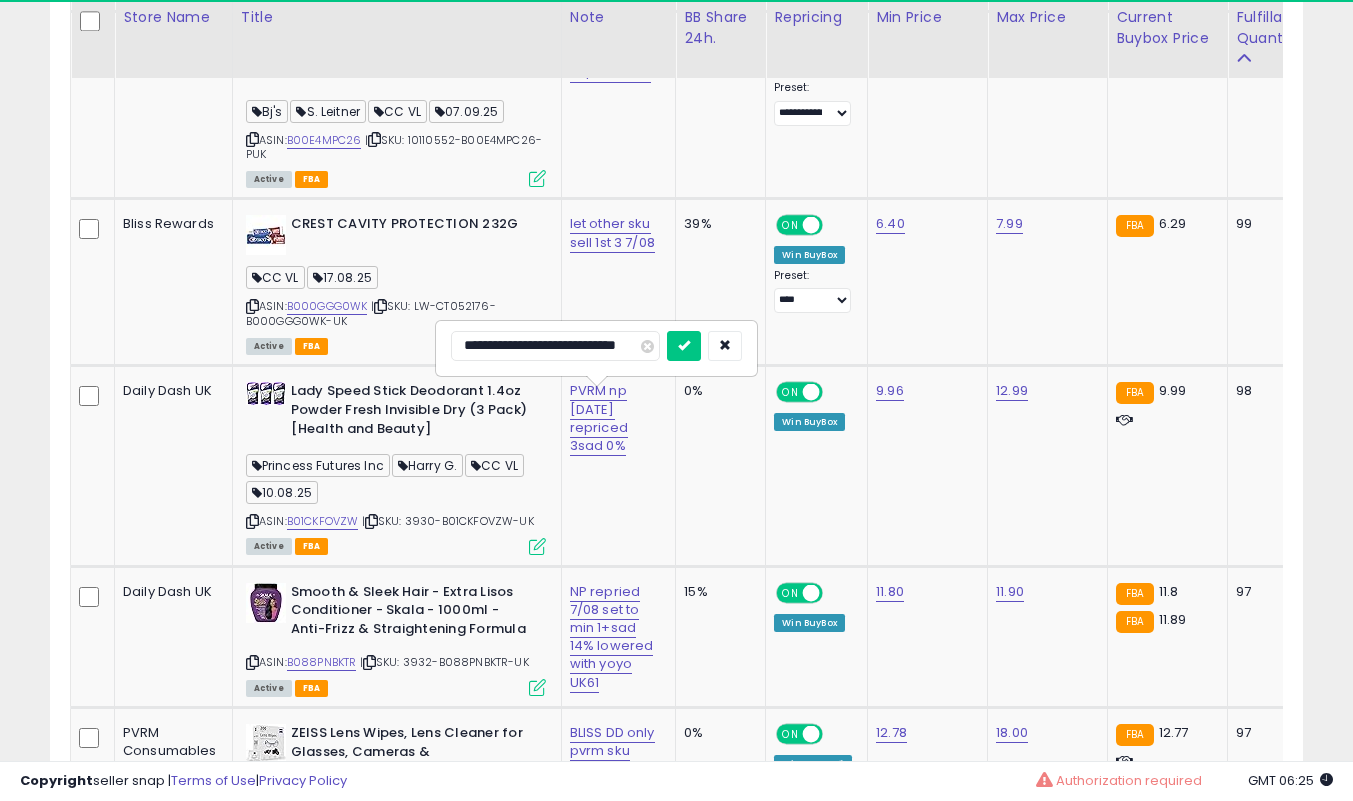scroll, scrollTop: 0, scrollLeft: 36, axis: horizontal 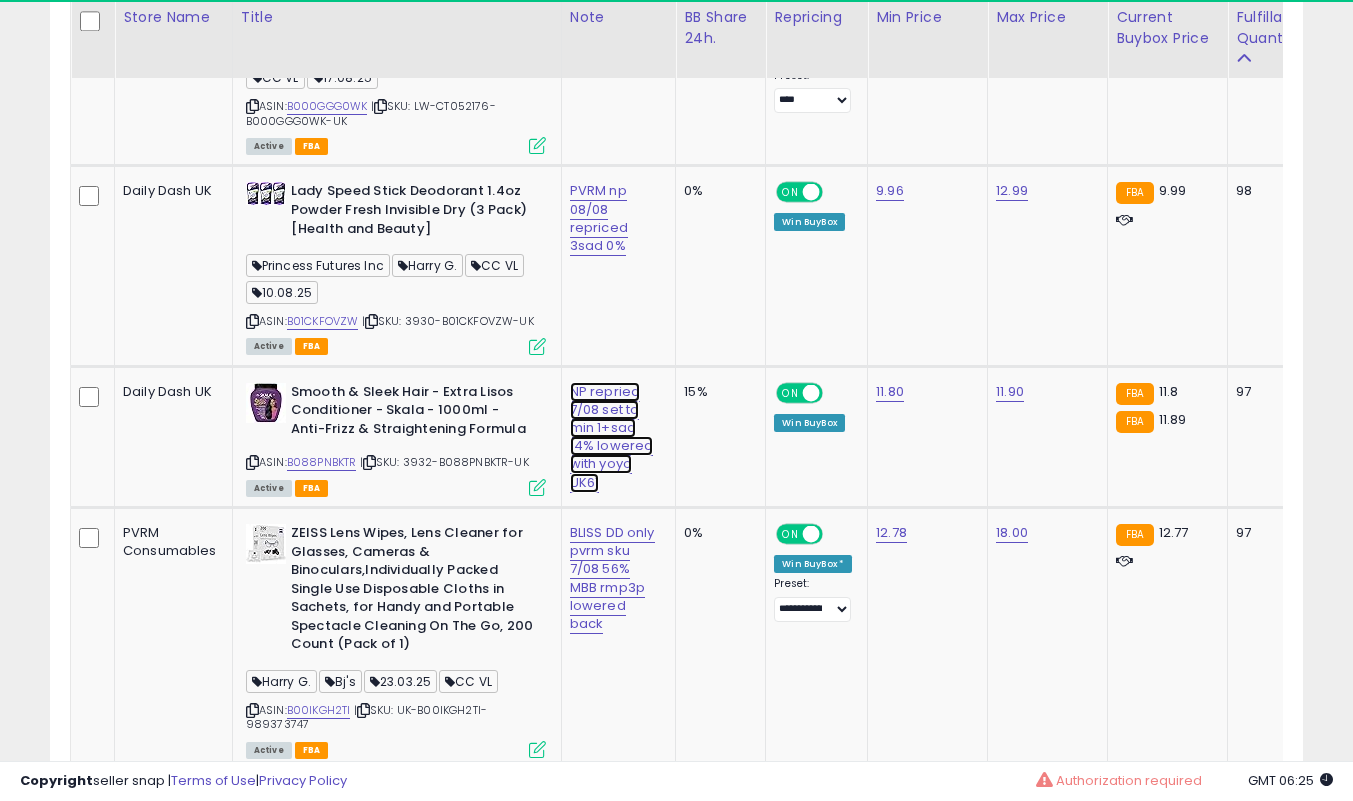 click on "NP repried 7/08 set to min 1+sad 14% lowered with yoyo UK61" at bounding box center [613, -2257] 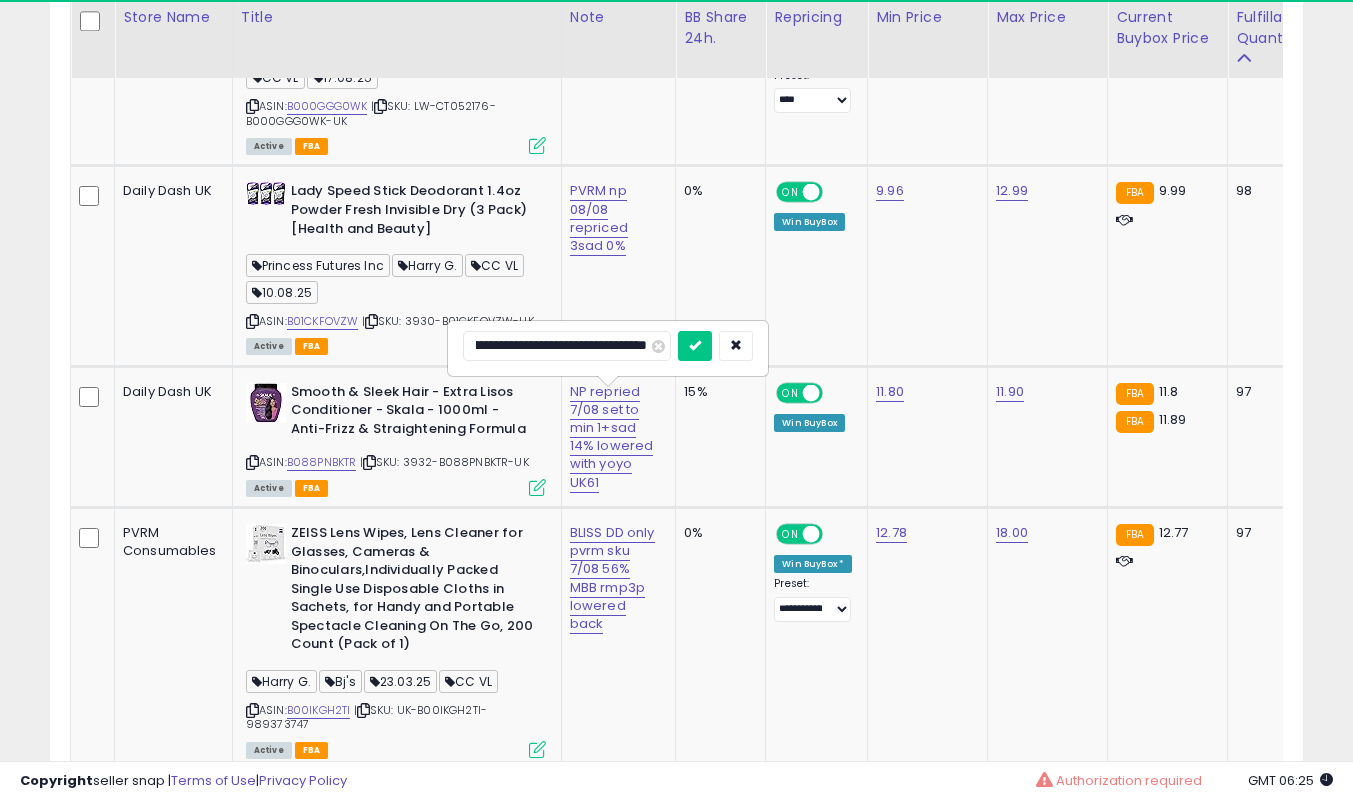 scroll, scrollTop: 0, scrollLeft: 0, axis: both 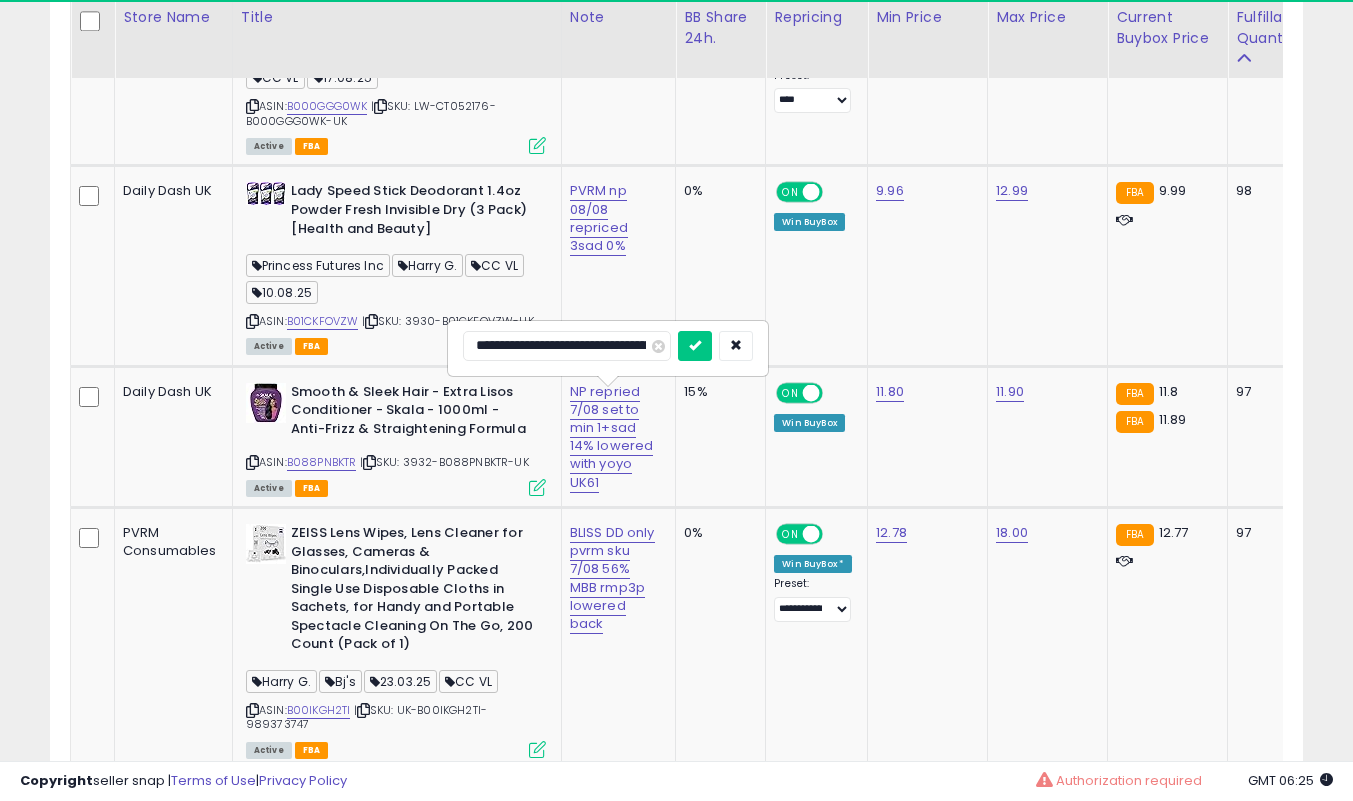 type on "**********" 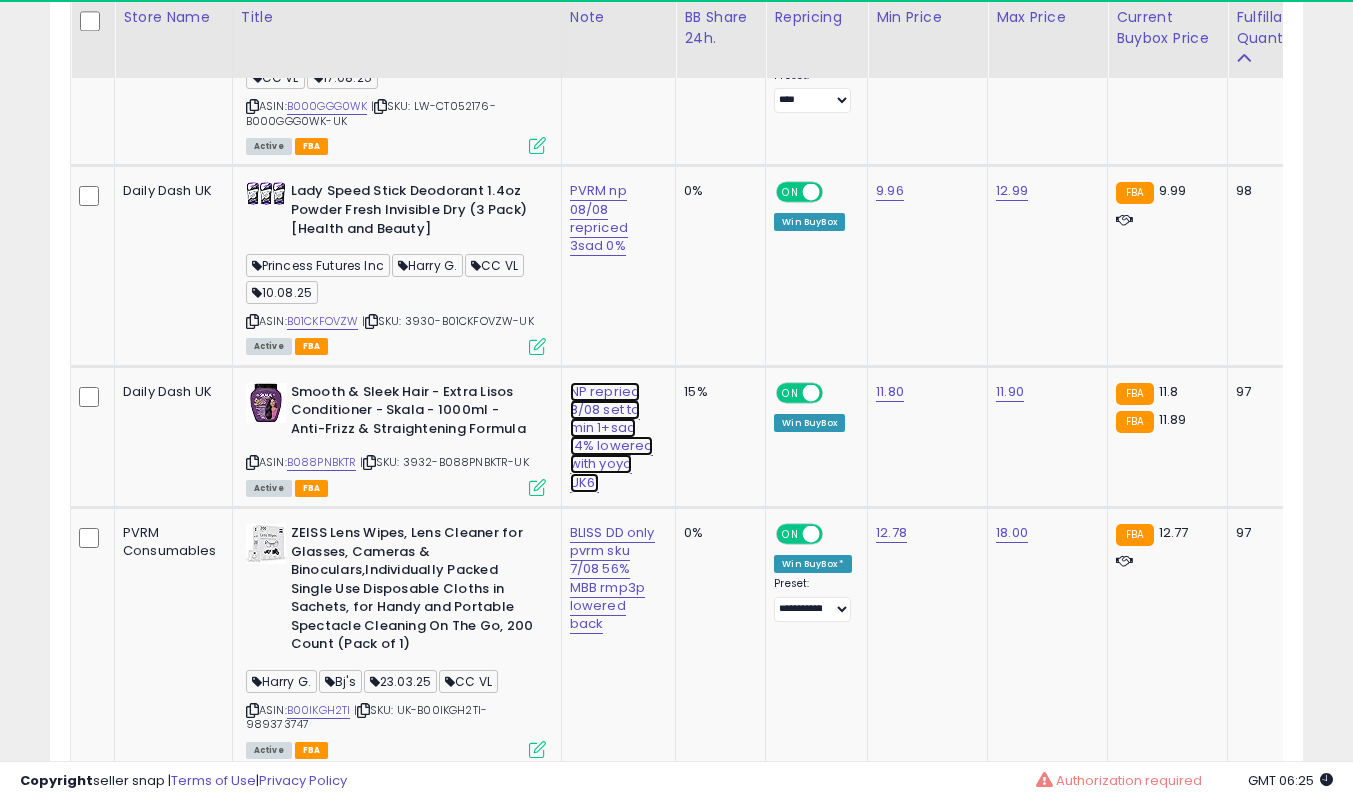 click on "NP repried 8/08 set to min 1+sad 14% lowered with yoyo UK61" at bounding box center (612, 437) 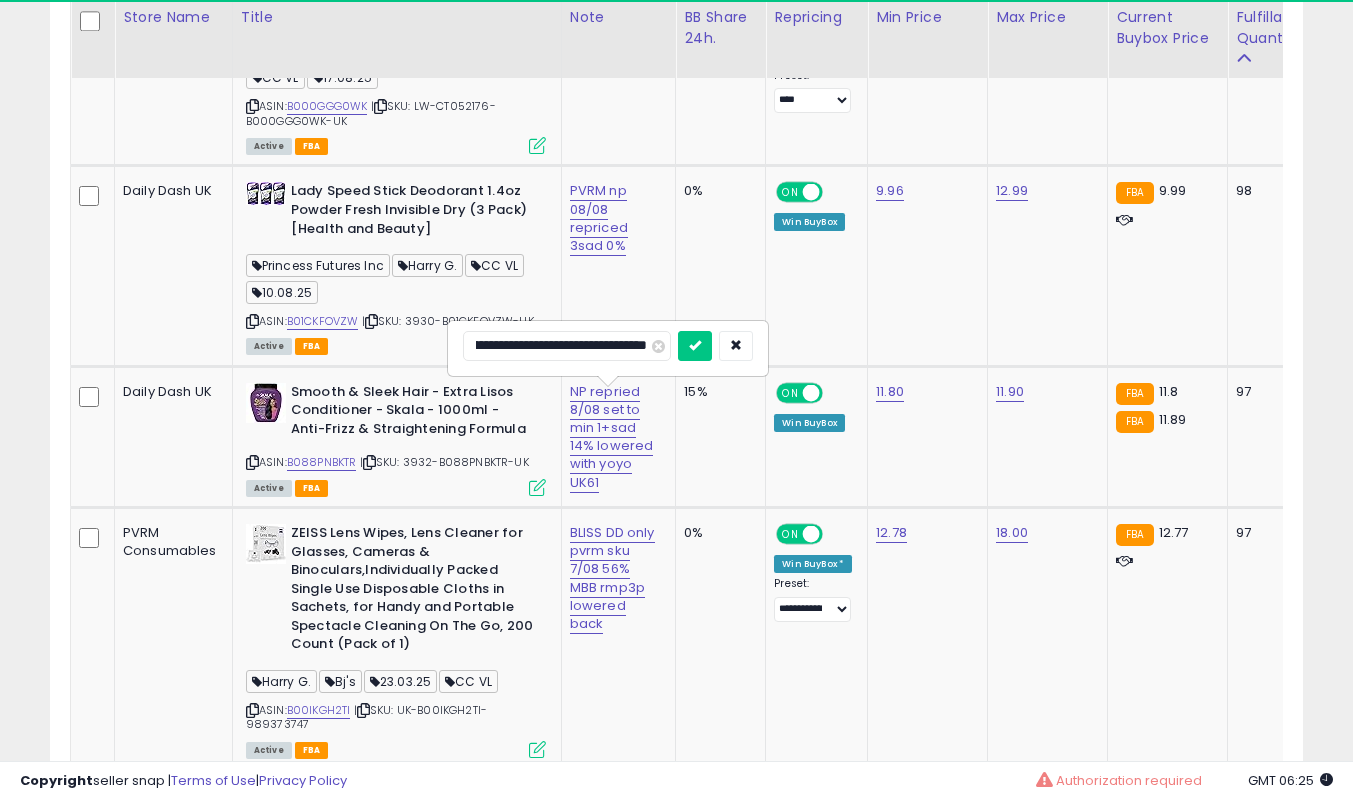 scroll, scrollTop: 0, scrollLeft: 189, axis: horizontal 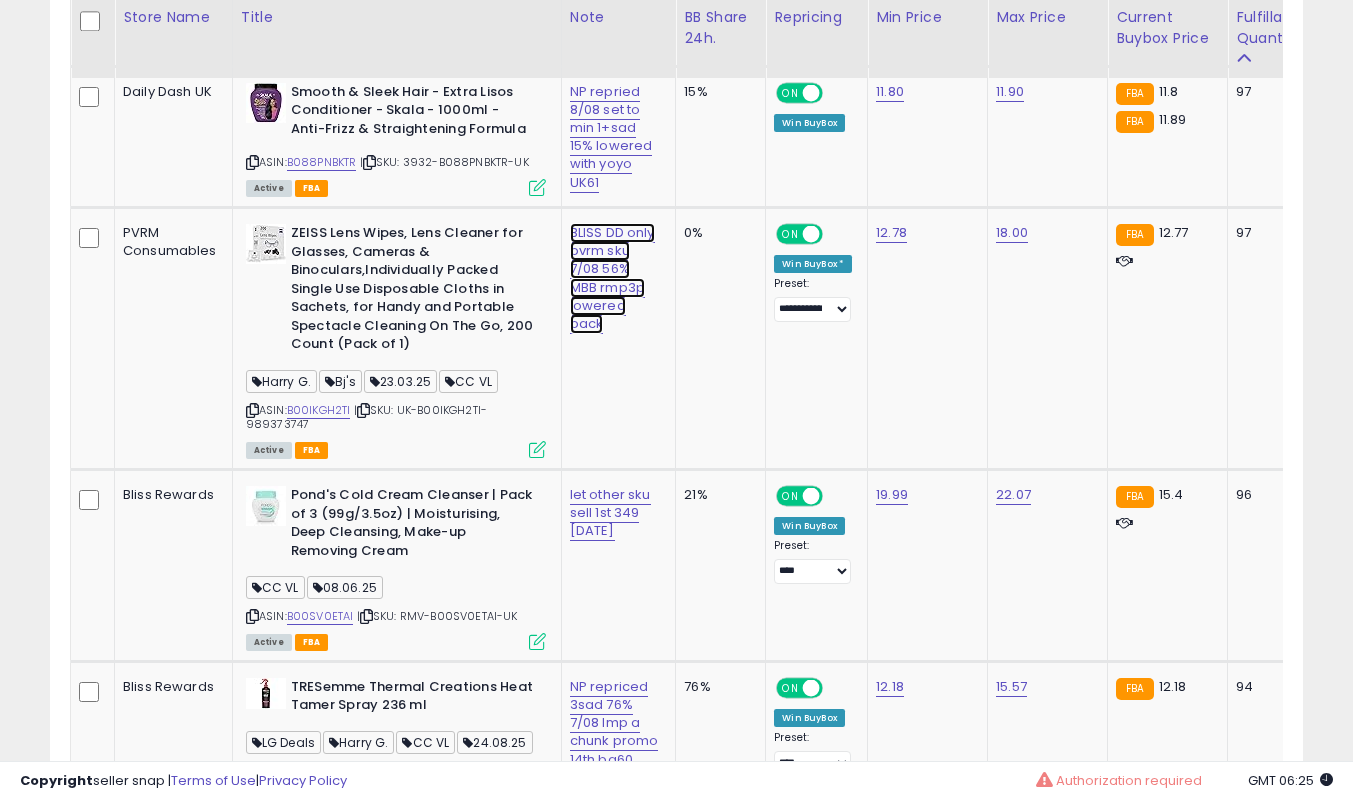 click on "BLISS DD only pvrm sku 7/08 56% MBB rmp3p lowered back" at bounding box center [613, -2557] 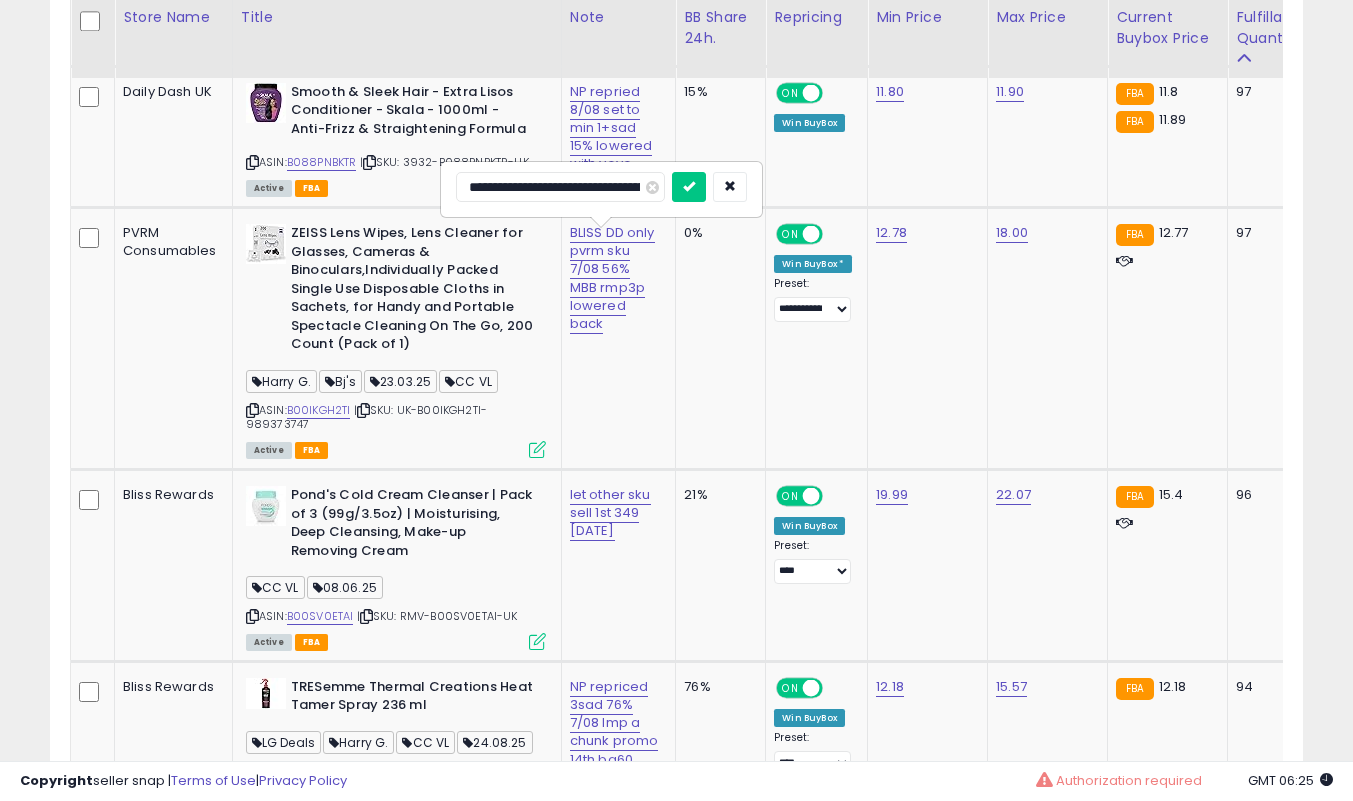 scroll, scrollTop: 0, scrollLeft: 59, axis: horizontal 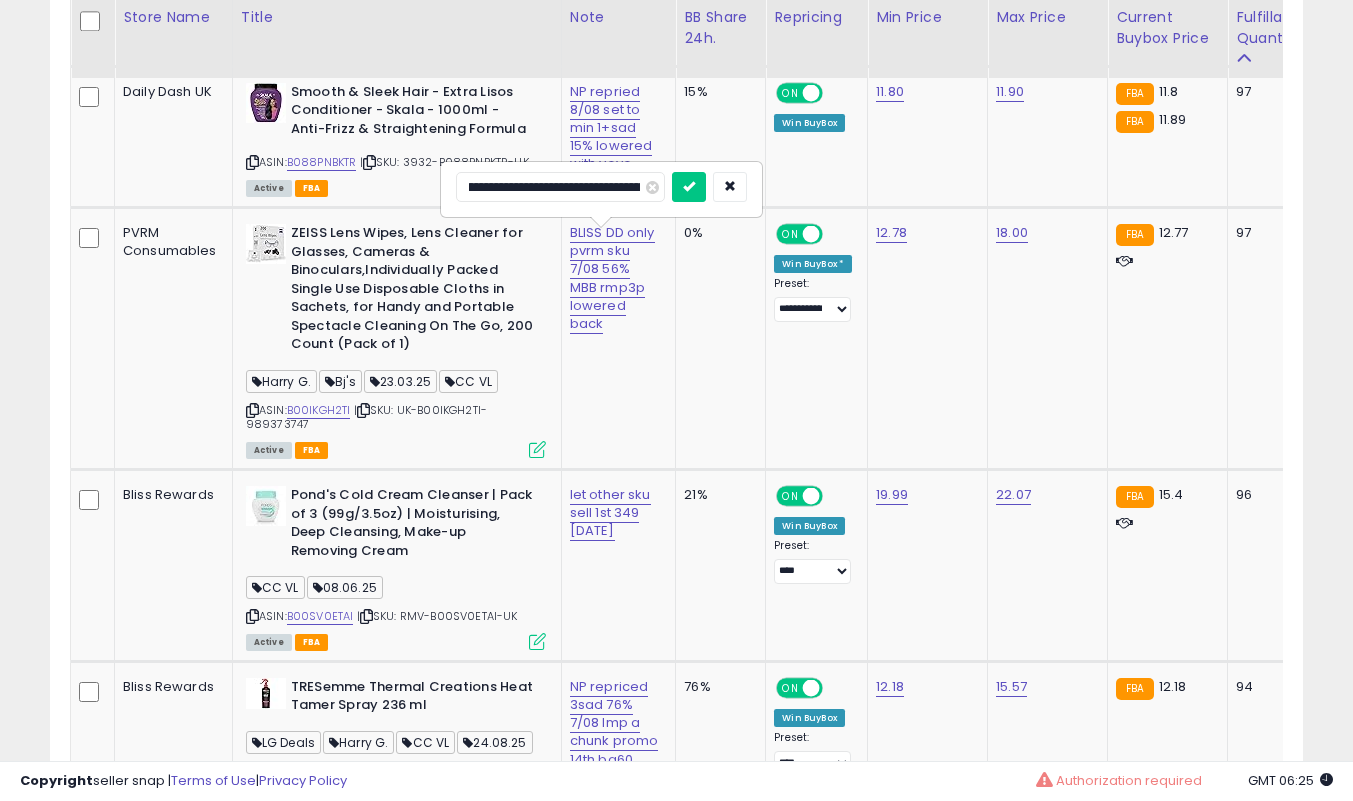 type on "**********" 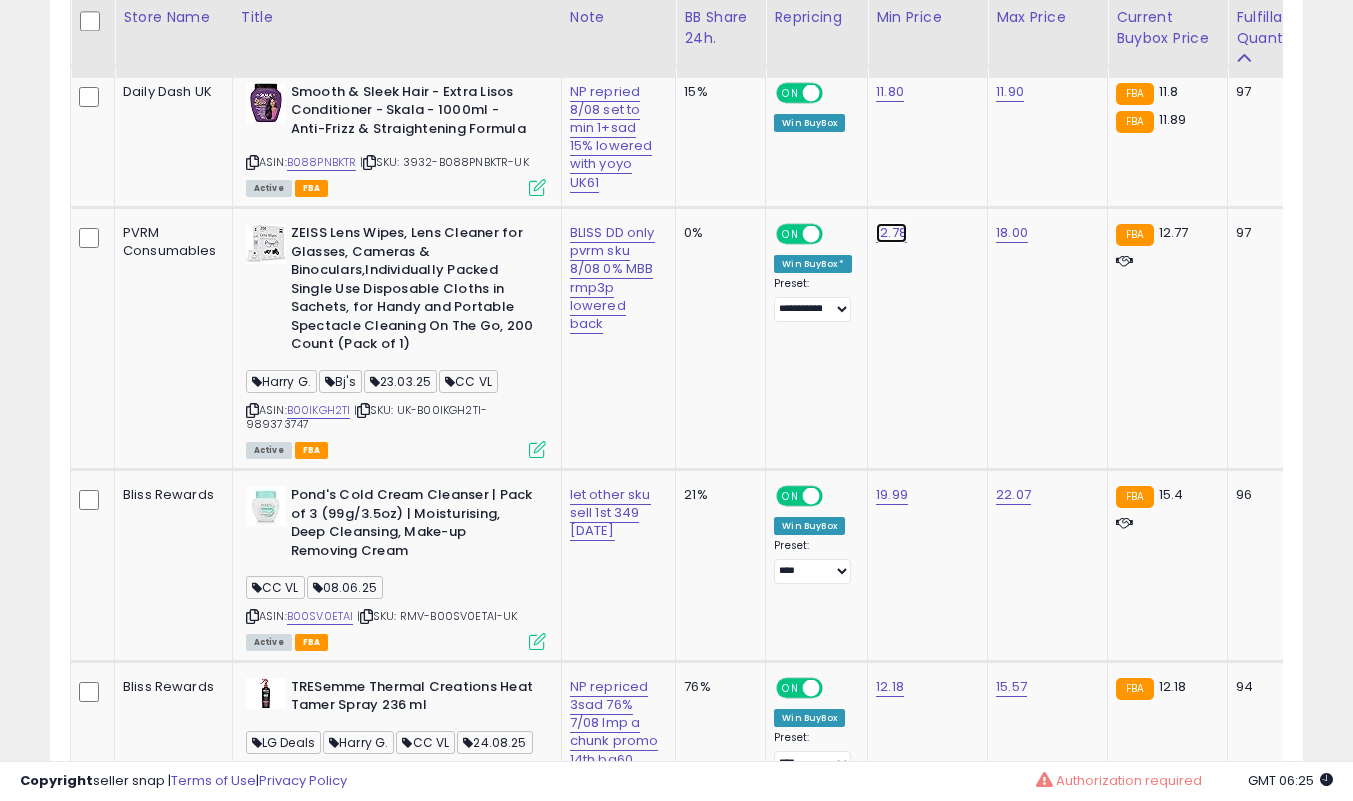 click on "12.78" at bounding box center (892, -2630) 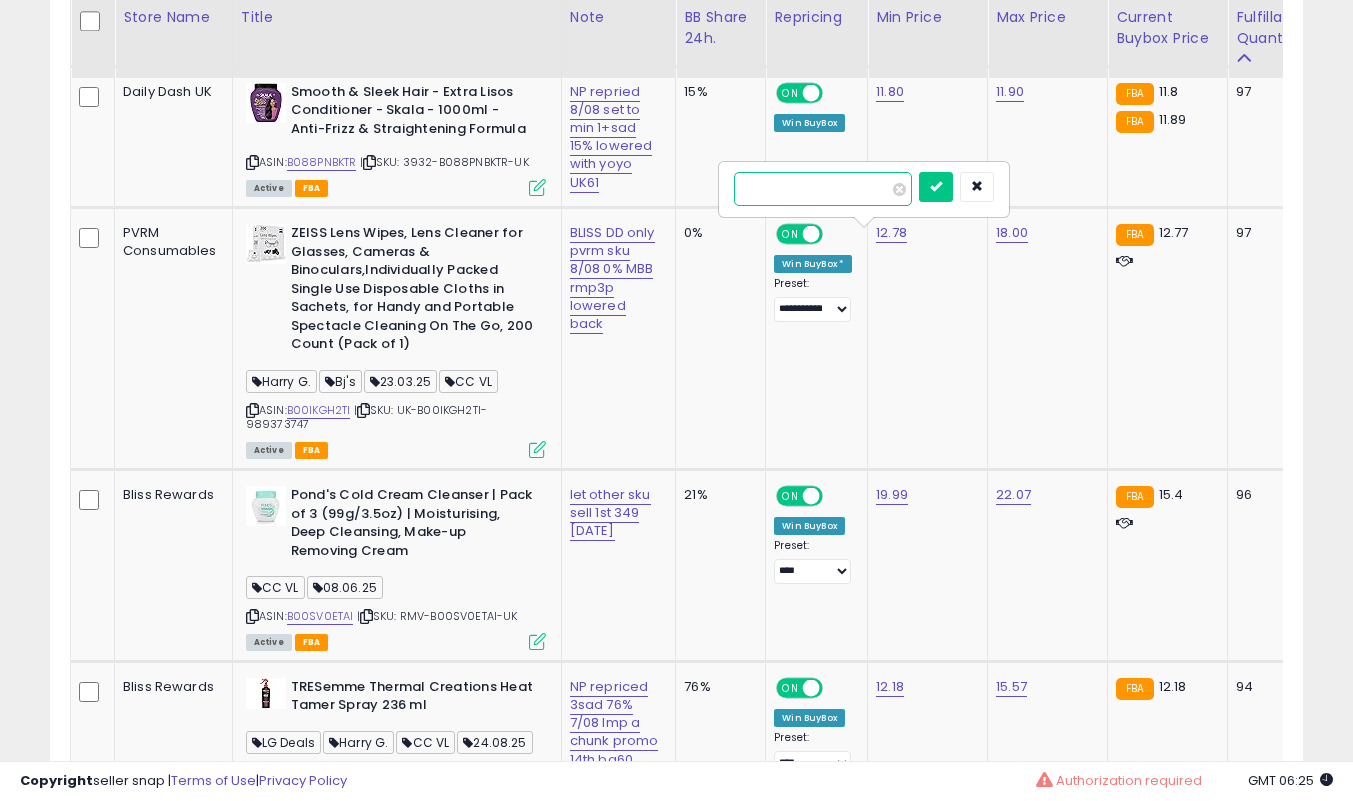 type on "*****" 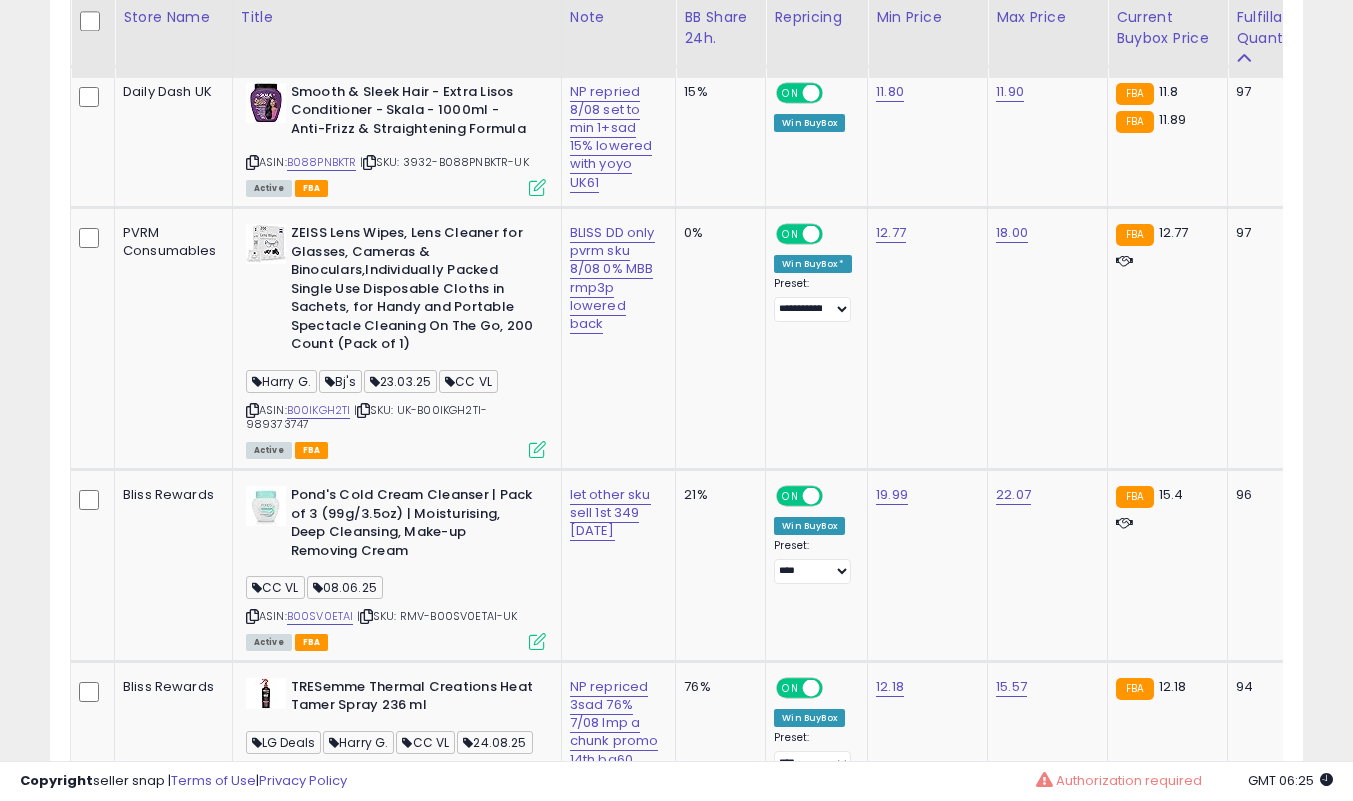 click at bounding box center [252, 616] 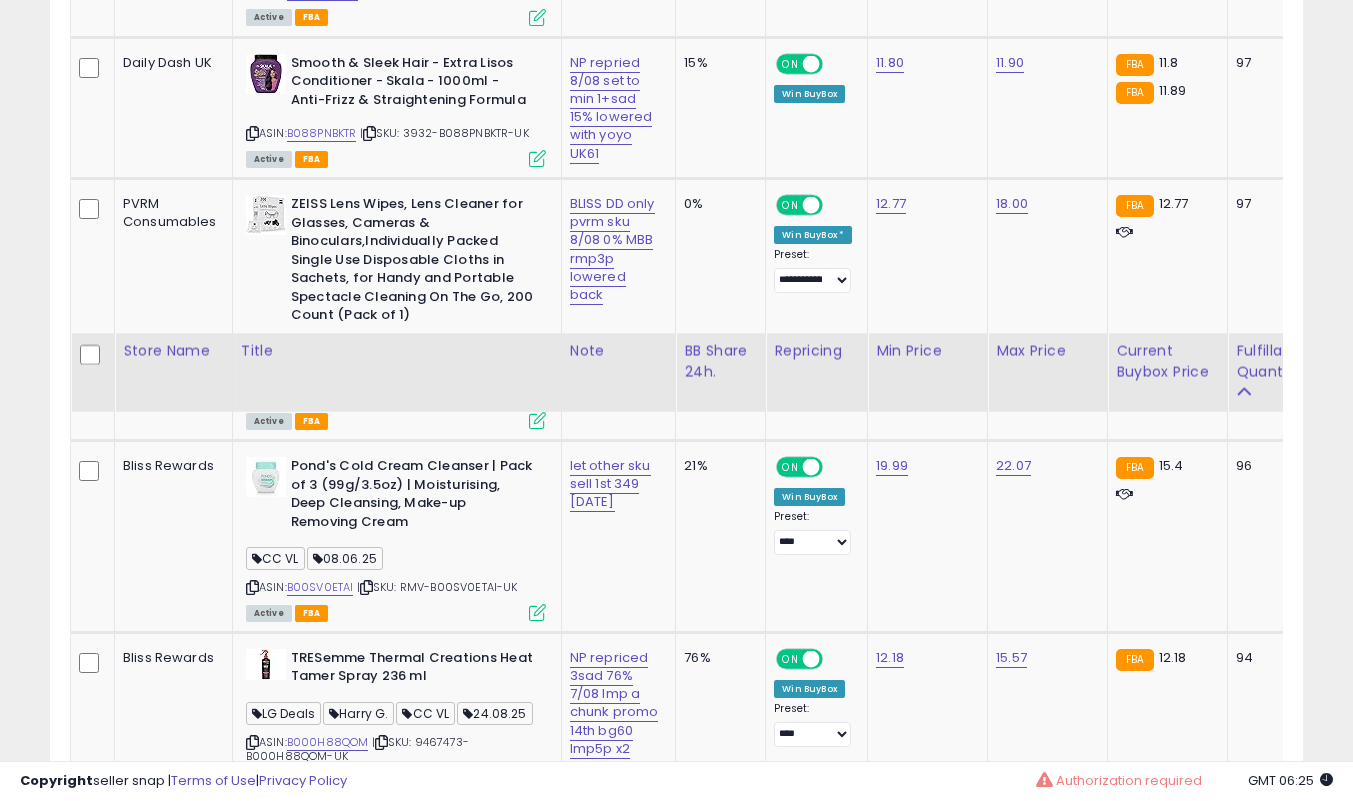 scroll, scrollTop: 4204, scrollLeft: 0, axis: vertical 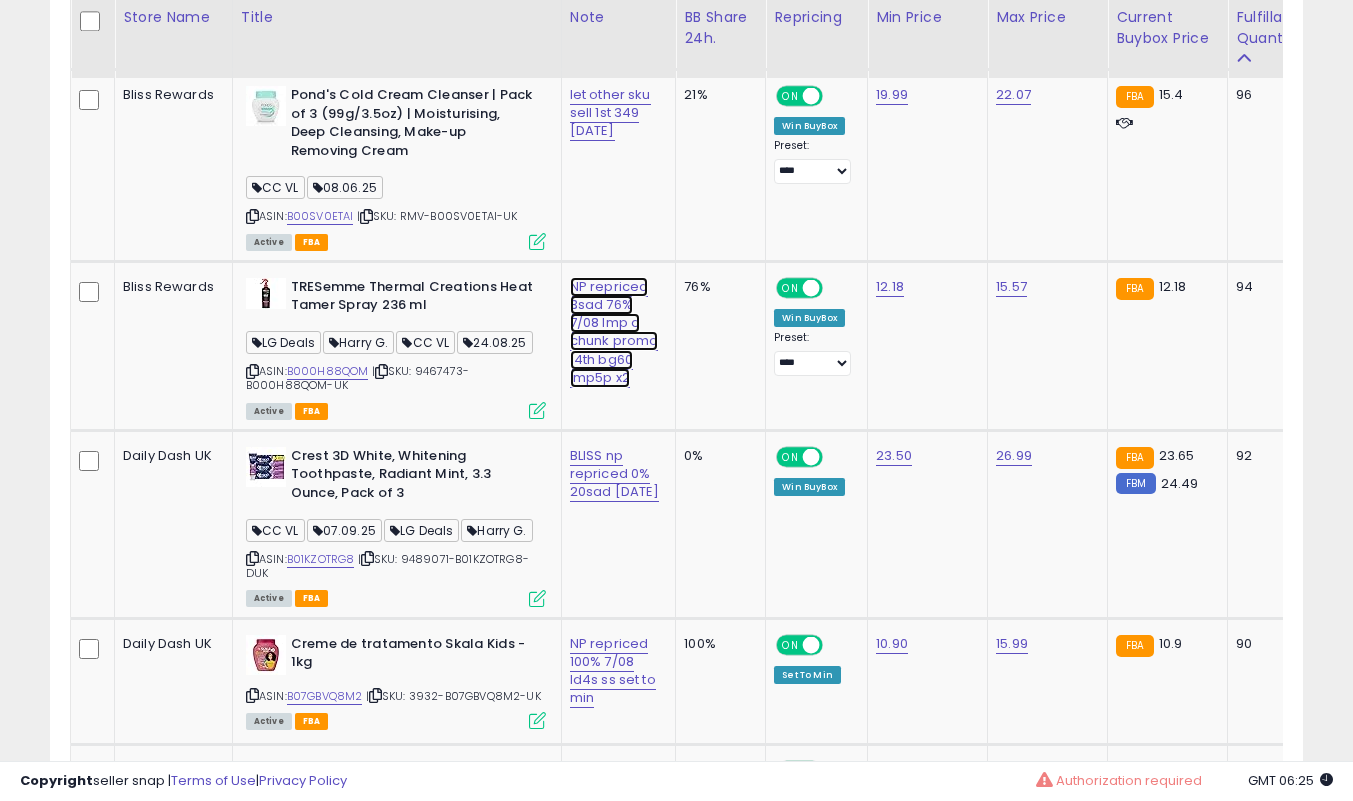 click on "NP repriced 3sad 76% 7/08 lmp a chunk promo 14th bg60 lmp5p x2" at bounding box center [613, -2957] 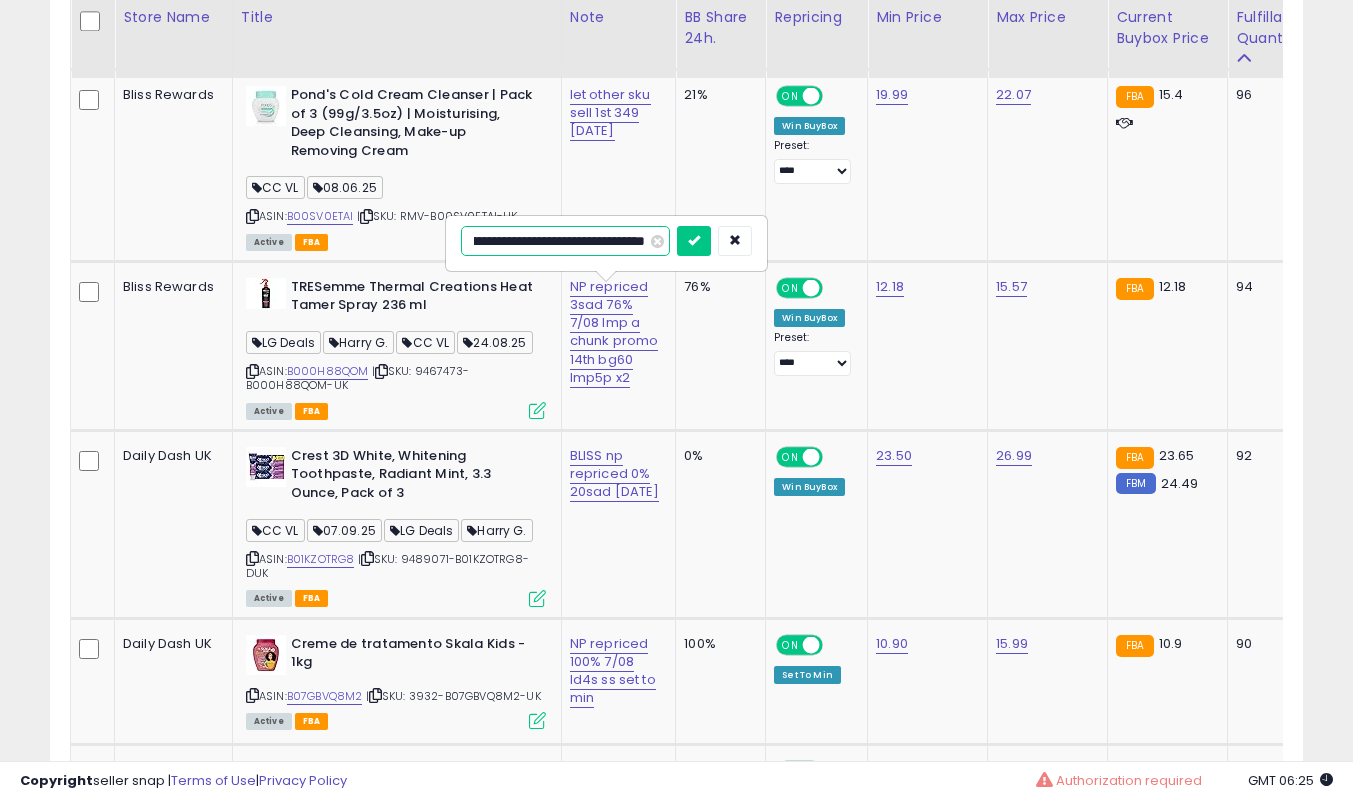 scroll, scrollTop: 0, scrollLeft: 0, axis: both 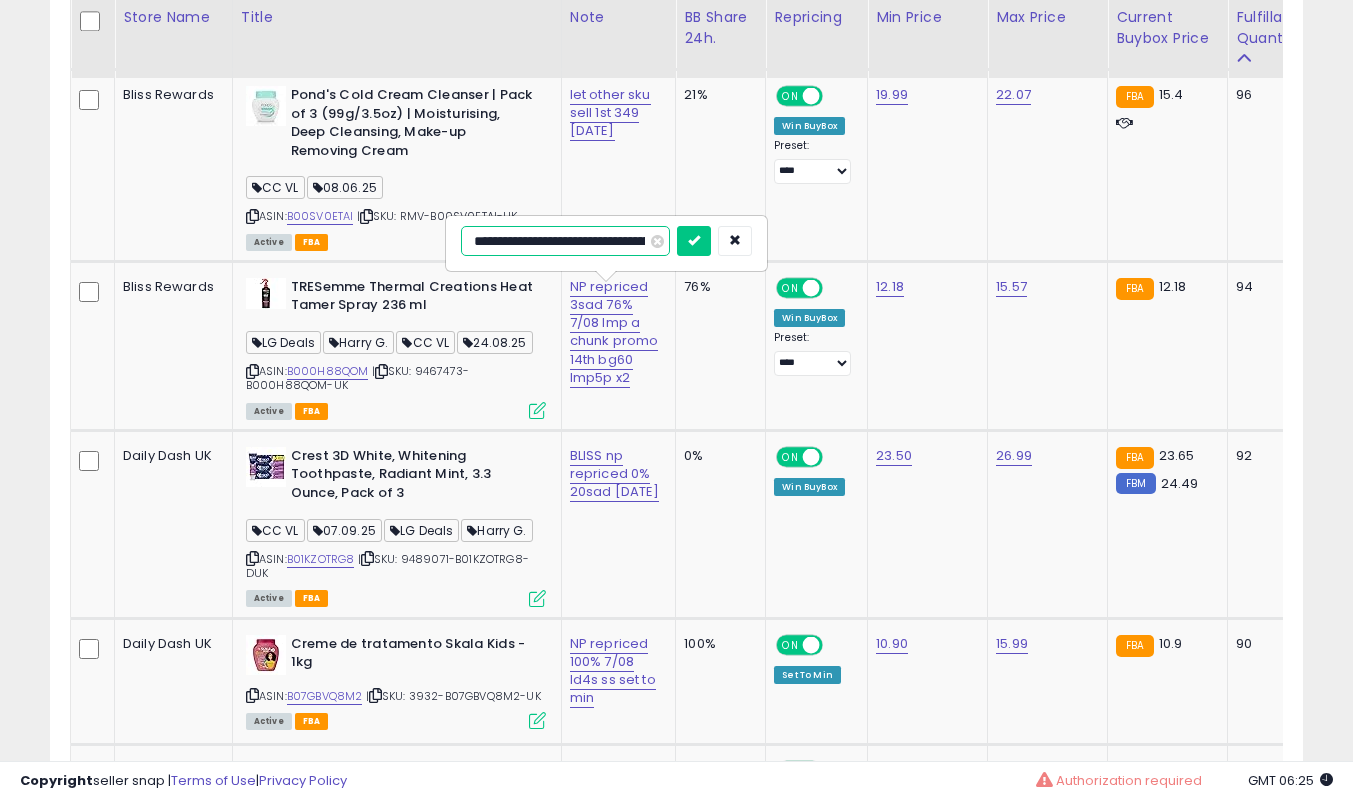 type on "**********" 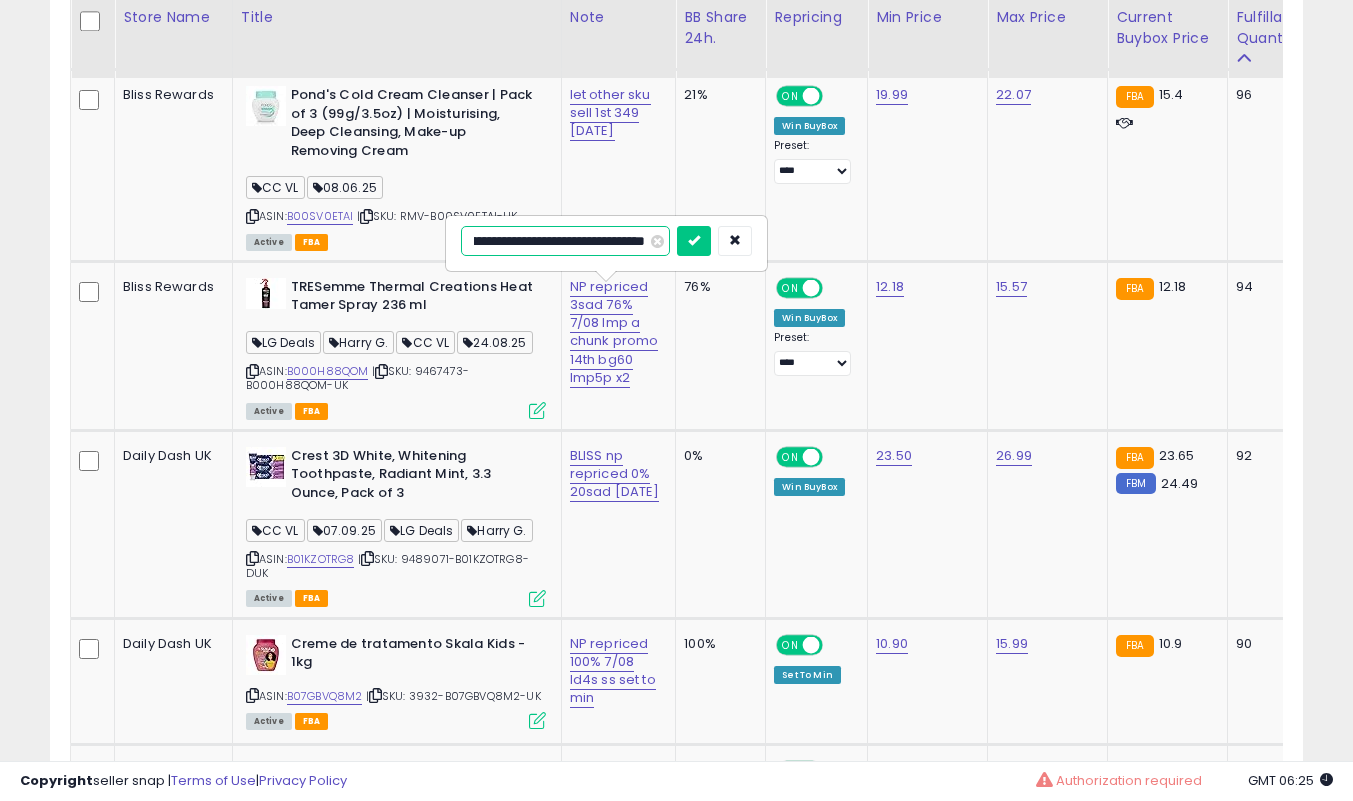 click at bounding box center (694, 241) 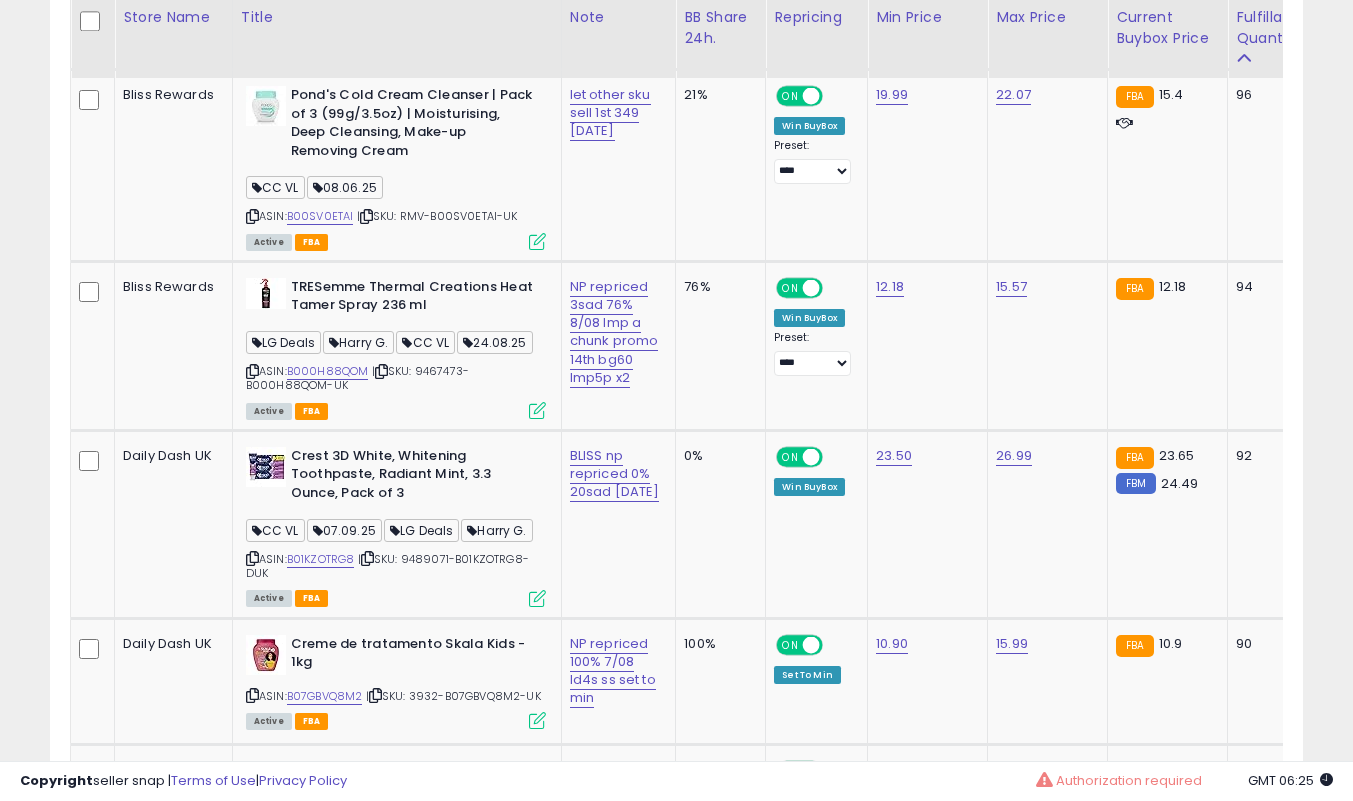 scroll, scrollTop: 4304, scrollLeft: 0, axis: vertical 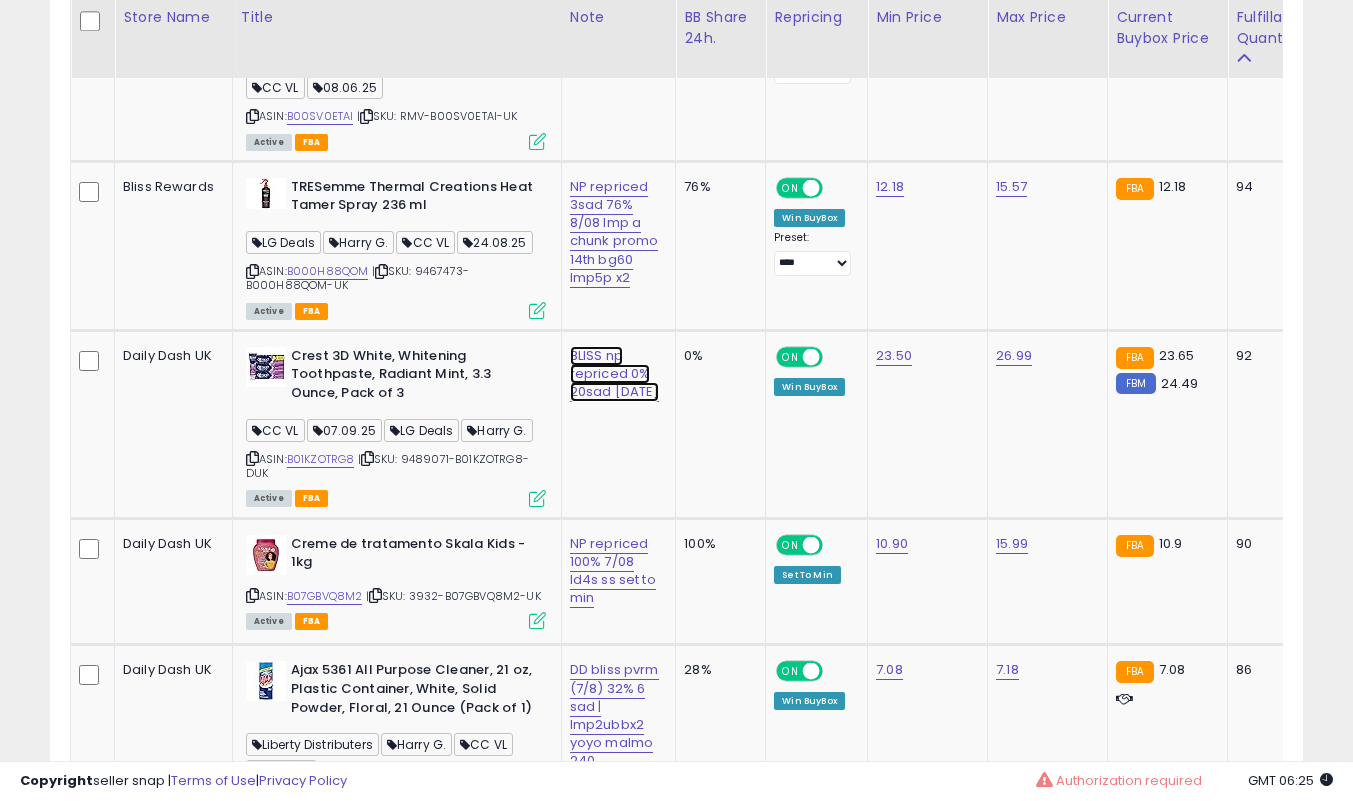 click on "BLISS np repriced 0% 20sad [DATE]" at bounding box center [613, -3057] 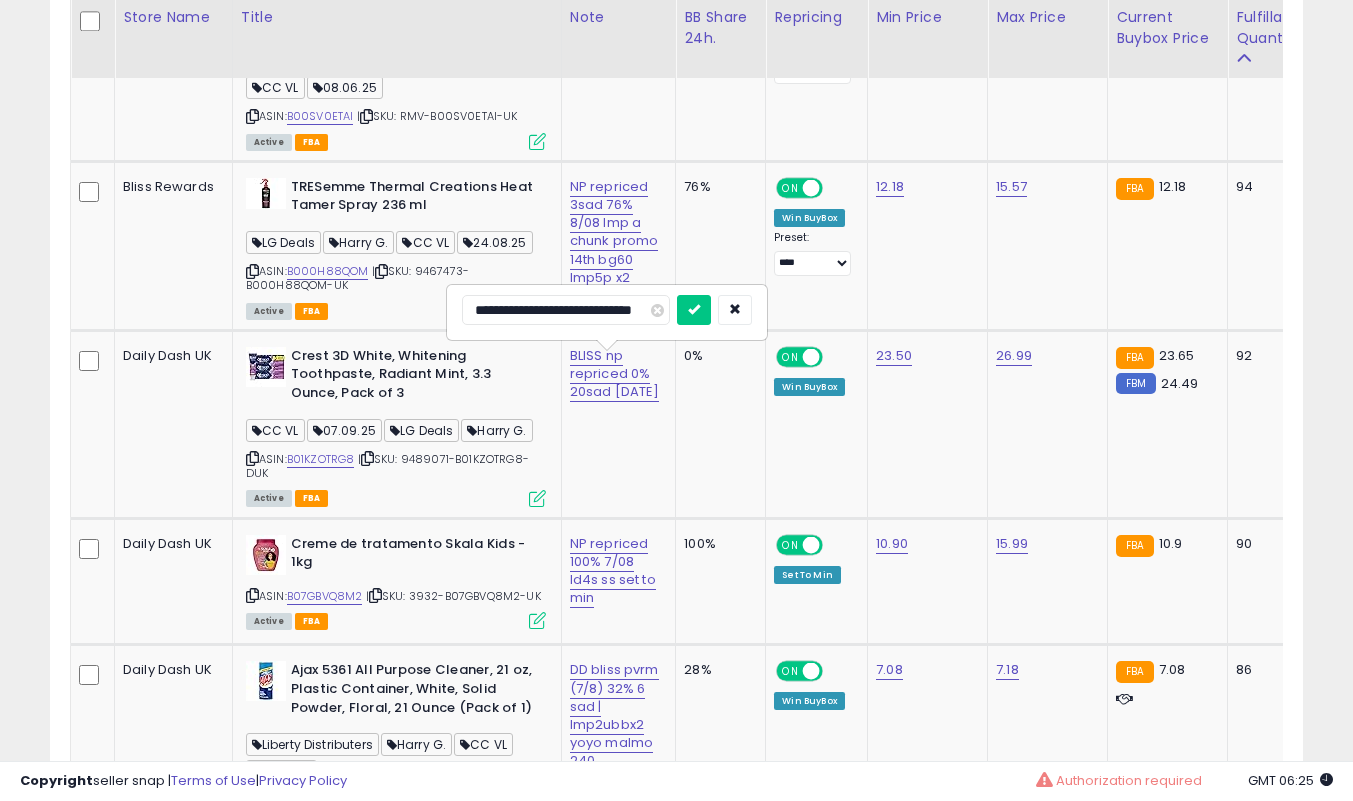 scroll, scrollTop: 0, scrollLeft: 48, axis: horizontal 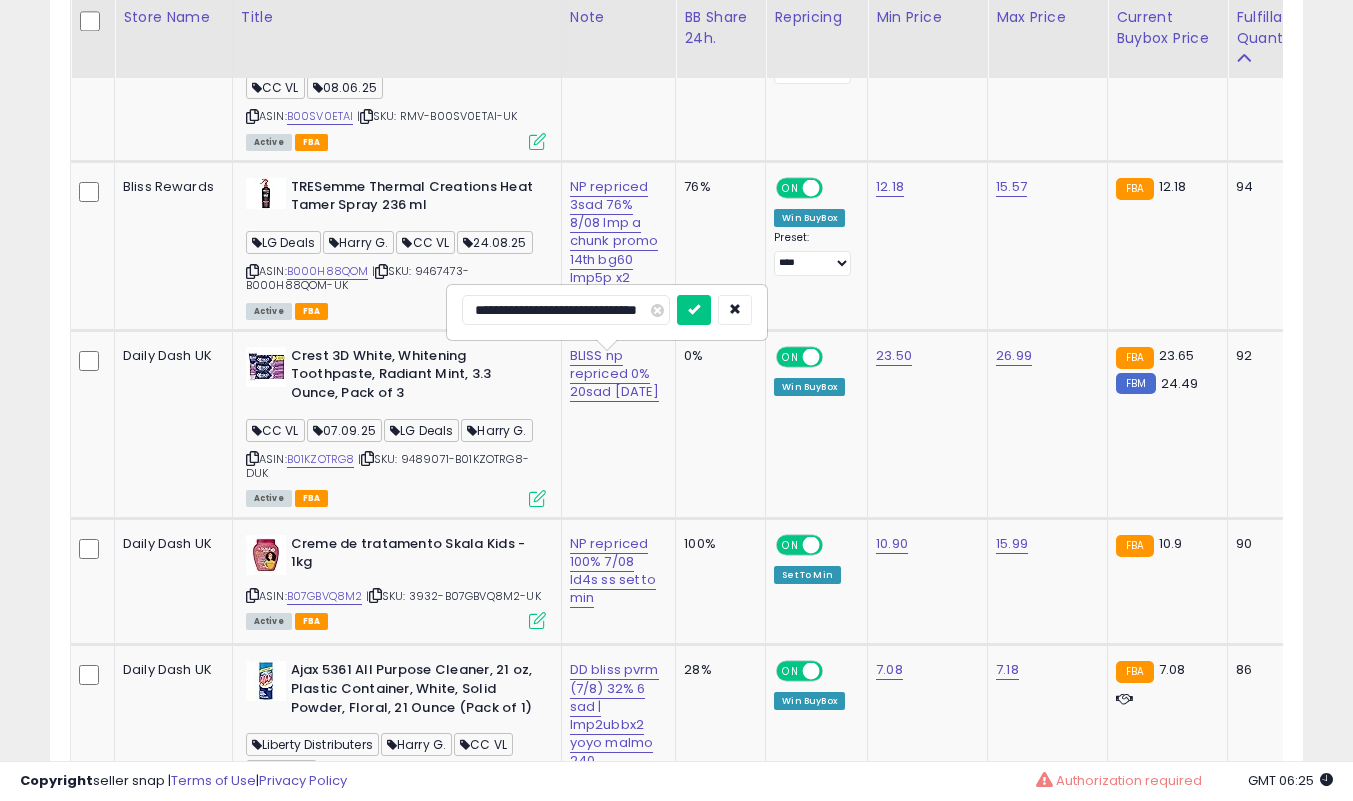 click at bounding box center (694, 310) 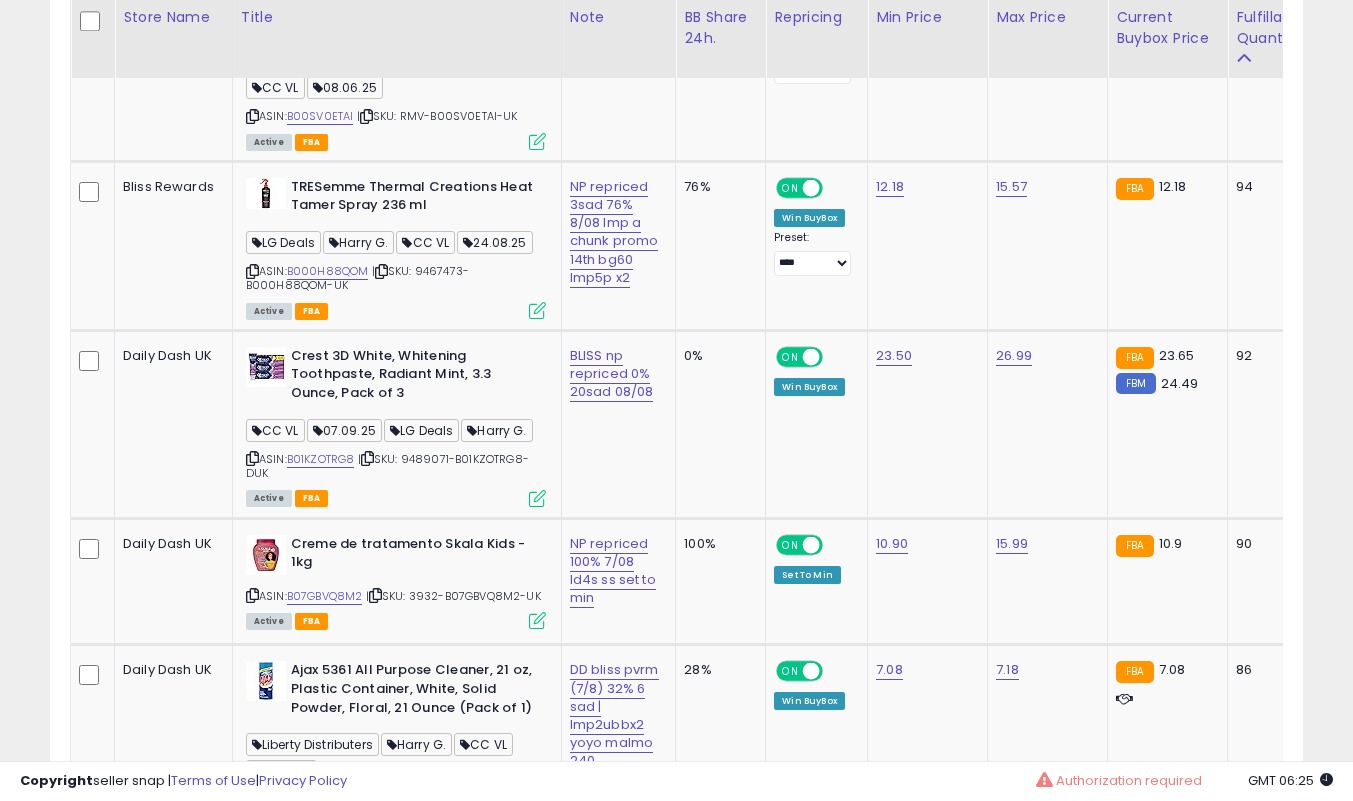scroll, scrollTop: 4504, scrollLeft: 0, axis: vertical 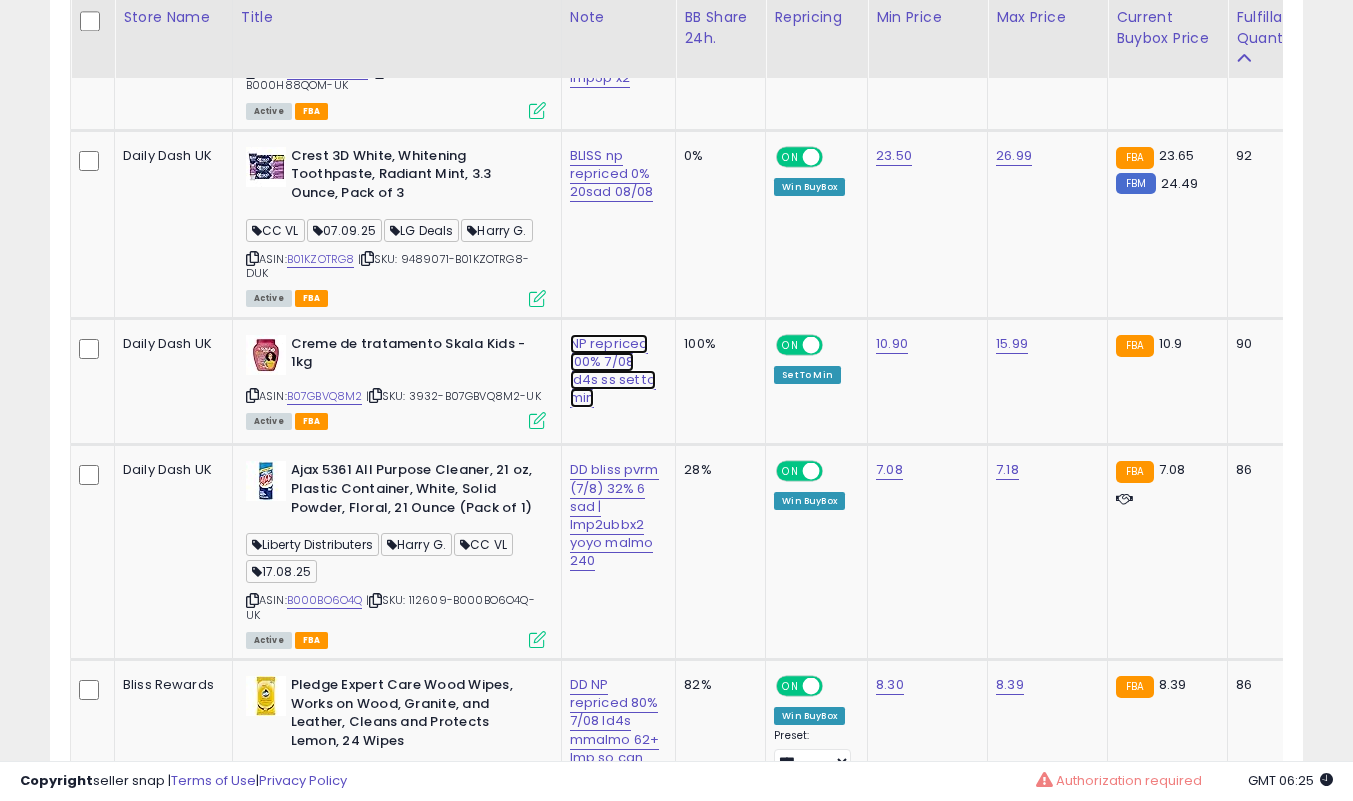 click on "NP repriced 100% 7/08 ld4s ss set to min" at bounding box center (613, -3257) 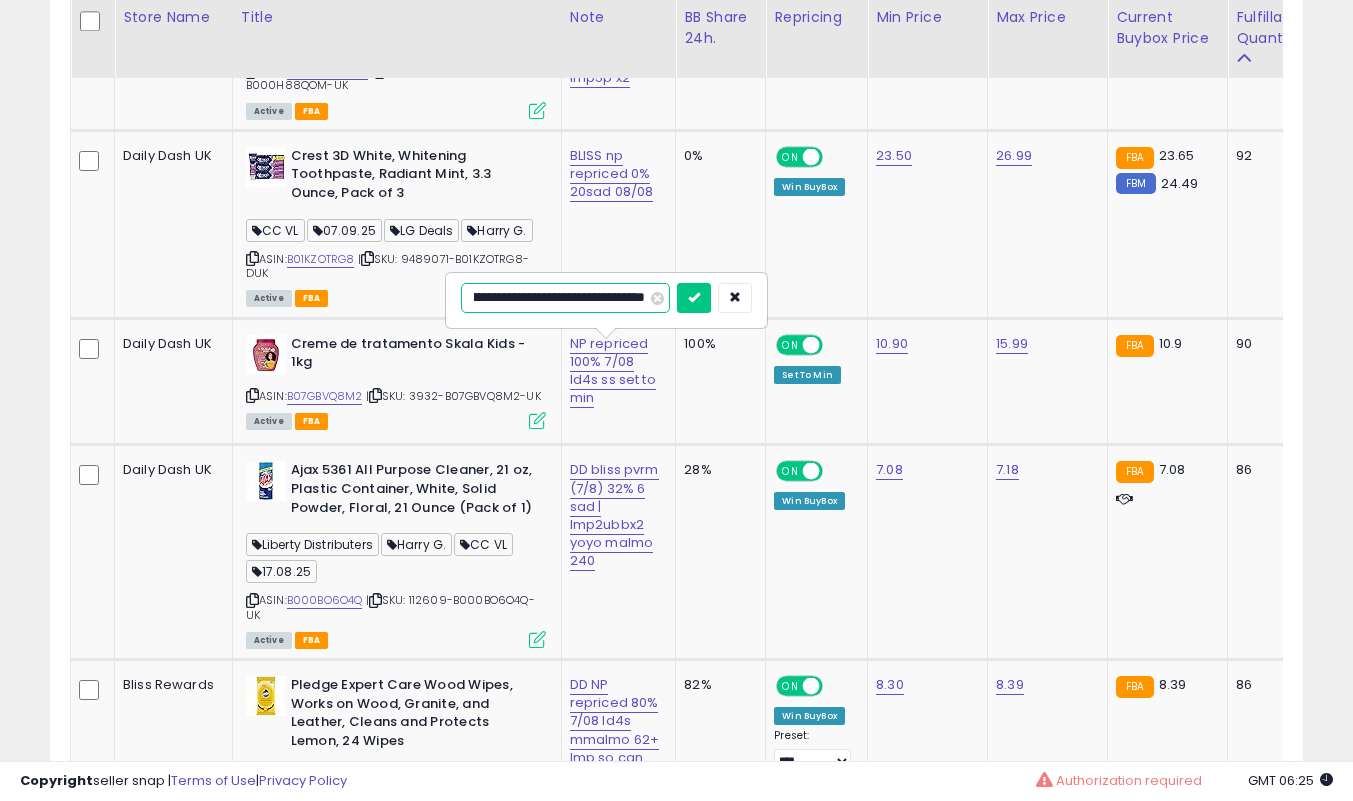 scroll, scrollTop: 0, scrollLeft: 0, axis: both 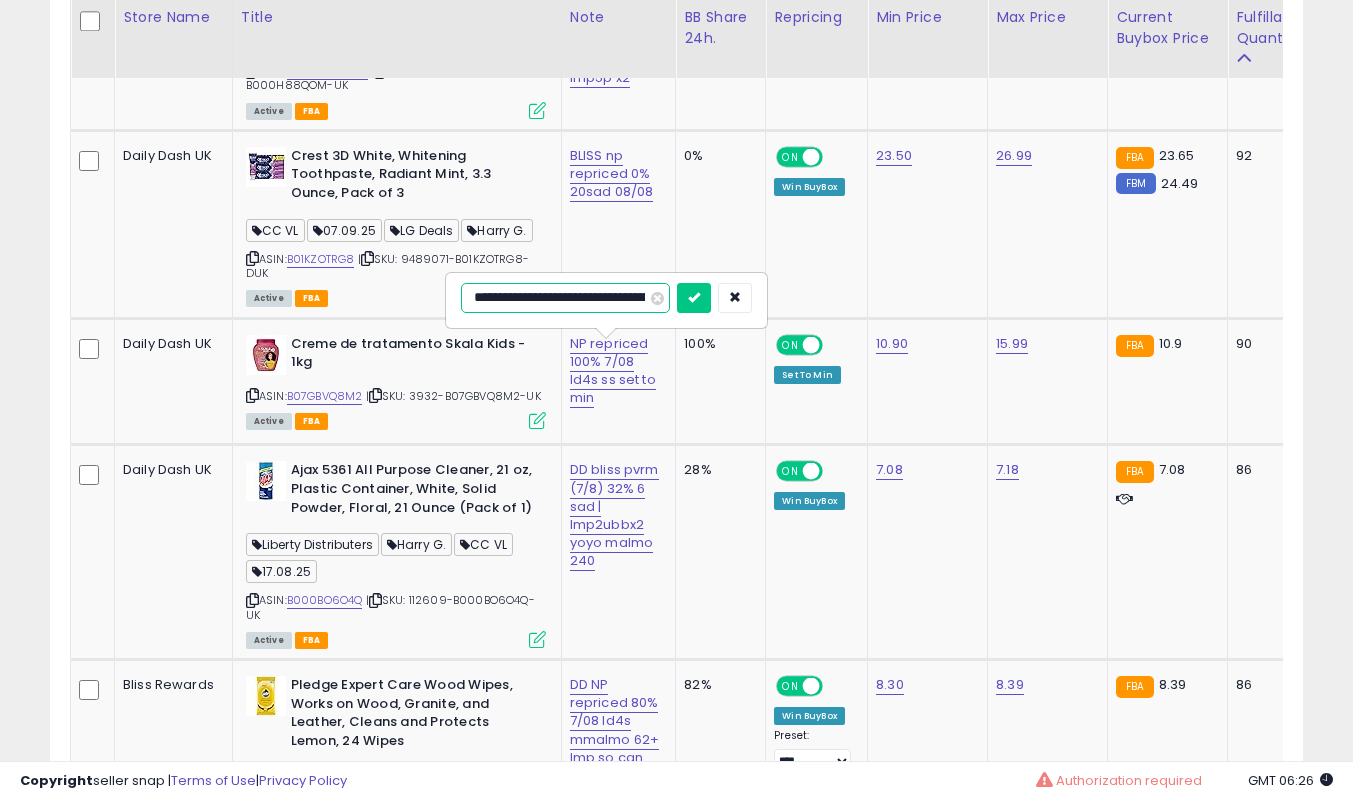 type on "**********" 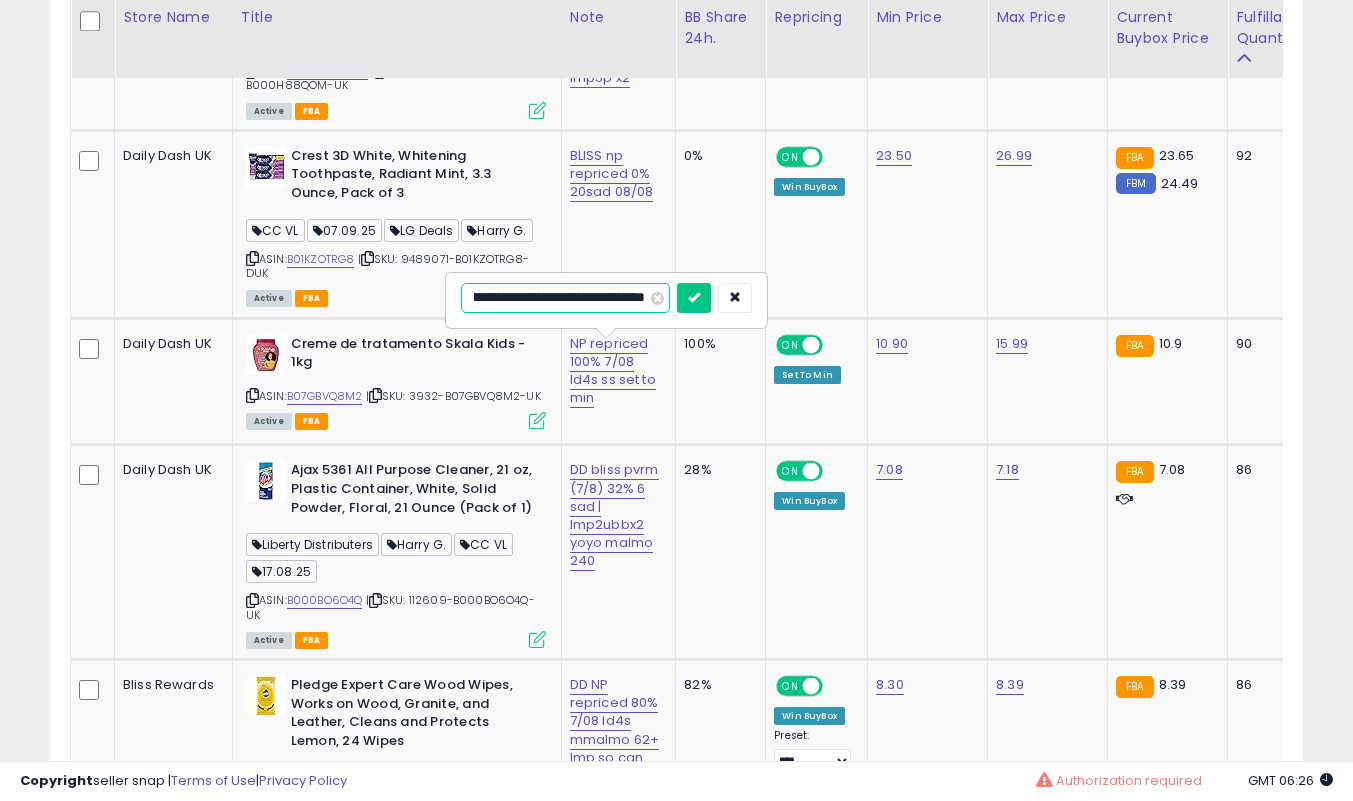 click at bounding box center (694, 298) 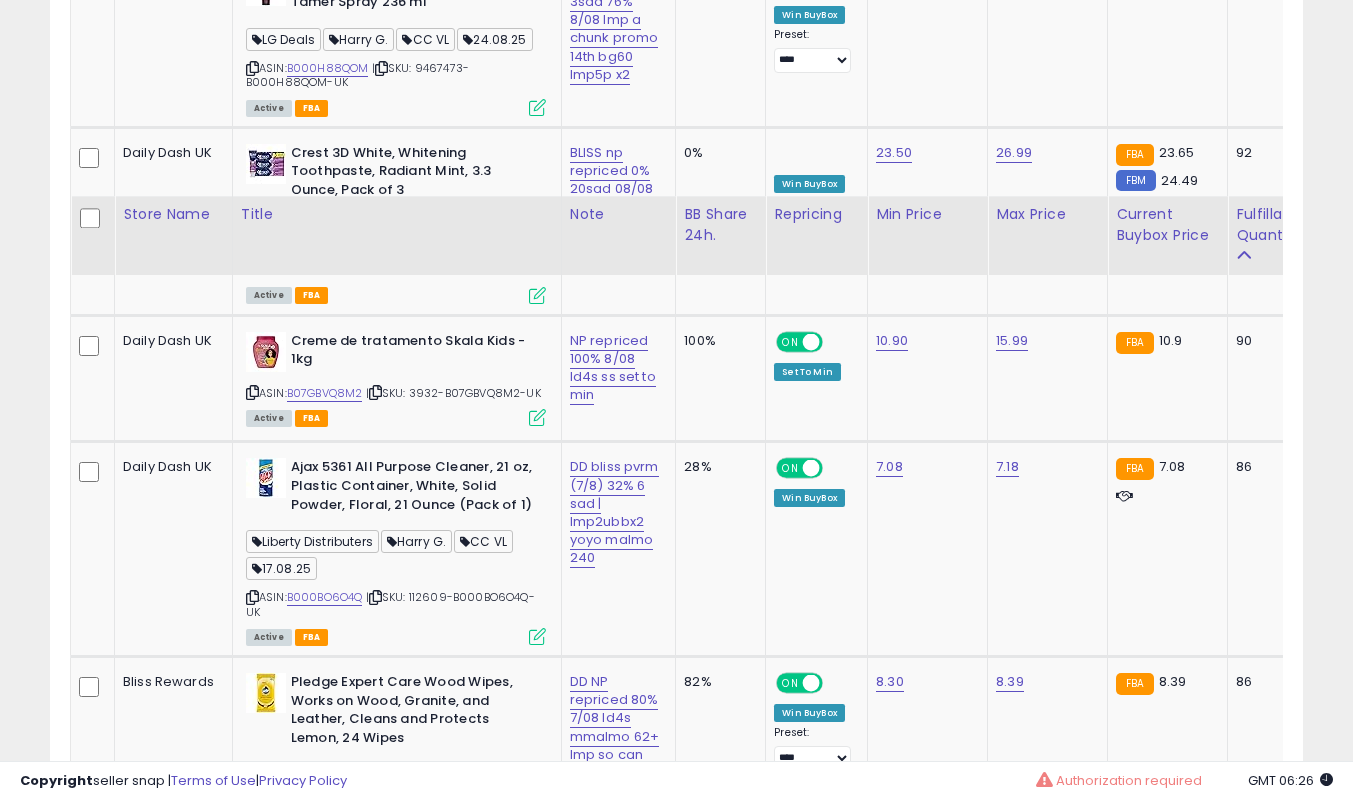 scroll, scrollTop: 4704, scrollLeft: 0, axis: vertical 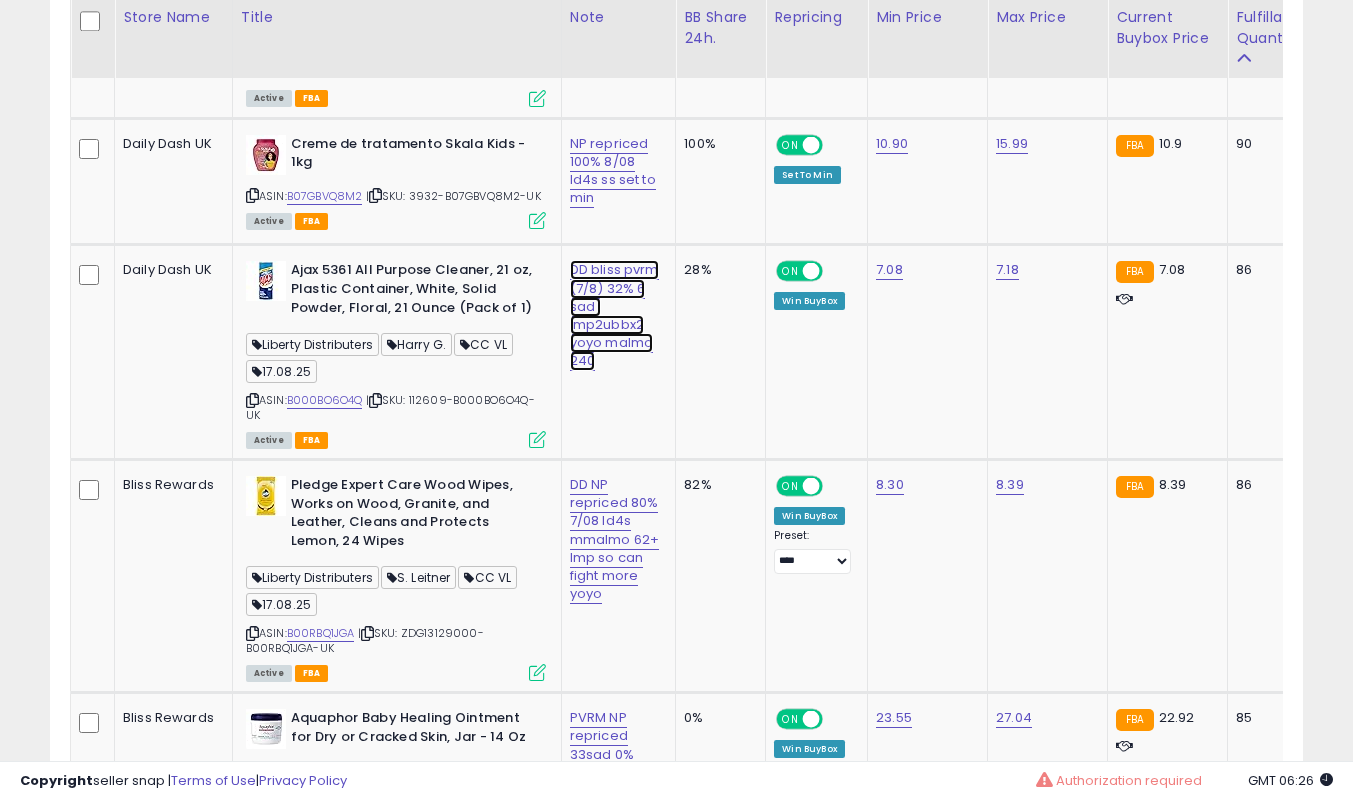 click on "DD bliss pvrm (7/8) 32% 6 sad | lmp2ubbx2  yoyo malmo 240" at bounding box center [613, -3457] 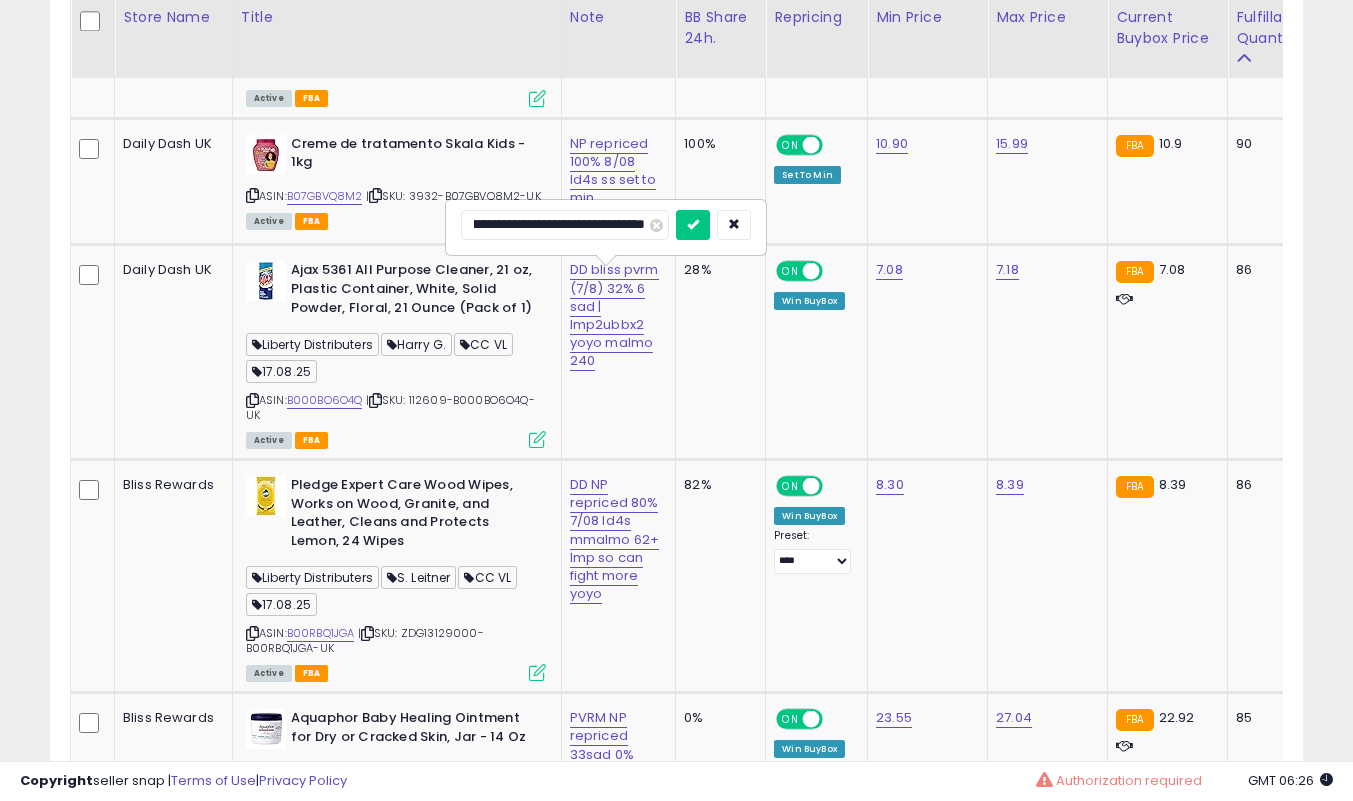 scroll, scrollTop: 0, scrollLeft: 0, axis: both 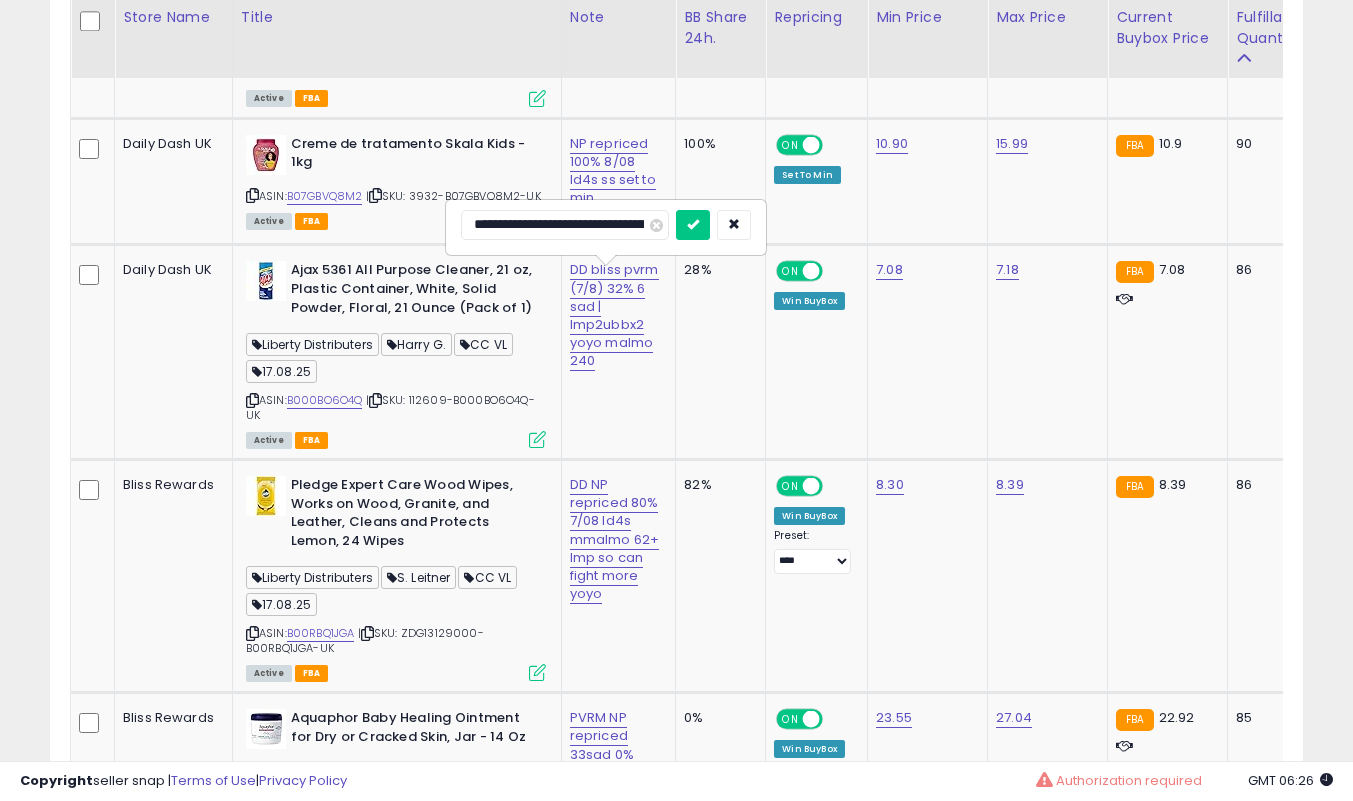 type on "**********" 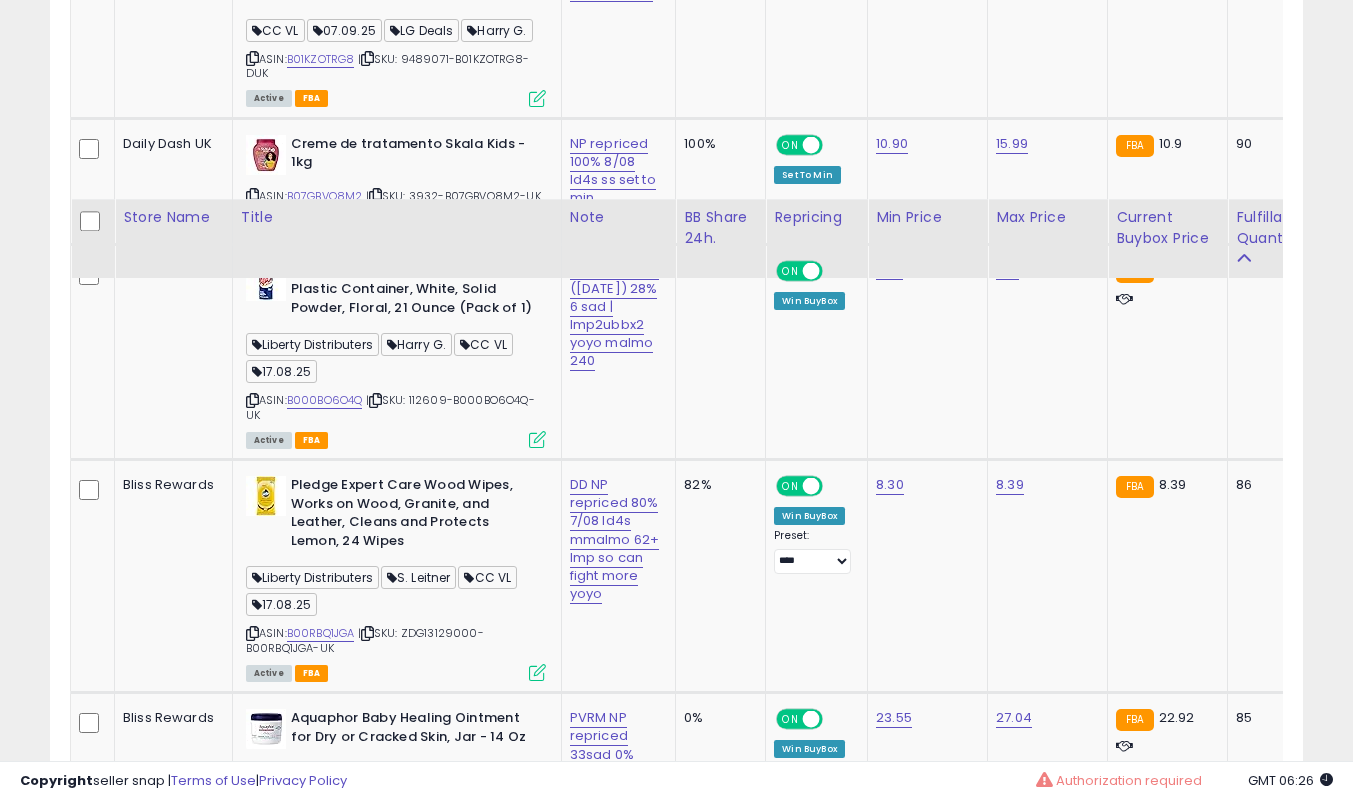 scroll, scrollTop: 4904, scrollLeft: 0, axis: vertical 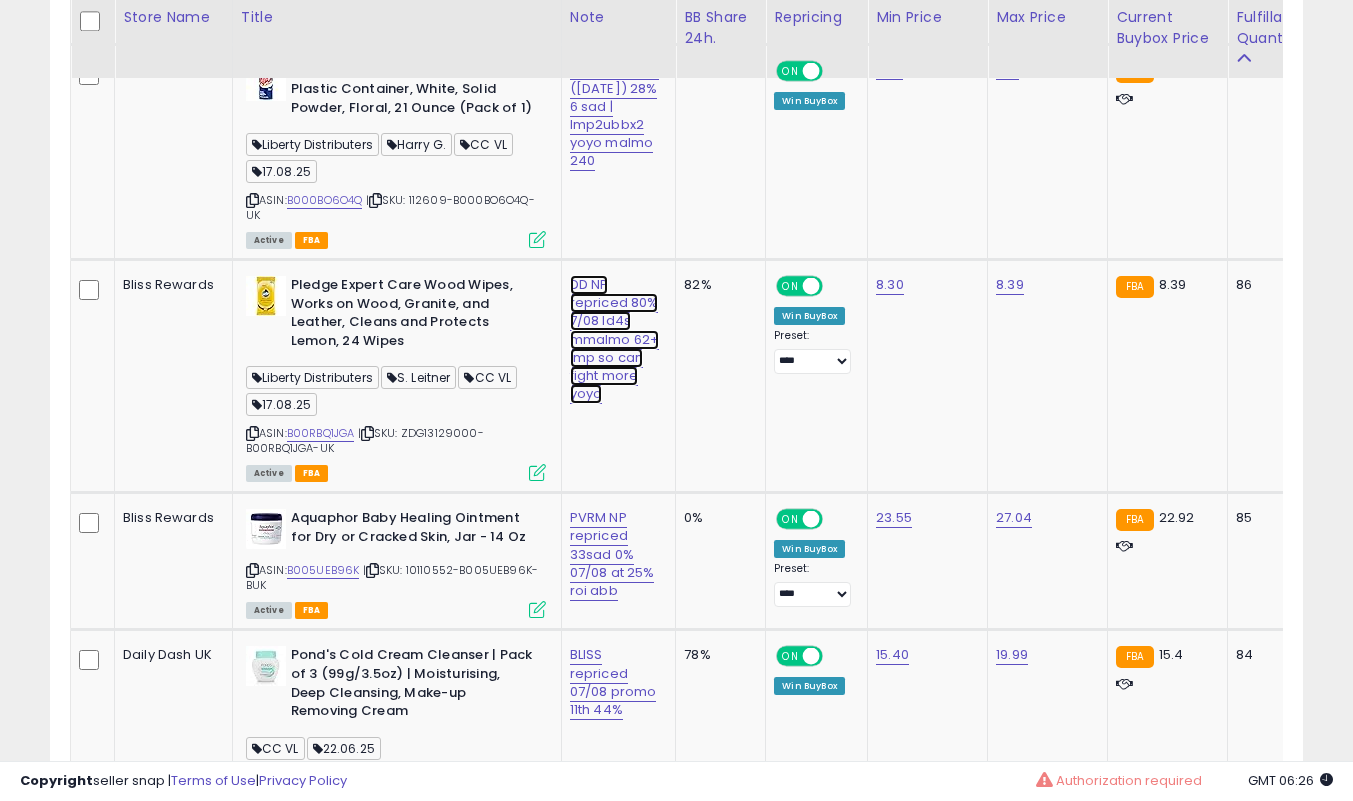 click on "DD NP repriced 80% 7/08 ld4s mmalmo 62+ lmp so can fight more yoyo" at bounding box center (613, -3657) 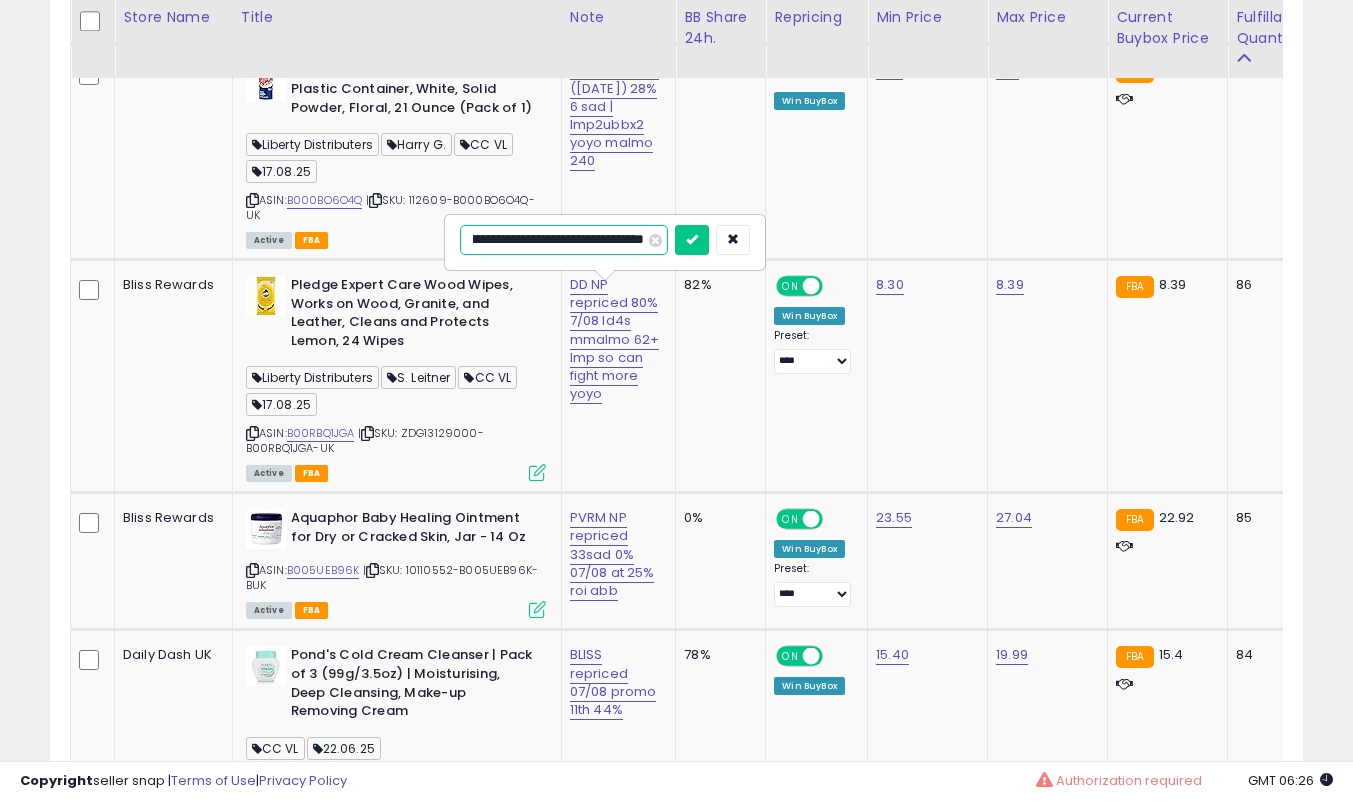 scroll, scrollTop: 0, scrollLeft: 0, axis: both 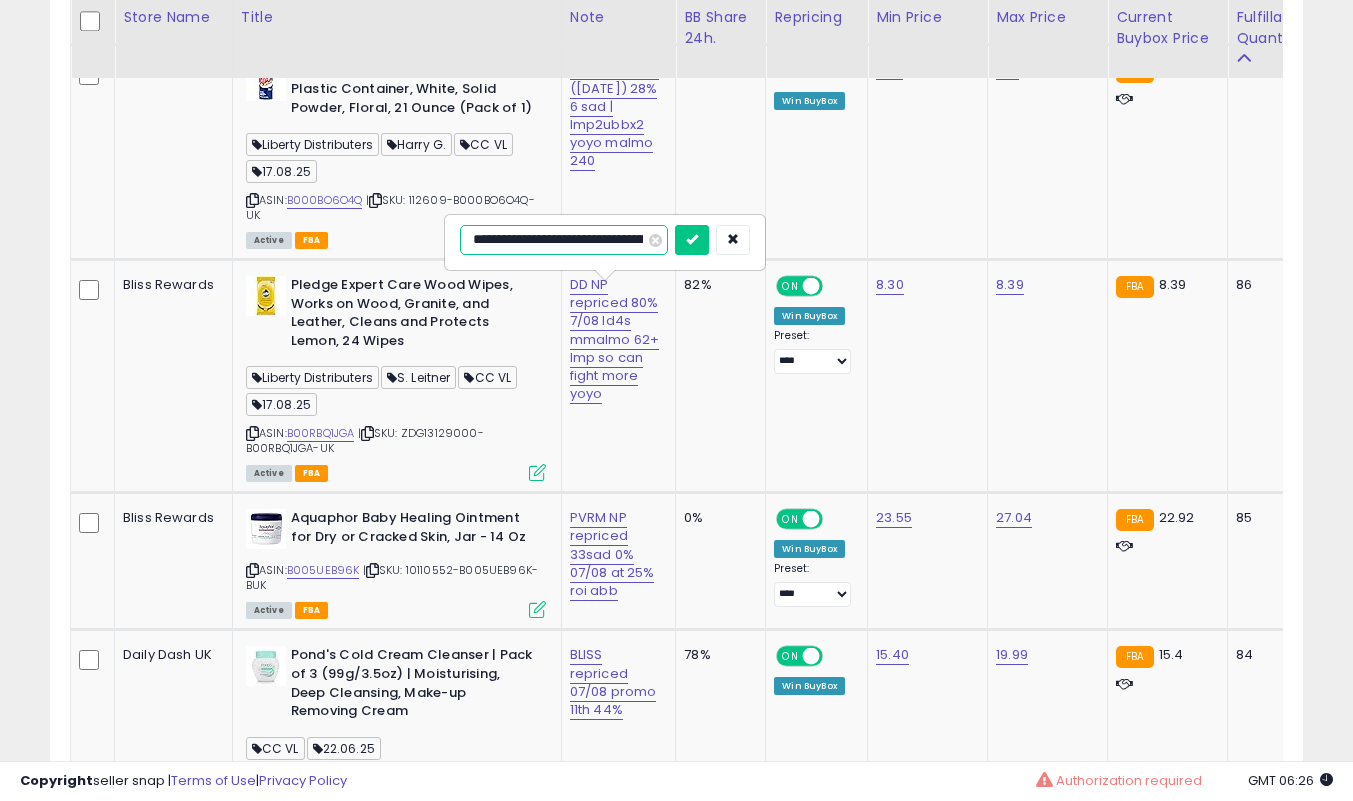 type on "**********" 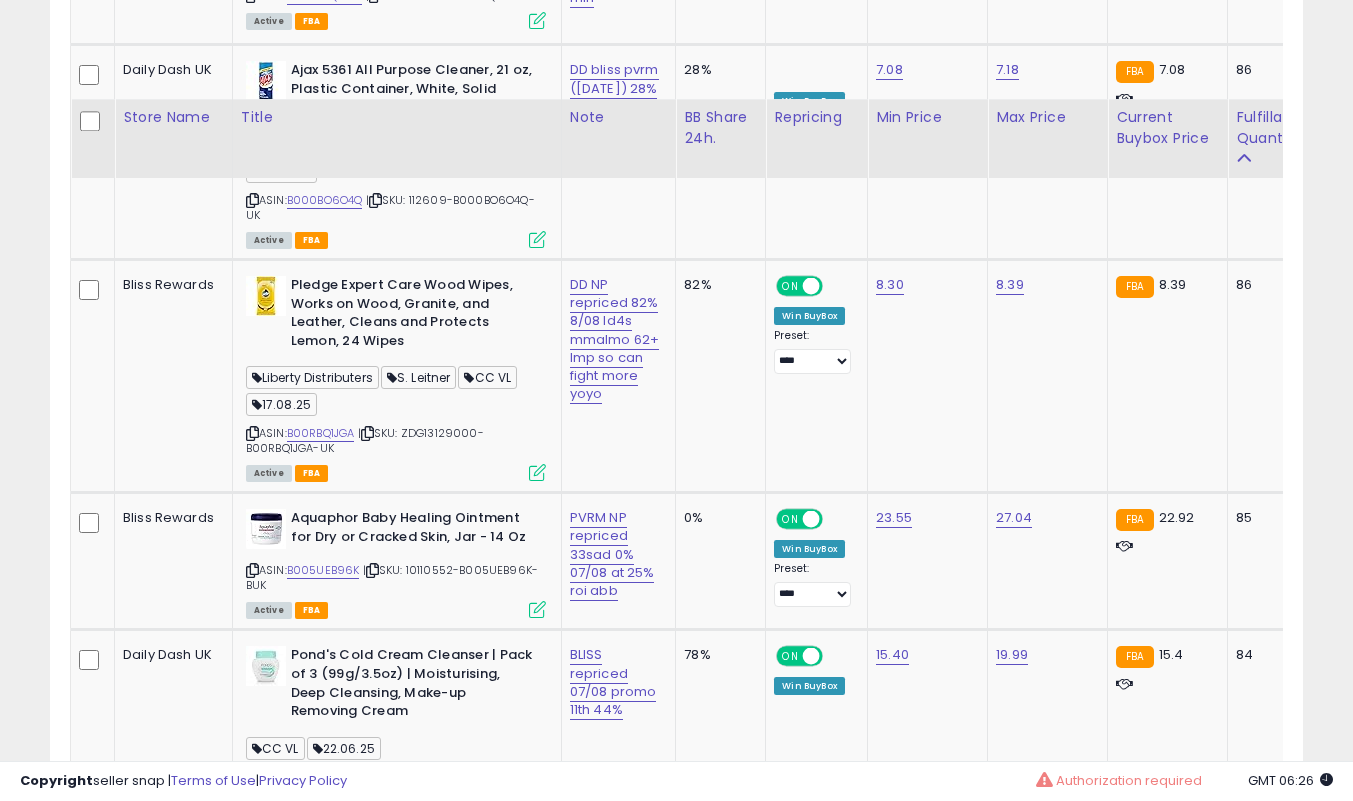 scroll, scrollTop: 5004, scrollLeft: 0, axis: vertical 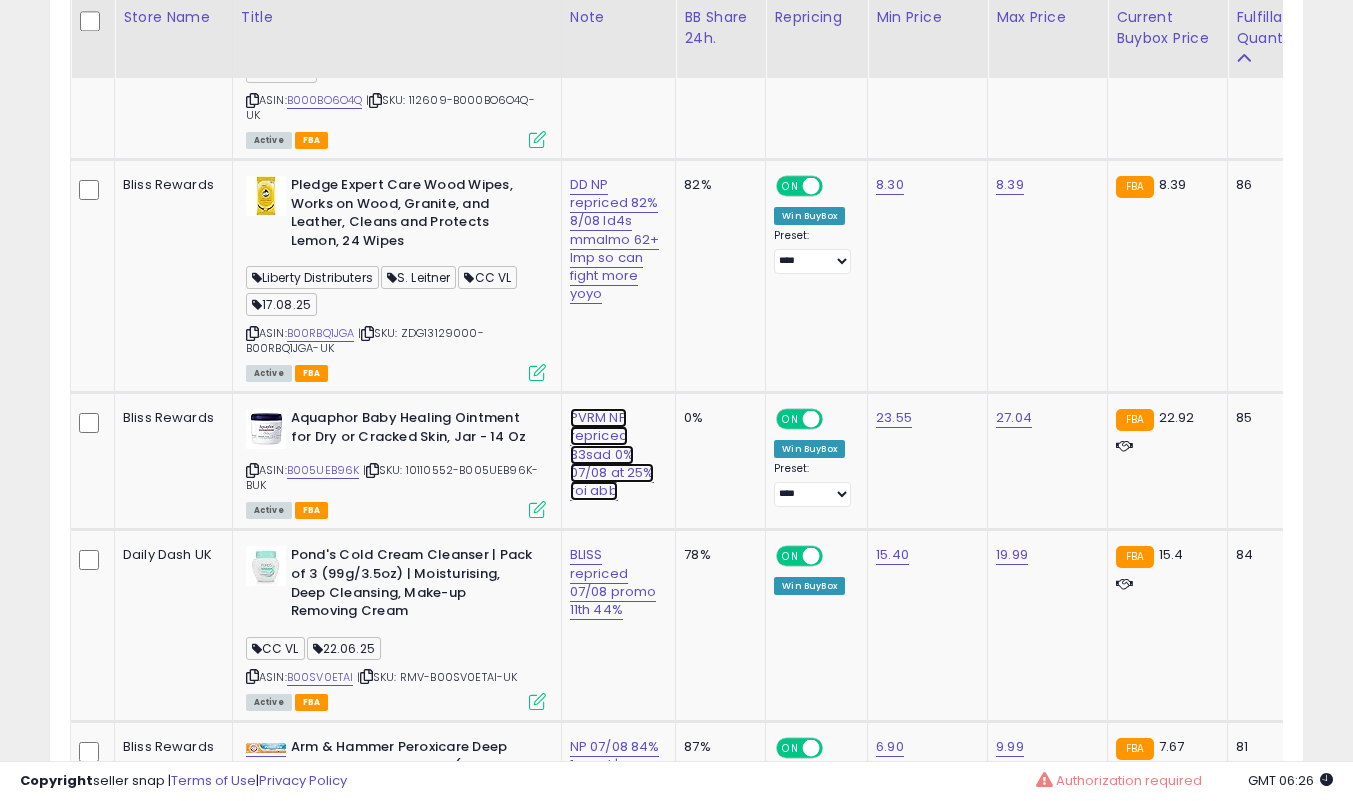 click on "PVRM NP repriced 33sad 0% 07/08 at 25% roi abb" at bounding box center [613, -3757] 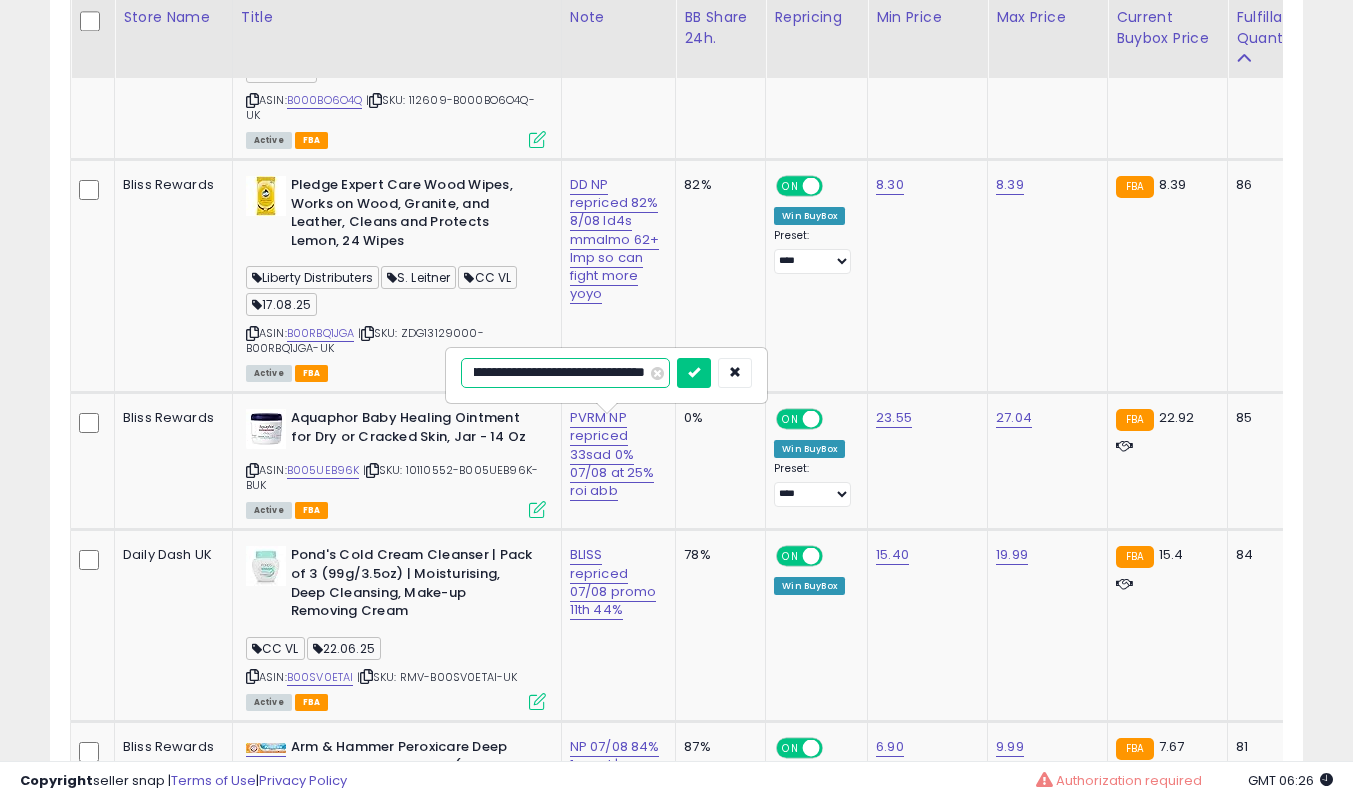 scroll, scrollTop: 0, scrollLeft: 150, axis: horizontal 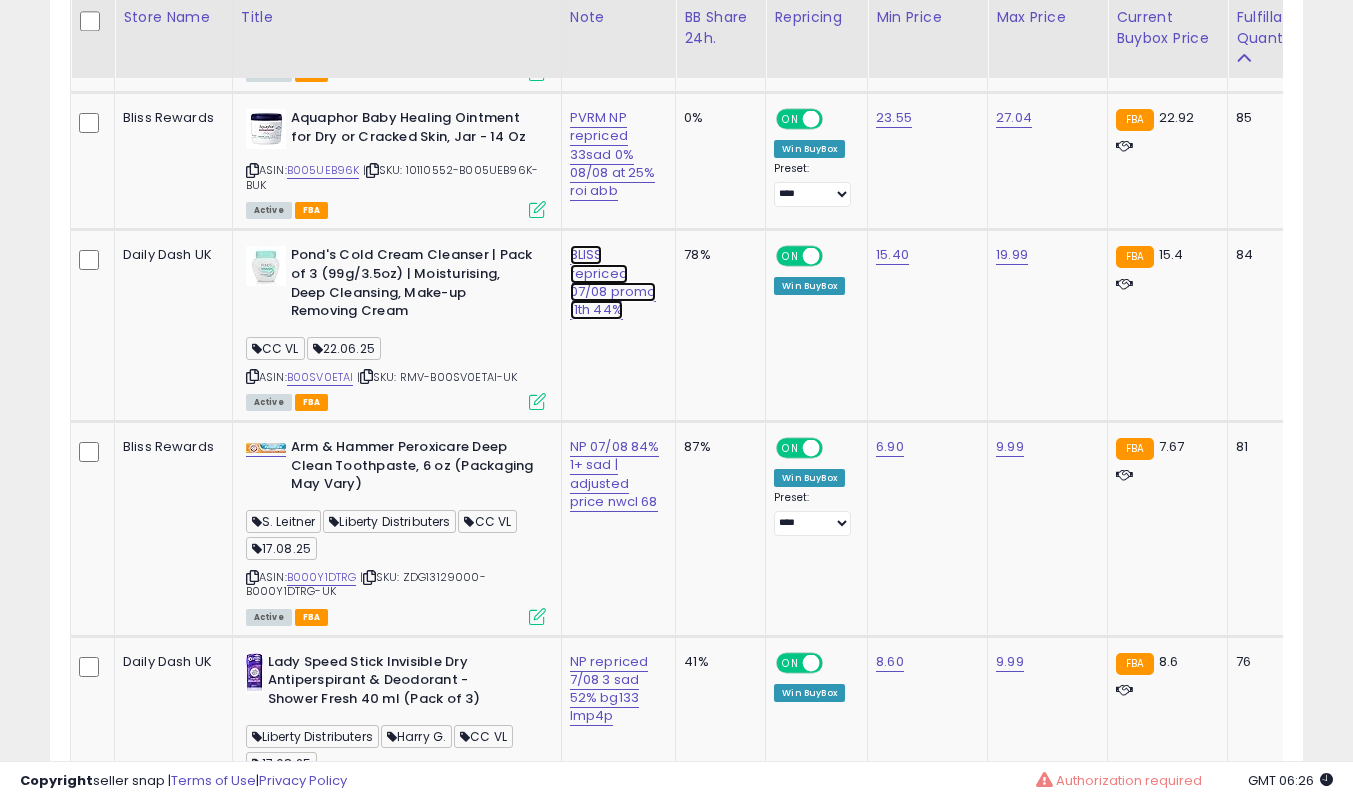 click on "BLISS repriced 07/08 promo 11th 44%" at bounding box center [613, -4057] 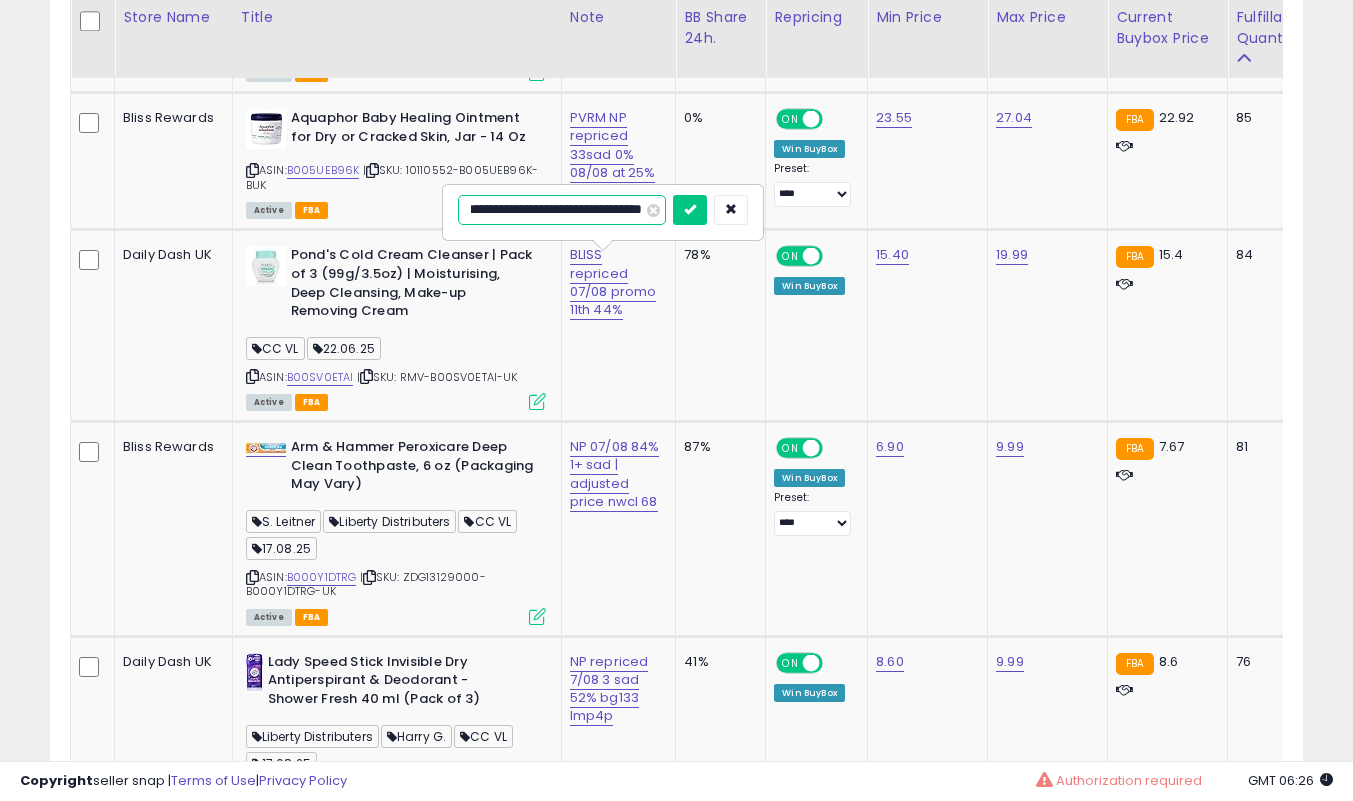 scroll, scrollTop: 0, scrollLeft: 64, axis: horizontal 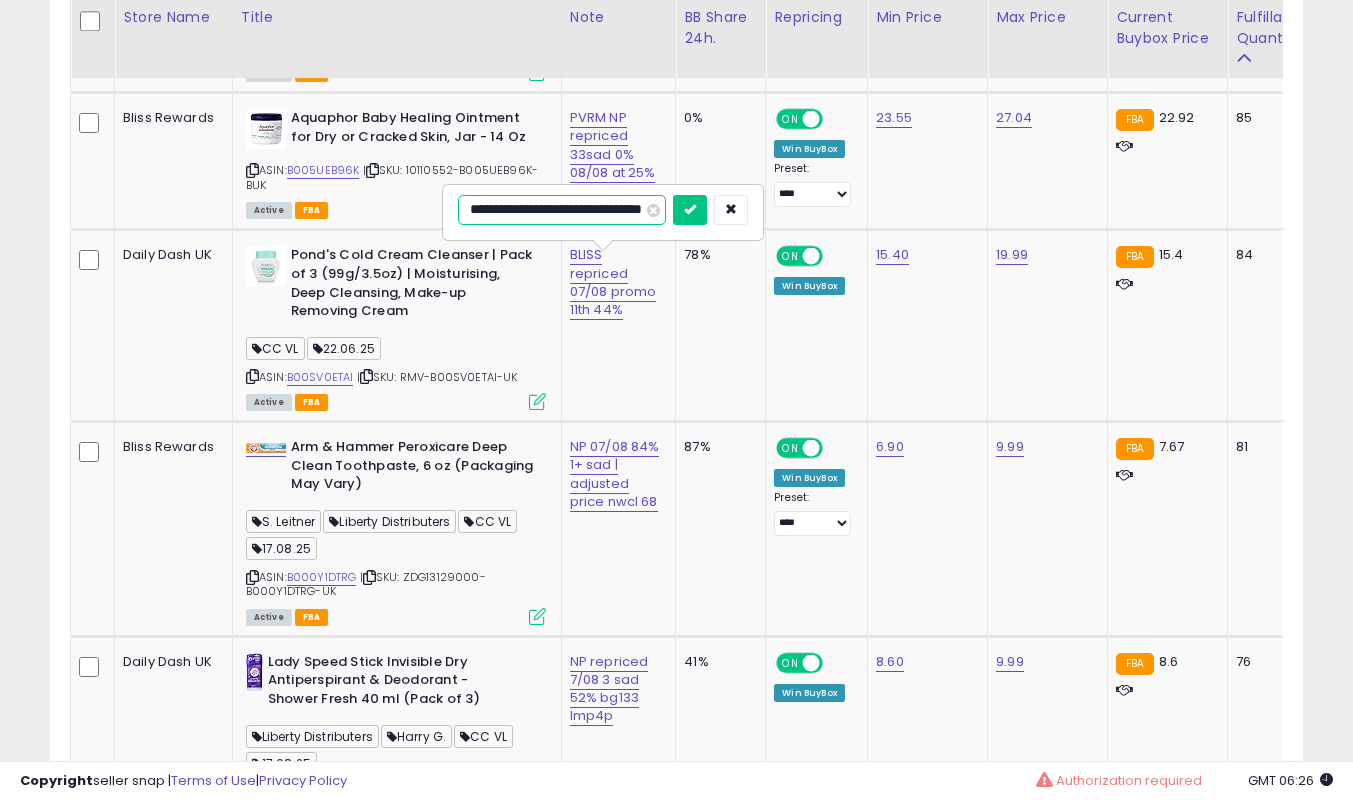 type on "**********" 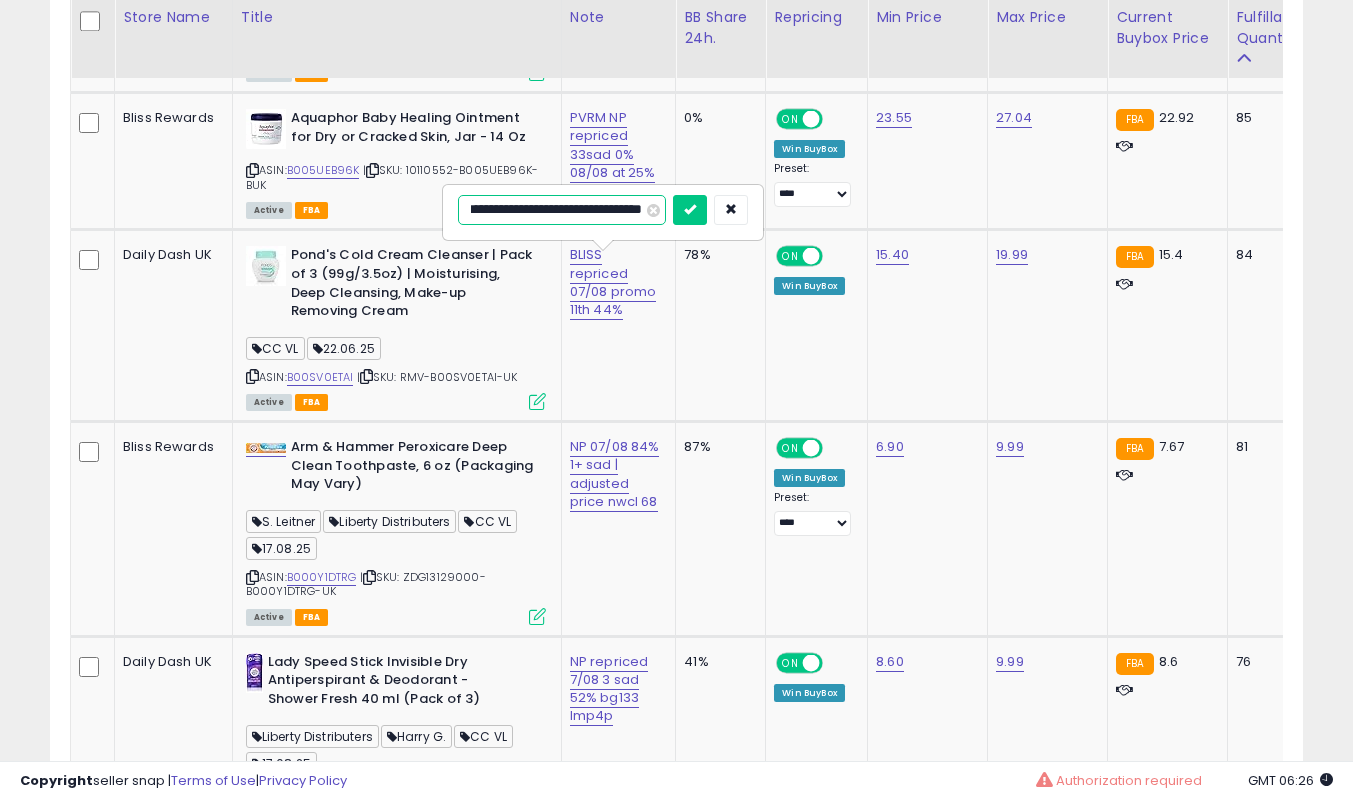 click at bounding box center (690, 210) 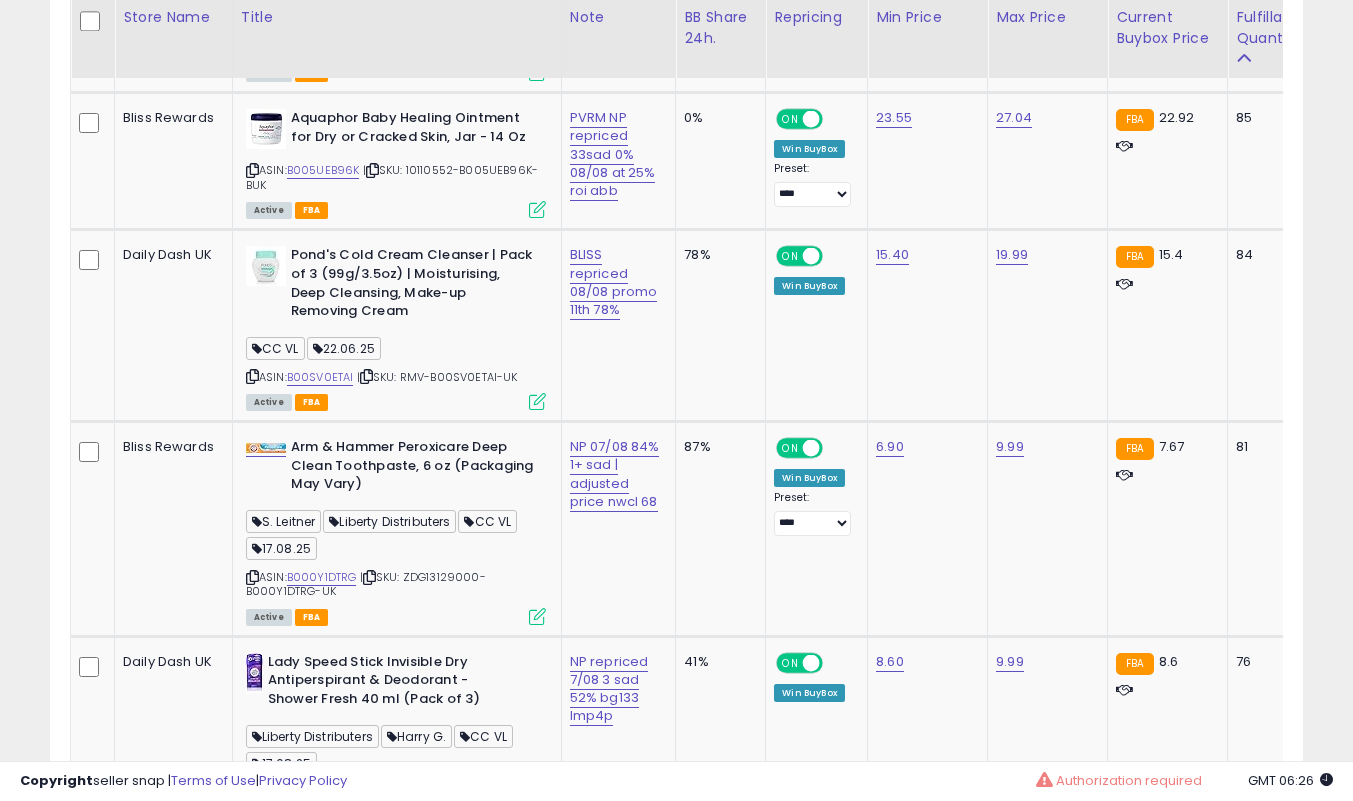 scroll, scrollTop: 5504, scrollLeft: 0, axis: vertical 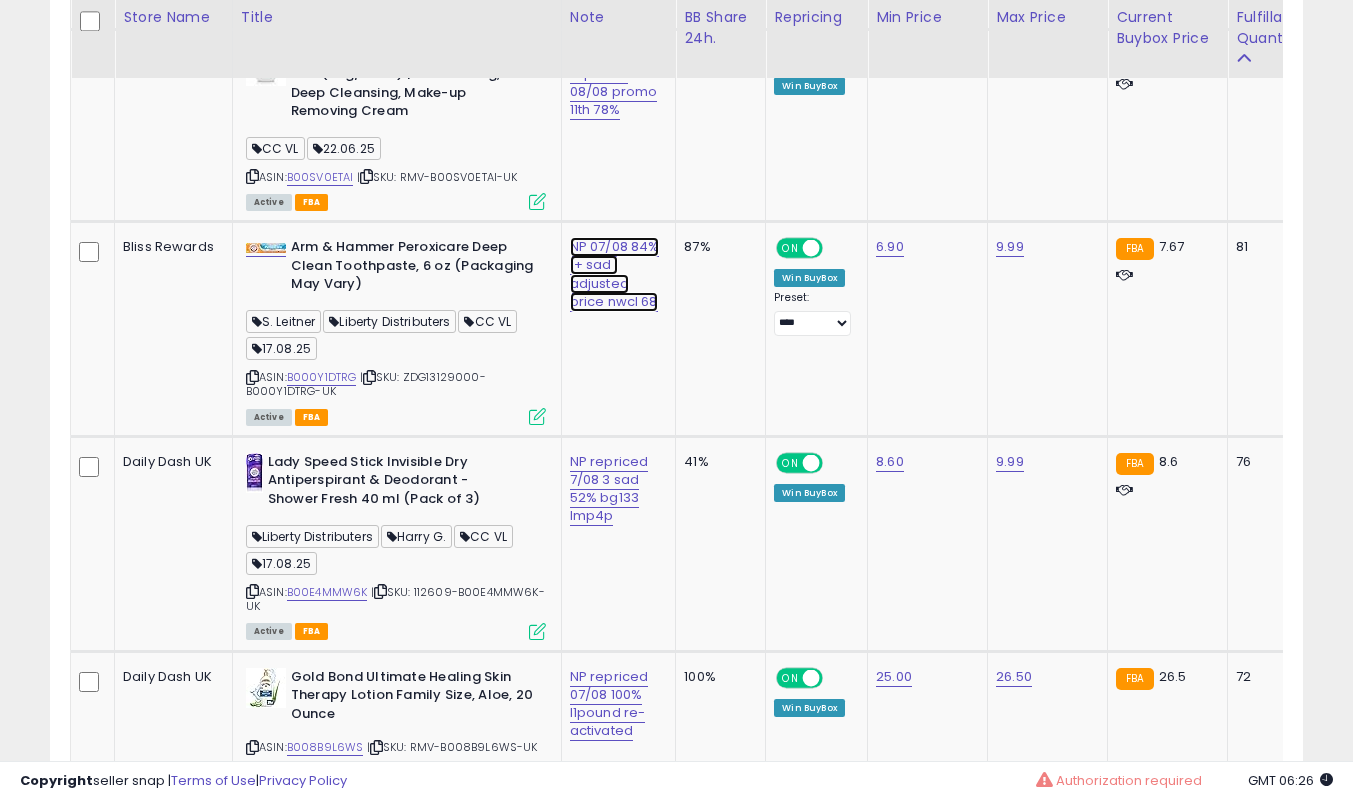 click on "NP 07/08 84% 1+ sad | adjusted price nwcl 68" at bounding box center (613, -4257) 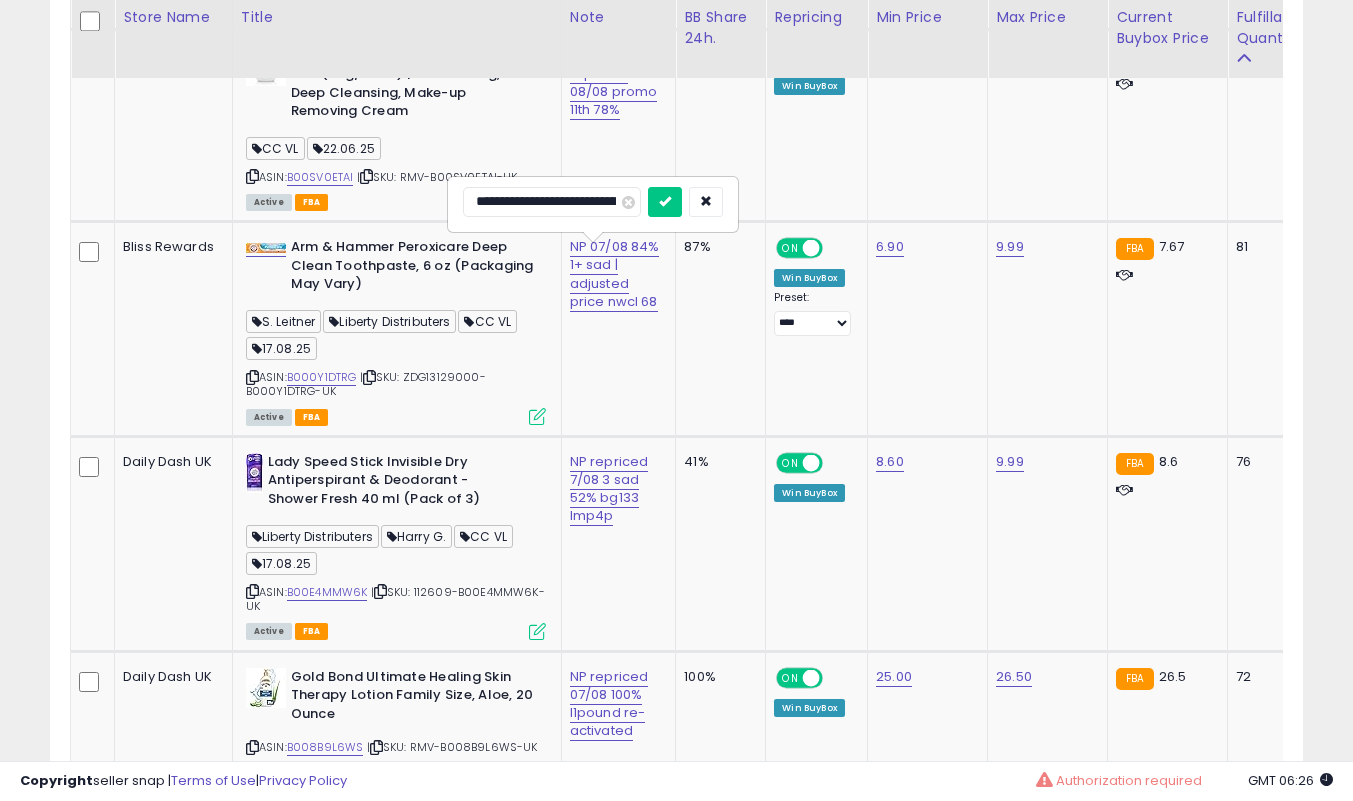 scroll, scrollTop: 0, scrollLeft: 0, axis: both 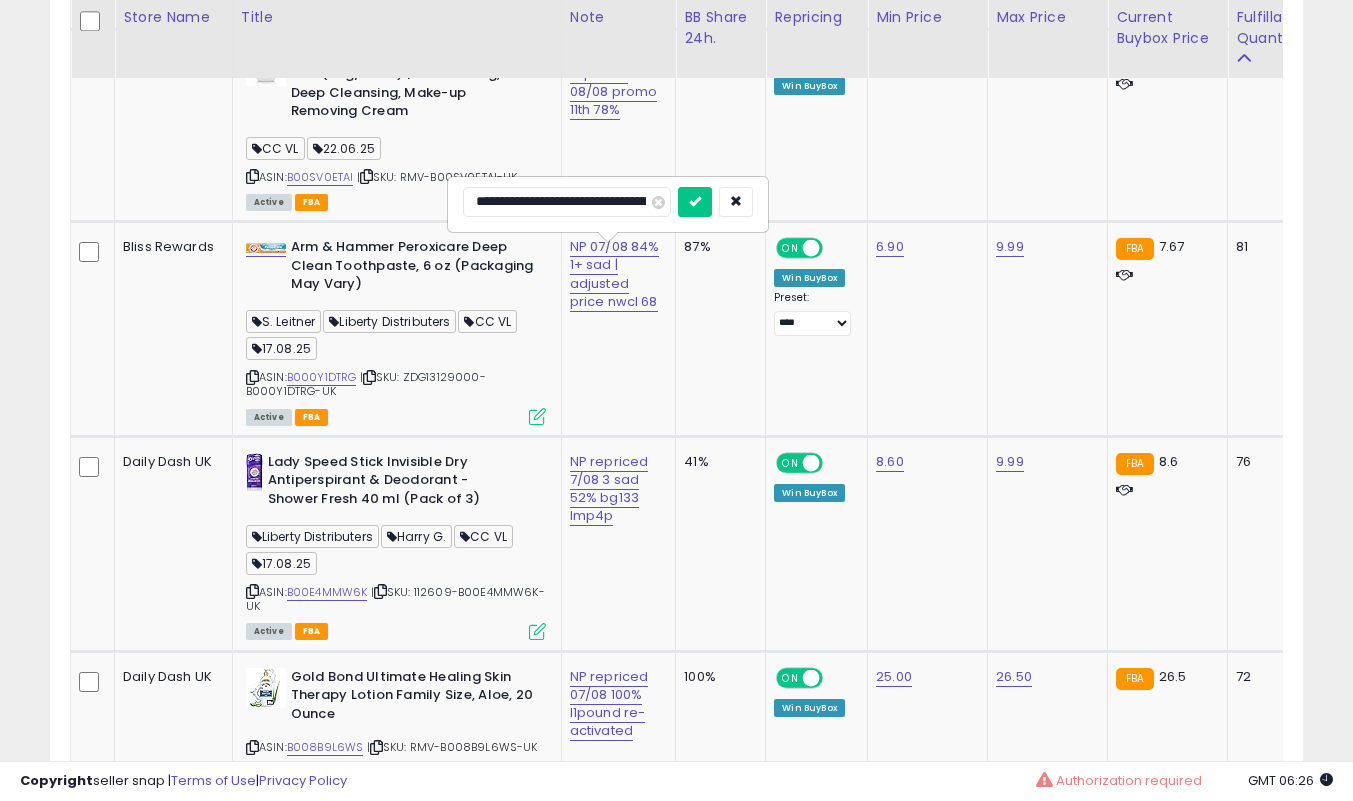type on "**********" 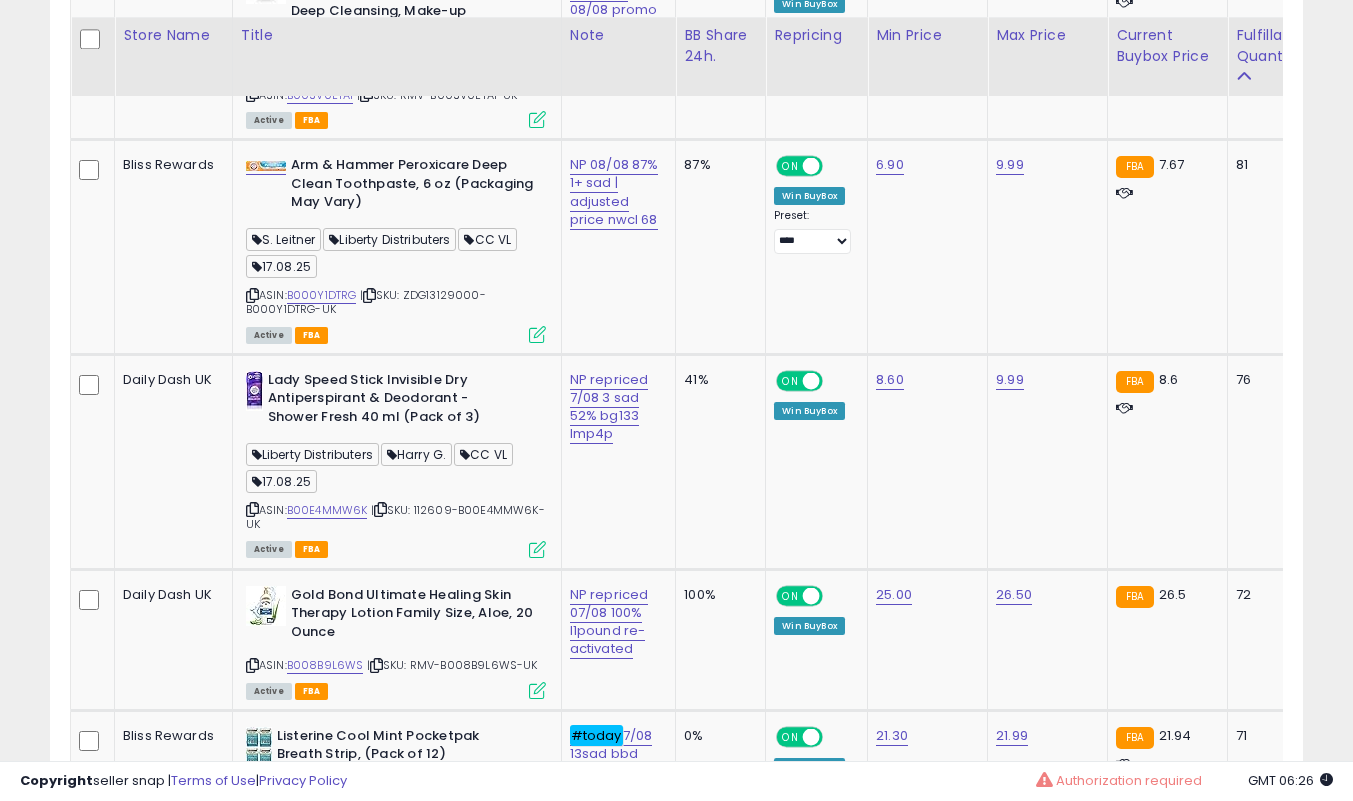 scroll, scrollTop: 5604, scrollLeft: 0, axis: vertical 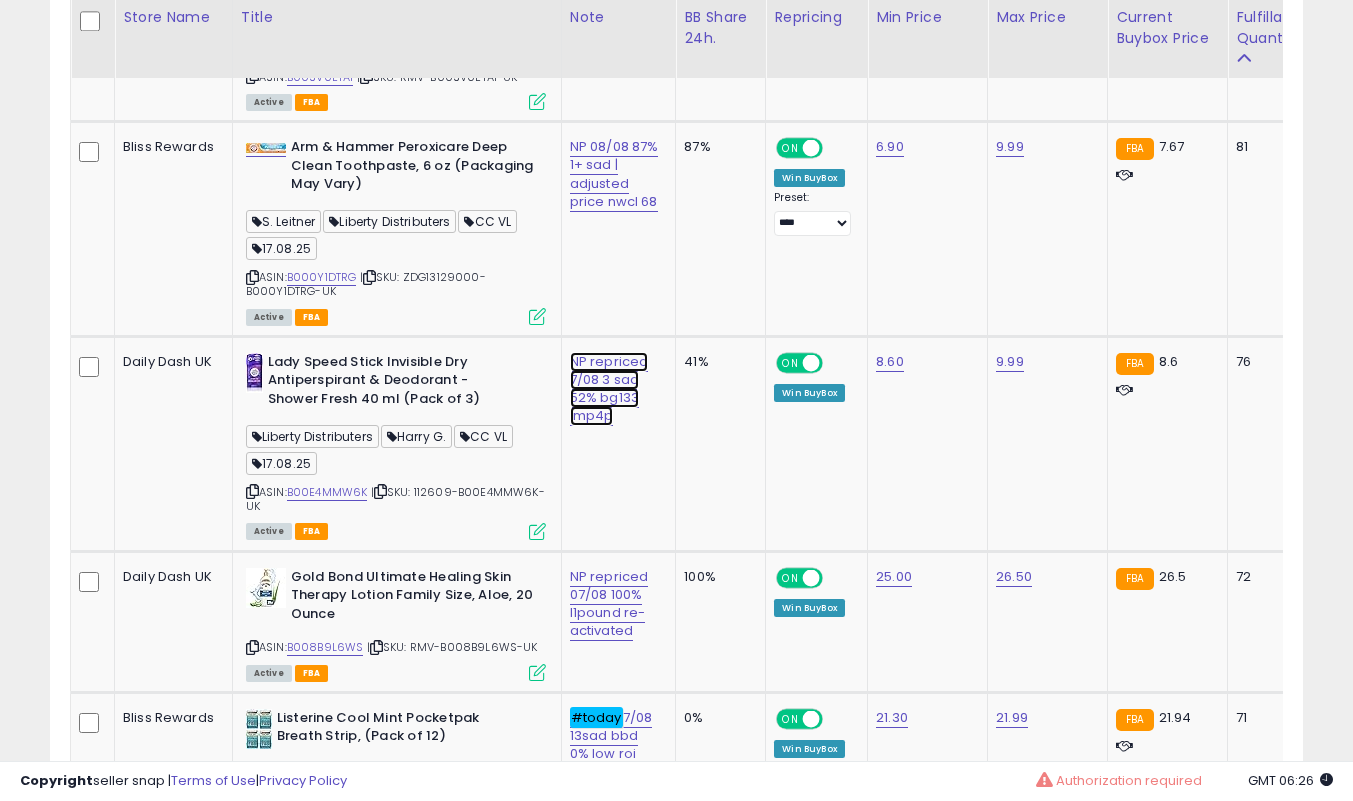click on "NP repriced 7/08 3 sad 52% bg133 lmp4p" at bounding box center (613, -4357) 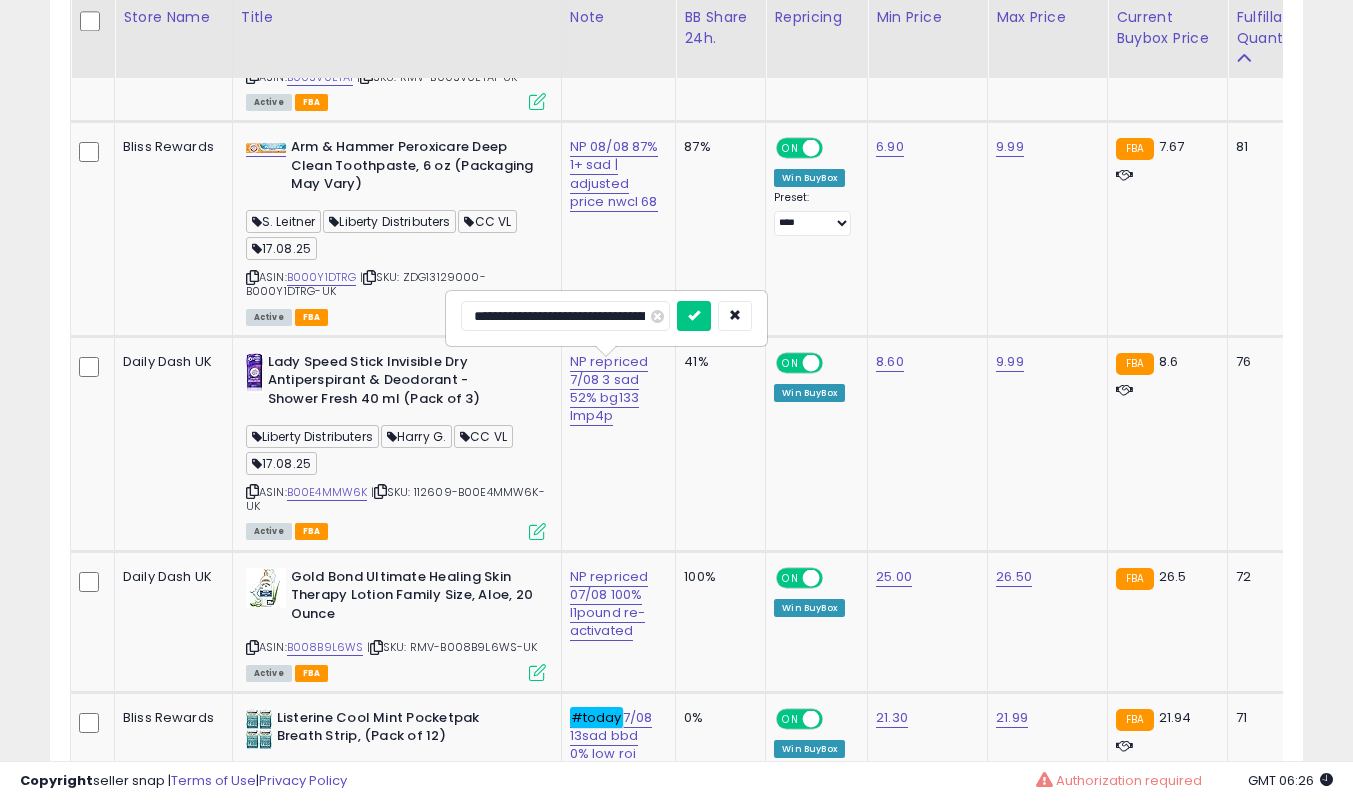 scroll, scrollTop: 0, scrollLeft: 63, axis: horizontal 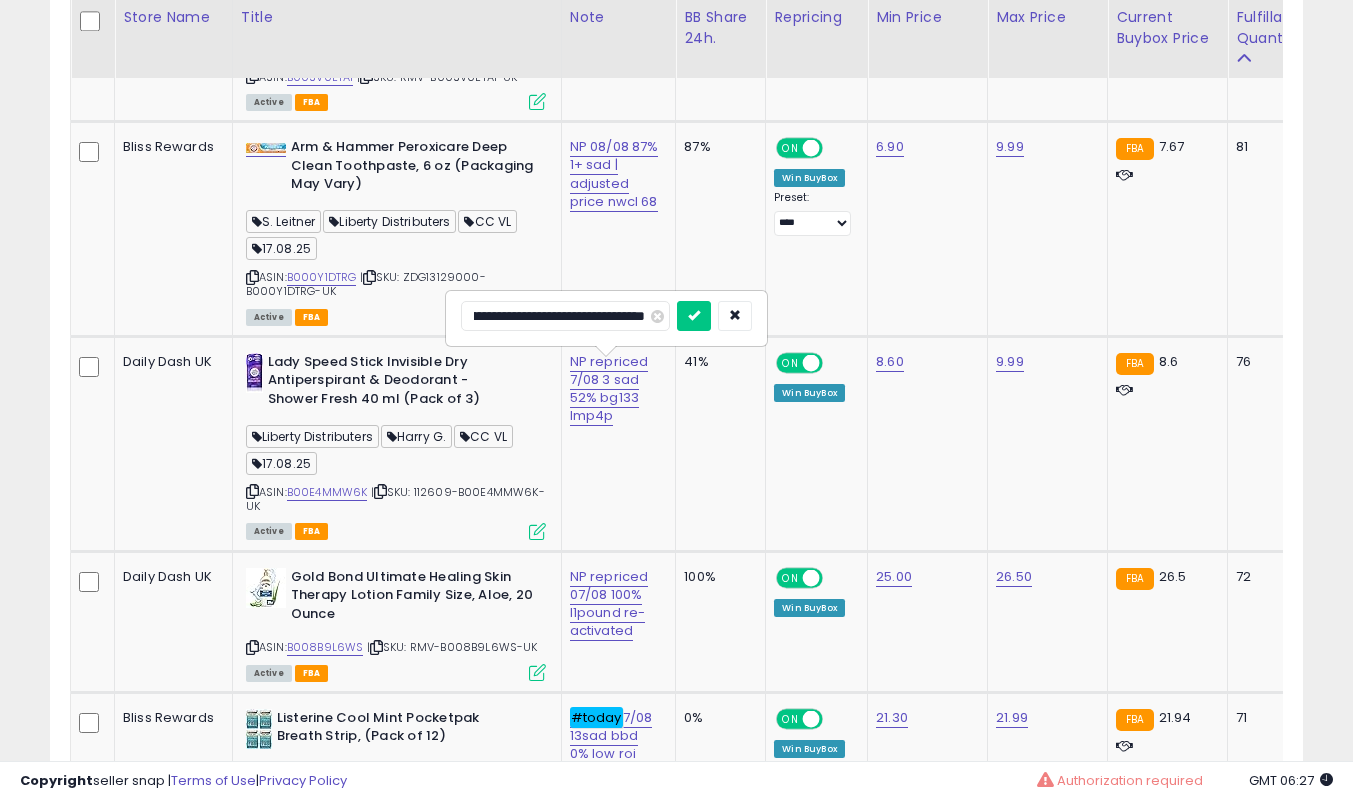 type on "**********" 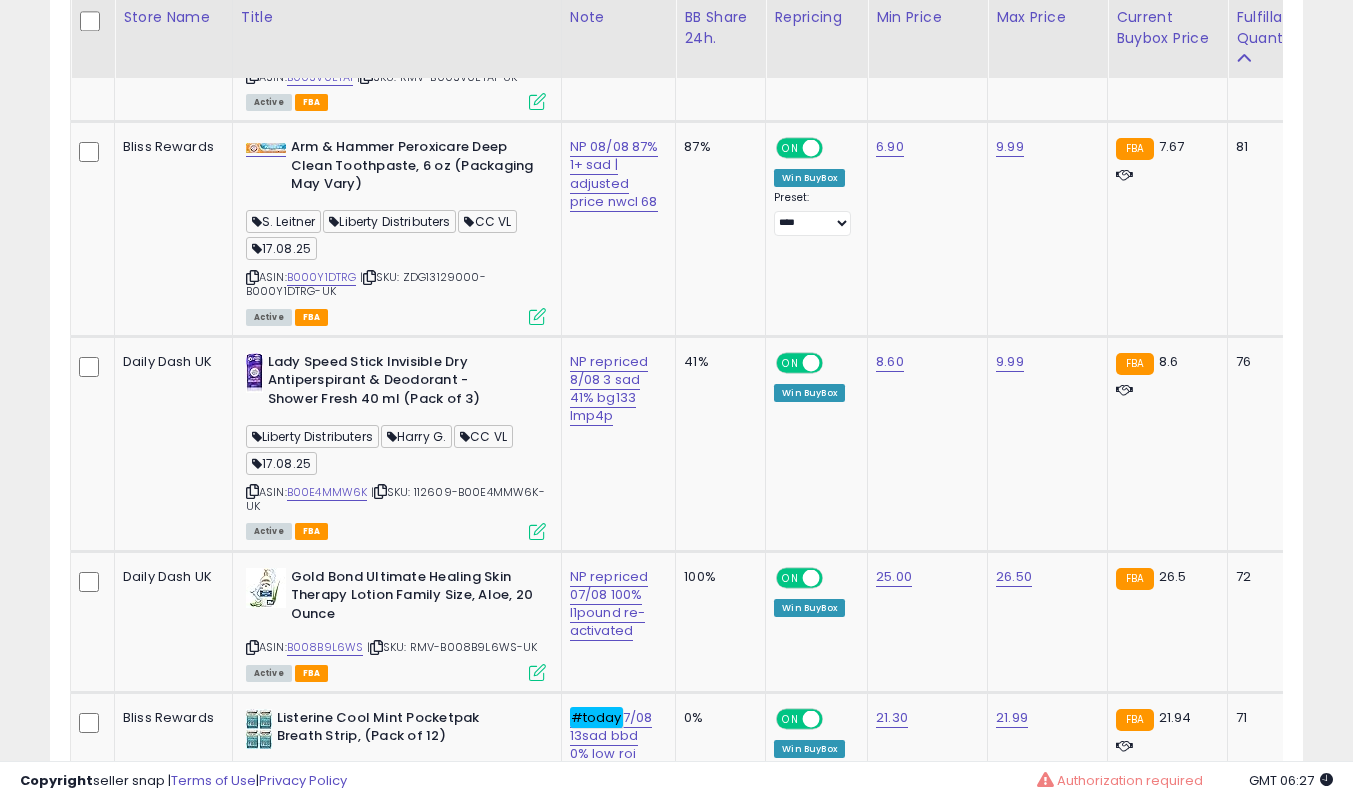 scroll, scrollTop: 5804, scrollLeft: 0, axis: vertical 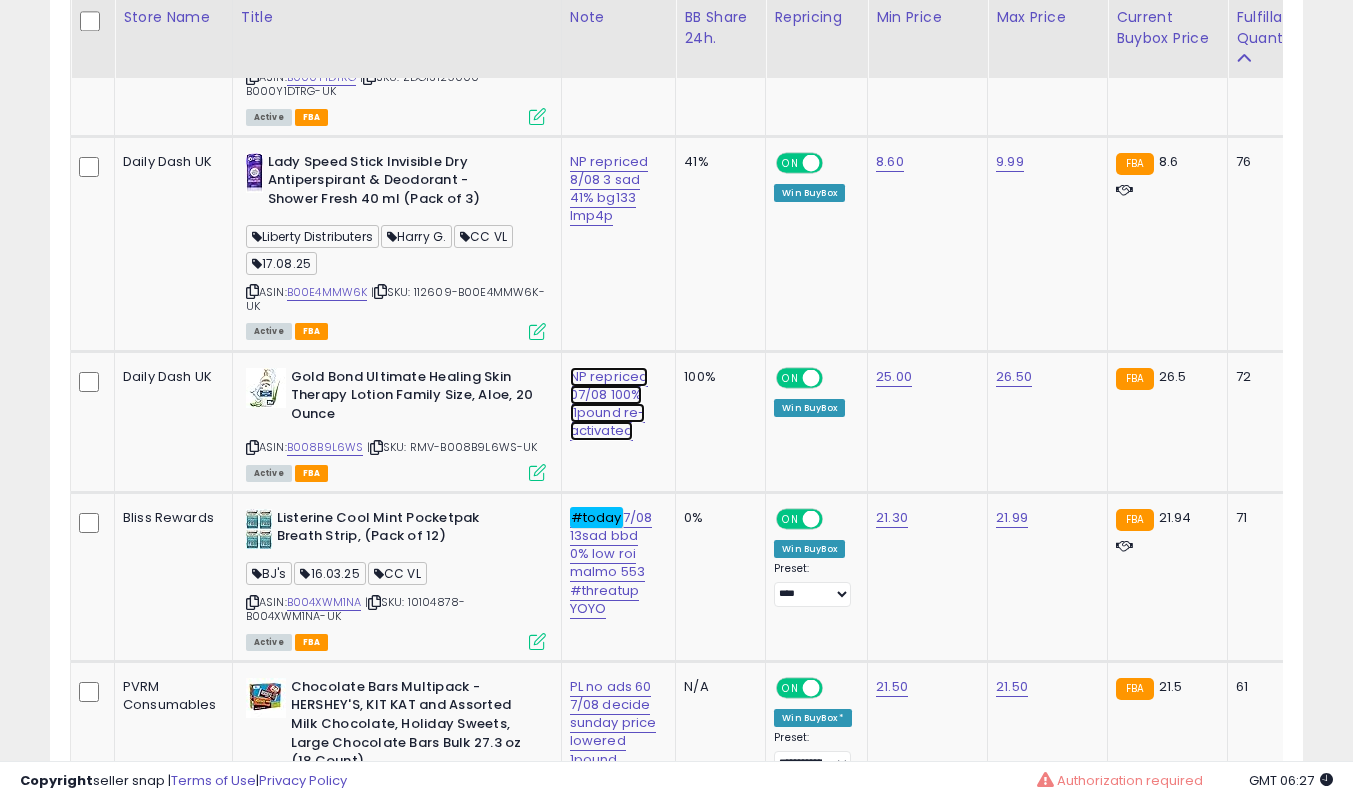 click on "NP repriced 07/08 100% l1pound re-activated" at bounding box center [613, -4557] 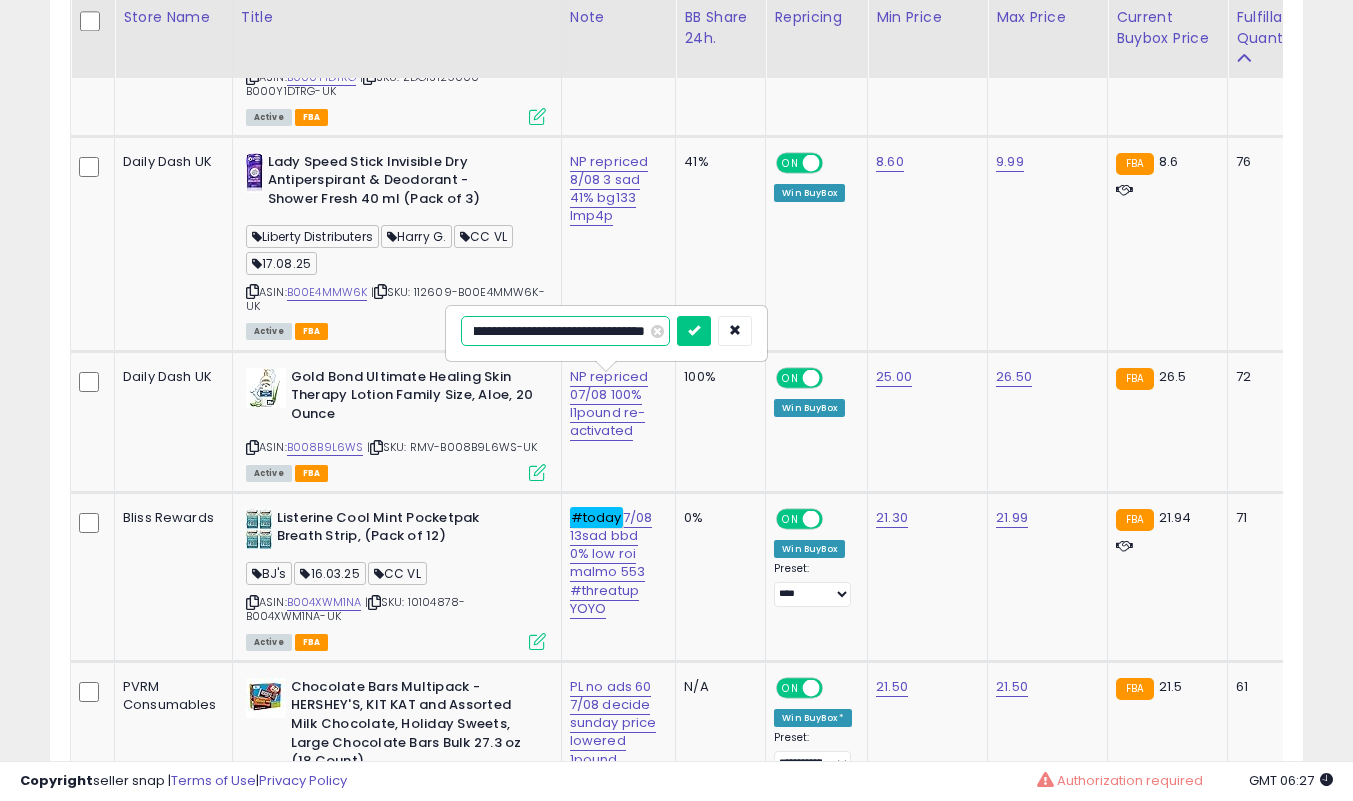scroll, scrollTop: 0, scrollLeft: 0, axis: both 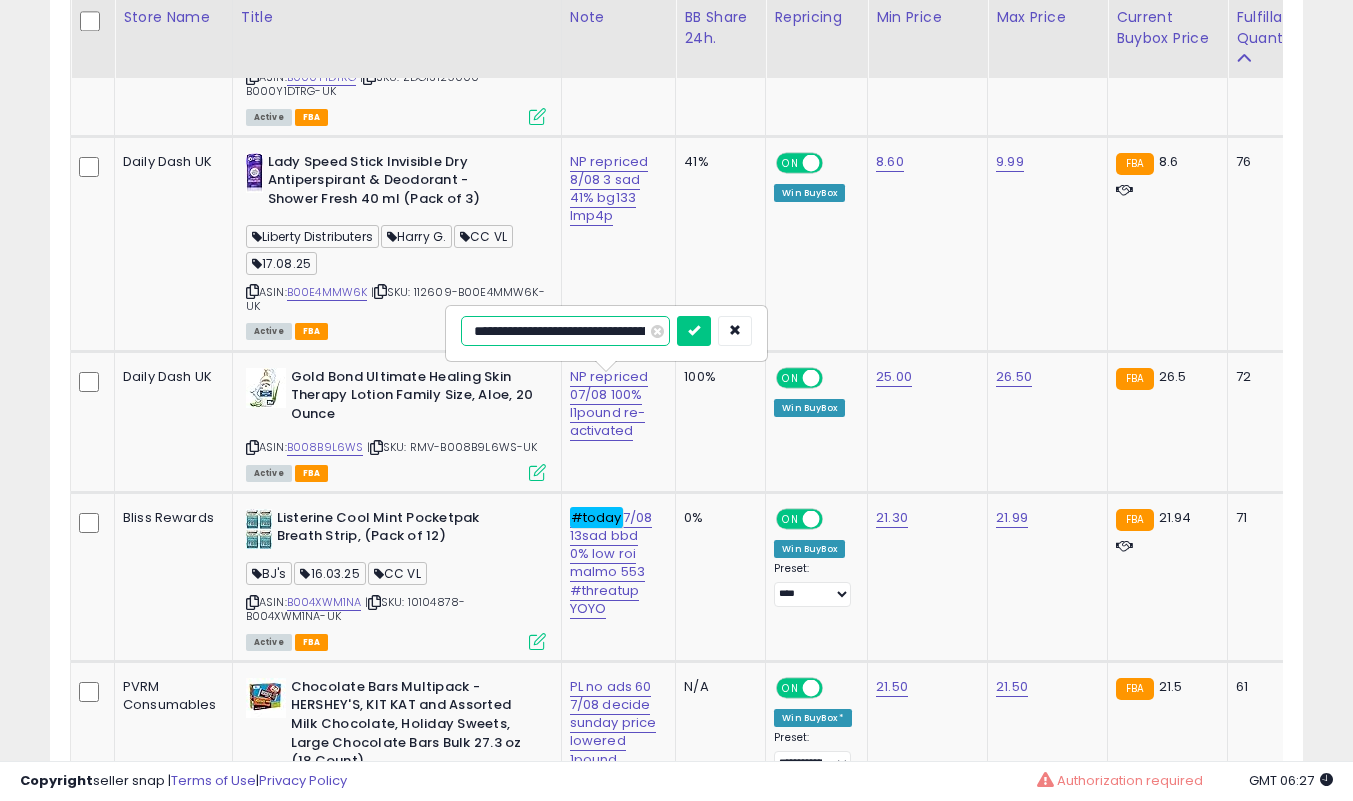 type on "**********" 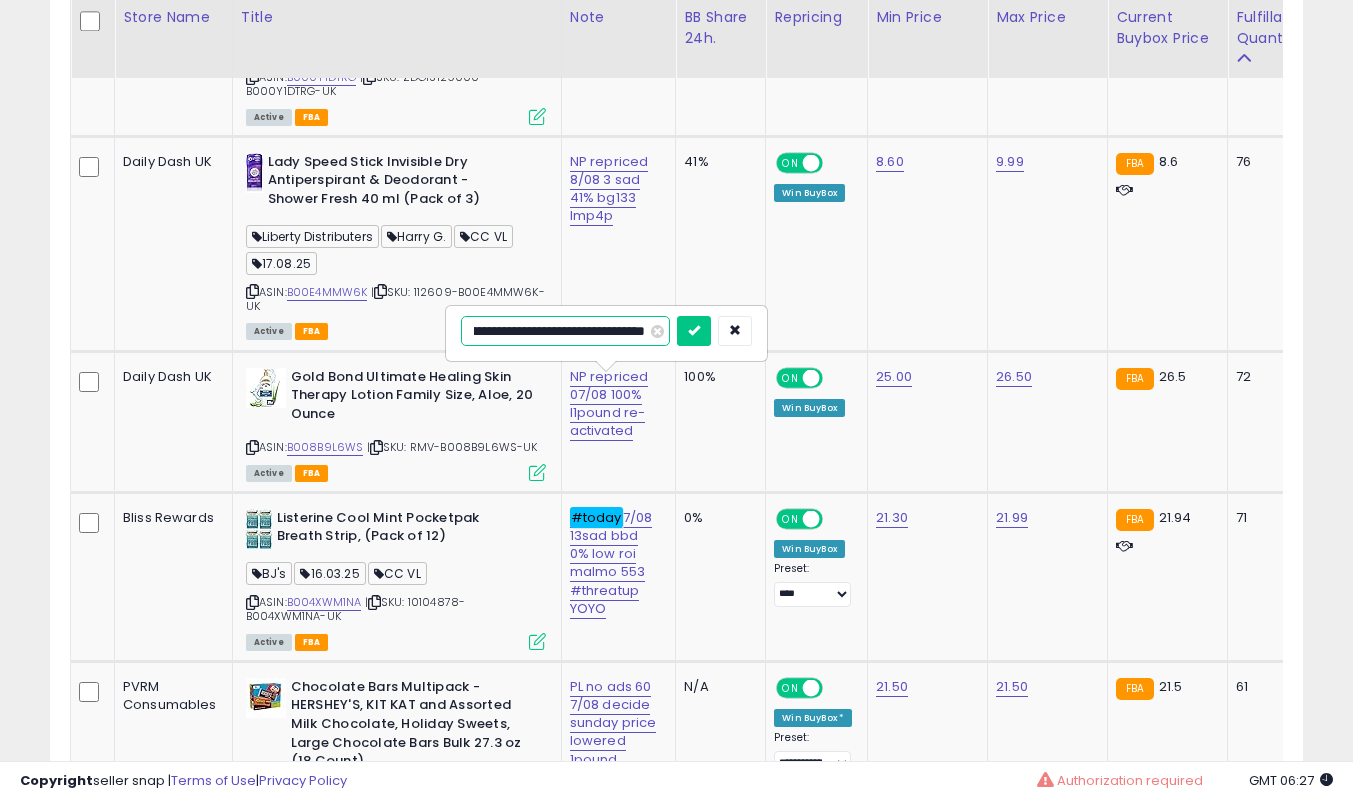 scroll, scrollTop: 0, scrollLeft: 123, axis: horizontal 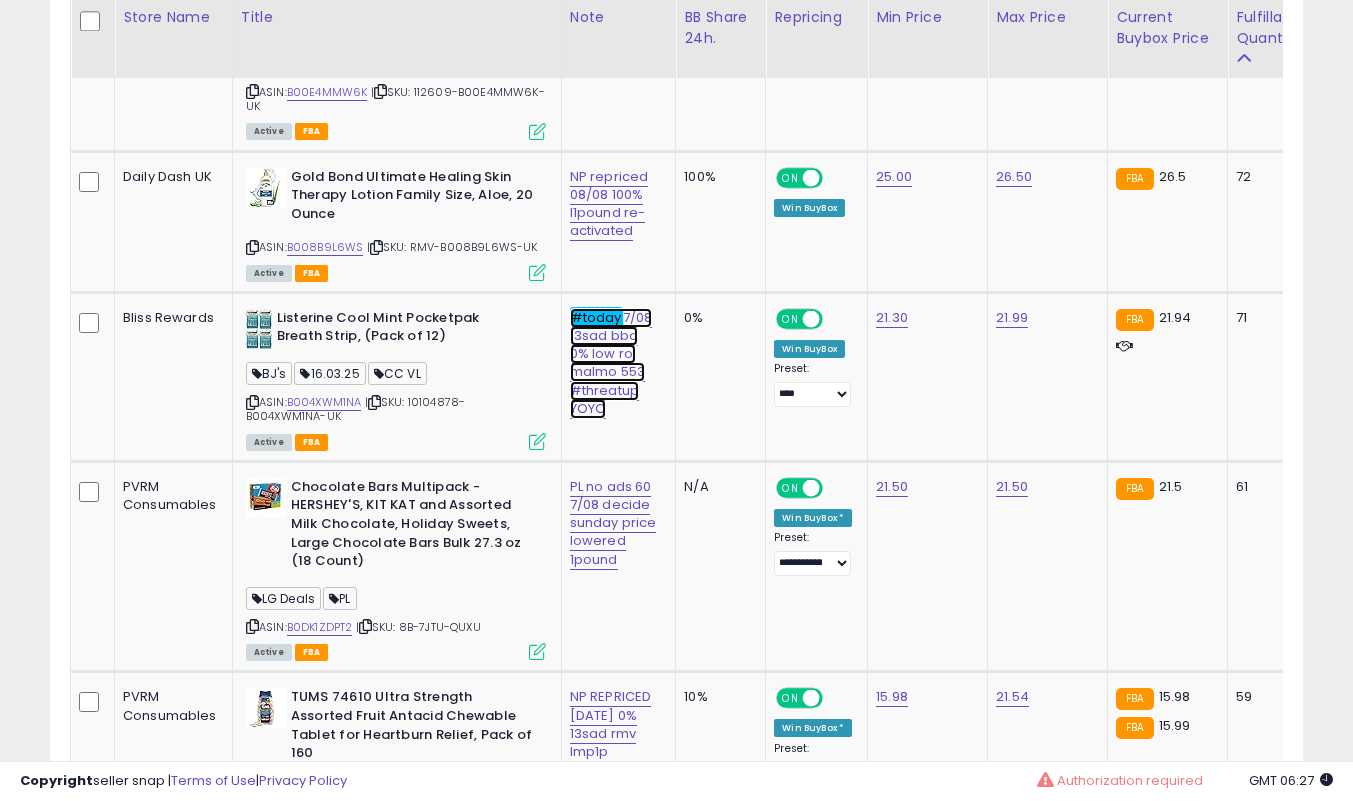 click on "#today  7/08 13sad bbd 0% low roi malmo 553 #threatup YOYO" at bounding box center (613, -4757) 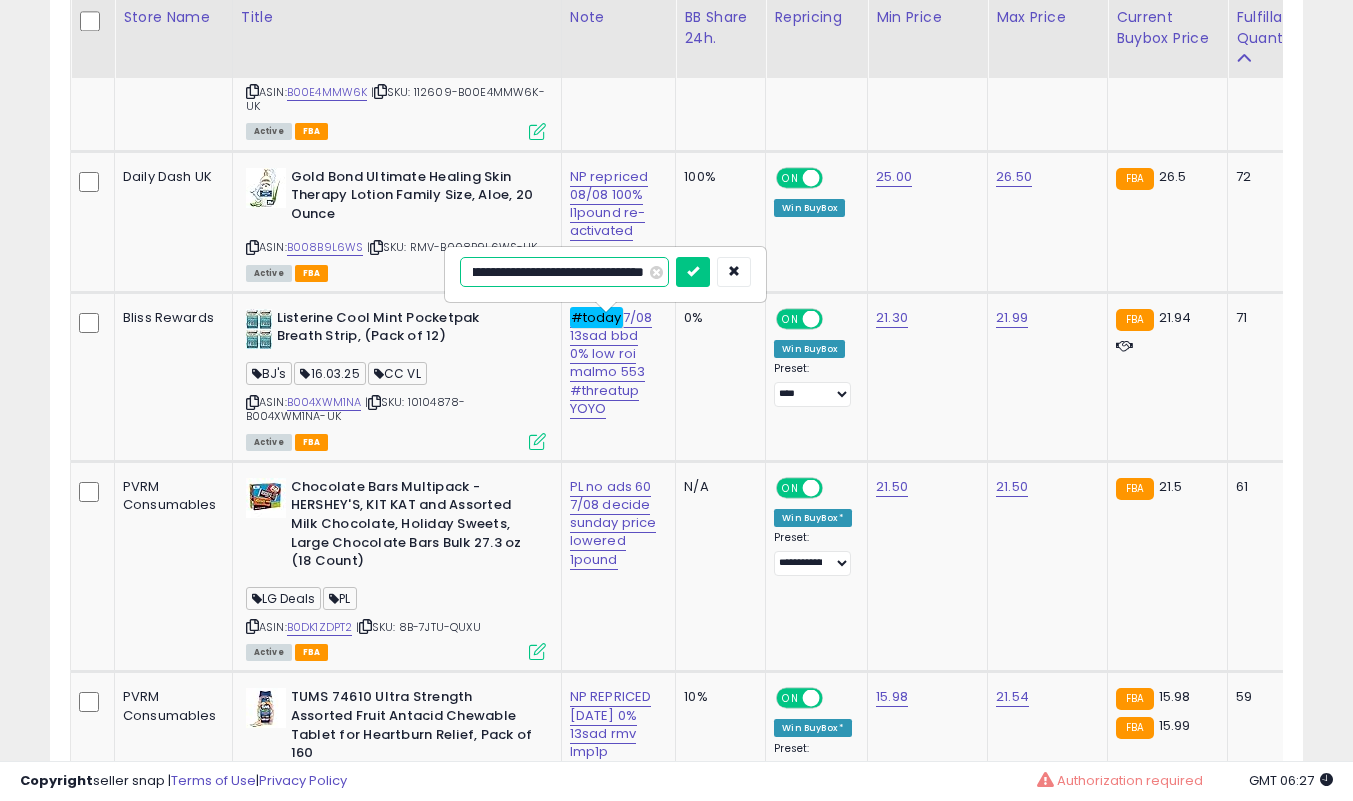 scroll, scrollTop: 0, scrollLeft: 0, axis: both 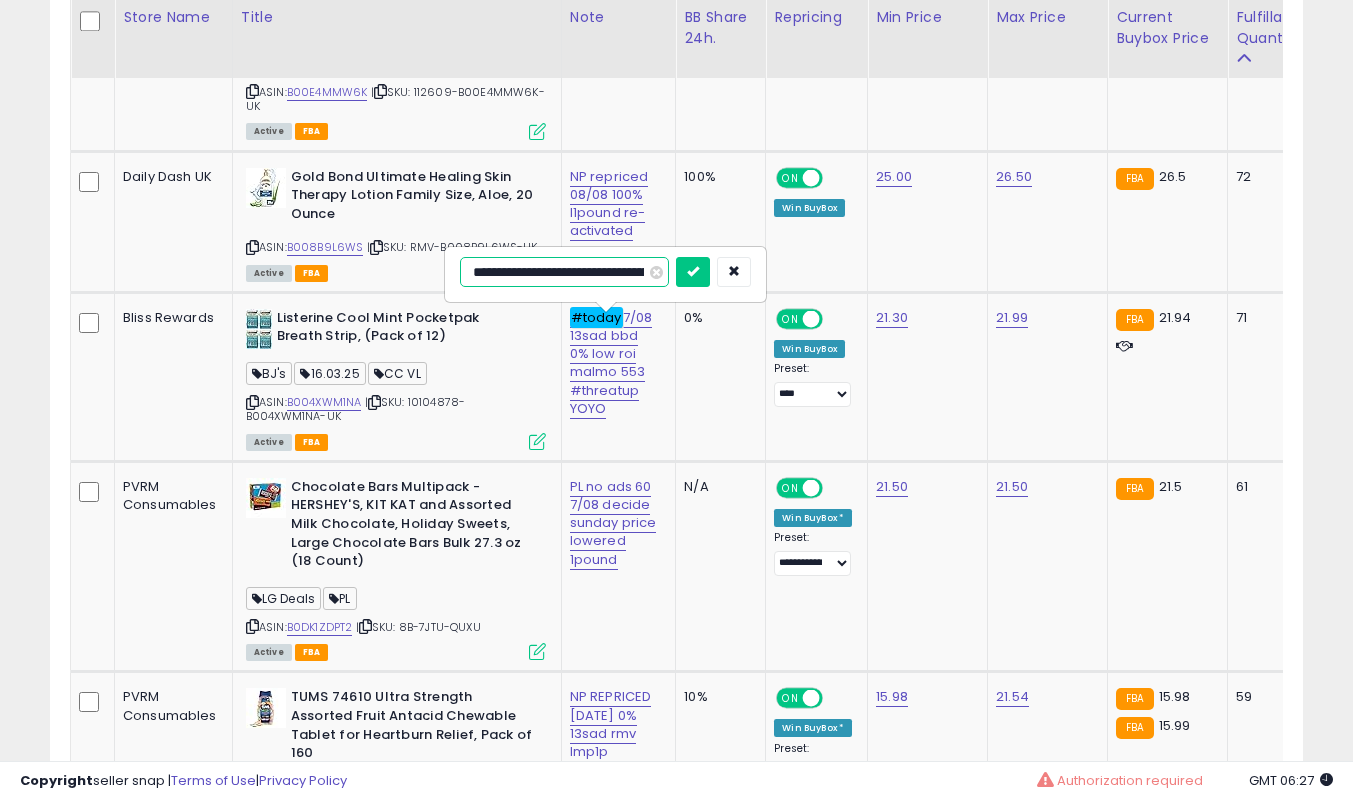 type on "**********" 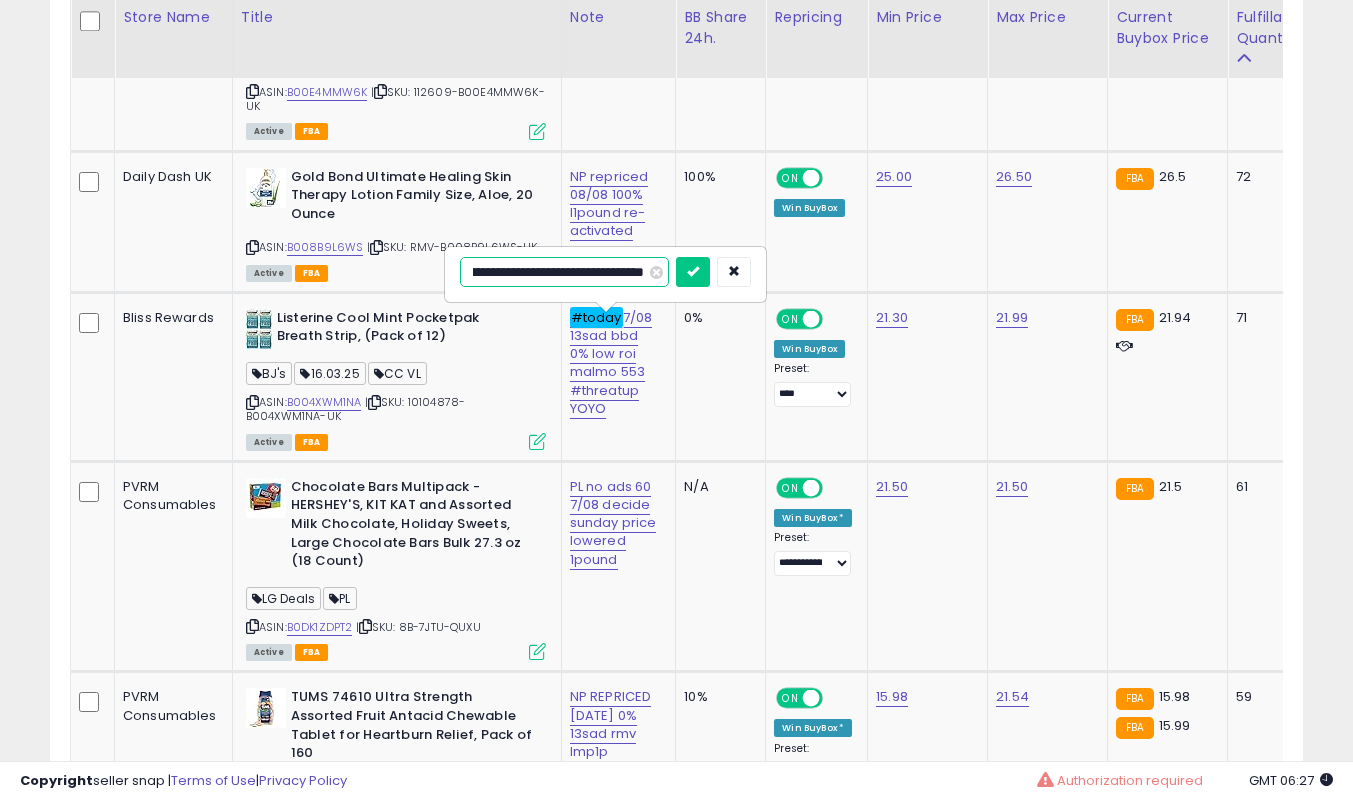 click at bounding box center [693, 272] 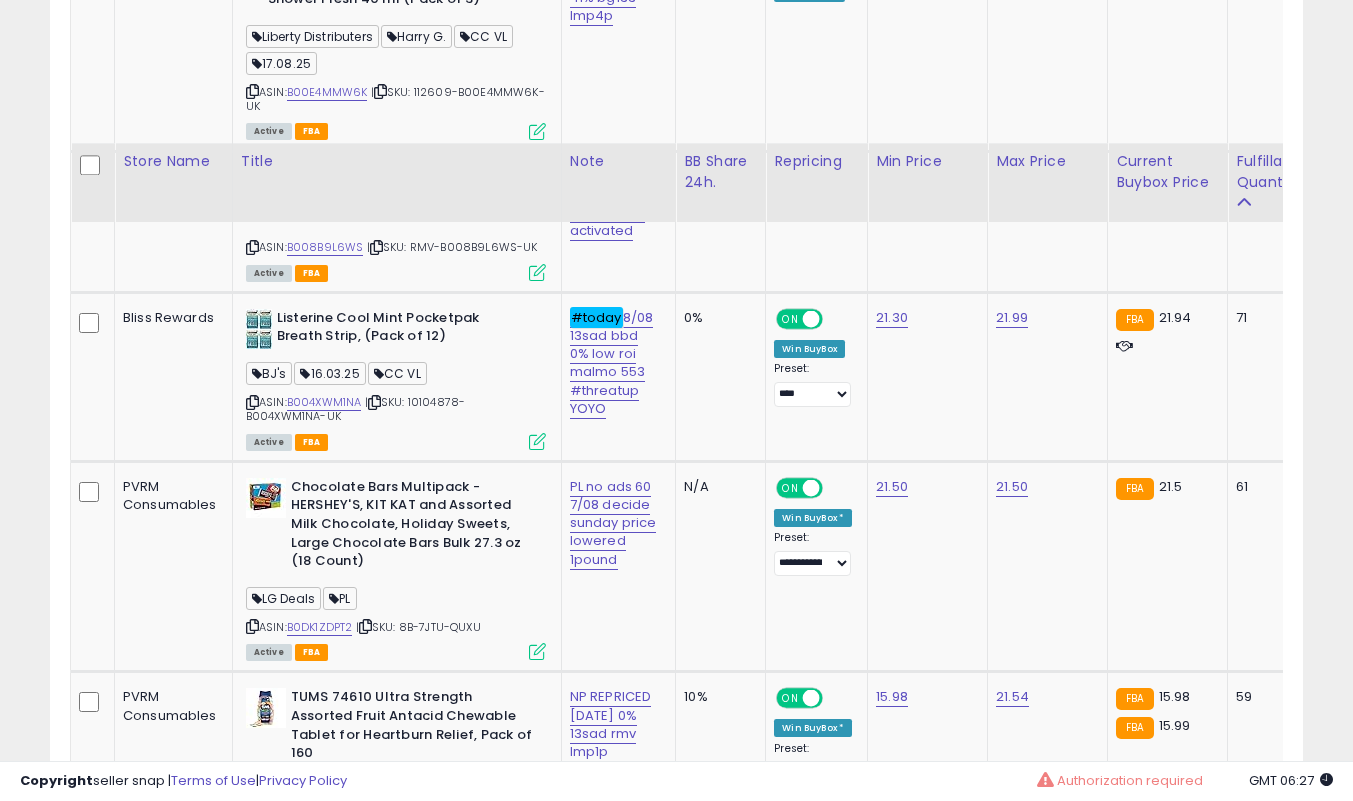 scroll, scrollTop: 6204, scrollLeft: 0, axis: vertical 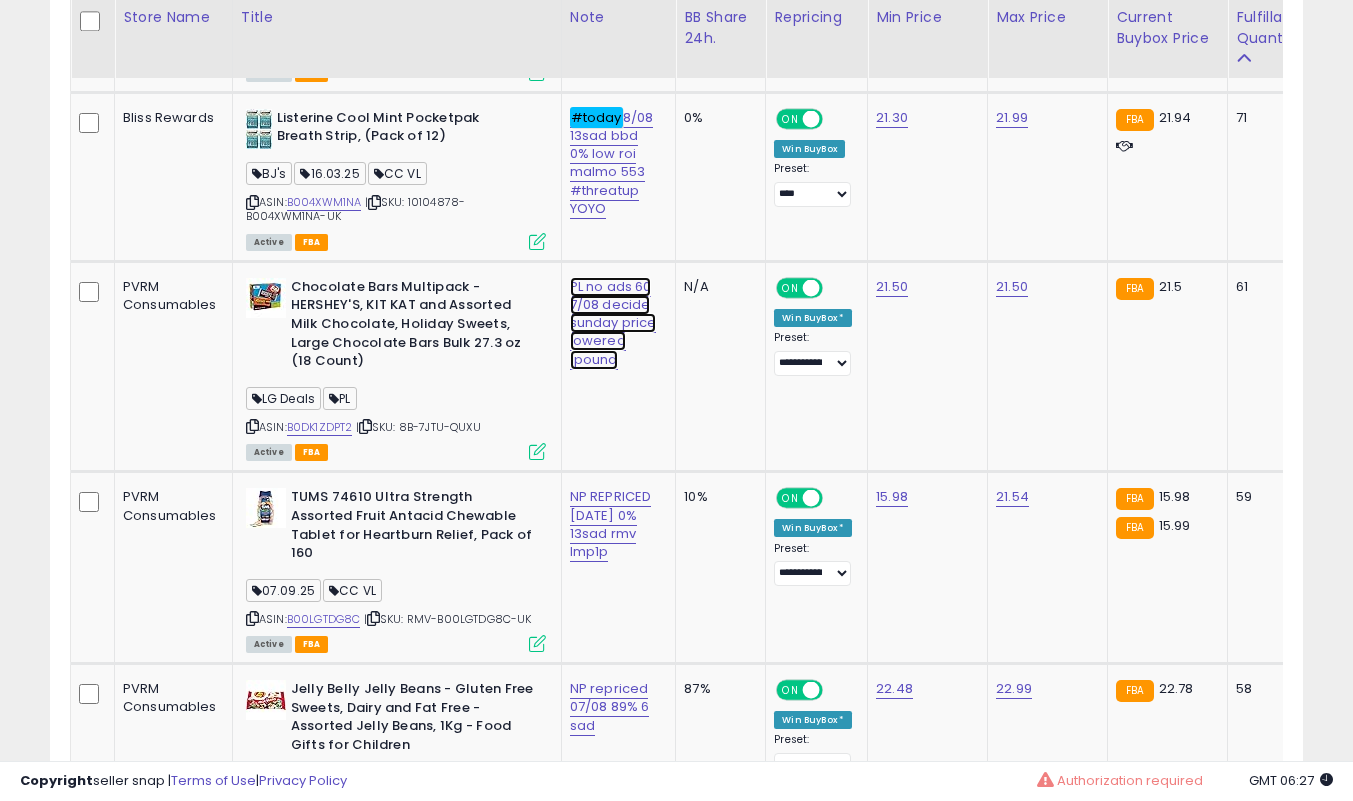 click on "PL no ads 60 7/08 decide sunday price lowered 1pound" at bounding box center (613, -4957) 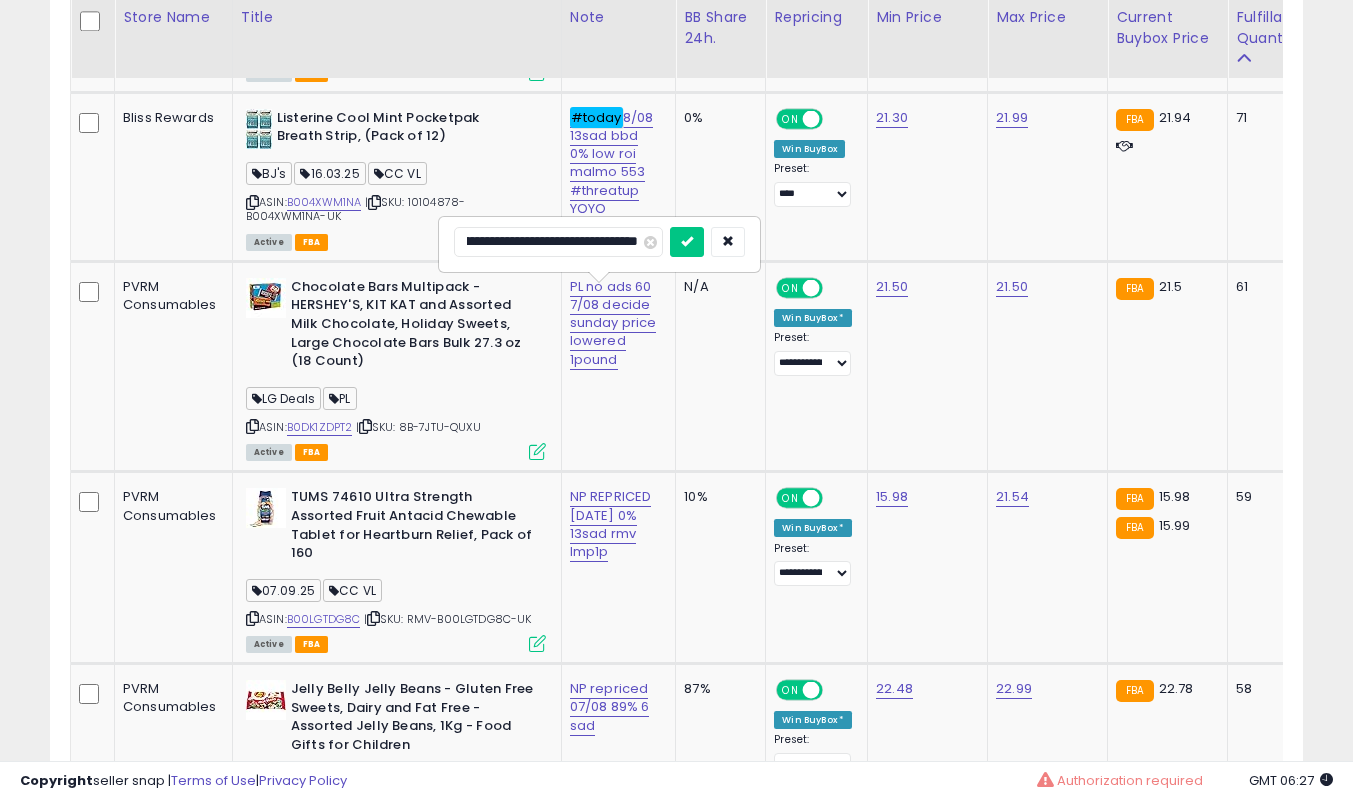 scroll, scrollTop: 0, scrollLeft: 0, axis: both 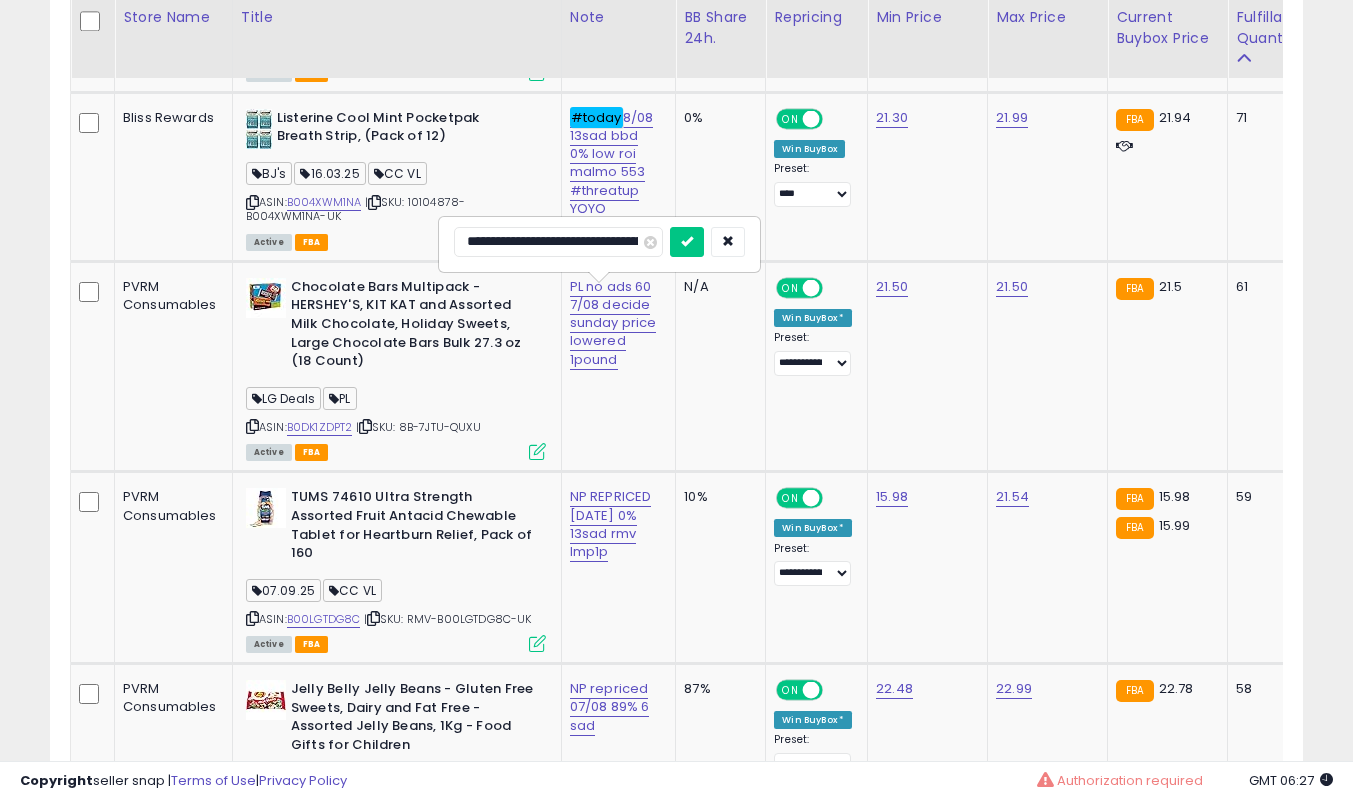 type on "**********" 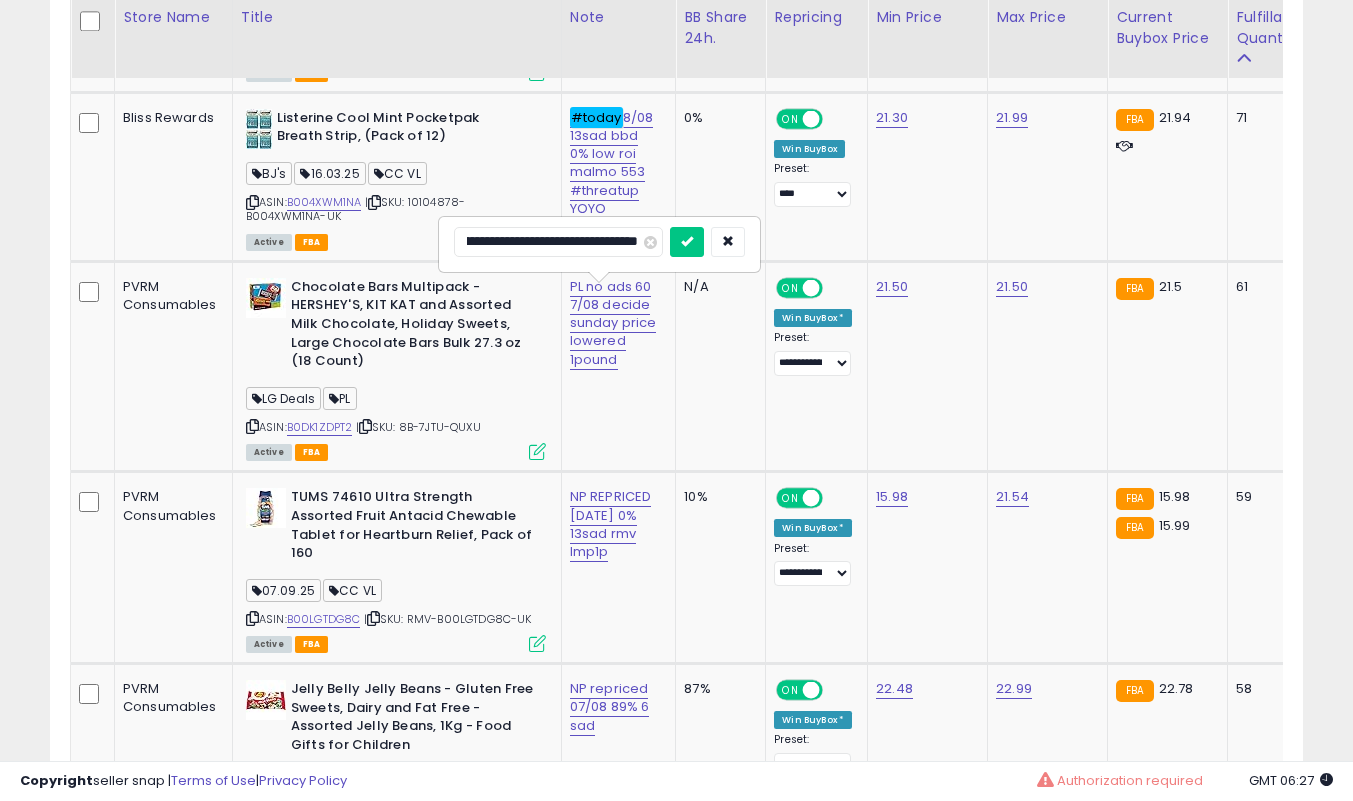 scroll, scrollTop: 0, scrollLeft: 187, axis: horizontal 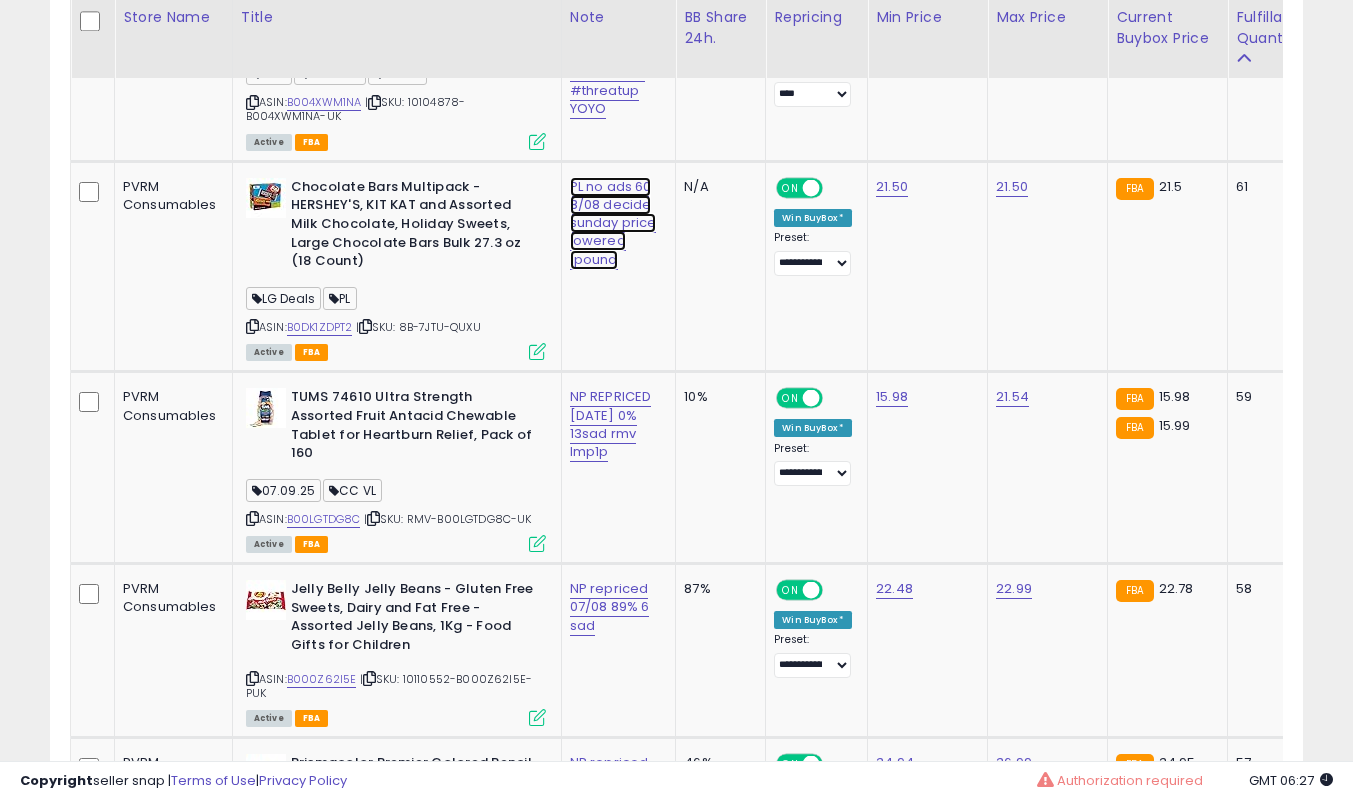 click on "PL no ads 60 8/08 decide sunday price lowered 1pound" at bounding box center [613, -5057] 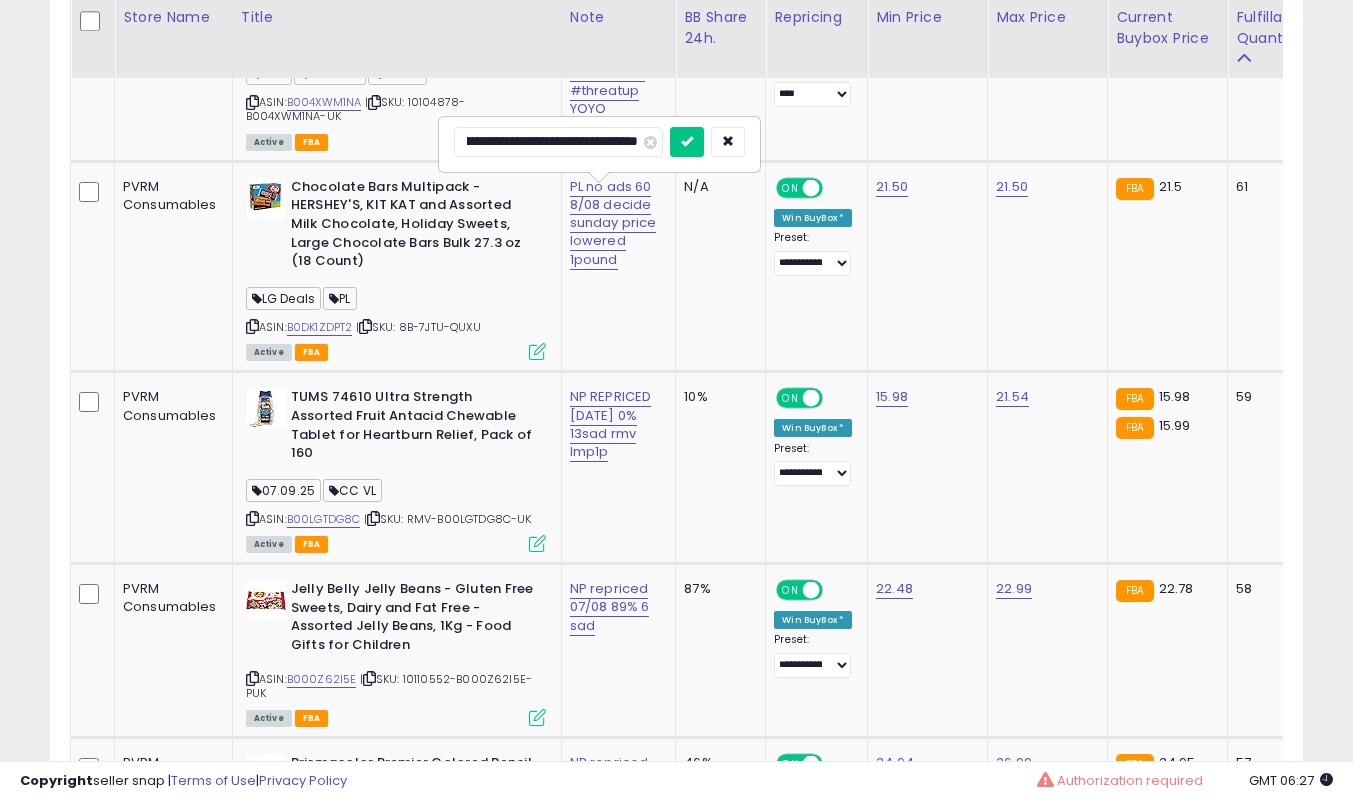 scroll, scrollTop: 0, scrollLeft: 0, axis: both 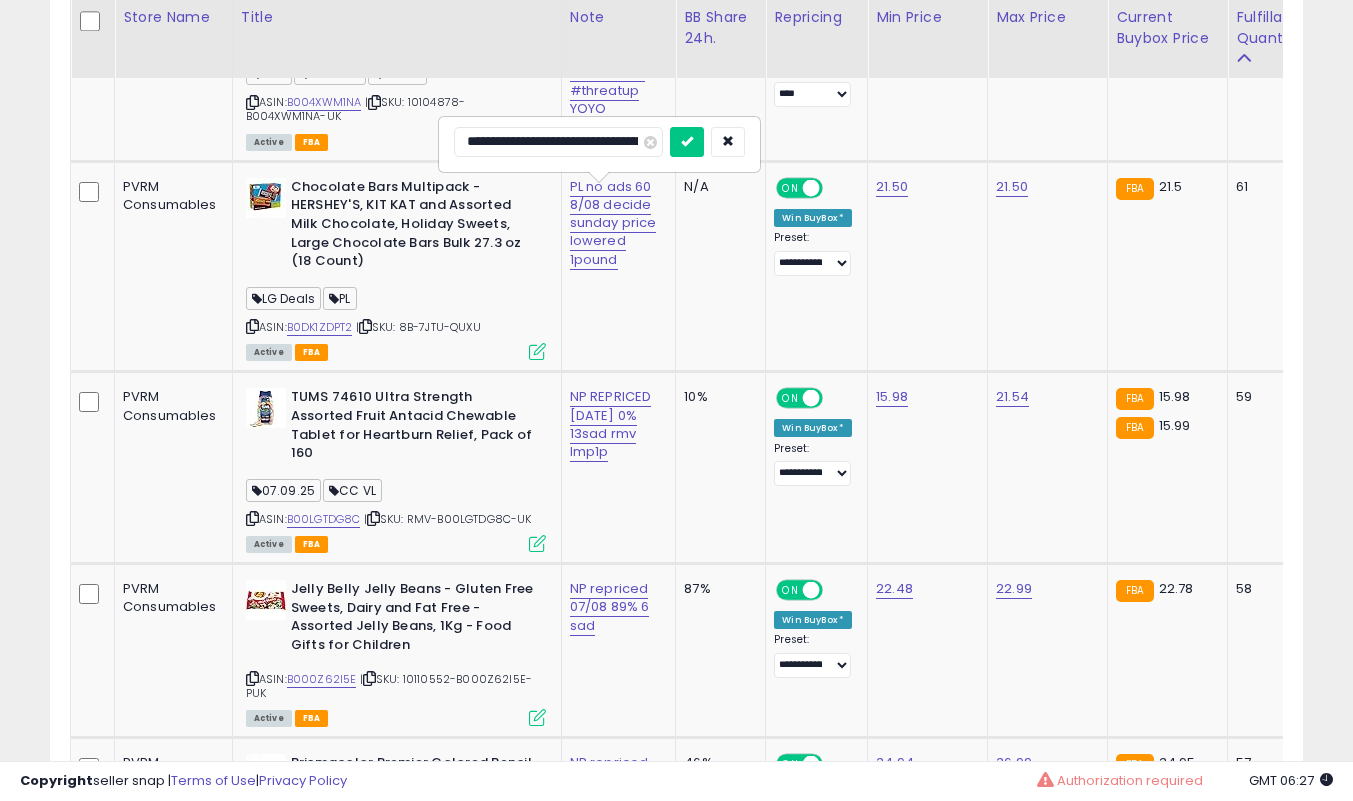 type on "**********" 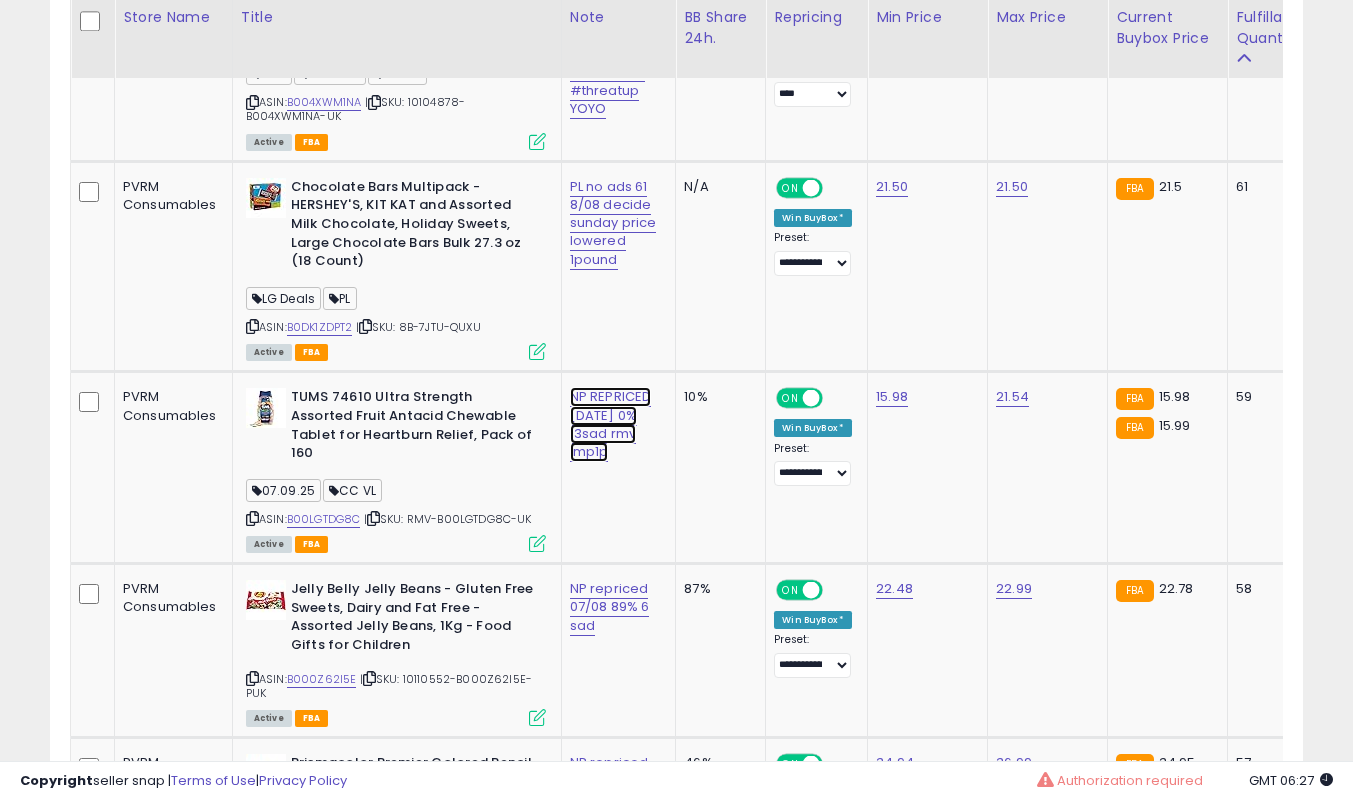 click on "NP REPRICED [DATE] 0% 13sad rmv lmp1p" at bounding box center [613, -5057] 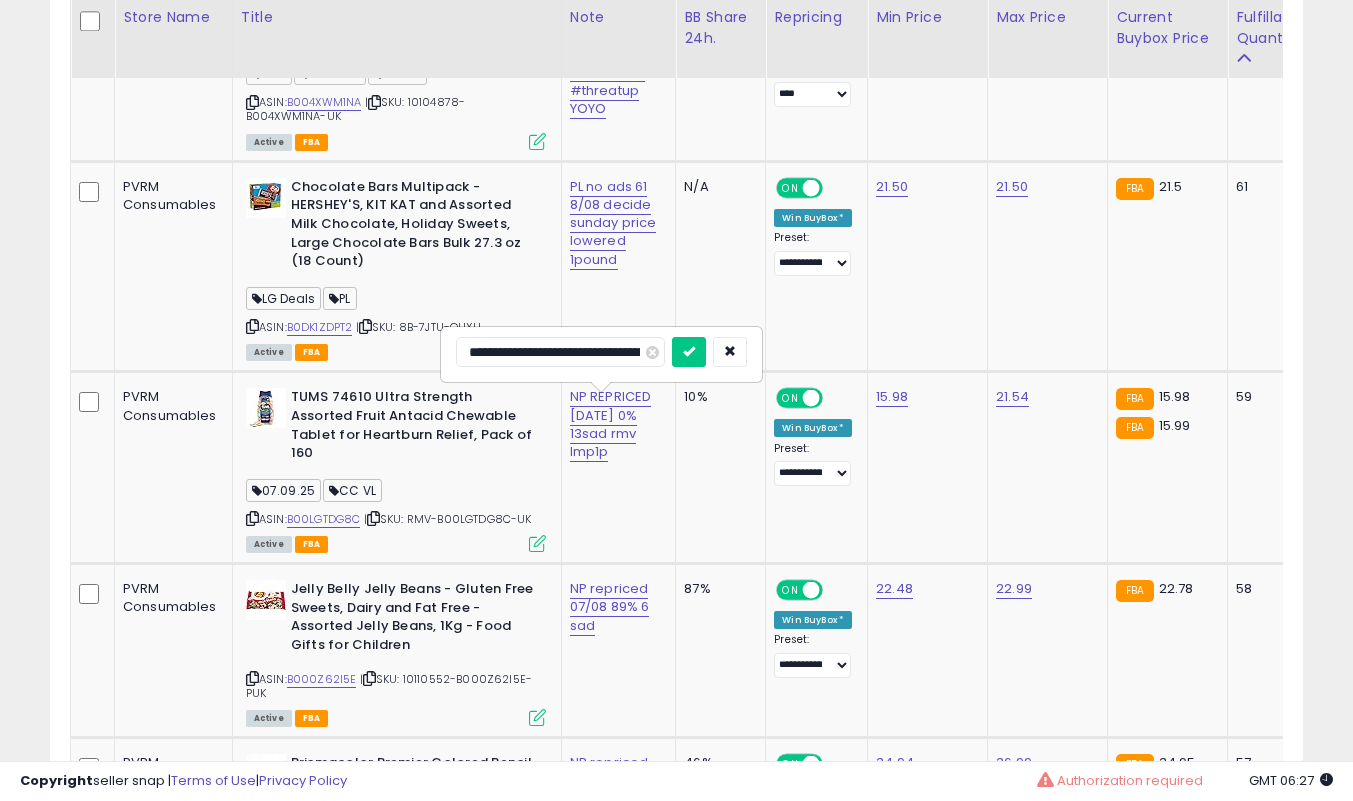 scroll, scrollTop: 0, scrollLeft: 6, axis: horizontal 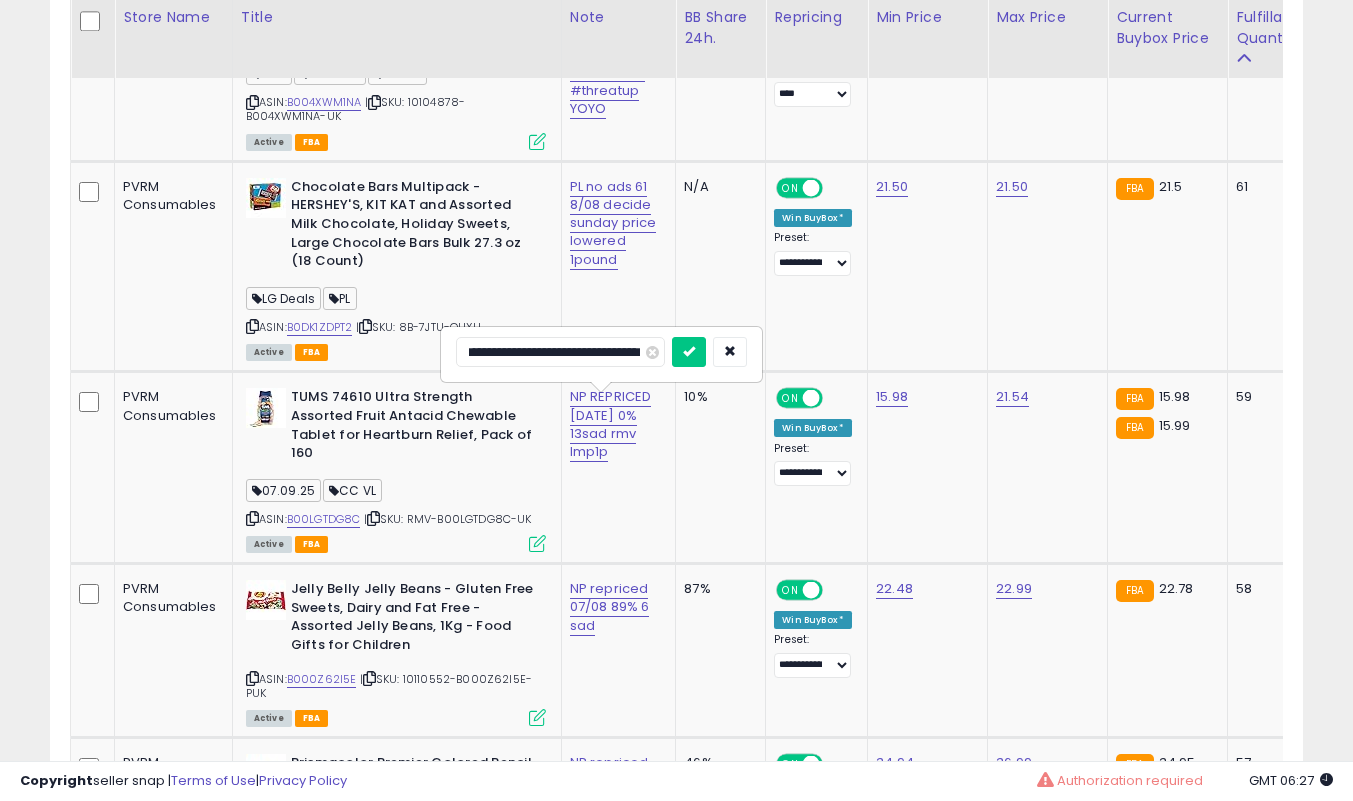 type on "**********" 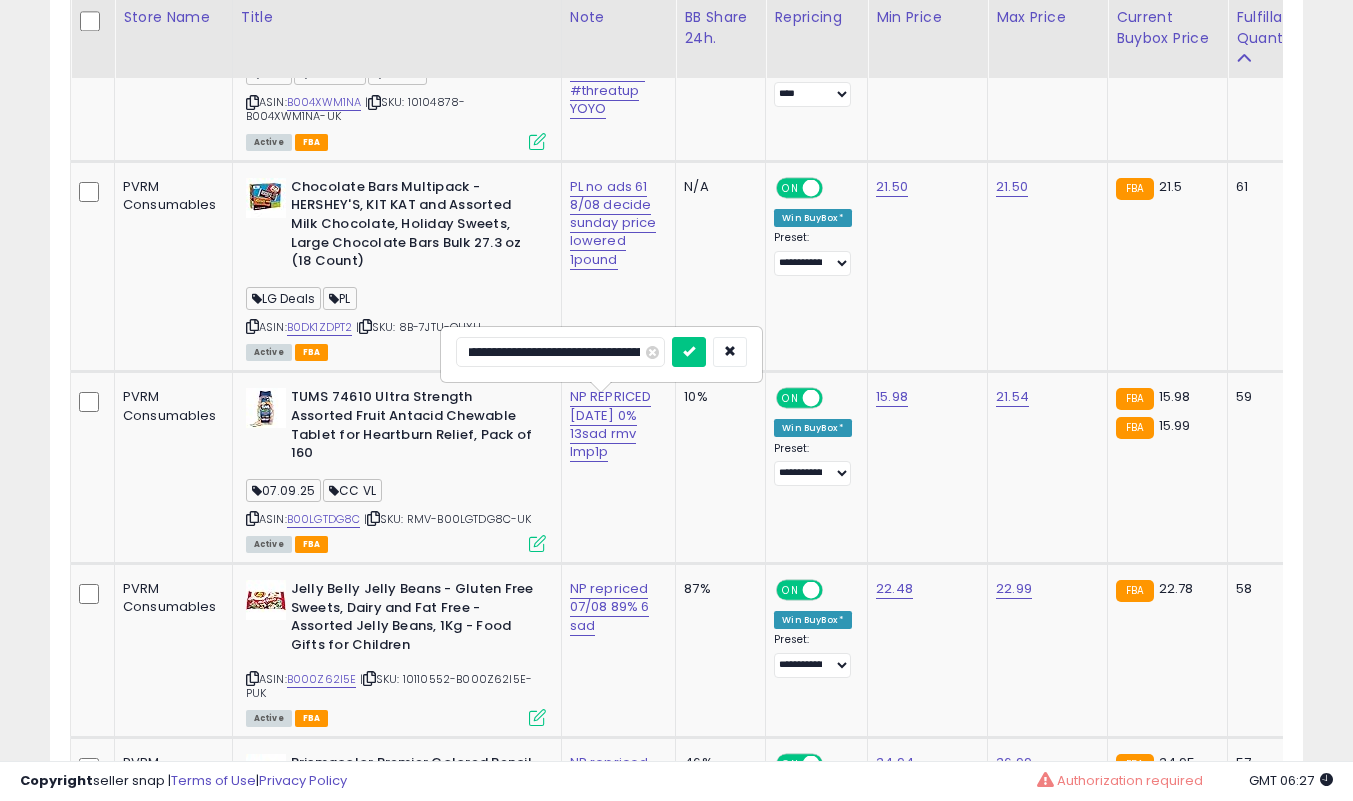 click at bounding box center (689, 352) 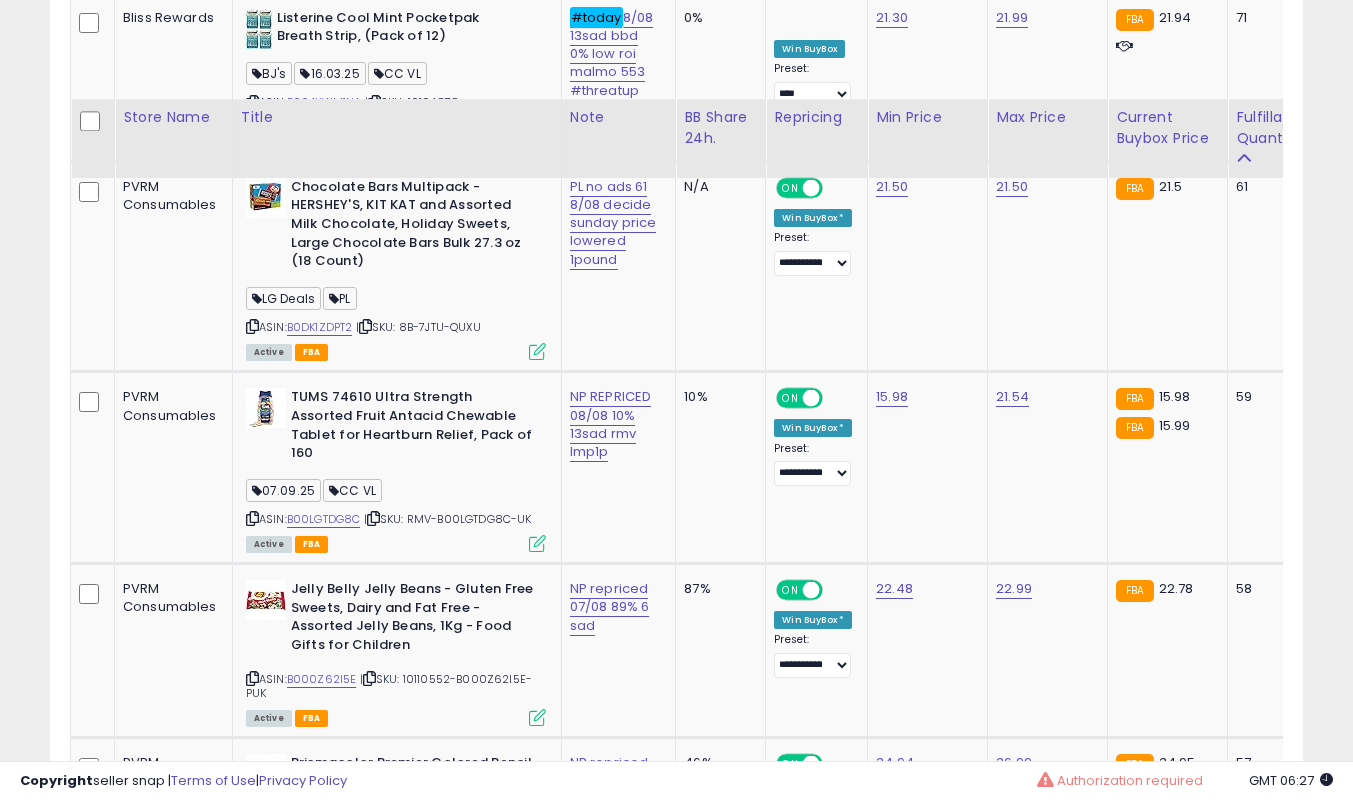 scroll, scrollTop: 6404, scrollLeft: 0, axis: vertical 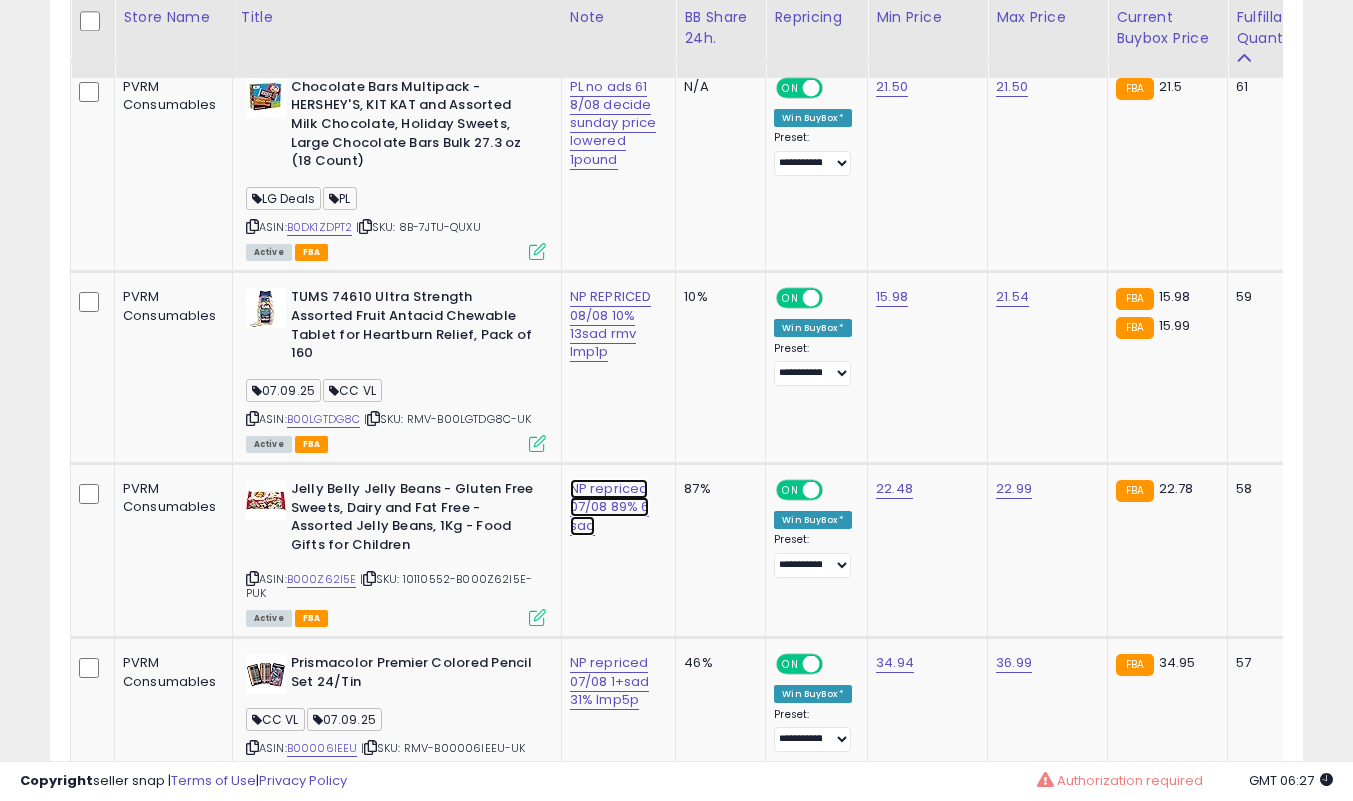 click on "NP repriced 07/08 89% 6 sad" at bounding box center [613, -5157] 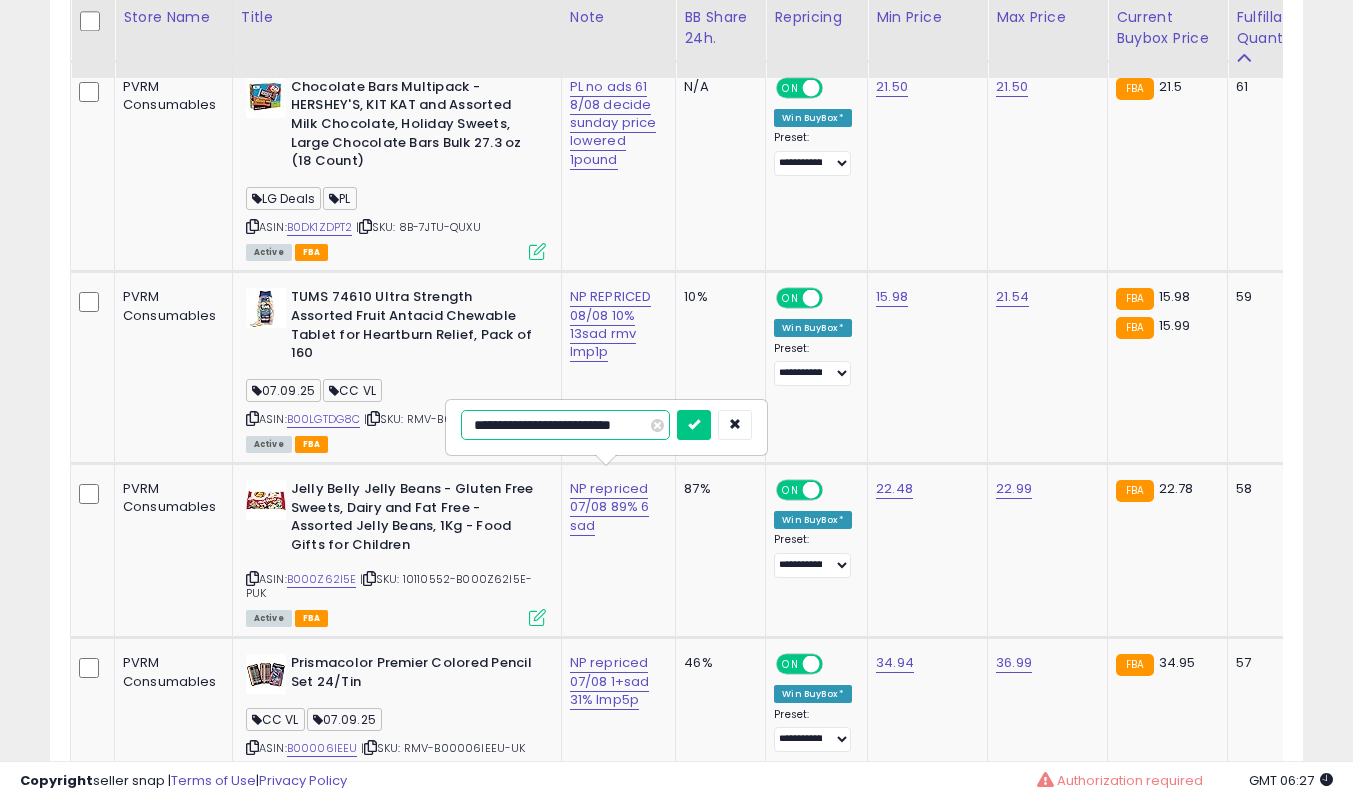 scroll, scrollTop: 0, scrollLeft: 0, axis: both 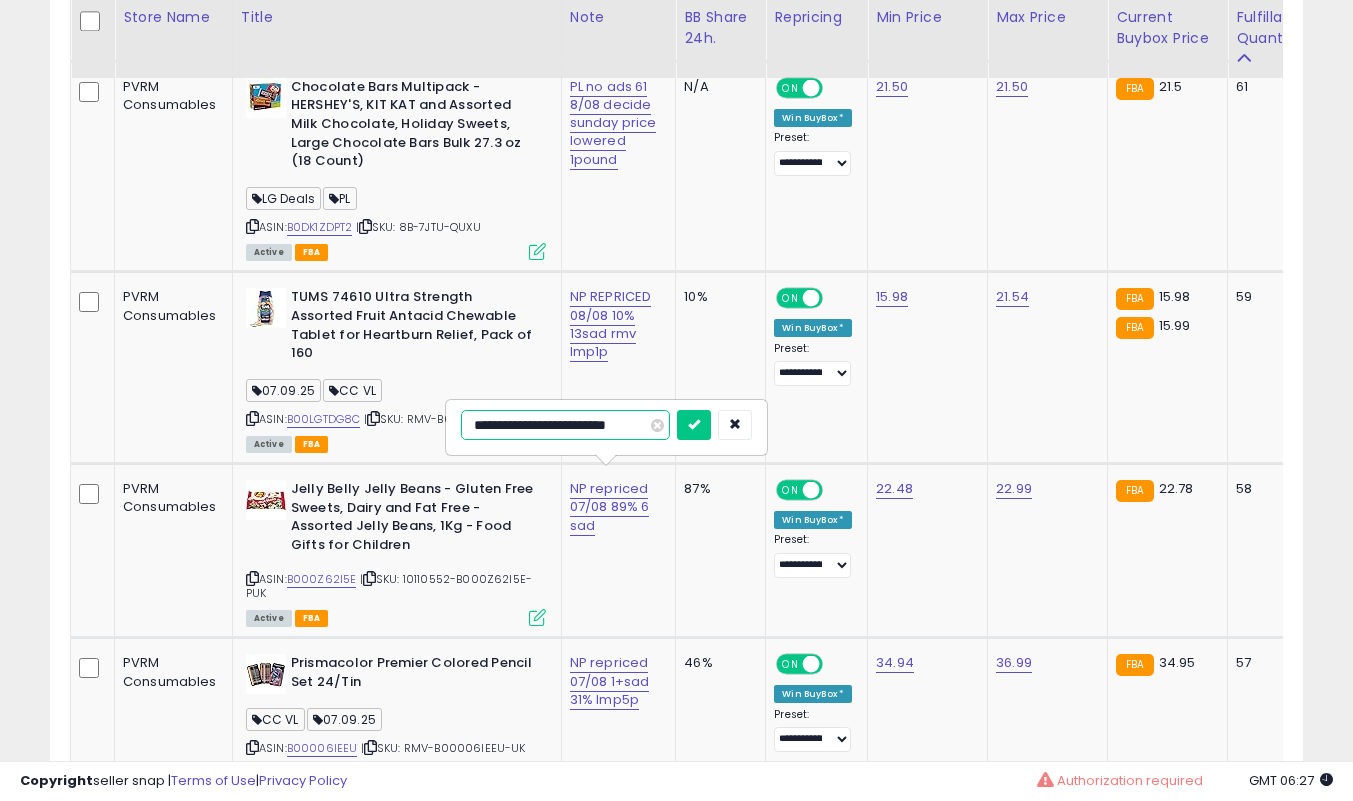type on "**********" 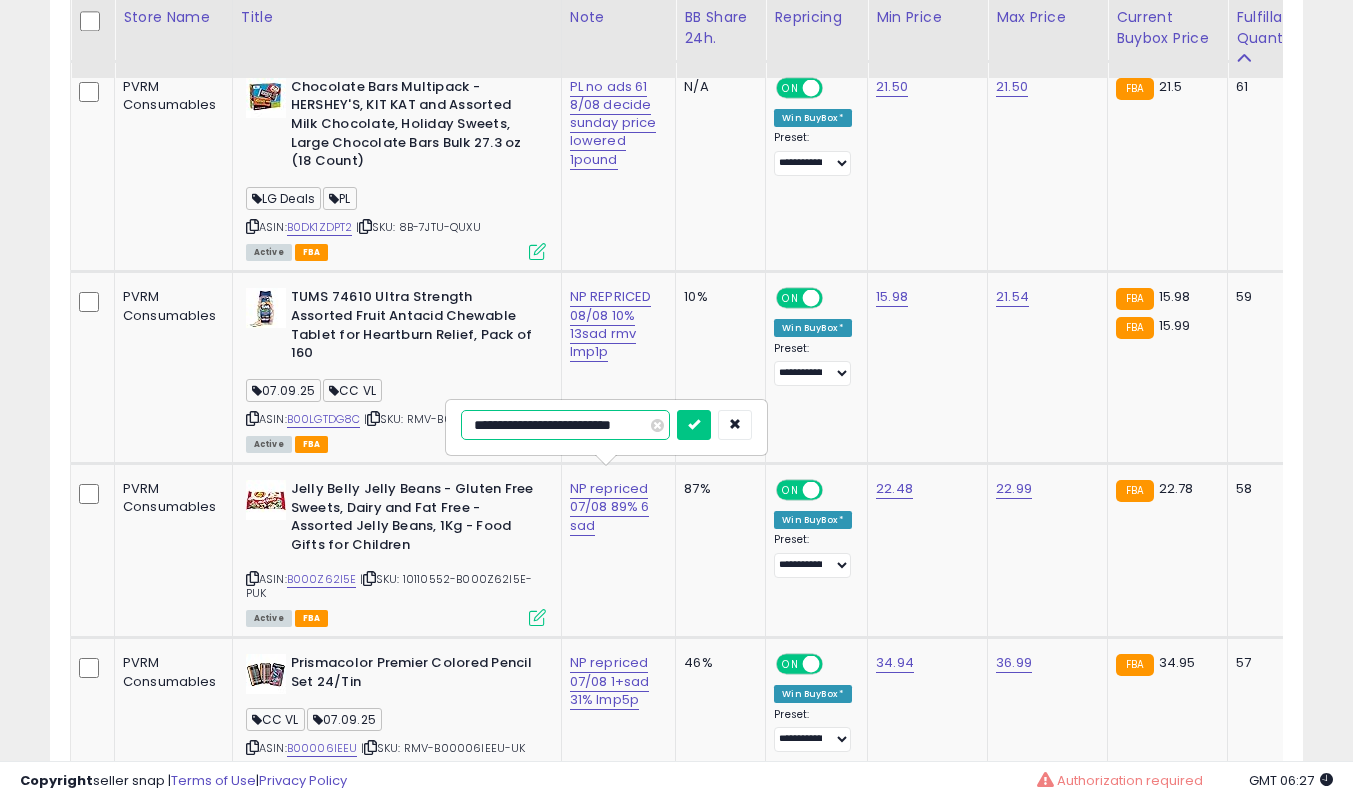 click at bounding box center (694, 425) 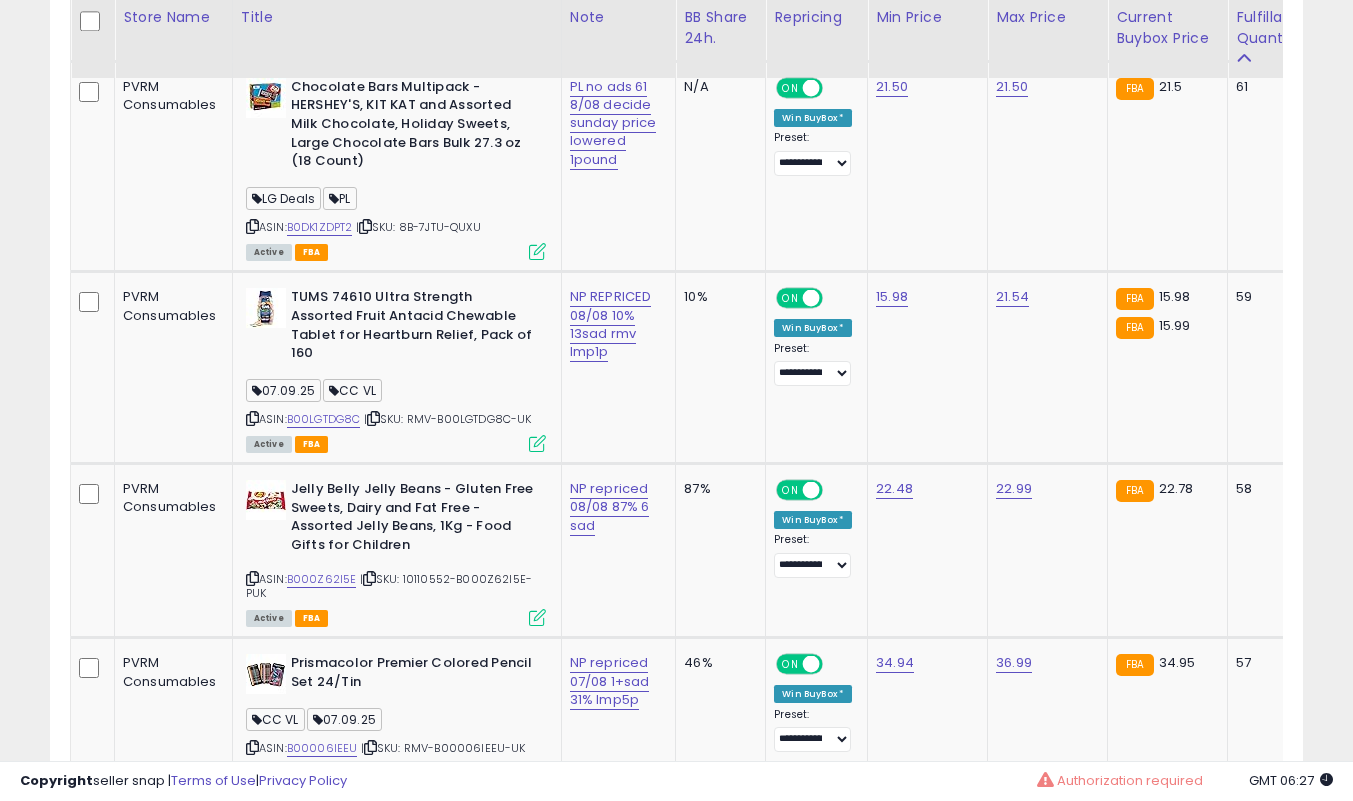 scroll, scrollTop: 6604, scrollLeft: 0, axis: vertical 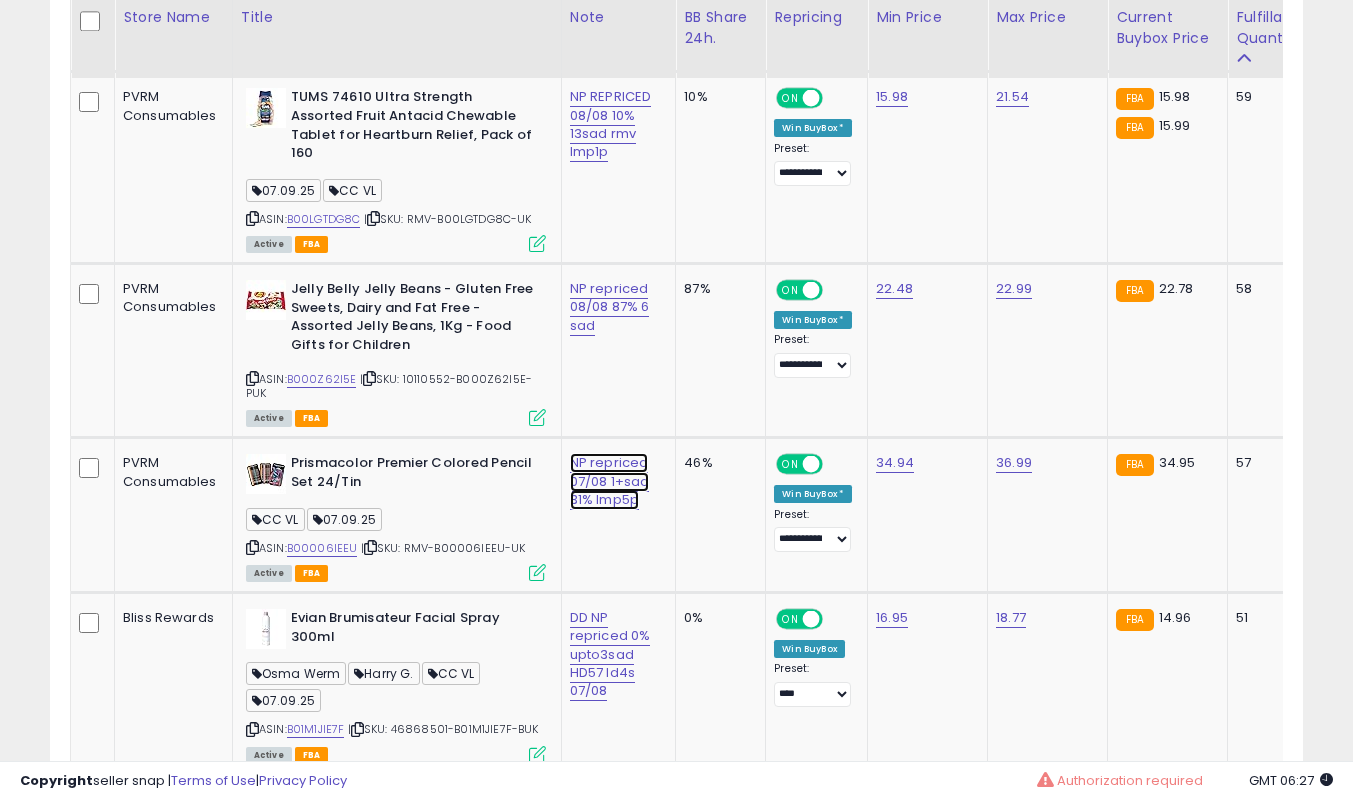click on "NP repriced 07/08 1+sad 31% lmp5p" at bounding box center [613, -5357] 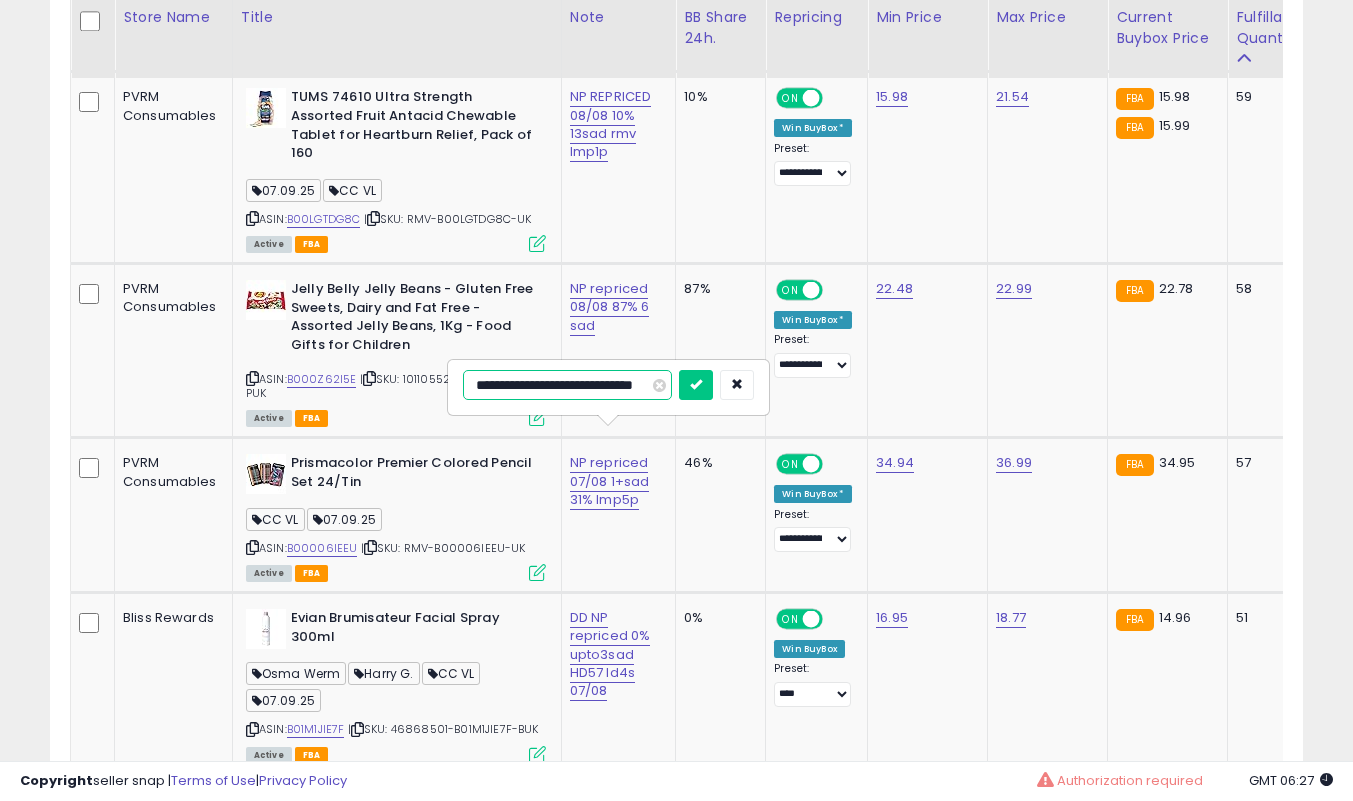 scroll, scrollTop: 0, scrollLeft: 50, axis: horizontal 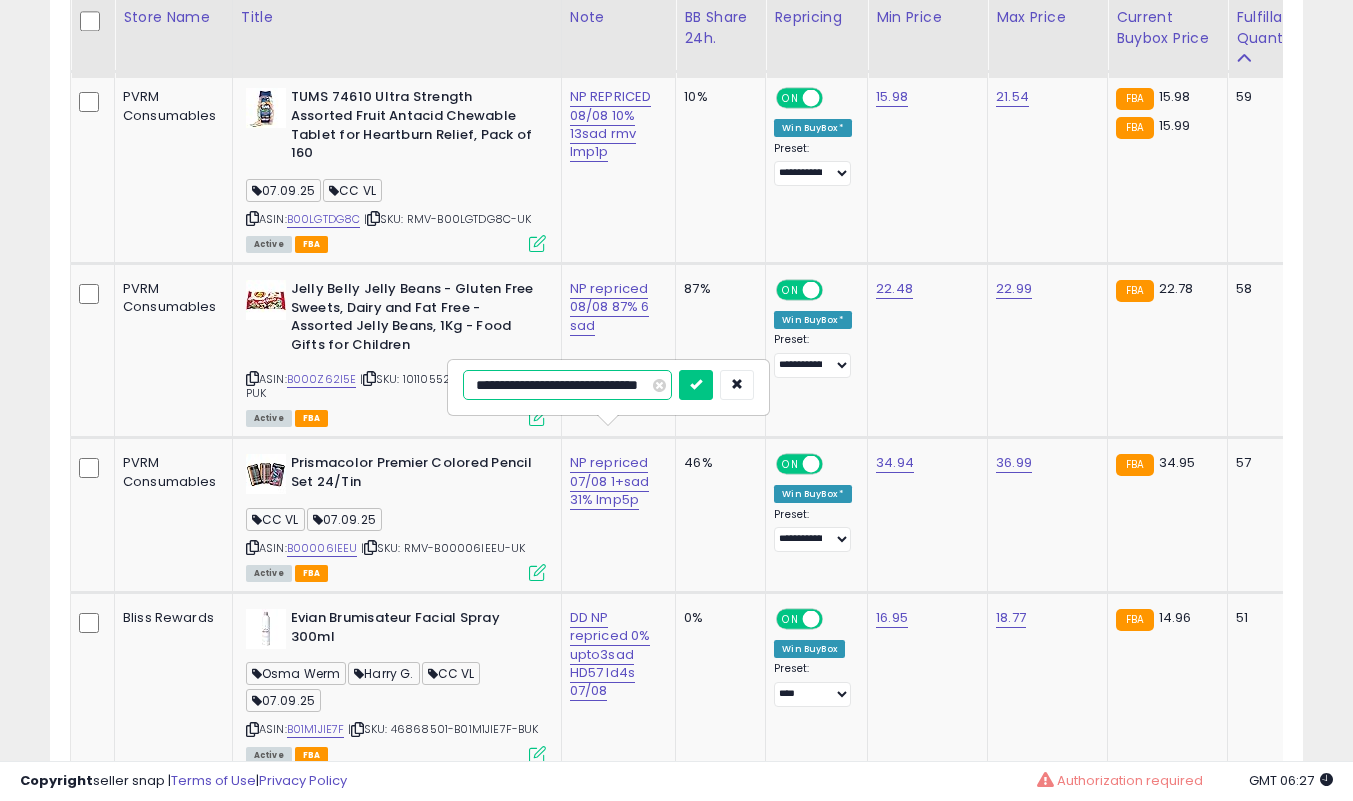 type on "**********" 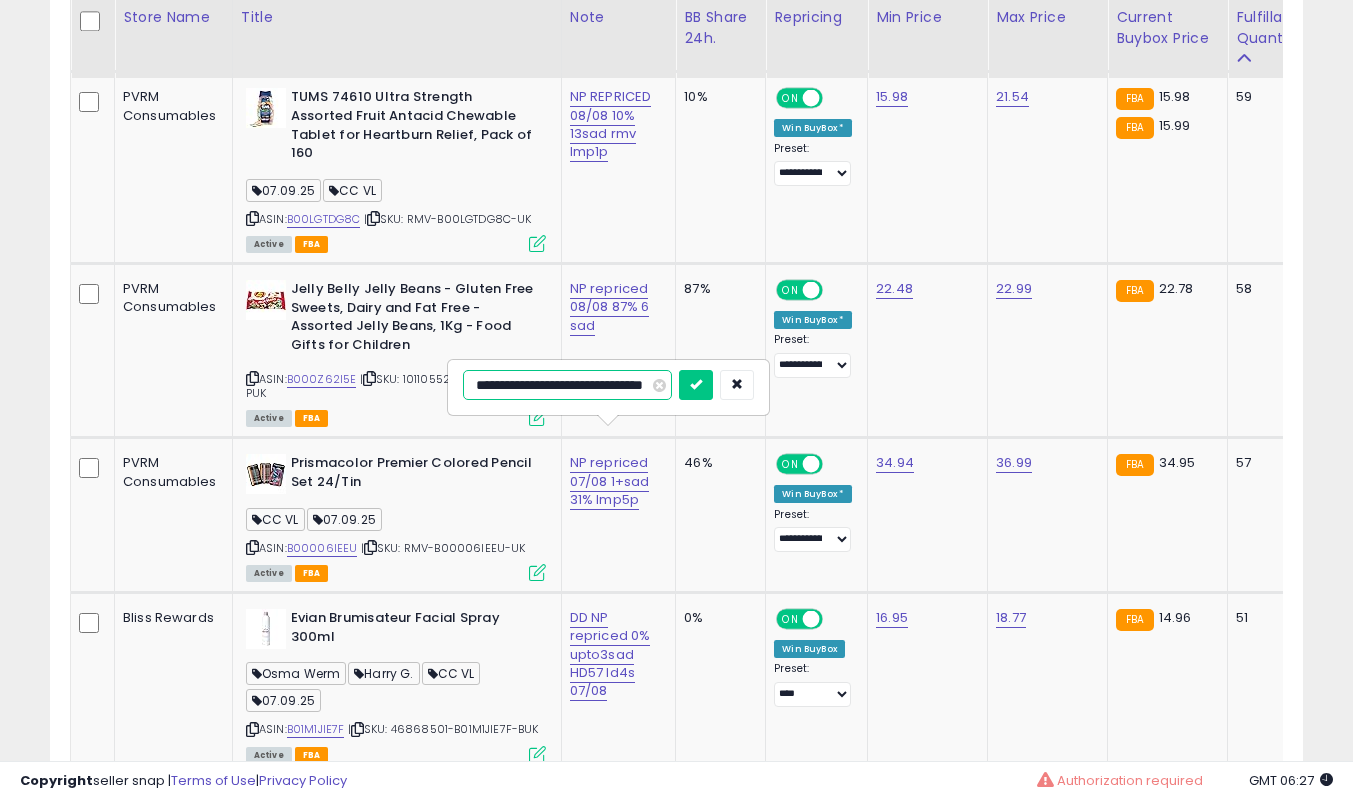 click at bounding box center [696, 385] 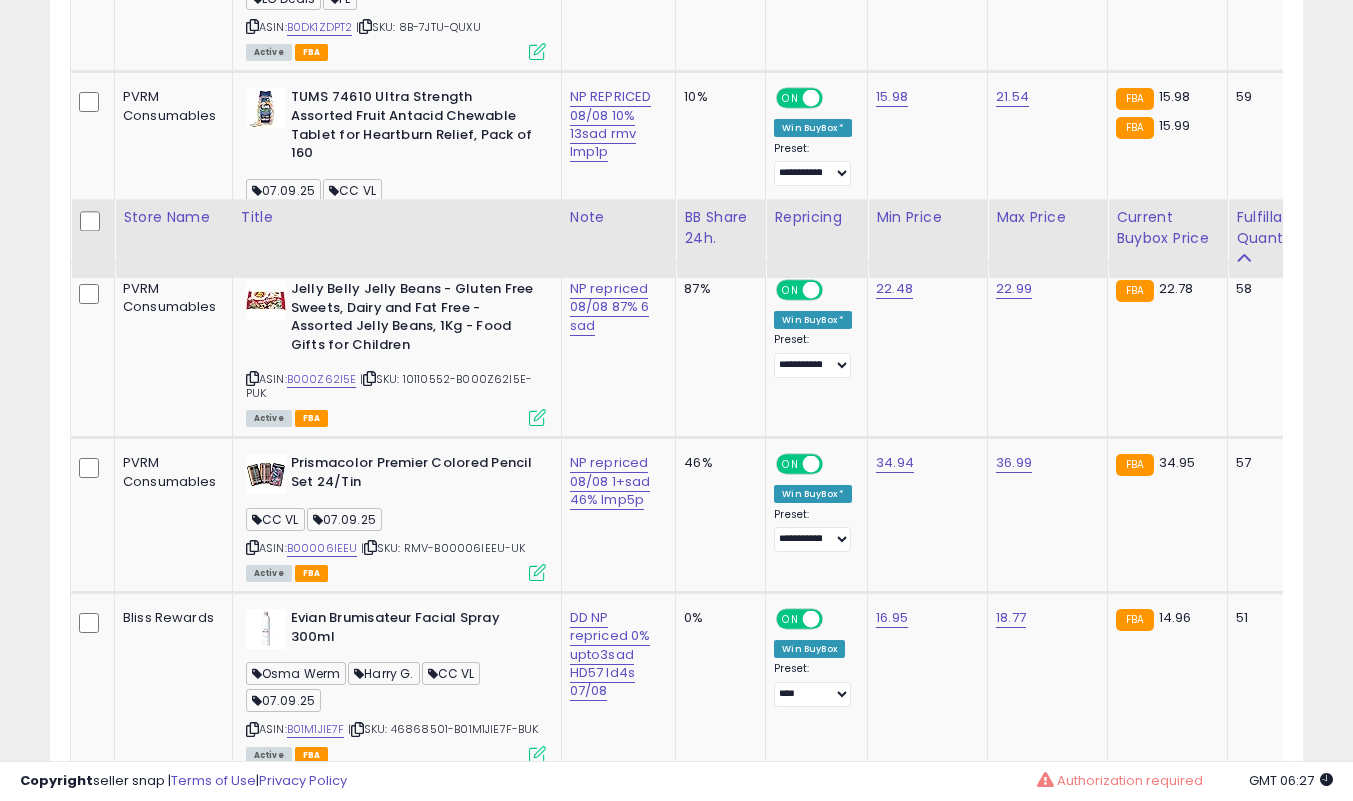 scroll, scrollTop: 6804, scrollLeft: 0, axis: vertical 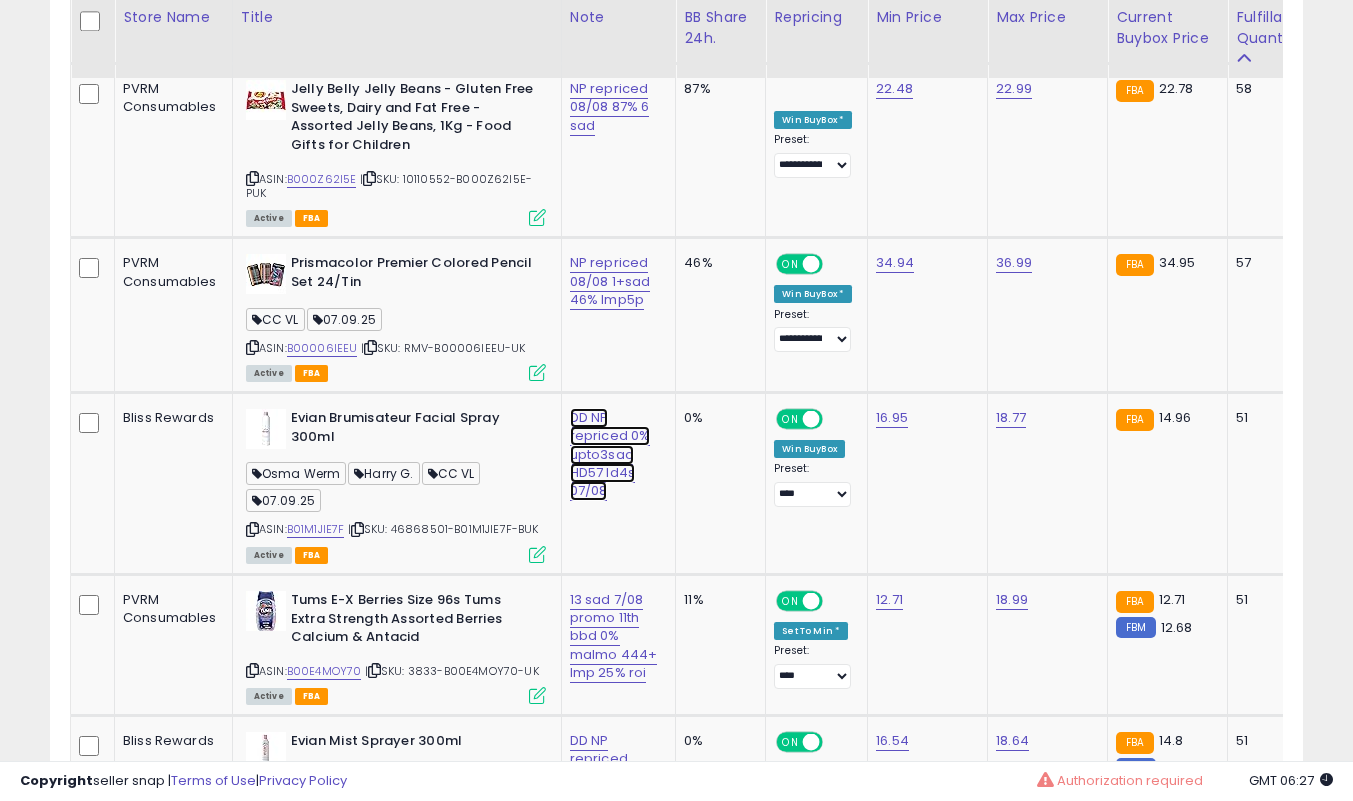 click on "DD NP repriced 0% upto3sad HD57 ld4s 07/08" at bounding box center (613, -5557) 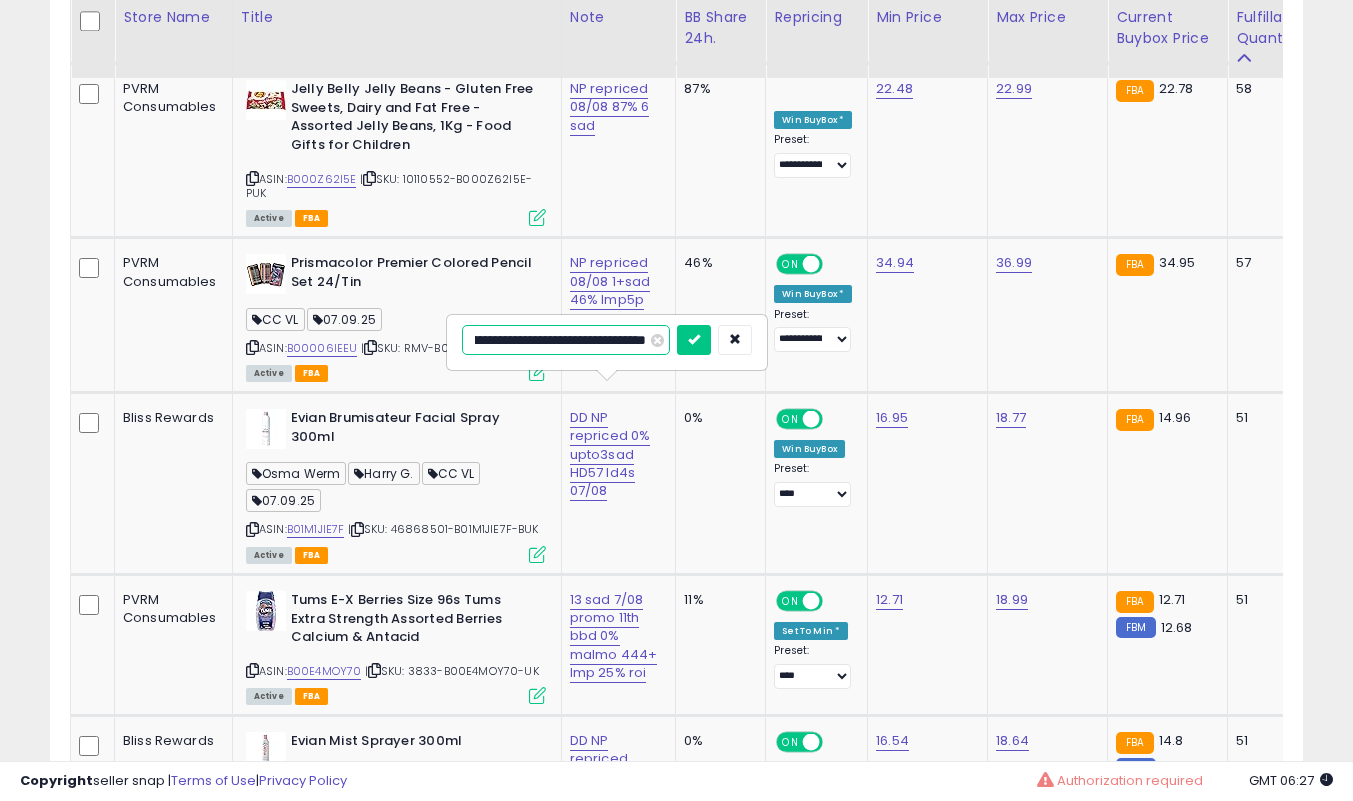 scroll, scrollTop: 0, scrollLeft: 123, axis: horizontal 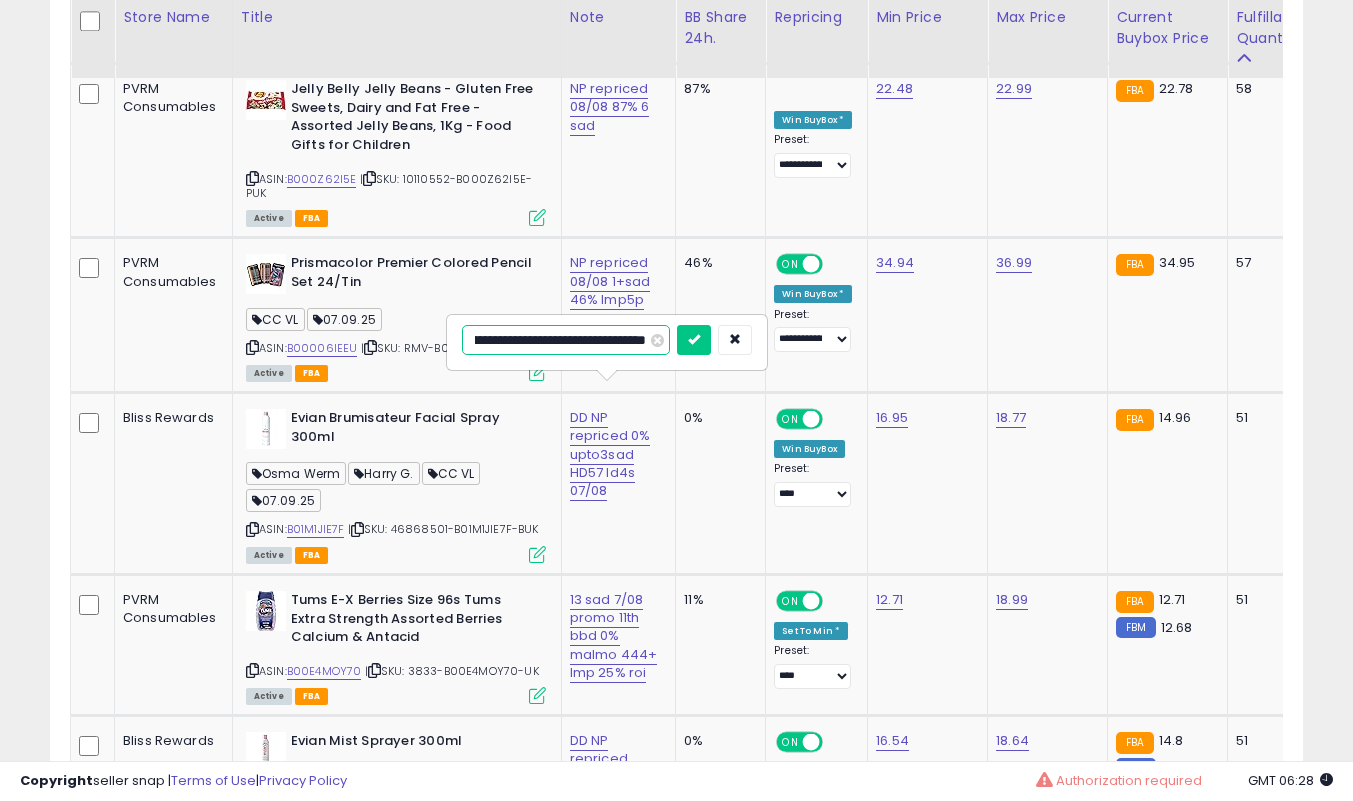 click at bounding box center (694, 340) 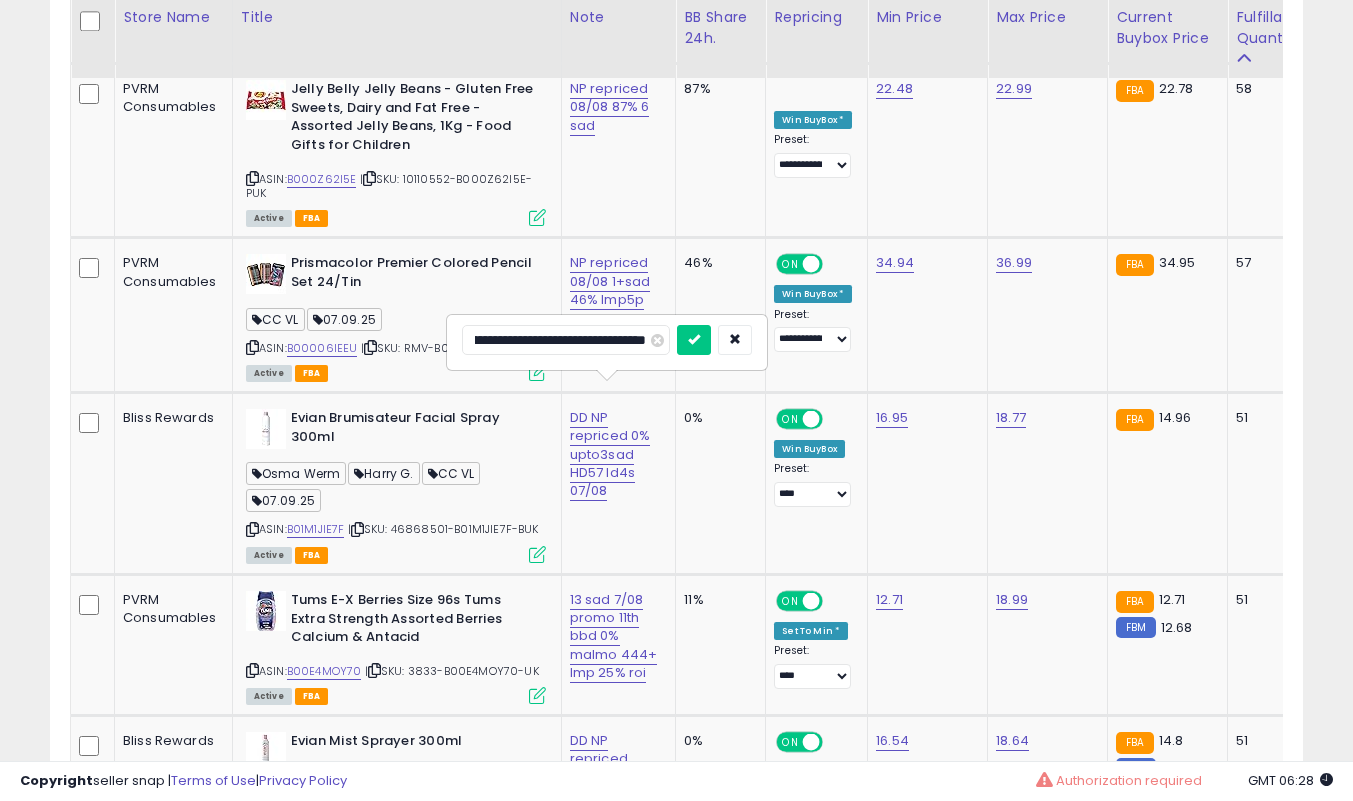 scroll, scrollTop: 0, scrollLeft: 0, axis: both 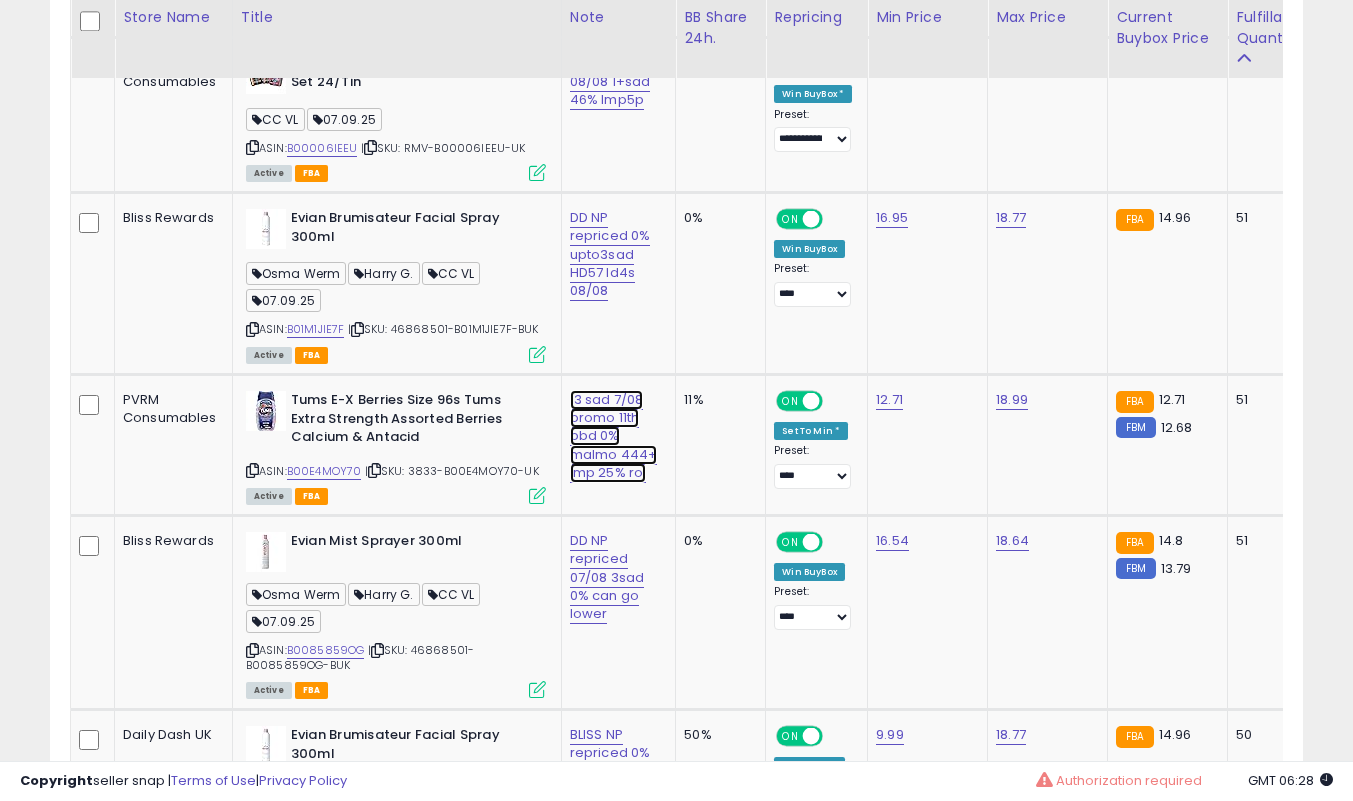 click on "13 sad 7/08 promo 11th bbd 0% malmo 444+ lmp 25% roi" at bounding box center [613, -5757] 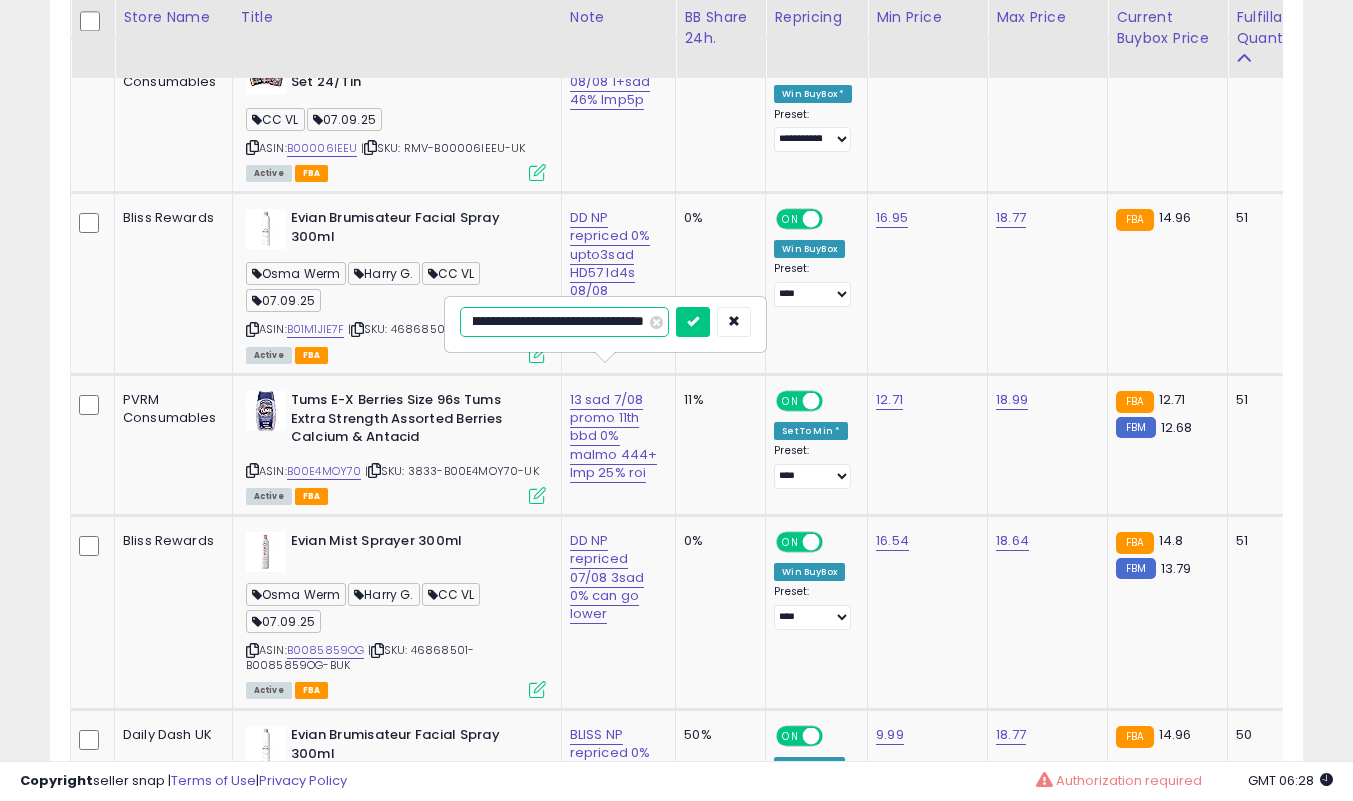 scroll, scrollTop: 0, scrollLeft: 0, axis: both 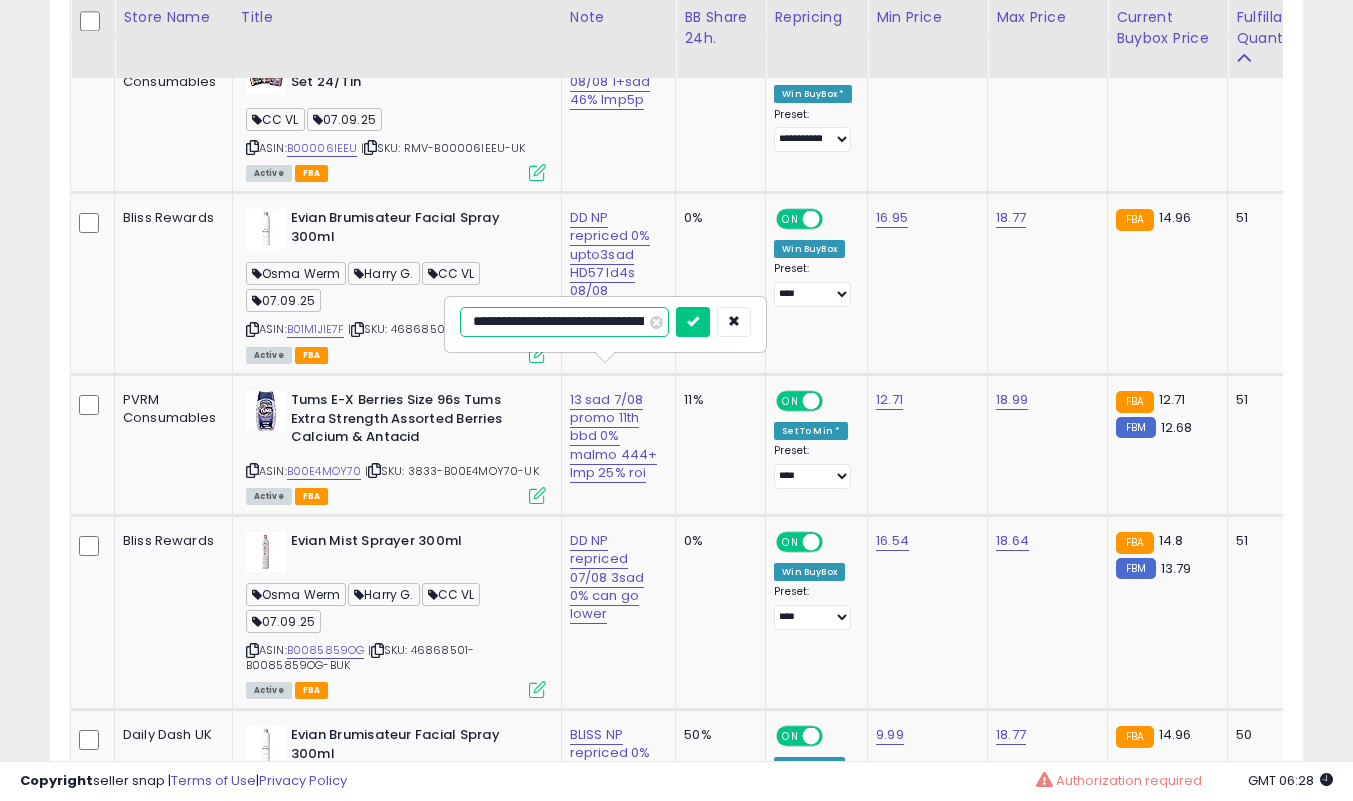 type on "**********" 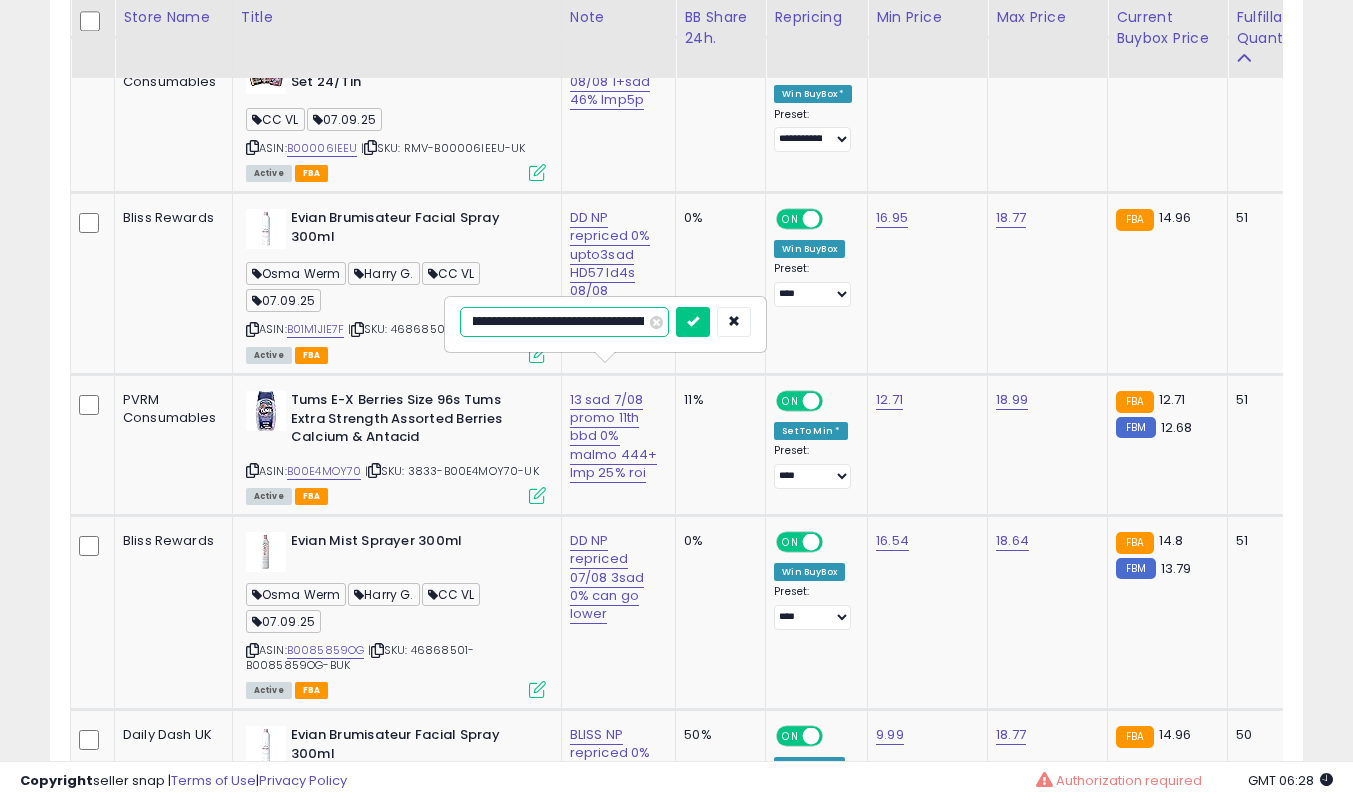 scroll, scrollTop: 0, scrollLeft: 200, axis: horizontal 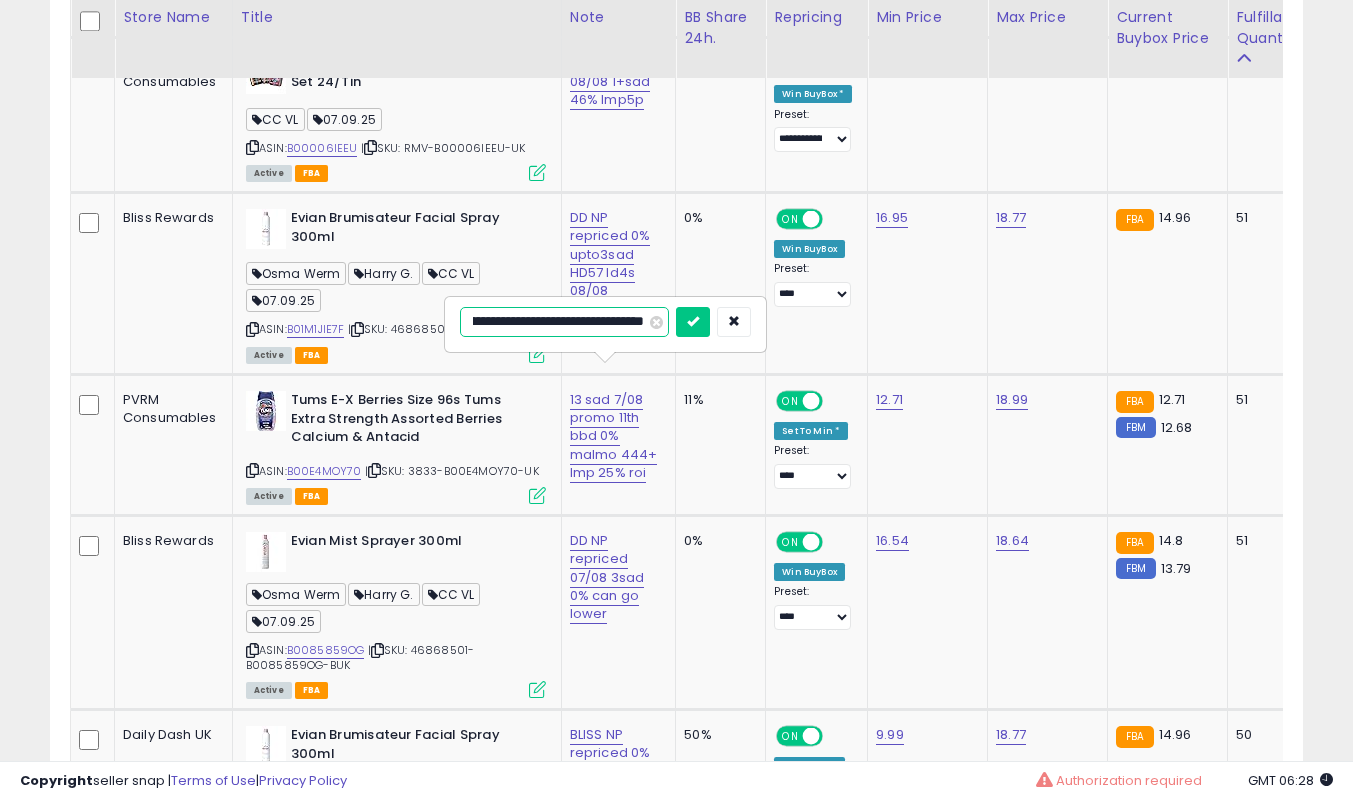 click at bounding box center [693, 322] 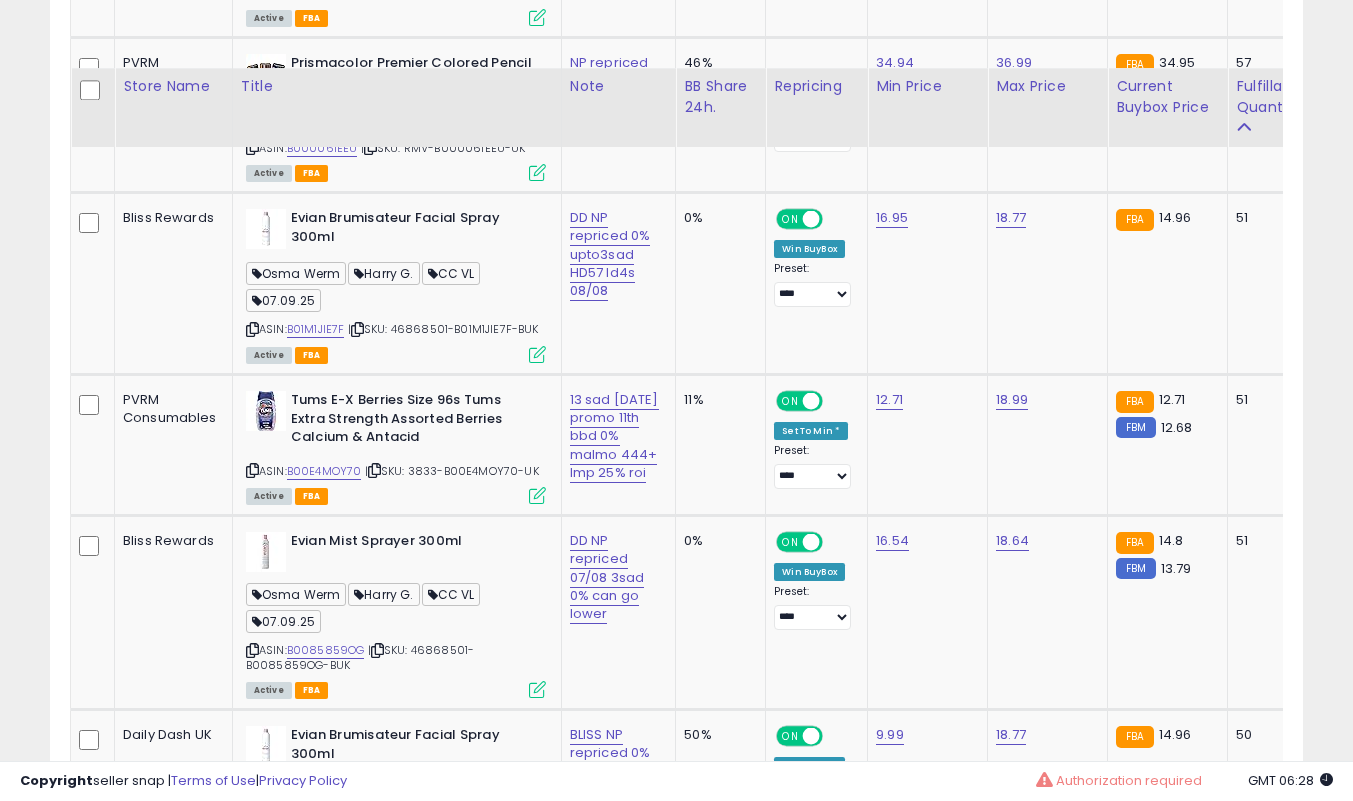 scroll, scrollTop: 7104, scrollLeft: 0, axis: vertical 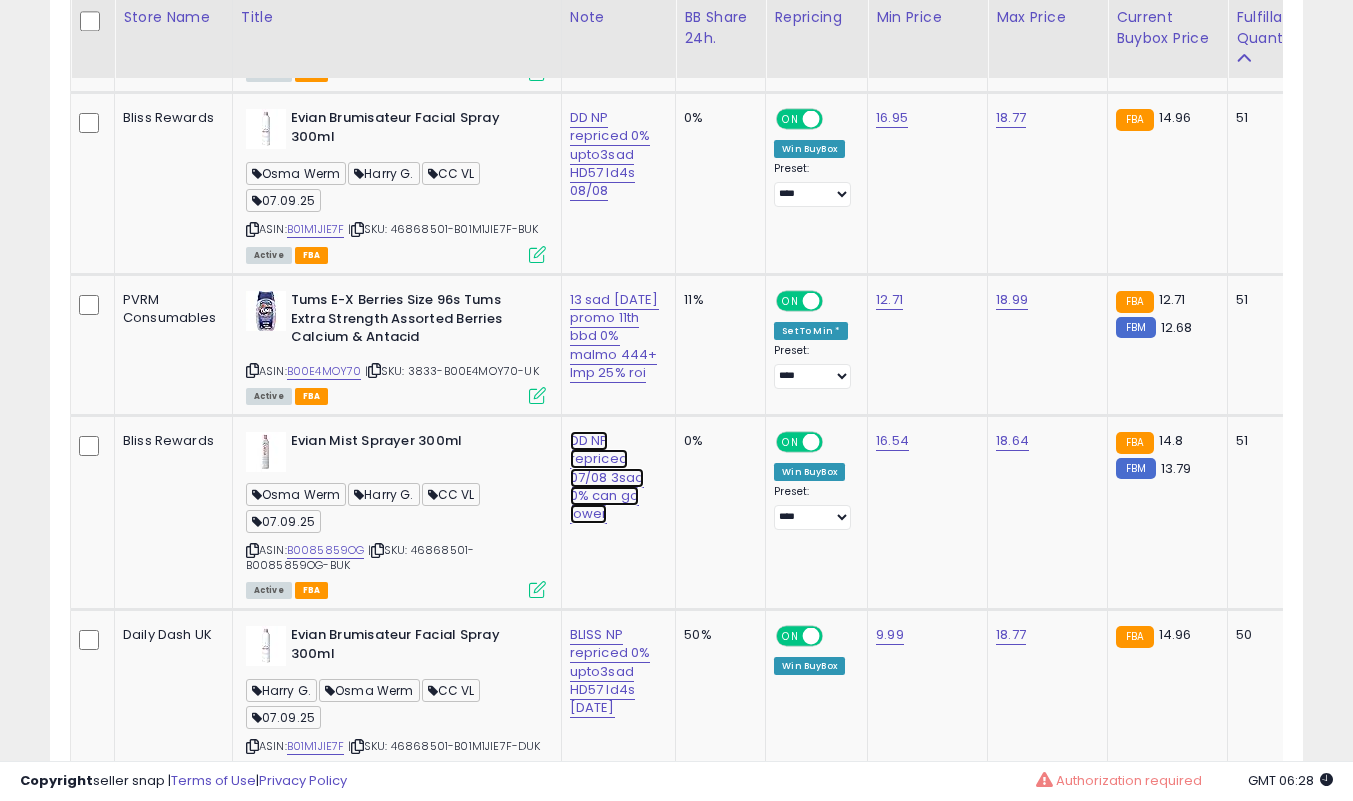 click on "DD NP repriced 07/08 3sad 0% can go lower" at bounding box center [613, -5857] 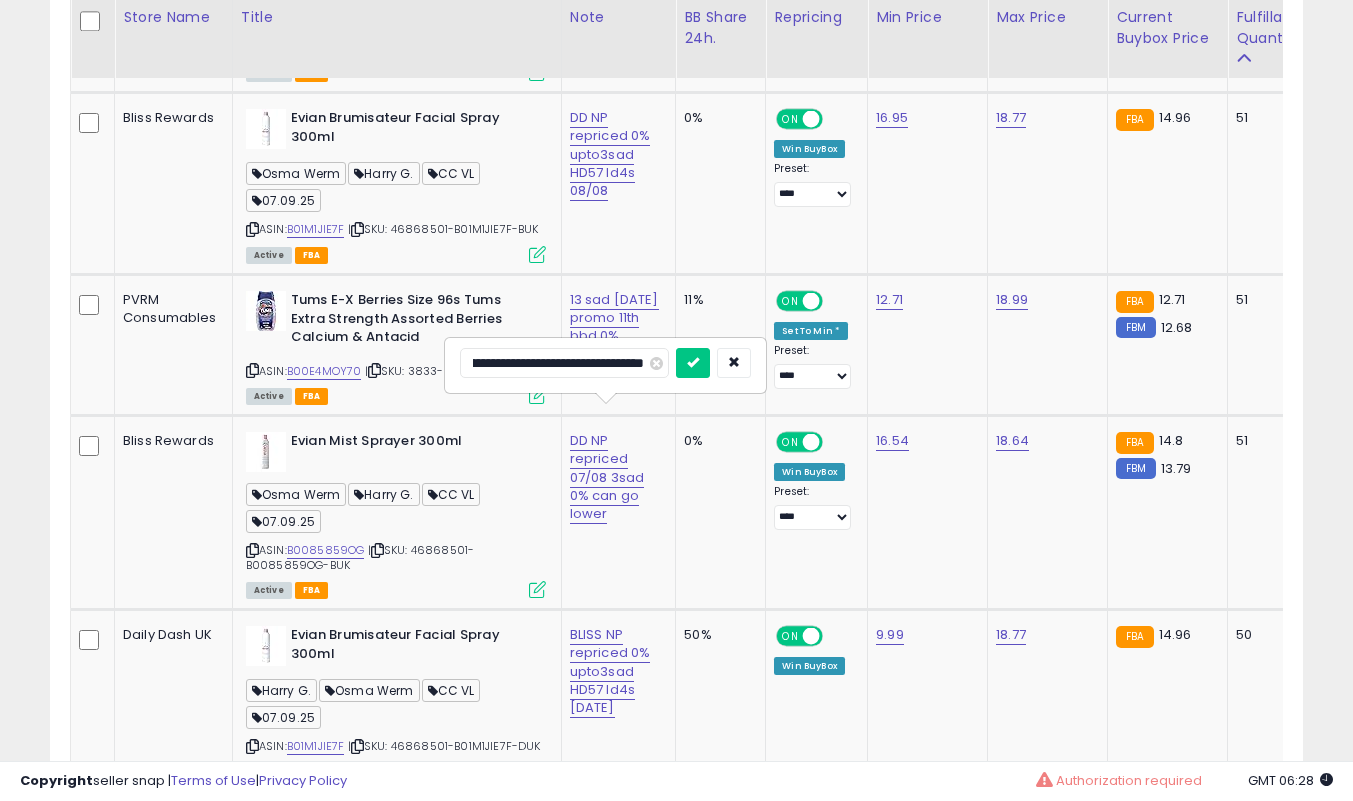 scroll, scrollTop: 0, scrollLeft: 92, axis: horizontal 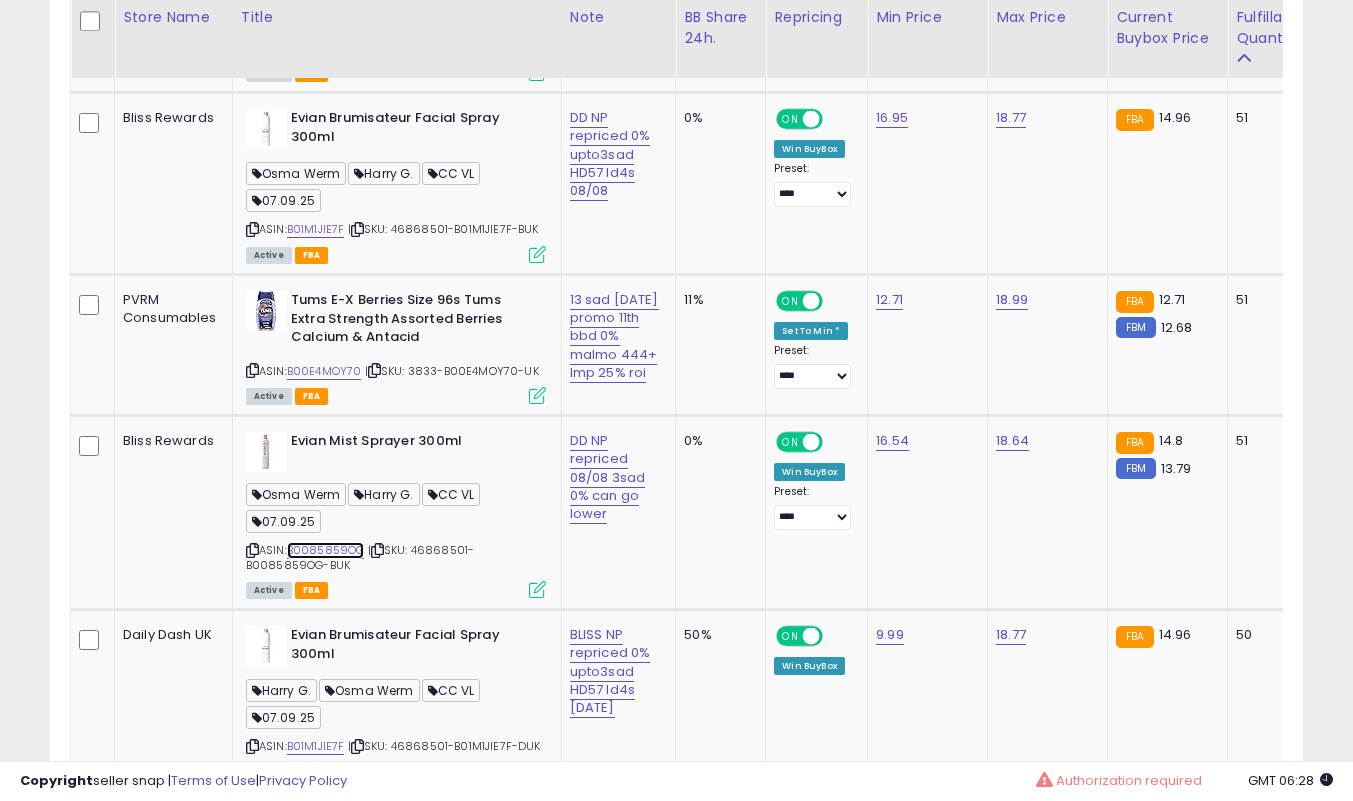 click on "B0085859OG" at bounding box center (326, 550) 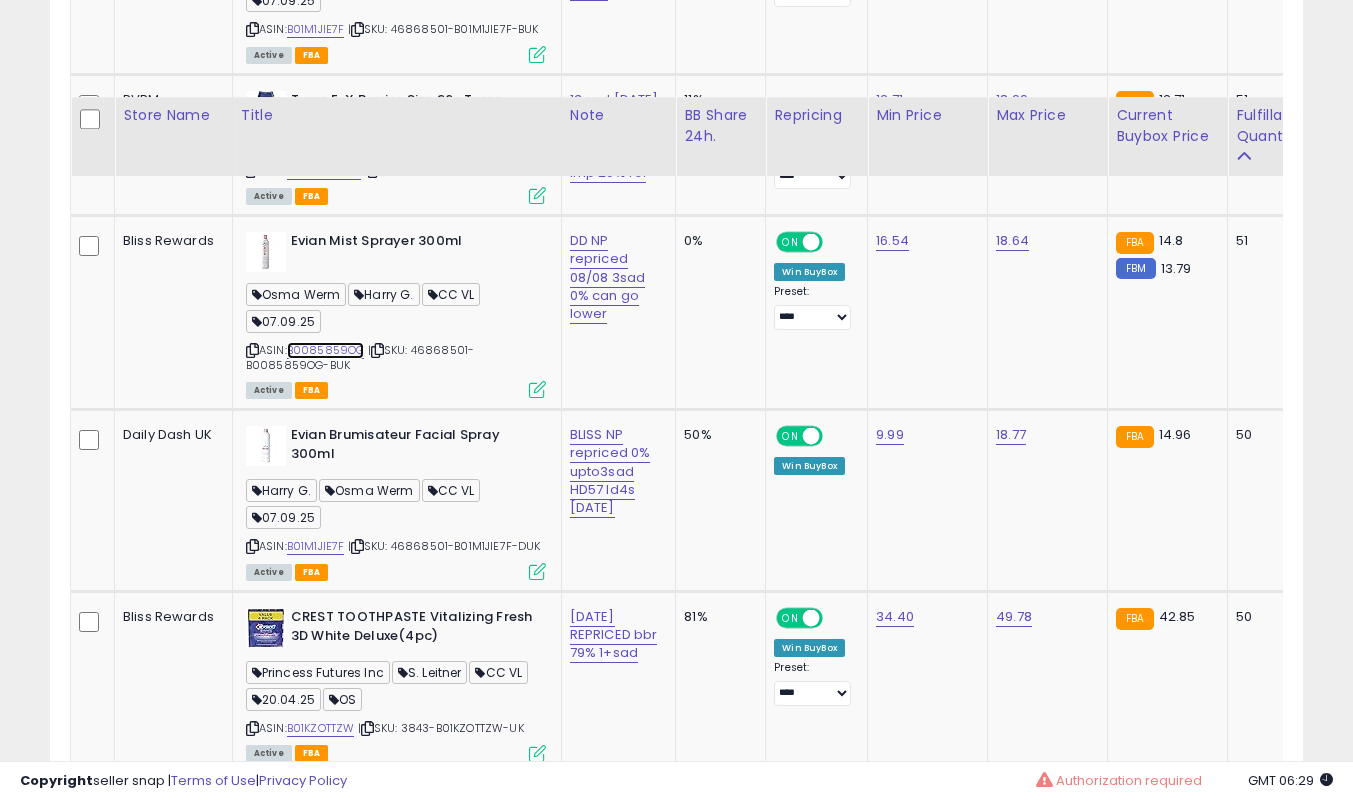 scroll, scrollTop: 7404, scrollLeft: 0, axis: vertical 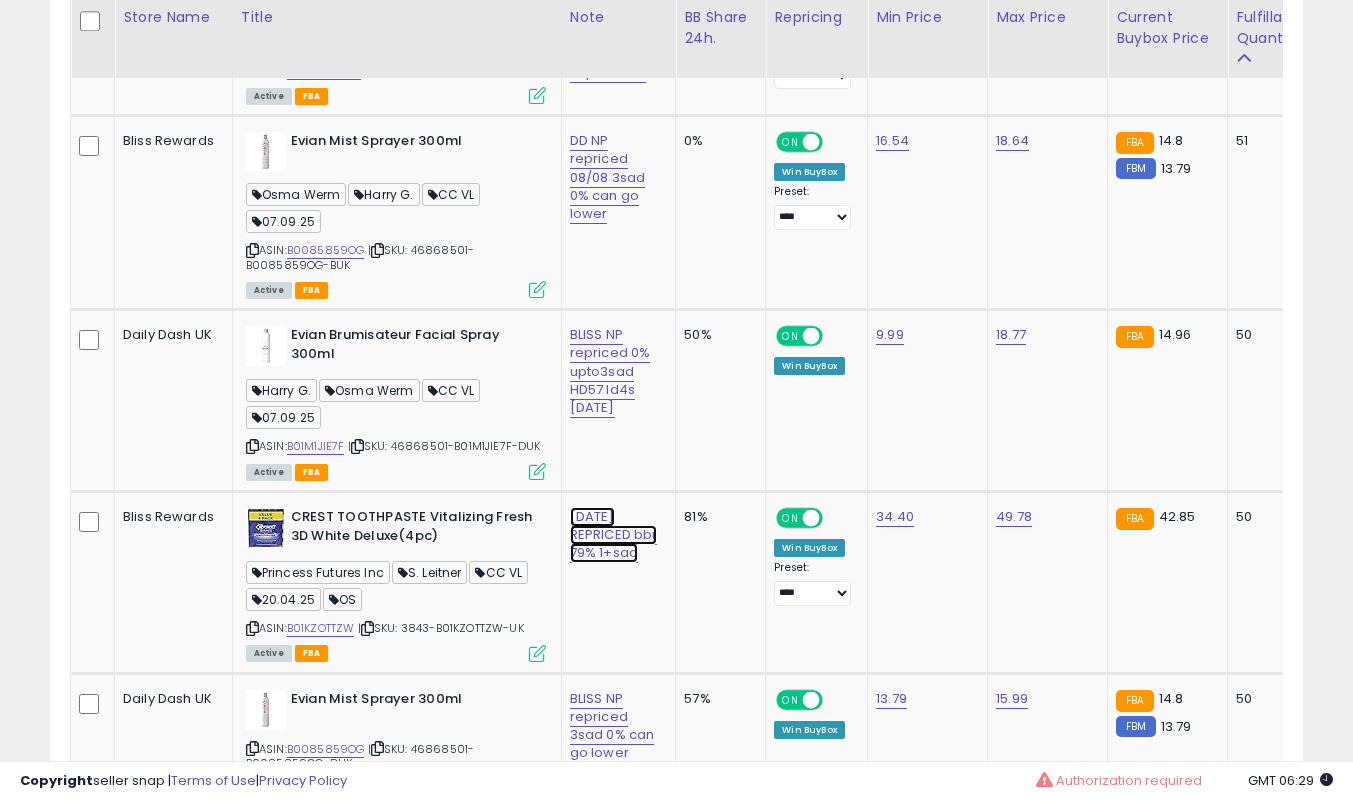 click on "[DATE] REPRICED bbr 79% 1+sad" at bounding box center [613, -6157] 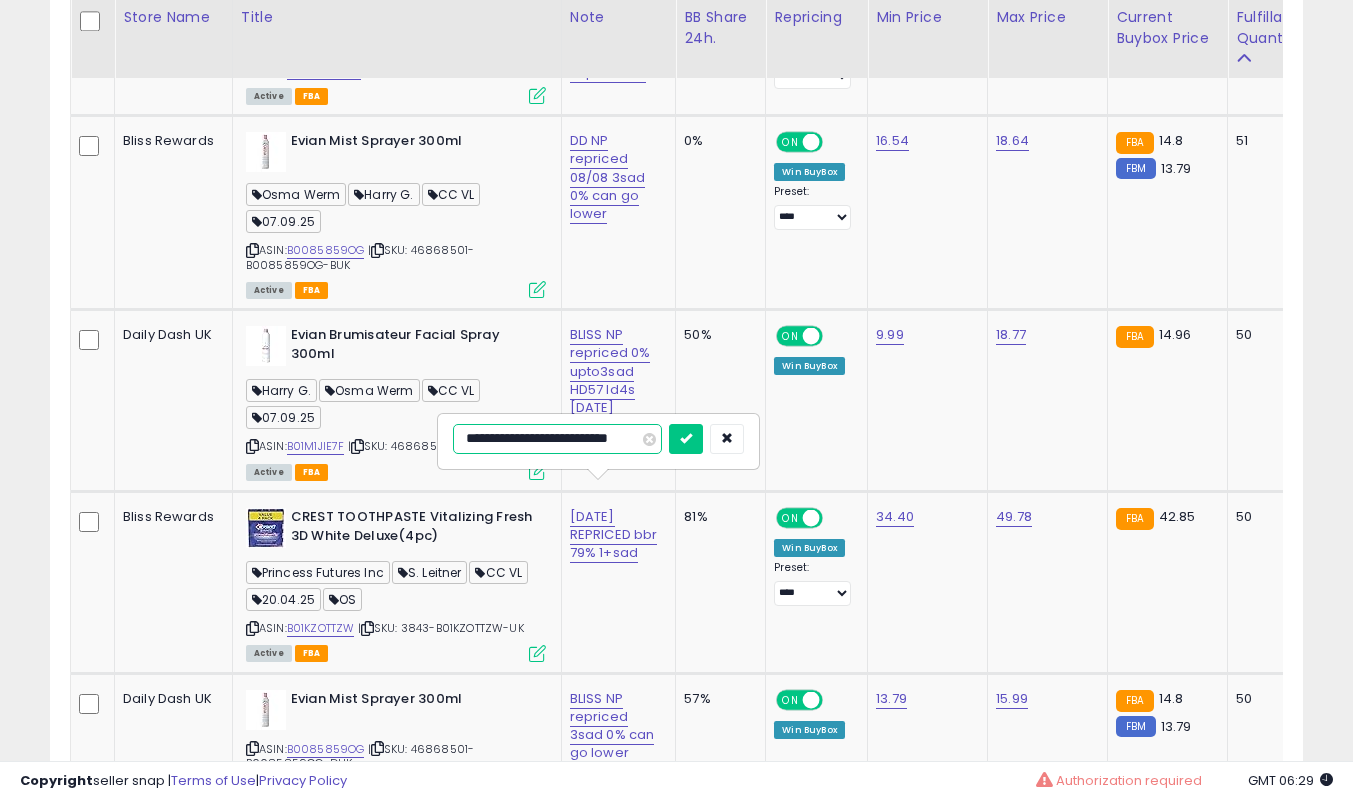 scroll, scrollTop: 0, scrollLeft: 0, axis: both 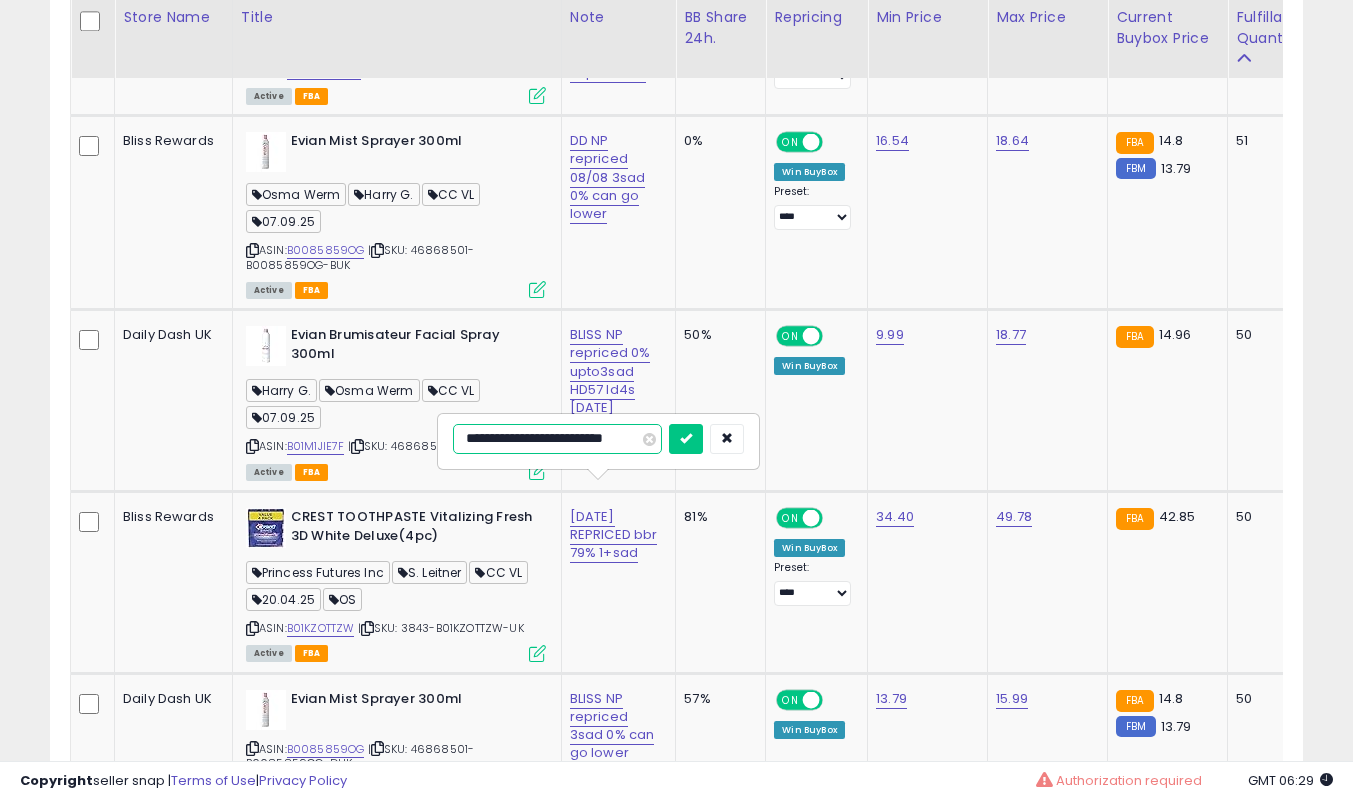 type on "**********" 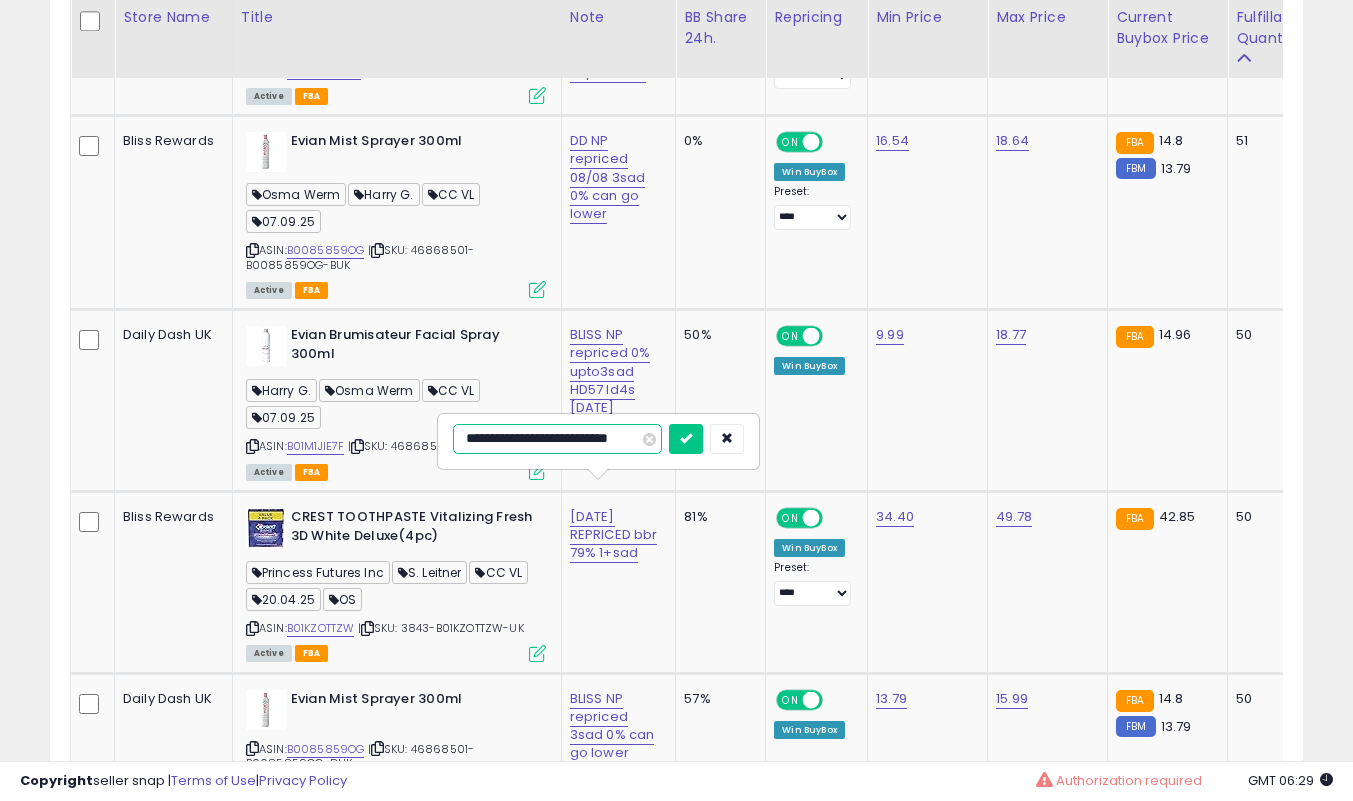 click at bounding box center (686, 439) 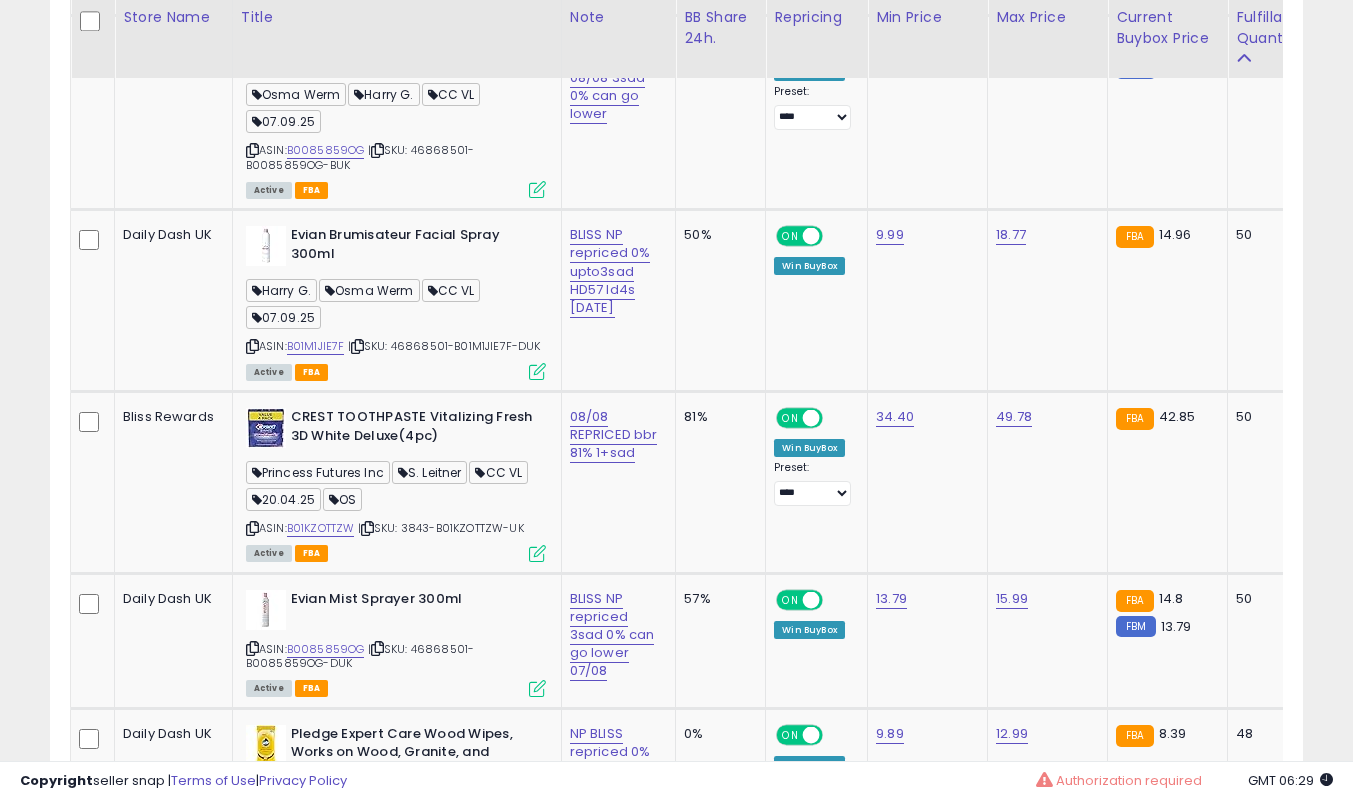 scroll, scrollTop: 7604, scrollLeft: 0, axis: vertical 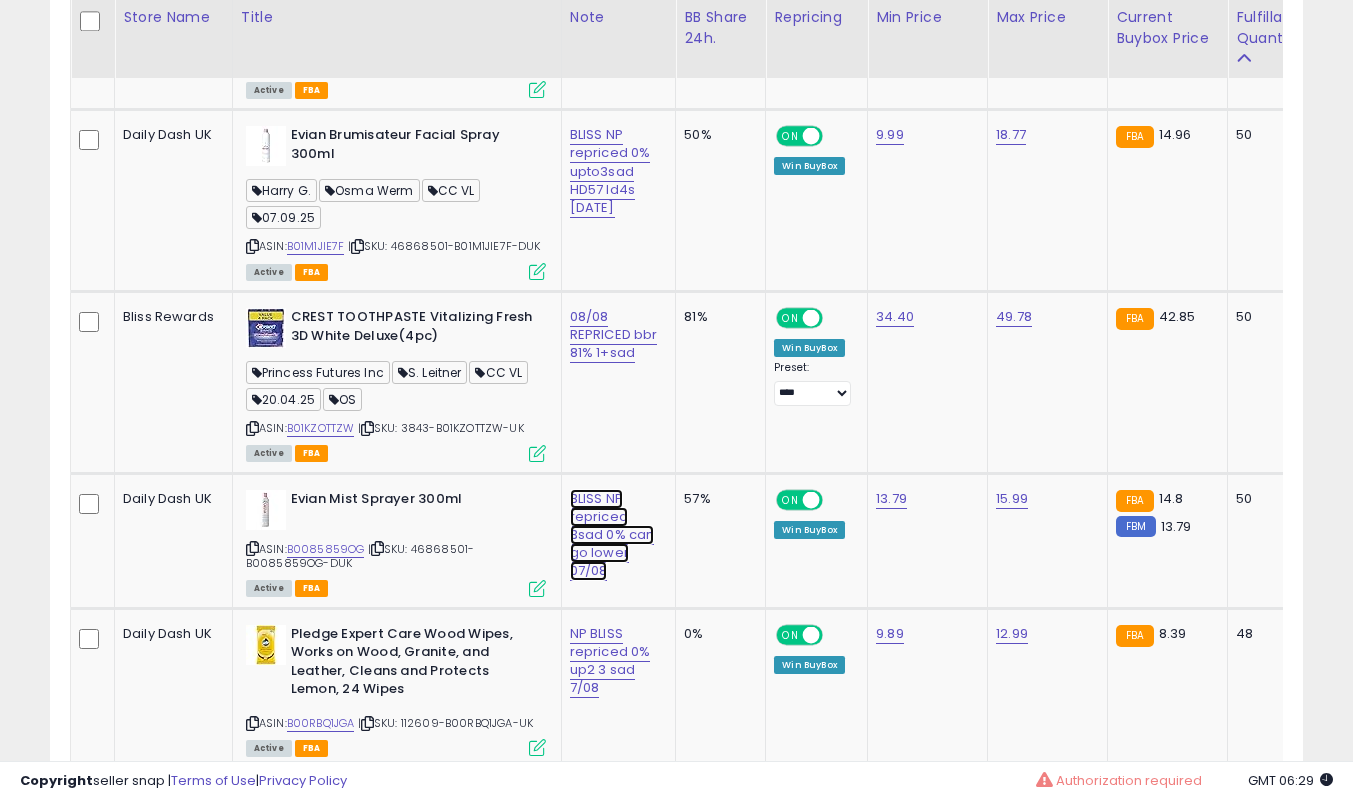 click on "BLISS NP repriced 3sad 0% can go lower 07/08" at bounding box center (613, -6357) 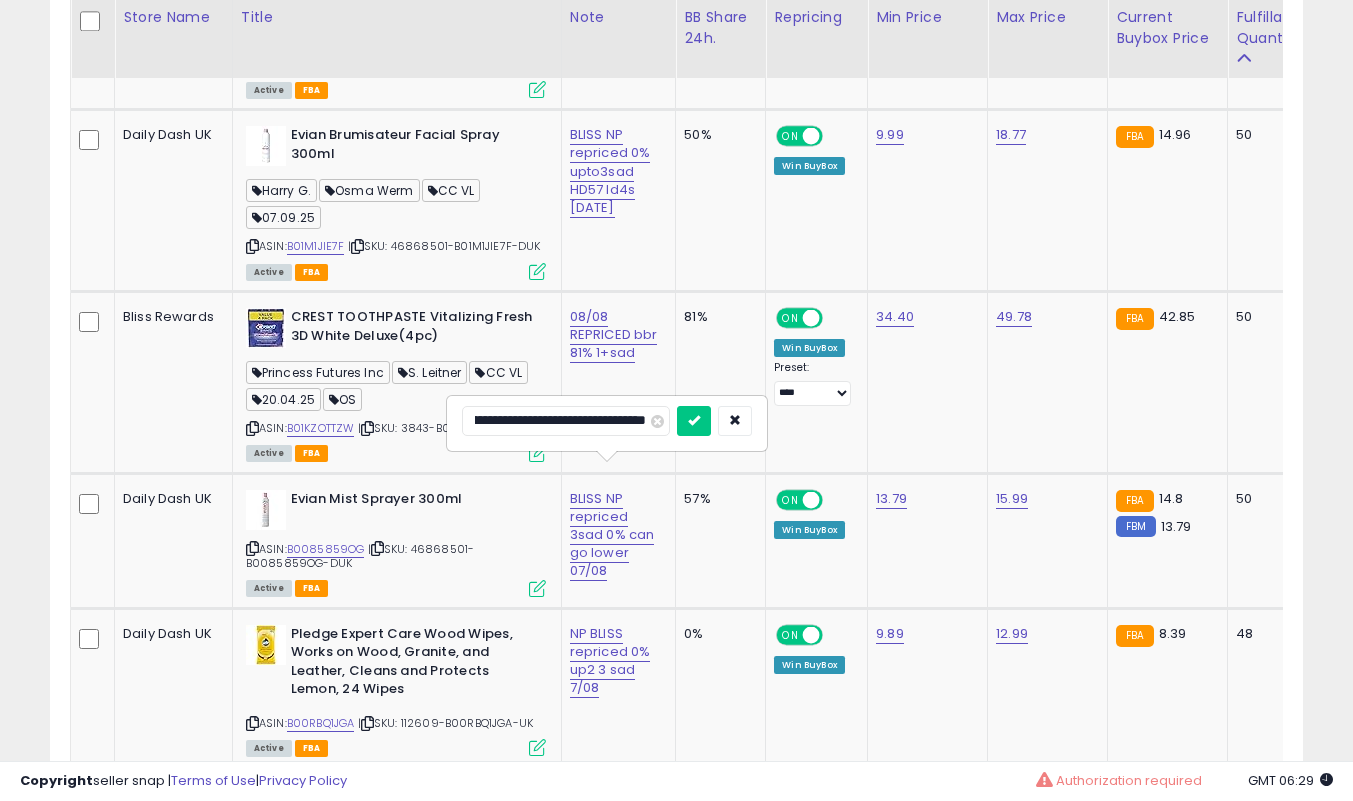 scroll, scrollTop: 0, scrollLeft: 130, axis: horizontal 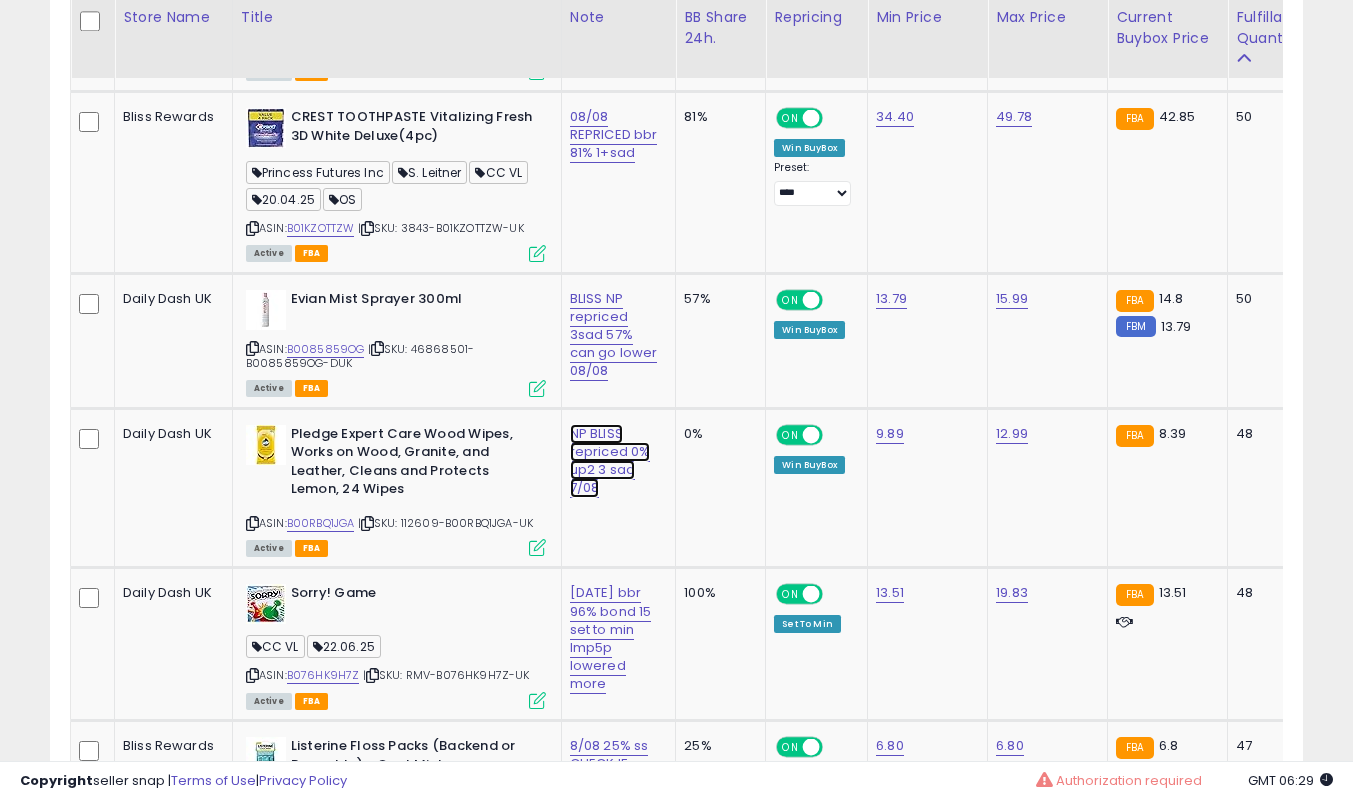 click on "NP BLISS repriced 0% up2 3 sad 7/08" at bounding box center (613, -6557) 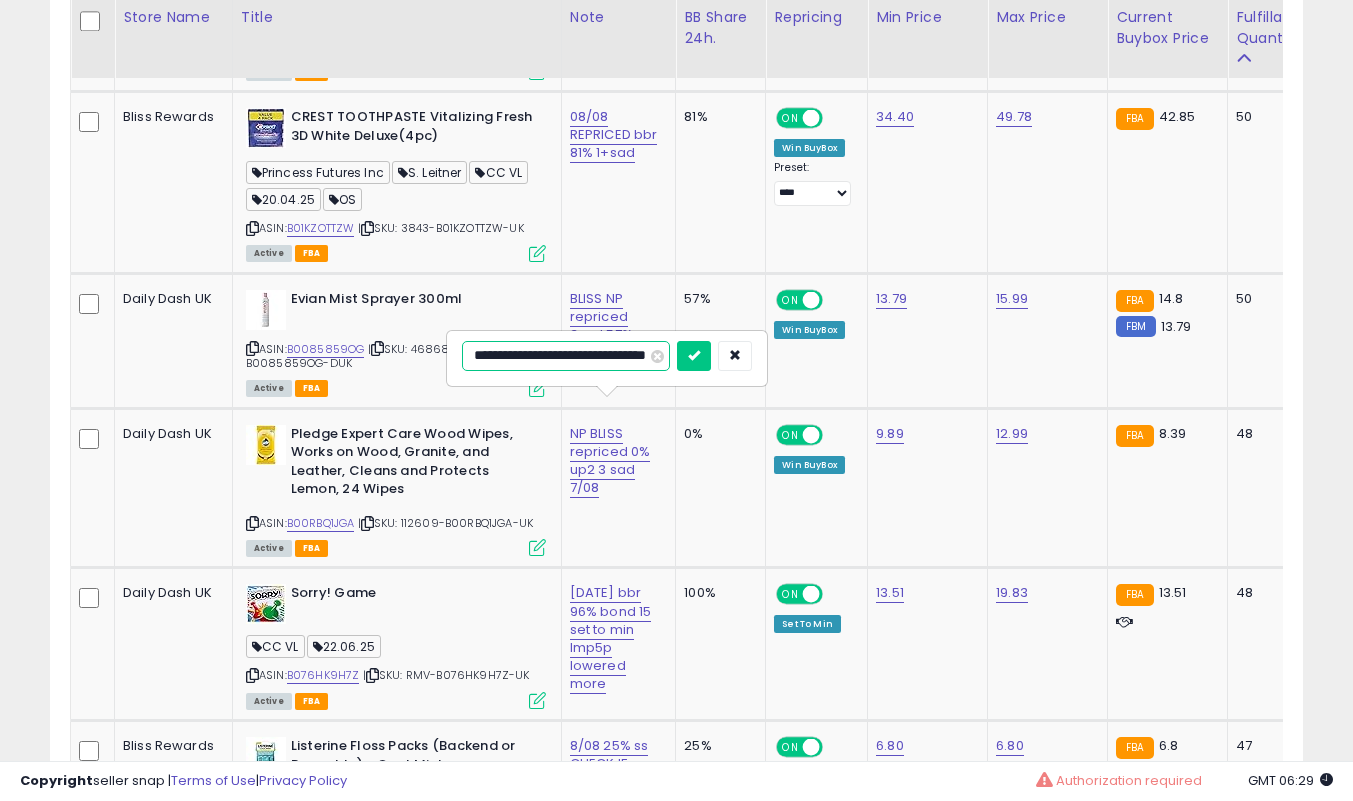 scroll, scrollTop: 0, scrollLeft: 68, axis: horizontal 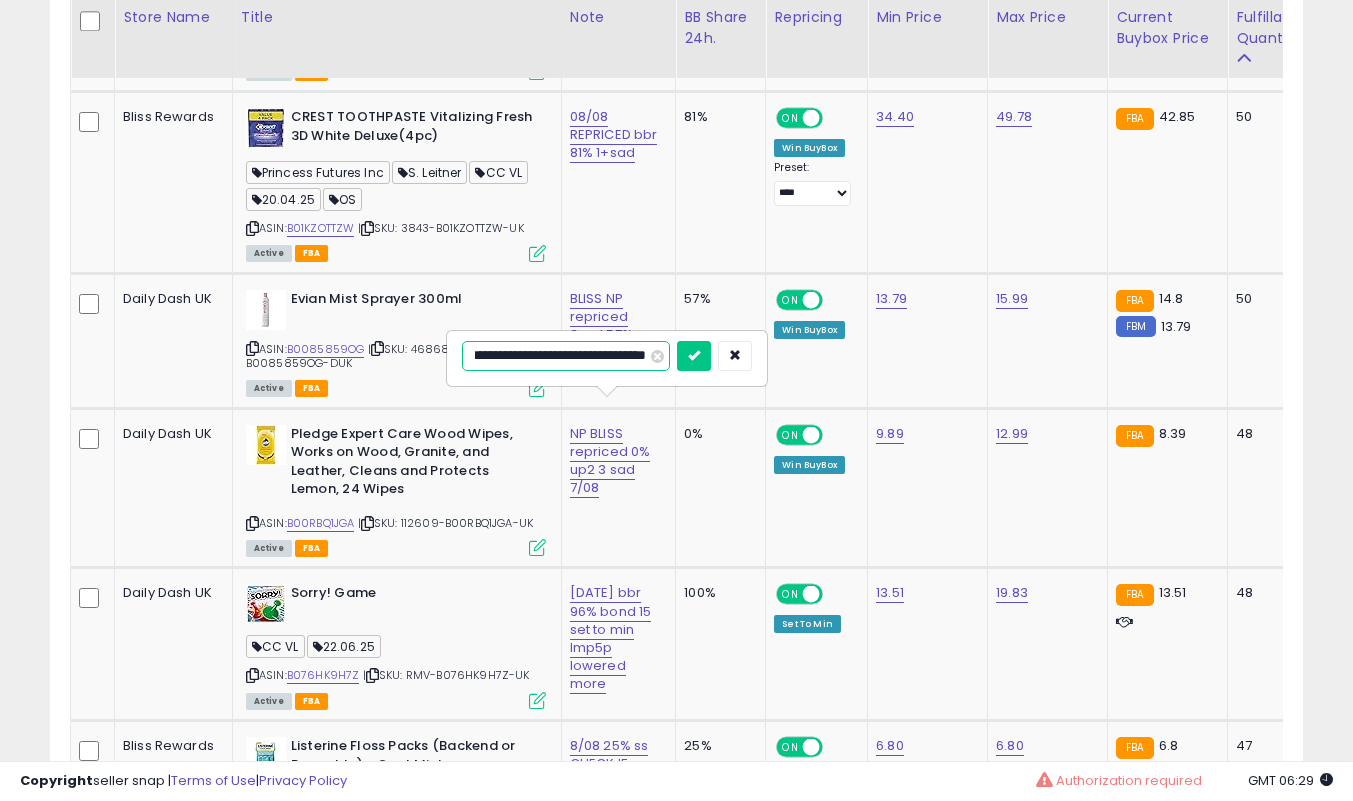 click at bounding box center [694, 356] 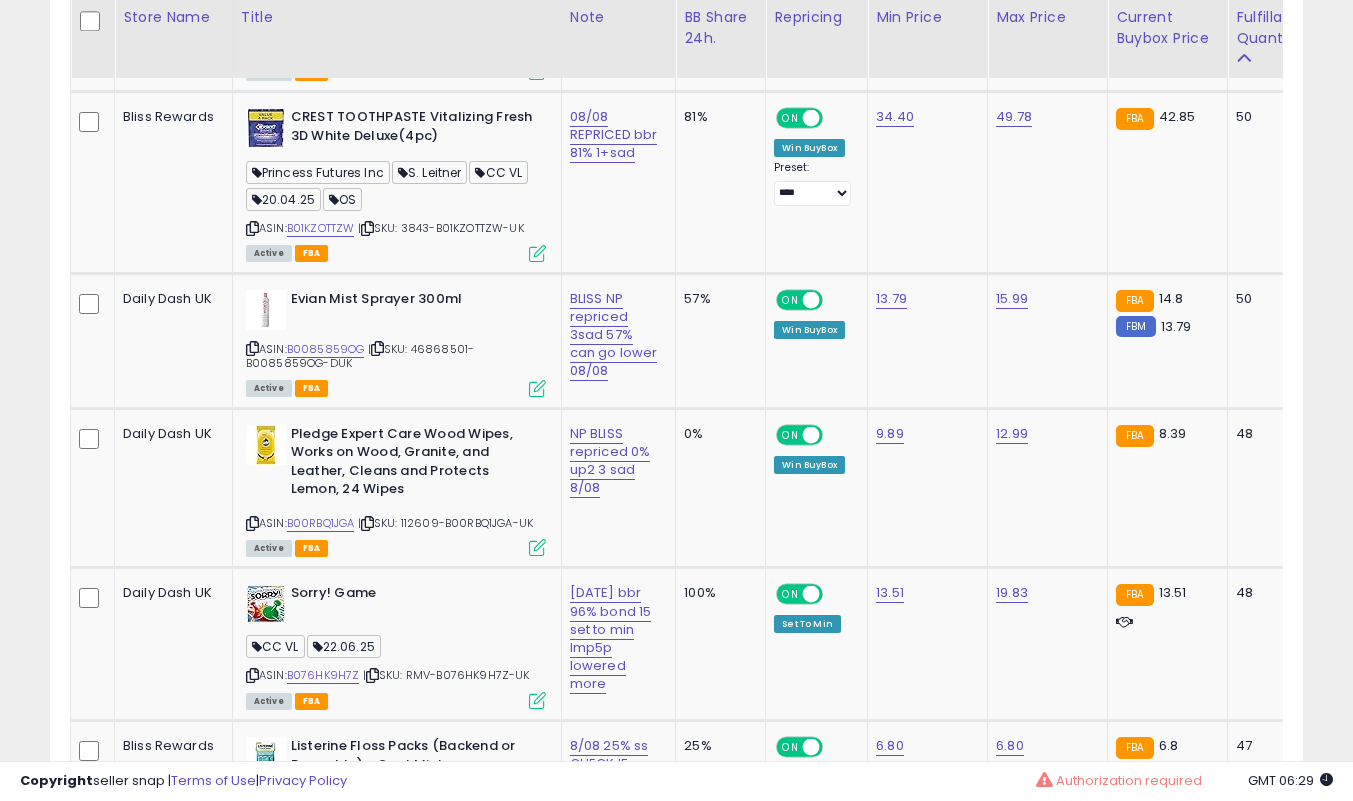 scroll, scrollTop: 8004, scrollLeft: 0, axis: vertical 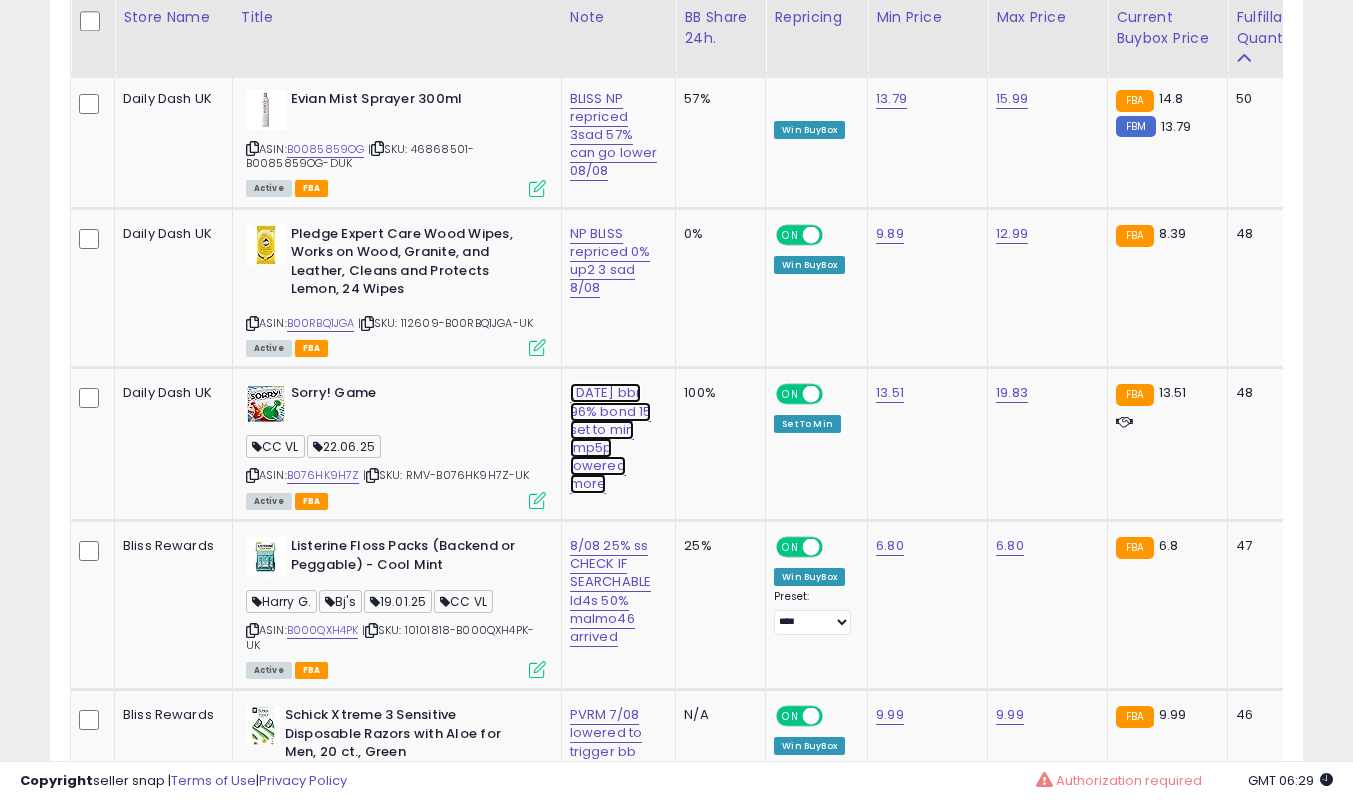 click on "[DATE] bbr 96% bond 15 set to min lmp5p lowered more" at bounding box center [613, -6757] 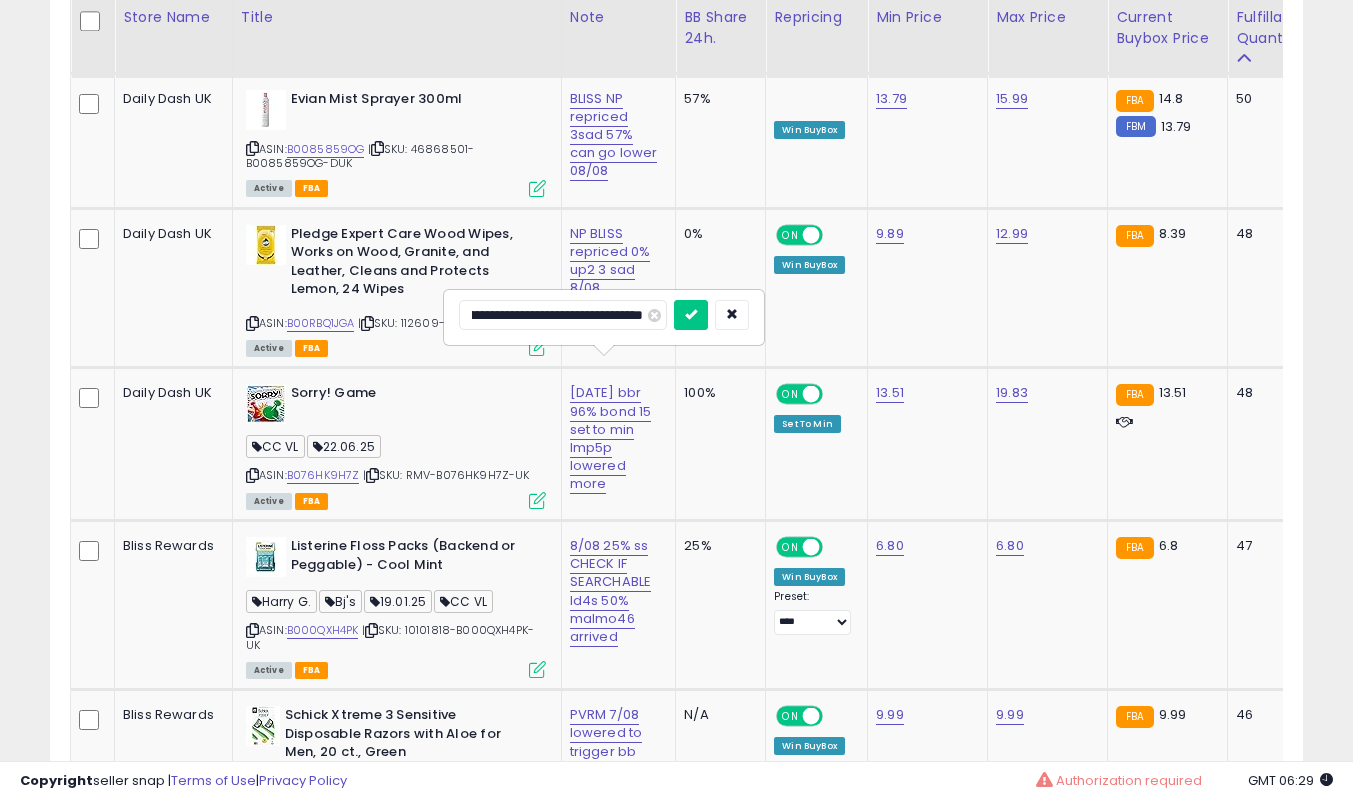 scroll, scrollTop: 0, scrollLeft: 0, axis: both 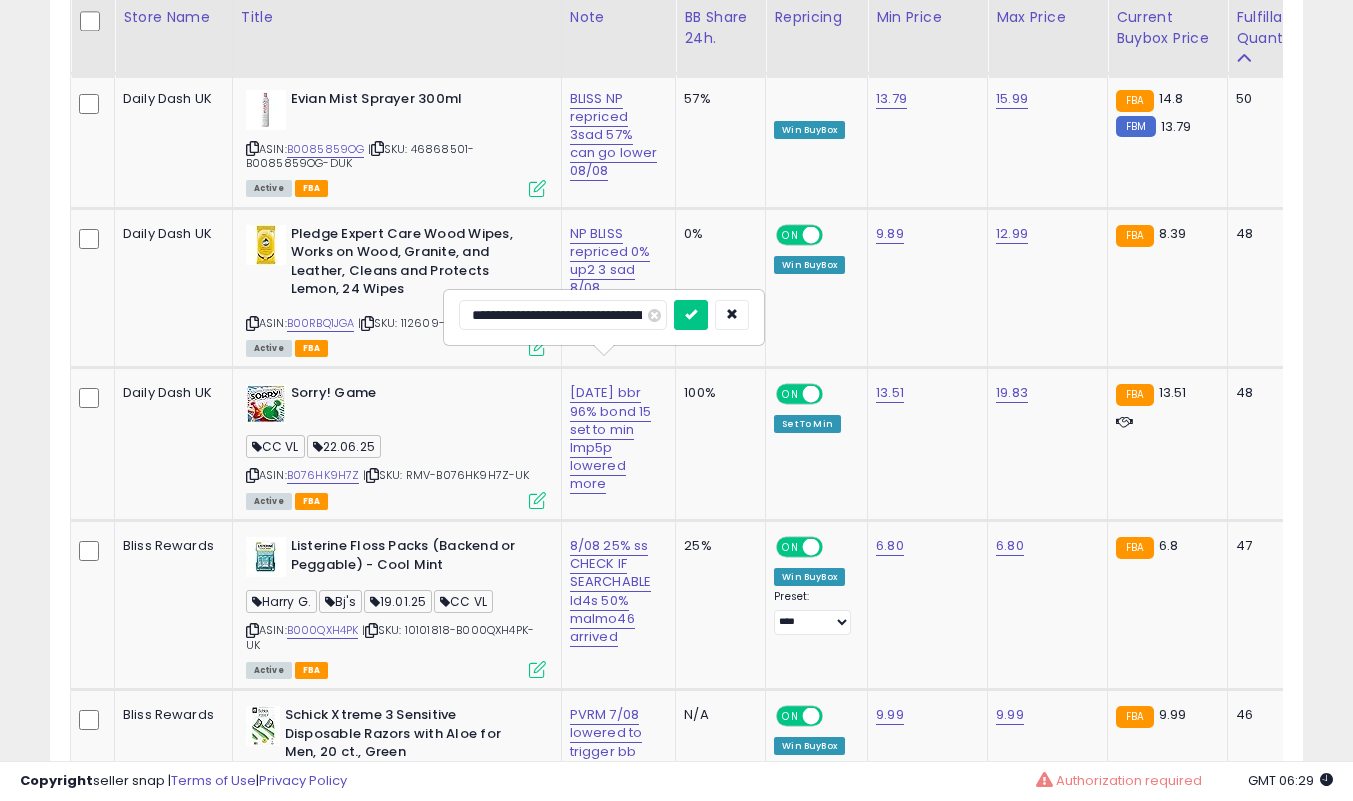 type on "**********" 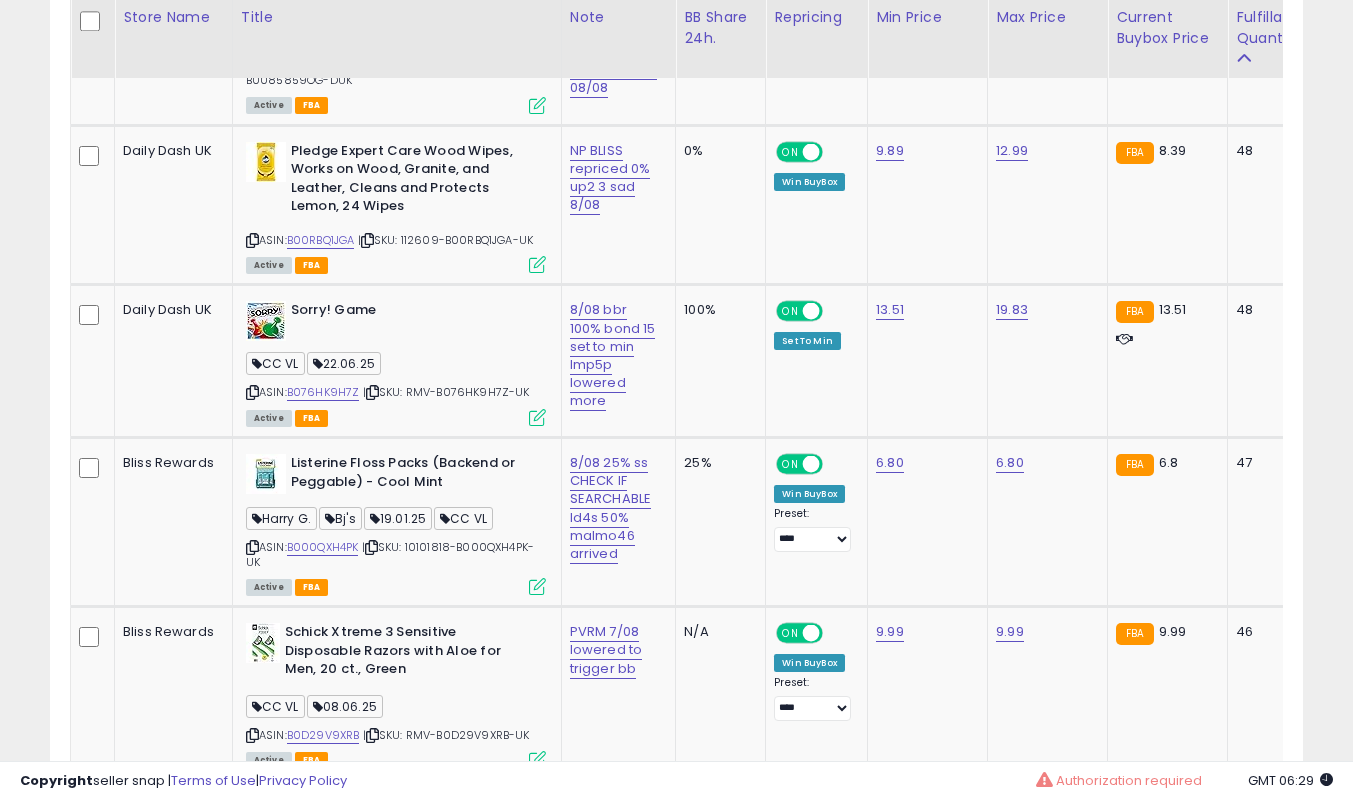 scroll, scrollTop: 8104, scrollLeft: 0, axis: vertical 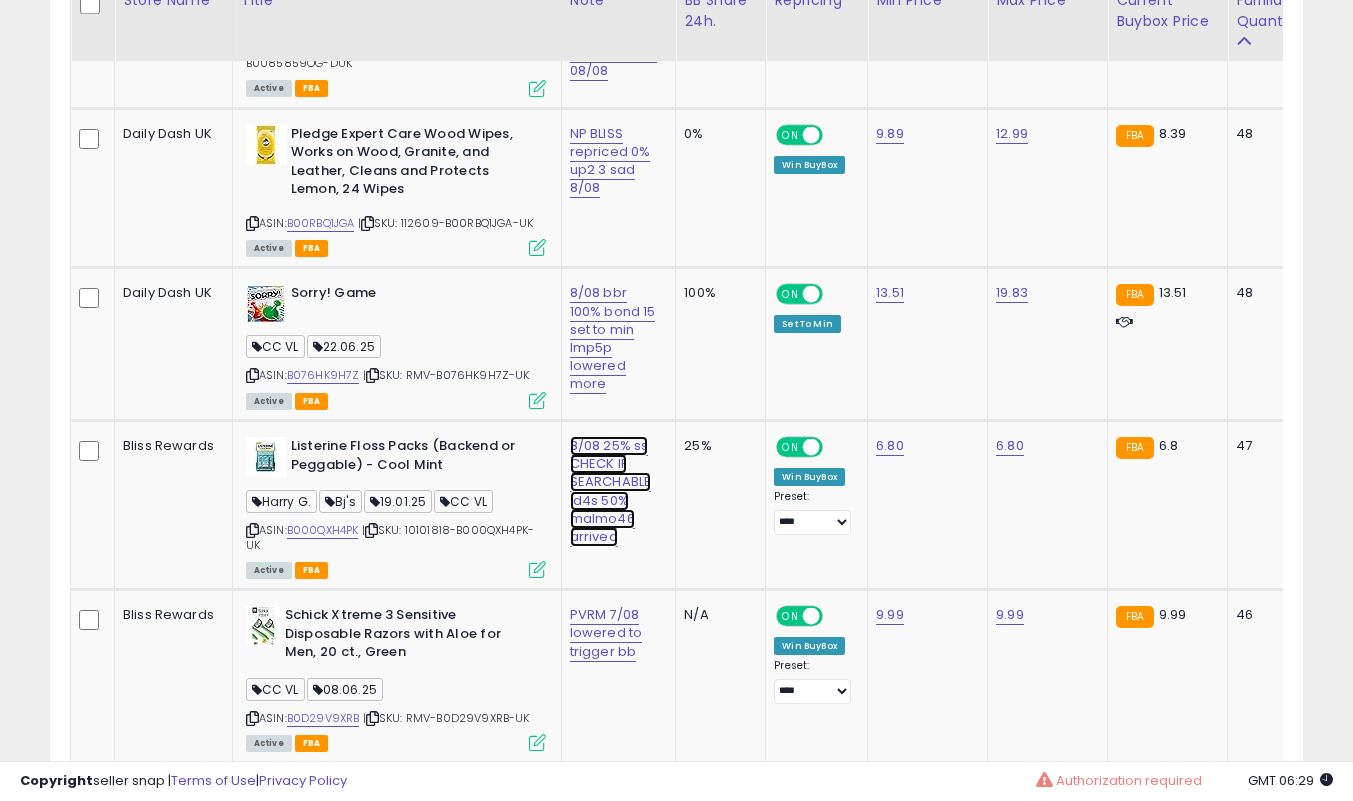 click on "8/08 25% ss CHECK IF SEARCHABLE ld4s  50% malmo46 arrived" at bounding box center [613, -6857] 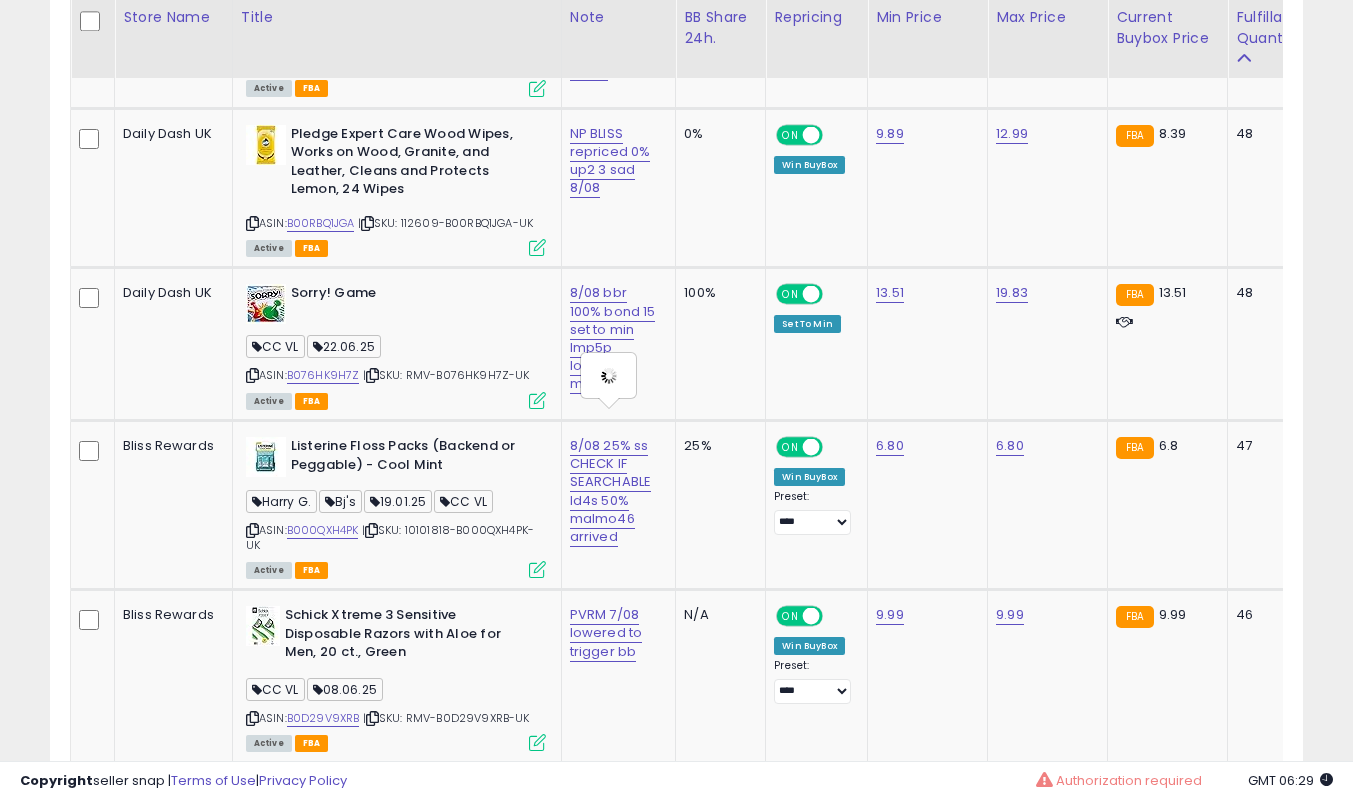 type on "**********" 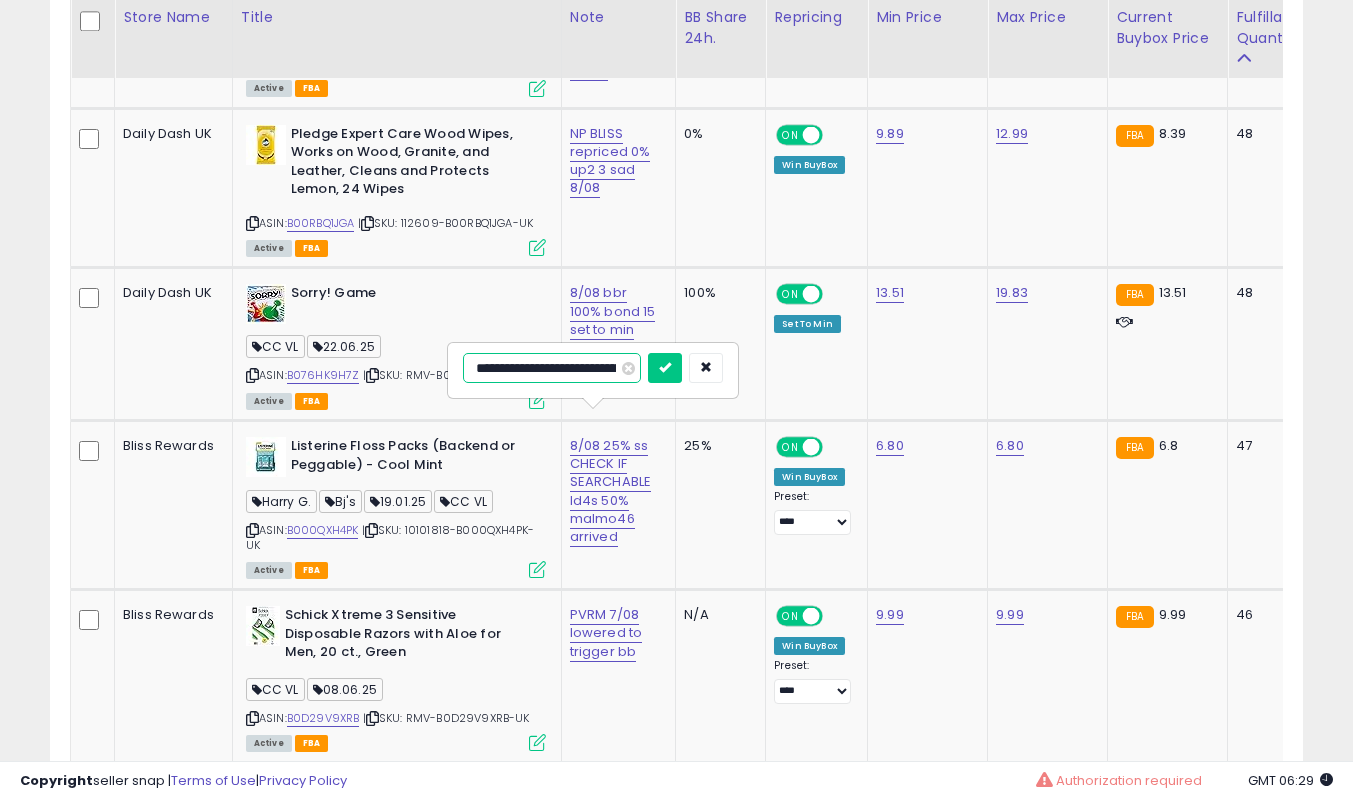 scroll, scrollTop: 0, scrollLeft: 261, axis: horizontal 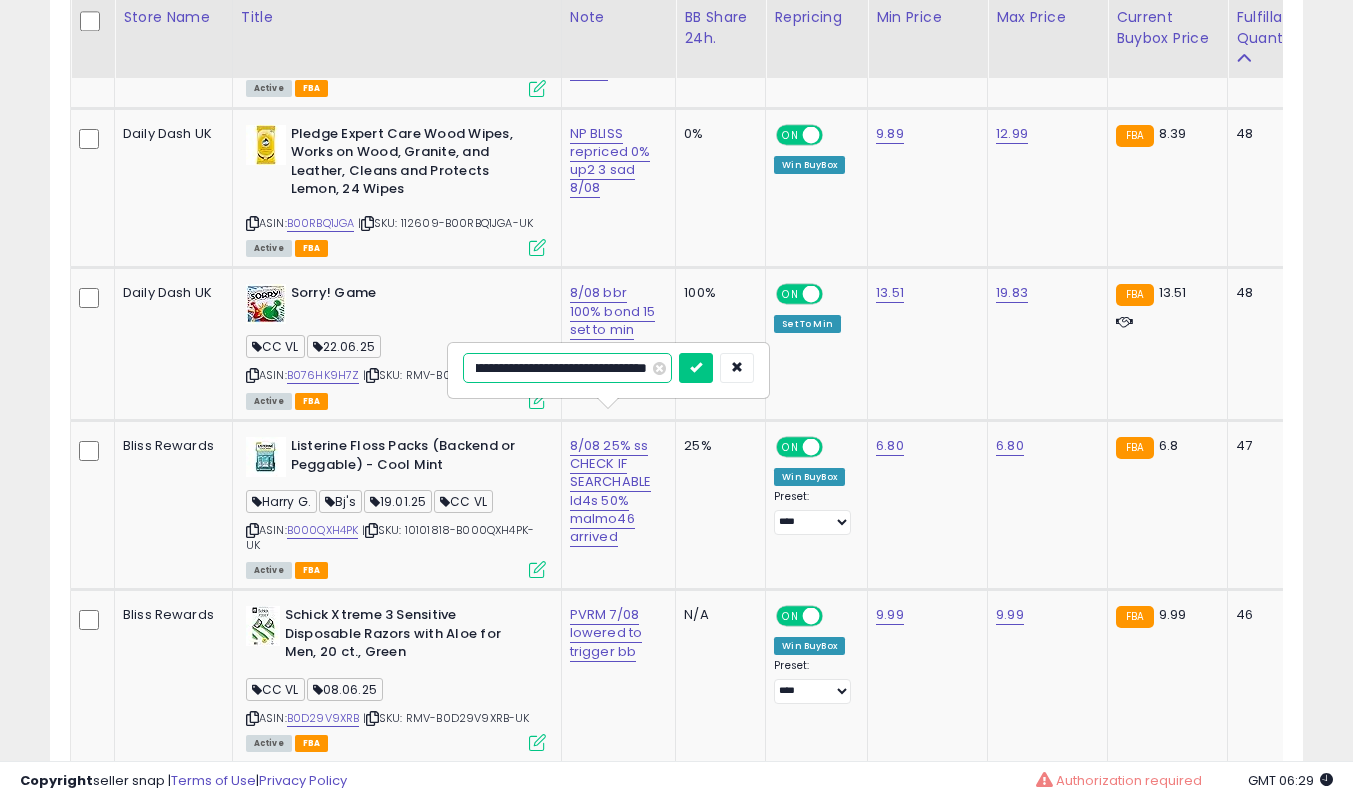 click at bounding box center (696, 368) 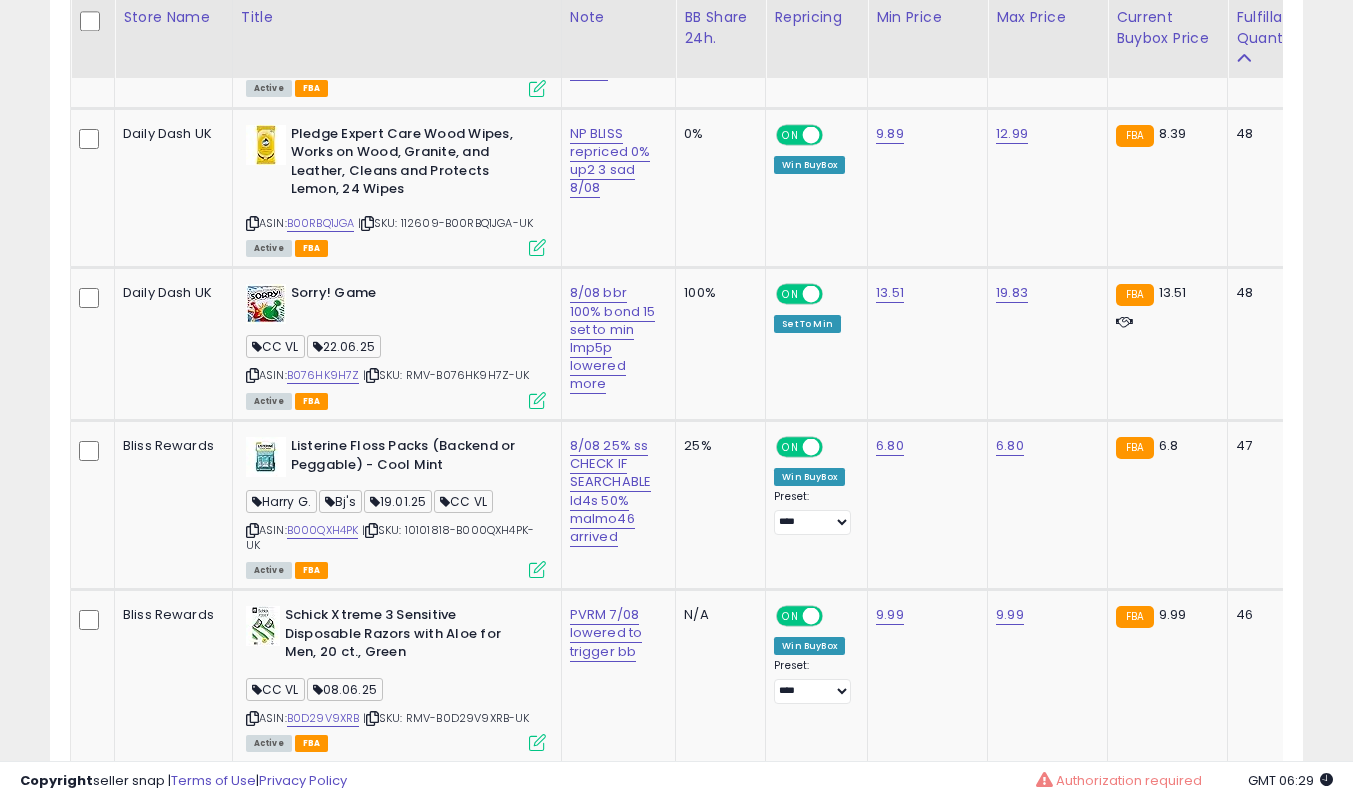 scroll, scrollTop: 8304, scrollLeft: 0, axis: vertical 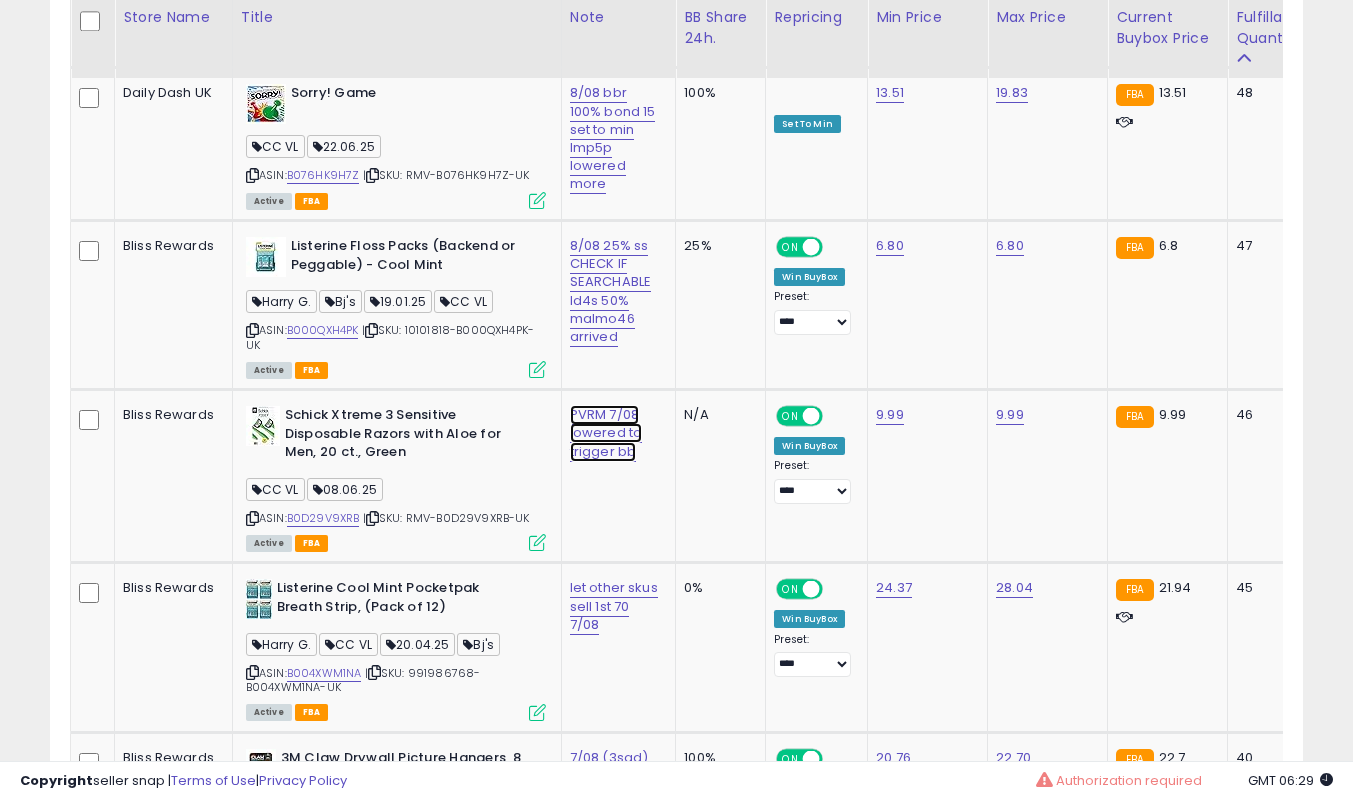 click on "PVRM 7/08 lowered to trigger bb" at bounding box center (613, -7057) 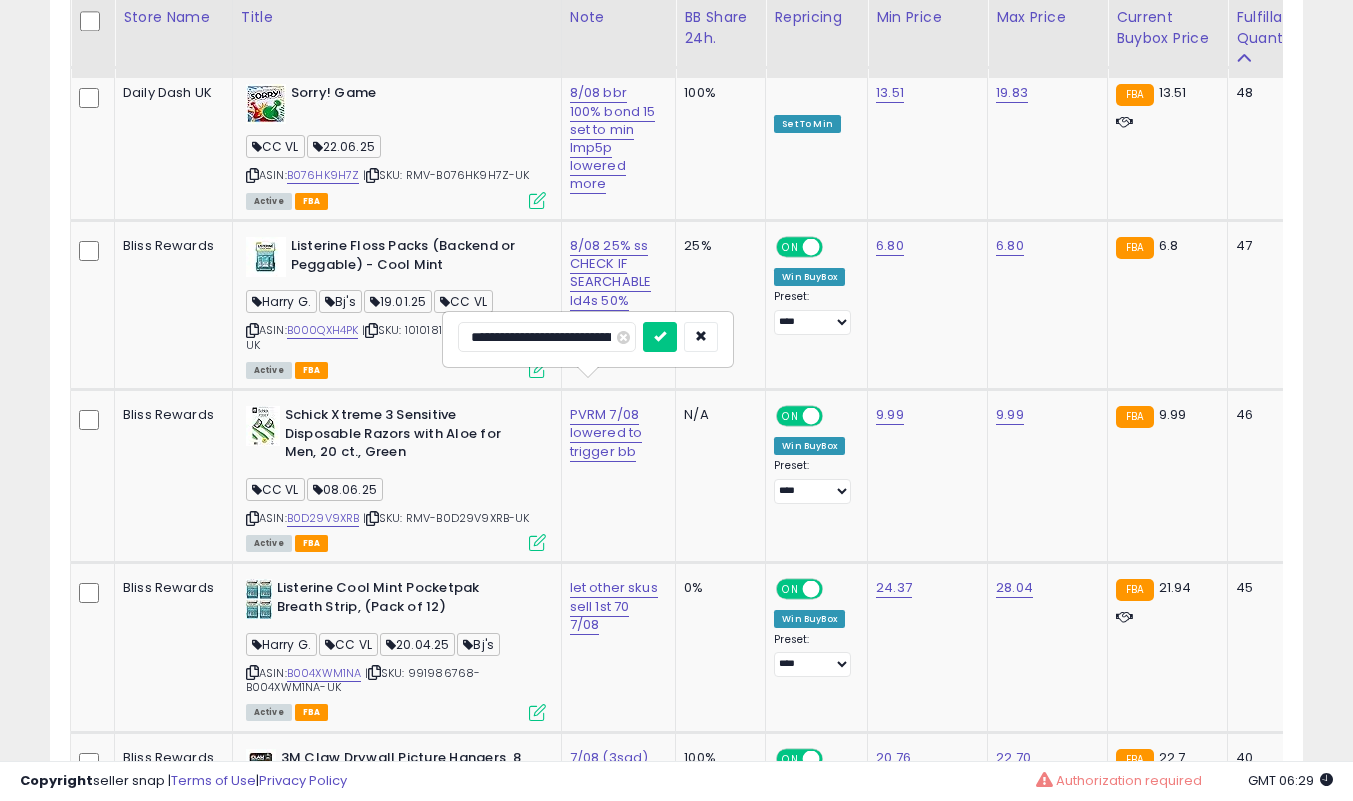 scroll, scrollTop: 0, scrollLeft: 0, axis: both 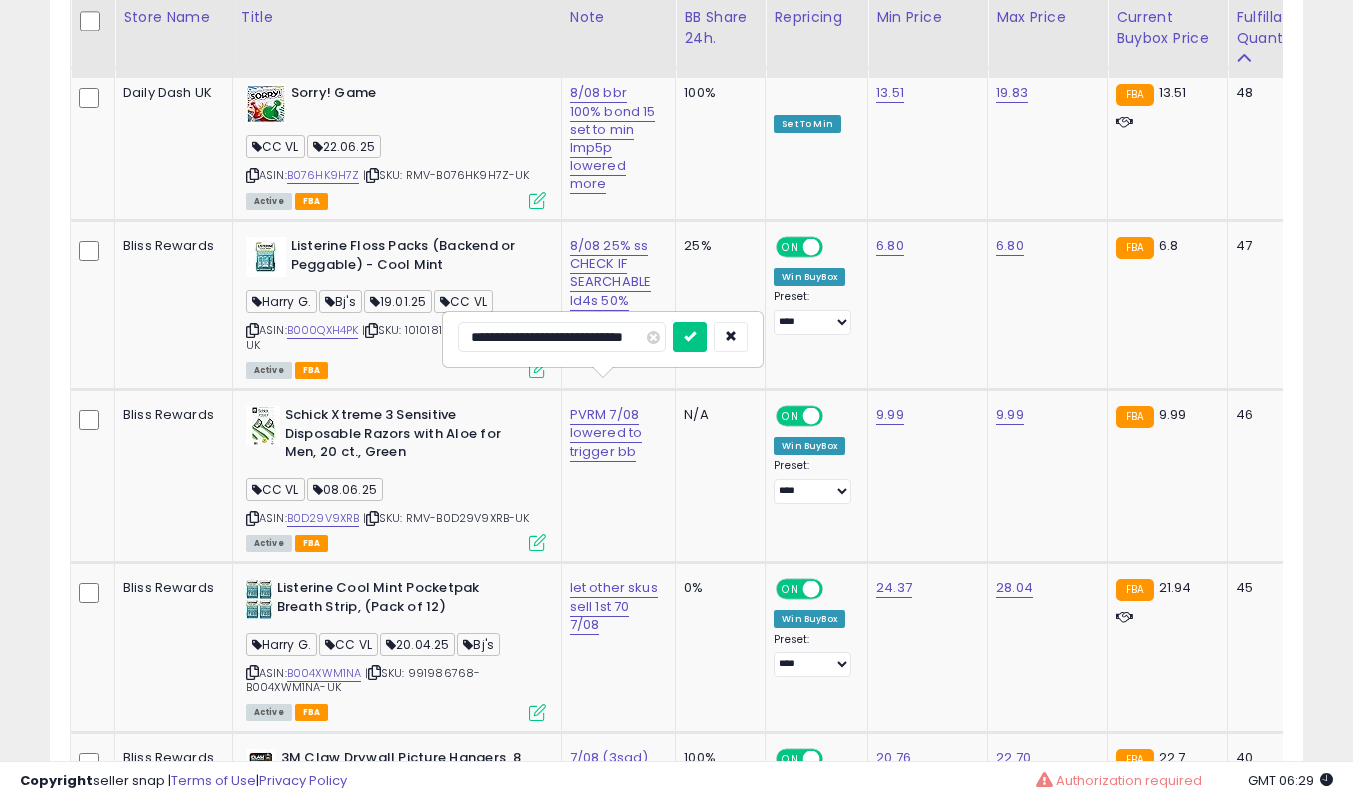 type on "**********" 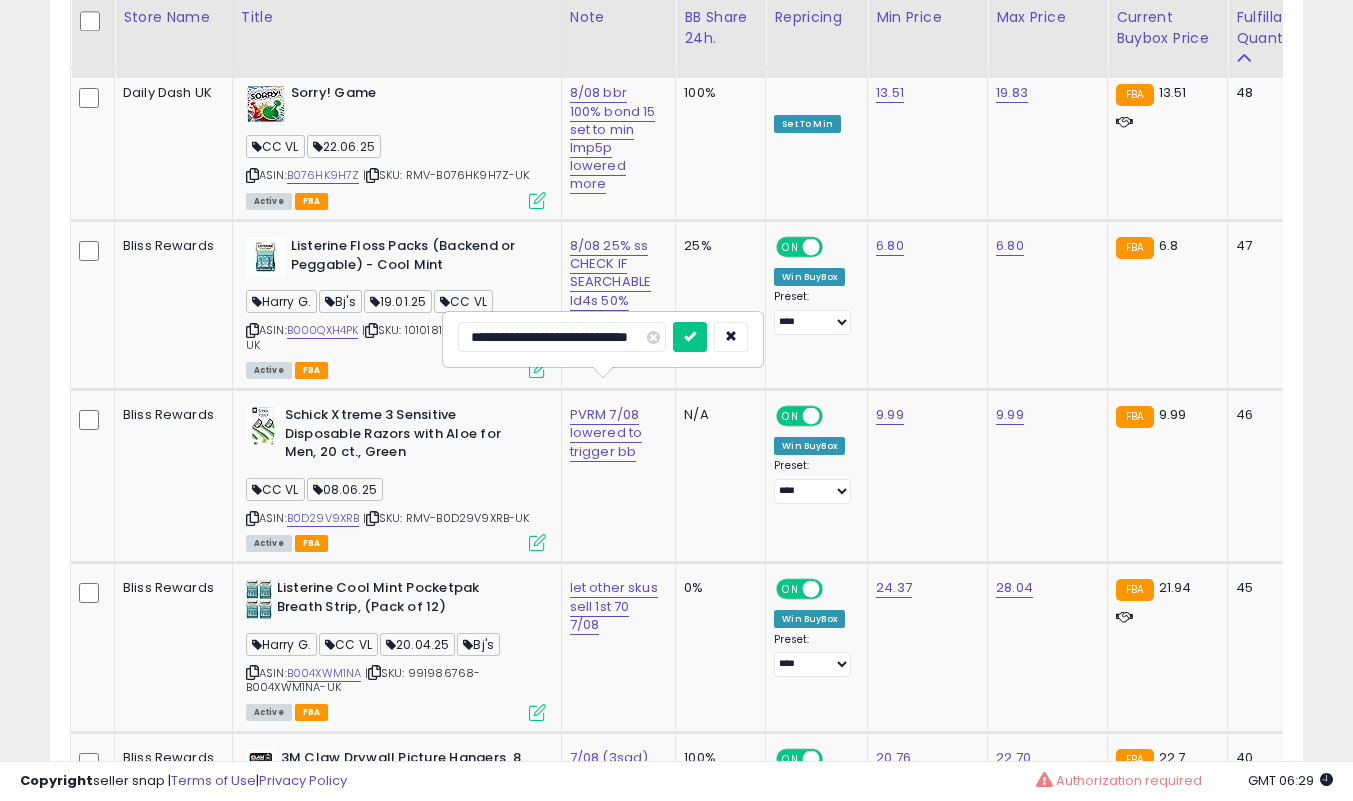 click at bounding box center (690, 337) 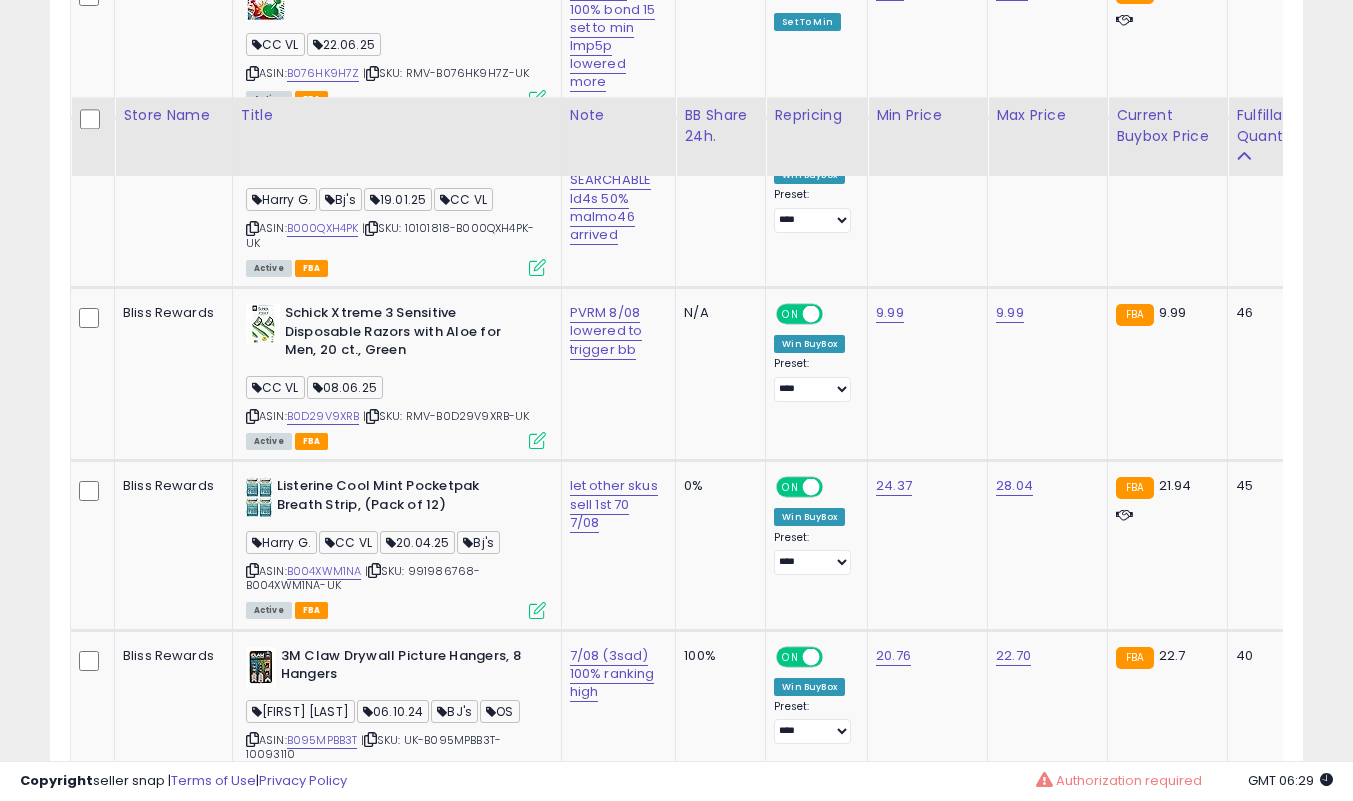 scroll, scrollTop: 8504, scrollLeft: 0, axis: vertical 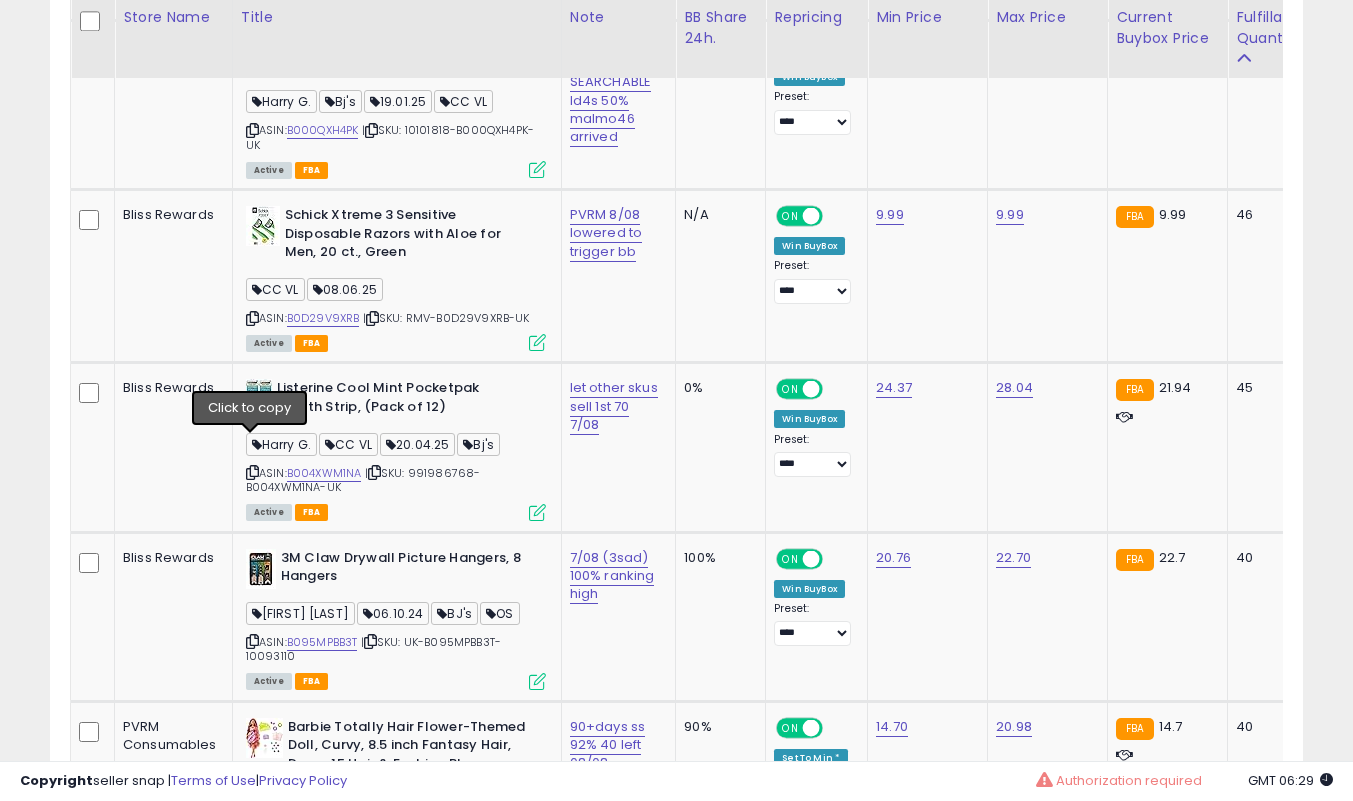 click at bounding box center [252, 472] 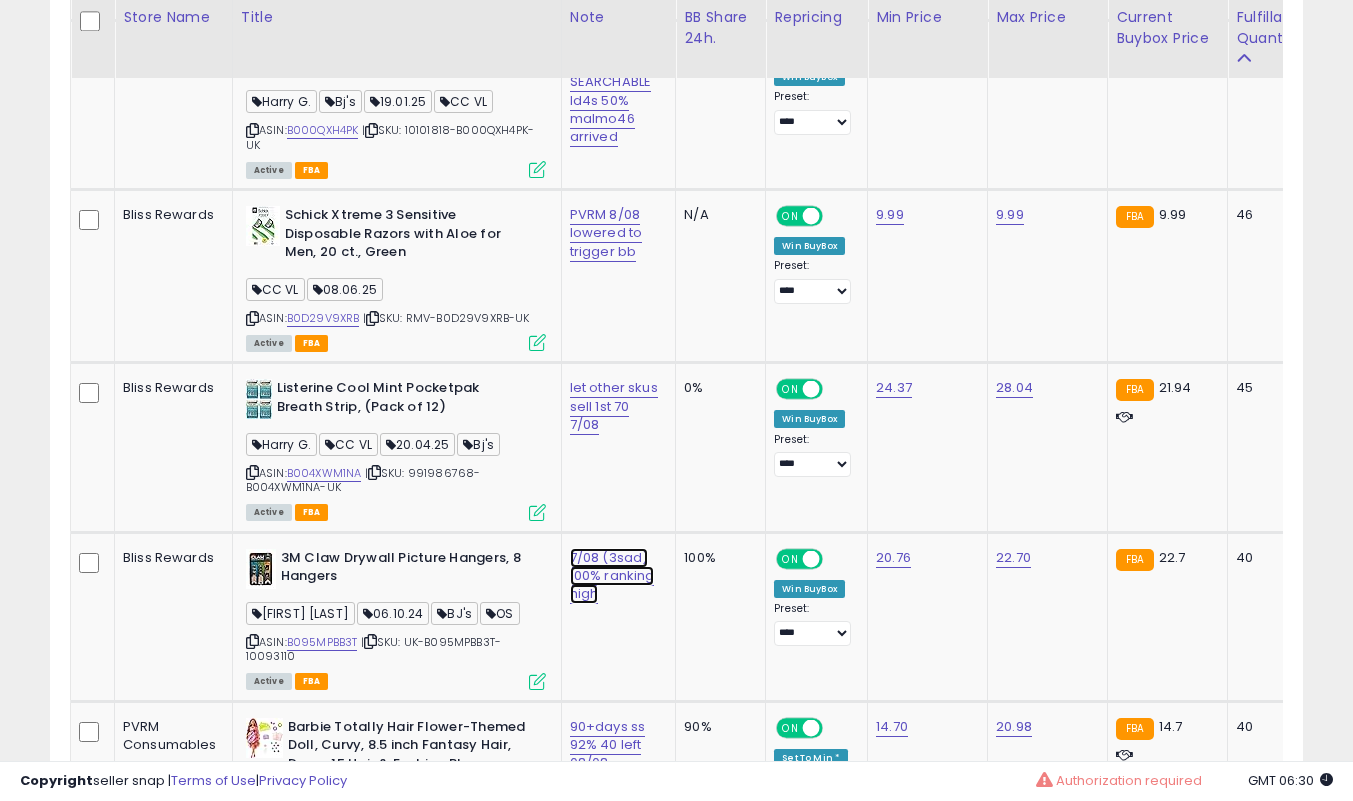click on "7/08 (3sad) 100%  ranking high" at bounding box center [613, -7257] 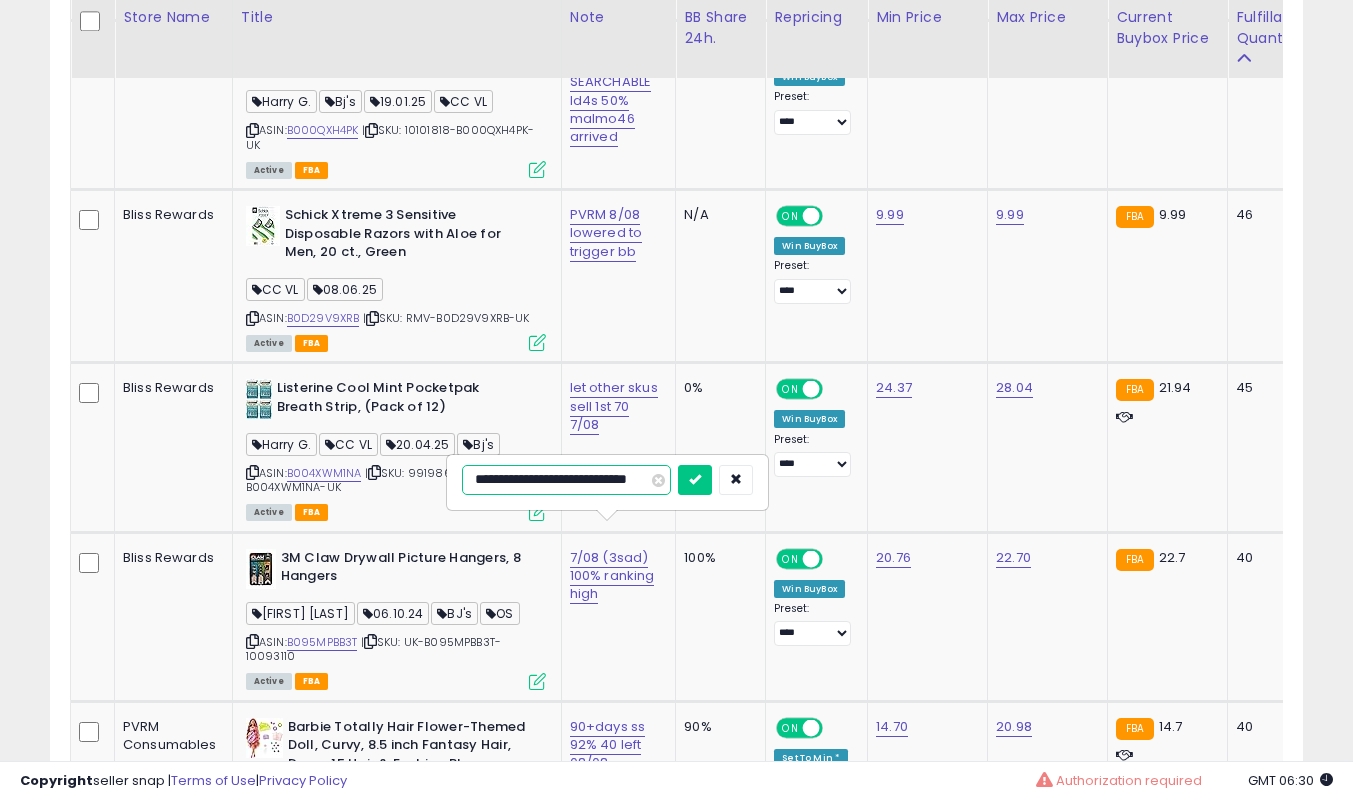 scroll, scrollTop: 0, scrollLeft: 0, axis: both 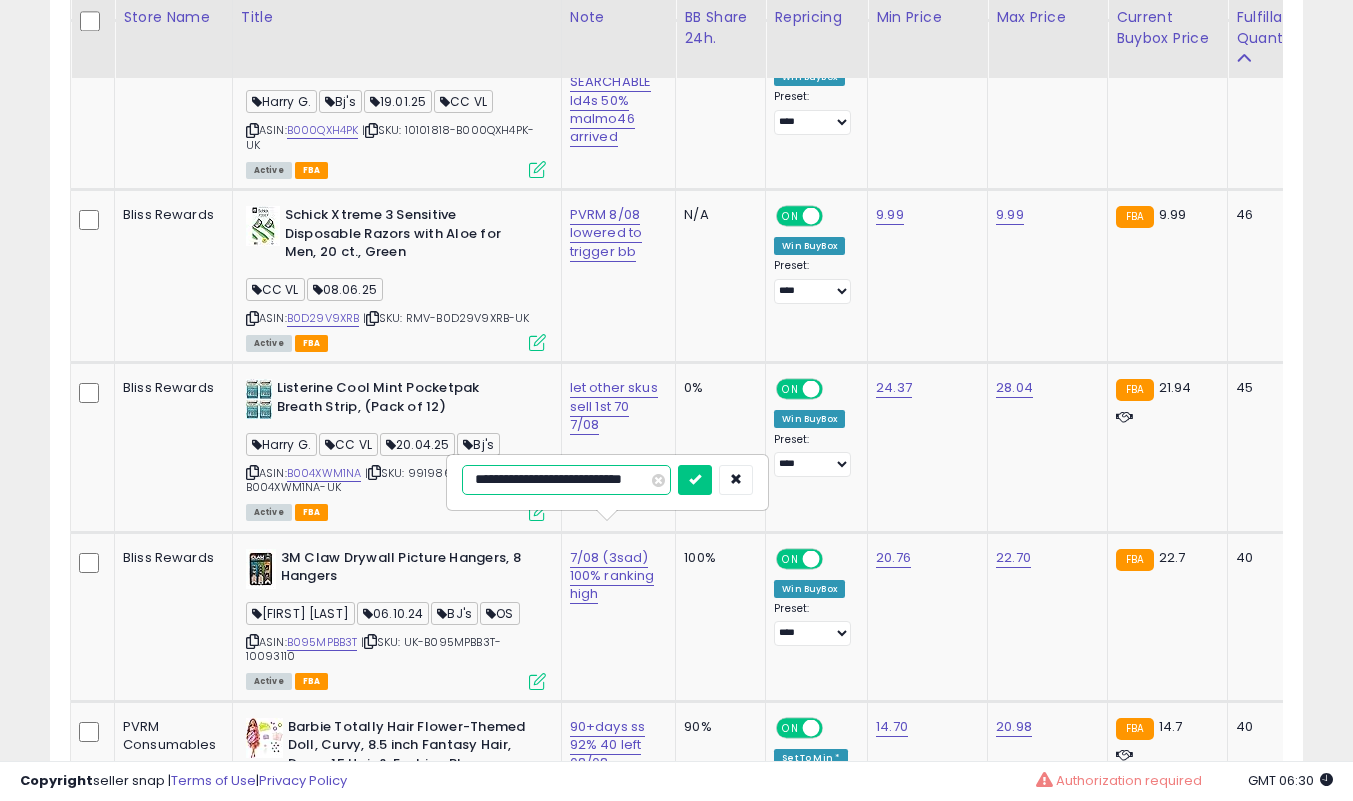 type on "**********" 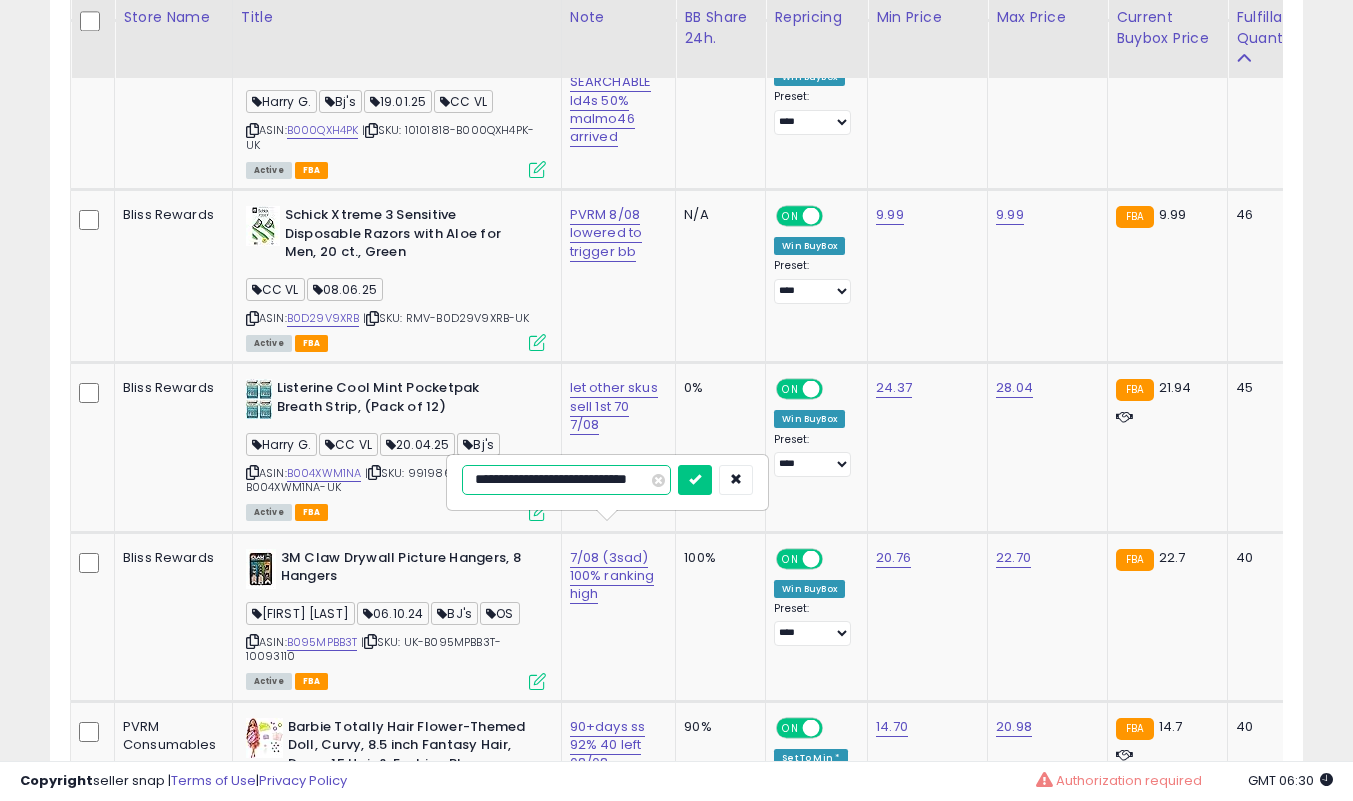 click at bounding box center [695, 480] 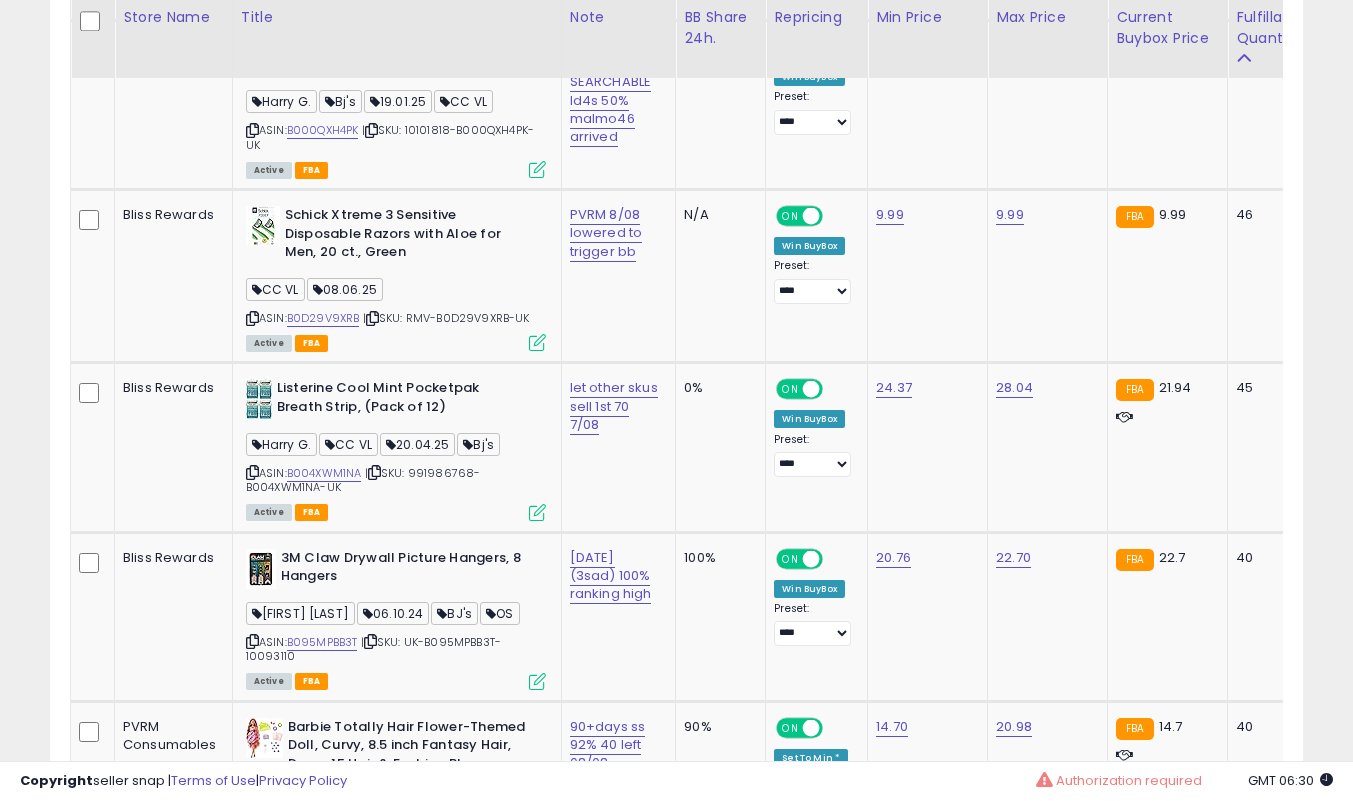 scroll, scrollTop: 8704, scrollLeft: 0, axis: vertical 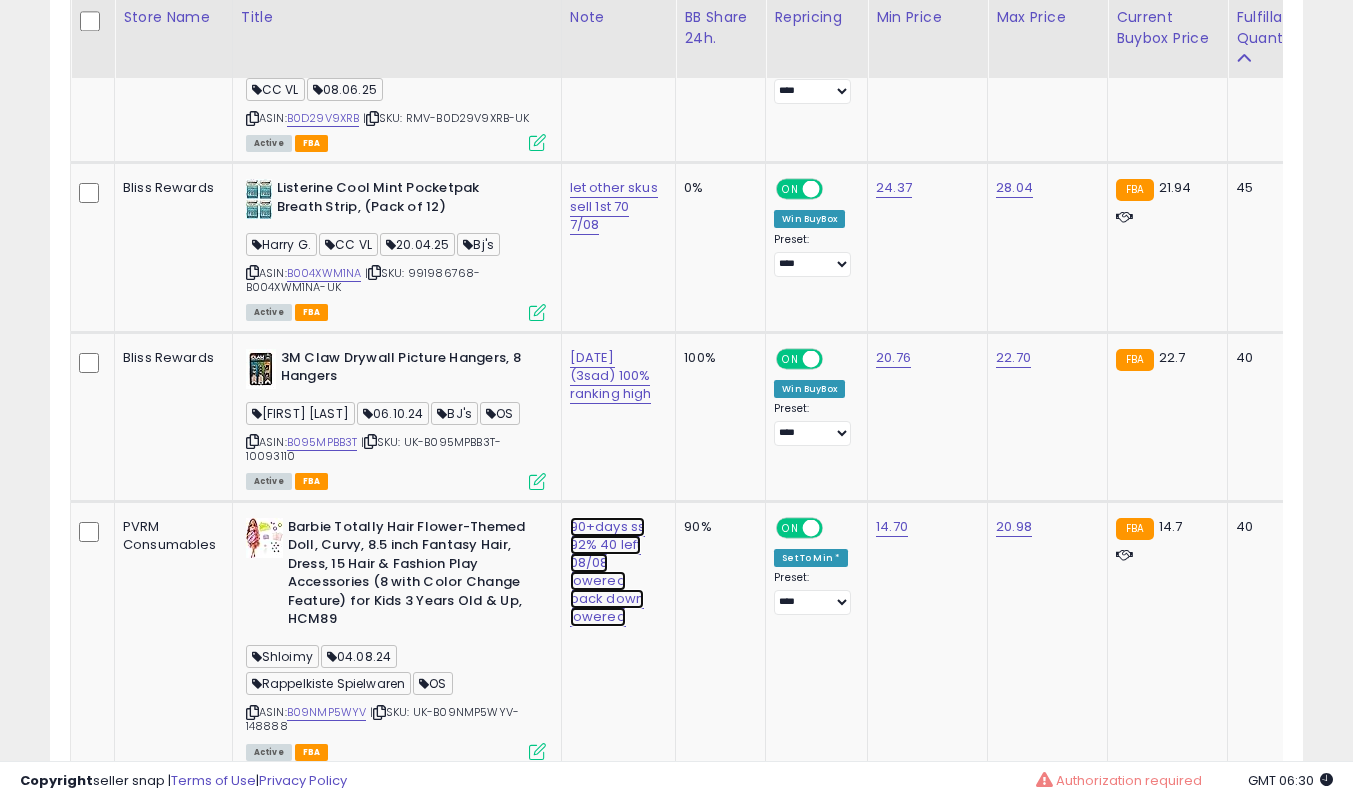 click on "90+days ss 92% 40 left 08/08 lowered back down lowered" at bounding box center [613, -7457] 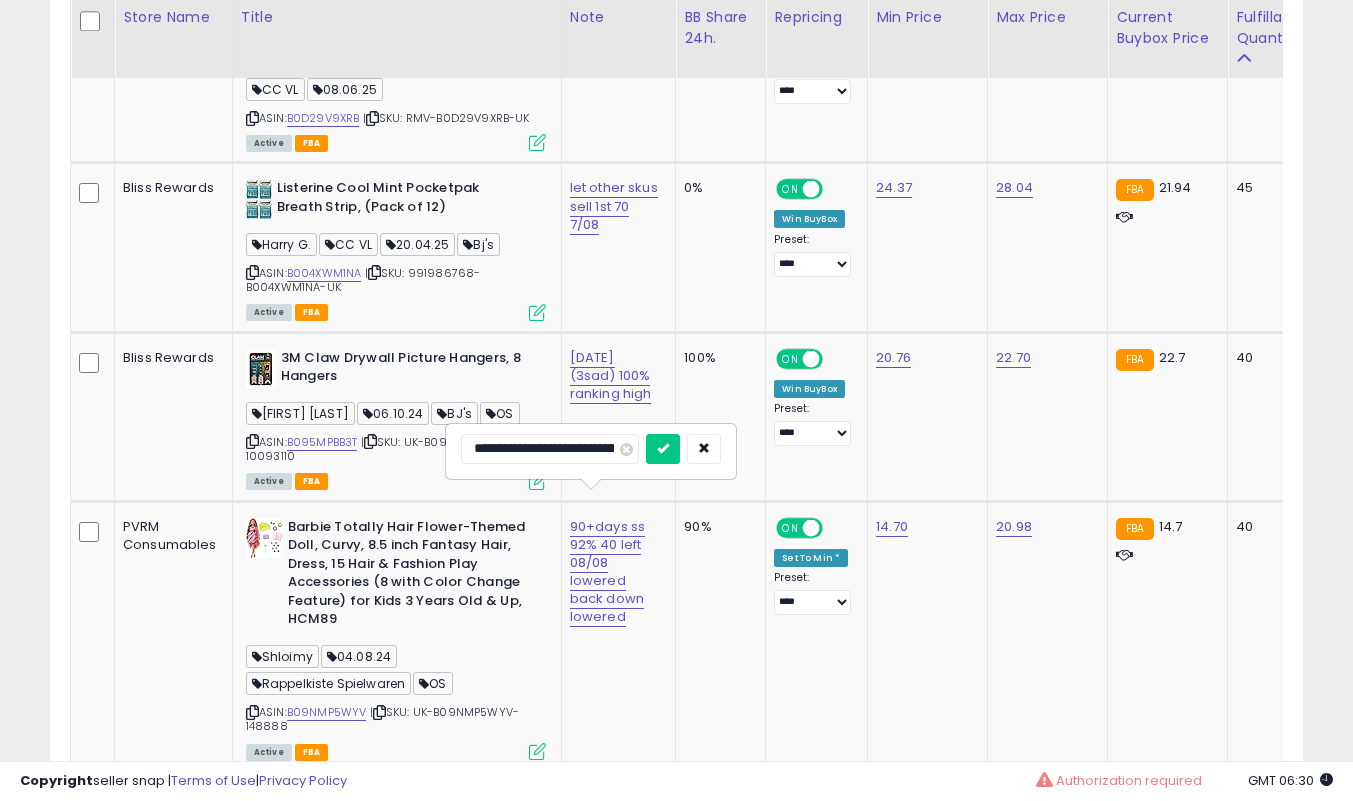 scroll, scrollTop: 0, scrollLeft: 203, axis: horizontal 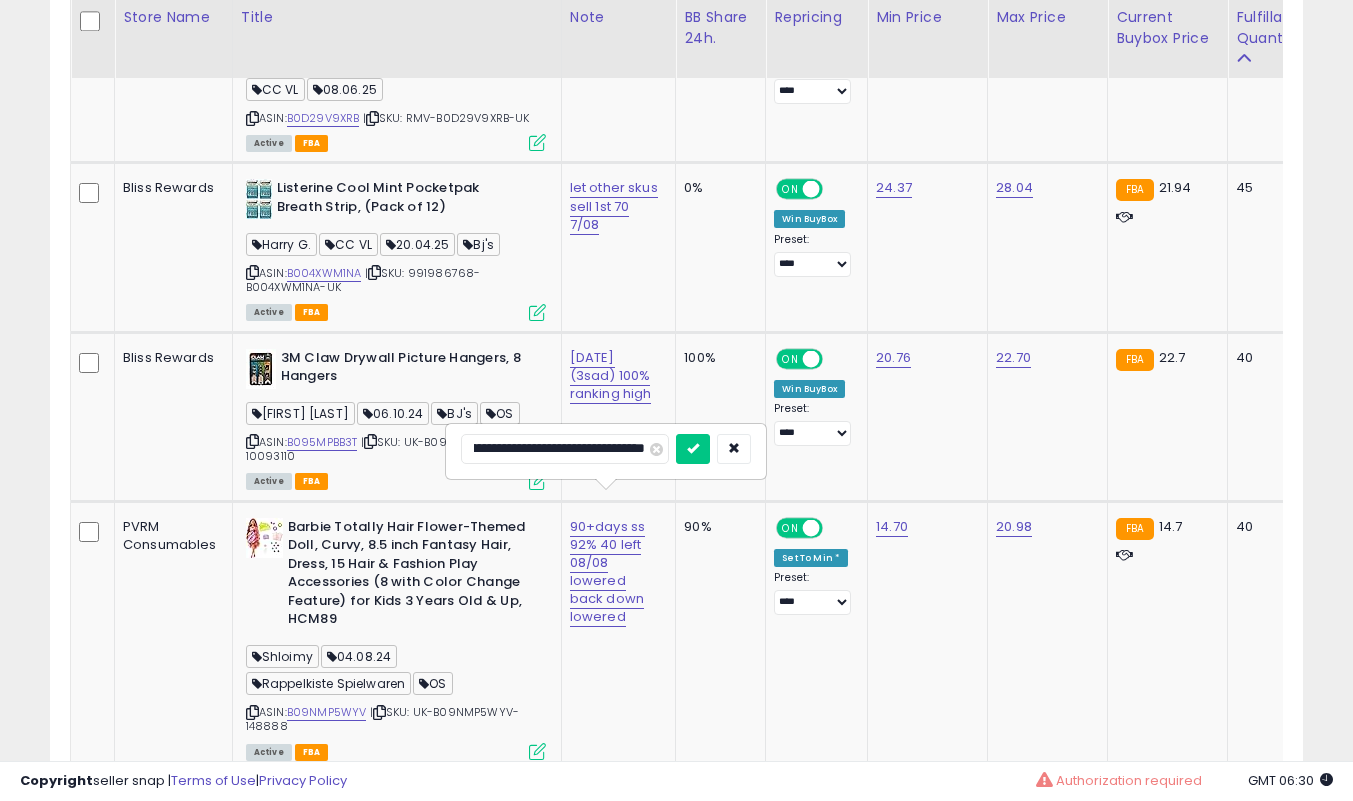 click at bounding box center (693, 449) 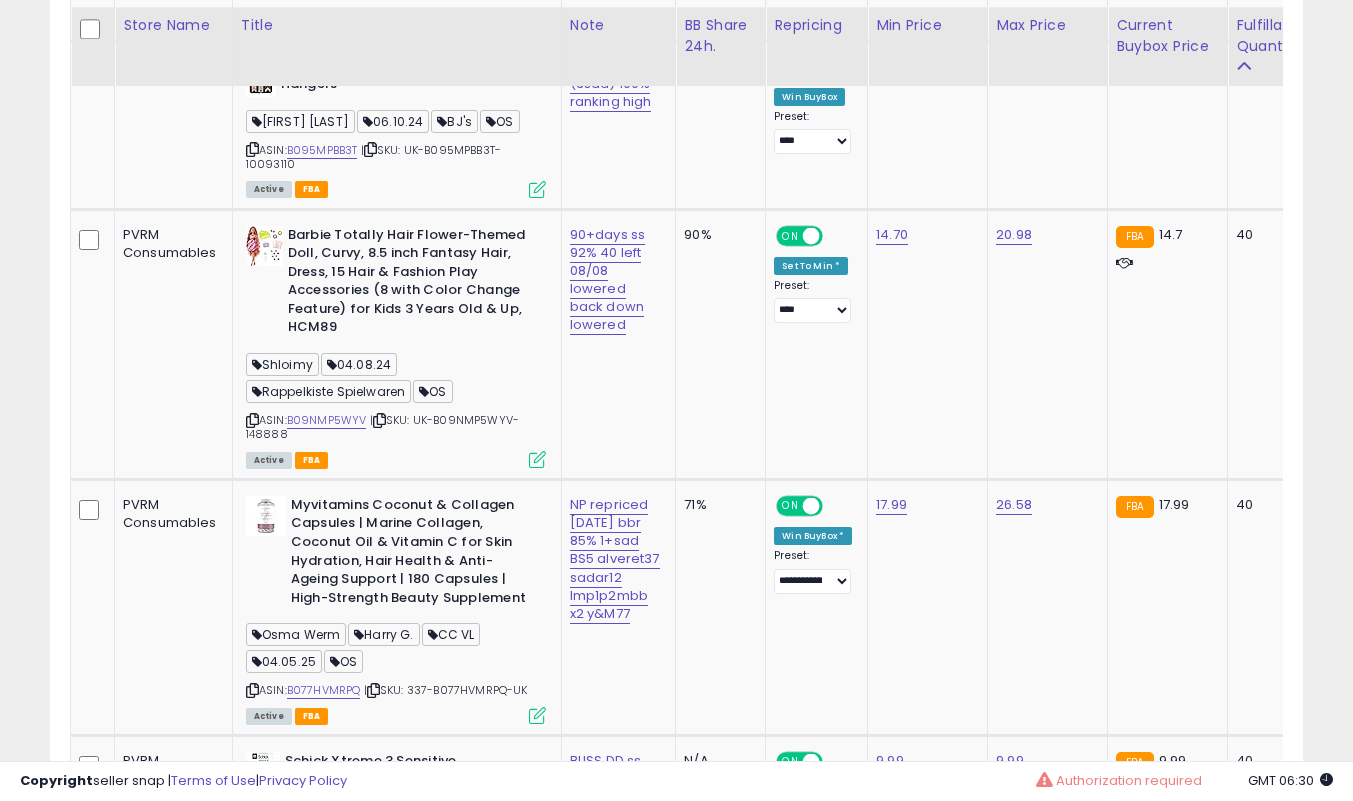 scroll, scrollTop: 9004, scrollLeft: 0, axis: vertical 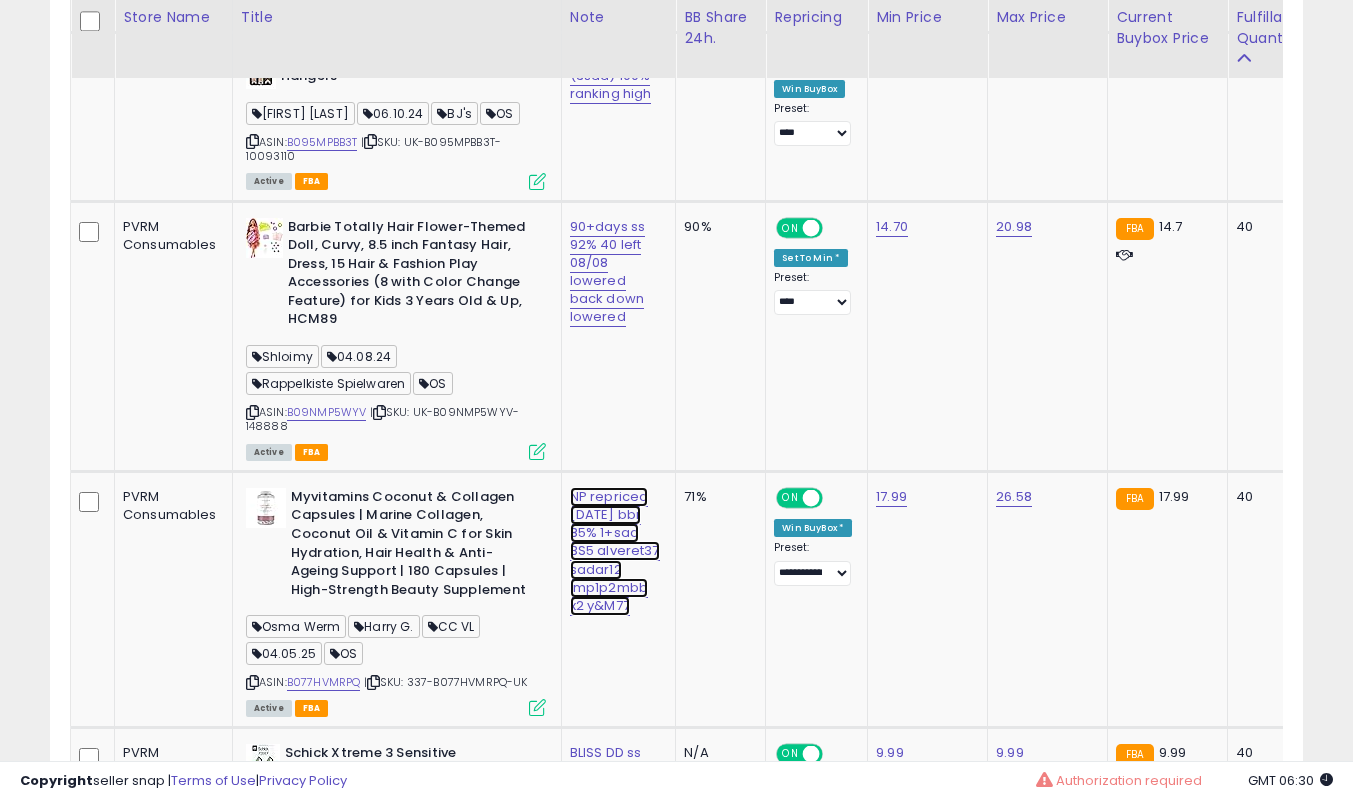 click on "NP repriced [DATE] bbr 85% 1+sad  BS5 alveret37 sadar12 lmp1p2mbb x2 y&M77" at bounding box center (613, -7757) 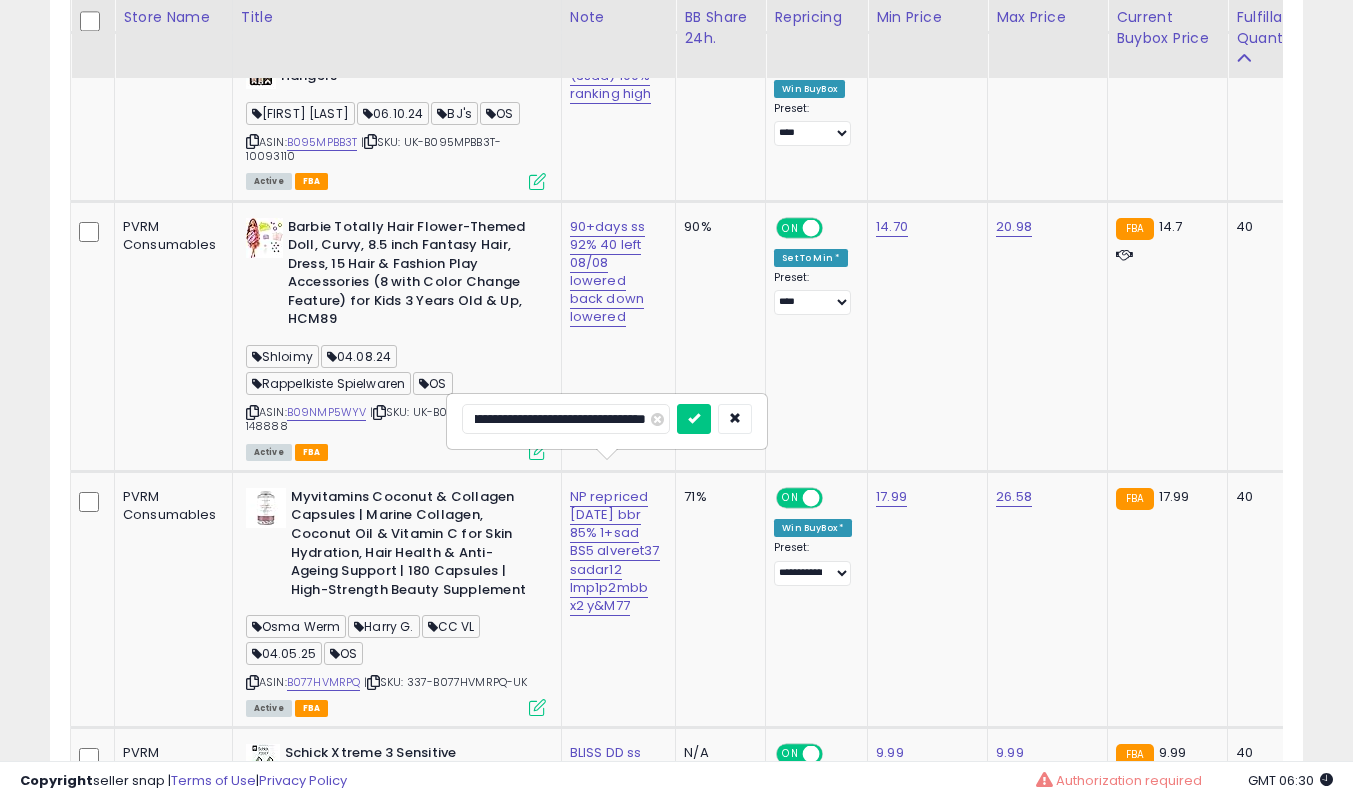 scroll, scrollTop: 0, scrollLeft: 0, axis: both 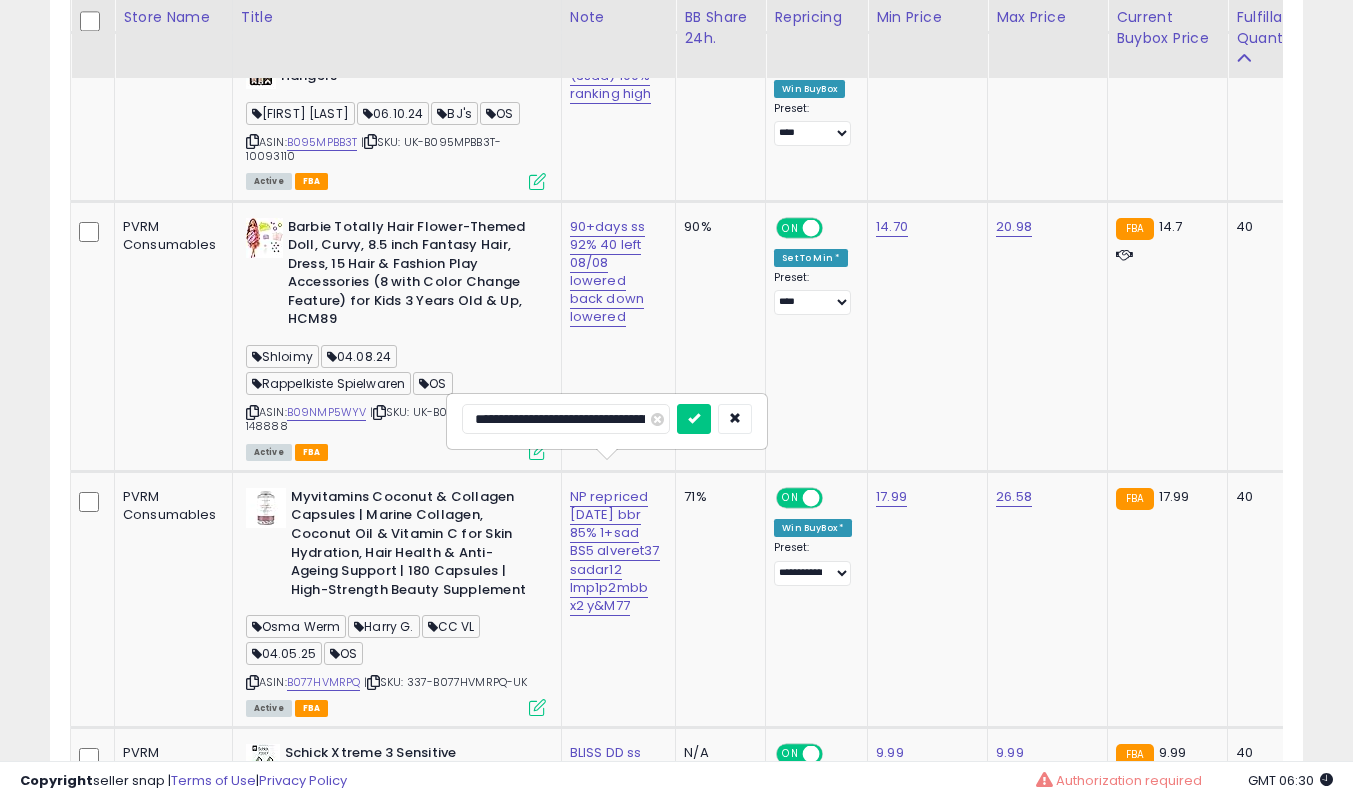 type on "**********" 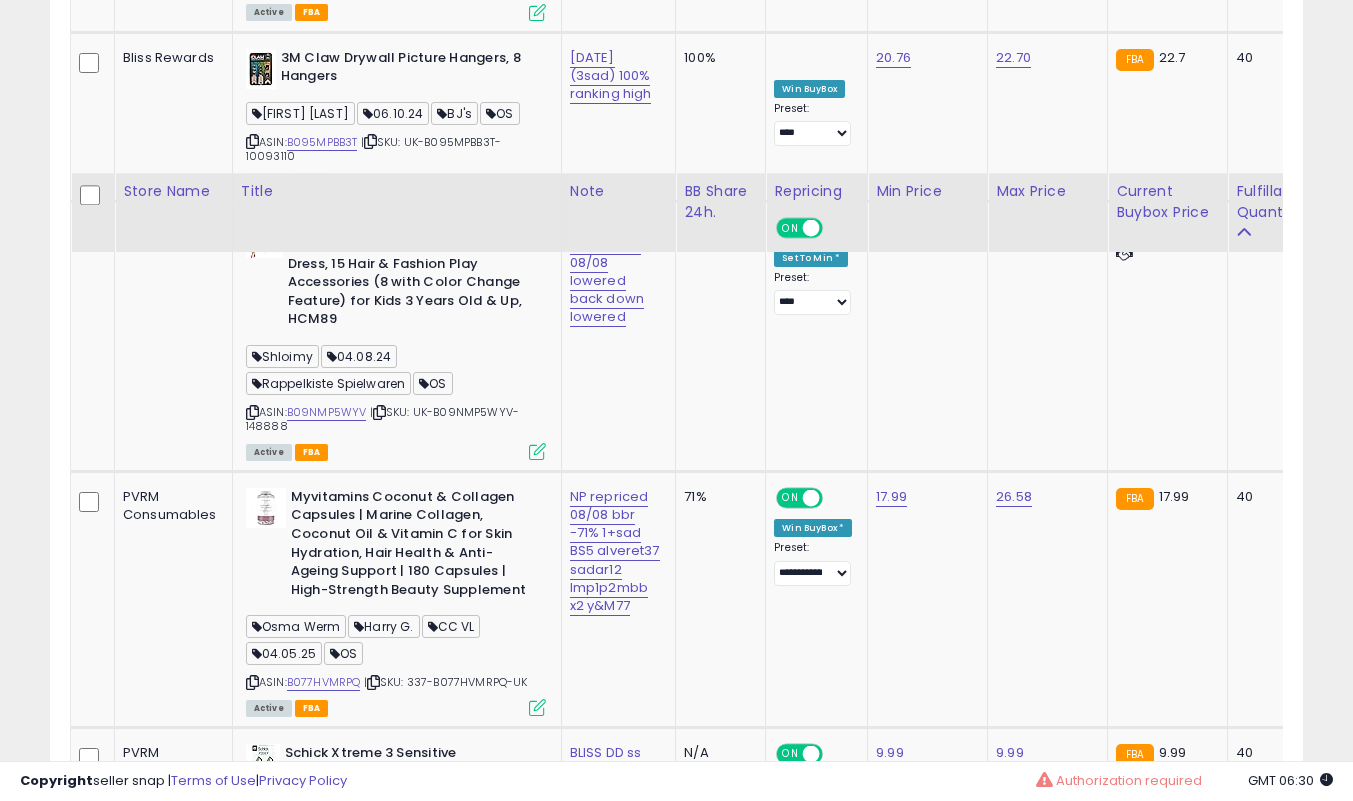 scroll, scrollTop: 9204, scrollLeft: 0, axis: vertical 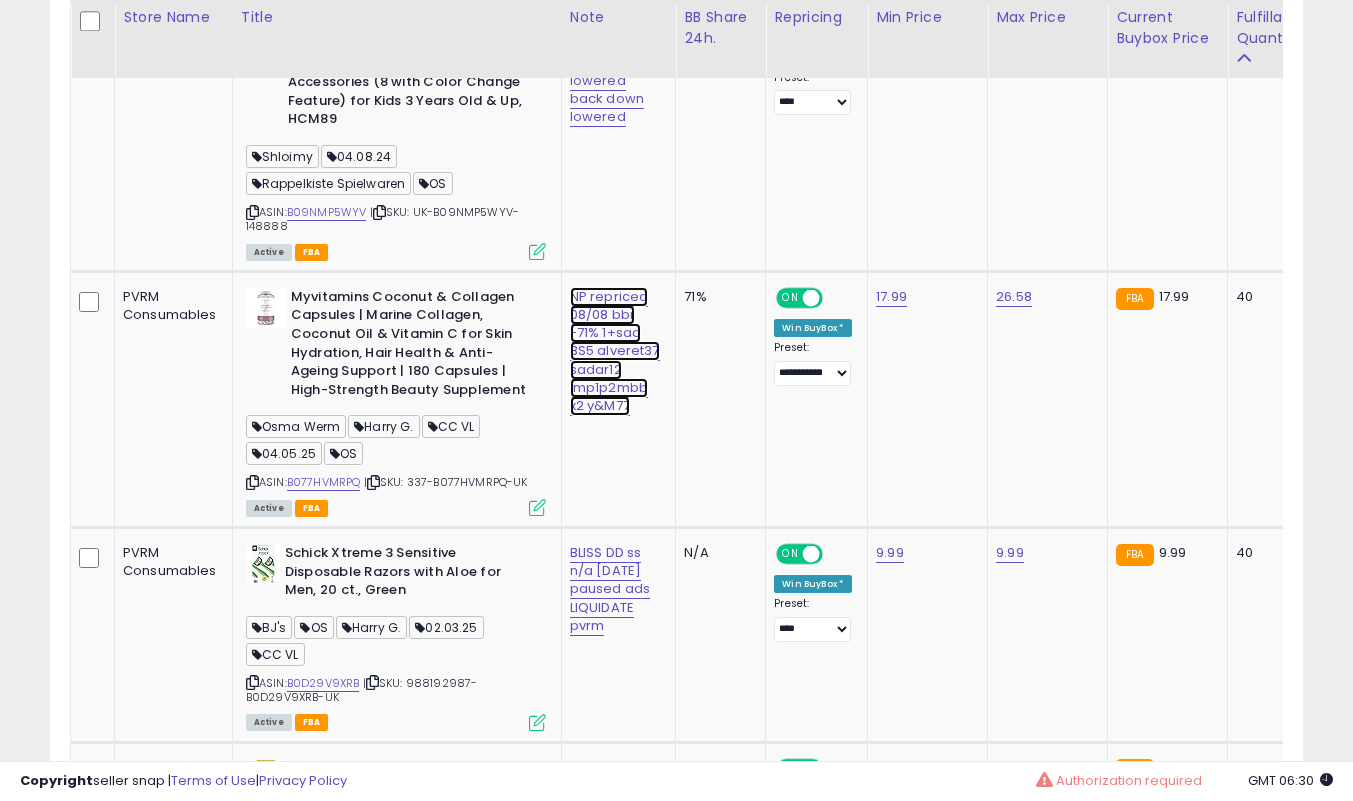 click on "NP repriced 08/08 bbr -71% 1+sad  BS5 alveret37 sadar12 lmp1p2mbb x2 y&M77" at bounding box center [615, 351] 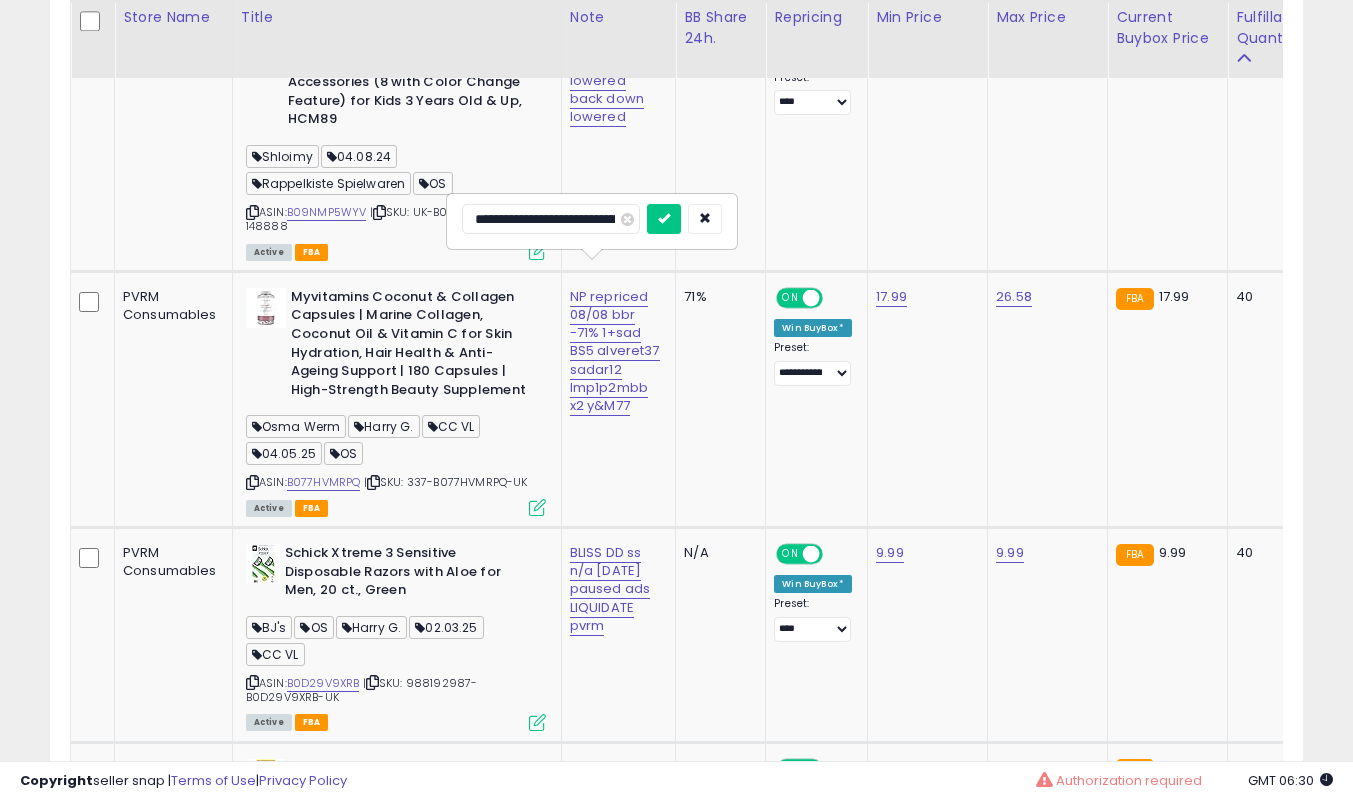 scroll, scrollTop: 0, scrollLeft: 357, axis: horizontal 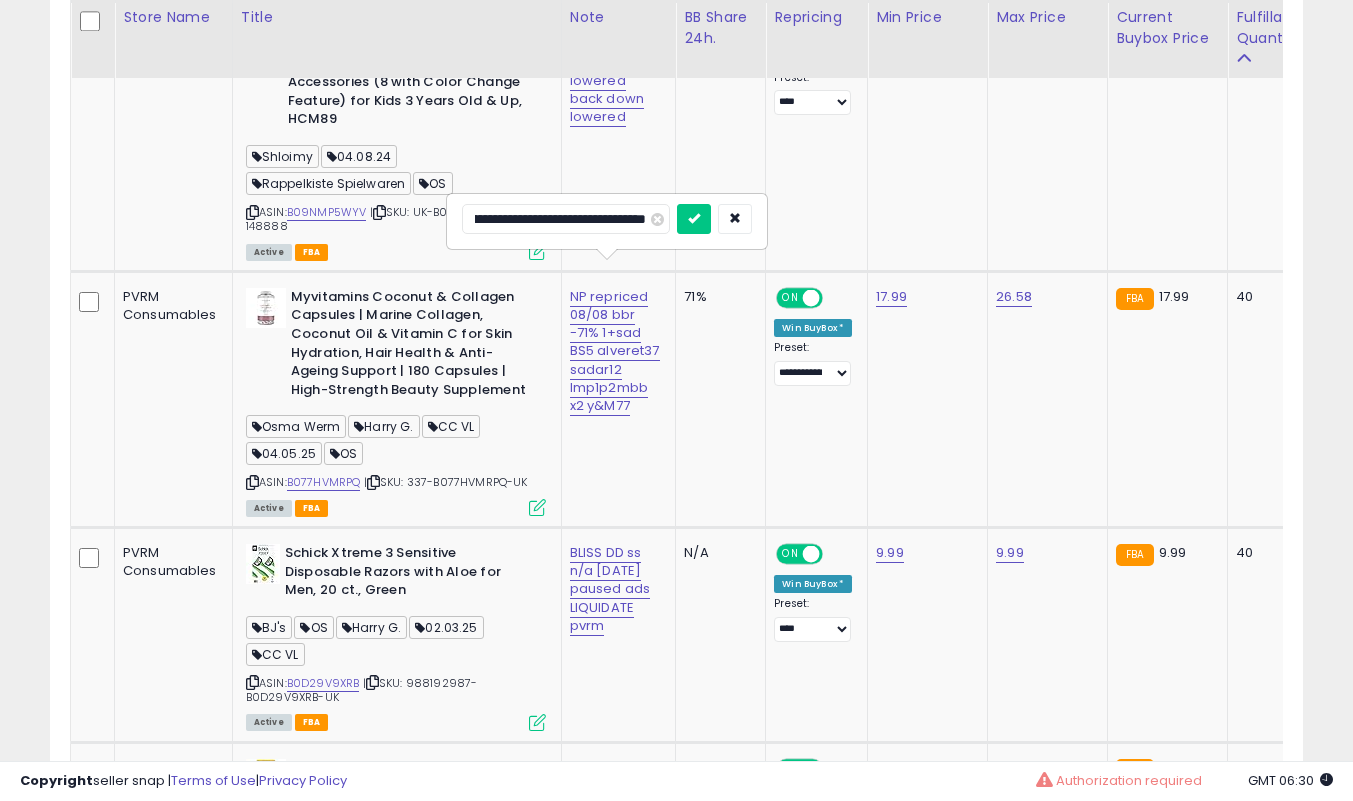 click at bounding box center (694, 219) 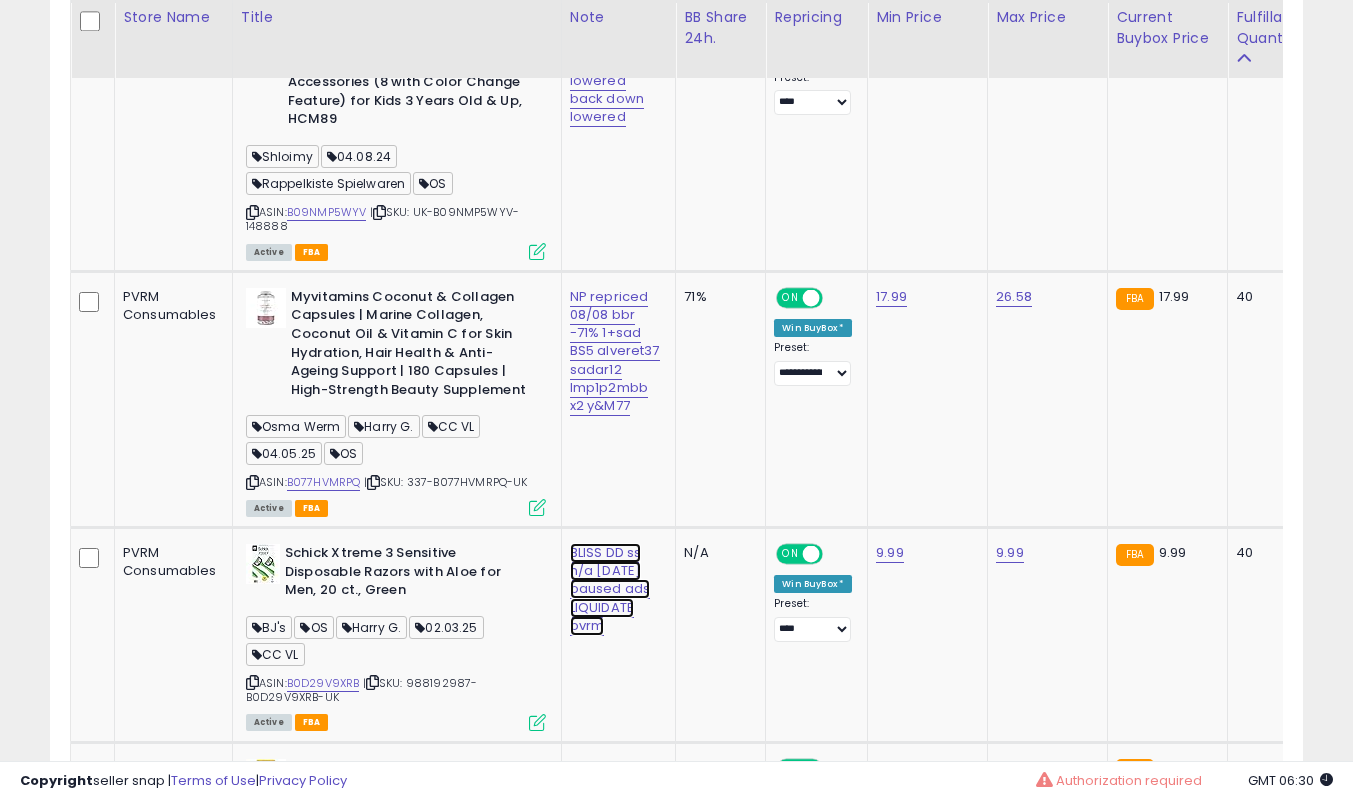 click on "BLISS DD ss n/a [DATE] paused ads LIQUIDATE pvrm" at bounding box center [613, -7957] 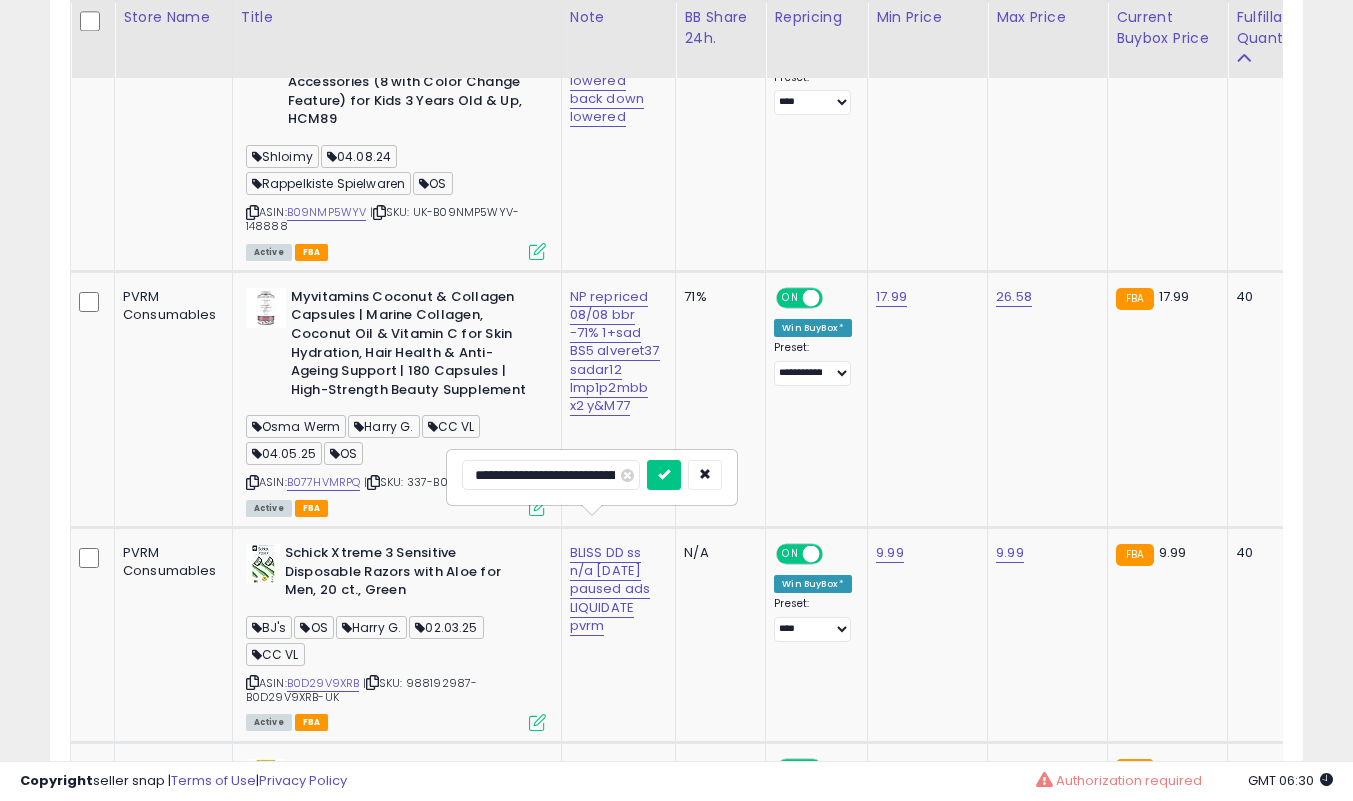 scroll, scrollTop: 0, scrollLeft: 0, axis: both 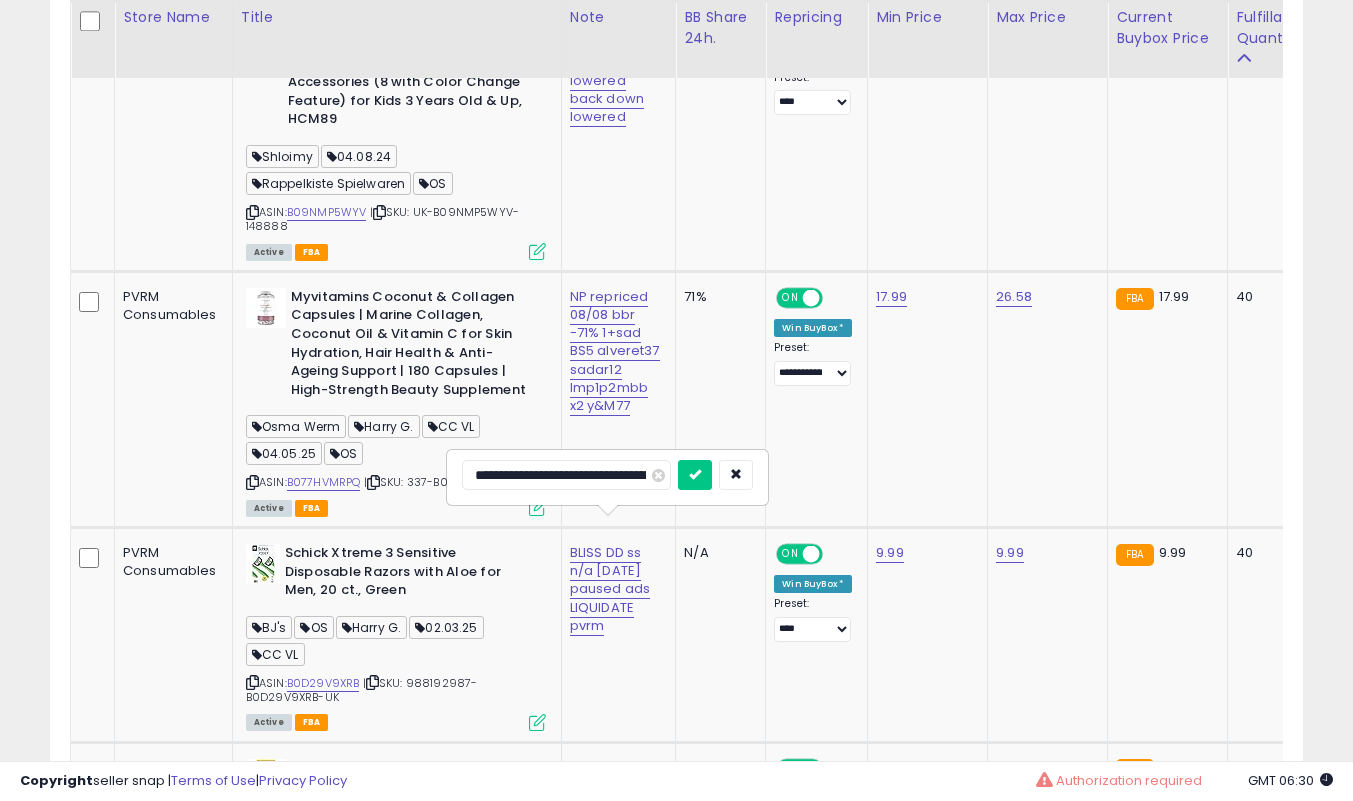 type on "**********" 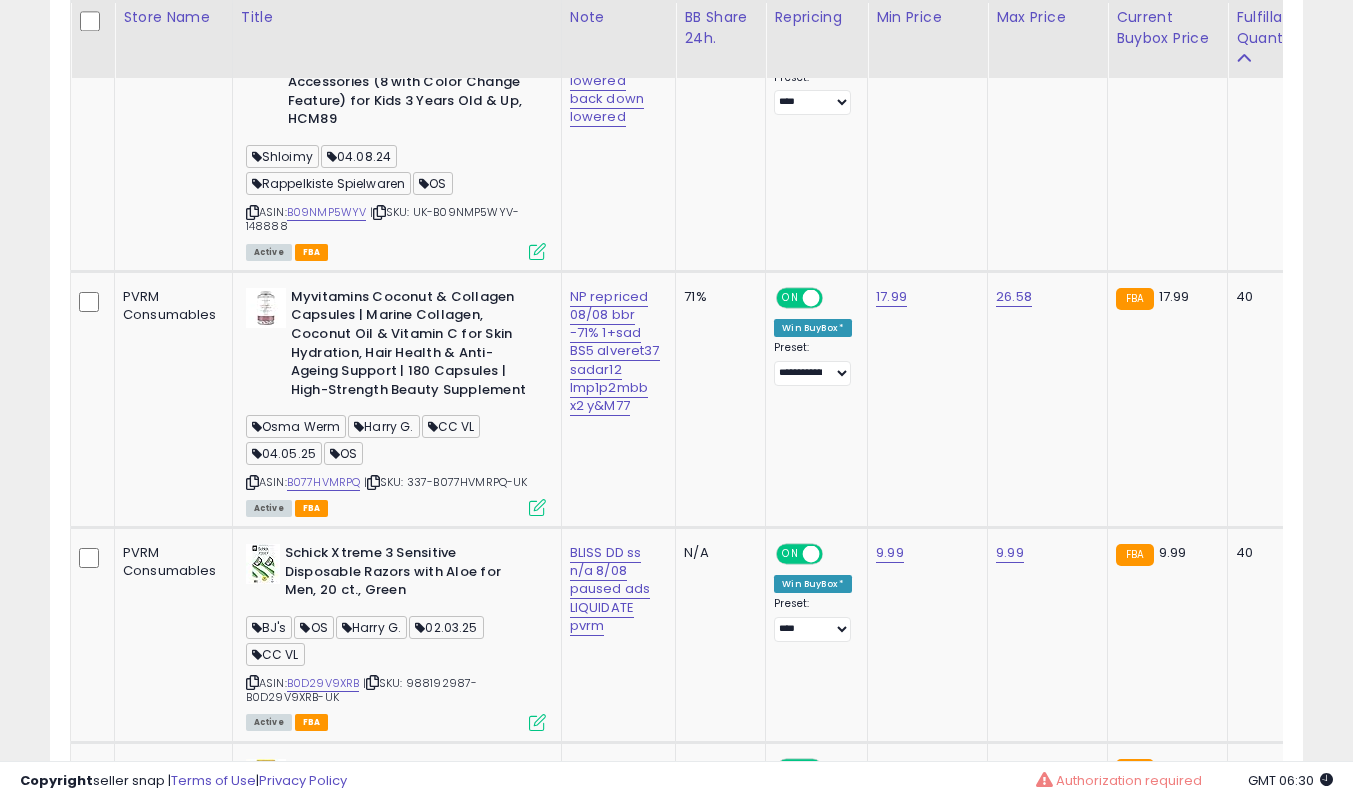 scroll, scrollTop: 9504, scrollLeft: 0, axis: vertical 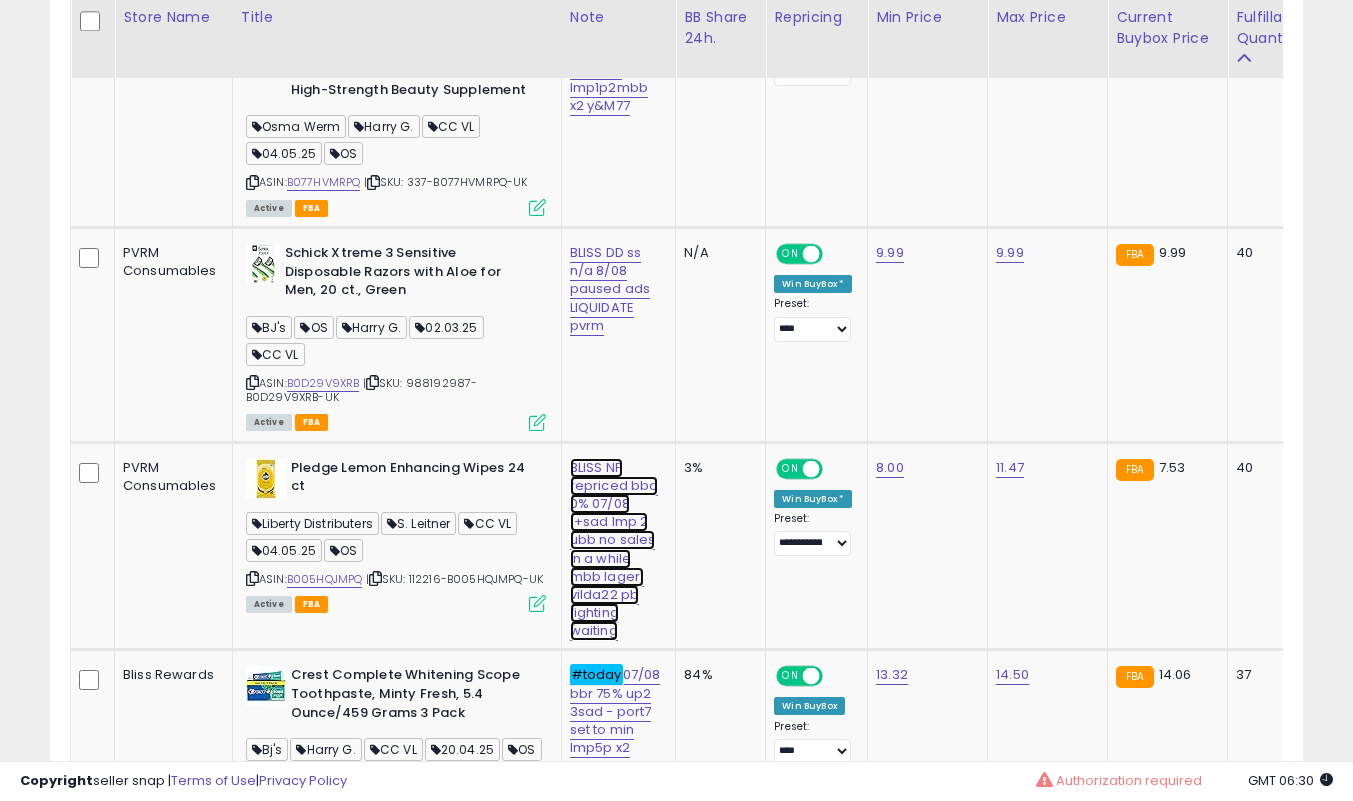 click on "BLISS NP repriced bbd 0% 07/08 1+sad lmp 2 ubb no sales in a while mbb lager1 vilda22 pb fighting waiting" at bounding box center (613, -8257) 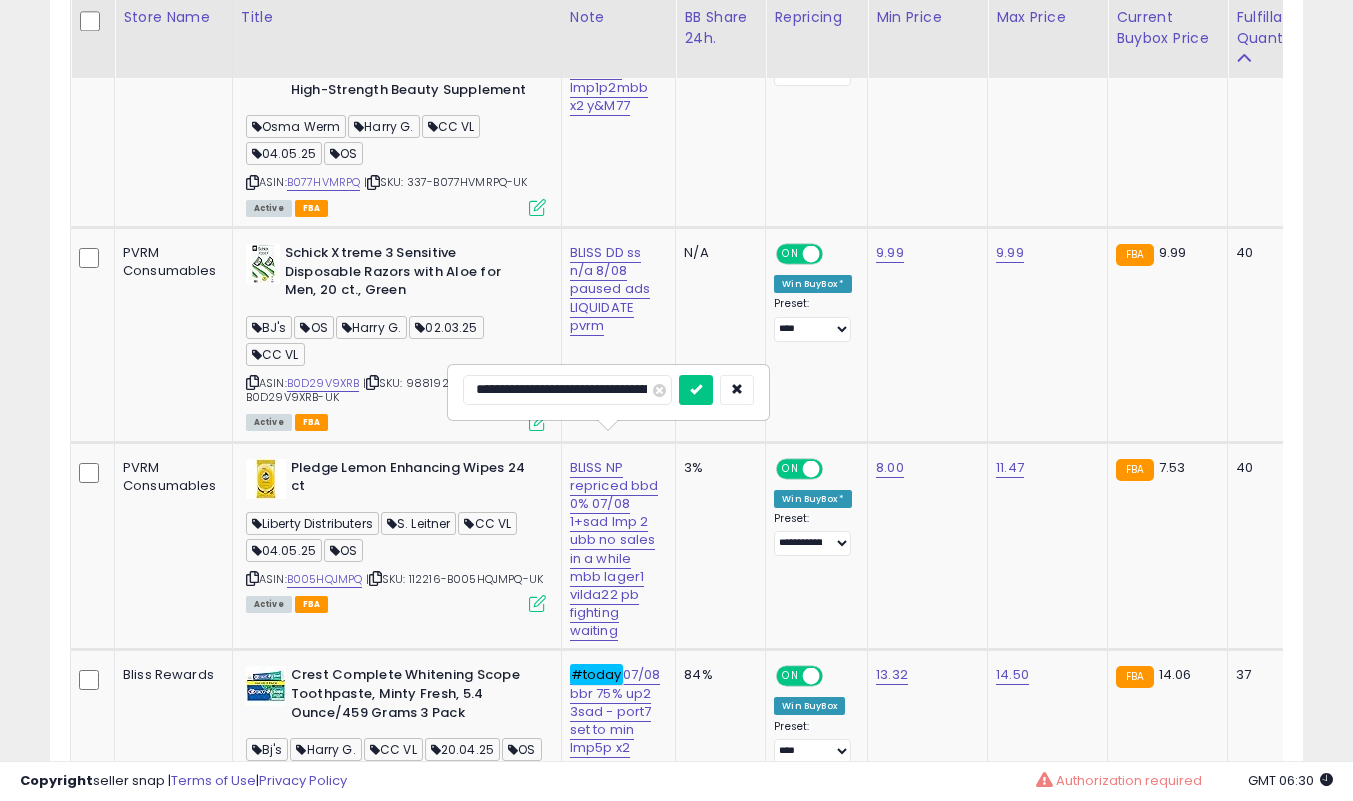scroll, scrollTop: 0, scrollLeft: 29, axis: horizontal 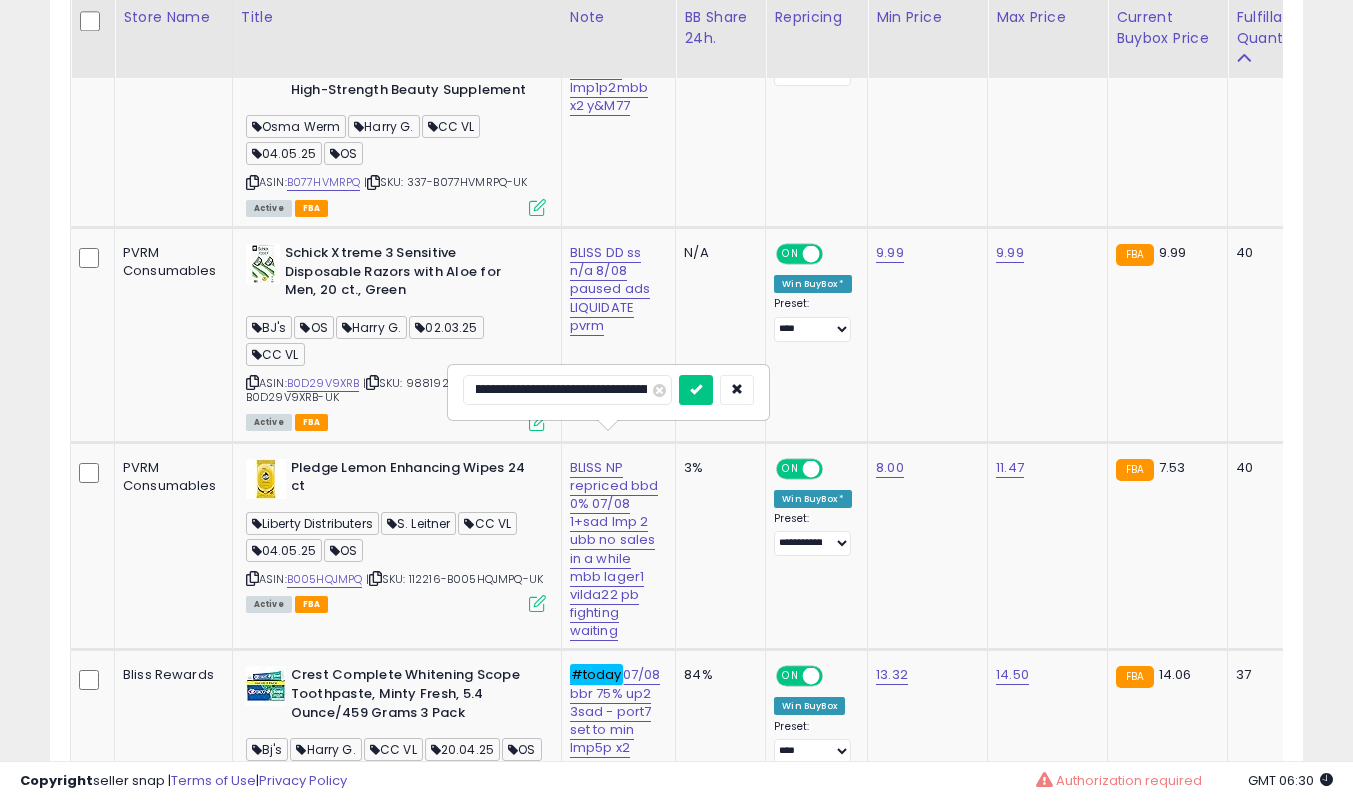 type on "**********" 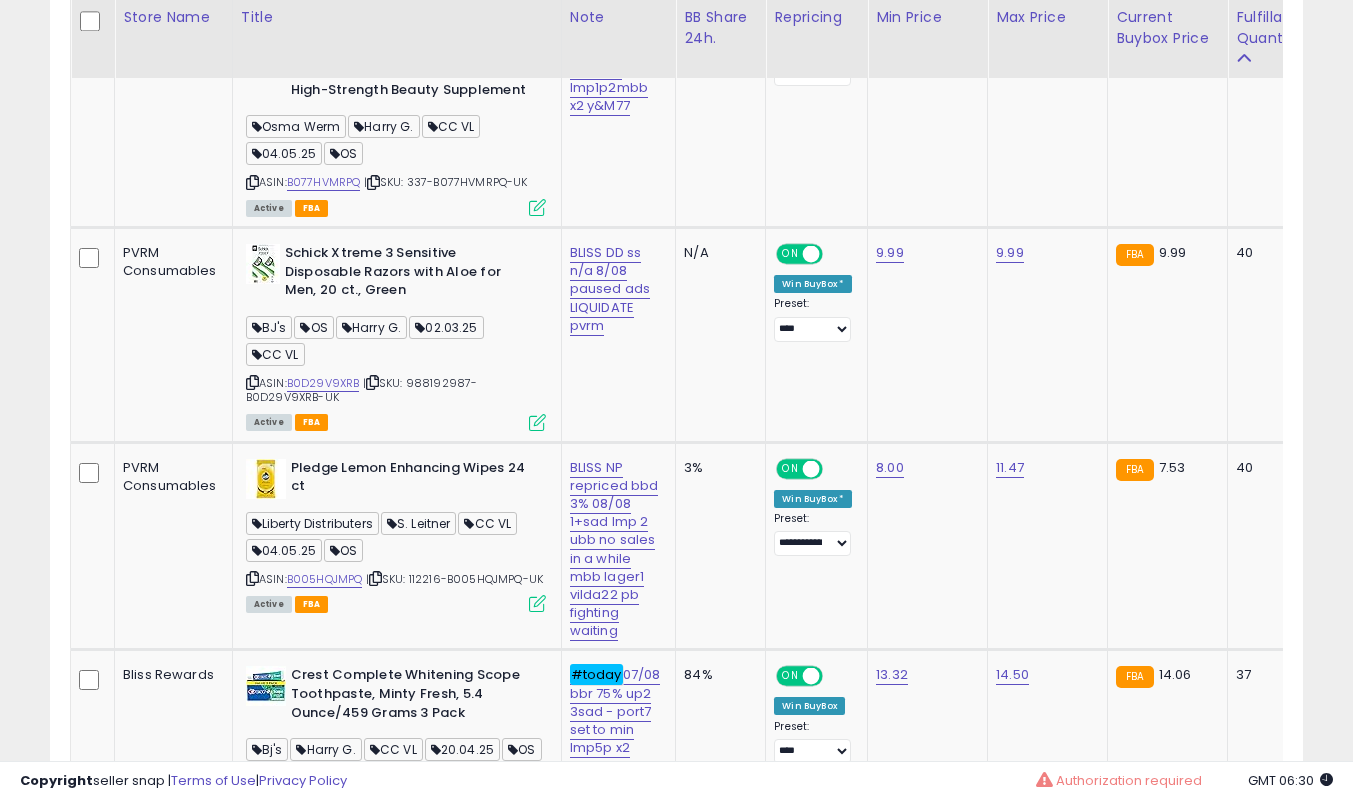scroll, scrollTop: 9704, scrollLeft: 0, axis: vertical 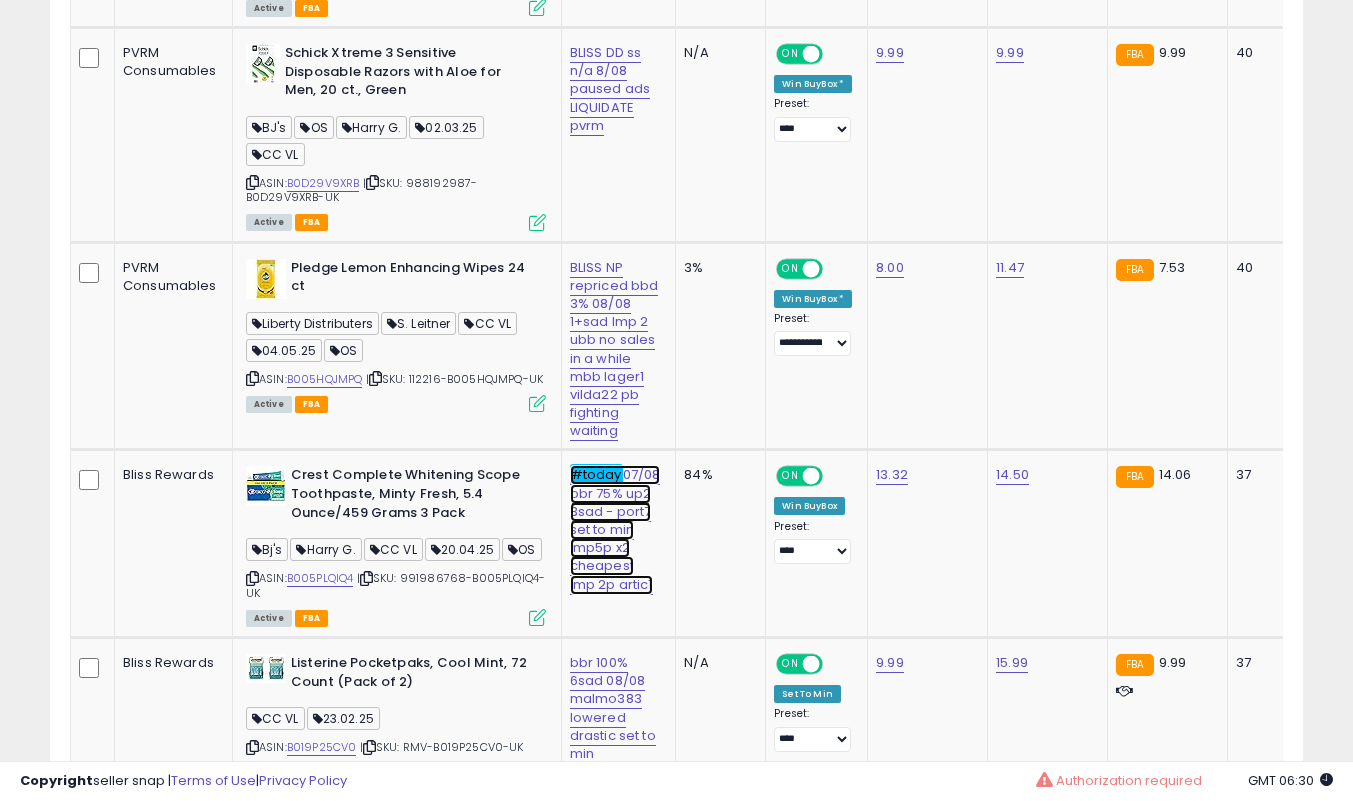click on "#today [DATE] bbr 75% up2 3sad -  port7  set to min lmp5p x2  cheapest  lmp 2p artic1" at bounding box center (613, -8457) 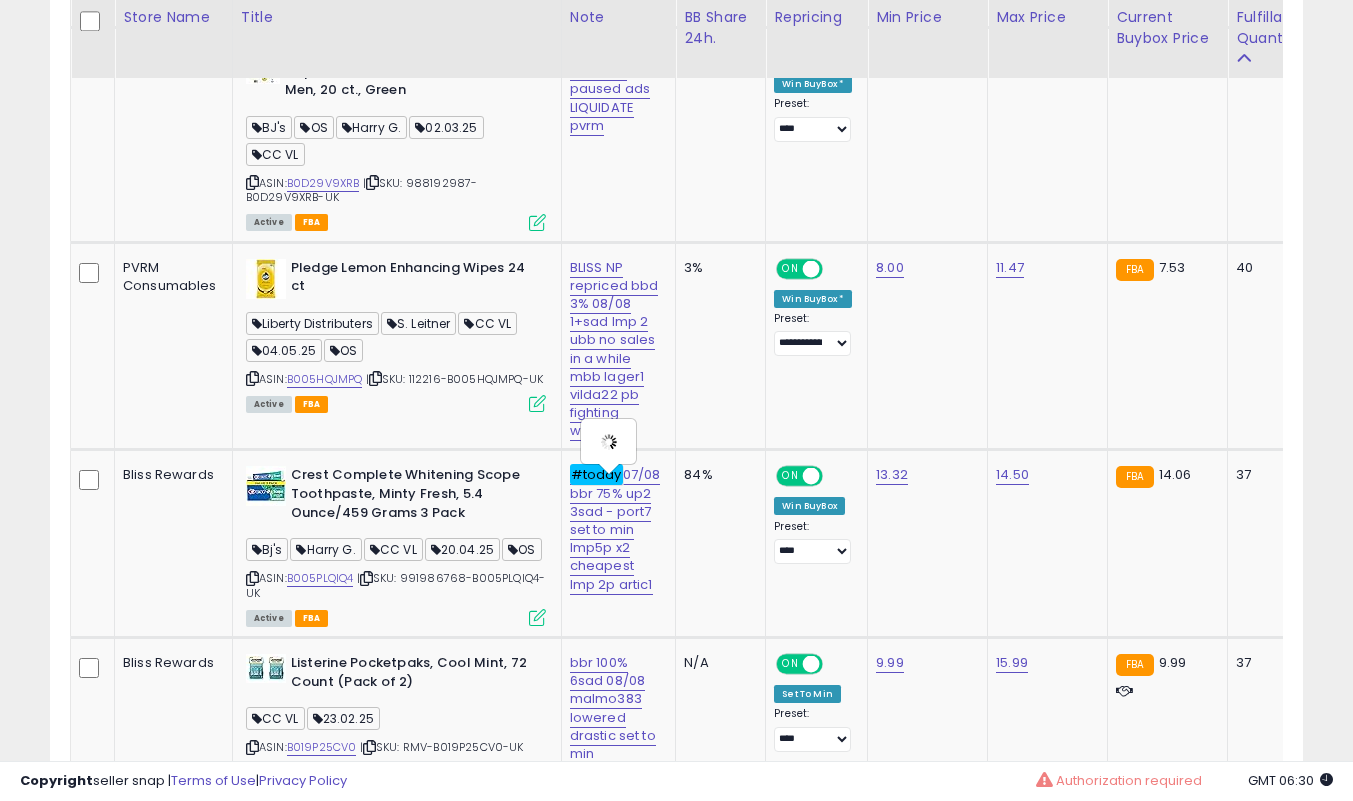 scroll, scrollTop: 0, scrollLeft: 0, axis: both 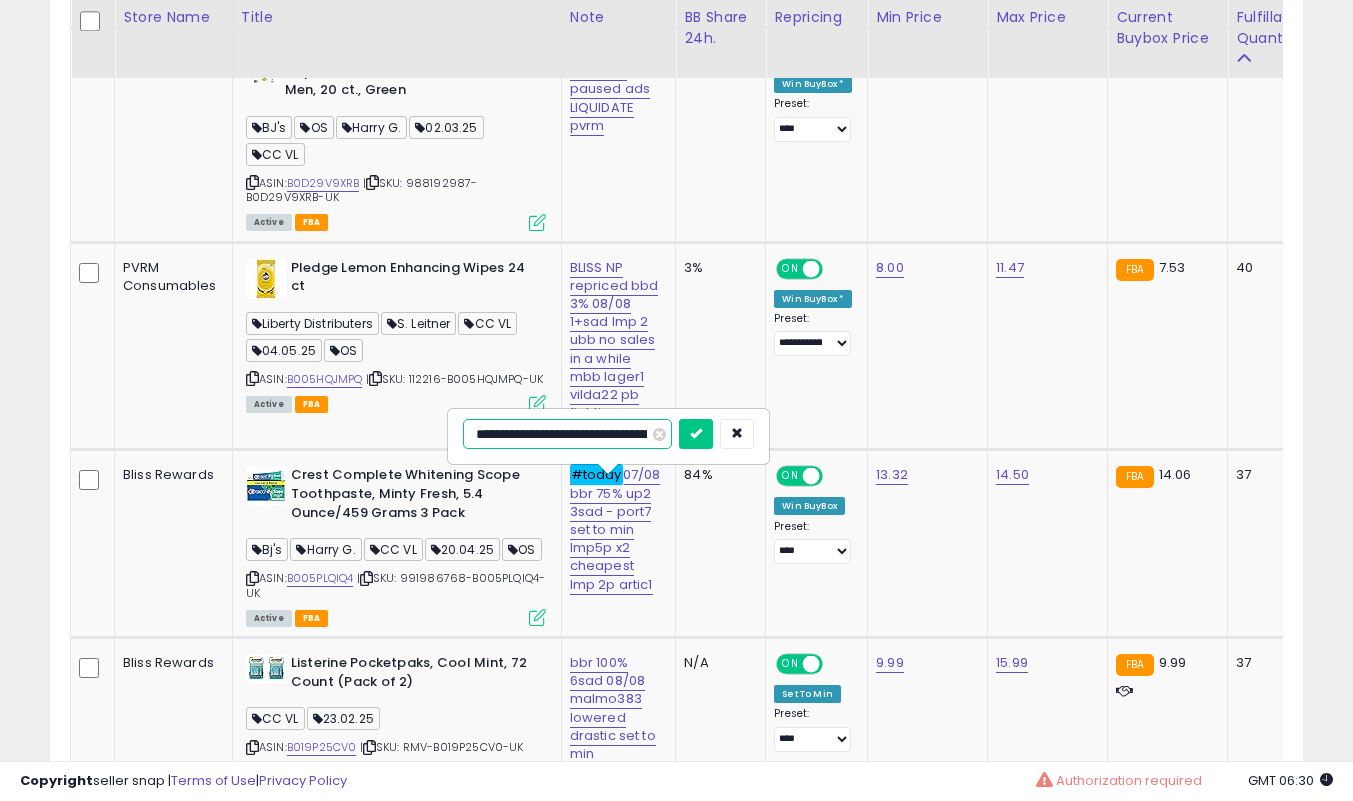 type on "**********" 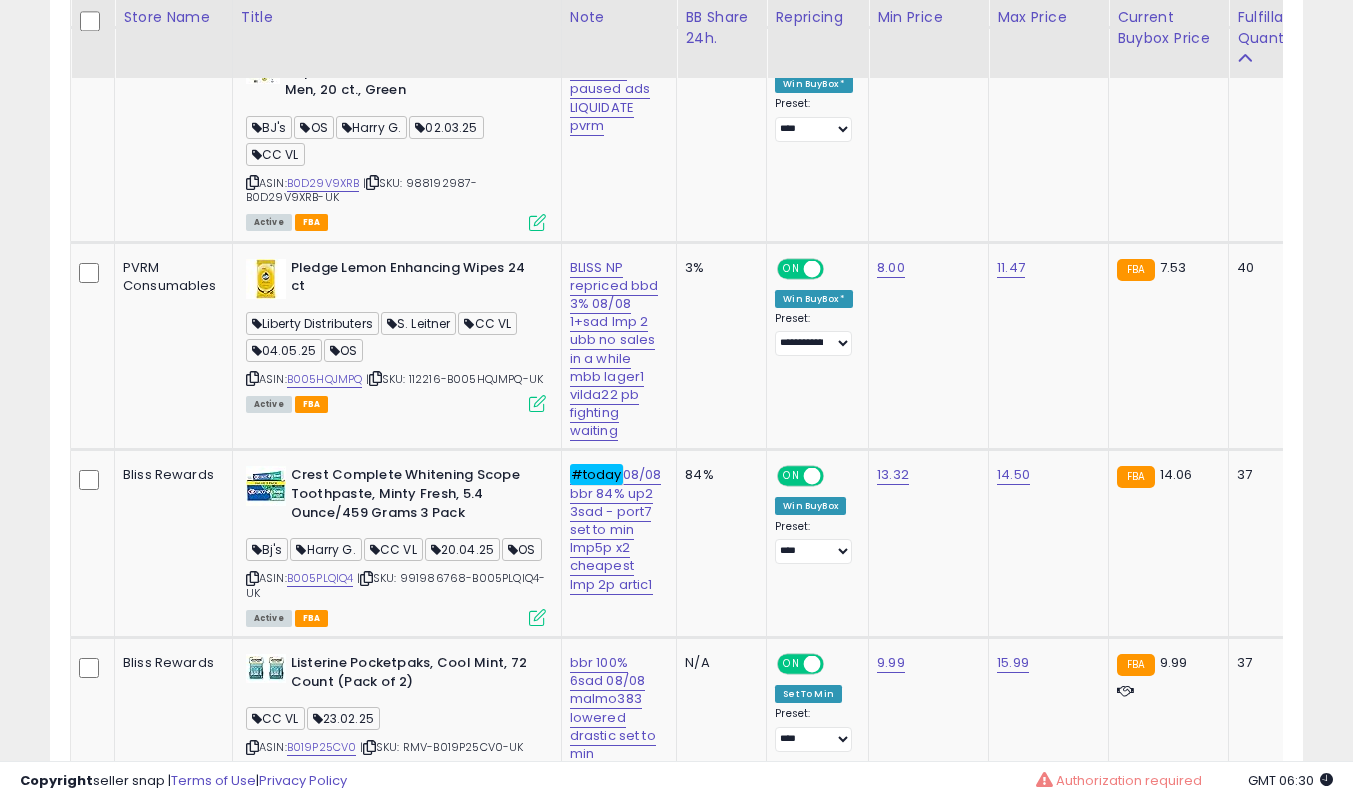 scroll, scrollTop: 9904, scrollLeft: 0, axis: vertical 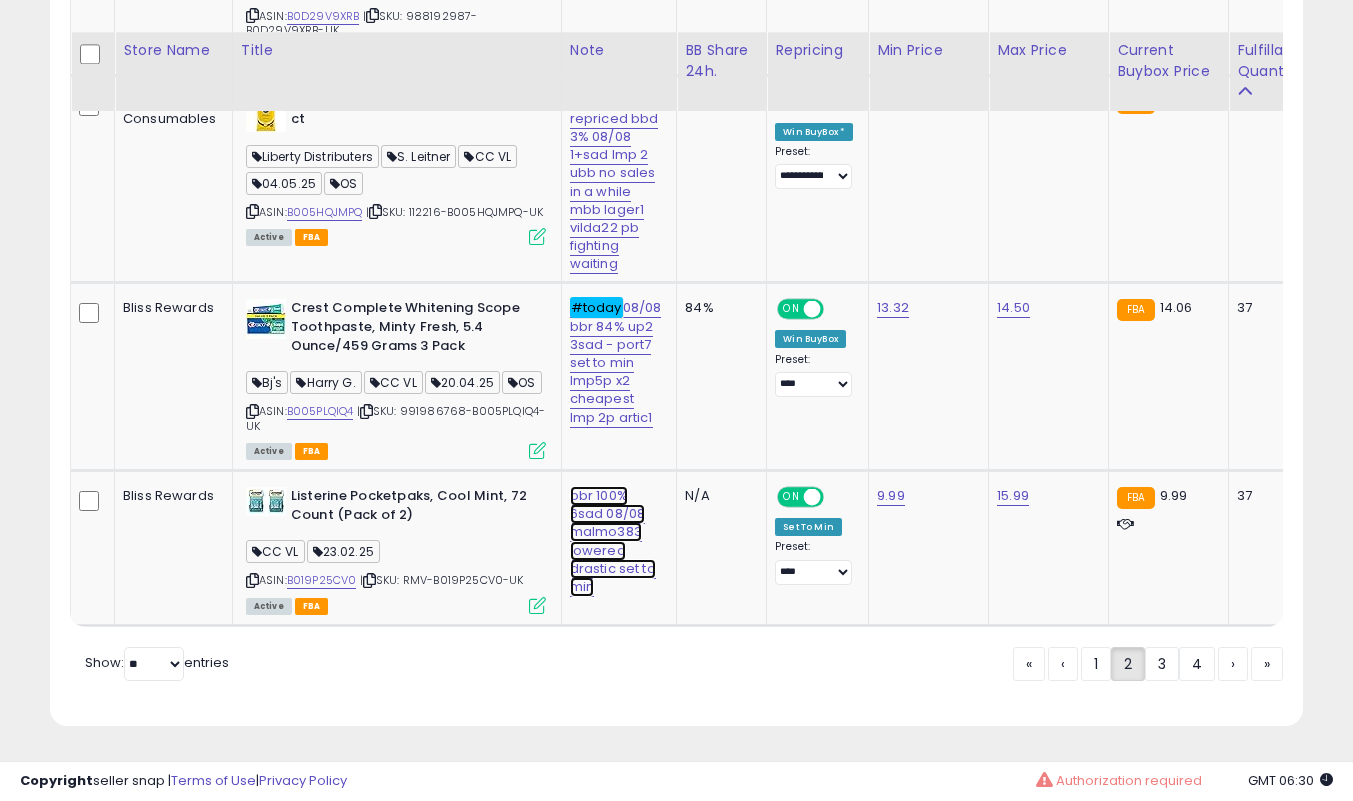 click on "bbr 100% 6sad 08/08 malmo383 lowered drastic set to min" at bounding box center (613, -8624) 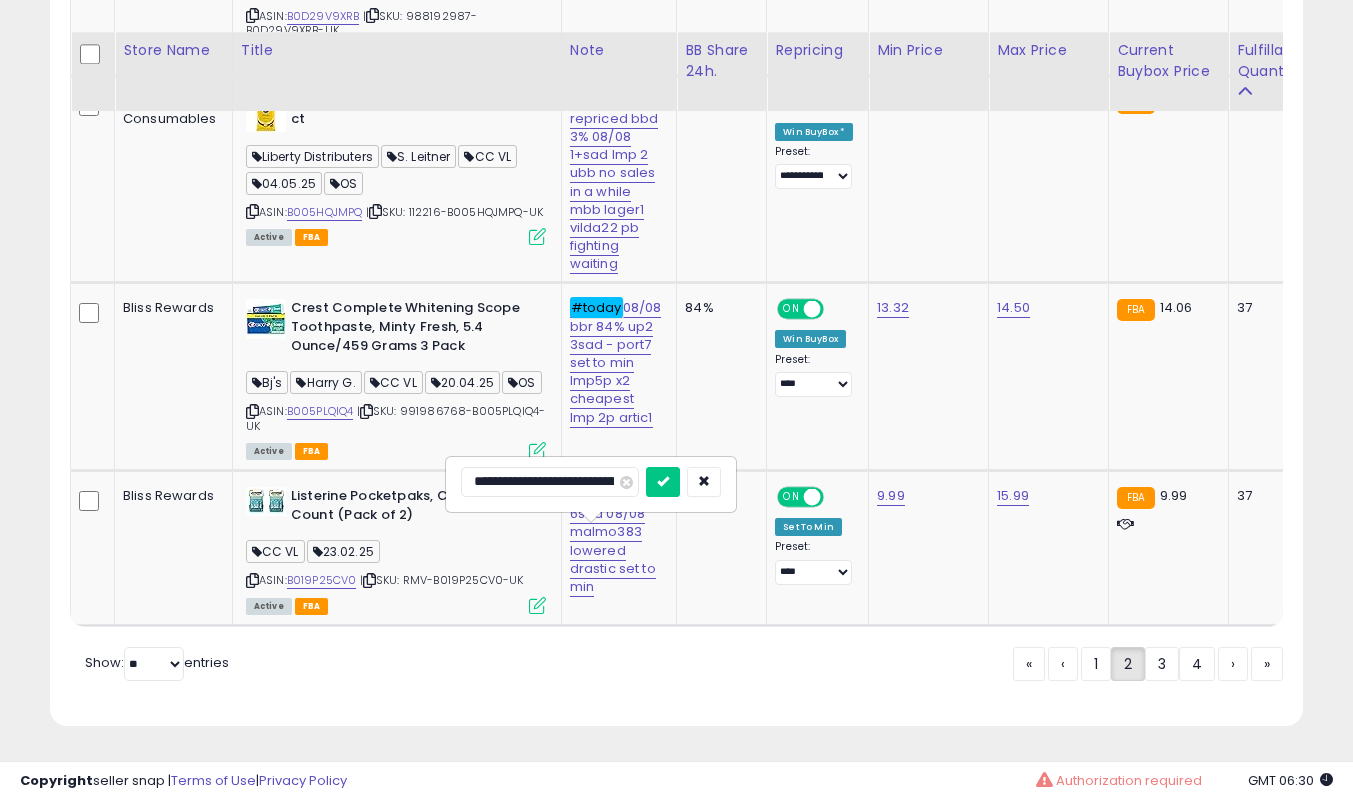 scroll, scrollTop: 0, scrollLeft: 208, axis: horizontal 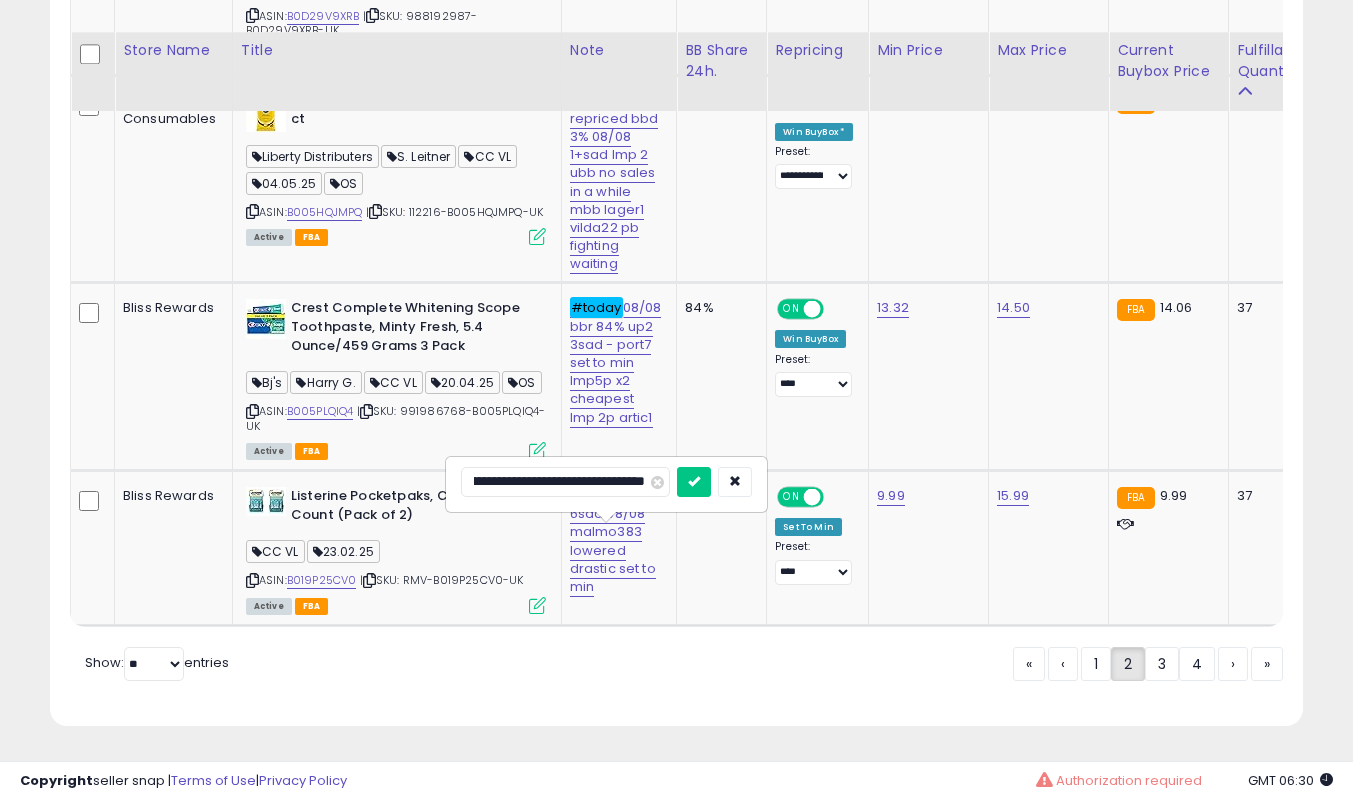 click on "Retrieving listings data..
Displaying 51 to 100 of 164 items
Store Name
Title Note BB Share 24h. ROI" at bounding box center [676, -4066] 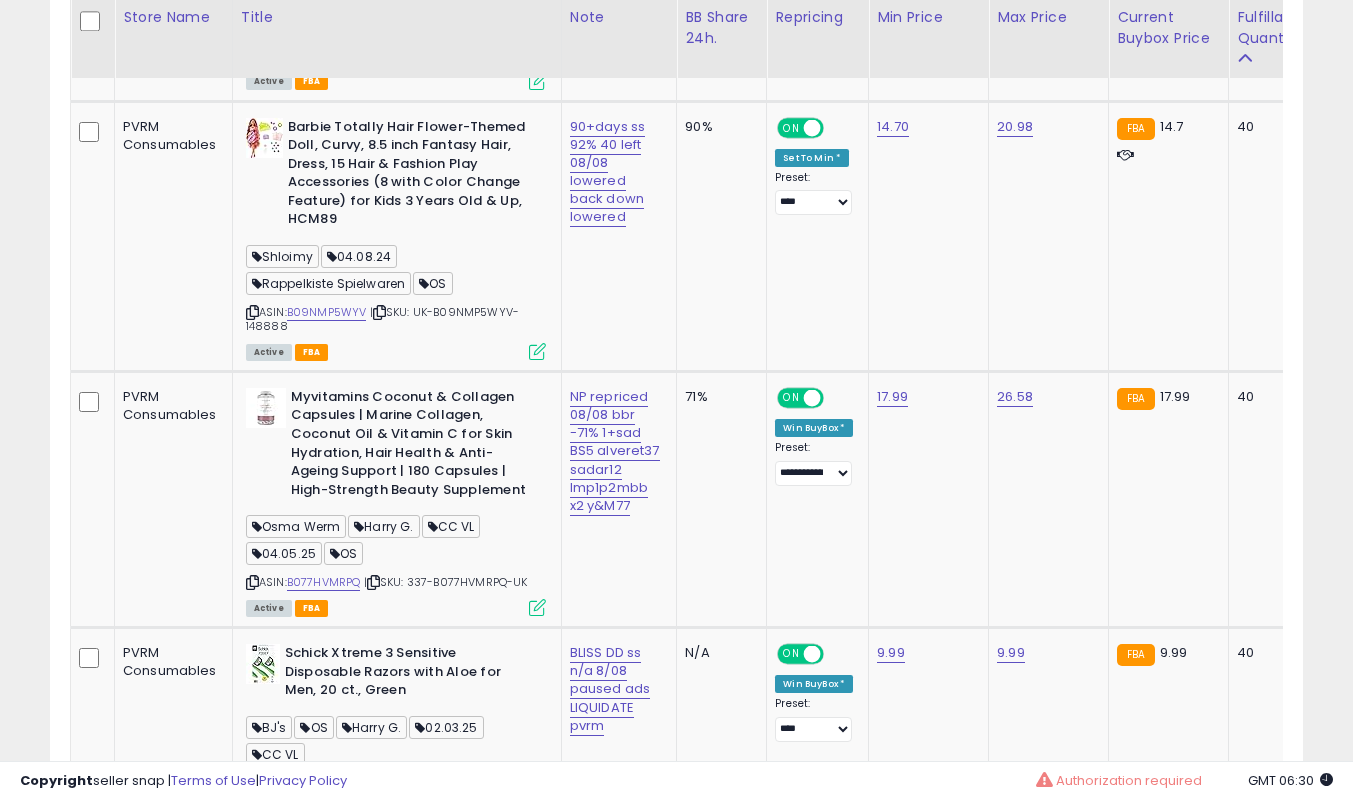 scroll, scrollTop: 2489, scrollLeft: 0, axis: vertical 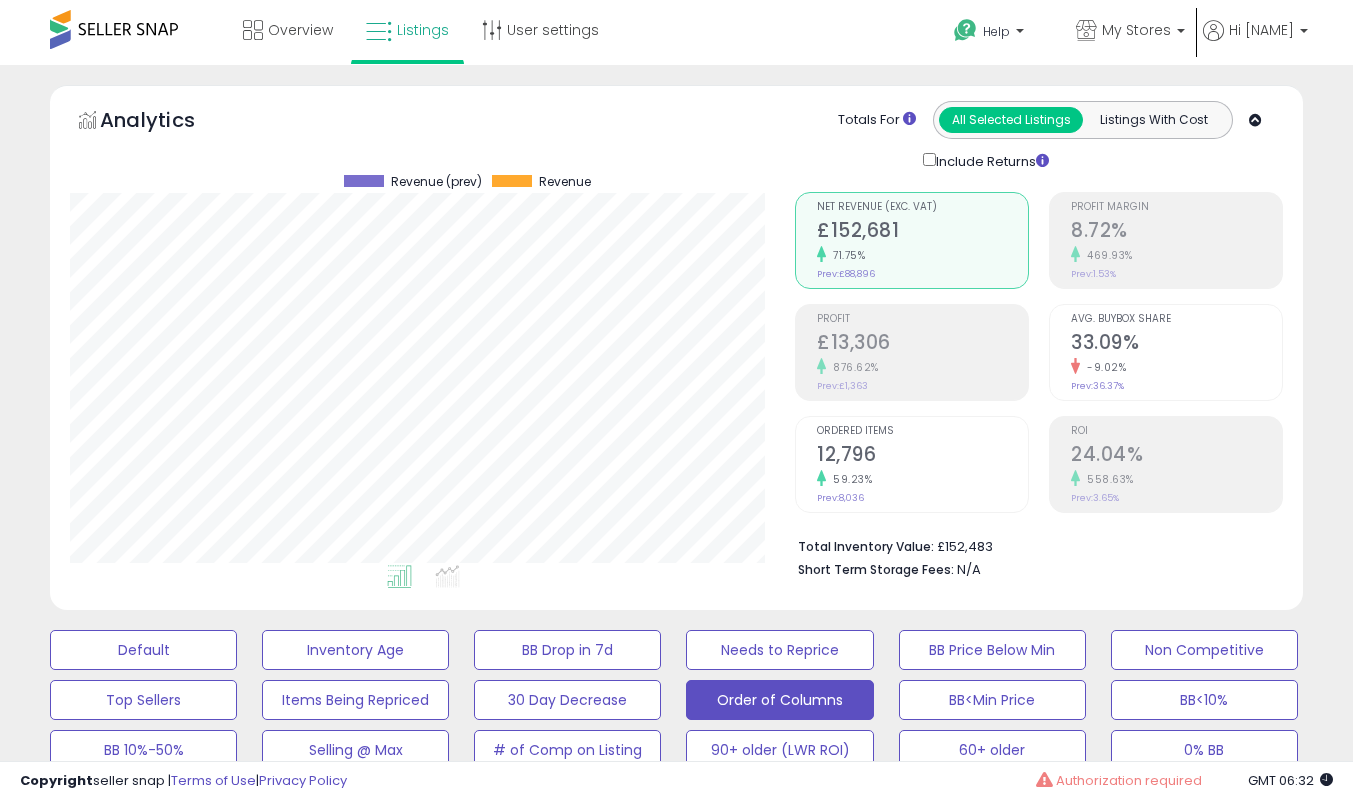 click on "Analytics
Totals For
All Selected Listings
Listings With Cost
Include Returns" at bounding box center (676, 136) 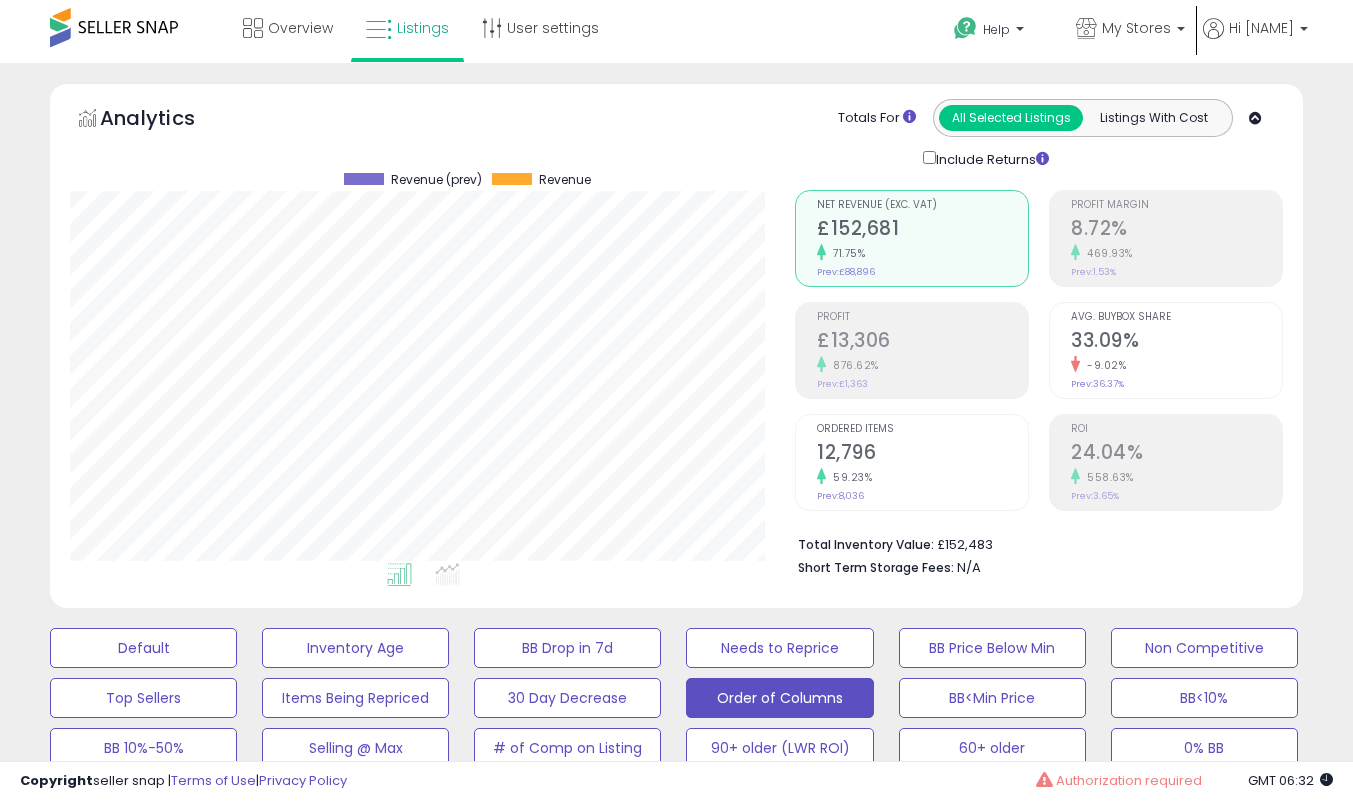 scroll, scrollTop: 400, scrollLeft: 0, axis: vertical 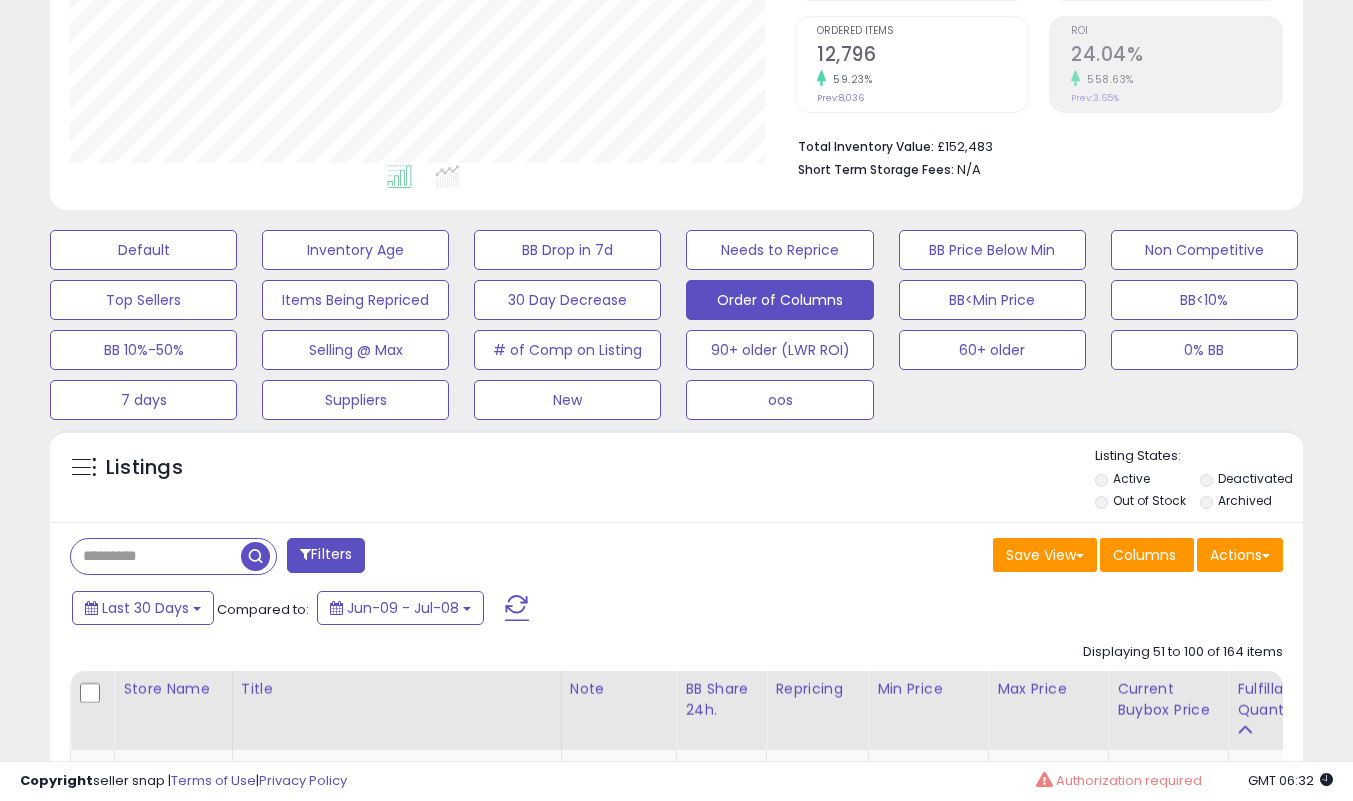 click at bounding box center [156, 556] 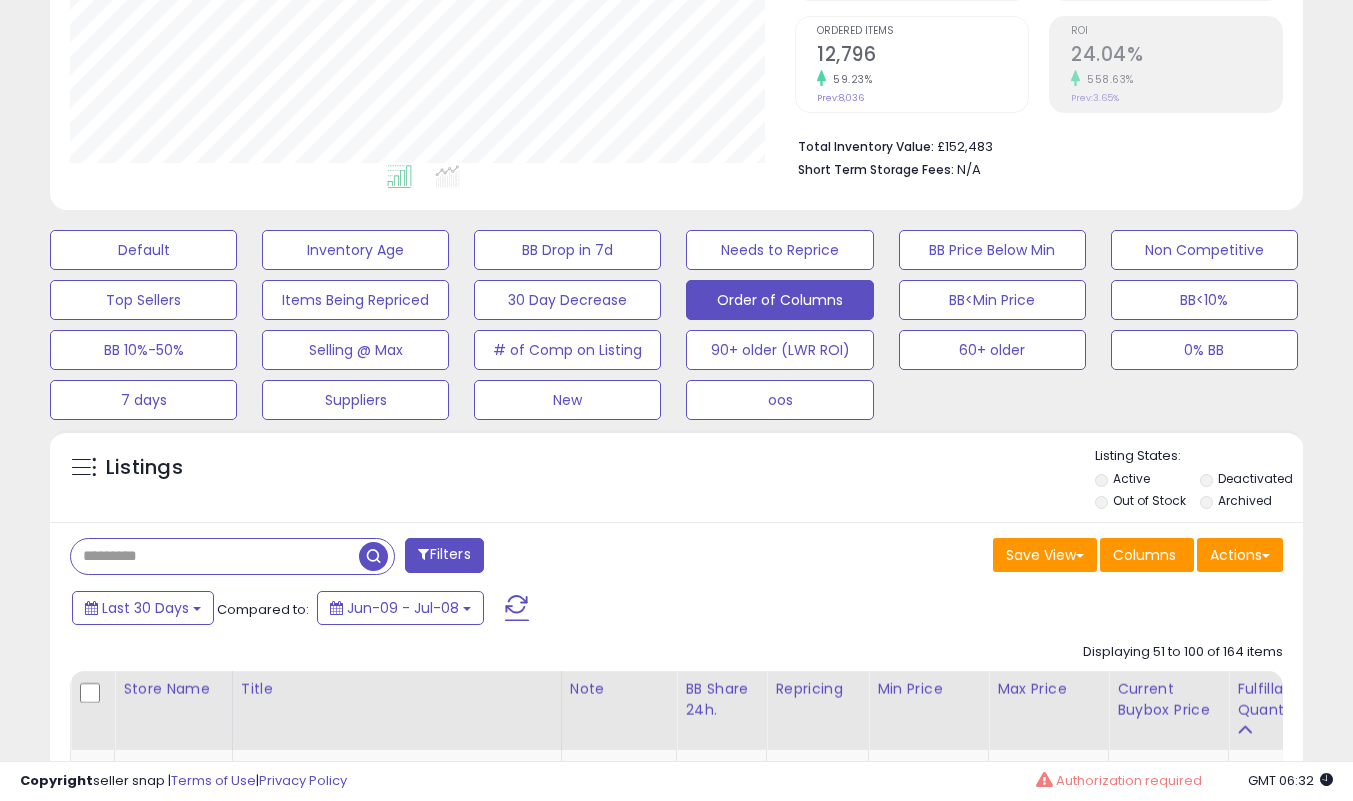 paste on "**********" 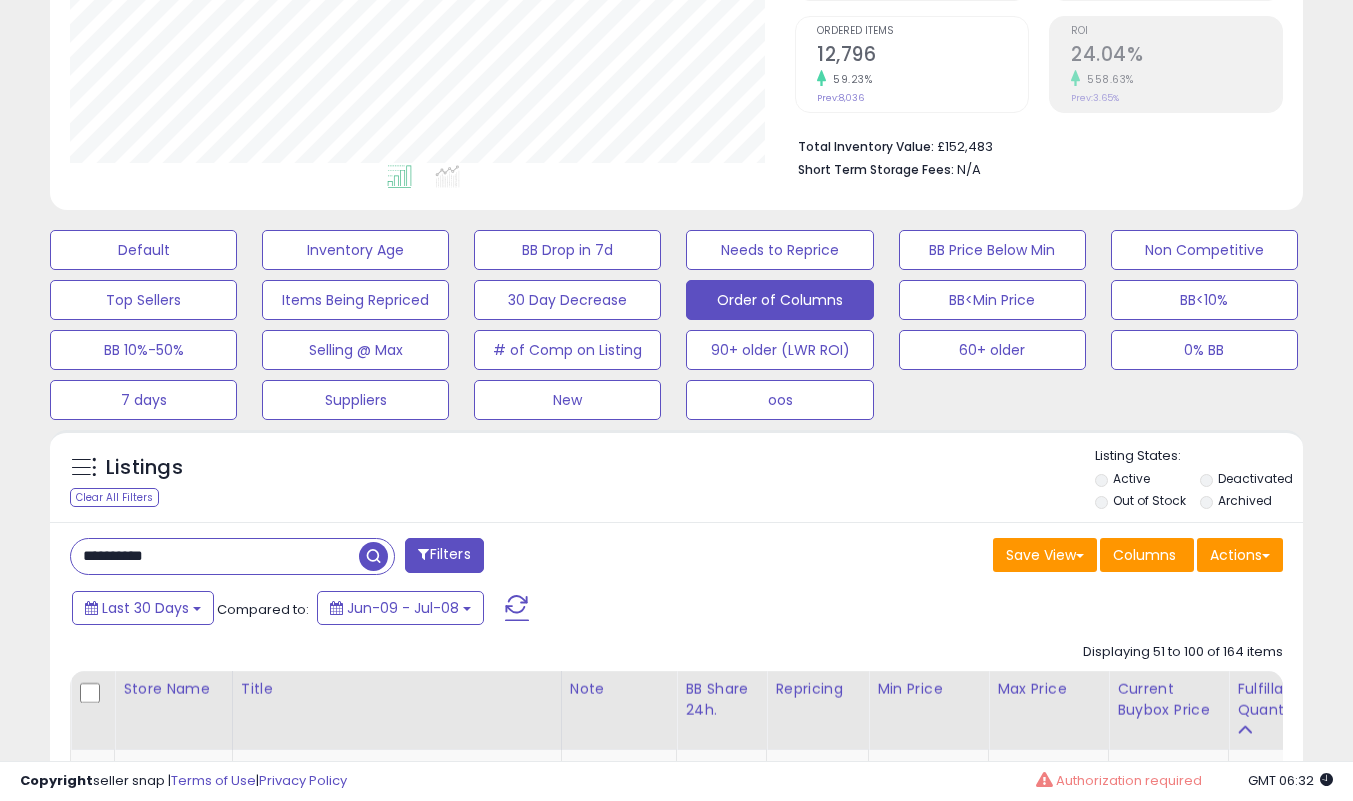 type on "**********" 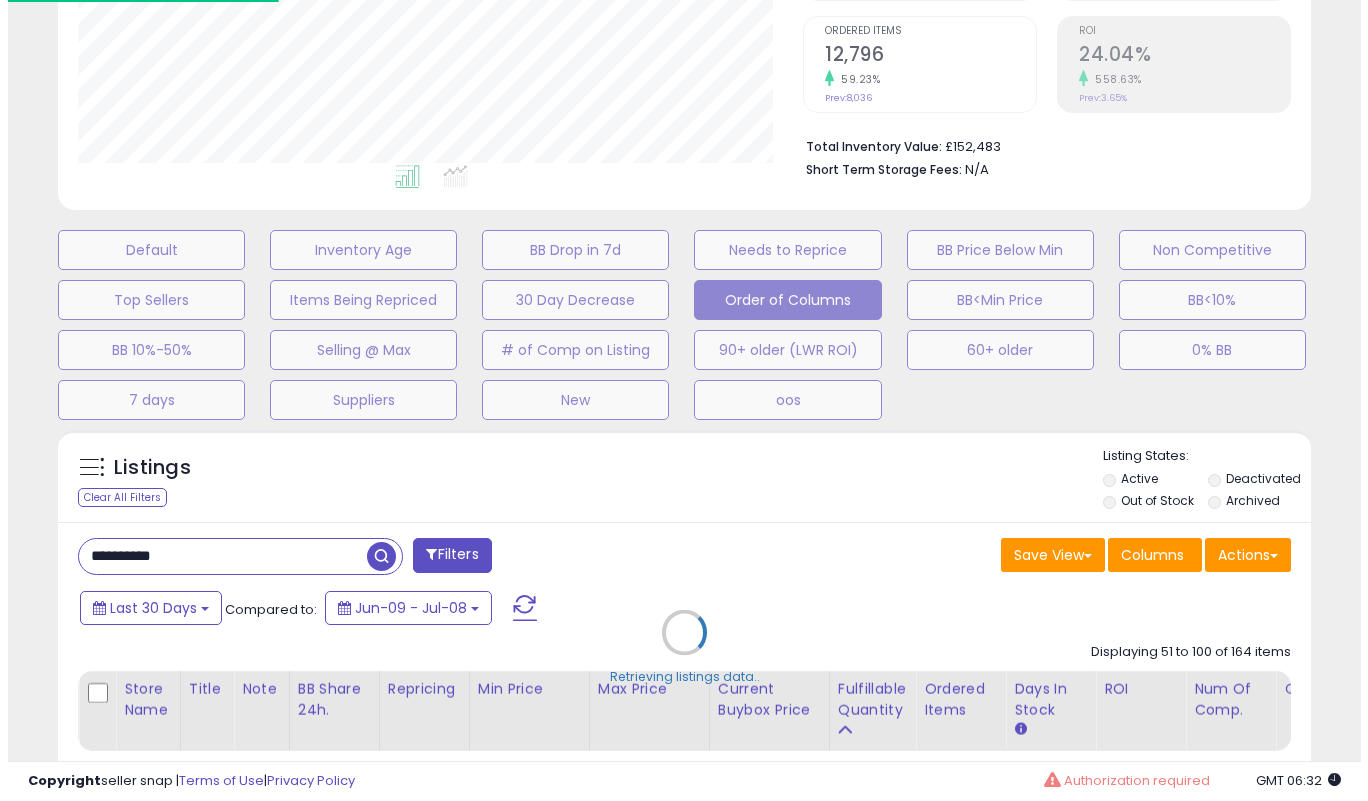 scroll, scrollTop: 0, scrollLeft: 0, axis: both 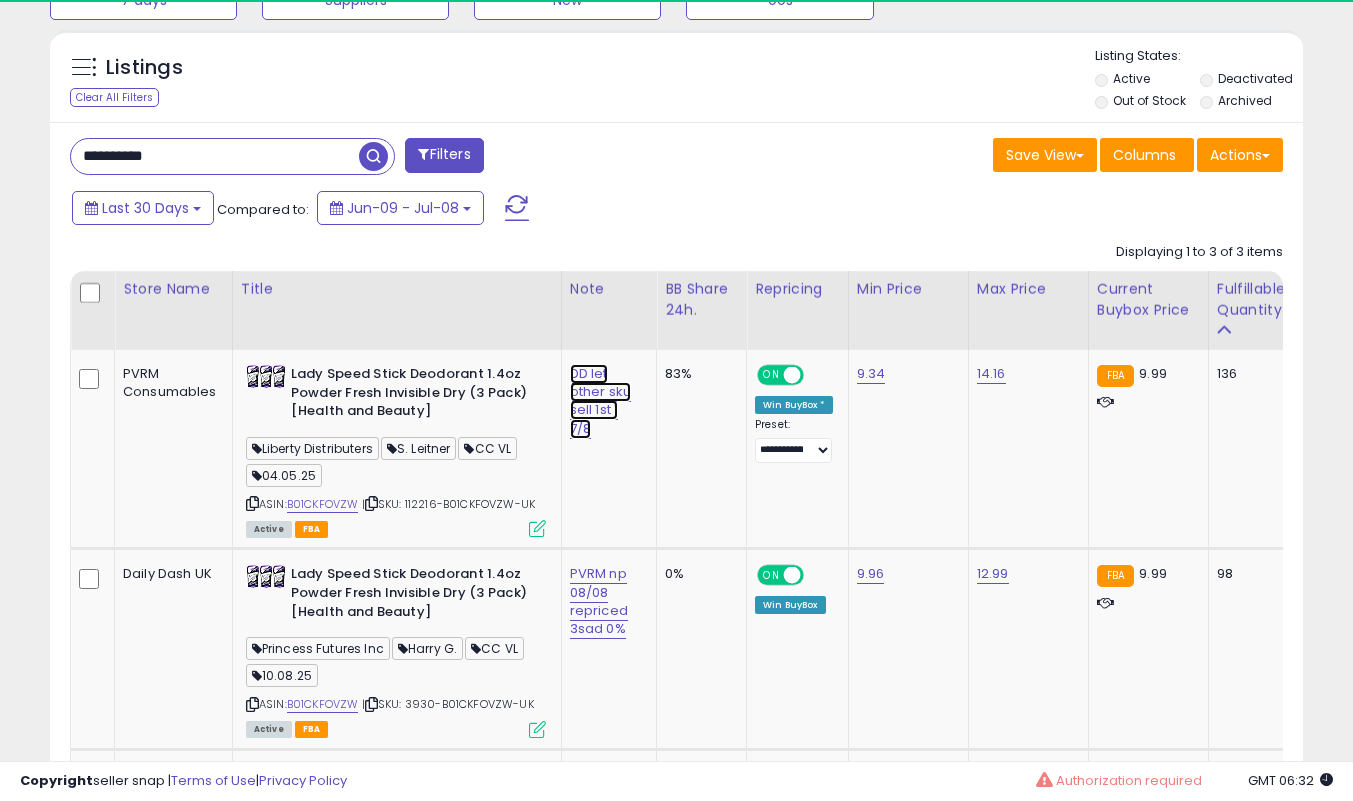 click on "DD let other sku sell 1st 1 7/8" at bounding box center [600, 401] 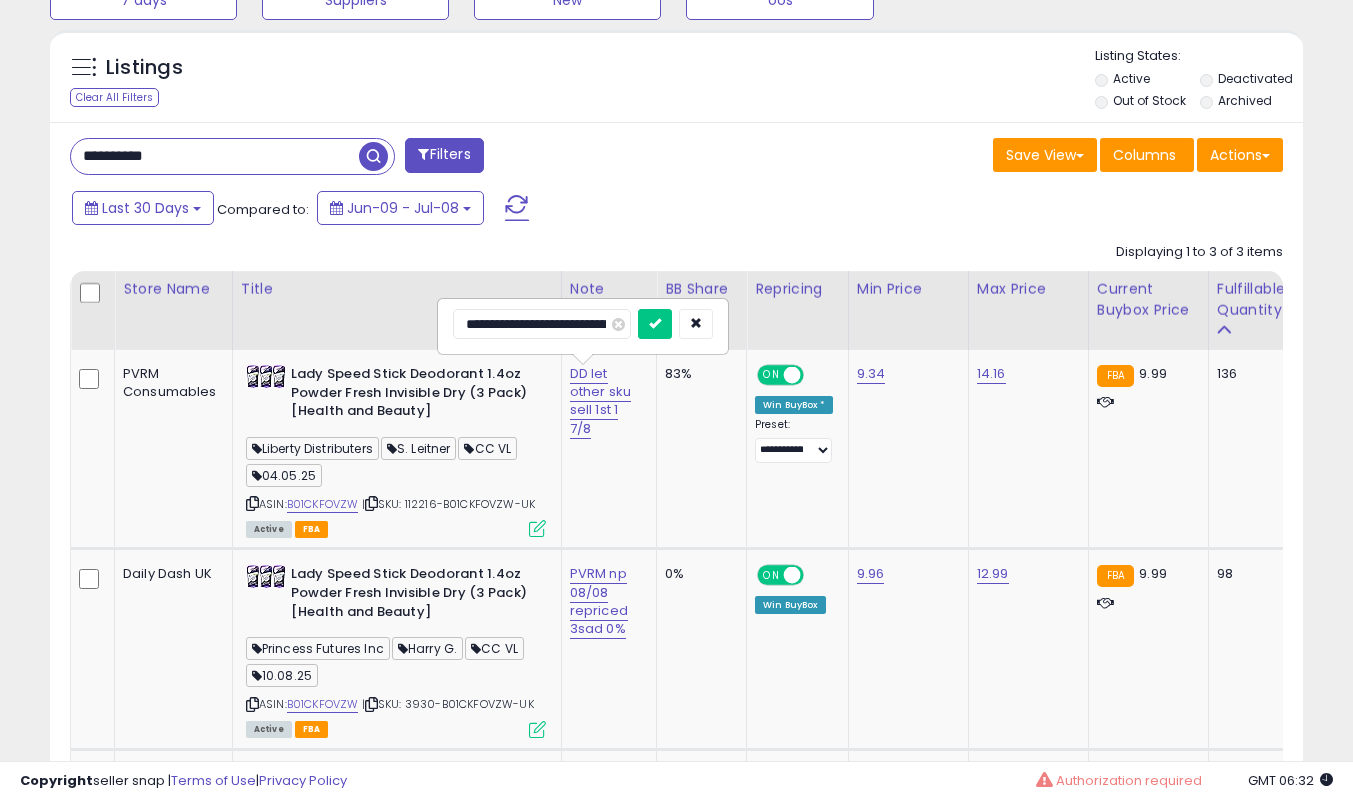 scroll, scrollTop: 999590, scrollLeft: 999275, axis: both 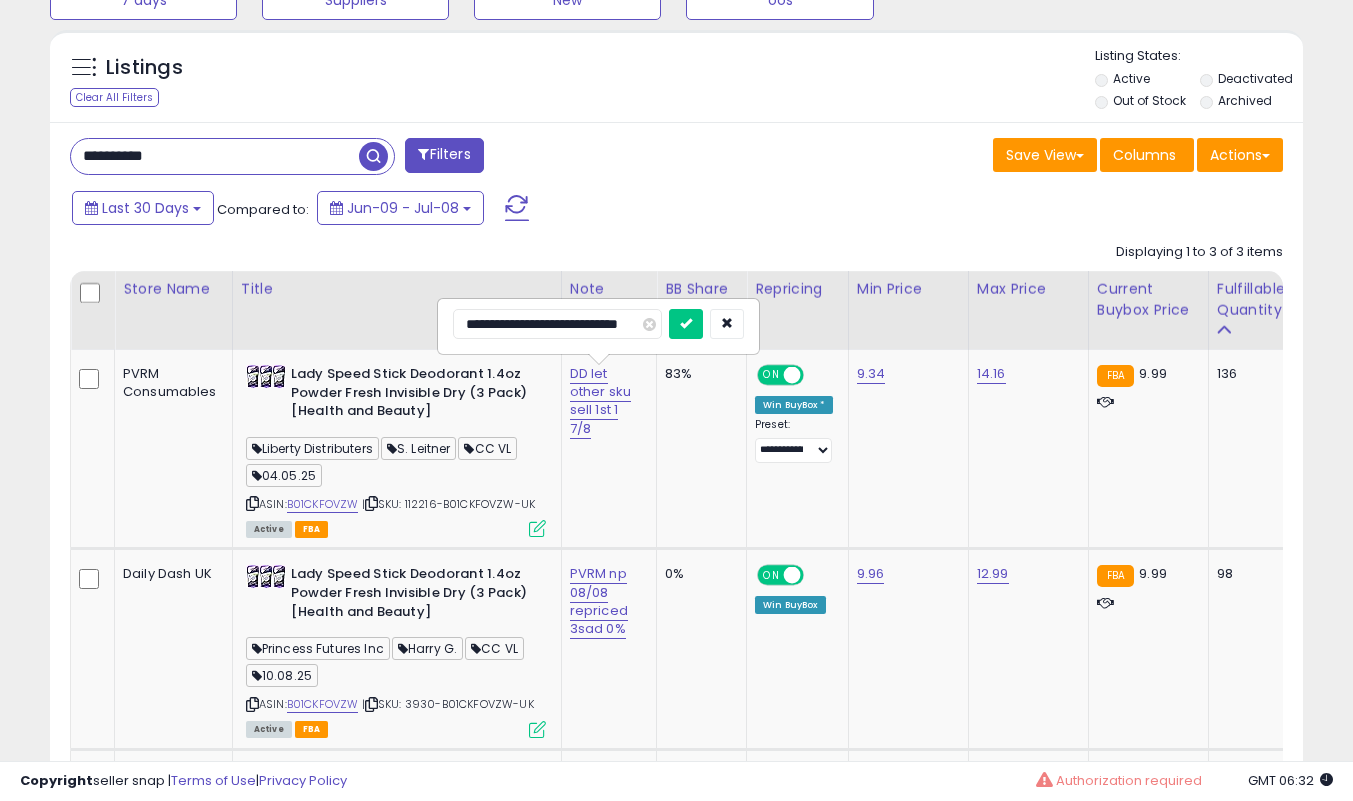 type on "**********" 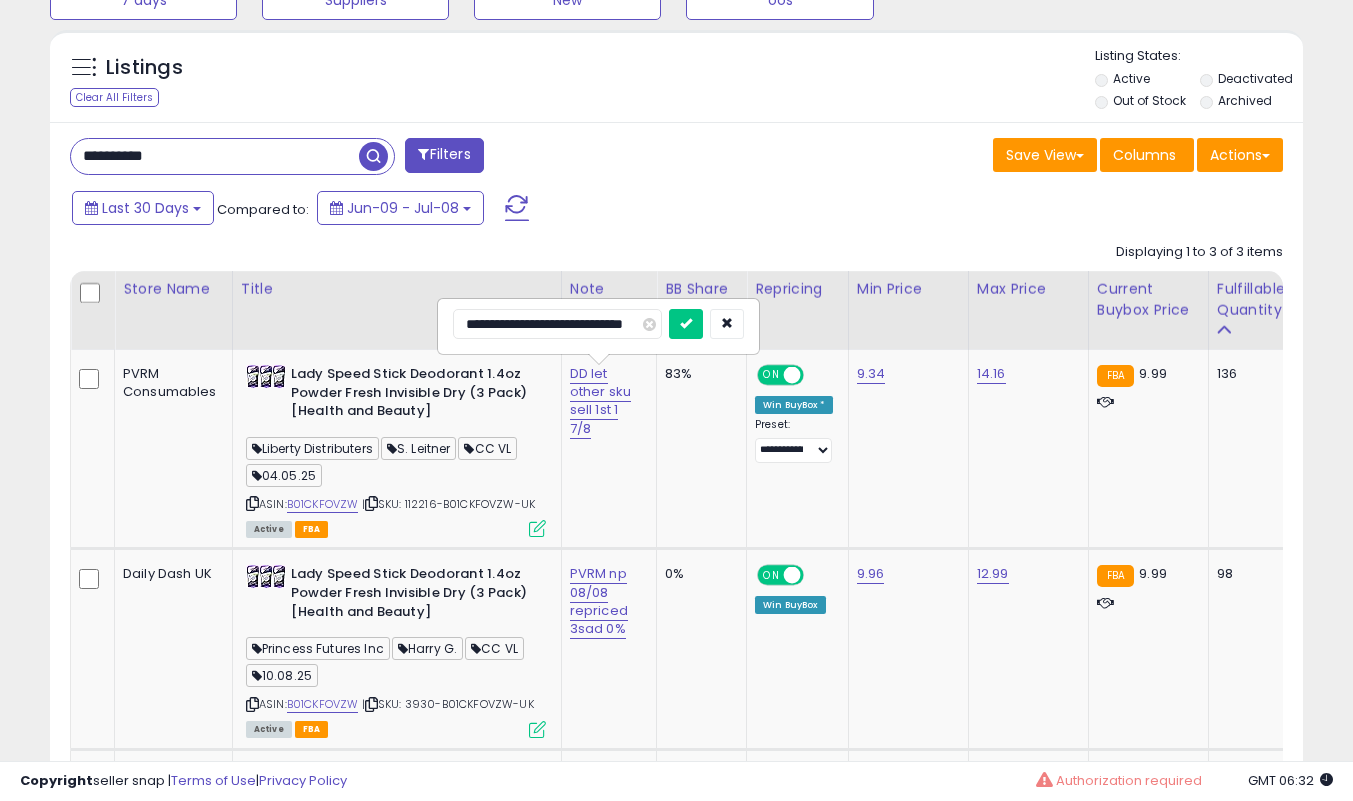 scroll, scrollTop: 0, scrollLeft: 0, axis: both 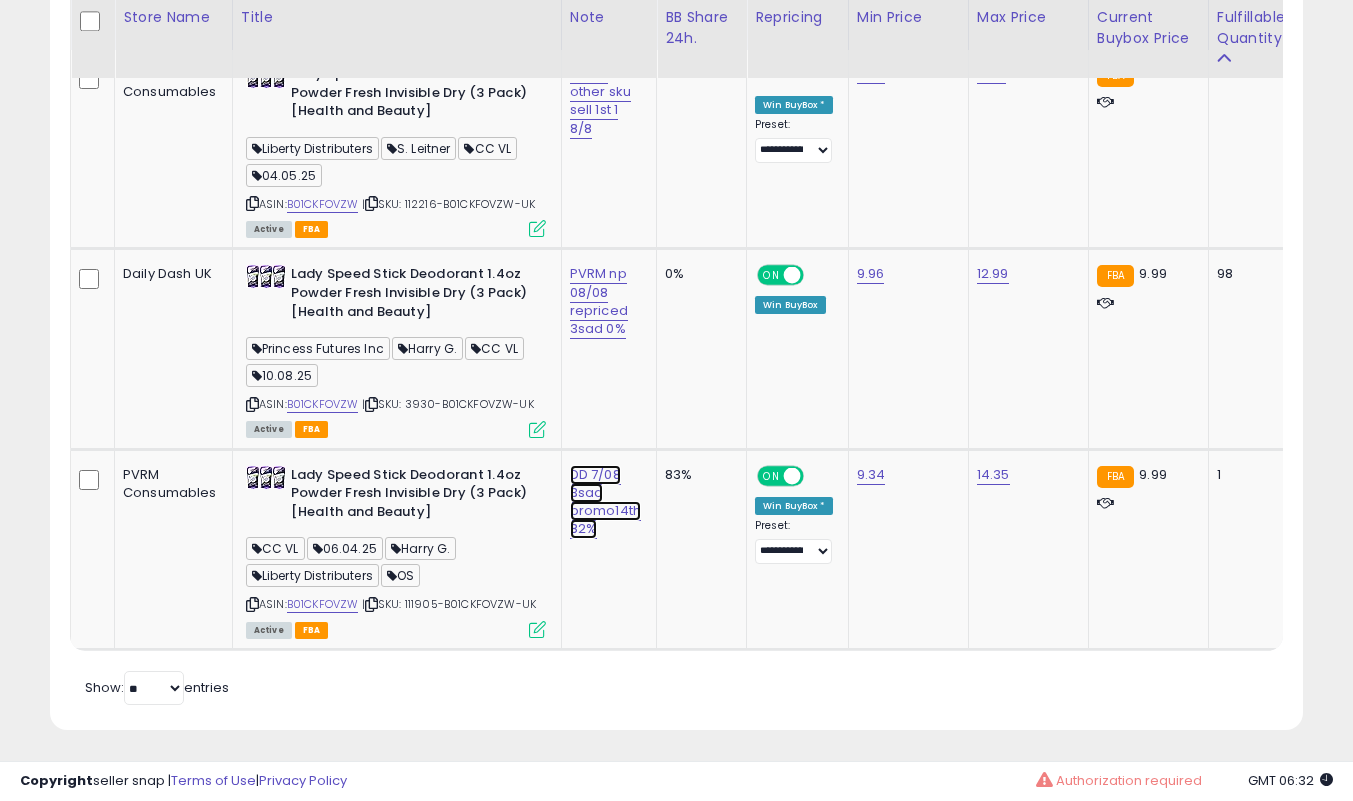 click on "DD 7/08 3sad promo14th 82%" at bounding box center [600, 101] 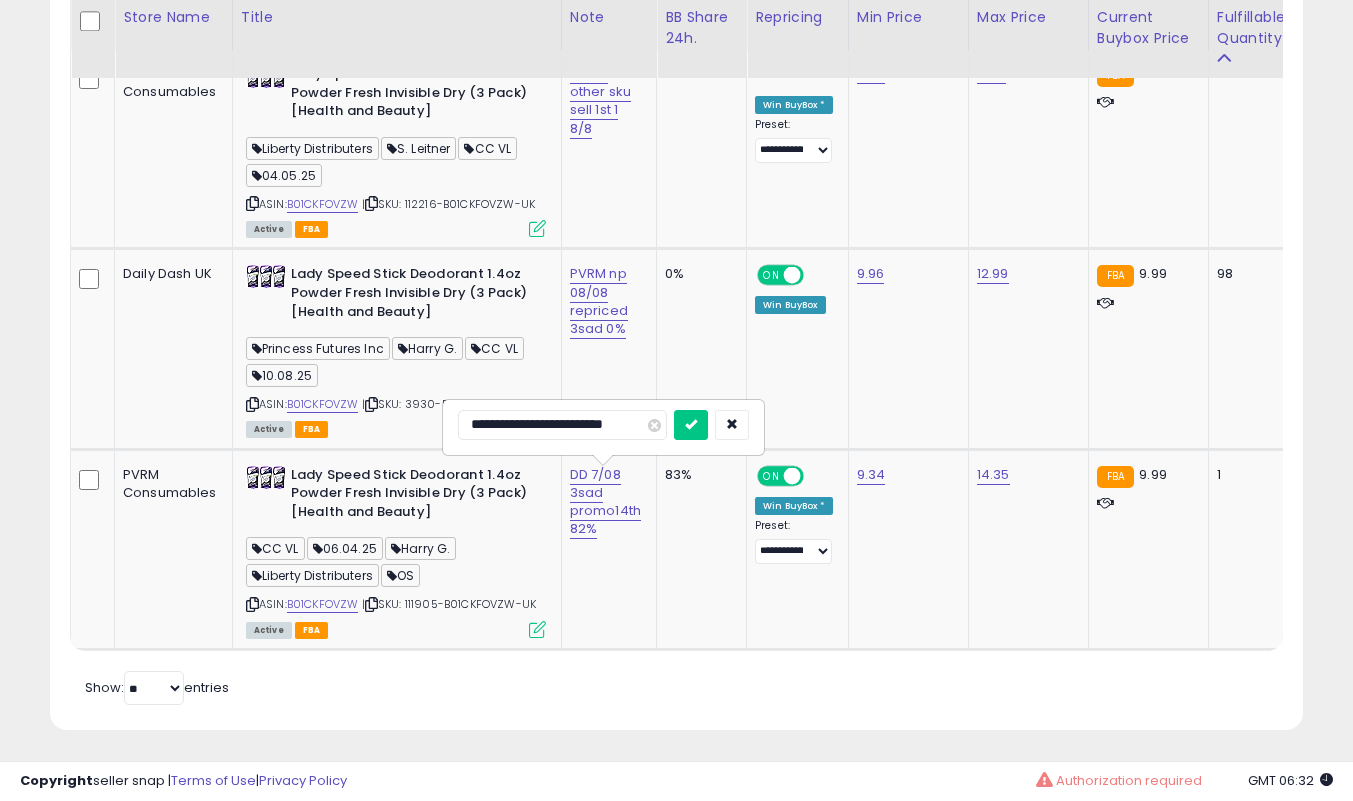 scroll, scrollTop: 0, scrollLeft: 0, axis: both 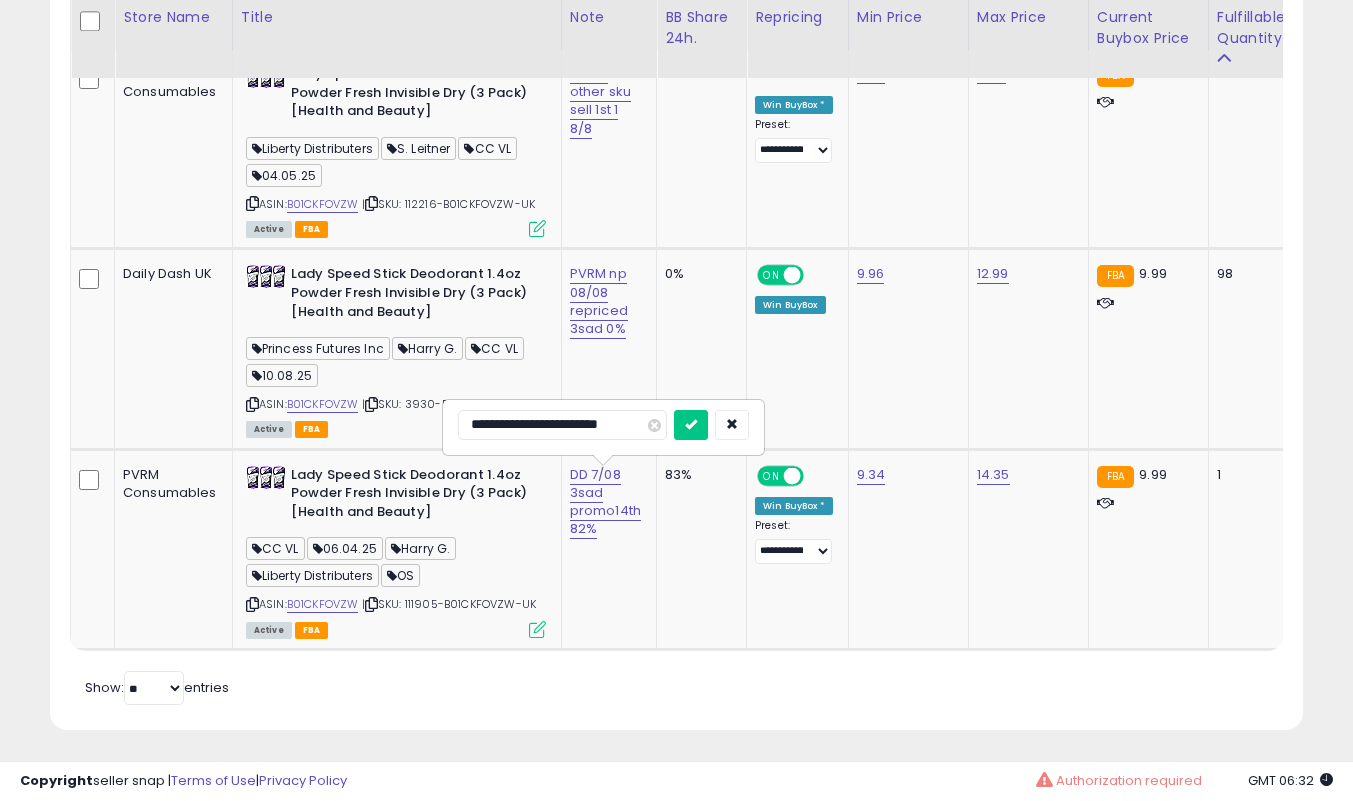 type on "**********" 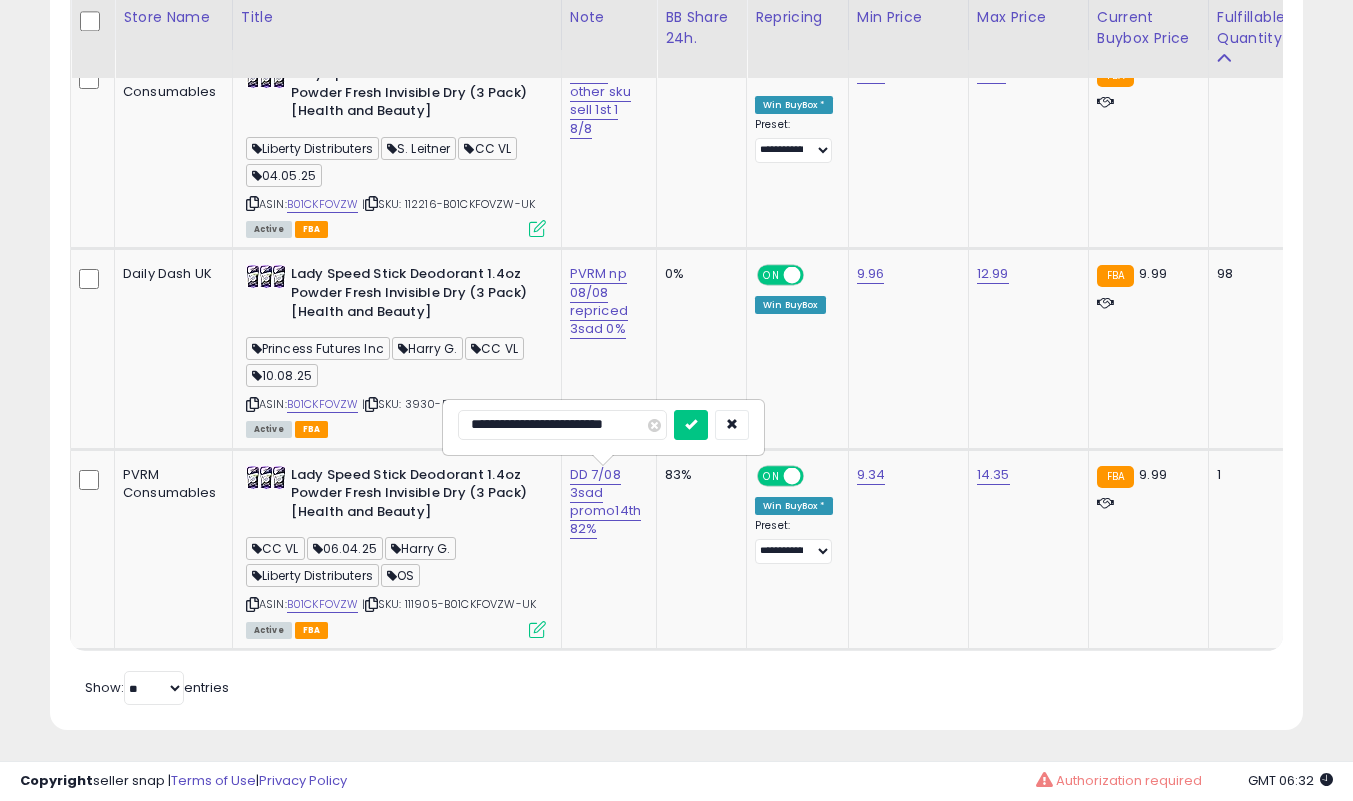 click at bounding box center [691, 425] 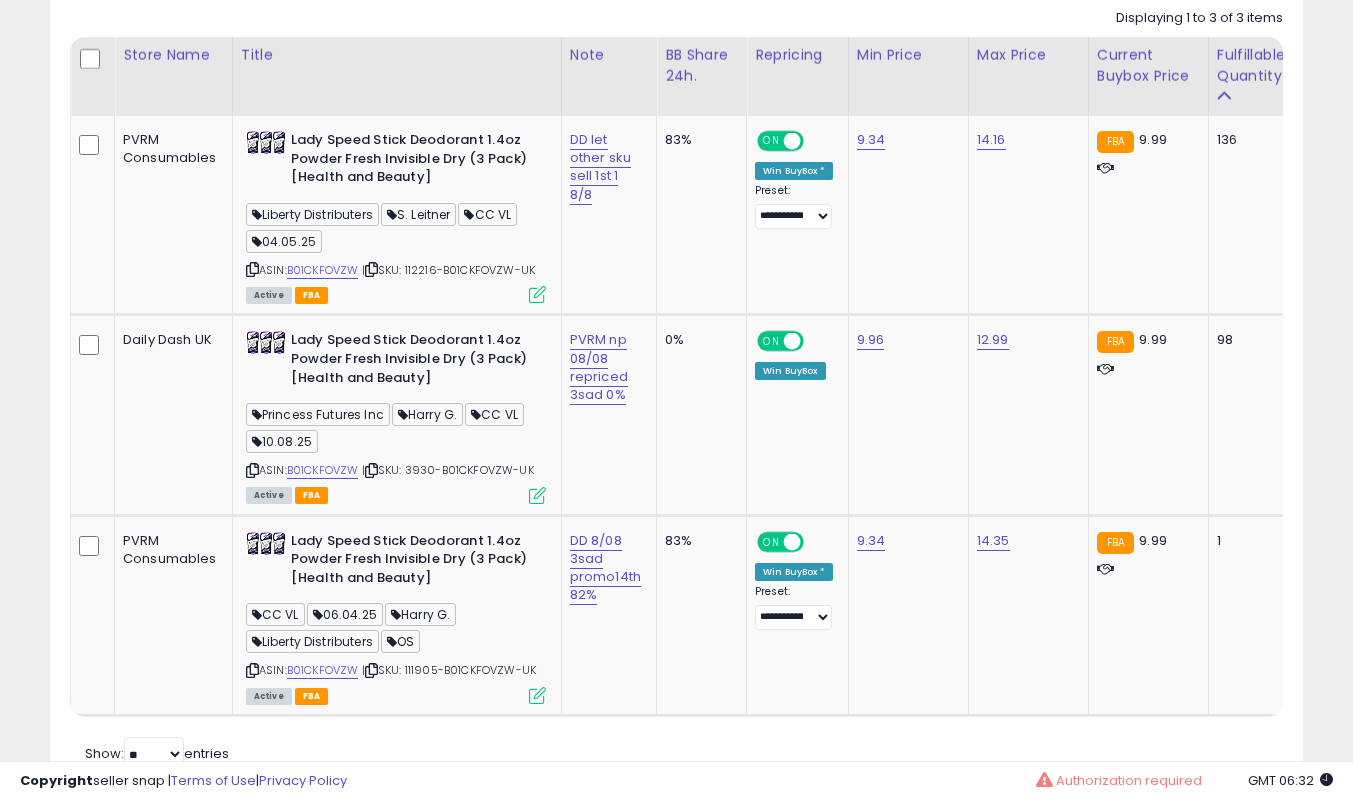 scroll, scrollTop: 1000, scrollLeft: 0, axis: vertical 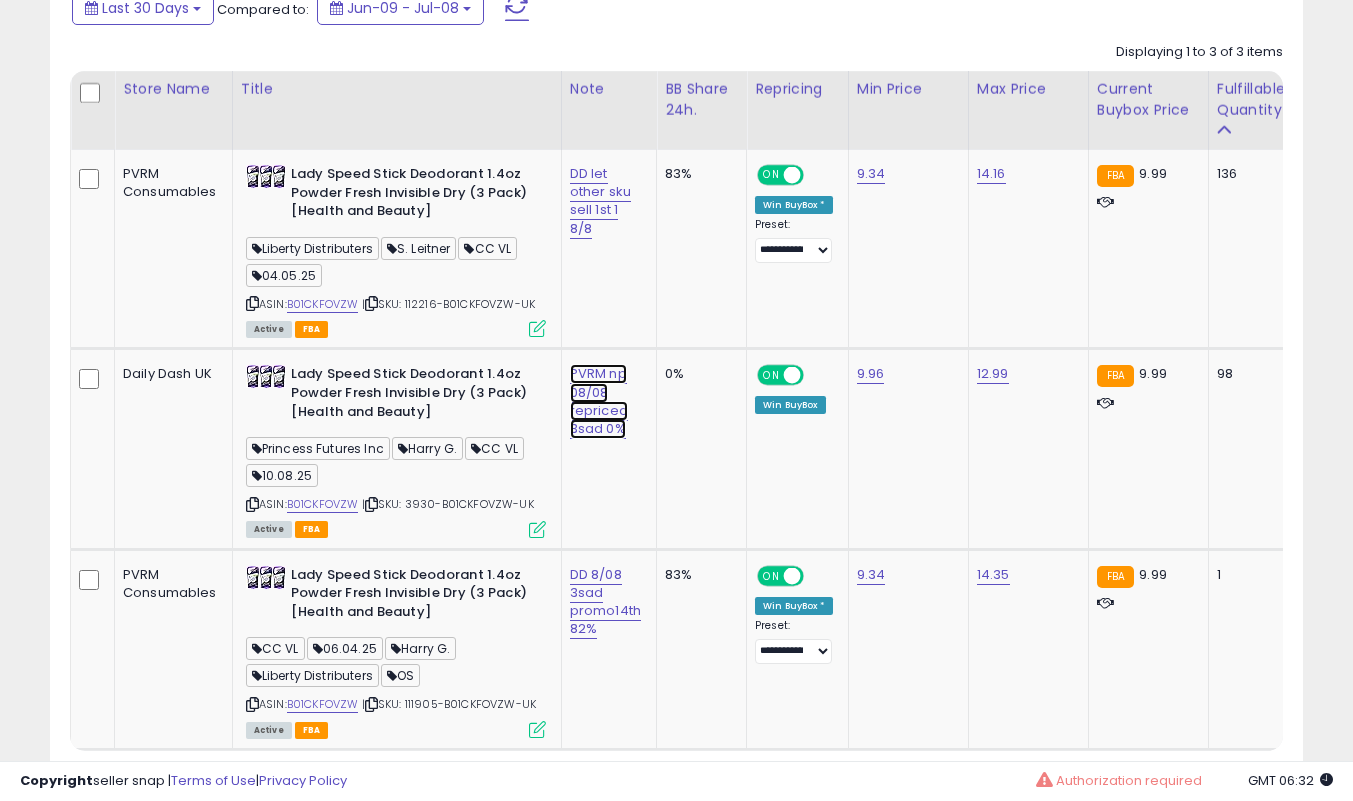 click on "PVRM np 08/08 repriced 3sad 0%" at bounding box center (600, 201) 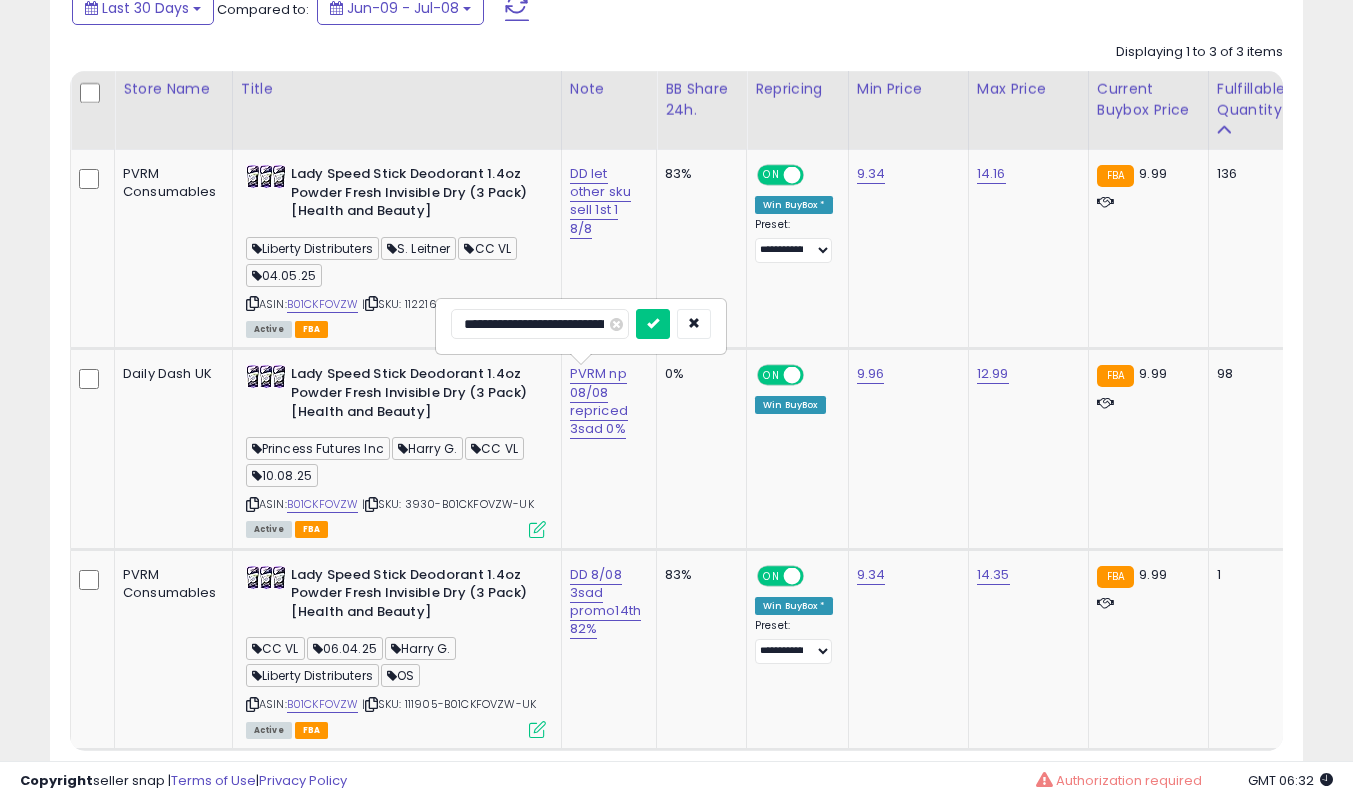 scroll, scrollTop: 0, scrollLeft: 48, axis: horizontal 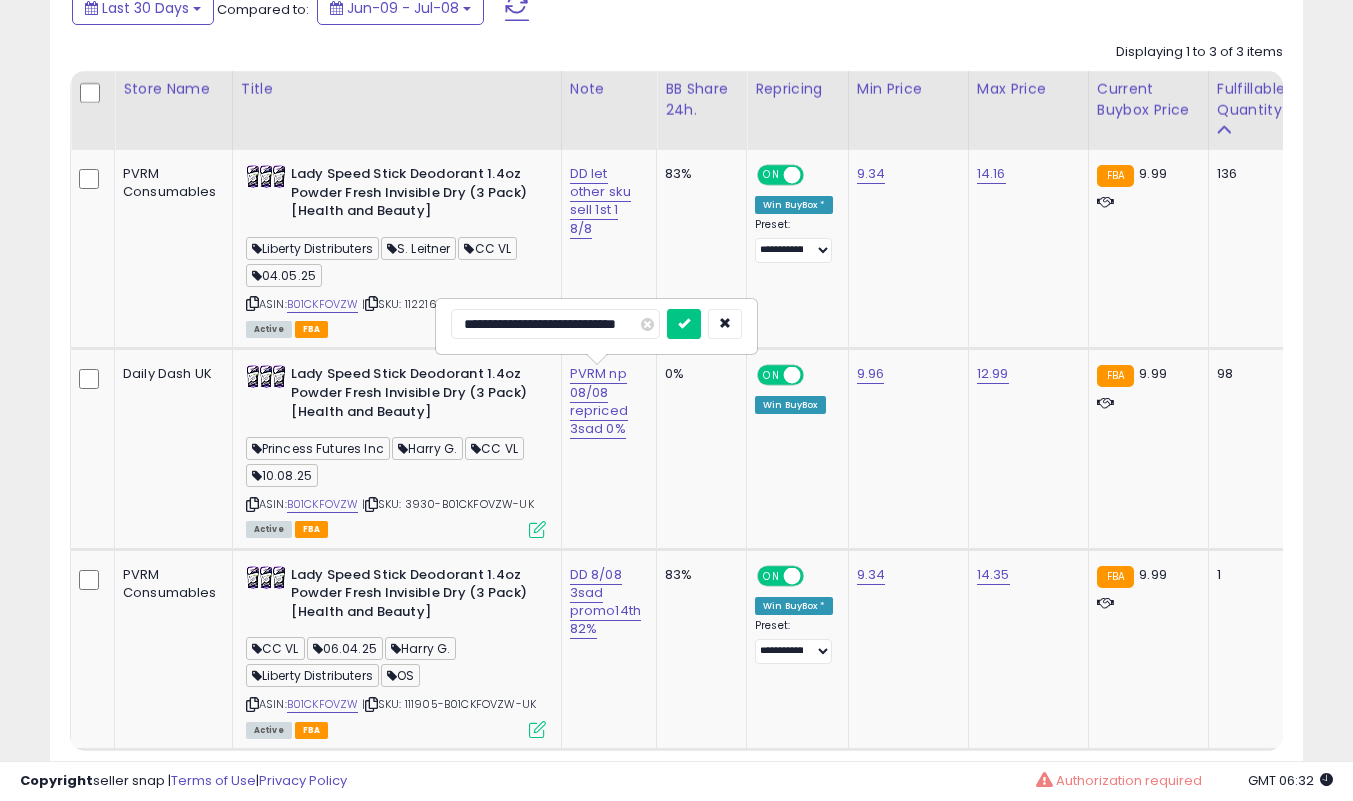 click at bounding box center [684, 324] 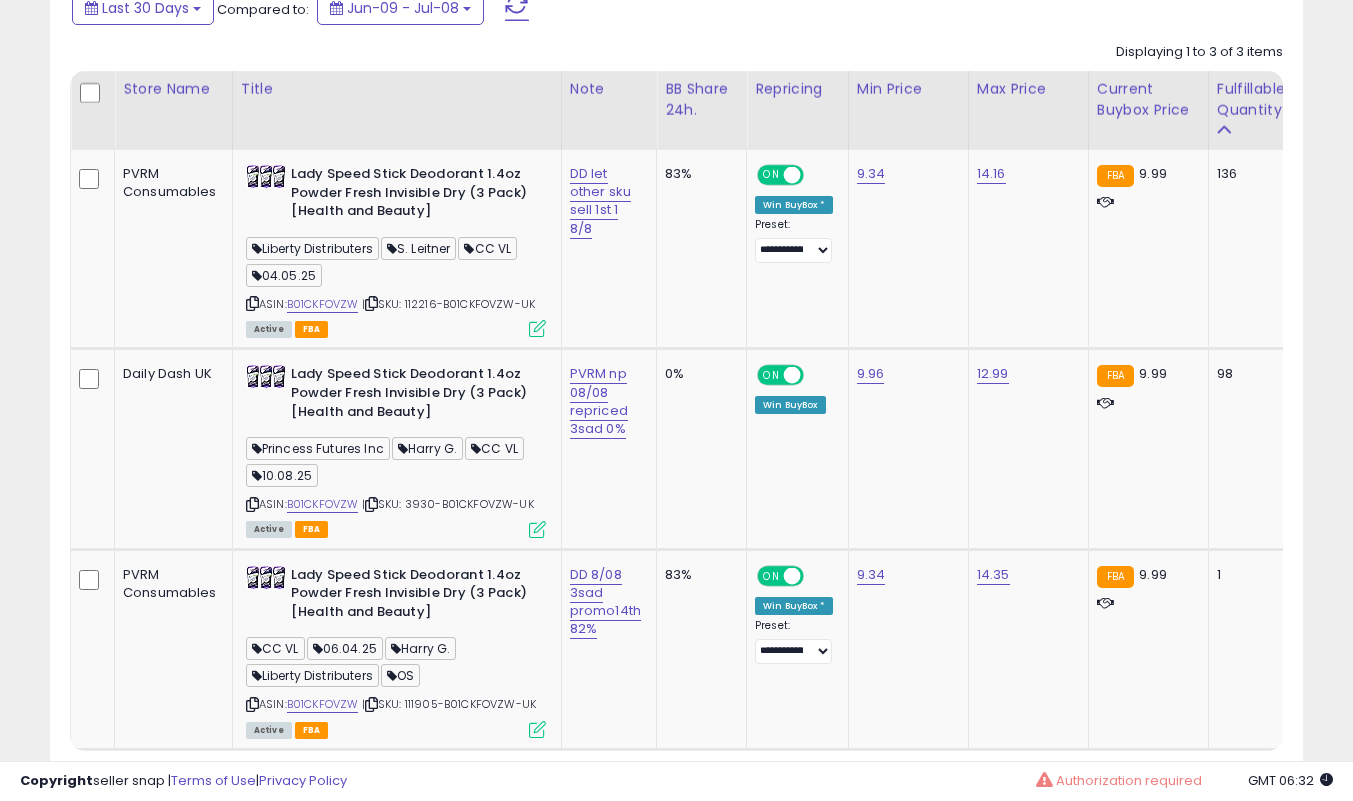 drag, startPoint x: 35, startPoint y: 451, endPoint x: 51, endPoint y: 447, distance: 16.492422 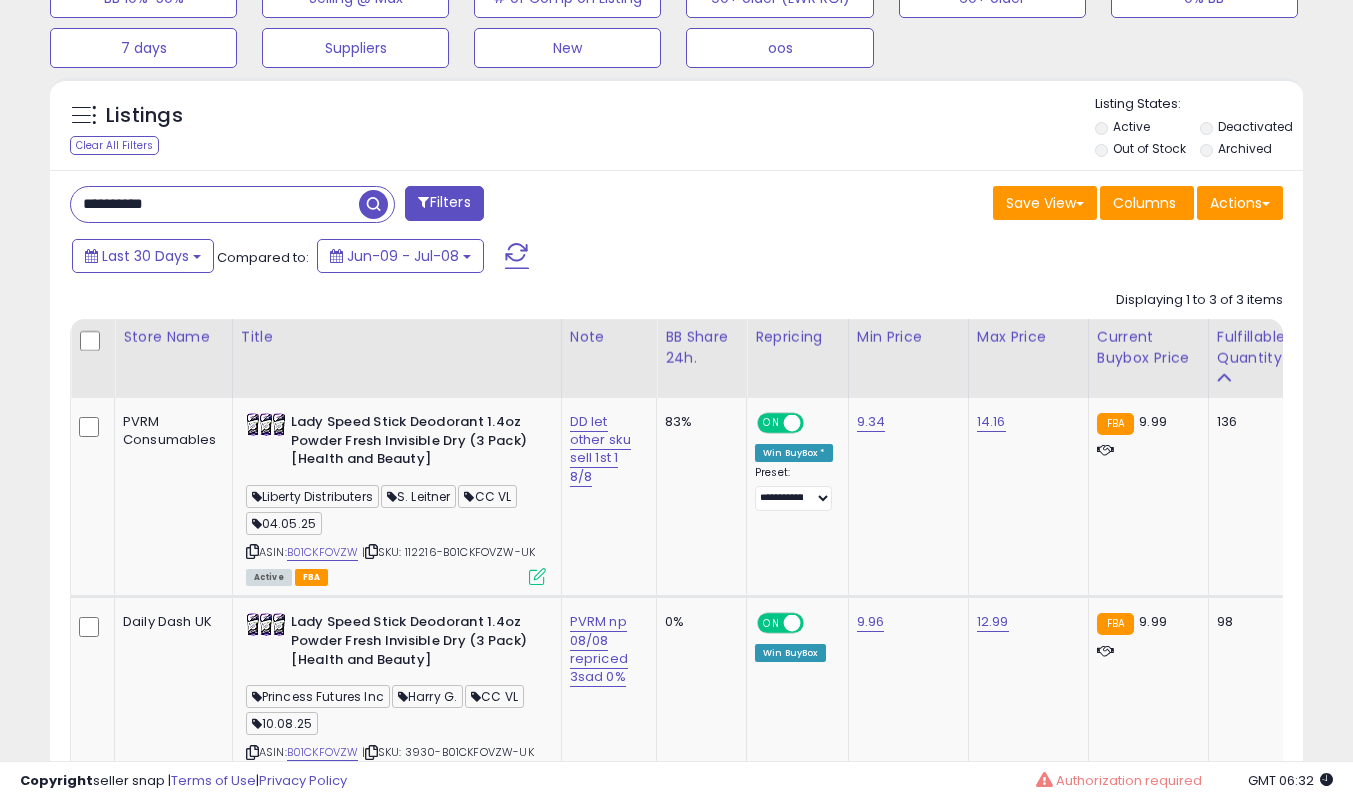 scroll, scrollTop: 600, scrollLeft: 0, axis: vertical 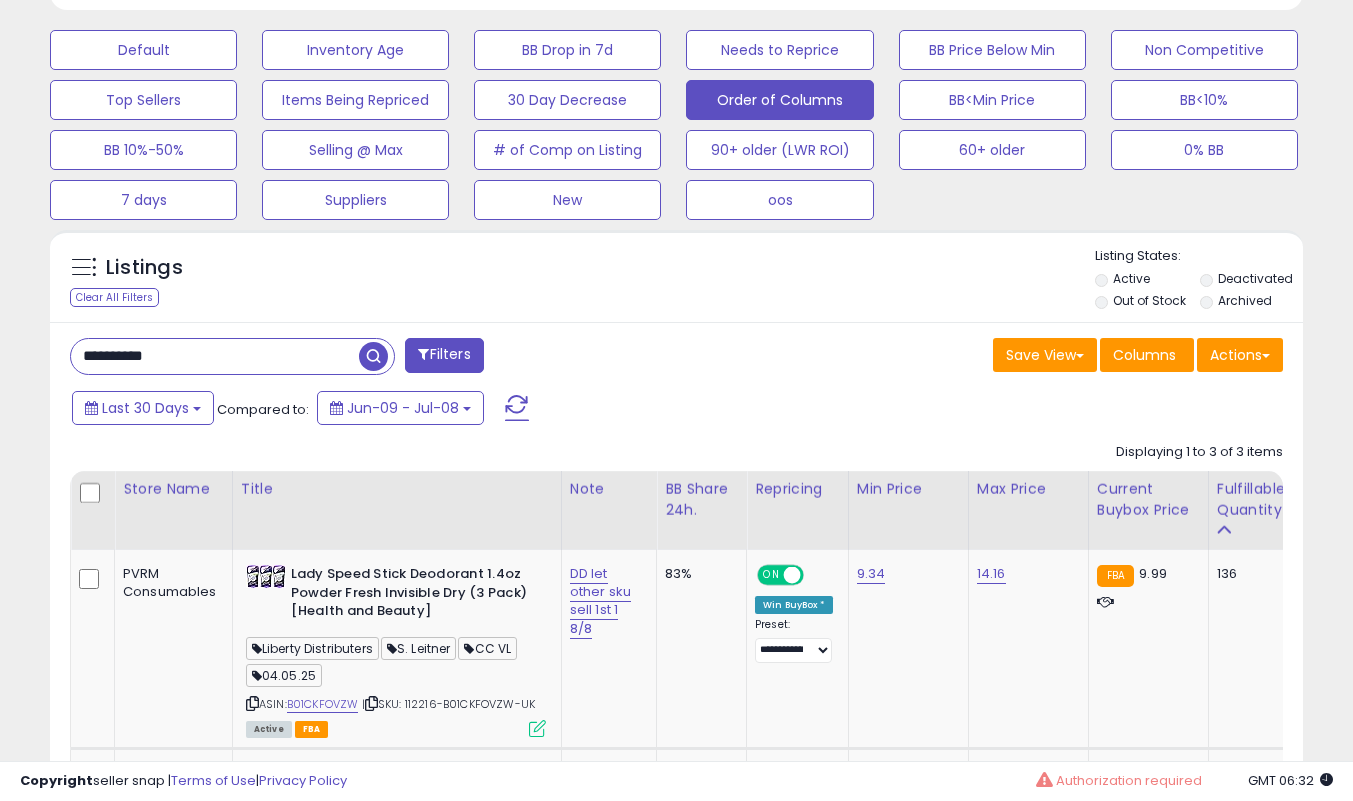 click on "**********" at bounding box center [215, 356] 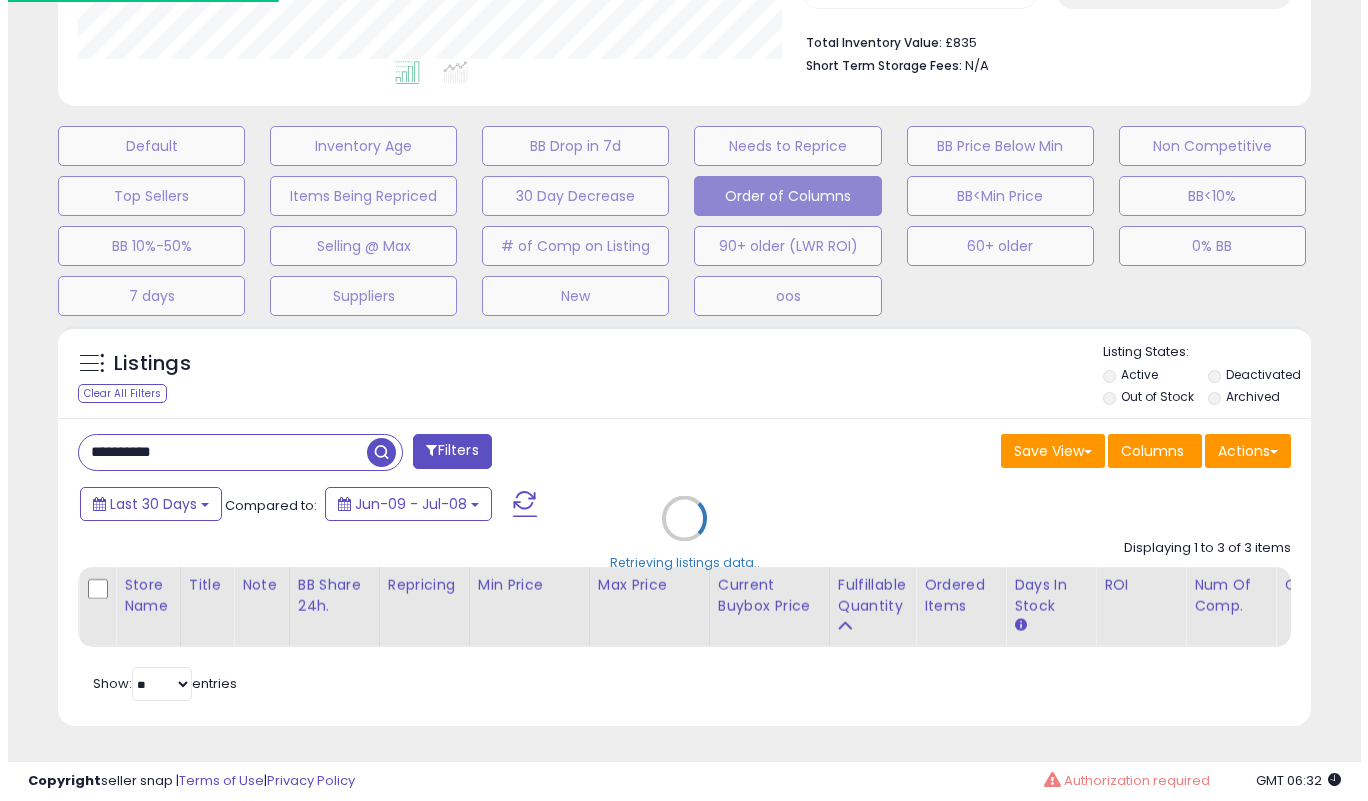 scroll, scrollTop: 519, scrollLeft: 0, axis: vertical 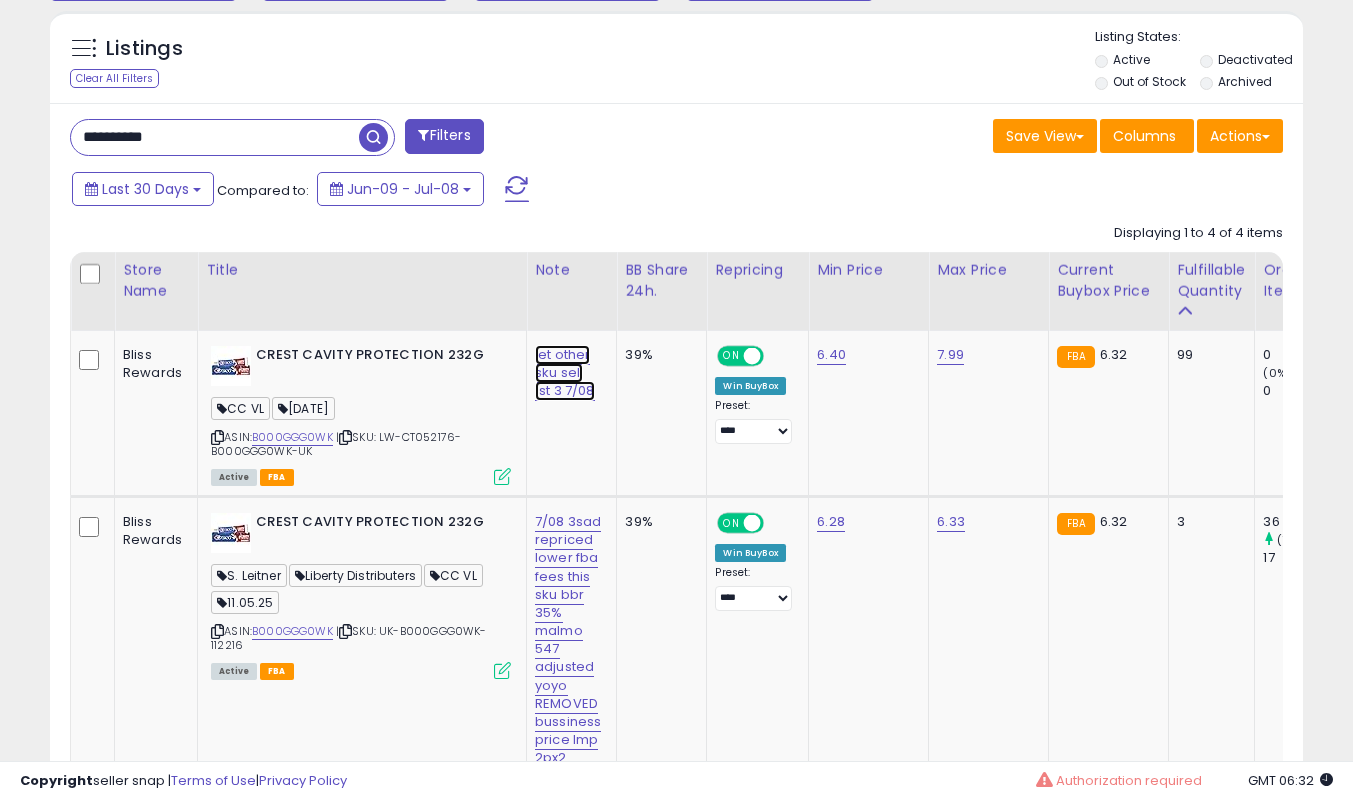 click on "let other sku sell 1st 3 7/08" at bounding box center (565, 373) 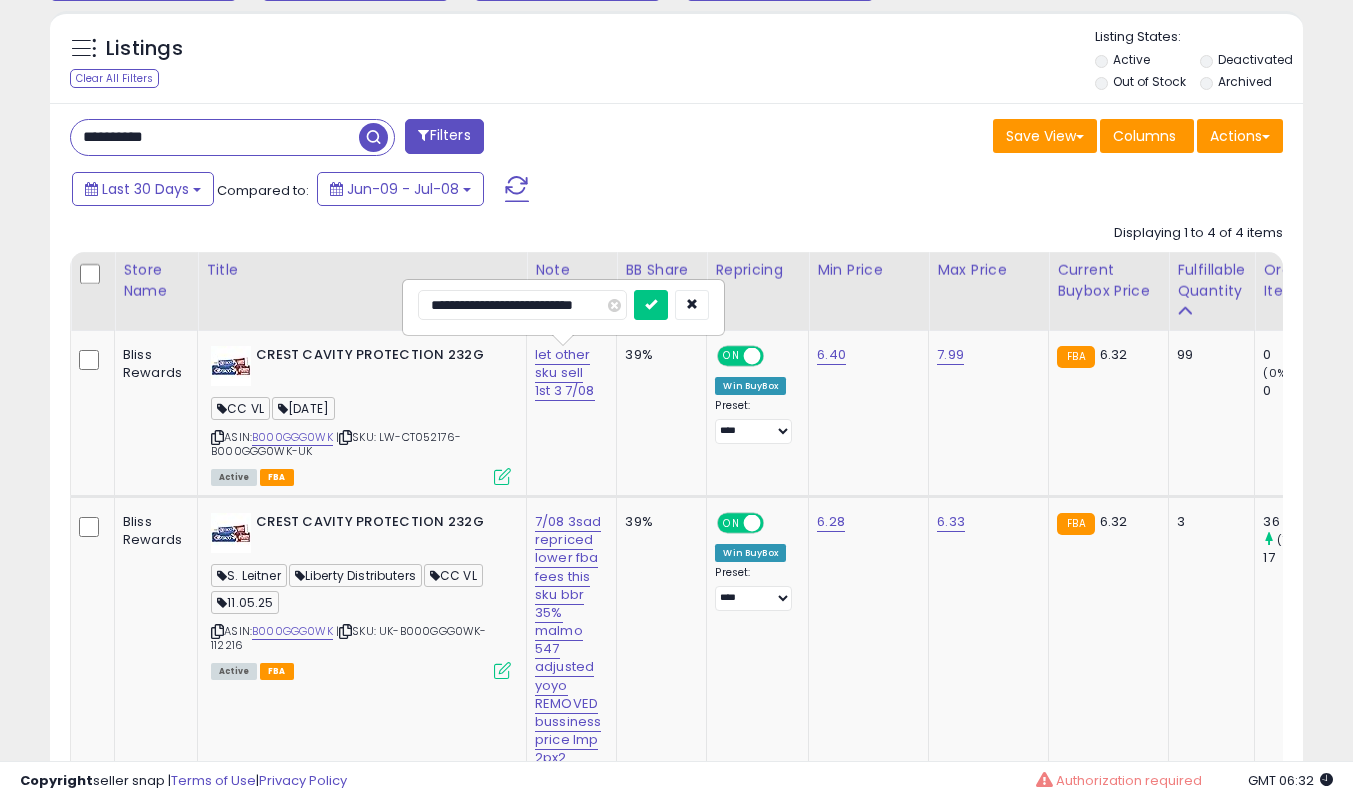 scroll, scrollTop: 0, scrollLeft: 0, axis: both 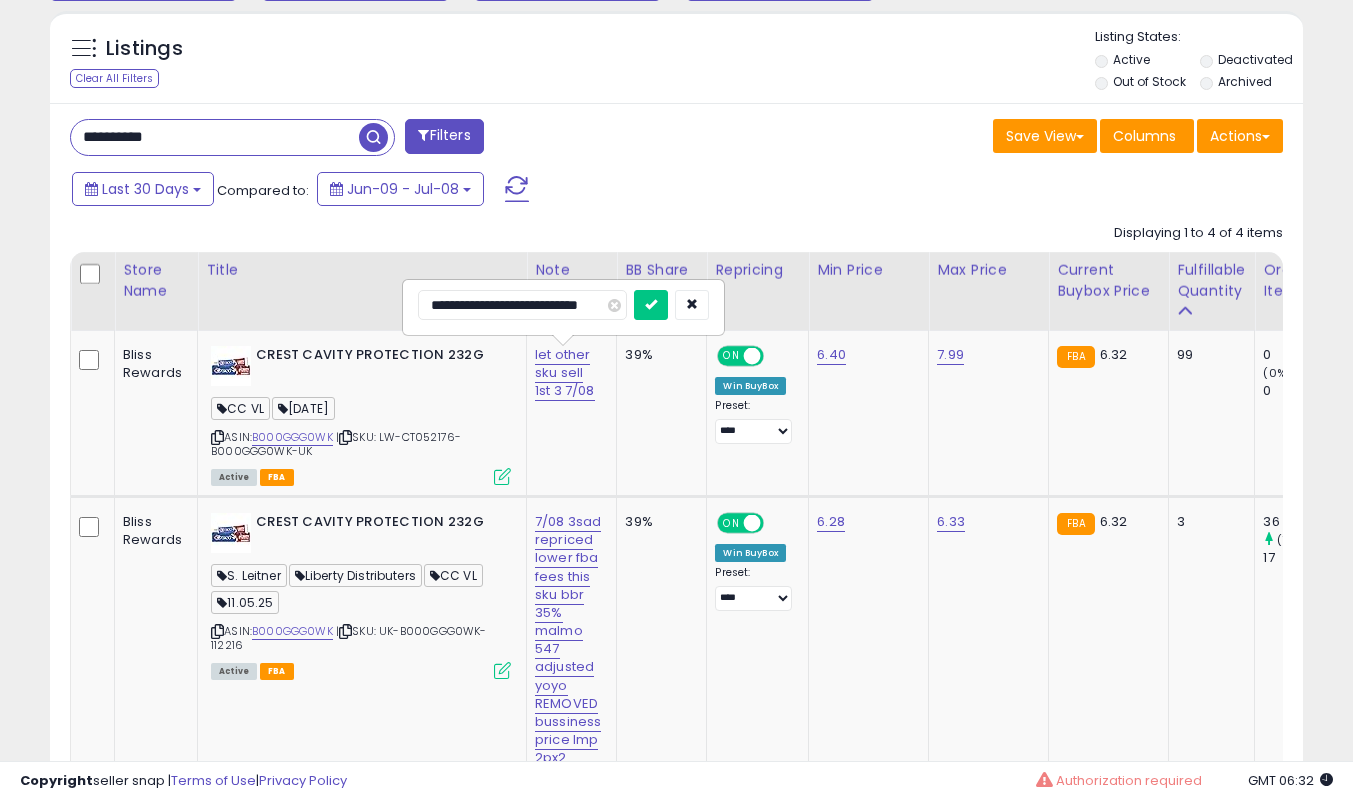 click at bounding box center (651, 305) 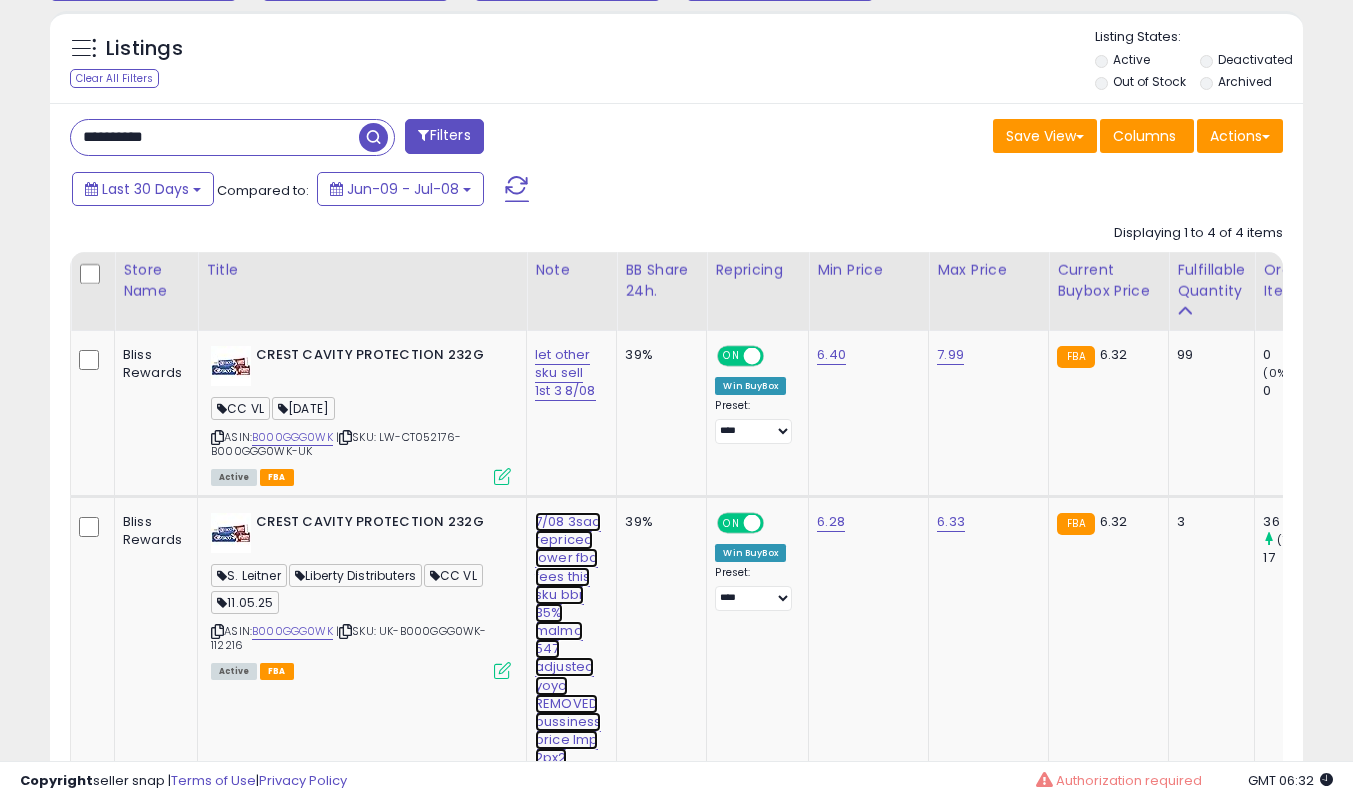 click on "7/08 3sad repriced lower fba fees this sku bbr 35% malmo 547 adjusted  yoyo REMOVED bussiness price lmp 2px2" at bounding box center [565, 373] 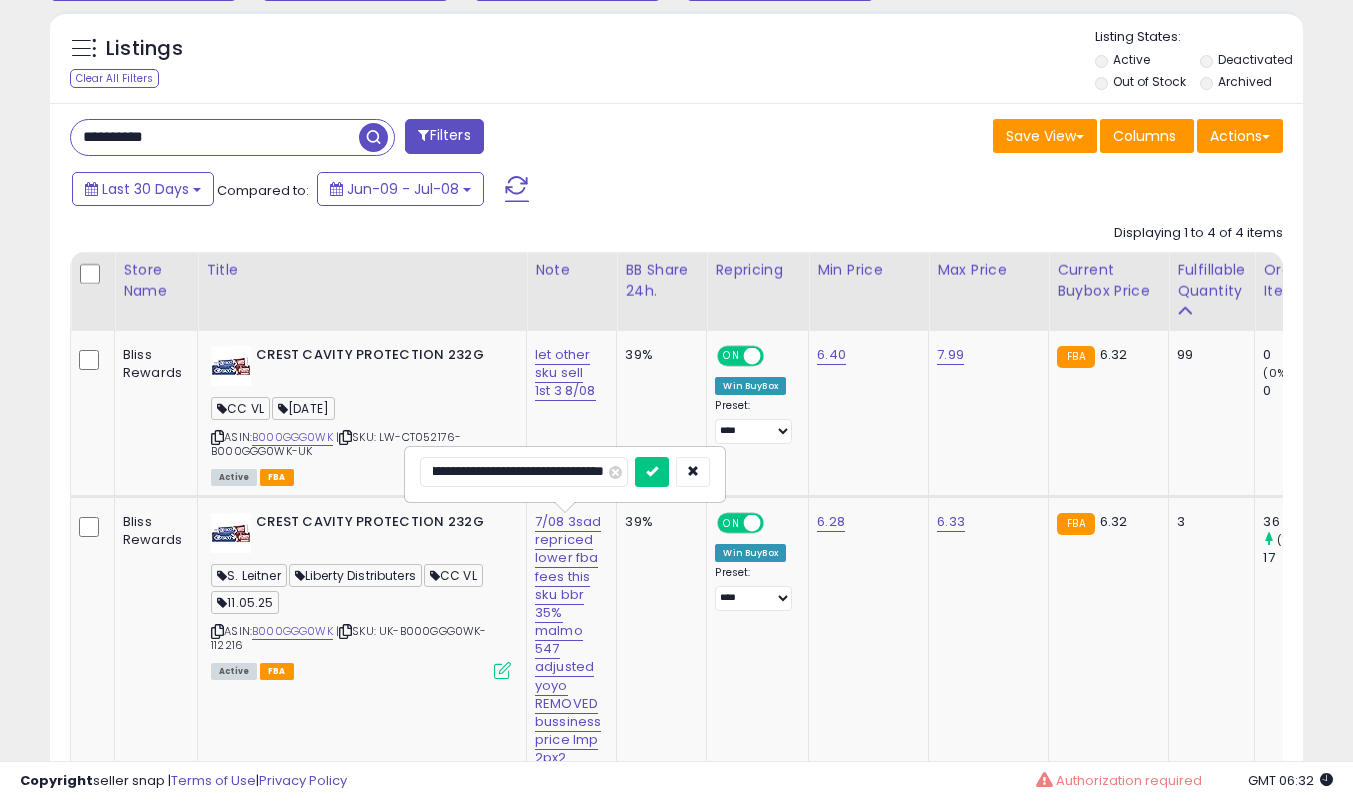 scroll, scrollTop: 0, scrollLeft: 0, axis: both 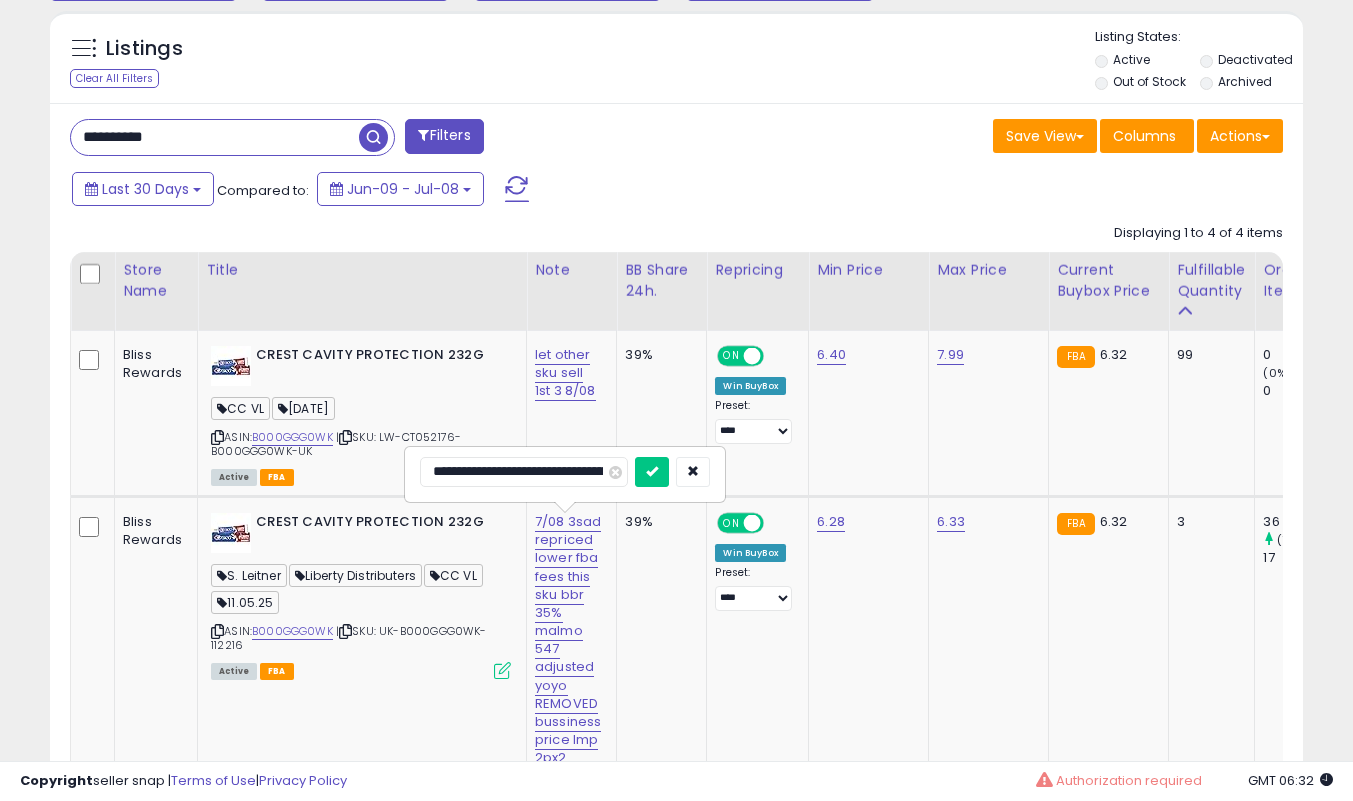 type on "**********" 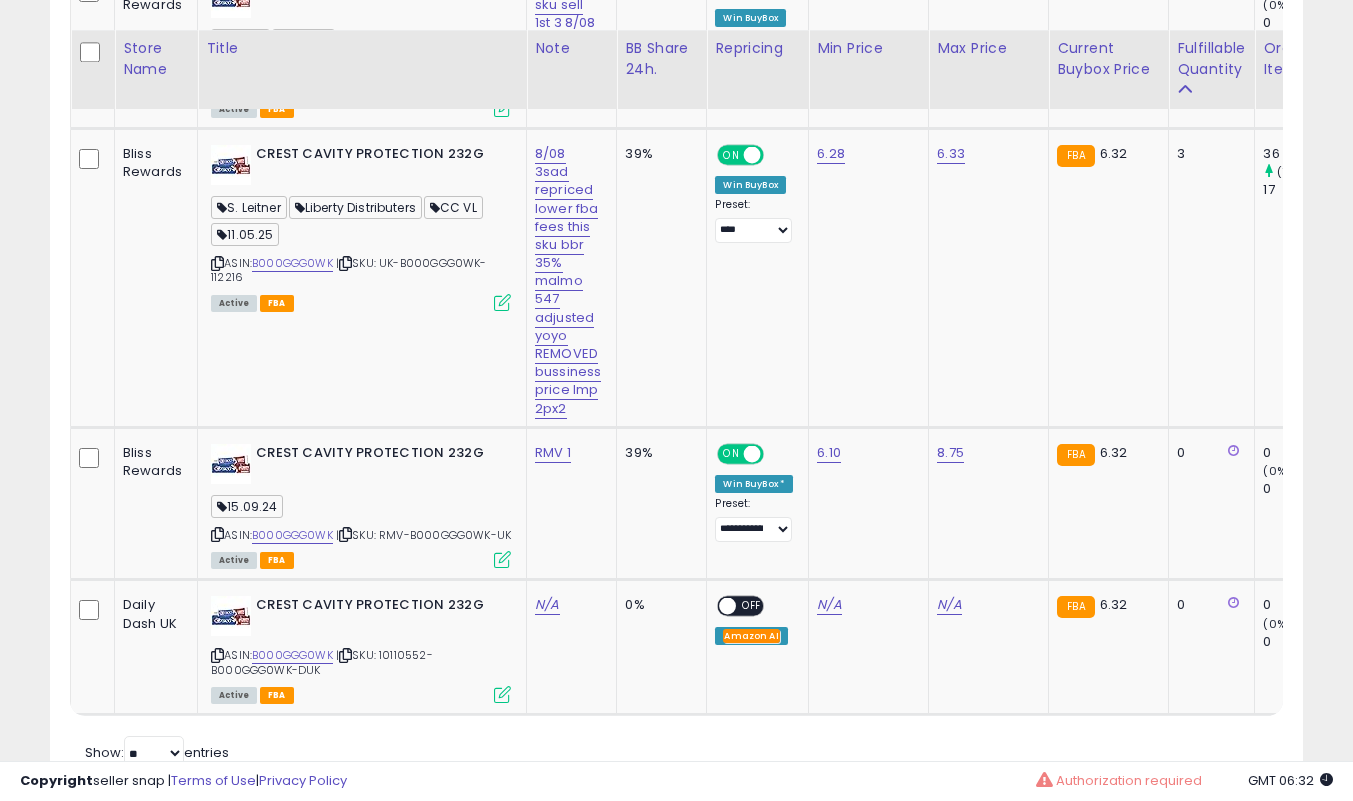 scroll, scrollTop: 1219, scrollLeft: 0, axis: vertical 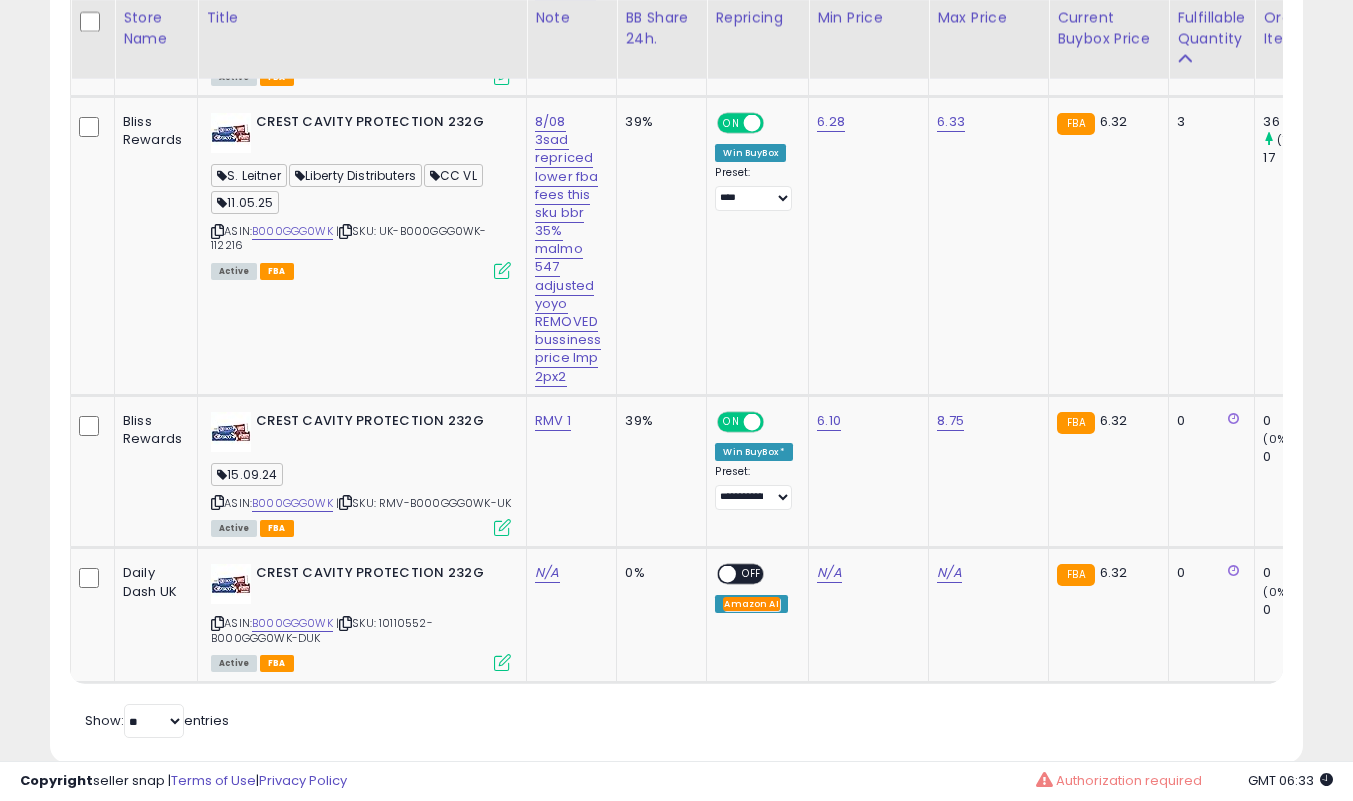 click on "**********" at bounding box center (676, -158) 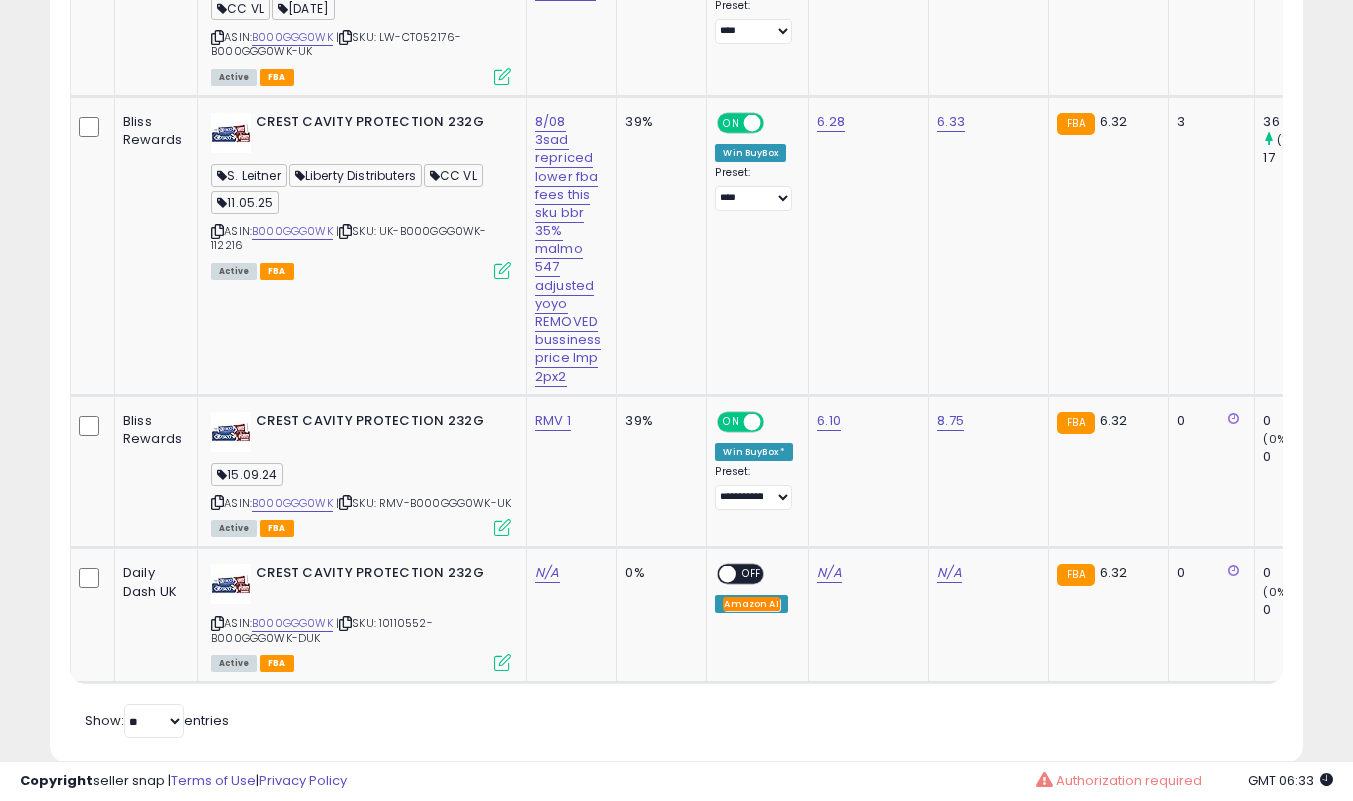 scroll, scrollTop: 619, scrollLeft: 0, axis: vertical 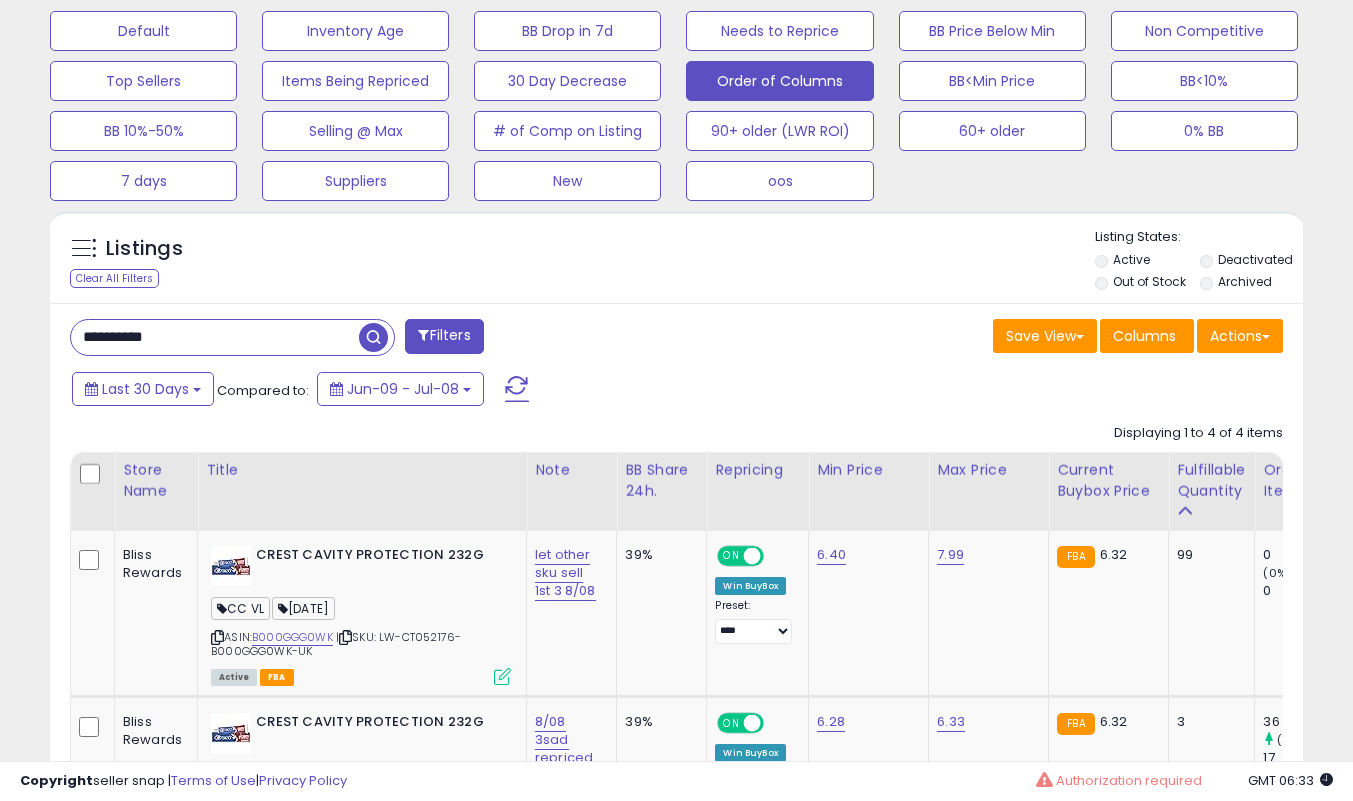 click on "**********" at bounding box center (215, 337) 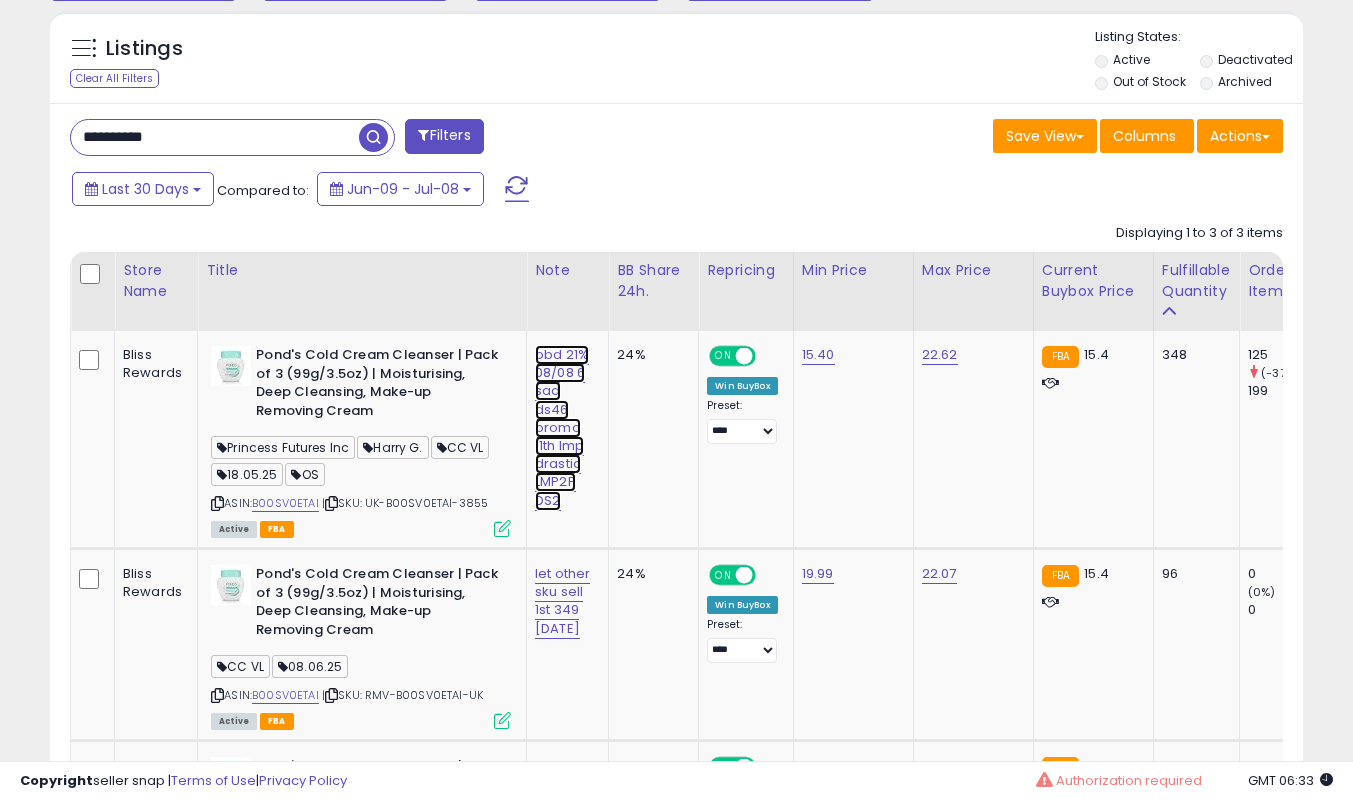 click on "bbd 21% 08/08 6 sad ds46 promo 11th lmp drastic LMP2P DS2" at bounding box center (562, 428) 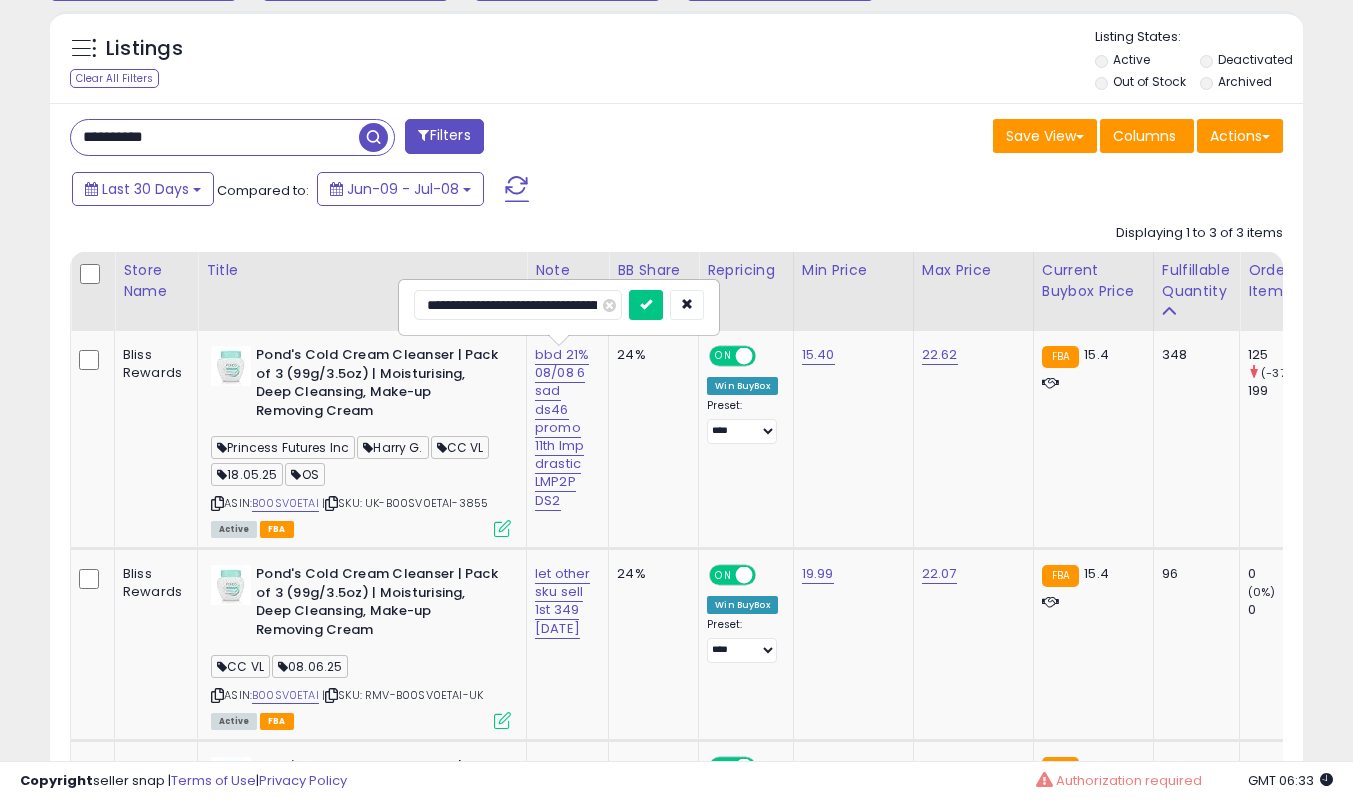 type on "**********" 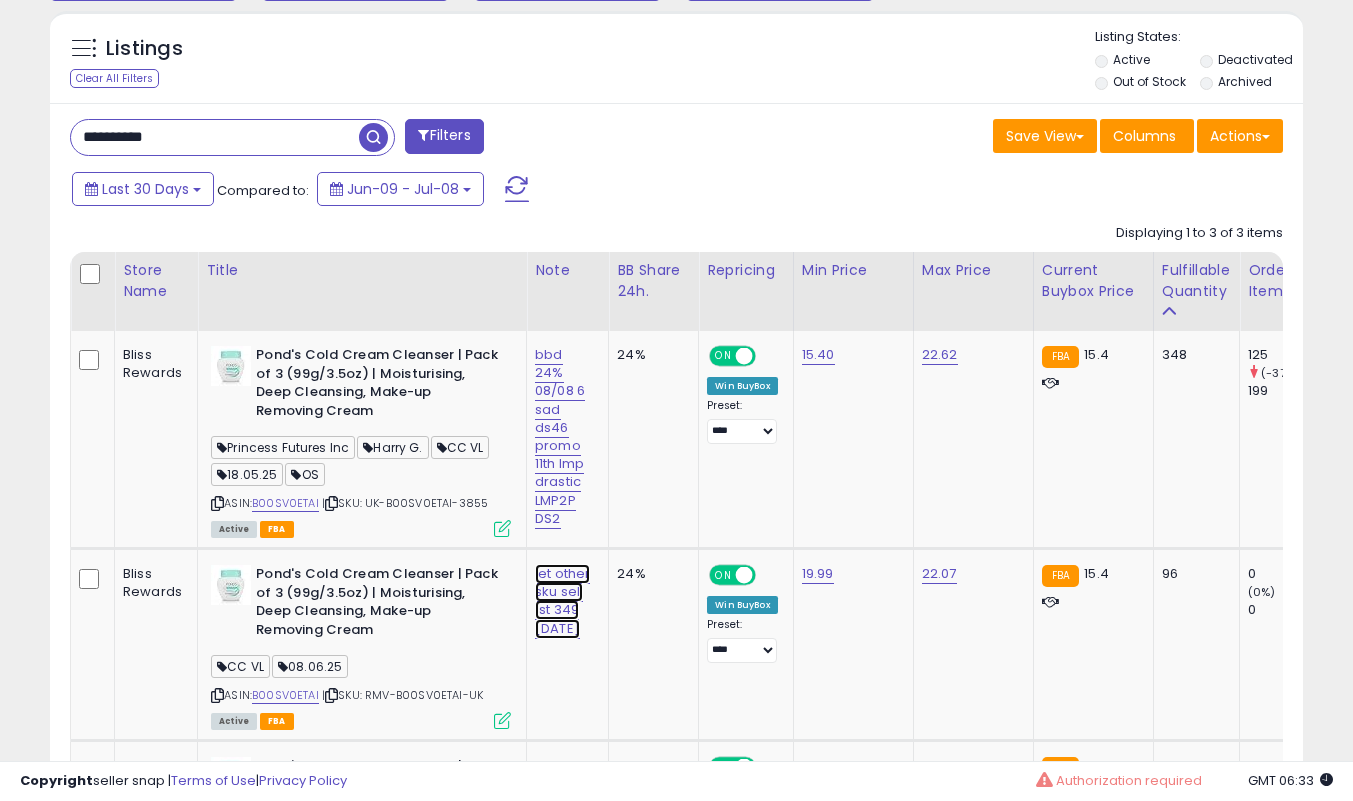 click on "let other sku sell 1st 349 [DATE]" at bounding box center [560, 437] 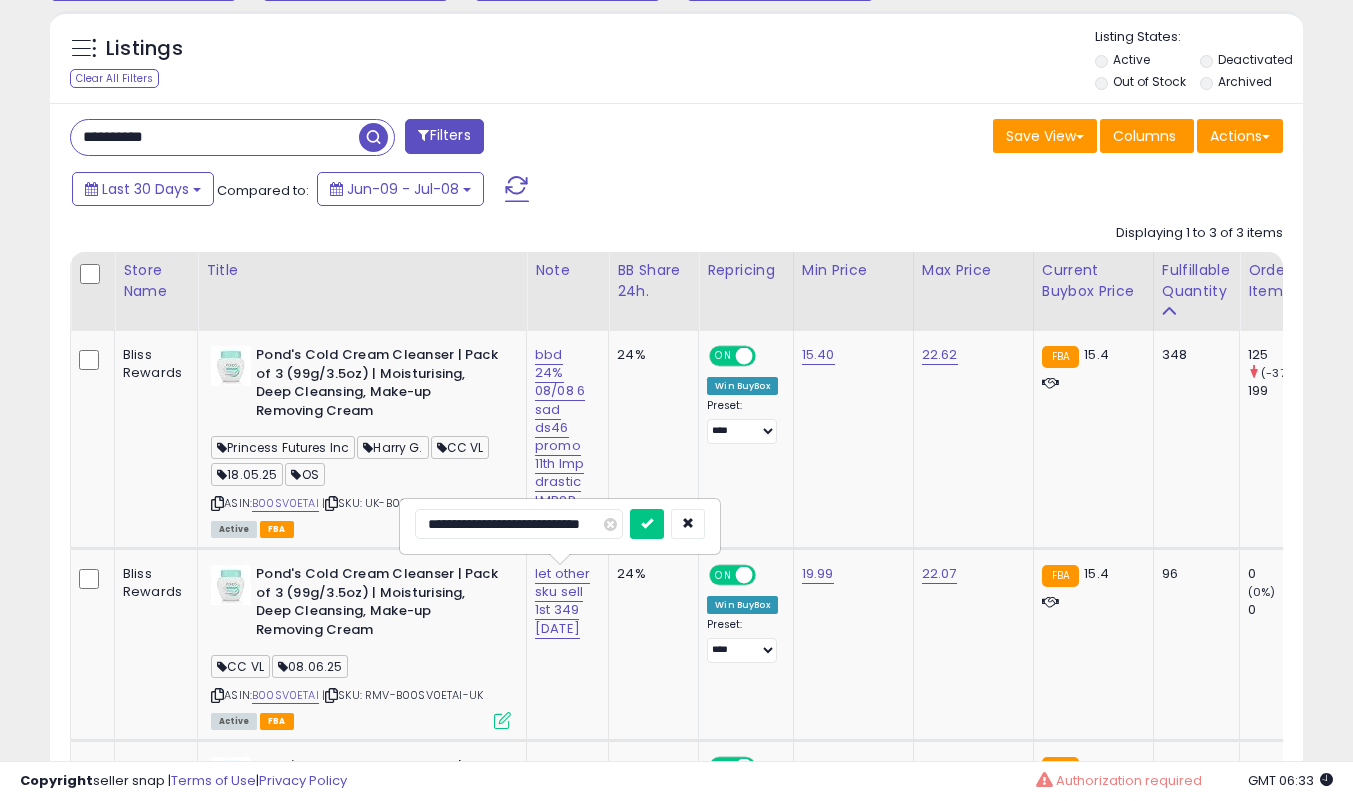 type on "**********" 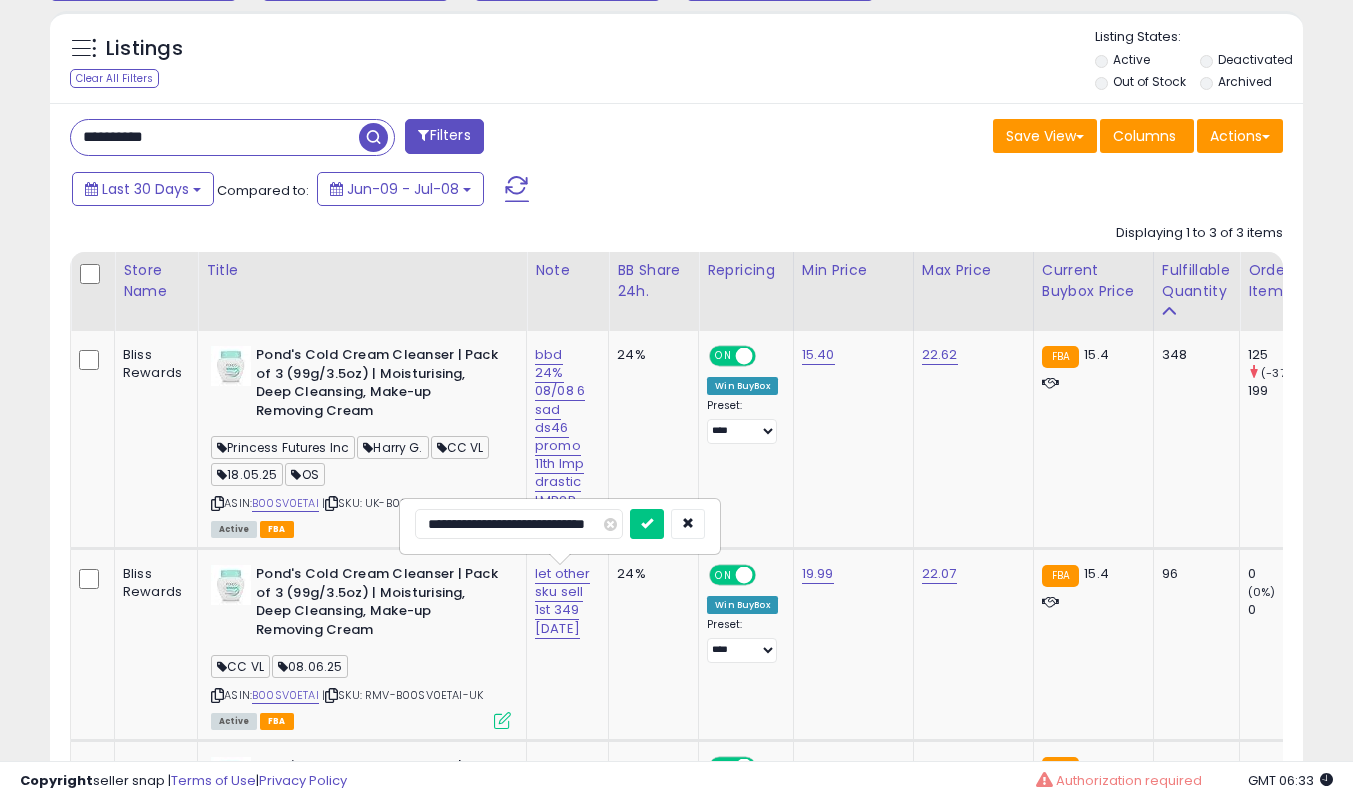 click at bounding box center (647, 524) 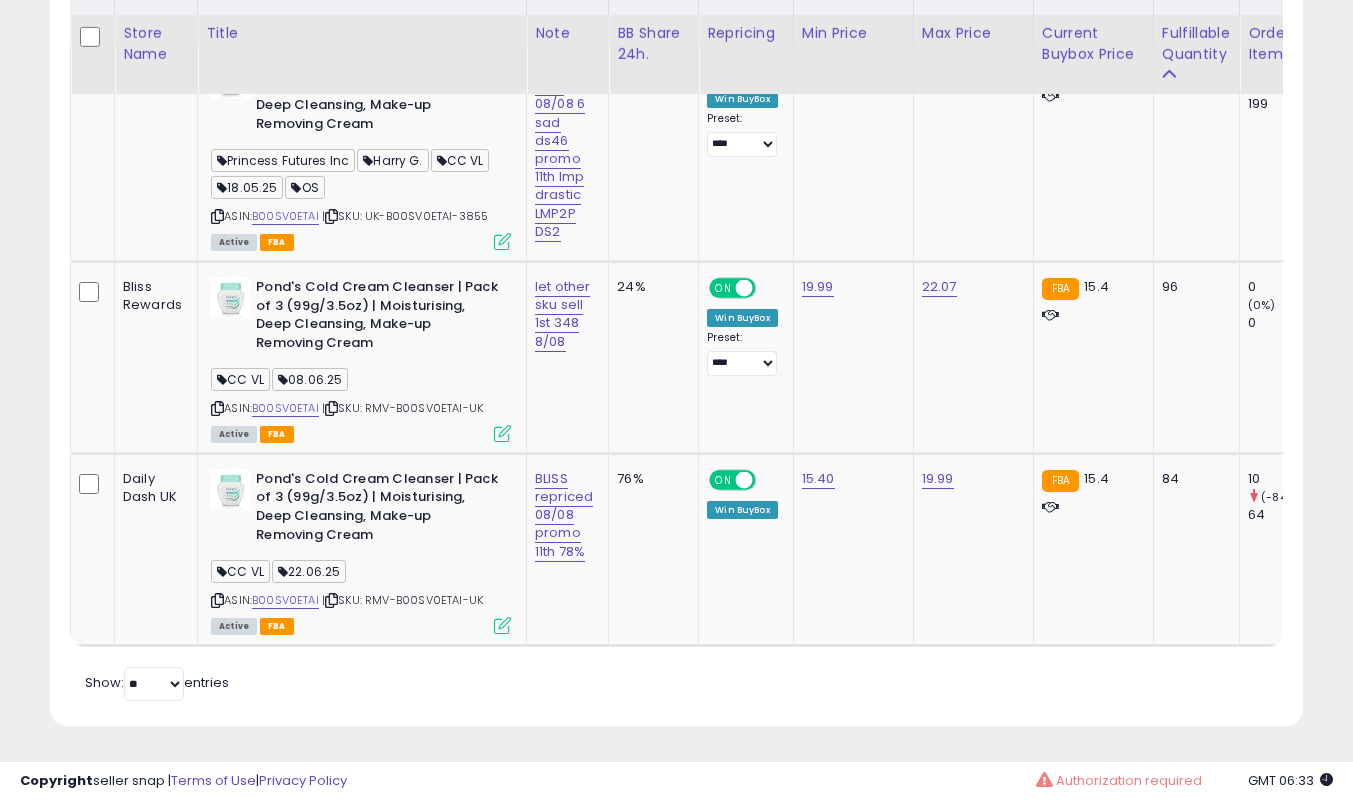 click on "**********" at bounding box center [676, -120] 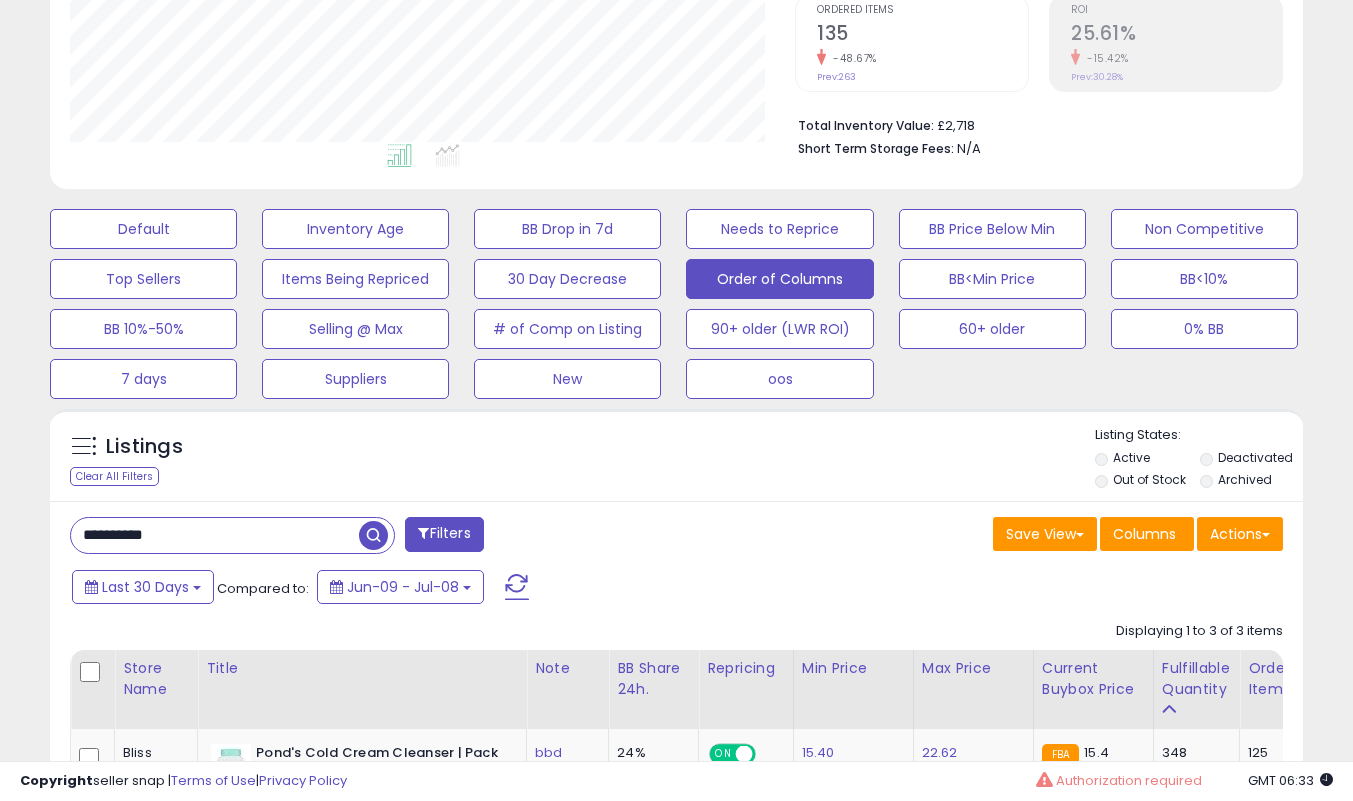 click on "**********" at bounding box center [215, 535] 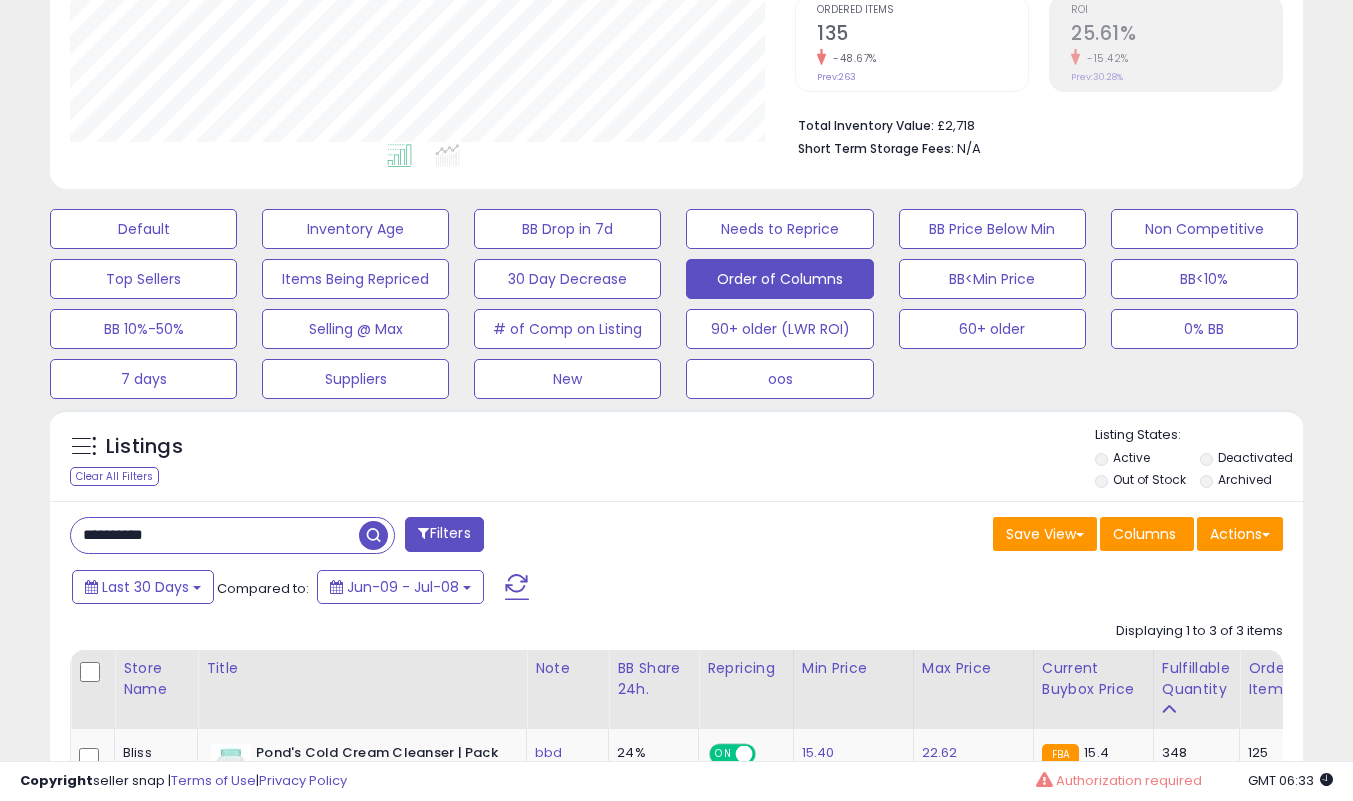 click on "**********" at bounding box center (215, 535) 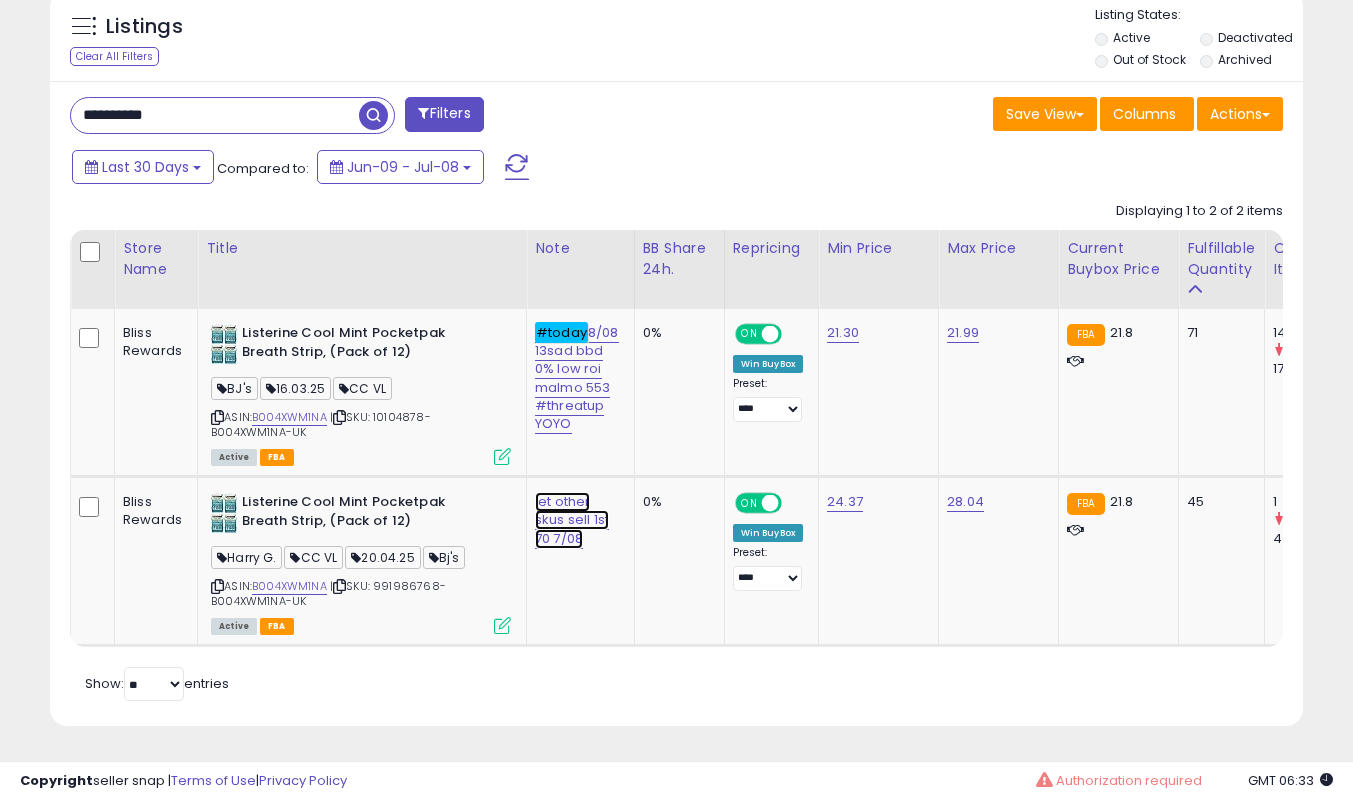 click on "let other skus sell 1st 70 7/08" at bounding box center (577, 378) 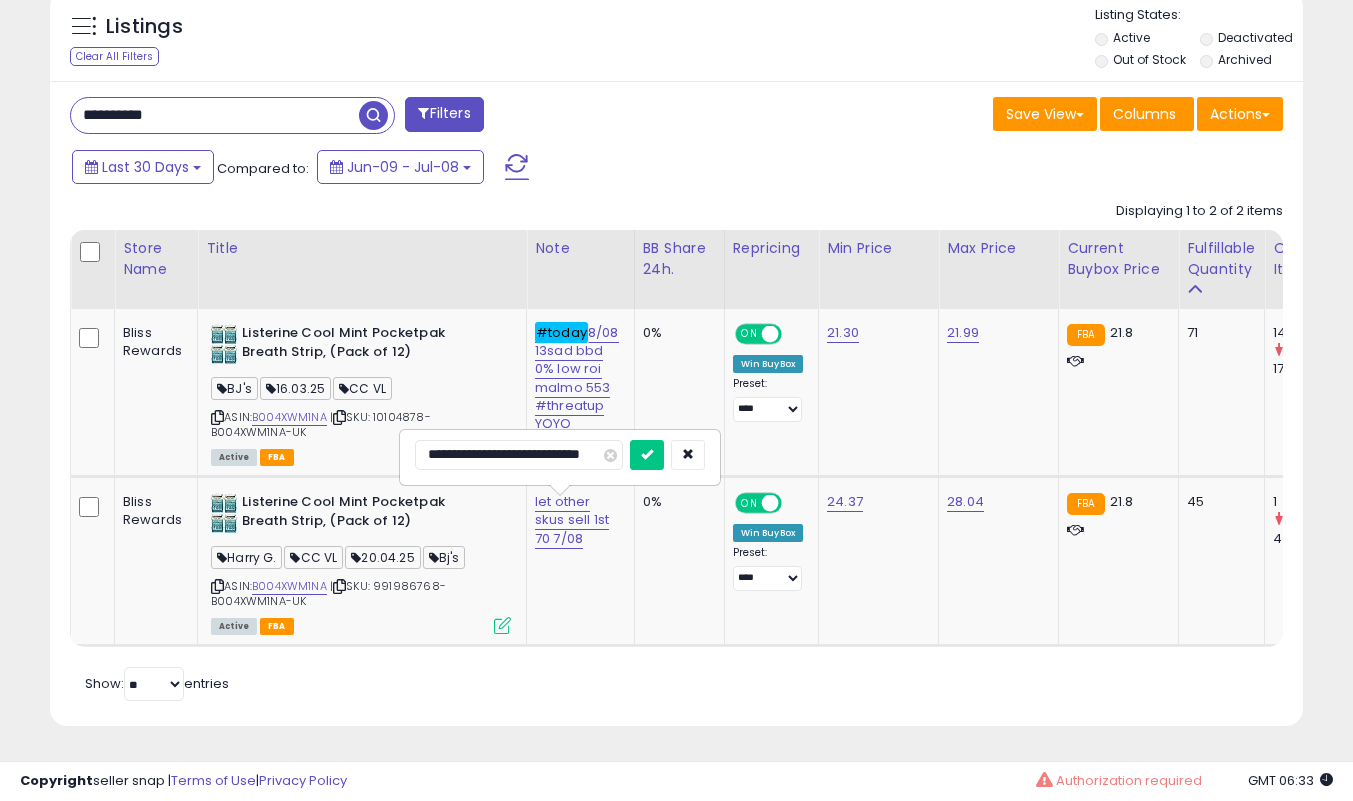 type on "**********" 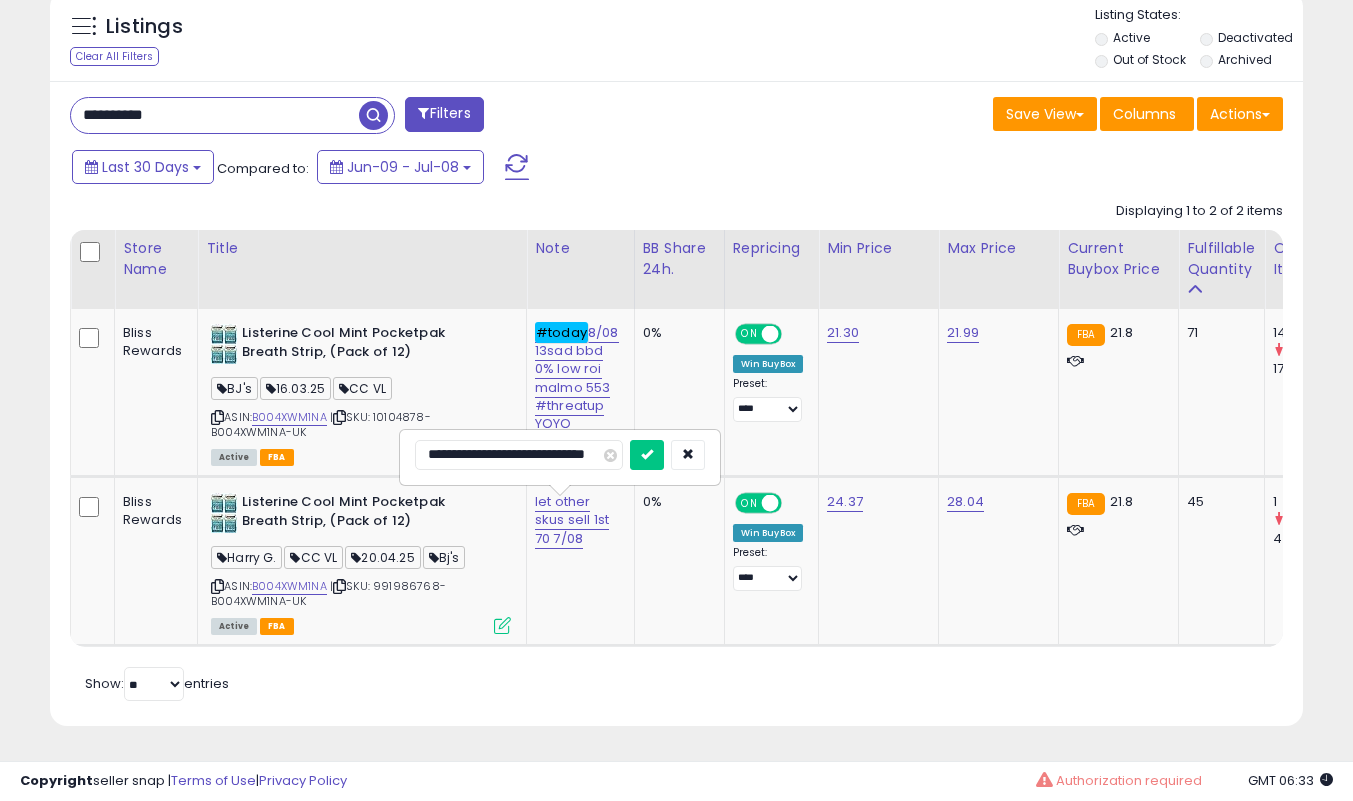 click at bounding box center [647, 455] 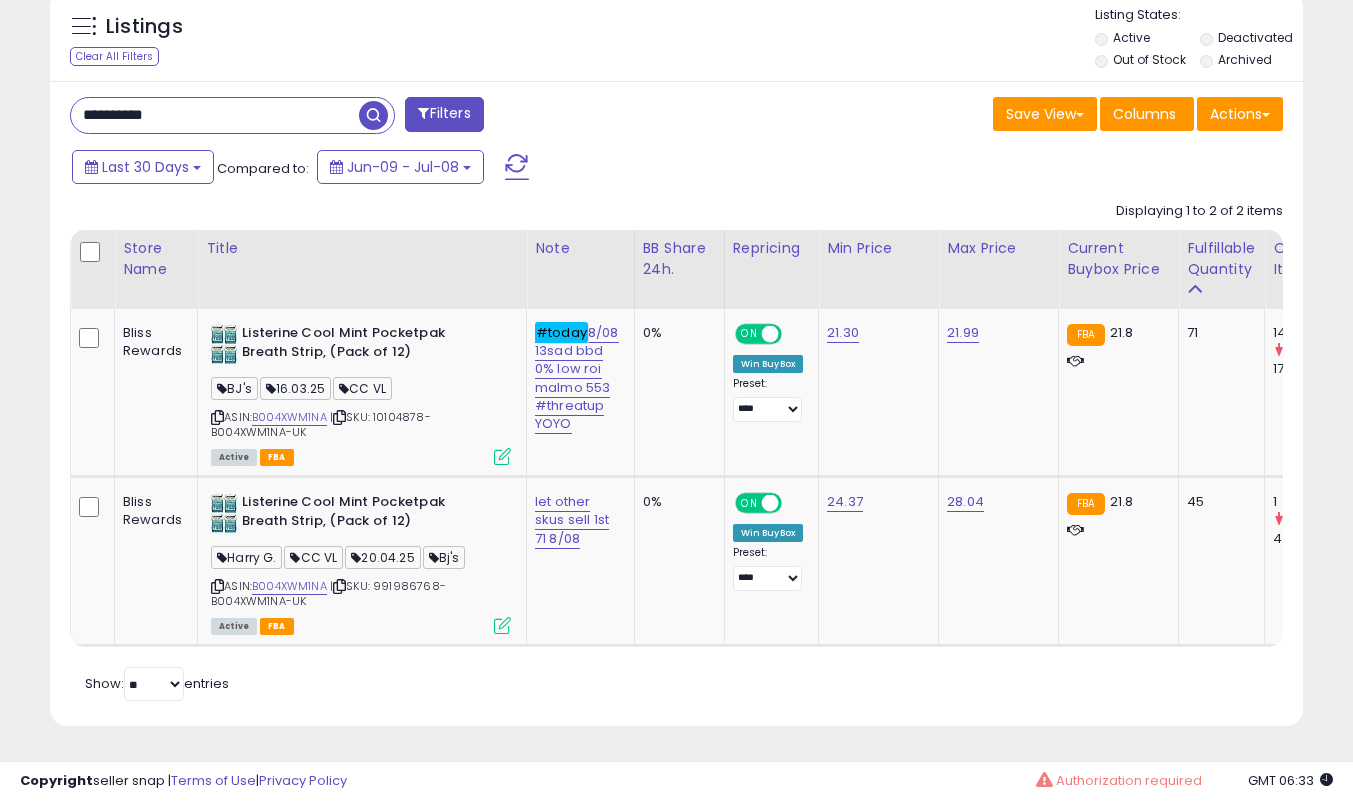 click on "**********" at bounding box center [215, 115] 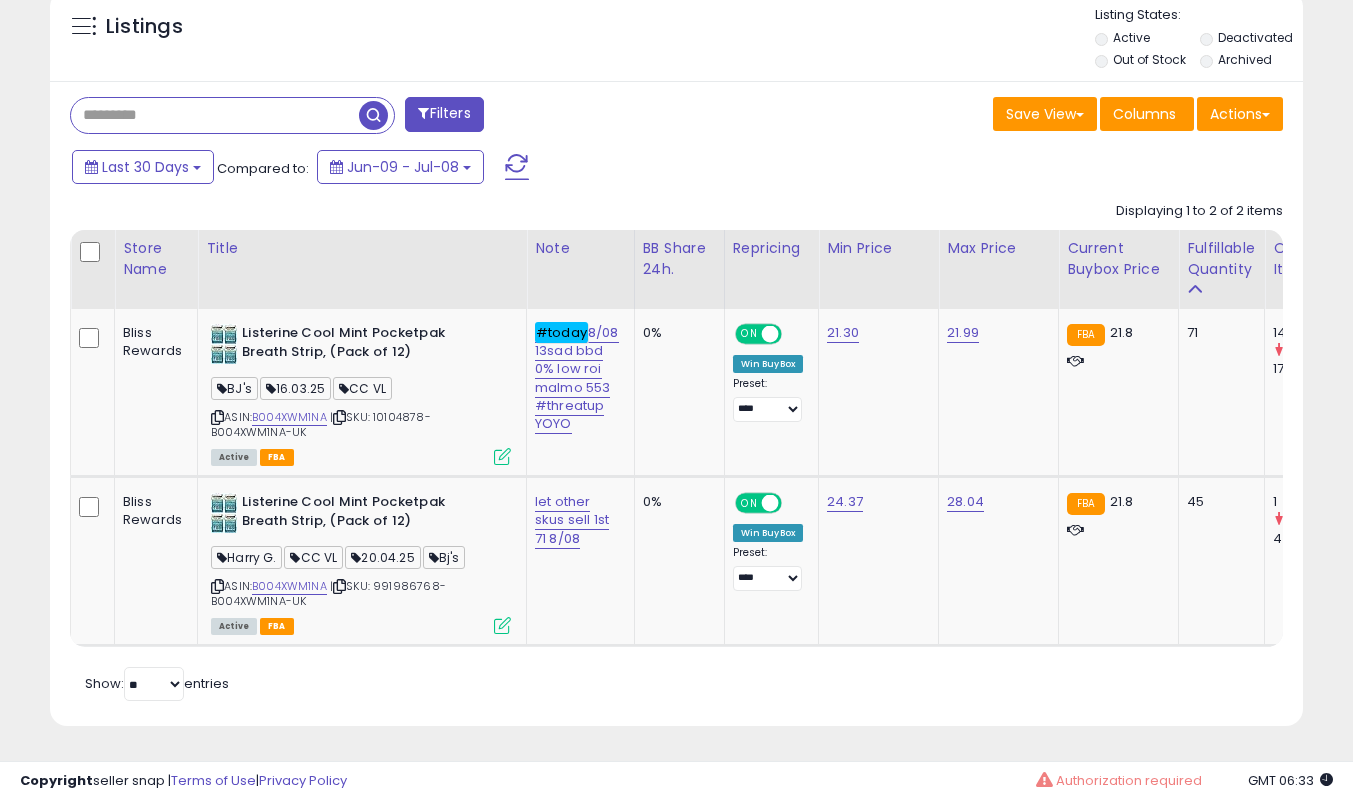 type 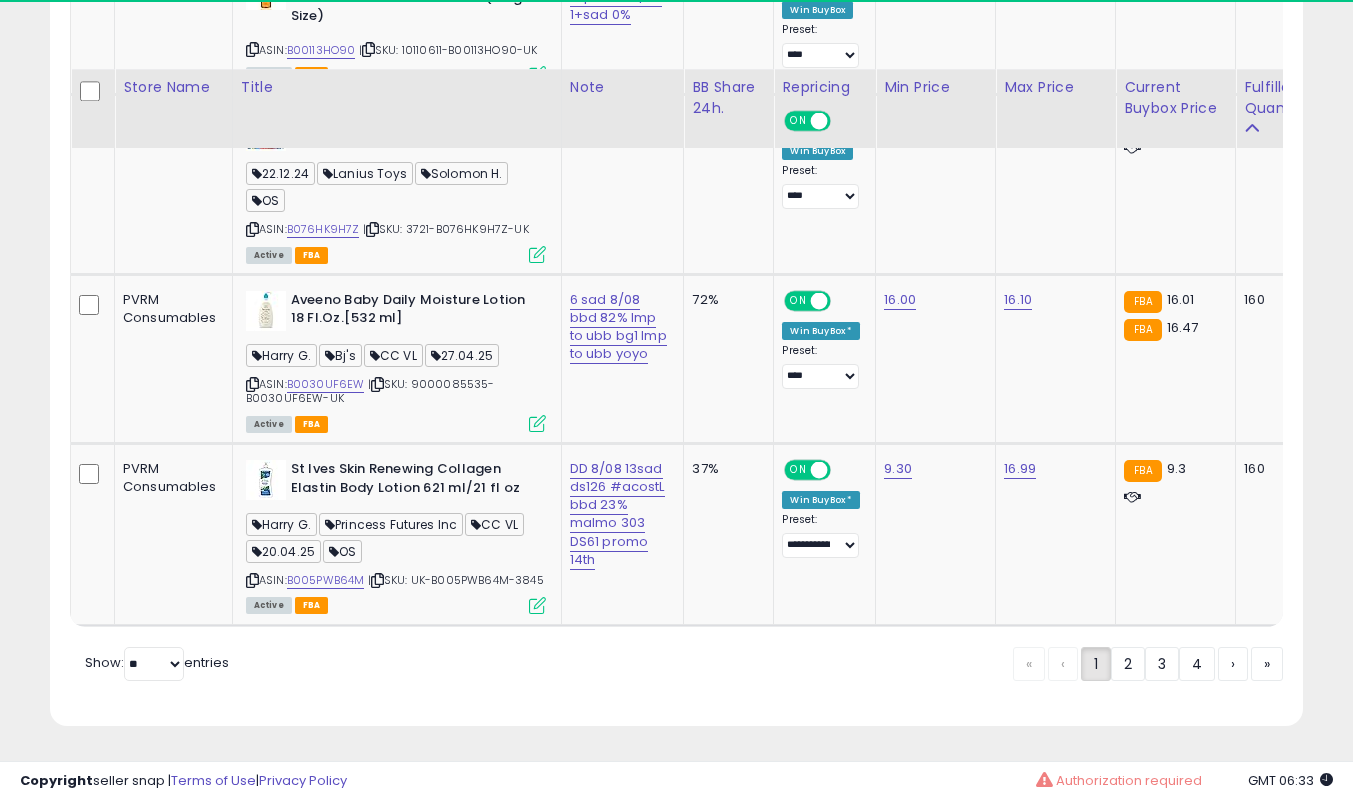 click on "3" 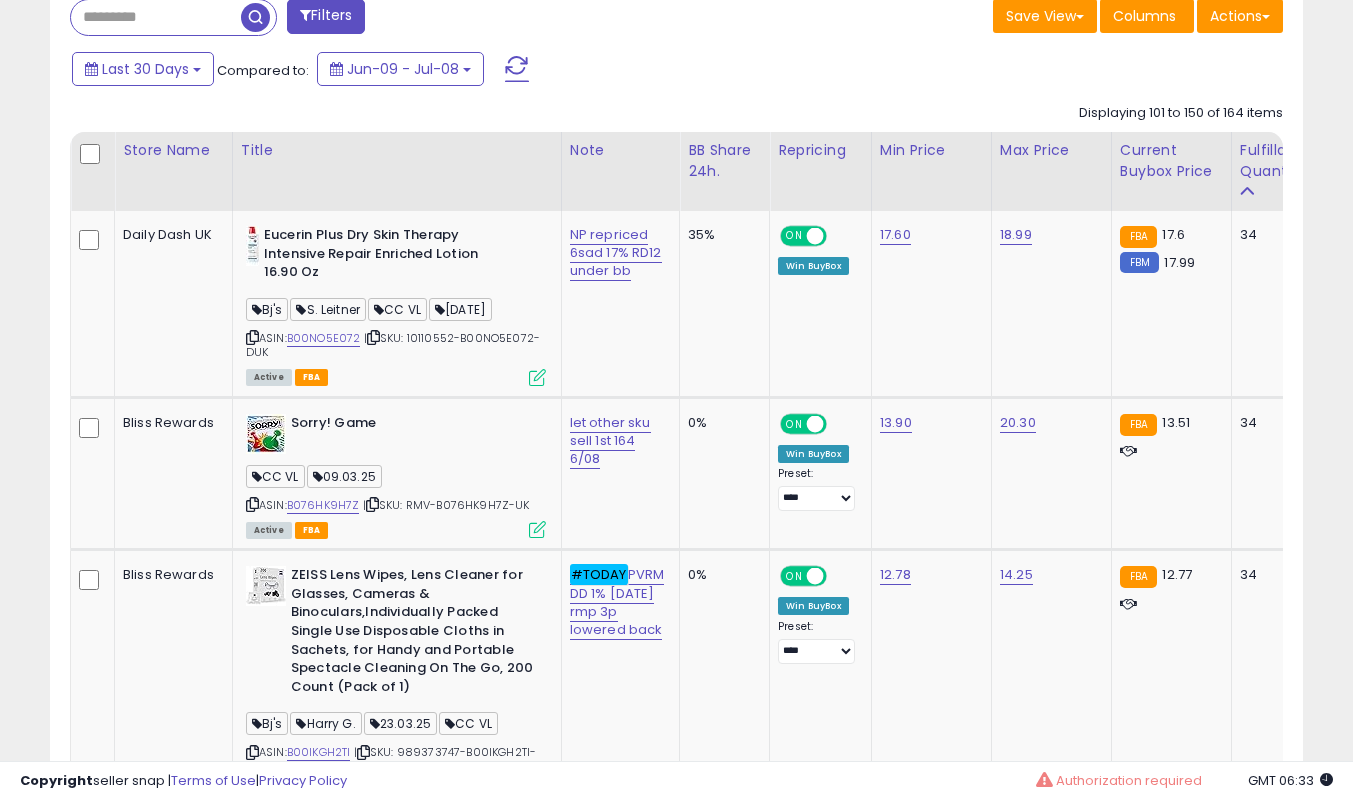 click on "**********" at bounding box center (676, 4194) 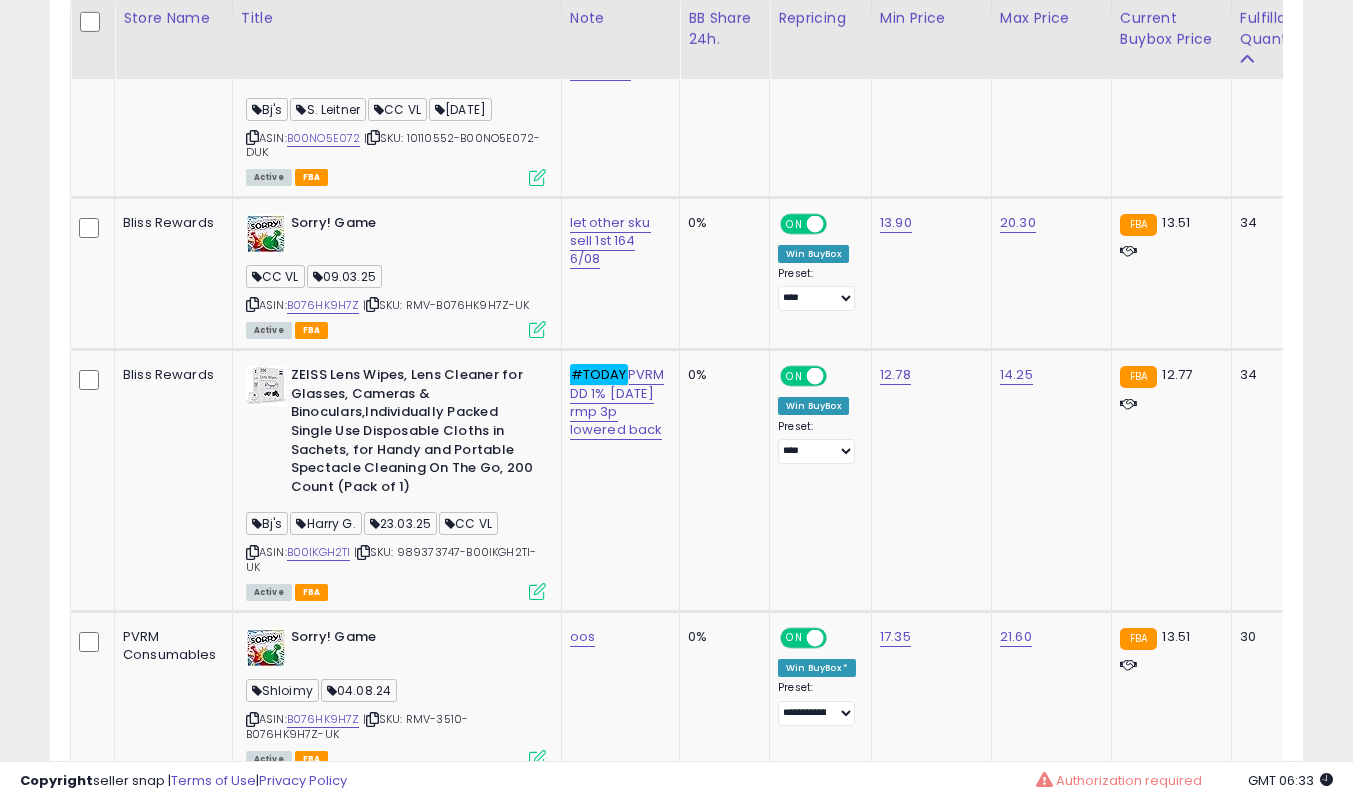 click on "**********" at bounding box center [676, 3979] 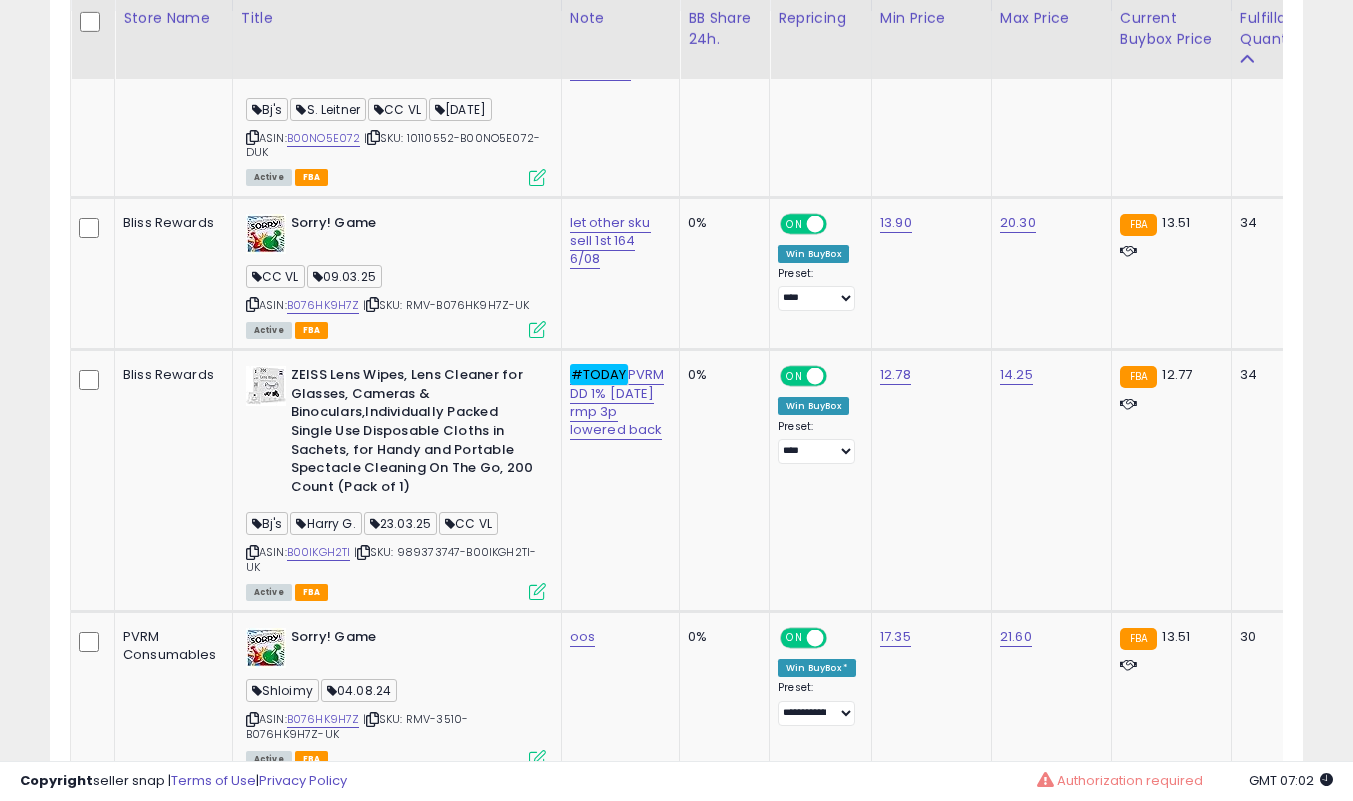 click on "#TODAY  PVRM DD 1% 07/08 rmp 3p lowered back" 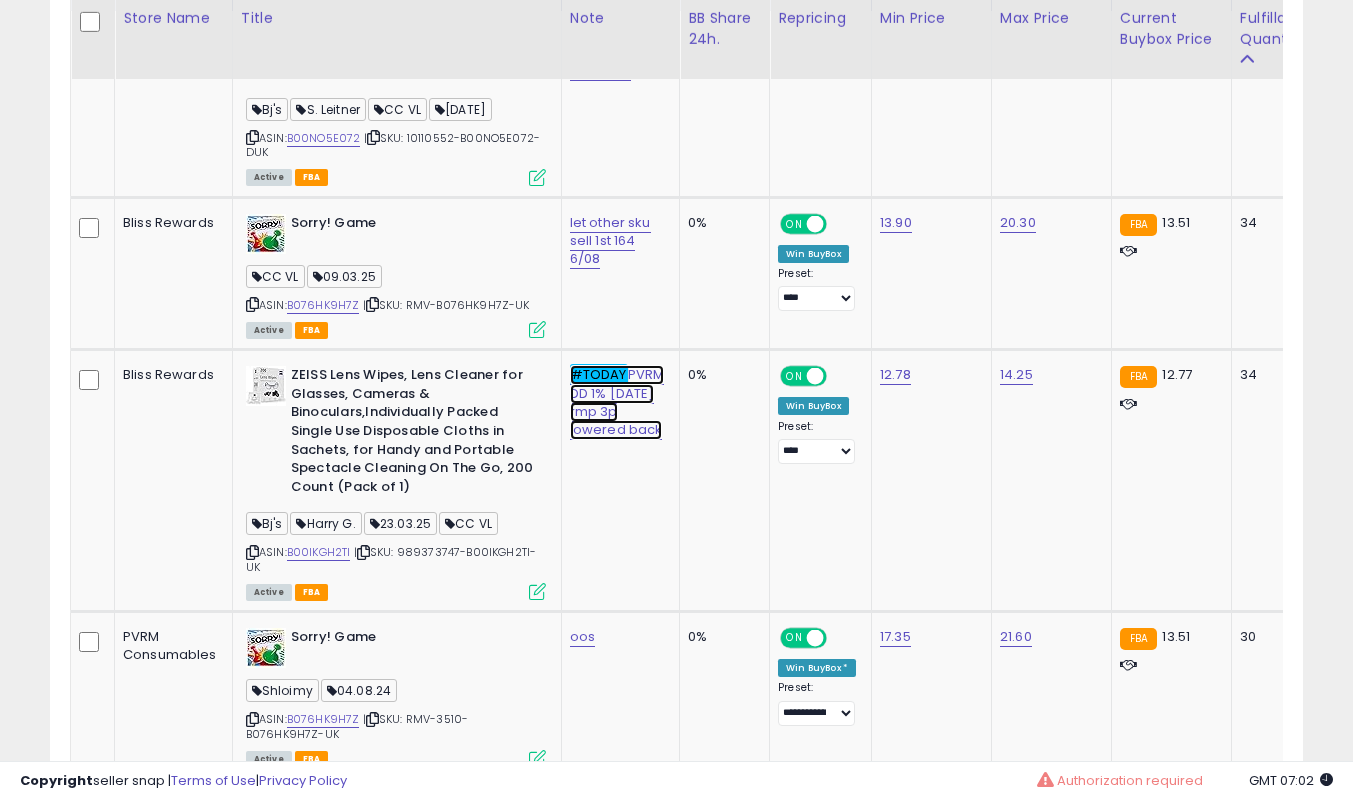 click on "#TODAY  PVRM DD 1% 07/08 rmp 3p lowered back" at bounding box center (616, 53) 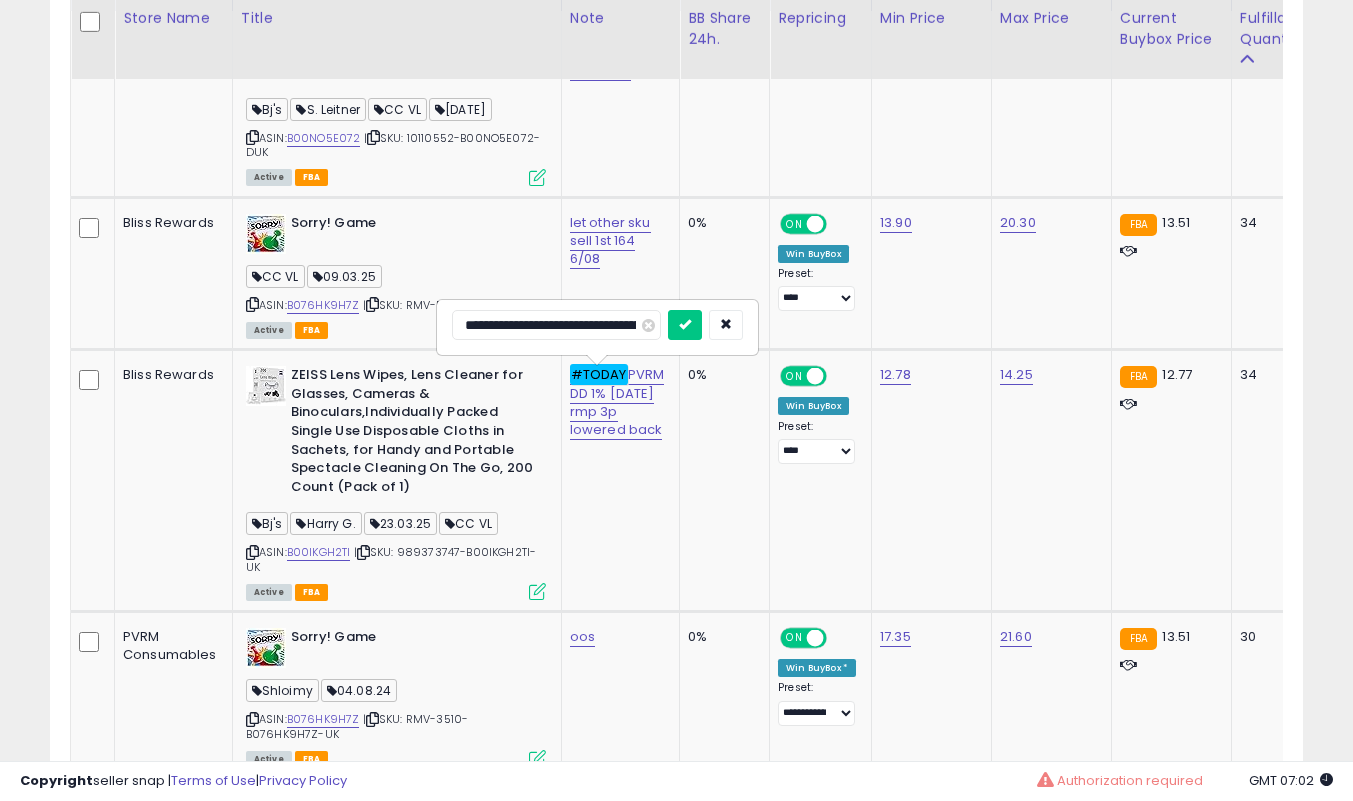 scroll, scrollTop: 0, scrollLeft: 6, axis: horizontal 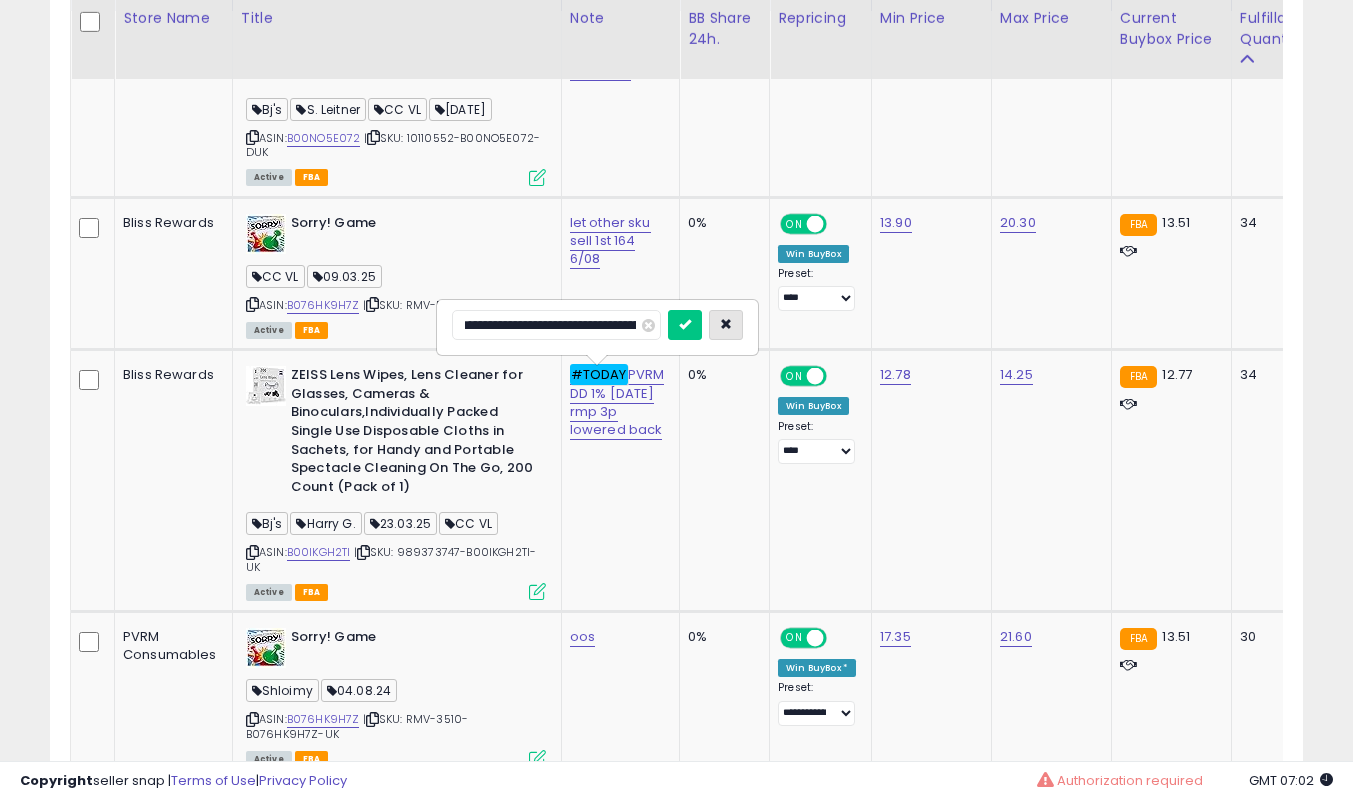 click at bounding box center [726, 325] 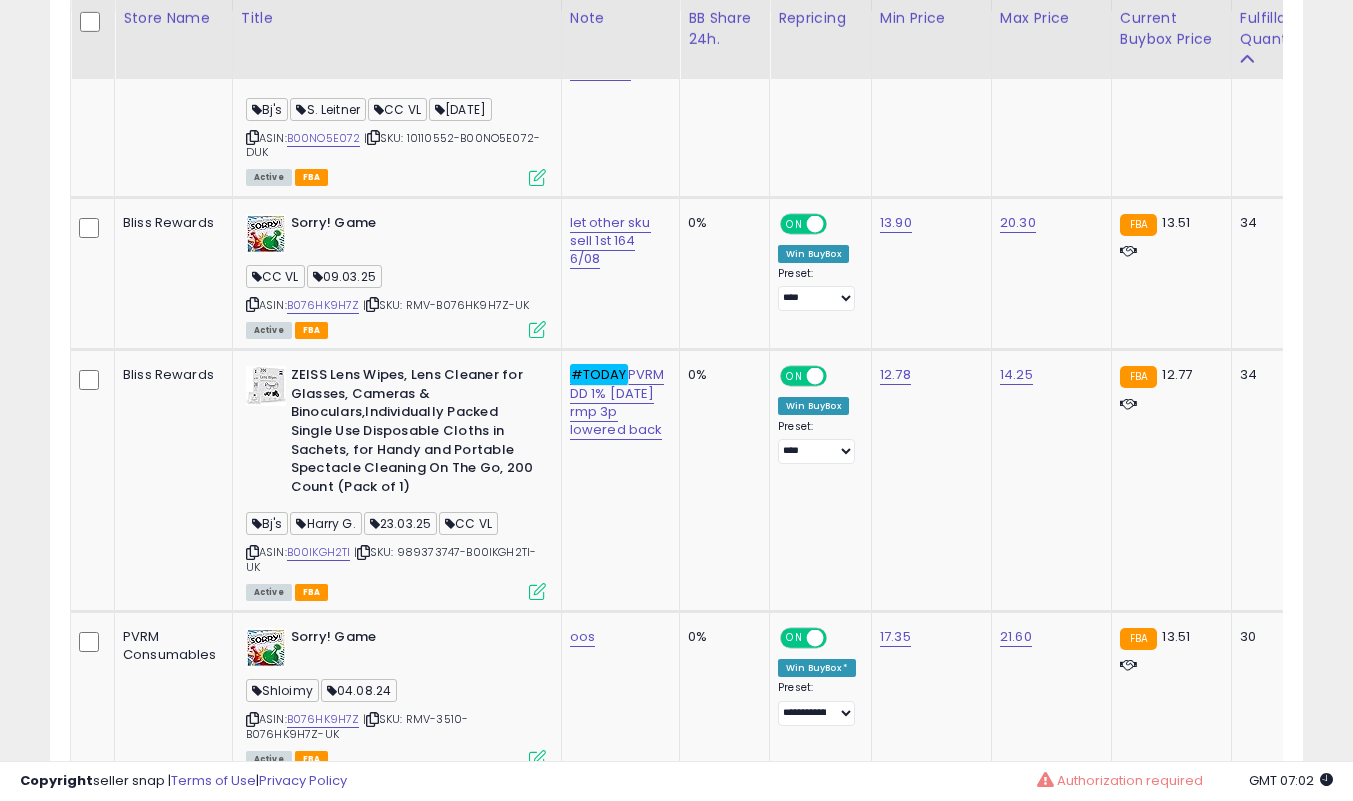 scroll, scrollTop: 0, scrollLeft: 0, axis: both 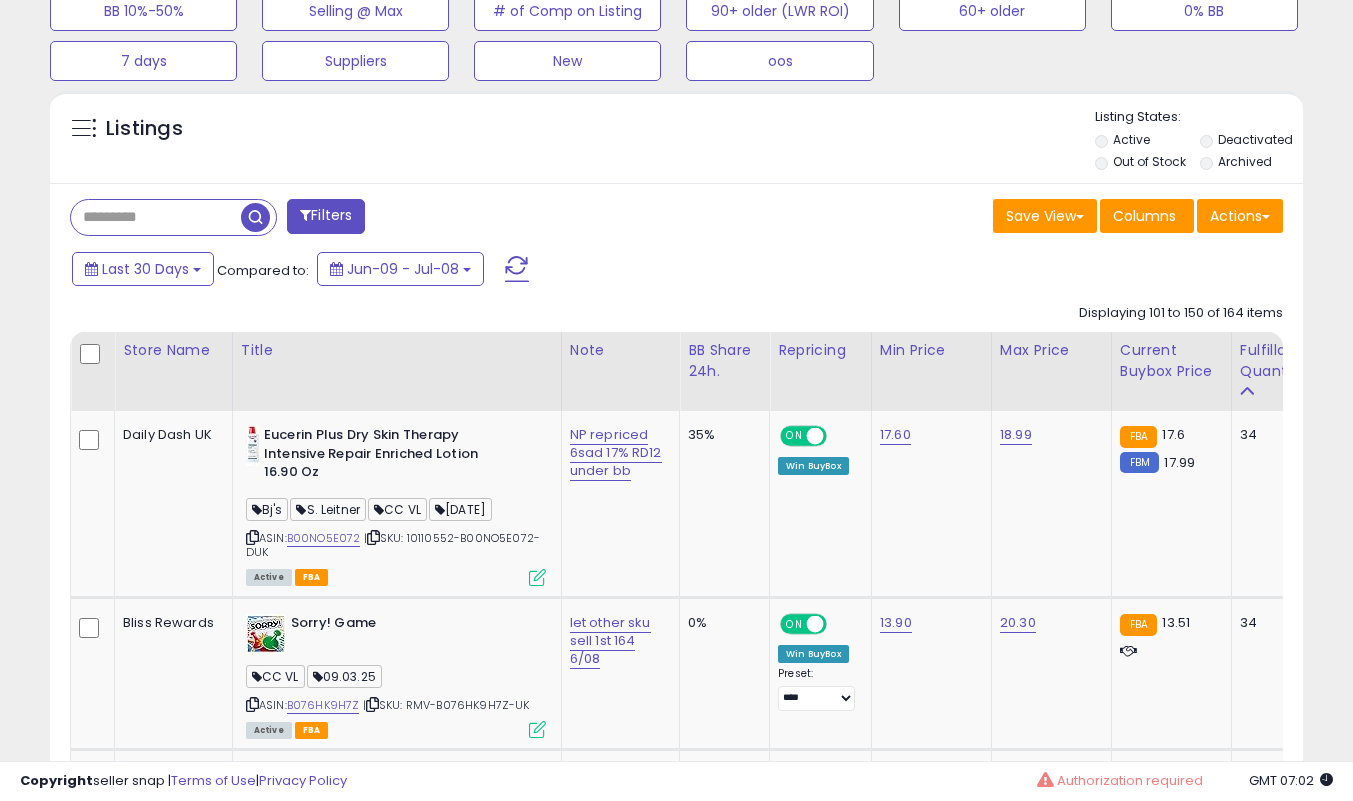 click on "NP repriced 6sad 17% RD12 under bb" at bounding box center [617, 453] 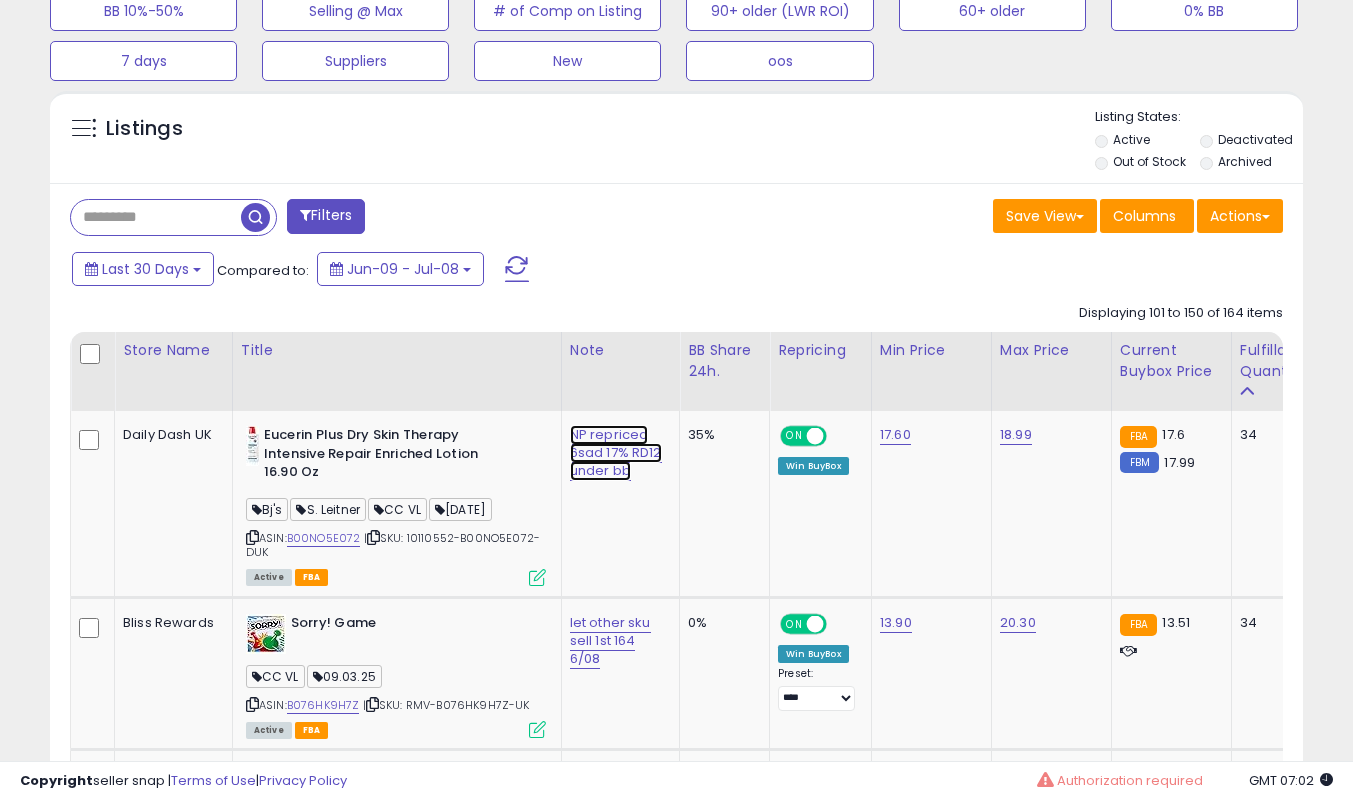 click on "NP repriced 6sad 17% RD12 under bb" at bounding box center [616, 453] 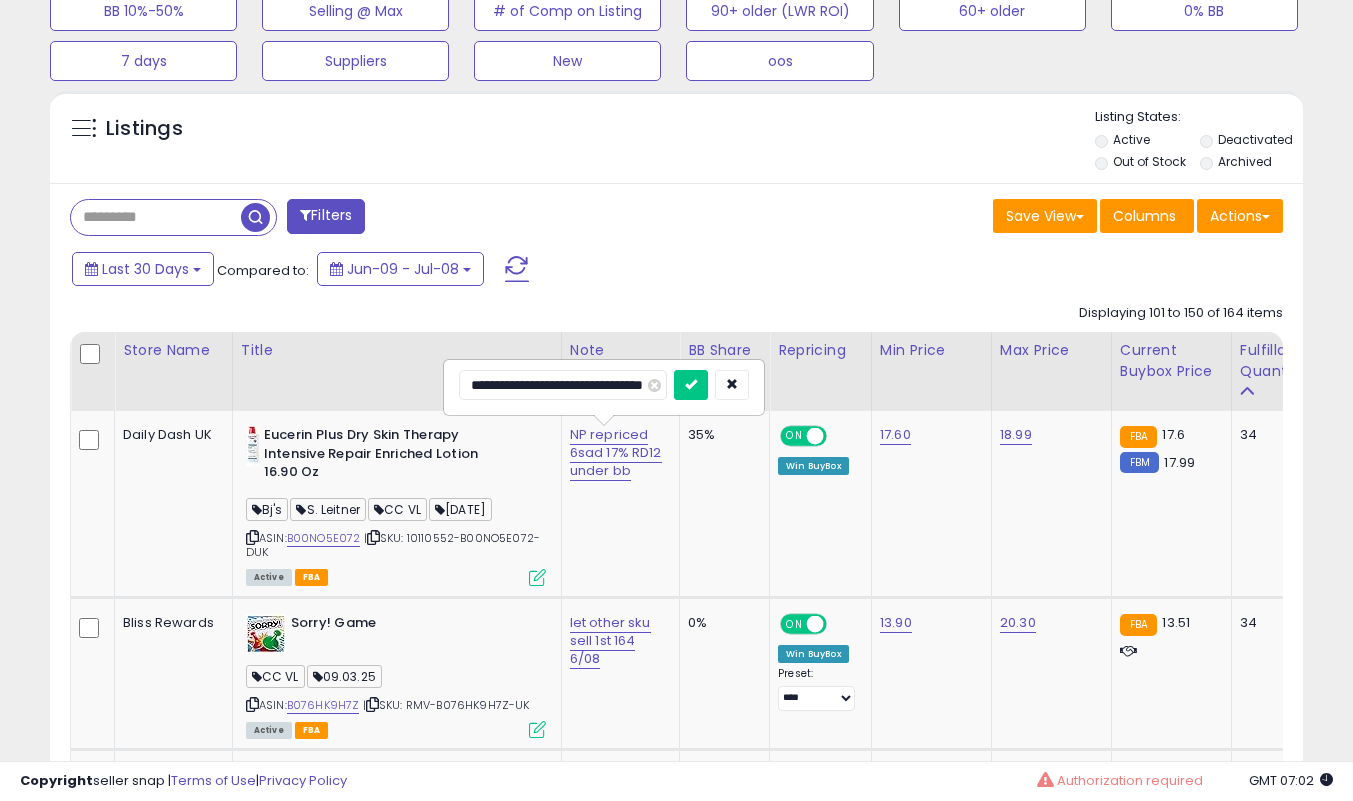 scroll, scrollTop: 0, scrollLeft: 0, axis: both 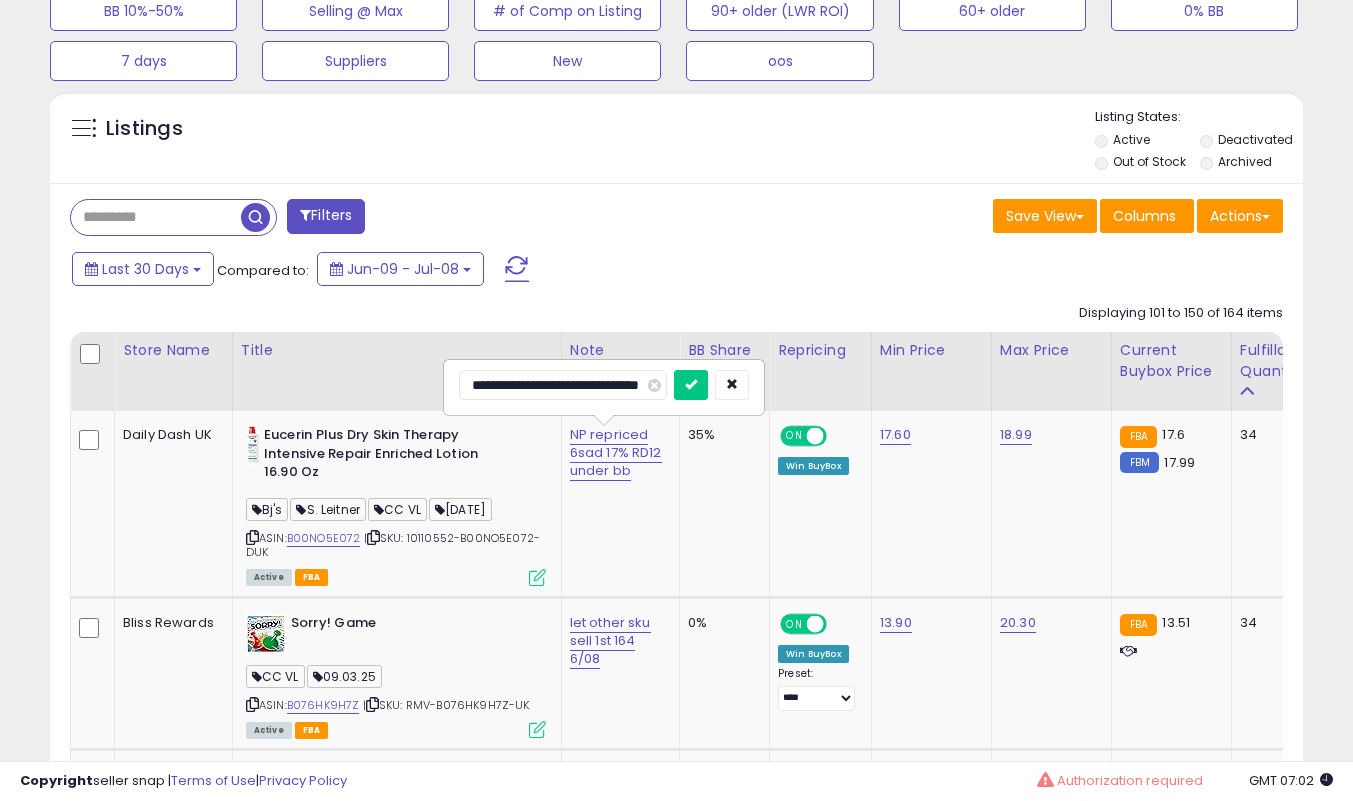 type on "**********" 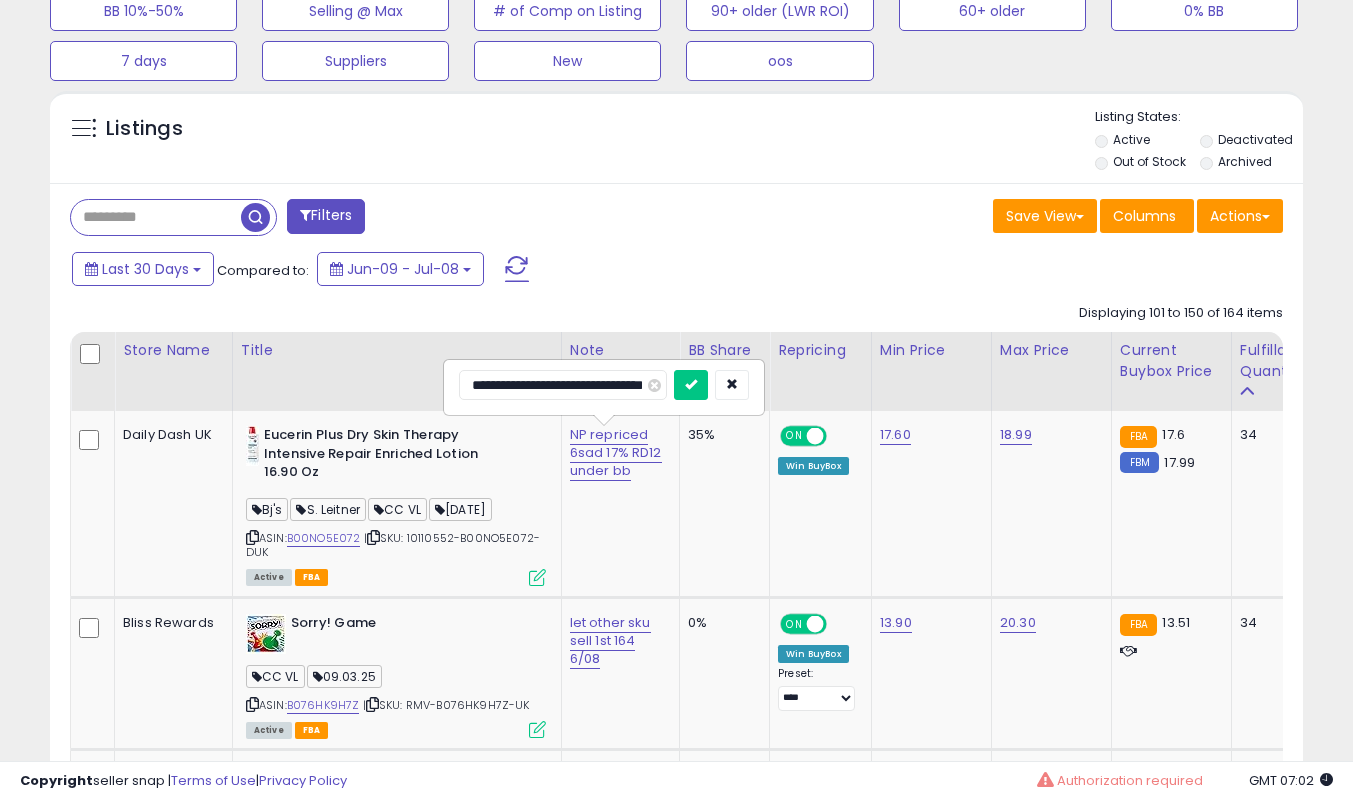 click at bounding box center (691, 385) 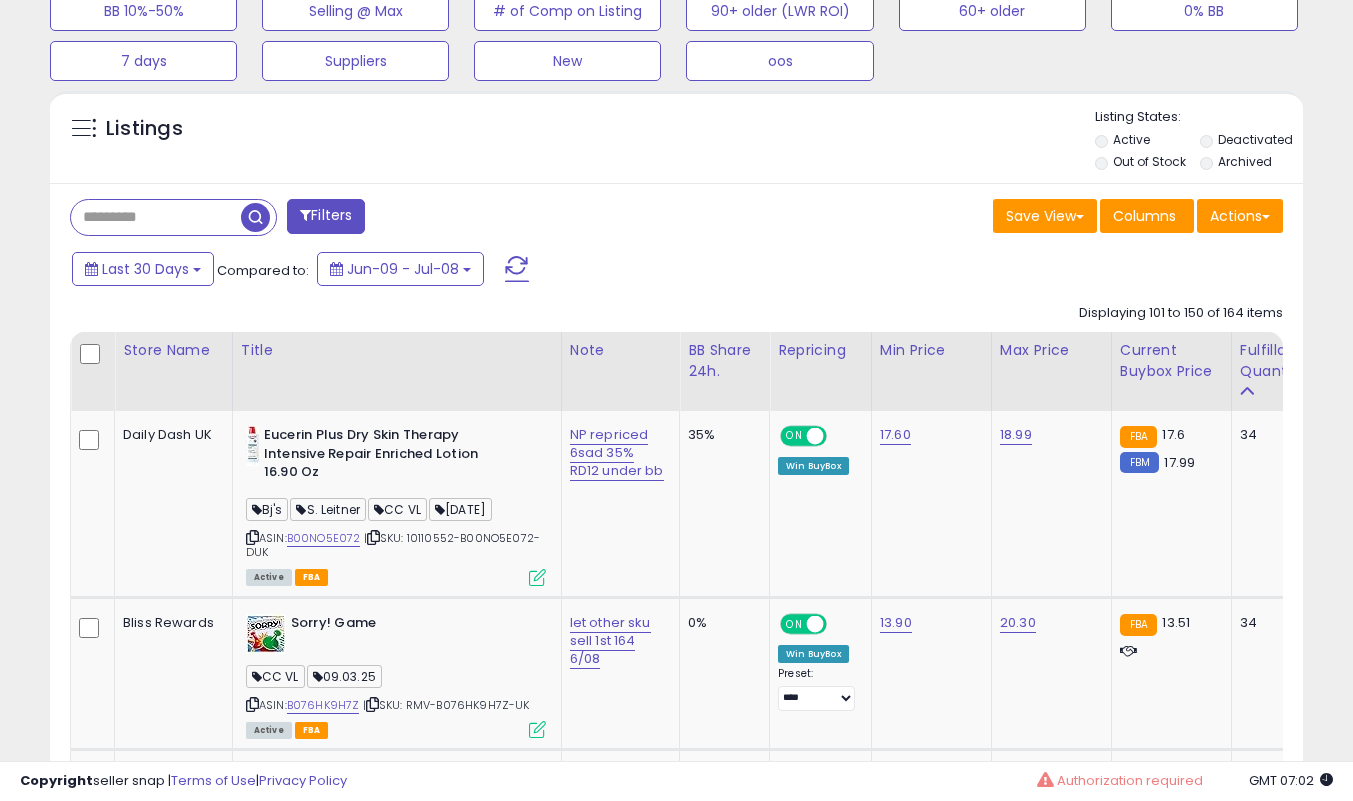scroll, scrollTop: 939, scrollLeft: 0, axis: vertical 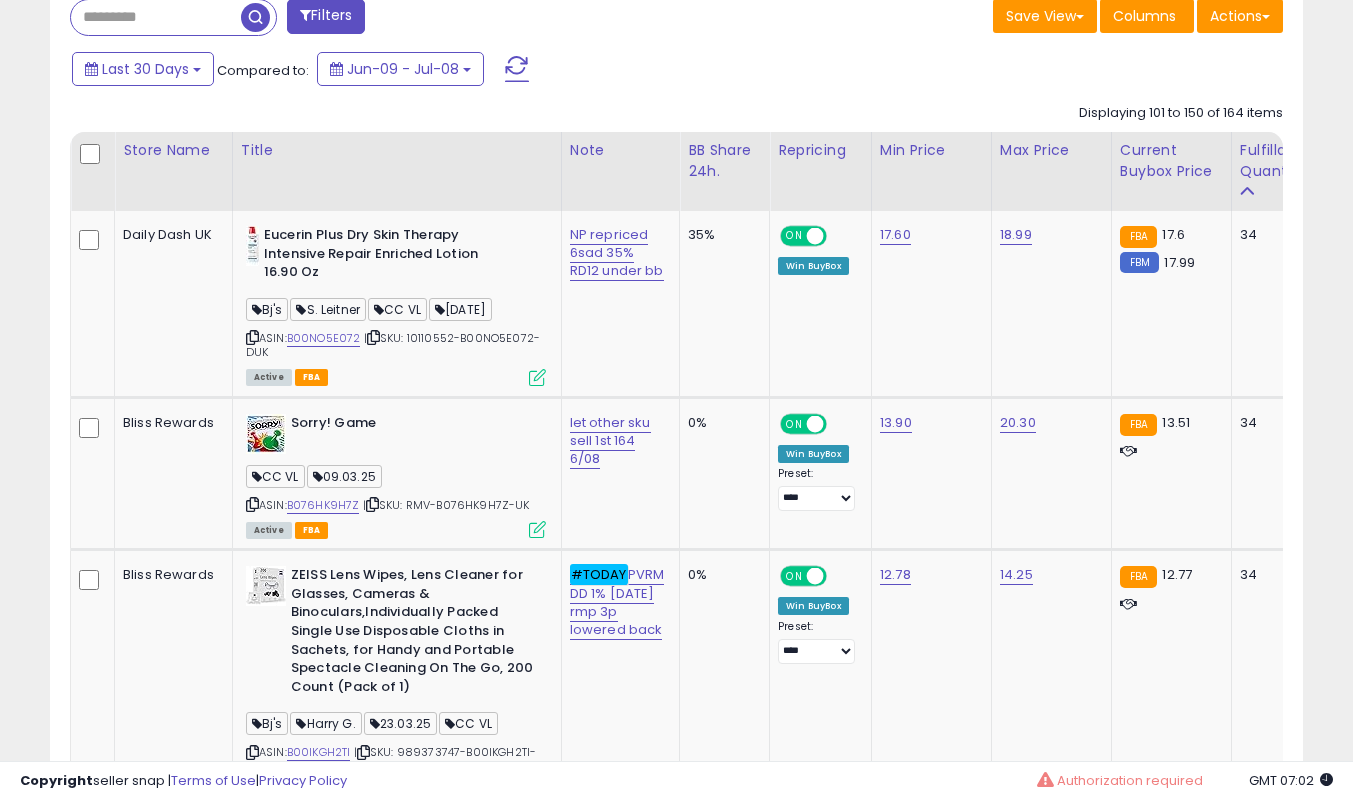 click at bounding box center (252, 504) 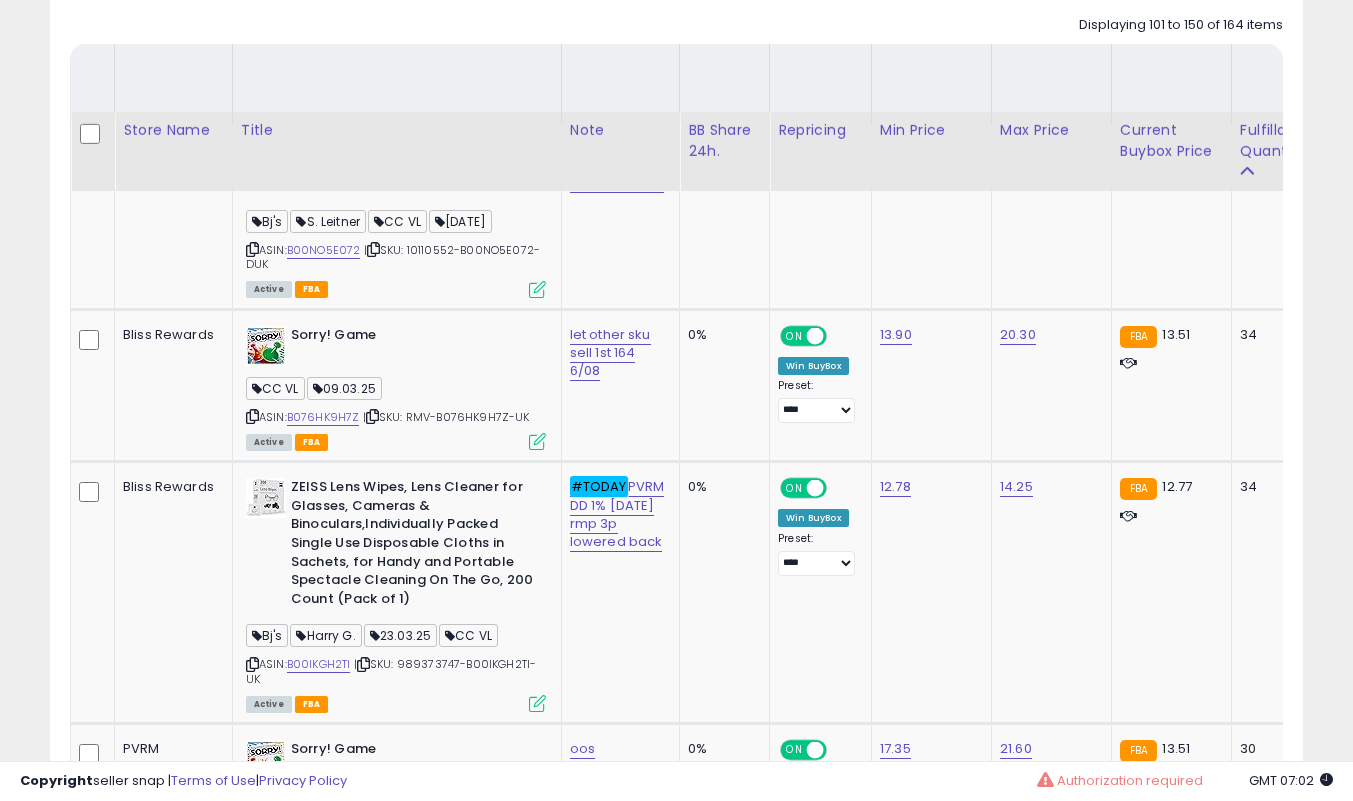 scroll, scrollTop: 1139, scrollLeft: 0, axis: vertical 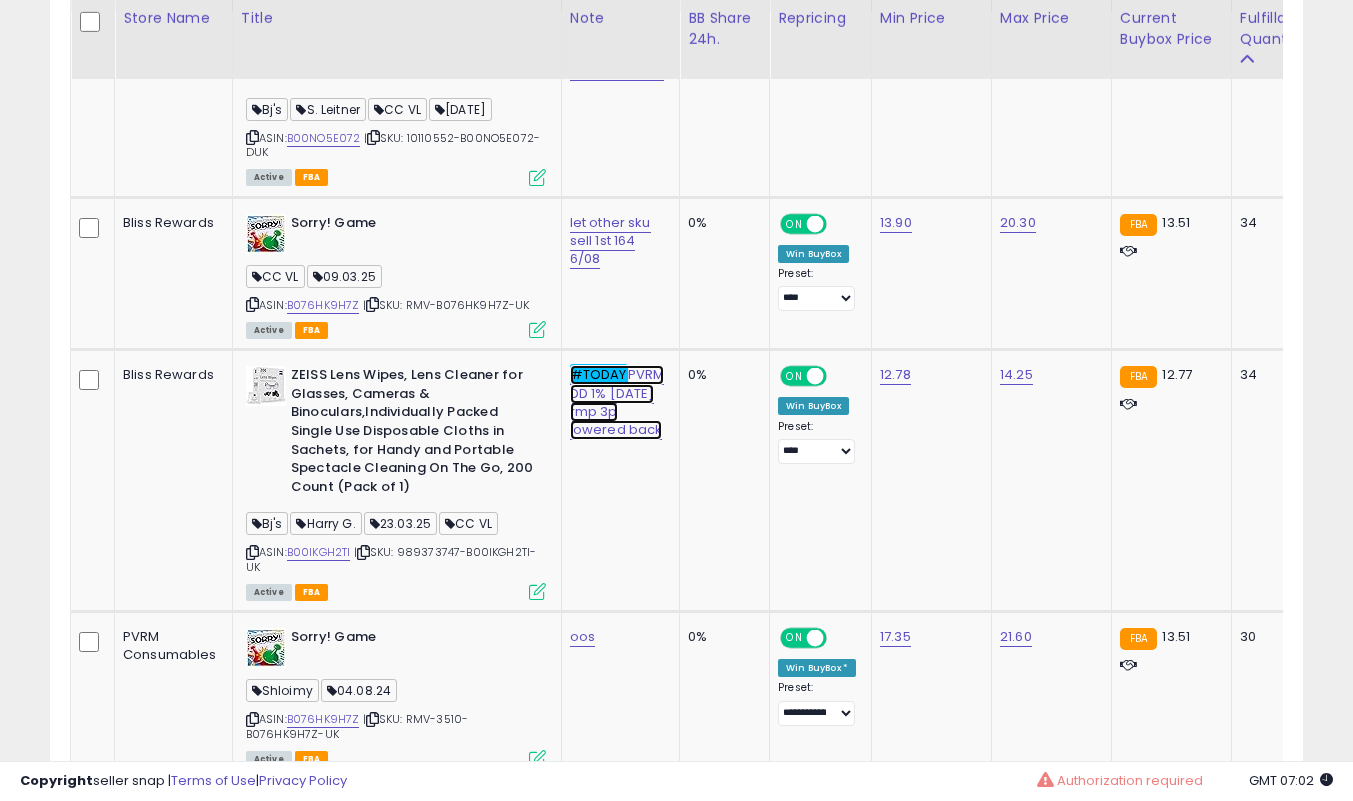 click on "#TODAY  PVRM DD 1% 07/08 rmp 3p lowered back" at bounding box center (617, 53) 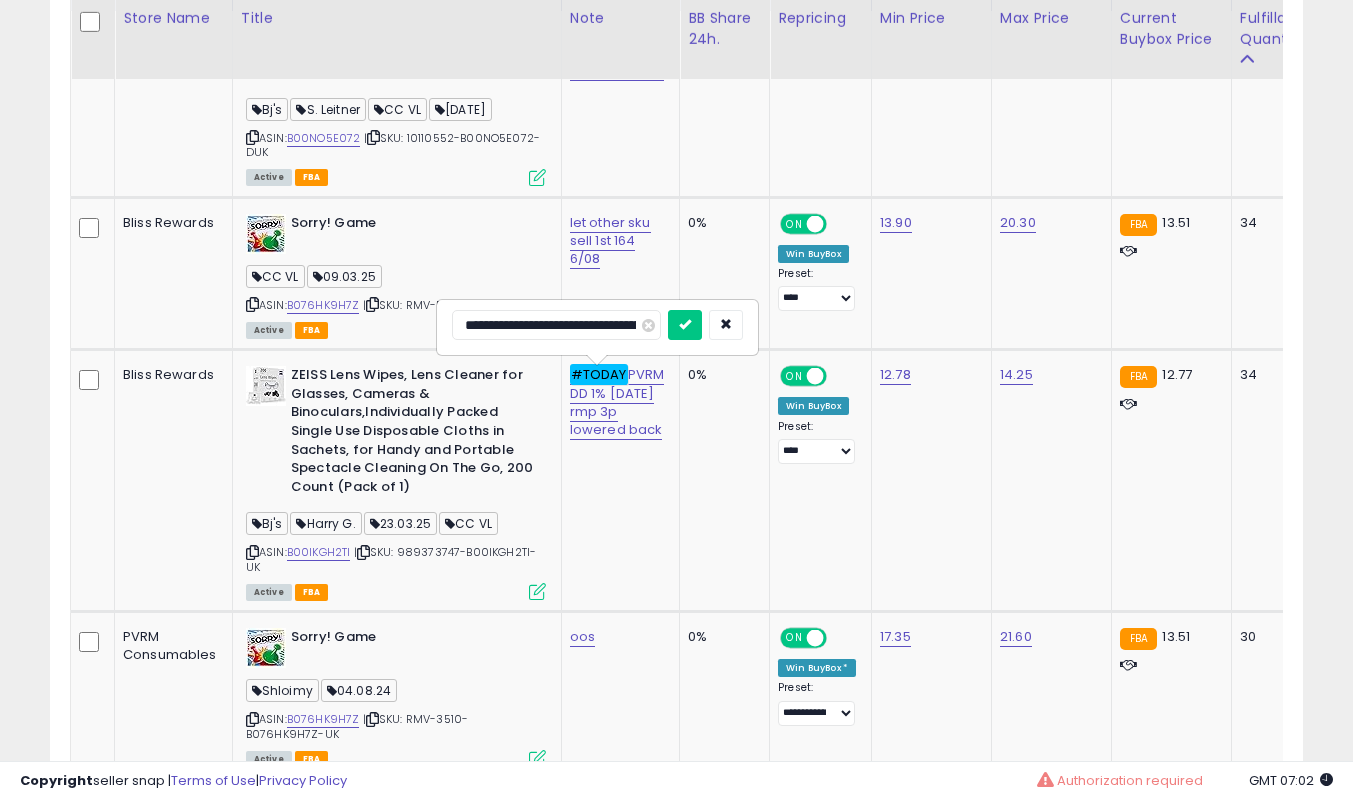 scroll, scrollTop: 0, scrollLeft: 2, axis: horizontal 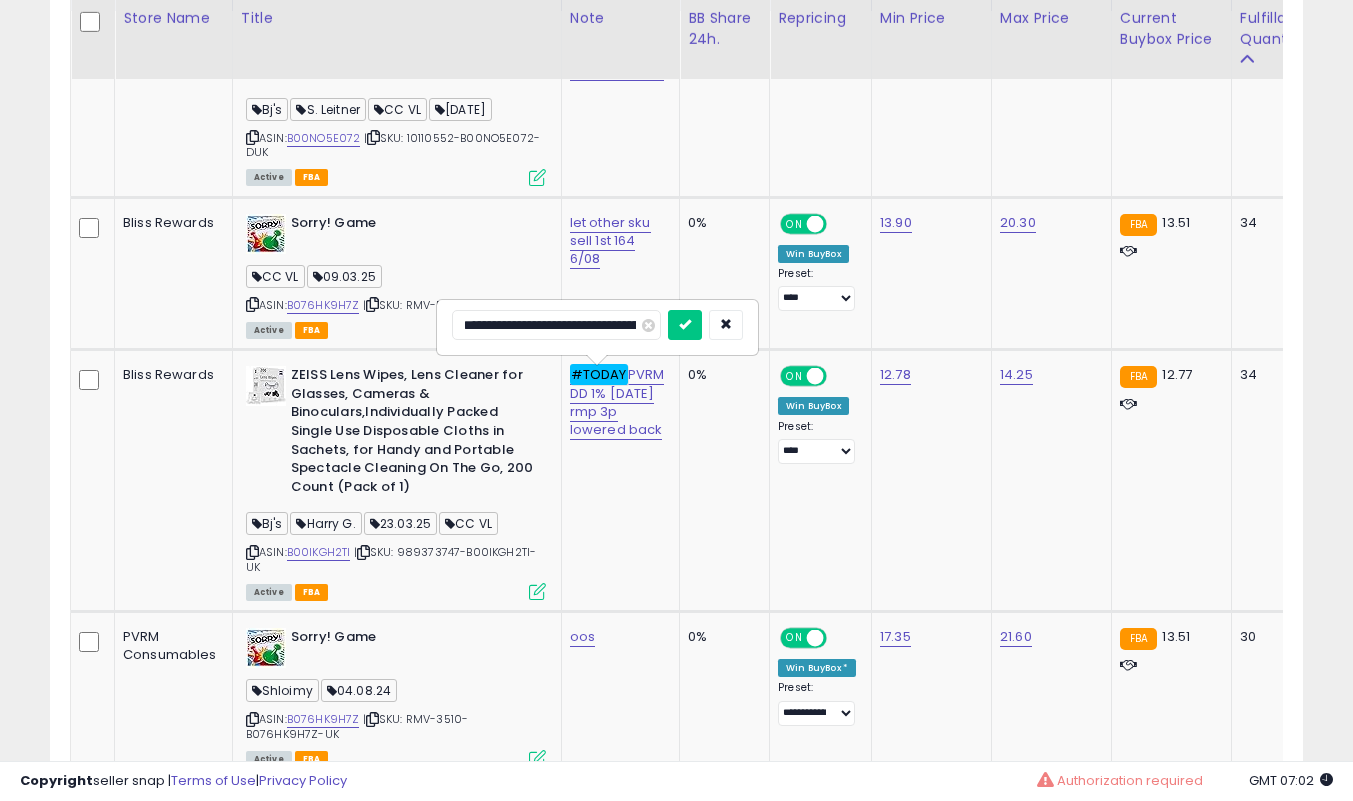type on "**********" 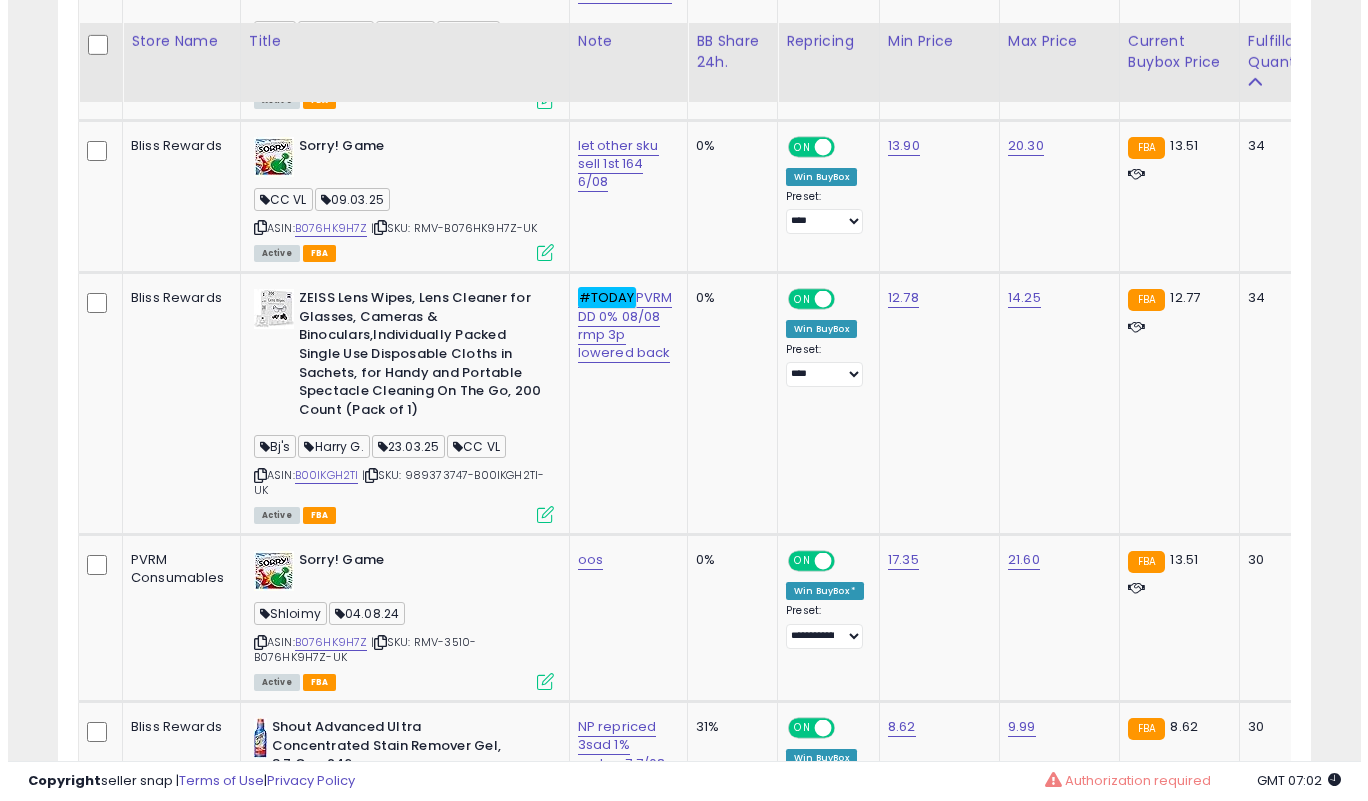 scroll, scrollTop: 1239, scrollLeft: 0, axis: vertical 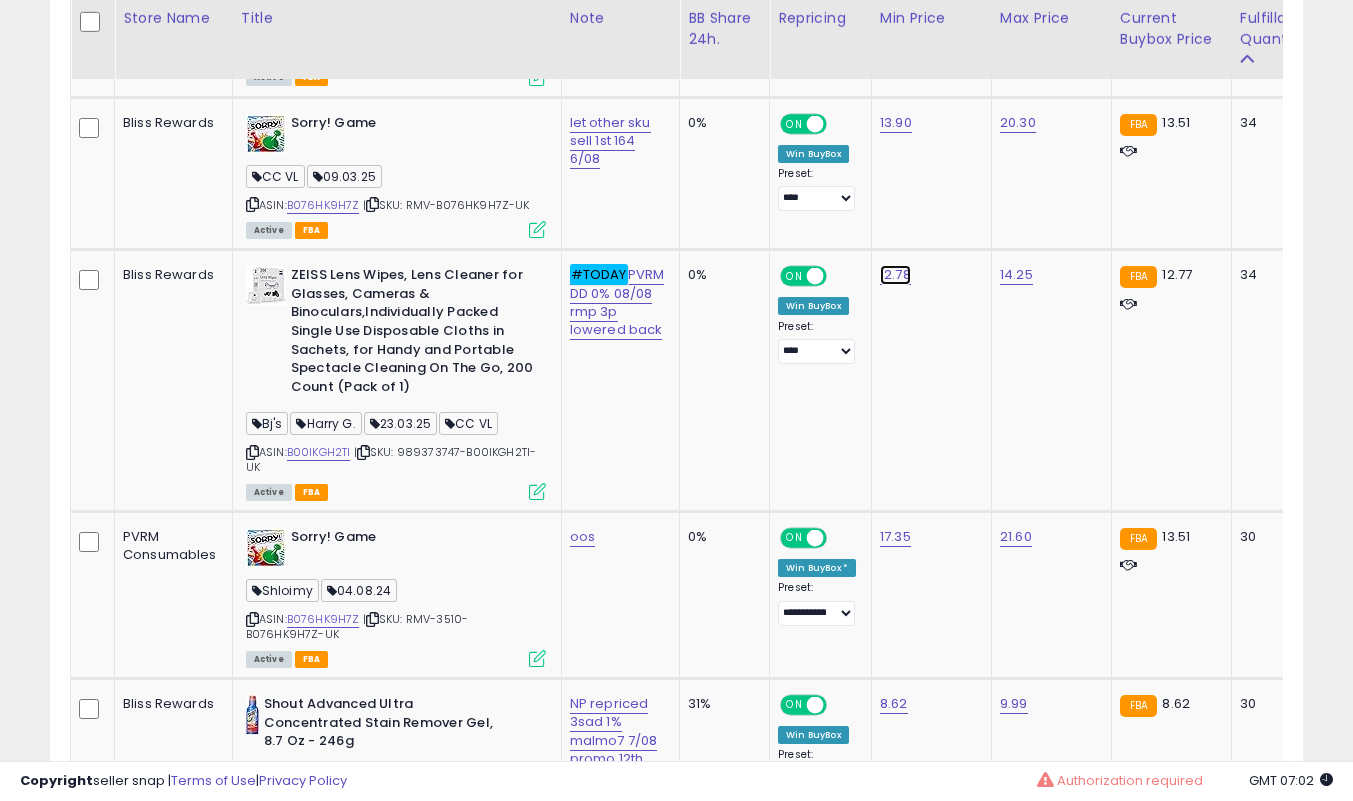 click on "12.78" at bounding box center [895, -65] 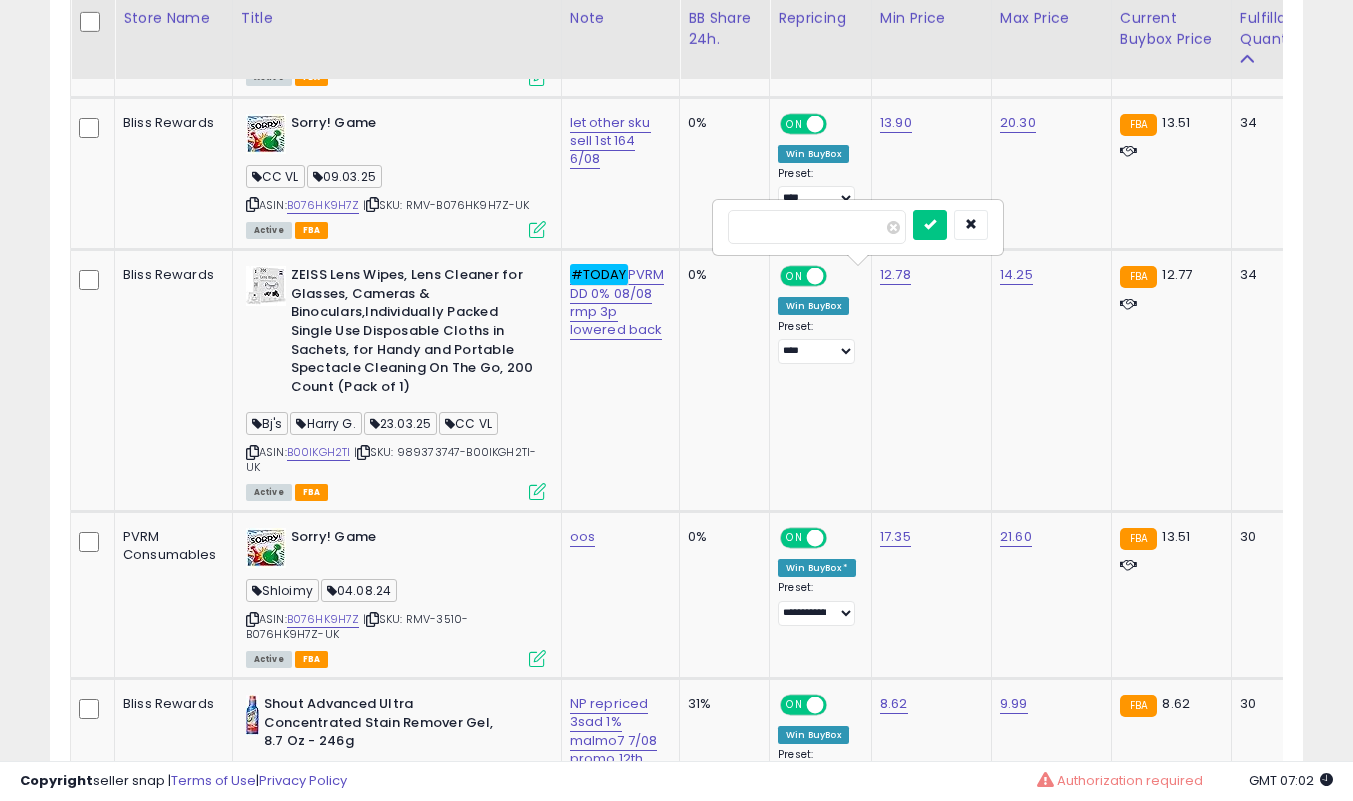 type on "*****" 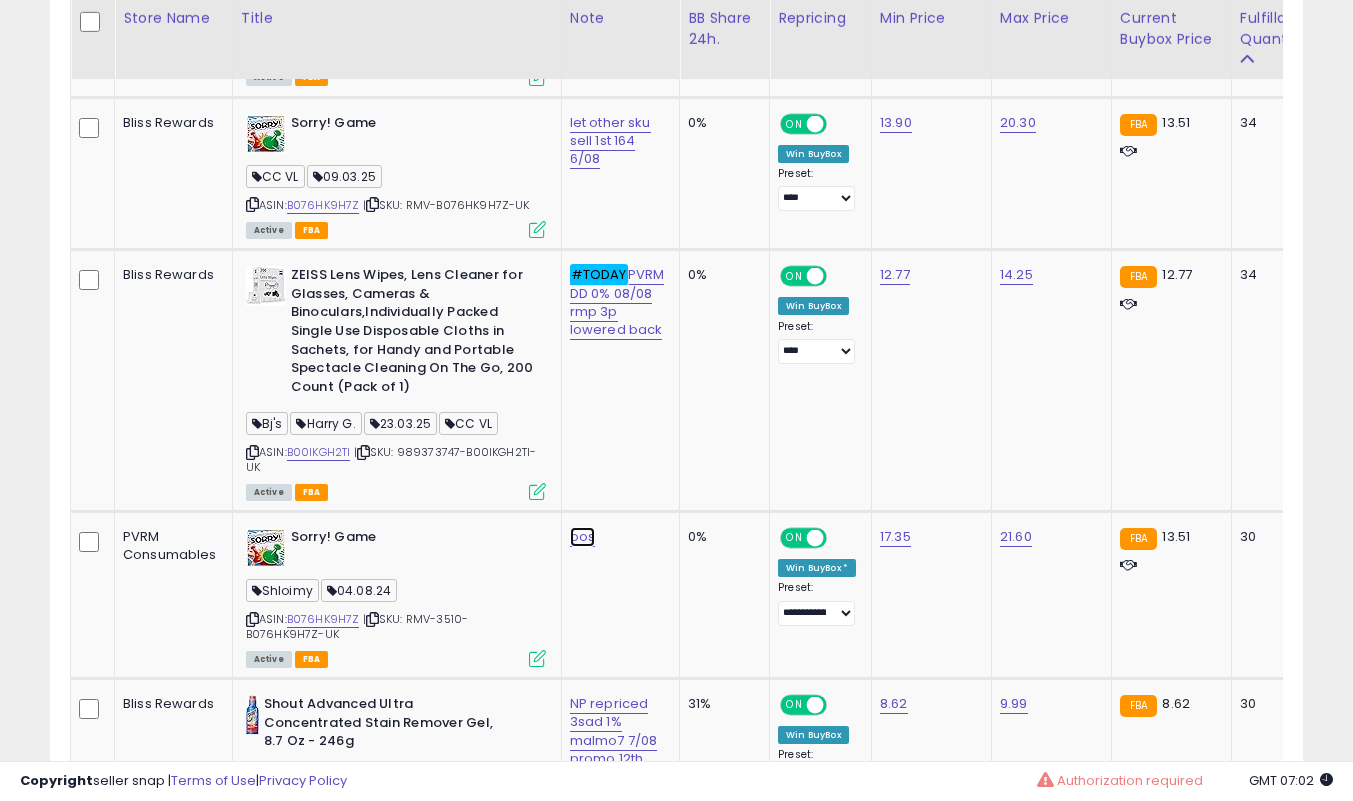click on "oos" at bounding box center [617, -47] 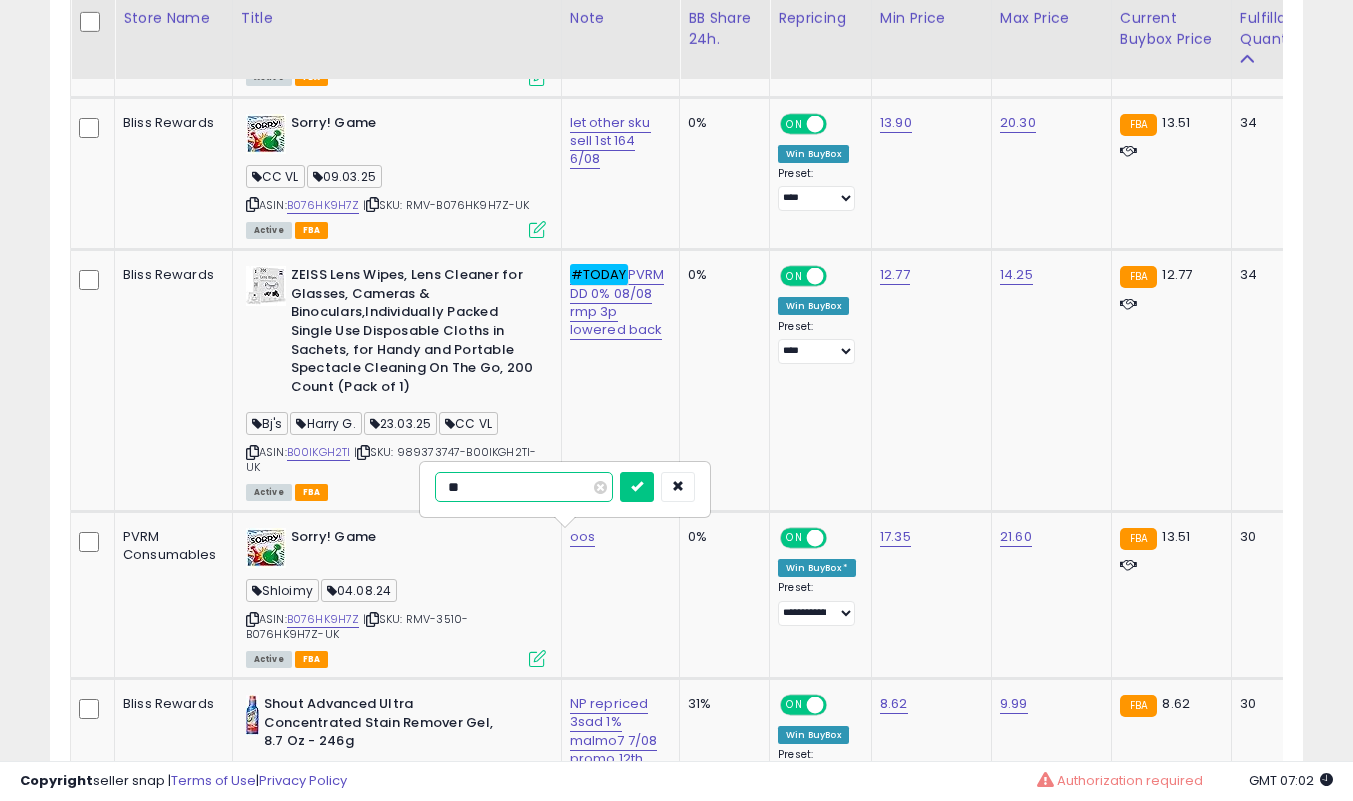 type on "*" 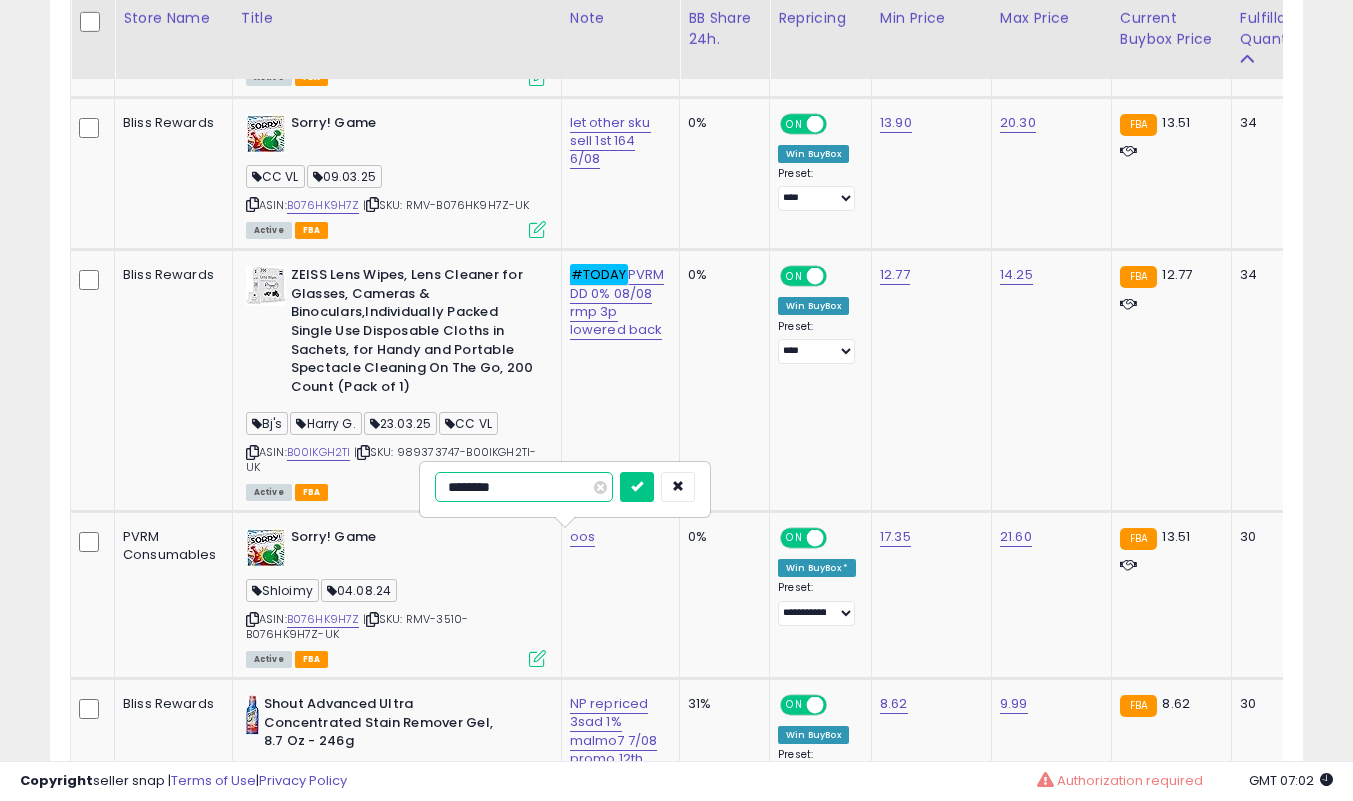 type on "*********" 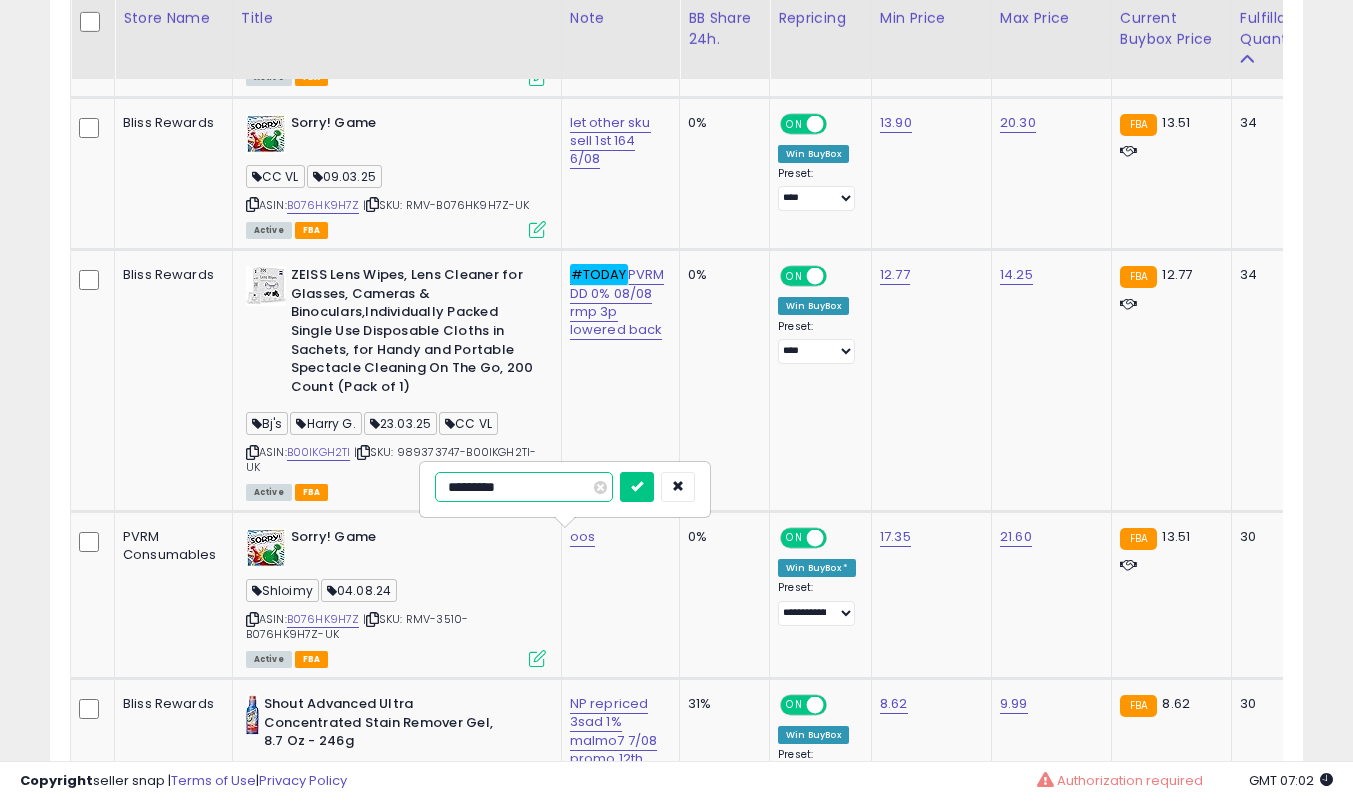 click at bounding box center [637, 487] 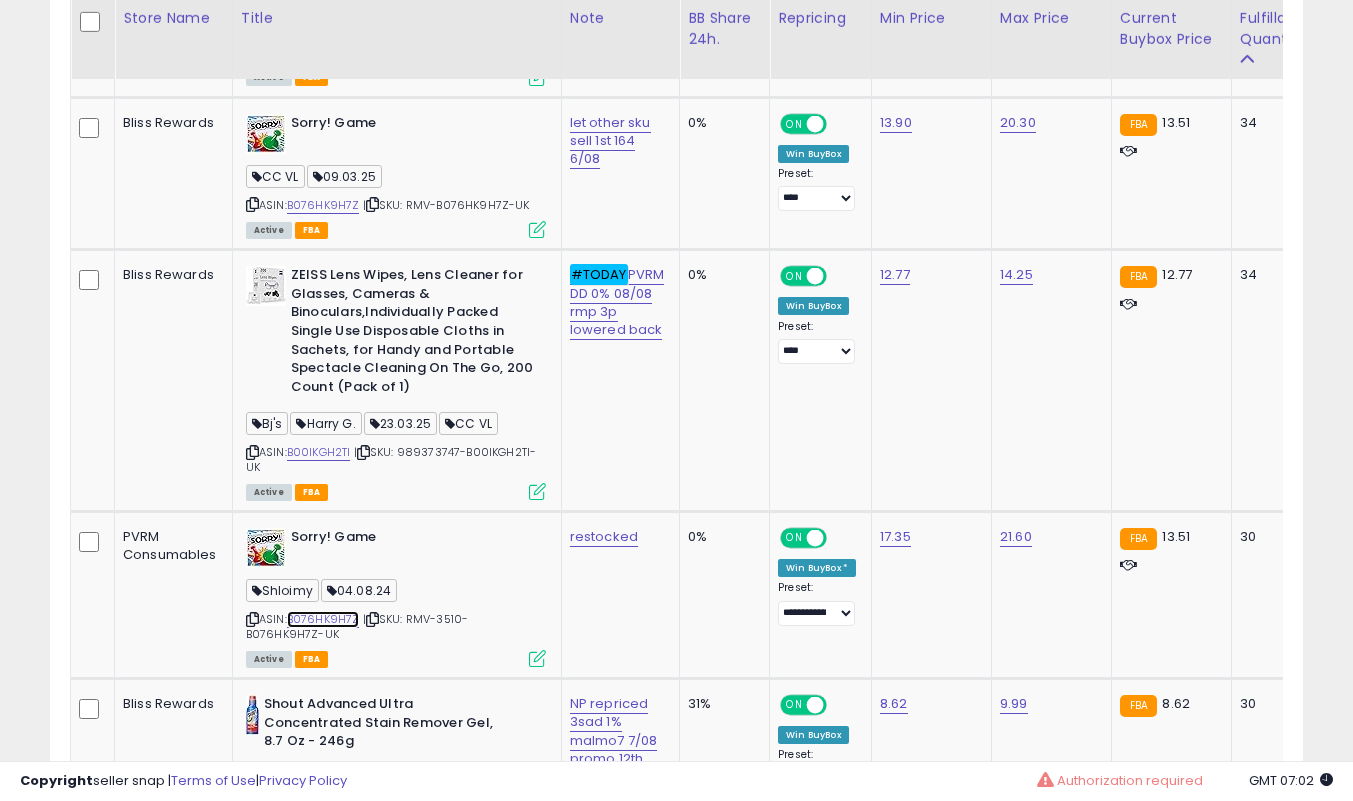 click on "B076HK9H7Z" at bounding box center [323, 619] 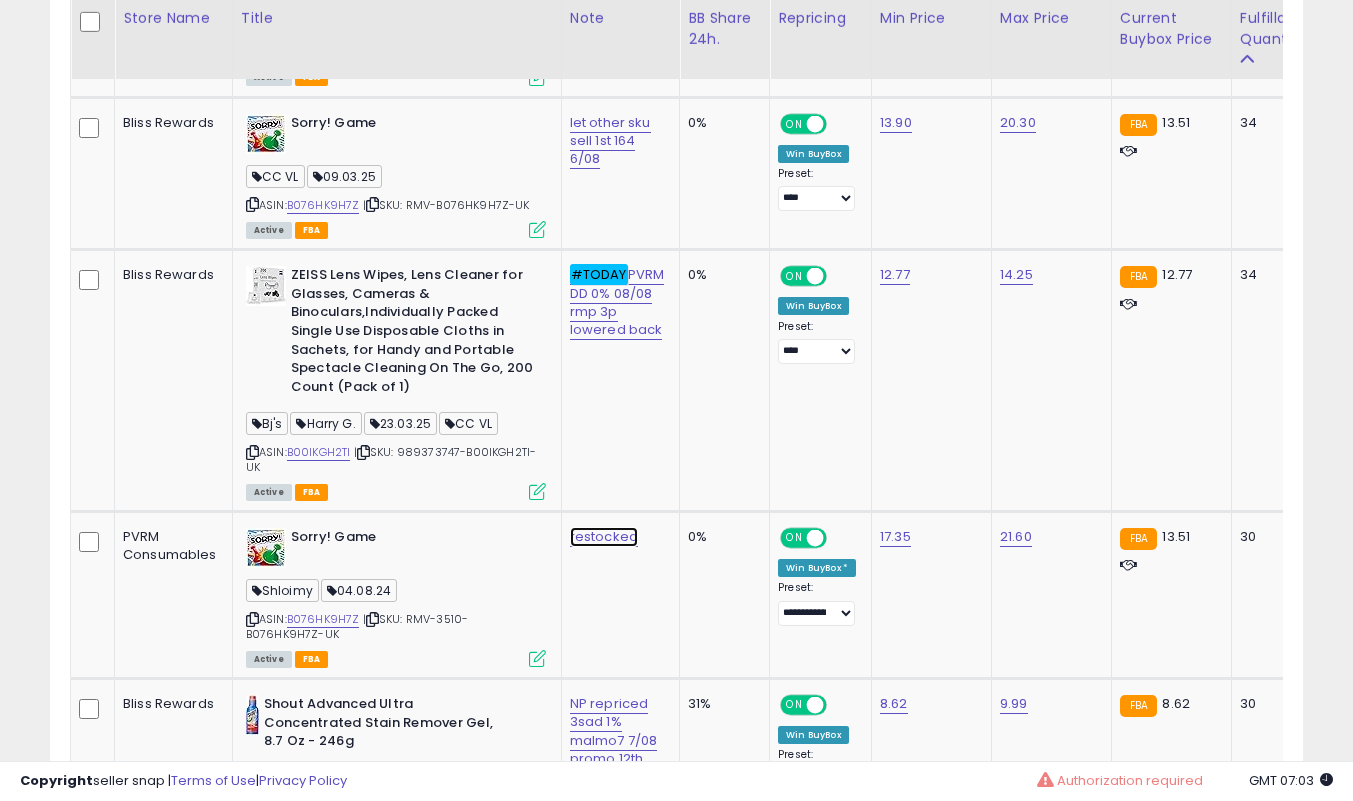 click on "restocked" at bounding box center [617, -47] 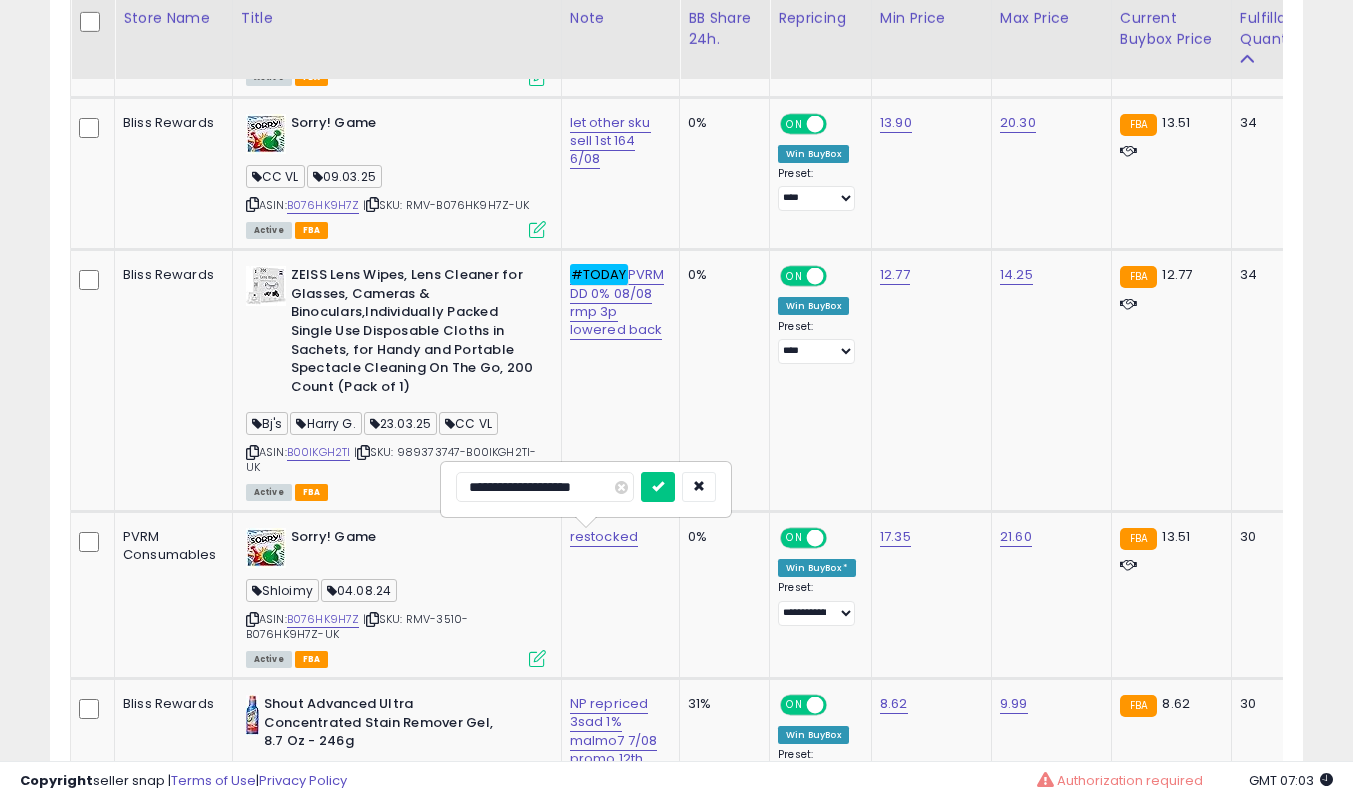 type on "**********" 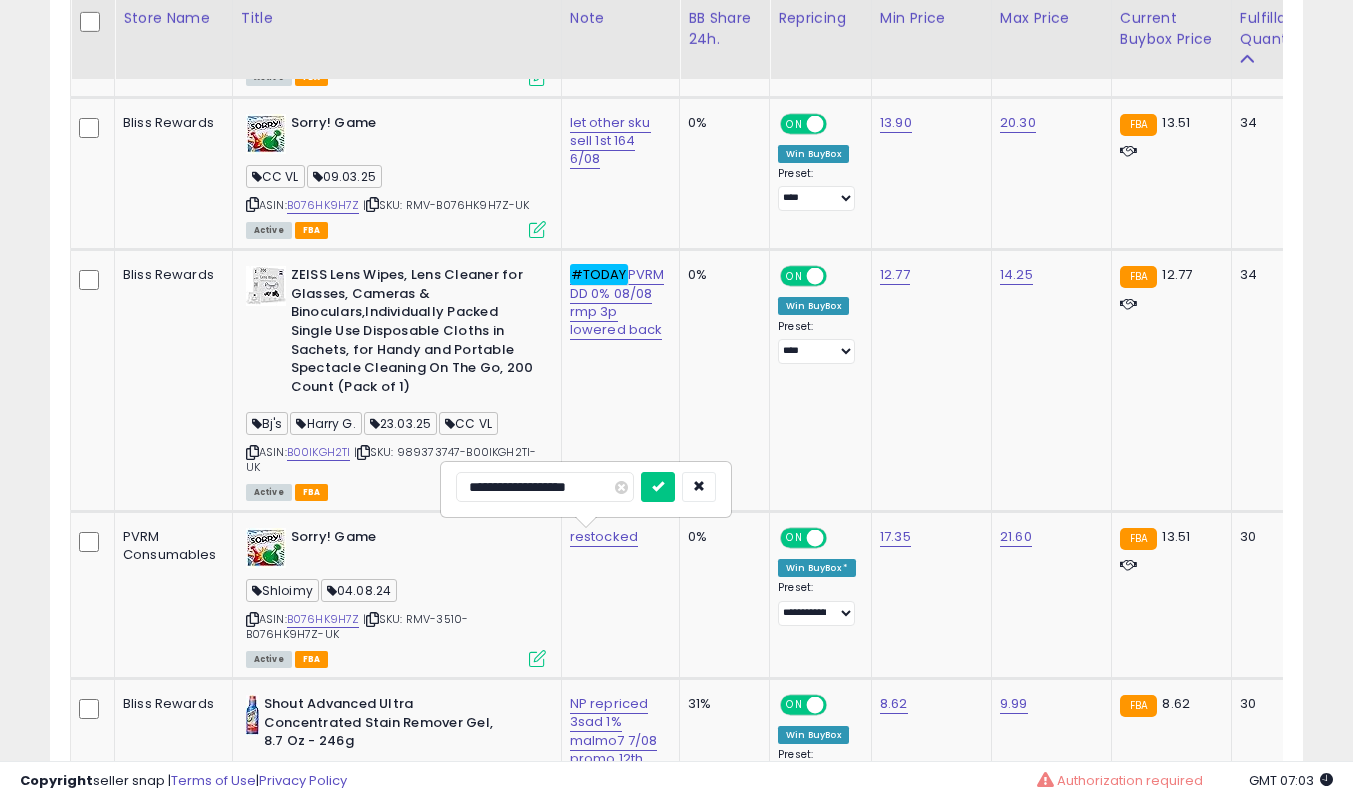 click at bounding box center (658, 487) 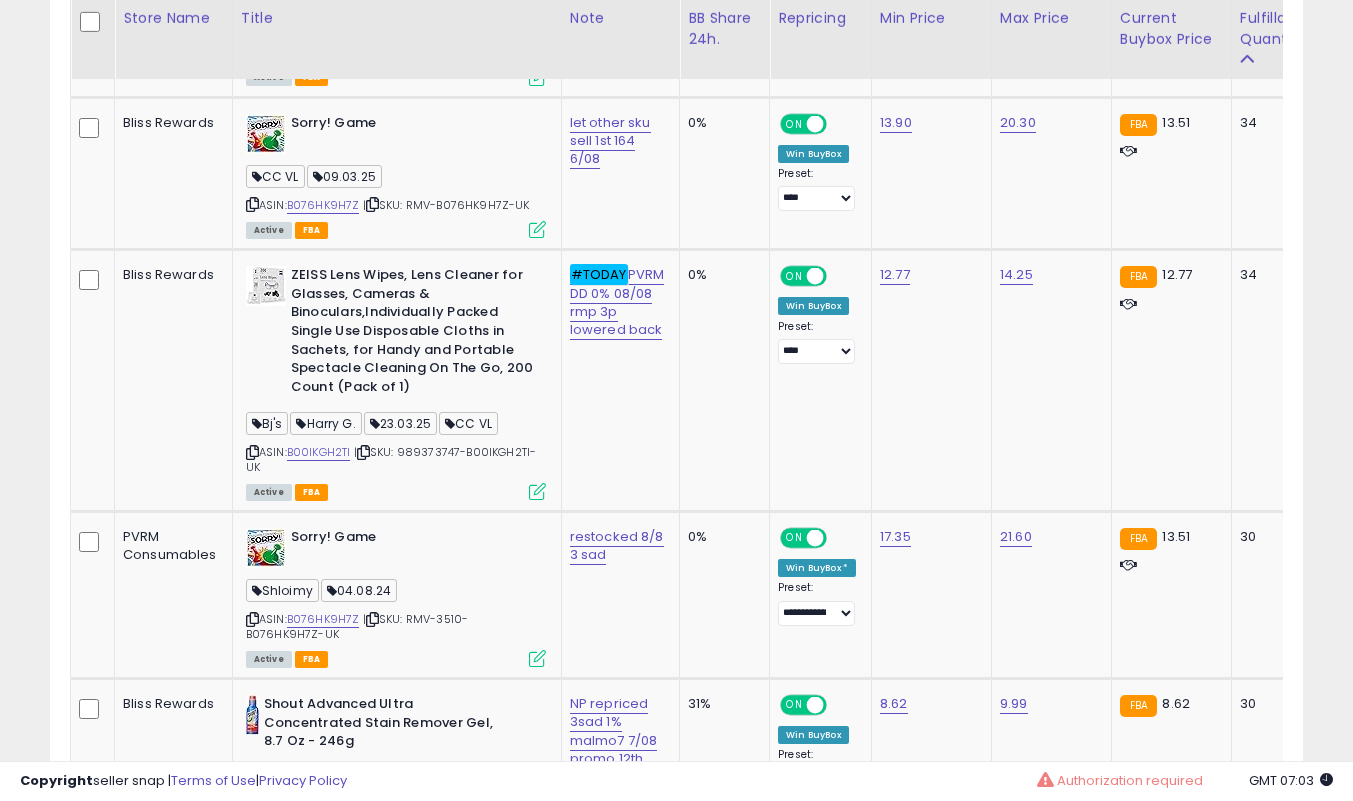 click at bounding box center [537, 658] 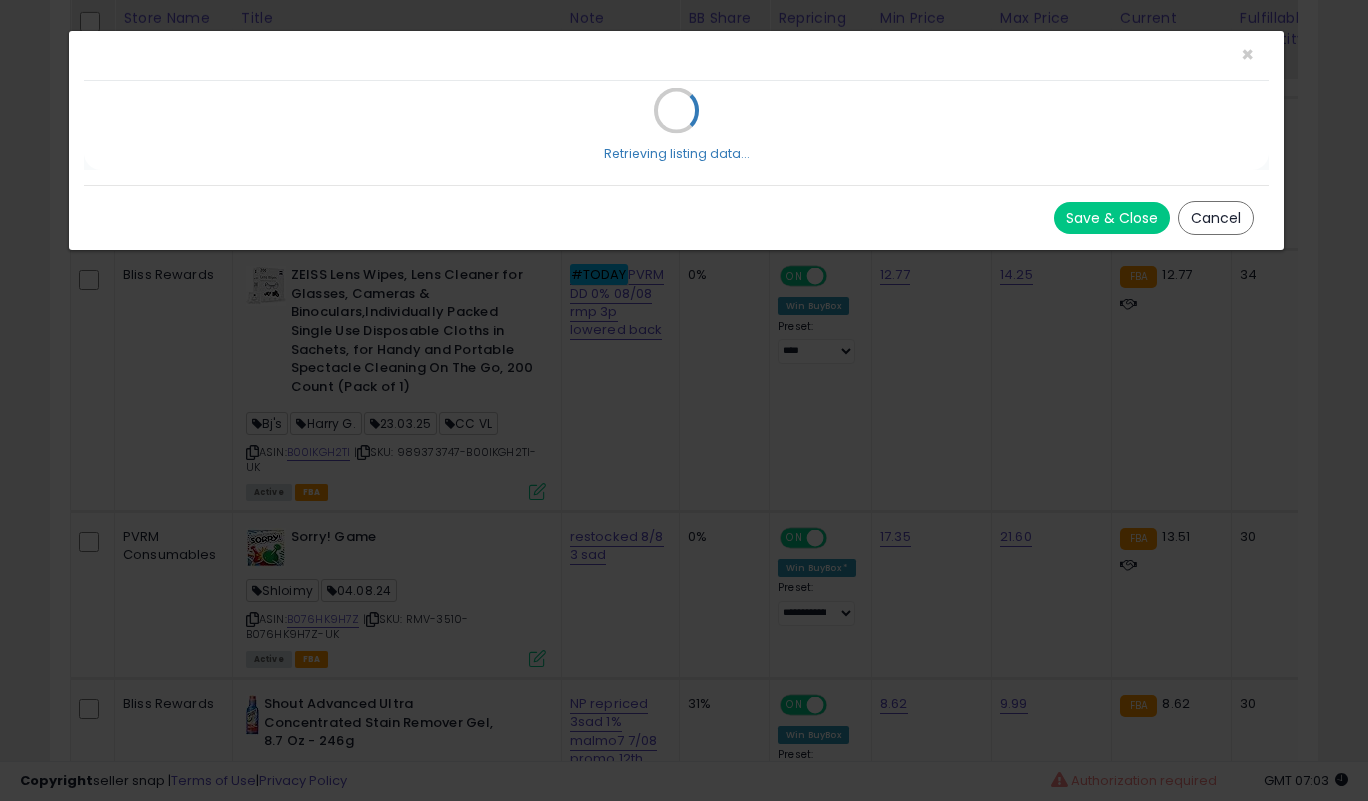scroll, scrollTop: 999590, scrollLeft: 999266, axis: both 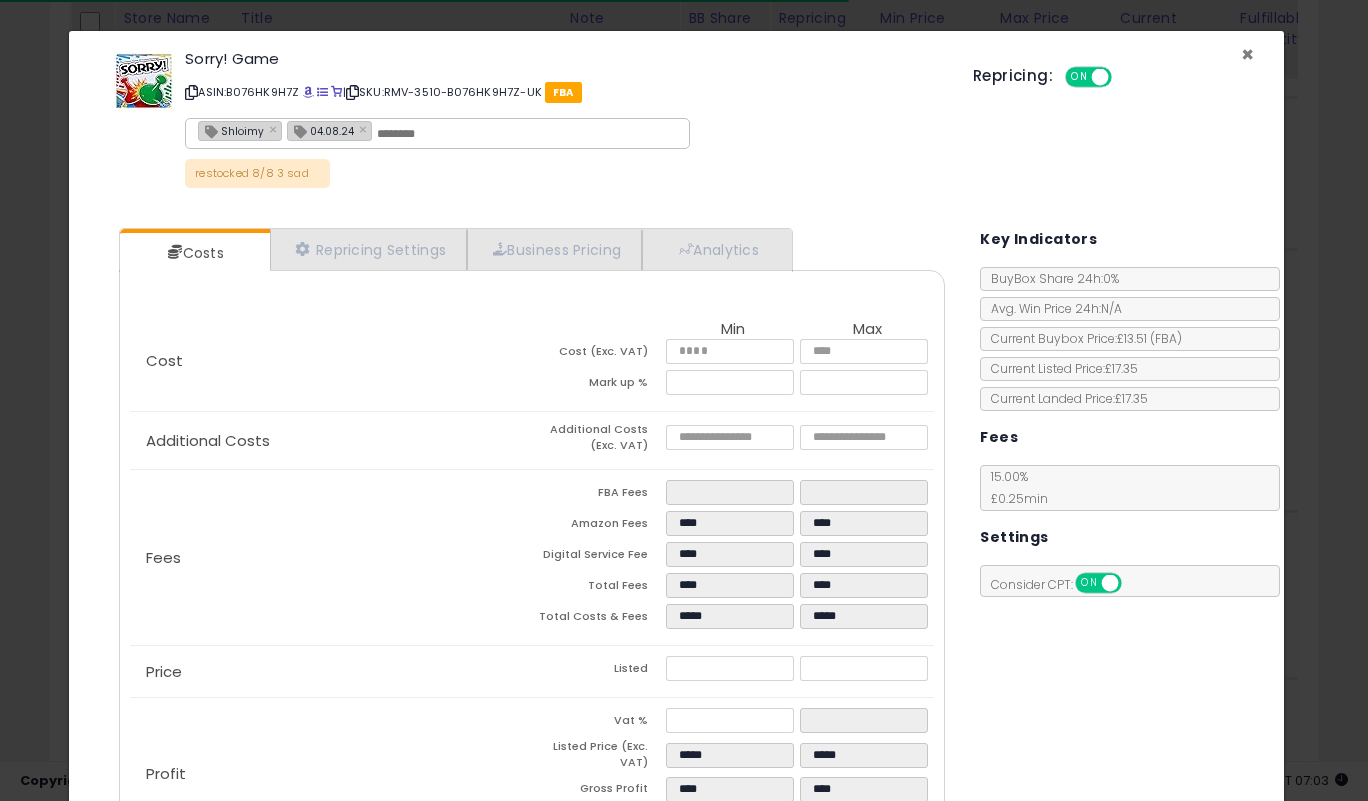 click on "×" at bounding box center (1247, 54) 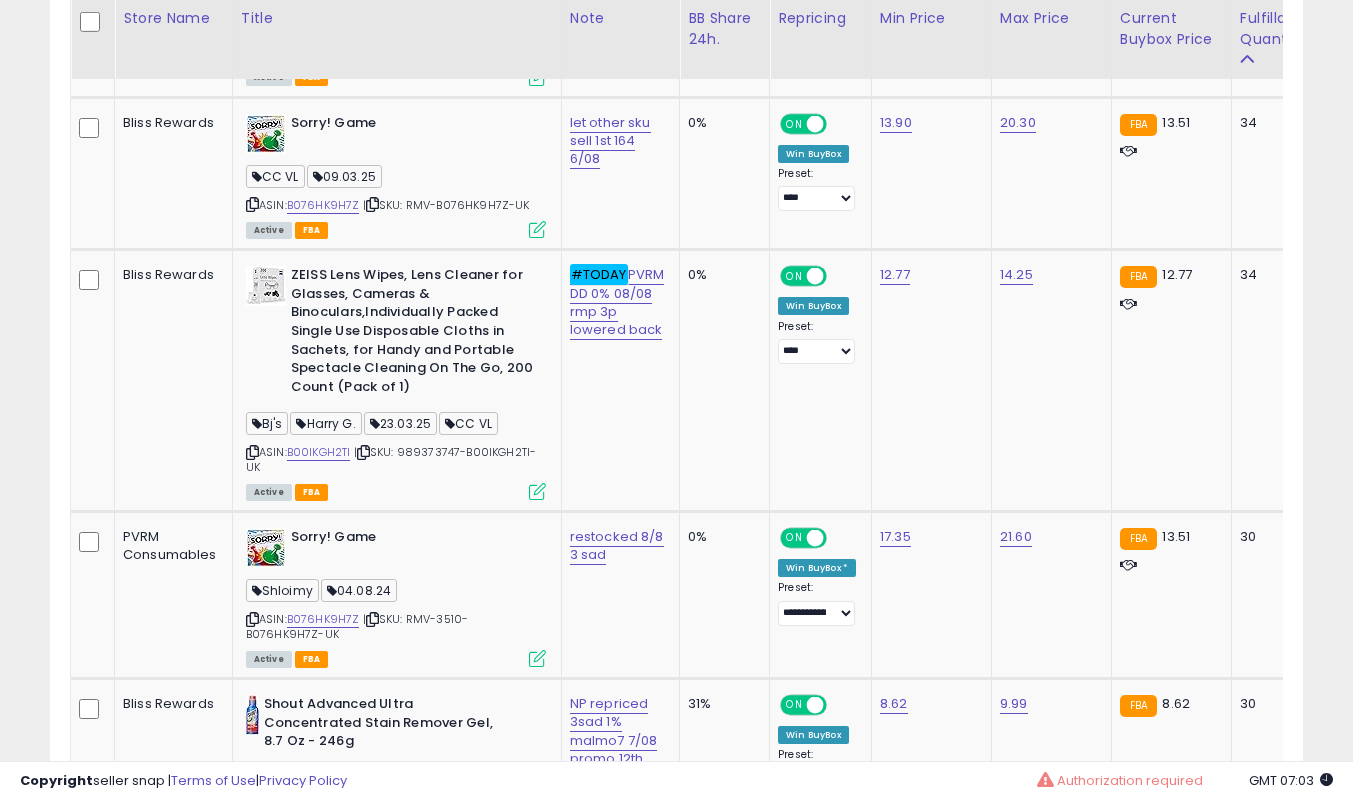 scroll, scrollTop: 410, scrollLeft: 725, axis: both 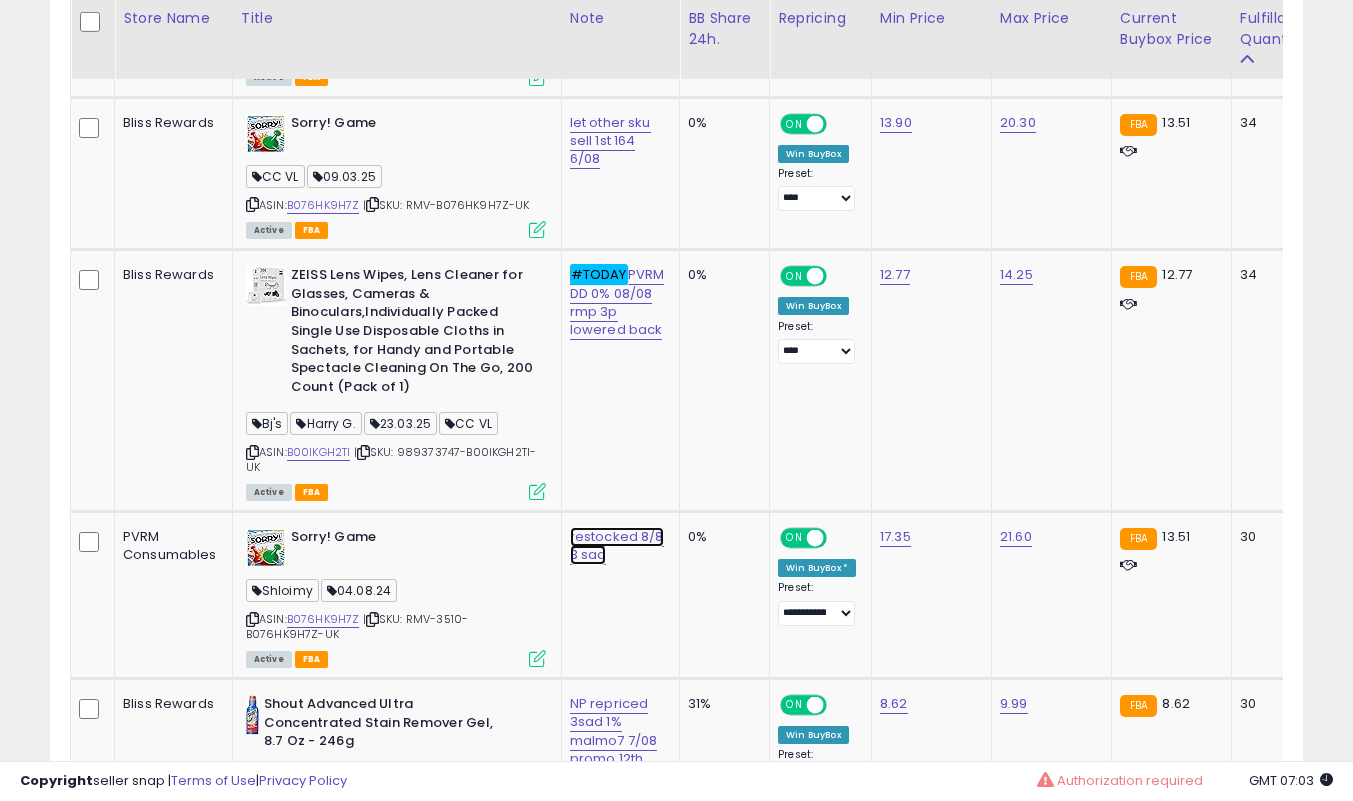 click on "restocked 8/8 3 sad" at bounding box center (617, -47) 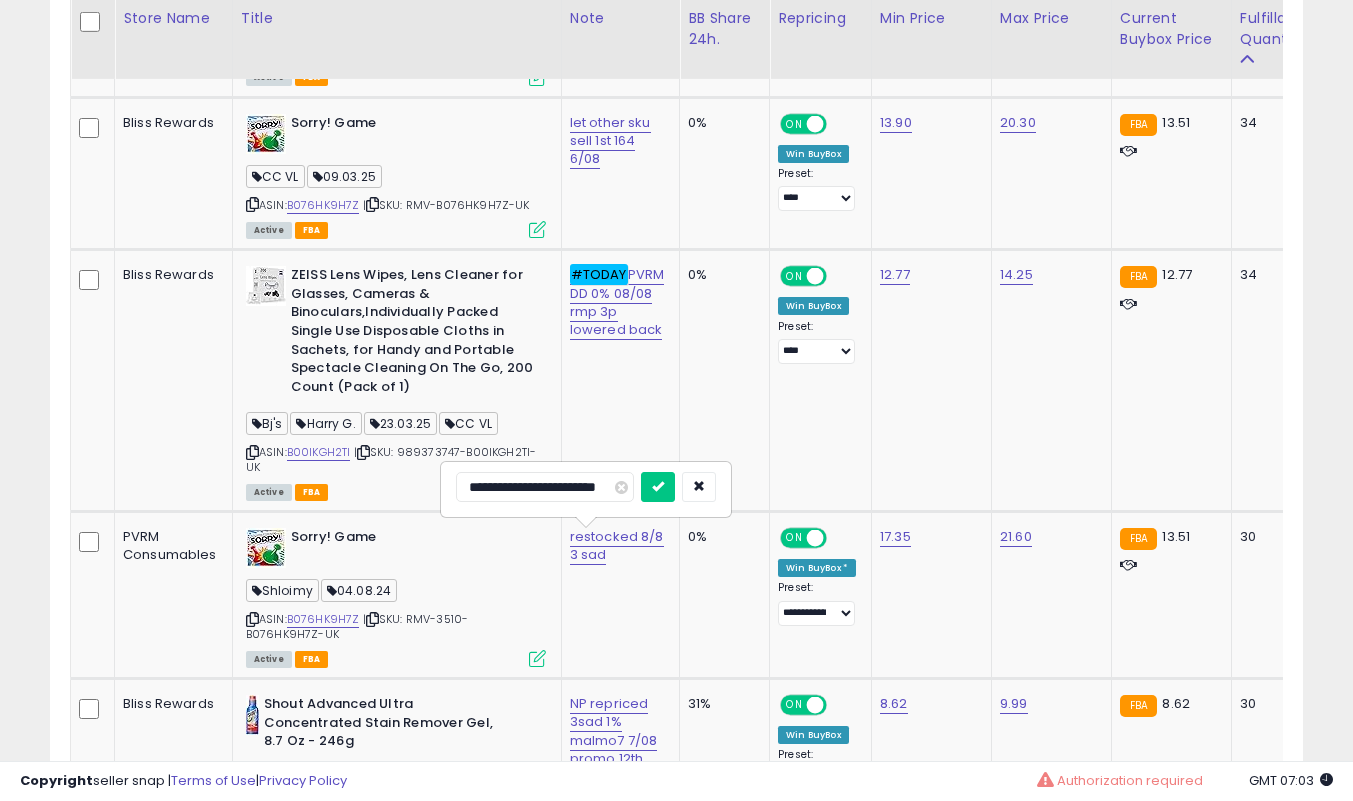 scroll, scrollTop: 0, scrollLeft: 17, axis: horizontal 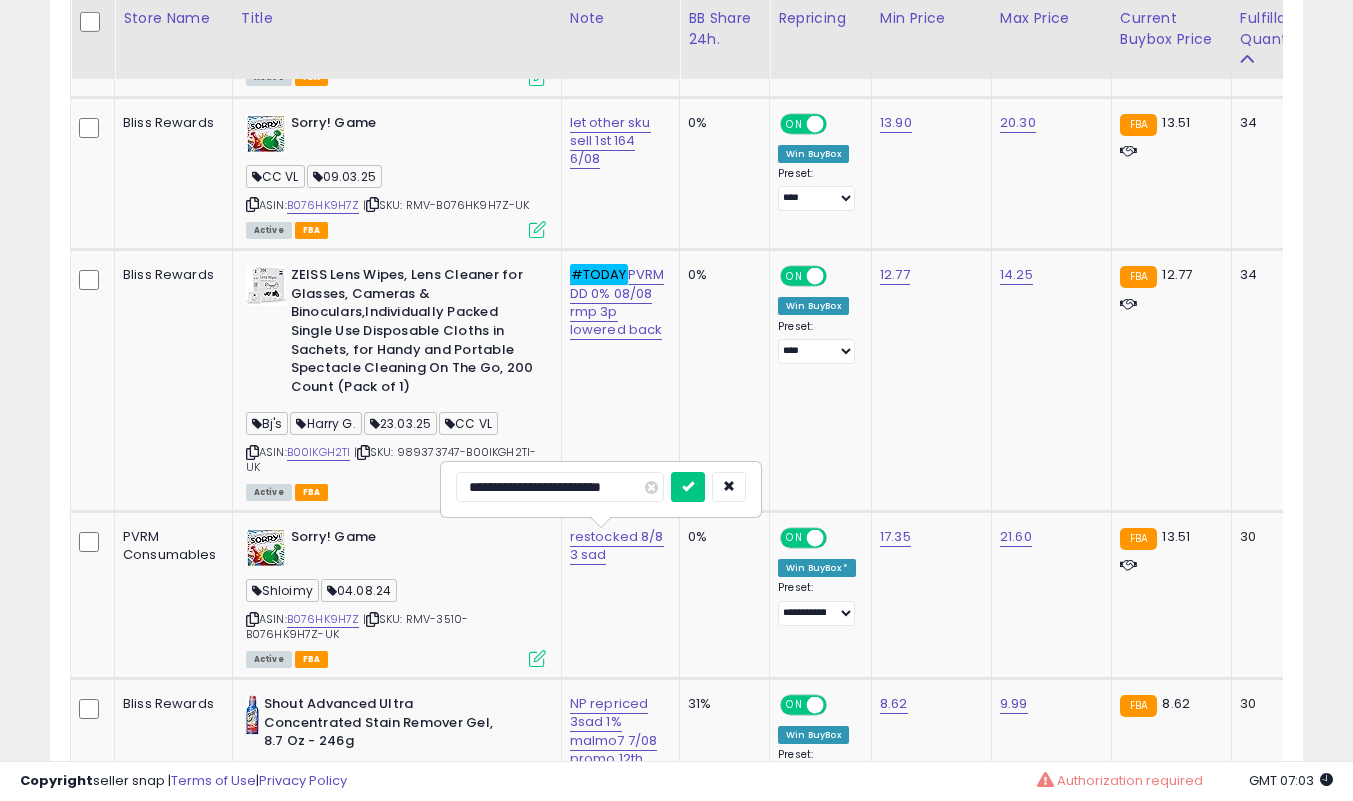 click at bounding box center (688, 487) 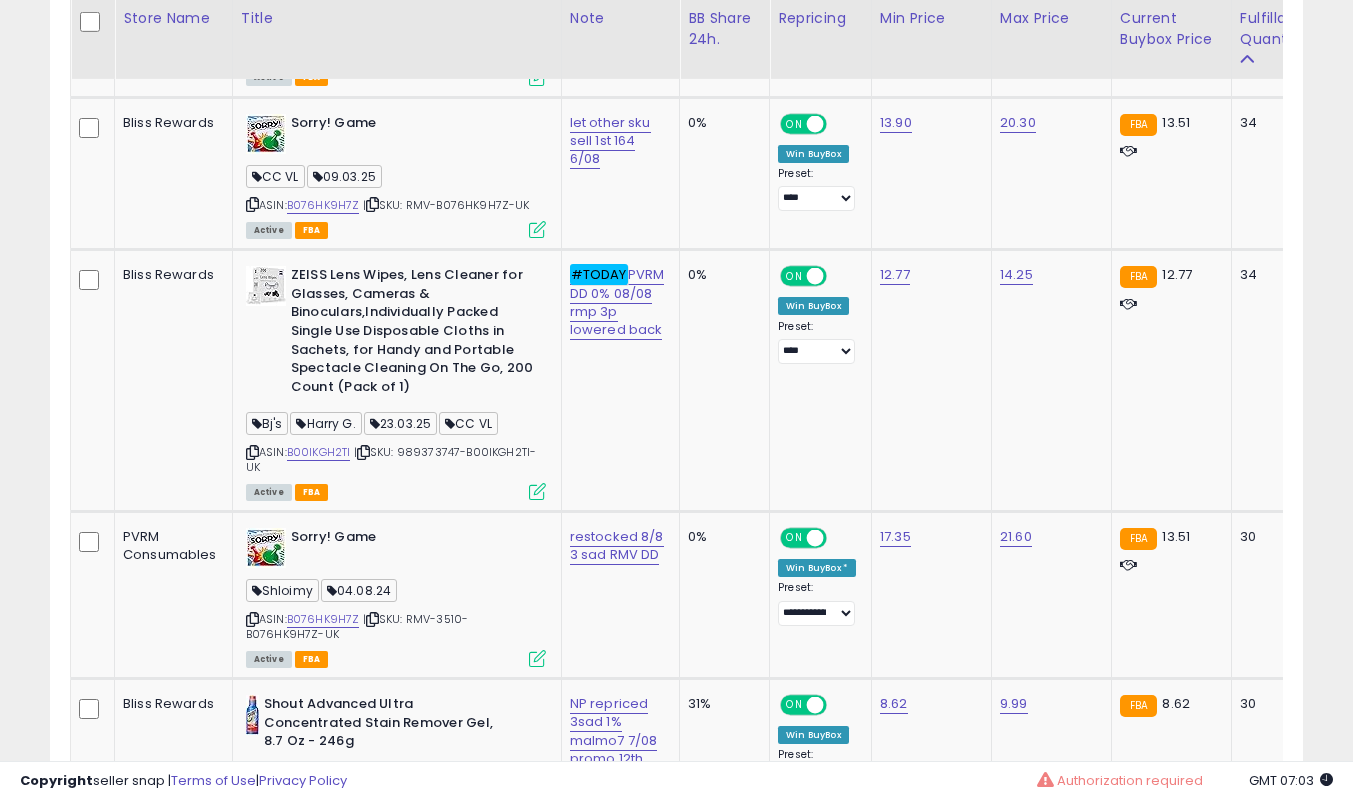 click at bounding box center [252, 619] 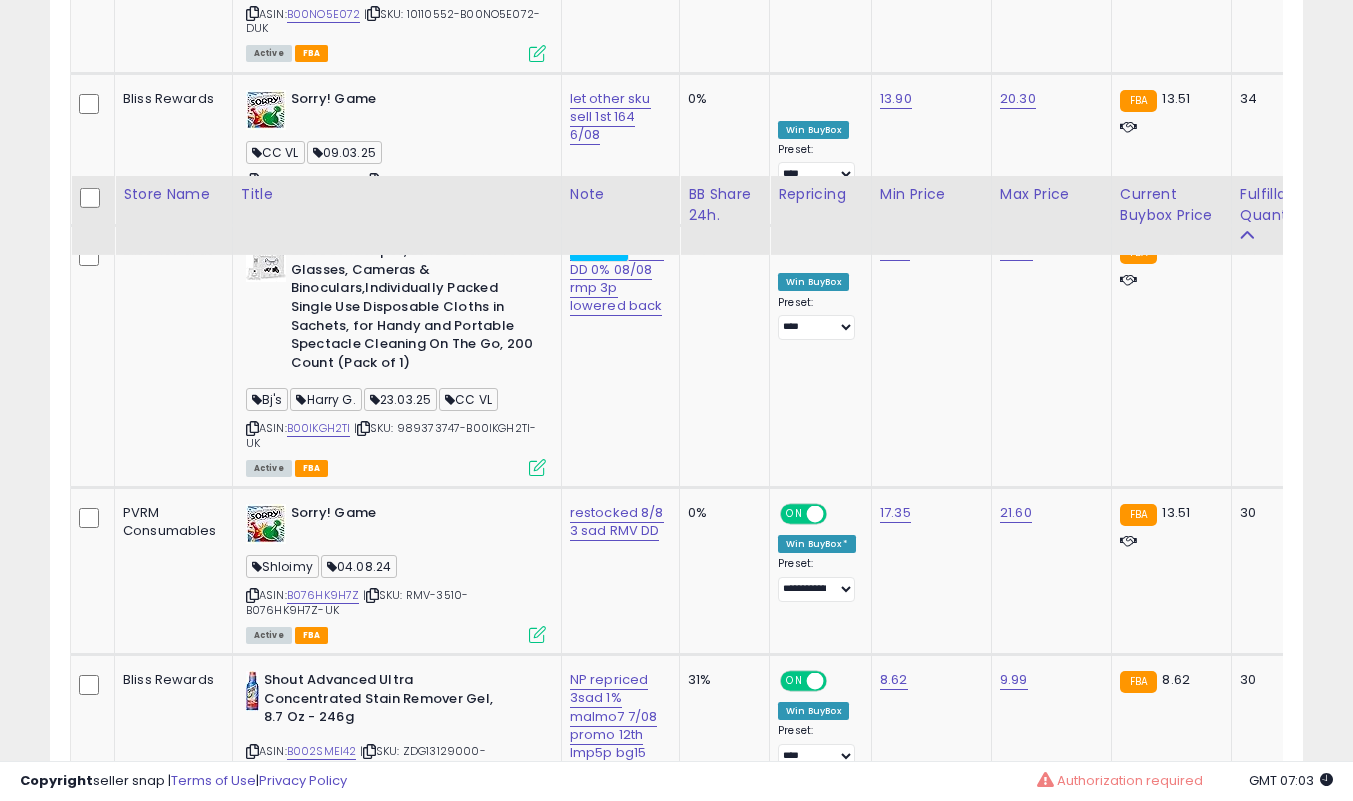 scroll, scrollTop: 1439, scrollLeft: 0, axis: vertical 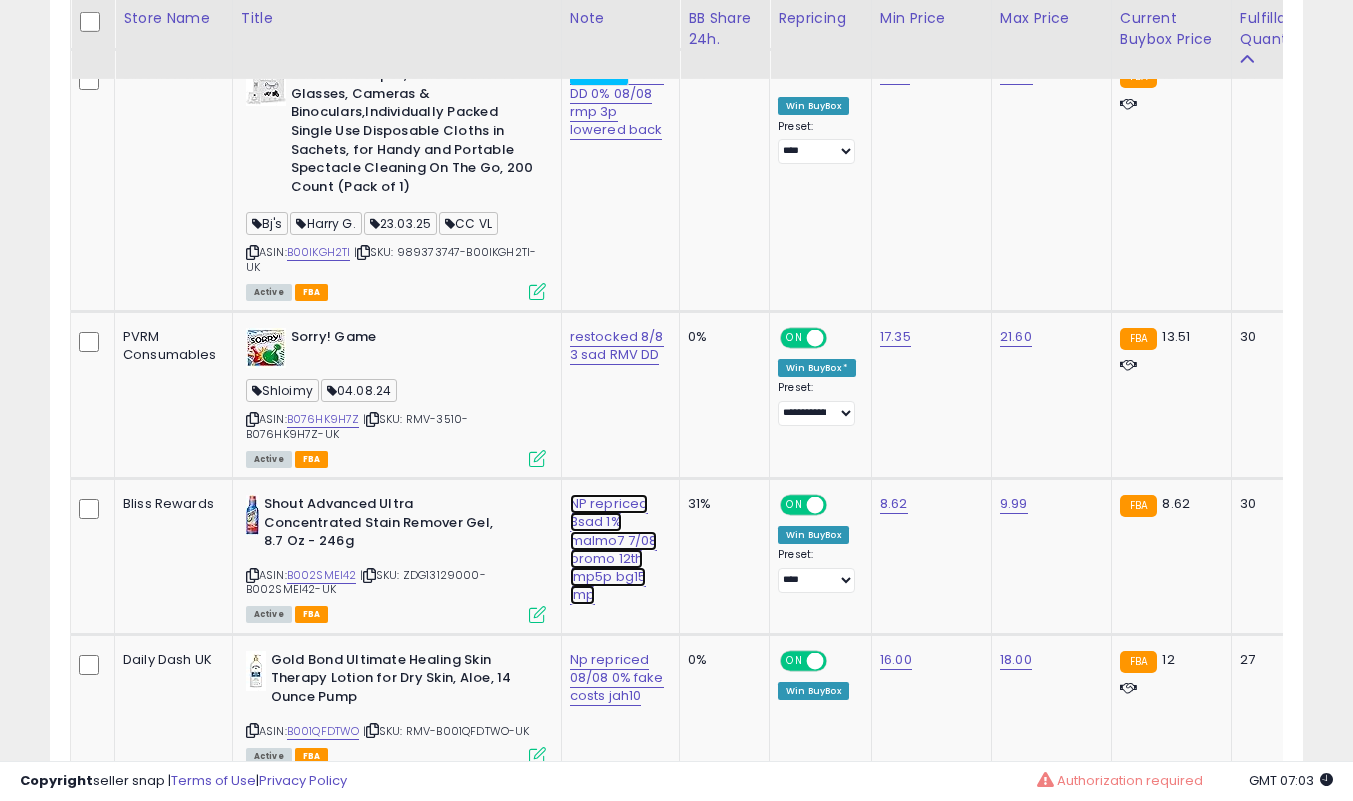 click on "NP repriced 3sad 1% malmo7 7/08 promo 12th lmp5p bg15 lmp" at bounding box center [617, -247] 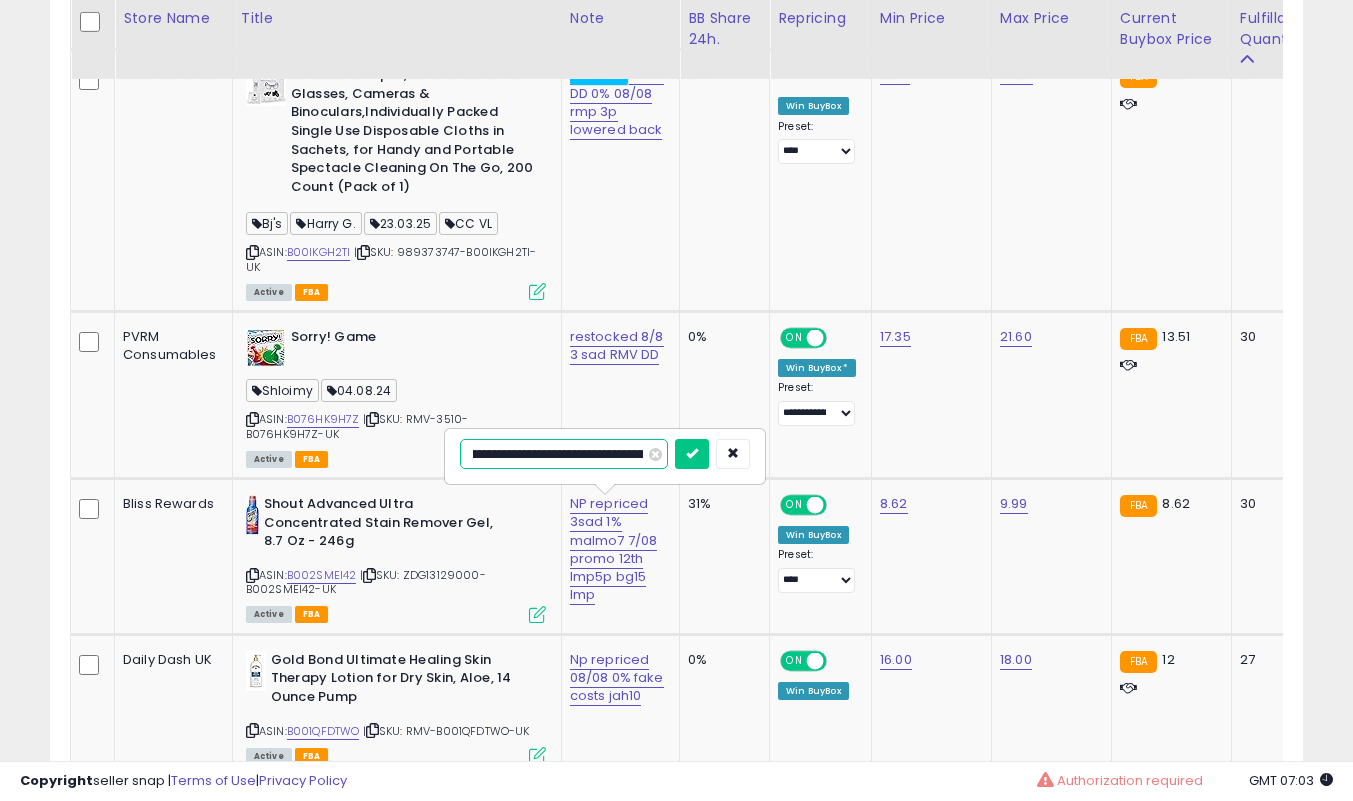 scroll, scrollTop: 0, scrollLeft: 112, axis: horizontal 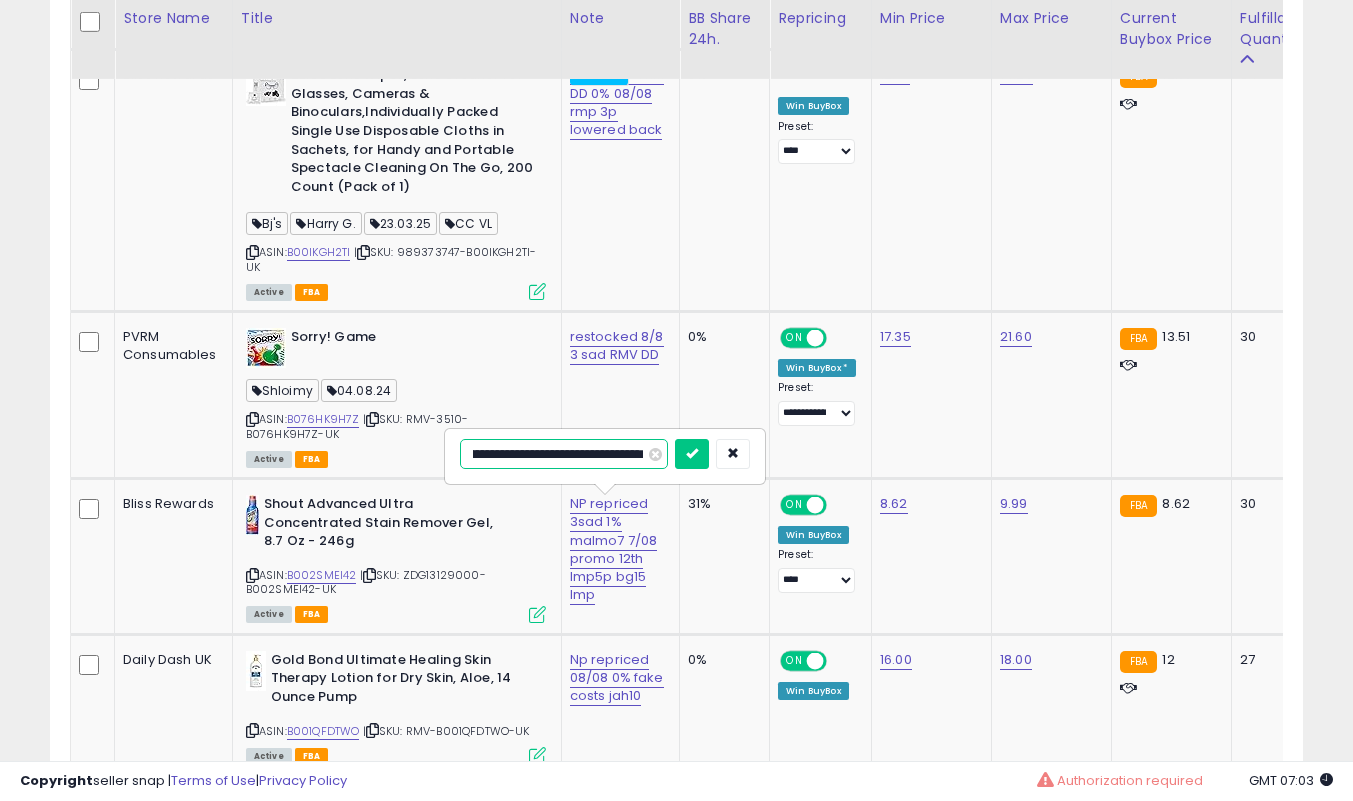 type on "**********" 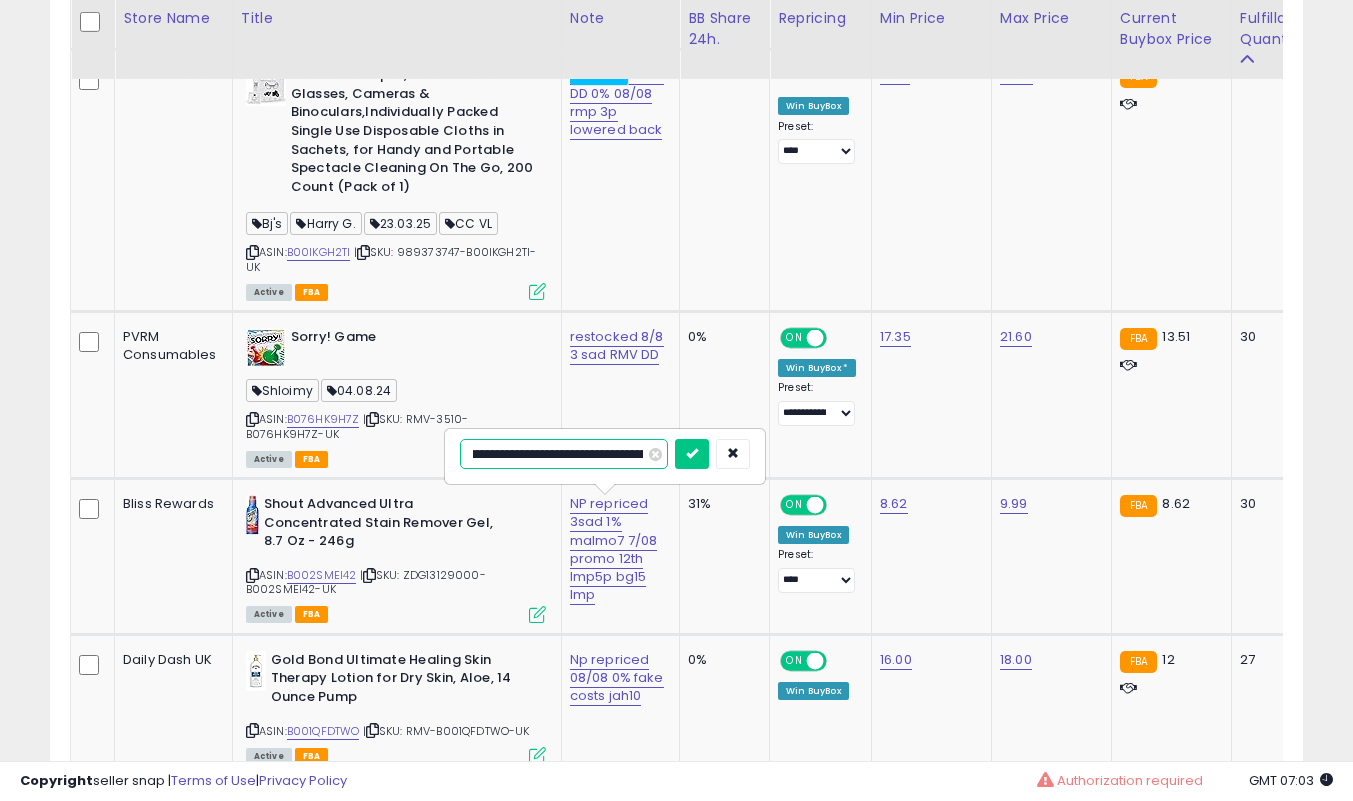 click at bounding box center (692, 454) 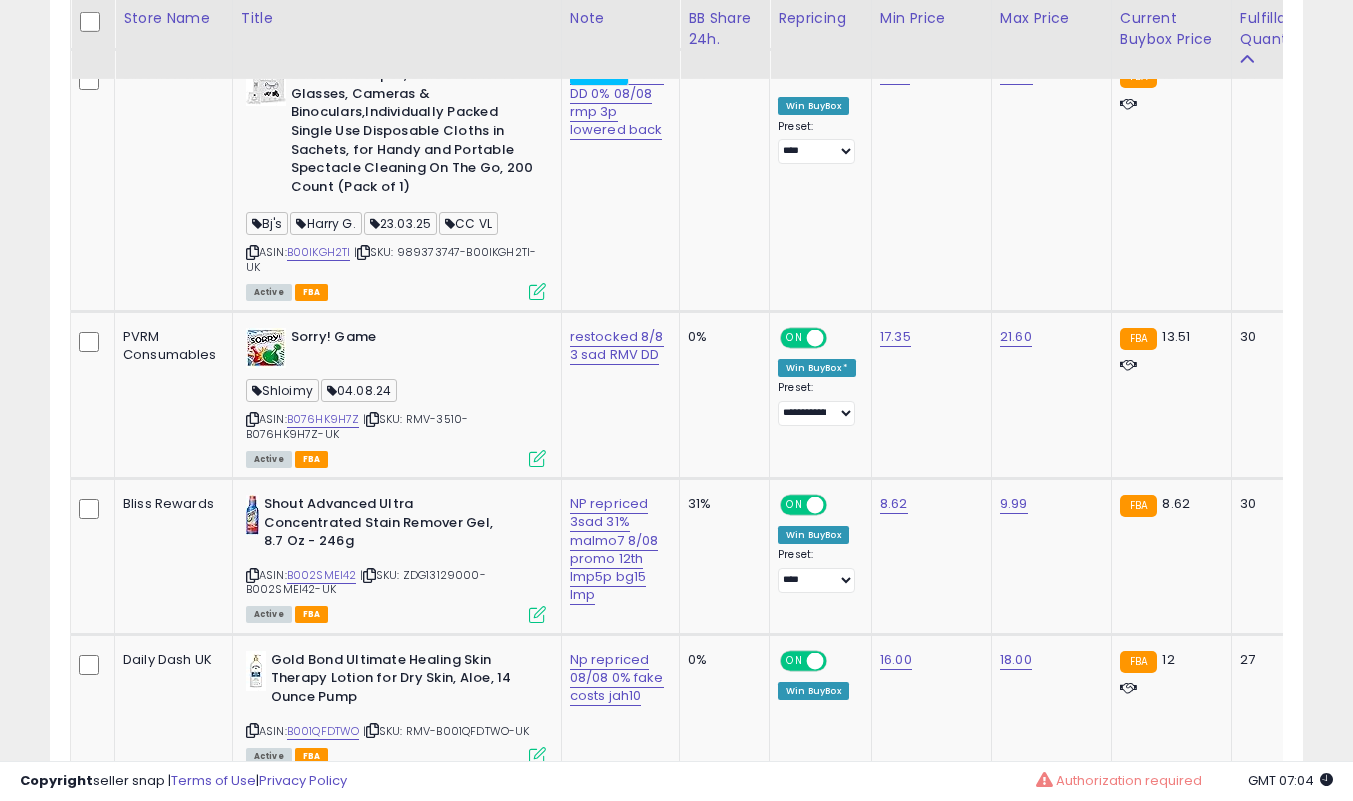 scroll, scrollTop: 1639, scrollLeft: 0, axis: vertical 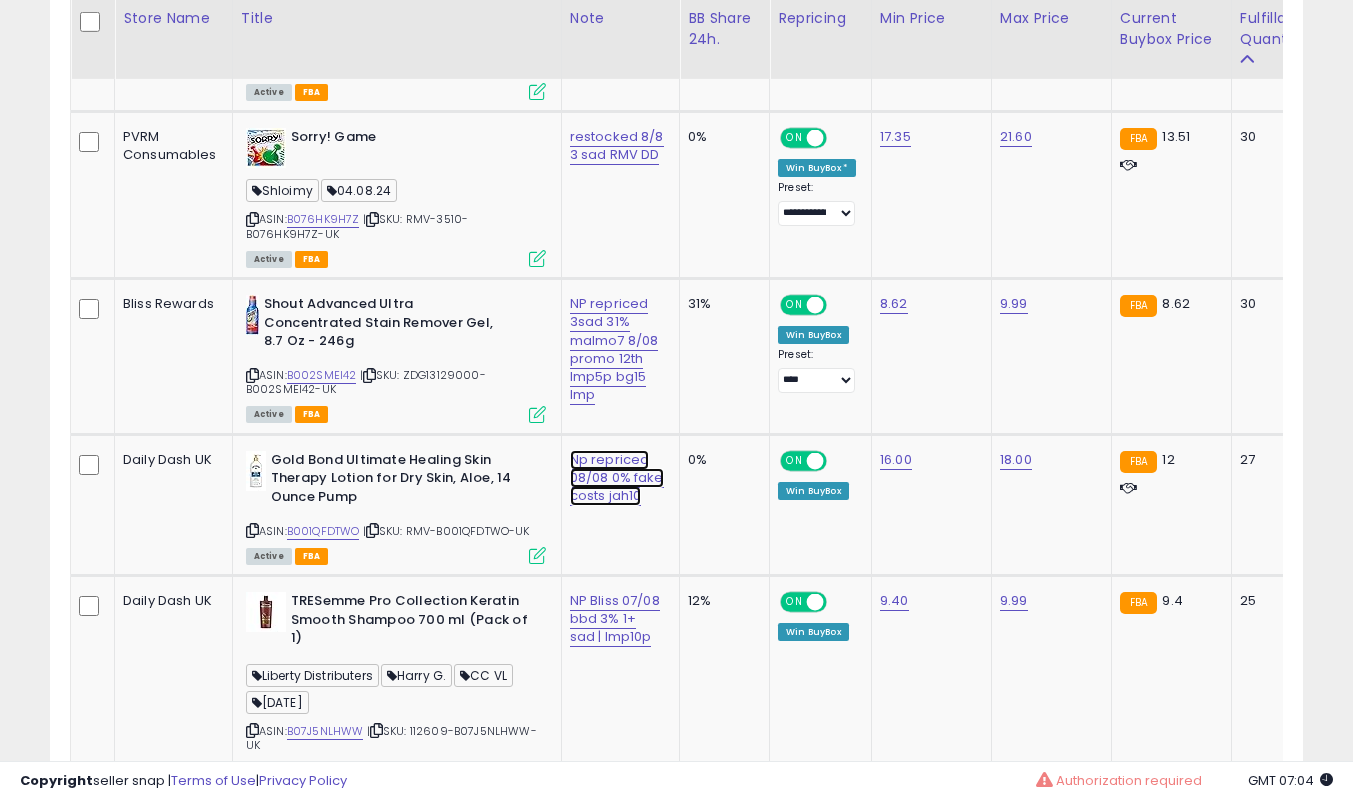 click on "Np repriced 08/08 0% fake costs jah10" at bounding box center (617, -447) 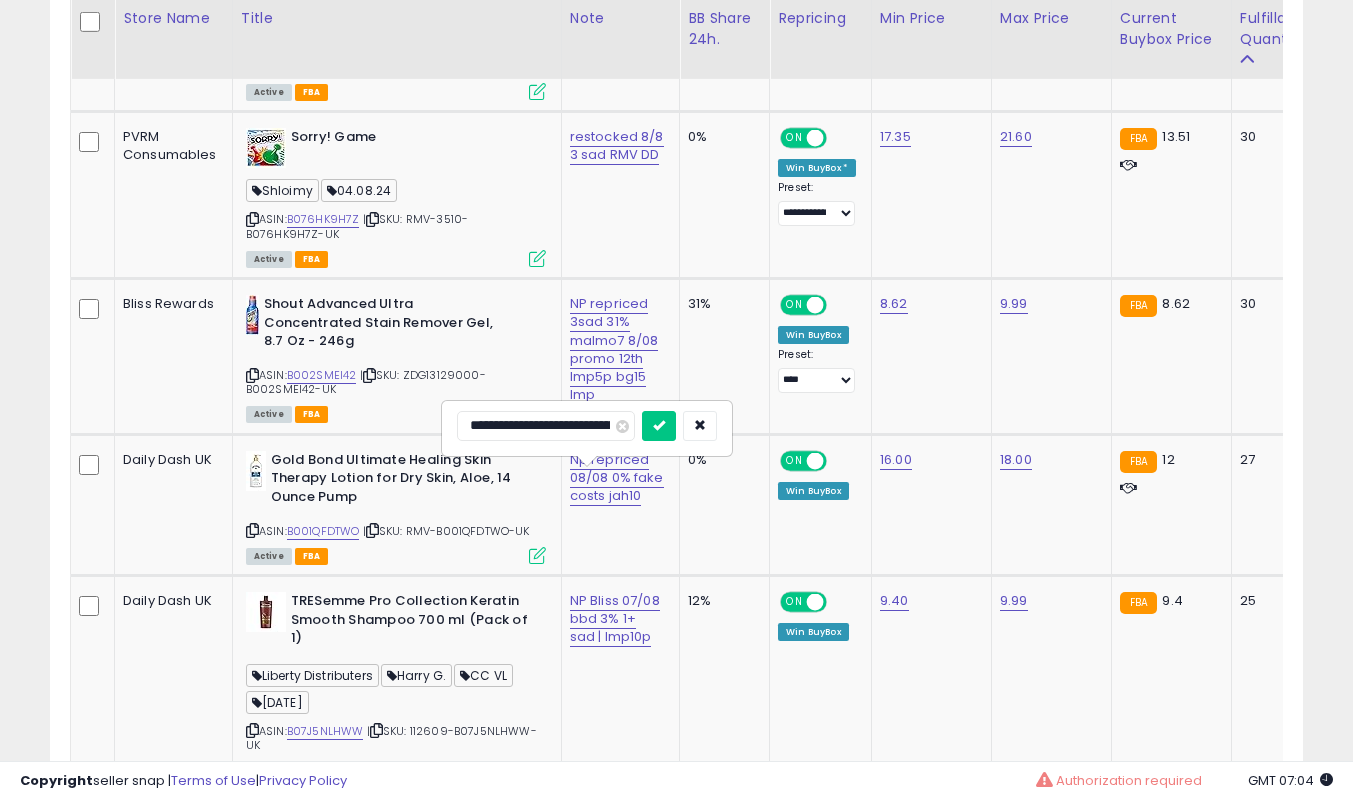 scroll, scrollTop: 0, scrollLeft: 79, axis: horizontal 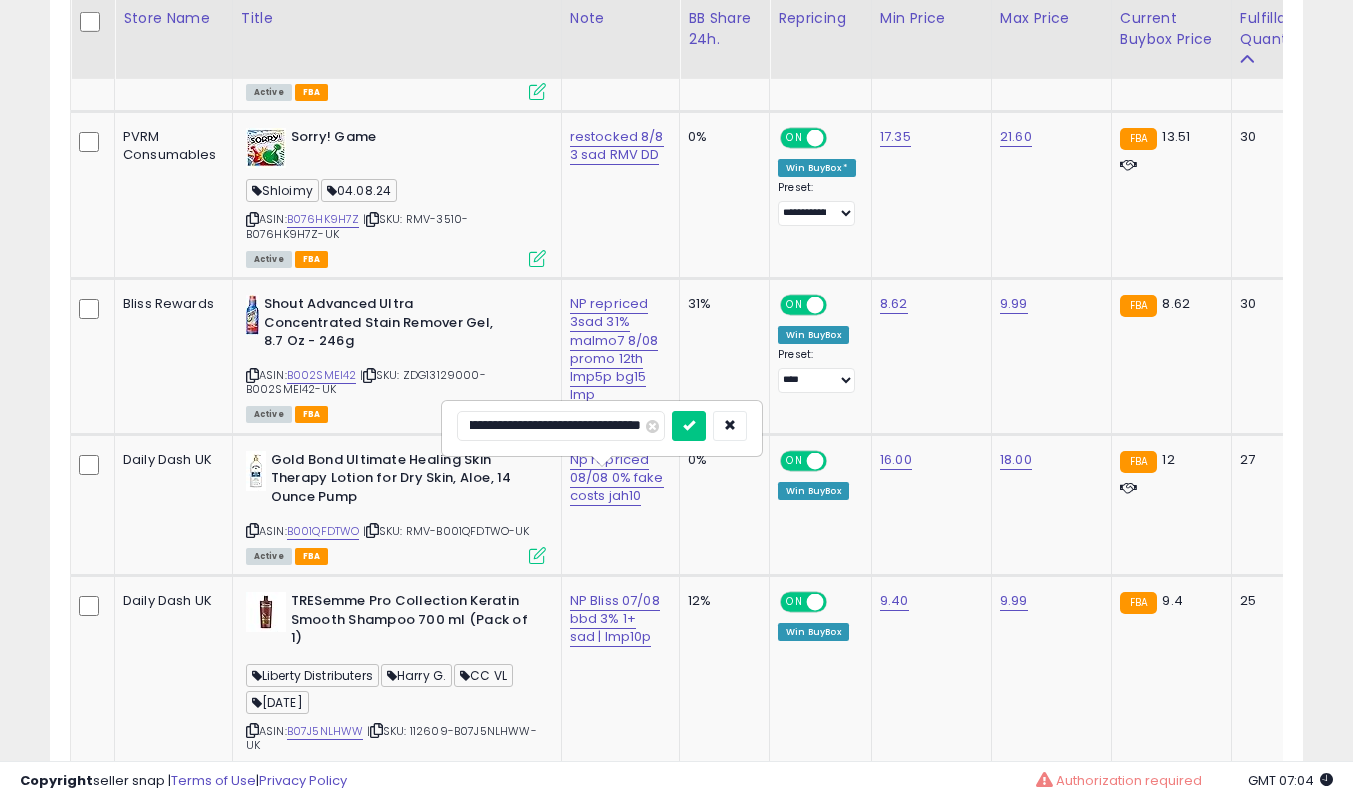 click at bounding box center [689, 426] 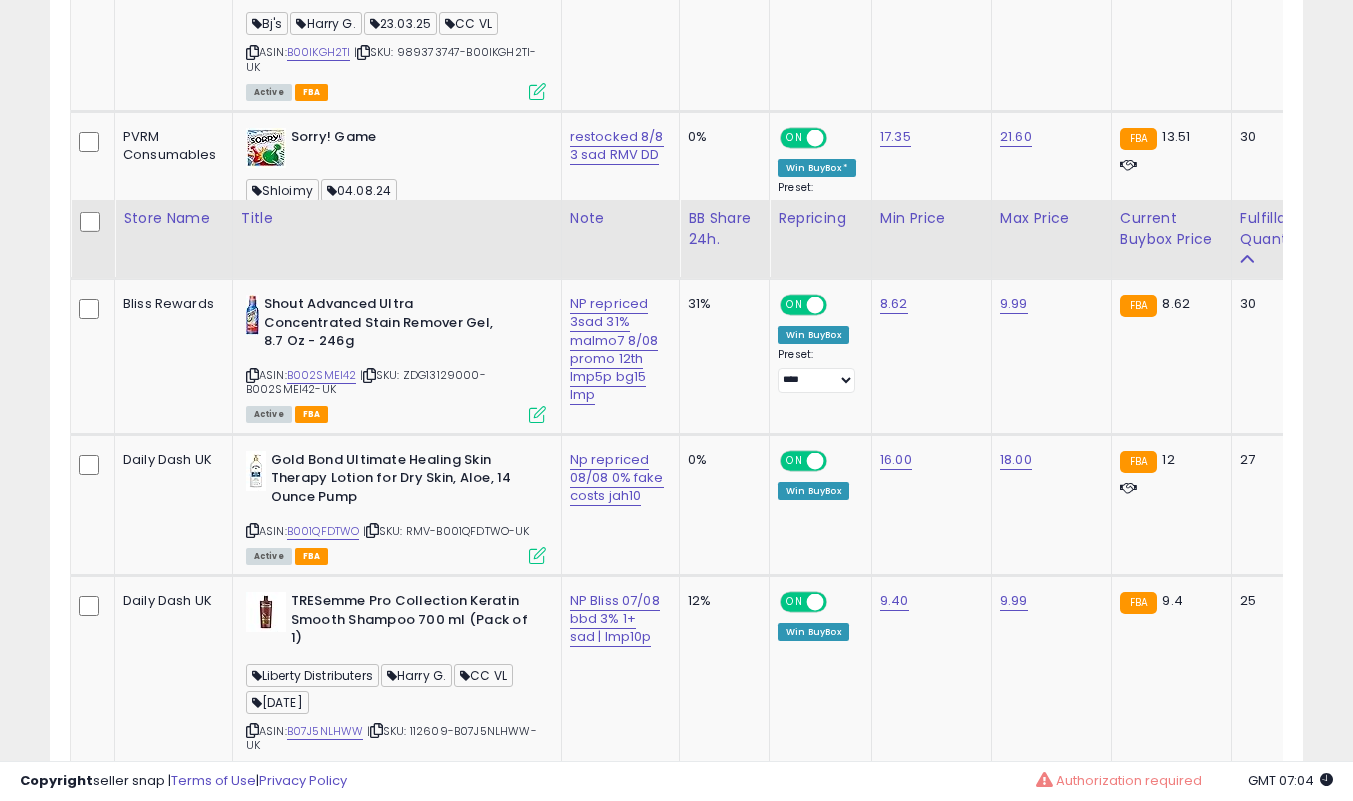 scroll, scrollTop: 1839, scrollLeft: 0, axis: vertical 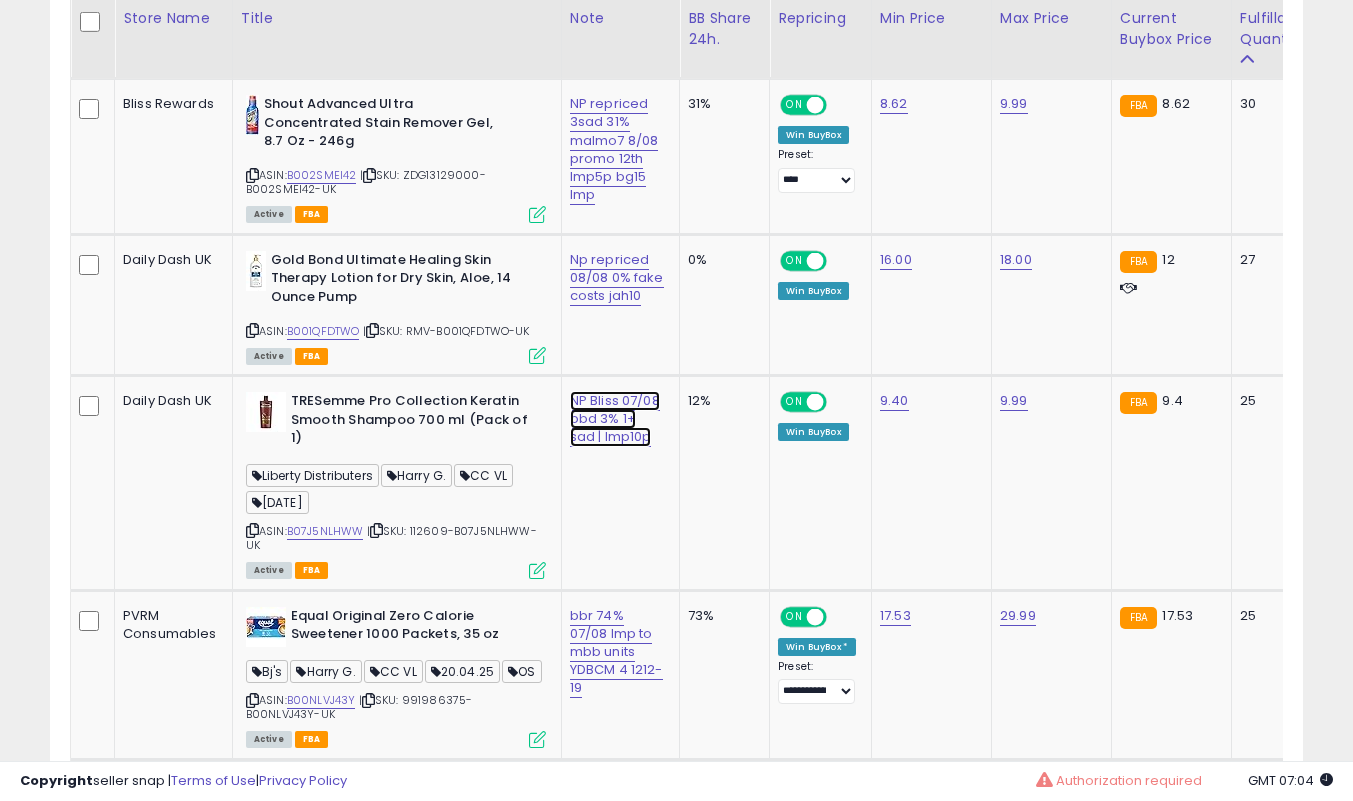 click on "NP Bliss 07/08 bbd 3% 1+ sad | lmp10p" at bounding box center [617, -647] 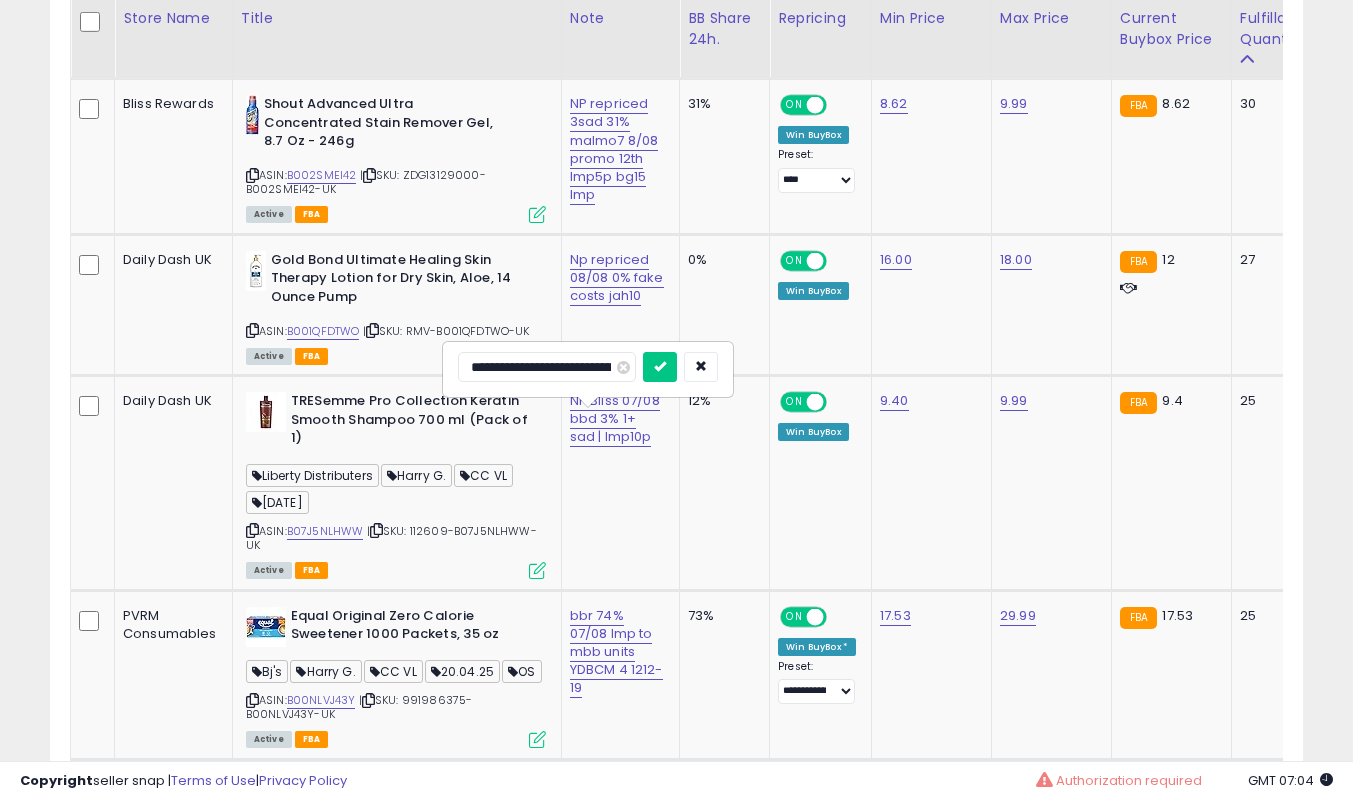 scroll, scrollTop: 0, scrollLeft: 0, axis: both 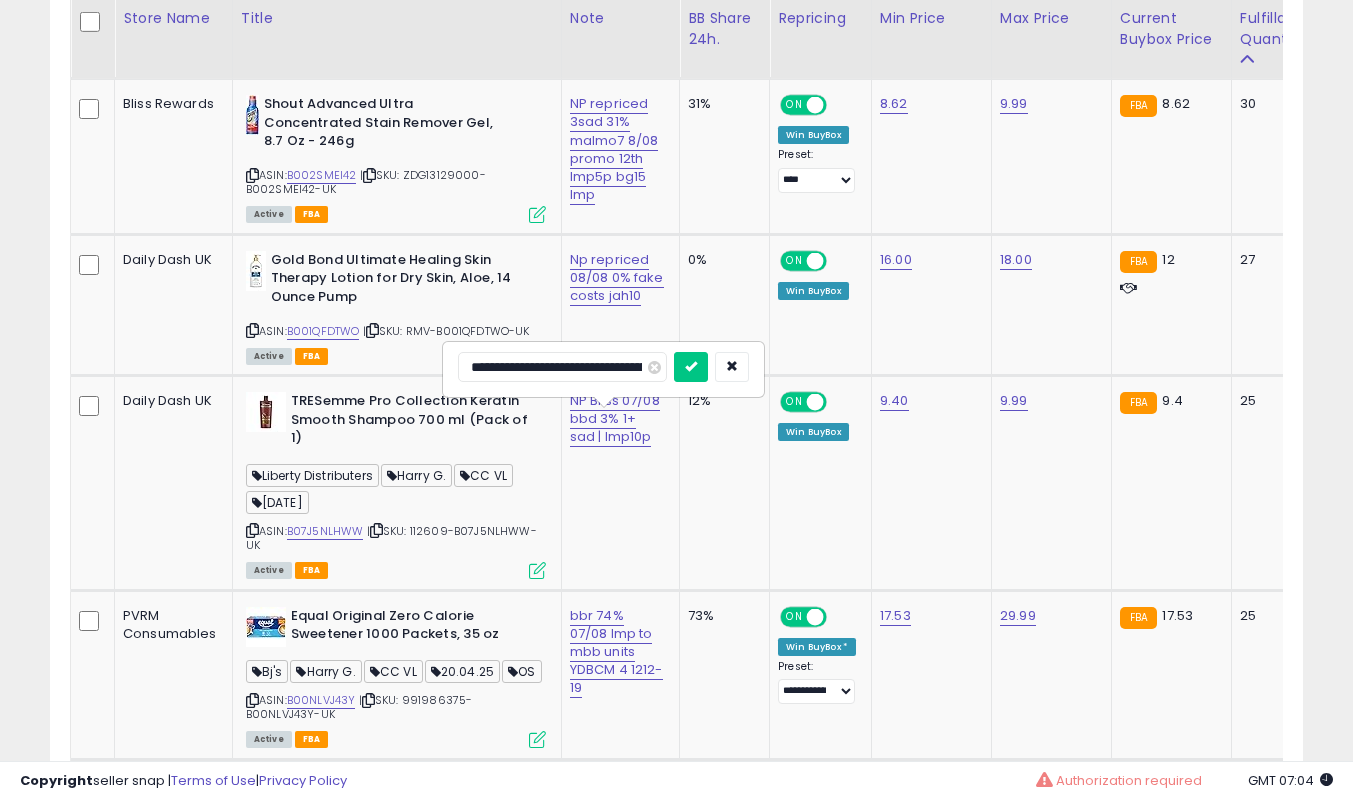 type on "**********" 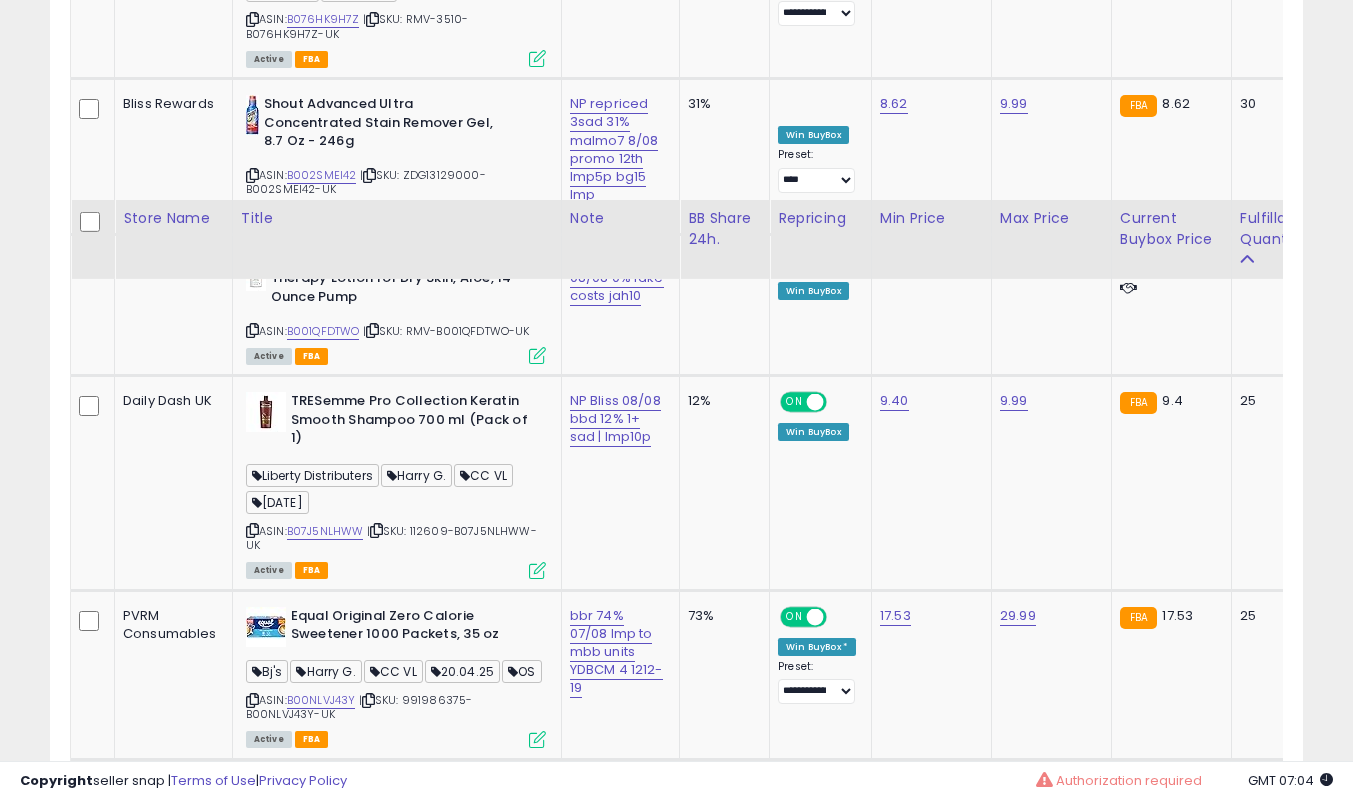 scroll, scrollTop: 2039, scrollLeft: 0, axis: vertical 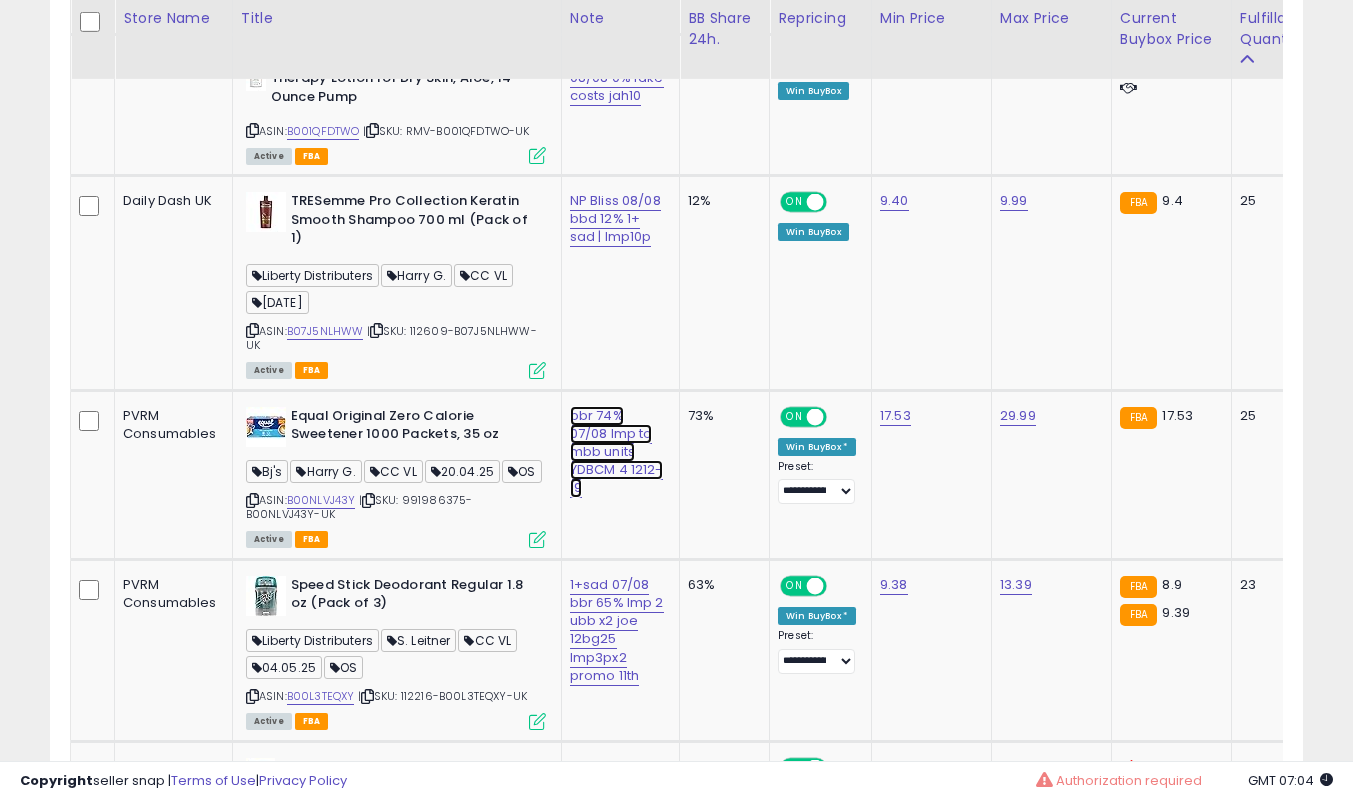 click on "bbr 74% 07/08 lmp to mbb units  YDBCM 4 1212-19" at bounding box center [617, -847] 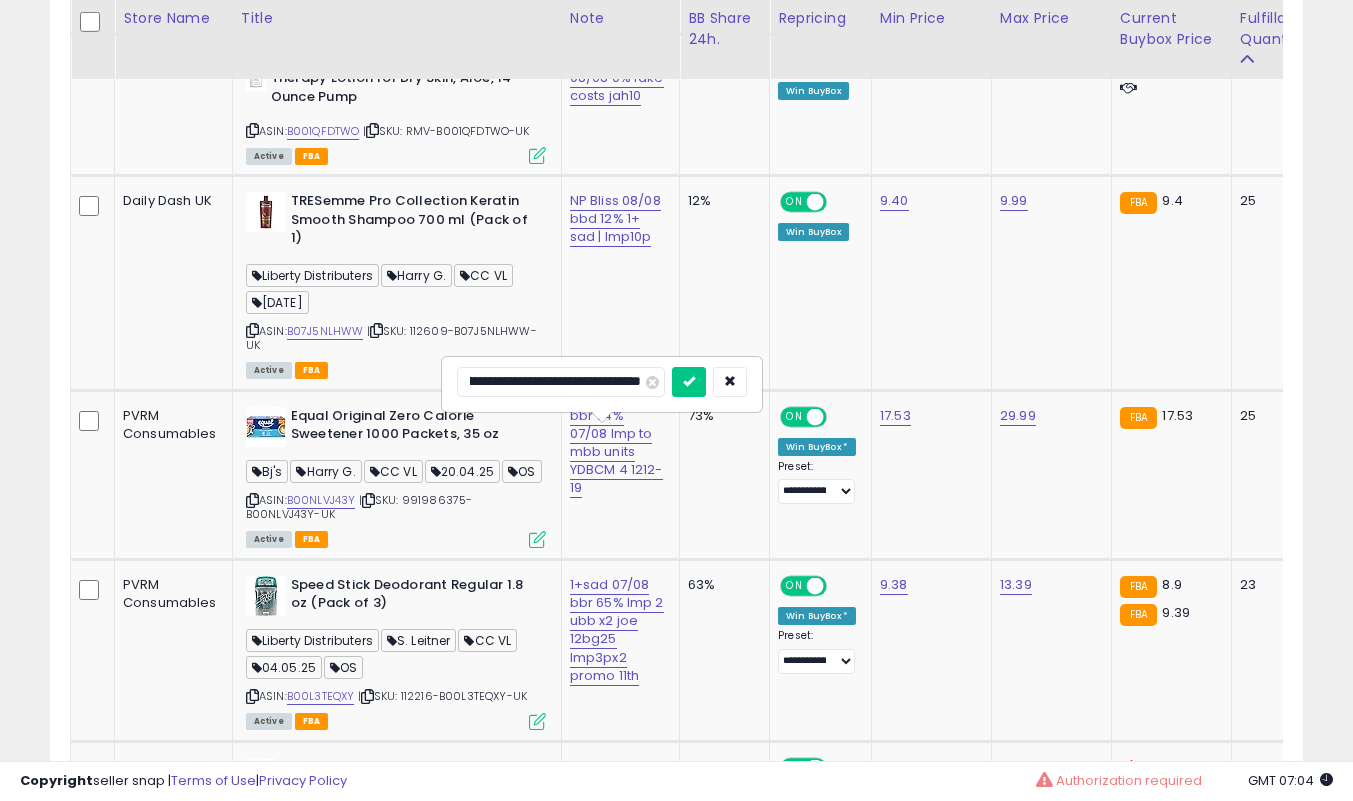 scroll, scrollTop: 0, scrollLeft: 0, axis: both 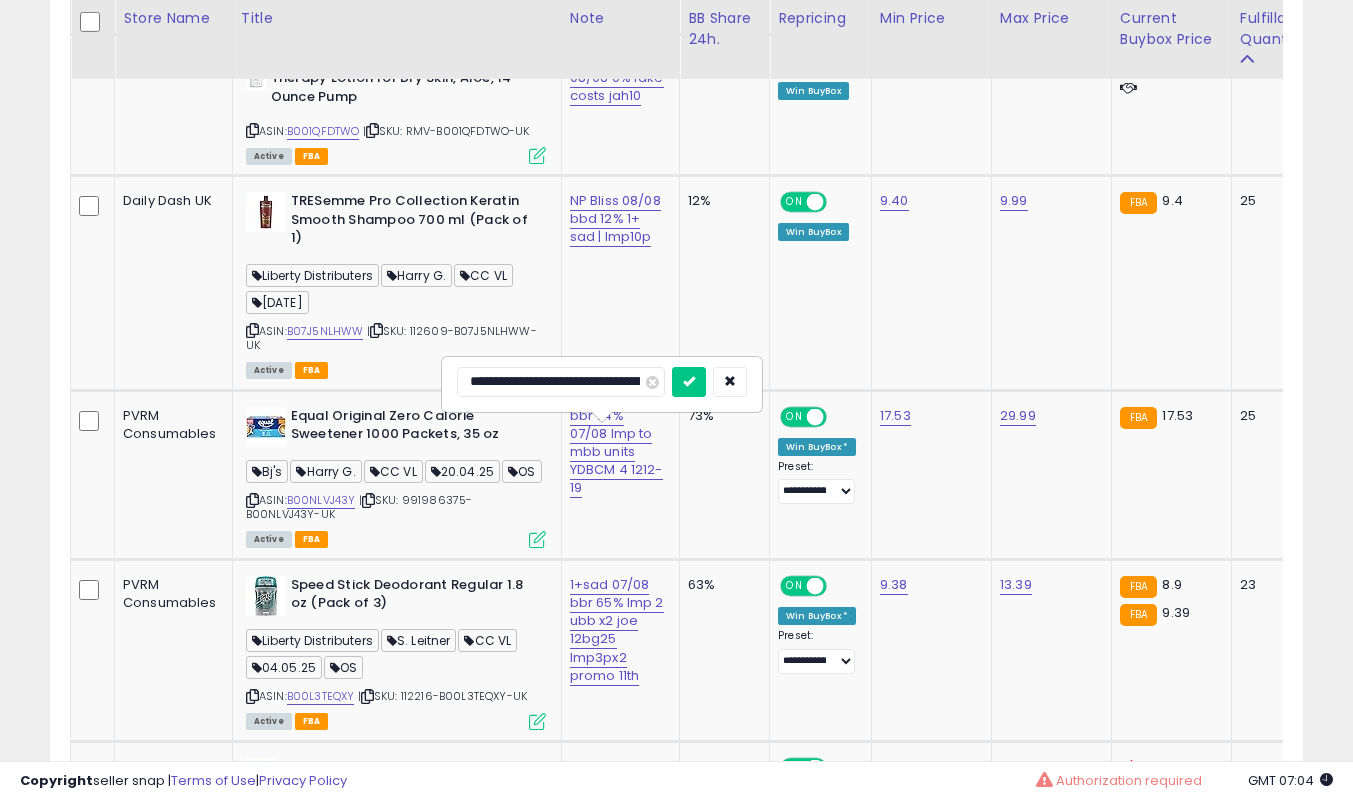 type on "**********" 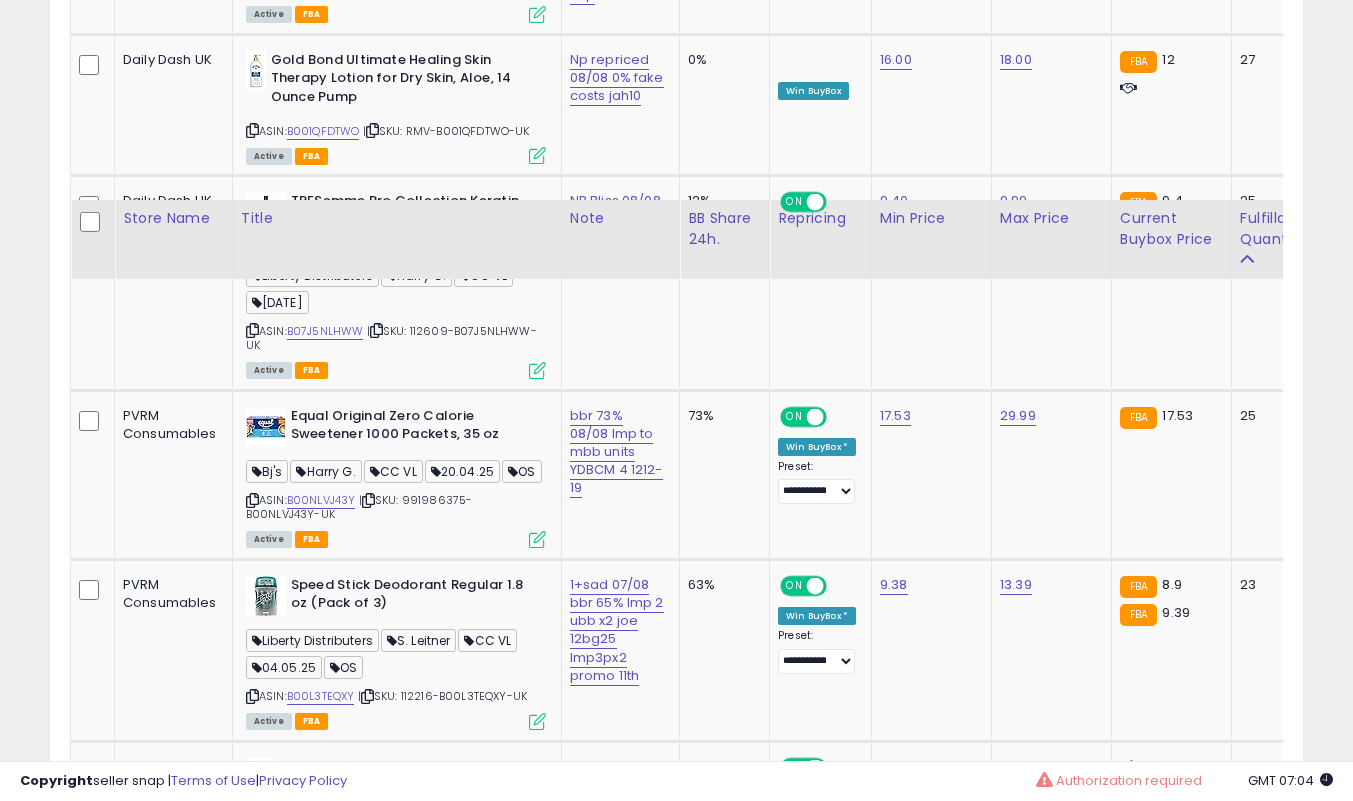 scroll, scrollTop: 2239, scrollLeft: 0, axis: vertical 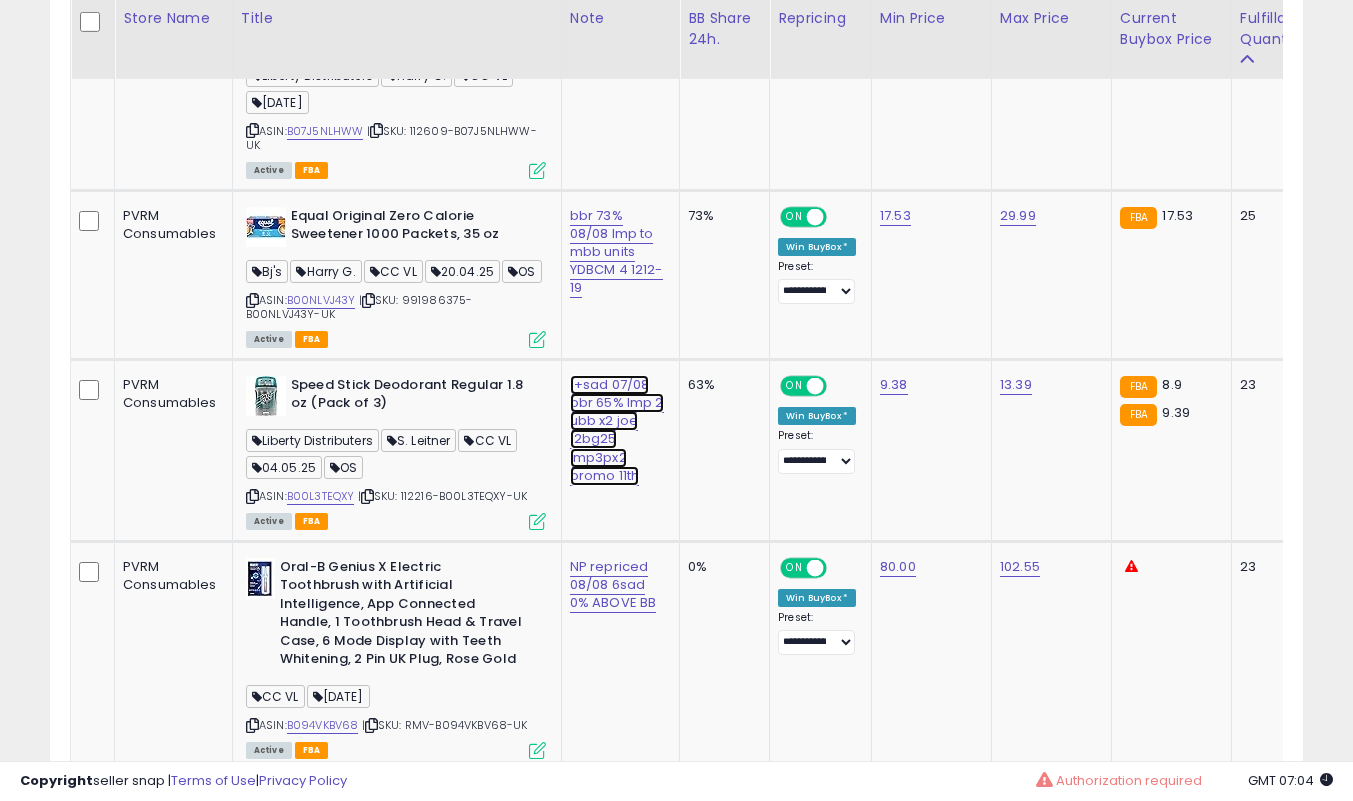 click on "1+sad 07/08 bbr 65% lmp 2 ubb x2 joe 12bg25 lmp3px2 promo 11th" at bounding box center [617, -1047] 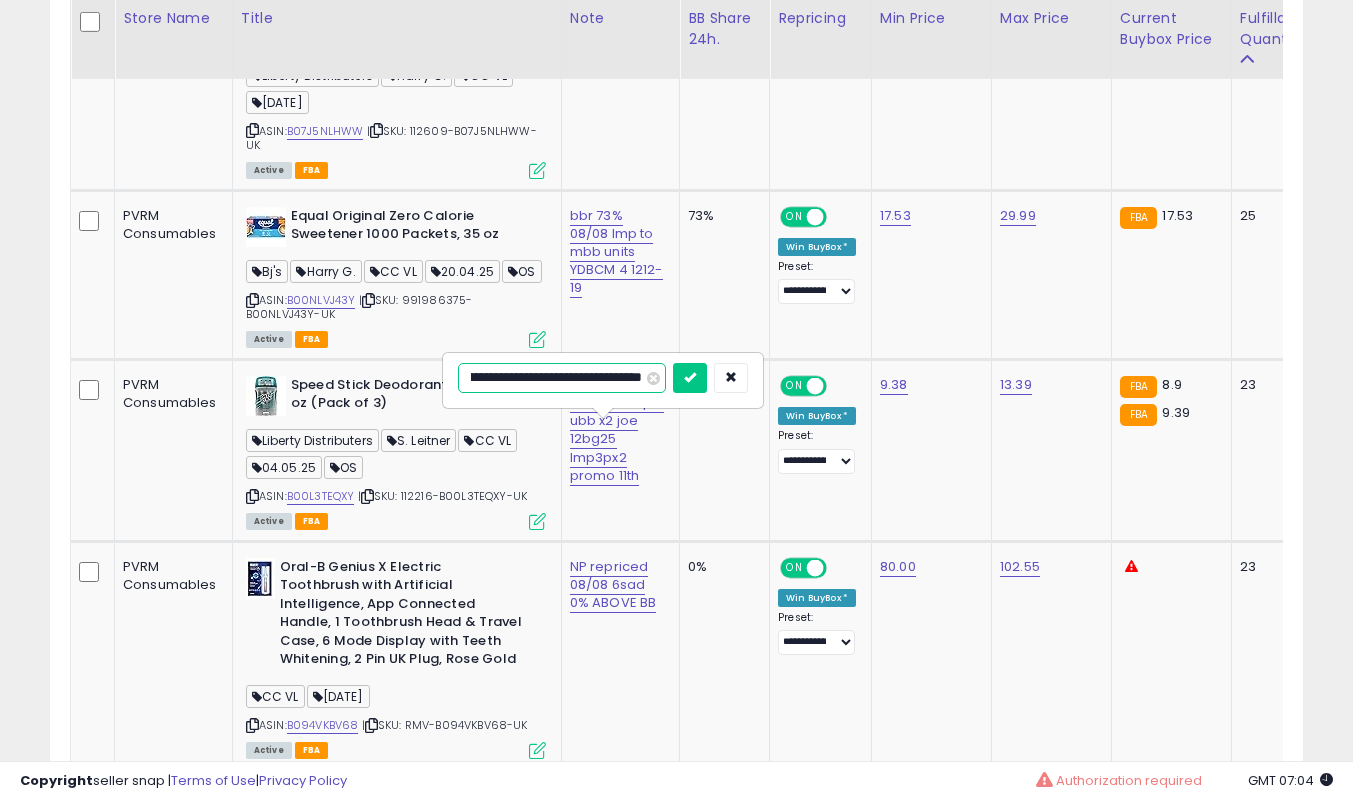 scroll, scrollTop: 0, scrollLeft: 0, axis: both 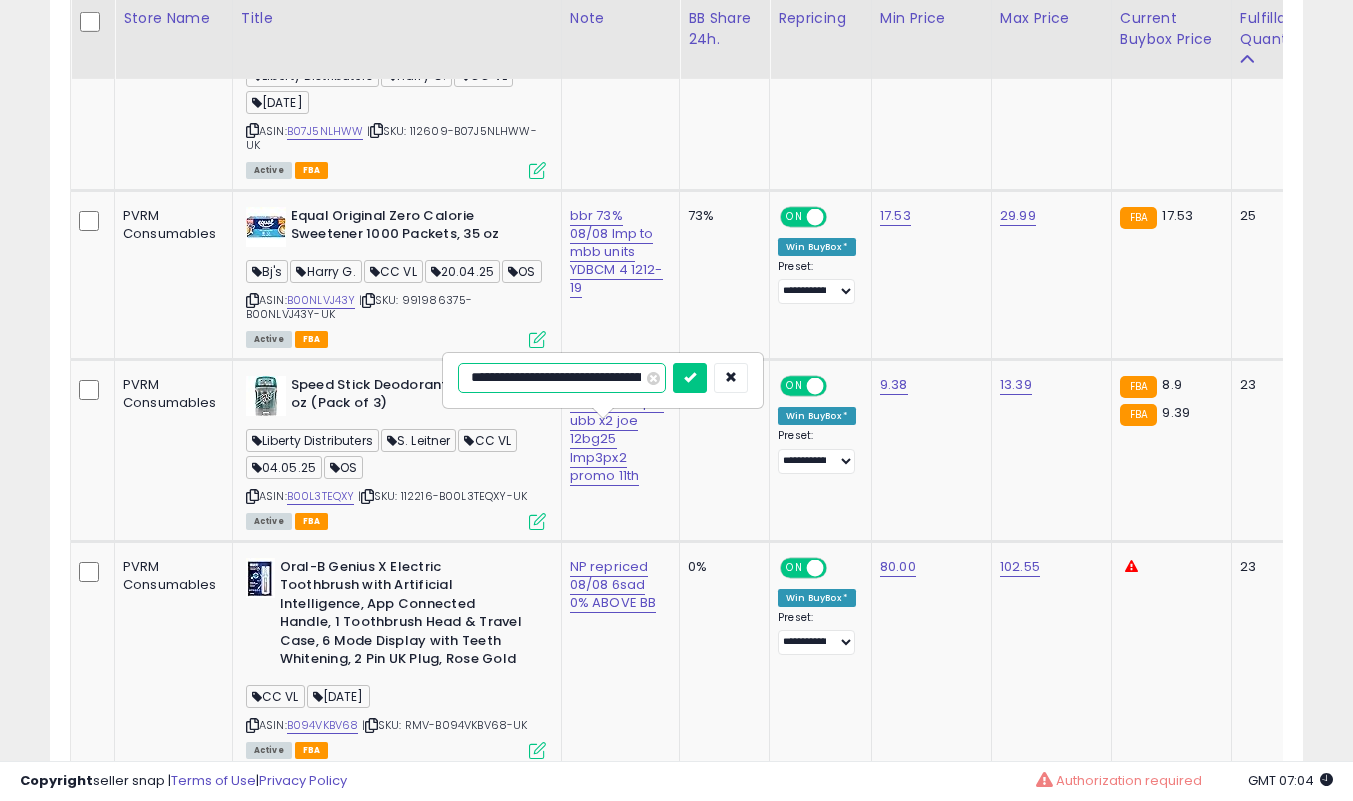 type on "**********" 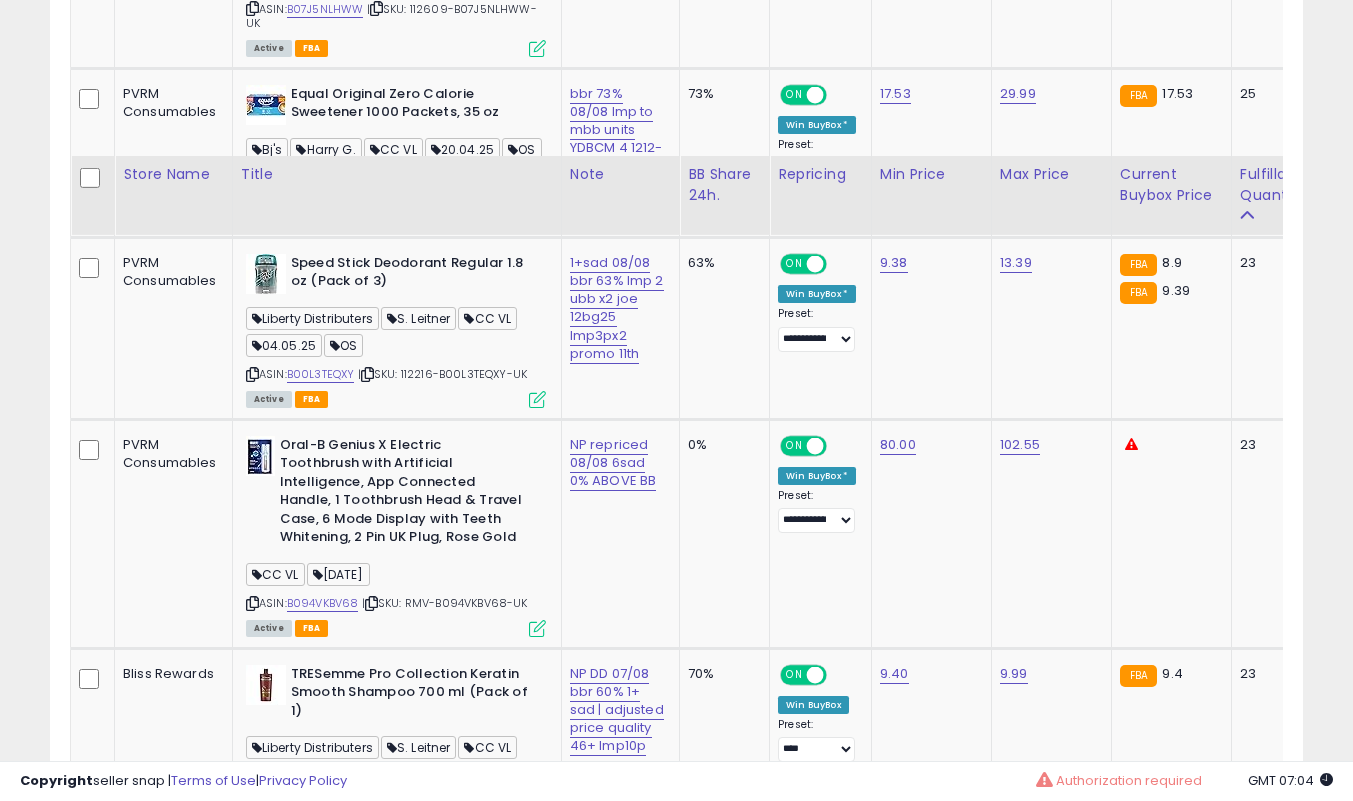 scroll, scrollTop: 2539, scrollLeft: 0, axis: vertical 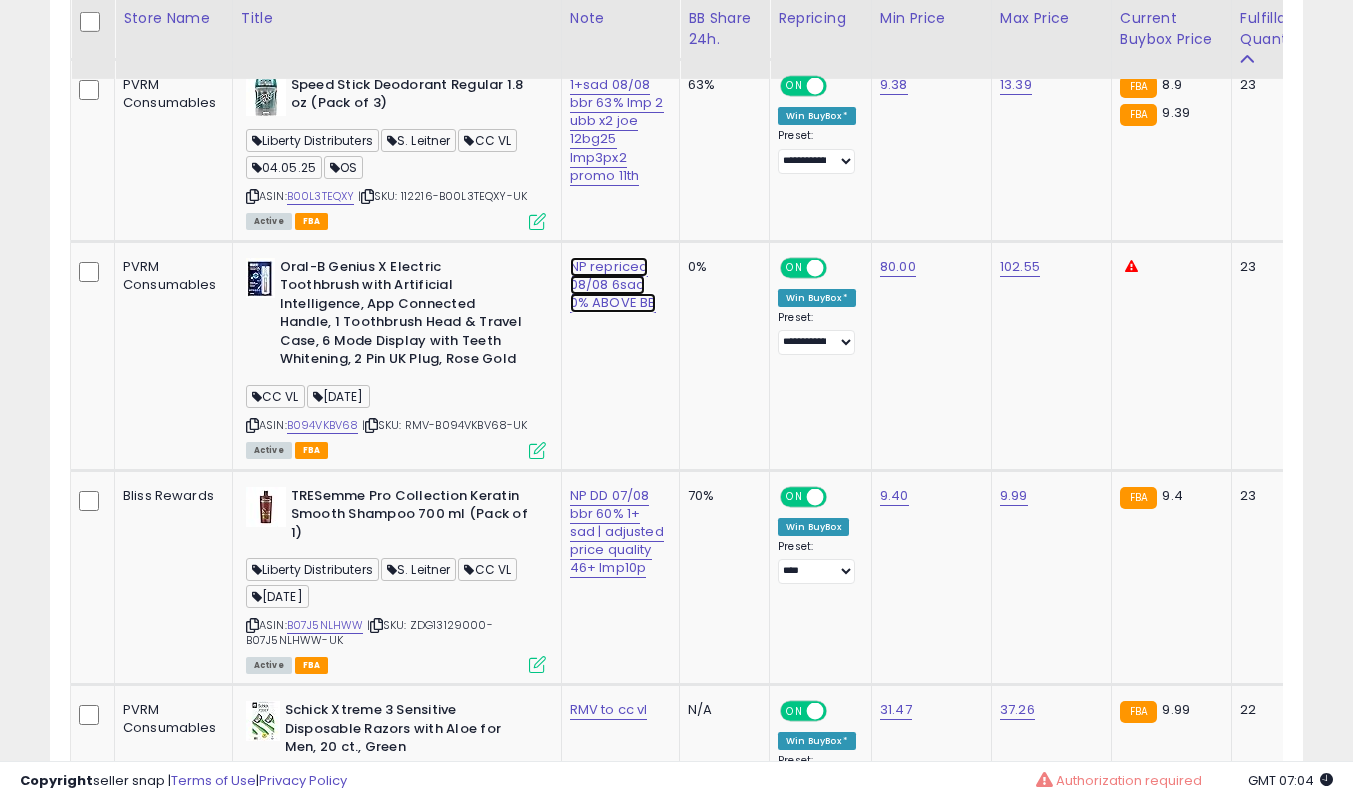 click on "NP repriced 08/08 6sad 0% ABOVE BB" at bounding box center [617, -1347] 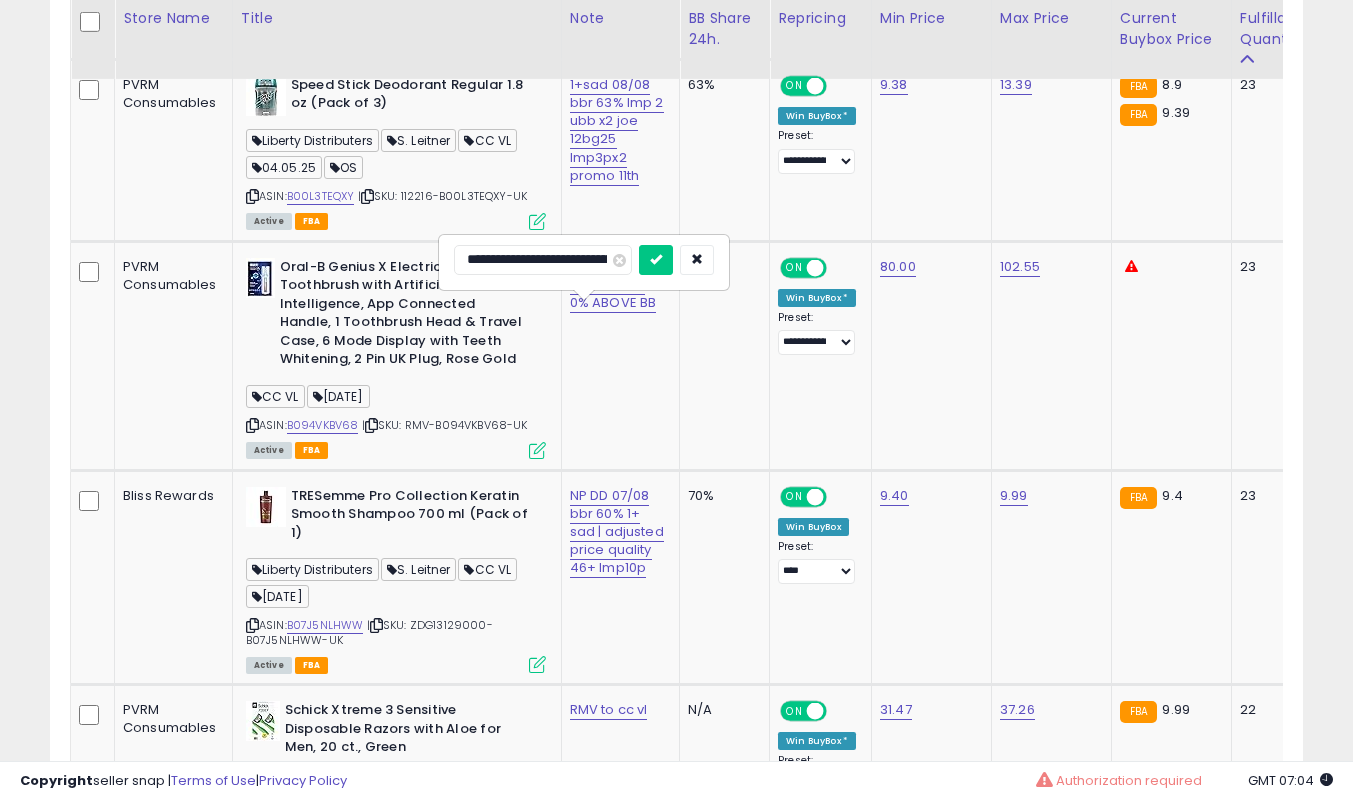 scroll, scrollTop: 0, scrollLeft: 83, axis: horizontal 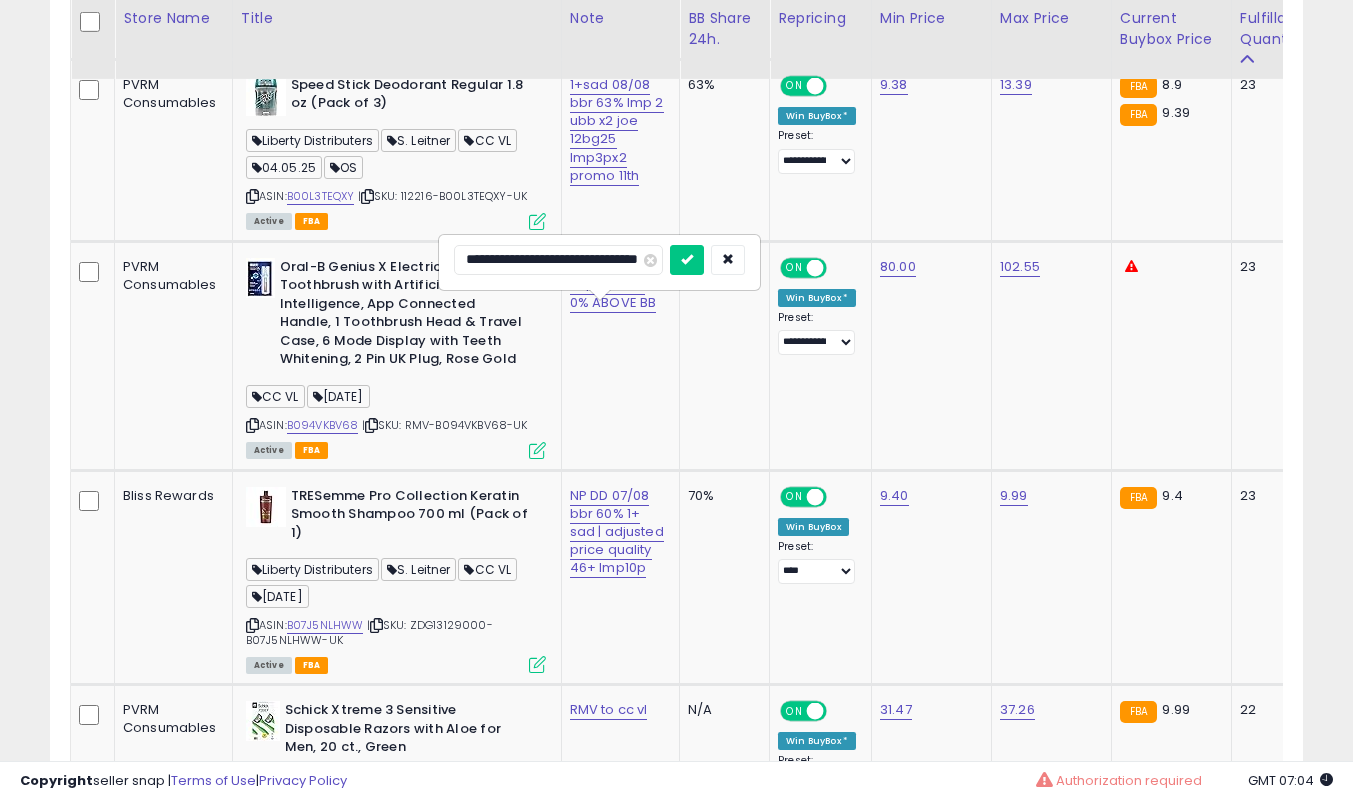 click at bounding box center (687, 260) 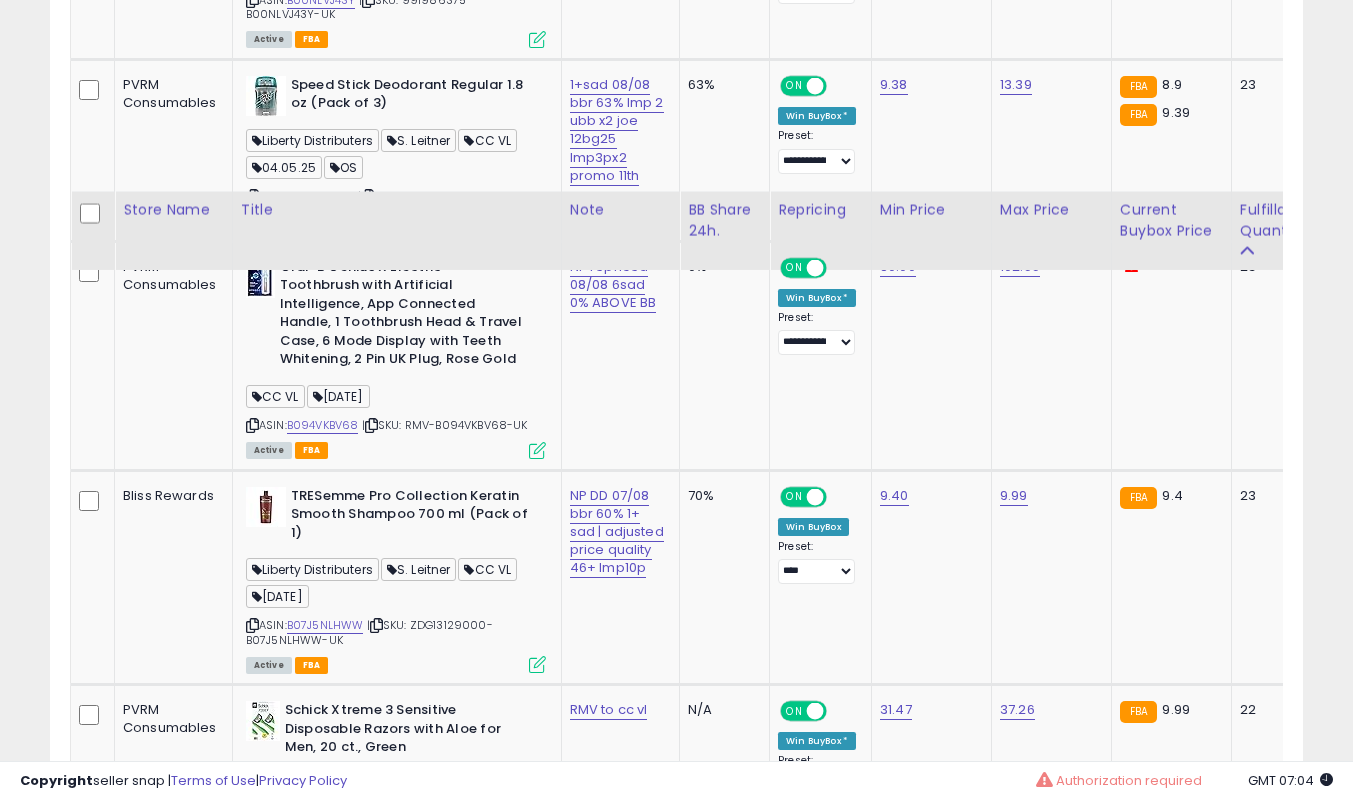scroll, scrollTop: 2739, scrollLeft: 0, axis: vertical 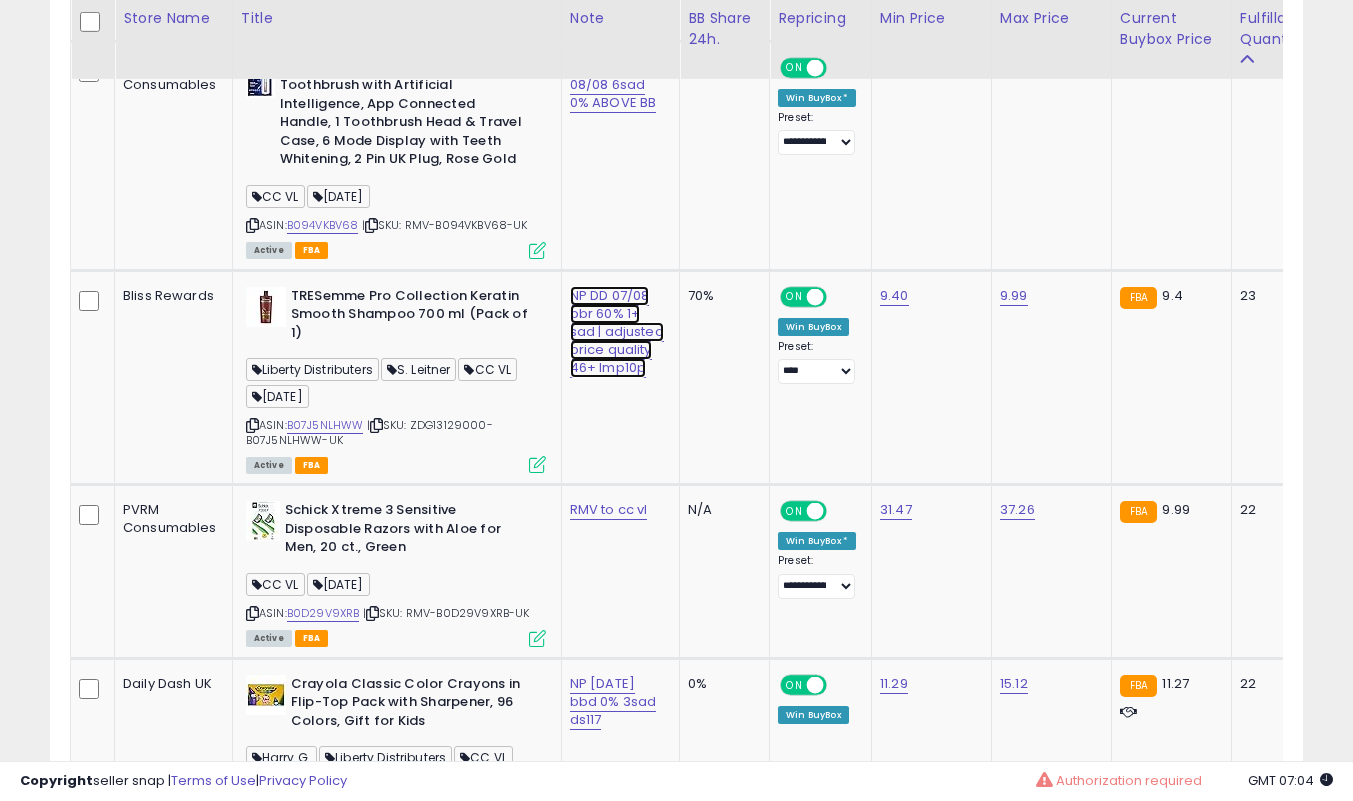 click on "NP DD 07/08 bbr 60% 1+ sad | adjusted price quality 46+ lmp10p" at bounding box center (617, -1547) 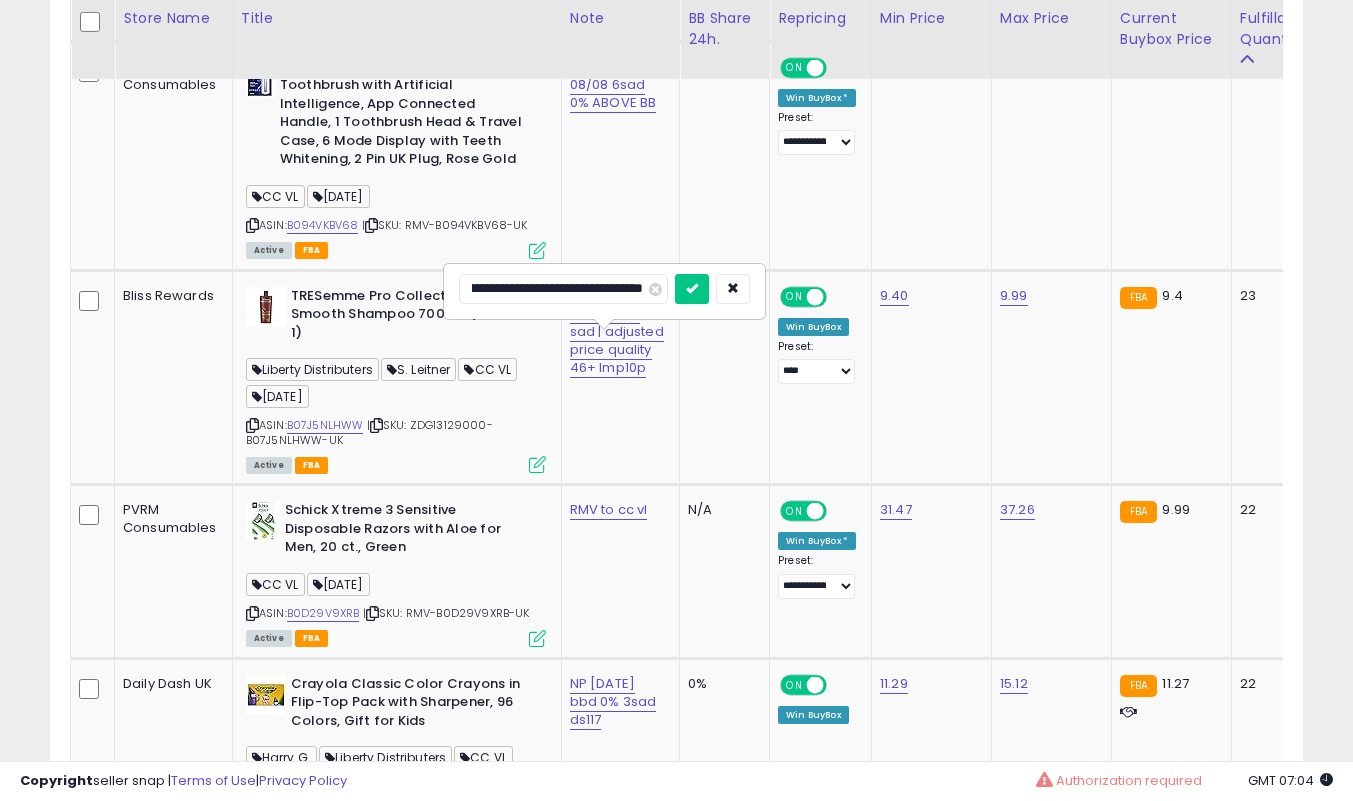 scroll, scrollTop: 0, scrollLeft: 0, axis: both 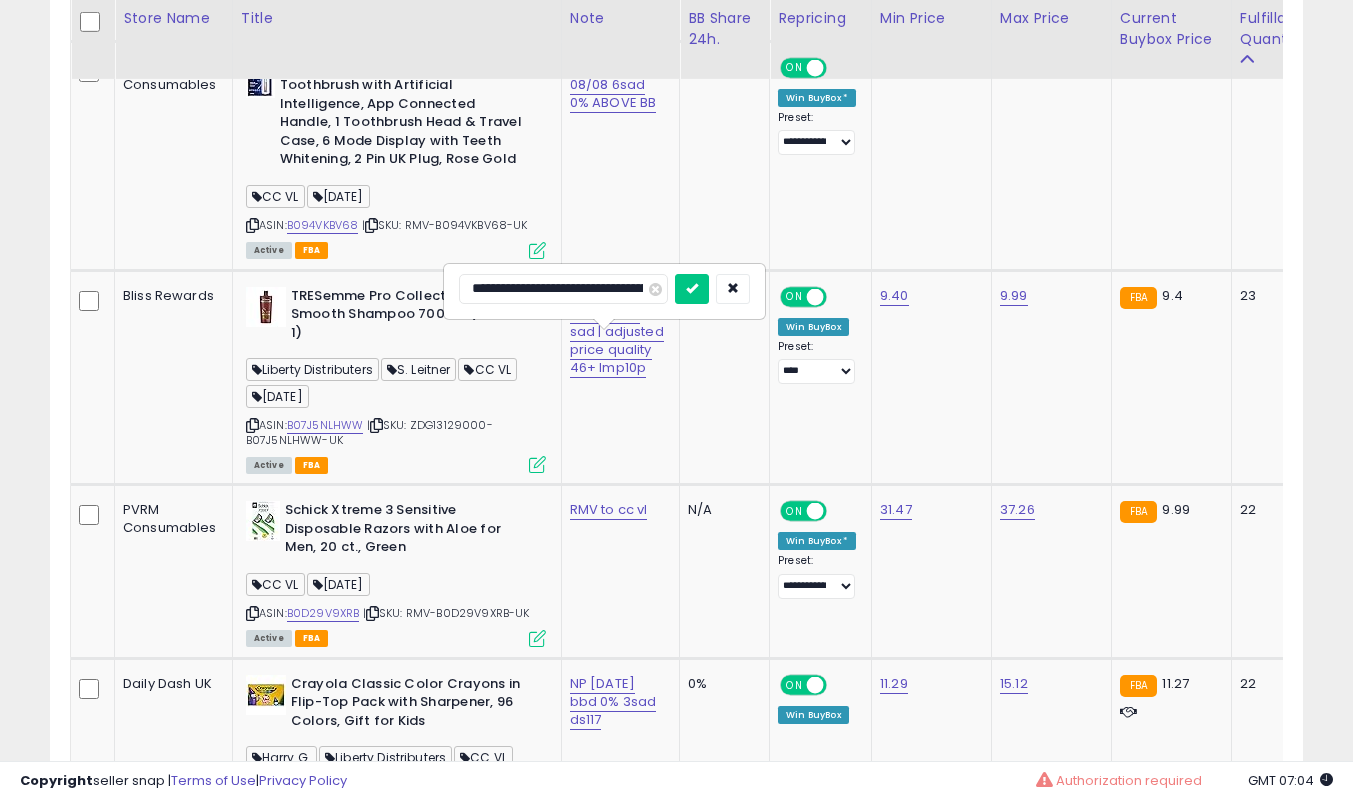 type on "**********" 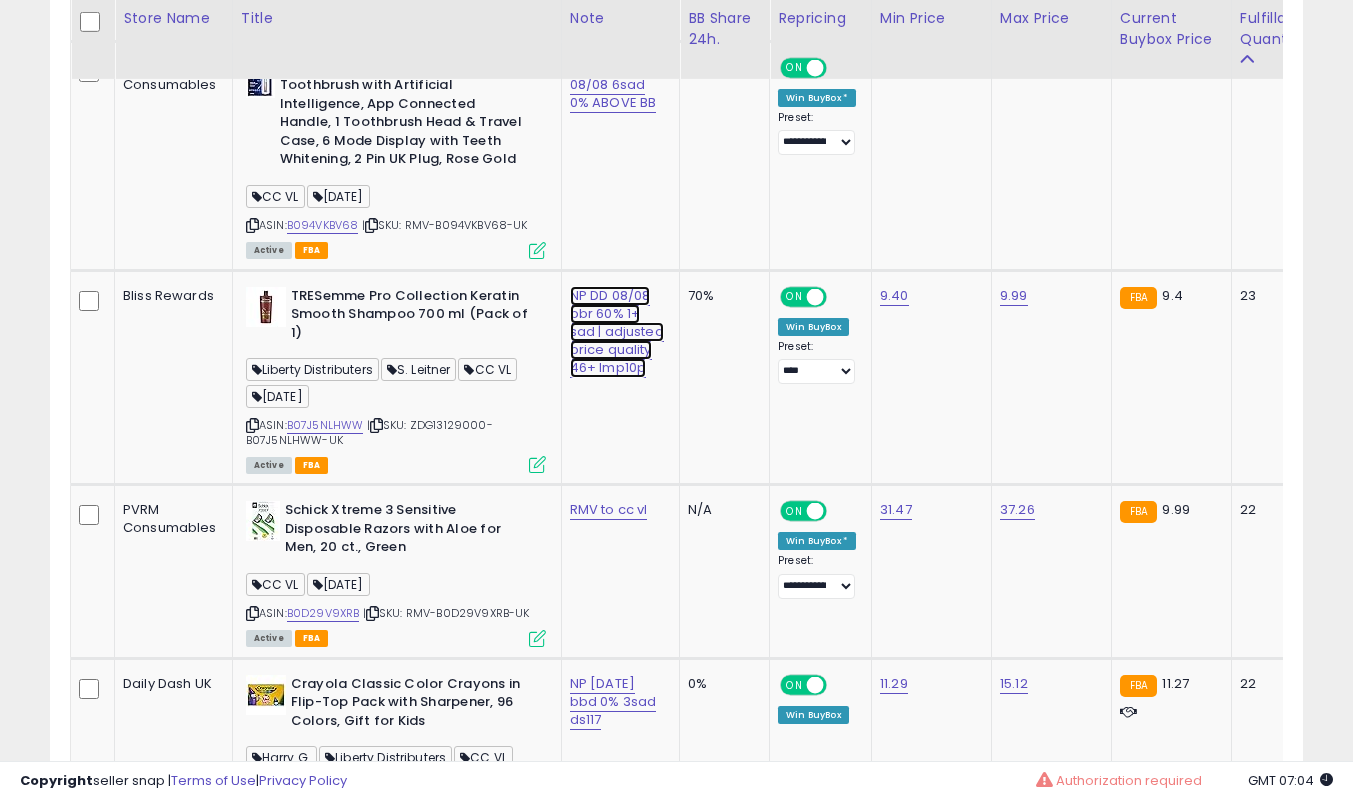 click on "NP DD 08/08 bbr 60% 1+ sad | adjusted price quality 46+ lmp10p" at bounding box center [617, 332] 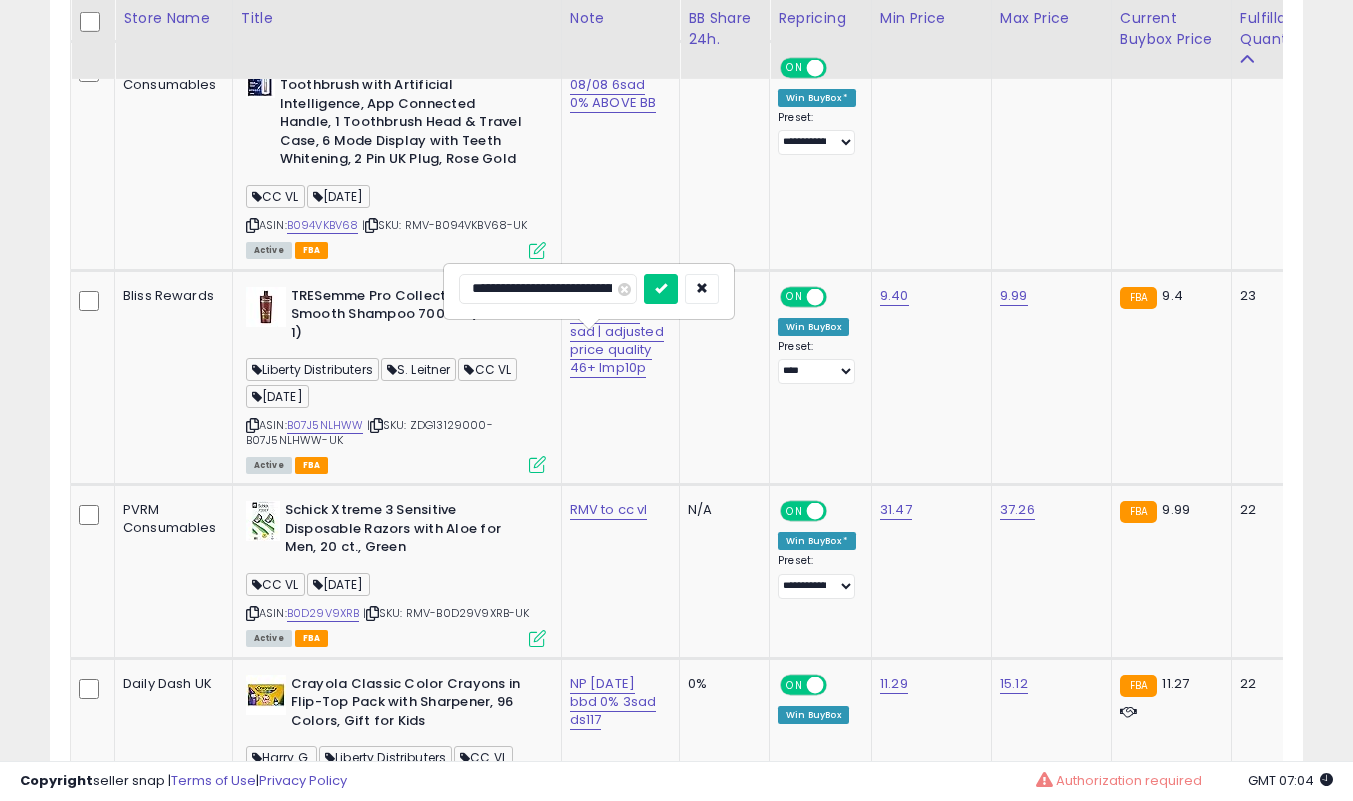 scroll, scrollTop: 0, scrollLeft: 0, axis: both 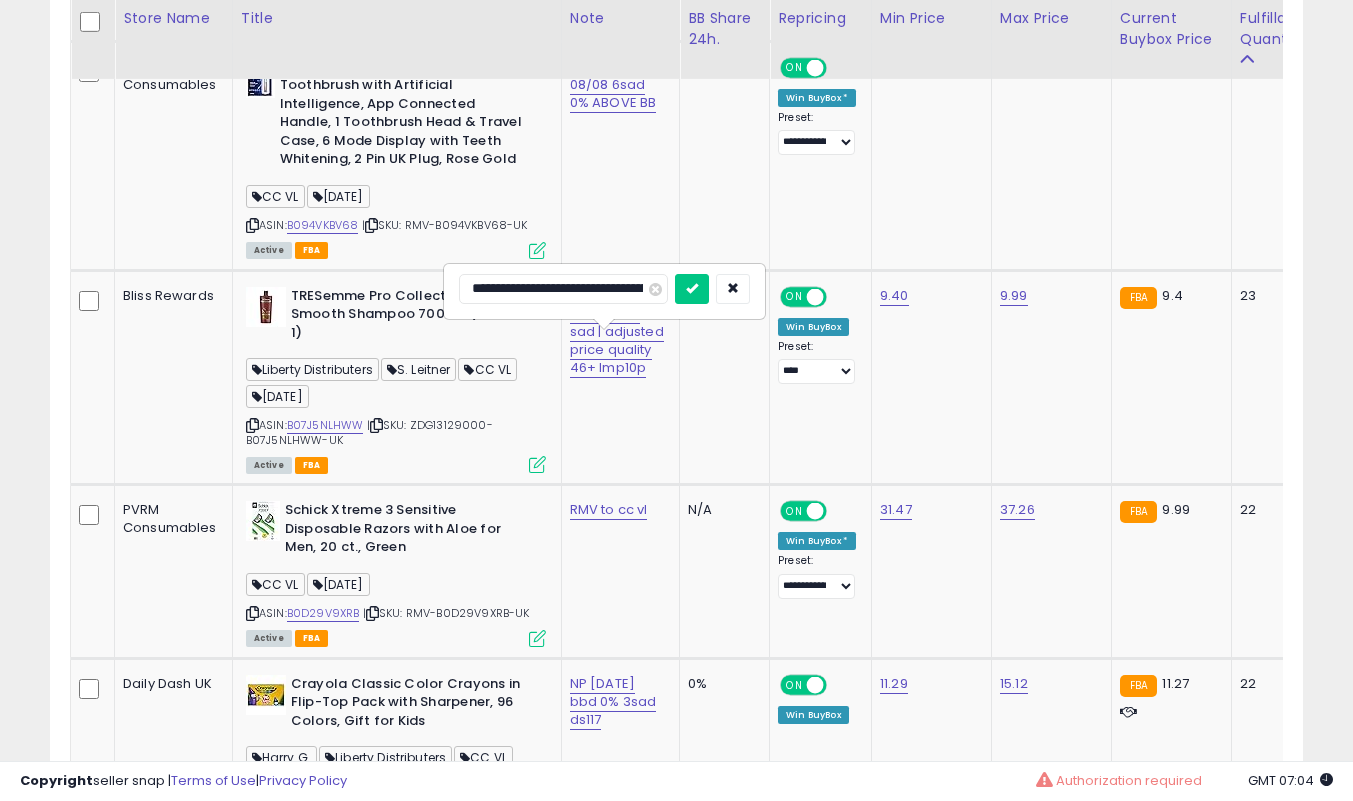 type on "**********" 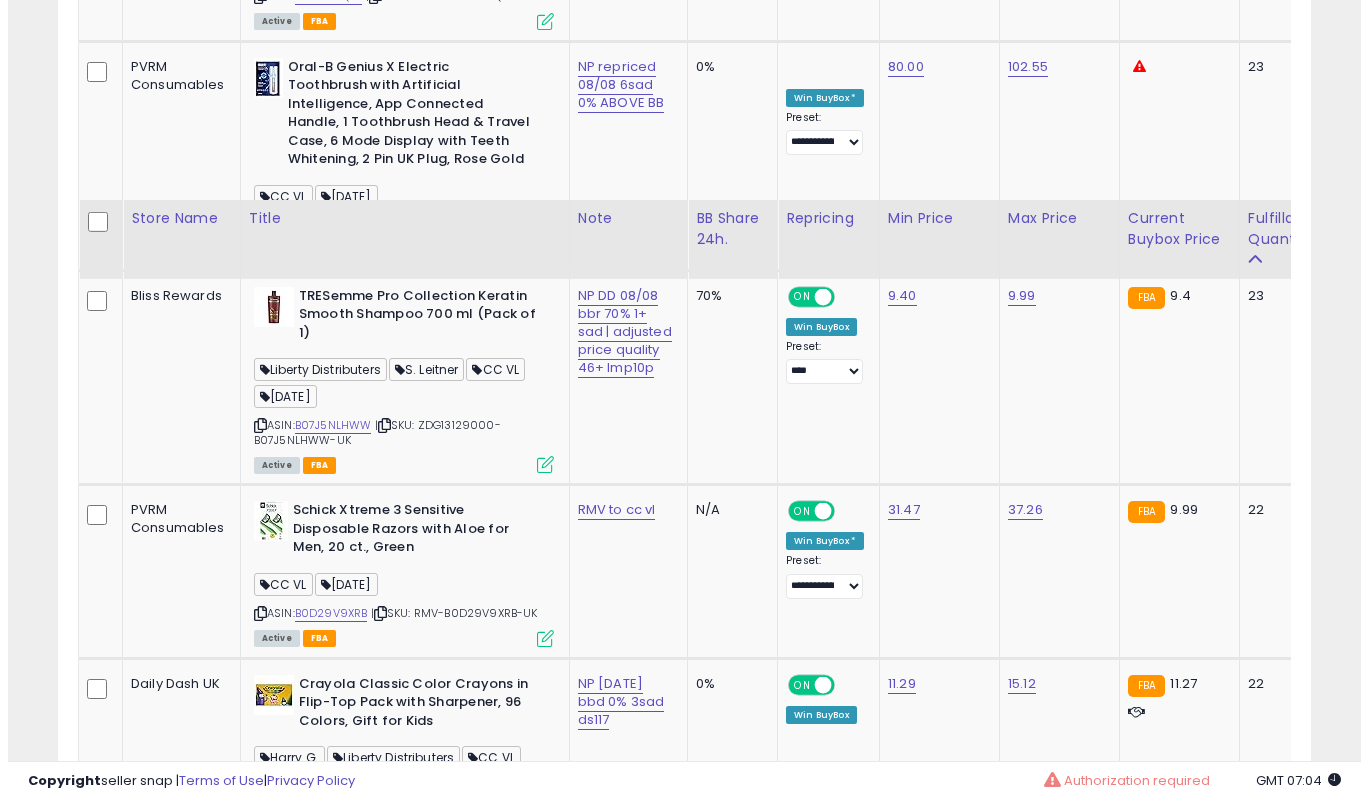 scroll, scrollTop: 2939, scrollLeft: 0, axis: vertical 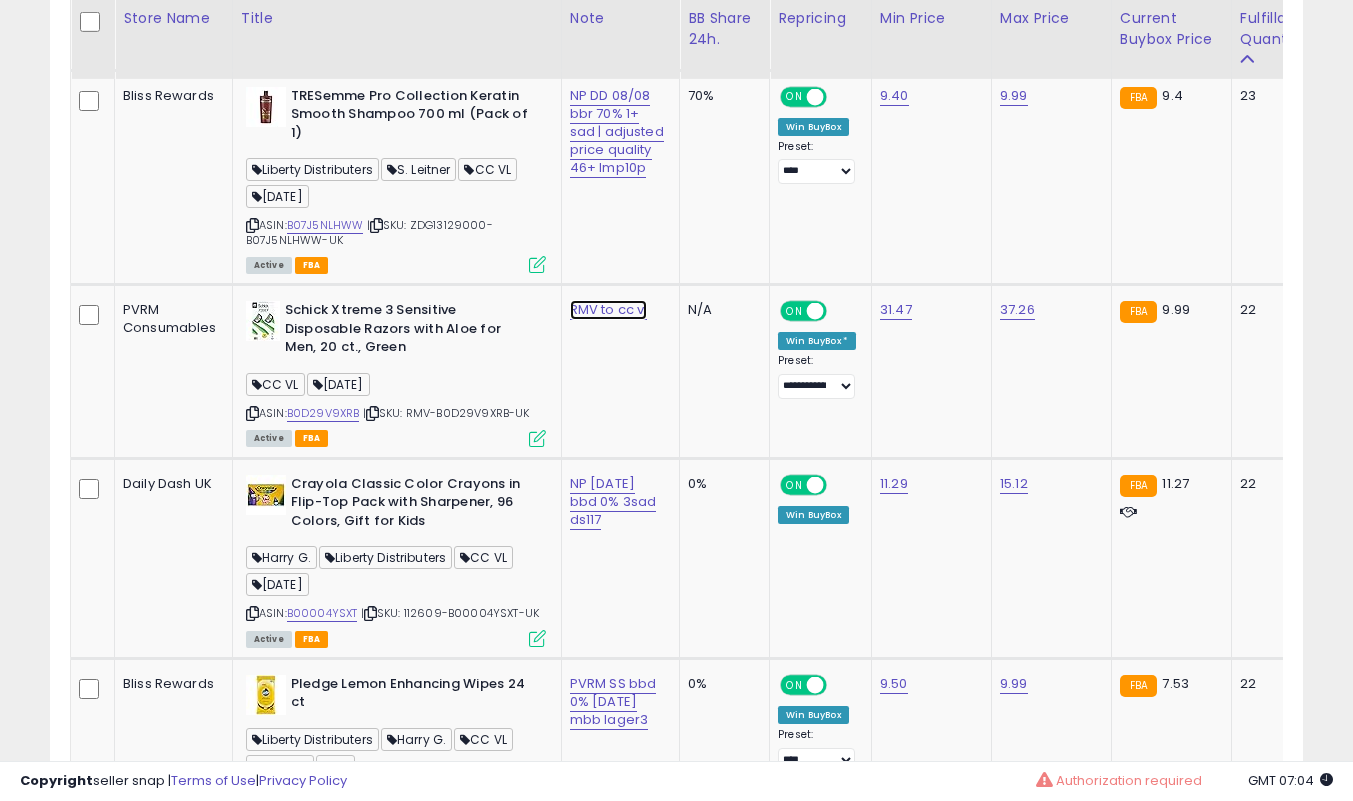 click on "RMV to cc vl" at bounding box center [617, -1747] 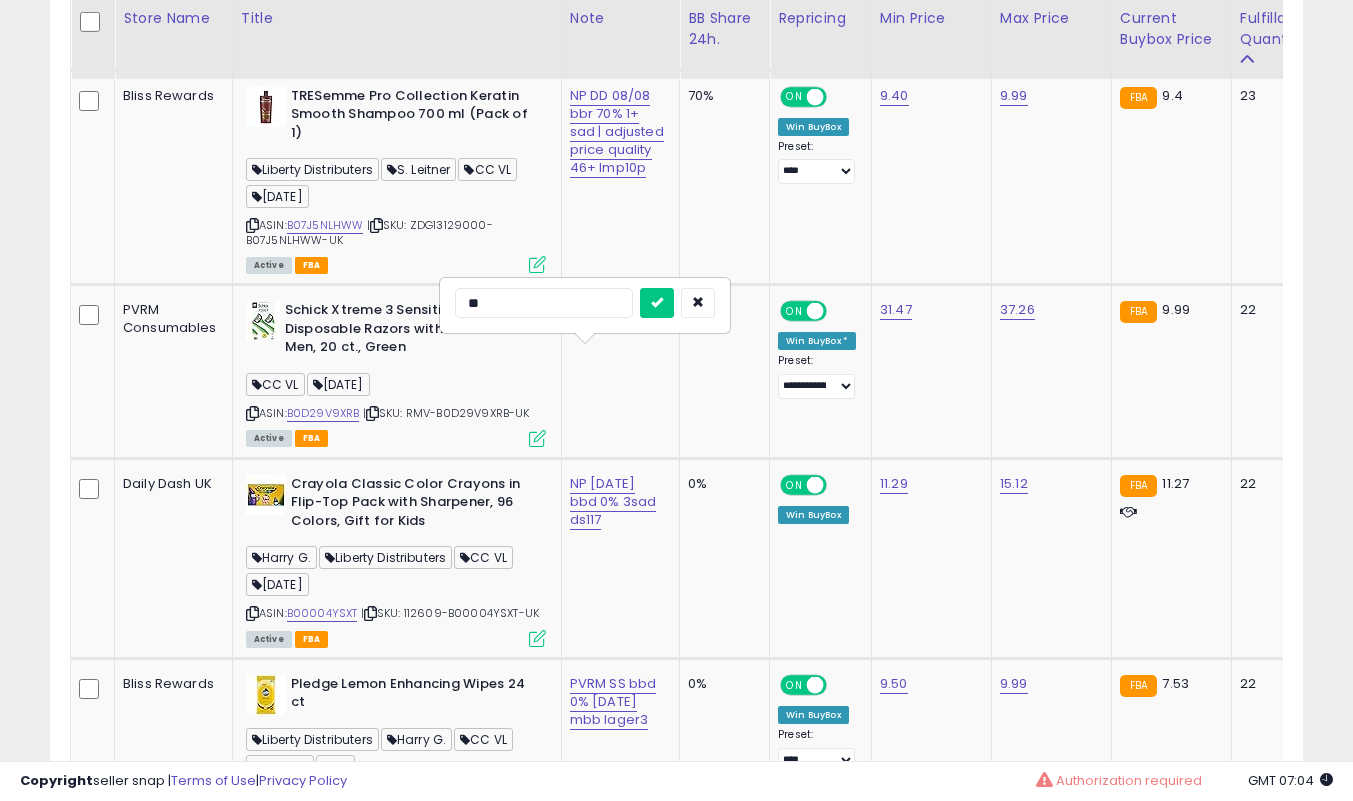 type on "***" 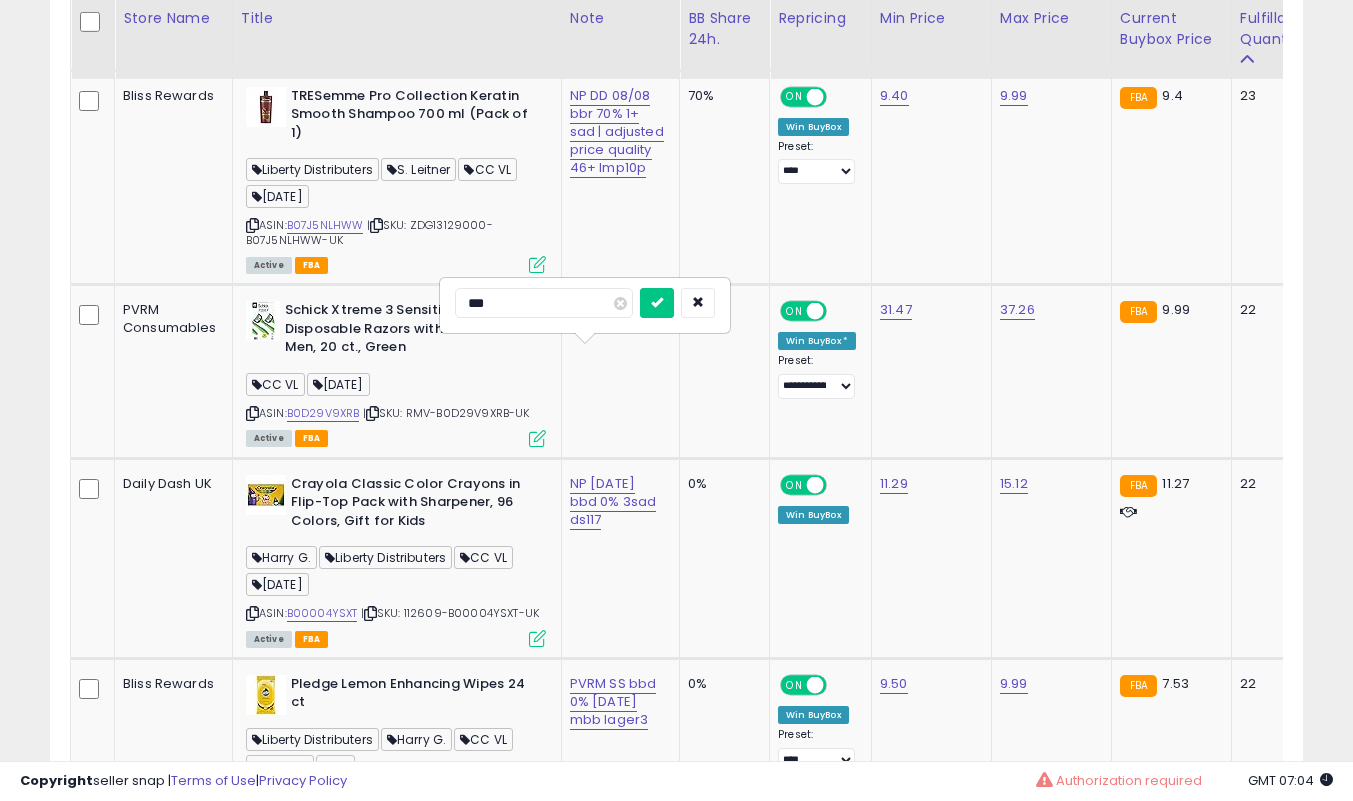 click at bounding box center [657, 303] 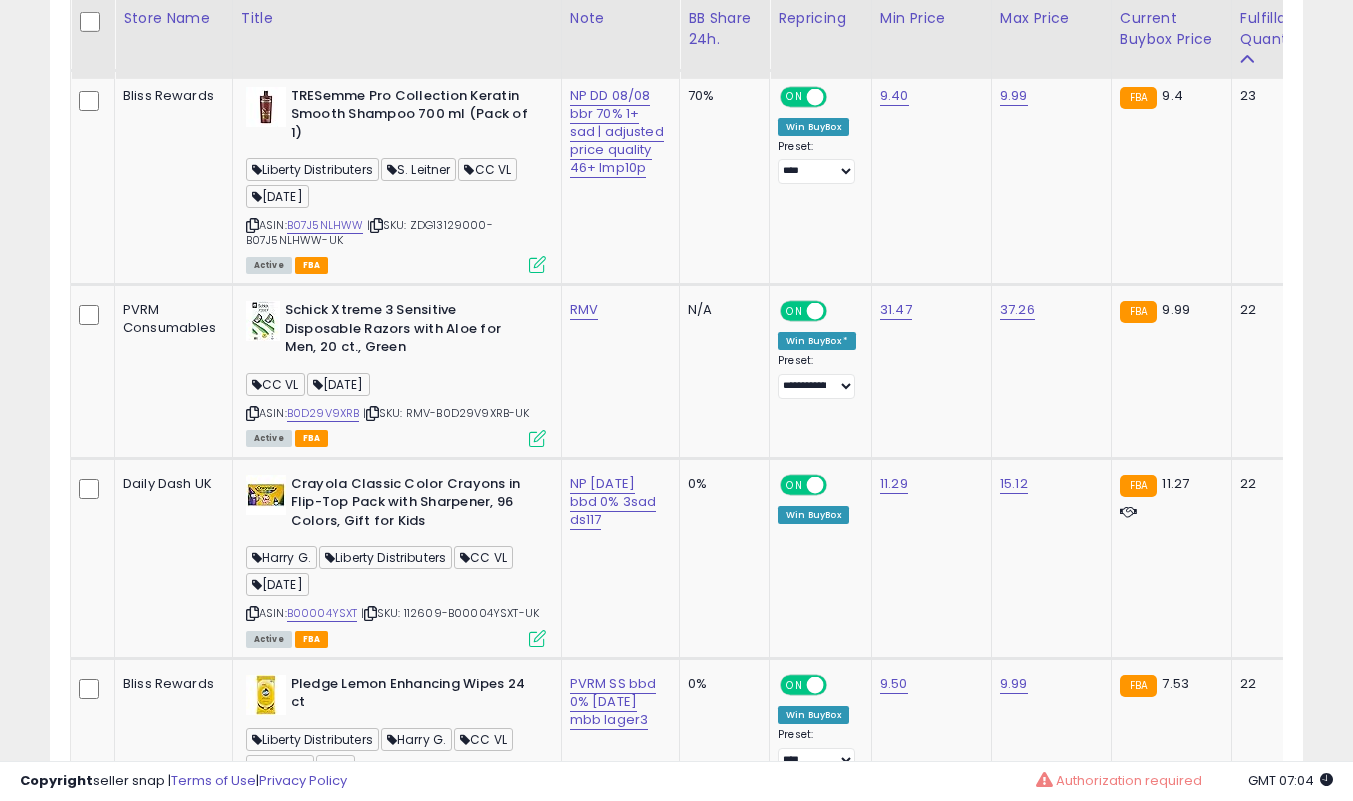 click at bounding box center (537, 438) 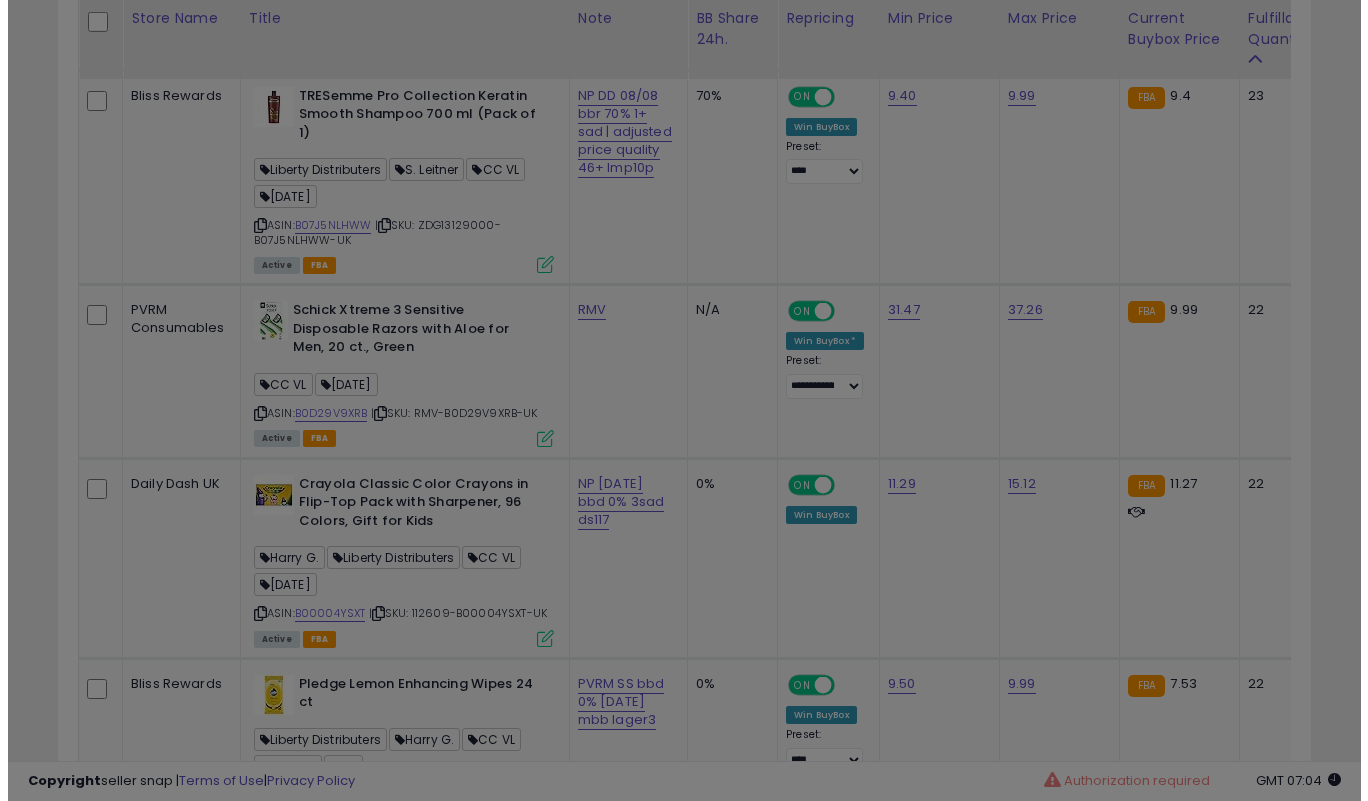 scroll, scrollTop: 999590, scrollLeft: 999266, axis: both 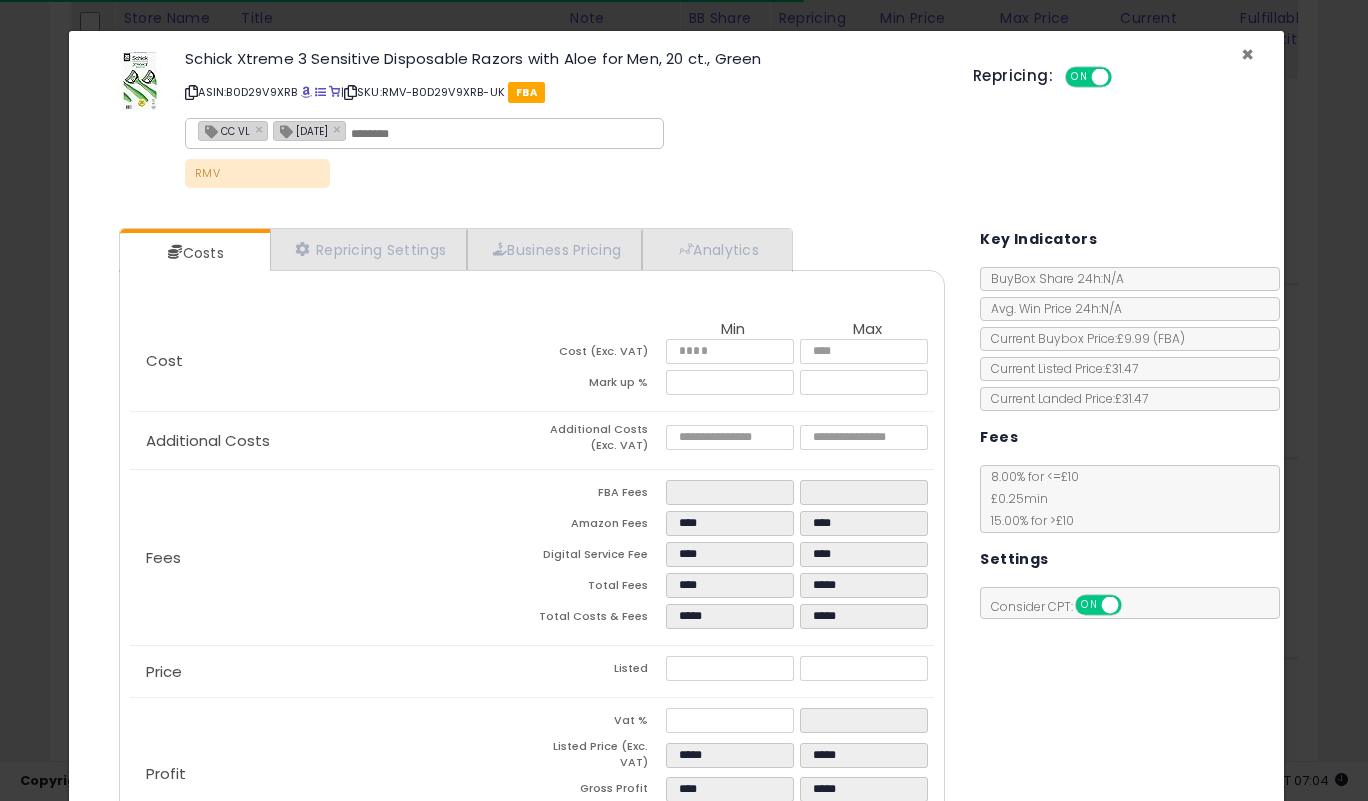 click on "×" at bounding box center (1247, 54) 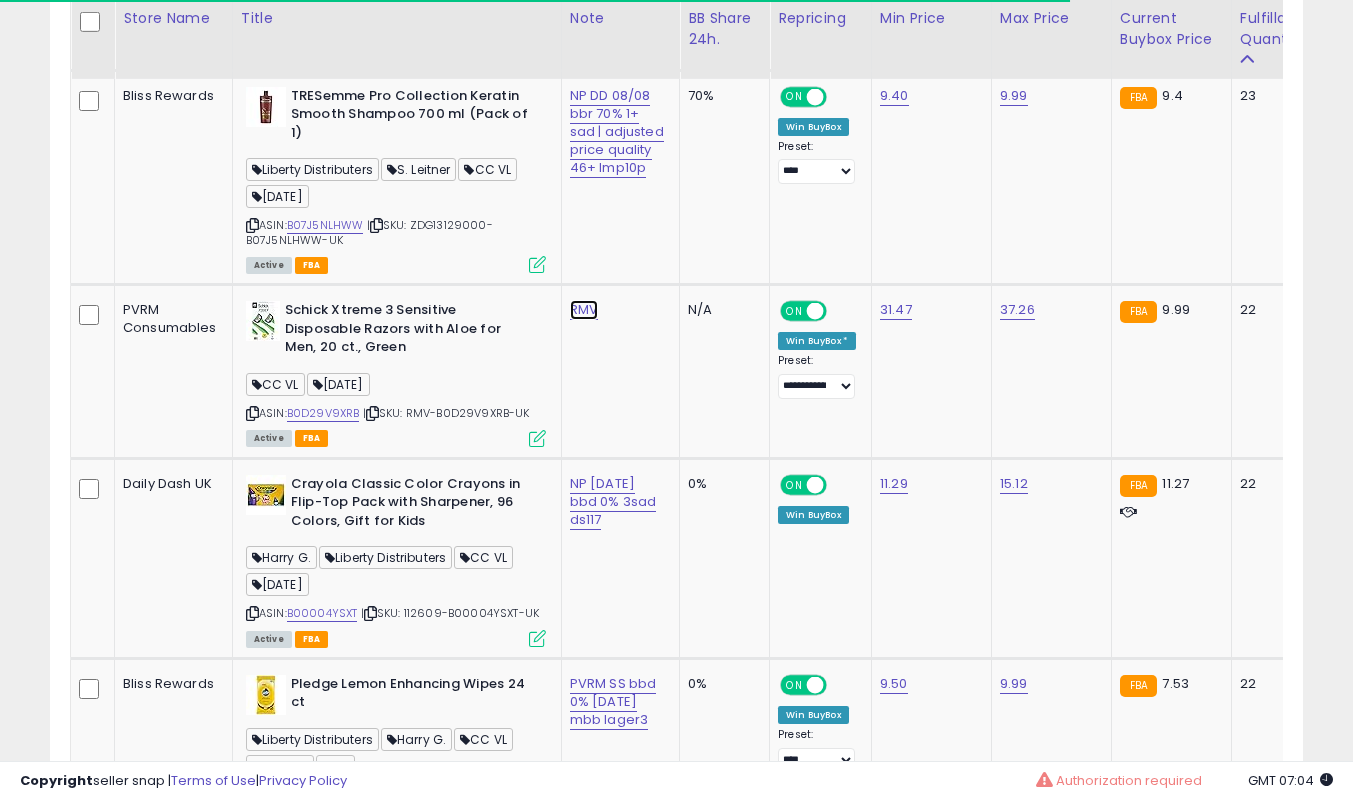 click on "RMV" at bounding box center [617, -1747] 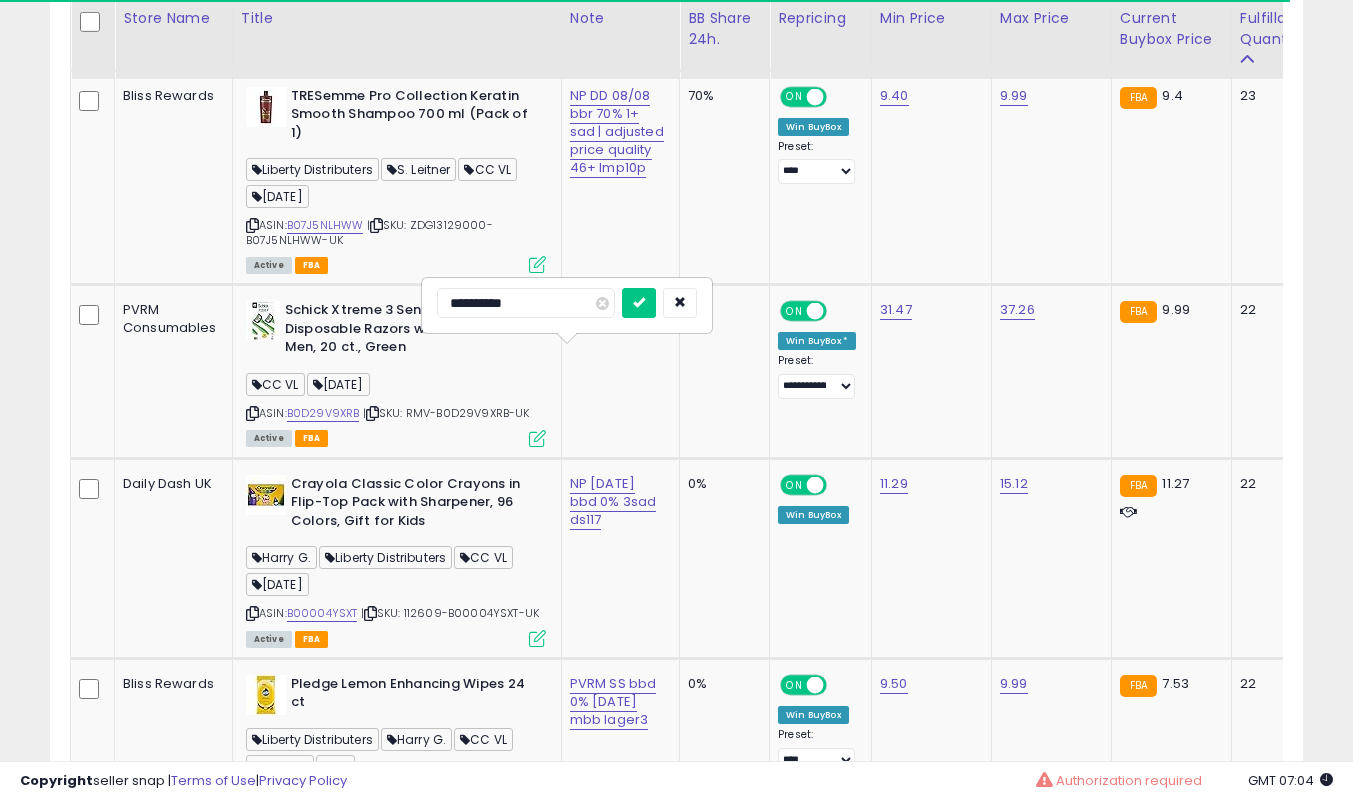 type on "**********" 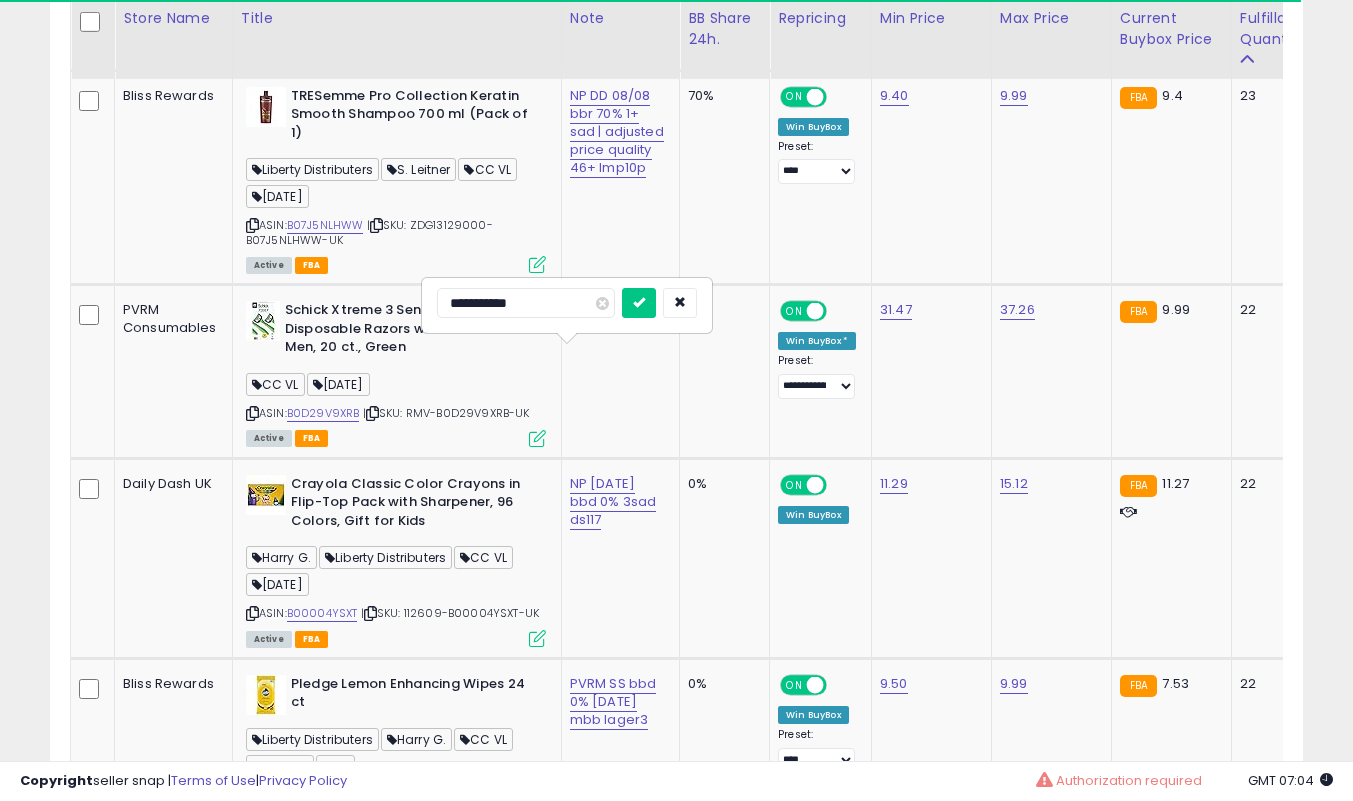 click at bounding box center [639, 303] 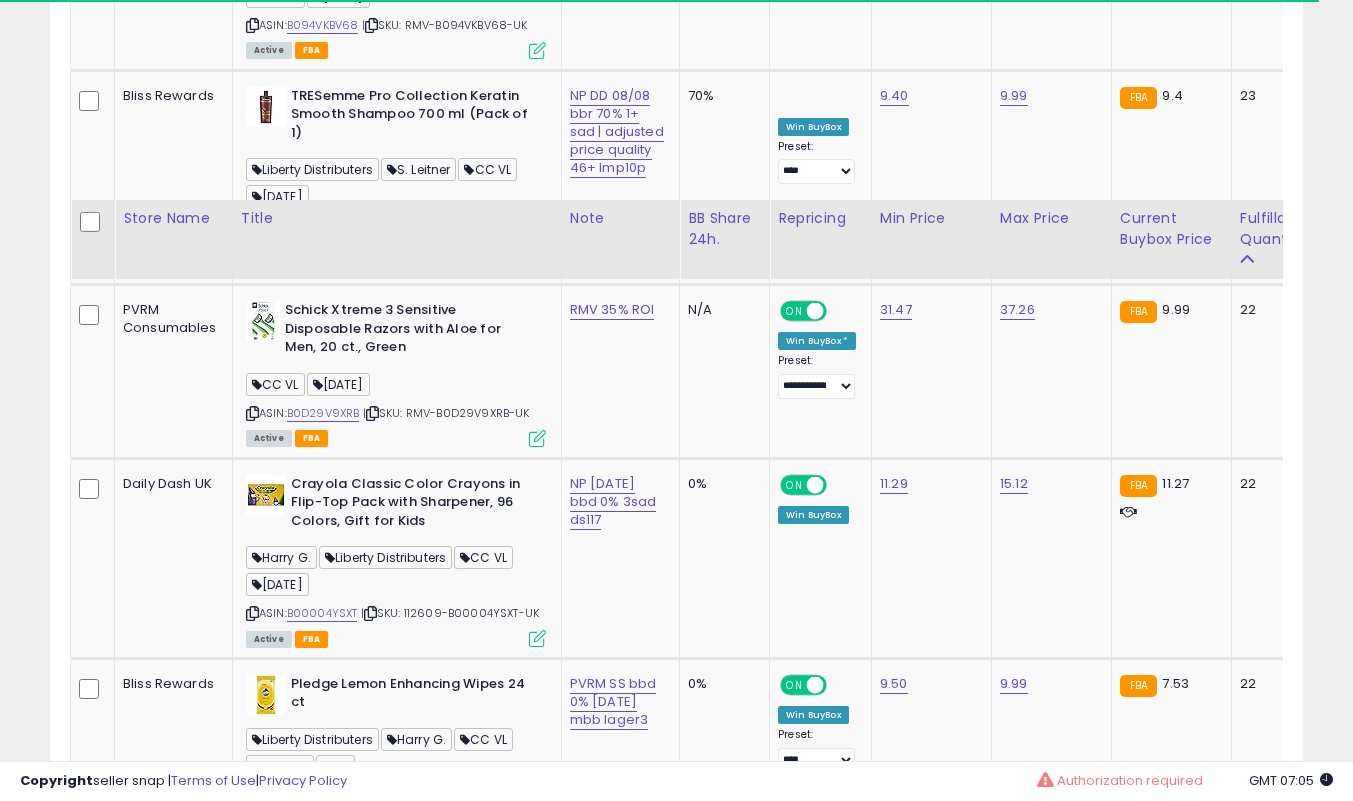 scroll, scrollTop: 3139, scrollLeft: 0, axis: vertical 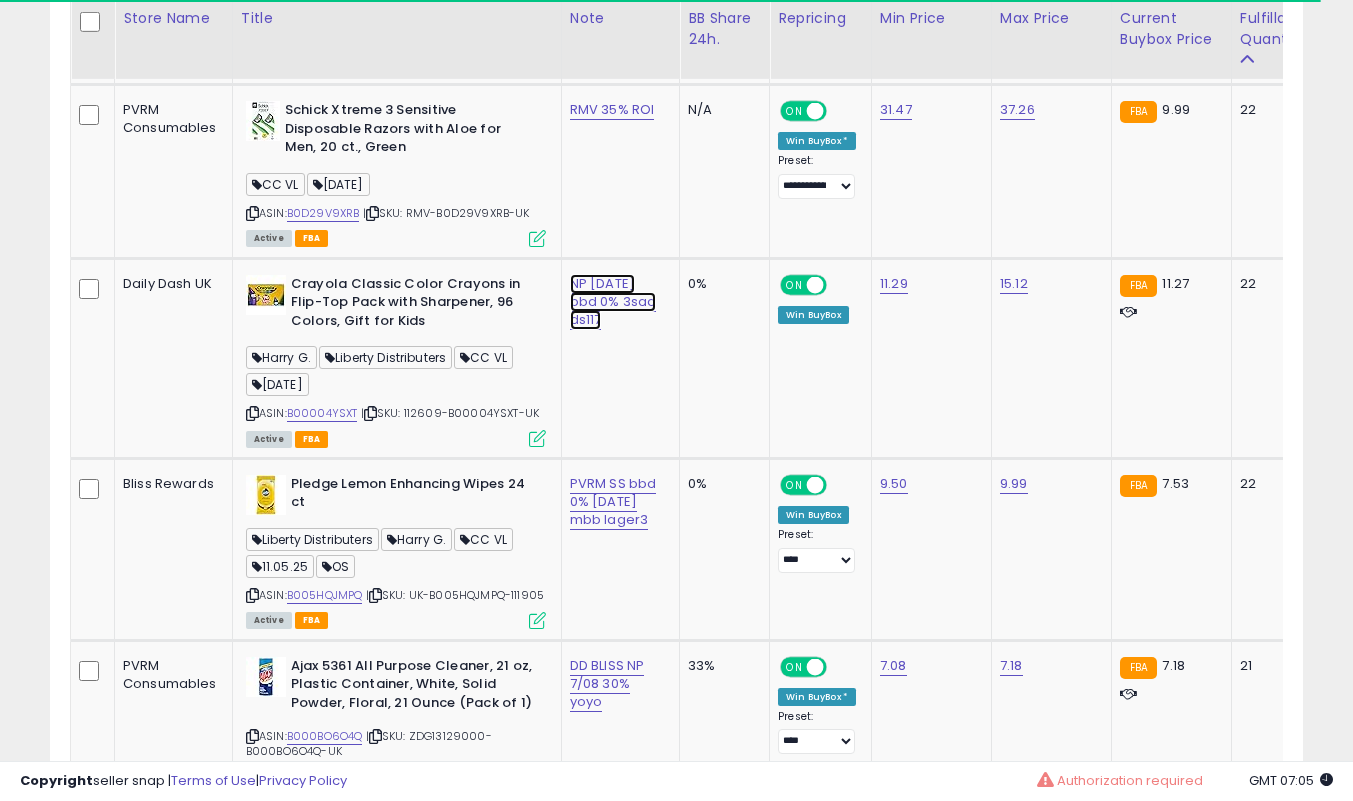 click on "NP [DATE] bbd 0% 3sad ds117" at bounding box center (617, -1947) 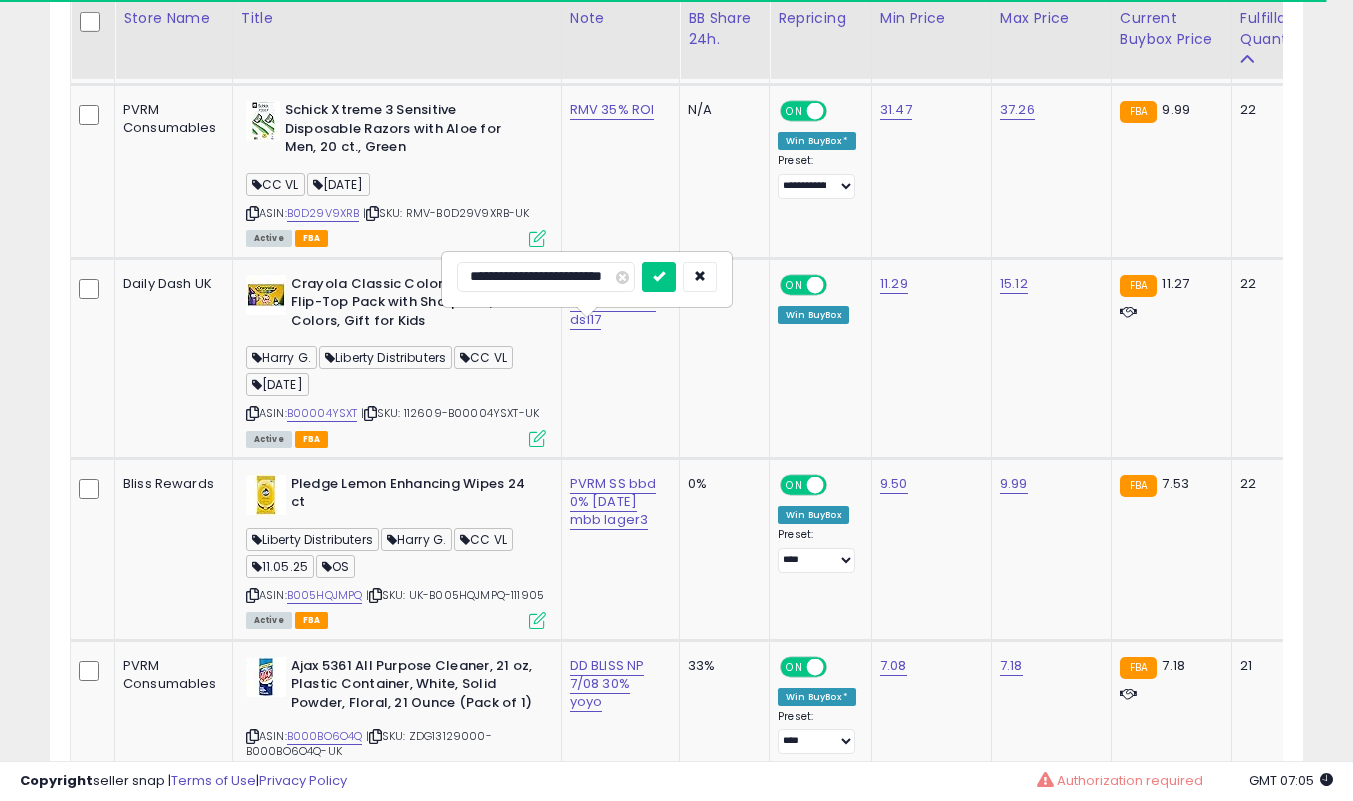 scroll, scrollTop: 0, scrollLeft: 0, axis: both 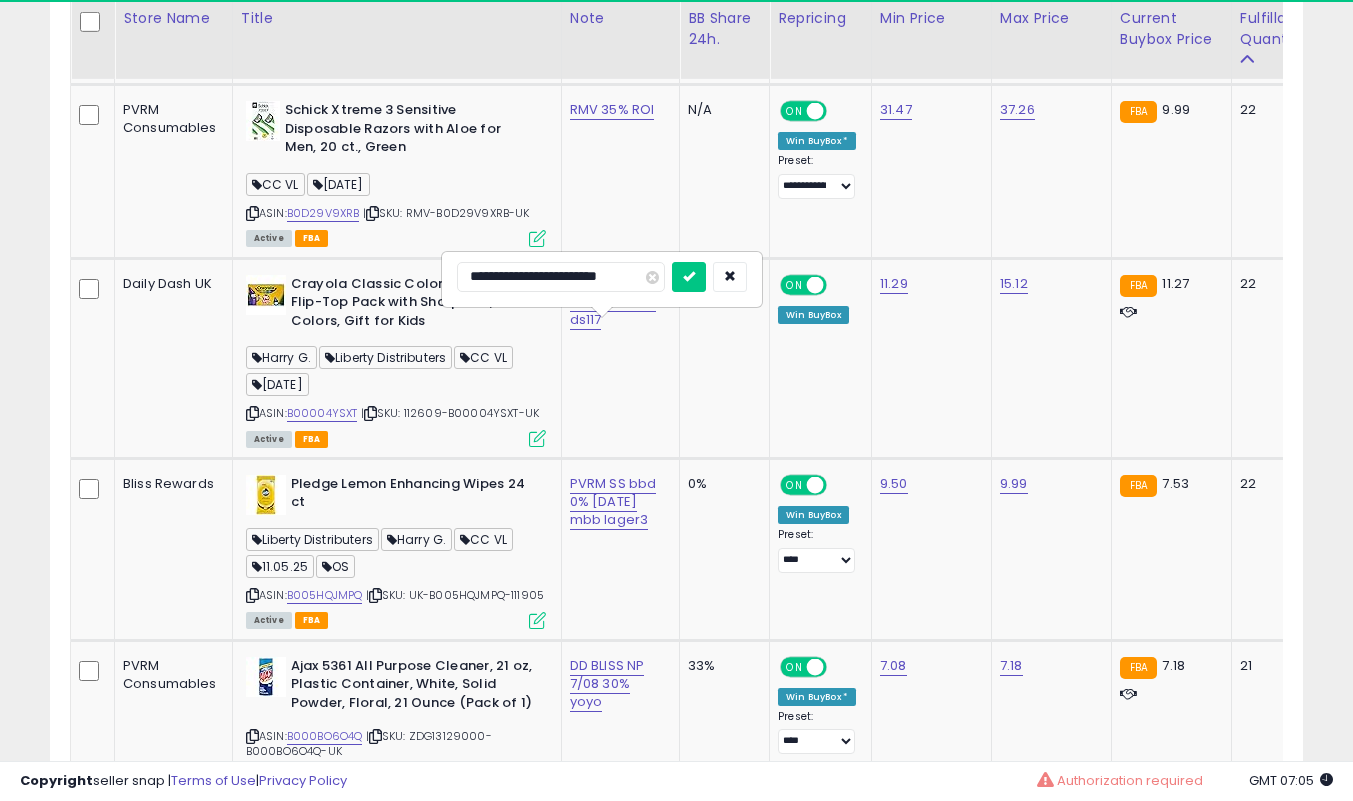 type on "**********" 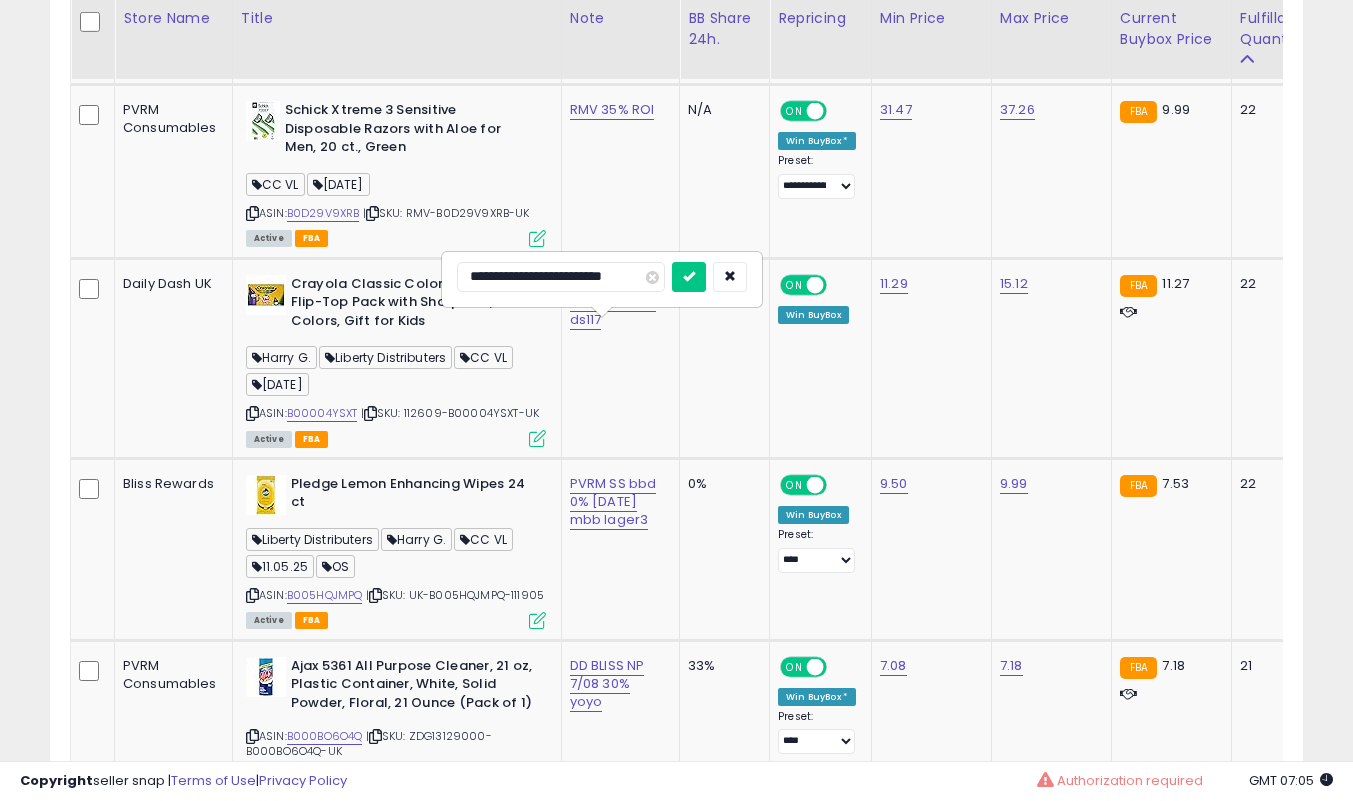 click at bounding box center (689, 277) 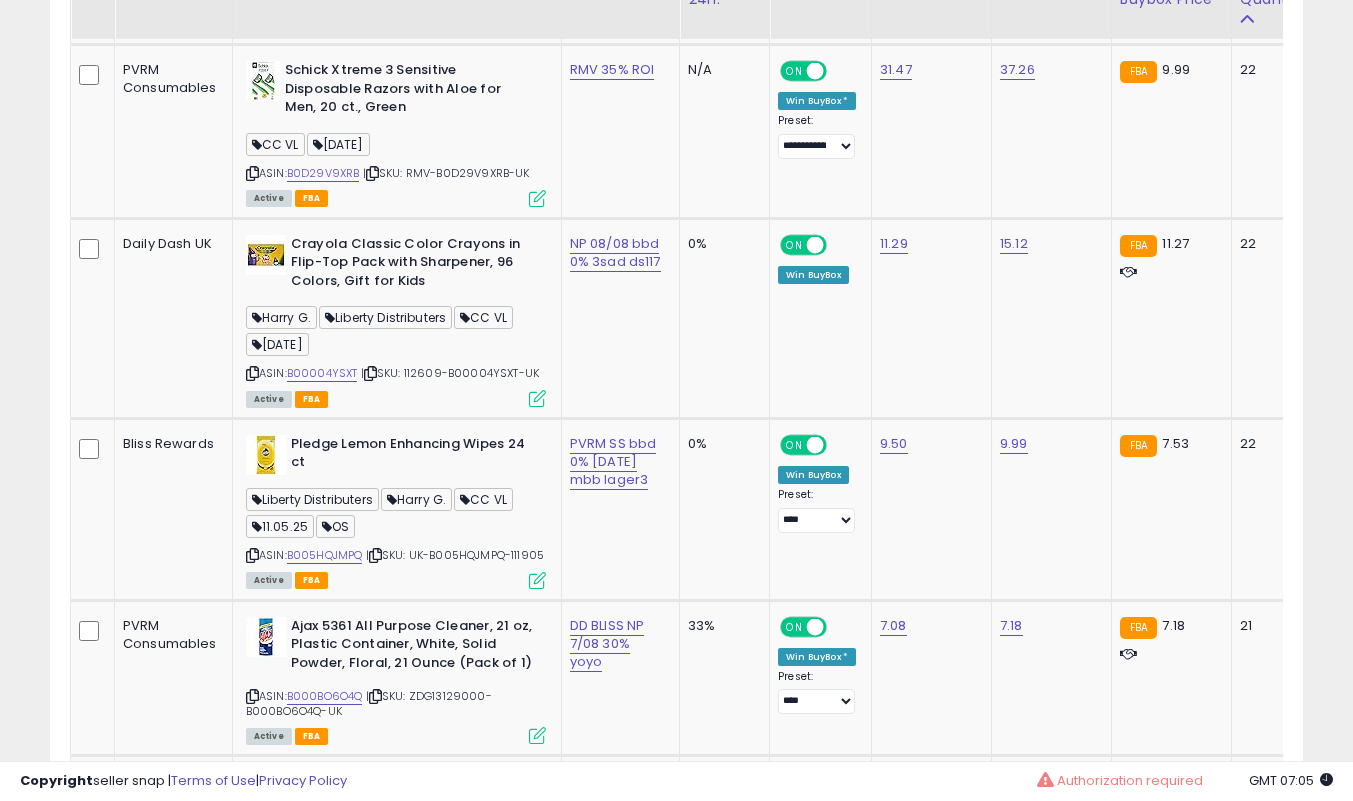scroll, scrollTop: 3339, scrollLeft: 0, axis: vertical 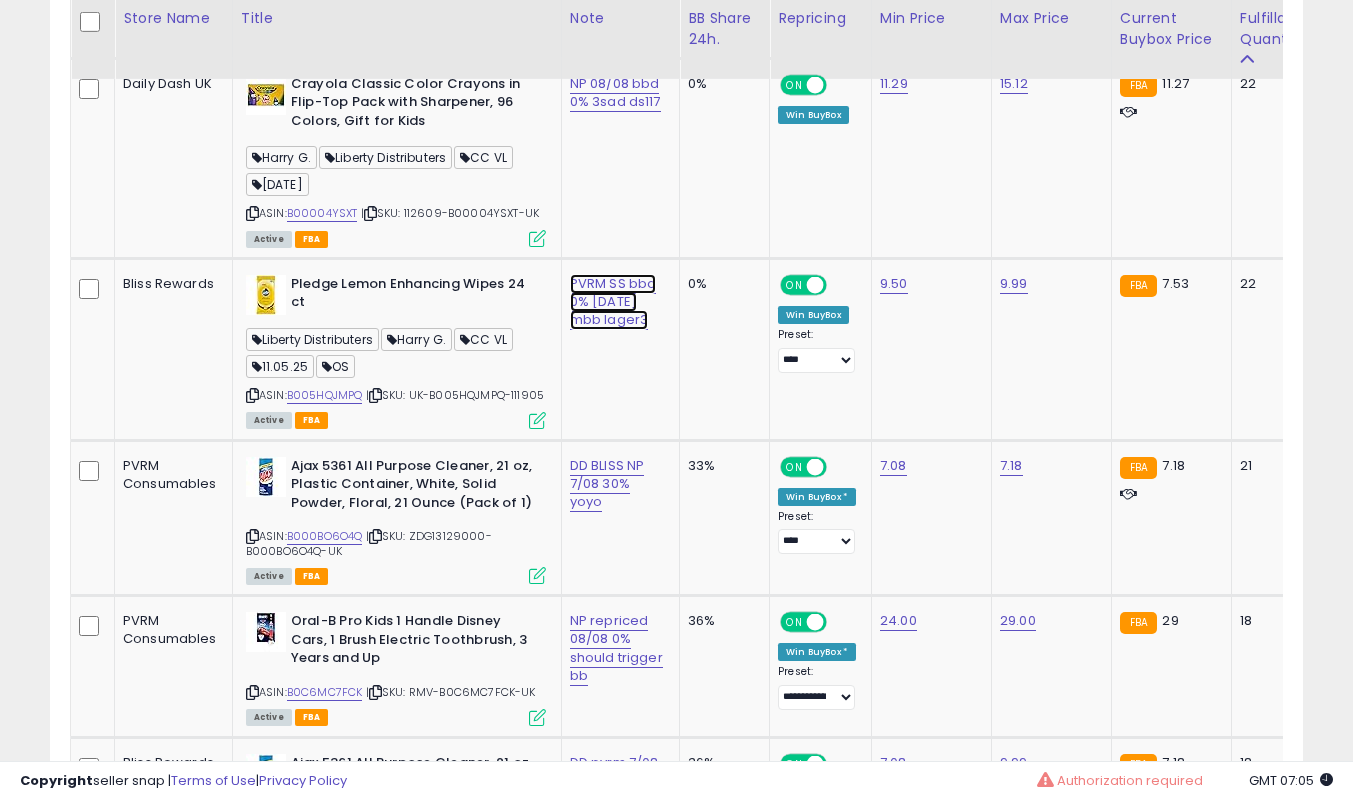 click on "PVRM SS bbd 0% [DATE] mbb lager3" at bounding box center [617, -2147] 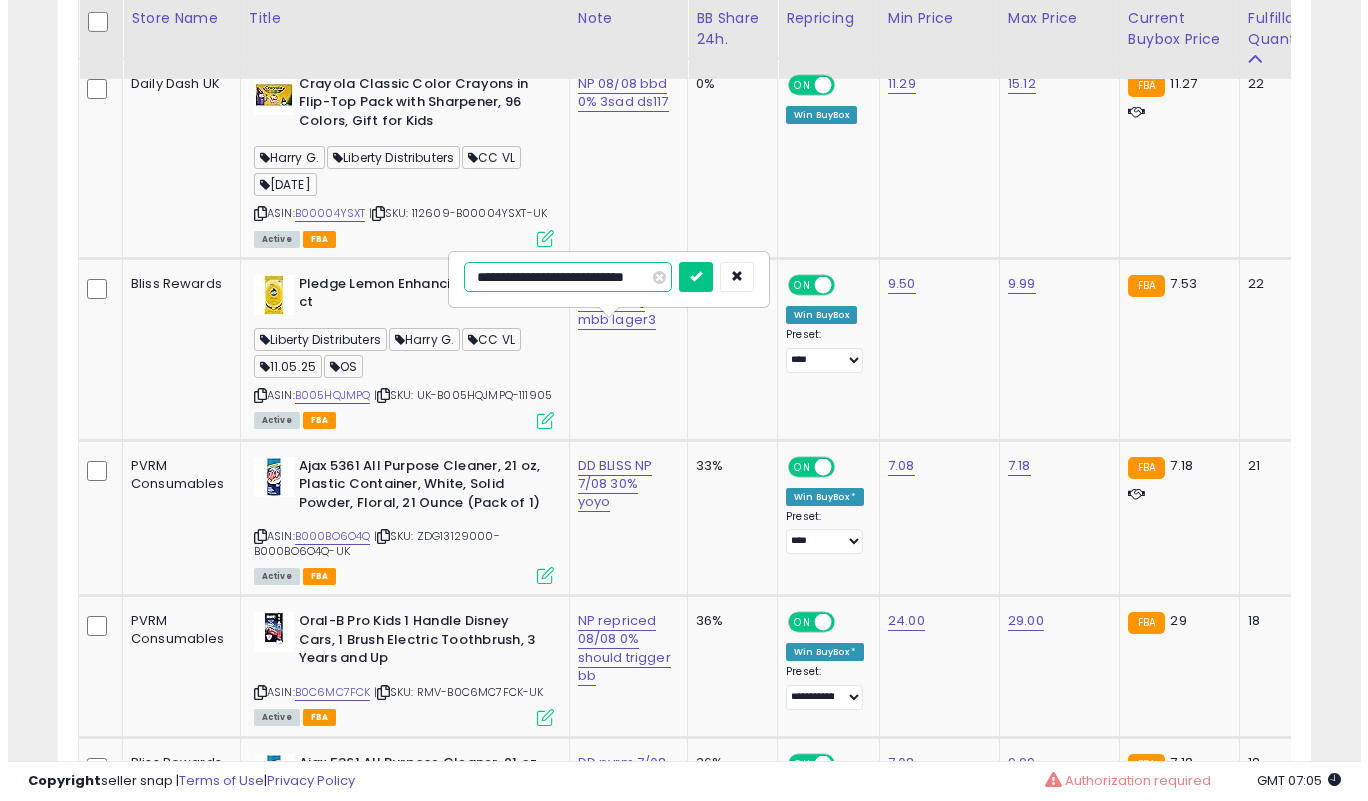 scroll, scrollTop: 0, scrollLeft: 48, axis: horizontal 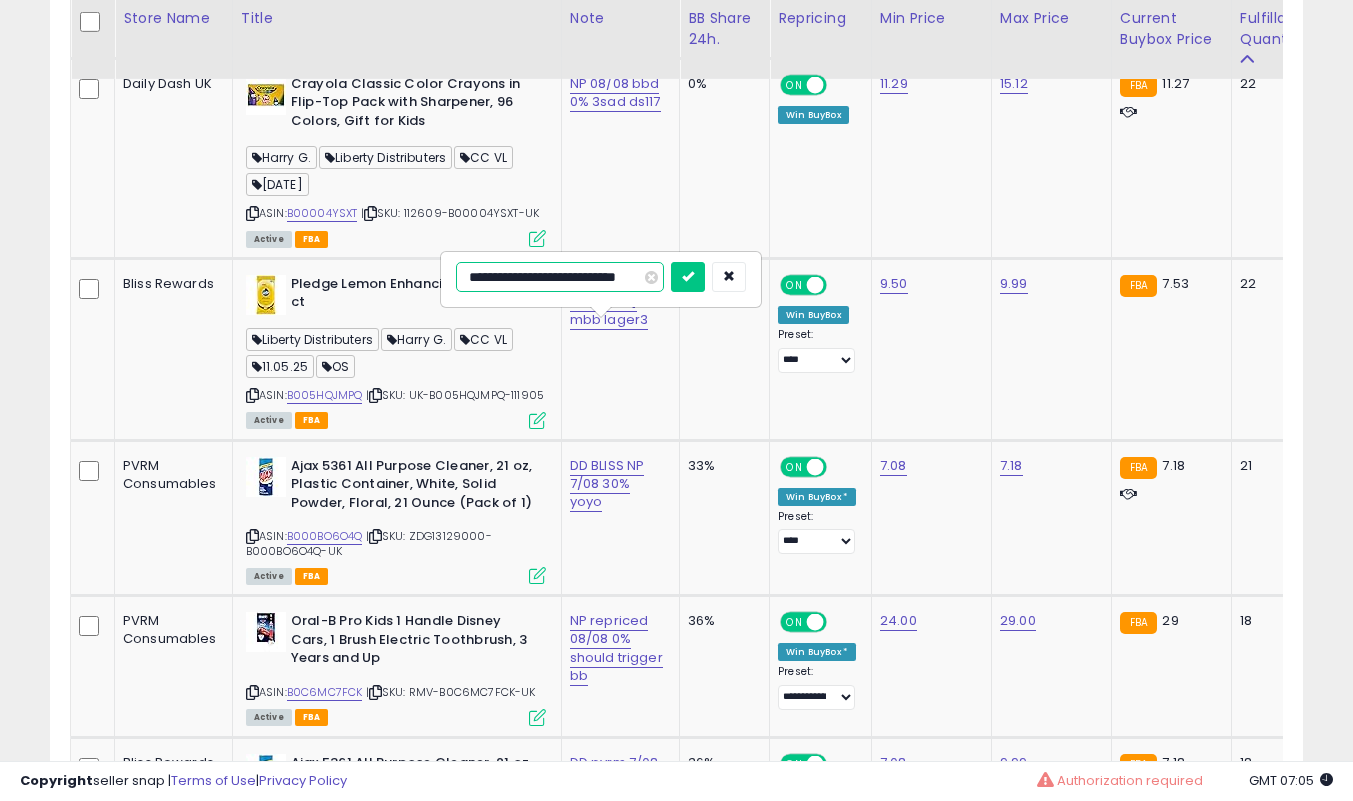 type on "**********" 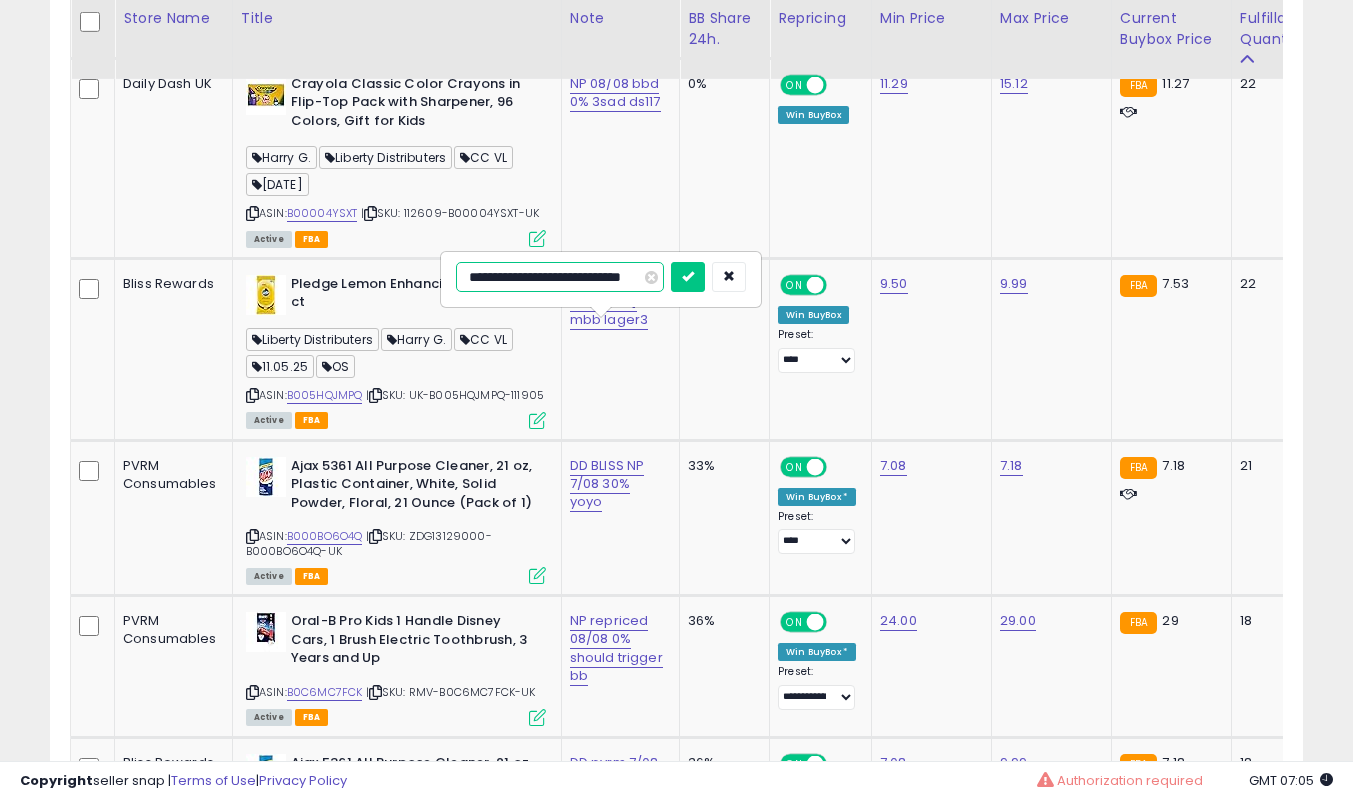 click at bounding box center [688, 277] 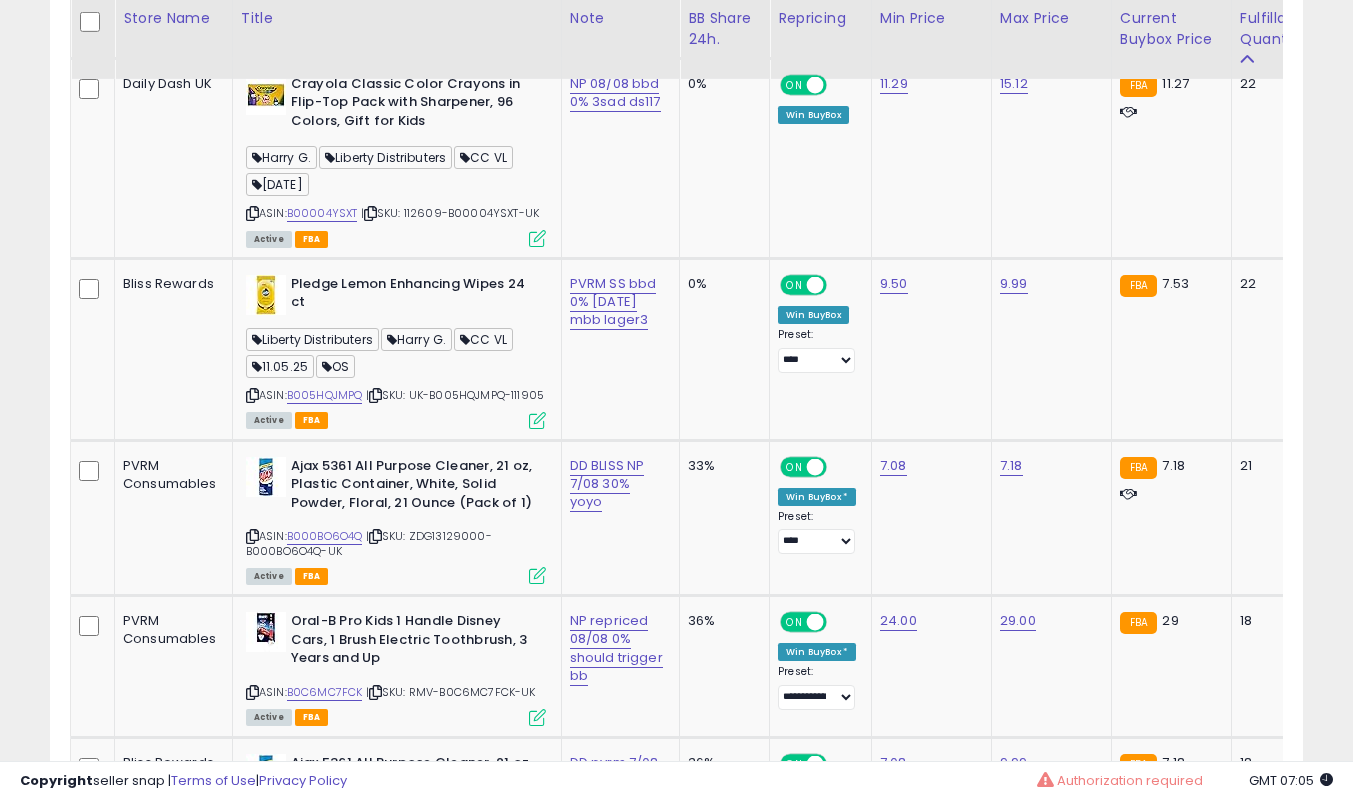 click at bounding box center (537, 238) 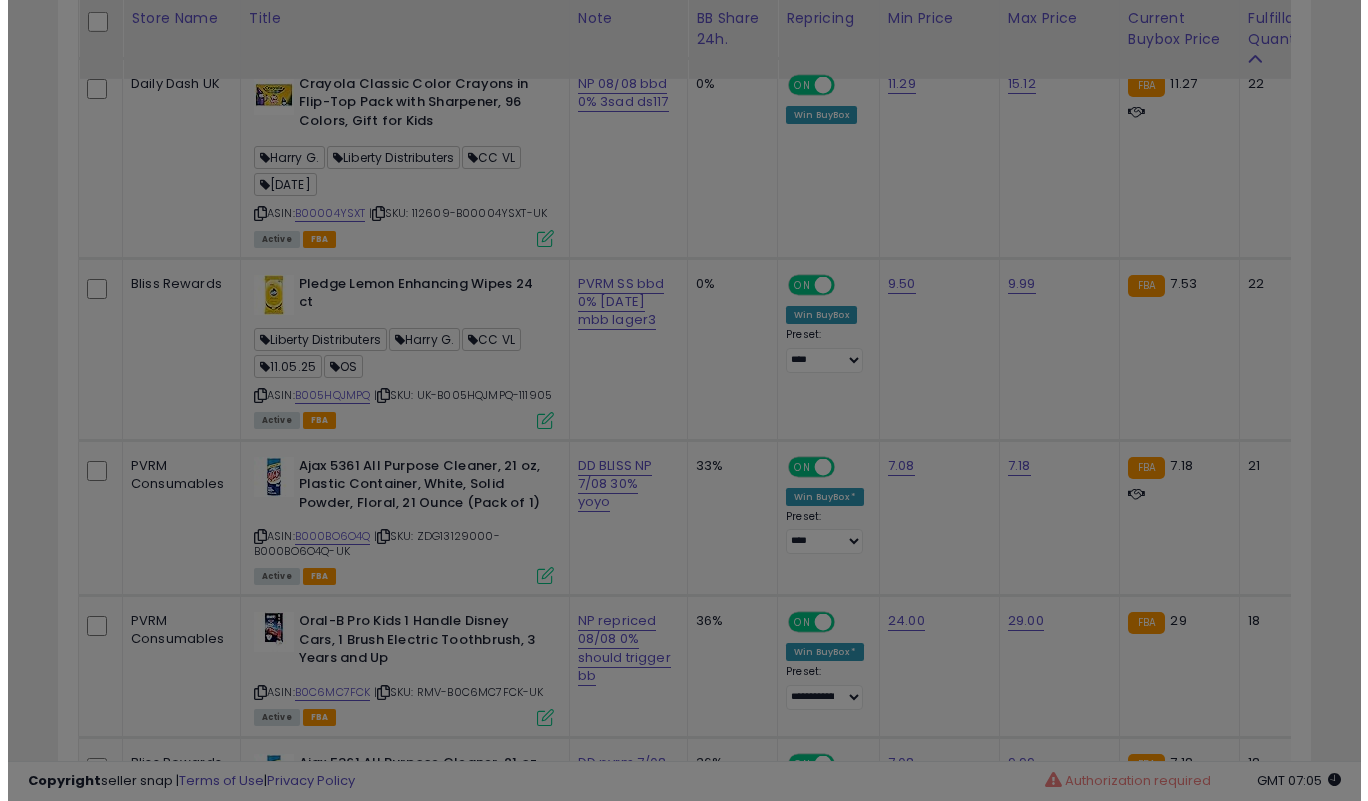 scroll, scrollTop: 999590, scrollLeft: 999266, axis: both 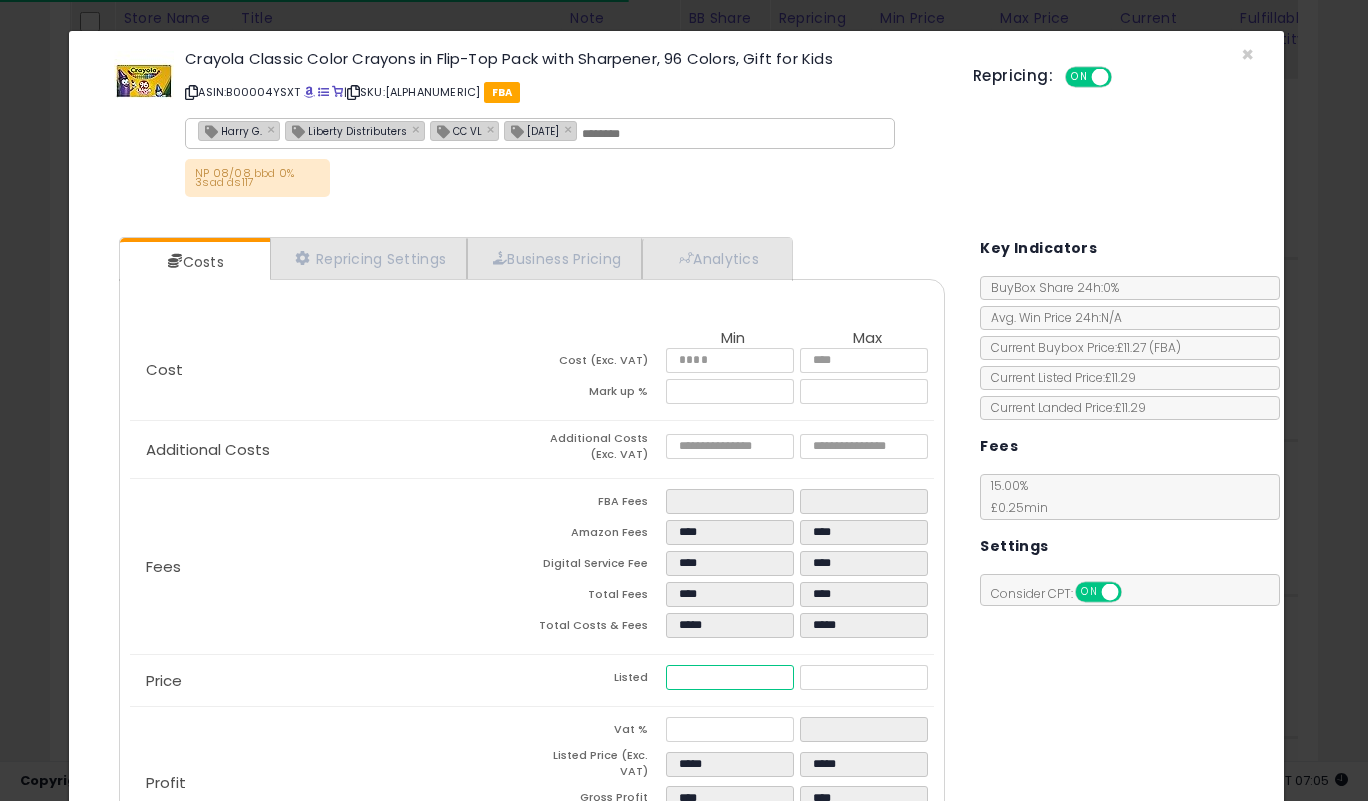 click on "*****" at bounding box center [729, 677] 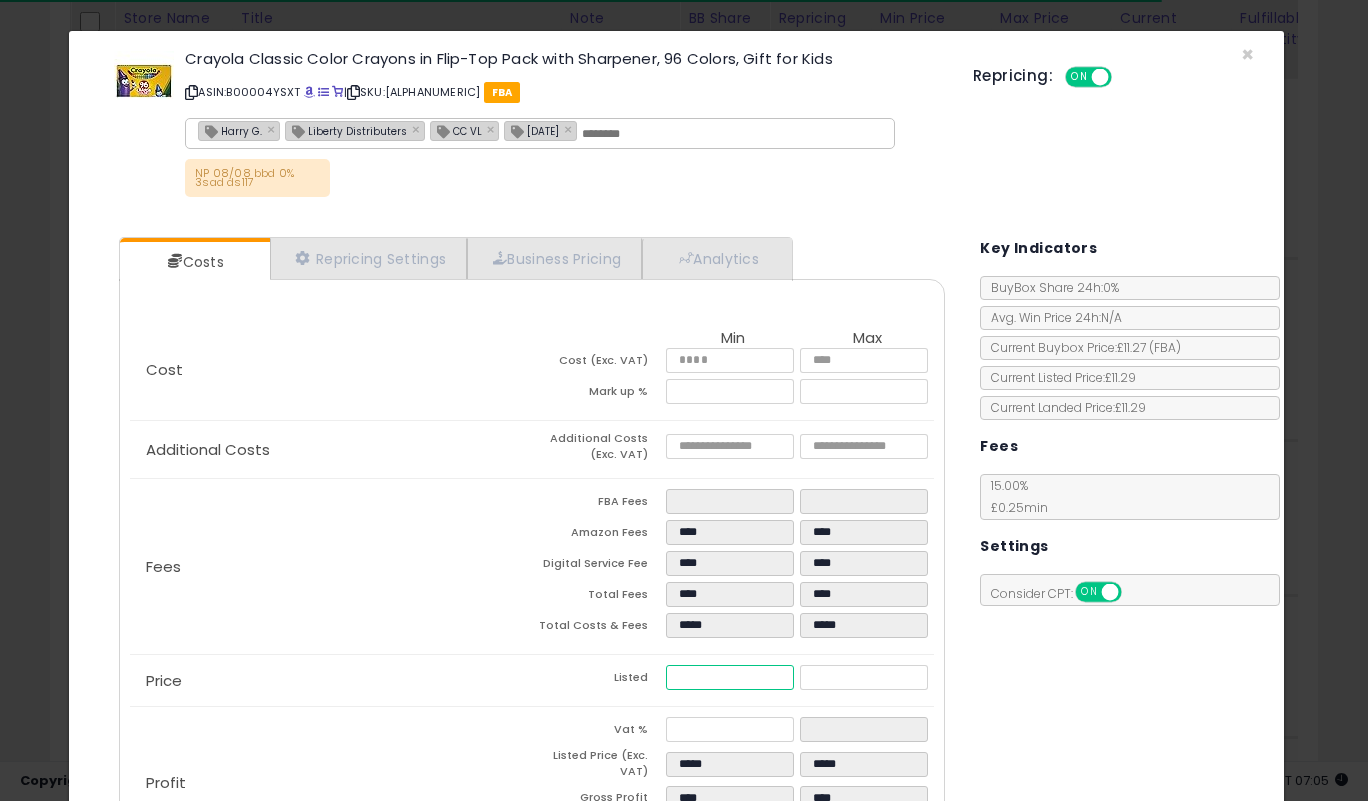 type on "****" 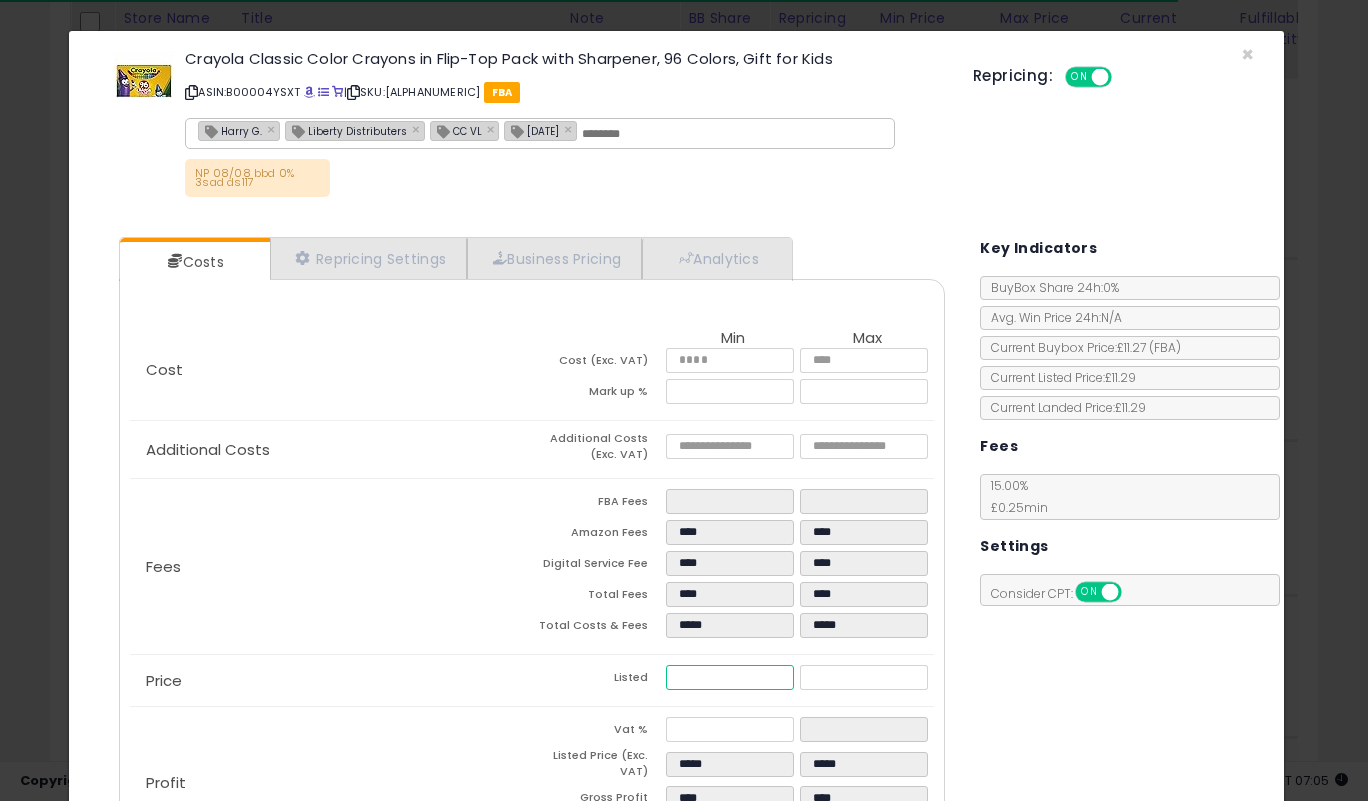 type on "****" 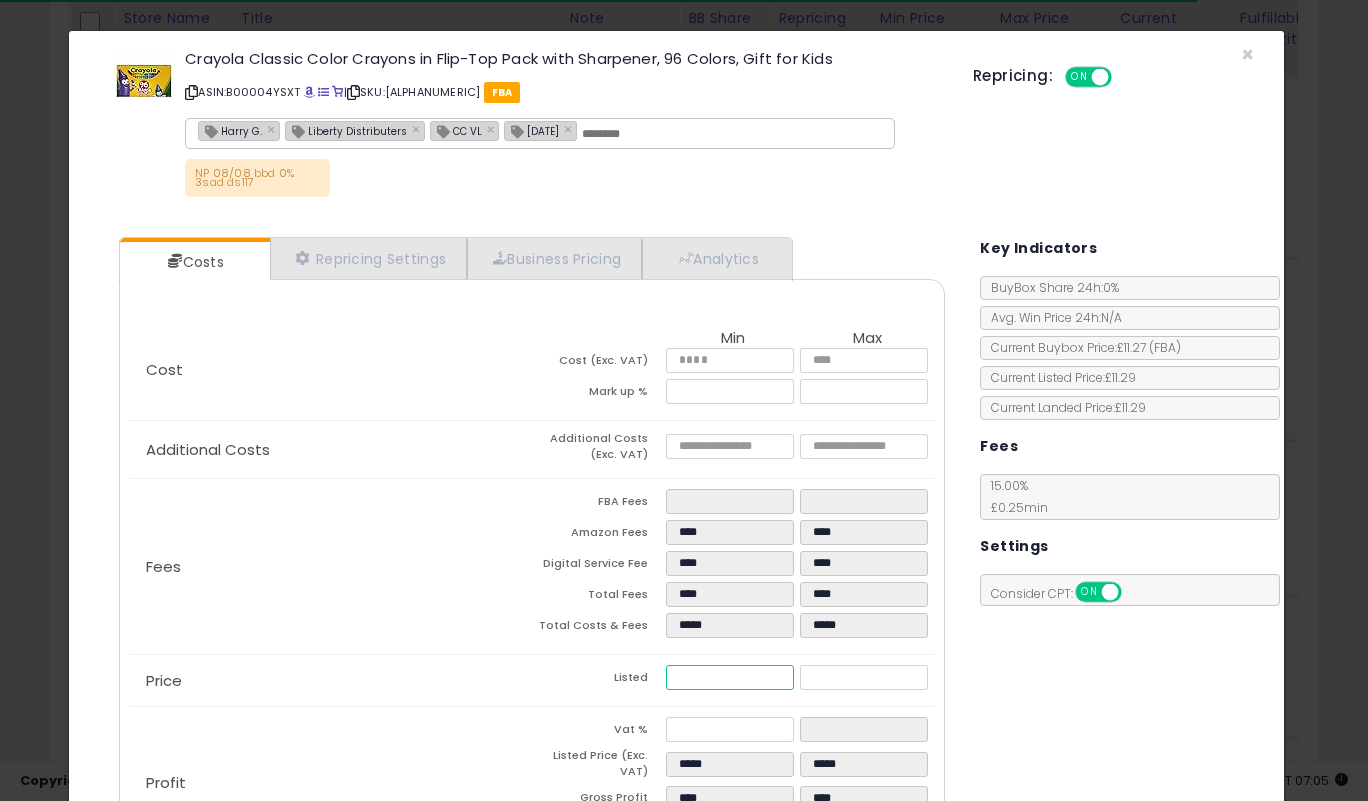 type on "*****" 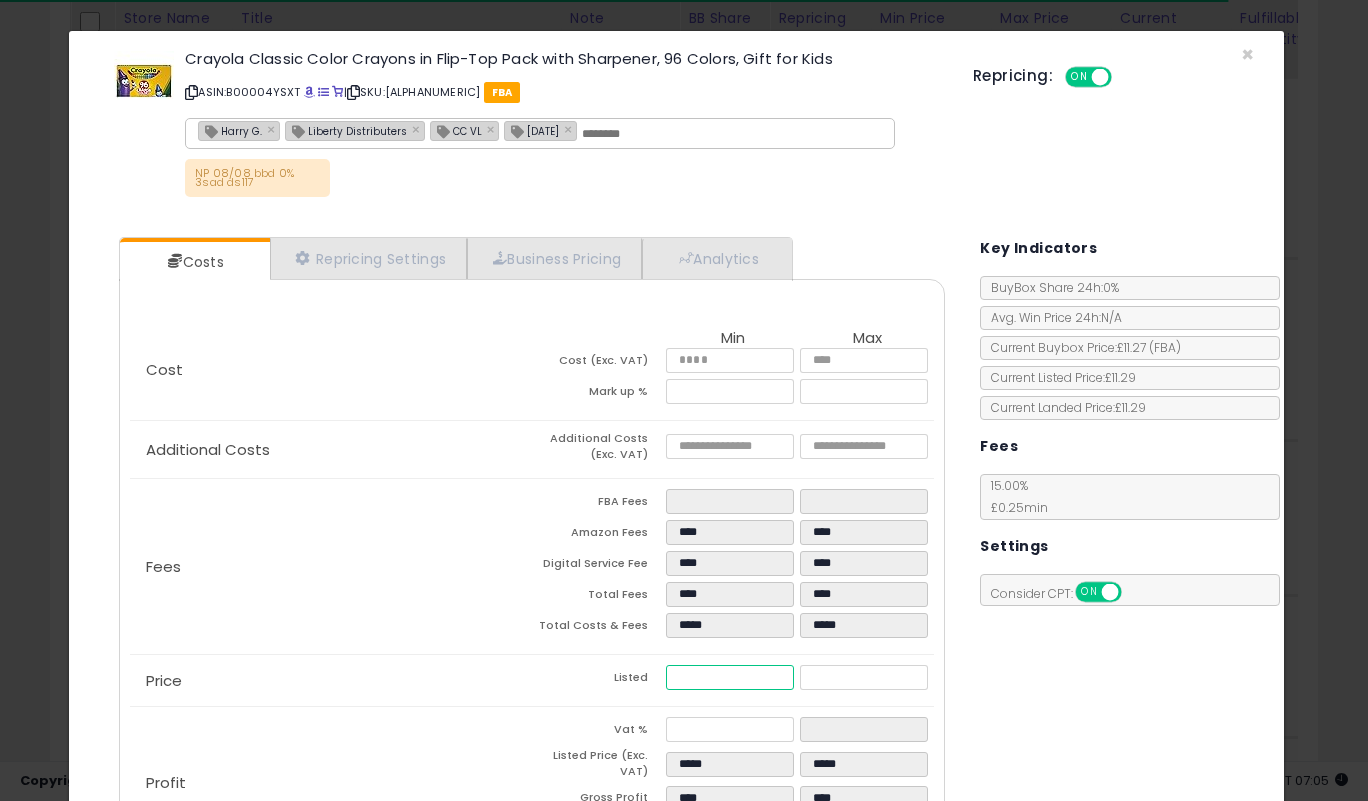 scroll, scrollTop: 162, scrollLeft: 0, axis: vertical 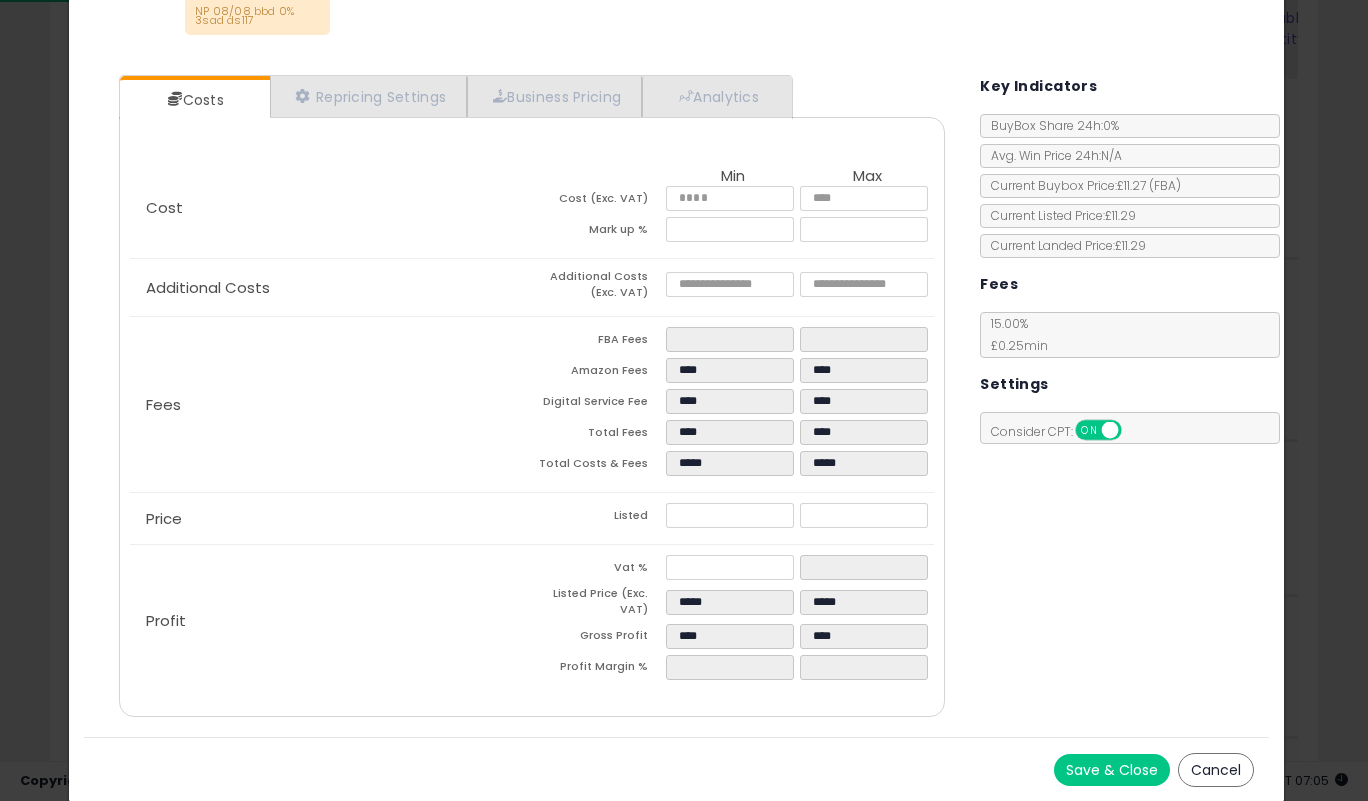 click on "Save & Close" at bounding box center (1112, 770) 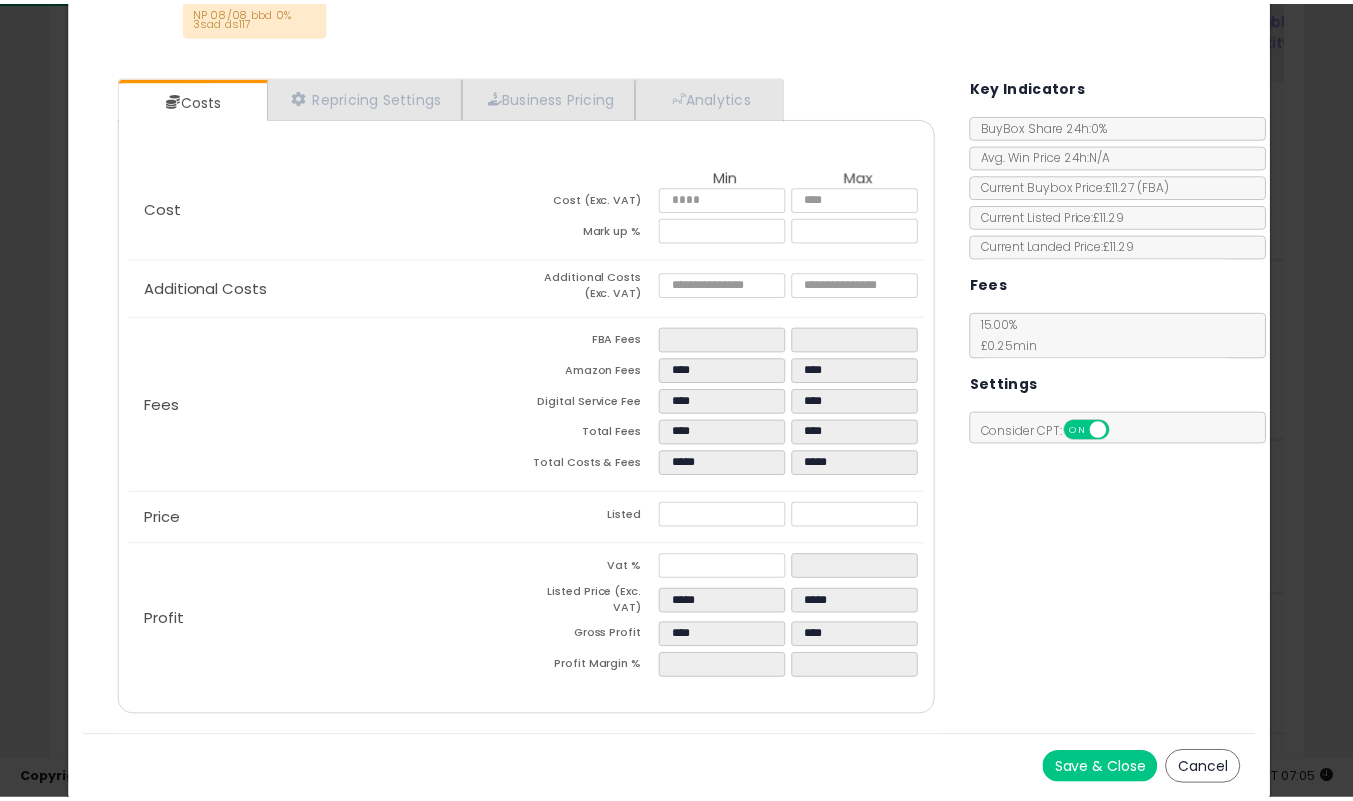 scroll, scrollTop: 0, scrollLeft: 0, axis: both 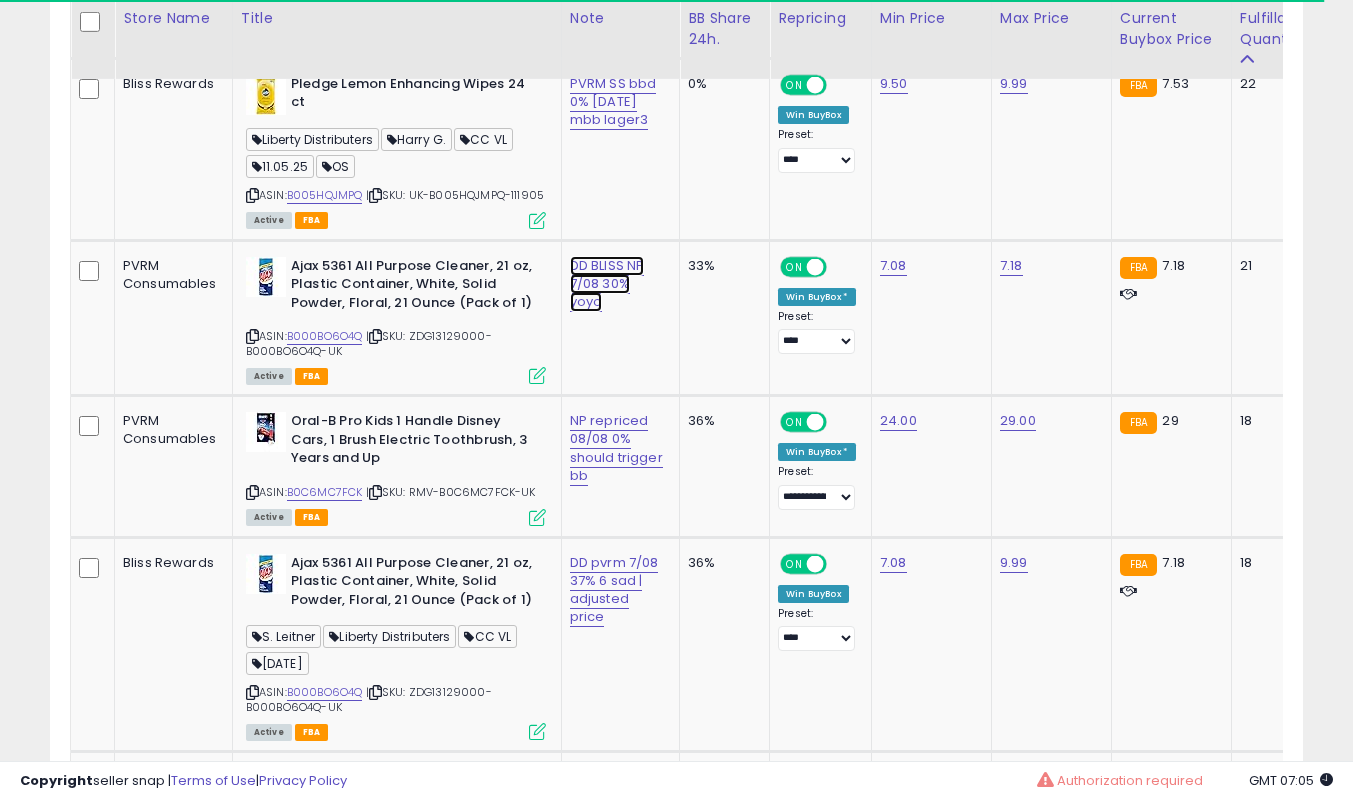 click on "DD BLISS NP 7/08 30% yoyo" at bounding box center (617, -2347) 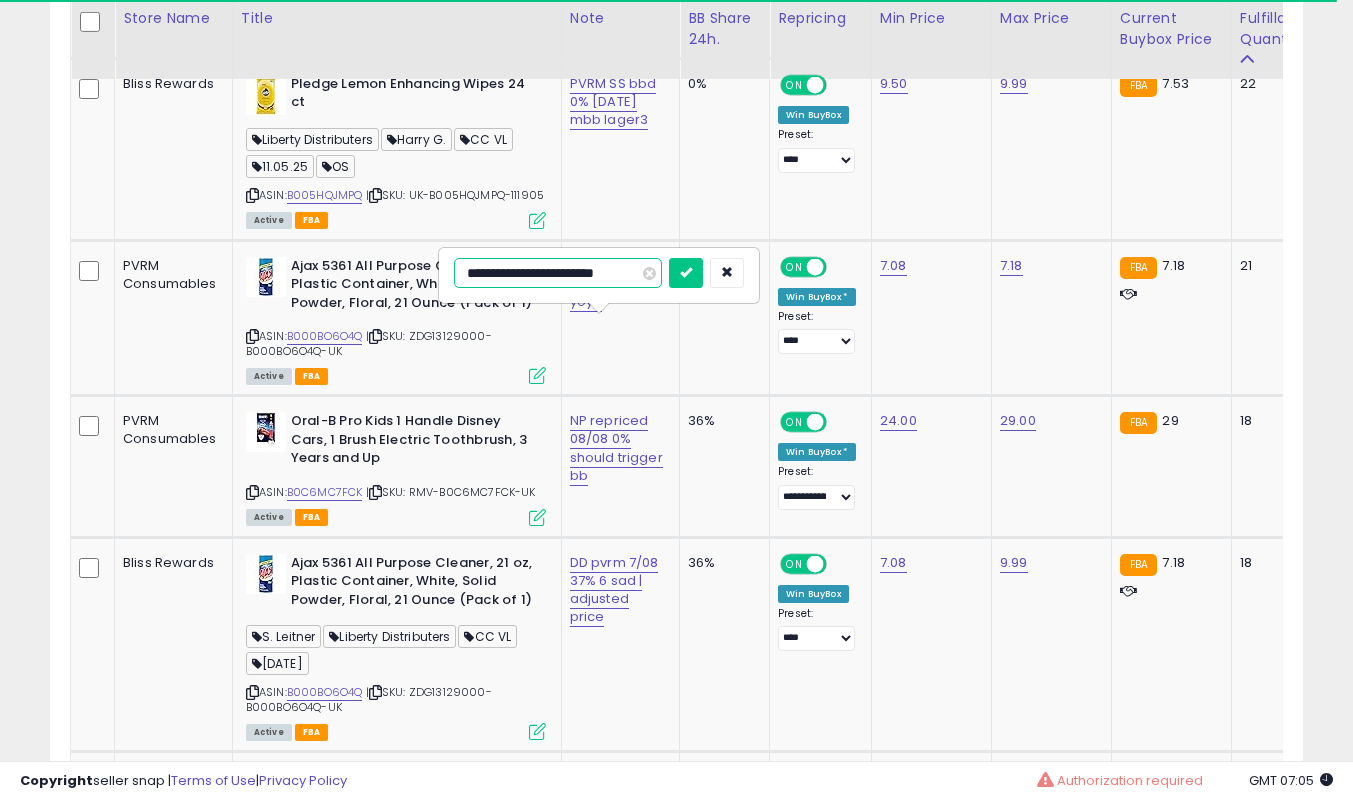 scroll, scrollTop: 0, scrollLeft: 0, axis: both 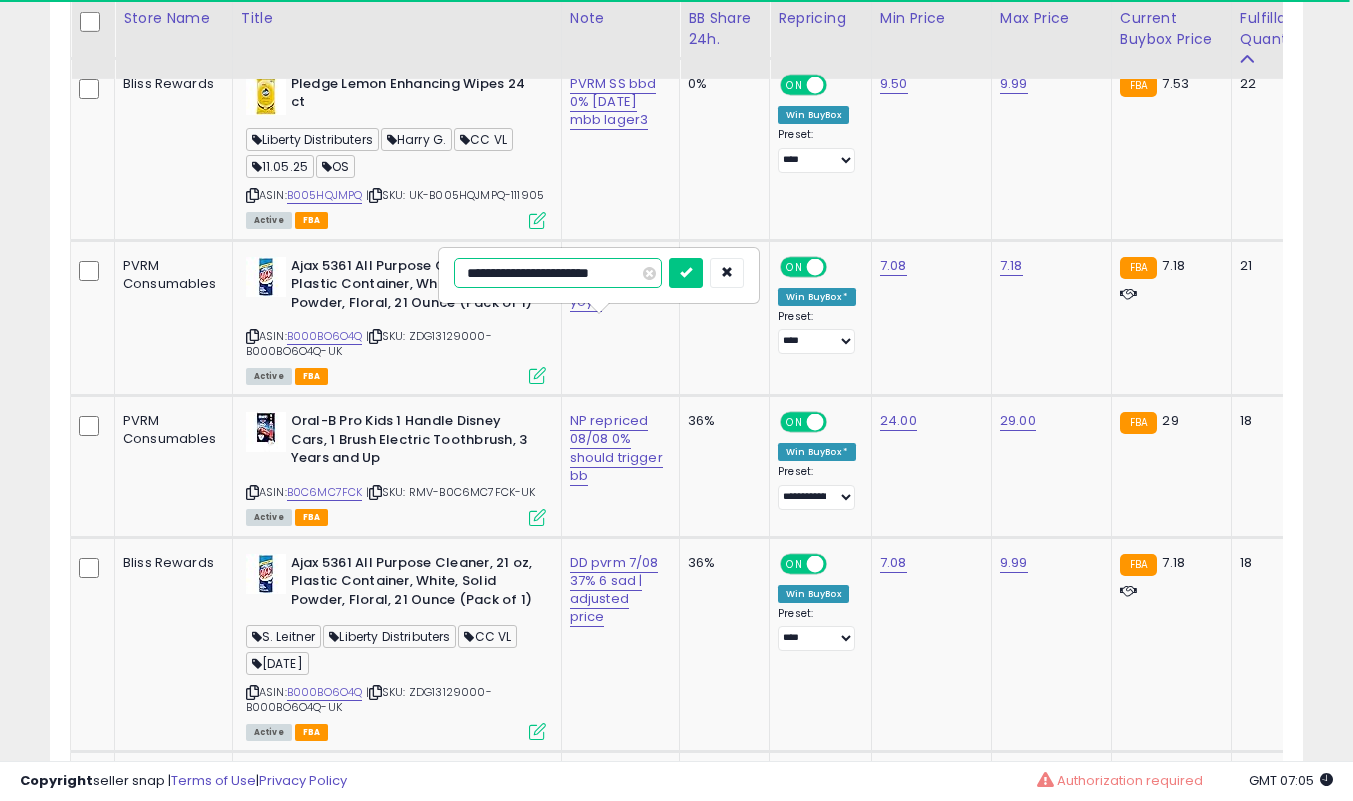 type on "**********" 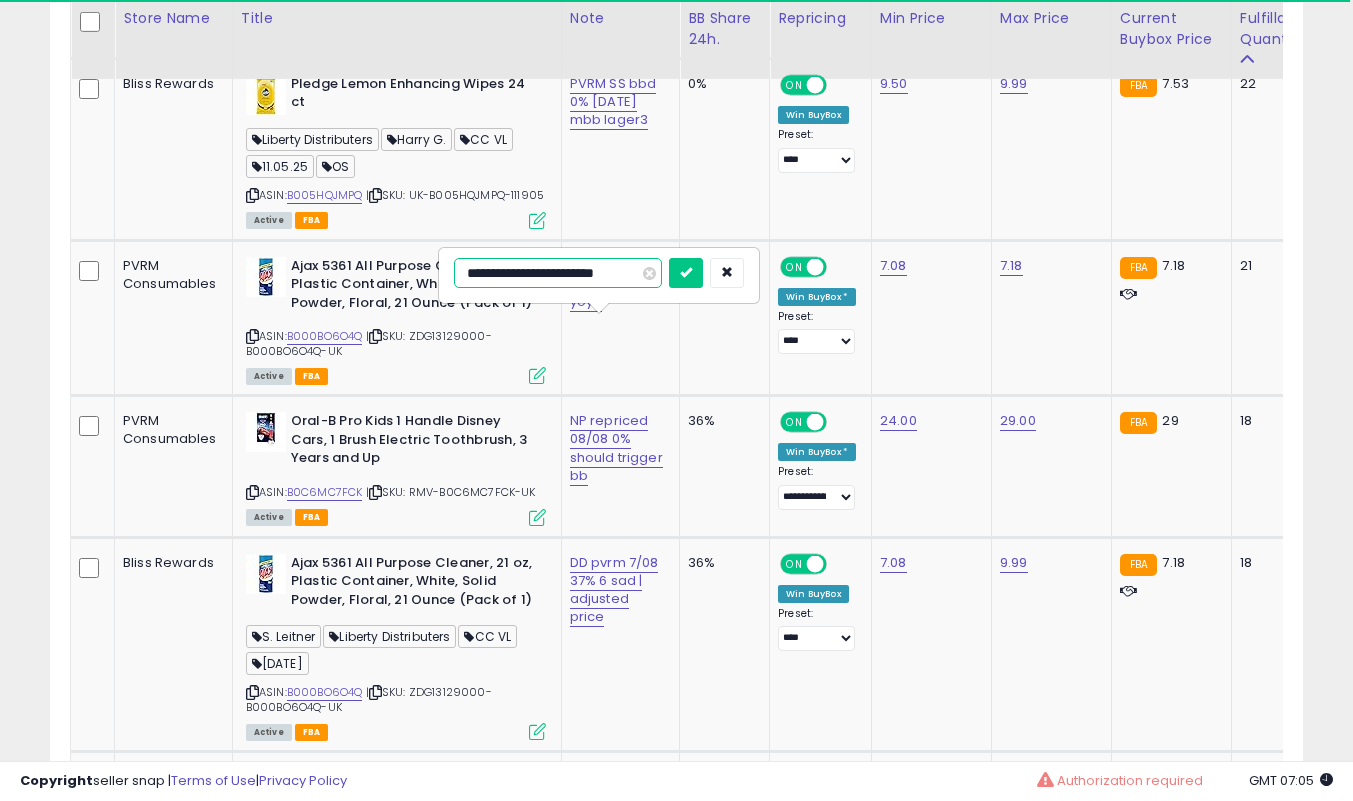 click at bounding box center (686, 273) 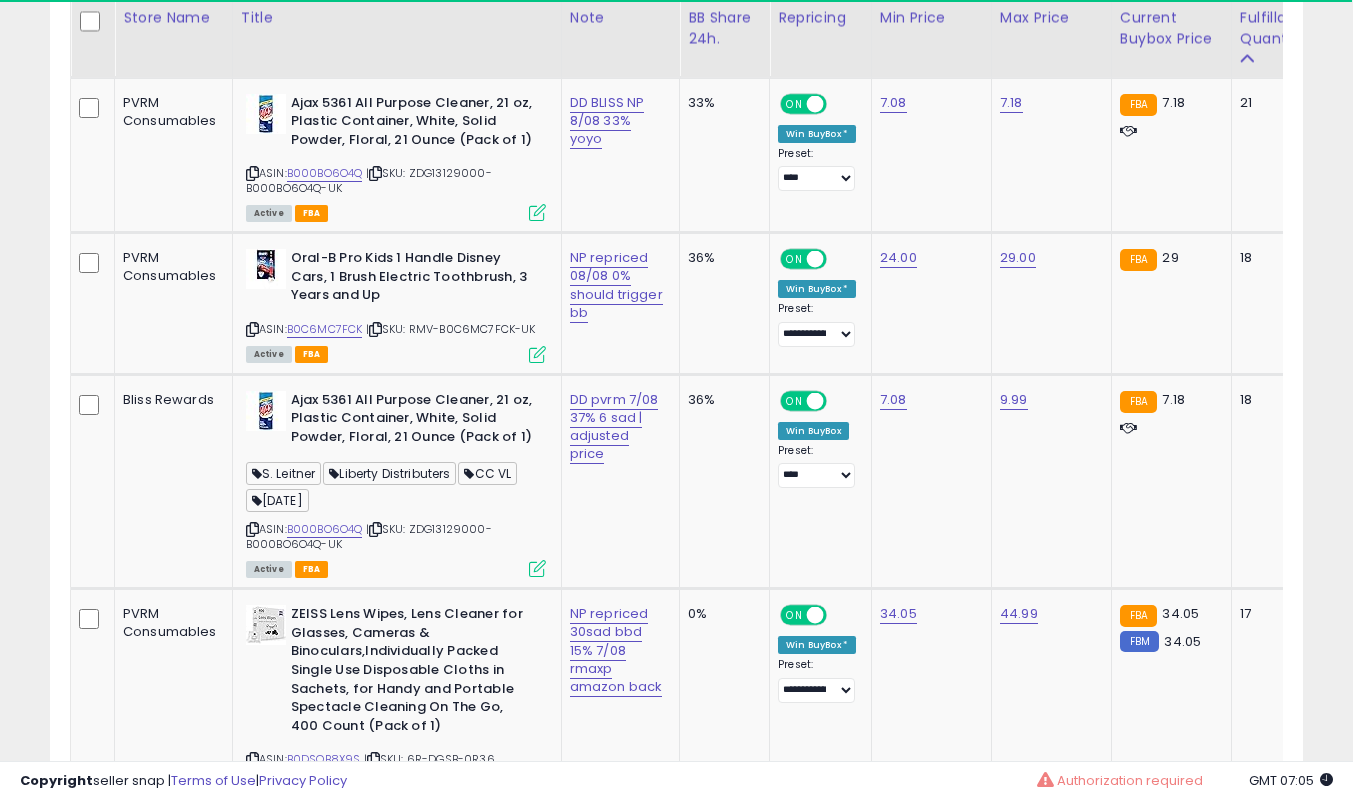 scroll, scrollTop: 3739, scrollLeft: 0, axis: vertical 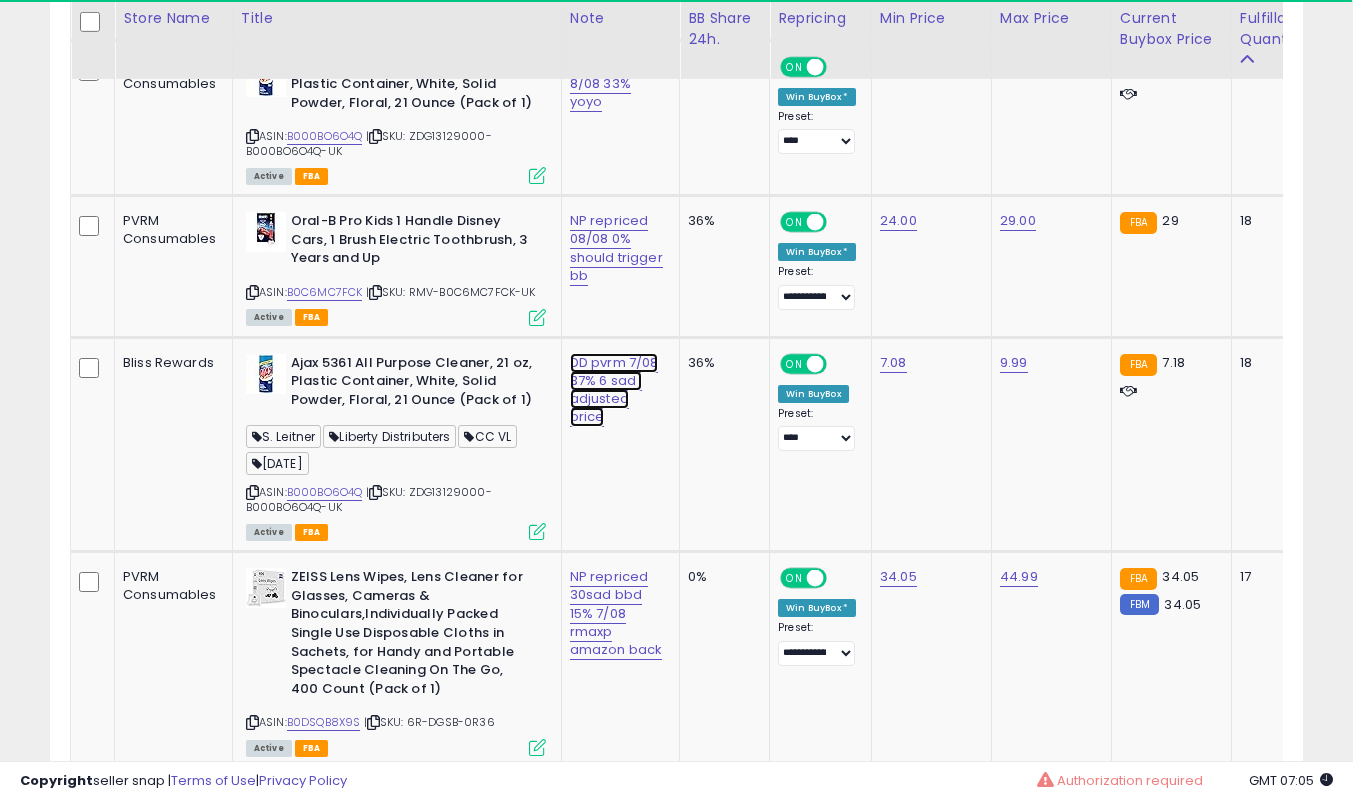 click on "DD pvrm 7/08 37% 6 sad | adjusted price" at bounding box center (617, -2547) 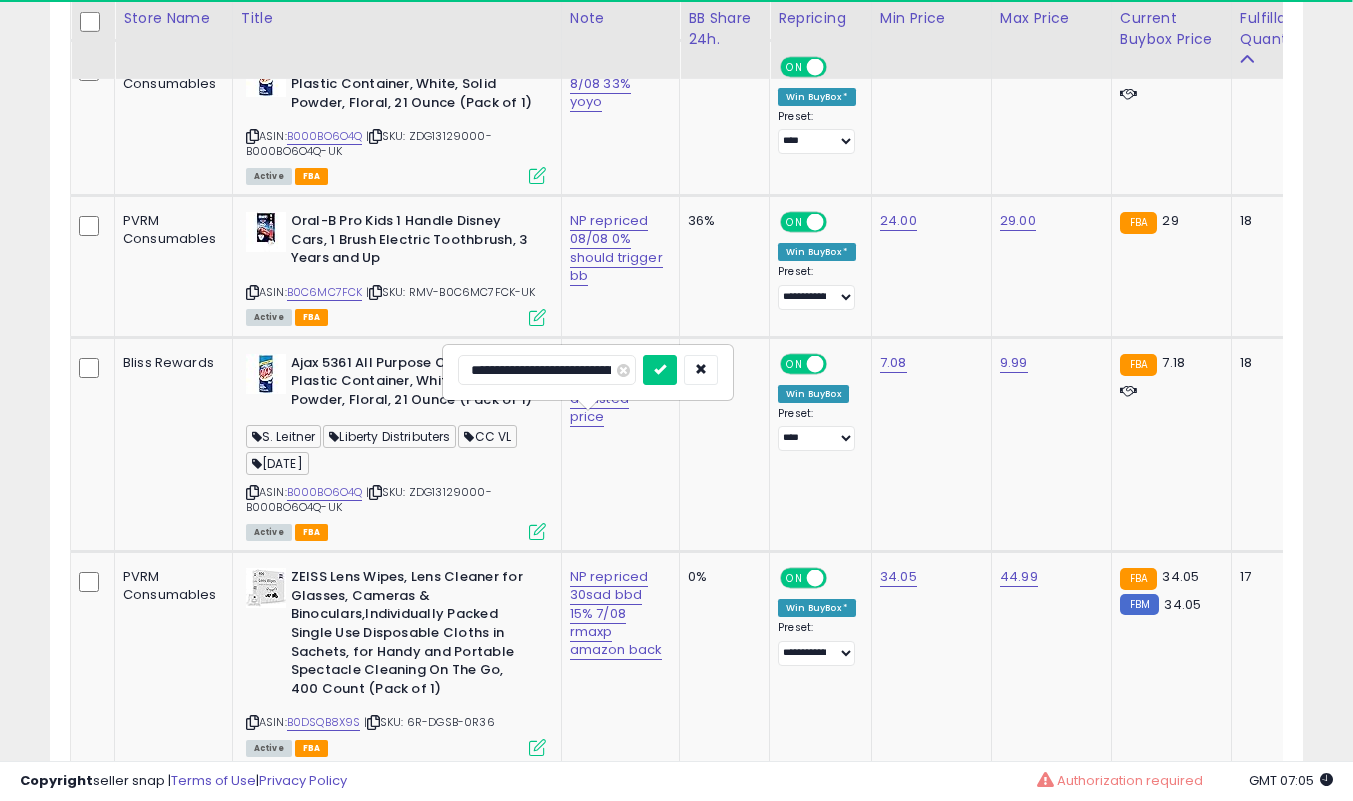 scroll, scrollTop: 0, scrollLeft: 0, axis: both 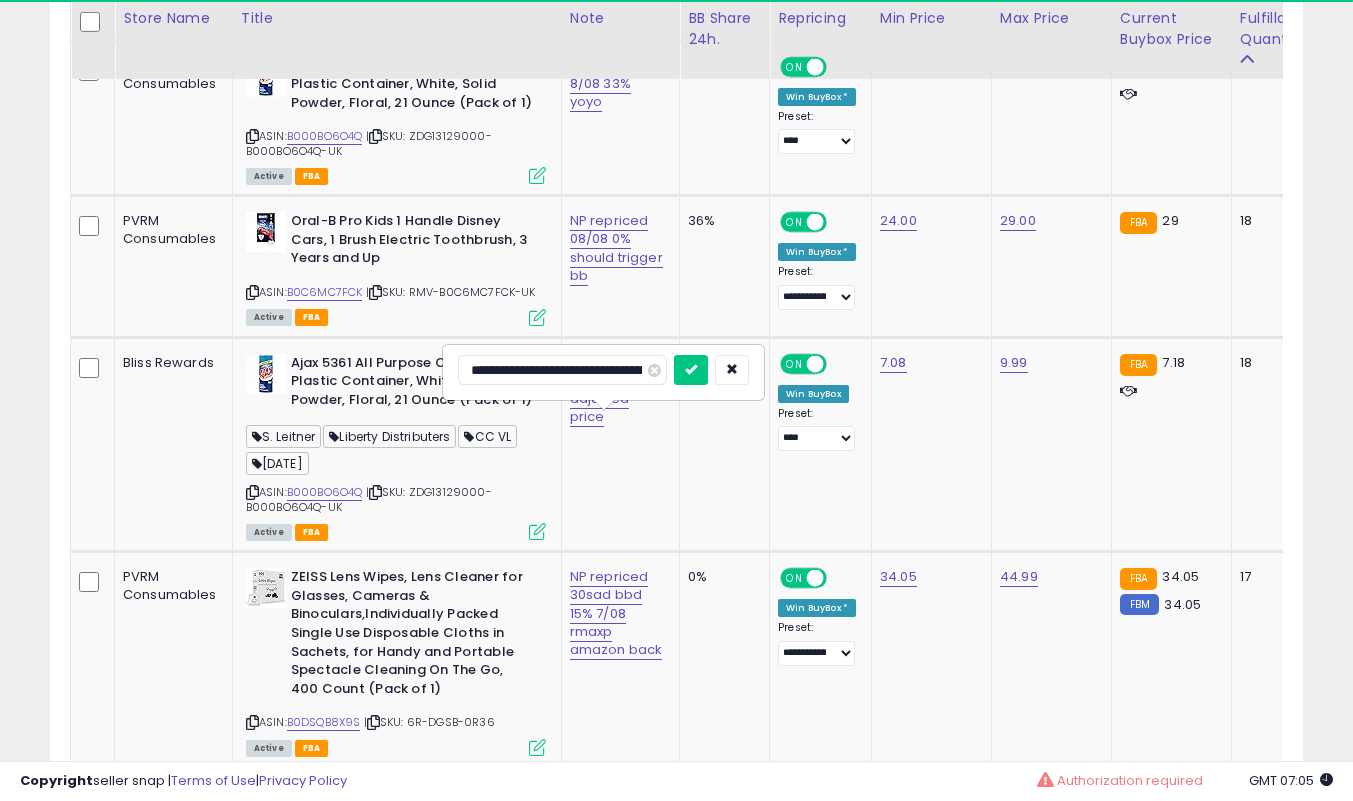 type on "**********" 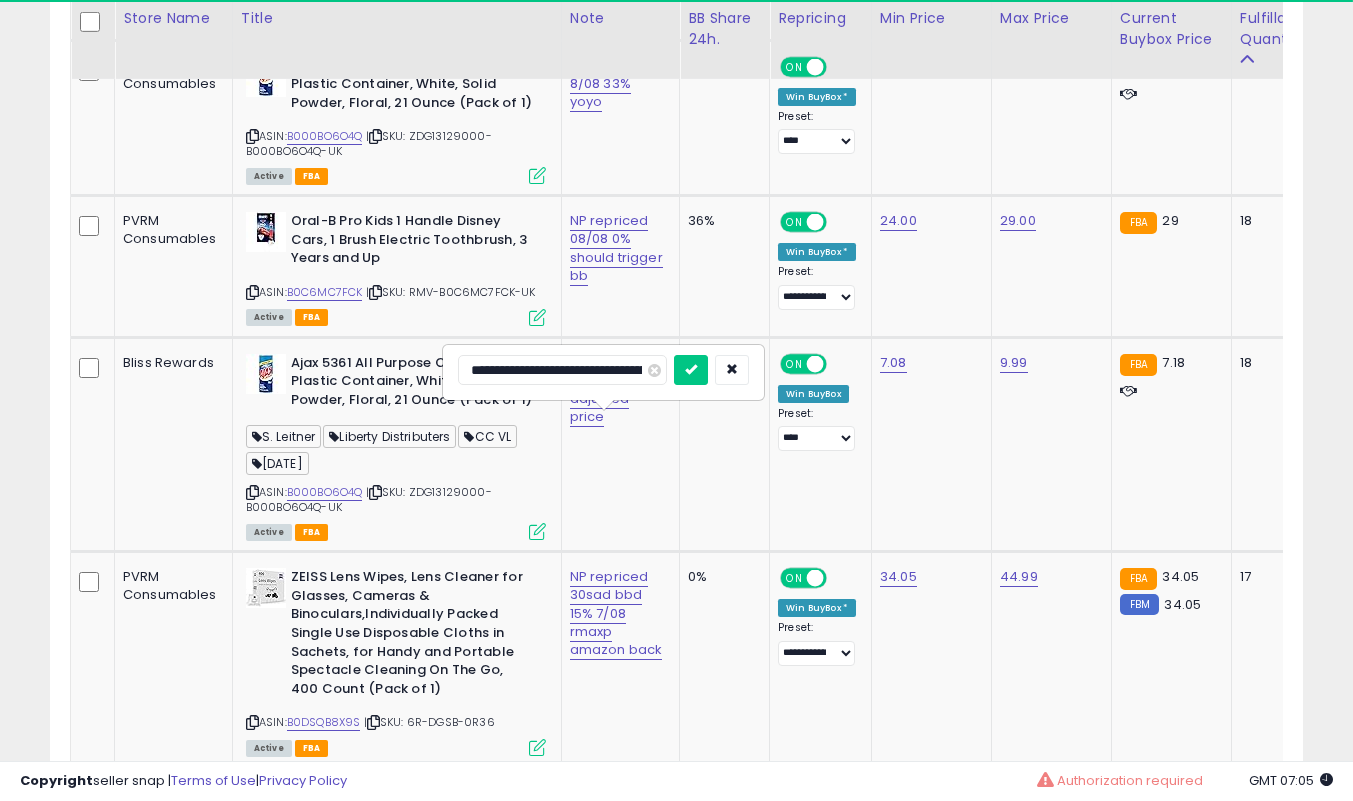 click at bounding box center [691, 370] 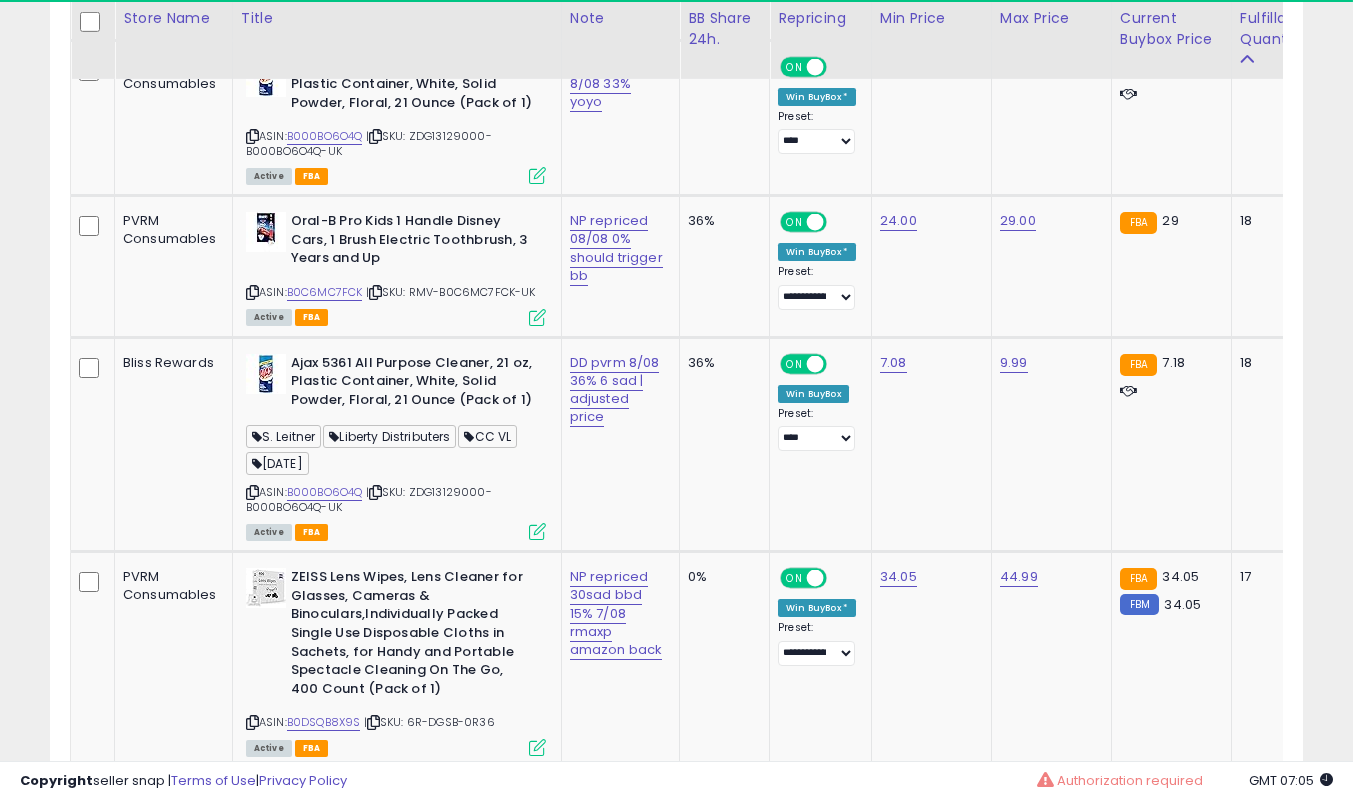 scroll, scrollTop: 3939, scrollLeft: 0, axis: vertical 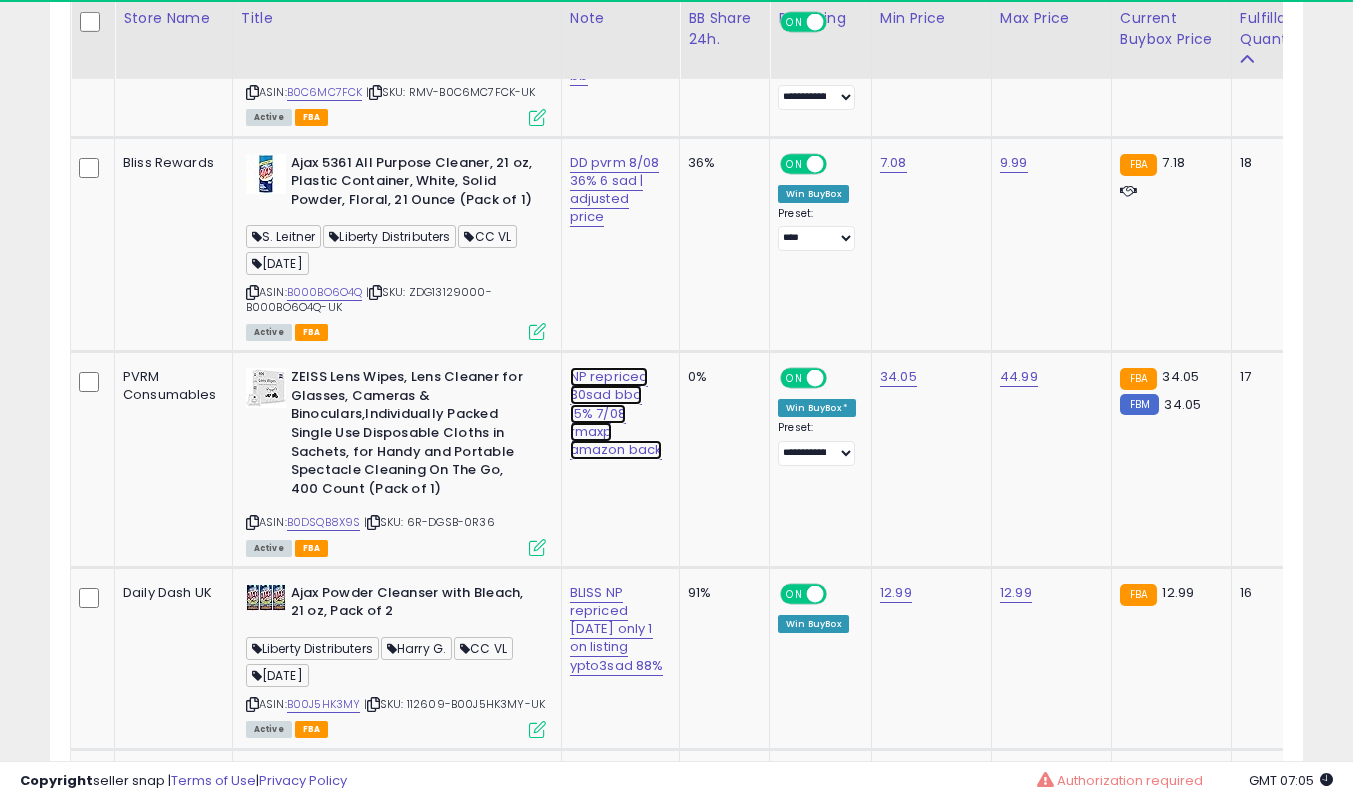 click on "NP repriced 30sad bbd 15% 7/08 rmaxp amazon back" at bounding box center (617, -2747) 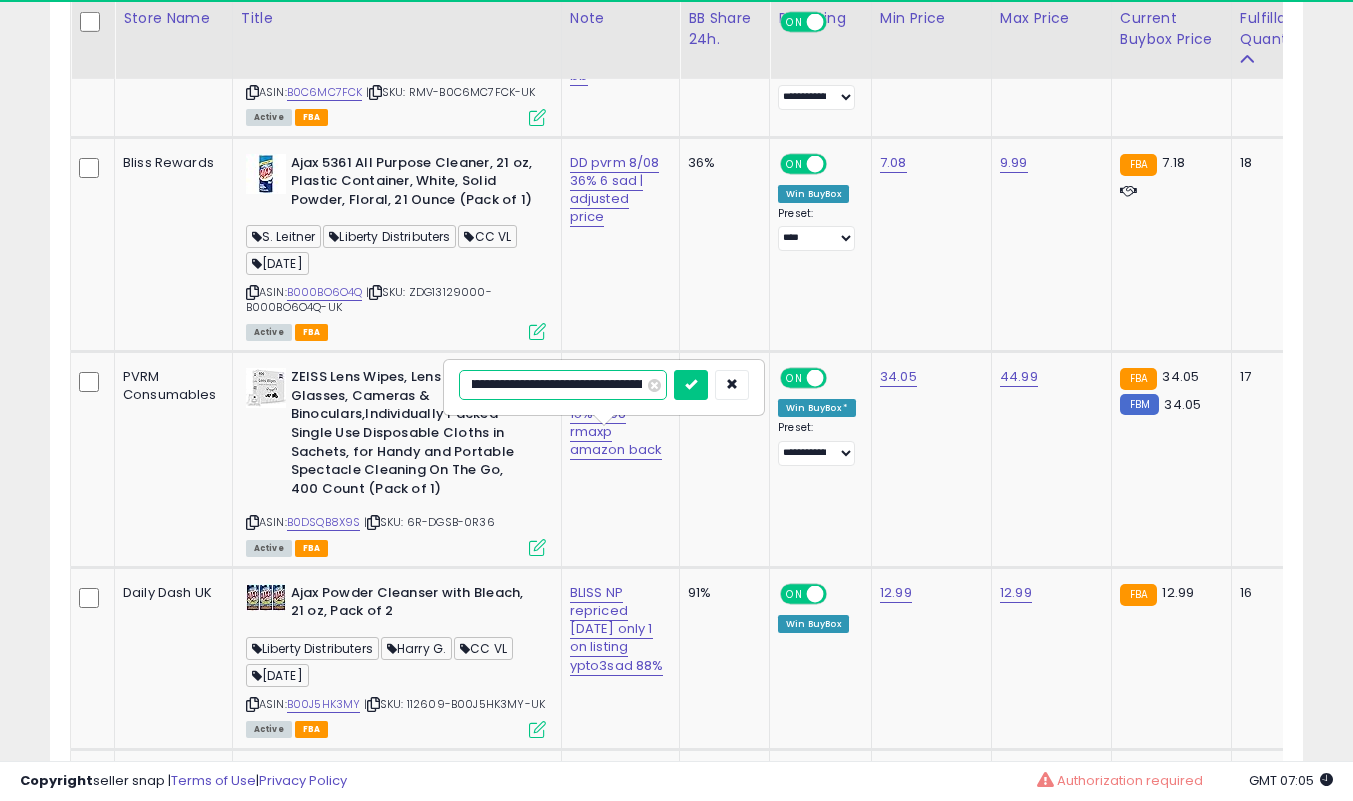 scroll, scrollTop: 0, scrollLeft: 20, axis: horizontal 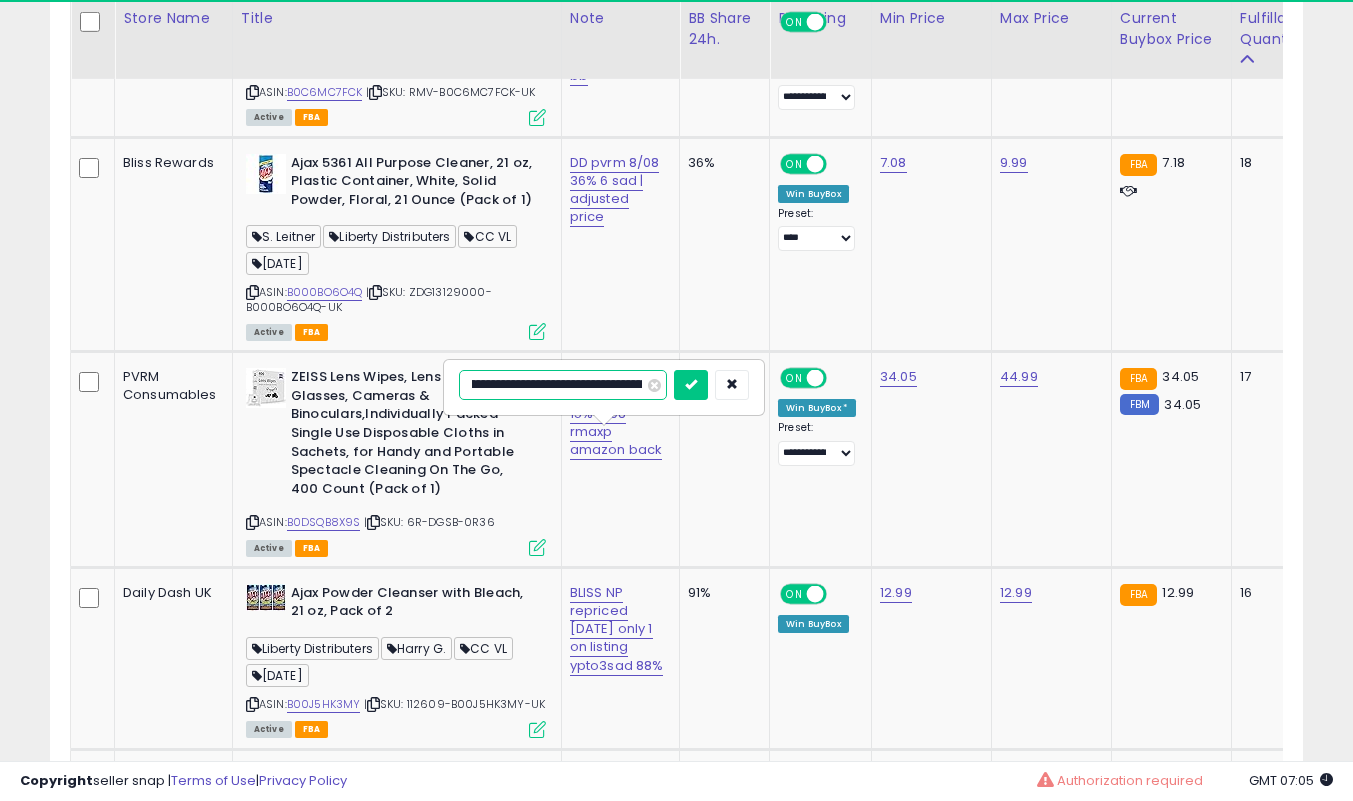 type on "**********" 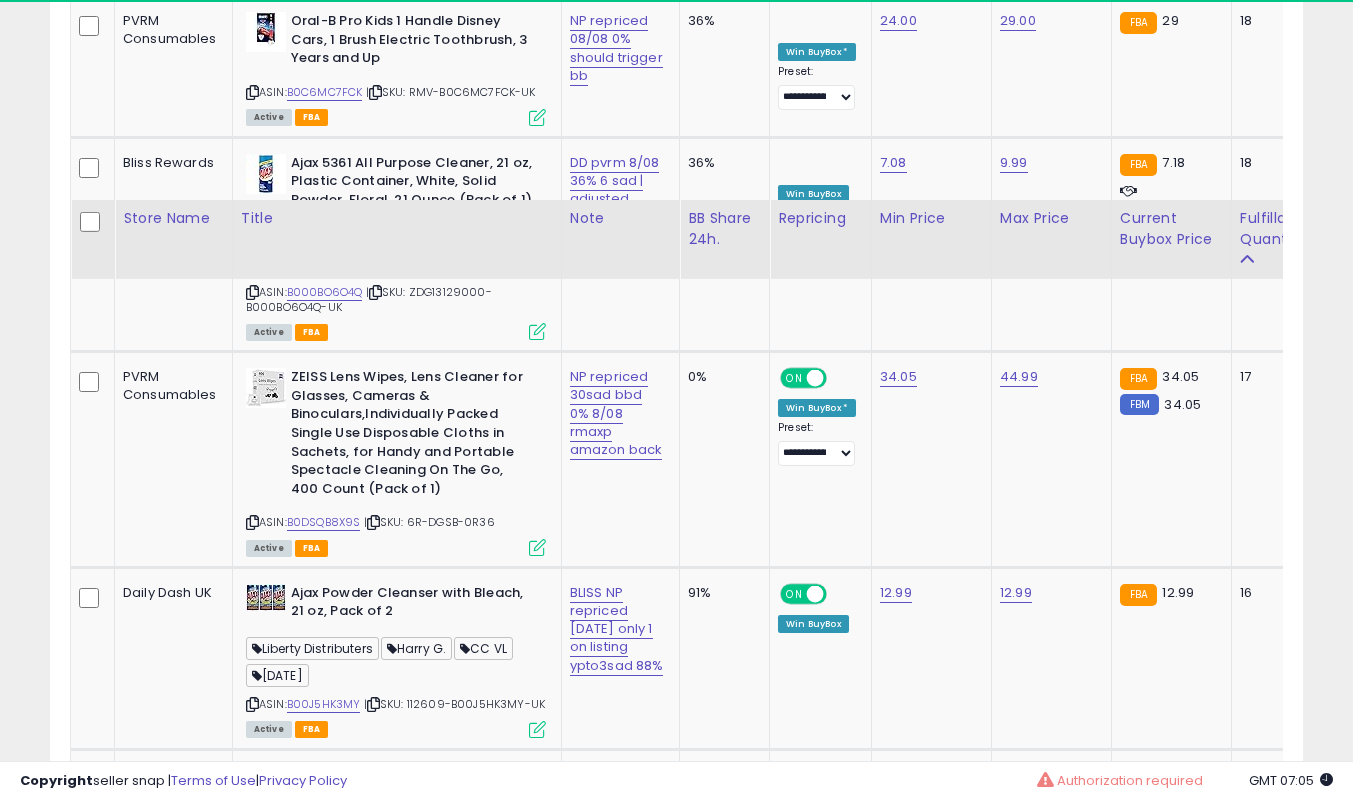 scroll, scrollTop: 4139, scrollLeft: 0, axis: vertical 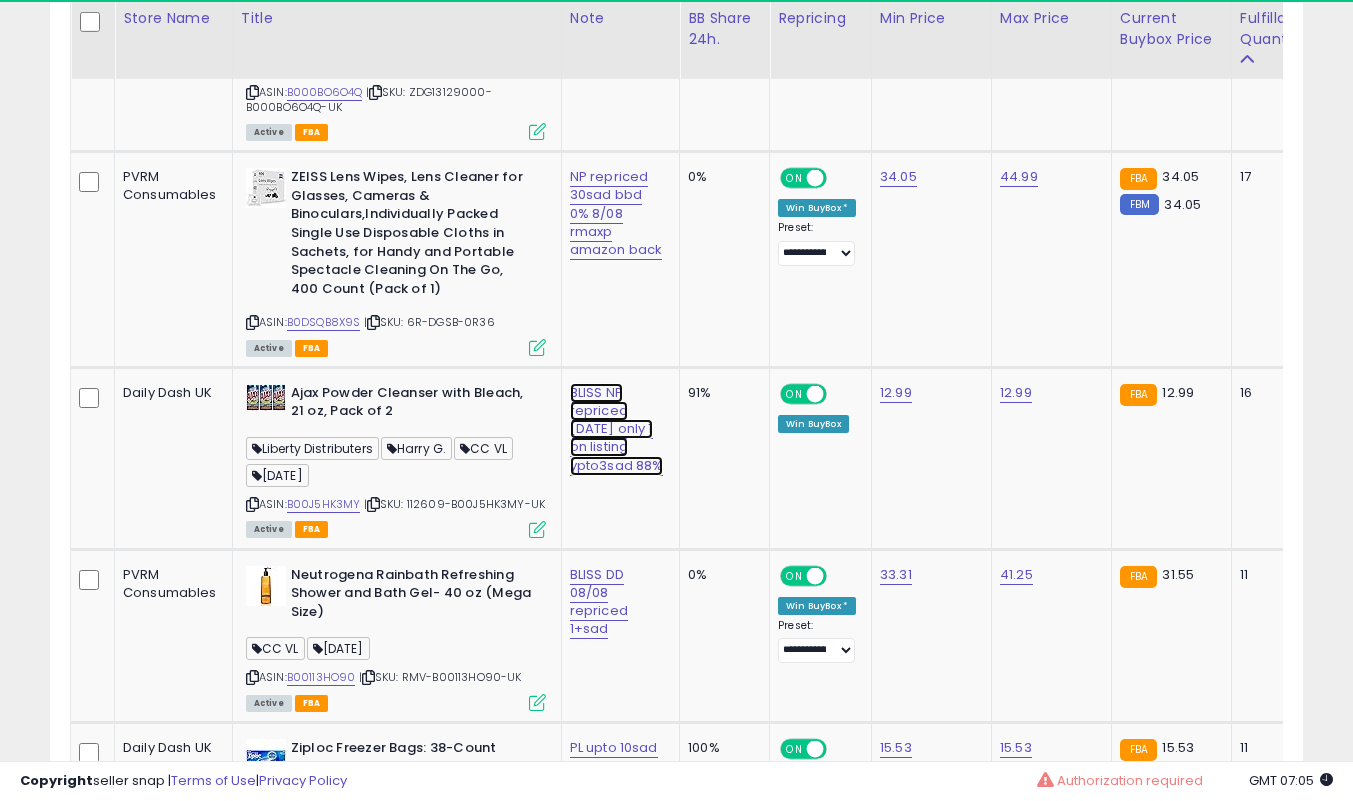 click on "BLISS NP repriced [DATE] only 1 on listing ypto3sad 88%" at bounding box center (617, -2947) 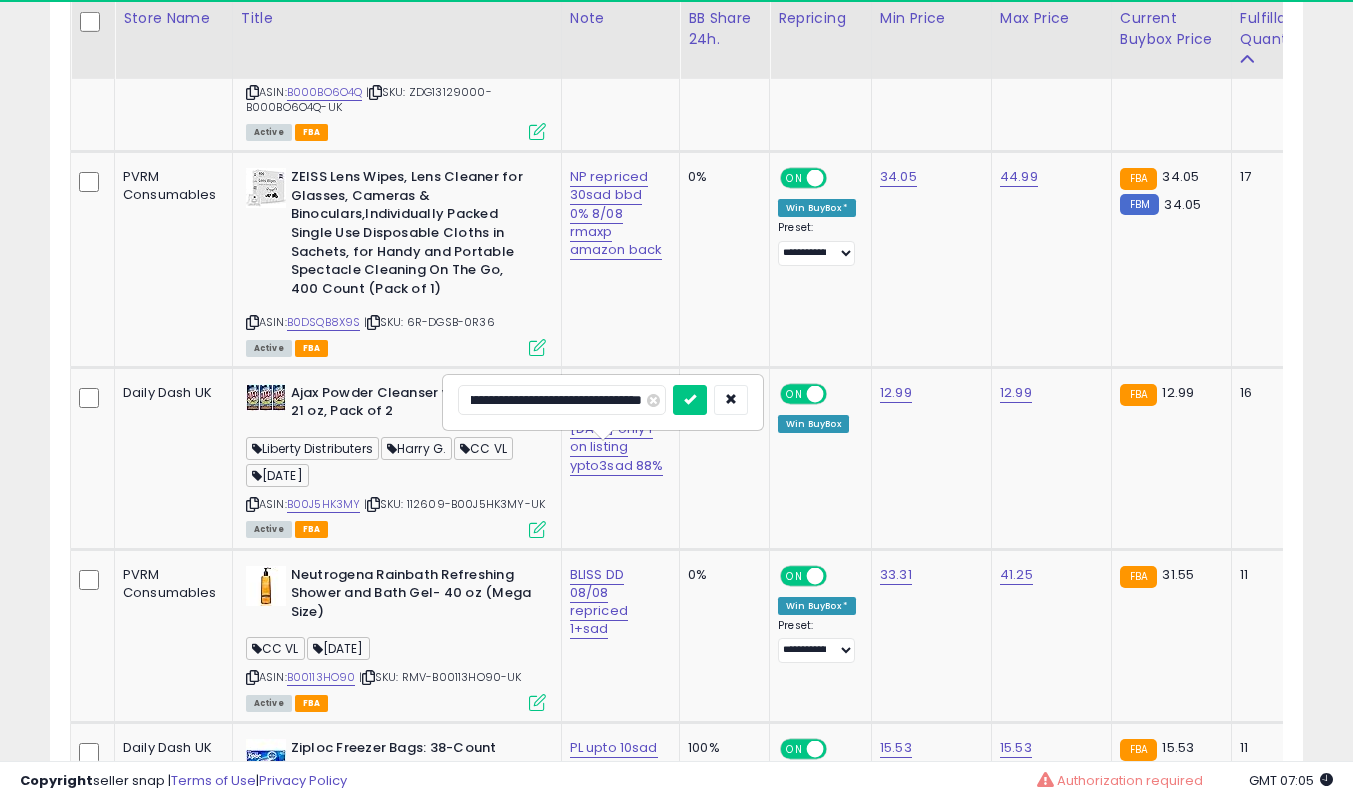 scroll, scrollTop: 0, scrollLeft: 168, axis: horizontal 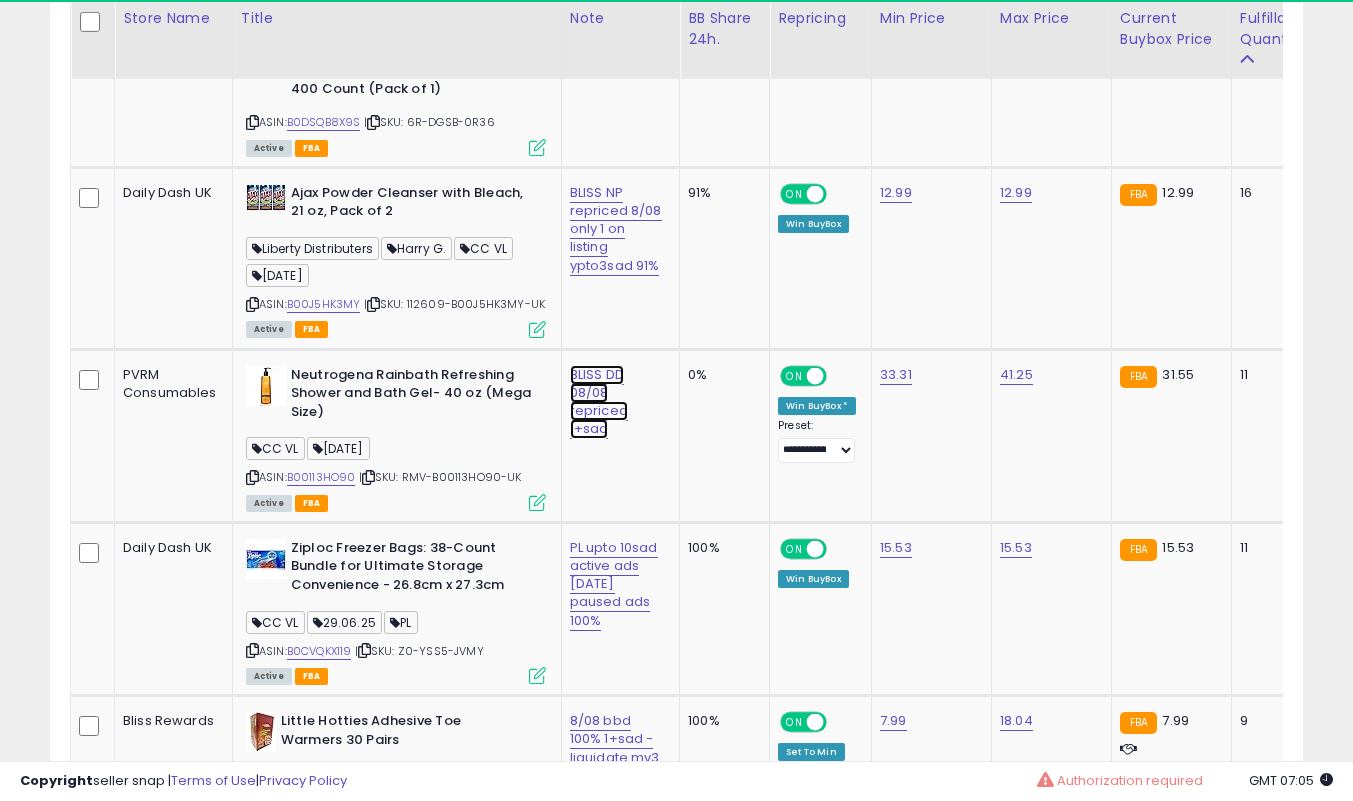 click on "BLISS DD 08/08 repriced 1+sad" at bounding box center [617, -3147] 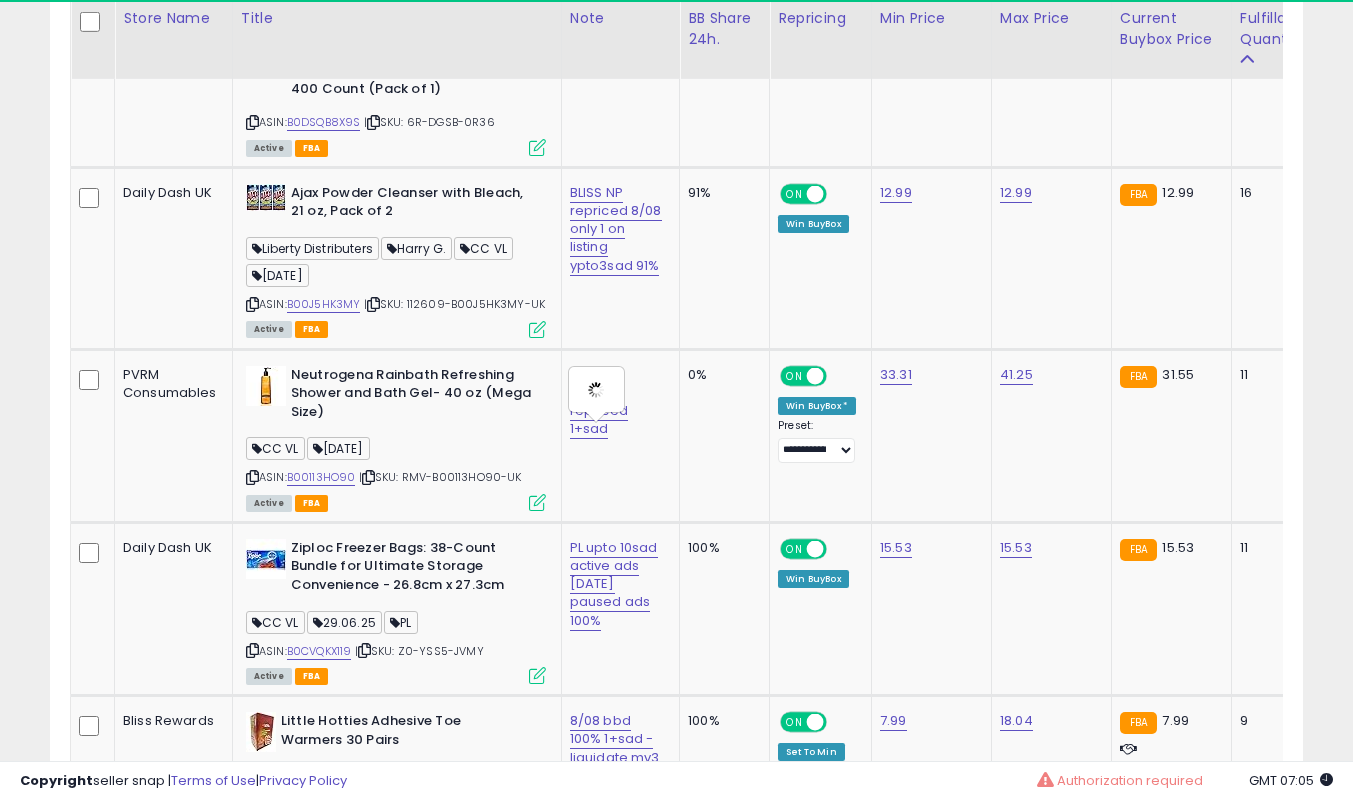 type on "**********" 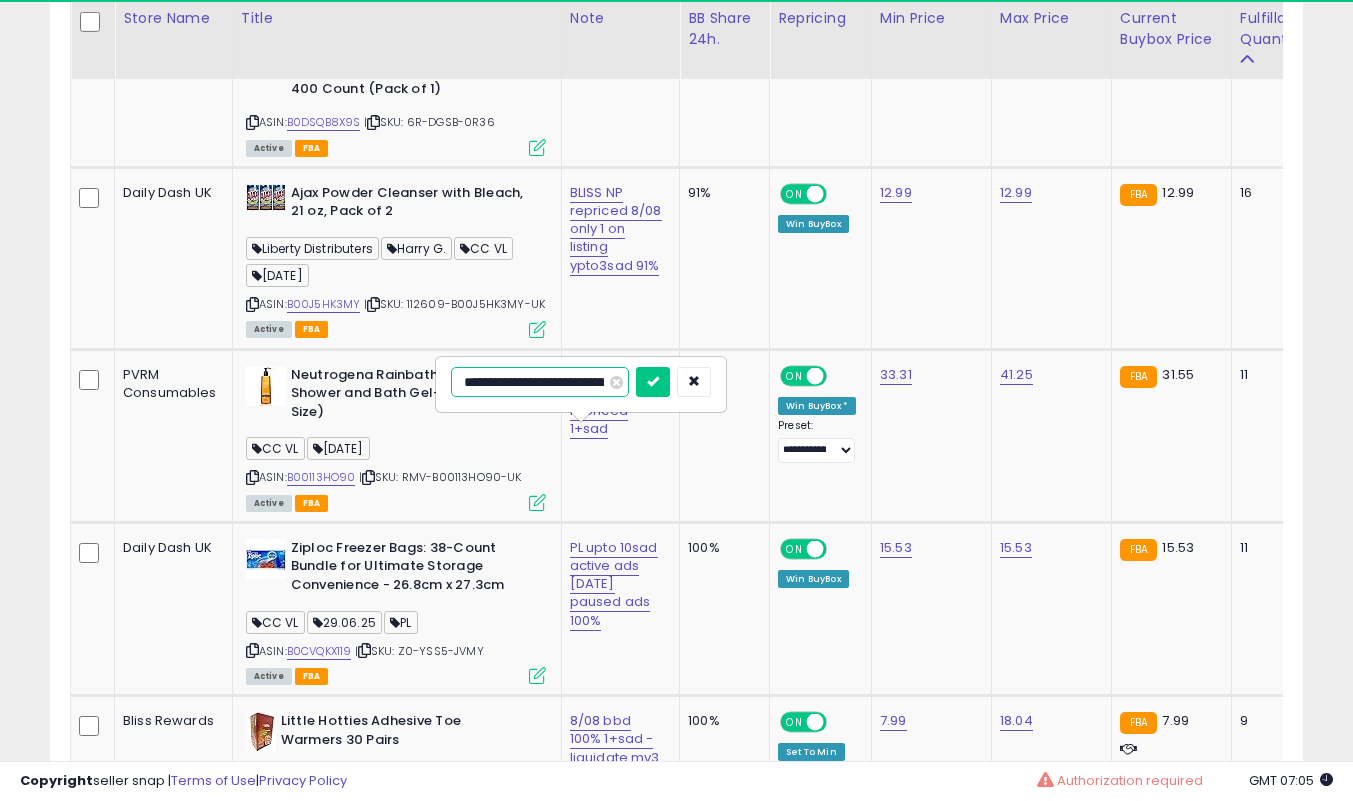 scroll, scrollTop: 0, scrollLeft: 36, axis: horizontal 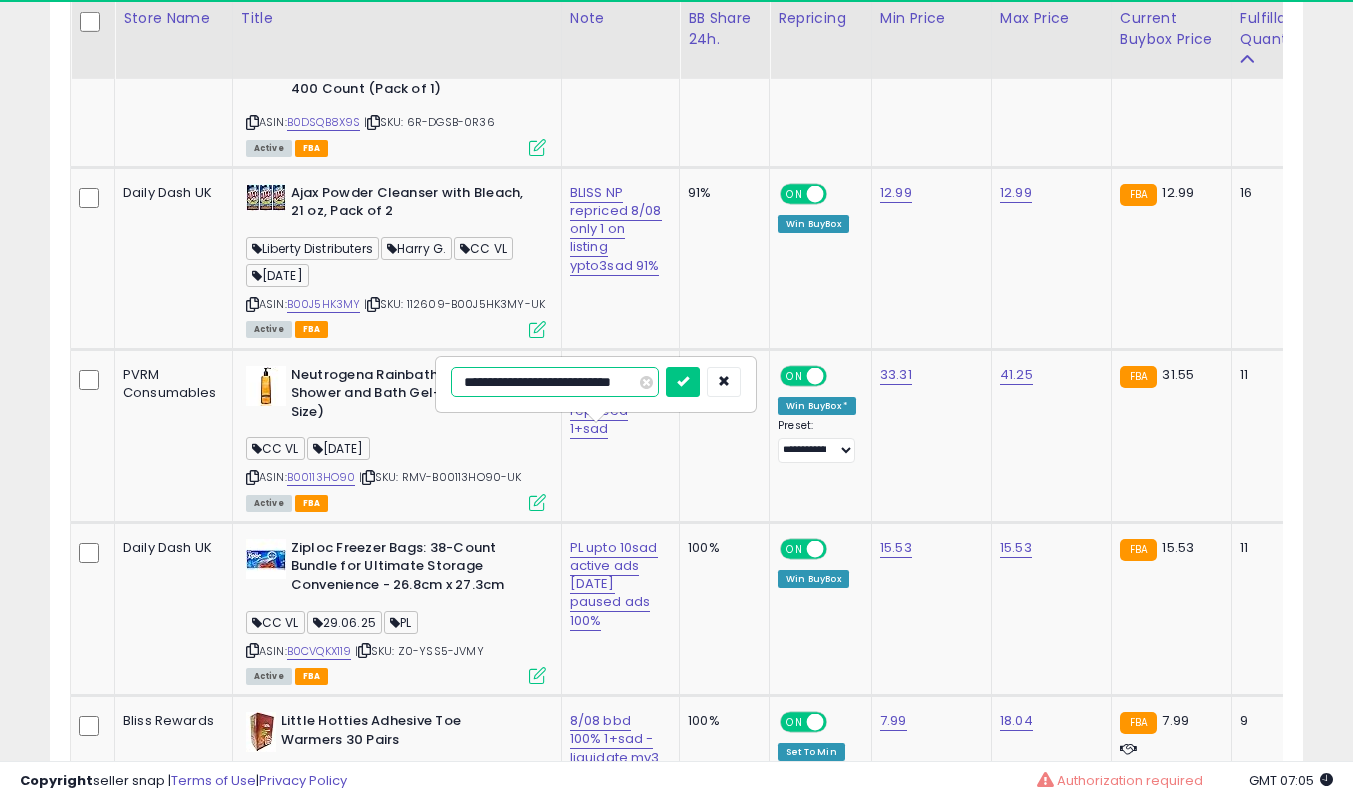 click at bounding box center (683, 382) 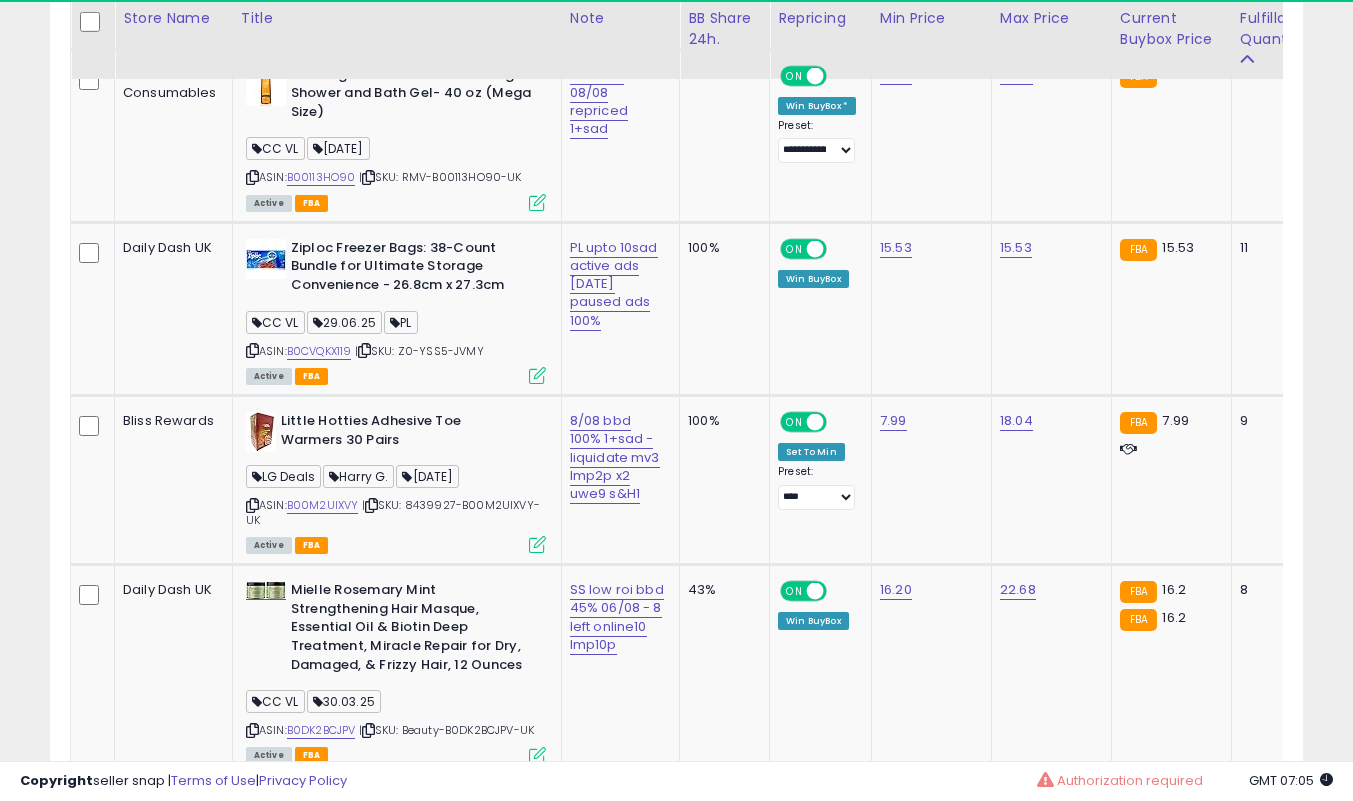 click on "PL upto 10sad active ads [DATE] paused ads 100%" at bounding box center [617, 284] 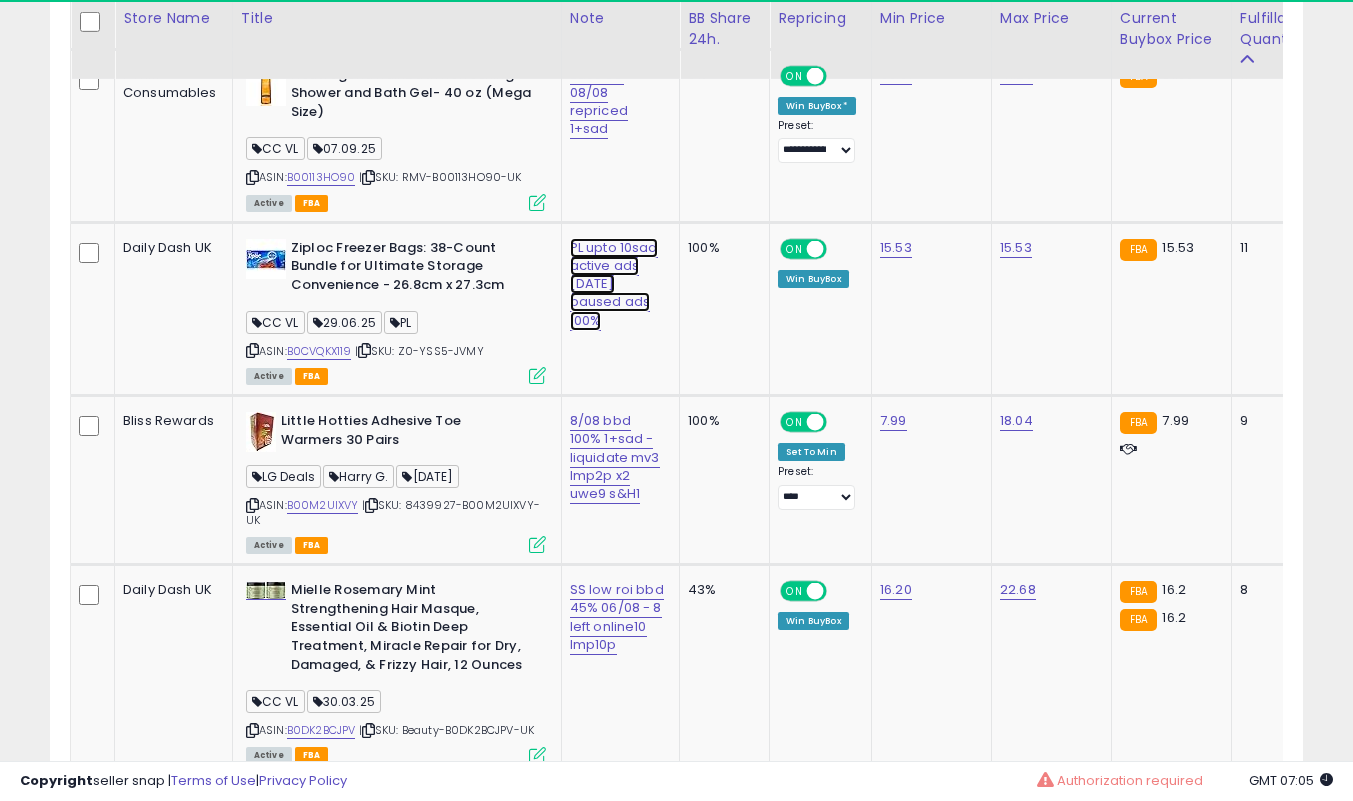 click on "PL upto 10sad active ads [DATE] paused ads 100%" at bounding box center (617, -3447) 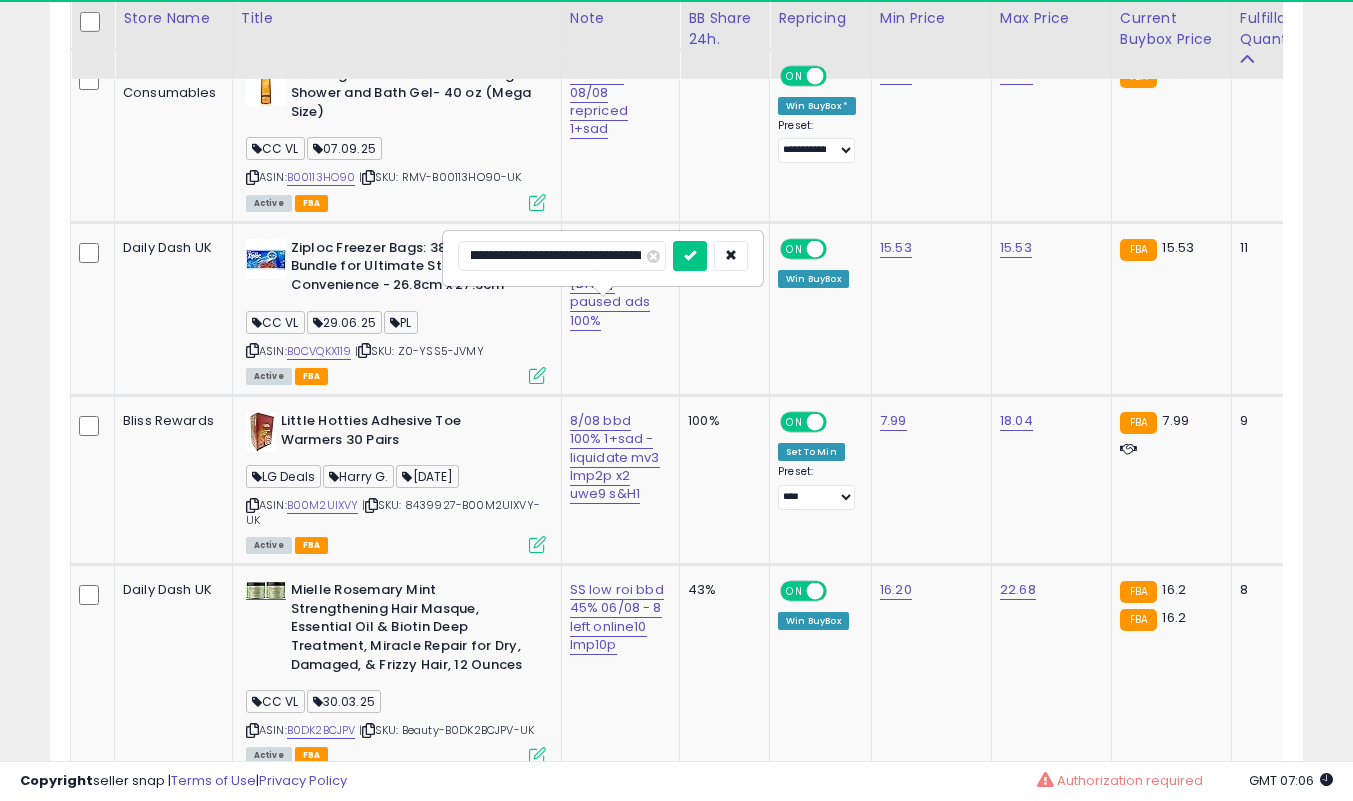 type on "**********" 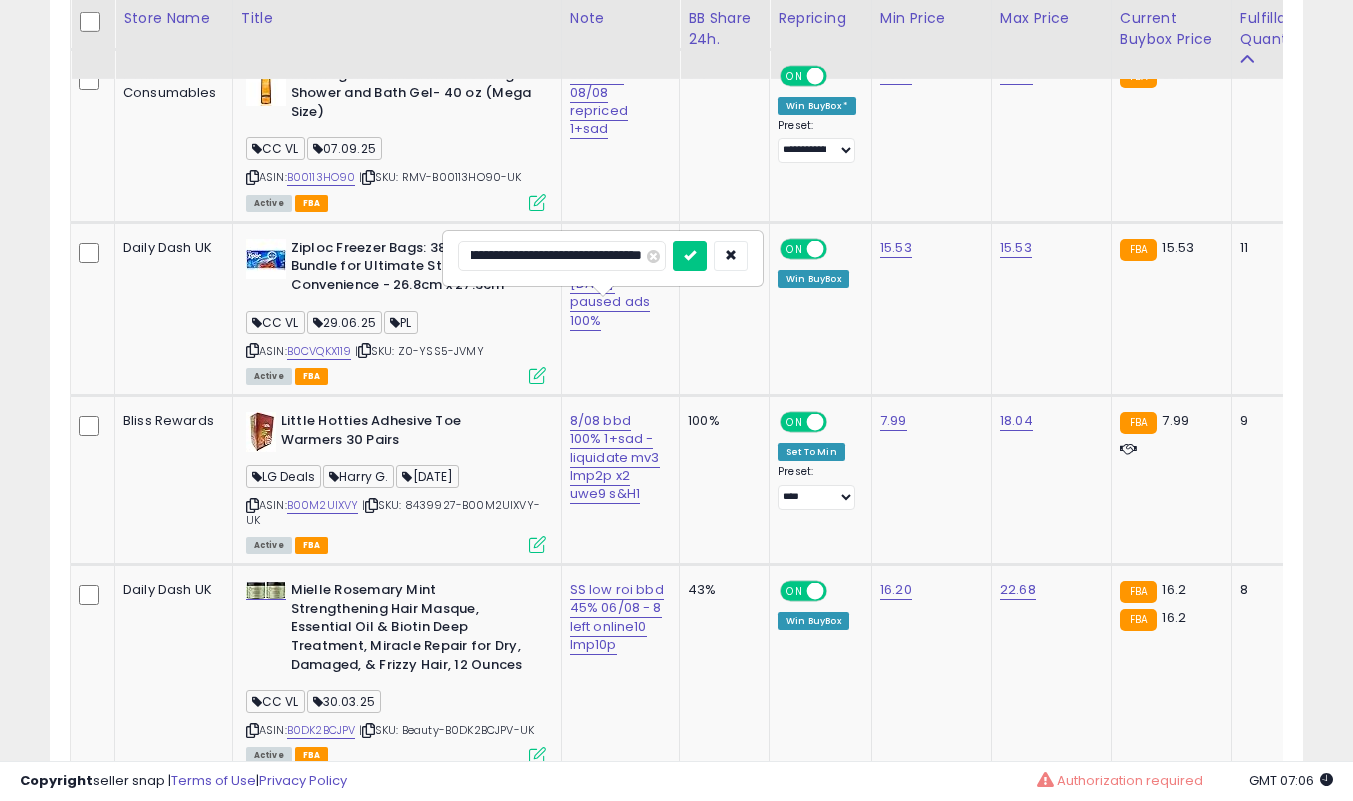scroll, scrollTop: 0, scrollLeft: 144, axis: horizontal 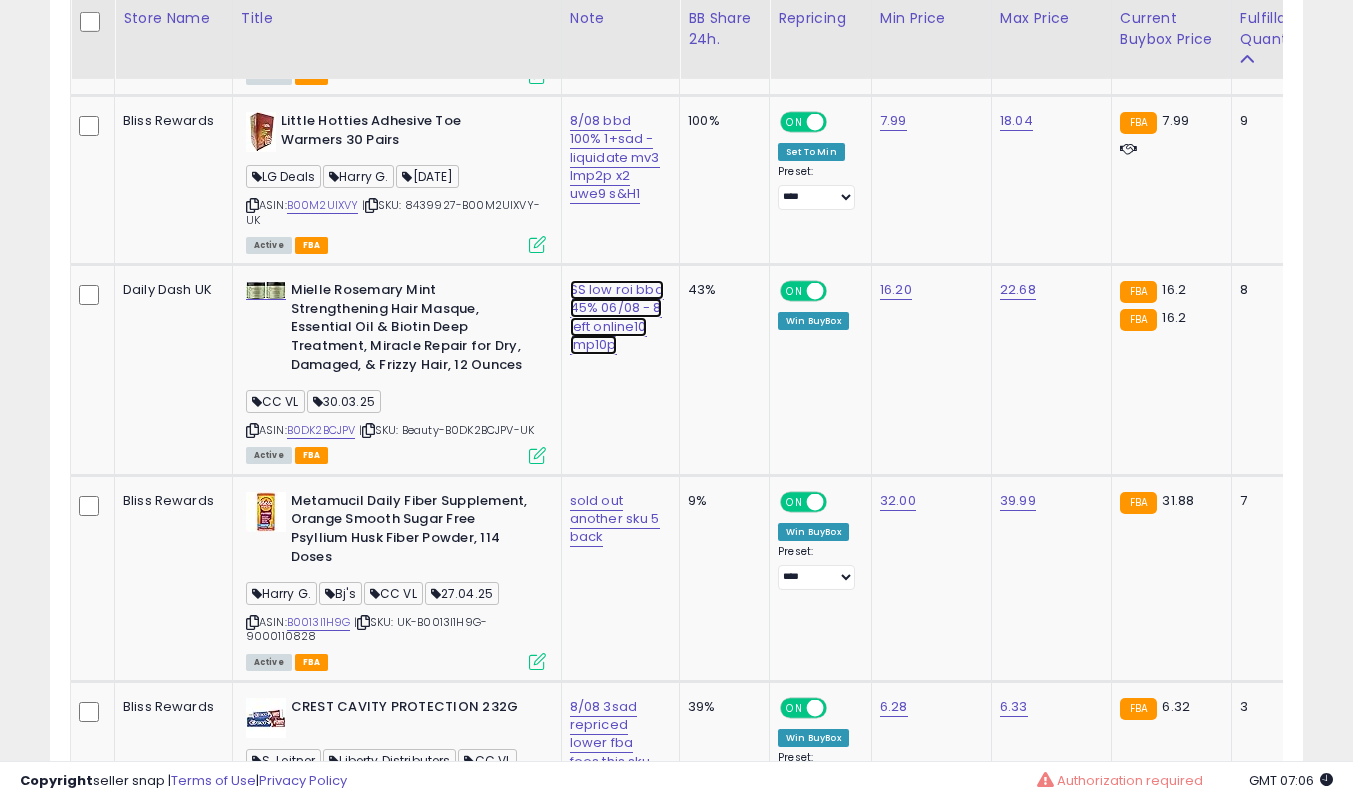 click on "SS low roi bbd 45% 06/08 - 8 left  online10 lmp10p" at bounding box center [617, -3747] 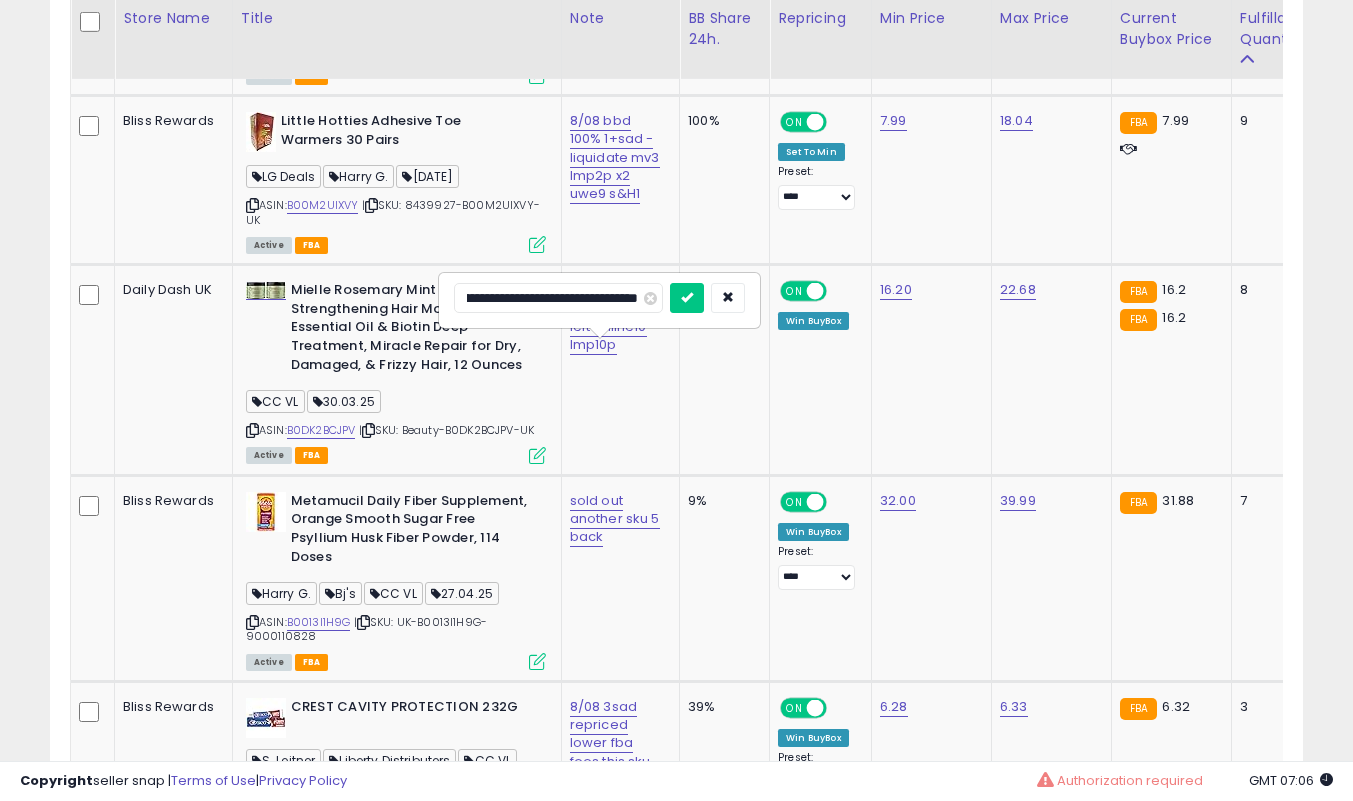 scroll, scrollTop: 0, scrollLeft: 0, axis: both 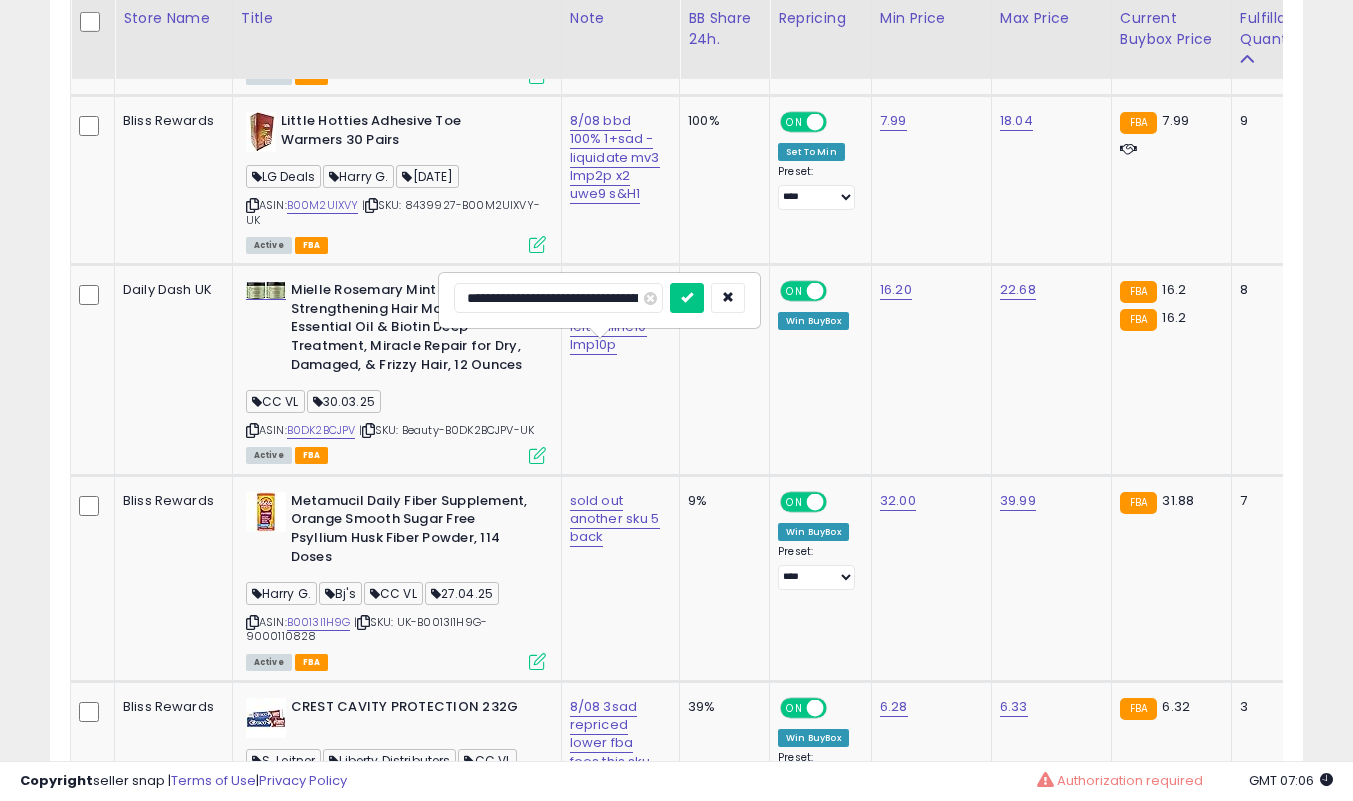 type on "**********" 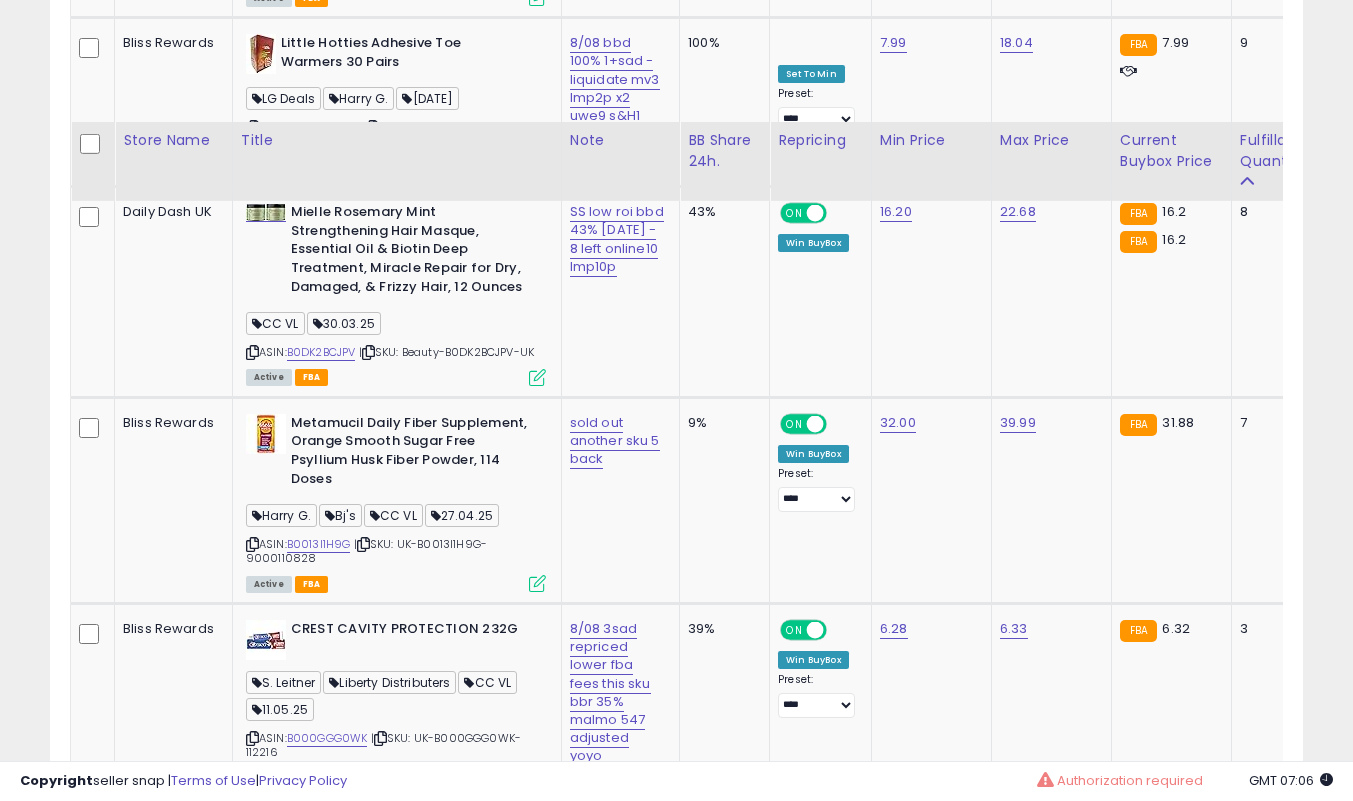 scroll, scrollTop: 5139, scrollLeft: 0, axis: vertical 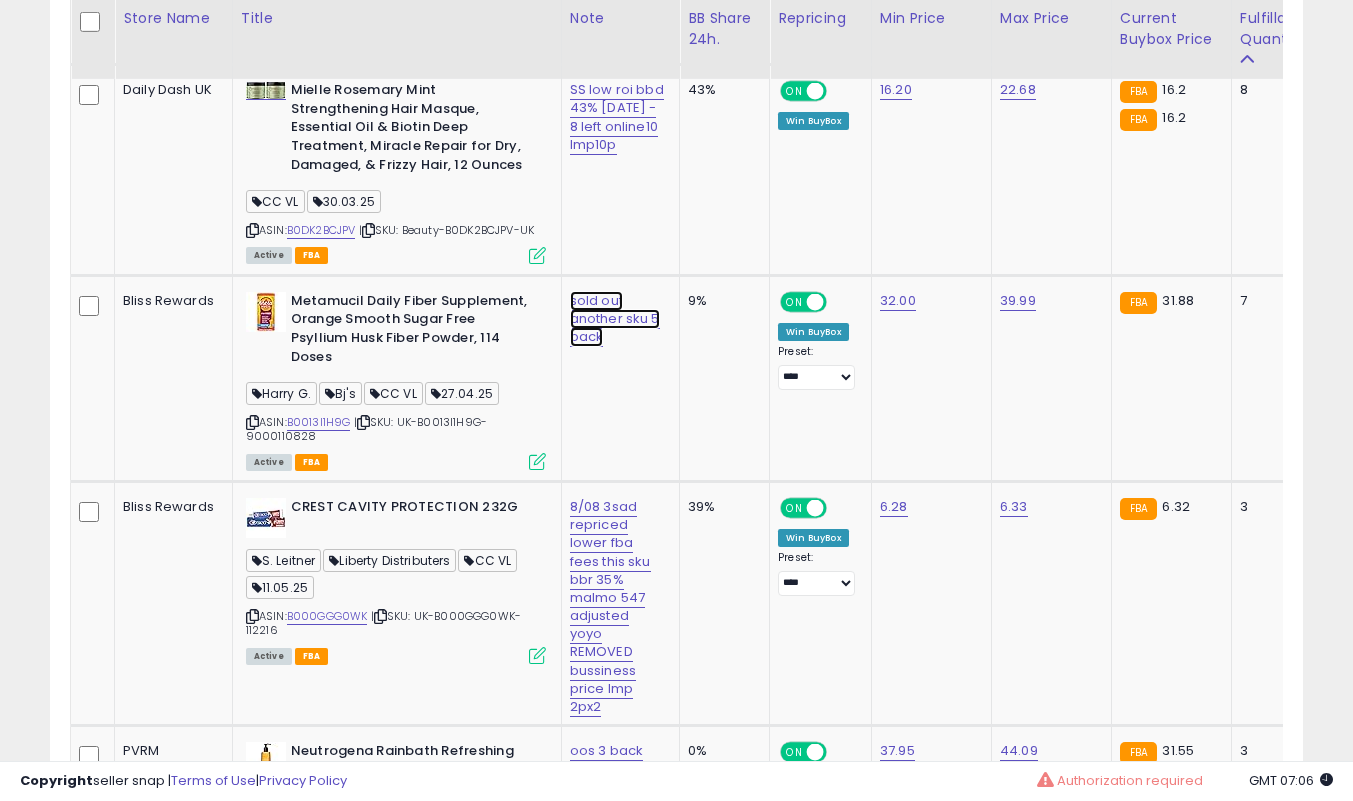click on "sold out another sku 5 back" at bounding box center [617, -3947] 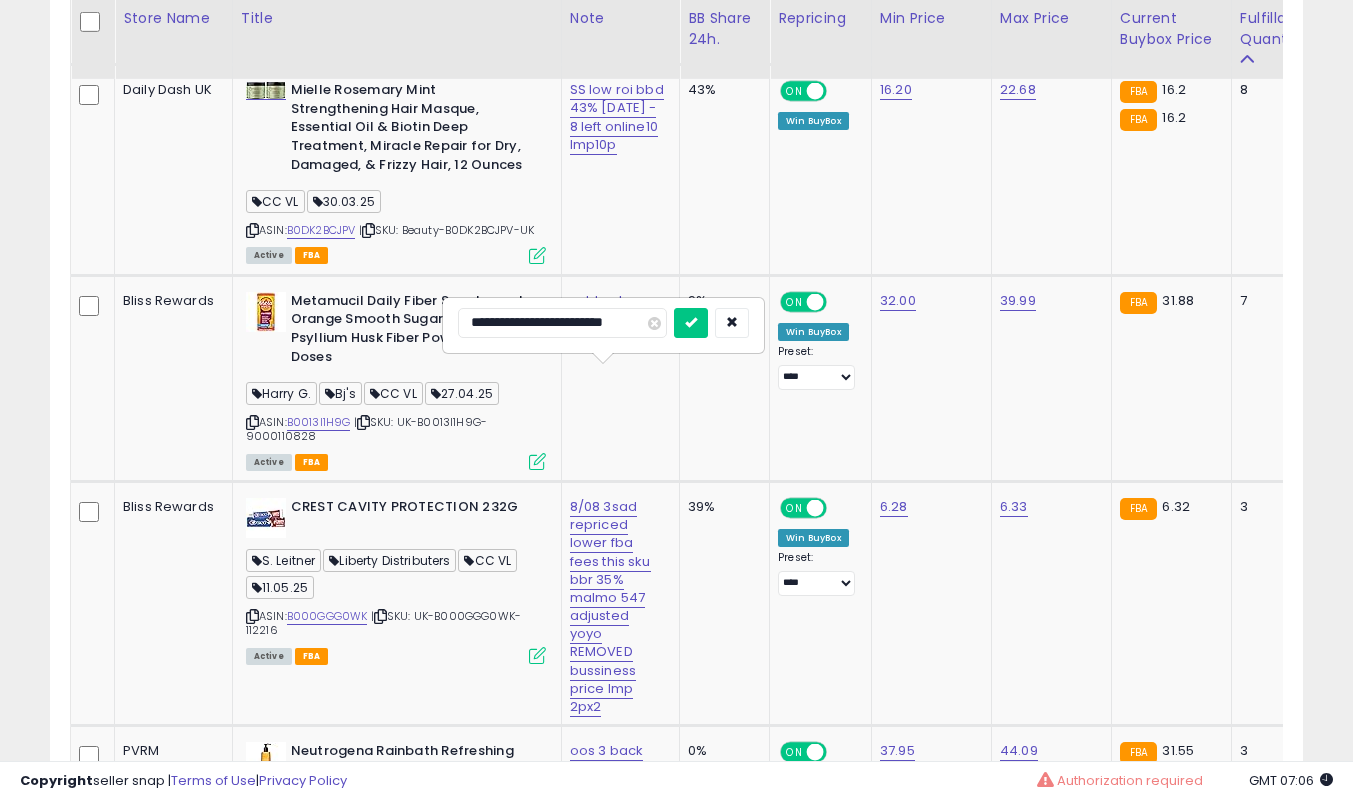 scroll, scrollTop: 0, scrollLeft: 0, axis: both 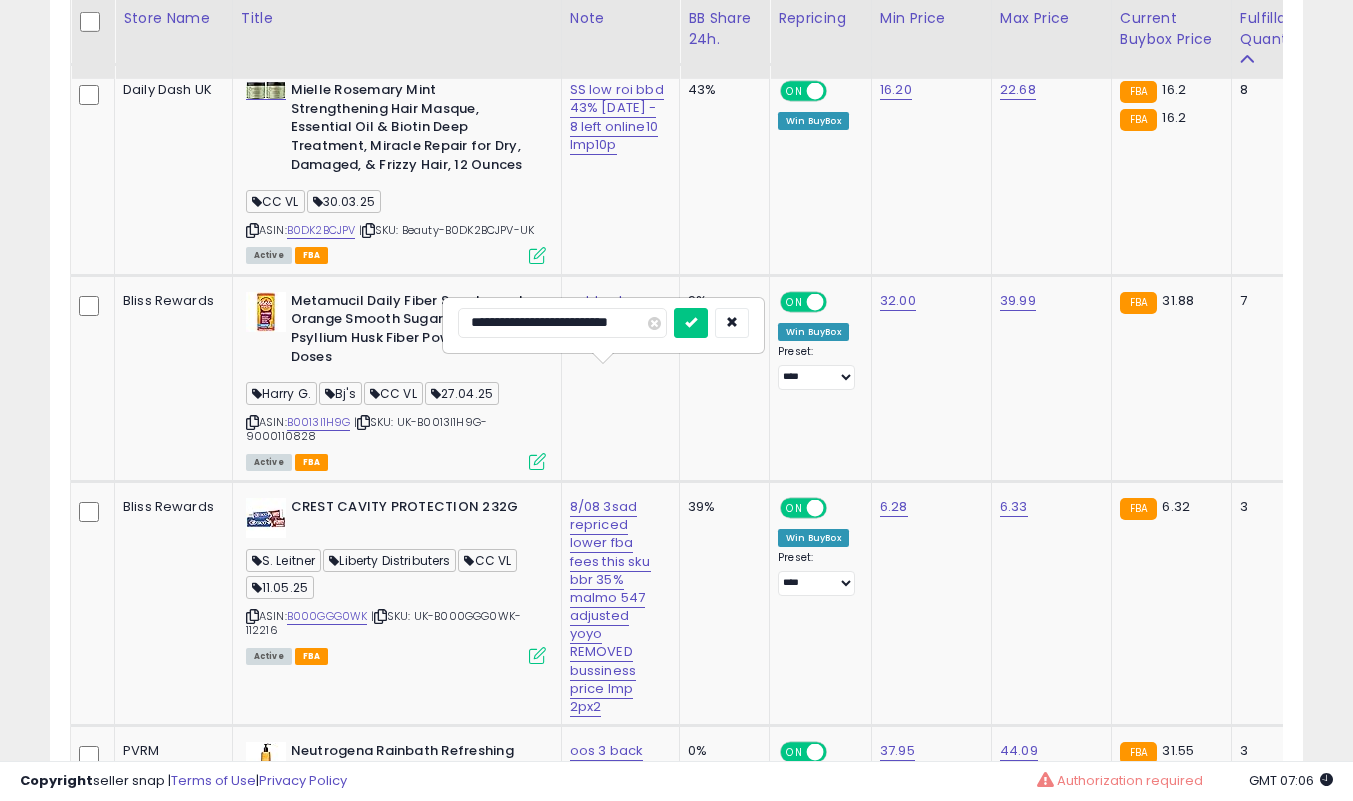 click at bounding box center [691, 323] 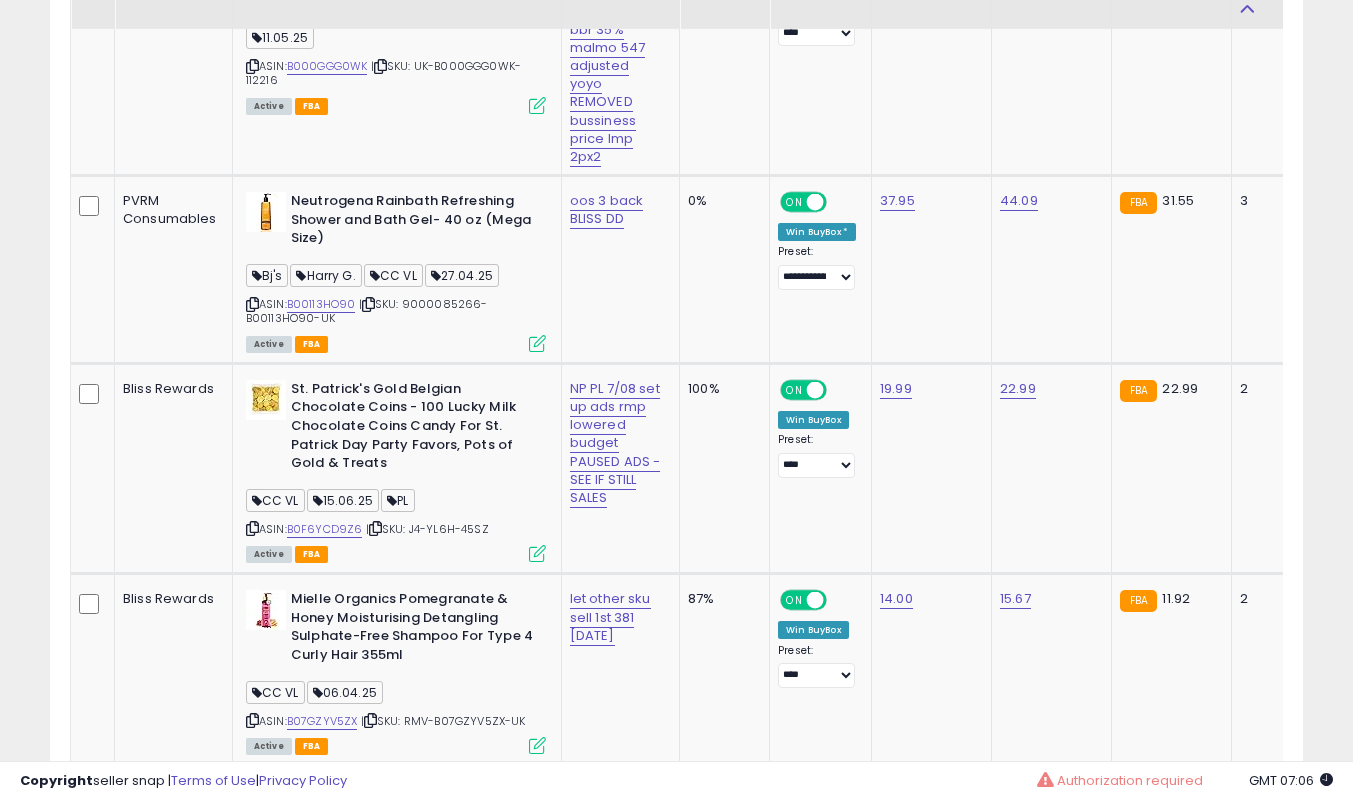 scroll, scrollTop: 5839, scrollLeft: 0, axis: vertical 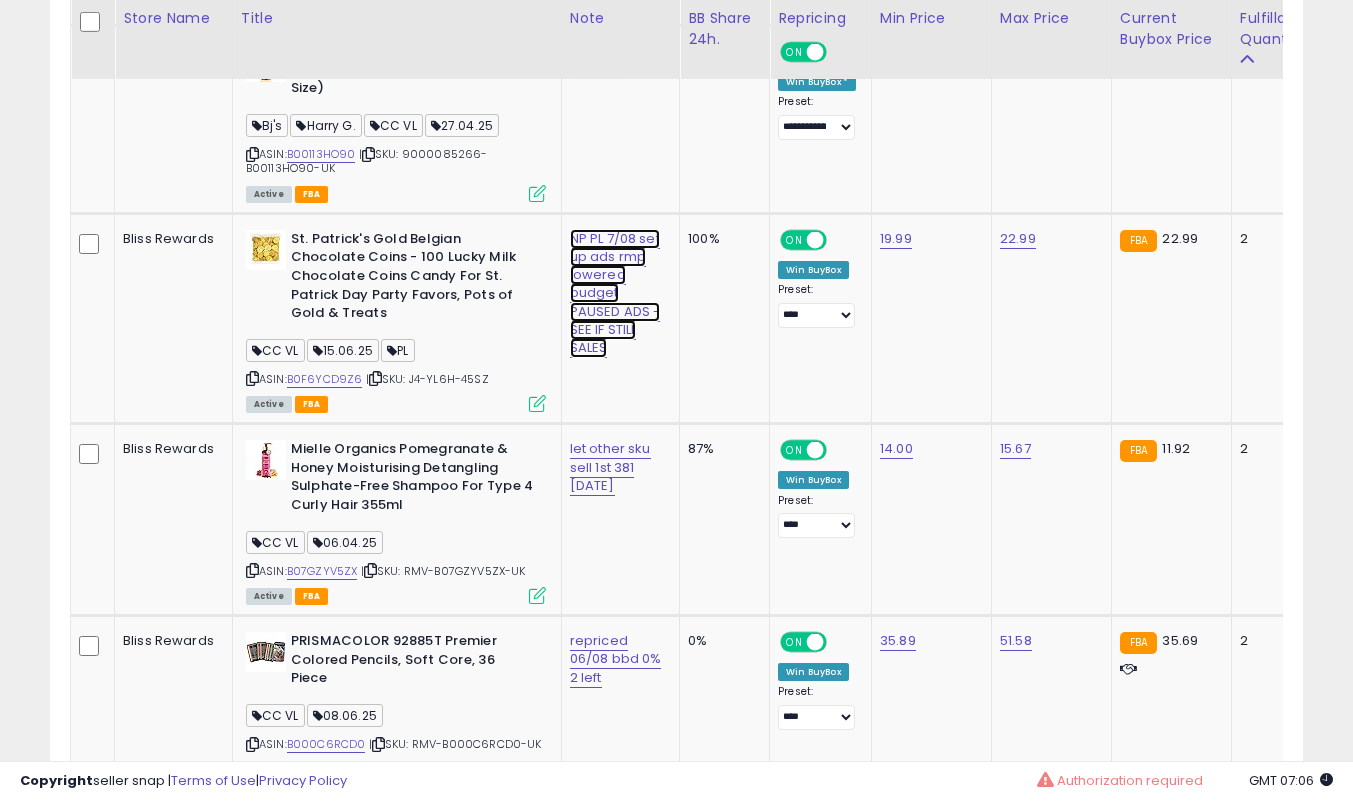 click on "NP PL 7/08 set up ads  rmp lowered budget PAUSED ADS - SEE IF STILL SALES" at bounding box center [617, -4647] 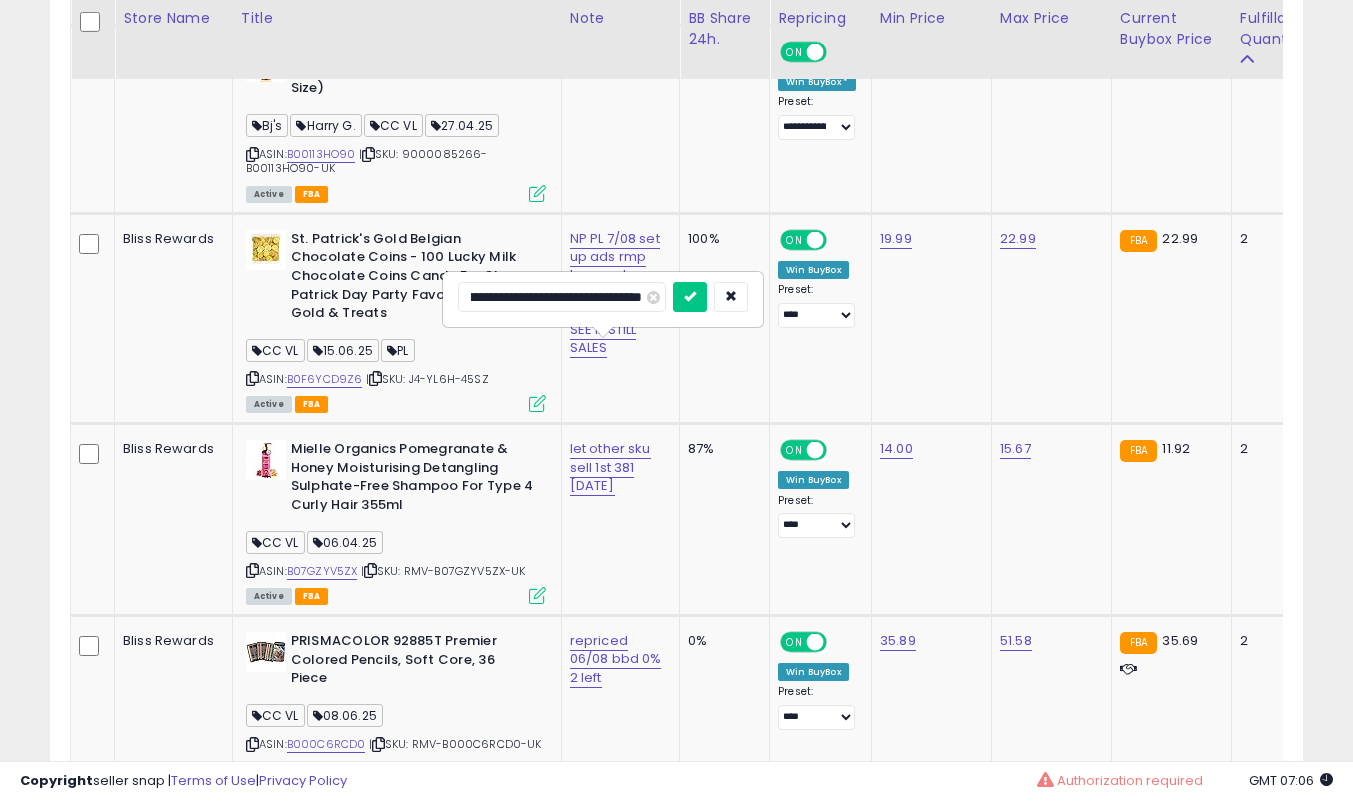 scroll, scrollTop: 0, scrollLeft: 0, axis: both 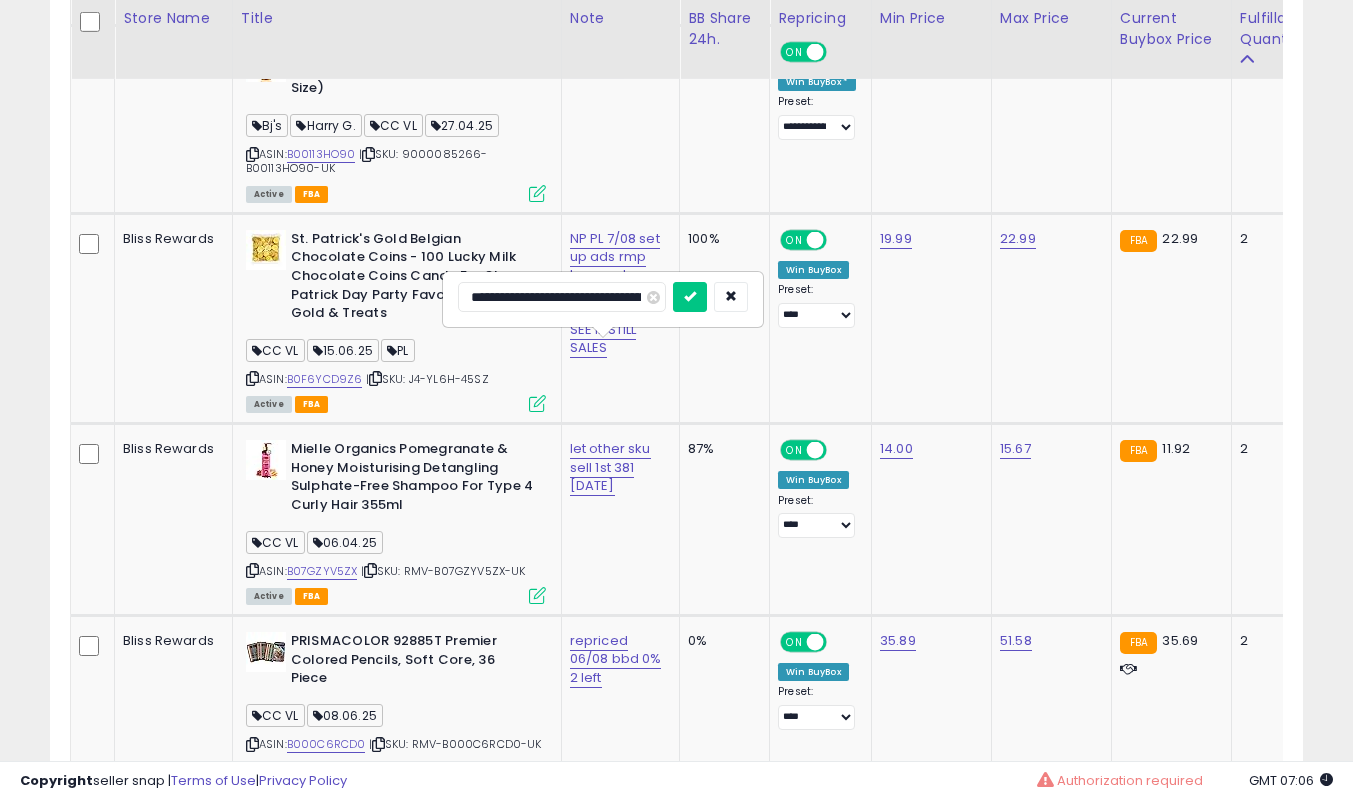 type on "**********" 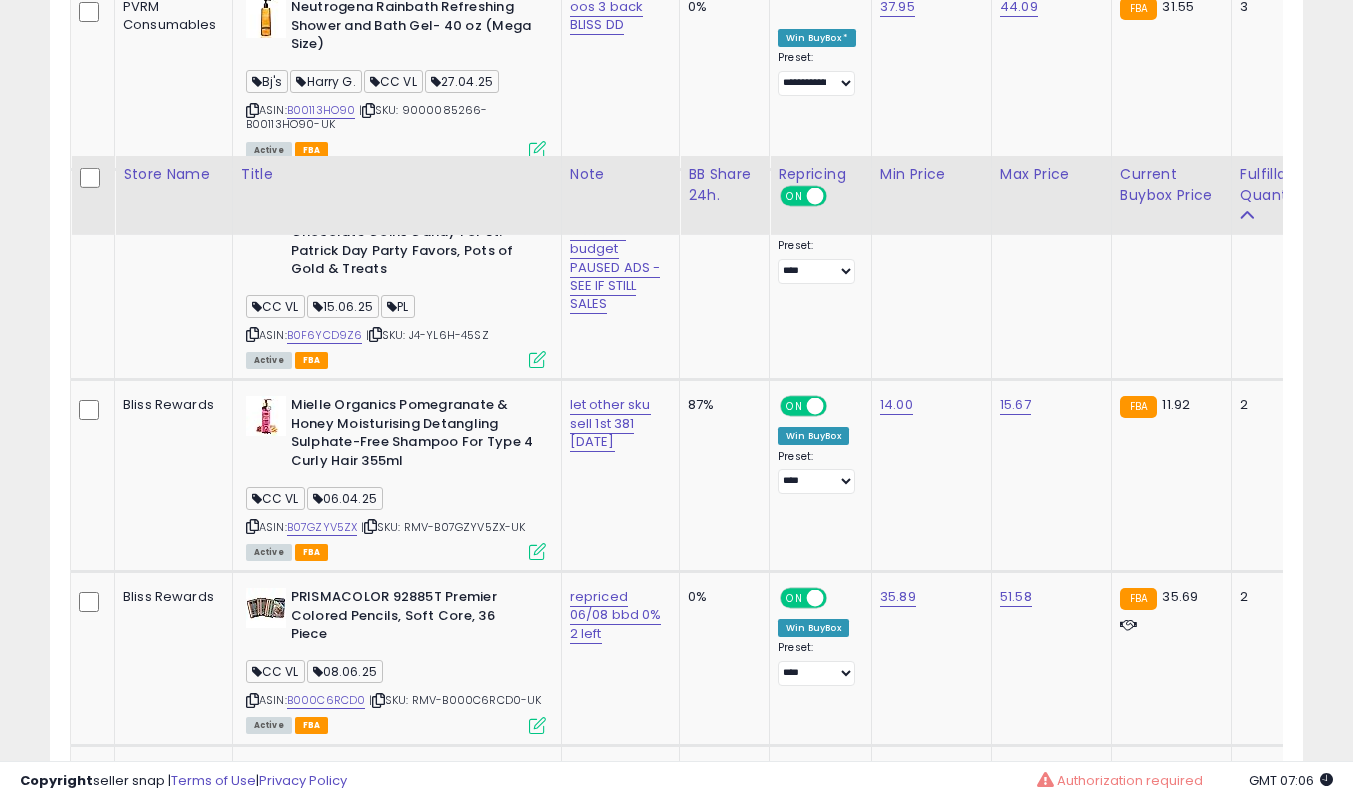scroll, scrollTop: 6039, scrollLeft: 0, axis: vertical 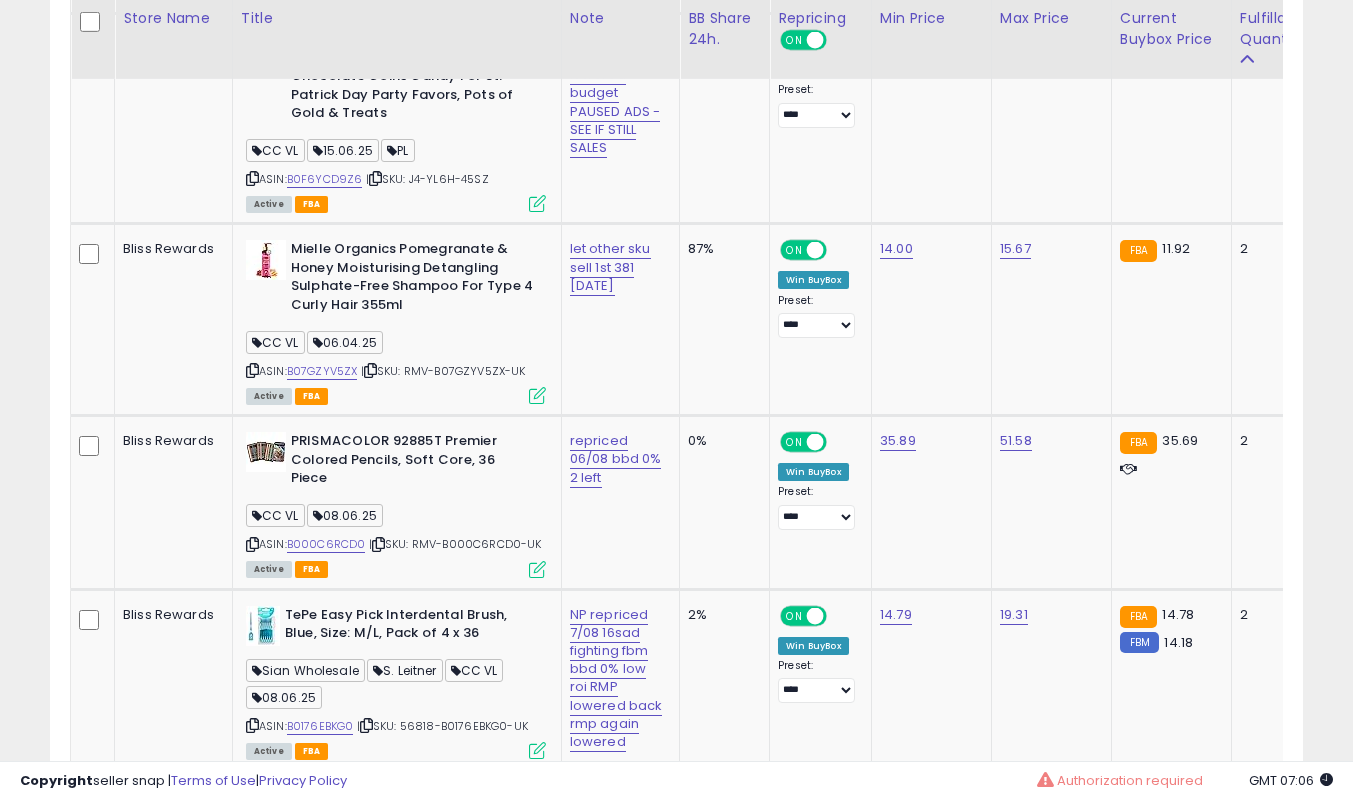 click at bounding box center (252, 370) 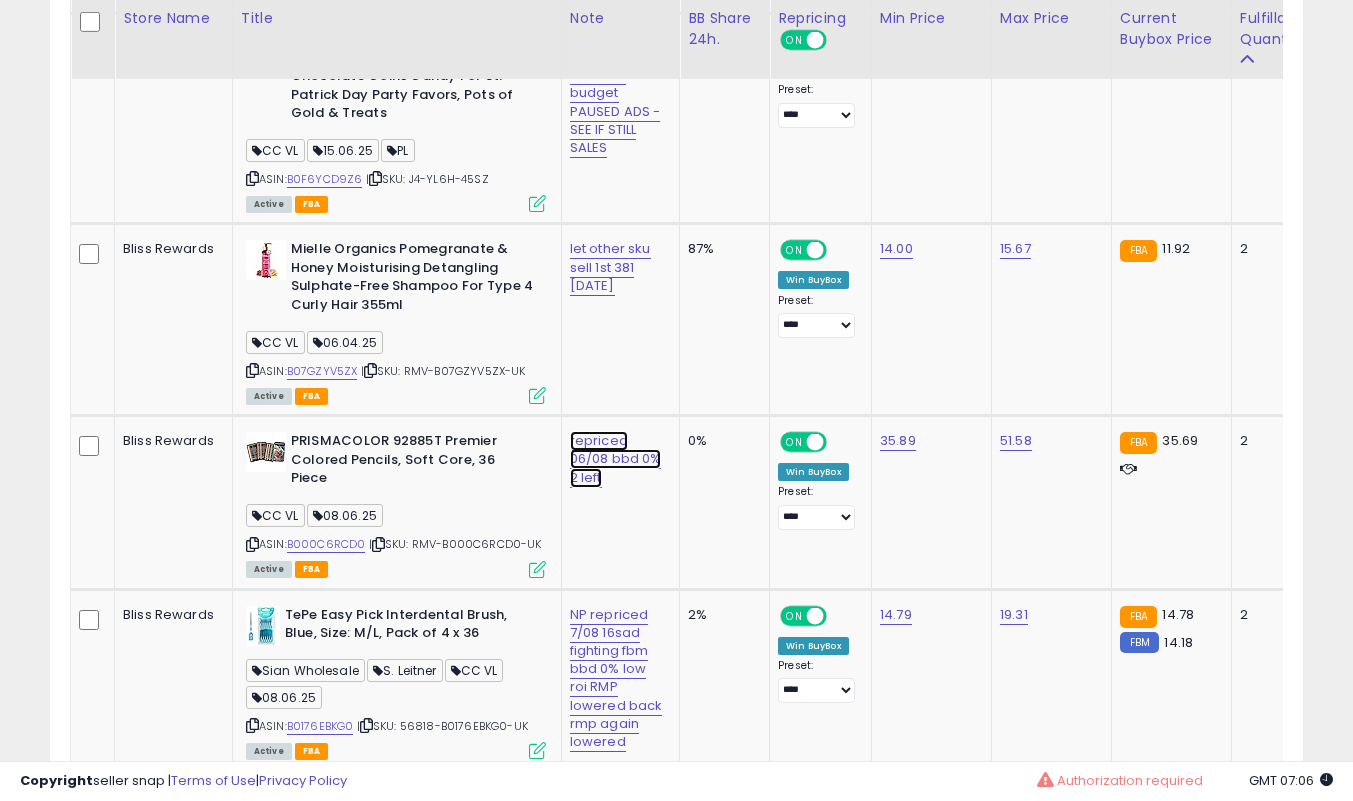 click on "repriced 06/08 bbd 0% 2 left" at bounding box center (617, -4847) 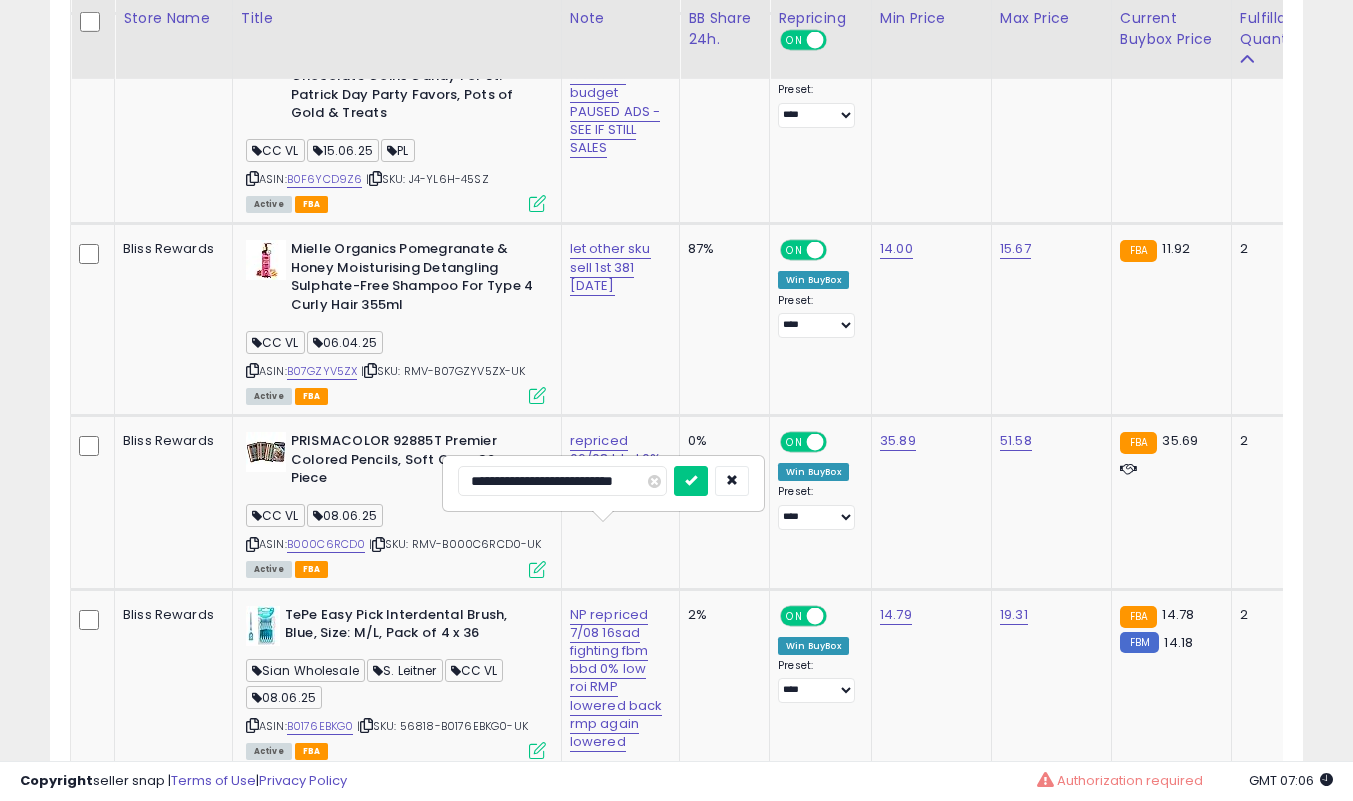 scroll, scrollTop: 0, scrollLeft: 0, axis: both 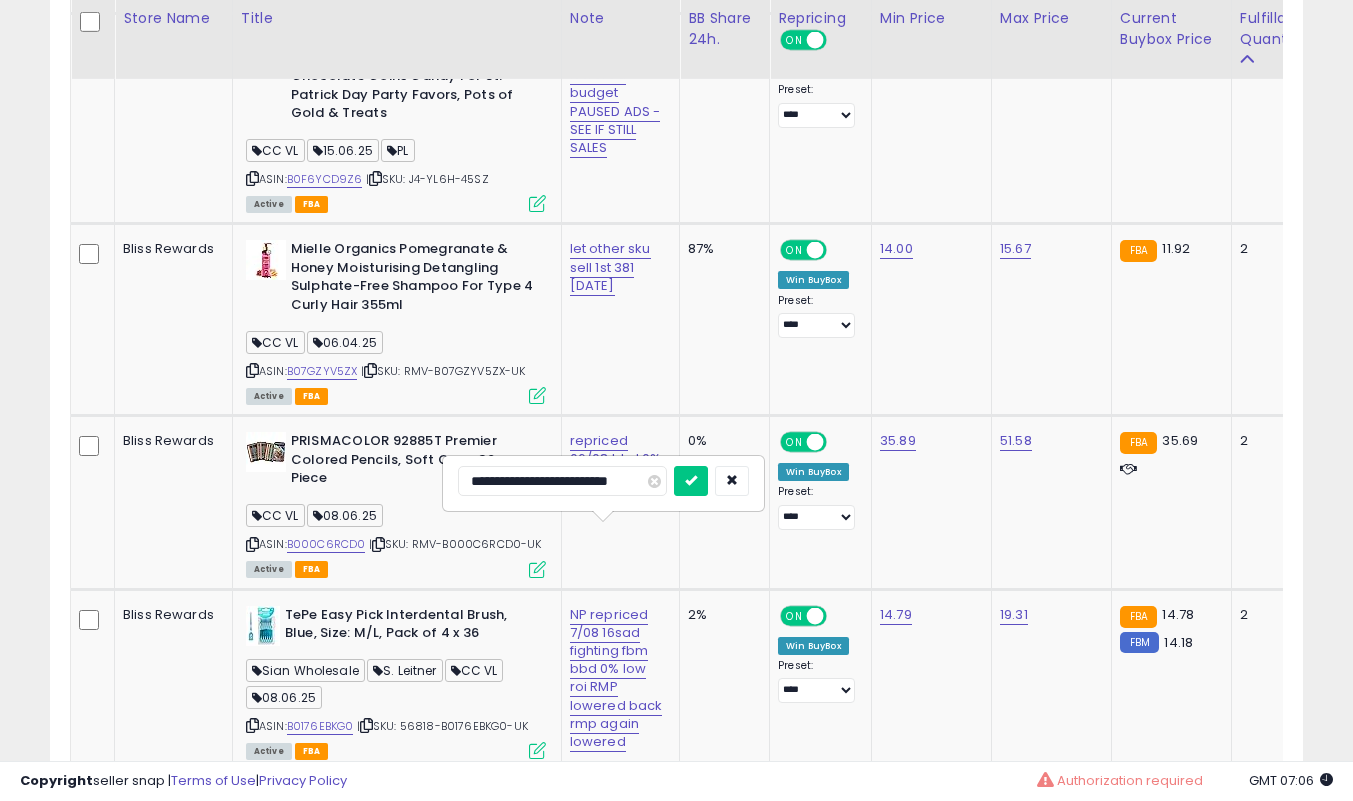 type on "**********" 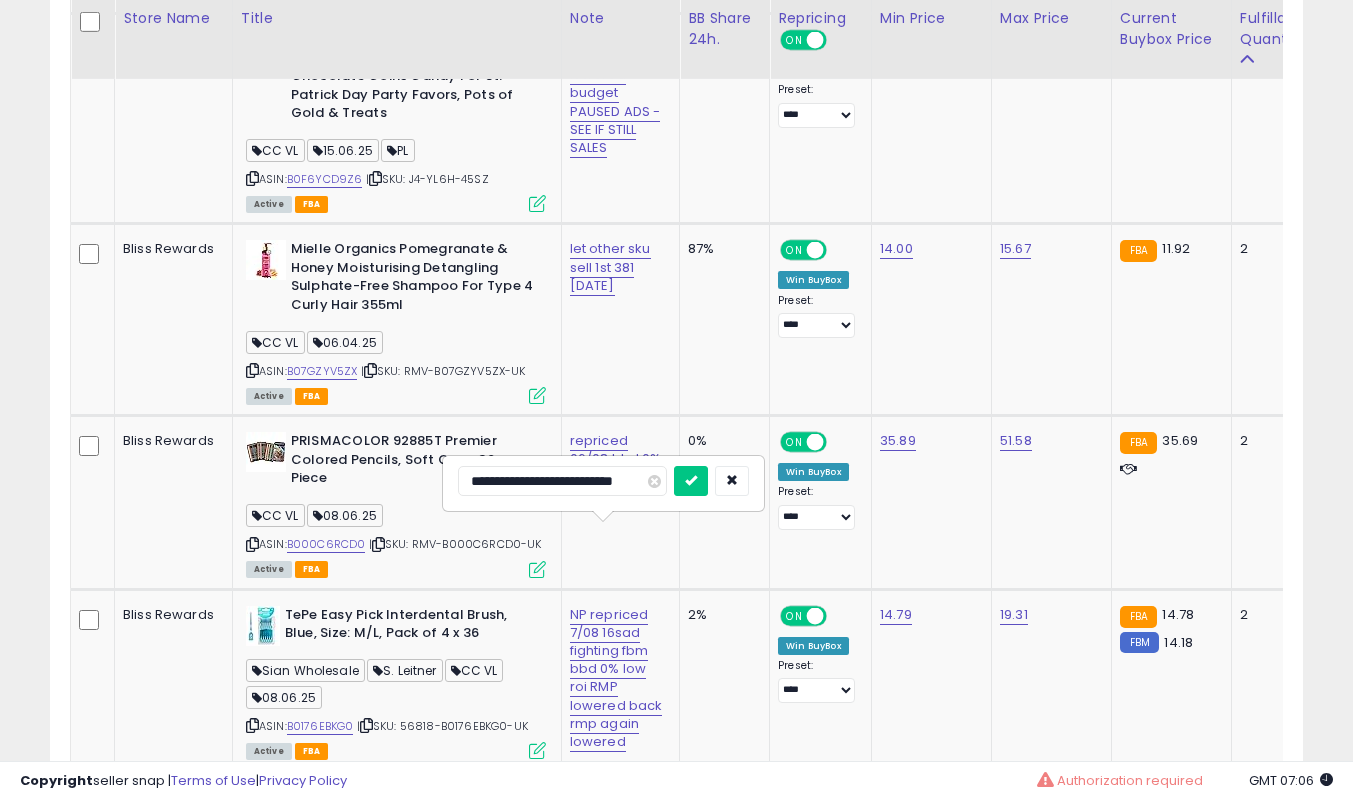 click at bounding box center [691, 481] 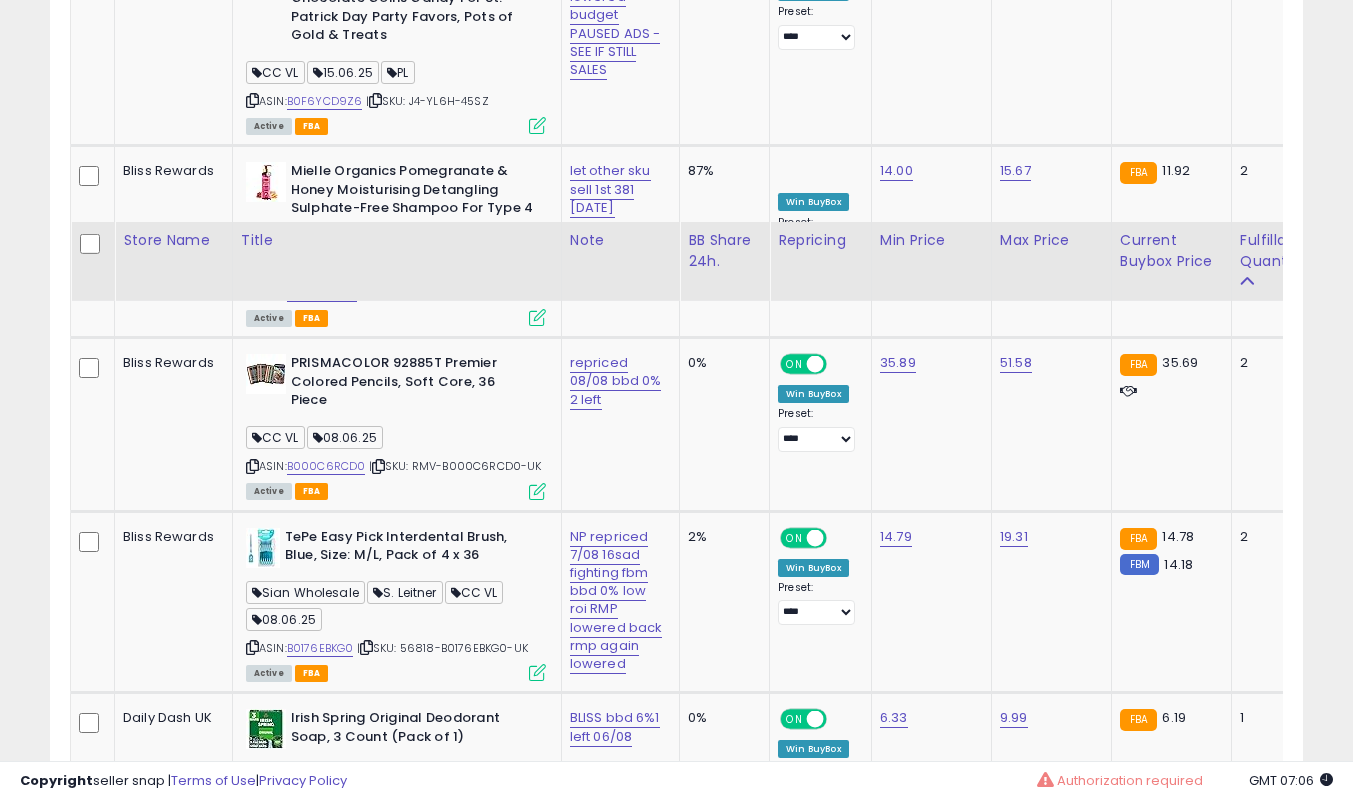 scroll, scrollTop: 6339, scrollLeft: 0, axis: vertical 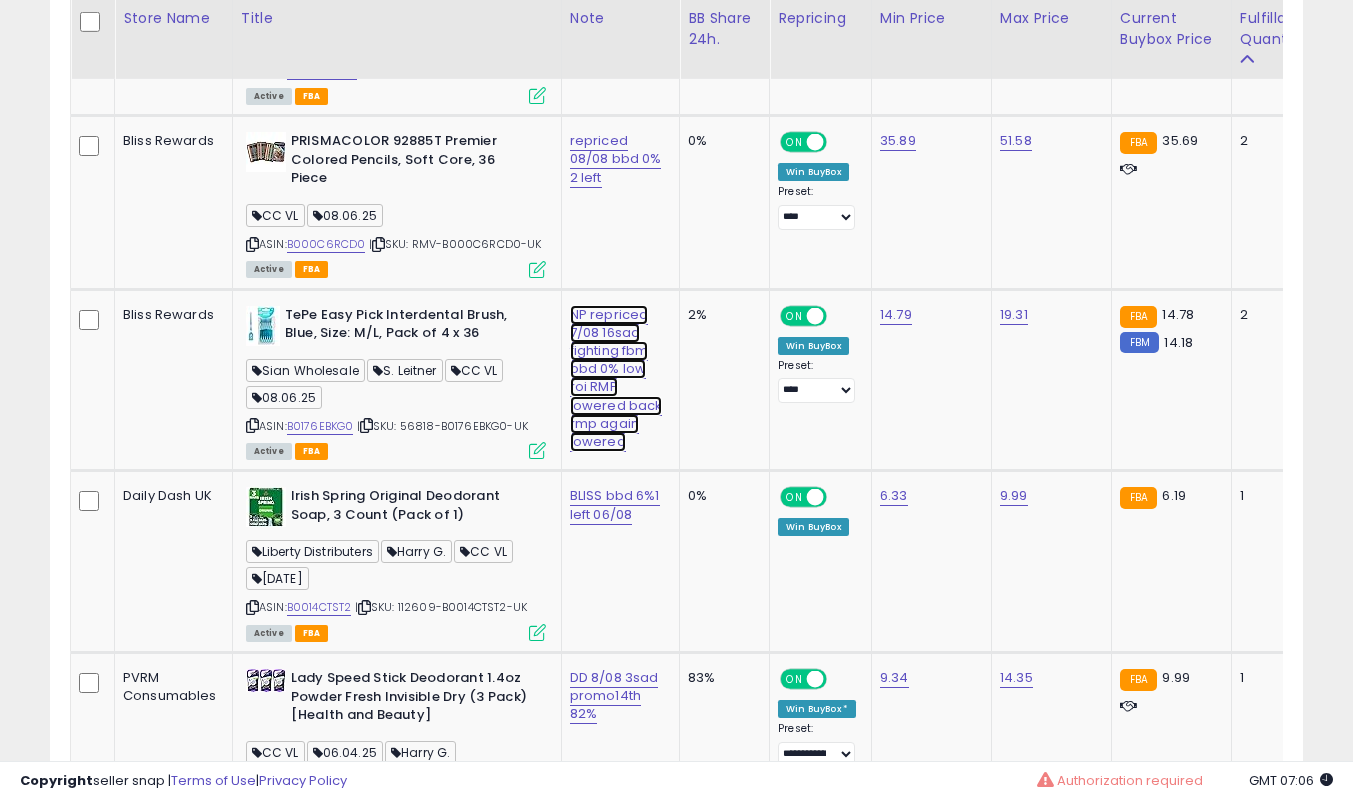 click on "NP repriced 7/08 16sad fighting fbm bbd 0% low roi RMP lowered back rmp again lowered" at bounding box center [617, -5147] 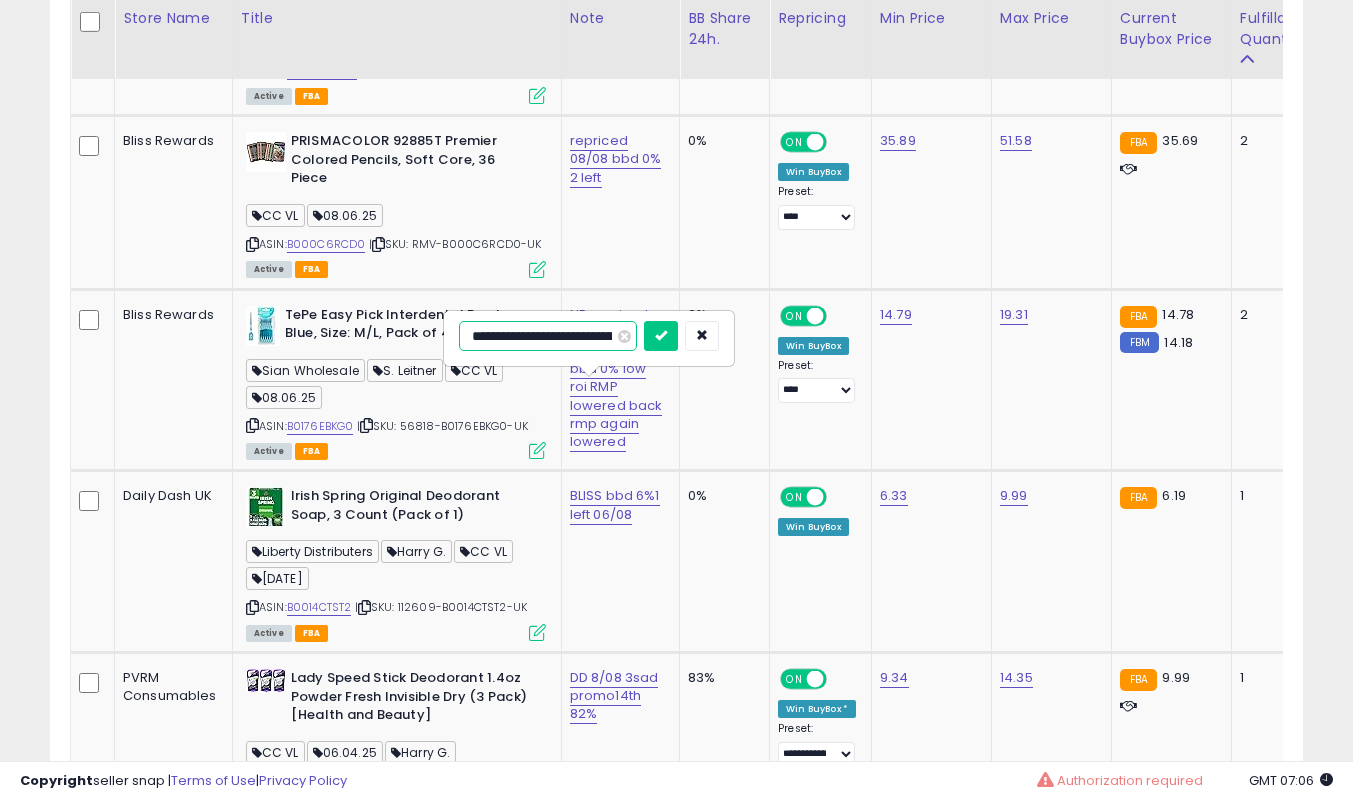 scroll, scrollTop: 0, scrollLeft: 0, axis: both 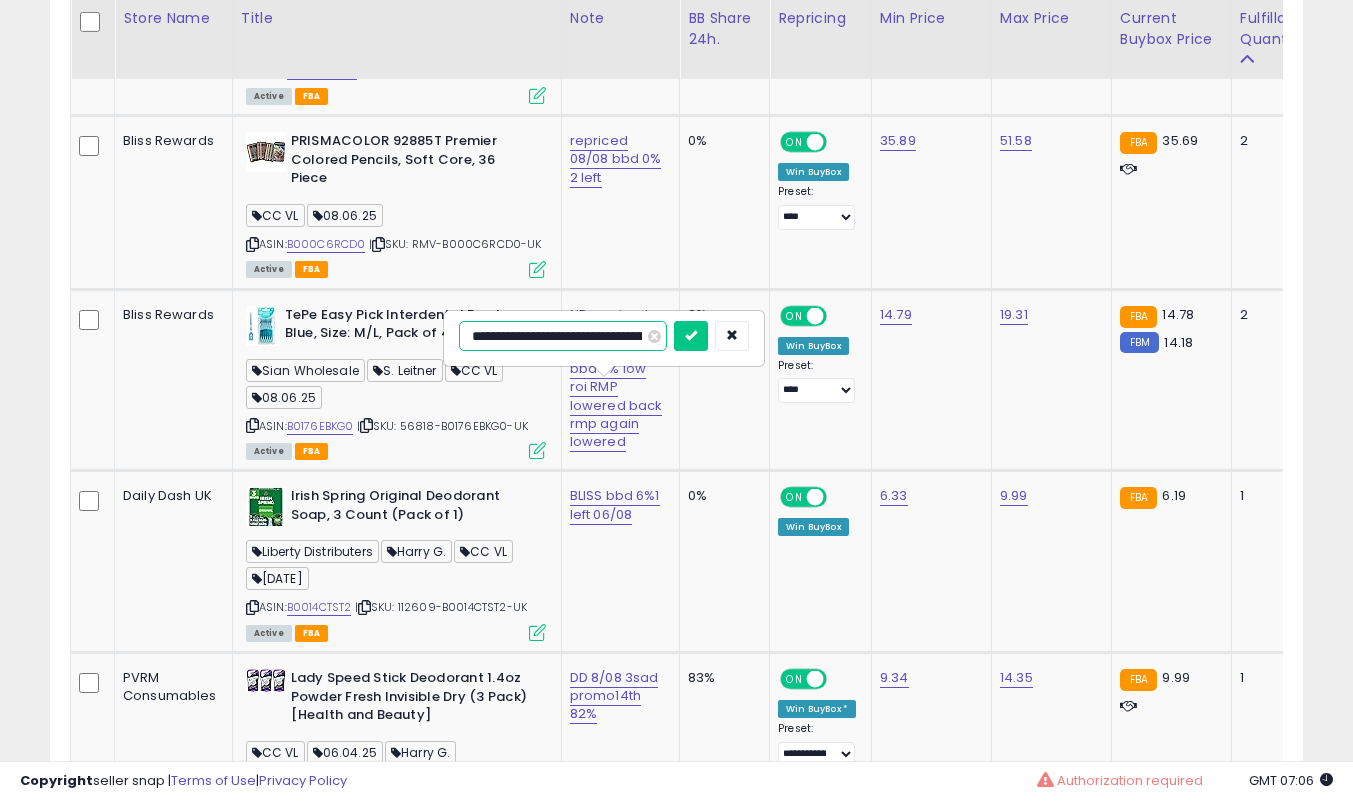 type on "**********" 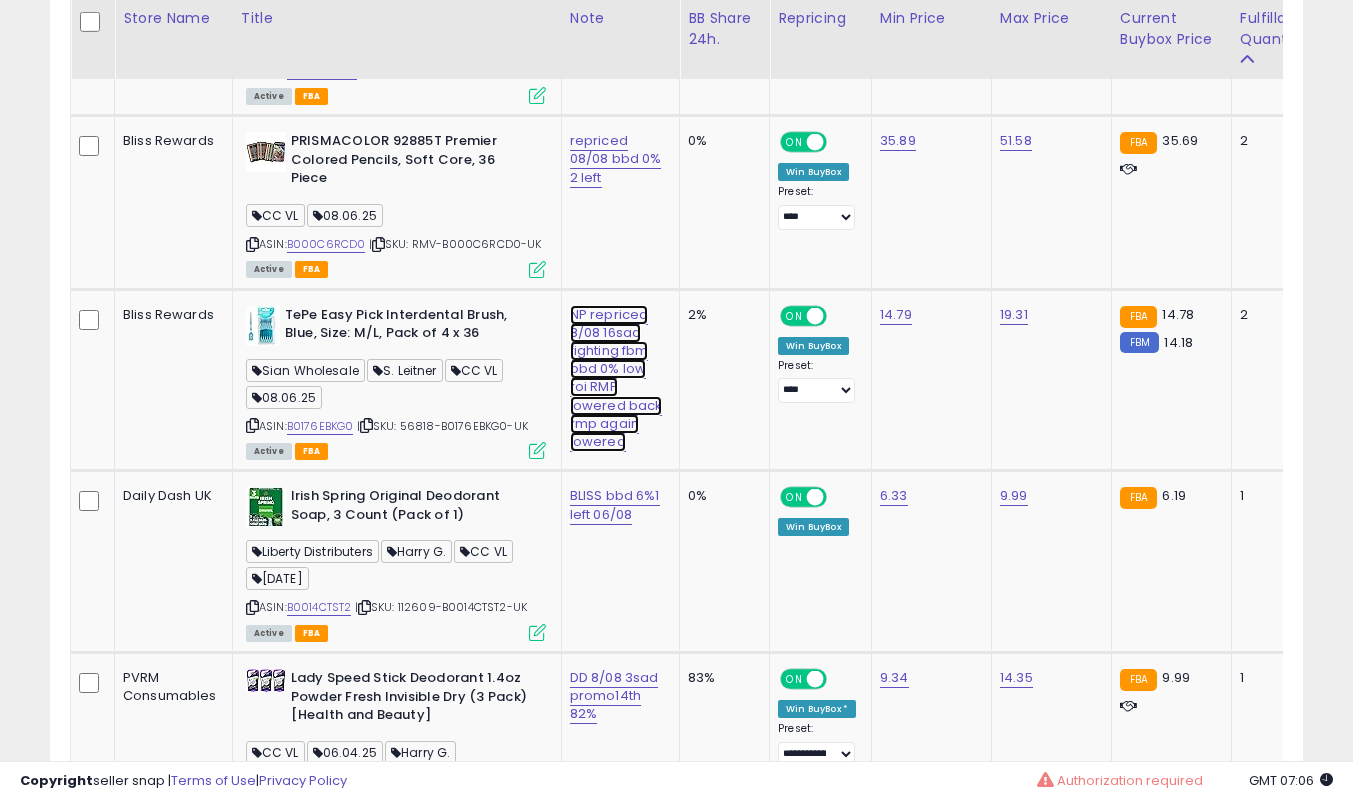 click on "NP repriced 8/08 16sad fighting fbm bbd 0% low roi RMP lowered back rmp again lowered" at bounding box center [616, 378] 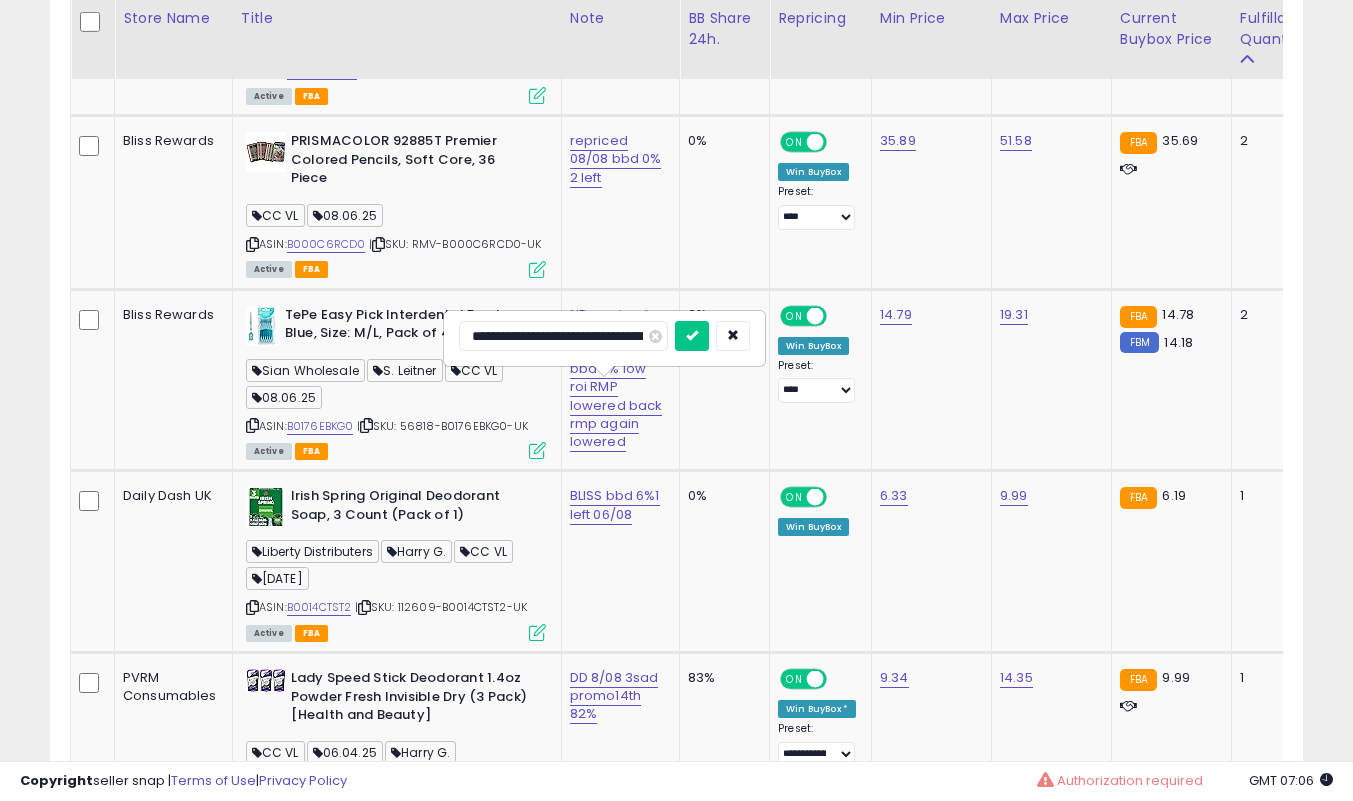 scroll, scrollTop: 0, scrollLeft: 223, axis: horizontal 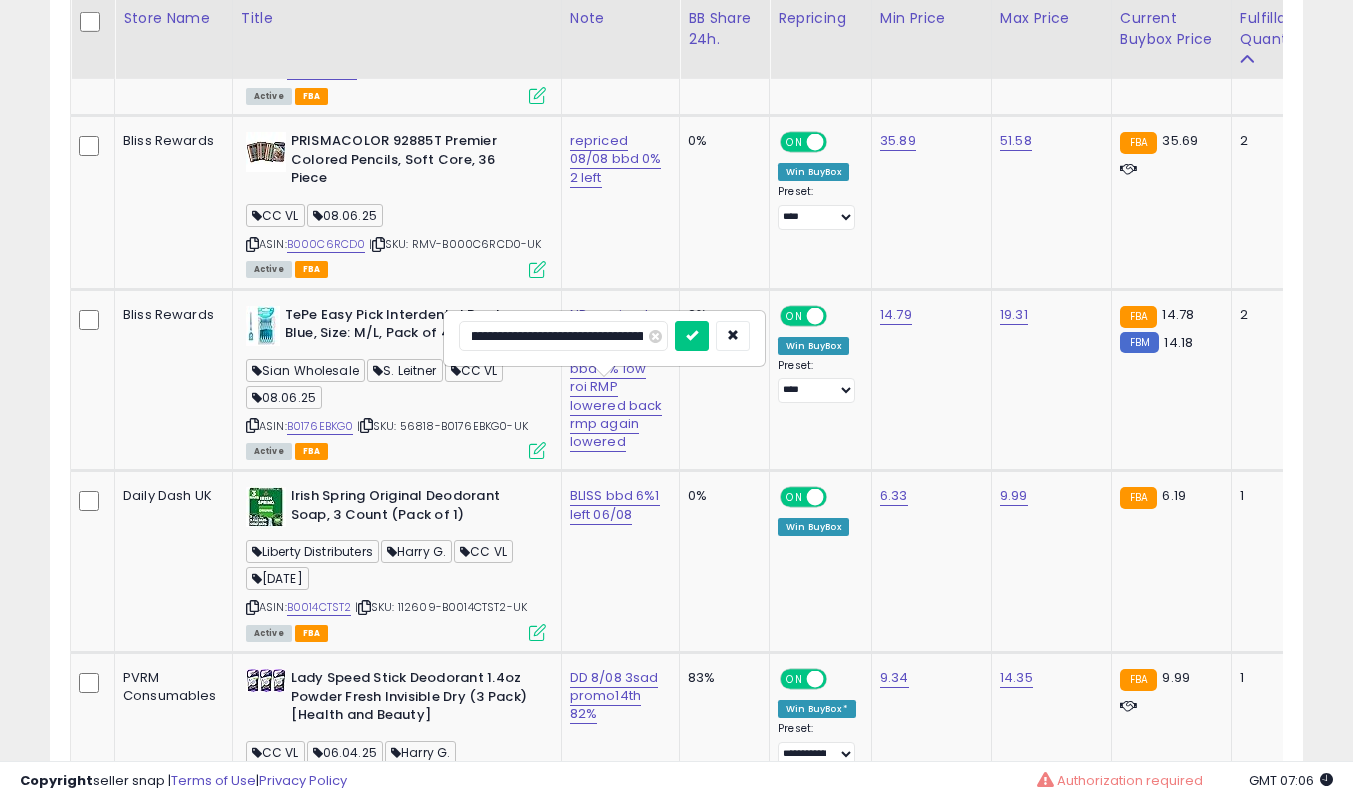 type on "**********" 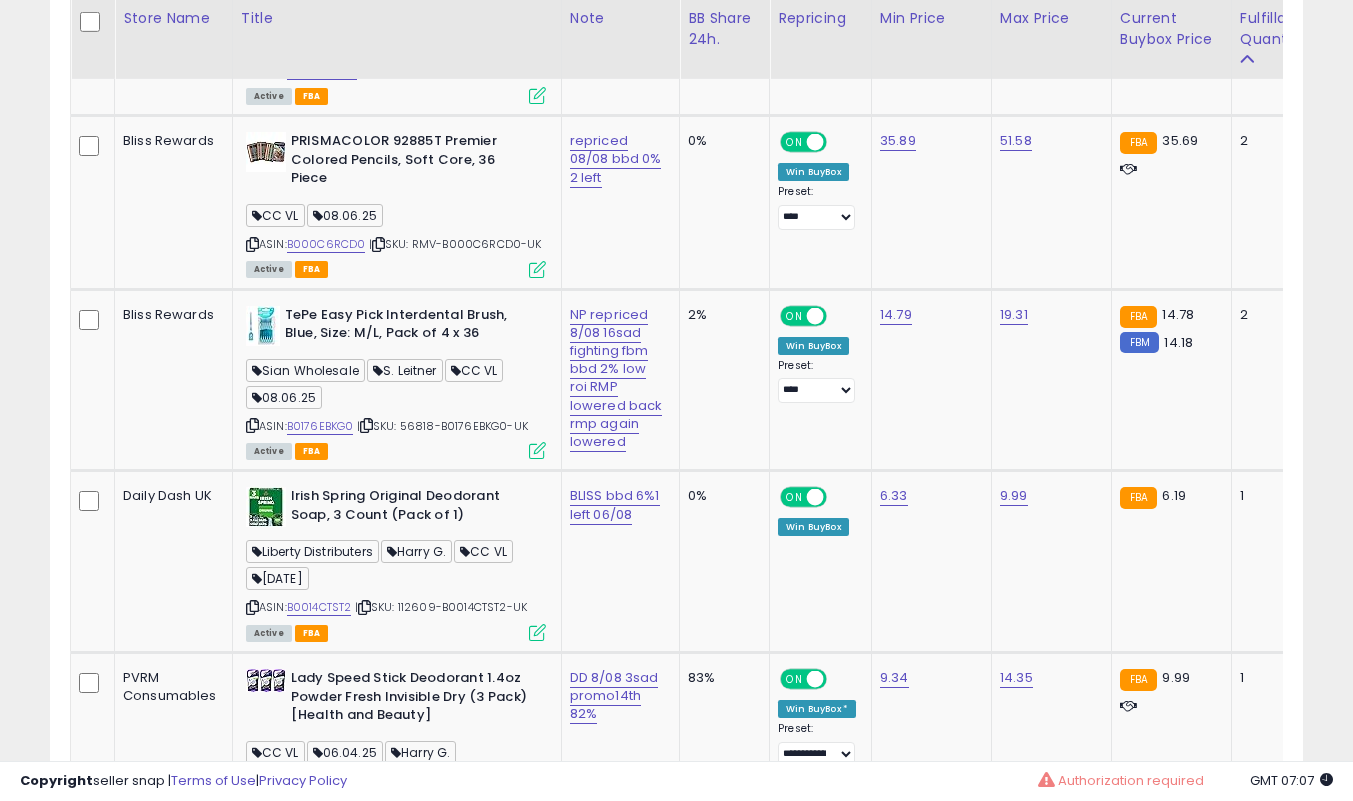 scroll, scrollTop: 6439, scrollLeft: 0, axis: vertical 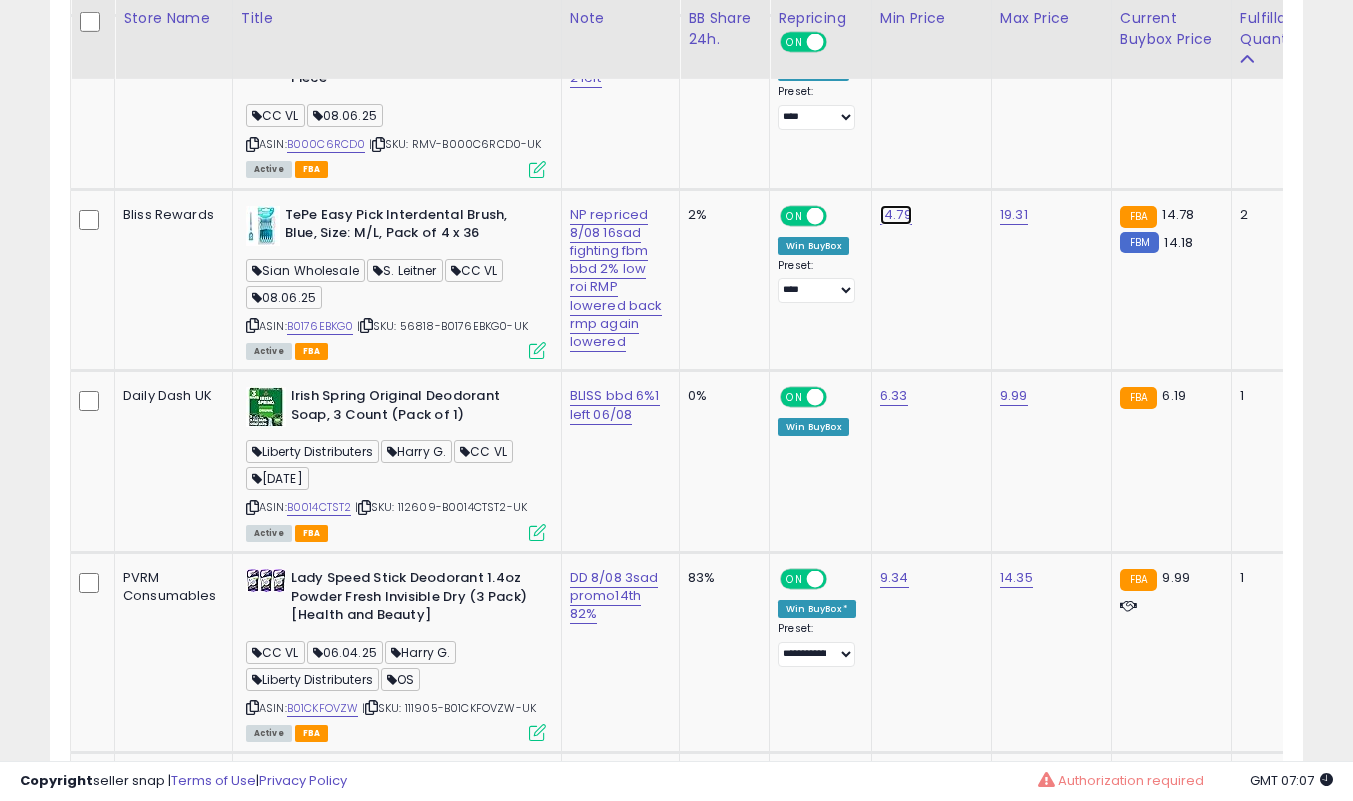 click on "14.79" at bounding box center [895, -5265] 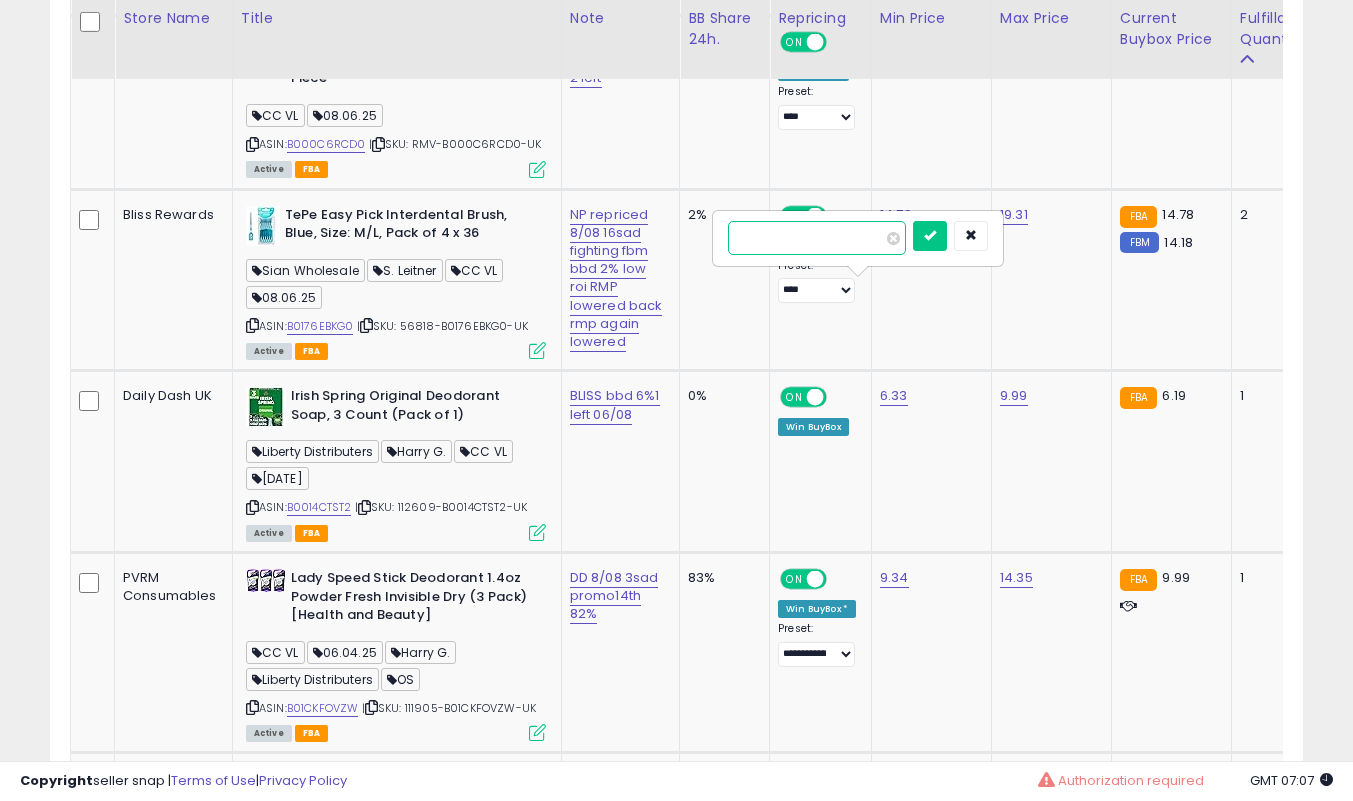 type on "****" 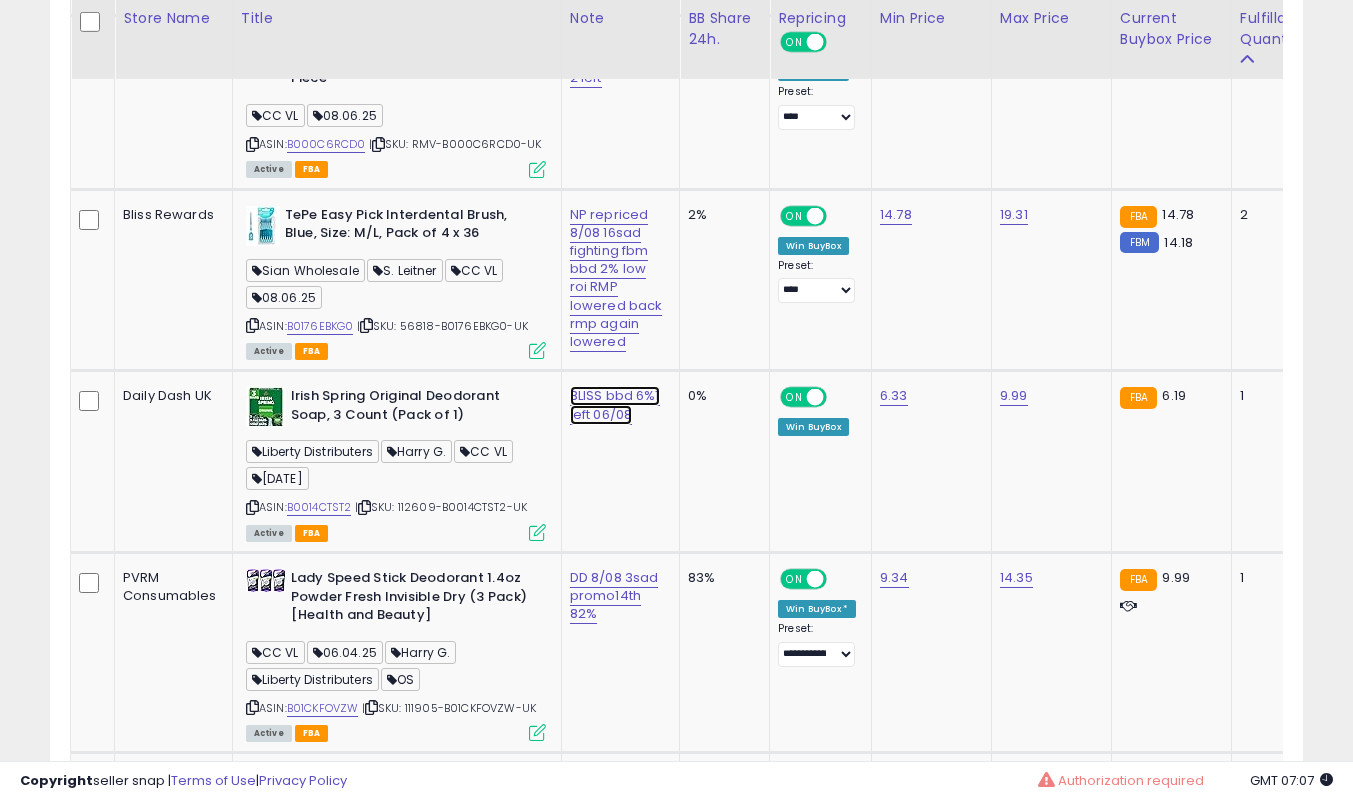 click on "BLISS bbd 6%1 left 06/08" at bounding box center [617, -5247] 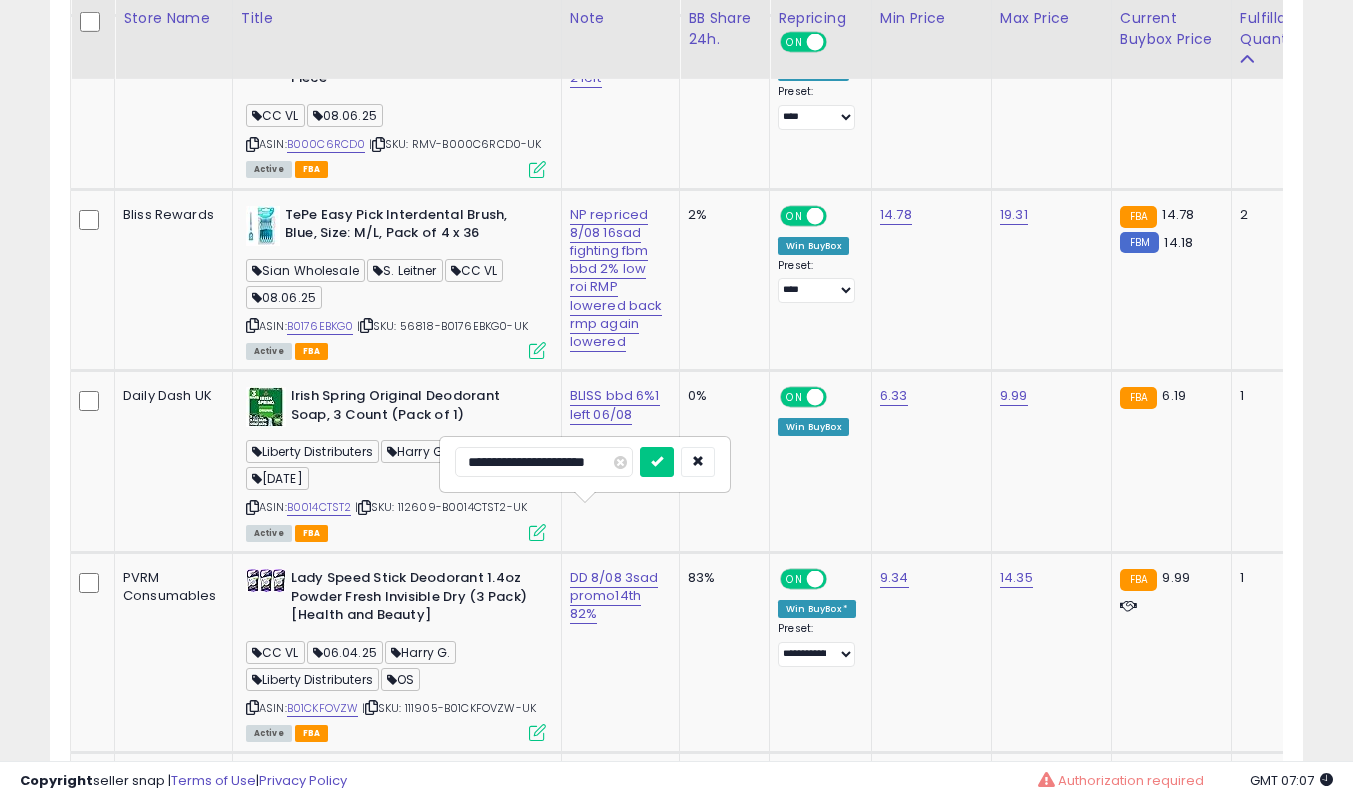 type on "**********" 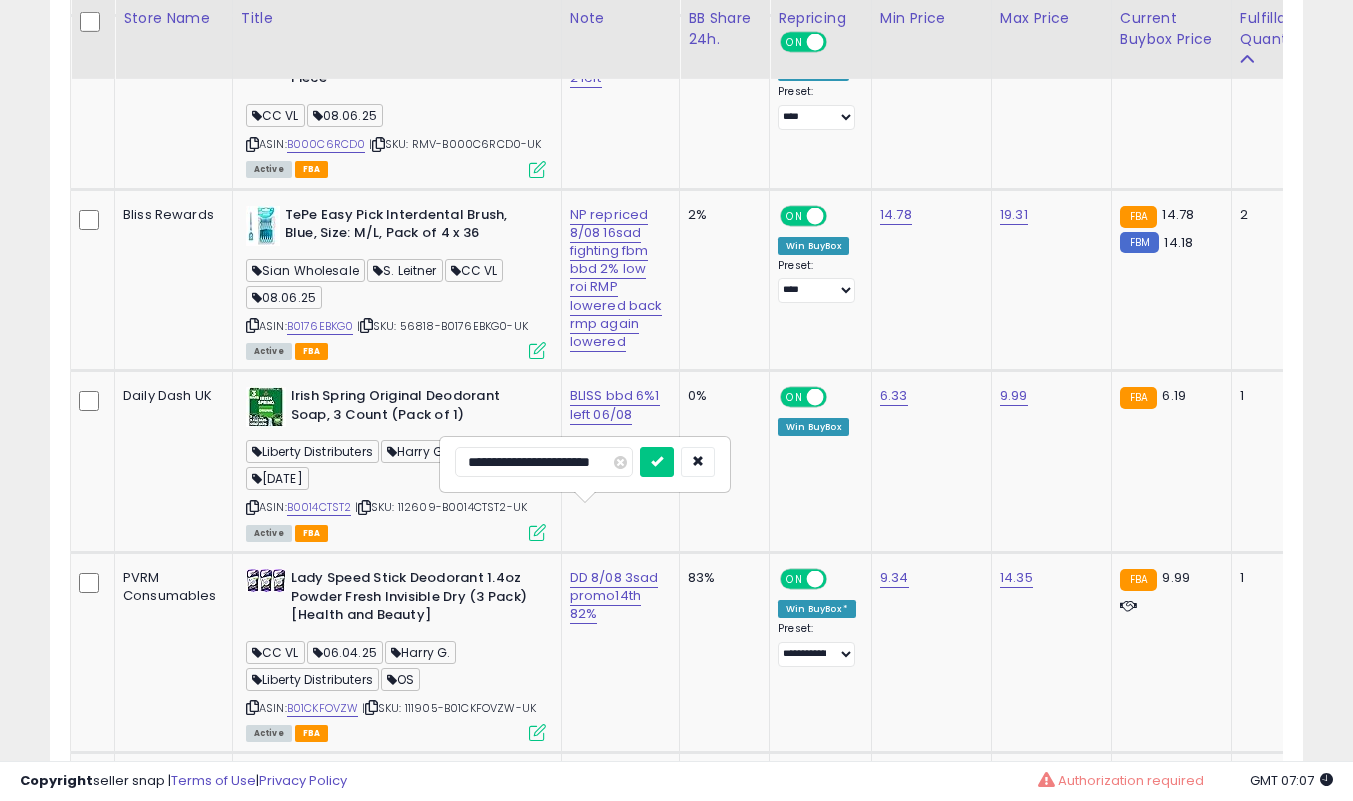 click at bounding box center (657, 462) 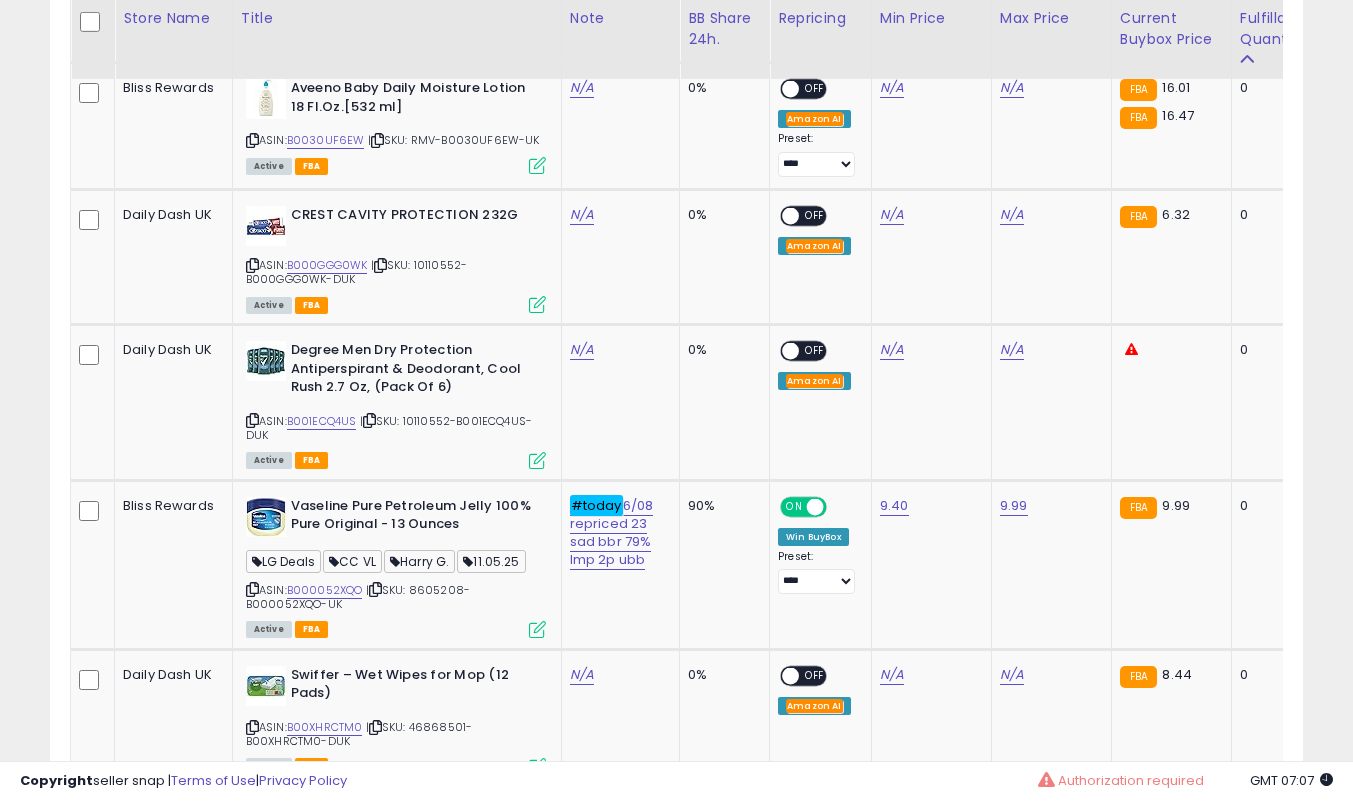 scroll, scrollTop: 9525, scrollLeft: 0, axis: vertical 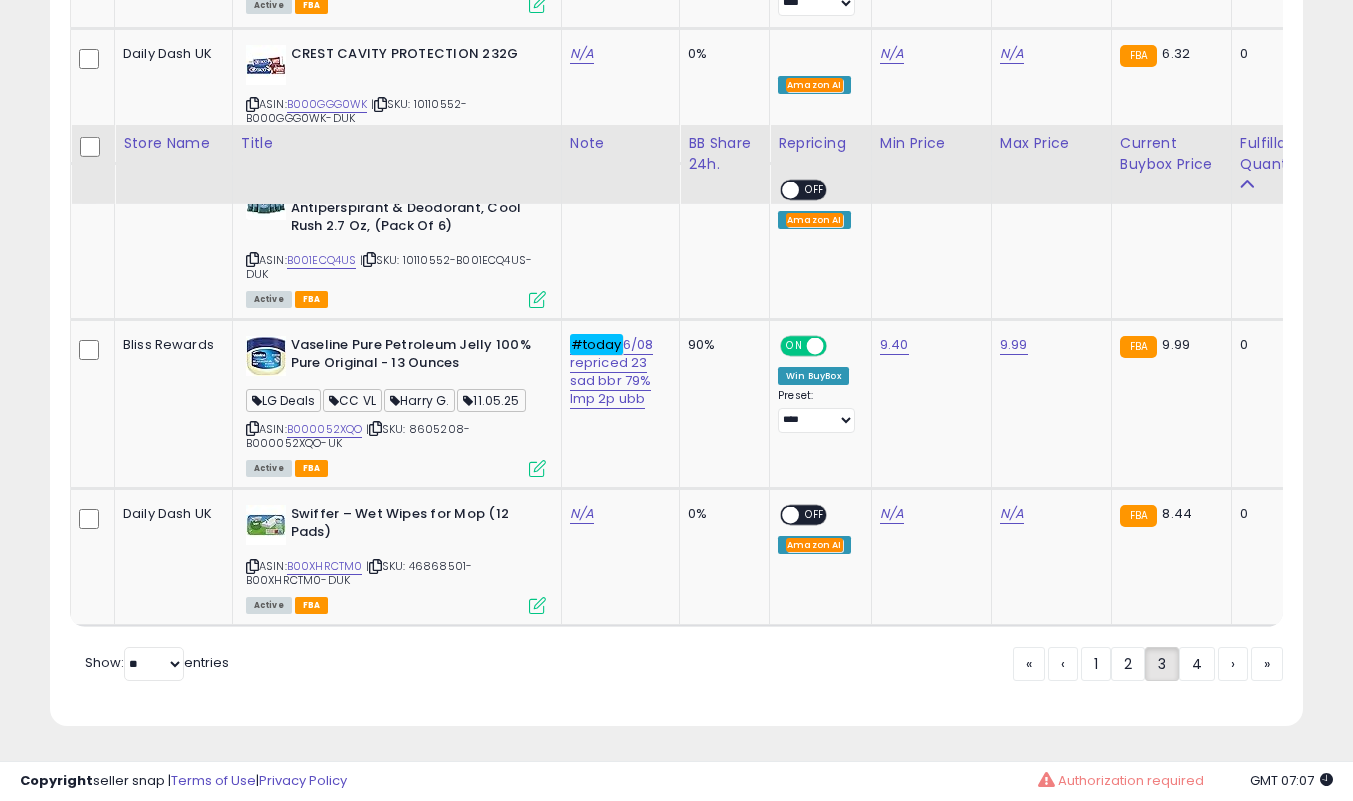 click on "4" 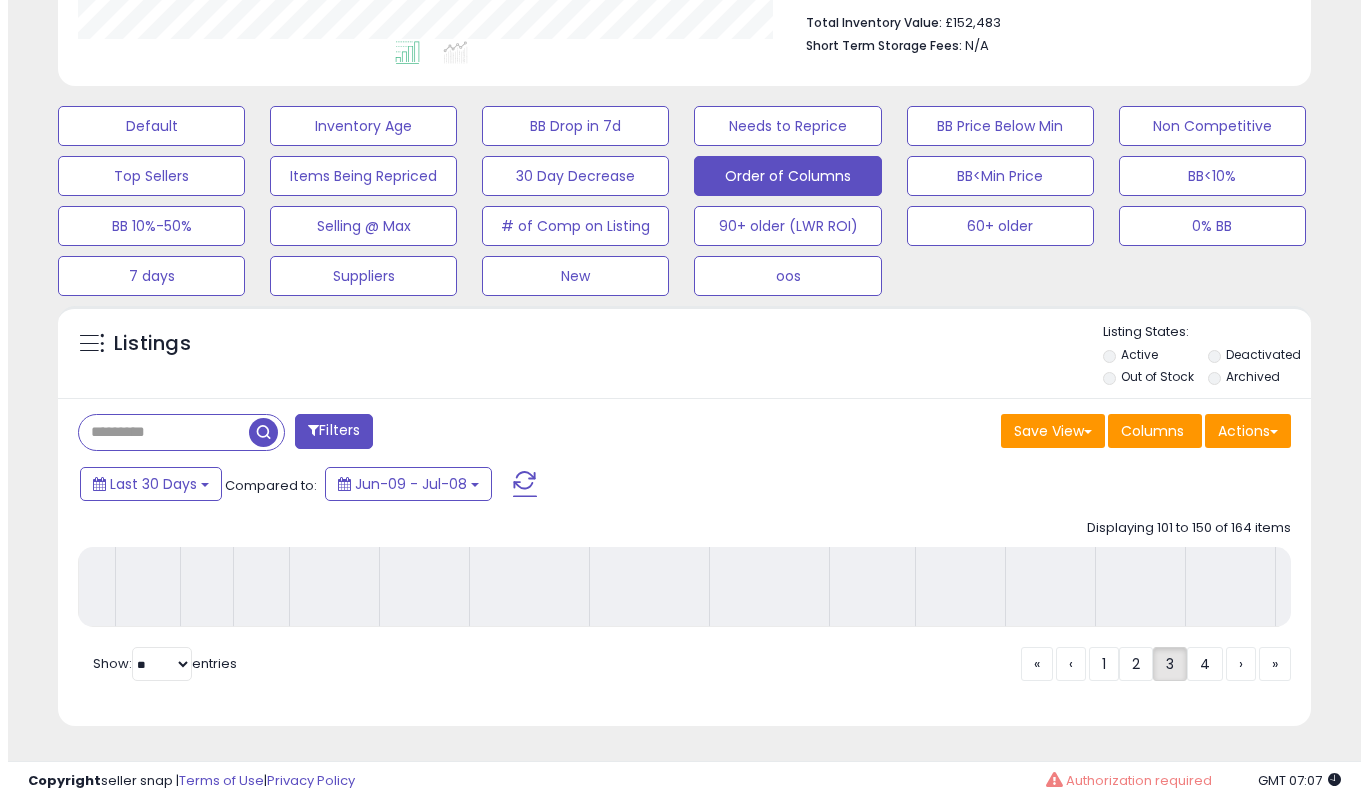 scroll, scrollTop: 539, scrollLeft: 0, axis: vertical 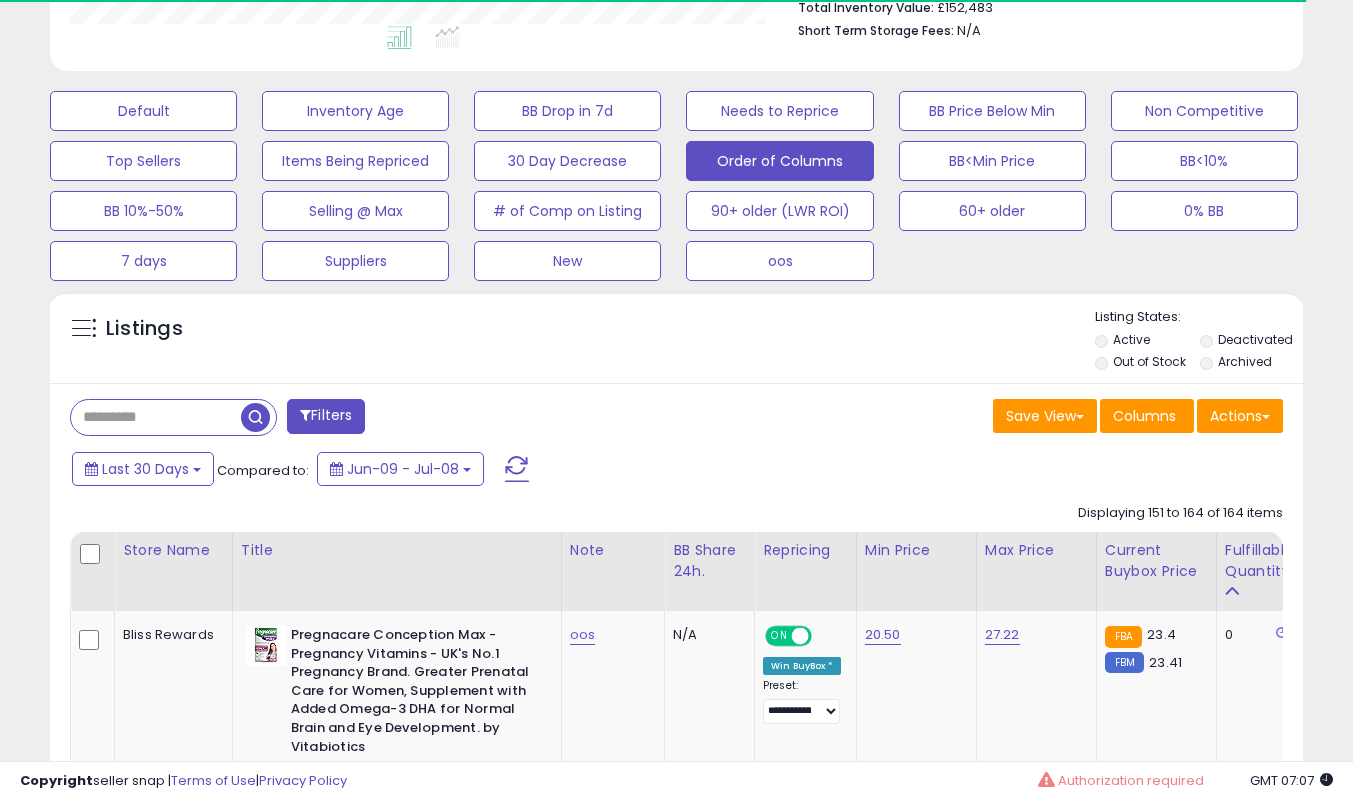 click at bounding box center [156, 417] 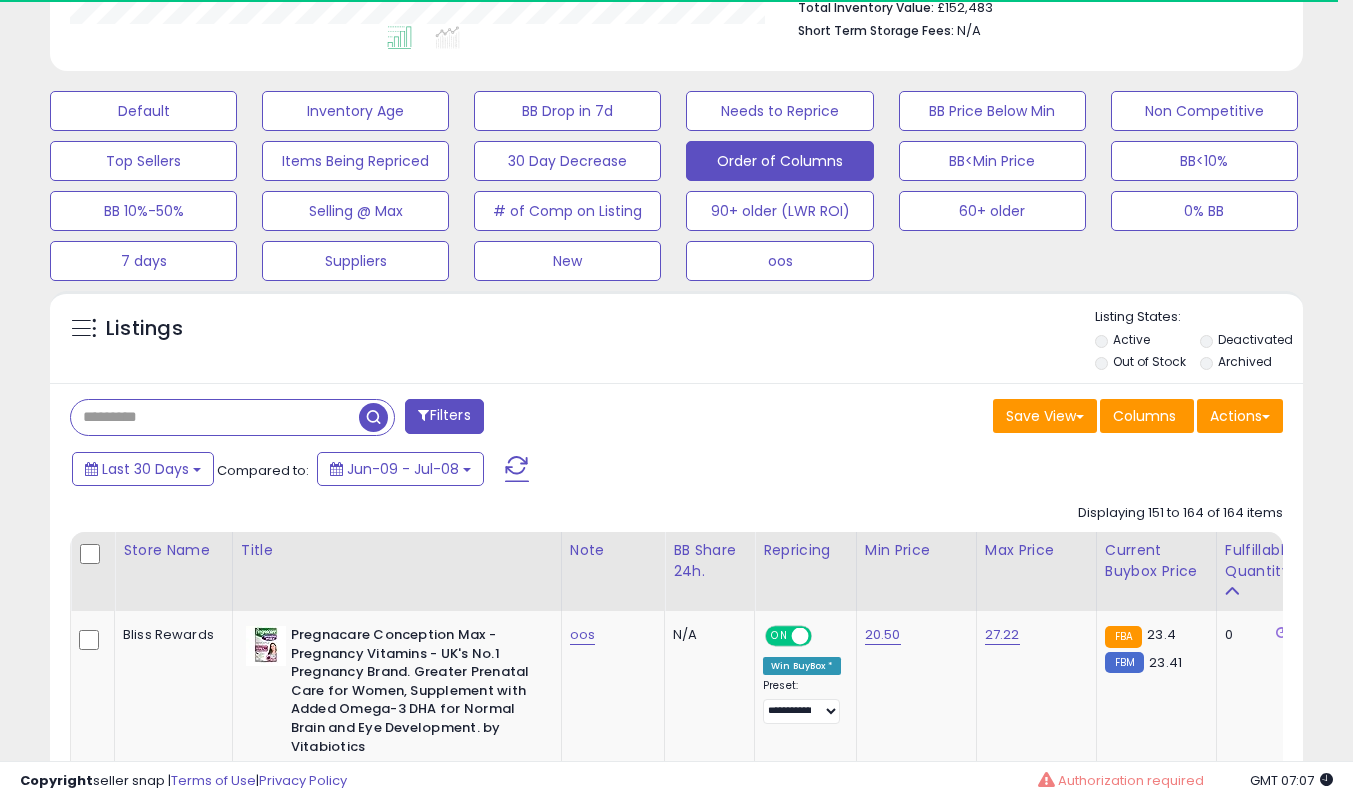 paste on "**********" 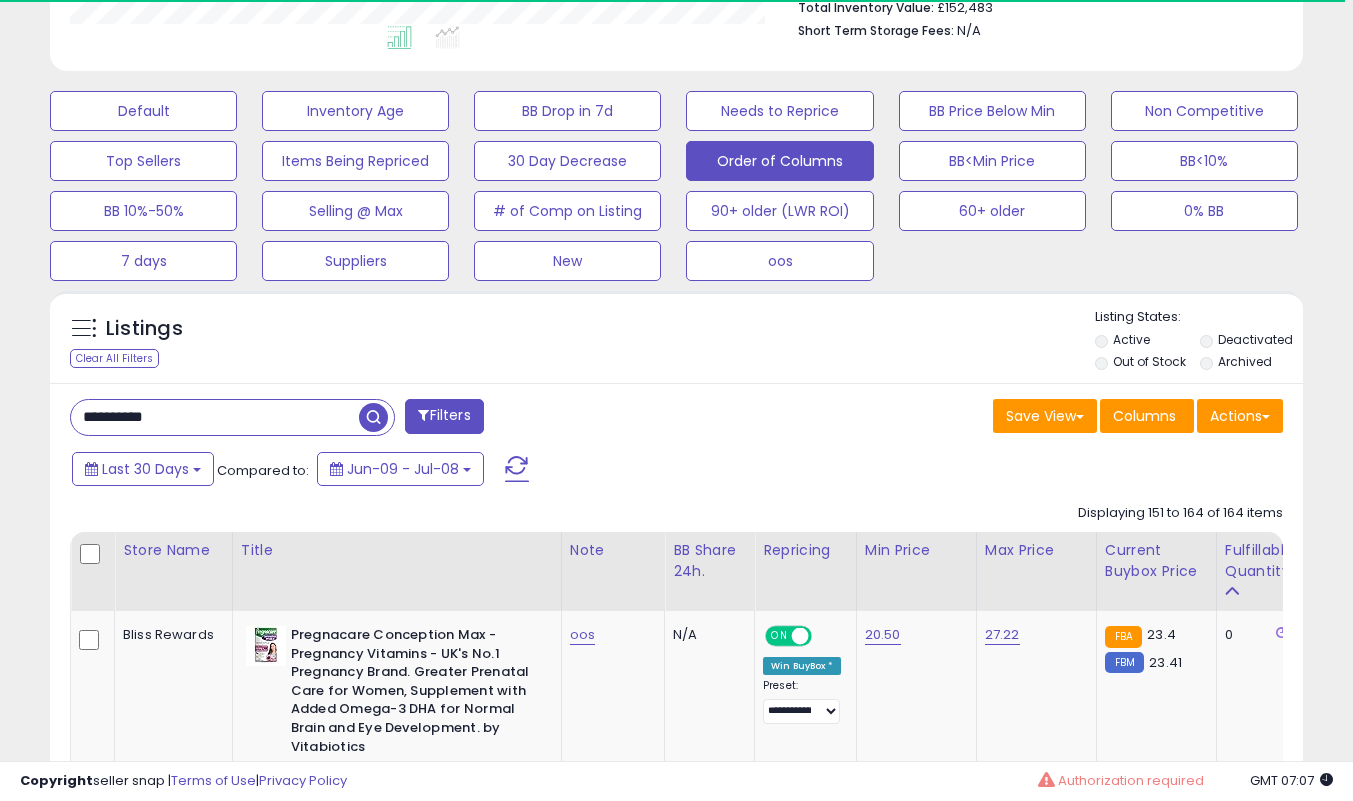 type on "**********" 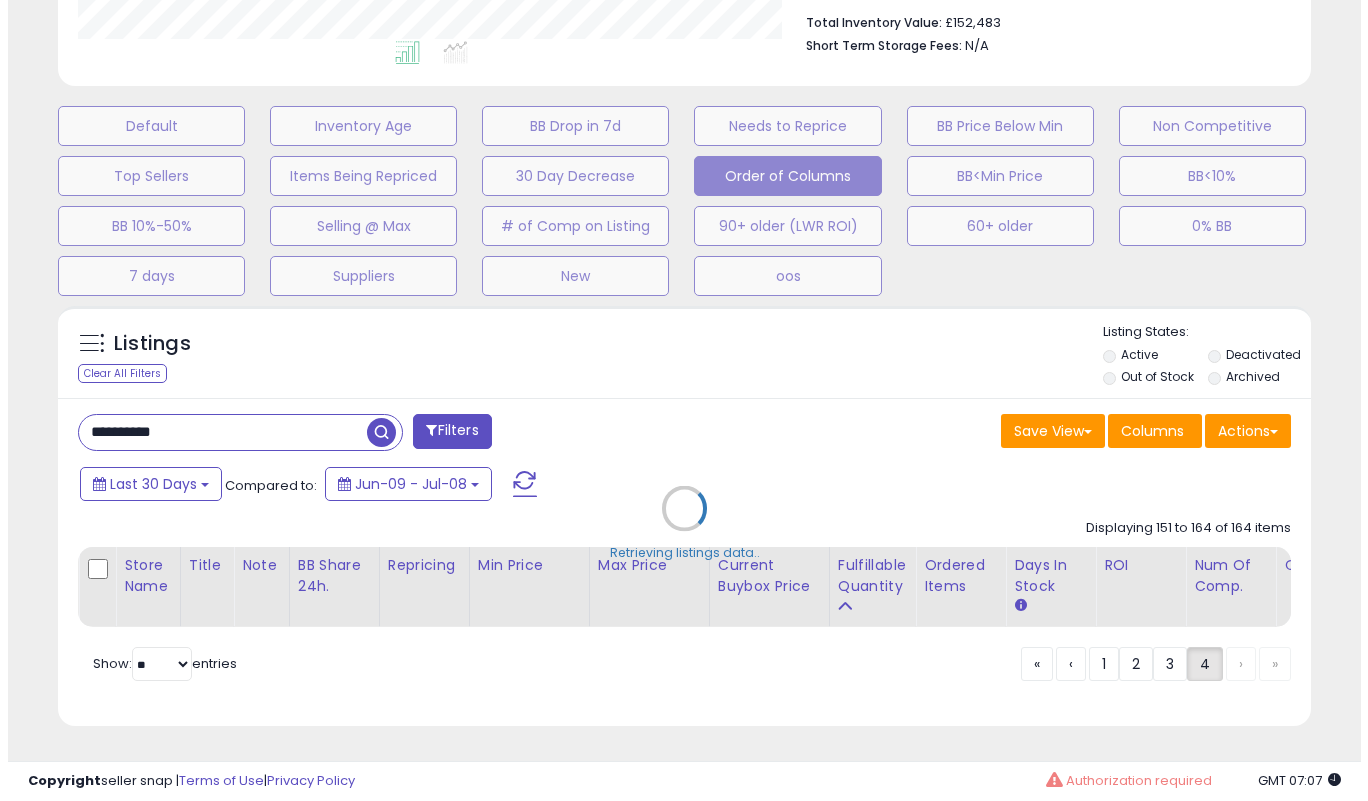 scroll, scrollTop: 999590, scrollLeft: 999266, axis: both 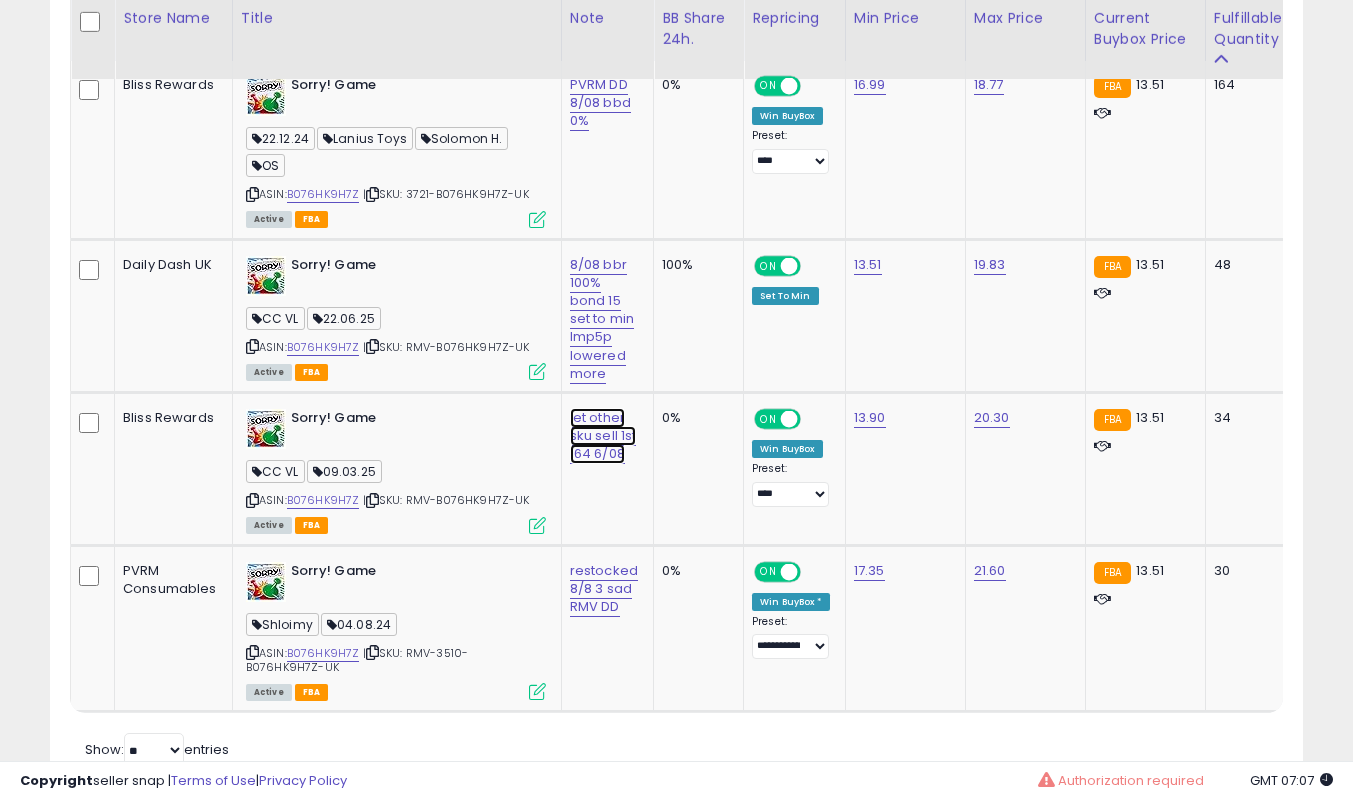 click on "let other sku sell 1st 164 6/08" at bounding box center [600, 103] 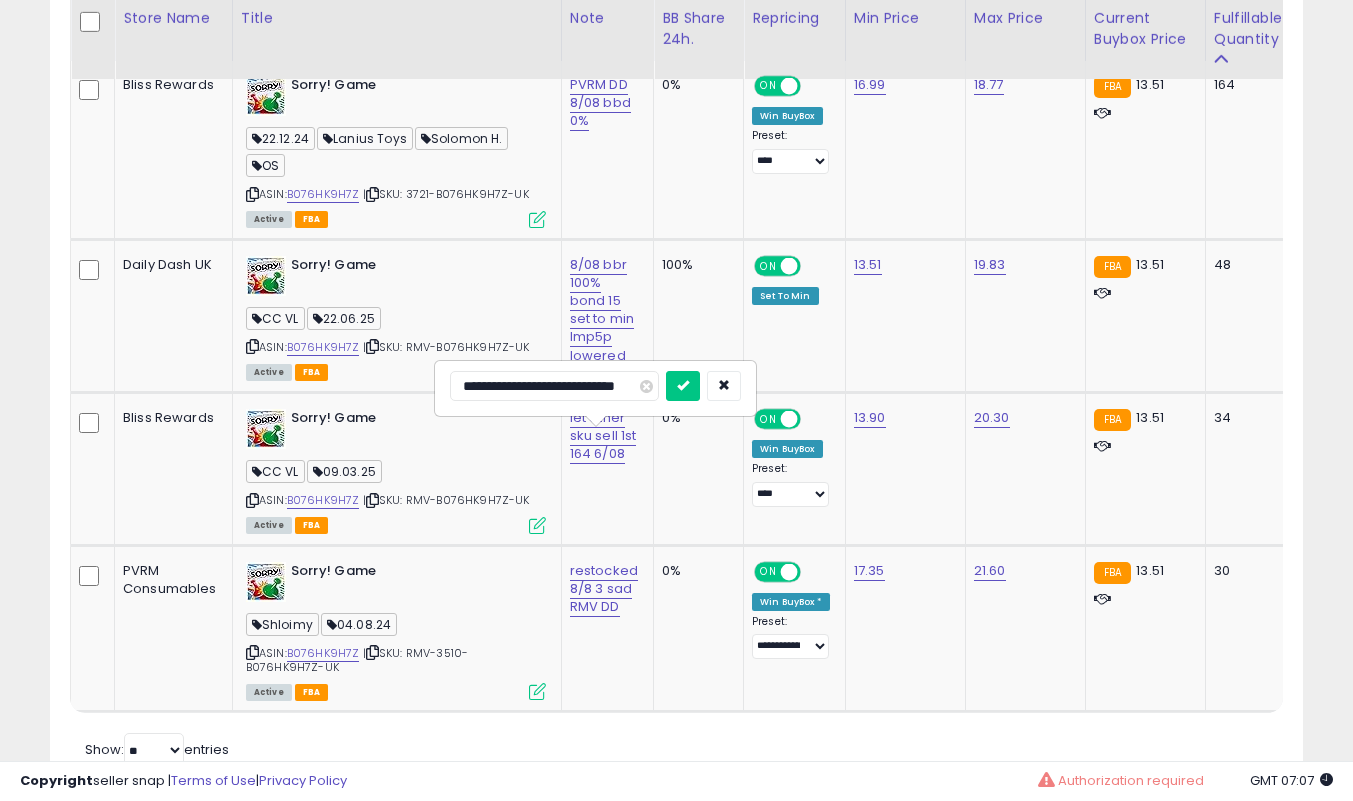 scroll, scrollTop: 0, scrollLeft: 11, axis: horizontal 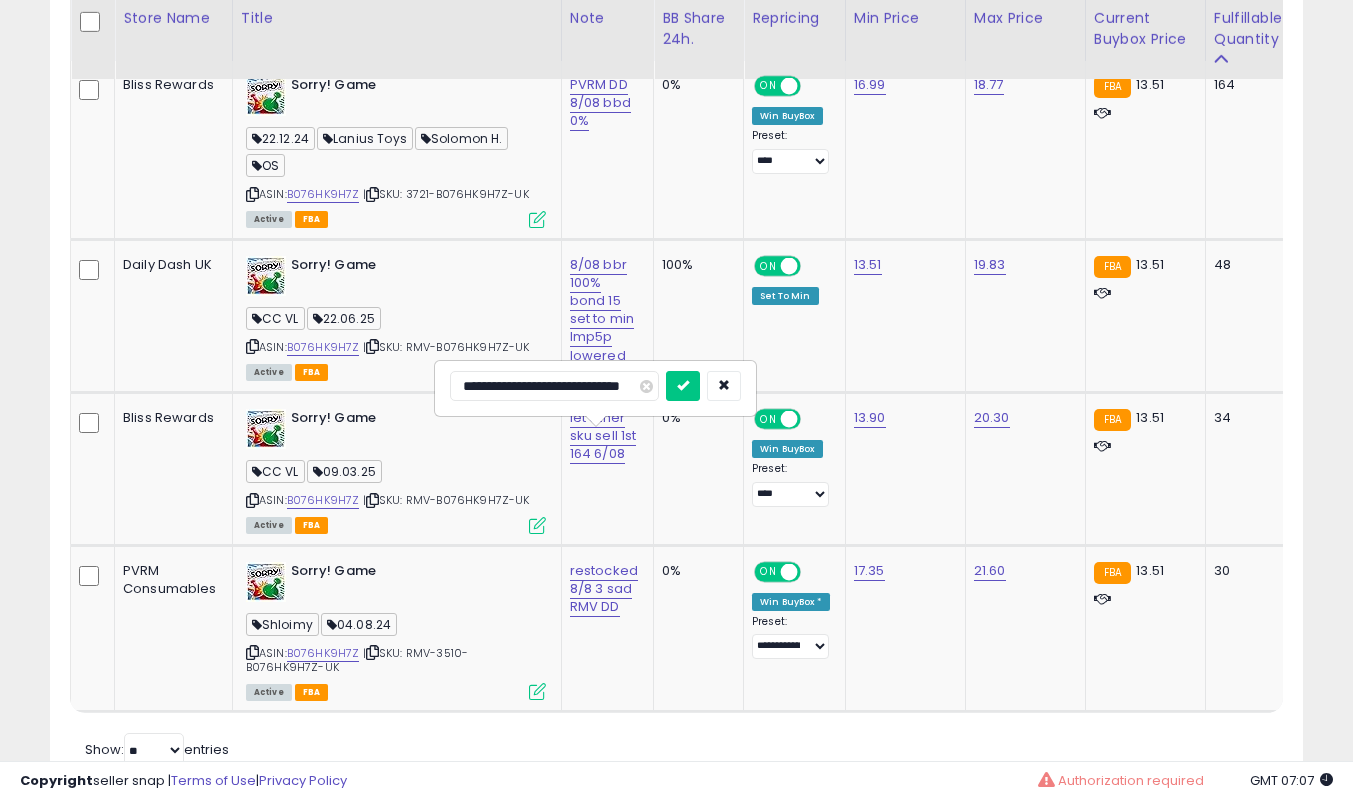 click at bounding box center [683, 386] 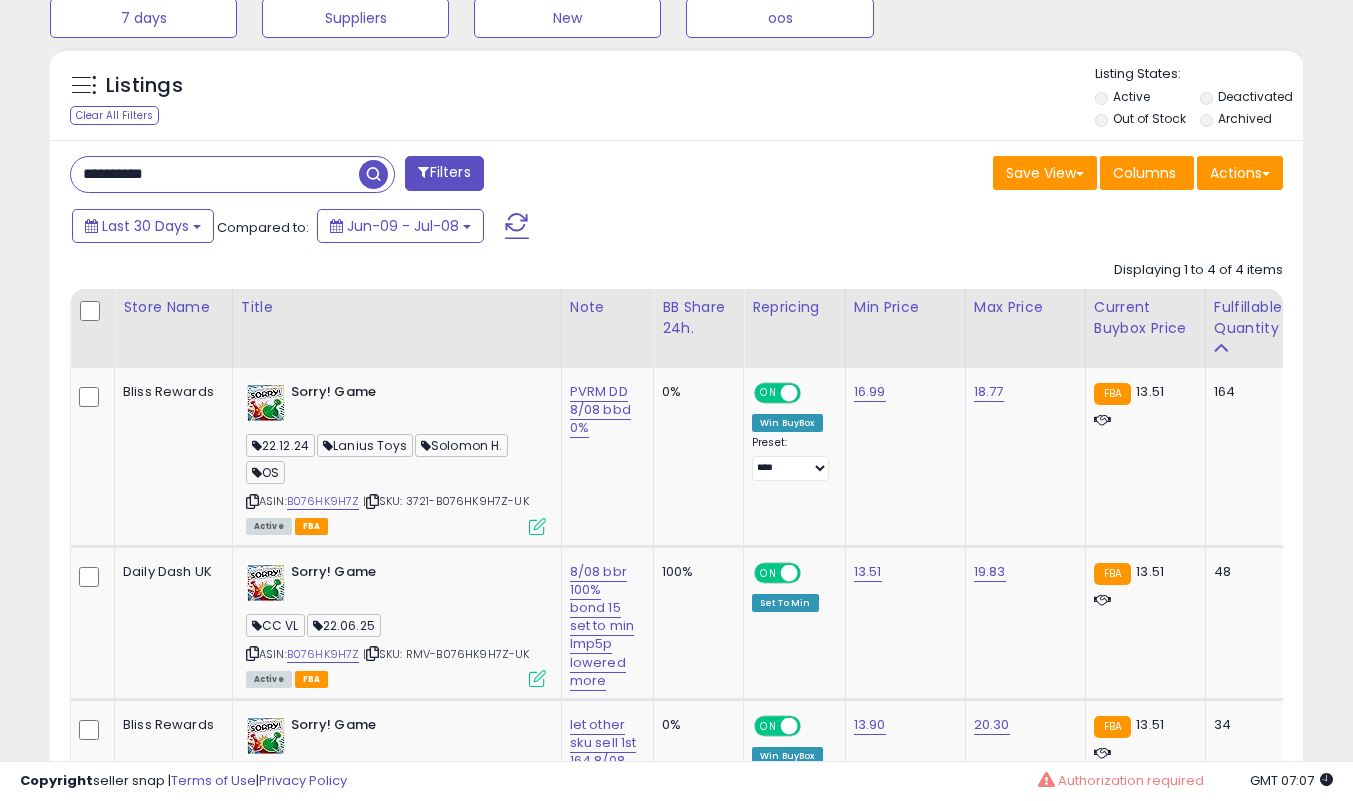 scroll, scrollTop: 589, scrollLeft: 0, axis: vertical 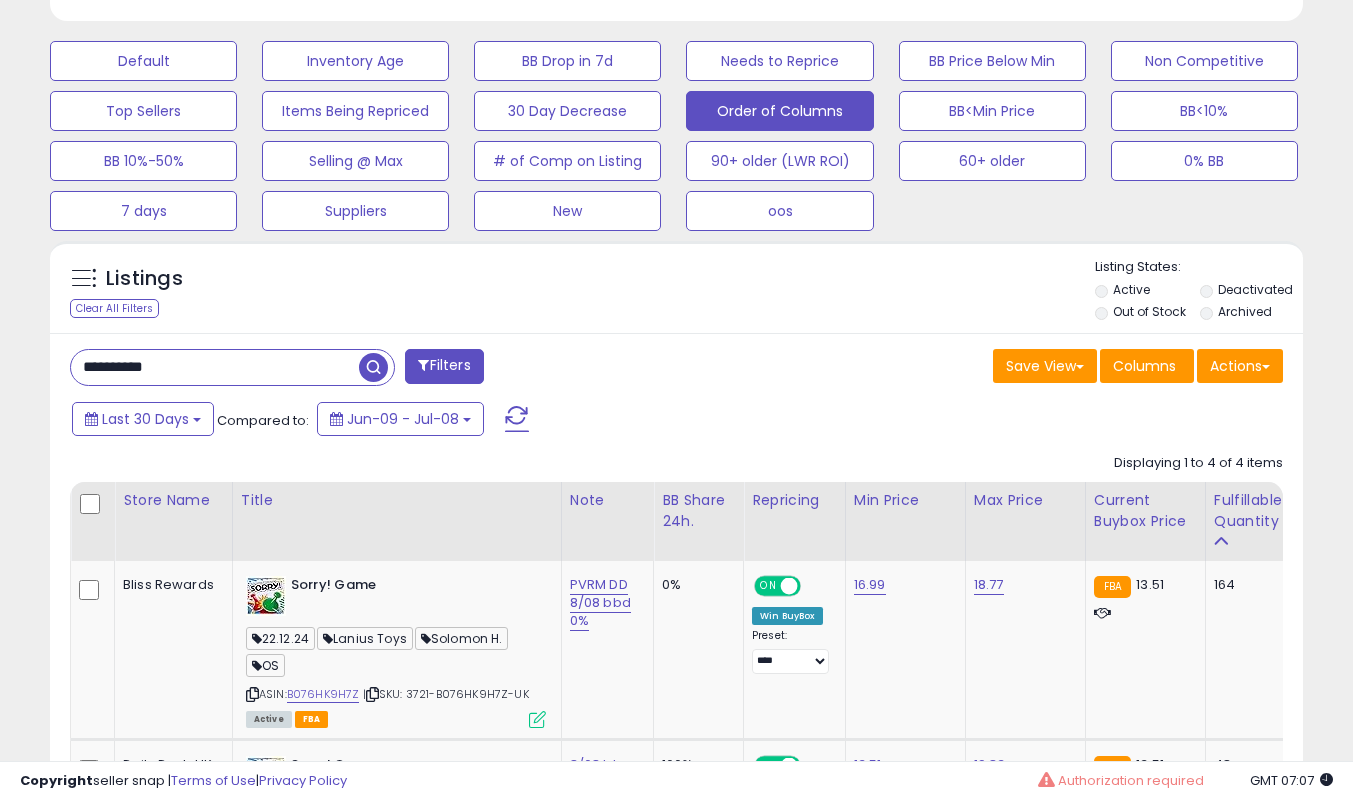 click on "**********" at bounding box center [215, 367] 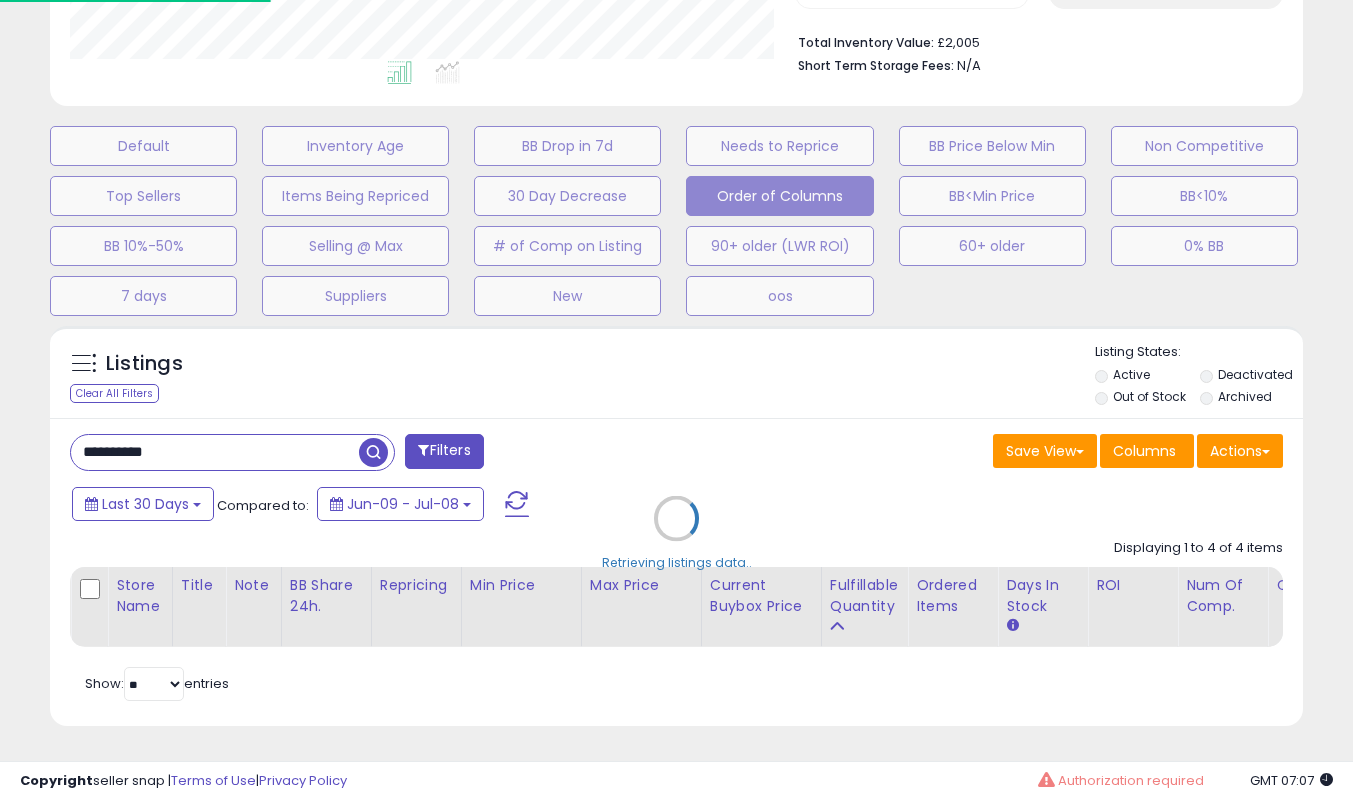 scroll, scrollTop: 999590, scrollLeft: 999266, axis: both 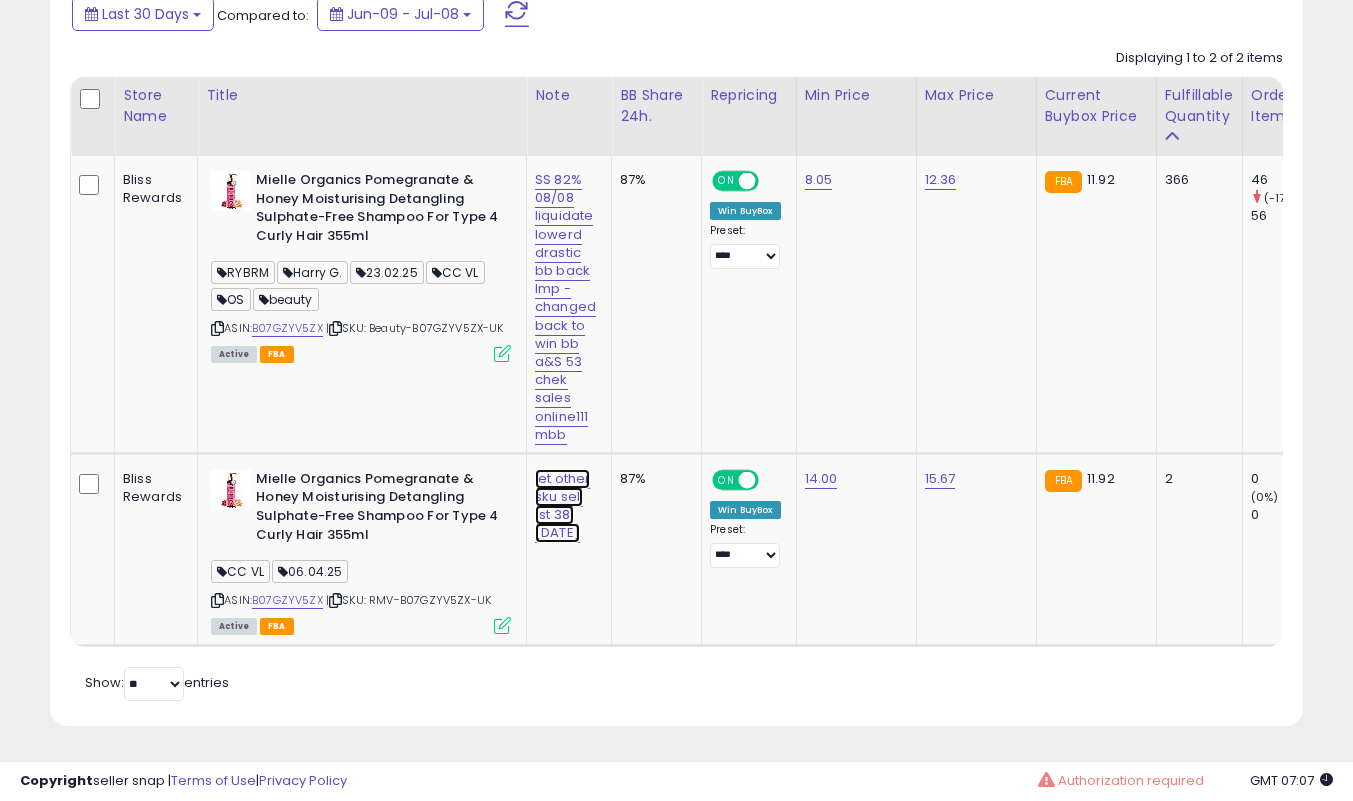 click on "let other sku sell 1st 381 [DATE]" at bounding box center [565, 307] 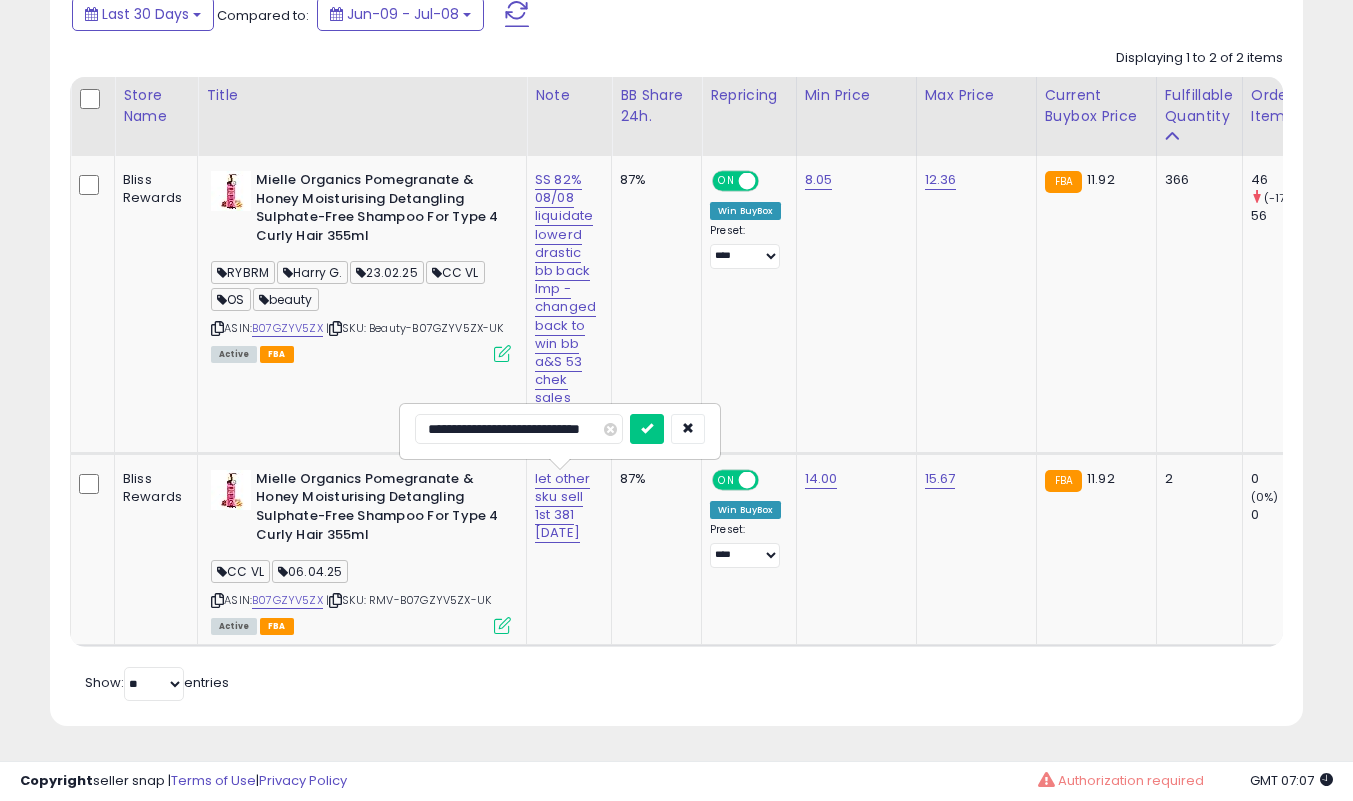 type on "**********" 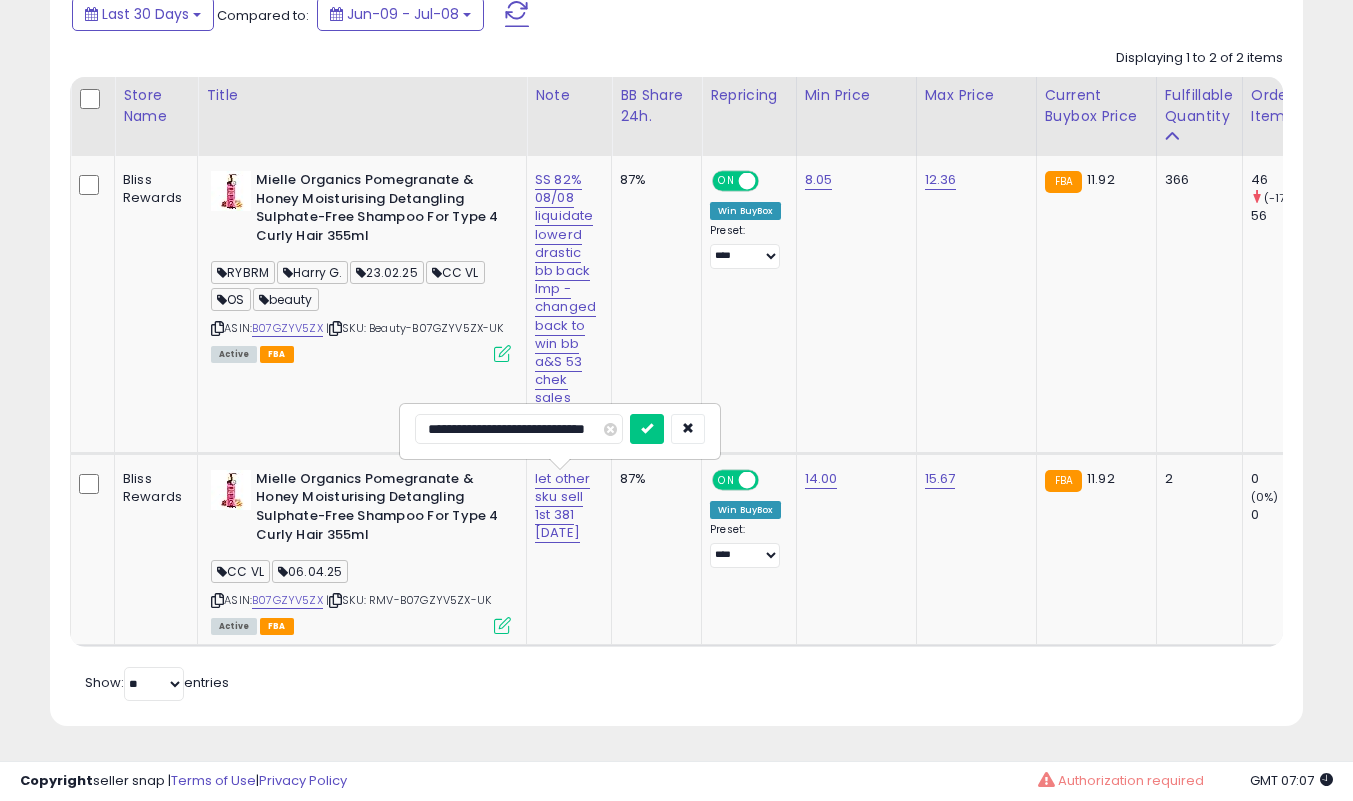 click at bounding box center [647, 429] 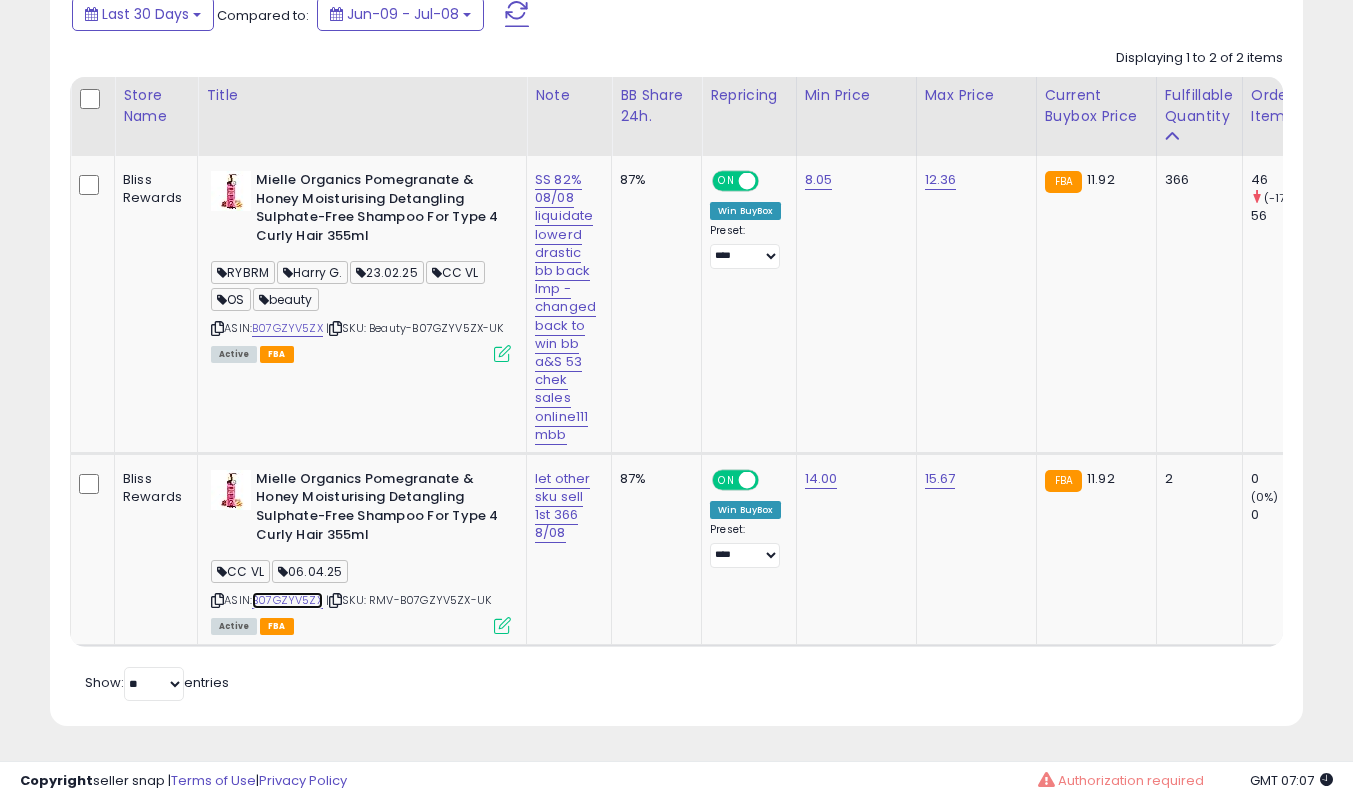 click on "B07GZYV5ZX" at bounding box center (287, 600) 